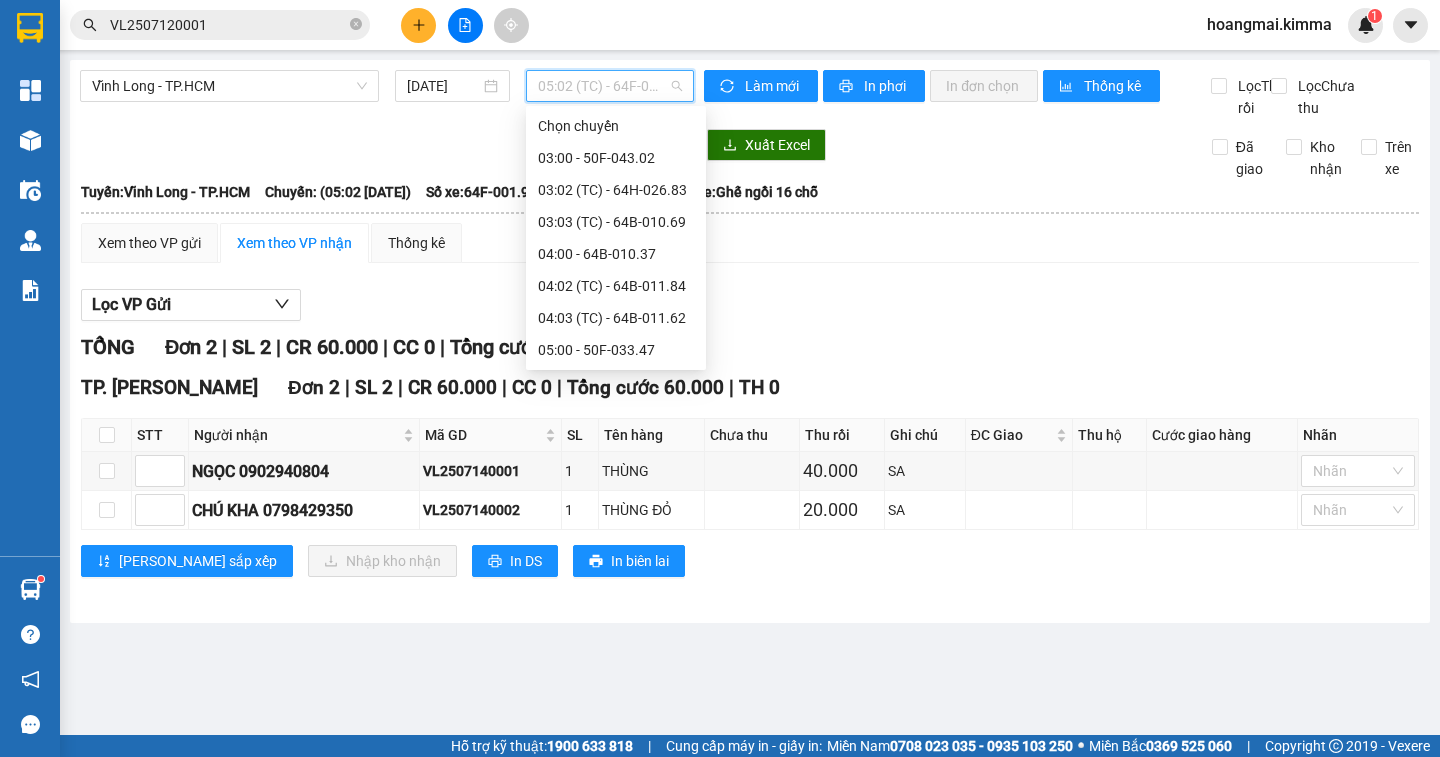 scroll, scrollTop: 0, scrollLeft: 0, axis: both 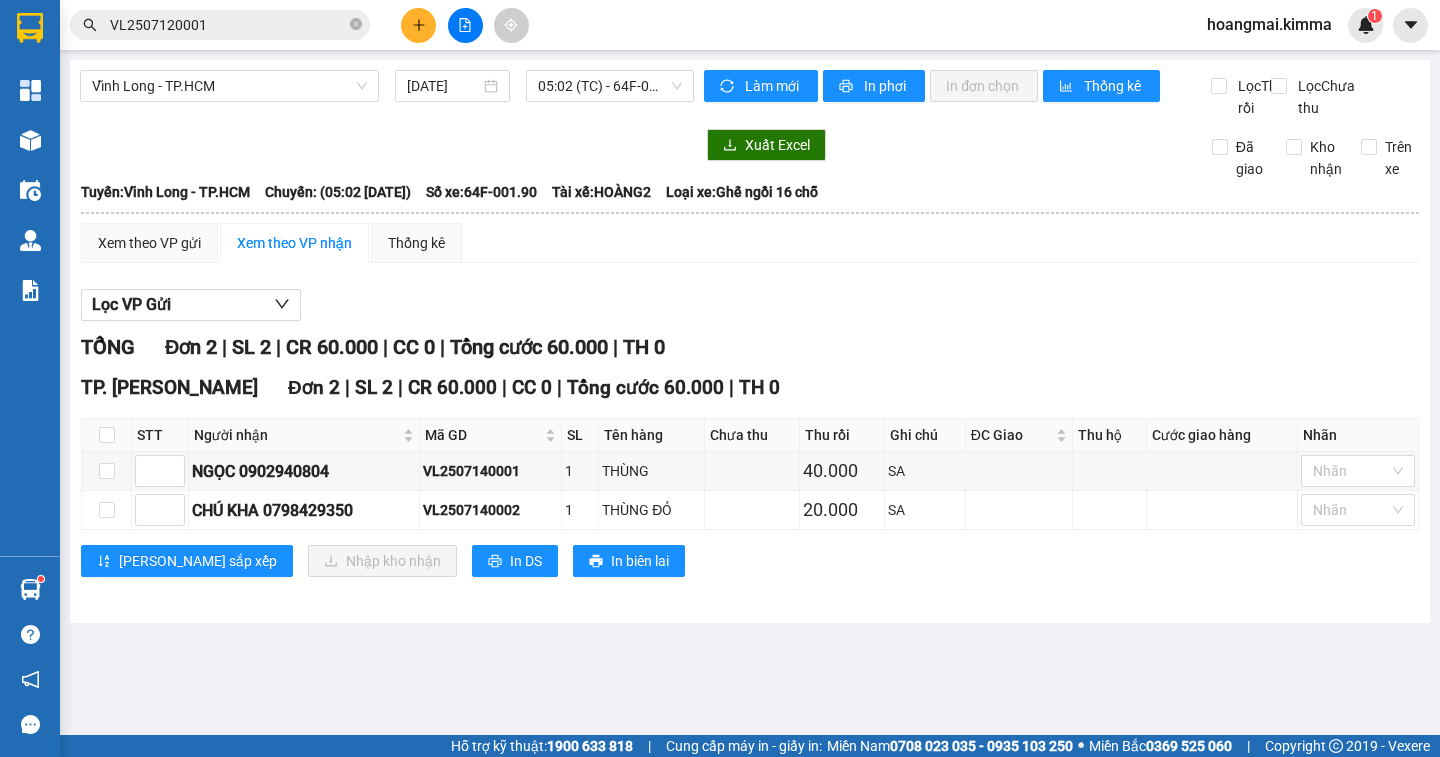 click on "Lọc VP Gửi TỔNG Đơn   2 | SL   2 | CR   60.000 | CC   0 | Tổng cước   60.000 | TH   0 TP. Hồ Chí Minh Đơn   2 | SL   2 | CR   60.000 | CC   0 | Tổng cước   60.000 | TH   0 STT Người nhận Mã GD SL Tên hàng Chưa thu Thu rồi Ghi chú ĐC Giao Thu hộ Cước giao hàng Nhãn Ký nhận                             NGỌC 0902940804 VL2507140001 1 THÙNG  40.000 SA   Nhãn CHÚ KHA 0798429350 VL2507140002 1 THÙNG ĐỎ 20.000 SA   Nhãn Lưu sắp xếp Nhập kho nhận In DS In biên lai KIM MÃ - 0931936768   0270 3823 665 , 0270 3828 818 , 0270 3825 326   107-109, Đường 2/9 P.1, TP Vĩnh Long PHƠI HÀNG Vĩnh Long  -  05:14 - 14/07/2025 Tuyến:  Vĩnh Long - TP.HCM Chuyến:   (05:02 - 14/07/2025) Tài xế:  HOÀNG2   Số xe:  64F-001.90   Loại xe:  Ghế ngồi 16 chỗ STT Người nhận Mã GD SL Tên hàng Chưa thu Thu rồi Ghi chú ĐC Giao Thu hộ Cước giao hàng Nhãn Ký nhận TP. Hồ Chí Minh Đơn   2 | SL   2 | CR   60.000 |" at bounding box center (750, 440) 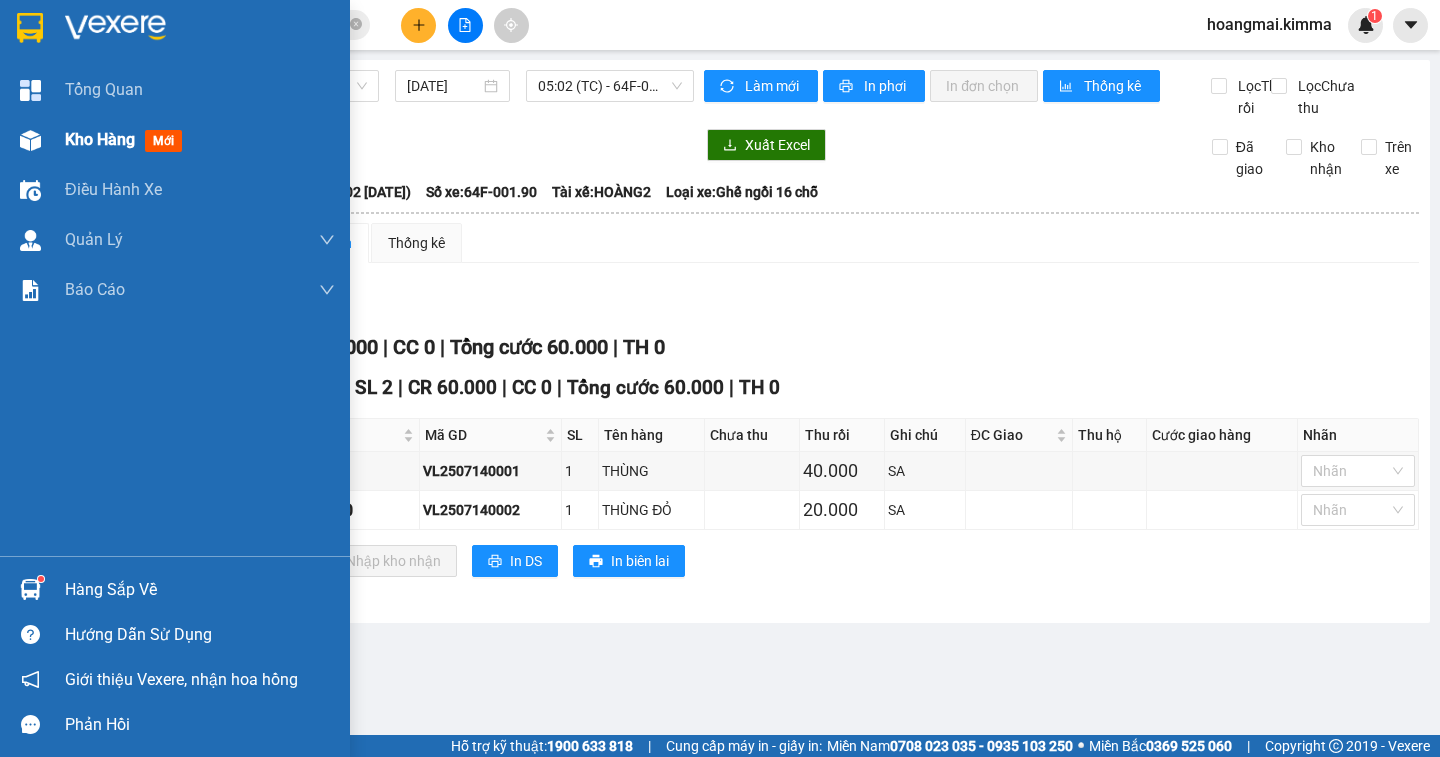 click on "Kho hàng mới" at bounding box center (127, 139) 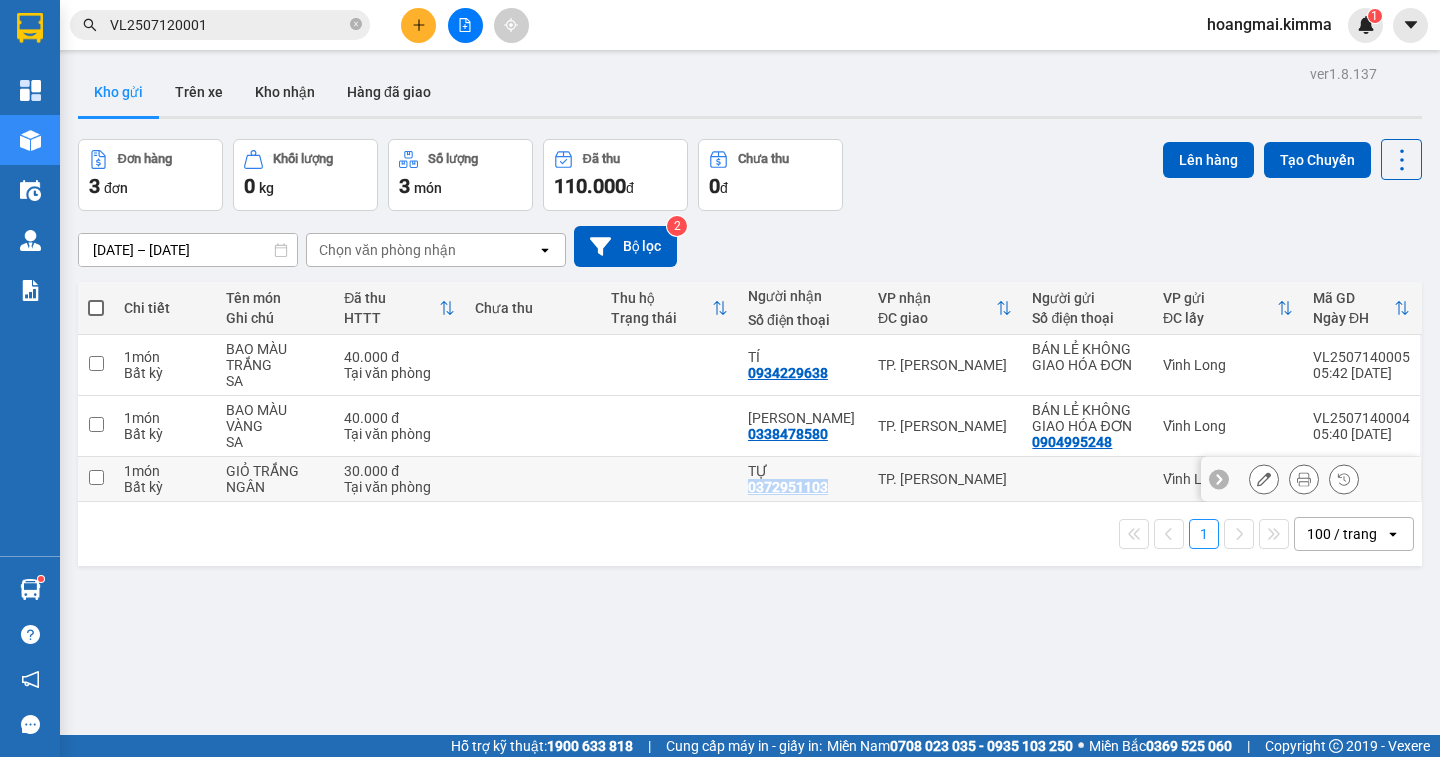 drag, startPoint x: 829, startPoint y: 487, endPoint x: 743, endPoint y: 490, distance: 86.05231 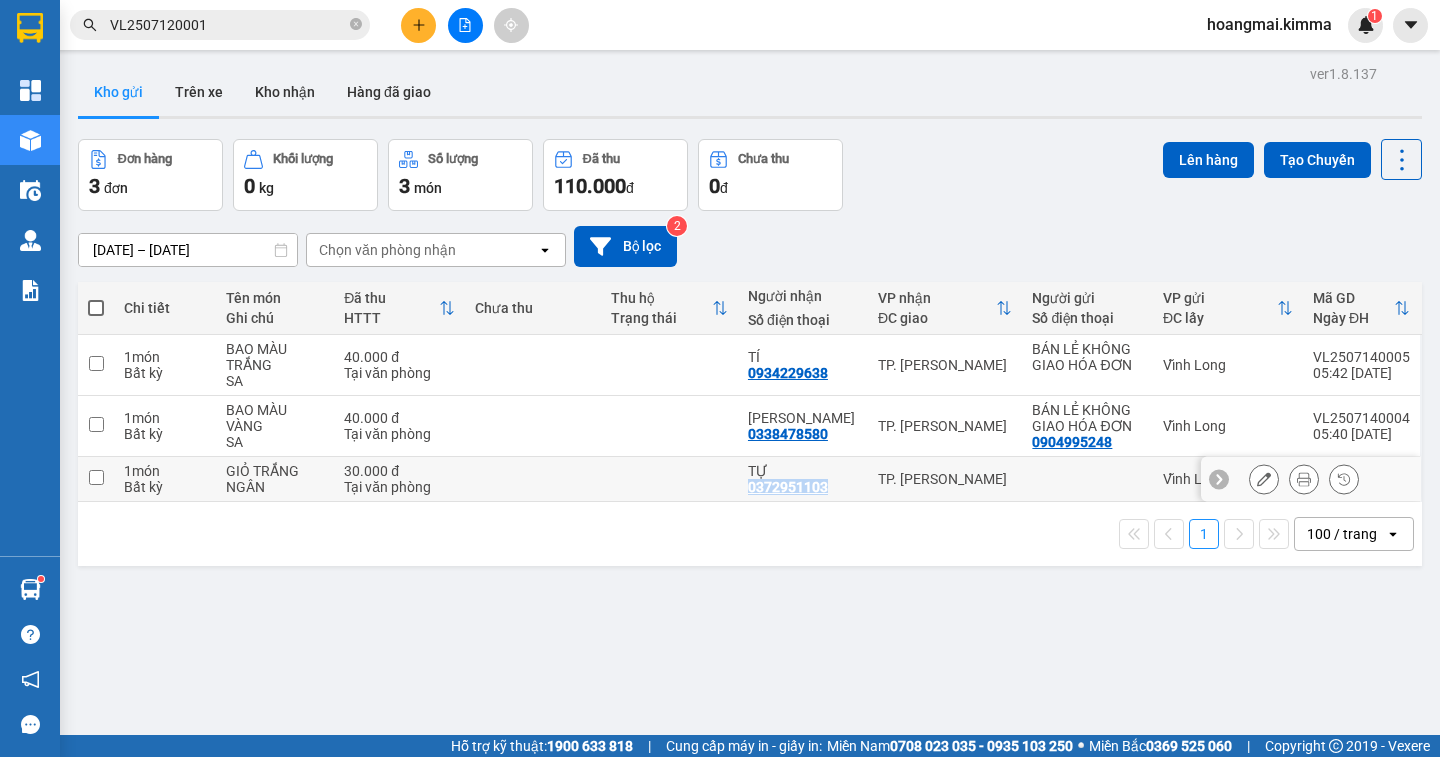 click on "TỰ  0372951103" at bounding box center [803, 479] 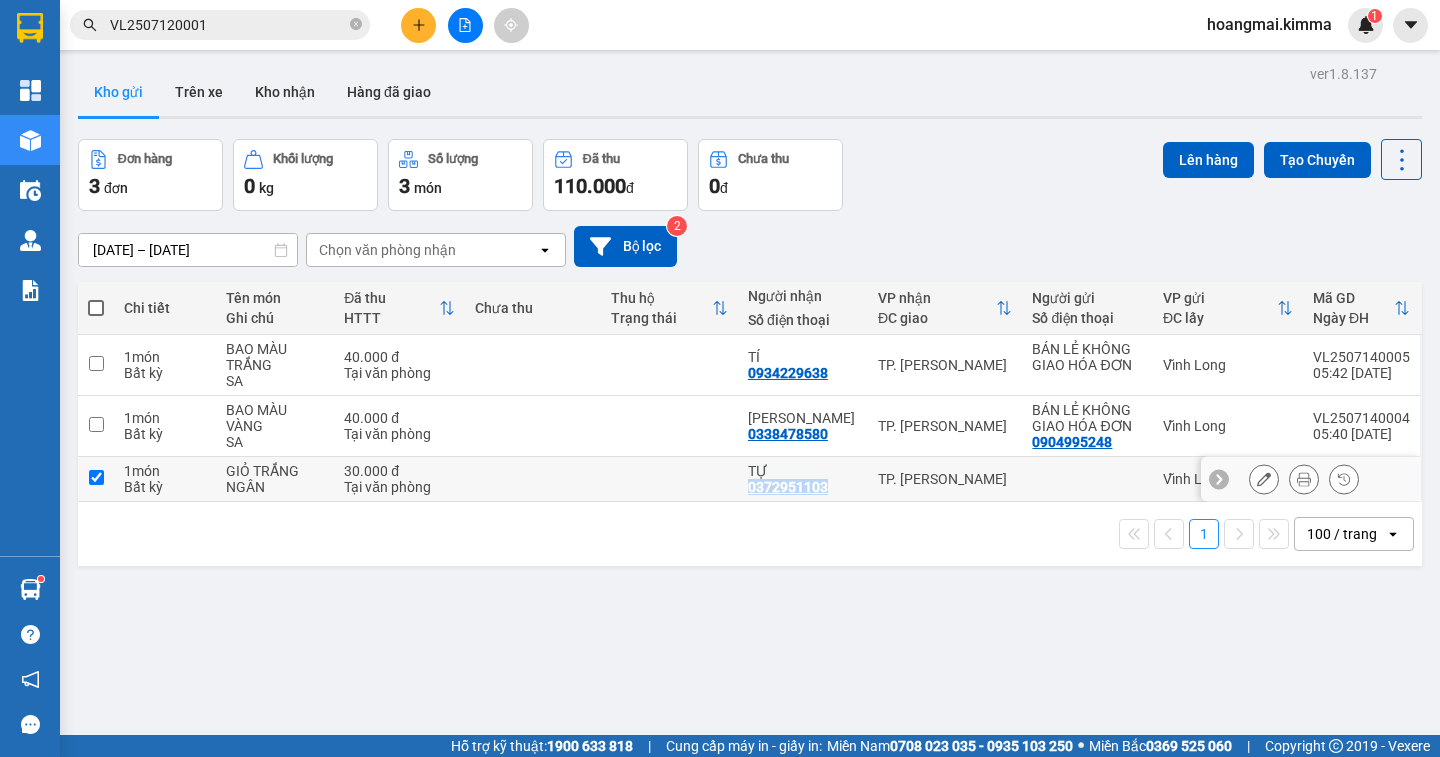 checkbox on "true" 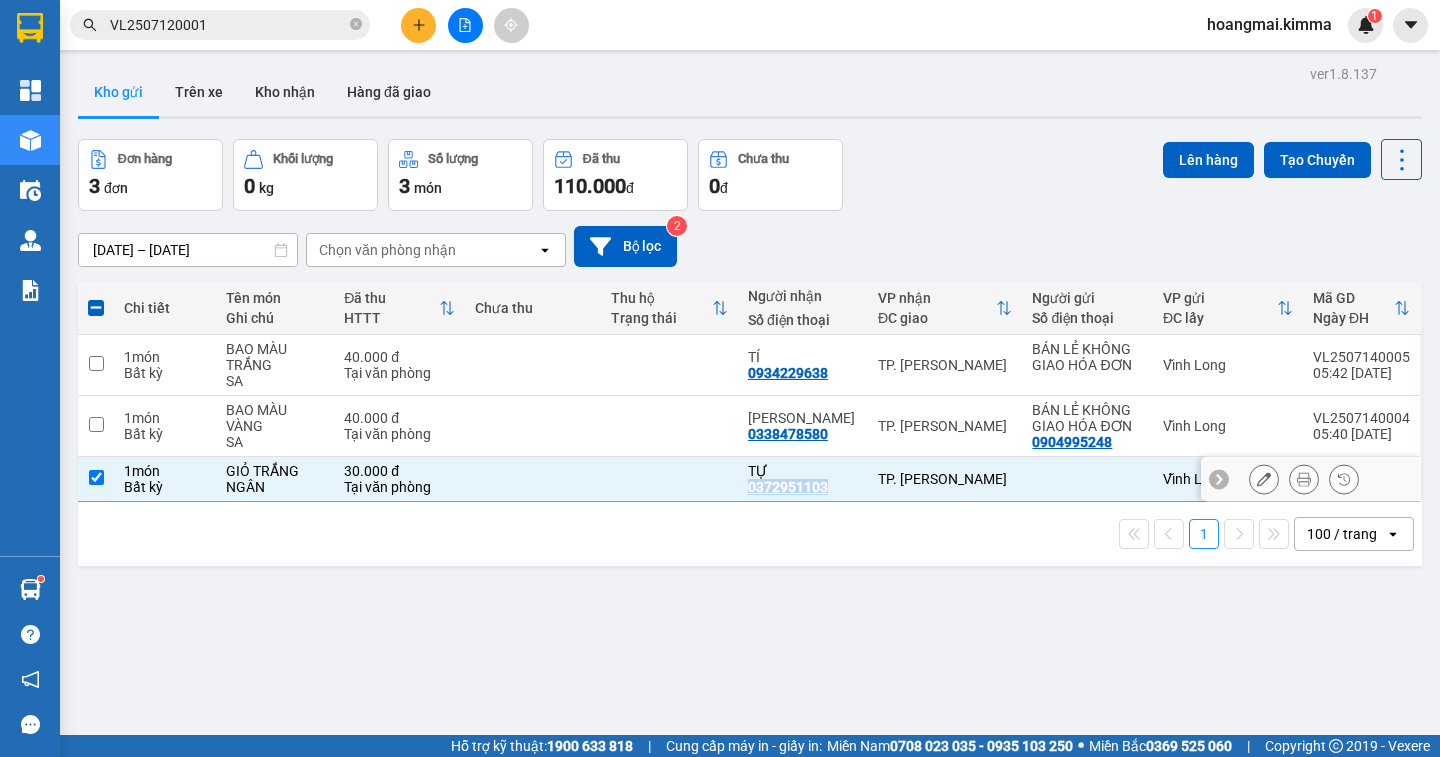 copy on "0372951103" 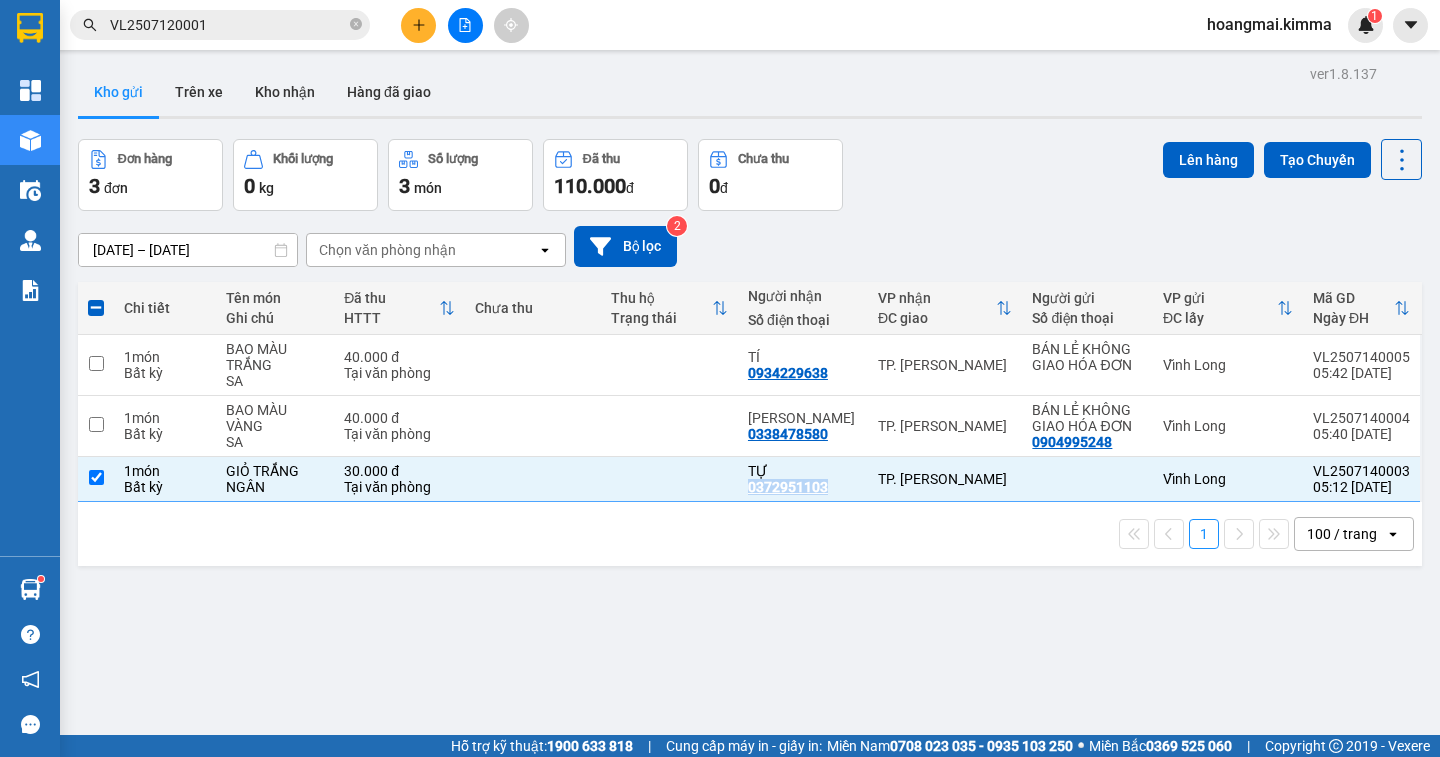 click 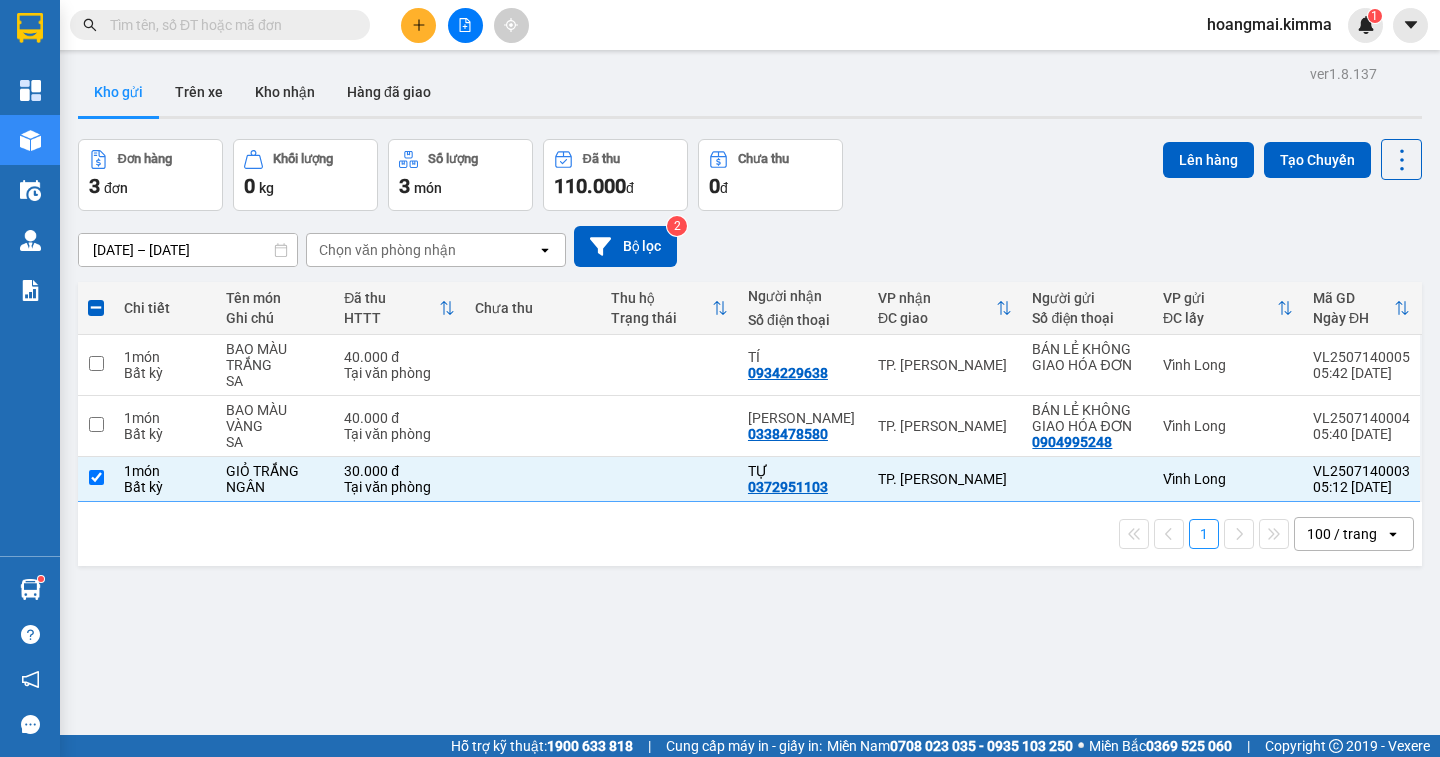 paste on "0372951103" 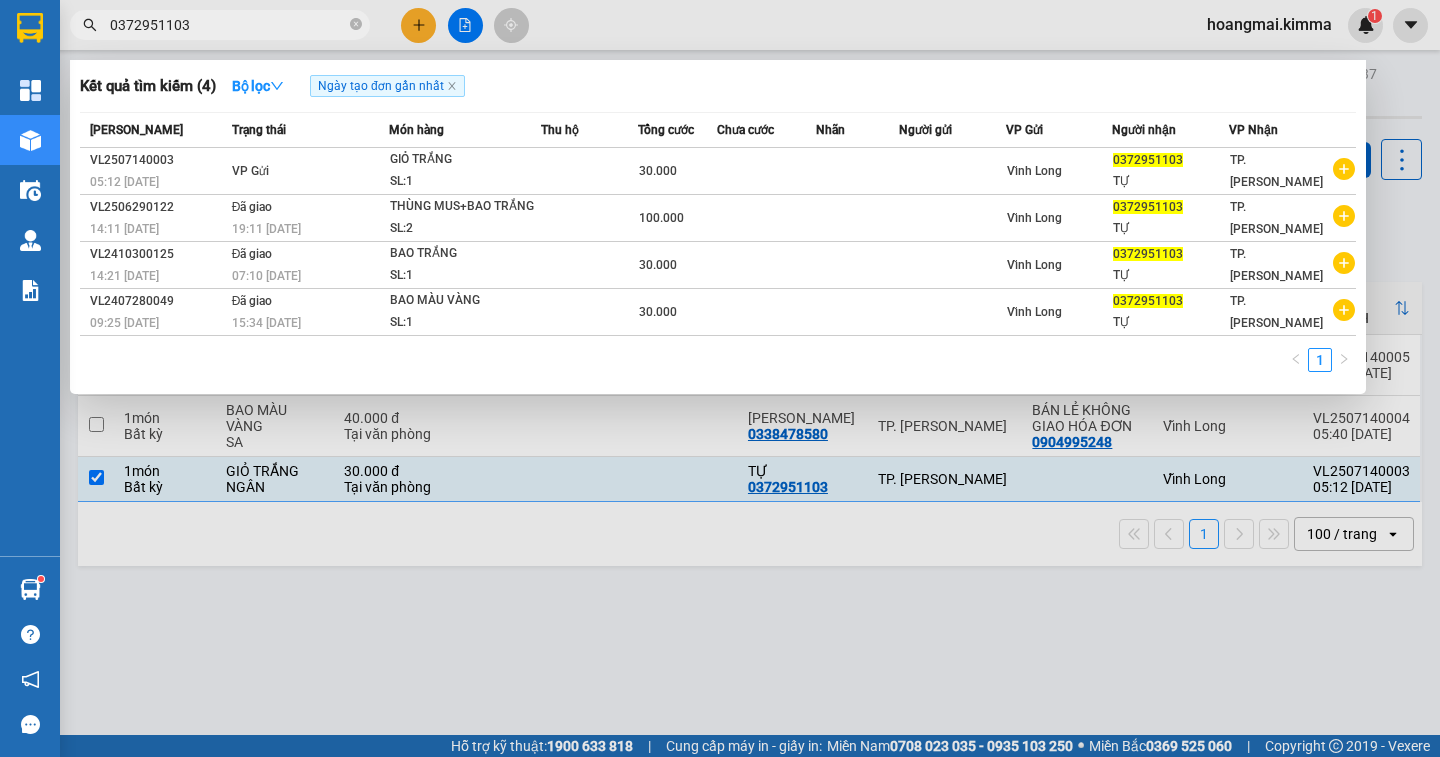 type on "0372951103" 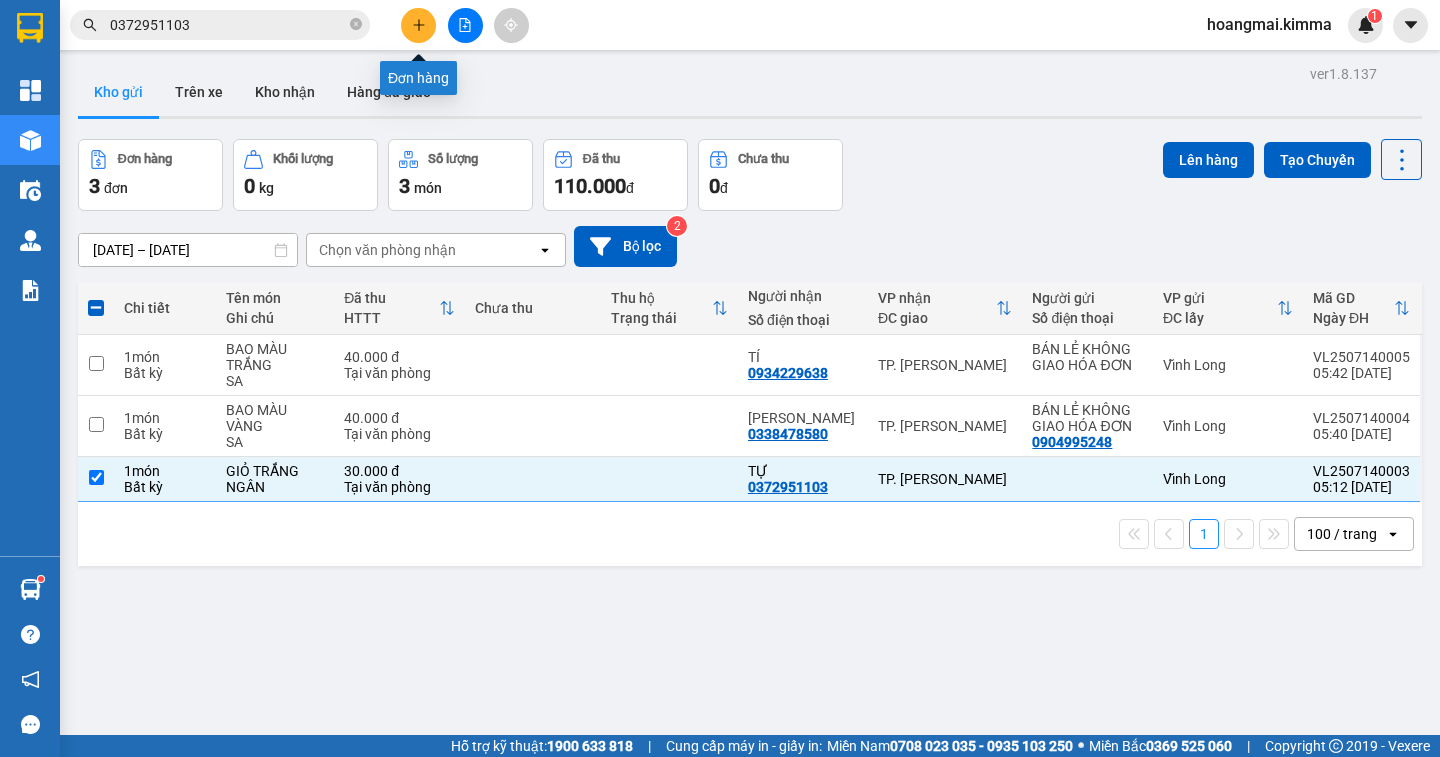 click 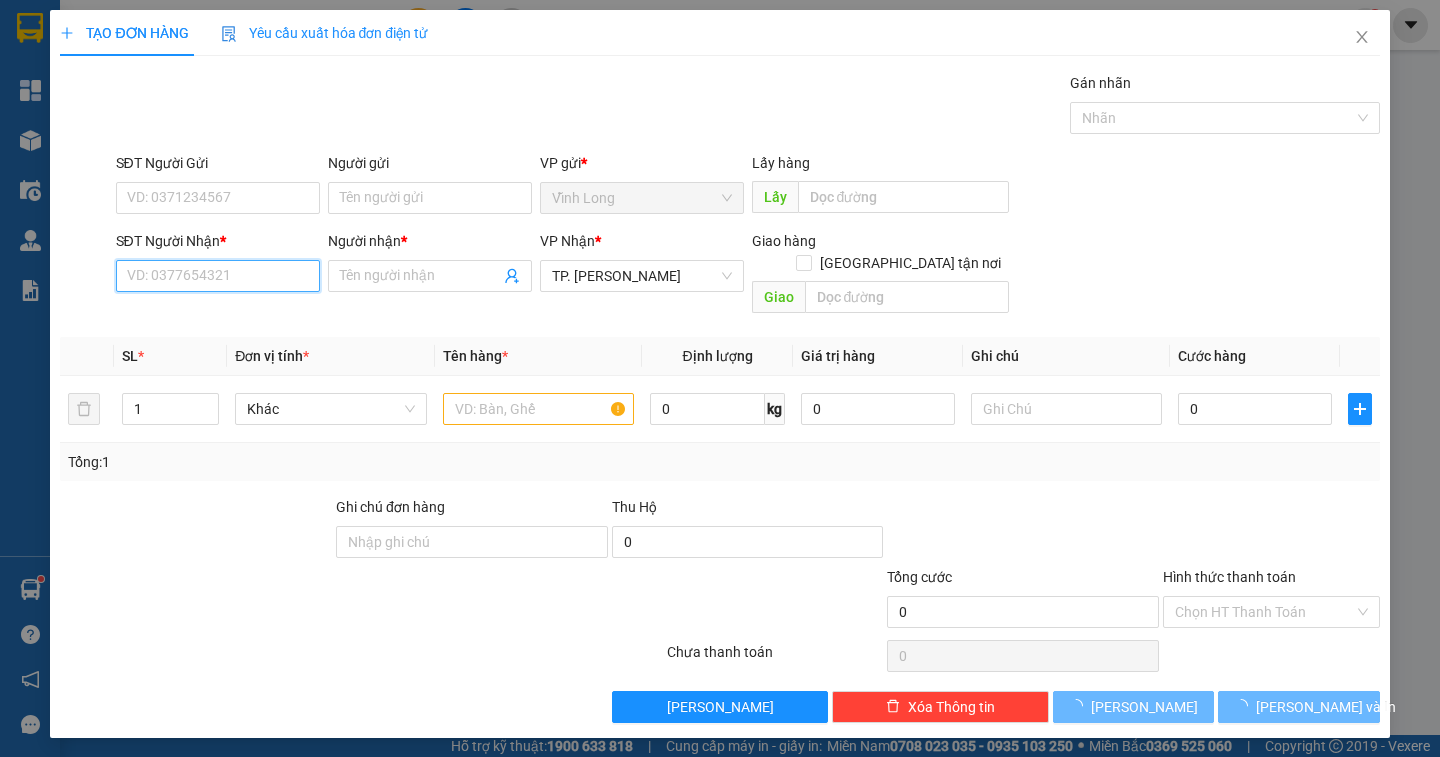 click on "SĐT Người Nhận  *" at bounding box center [218, 276] 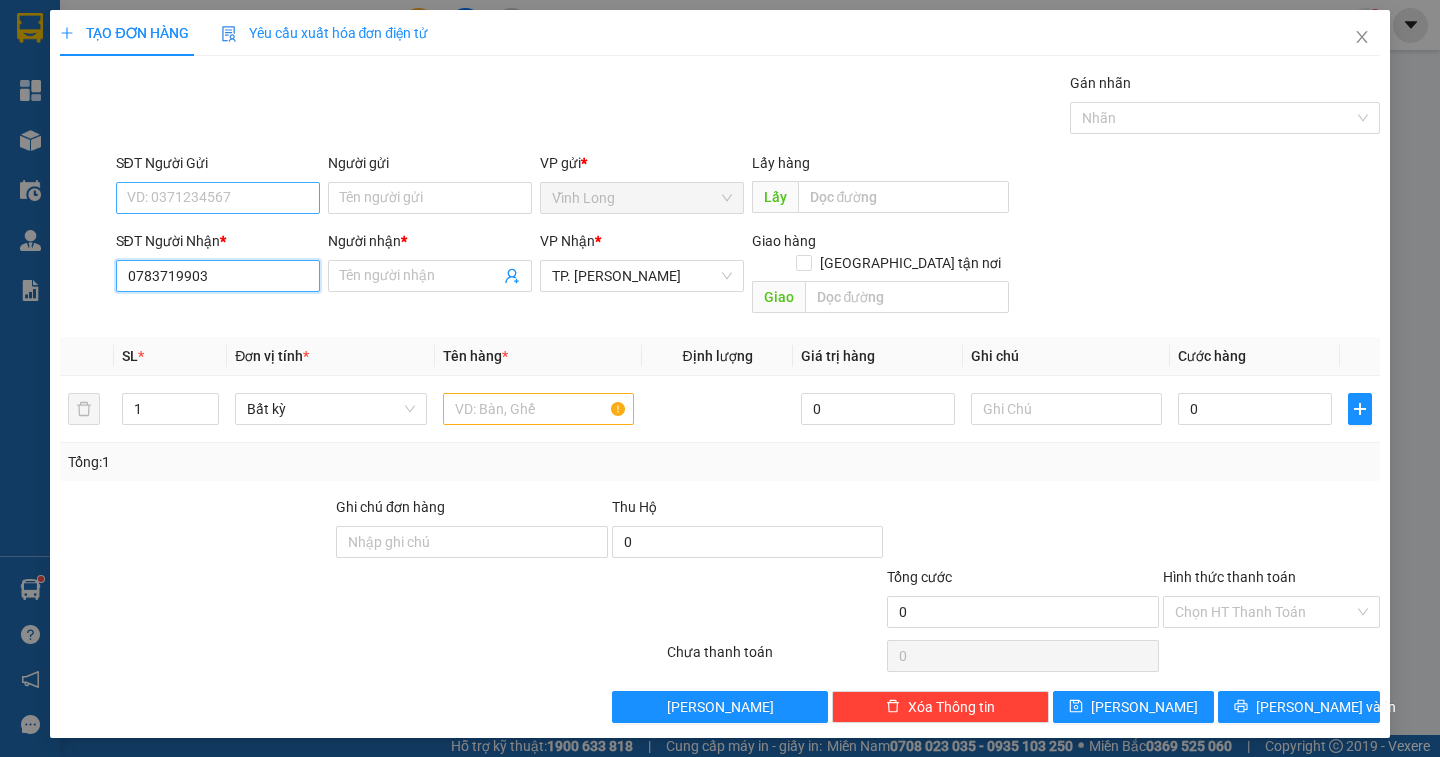 type on "0783719903" 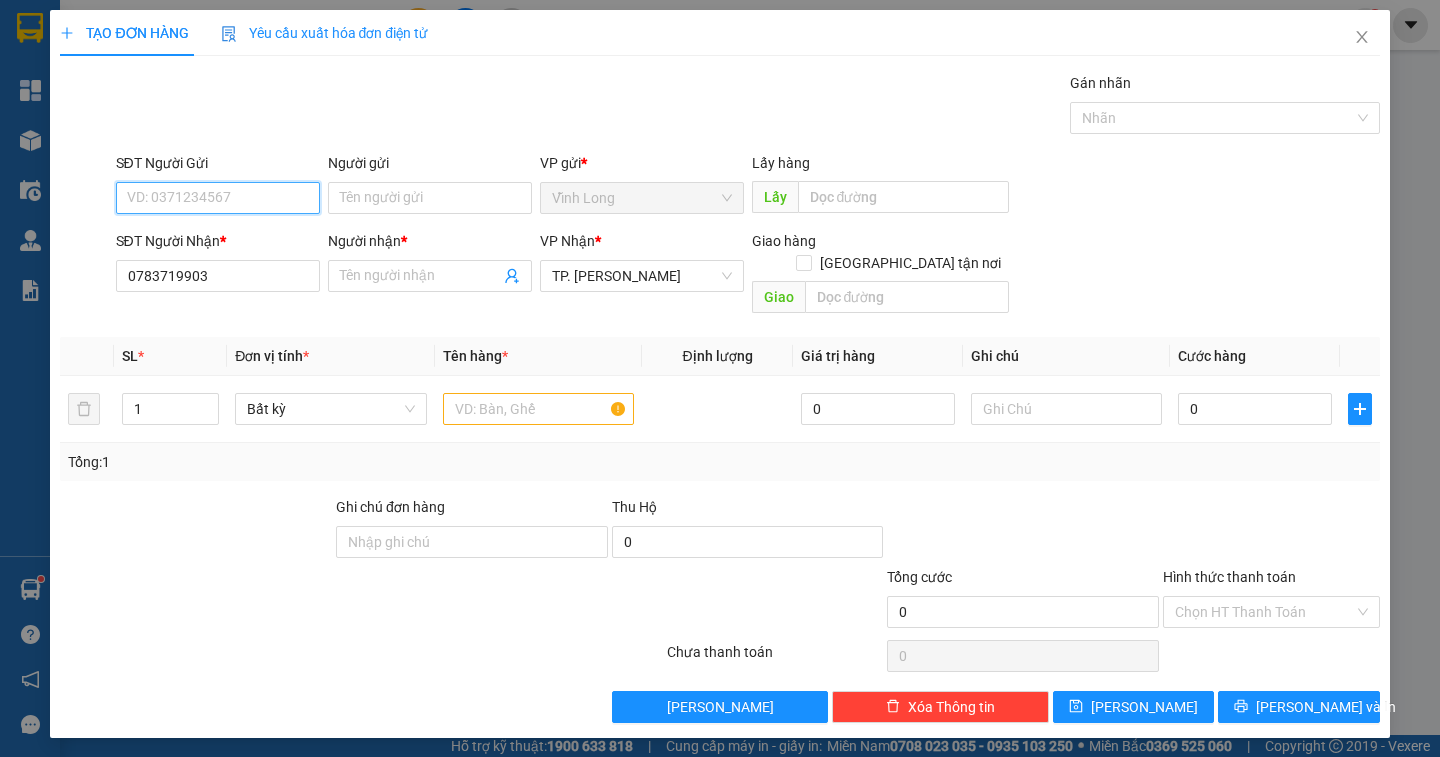 click on "SĐT Người Gửi" at bounding box center [218, 198] 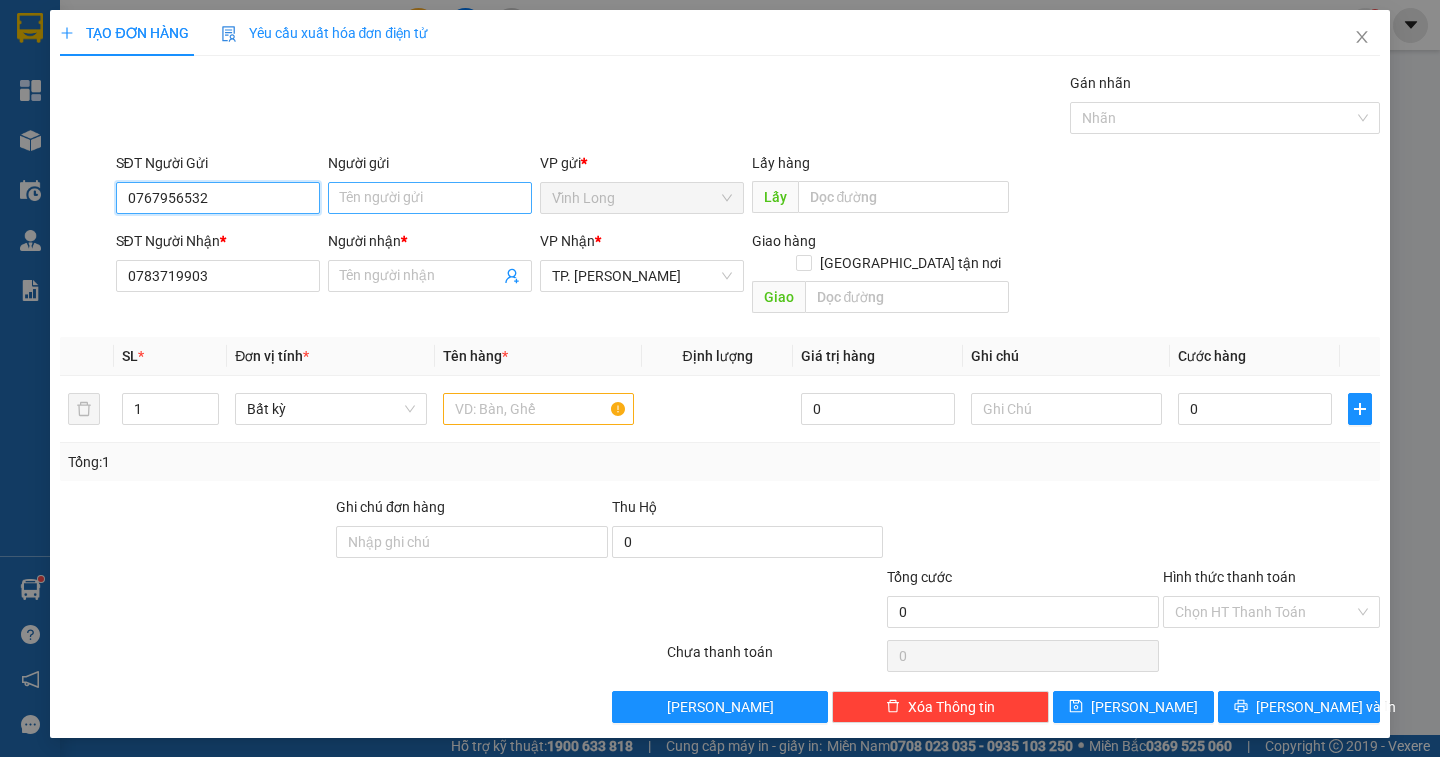 type on "0767956532" 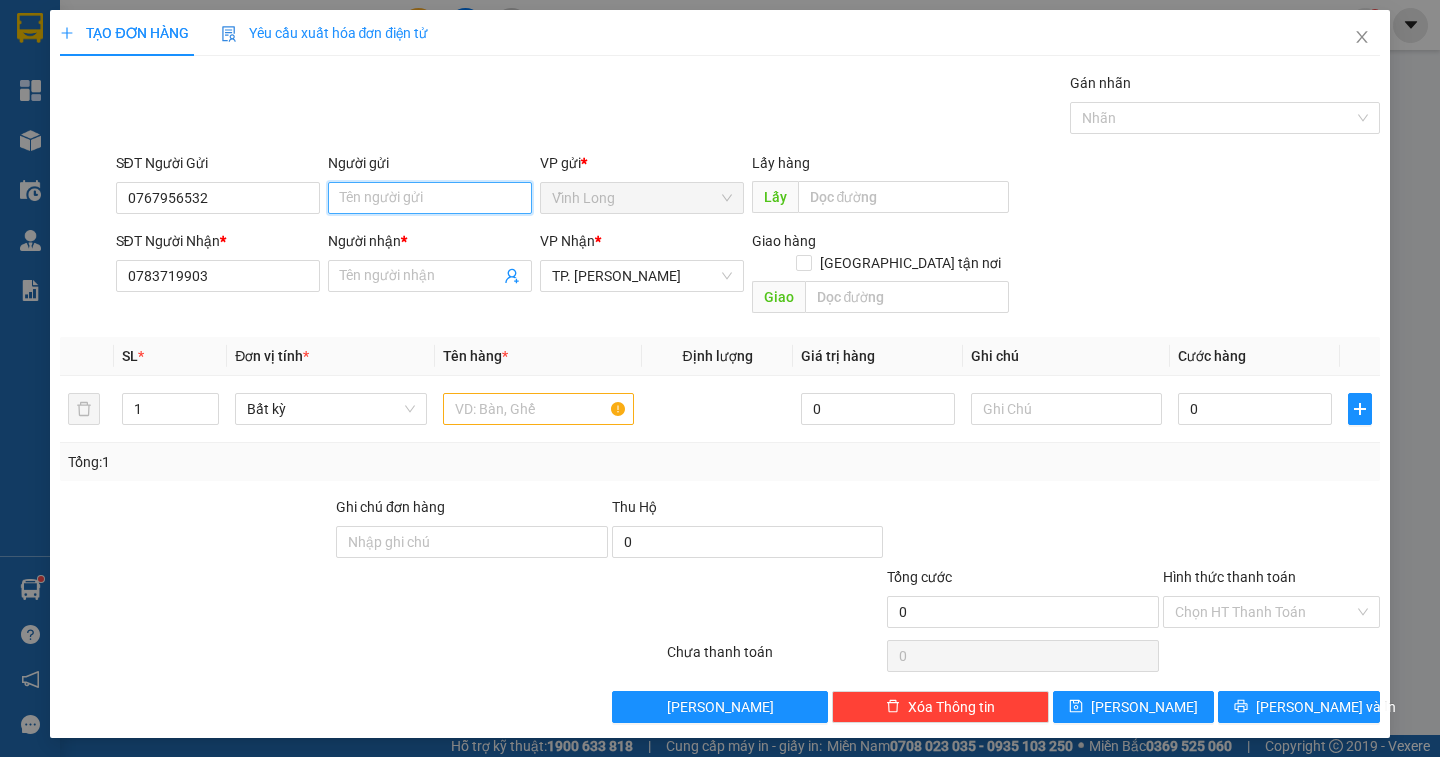 click on "Người gửi" at bounding box center (430, 198) 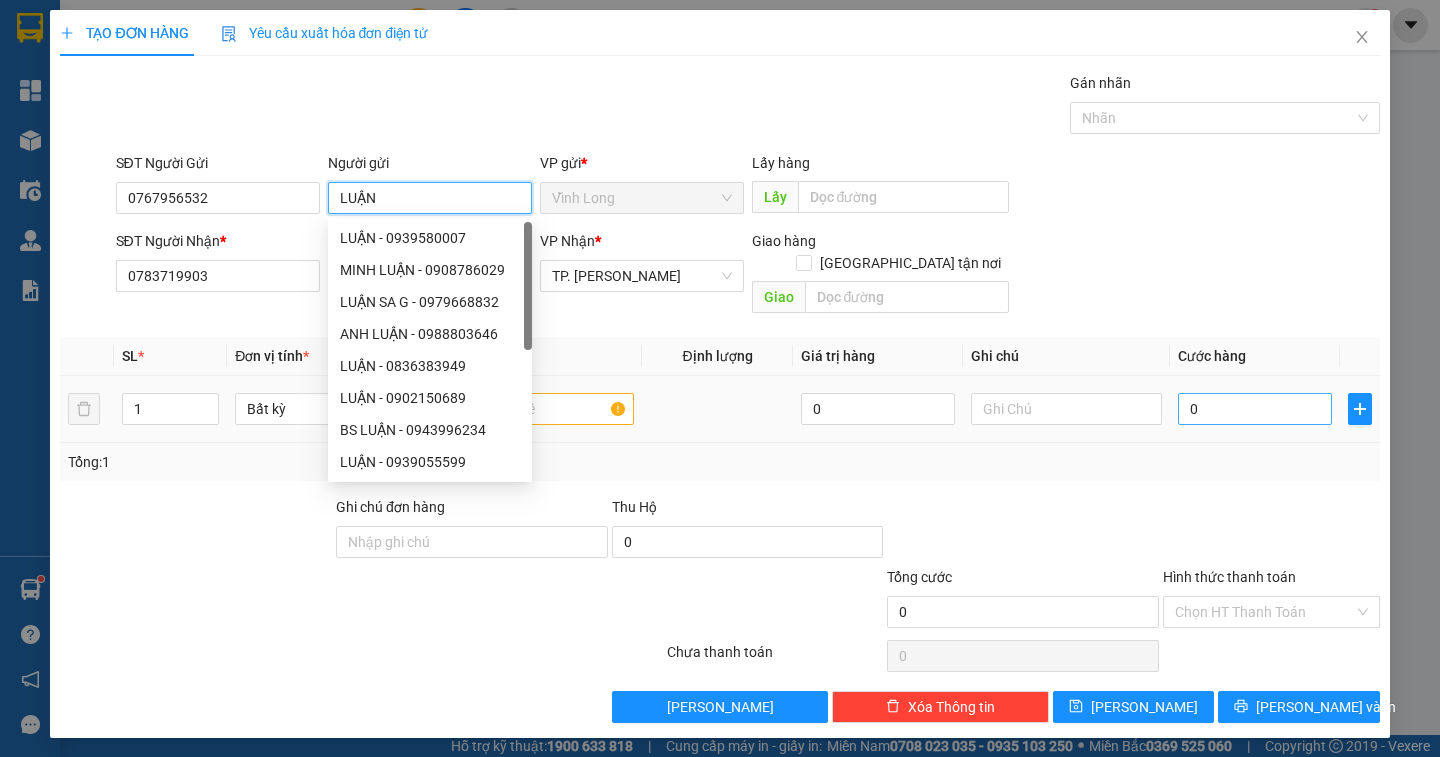 type on "LUẬN" 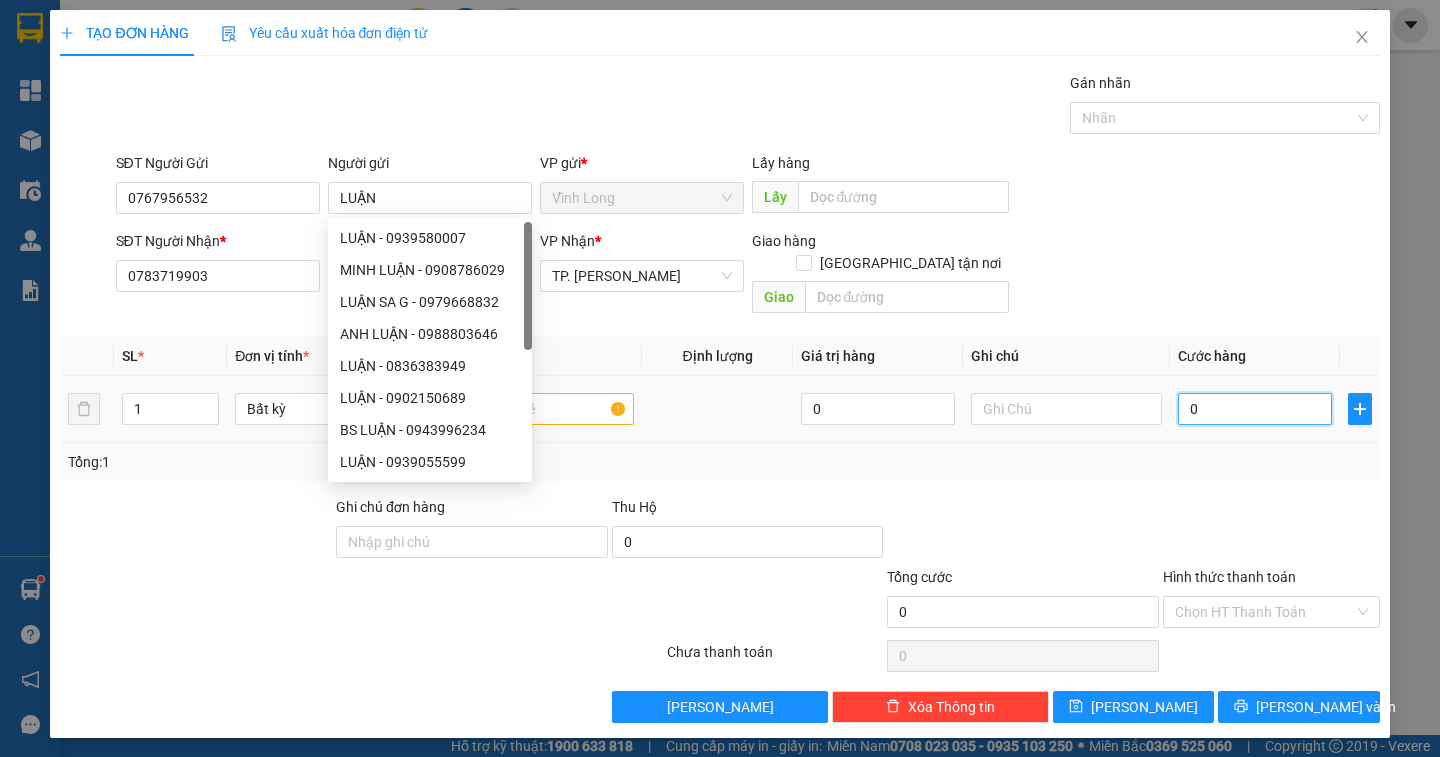 click on "0" at bounding box center (1255, 409) 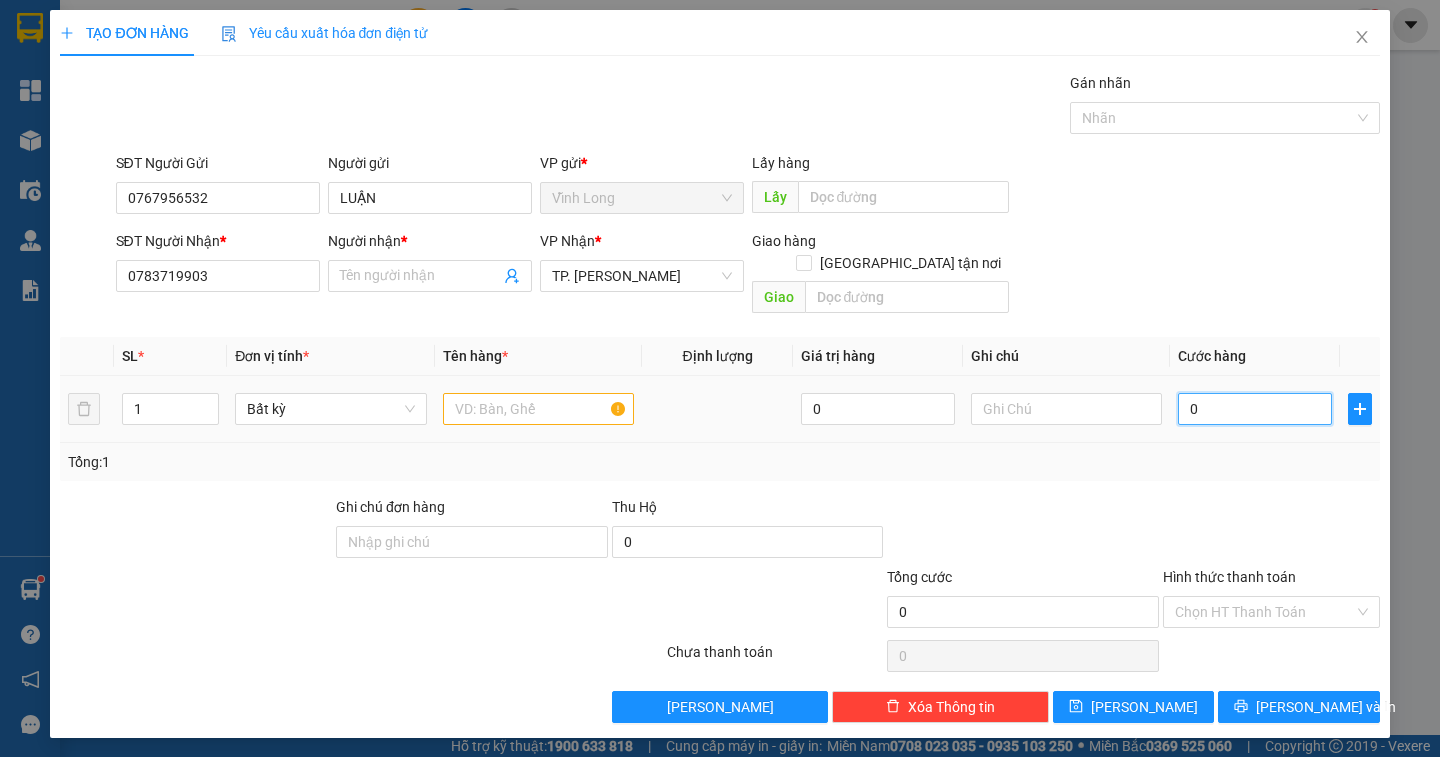 type on "2" 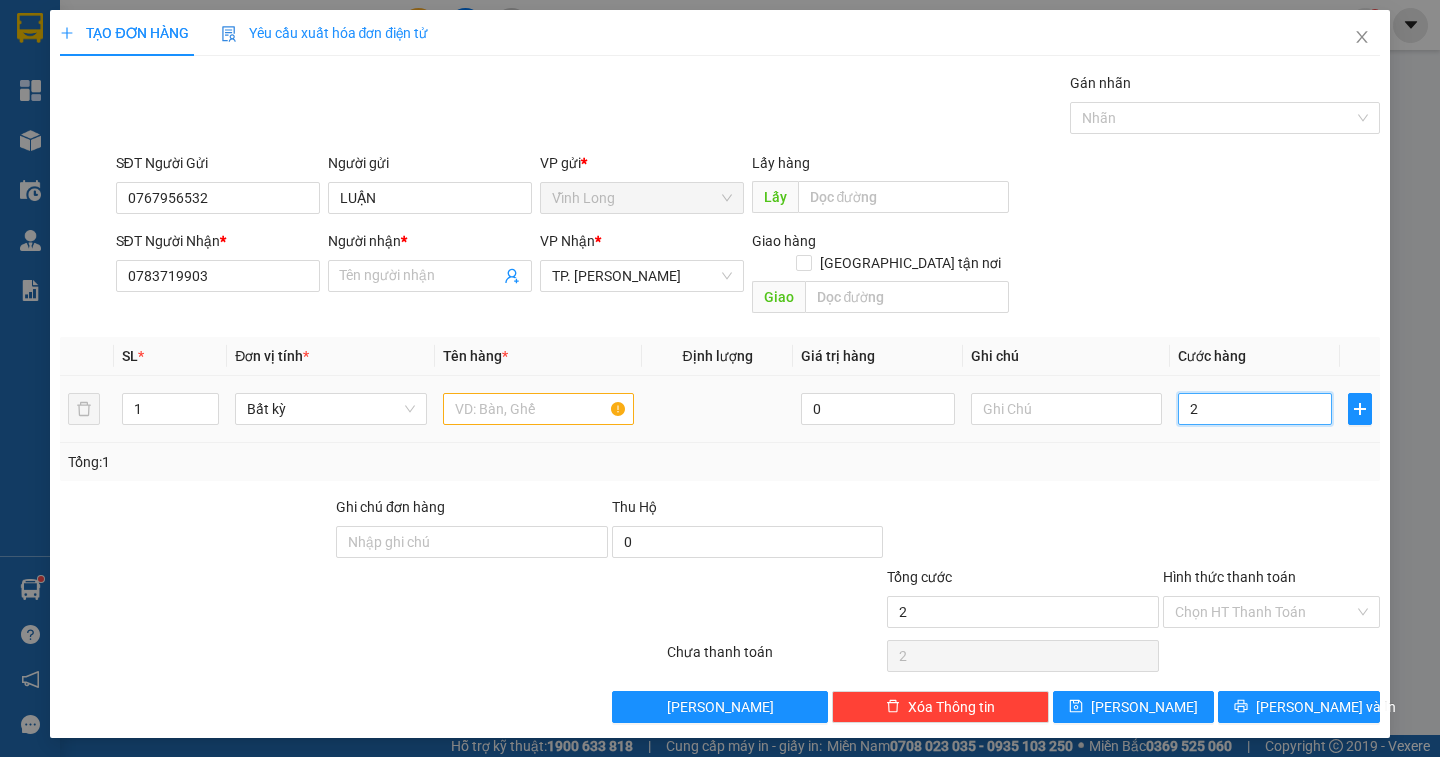 type on "20" 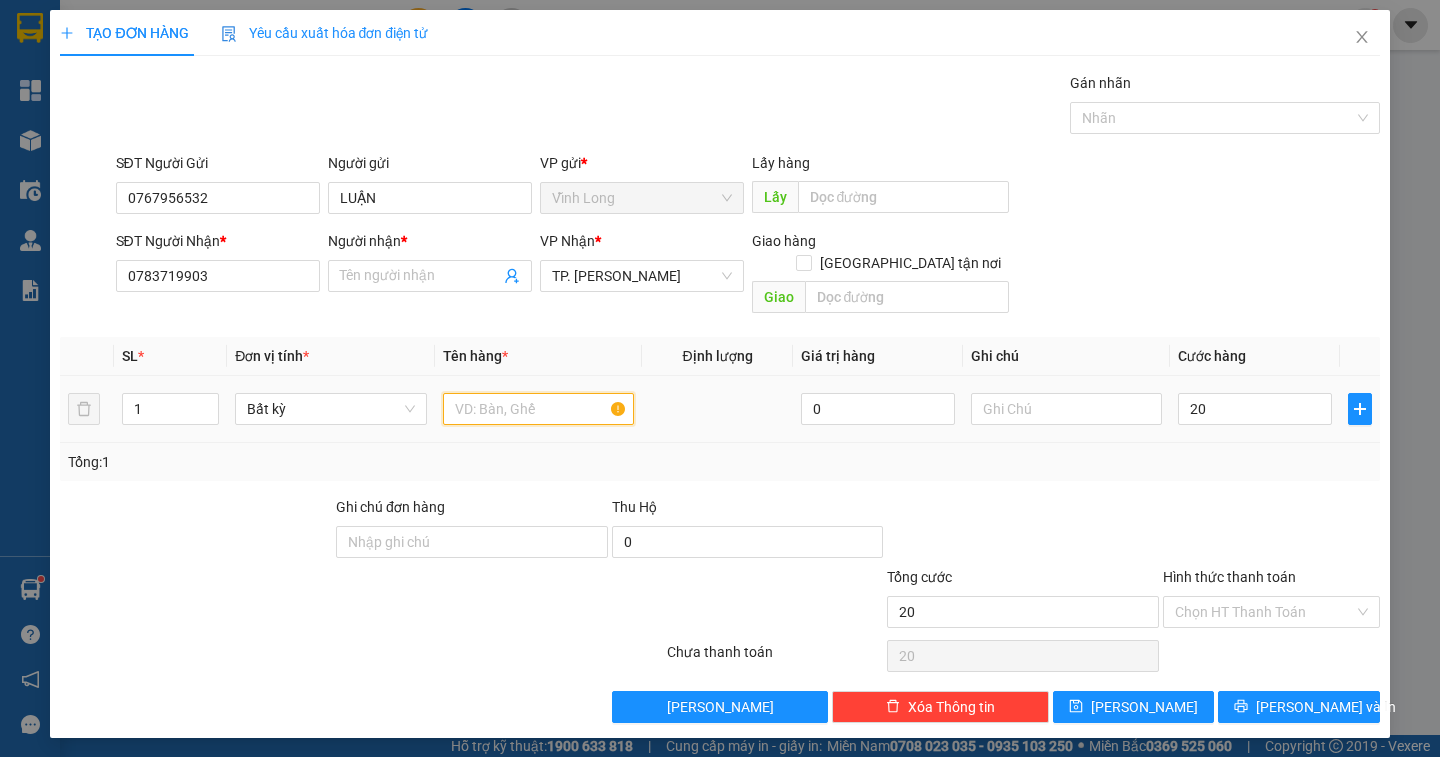type on "20.000" 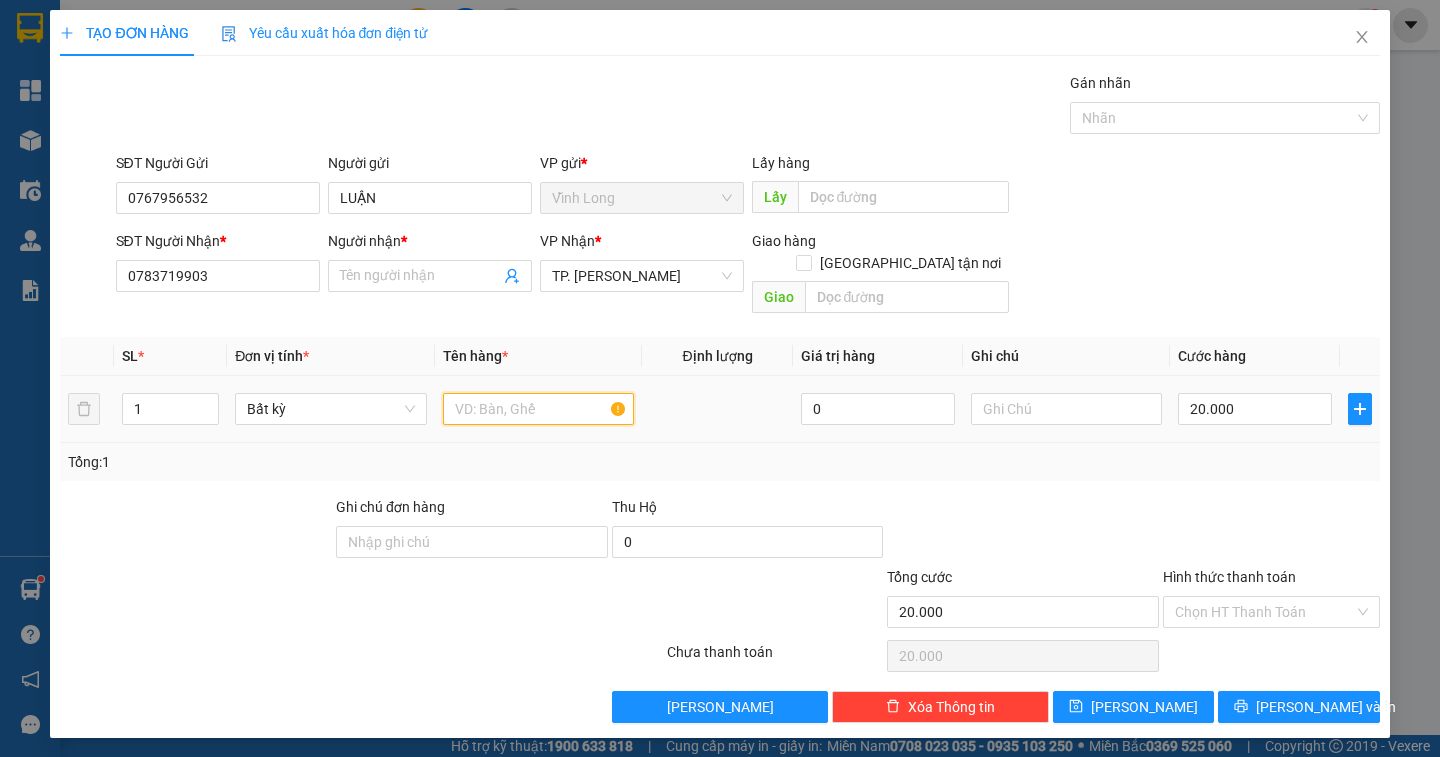 click at bounding box center (538, 409) 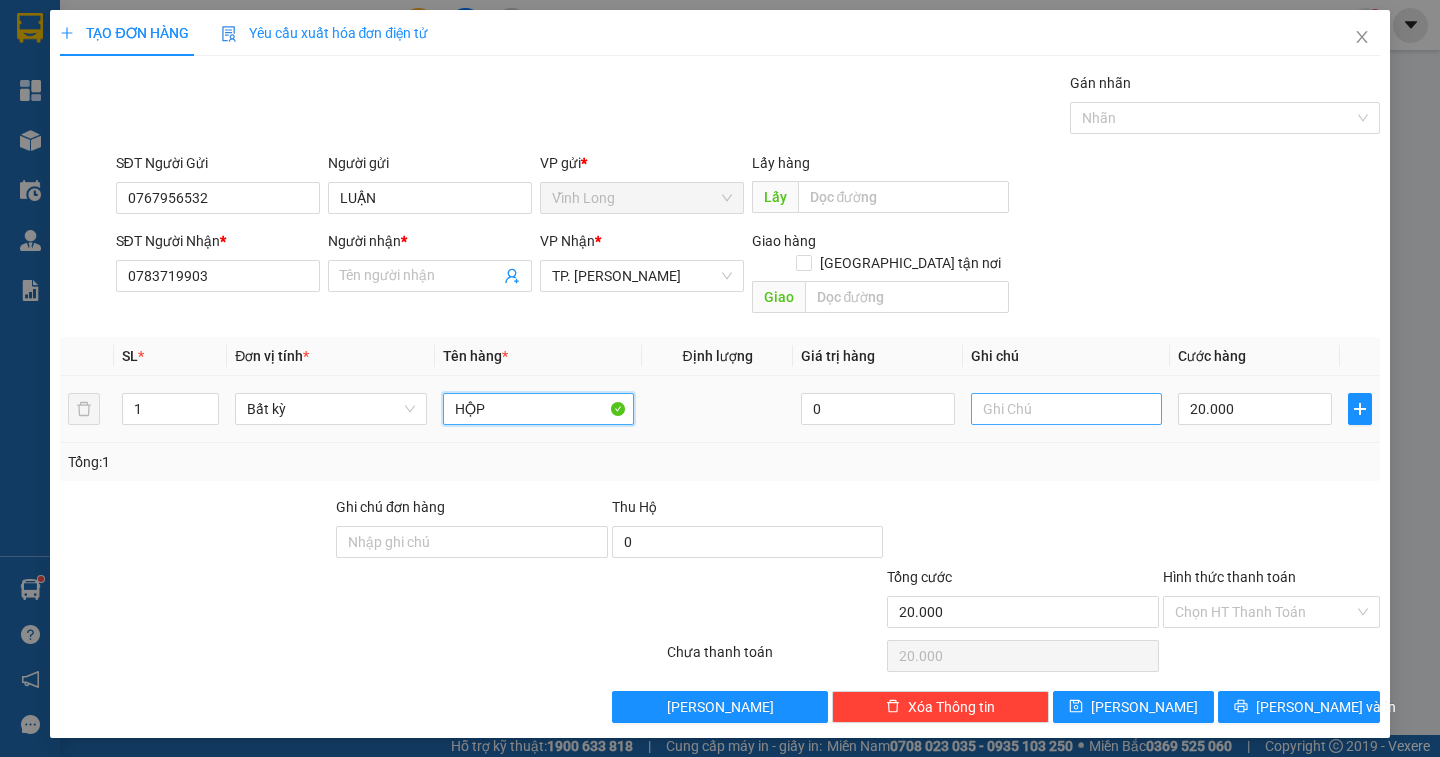 type on "HỘP" 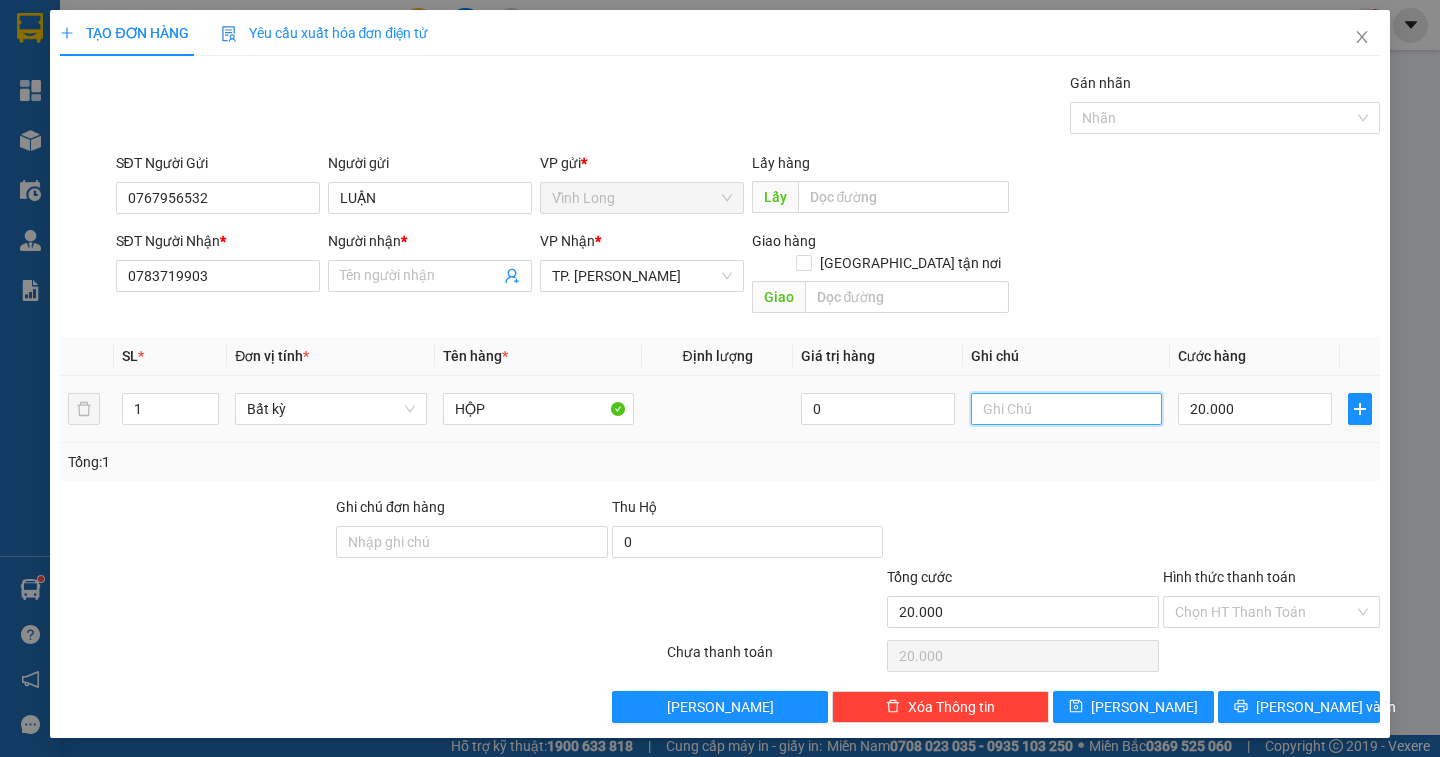 click at bounding box center [1066, 409] 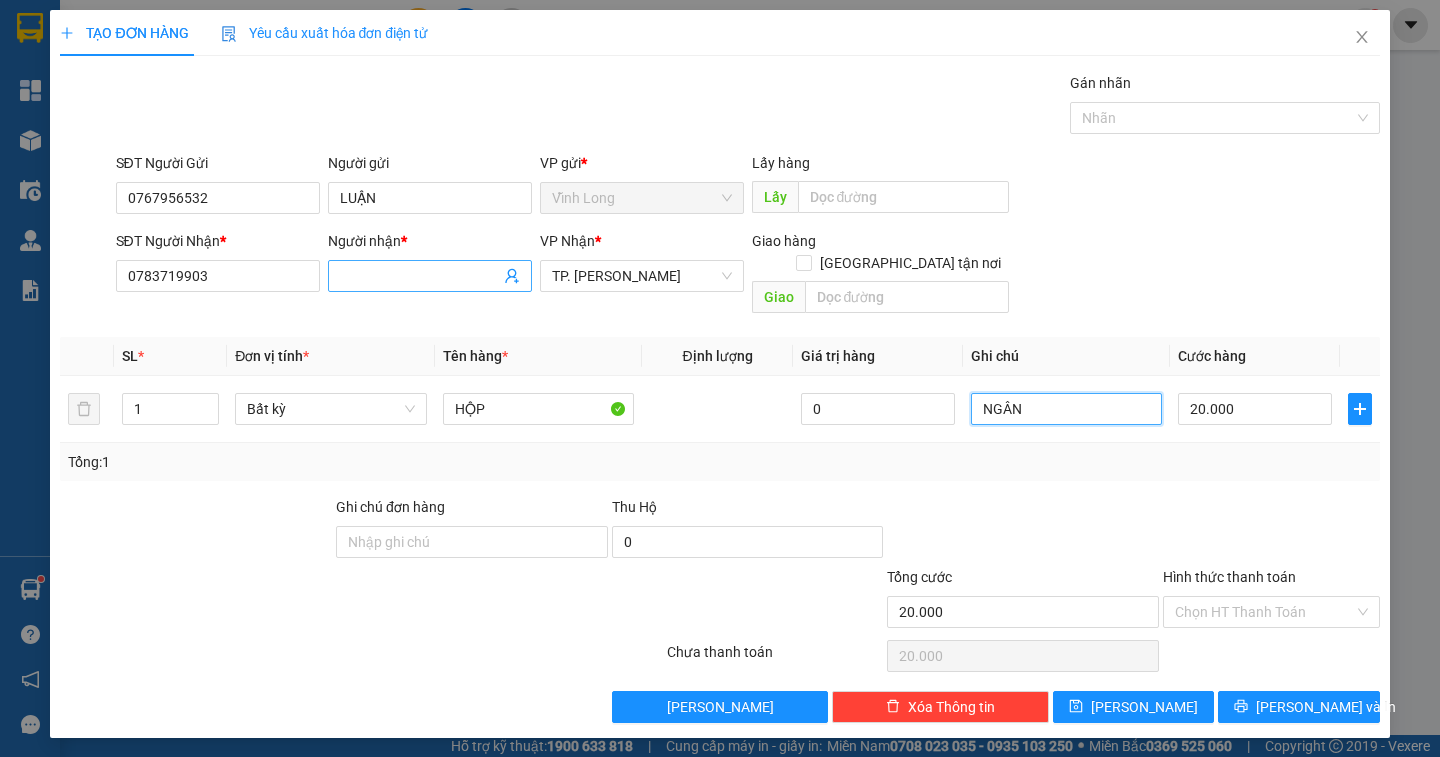 type on "NGÂN" 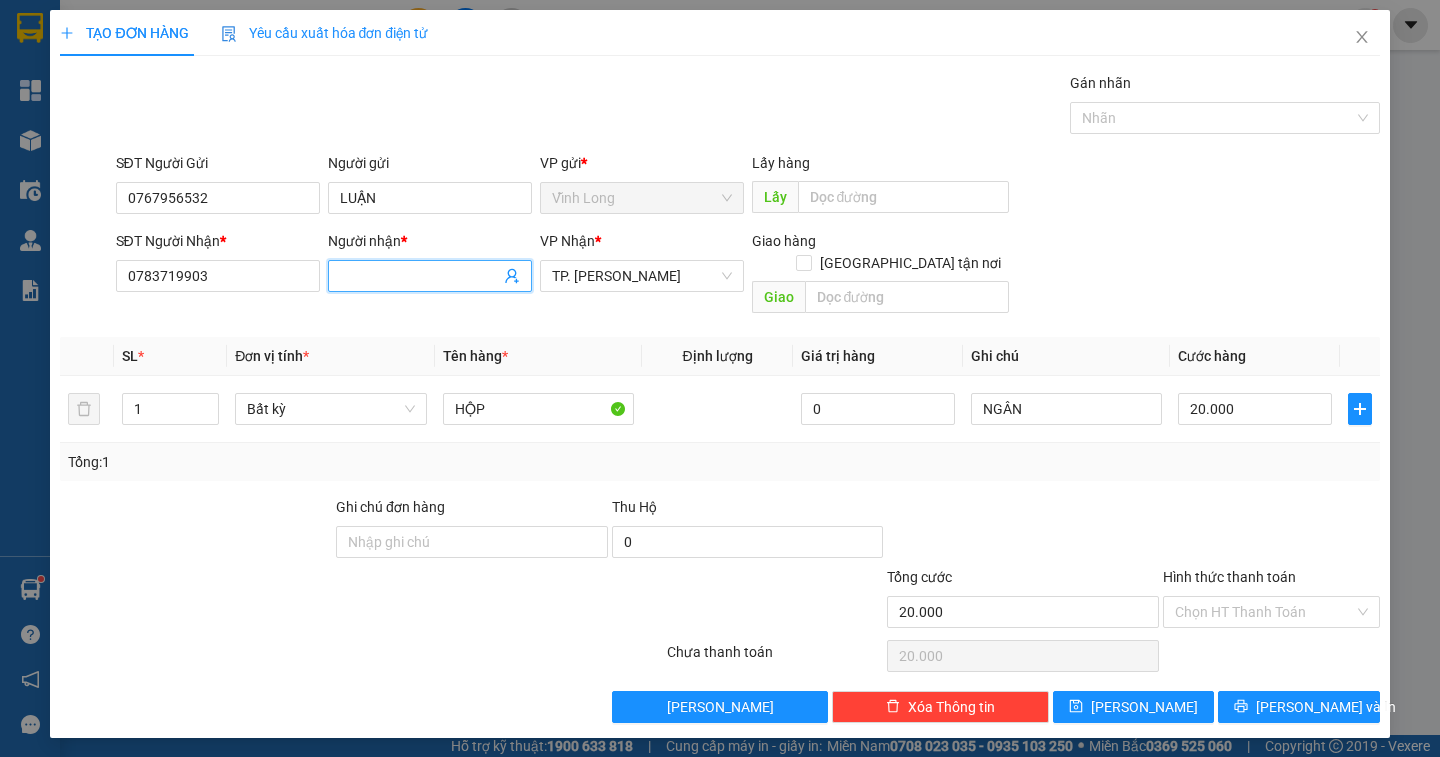 click on "Người nhận  *" at bounding box center [420, 276] 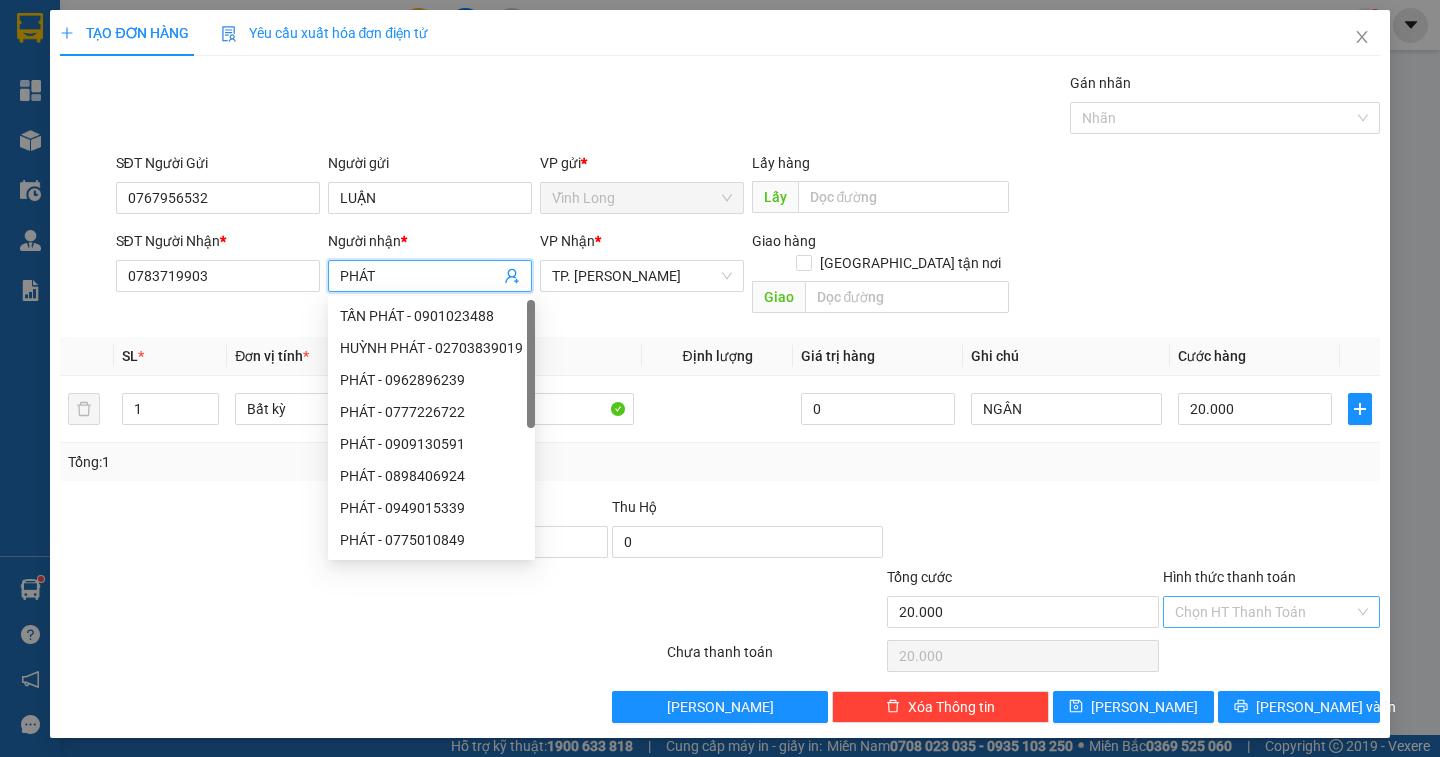 type on "PHÁT" 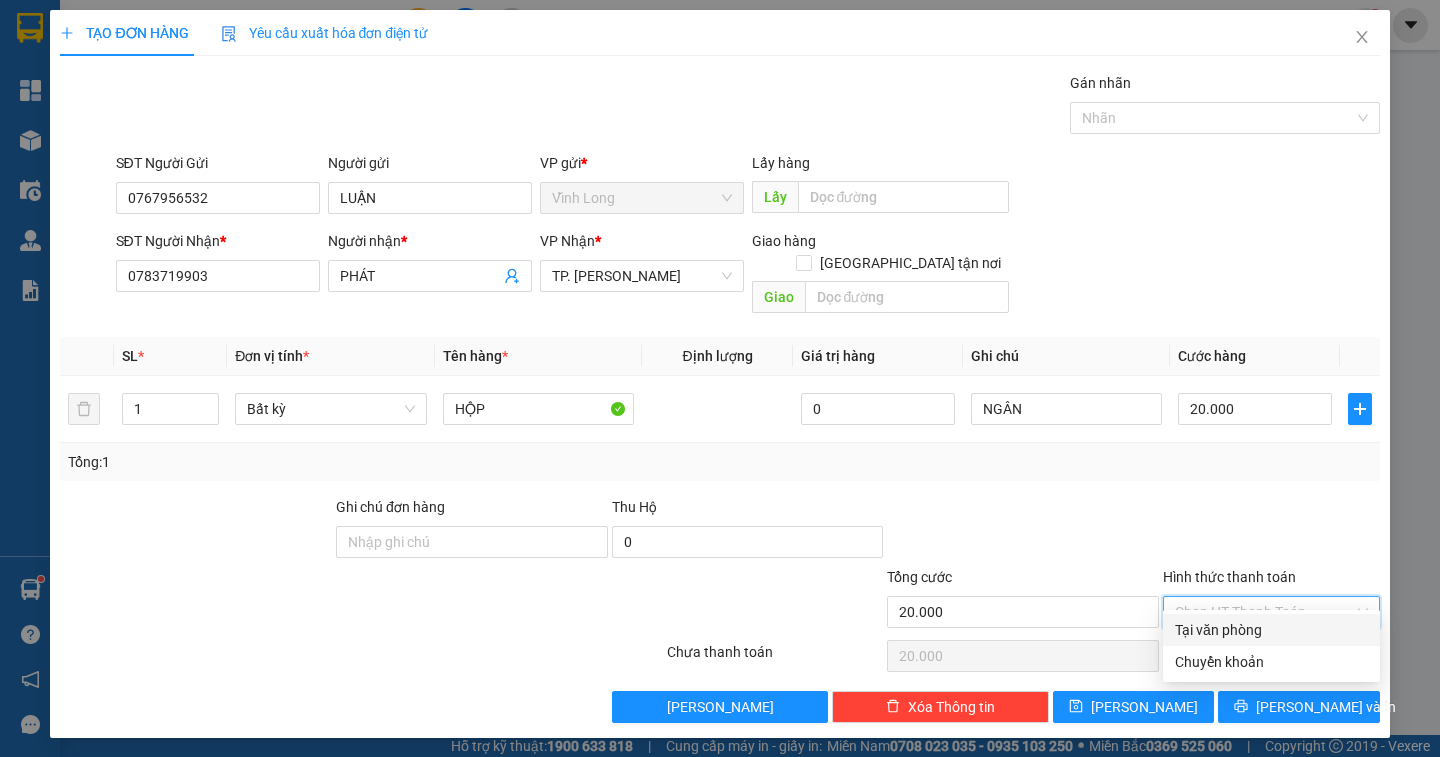 click on "Tại văn phòng" at bounding box center (1271, 630) 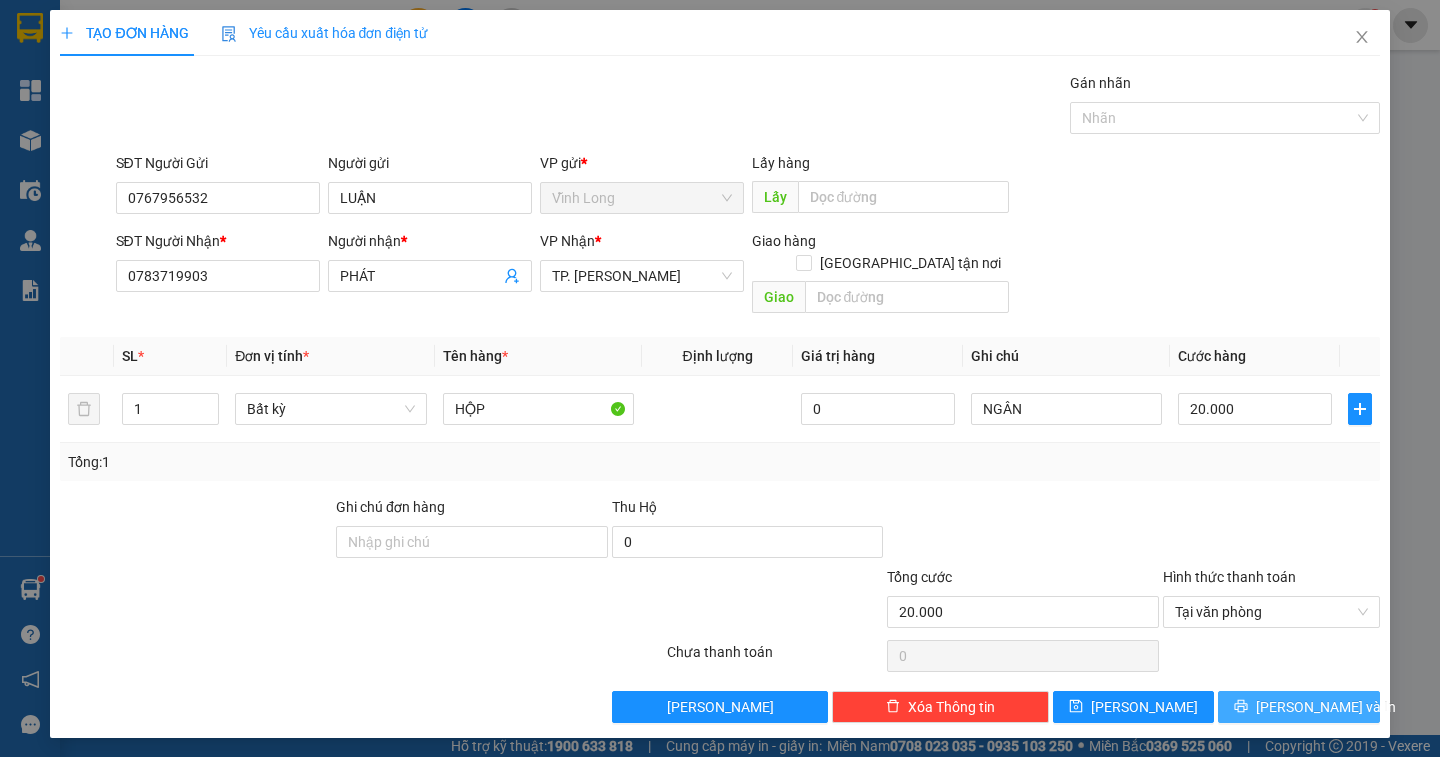 click on "Lưu và In" at bounding box center (1326, 707) 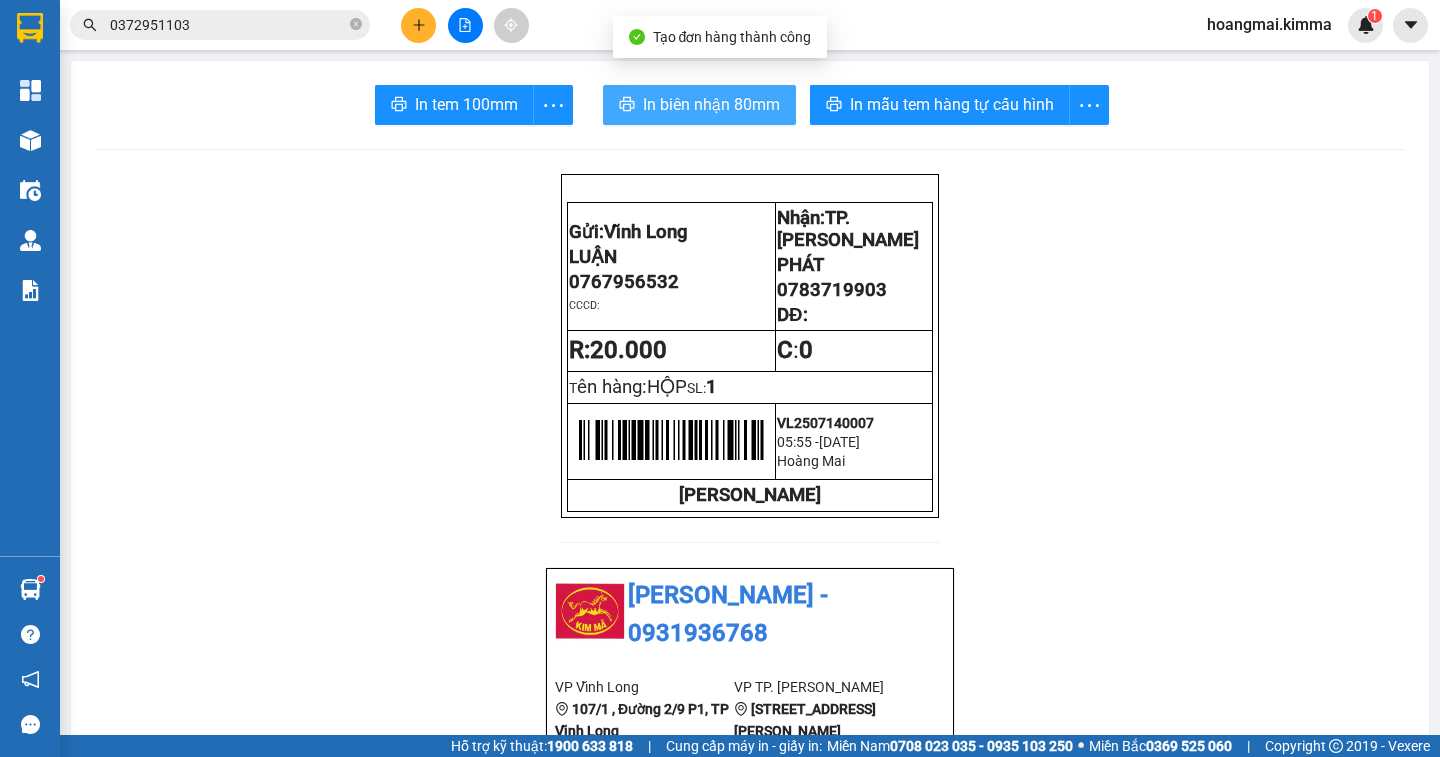 click on "In biên nhận 80mm" at bounding box center (699, 105) 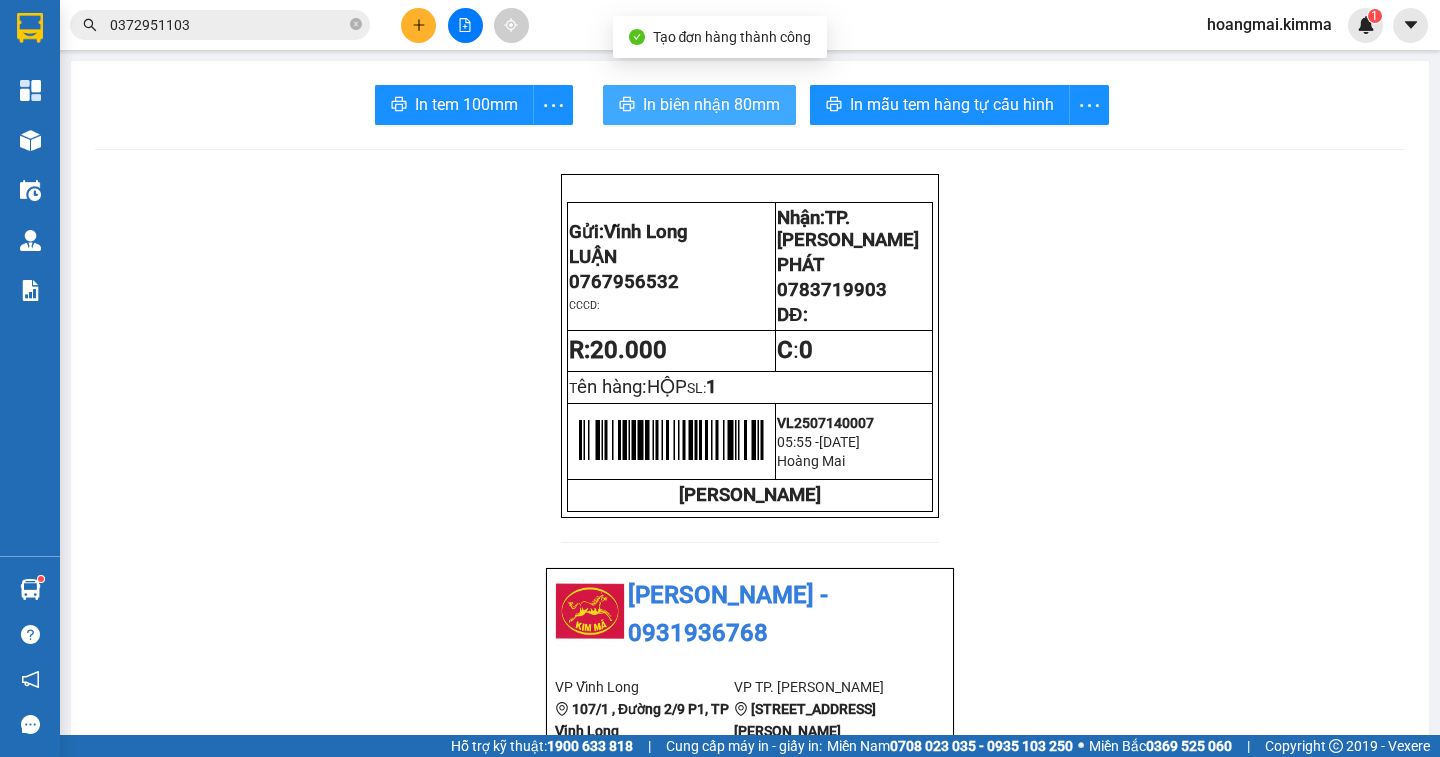 scroll, scrollTop: 0, scrollLeft: 0, axis: both 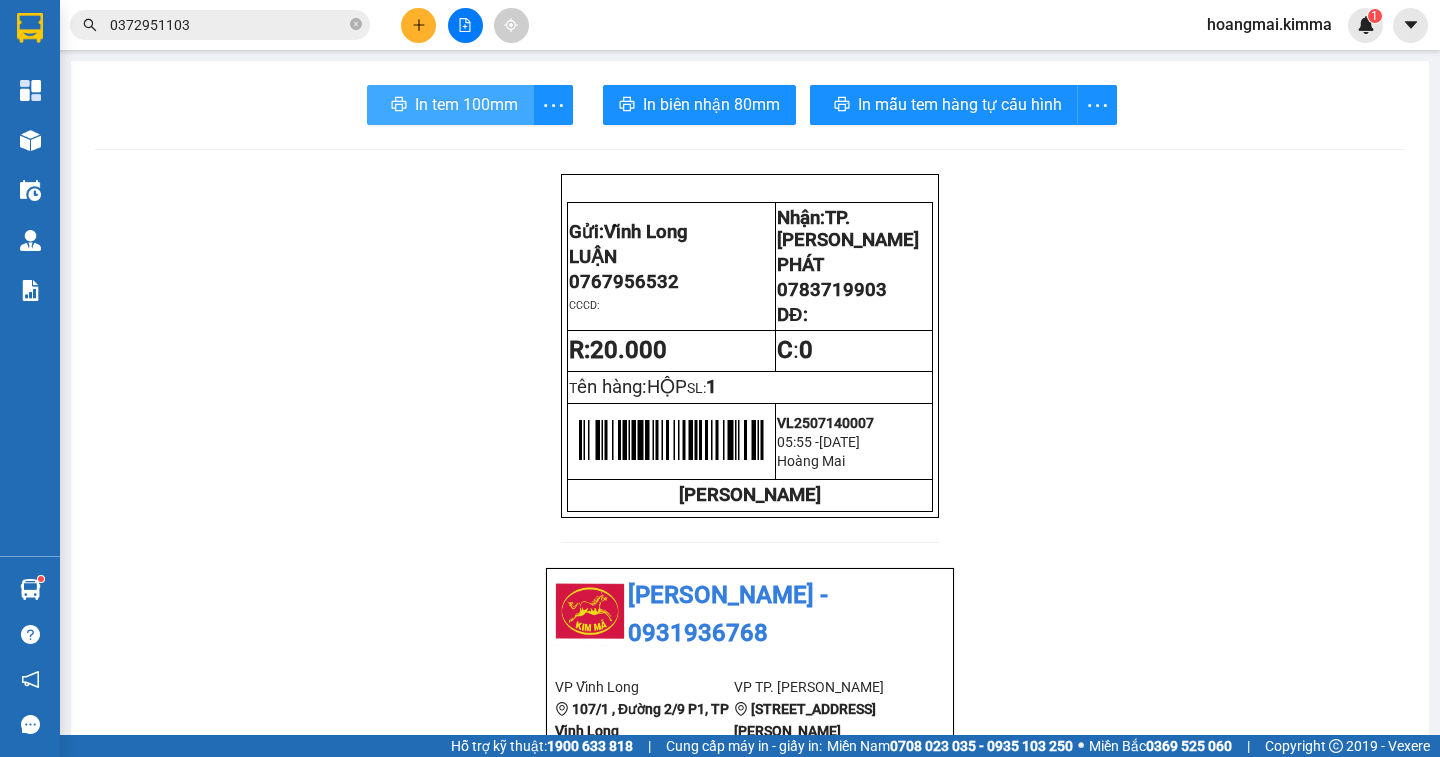 click on "In tem 100mm" at bounding box center (466, 104) 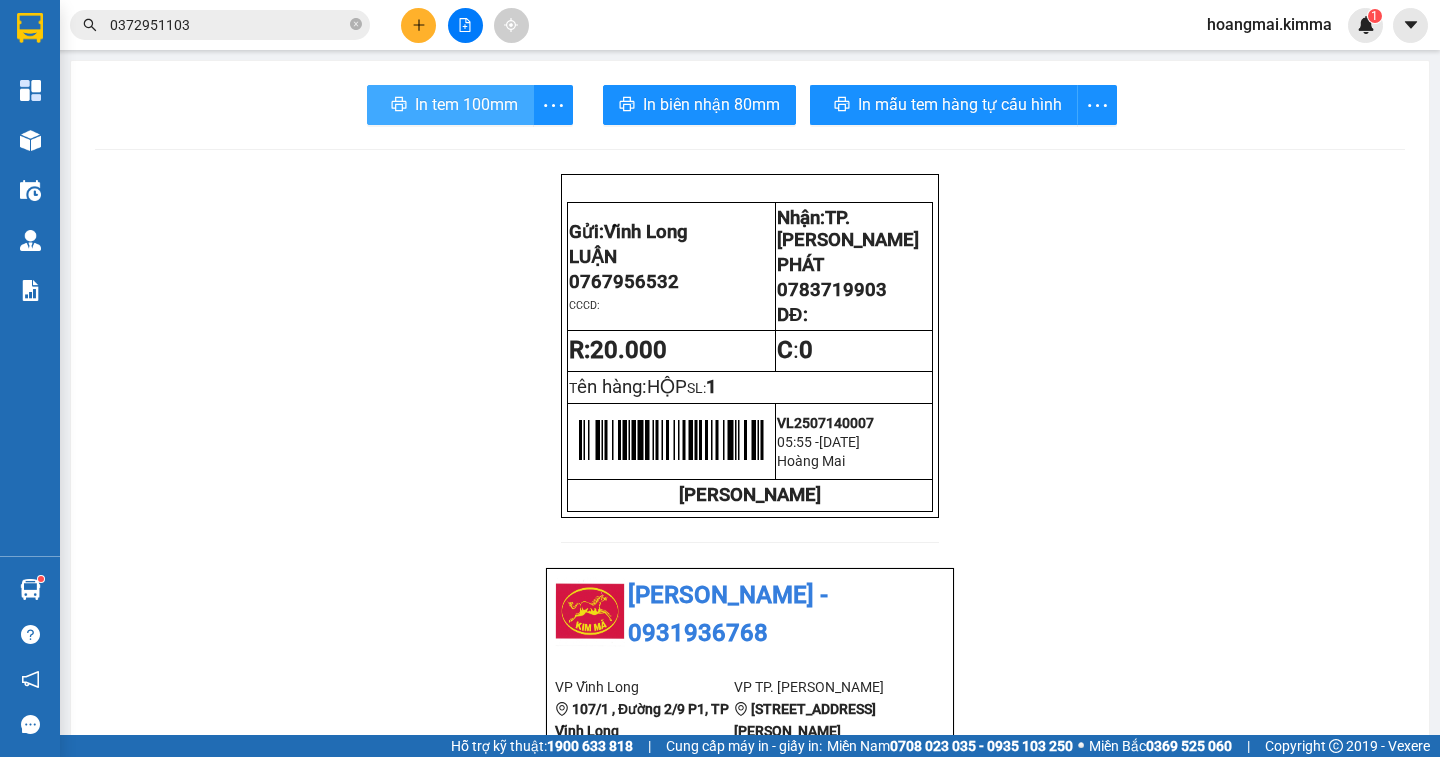 scroll, scrollTop: 0, scrollLeft: 0, axis: both 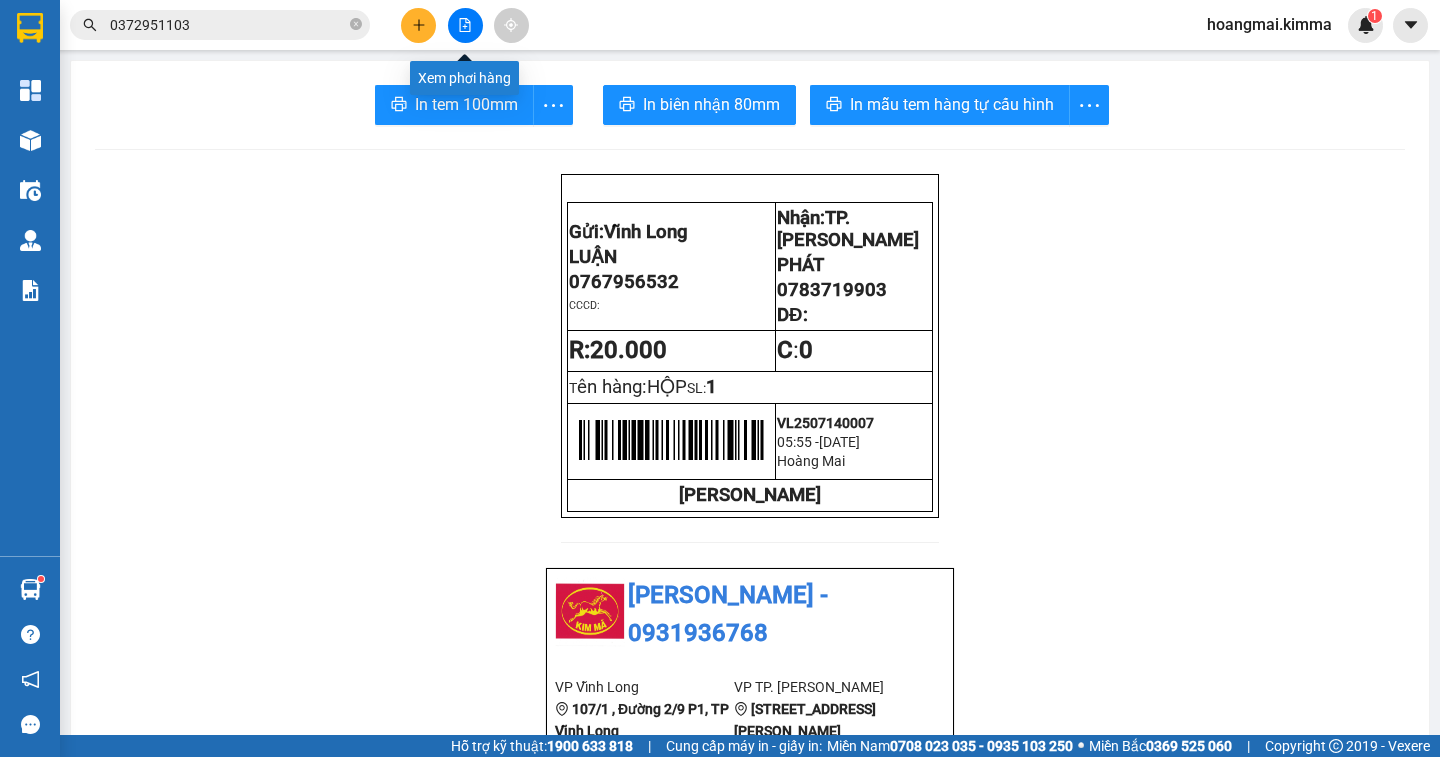 click at bounding box center [465, 25] 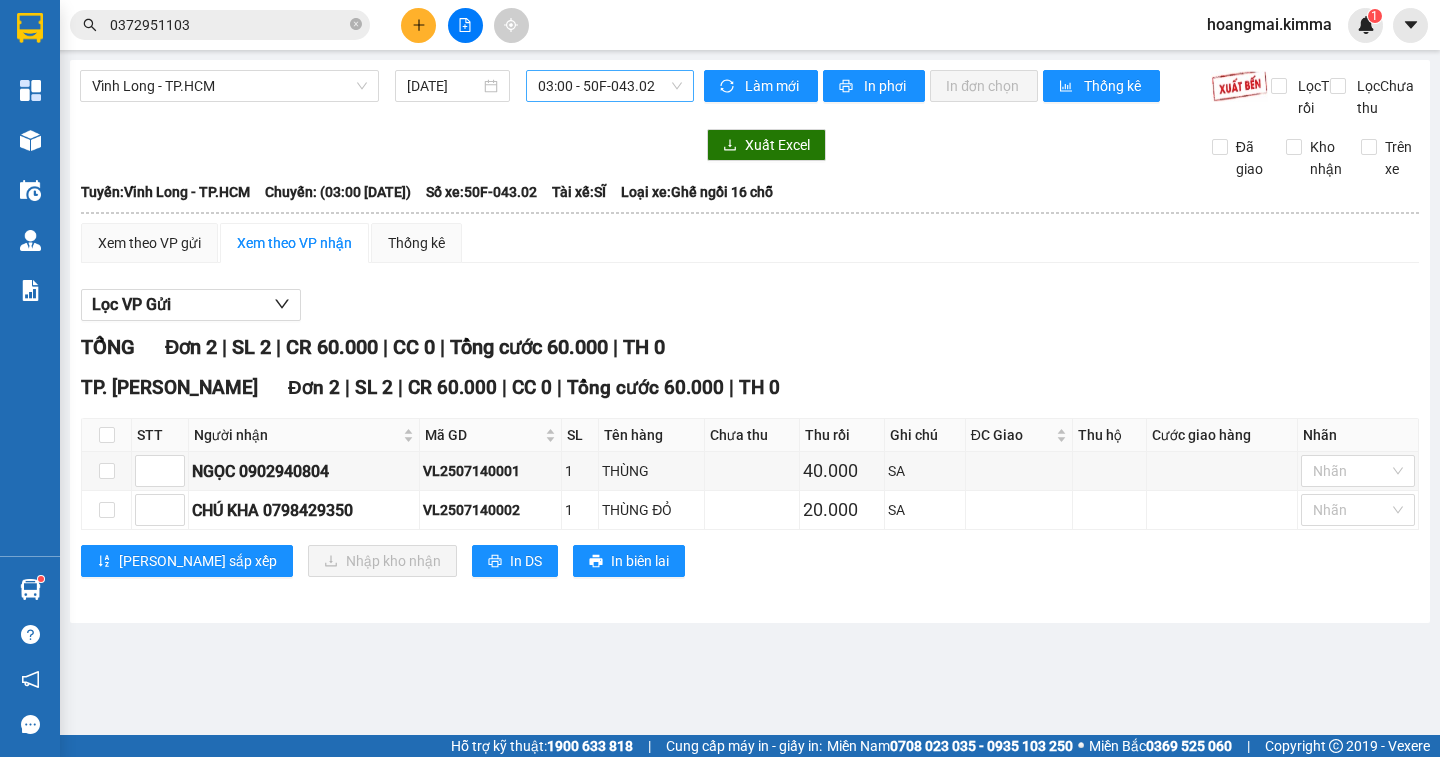 click on "03:00     - 50F-043.02" at bounding box center [610, 86] 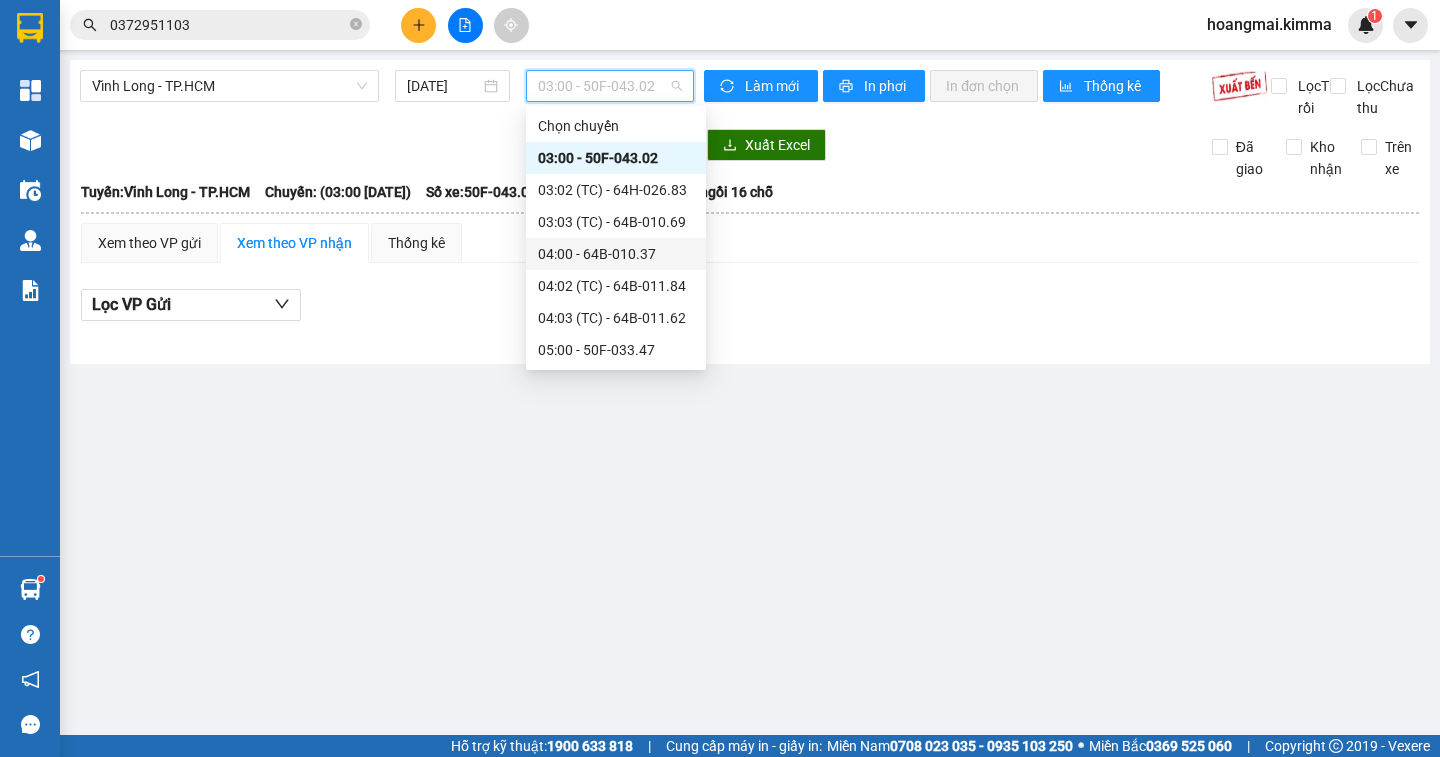 scroll, scrollTop: 300, scrollLeft: 0, axis: vertical 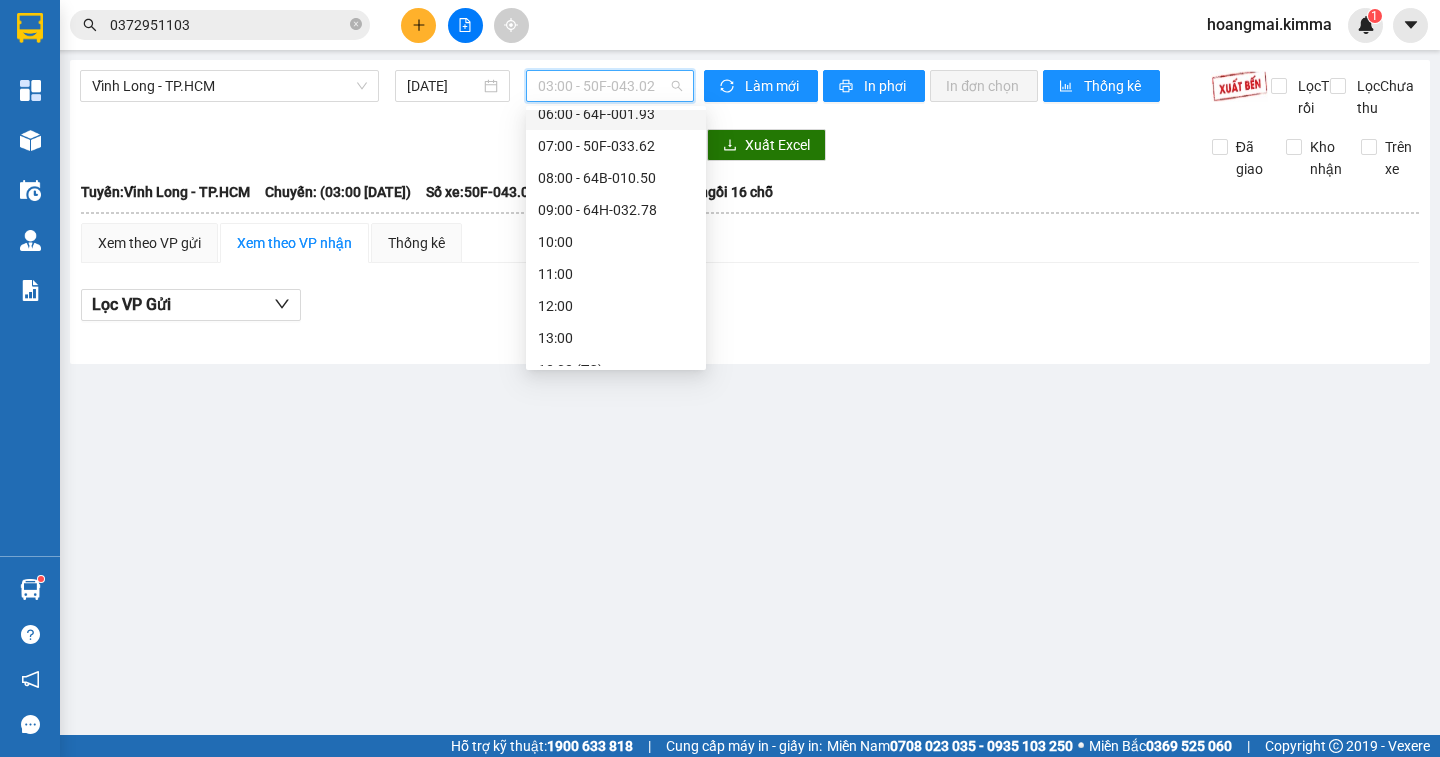 click on "06:00     - 64F-001.93" at bounding box center [616, 114] 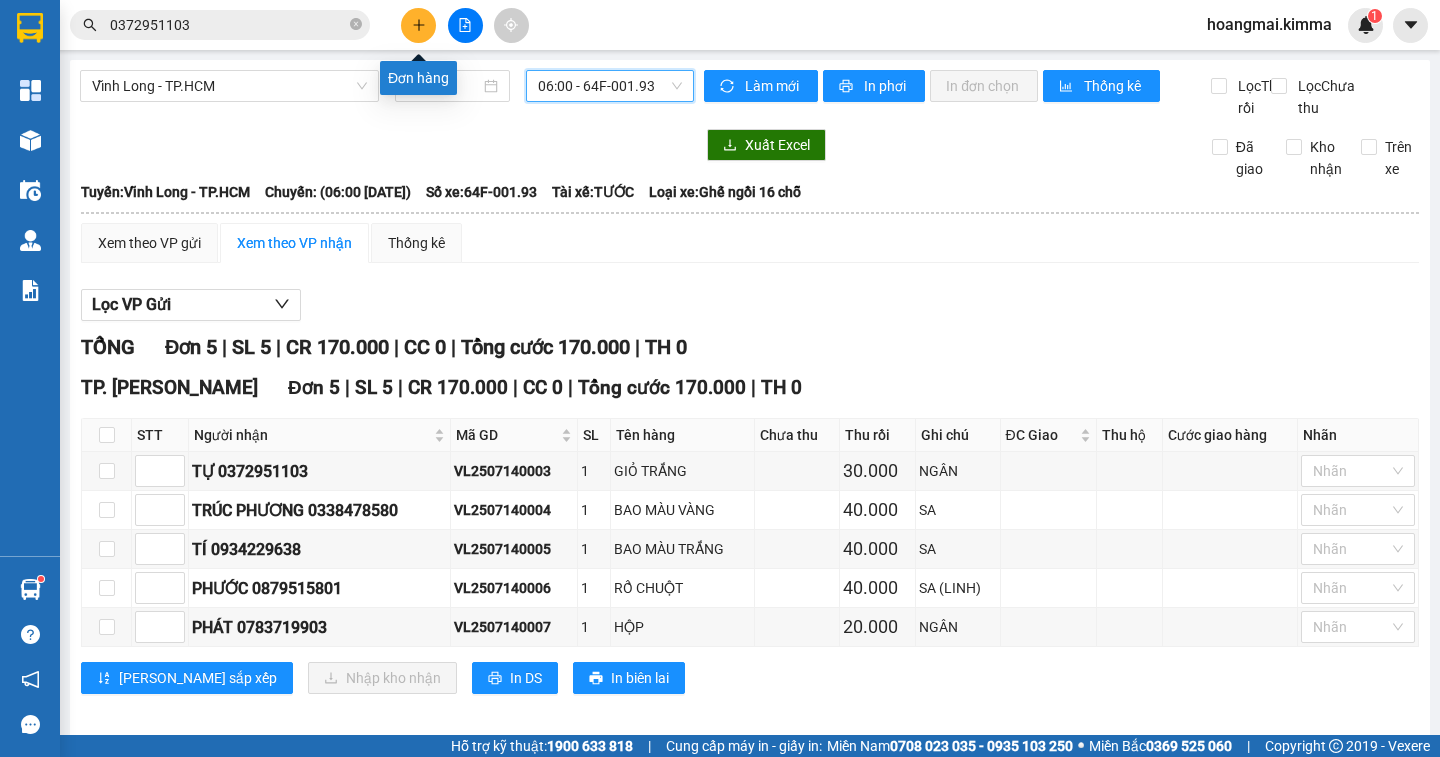 click 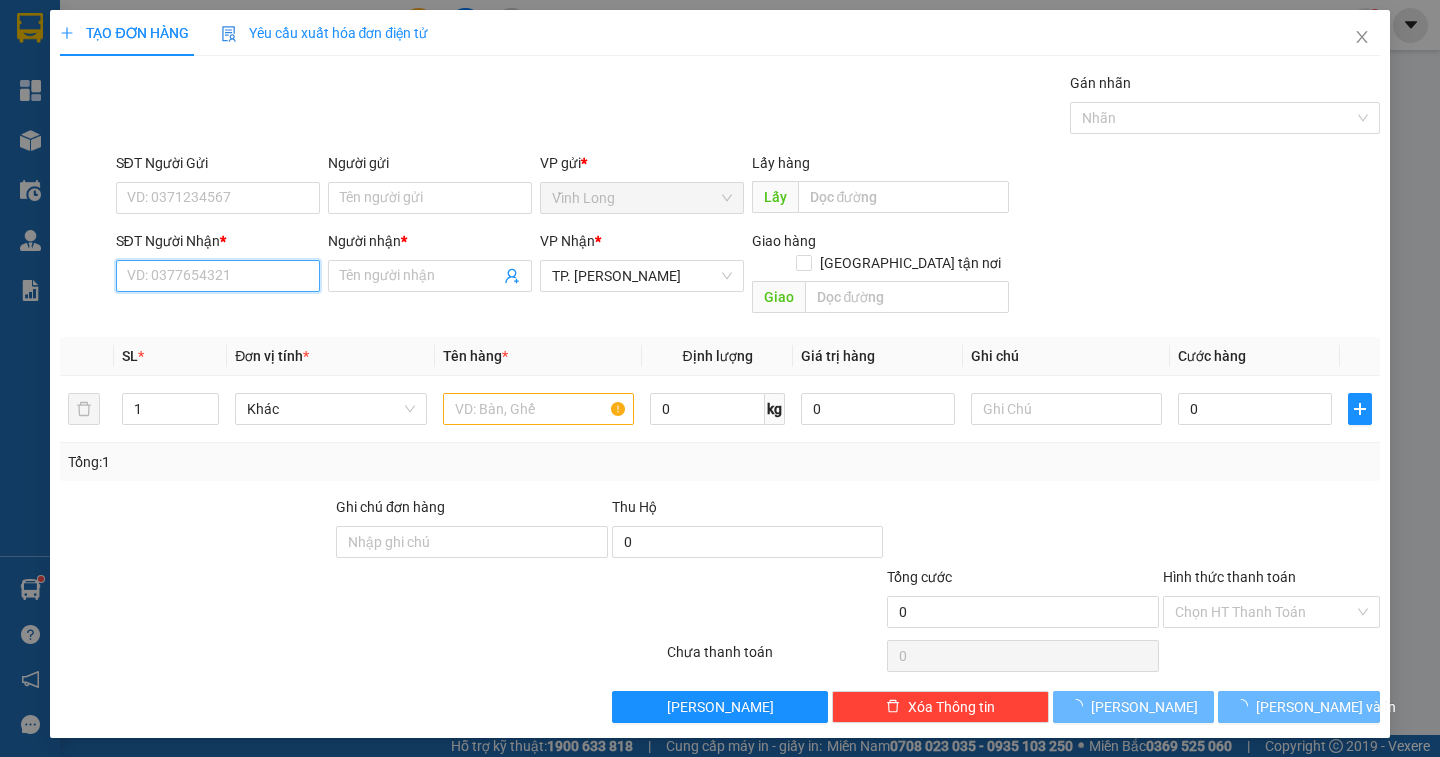 click on "SĐT Người Nhận  *" at bounding box center [218, 276] 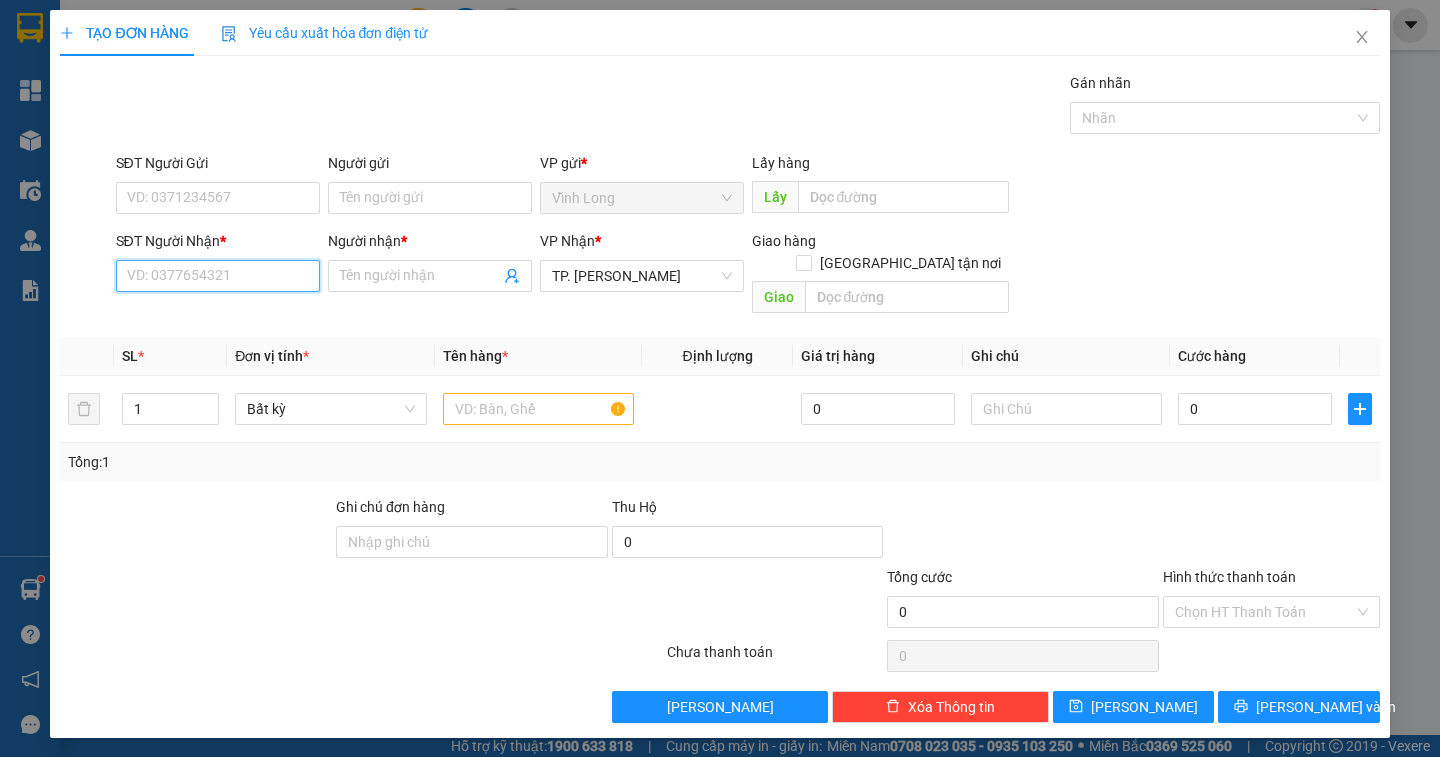 click on "SĐT Người Nhận  *" at bounding box center (218, 276) 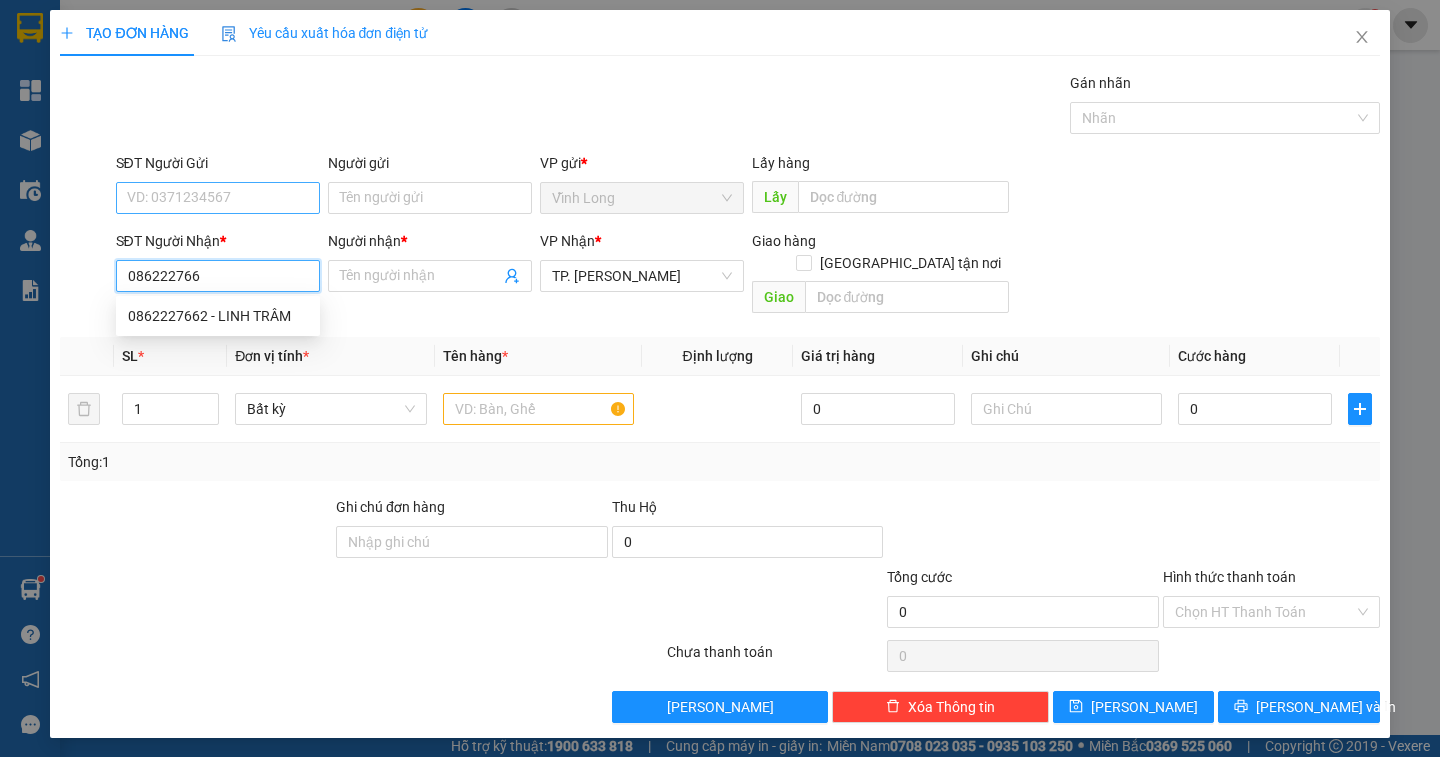 type on "0862227662" 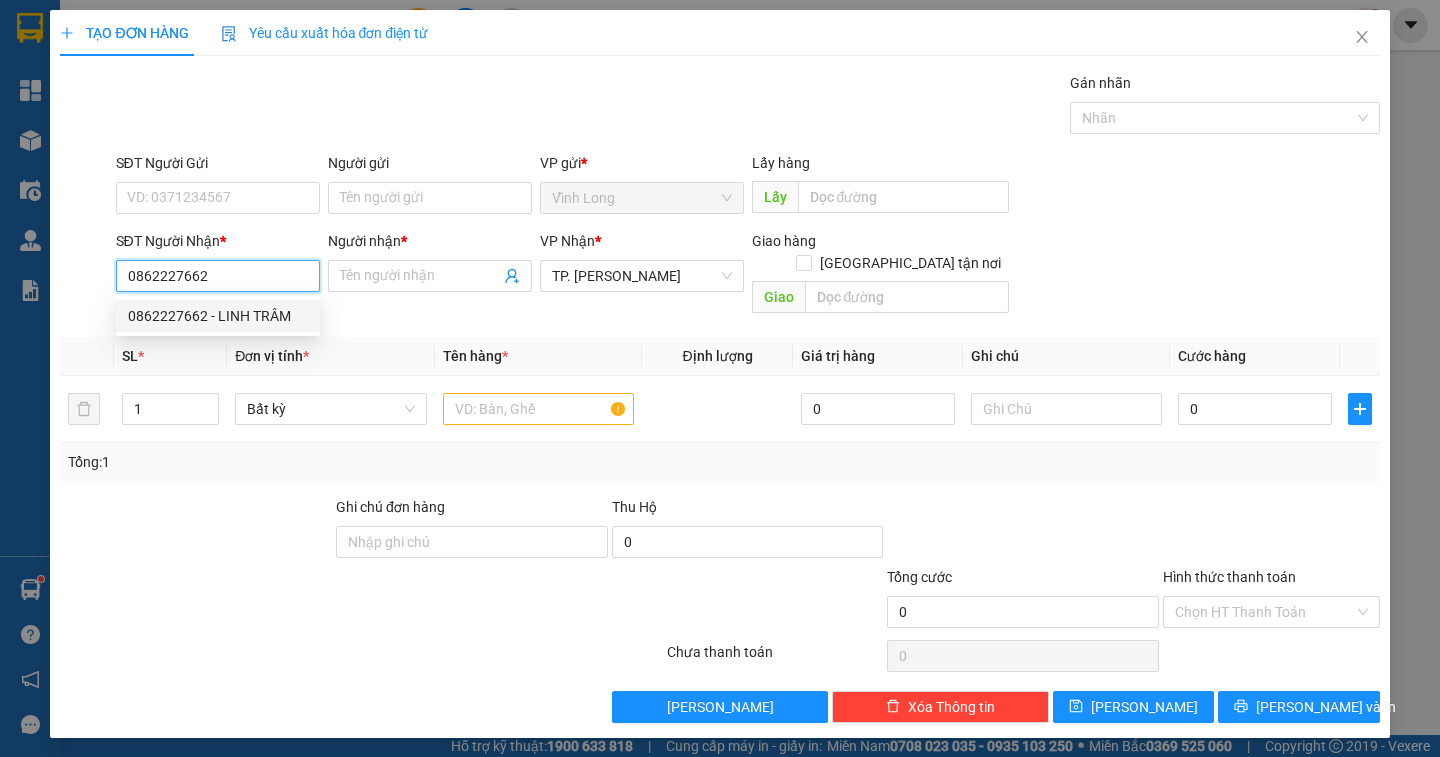 click on "0862227662 - LINH TRÂM" at bounding box center [218, 316] 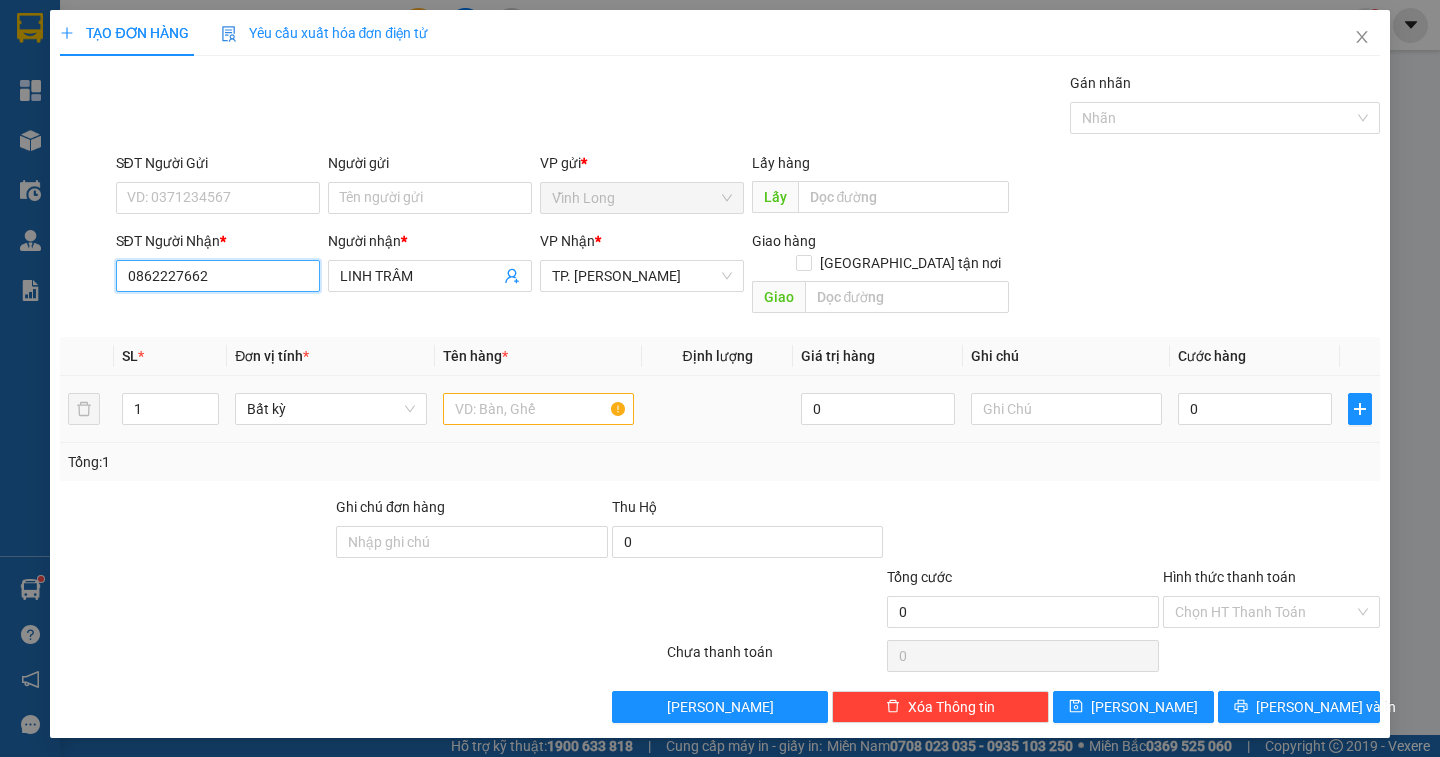 type on "0862227662" 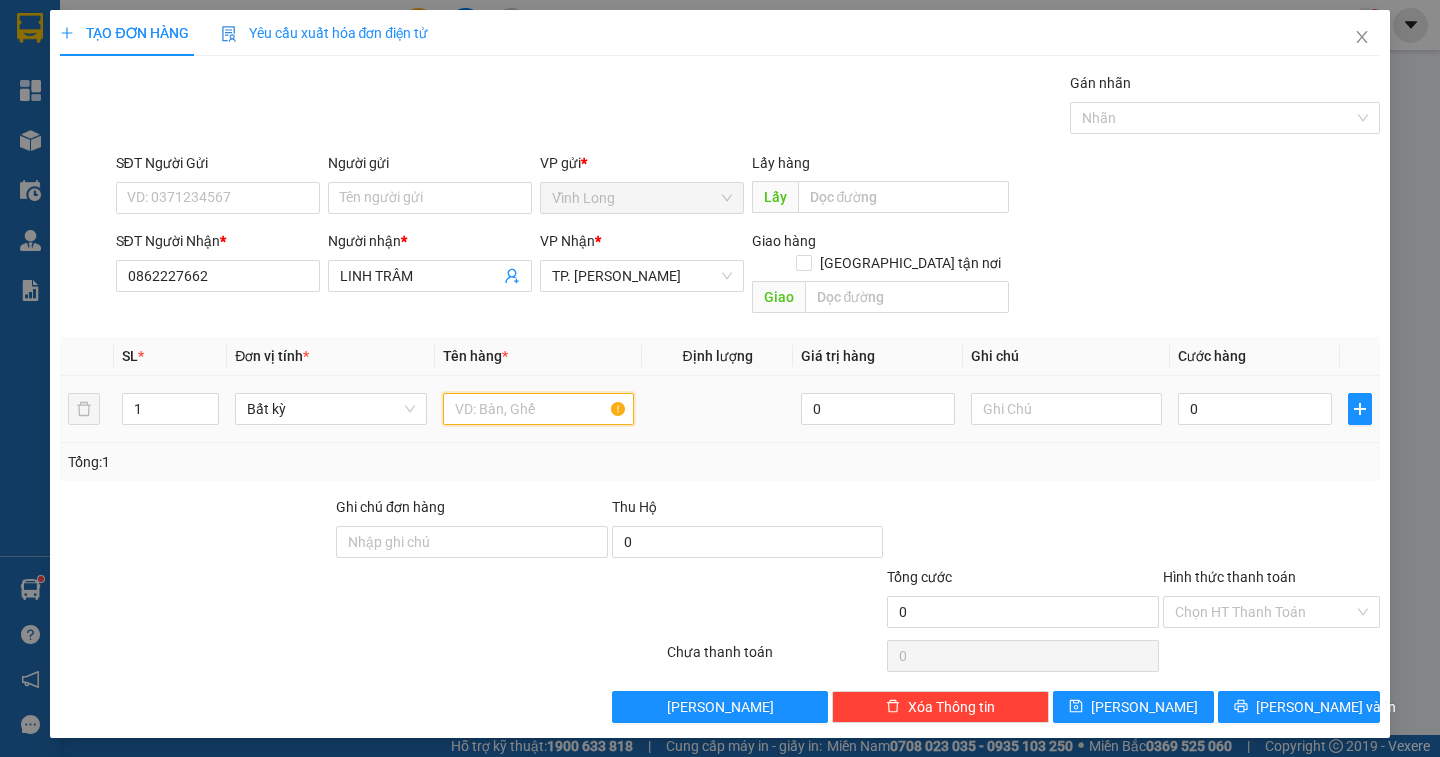 click at bounding box center [538, 409] 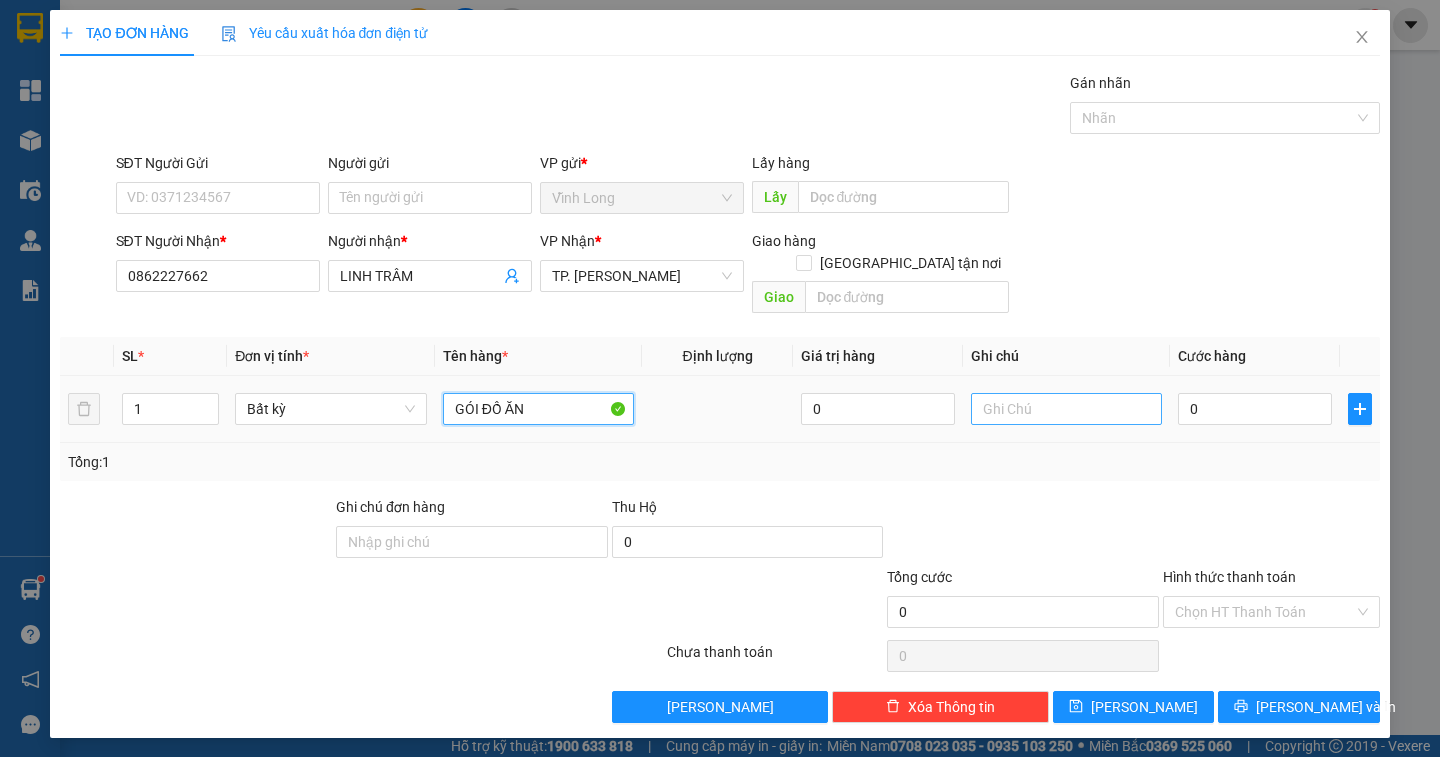 type on "GÓI ĐỒ ĂN" 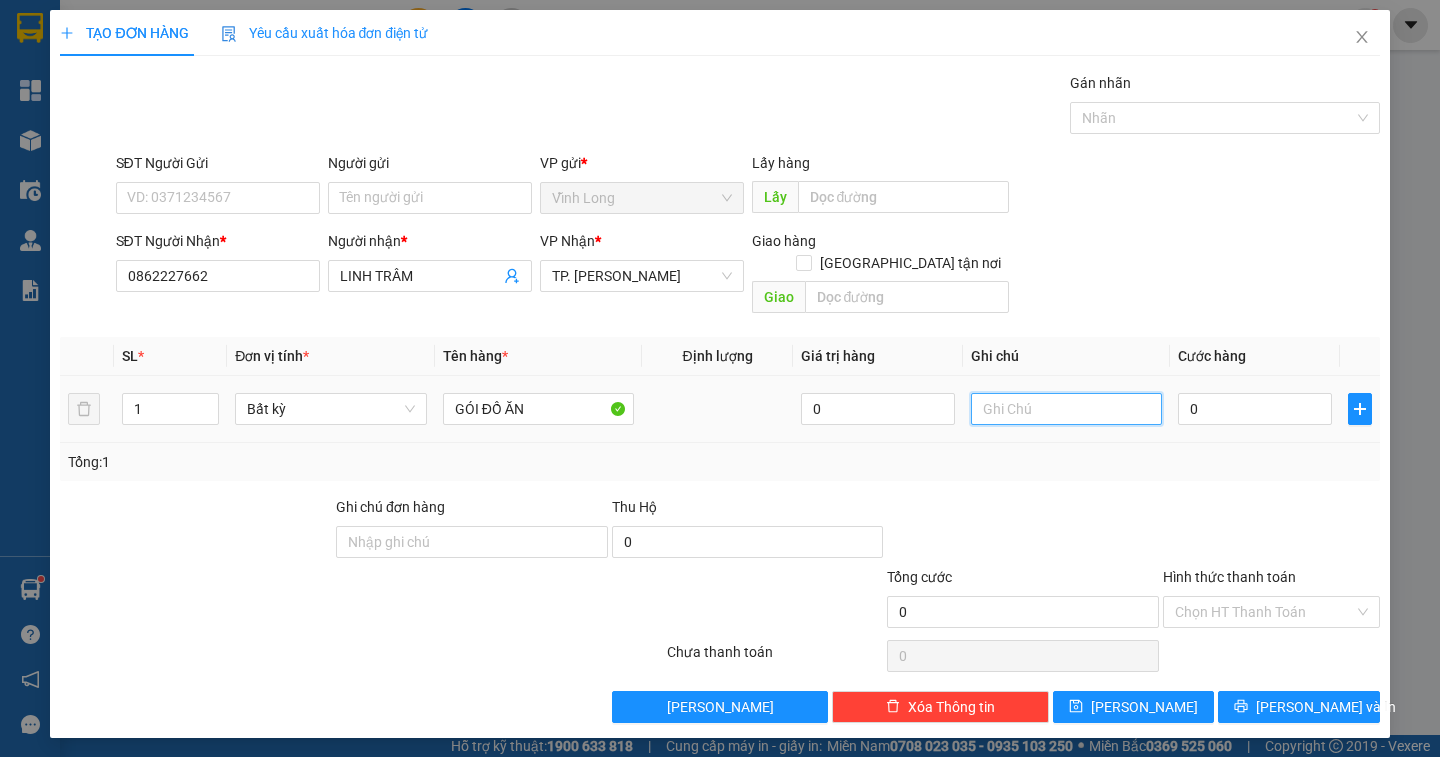 click at bounding box center (1066, 409) 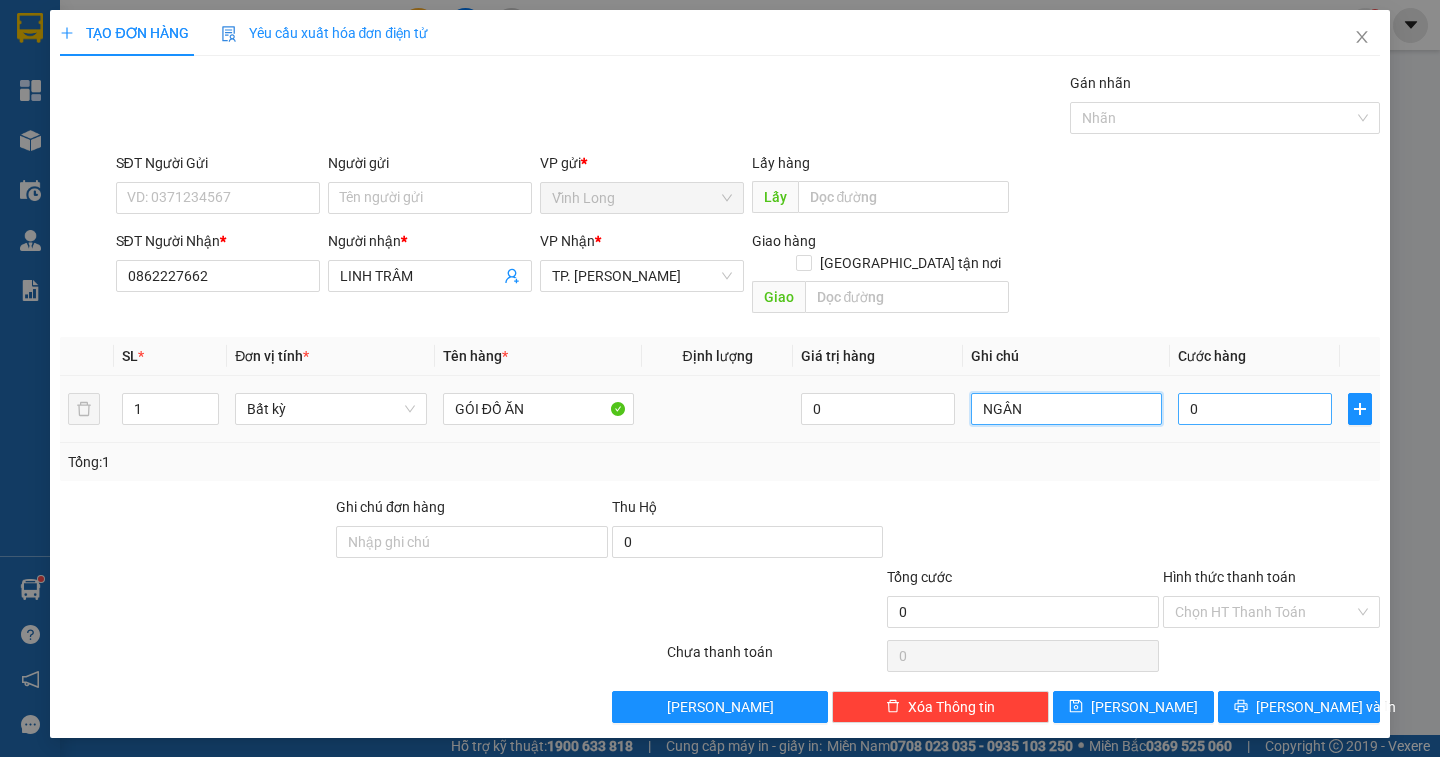type on "NGÂN" 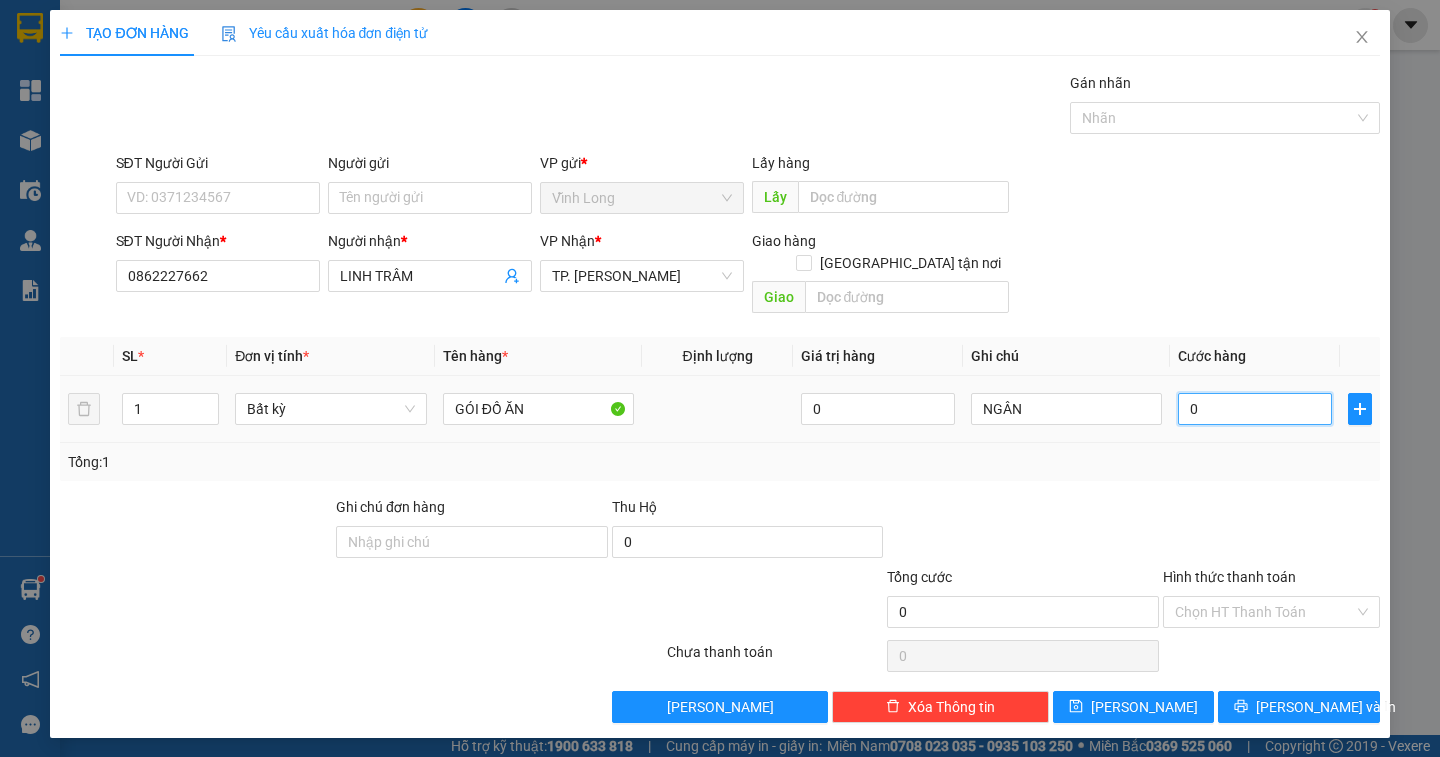 click on "0" at bounding box center (1255, 409) 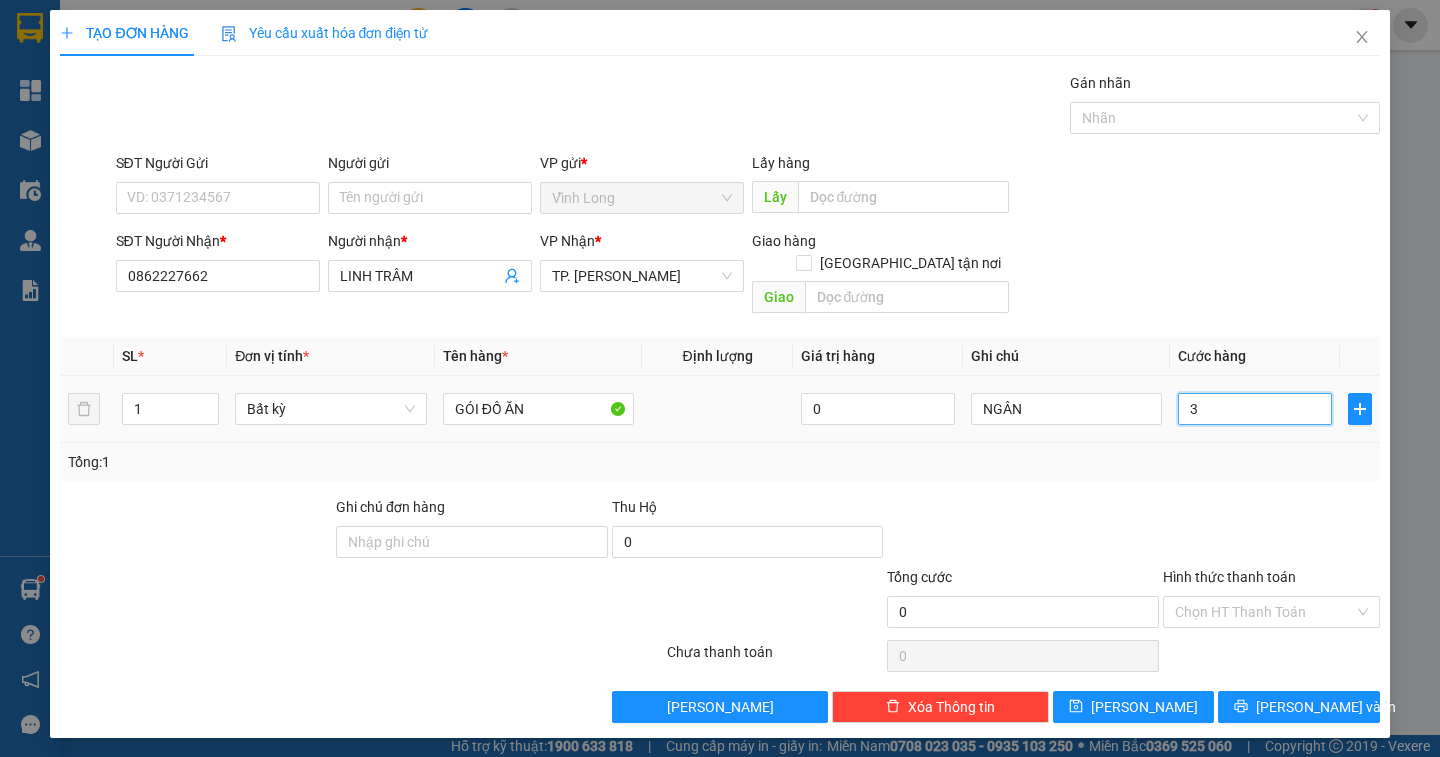 type on "3" 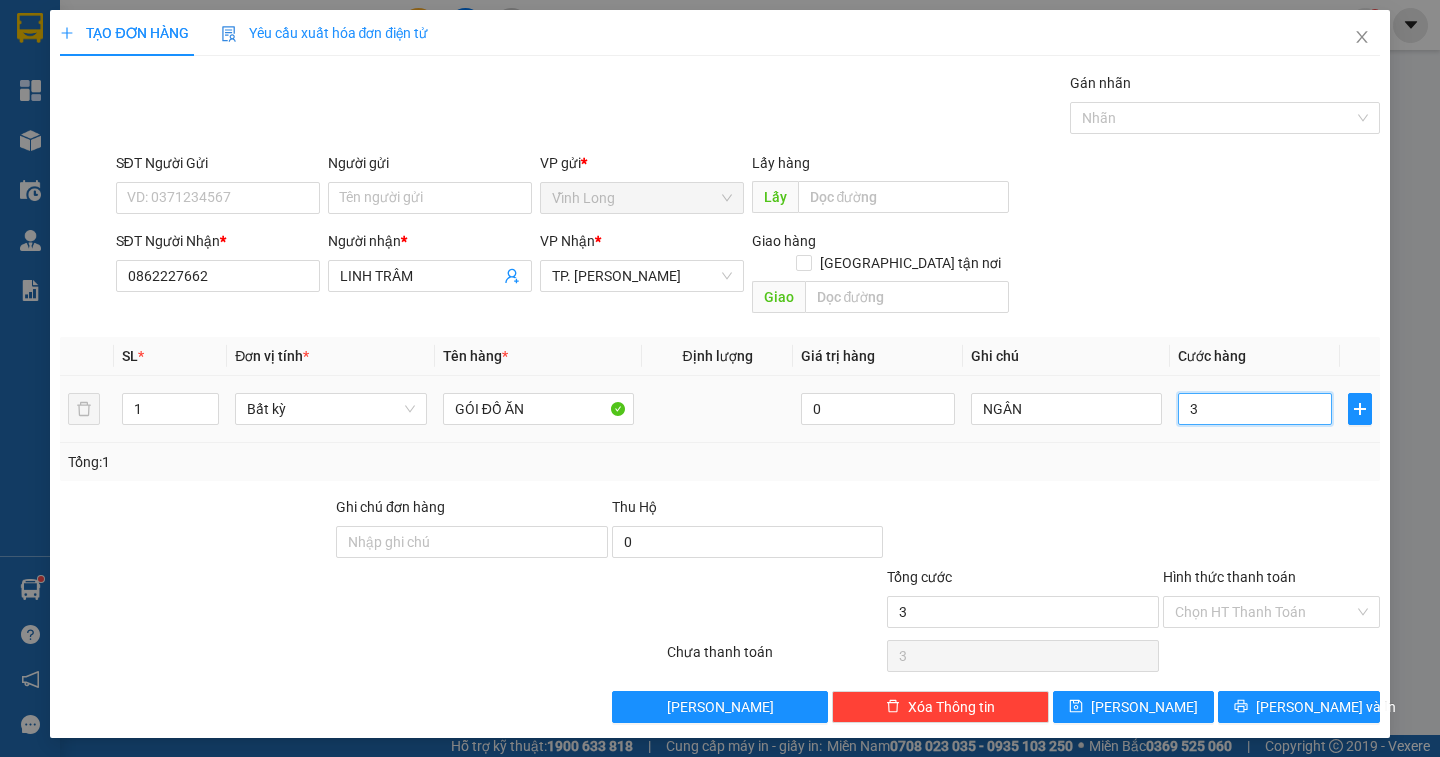 type on "30" 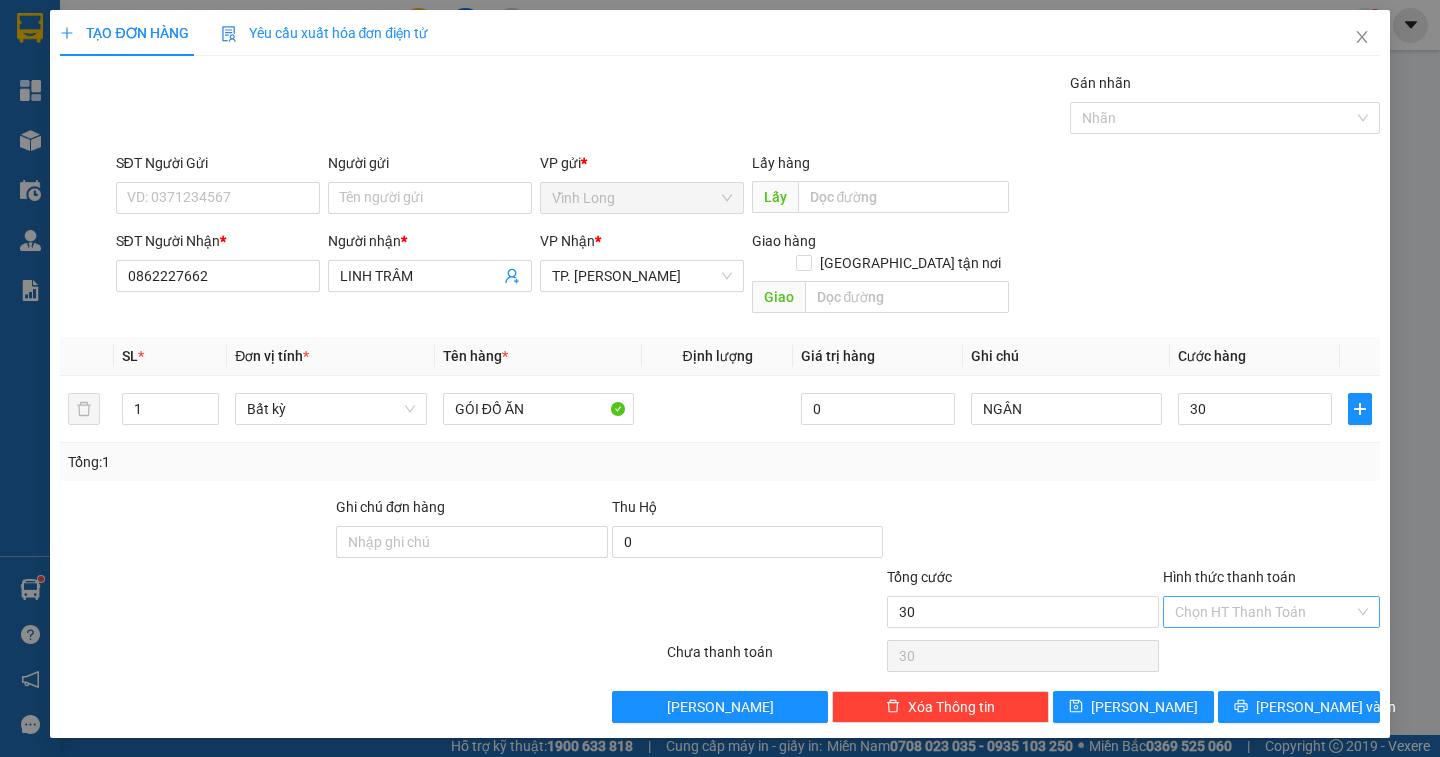type on "30.000" 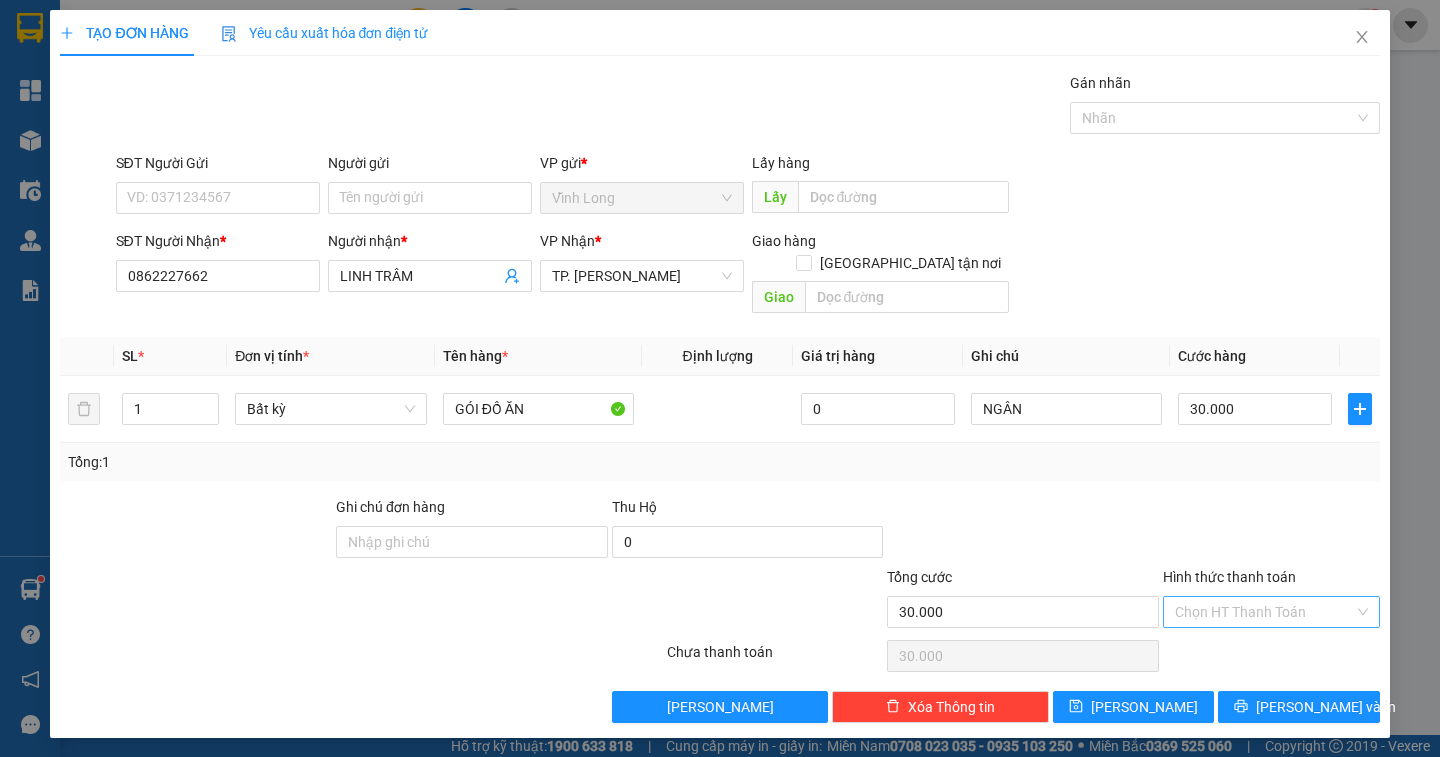 click on "Hình thức thanh toán" at bounding box center (1264, 612) 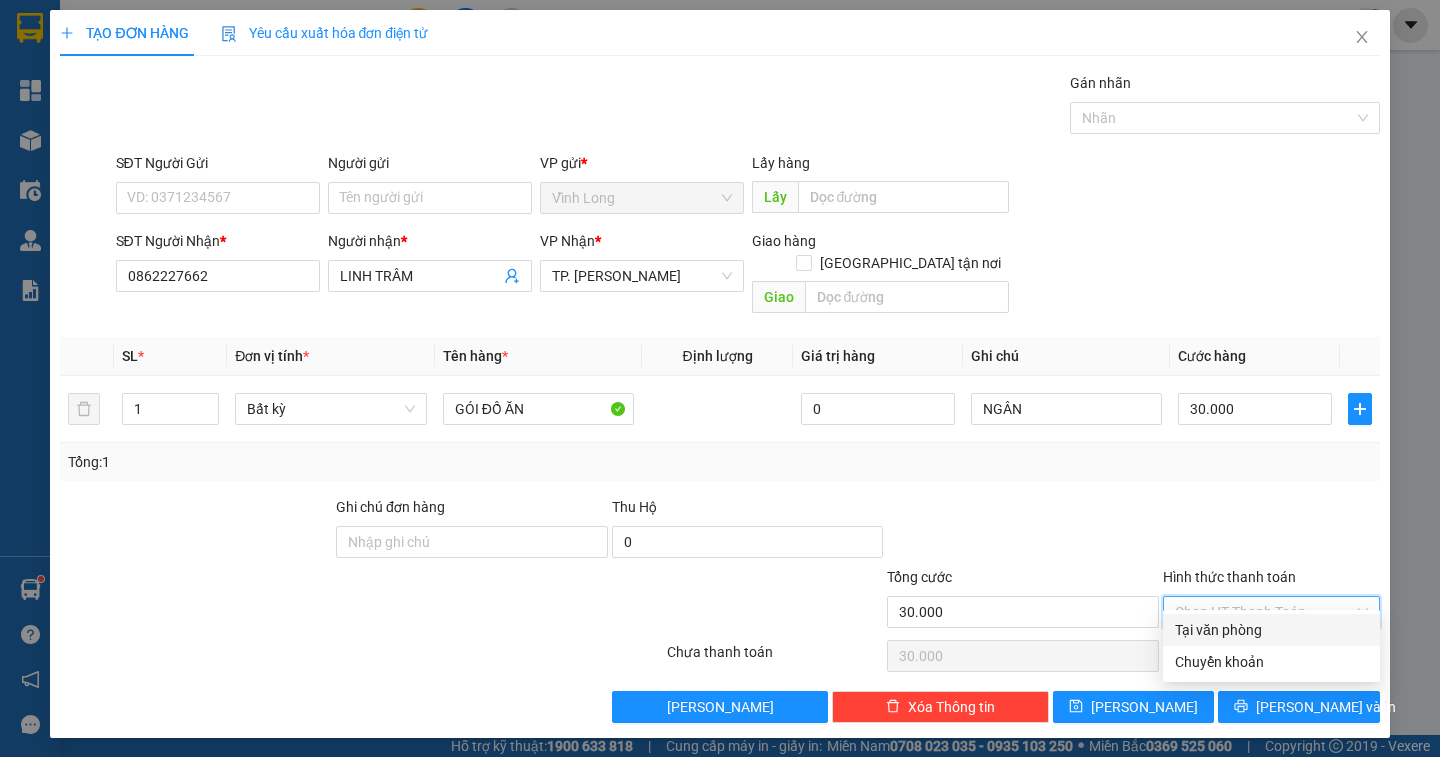 click on "Tại văn phòng" at bounding box center [1271, 630] 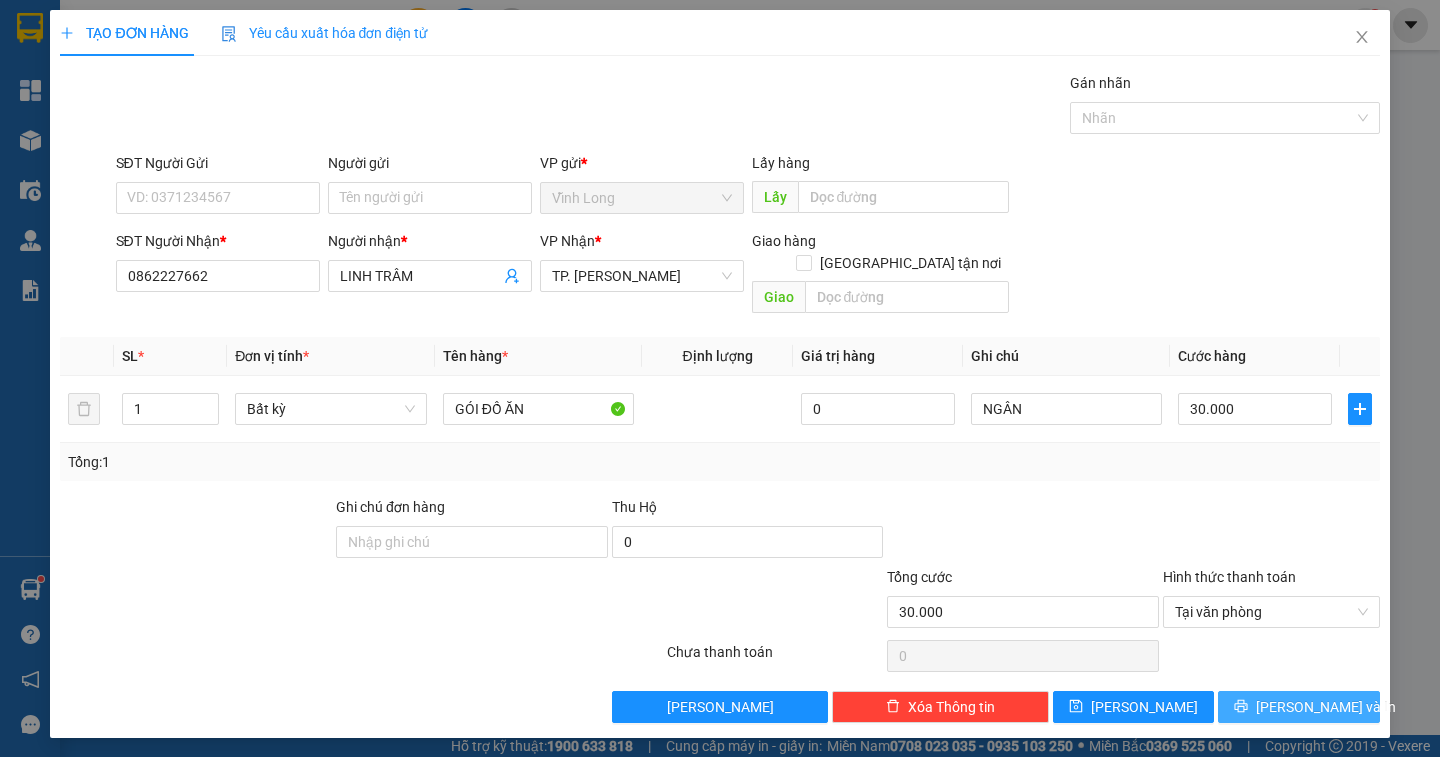 click on "Lưu và In" at bounding box center [1298, 707] 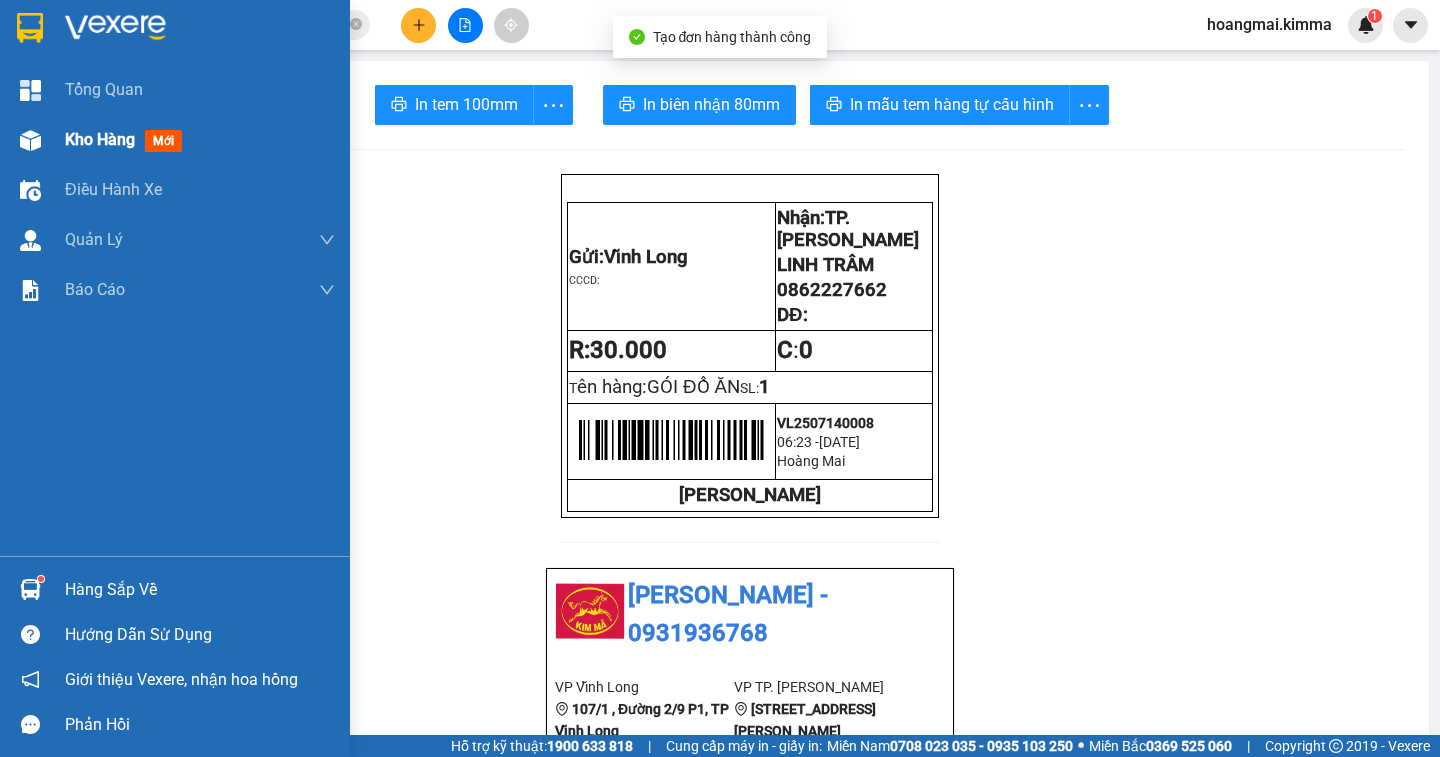 click on "Kho hàng" at bounding box center (100, 139) 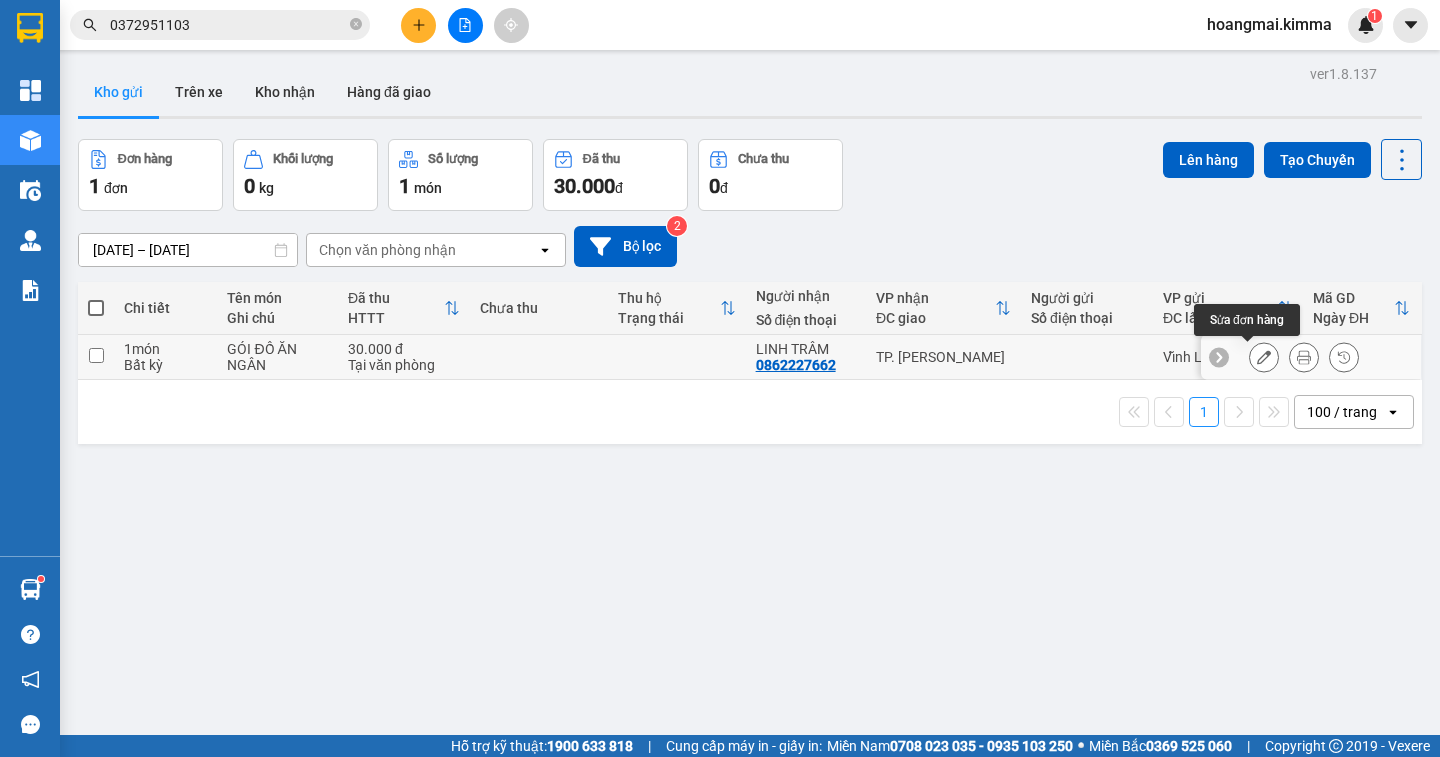 click at bounding box center [1264, 357] 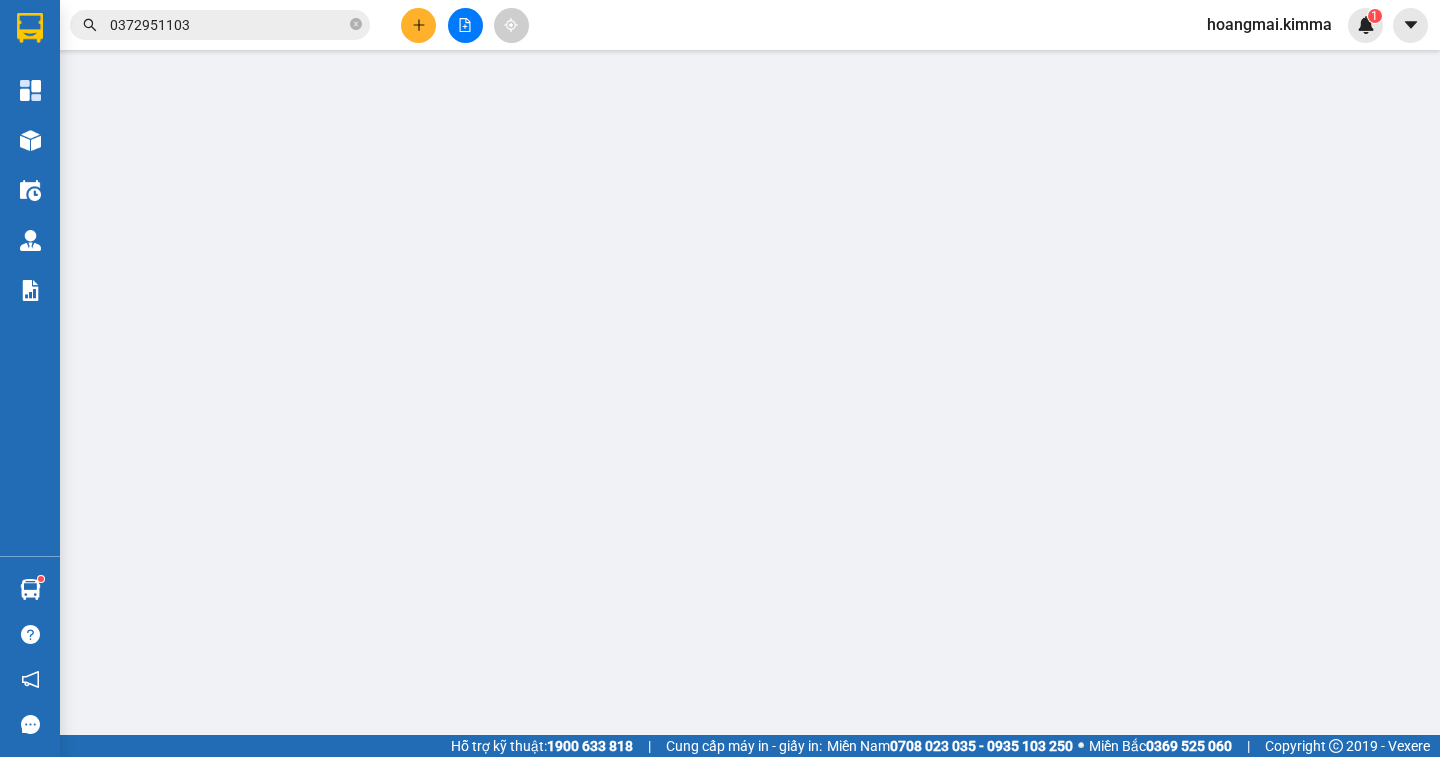 type on "0862227662" 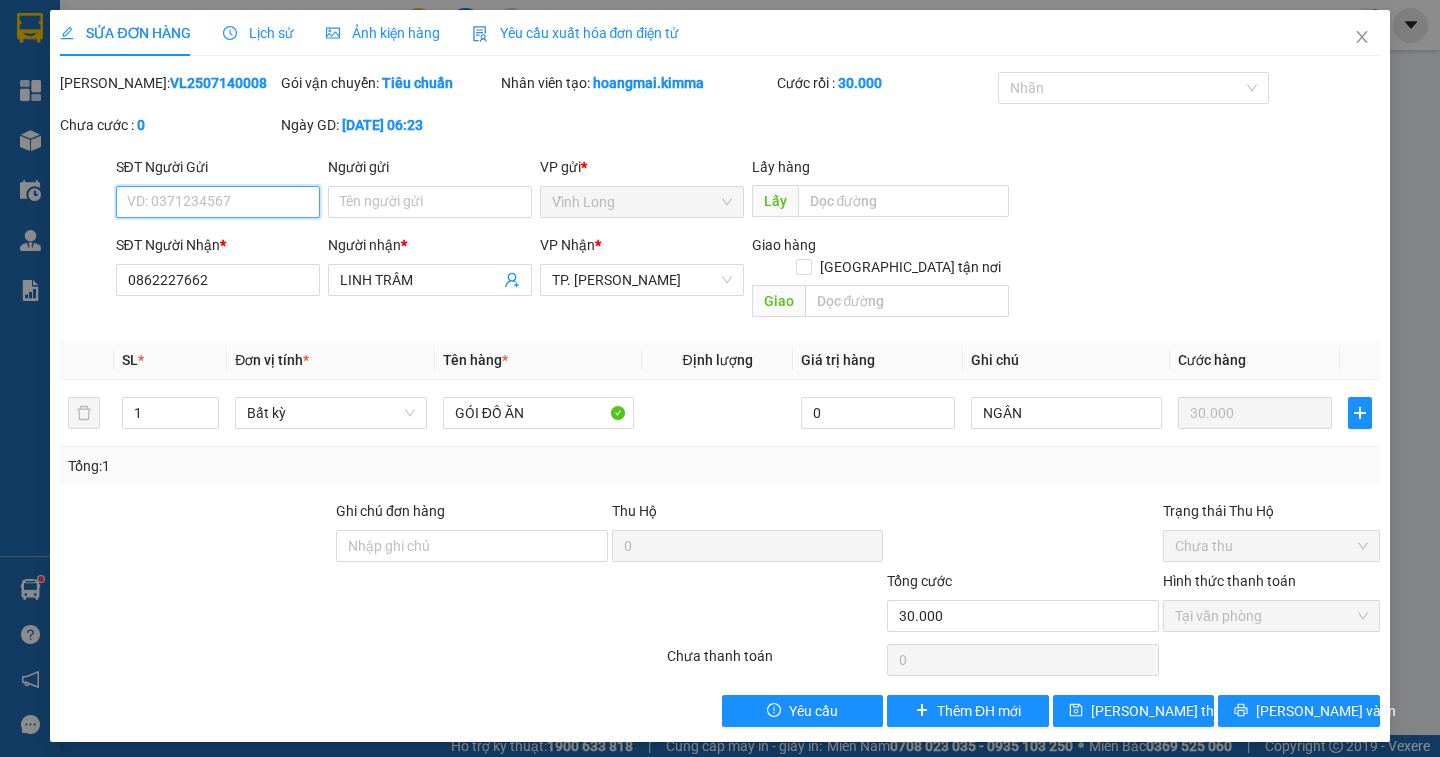 click on "SĐT Người Gửi" at bounding box center (218, 202) 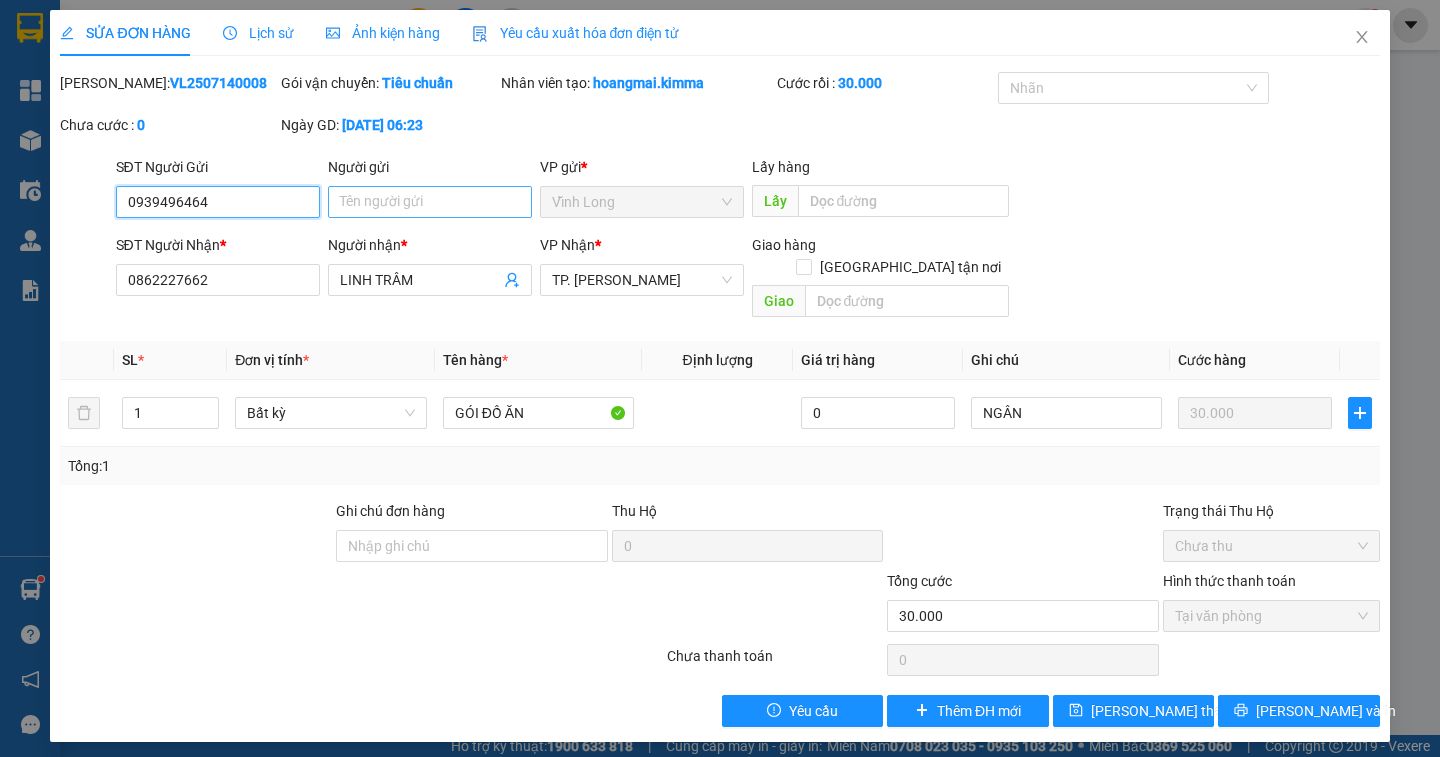 type on "0939496464" 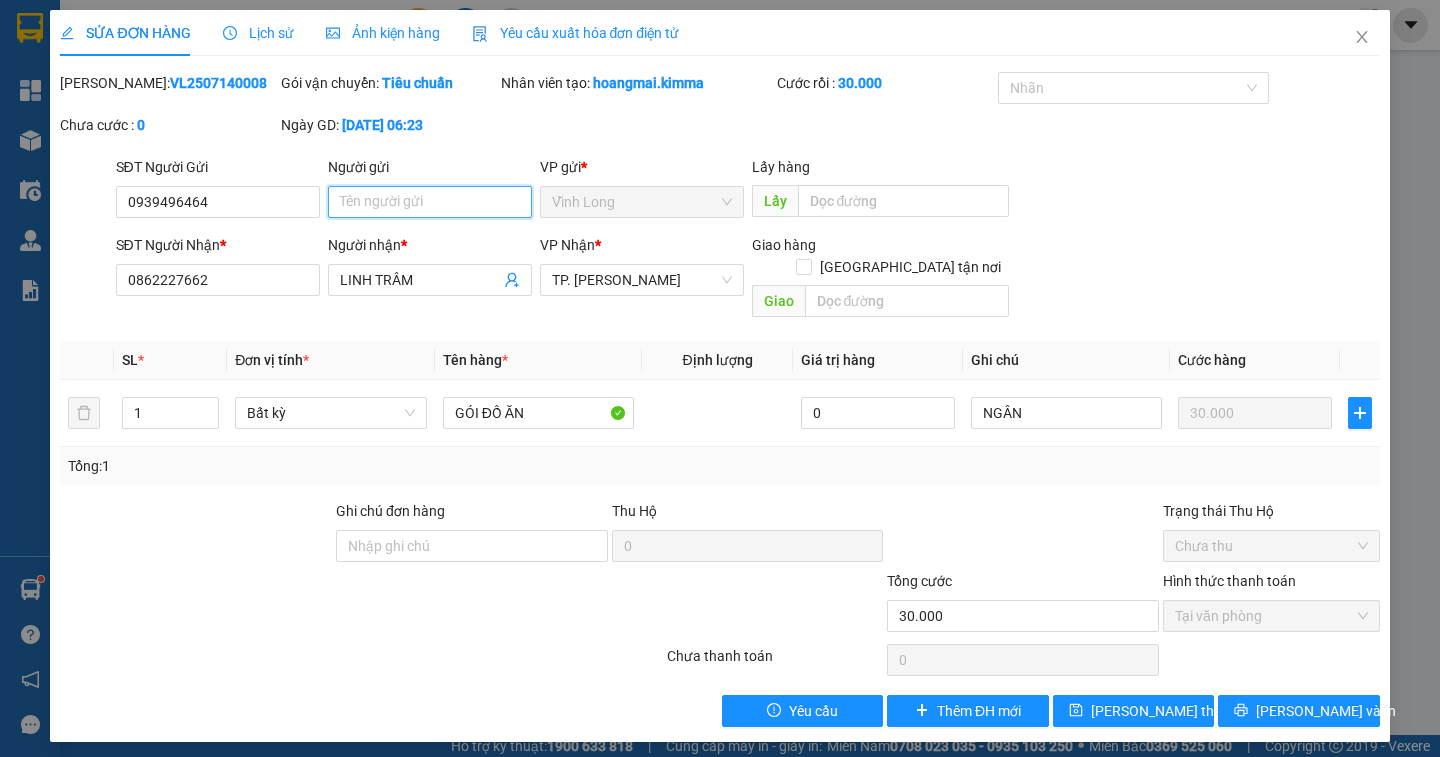 click on "Người gửi" at bounding box center (430, 202) 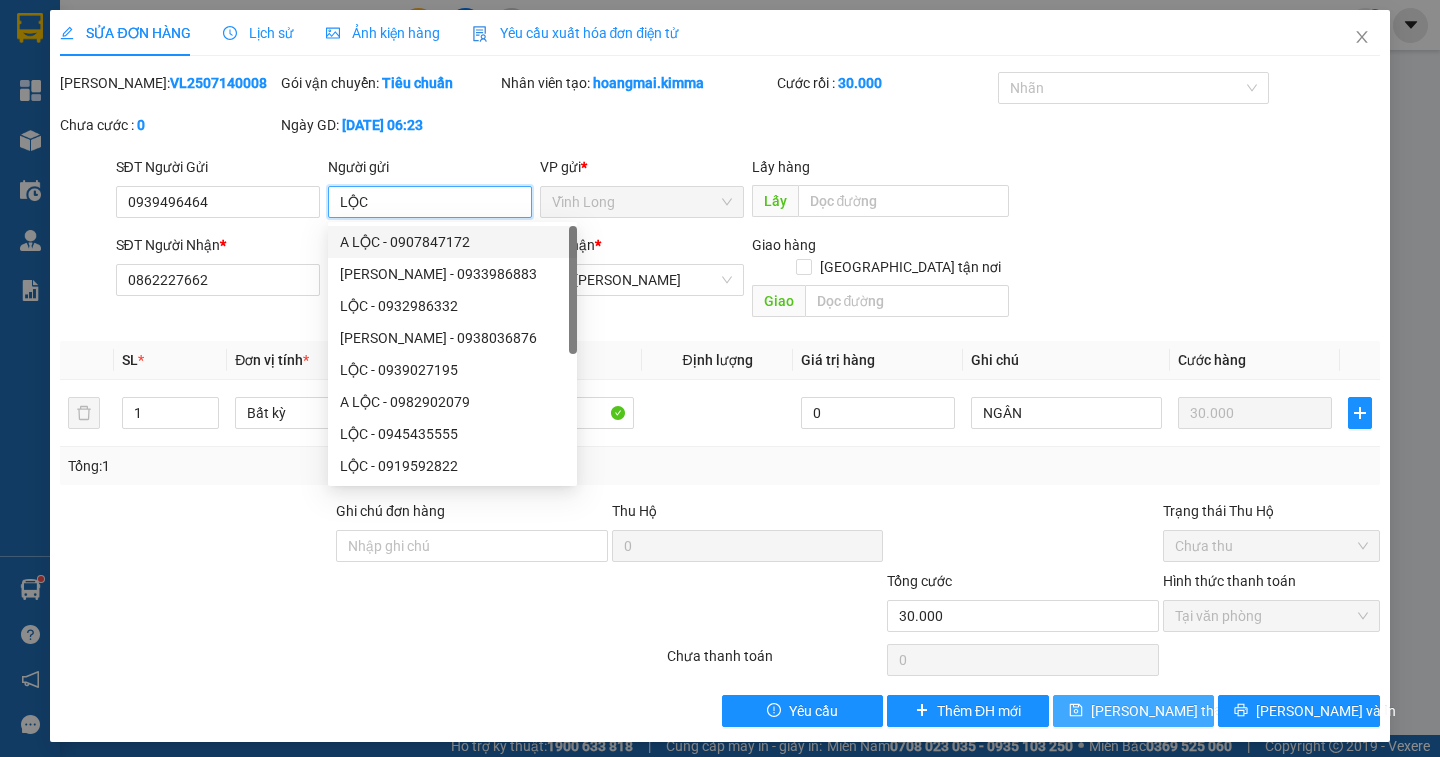 type on "LỘC" 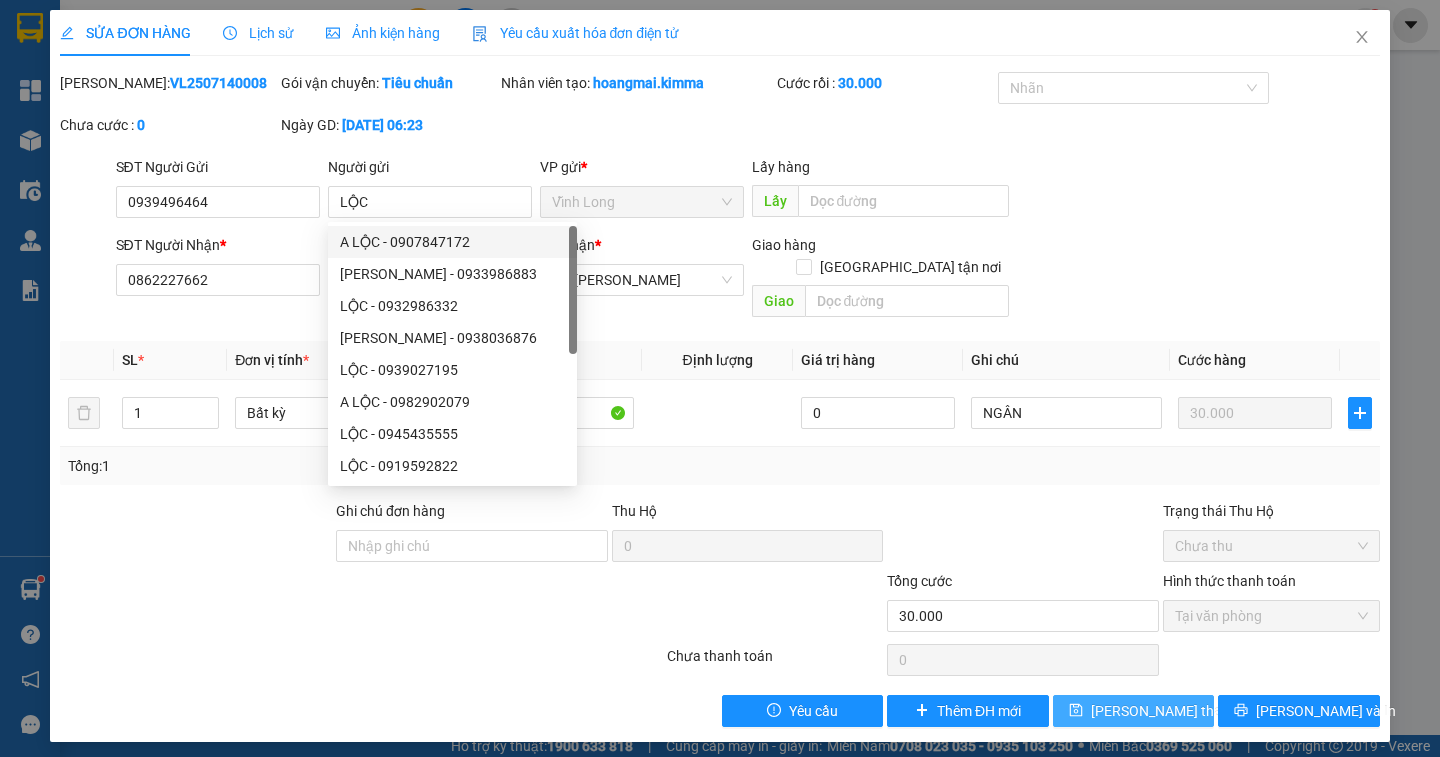 click on "Lưu thay đổi" at bounding box center (1171, 711) 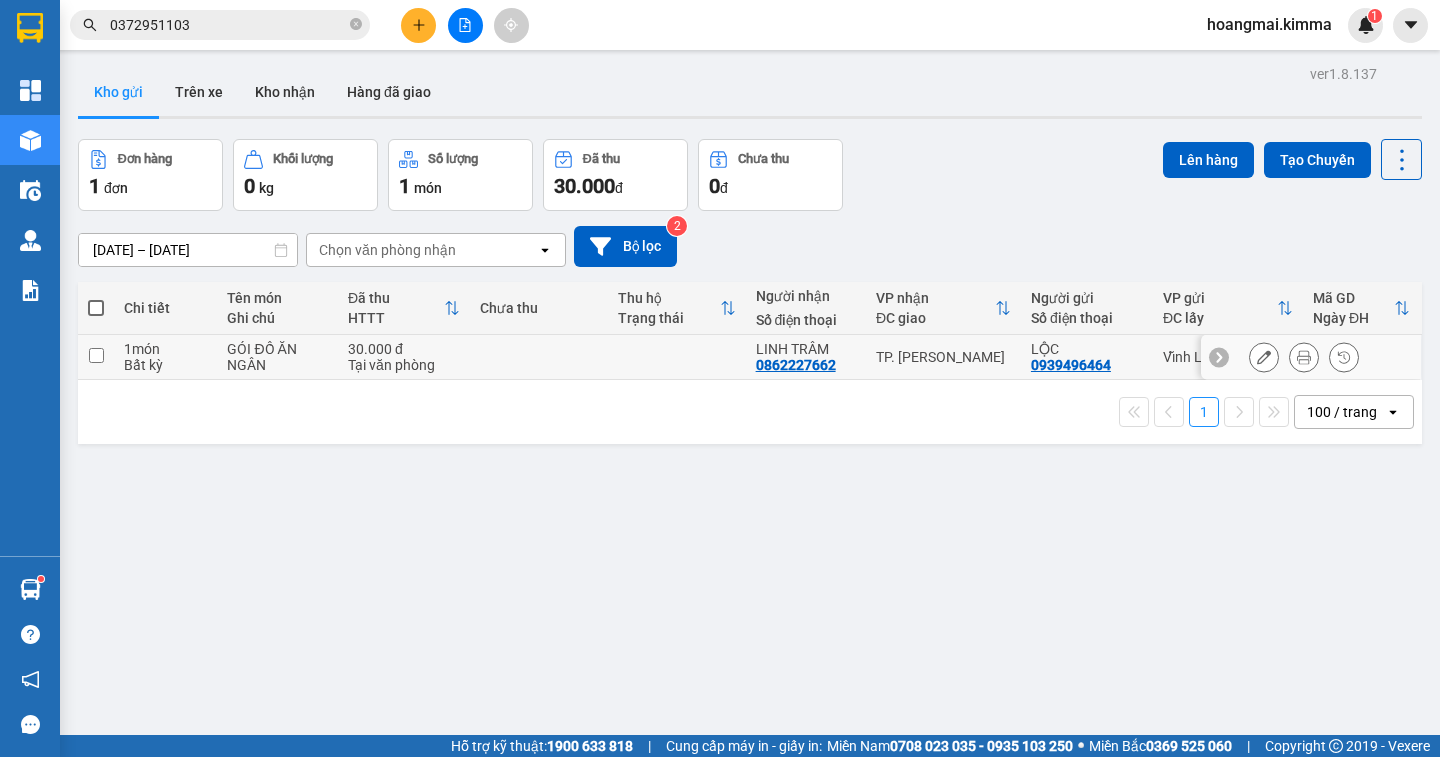 click 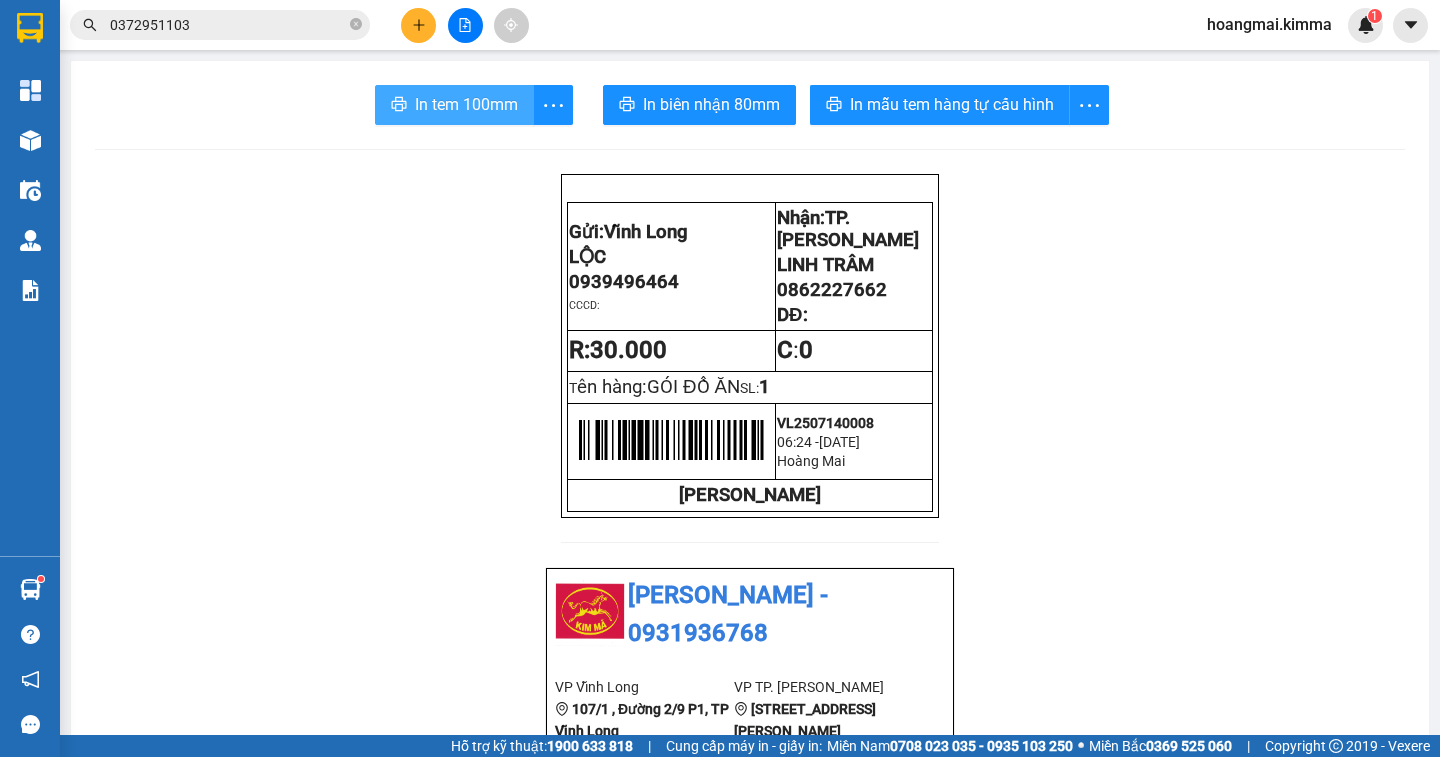 click on "In tem 100mm" at bounding box center [466, 104] 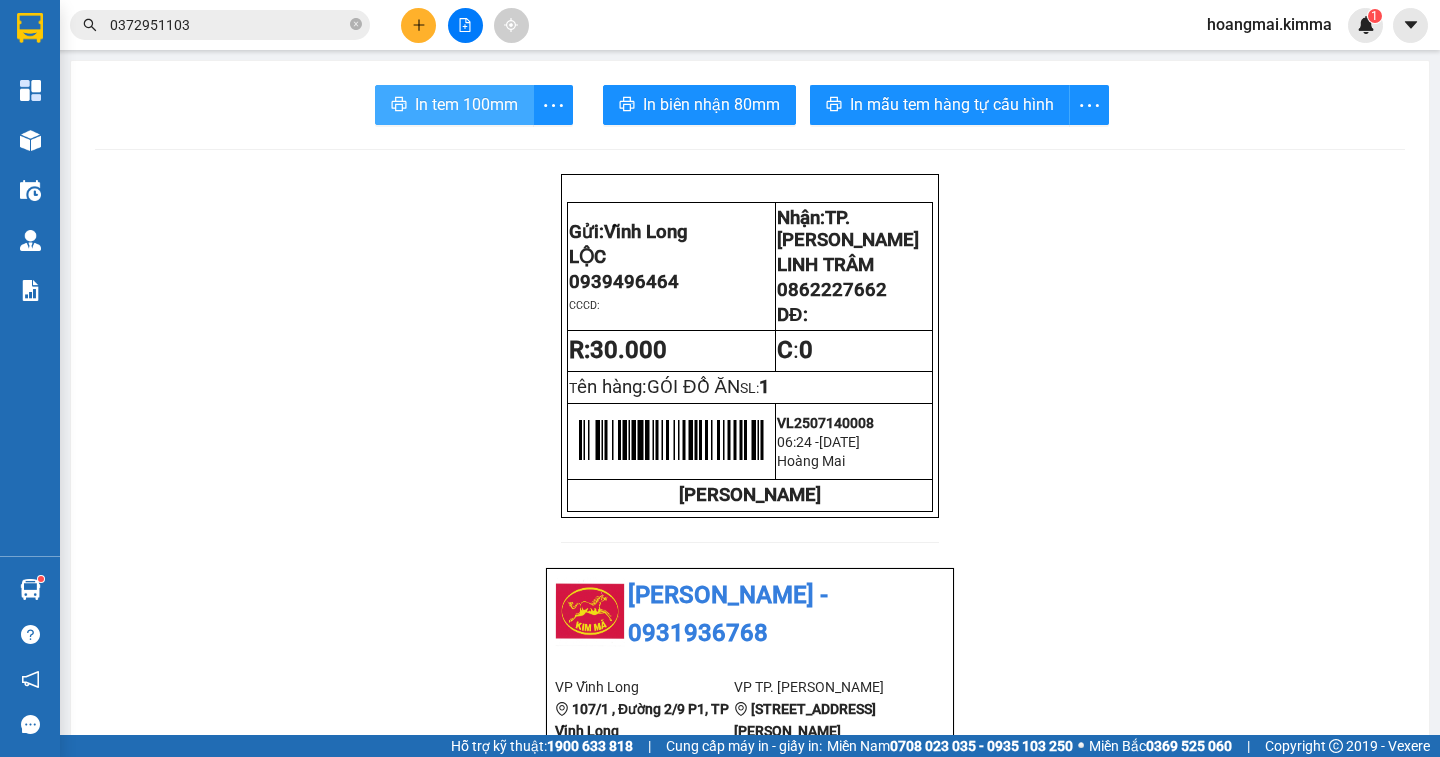 scroll, scrollTop: 0, scrollLeft: 0, axis: both 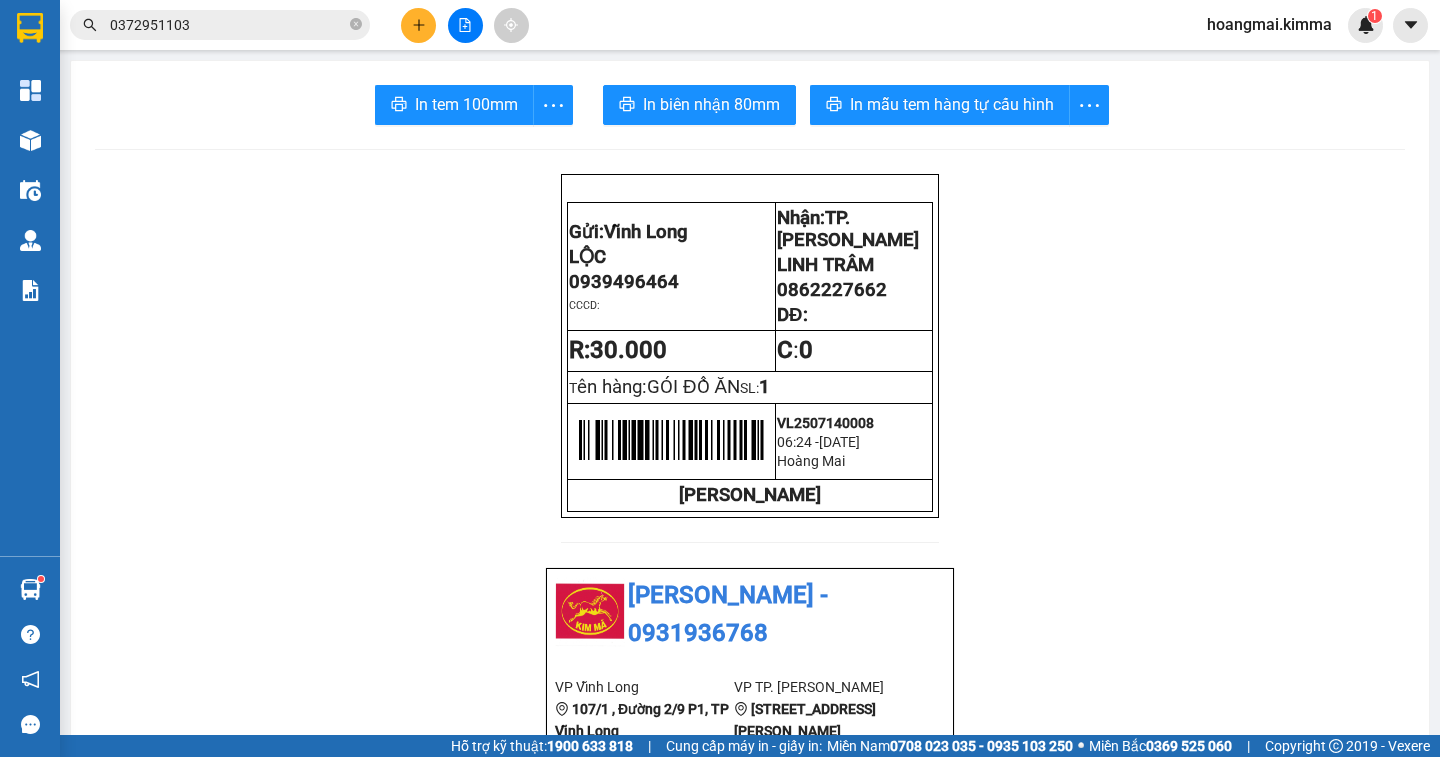 click at bounding box center [418, 25] 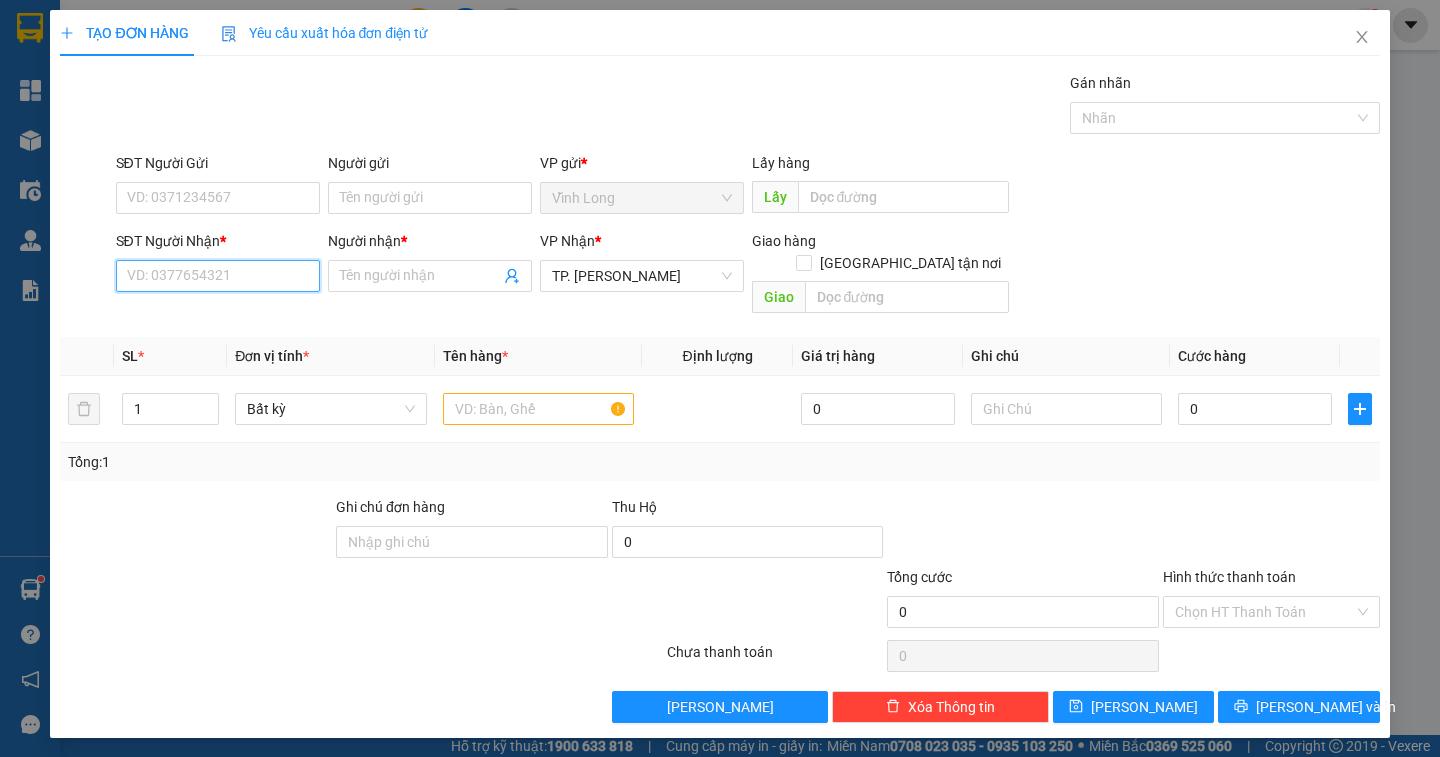 click on "SĐT Người Nhận  *" at bounding box center [218, 276] 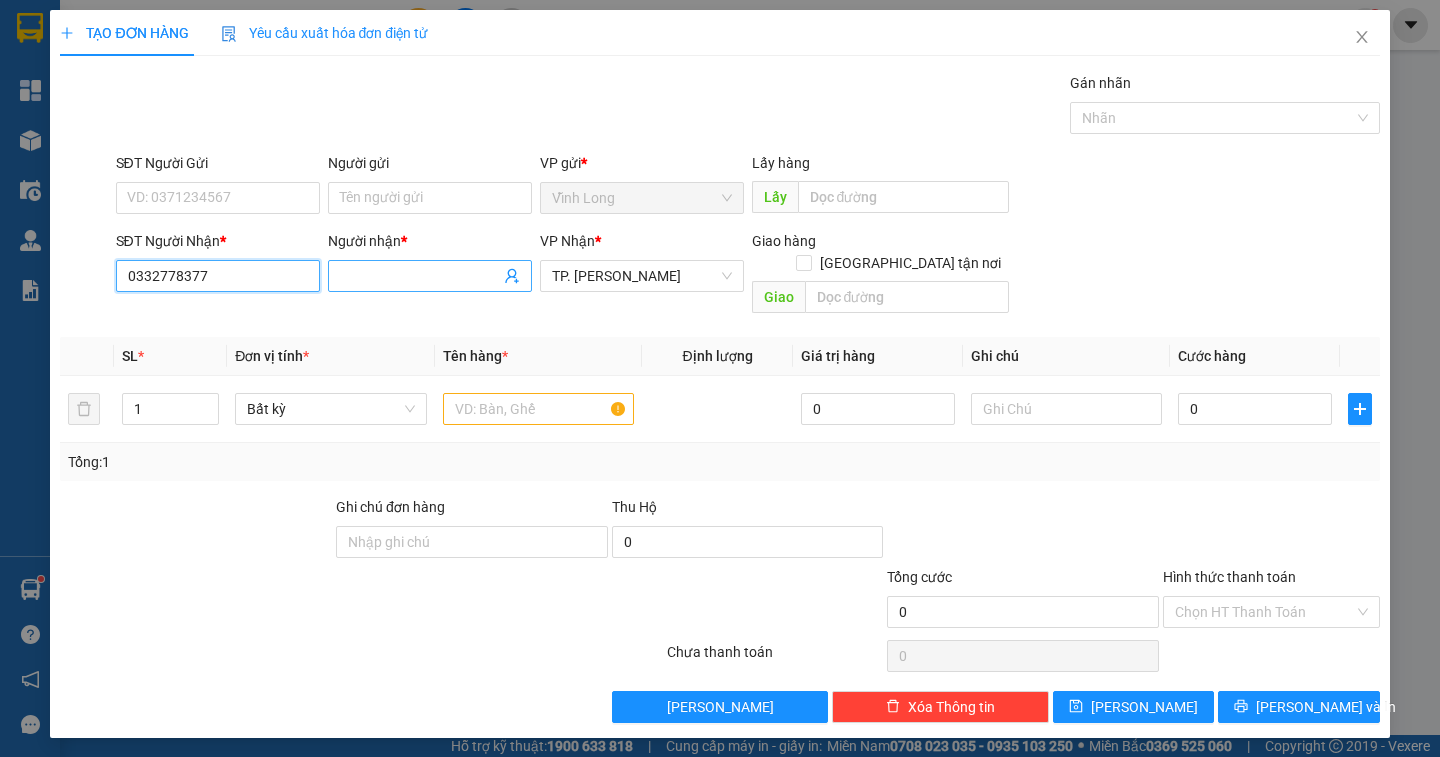 type on "0332778377" 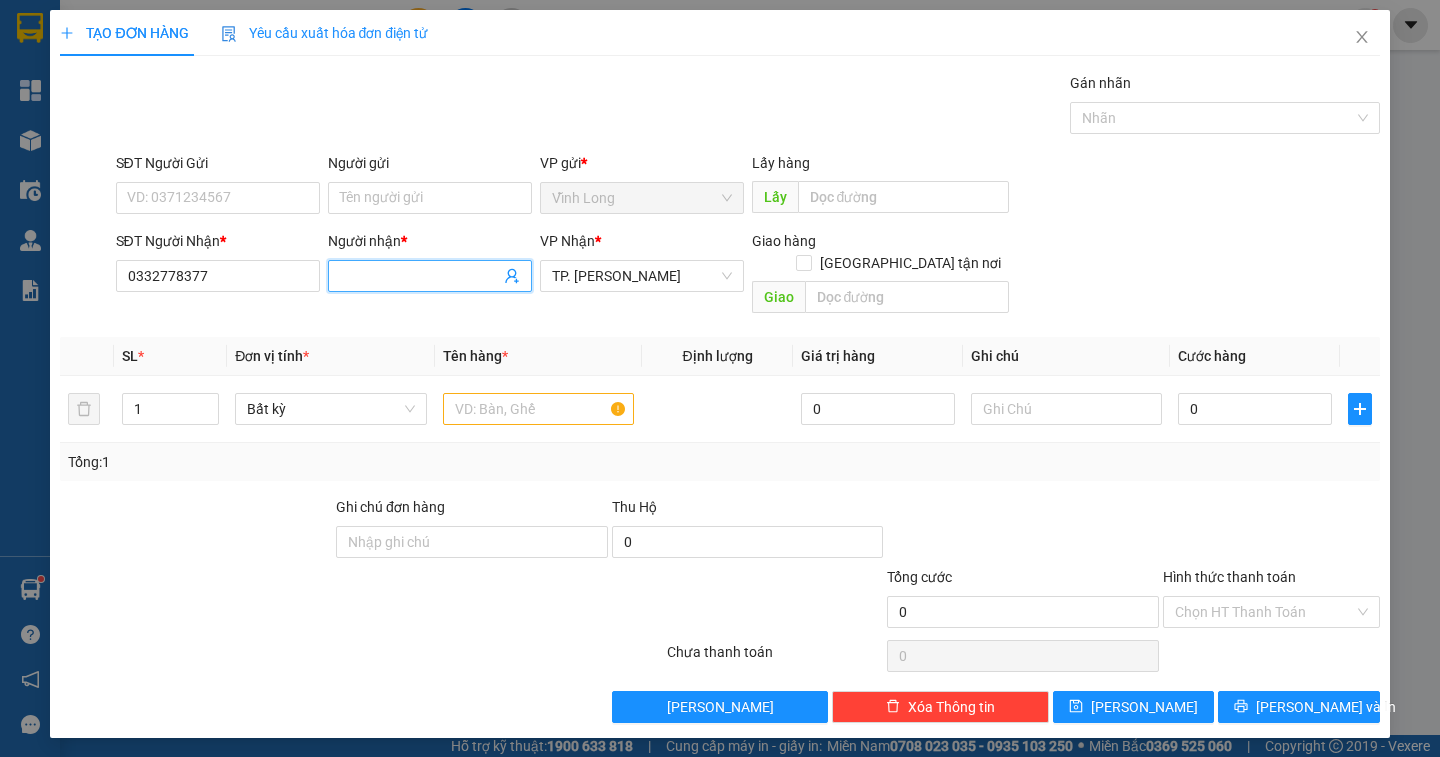 click on "Người nhận  *" at bounding box center (420, 276) 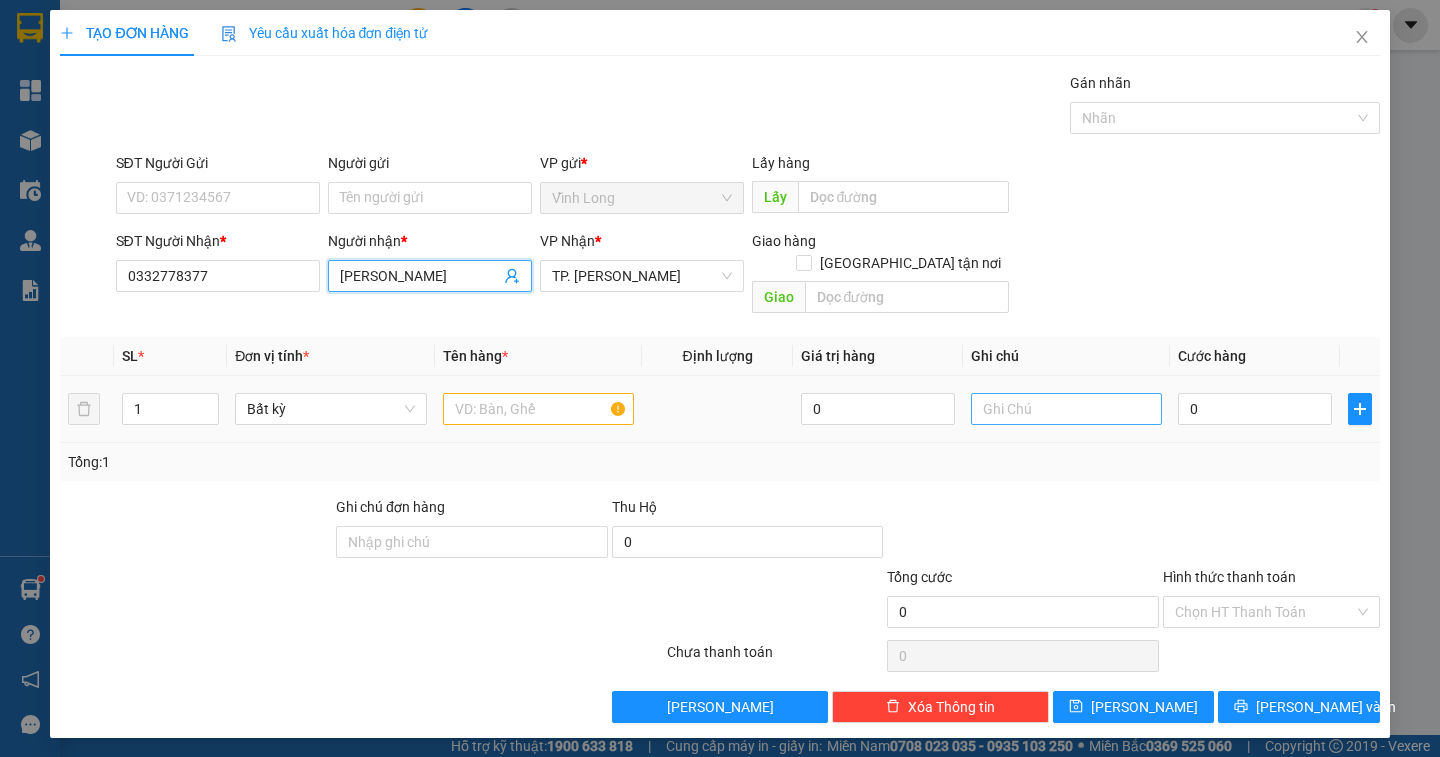type on "KHẮC TRIỆU" 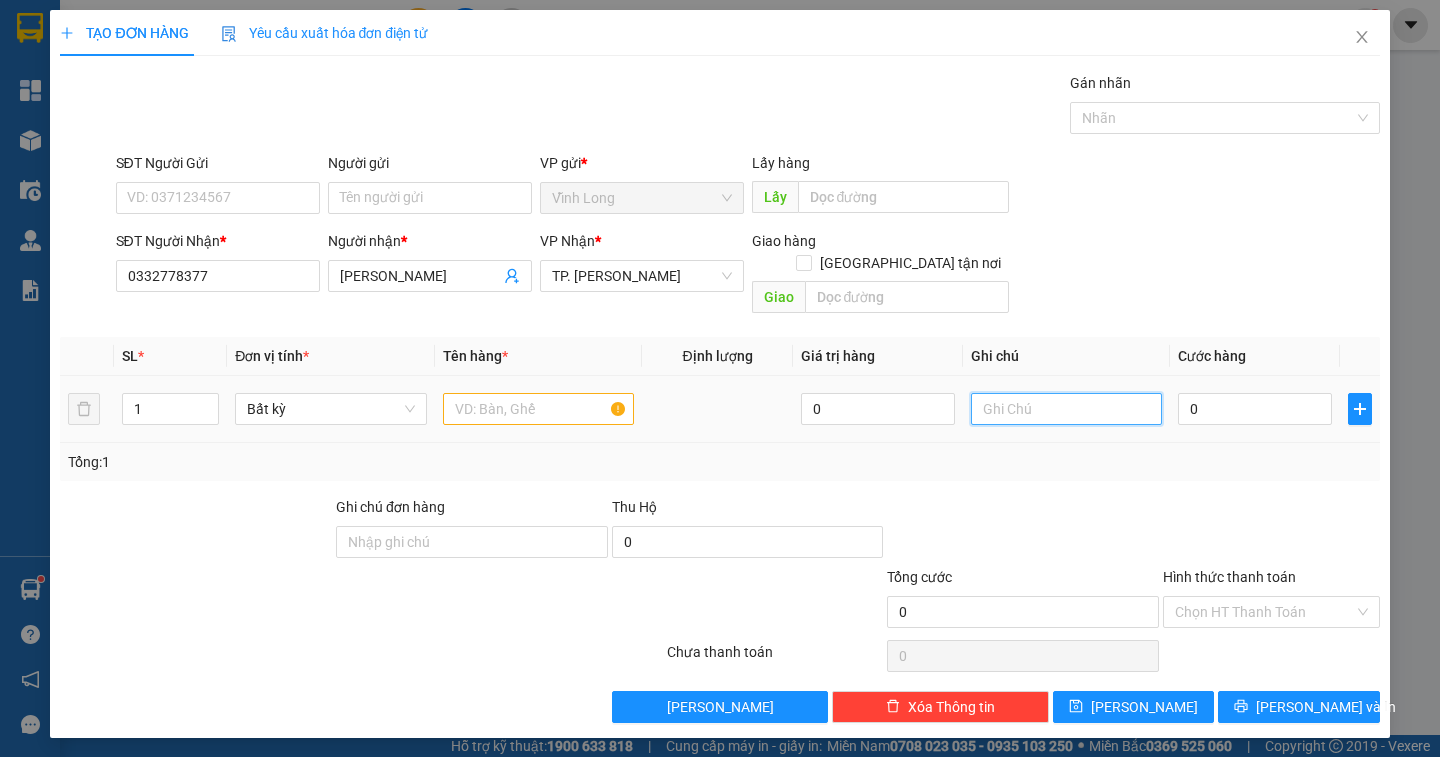 click at bounding box center (1066, 409) 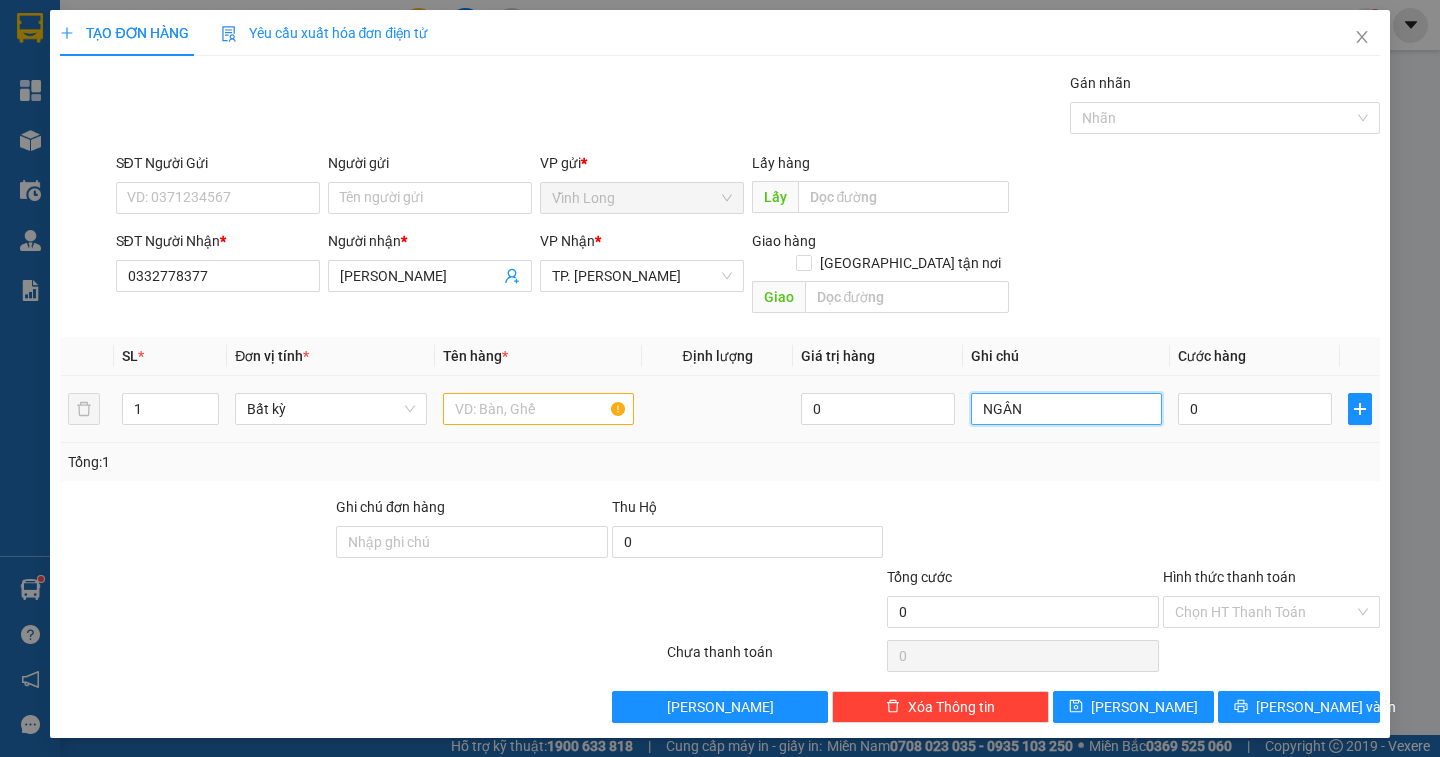 type on "NGÂN" 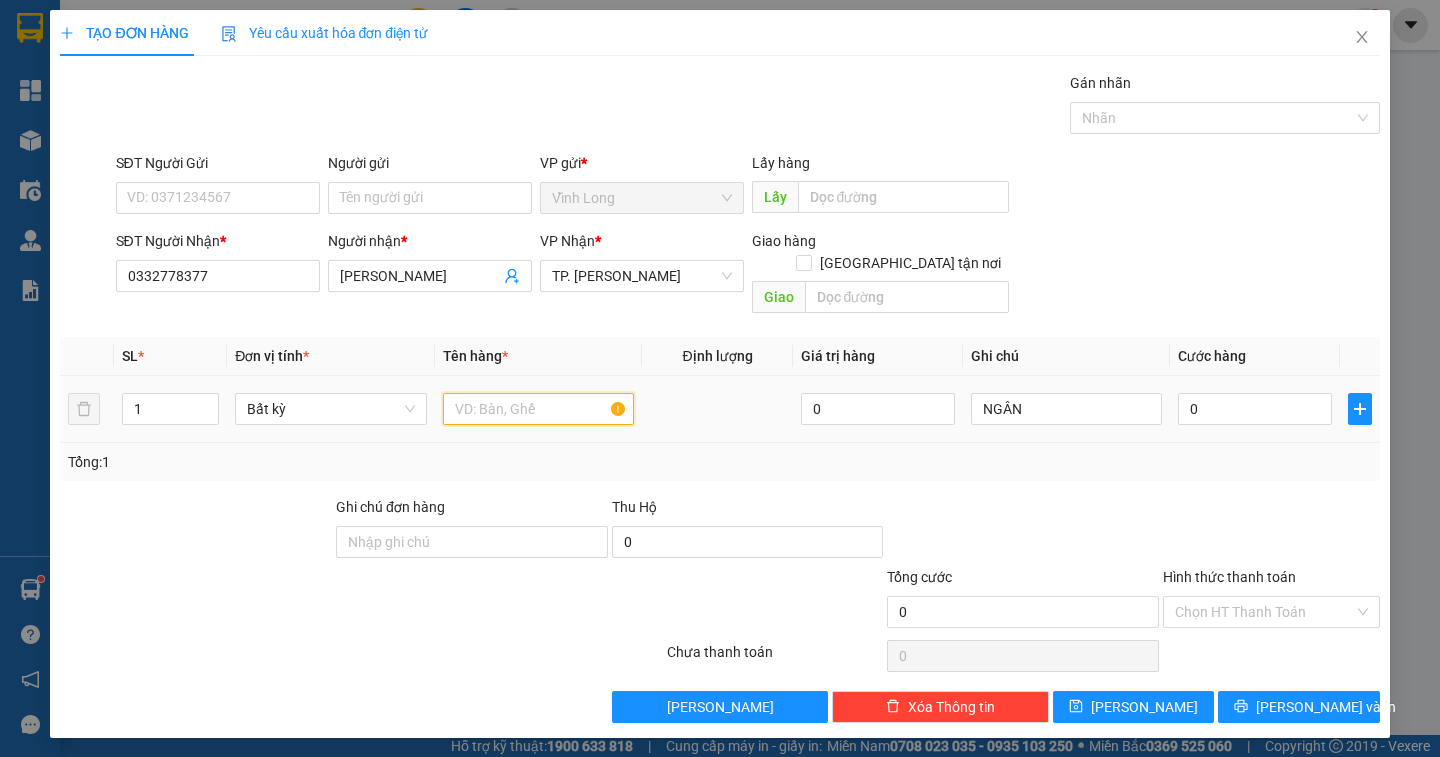 click at bounding box center [538, 409] 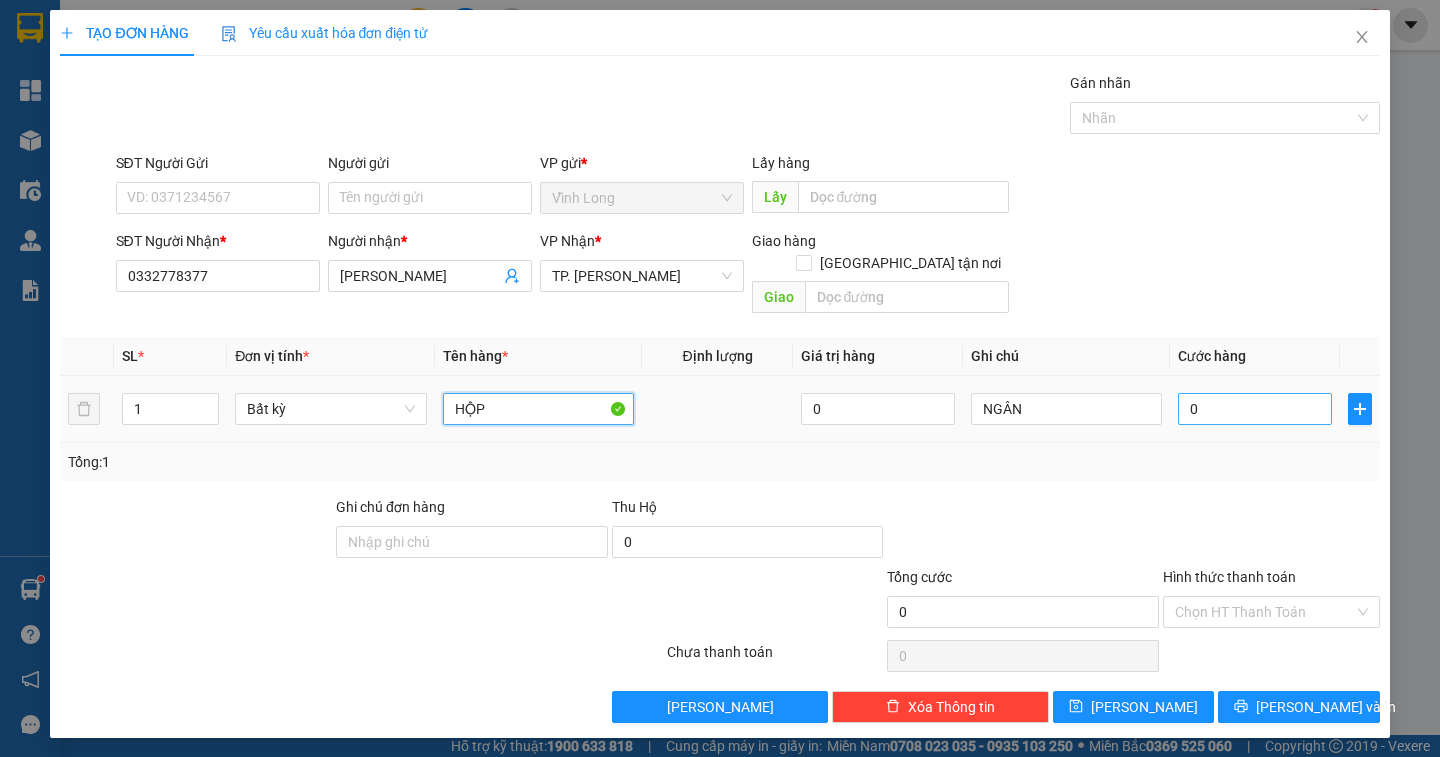type on "HỘP" 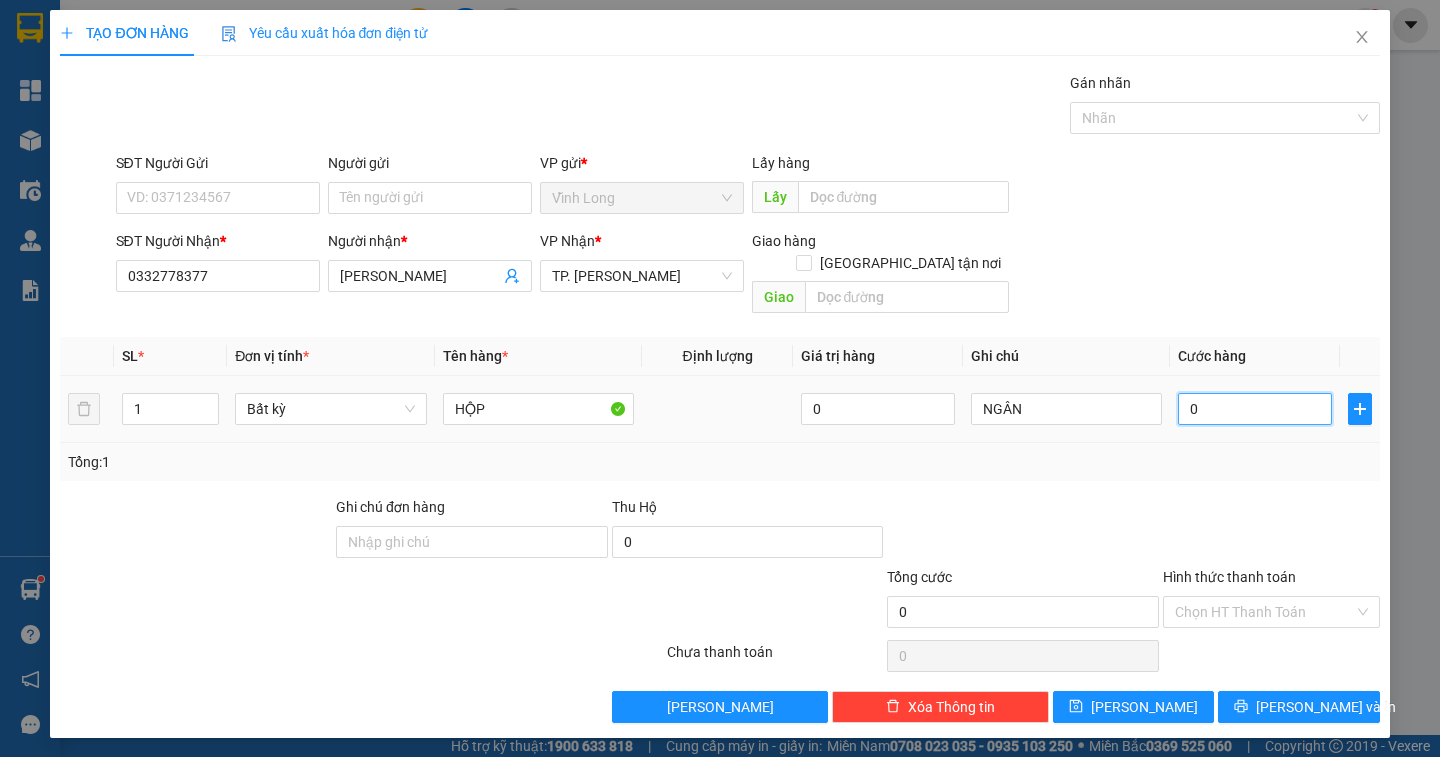 click on "0" at bounding box center [1255, 409] 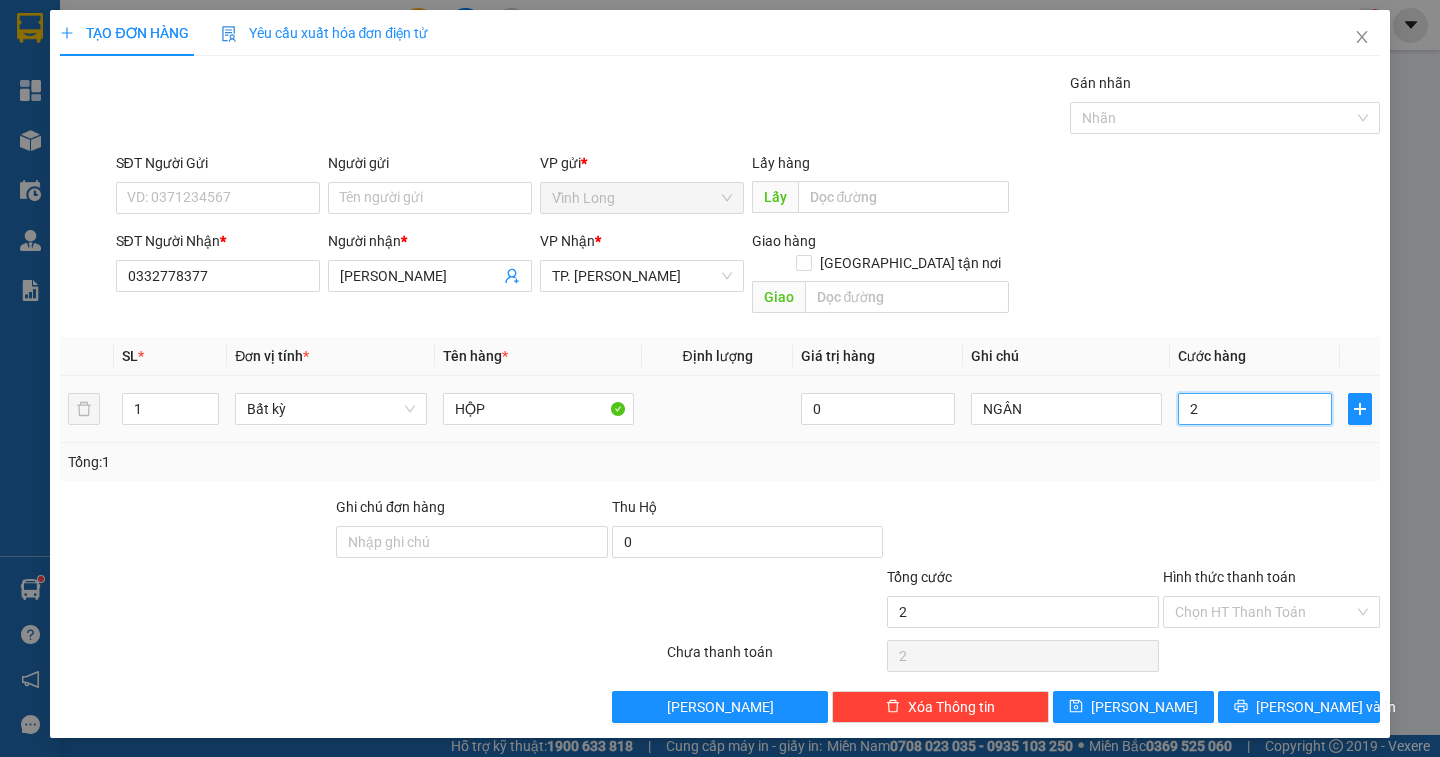 type on "20" 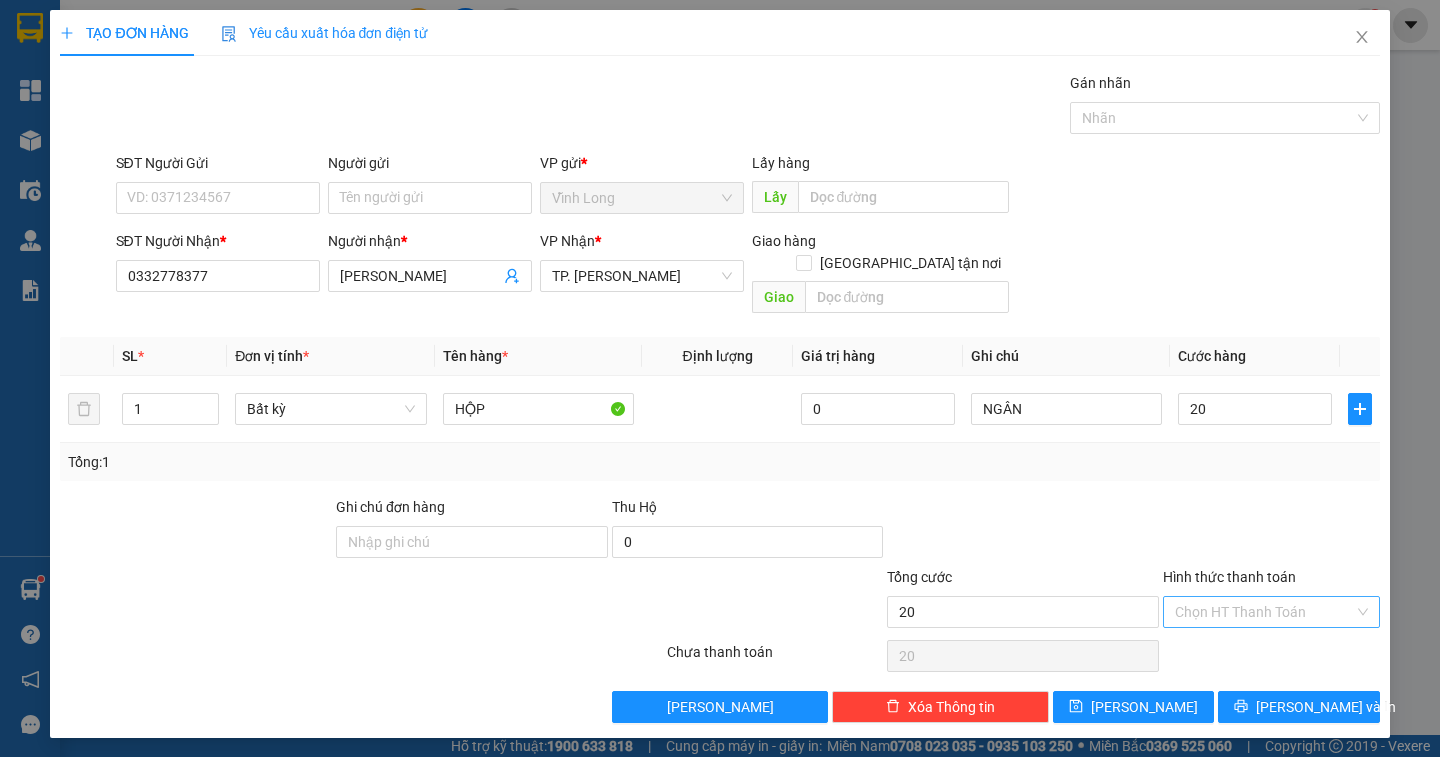 type on "20.000" 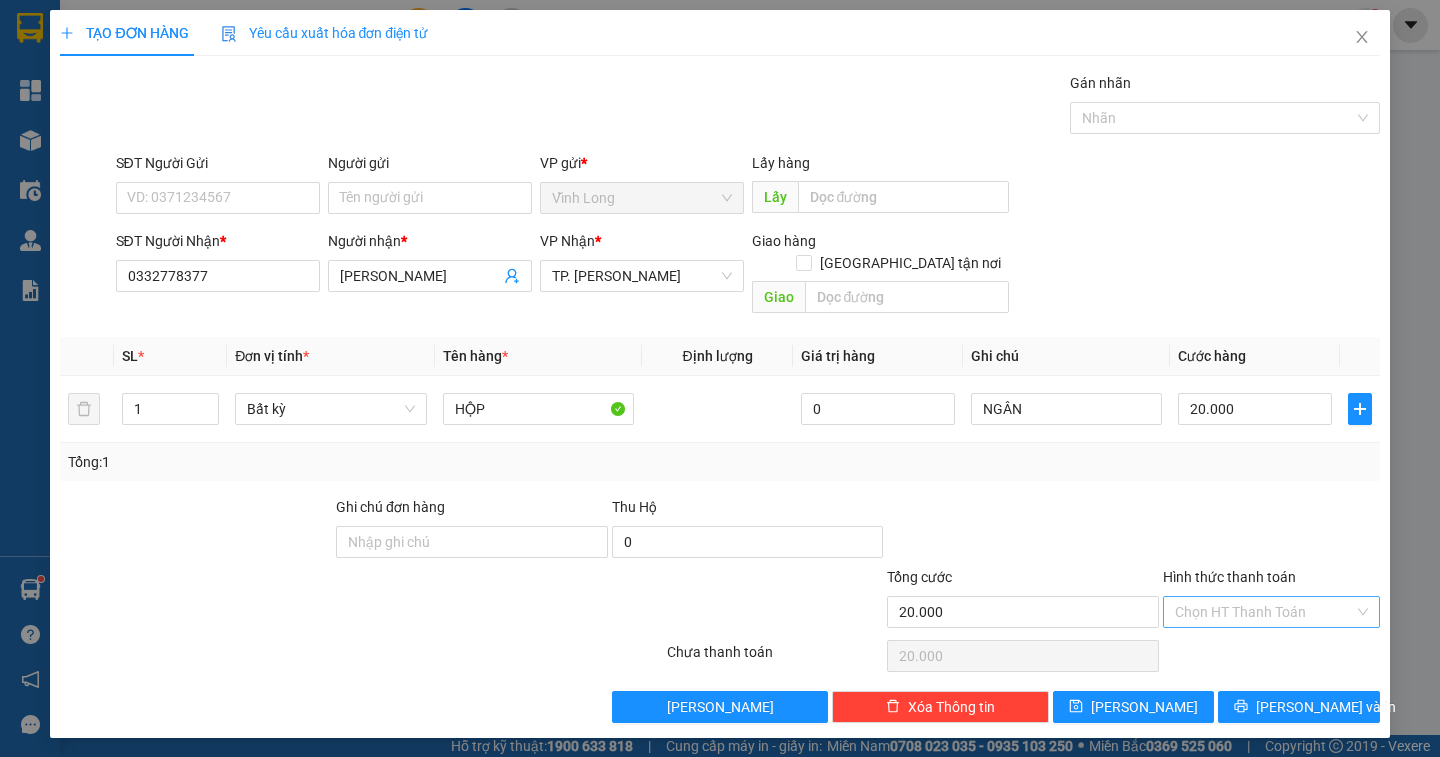click on "Hình thức thanh toán" at bounding box center (1264, 612) 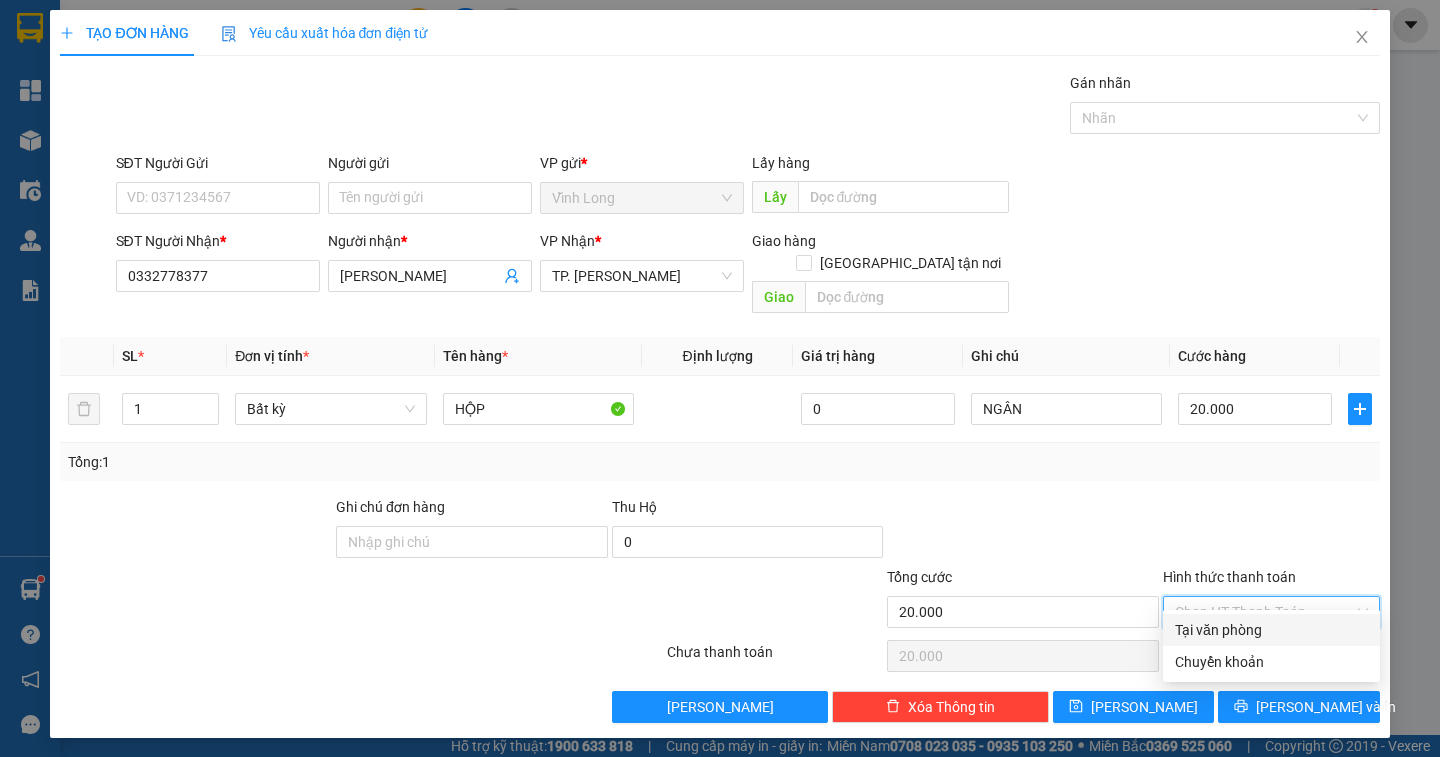 click on "Tại văn phòng" at bounding box center (1271, 630) 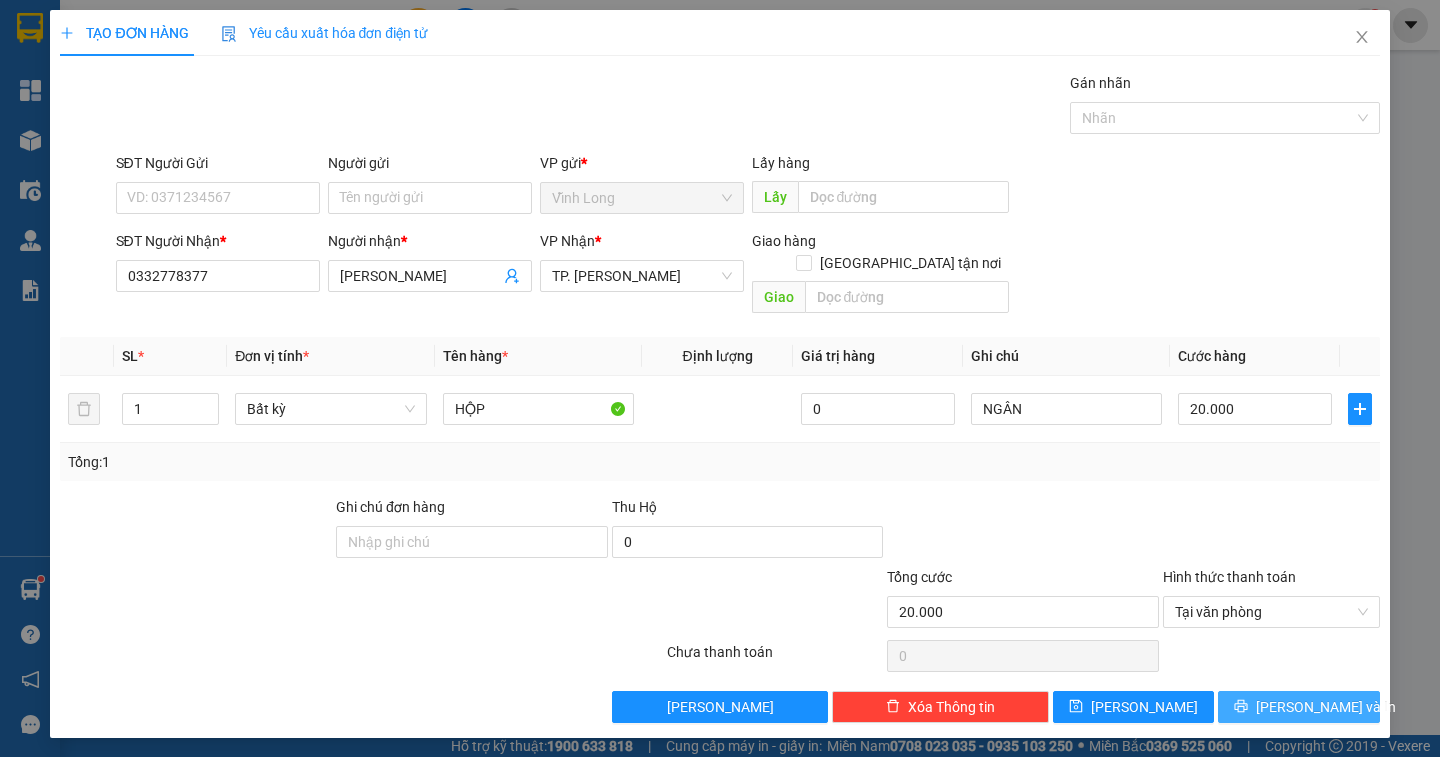 click on "[PERSON_NAME] và In" at bounding box center [1326, 707] 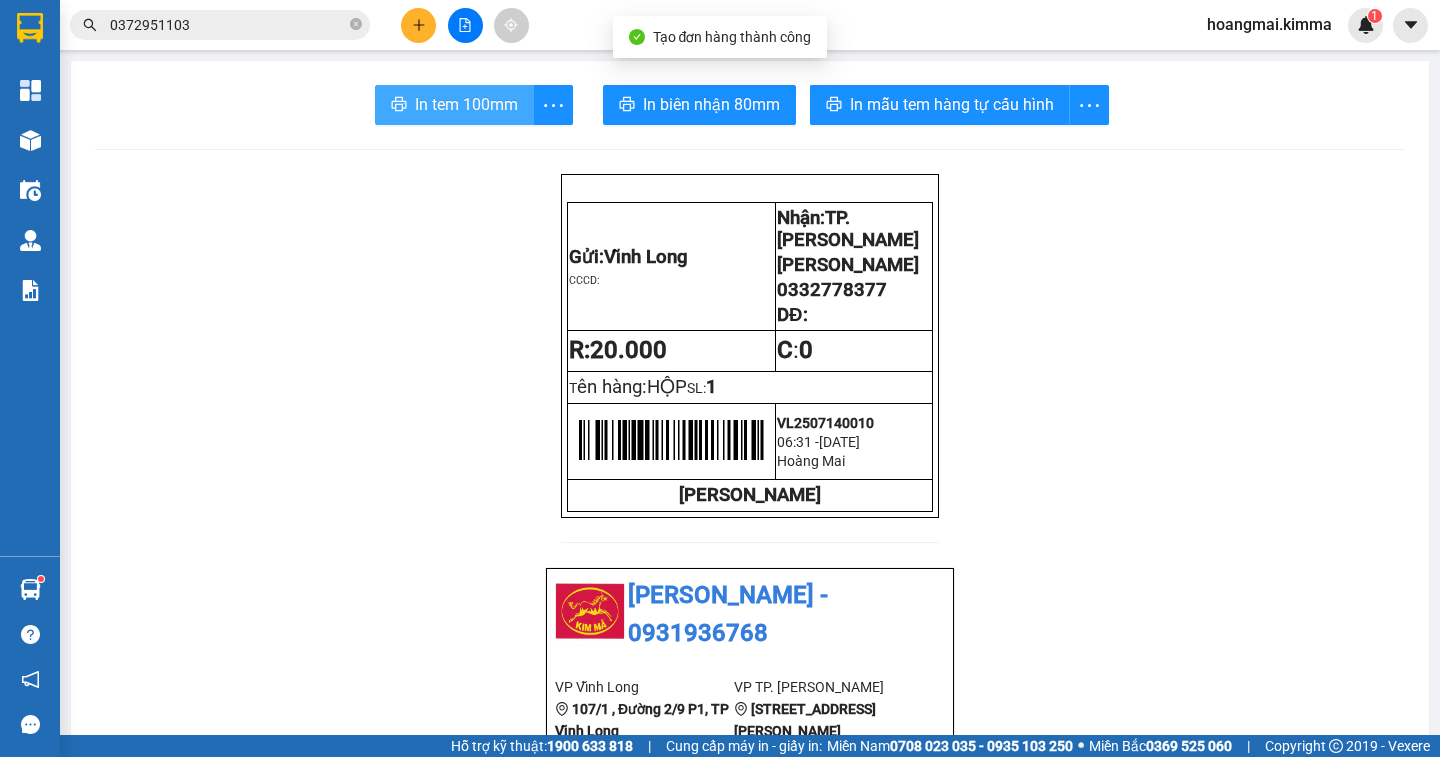 click on "In tem 100mm" at bounding box center (466, 104) 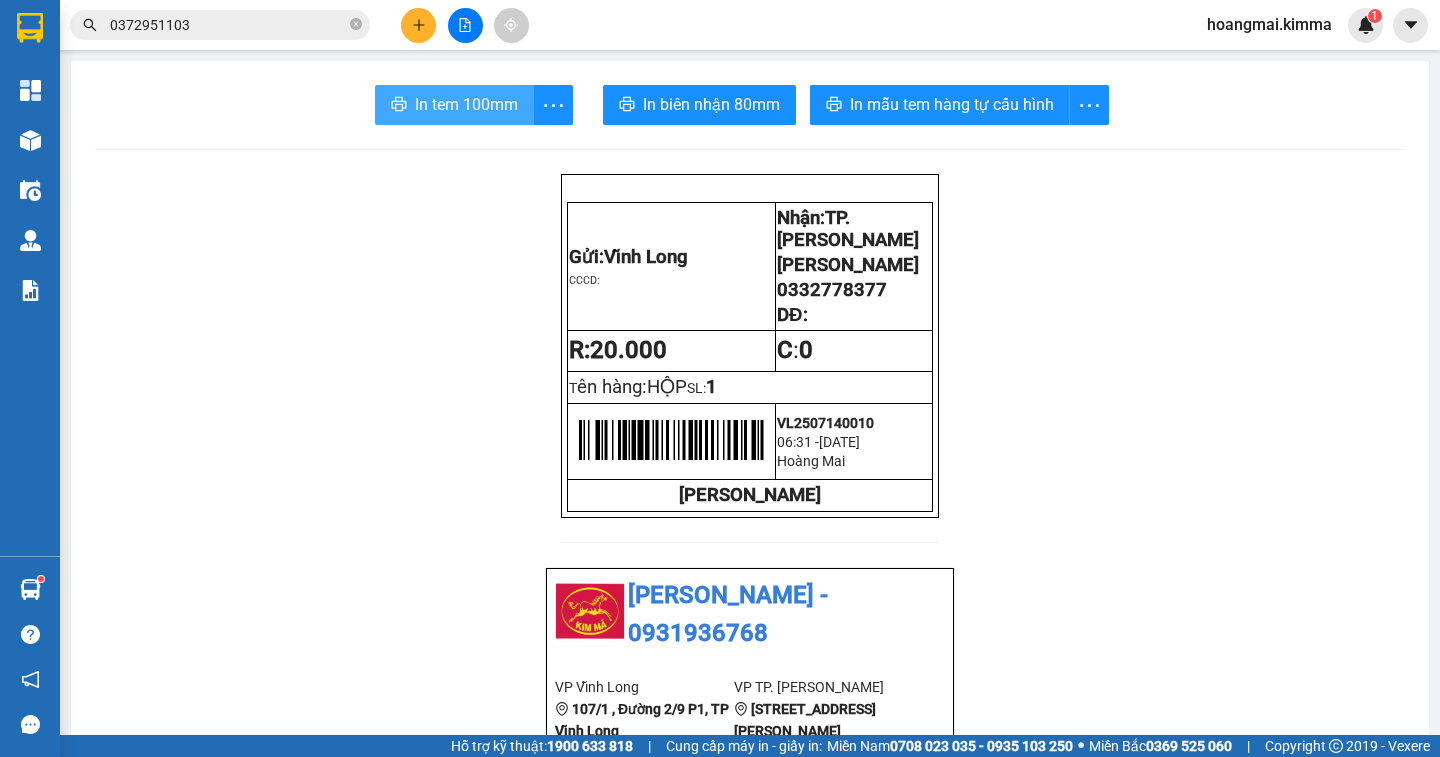 click on "In tem 100mm" at bounding box center [466, 104] 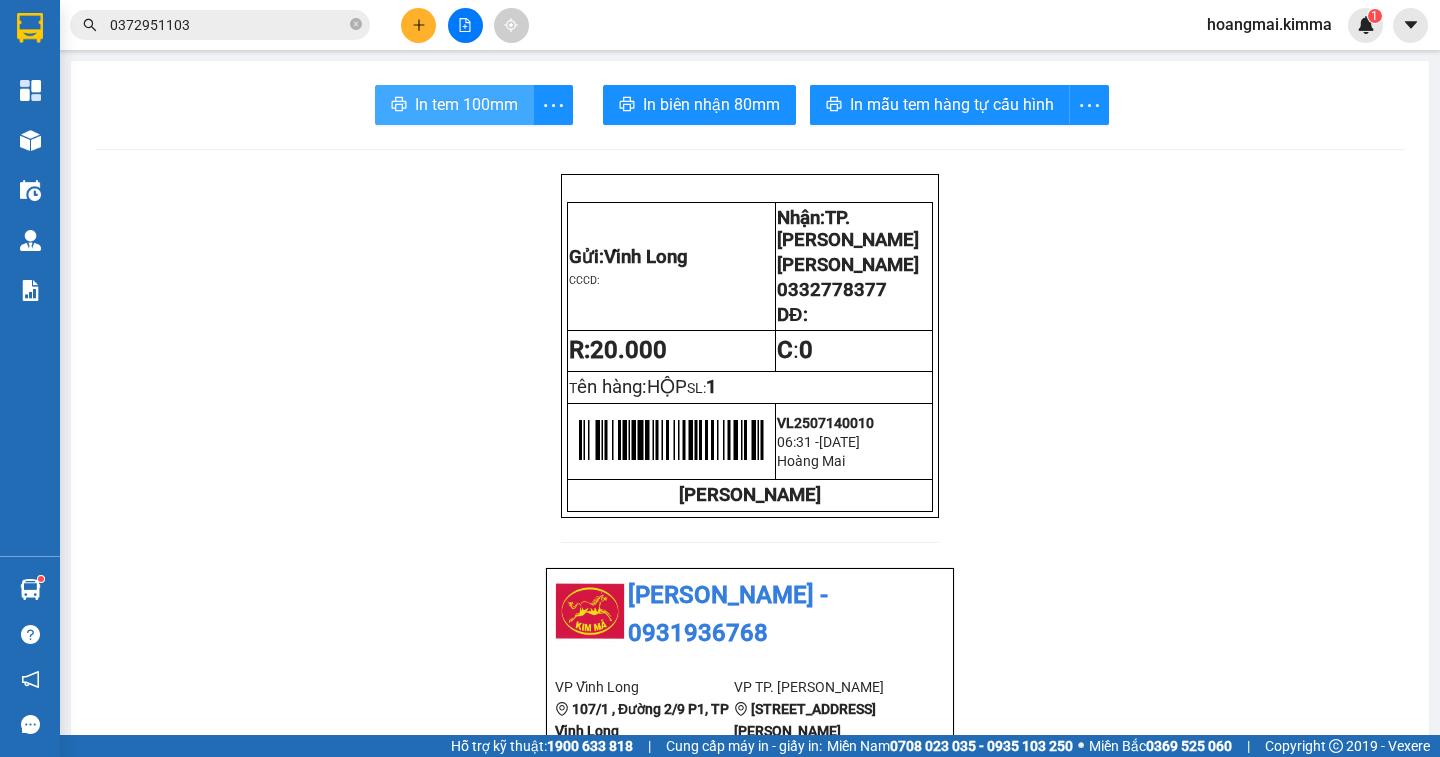 scroll, scrollTop: 0, scrollLeft: 0, axis: both 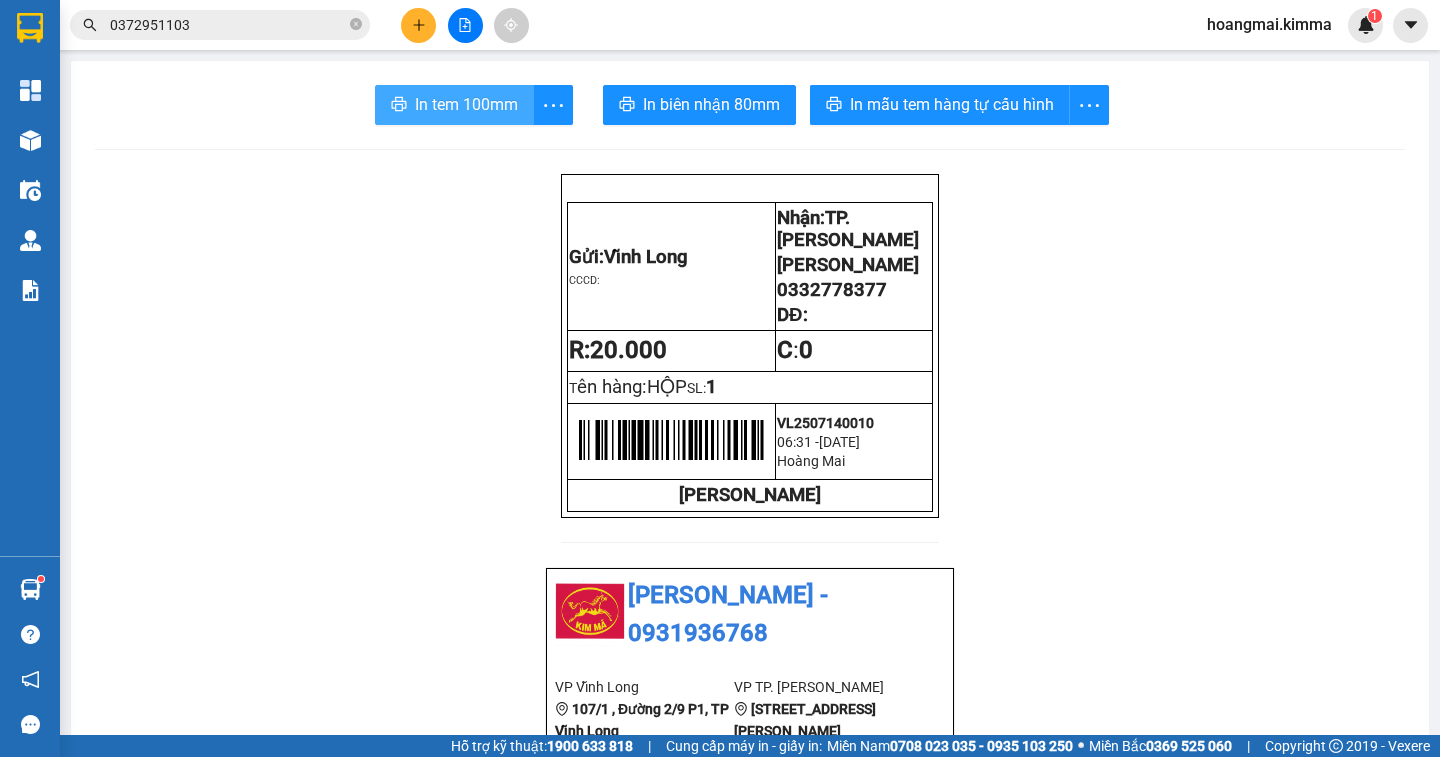 click on "In tem 100mm" at bounding box center (466, 104) 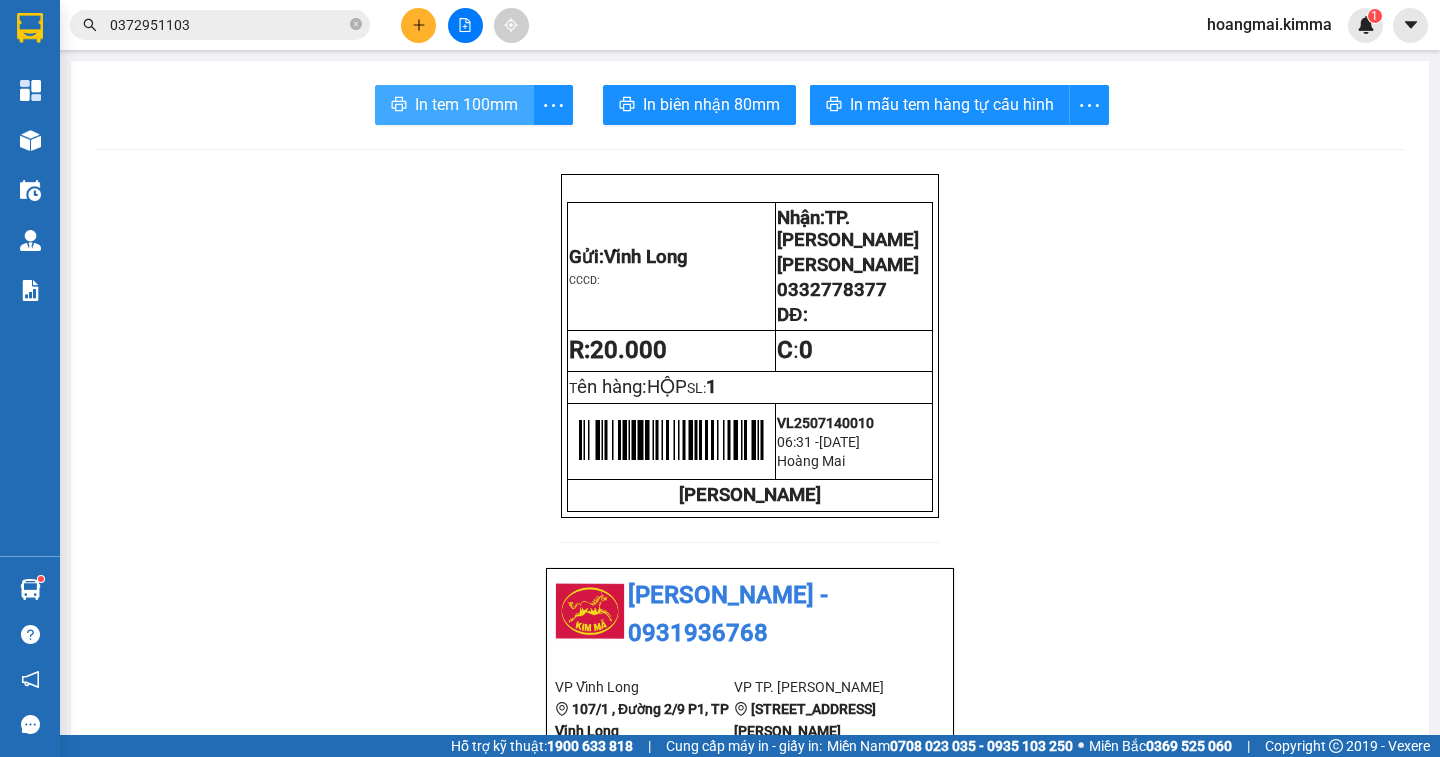 scroll, scrollTop: 0, scrollLeft: 0, axis: both 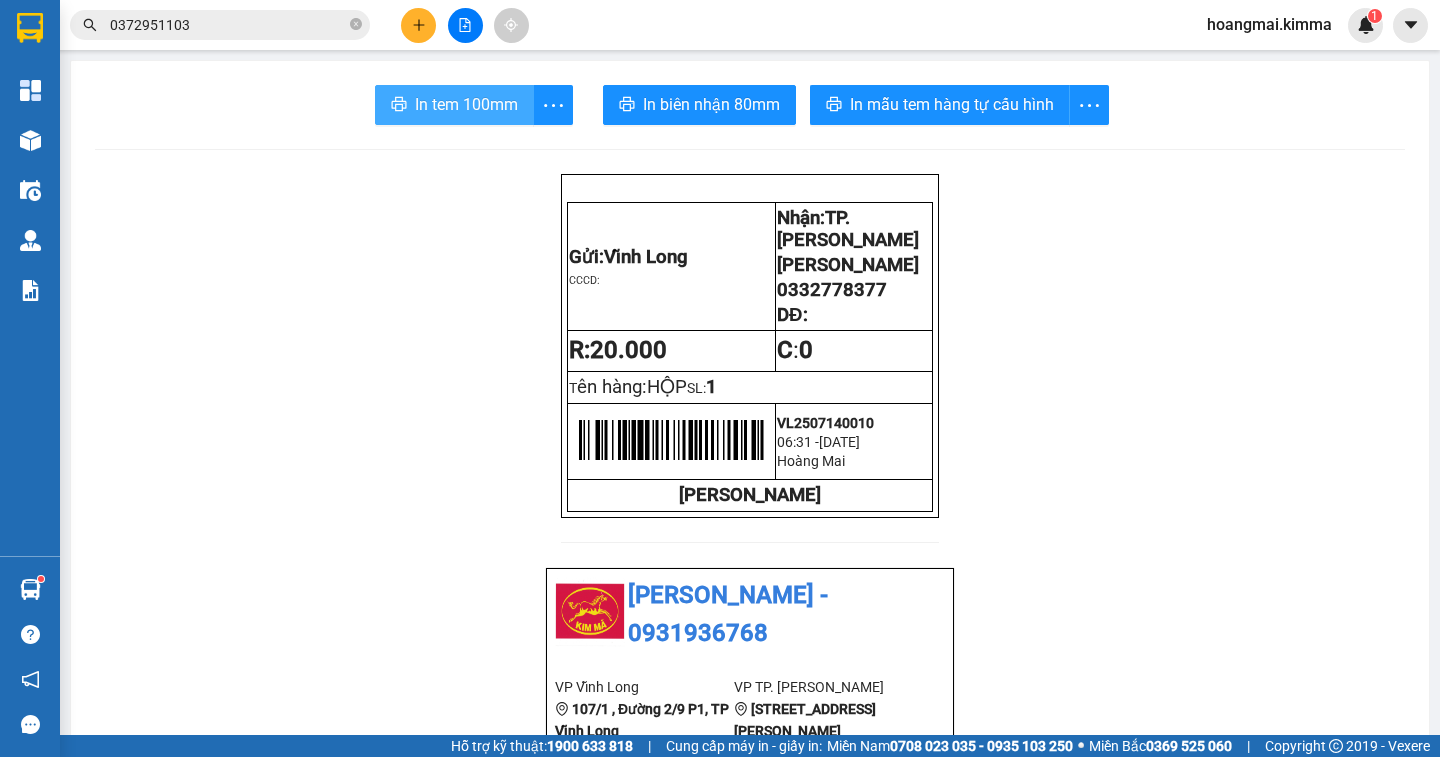 click on "In tem 100mm" at bounding box center [466, 104] 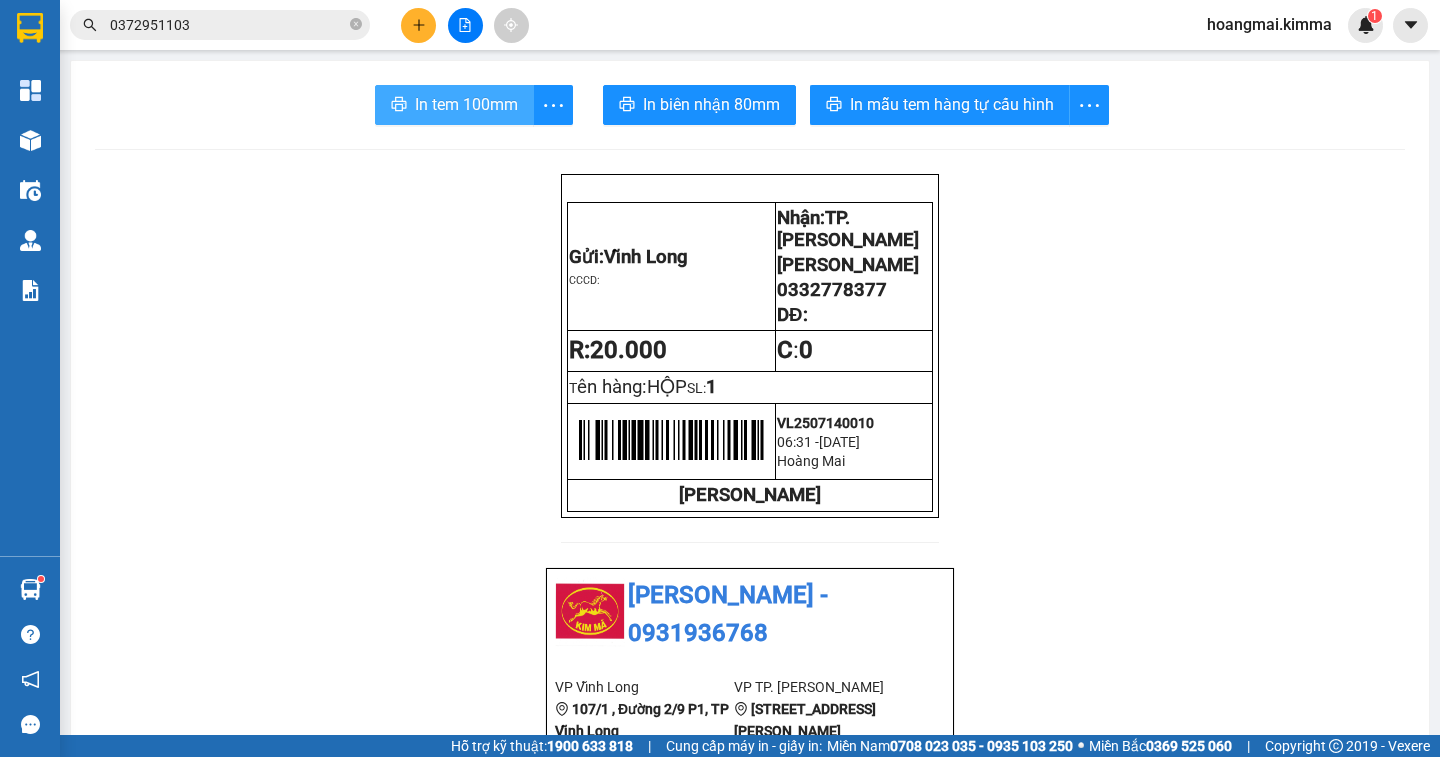 scroll, scrollTop: 0, scrollLeft: 0, axis: both 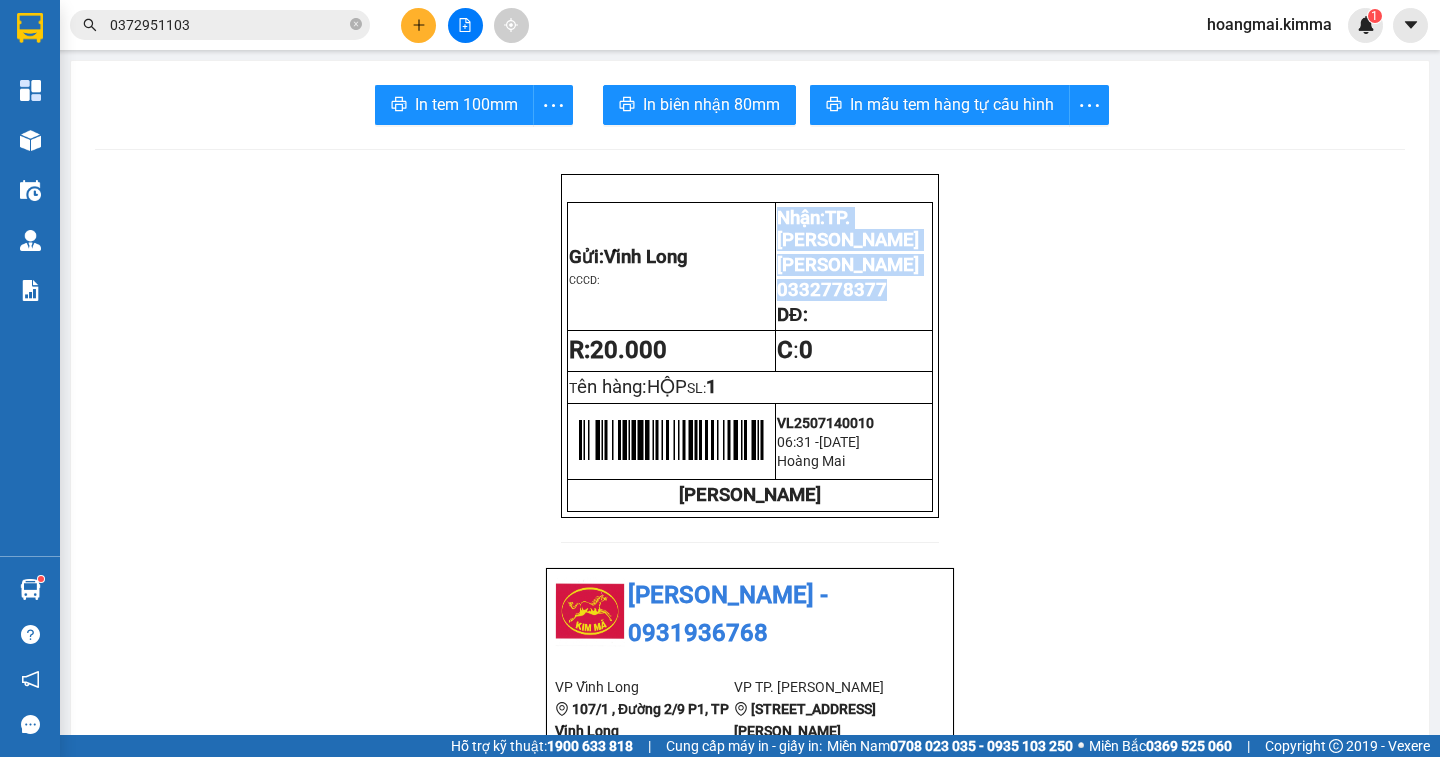 drag, startPoint x: 864, startPoint y: 305, endPoint x: 766, endPoint y: 308, distance: 98.045906 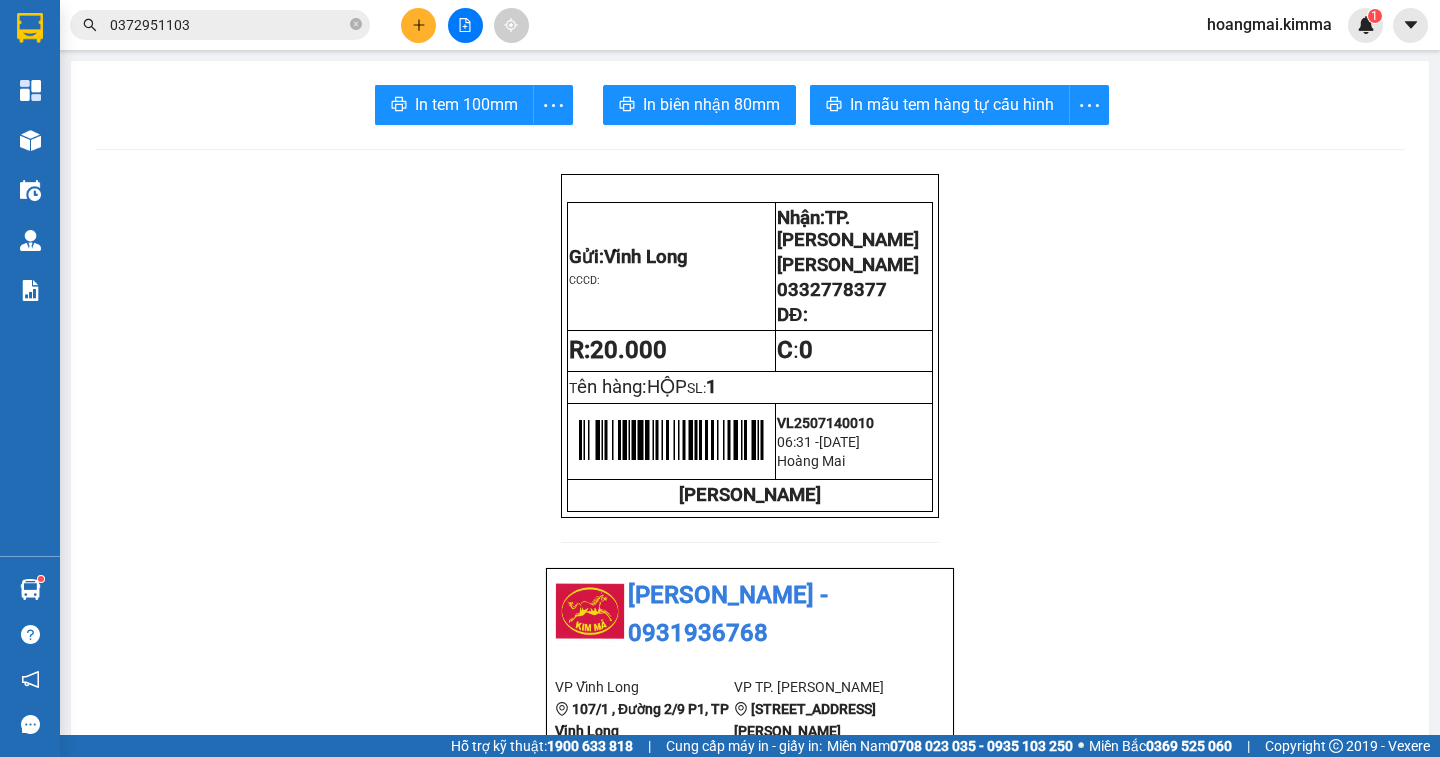 drag, startPoint x: 771, startPoint y: 308, endPoint x: 1125, endPoint y: 290, distance: 354.45734 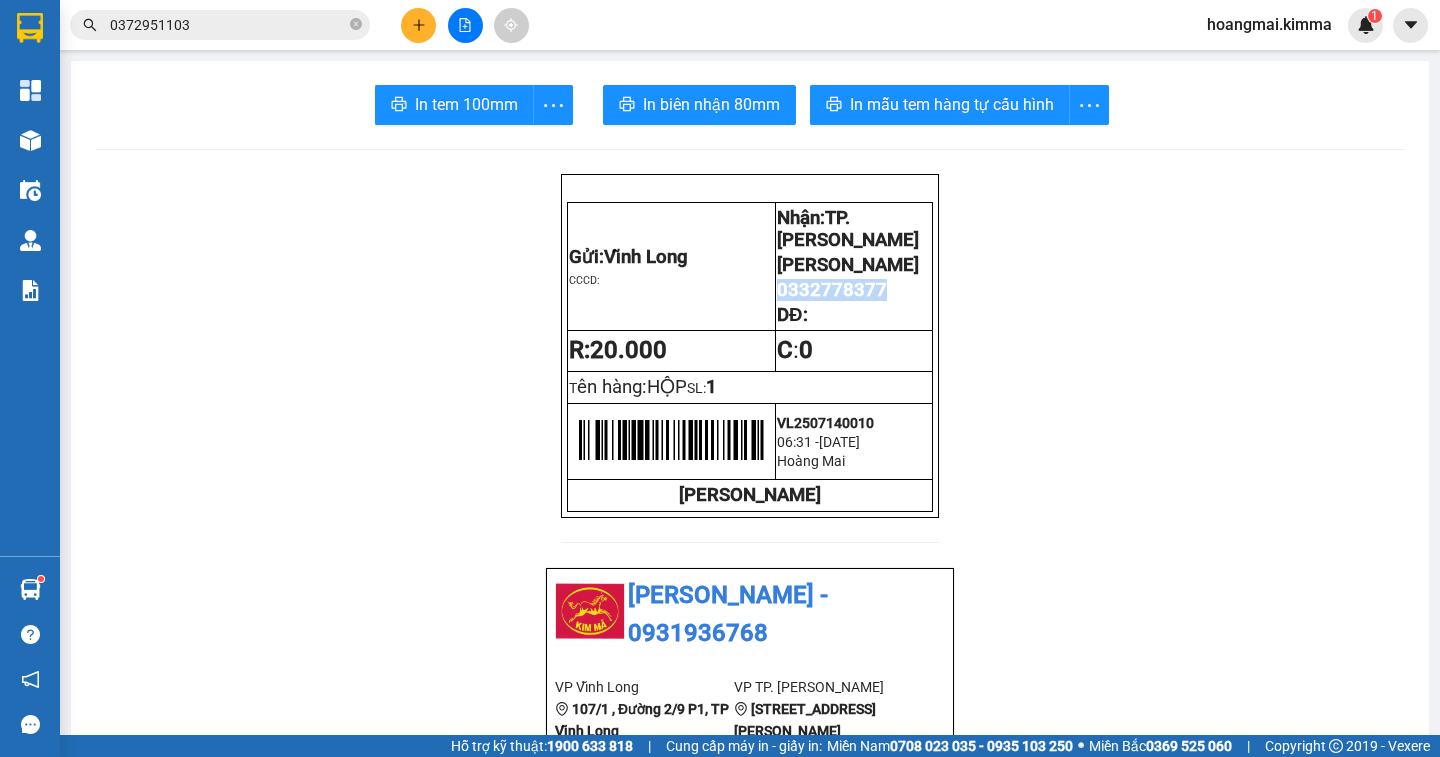 drag, startPoint x: 875, startPoint y: 305, endPoint x: 771, endPoint y: 308, distance: 104.04326 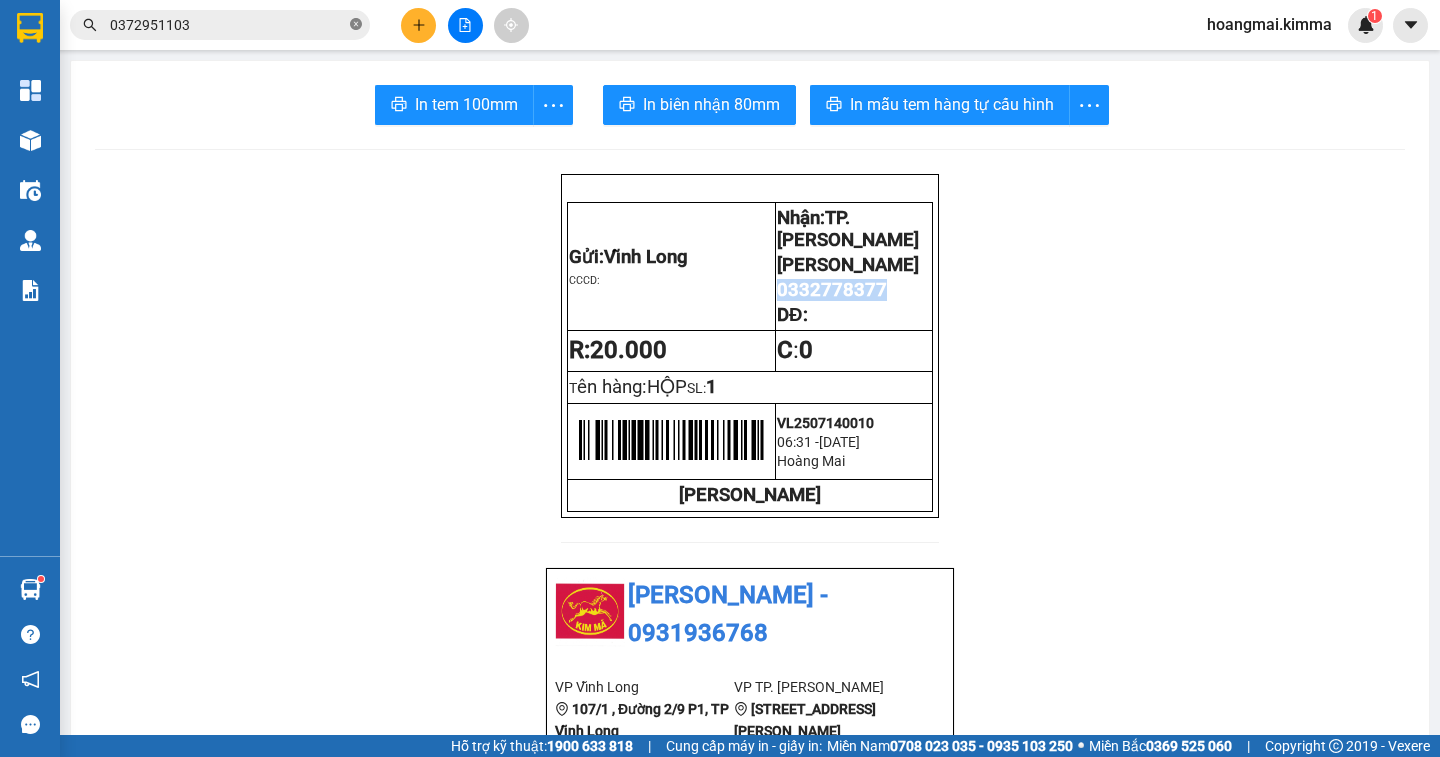 click 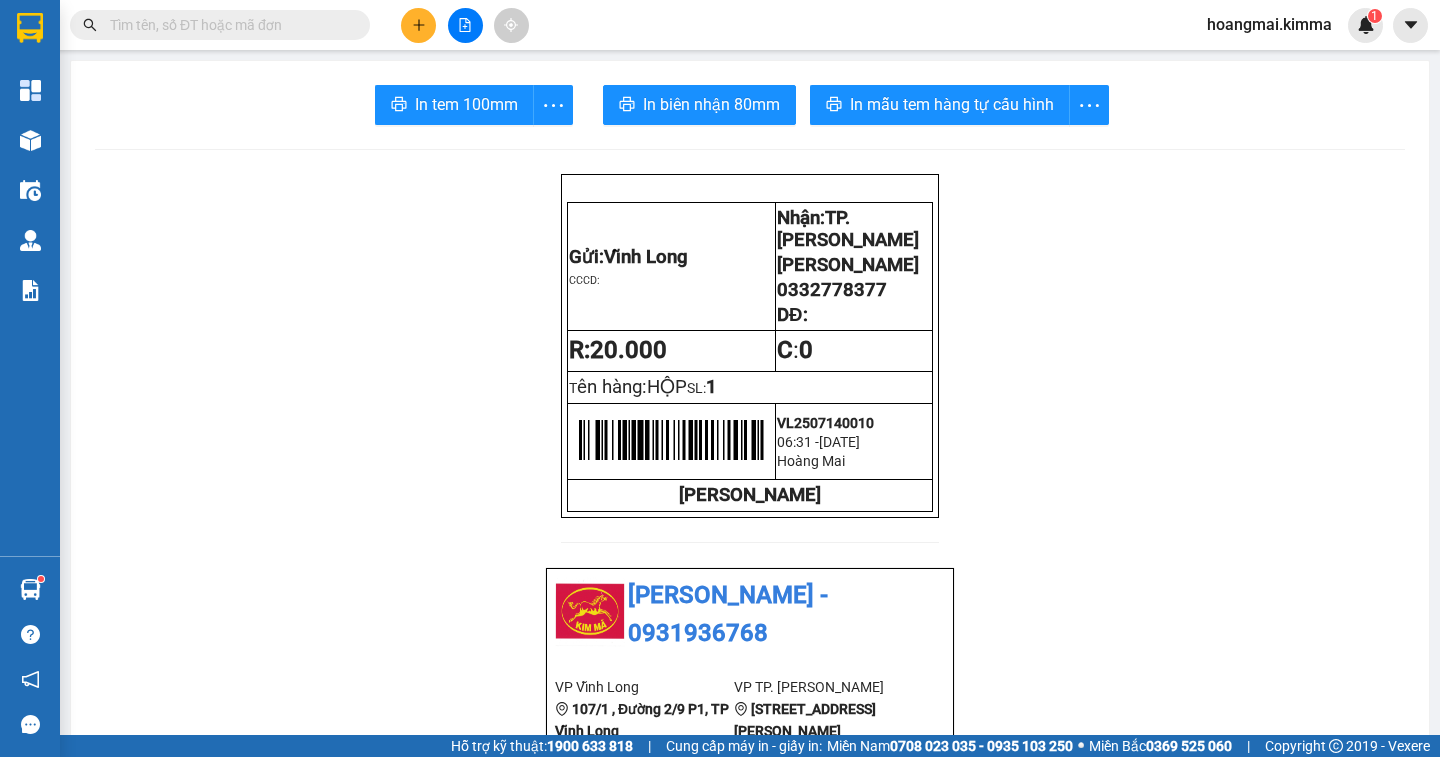 drag, startPoint x: 355, startPoint y: 28, endPoint x: 295, endPoint y: 26, distance: 60.033325 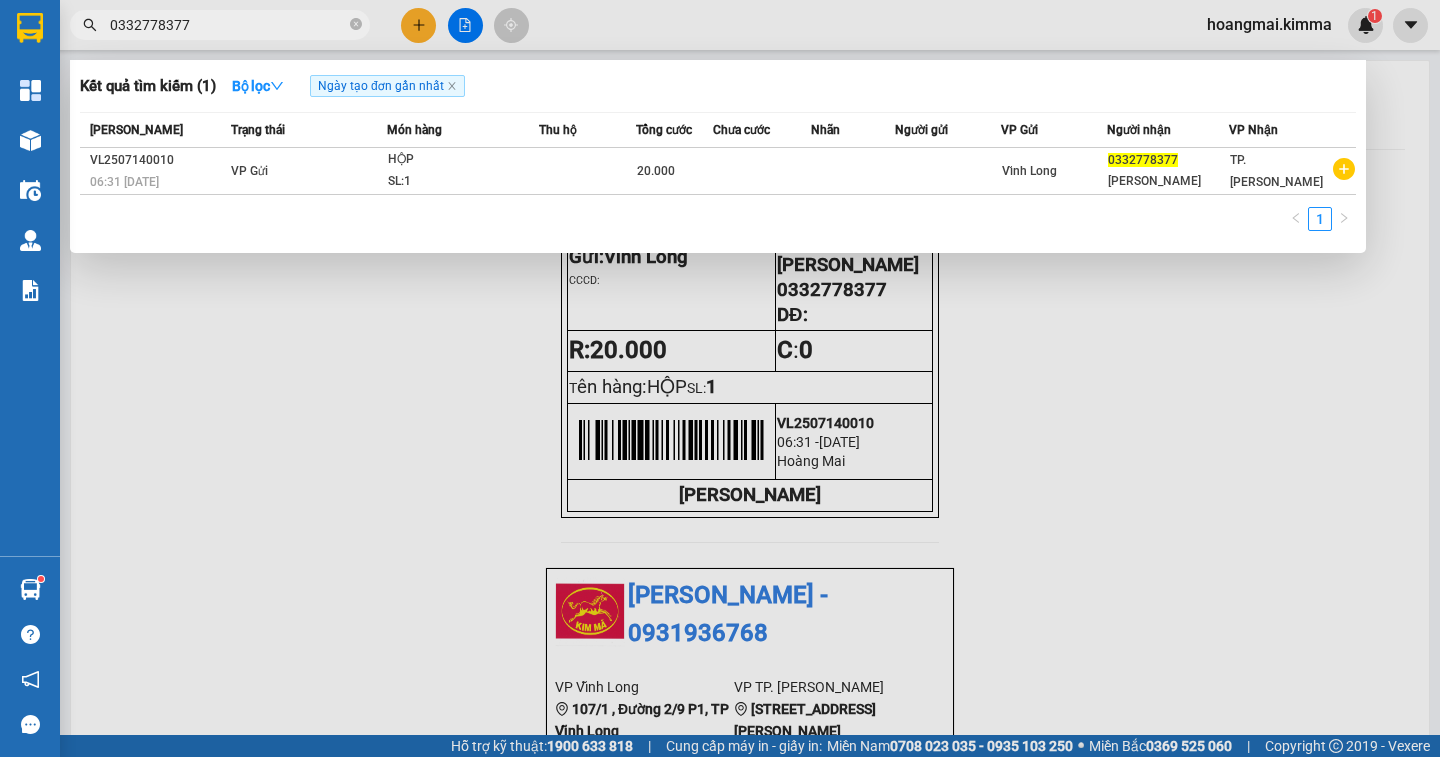 type on "0332778377" 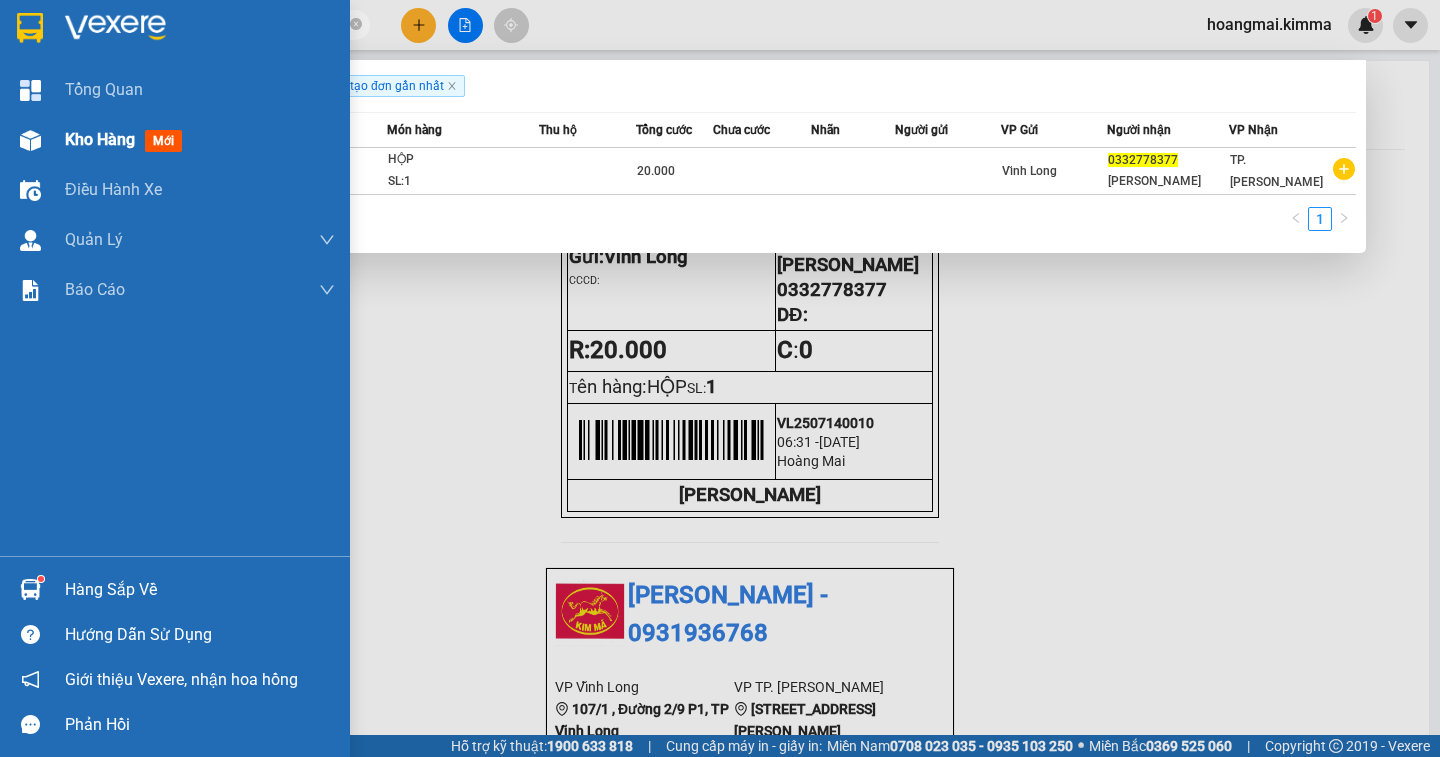 click on "Kho hàng" at bounding box center (100, 139) 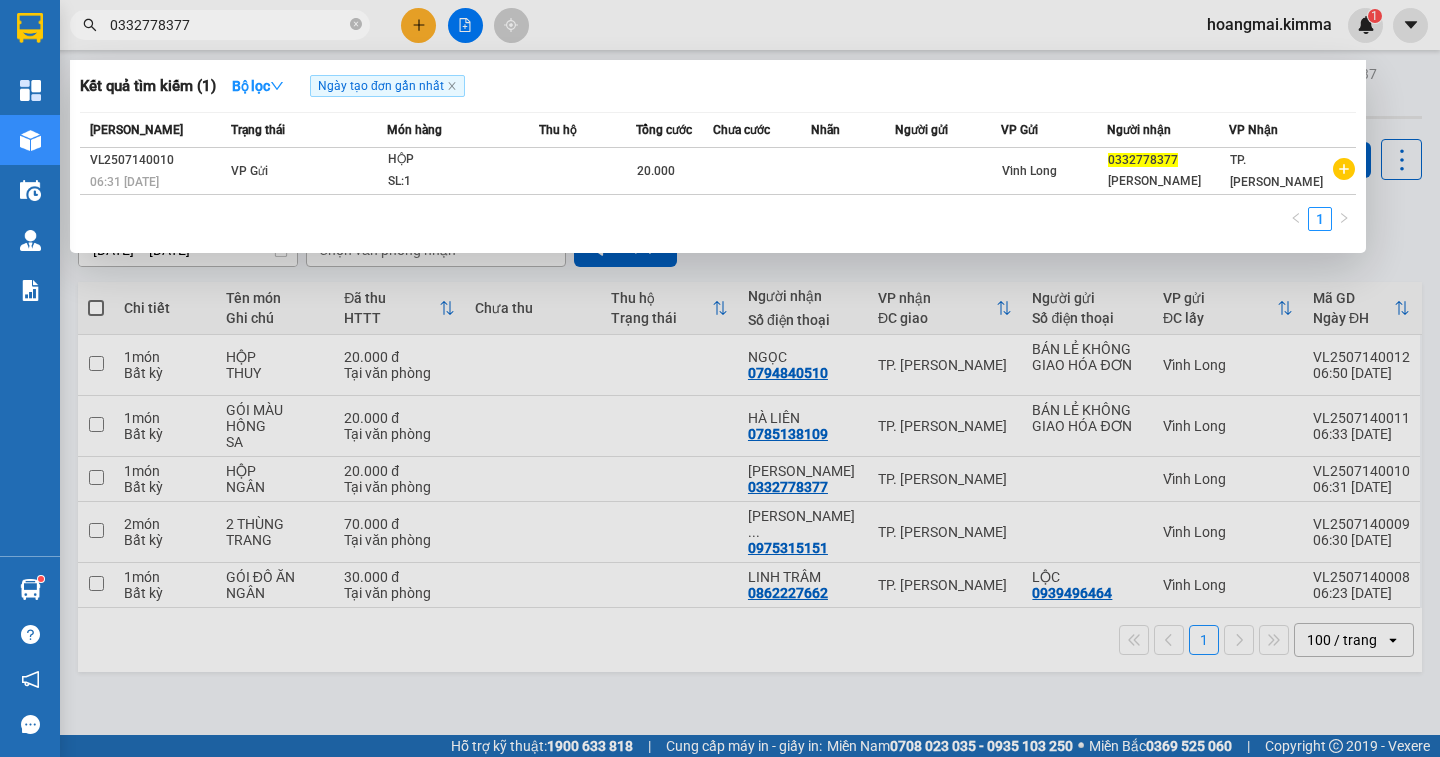 click at bounding box center (720, 378) 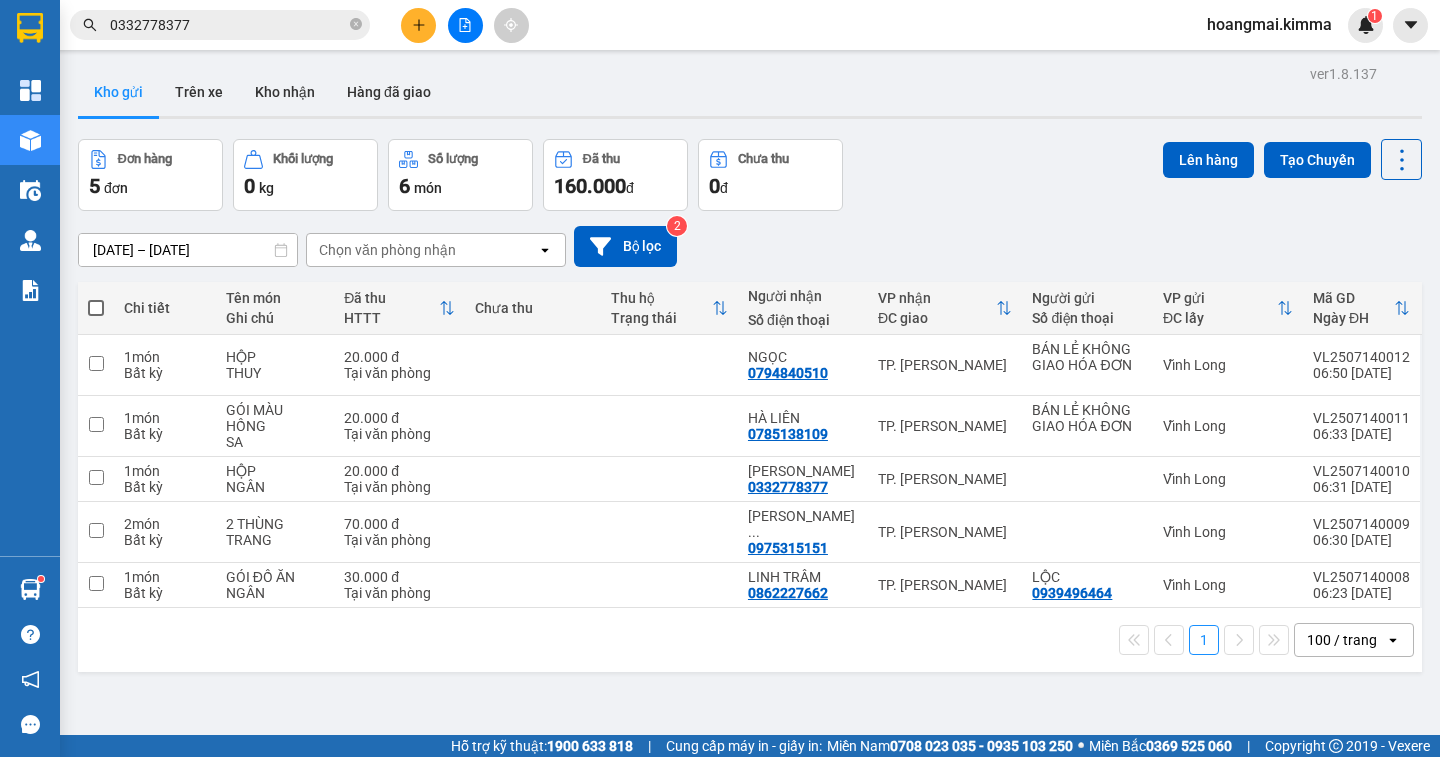 click at bounding box center [96, 308] 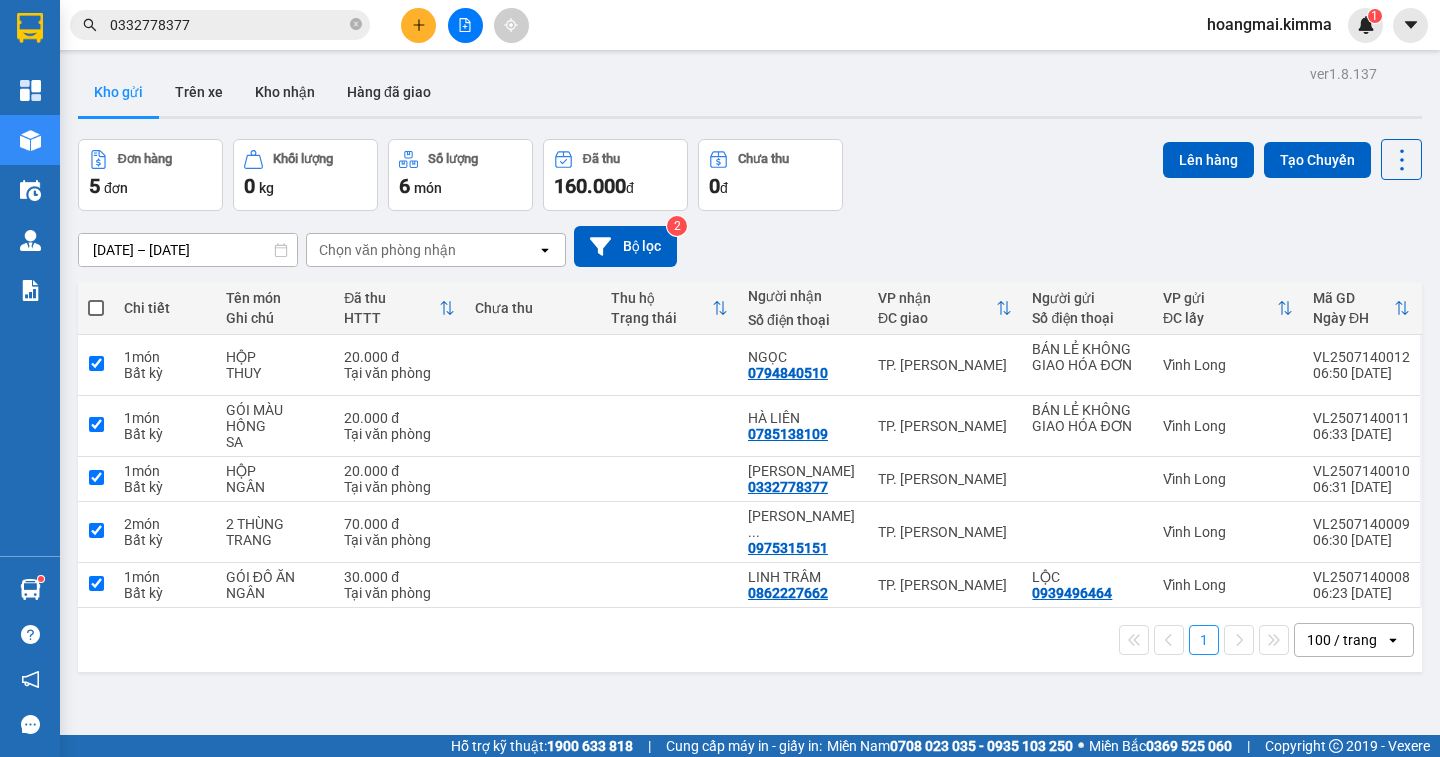 checkbox on "true" 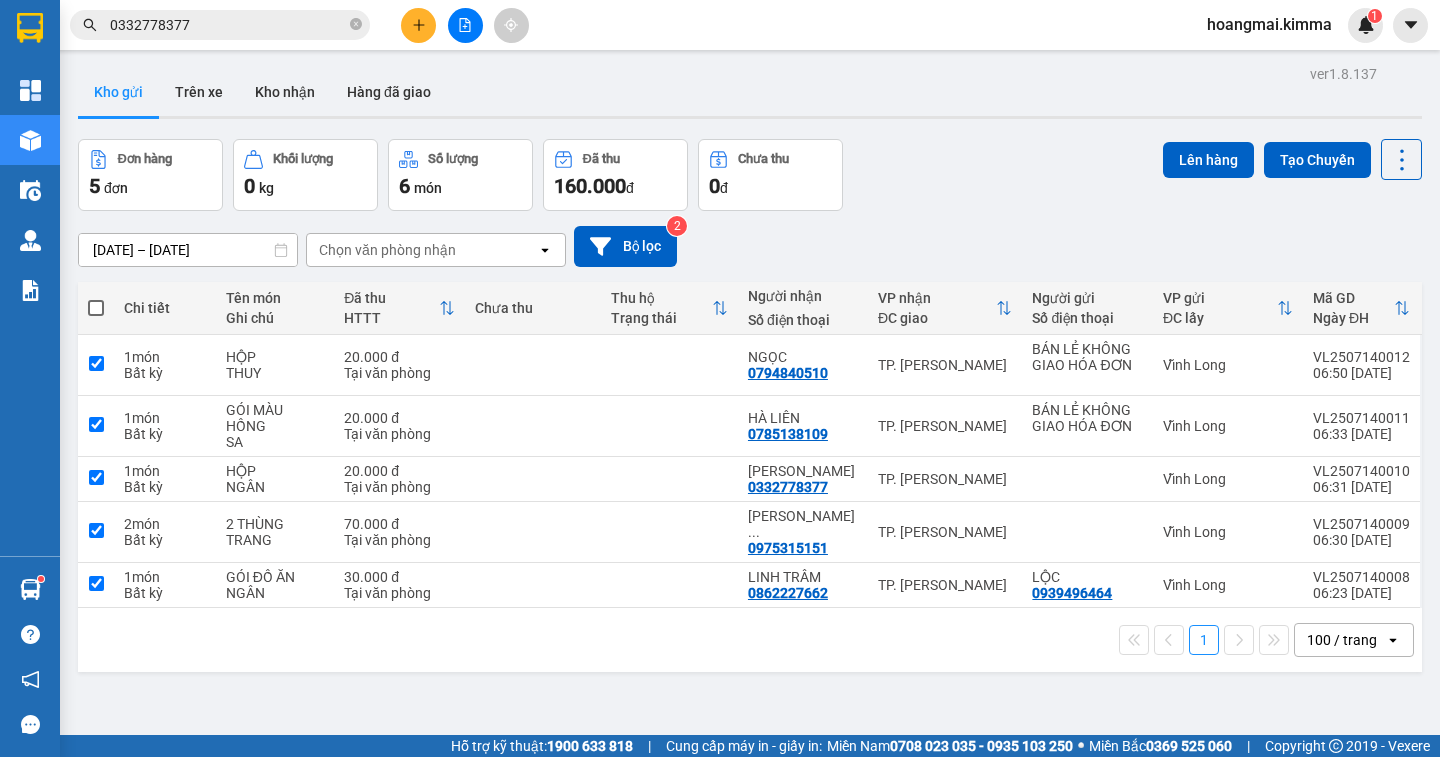 checkbox on "true" 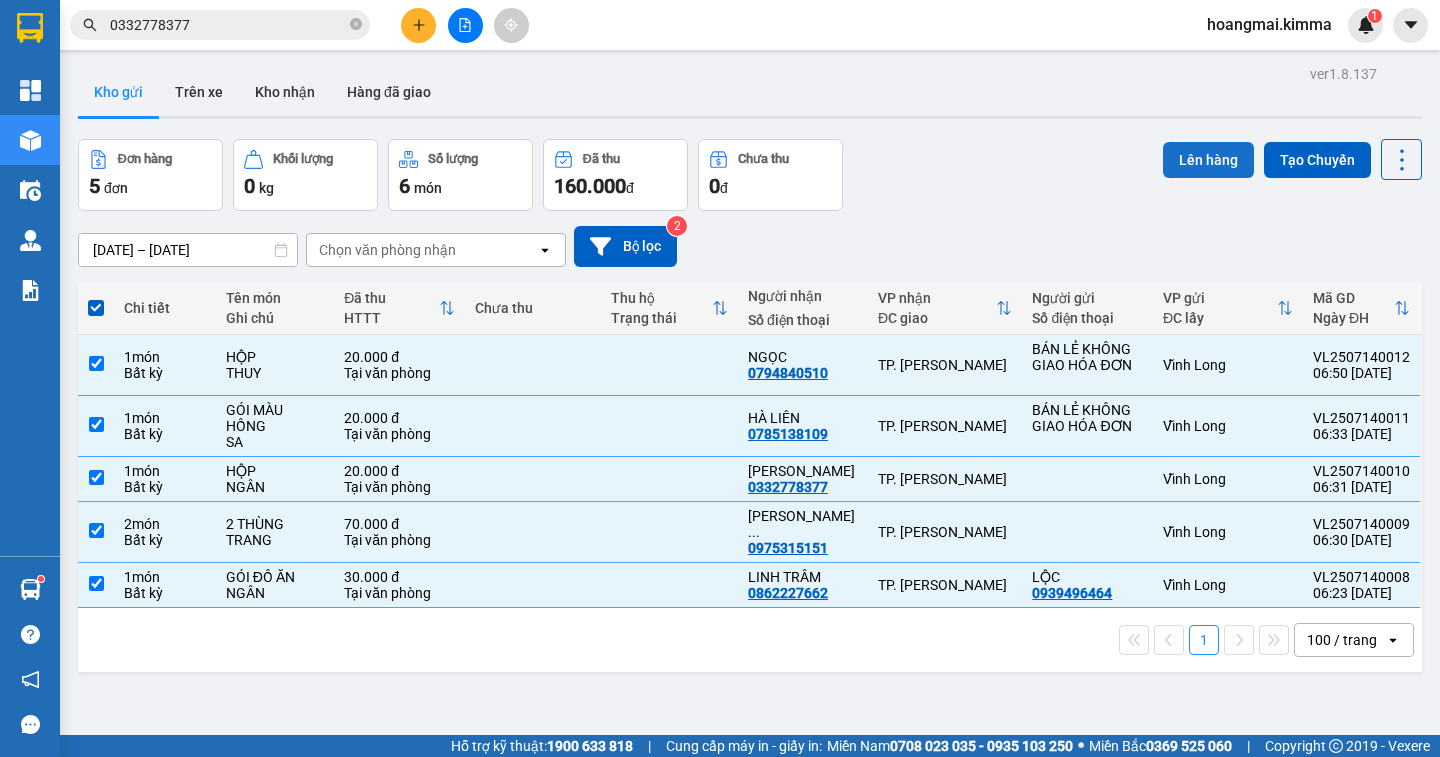 click on "Lên hàng" at bounding box center (1208, 160) 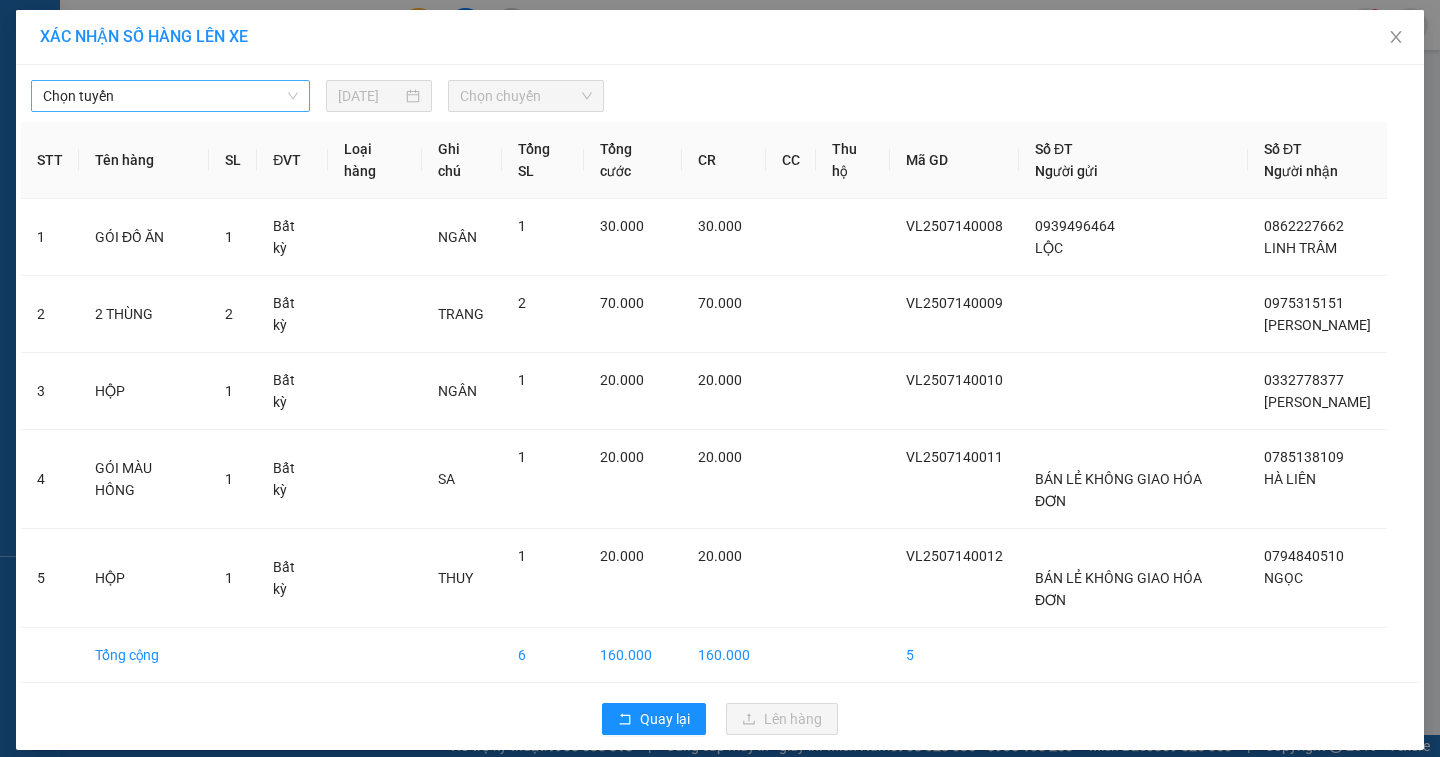 click on "Chọn tuyến" at bounding box center [170, 96] 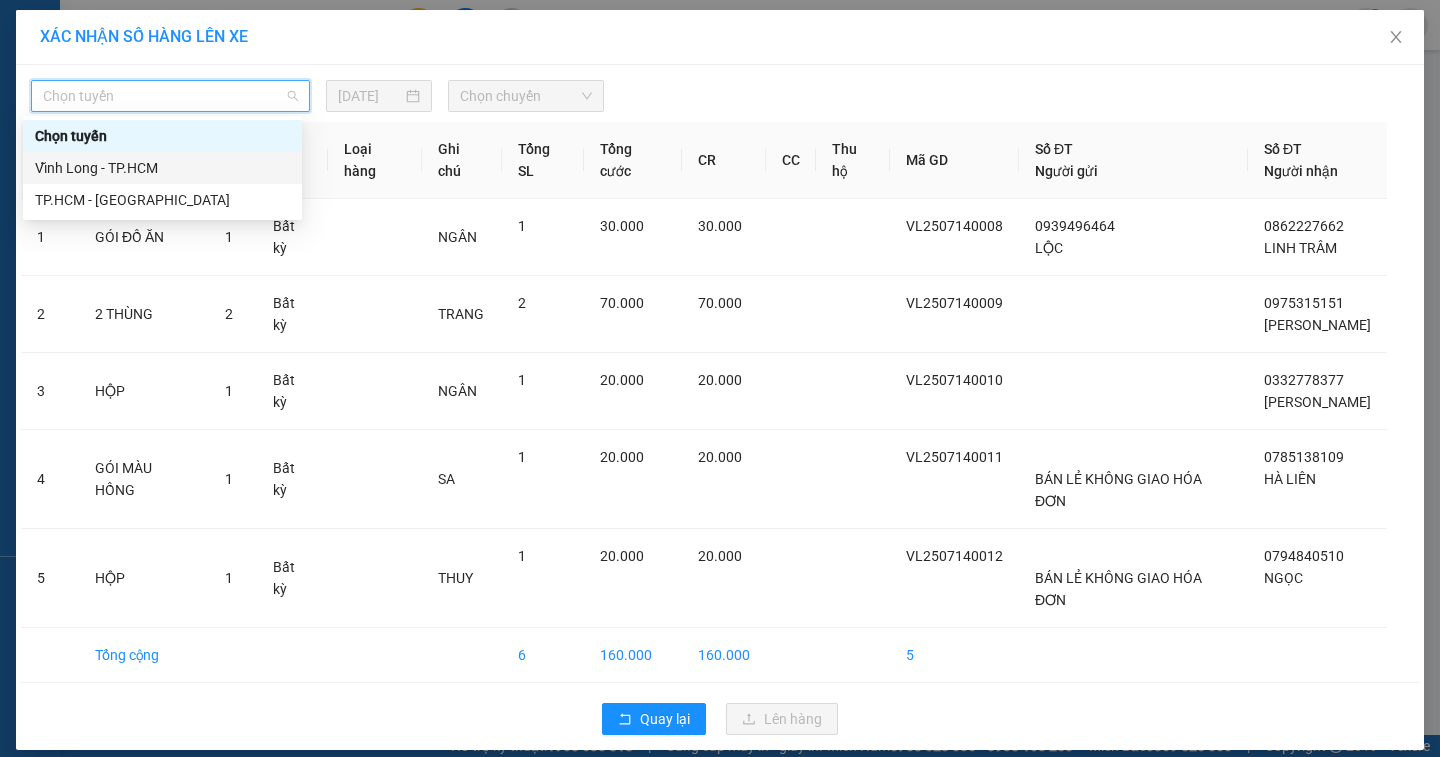click on "Vĩnh Long - TP.HCM" at bounding box center [162, 168] 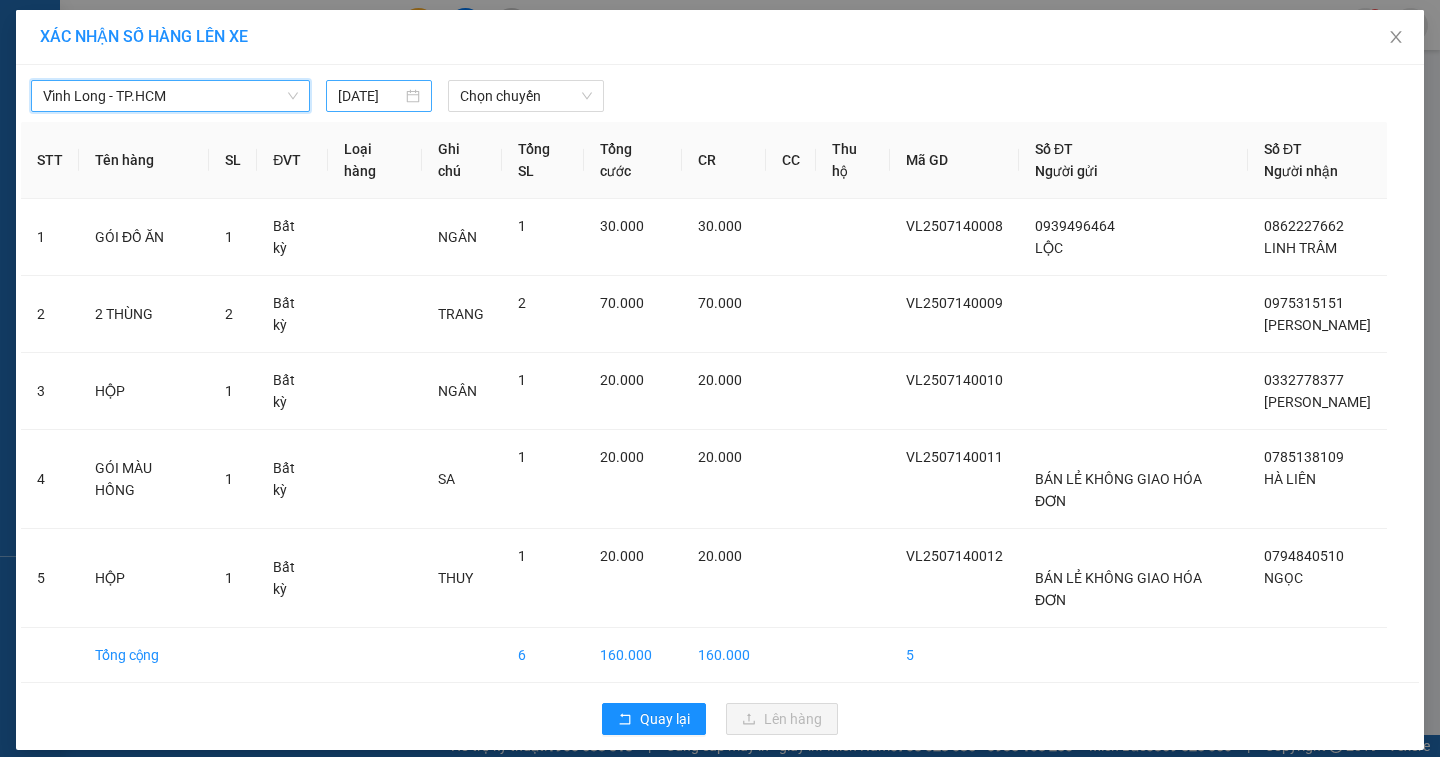 click on "13/07/2025" at bounding box center (370, 96) 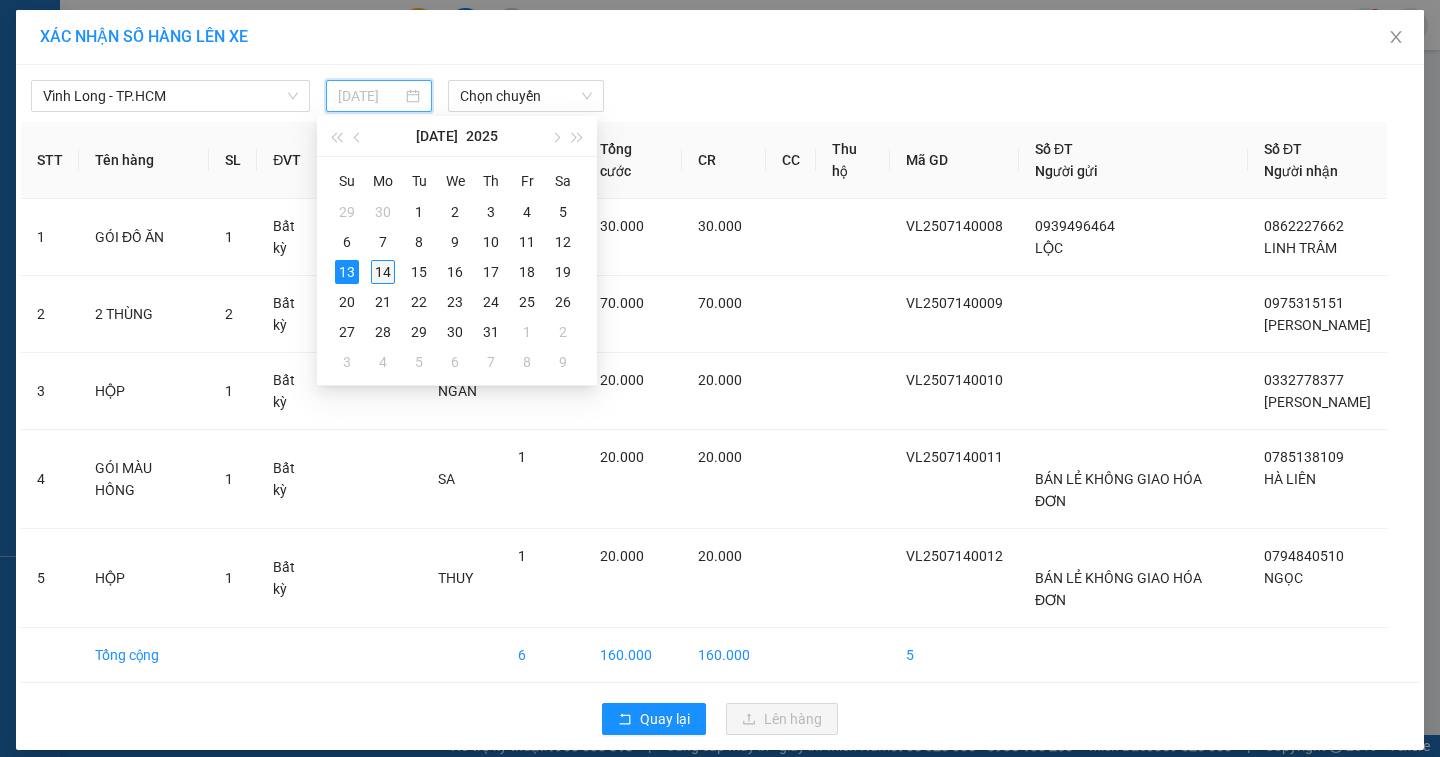 click on "14" at bounding box center (383, 272) 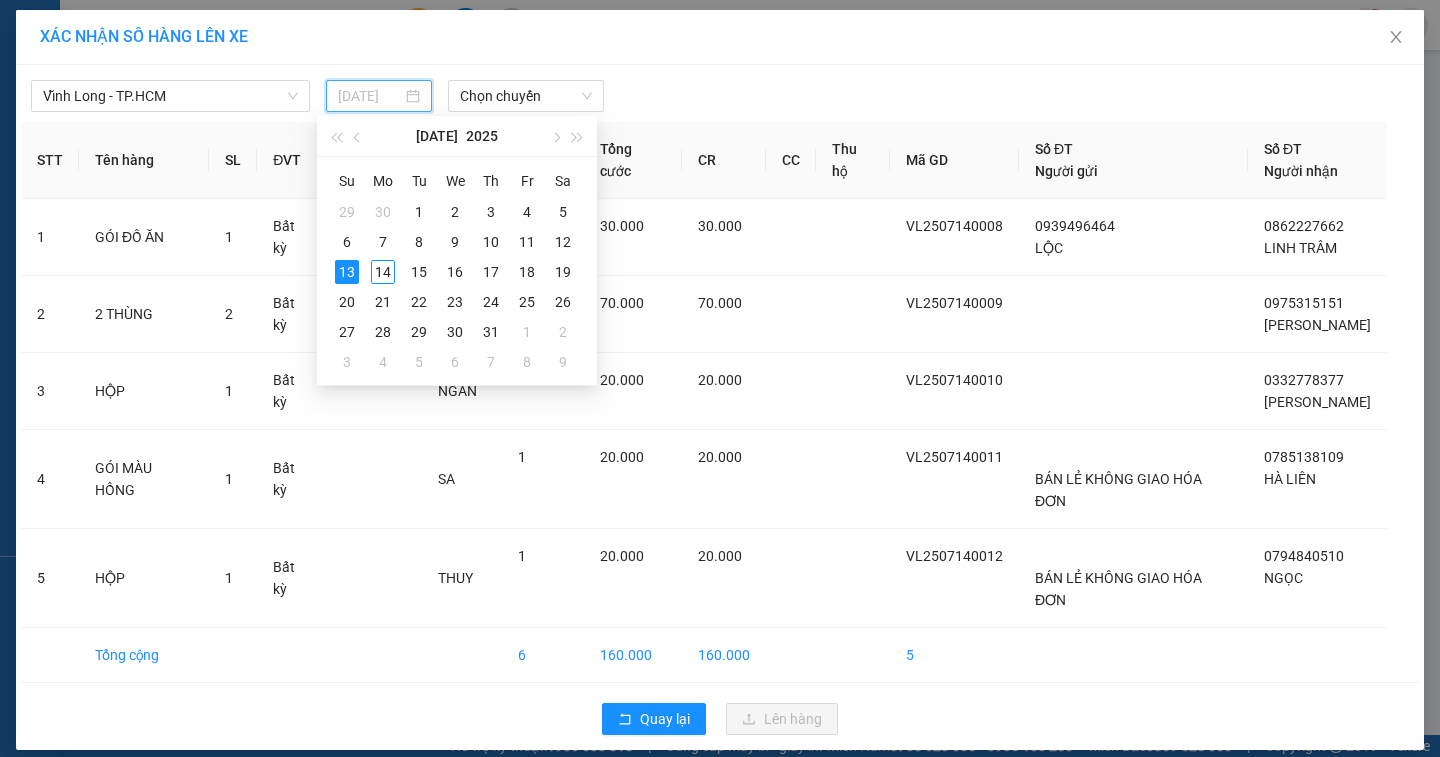 type on "[DATE]" 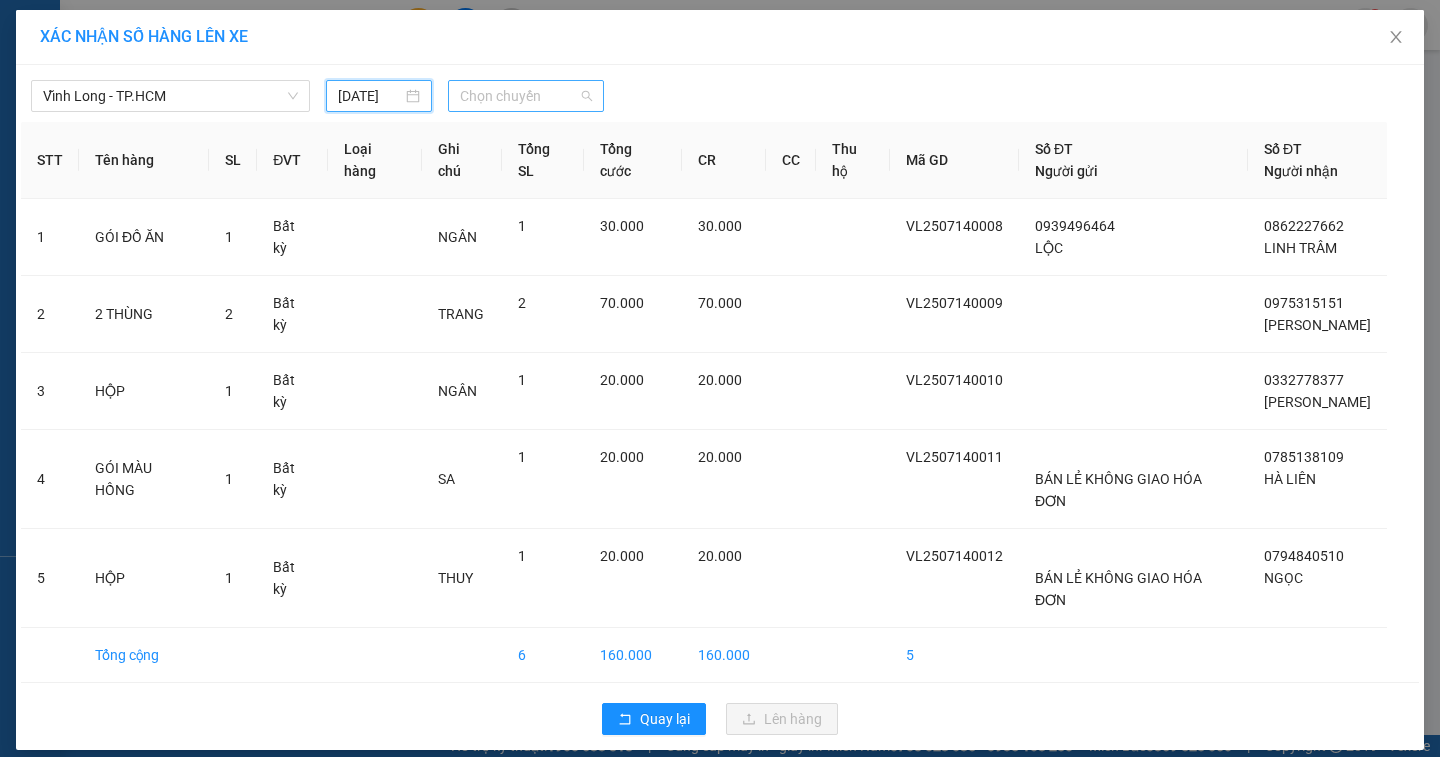 click on "Chọn chuyến" at bounding box center (526, 96) 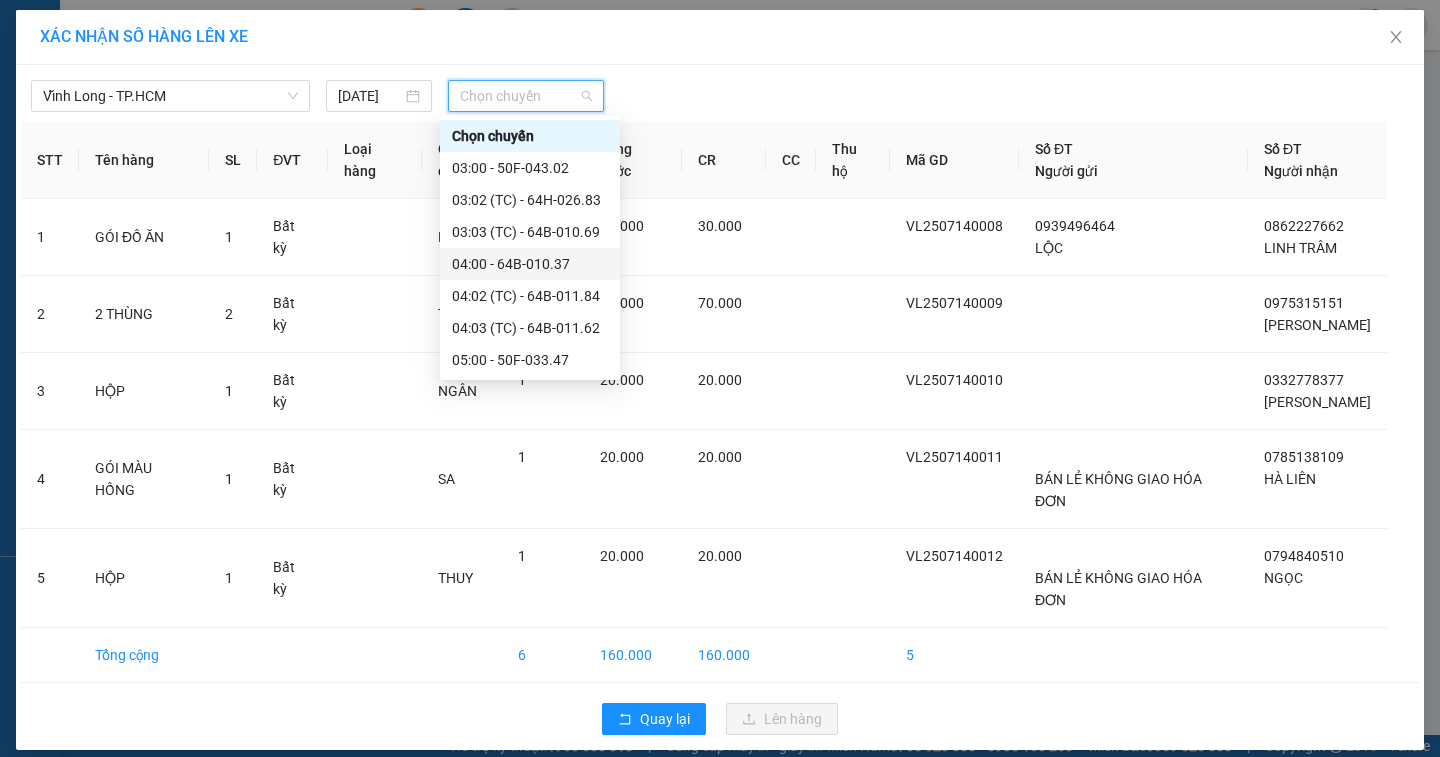scroll, scrollTop: 200, scrollLeft: 0, axis: vertical 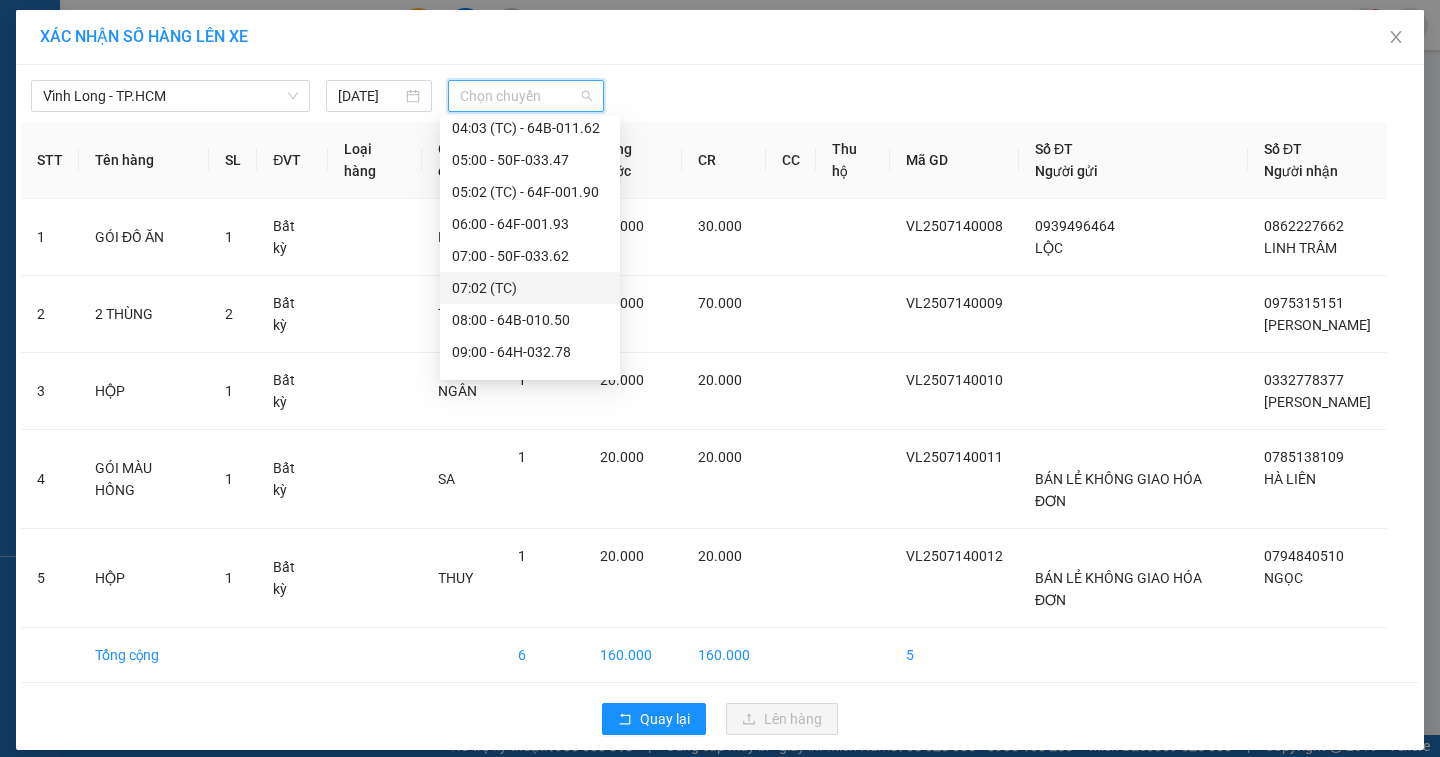 click on "07:02   (TC)" at bounding box center [530, 288] 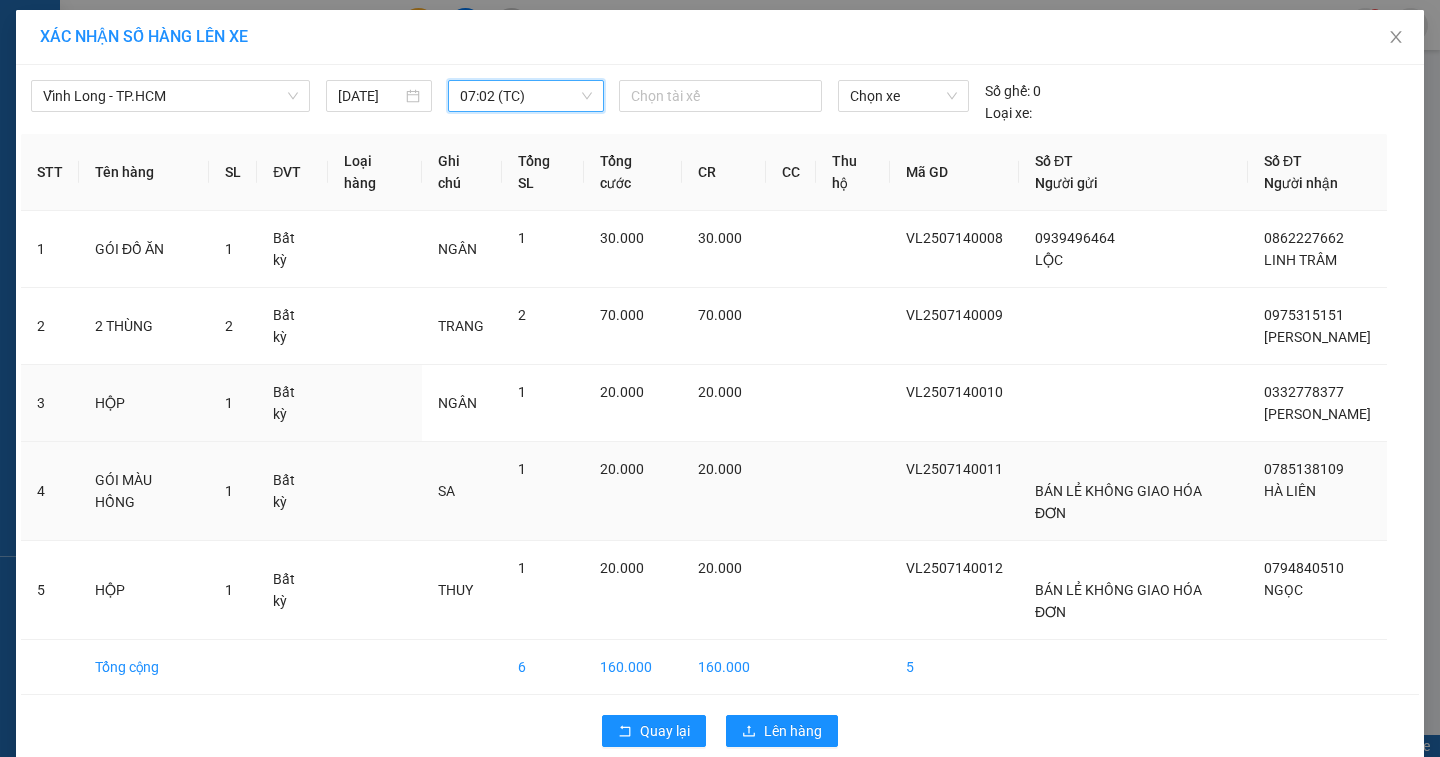scroll, scrollTop: 51, scrollLeft: 0, axis: vertical 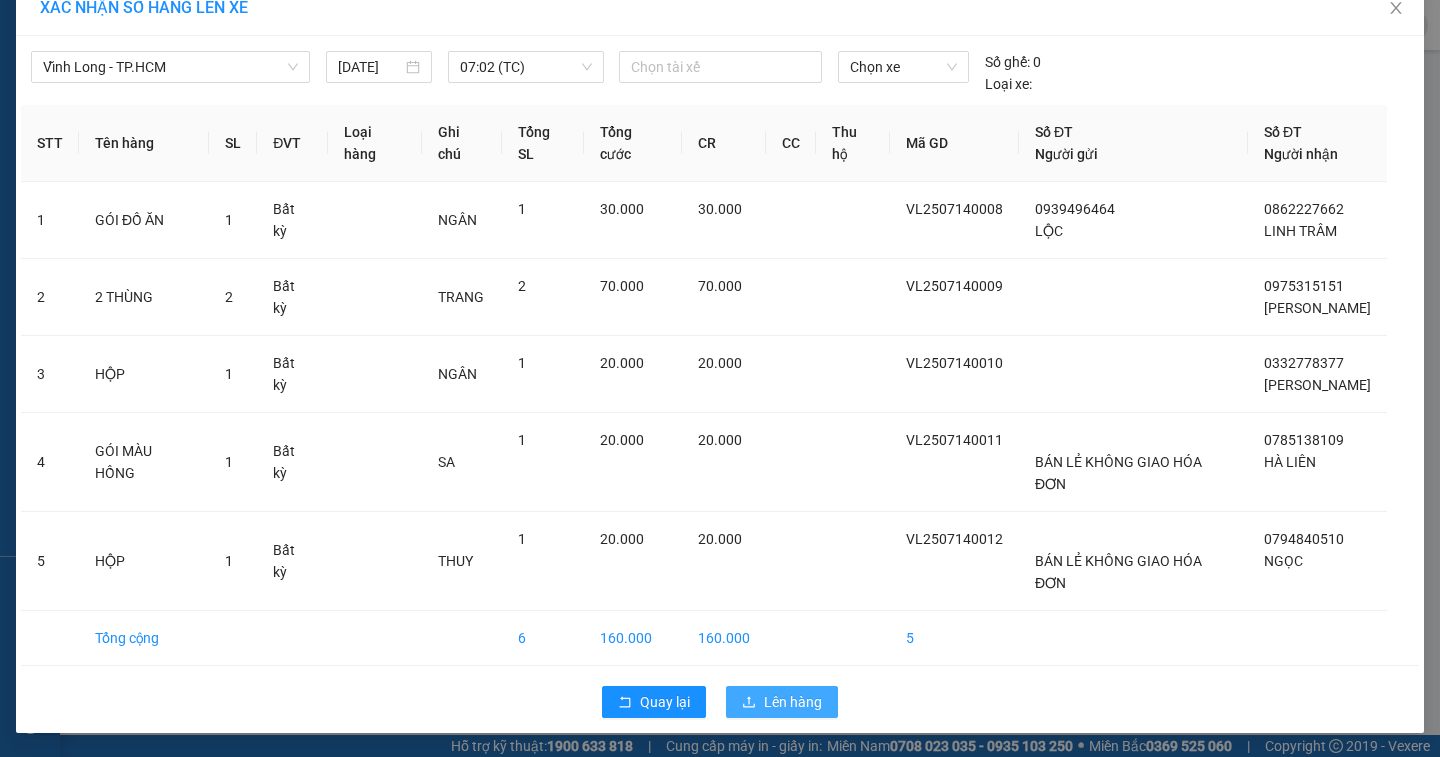 click on "Lên hàng" at bounding box center (793, 702) 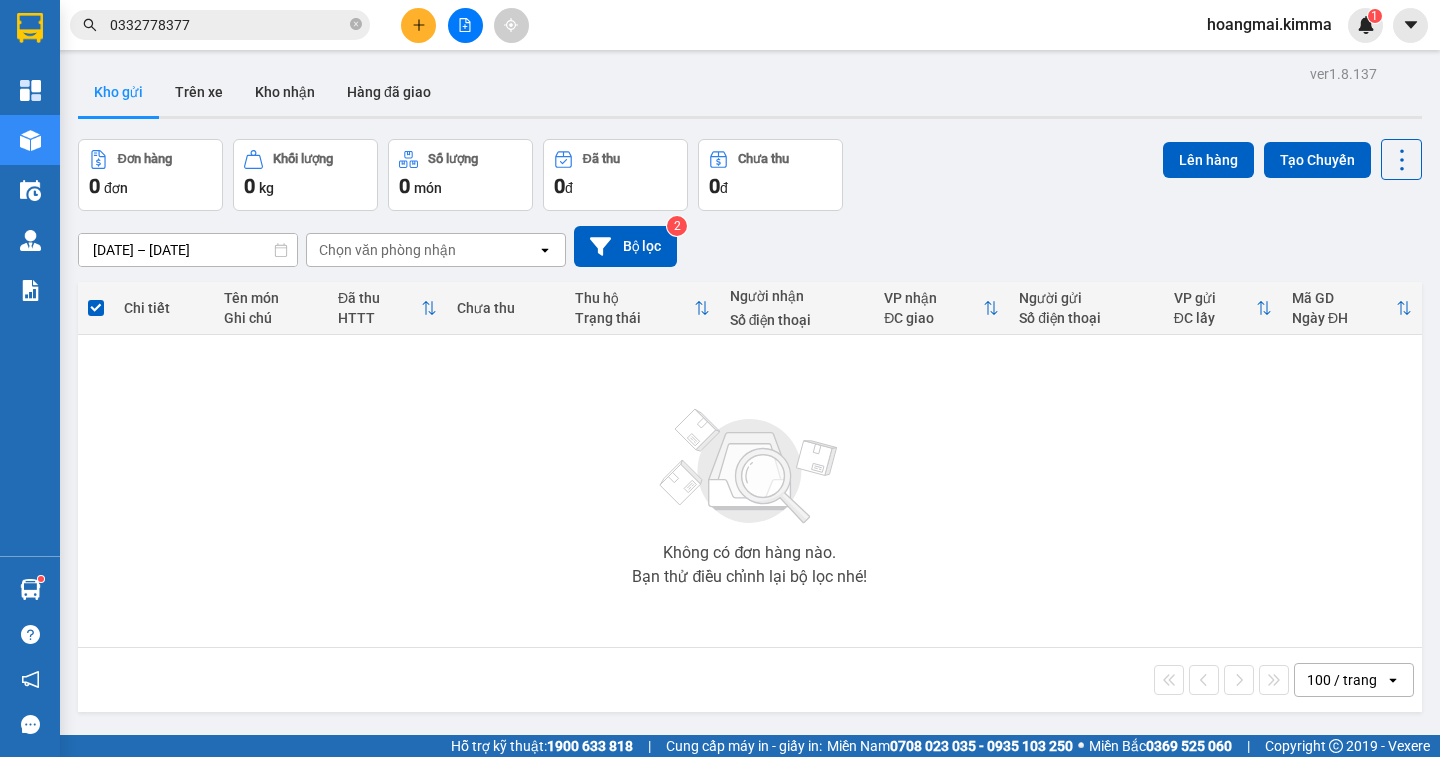 click at bounding box center (465, 25) 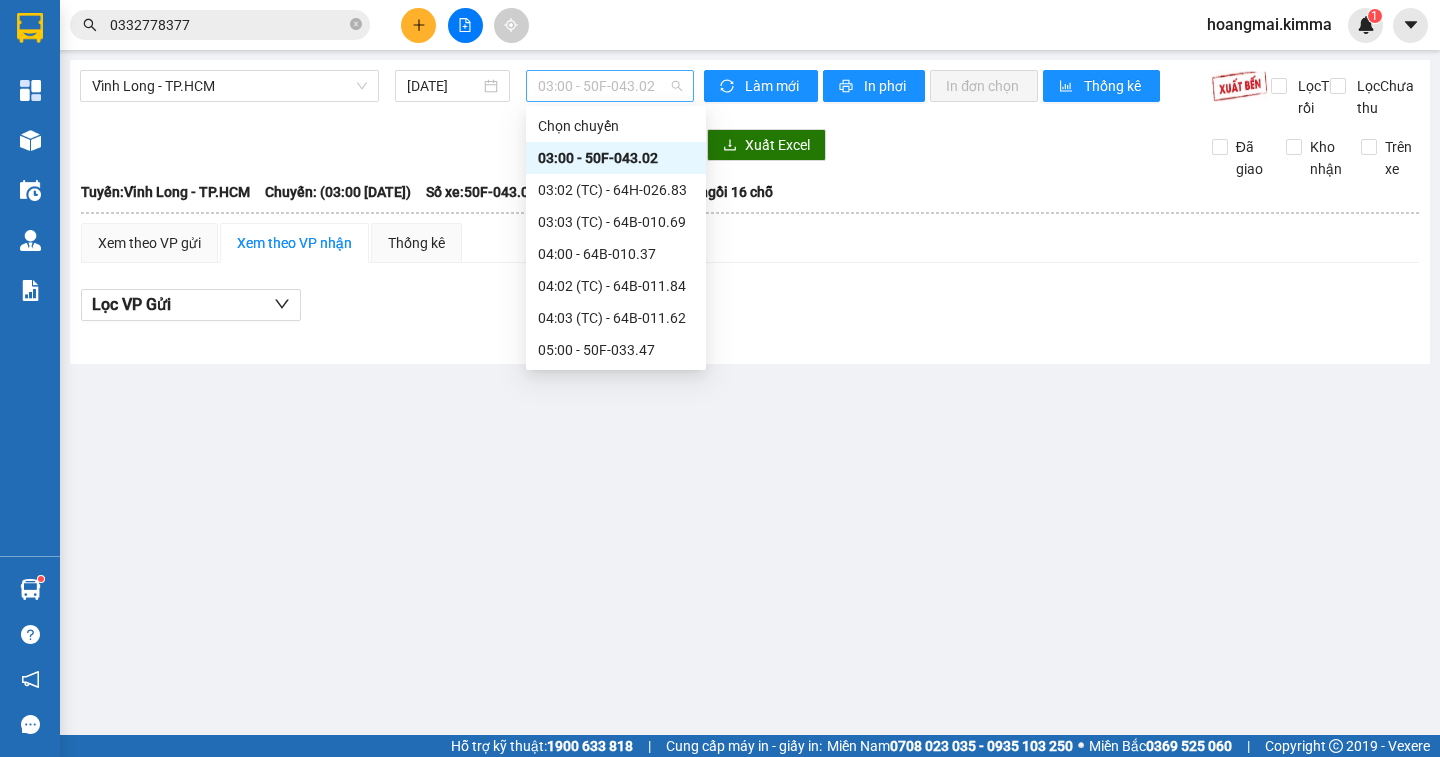 click on "03:00     - 50F-043.02" at bounding box center (610, 86) 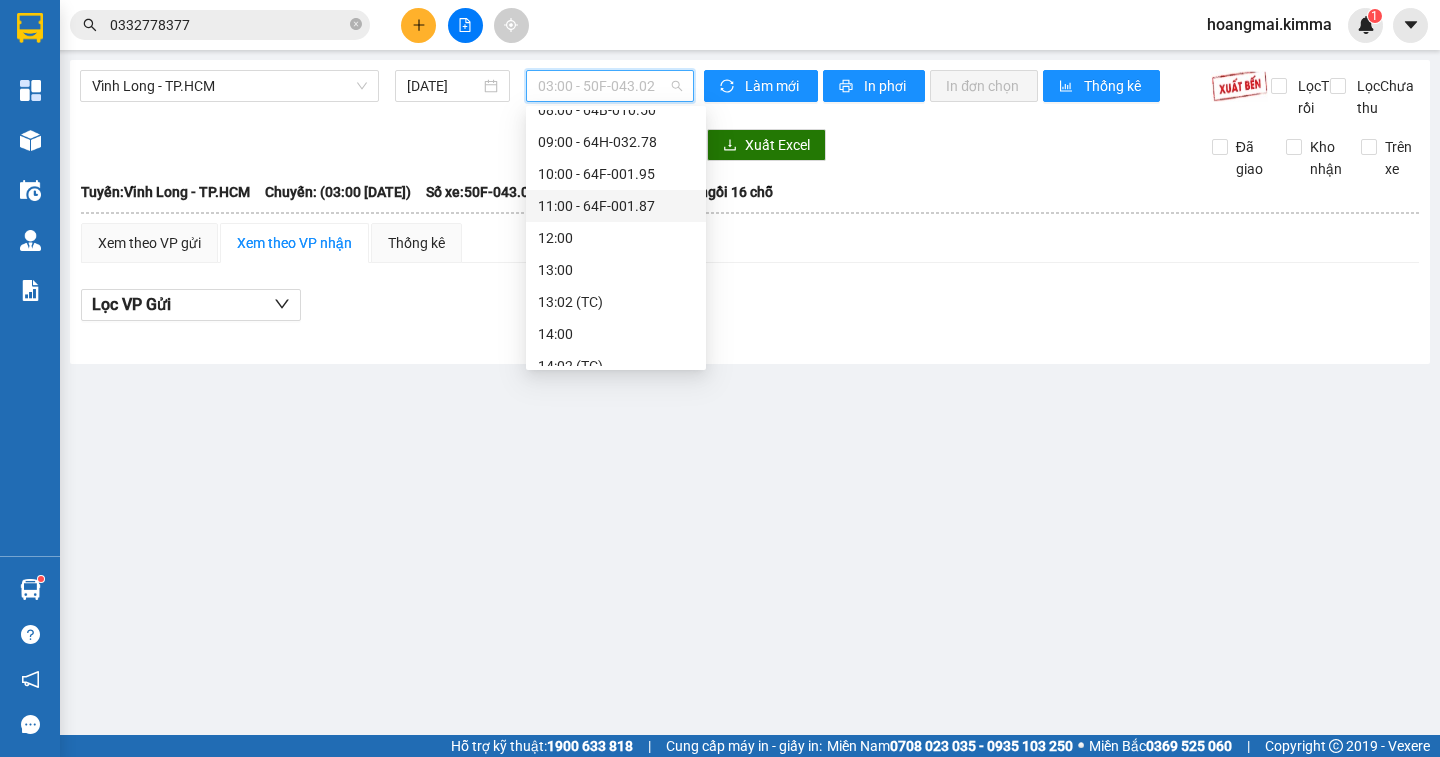 scroll, scrollTop: 200, scrollLeft: 0, axis: vertical 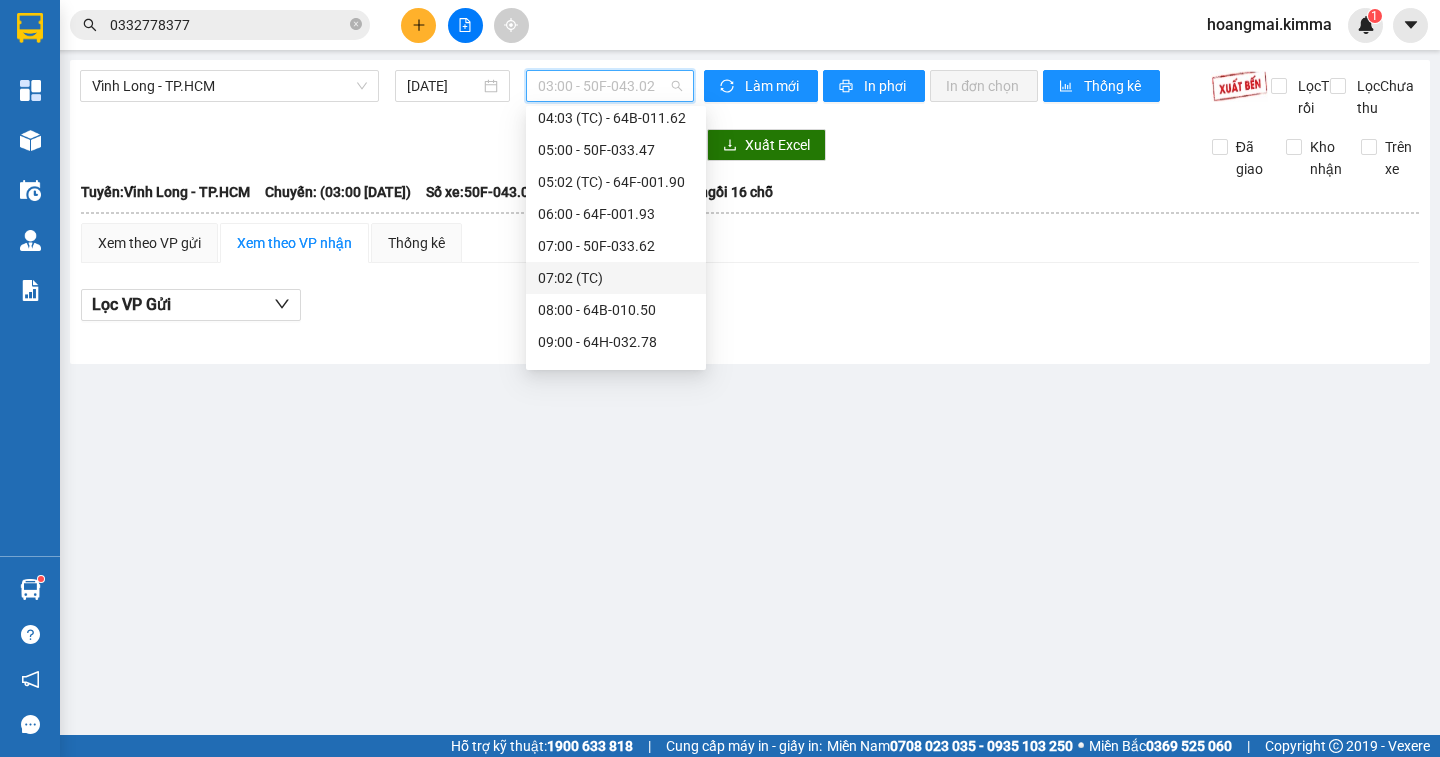 click on "07:02   (TC)" at bounding box center (616, 278) 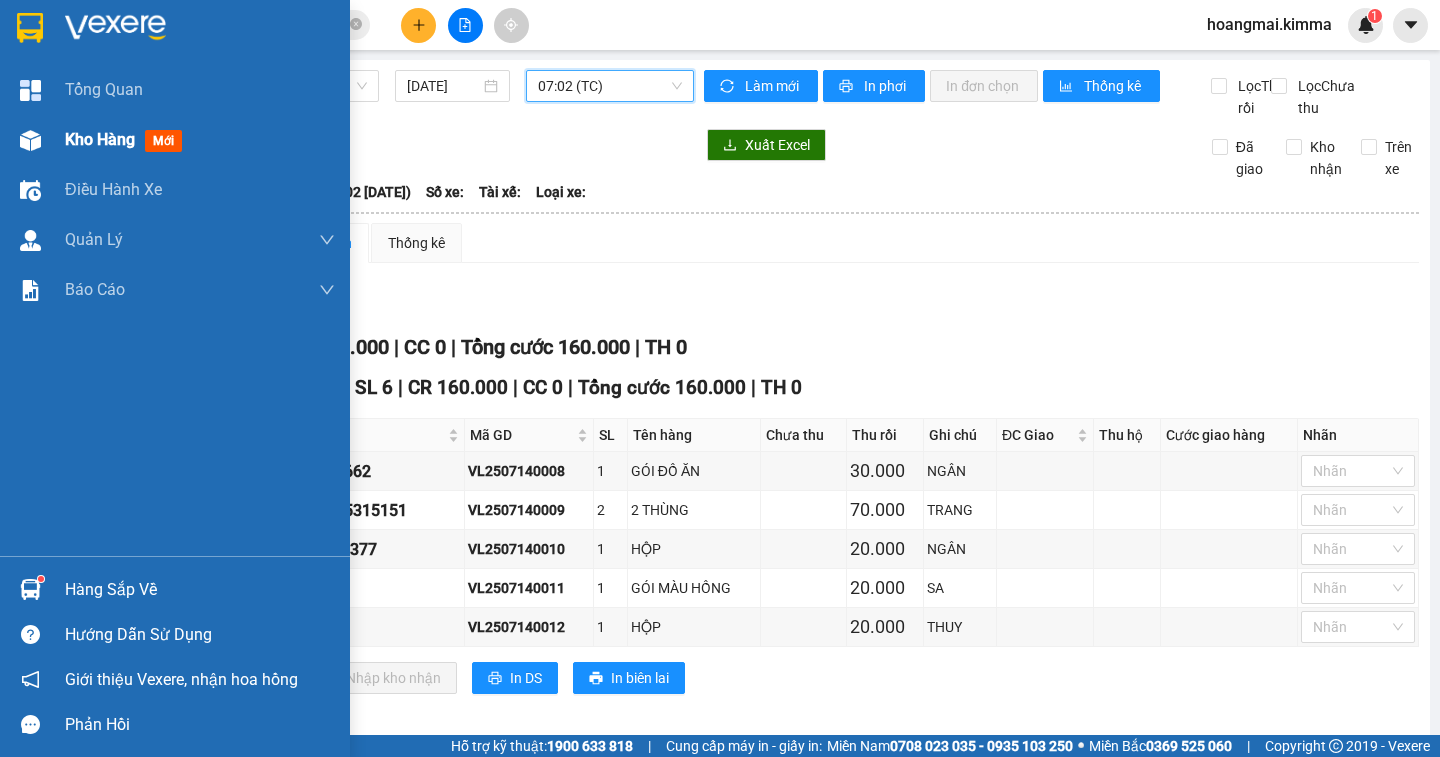 click on "Kho hàng" at bounding box center [100, 139] 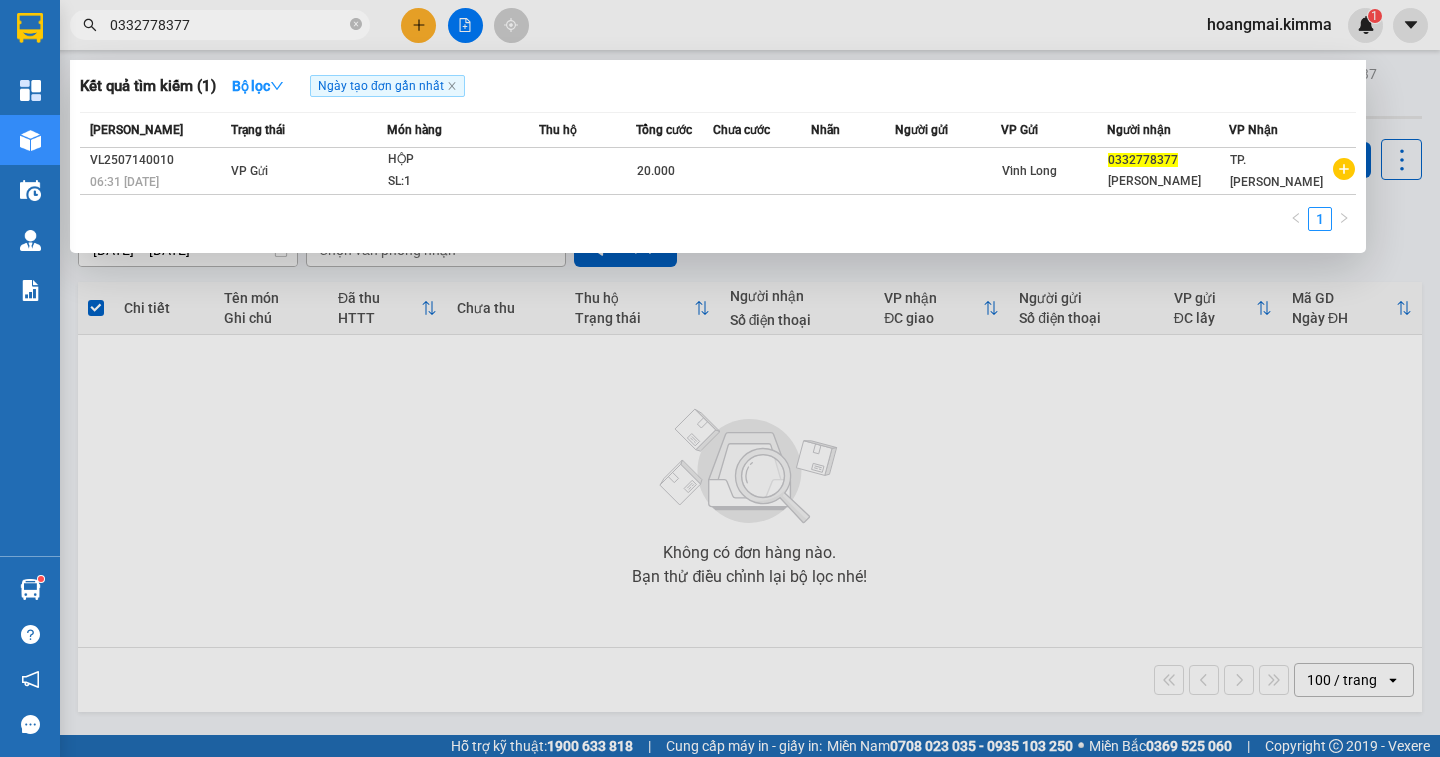 click on "0332778377" at bounding box center (228, 25) 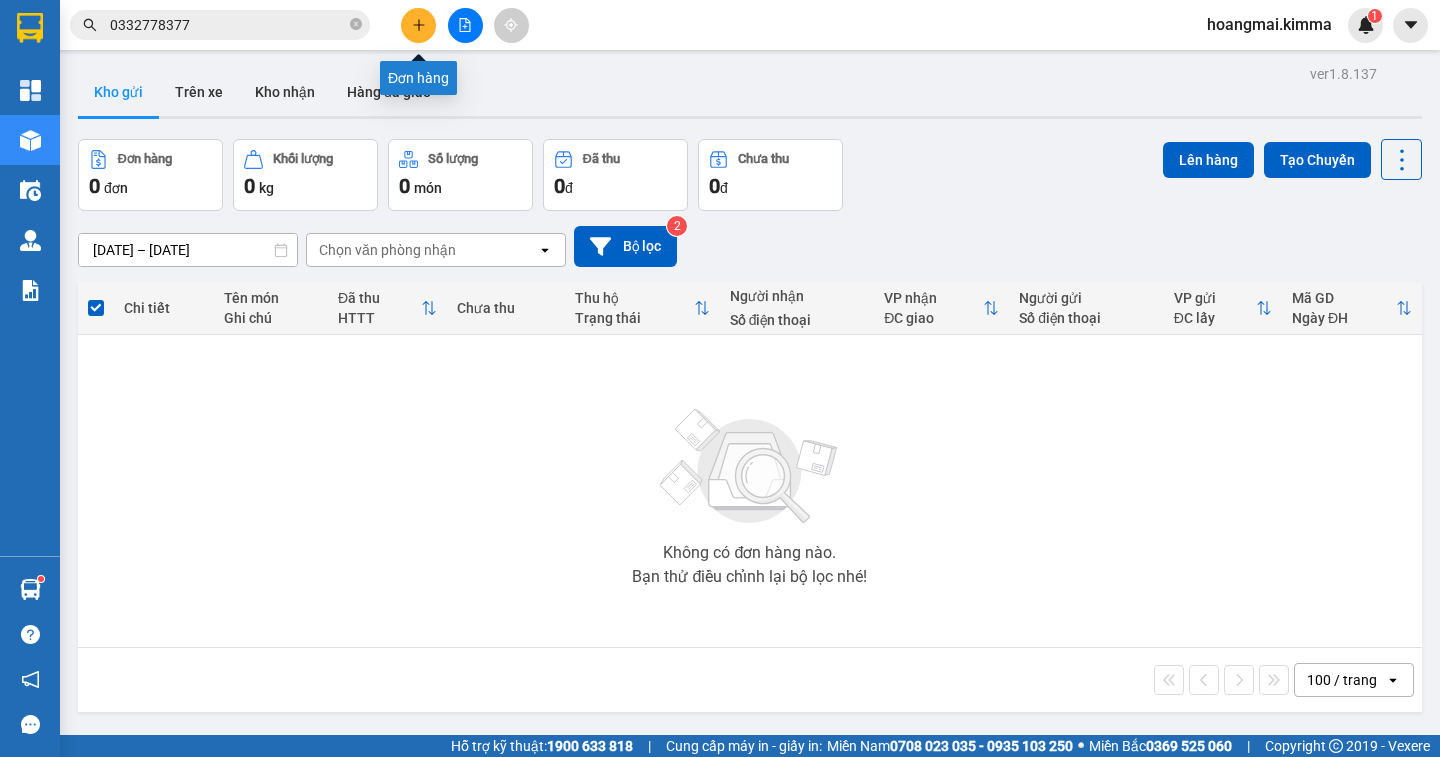 click 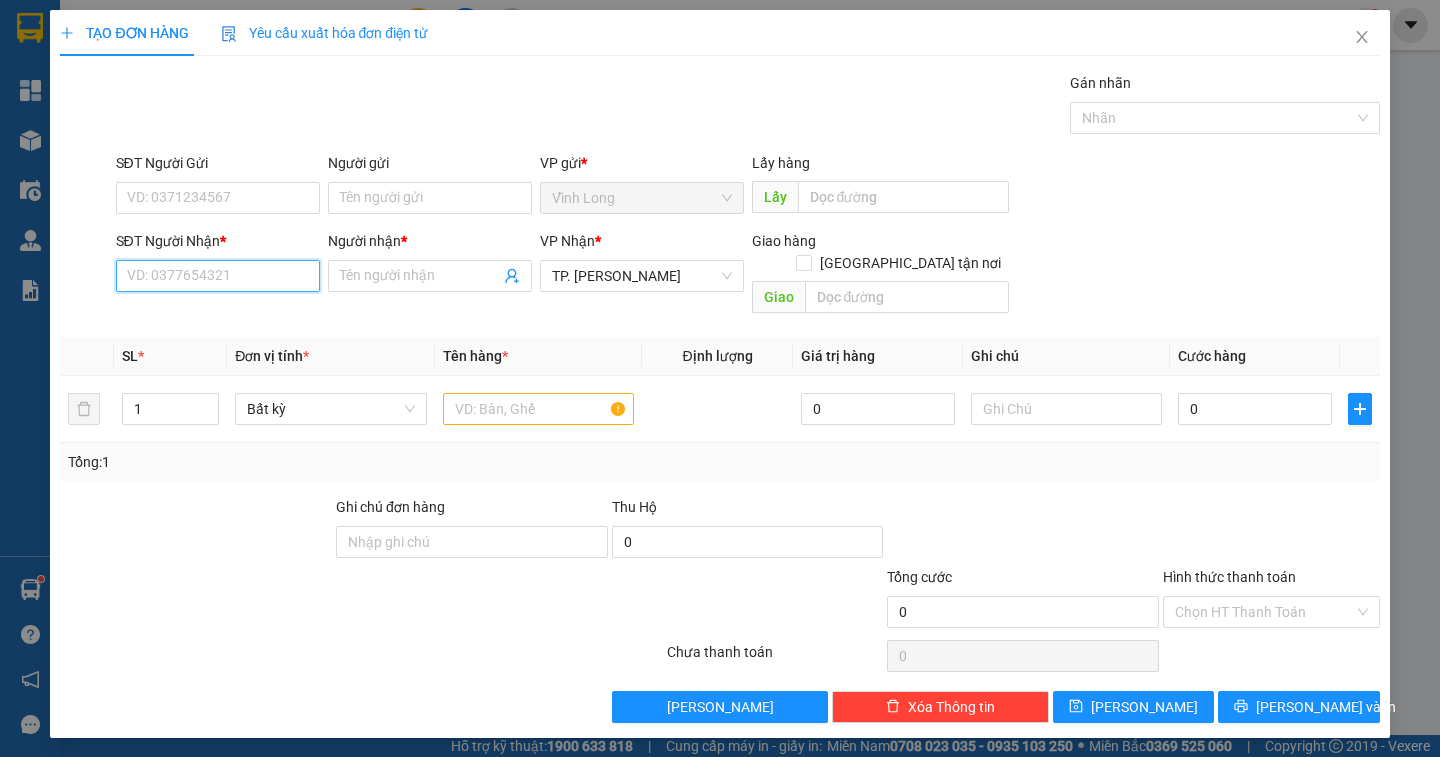 click on "SĐT Người Nhận  *" at bounding box center (218, 276) 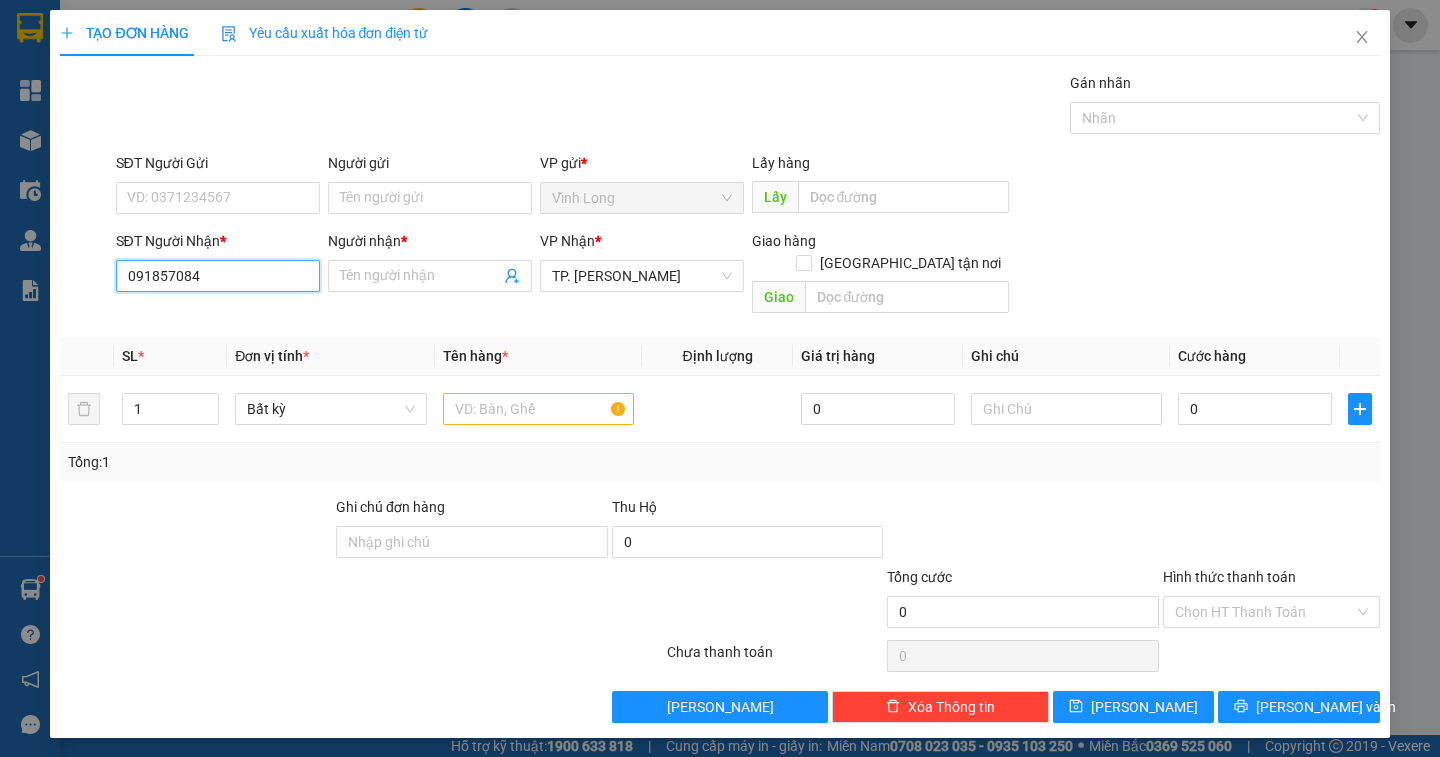 type on "0918570848" 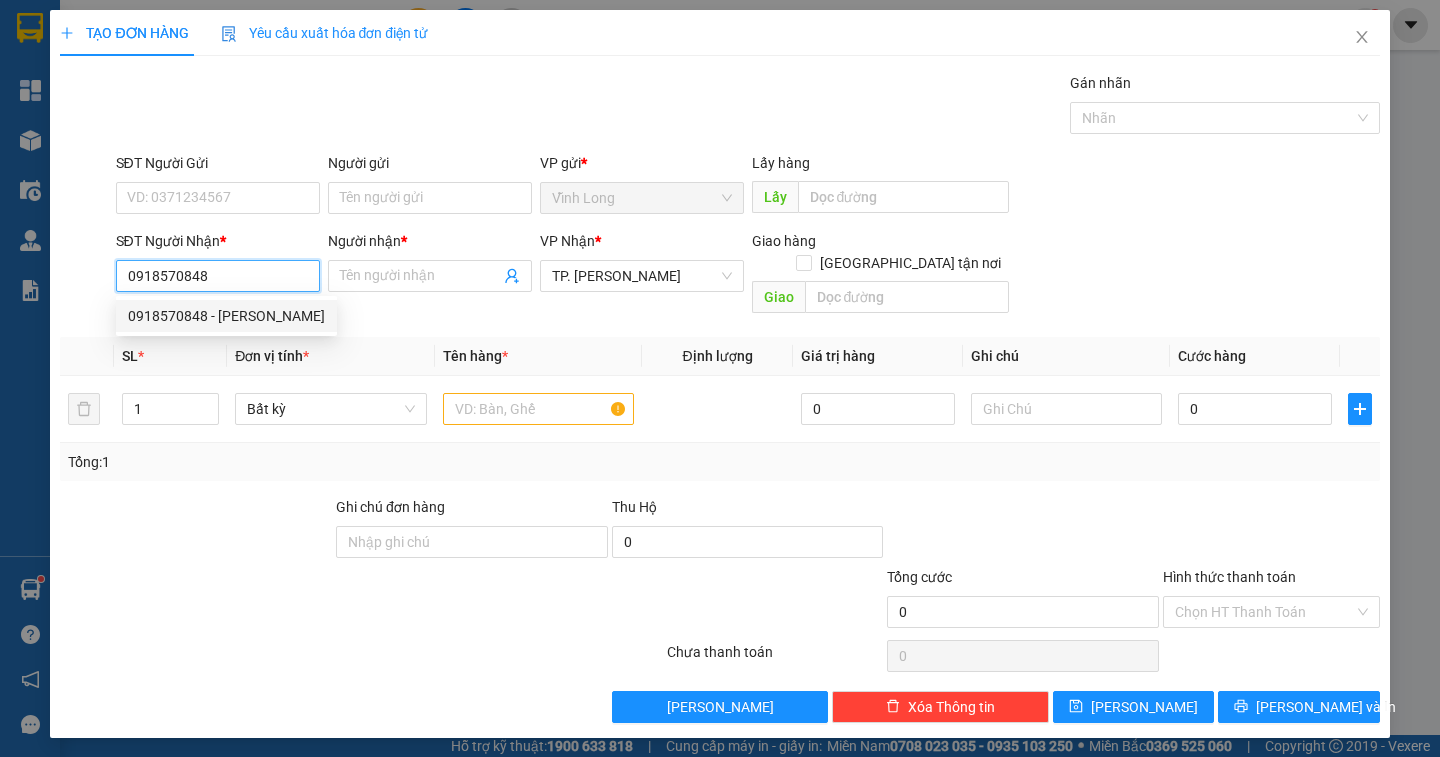 click on "0918570848 - HUỲNH TUẤN LINH" at bounding box center (226, 316) 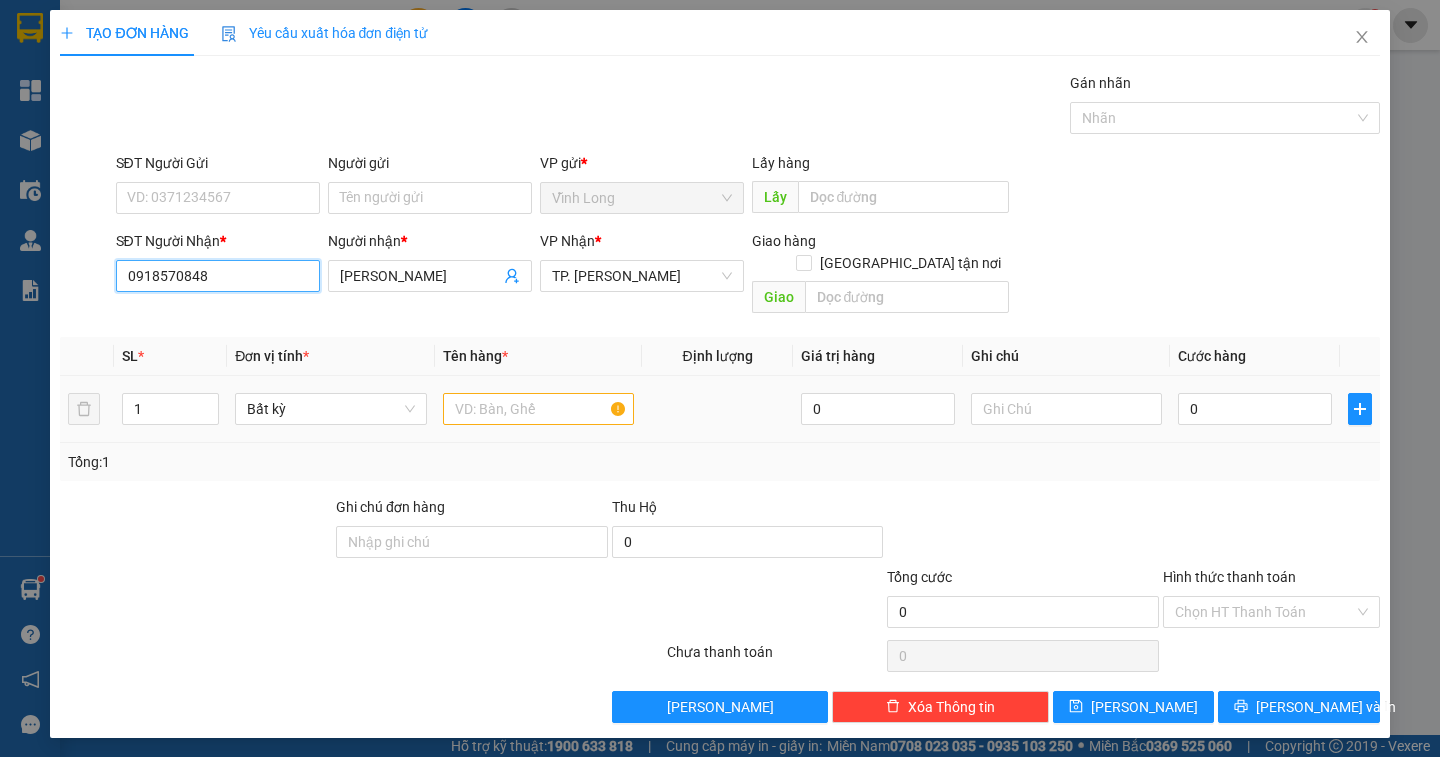 type on "0918570848" 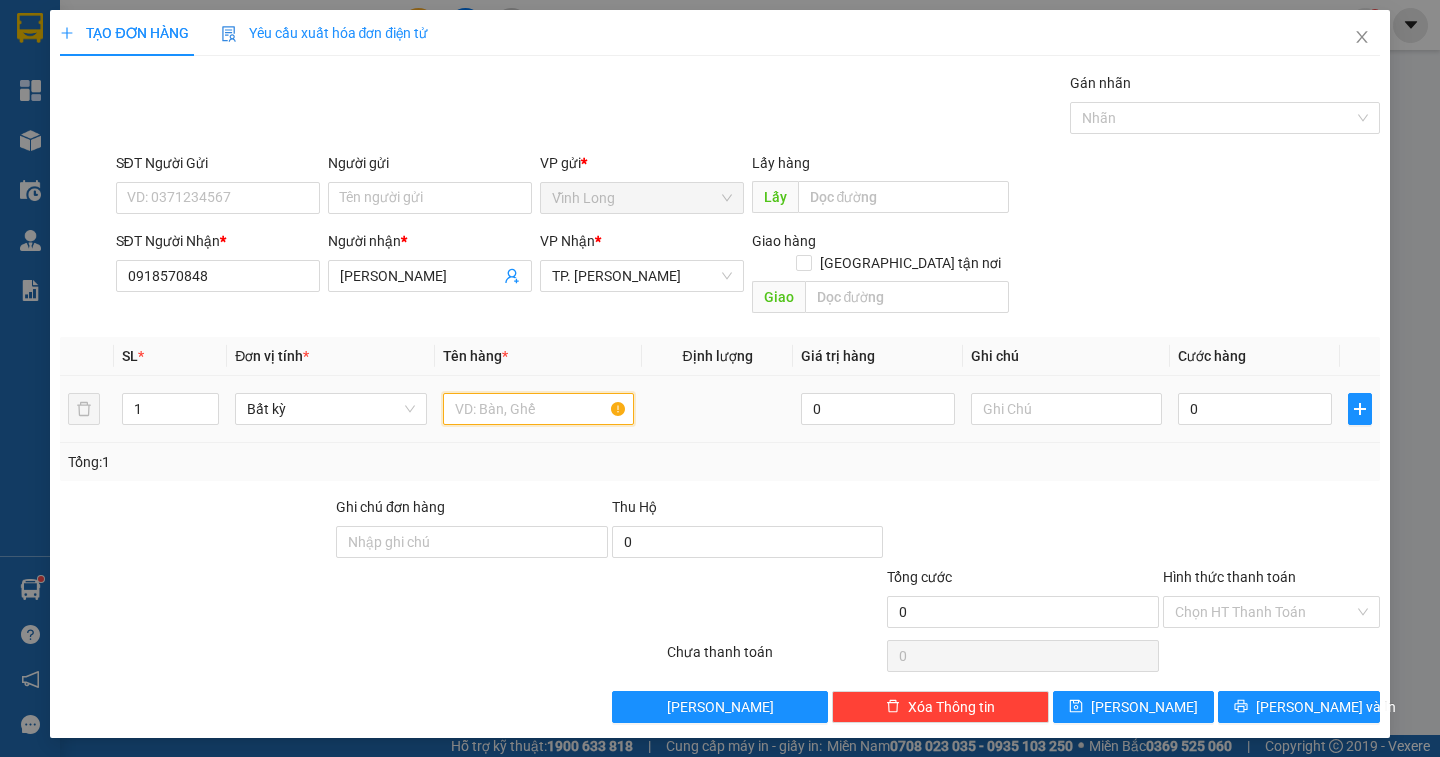 click at bounding box center [538, 409] 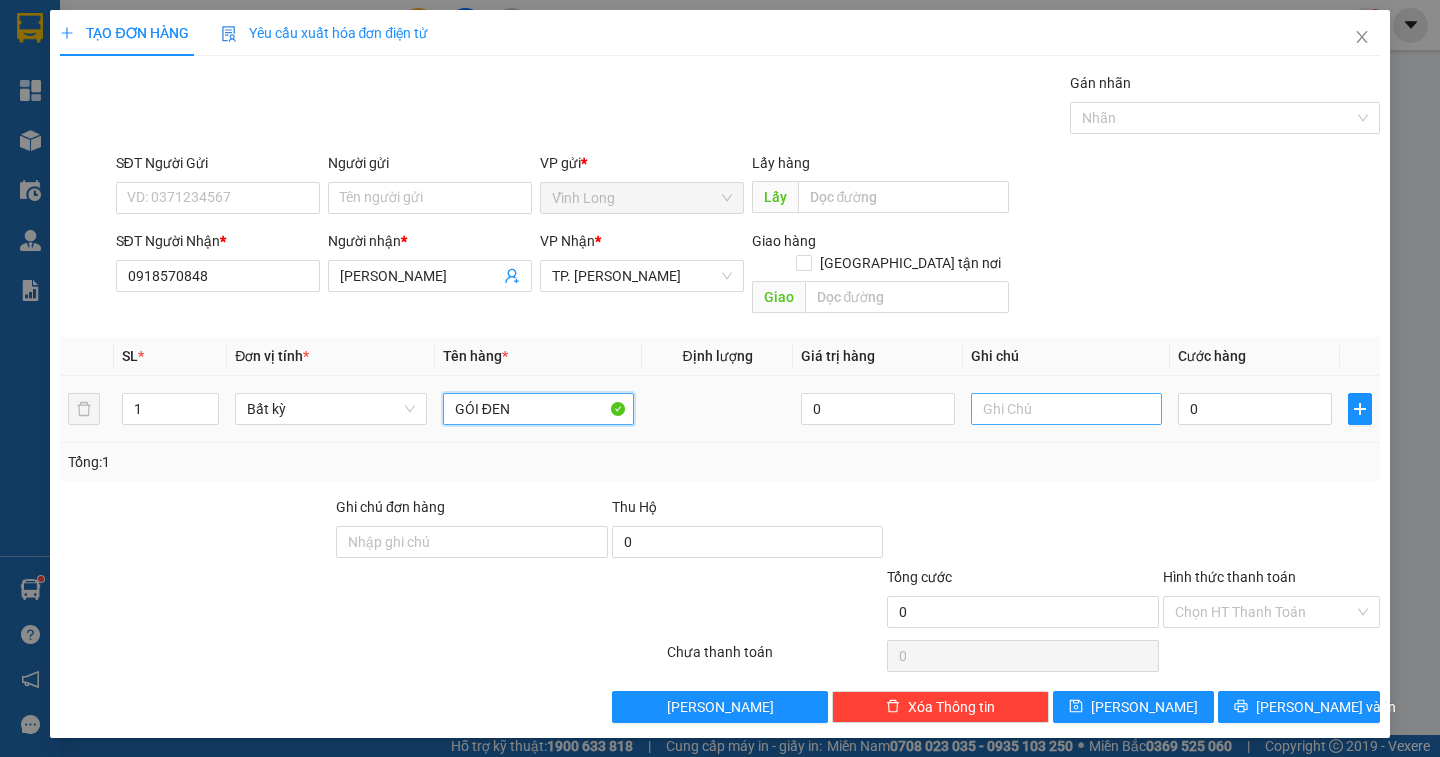 type on "GÓI ĐEN" 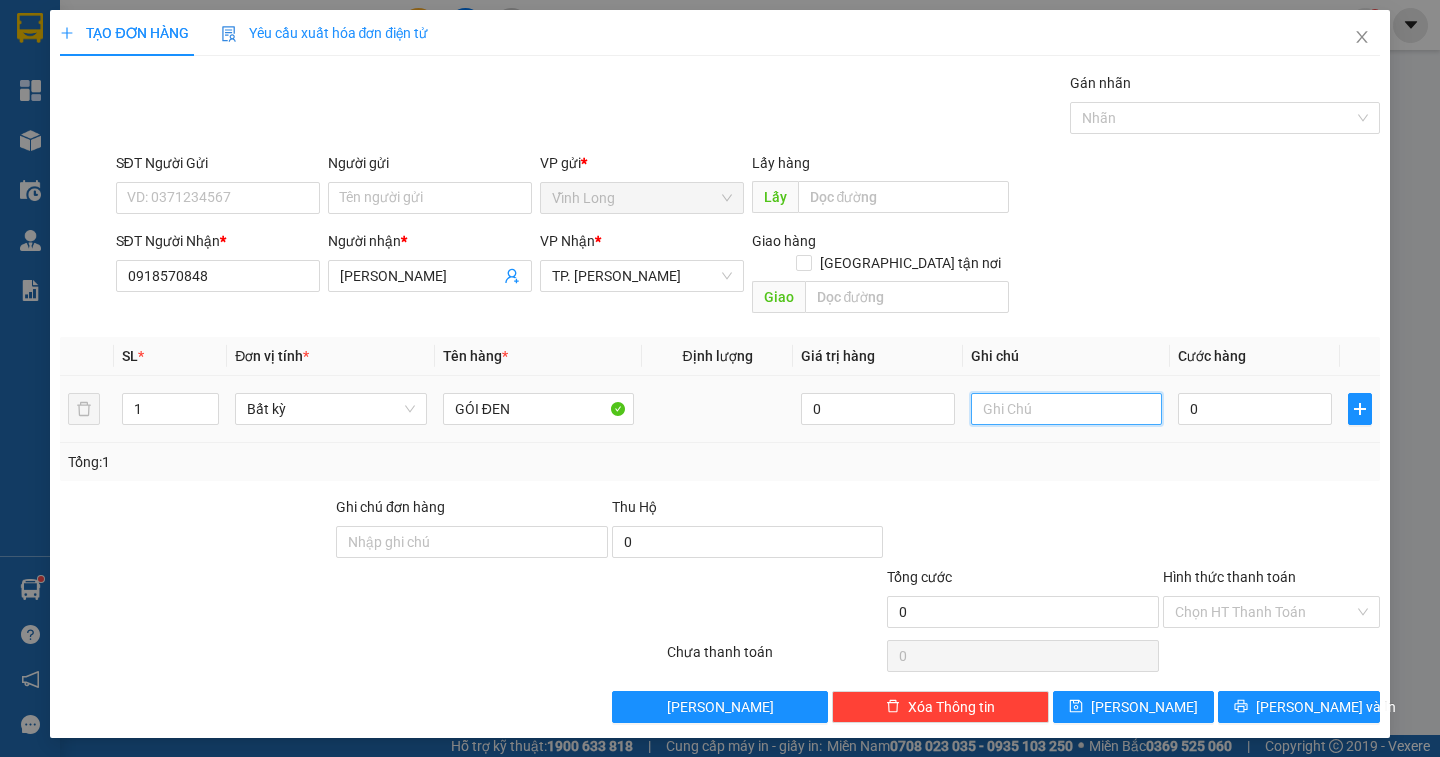 click at bounding box center [1066, 409] 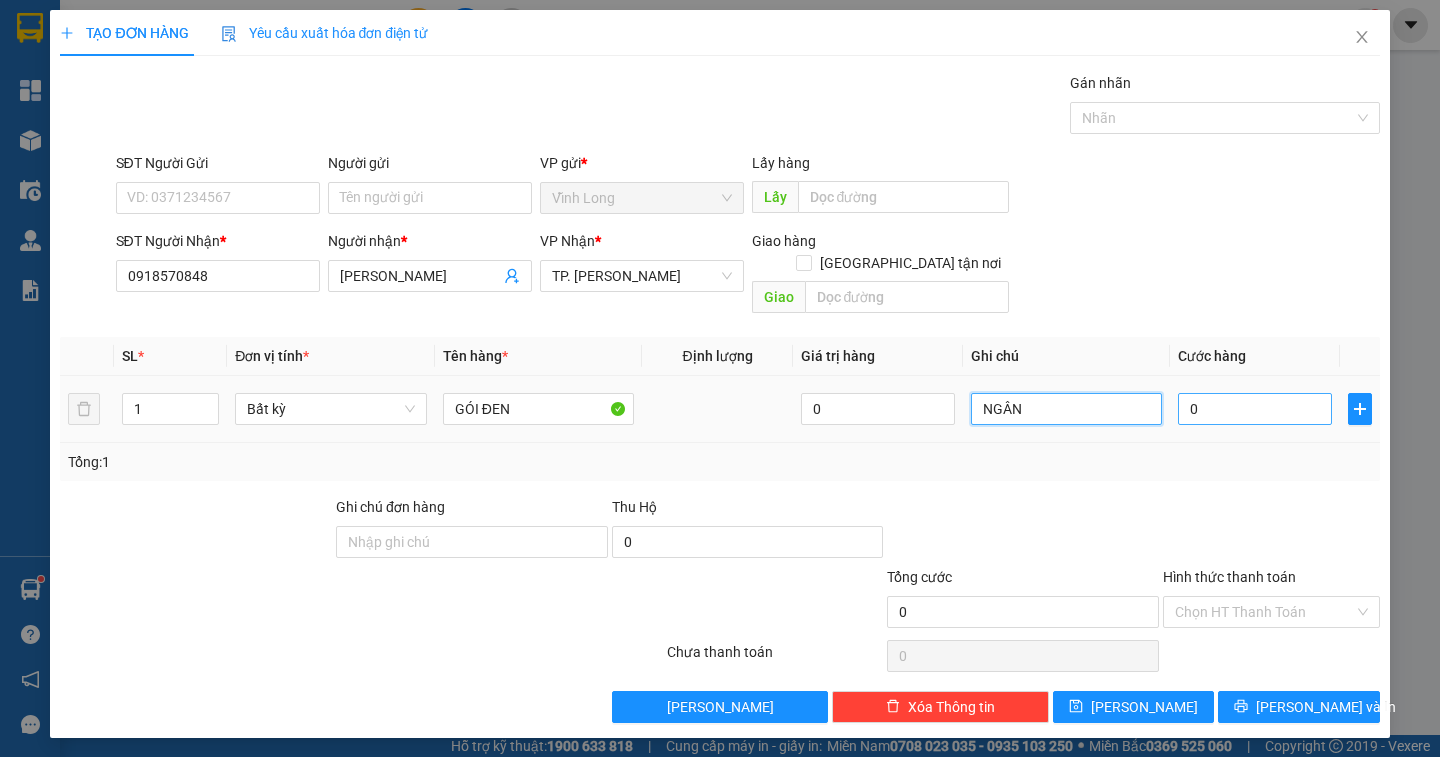 type on "NGÂN" 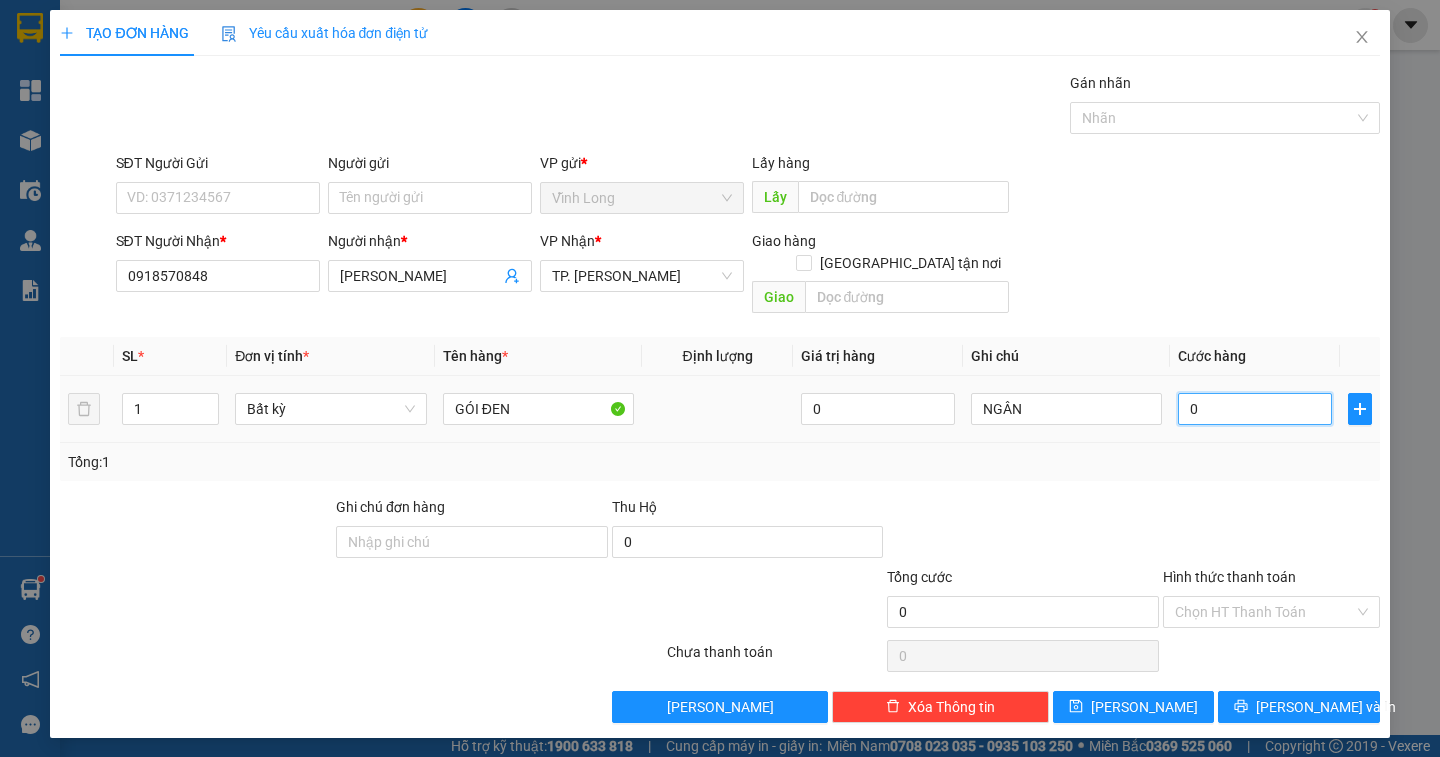 click on "0" at bounding box center (1255, 409) 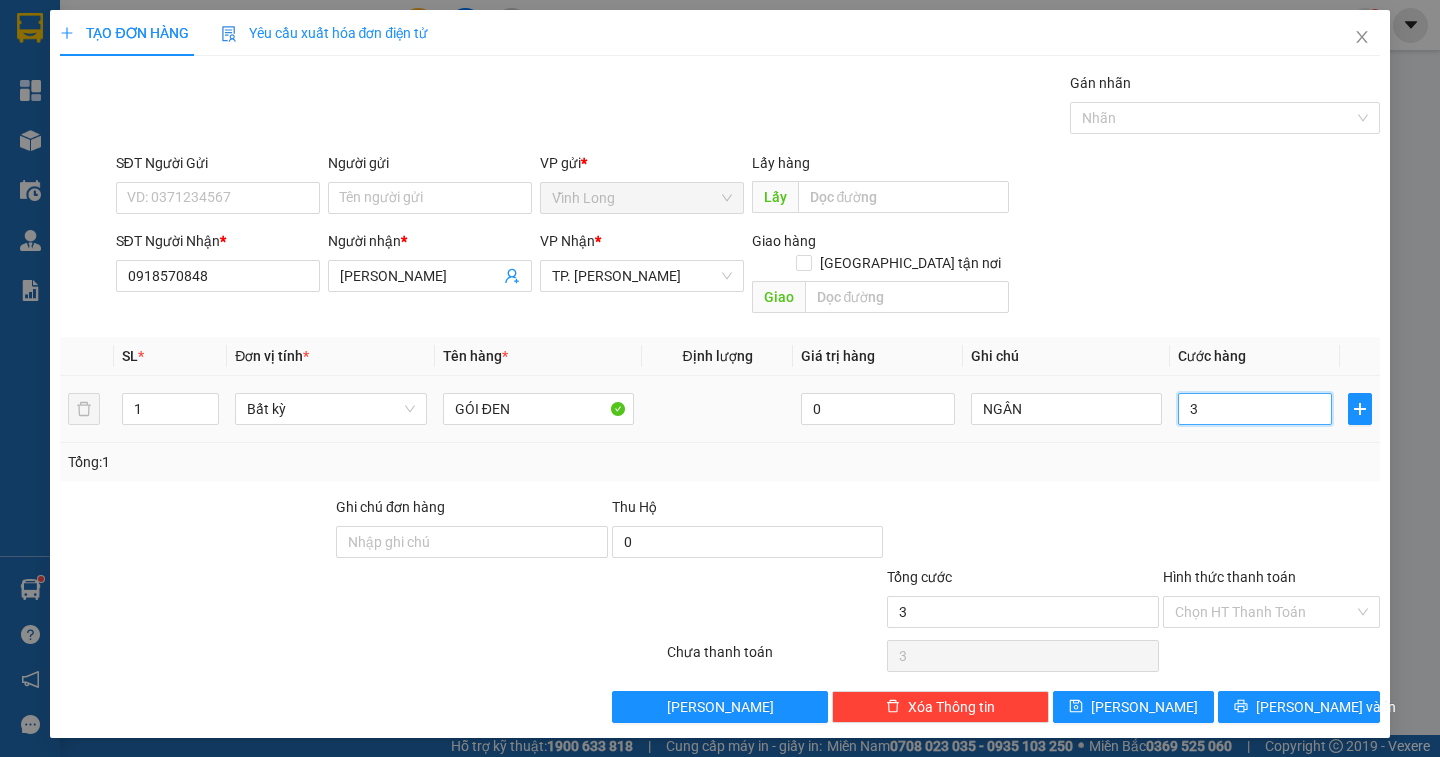 type on "3" 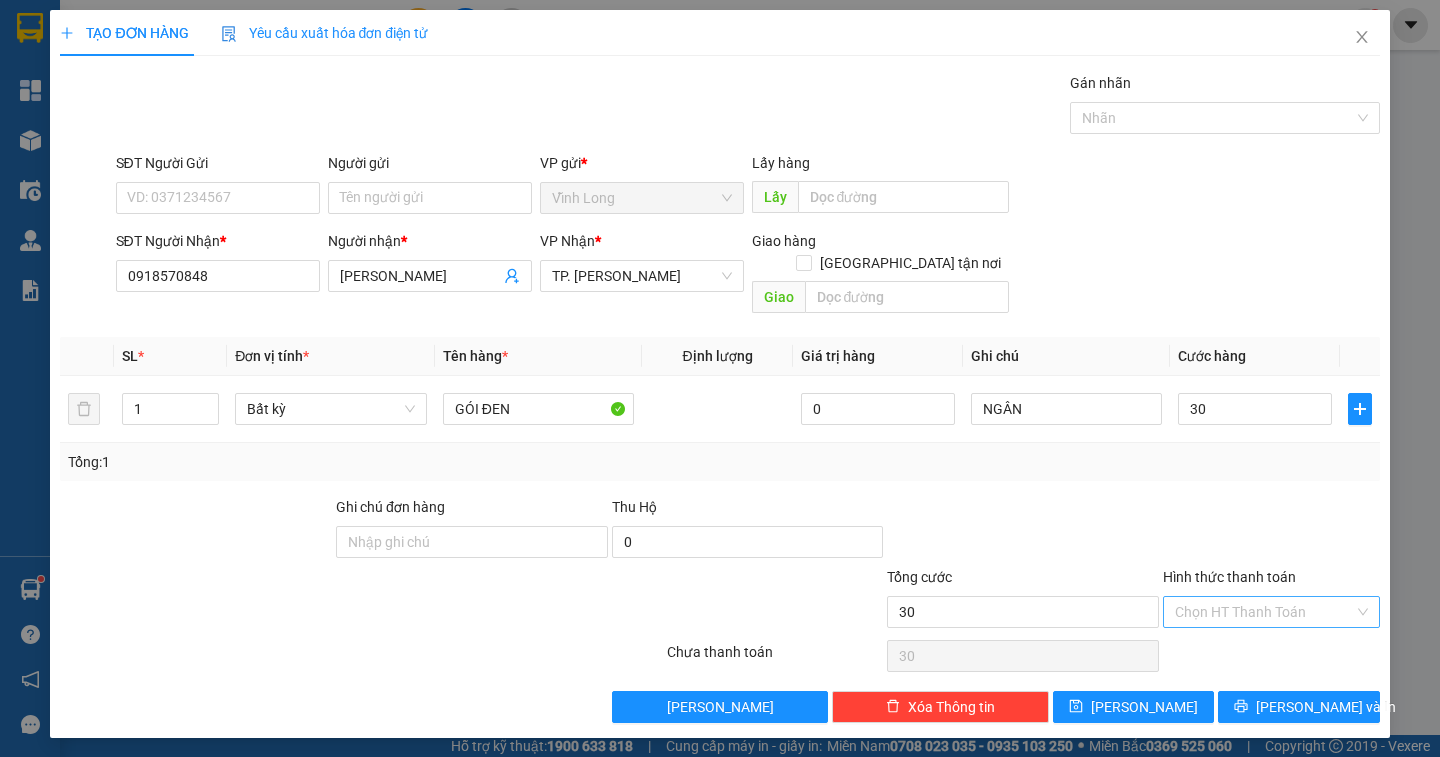 click on "Hình thức thanh toán" at bounding box center [1264, 612] 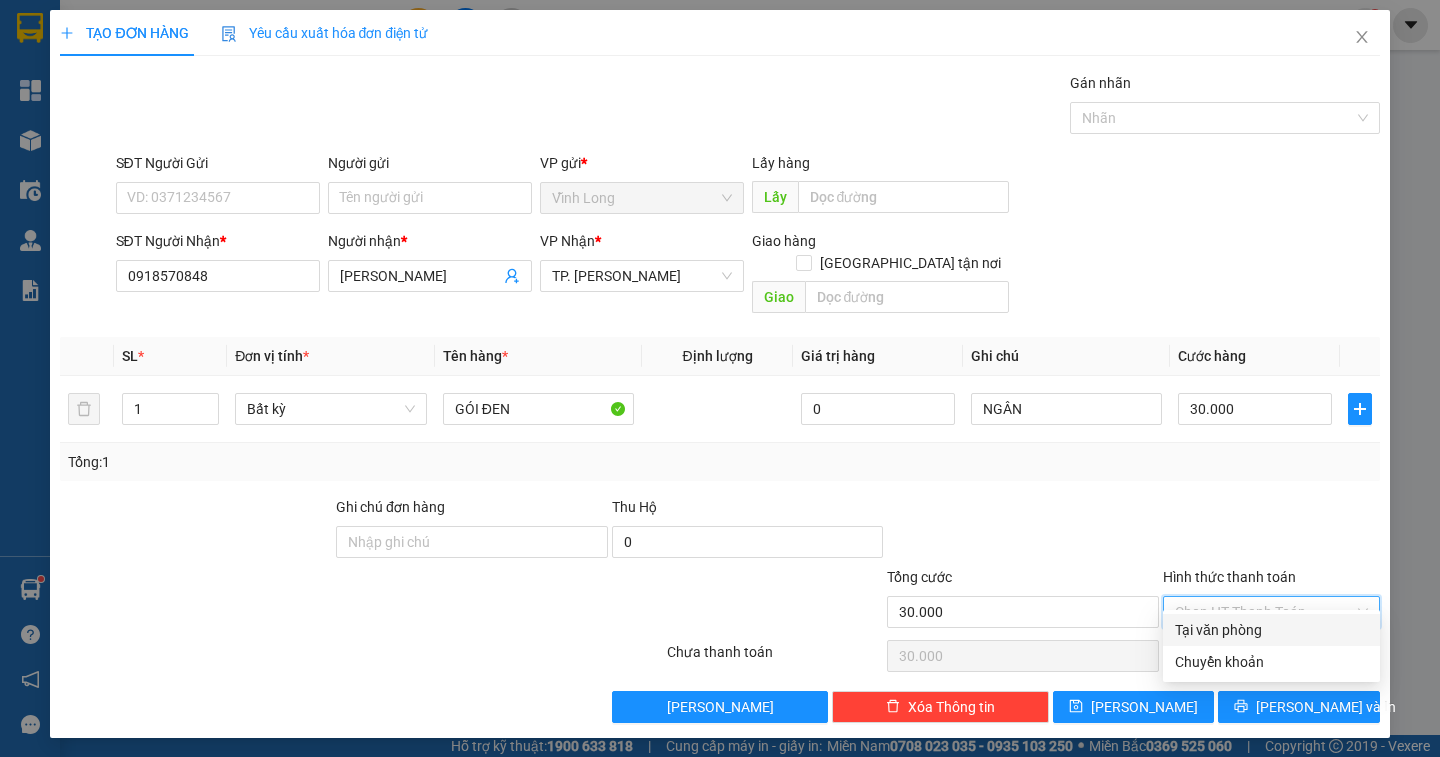 click on "Tại văn phòng" at bounding box center [1271, 630] 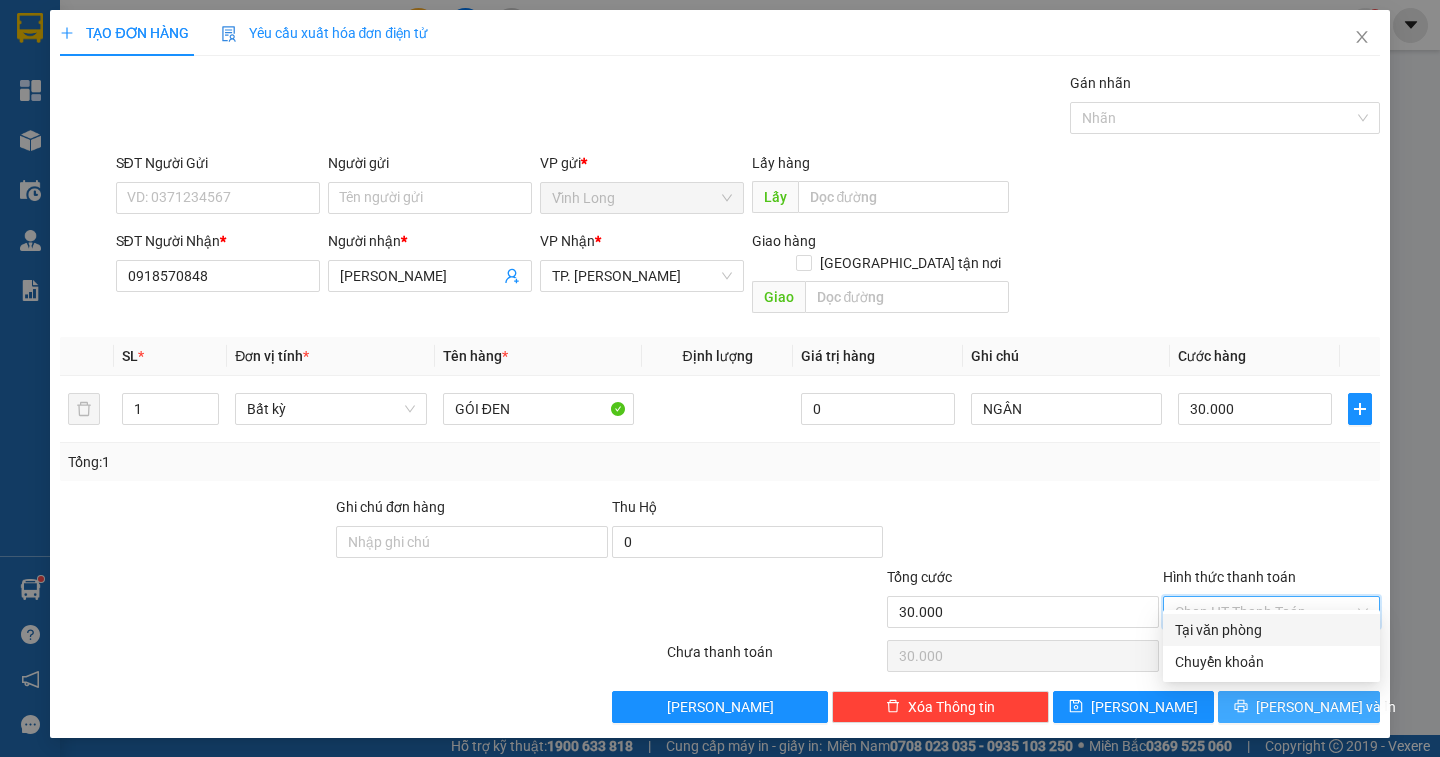 type on "0" 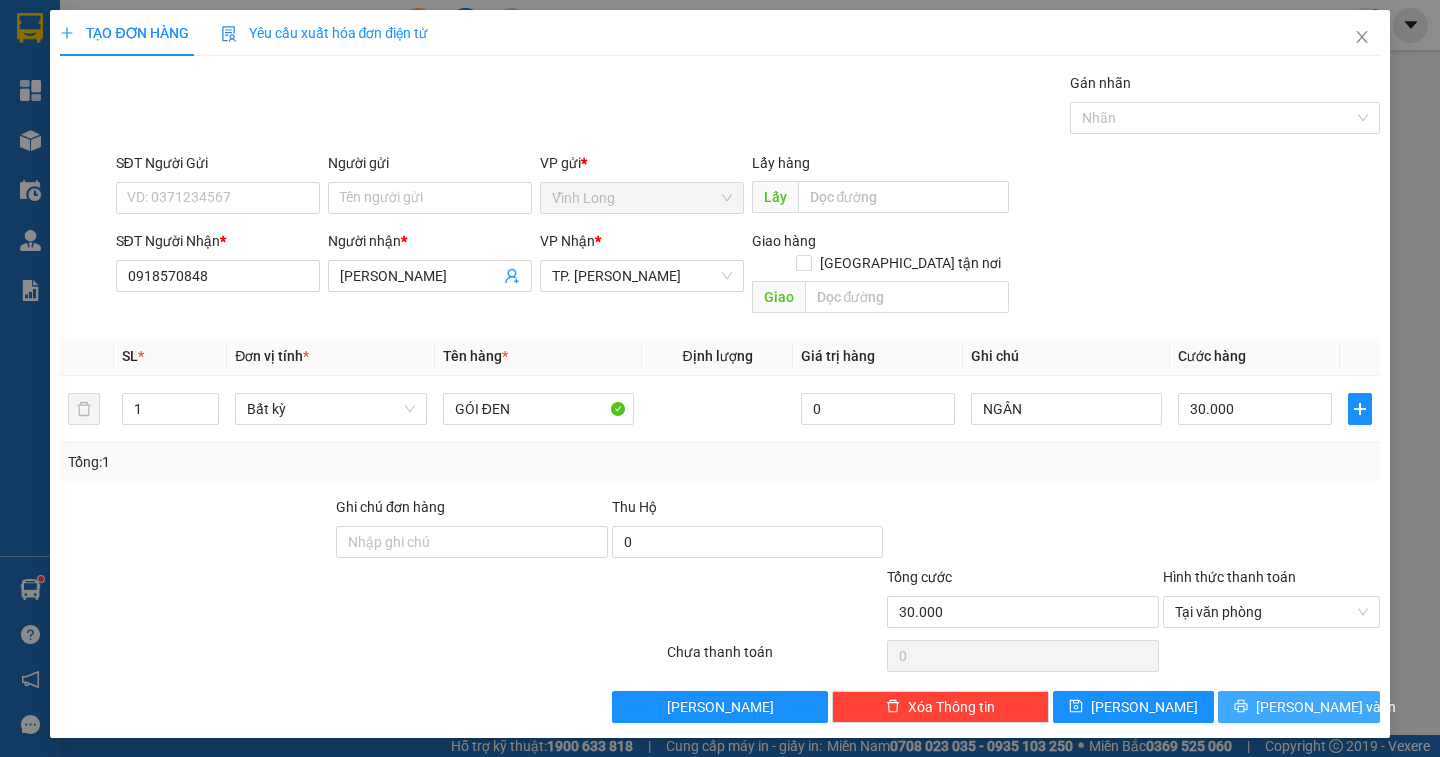 click on "[PERSON_NAME] và In" at bounding box center (1298, 707) 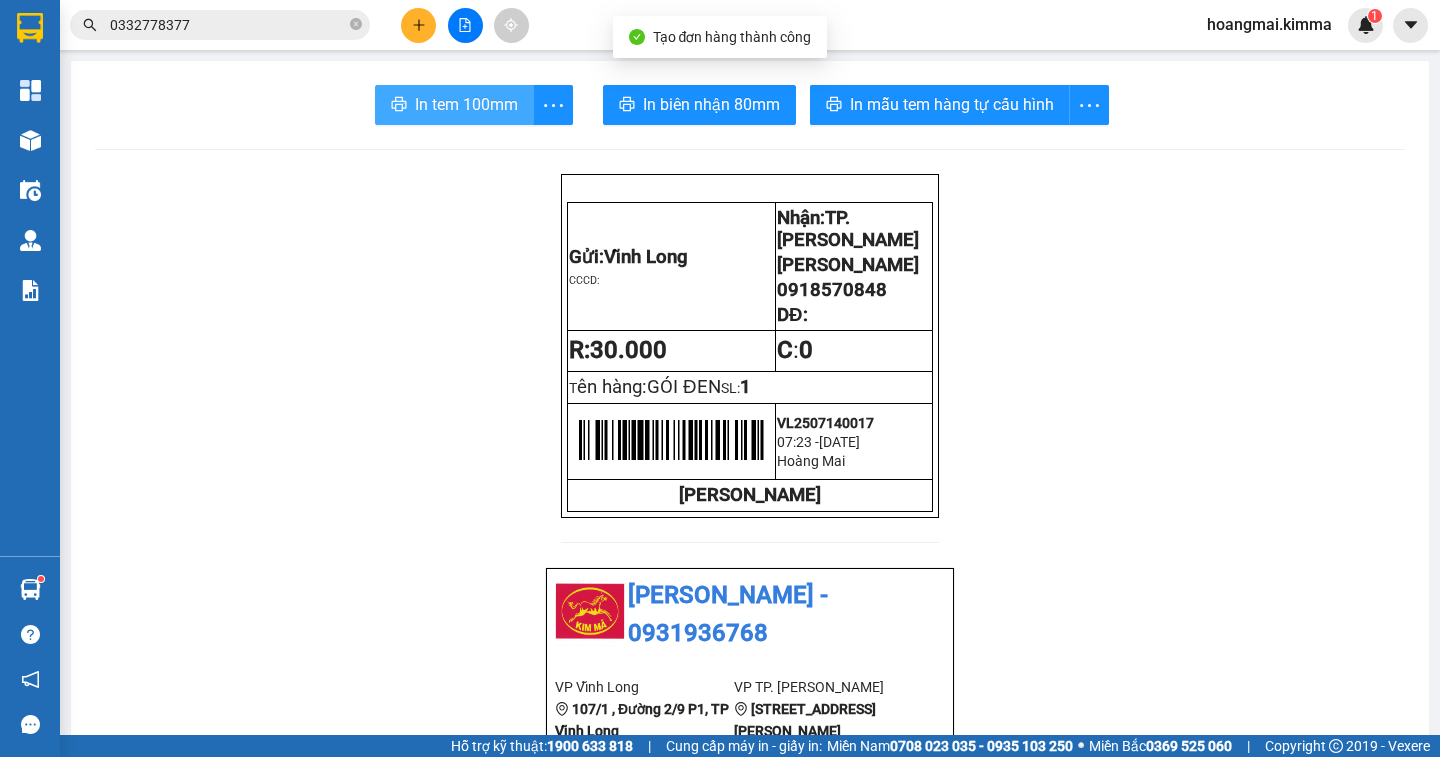 click on "In tem 100mm" at bounding box center [466, 104] 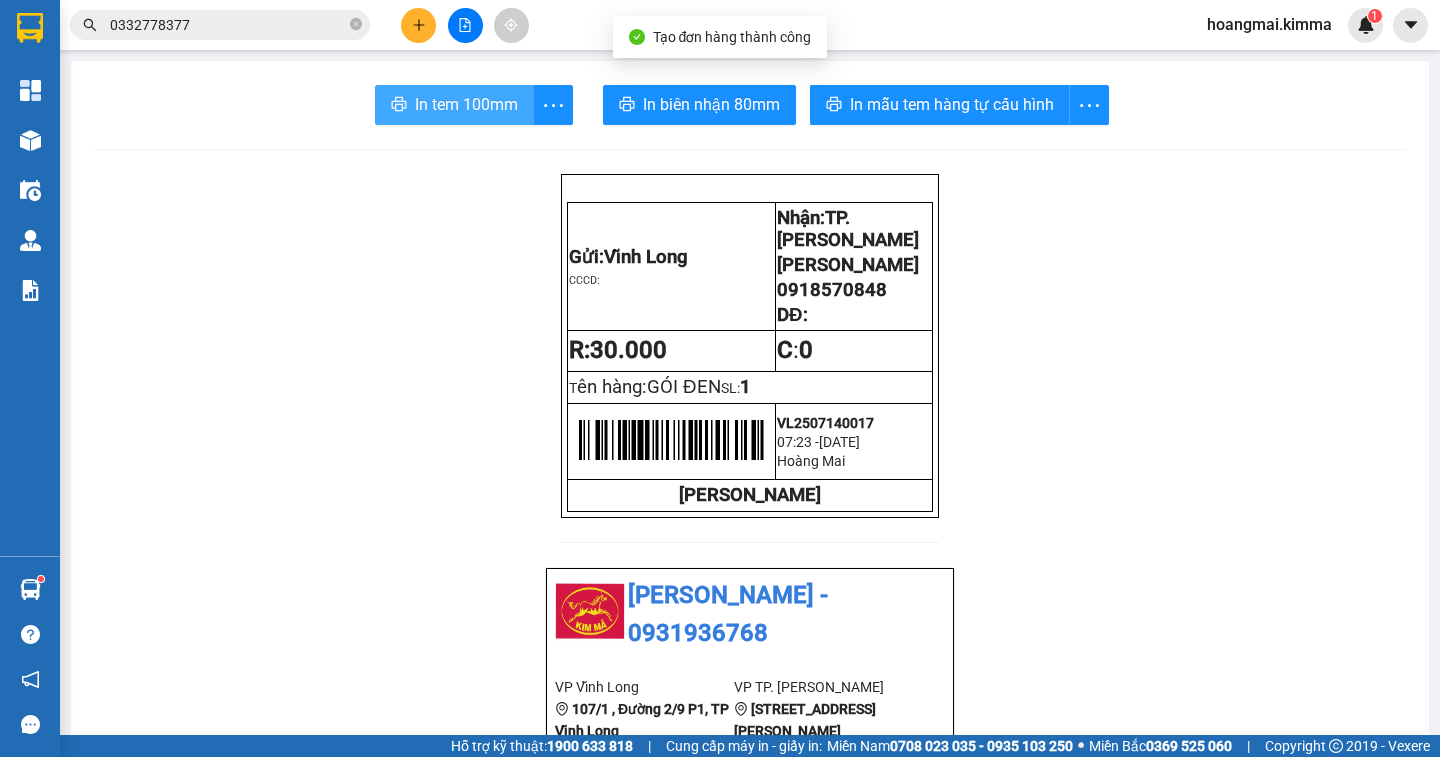 scroll, scrollTop: 0, scrollLeft: 0, axis: both 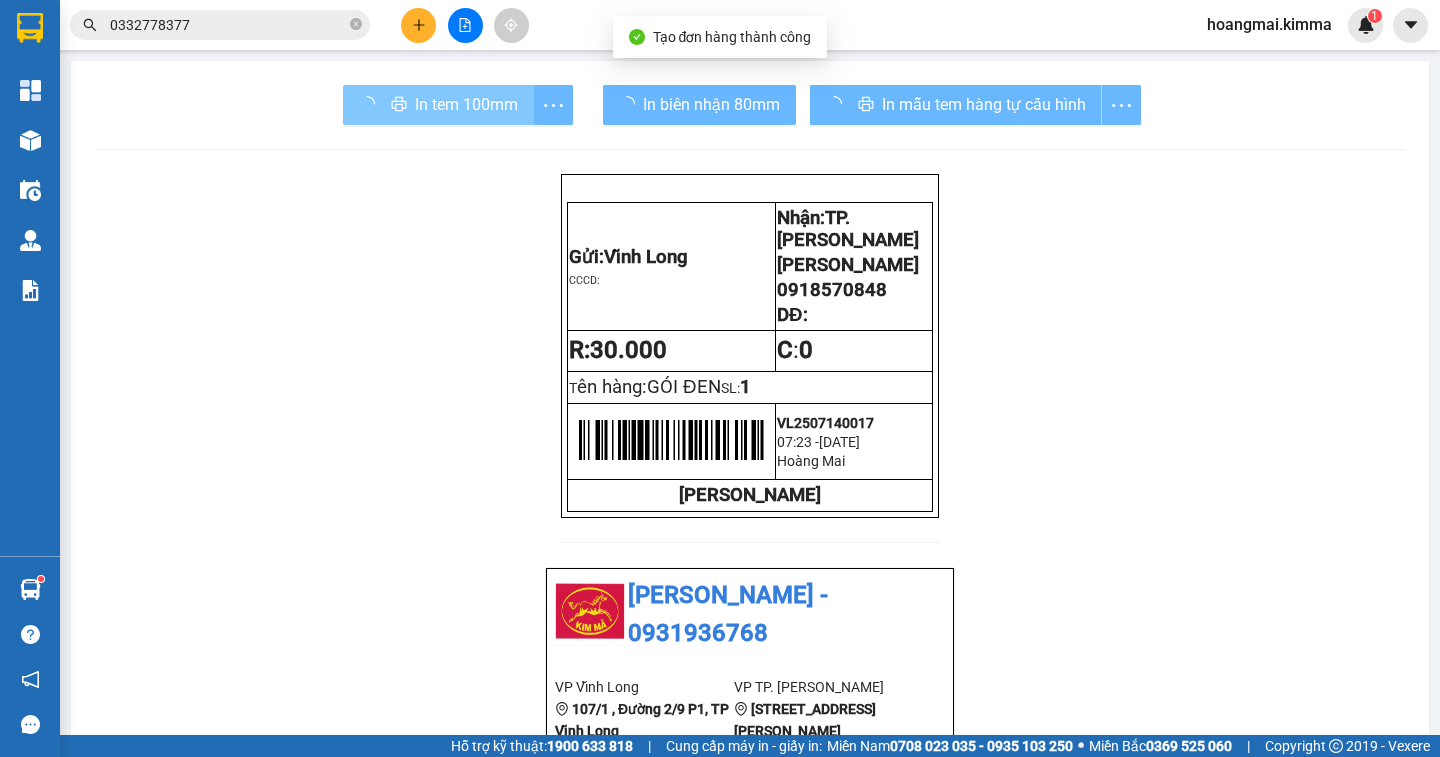 click on "In tem 100mm" at bounding box center [458, 105] 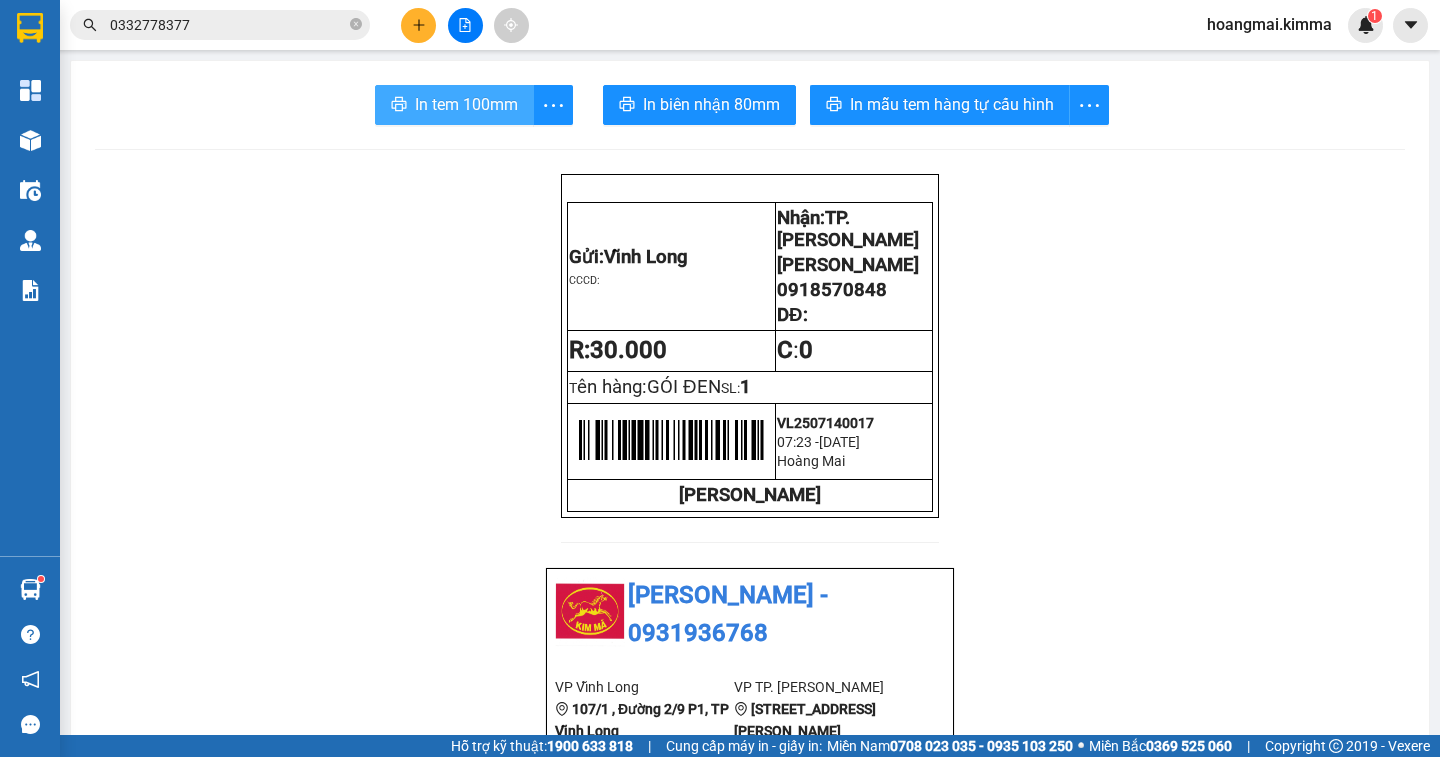 click on "In tem 100mm" at bounding box center [466, 104] 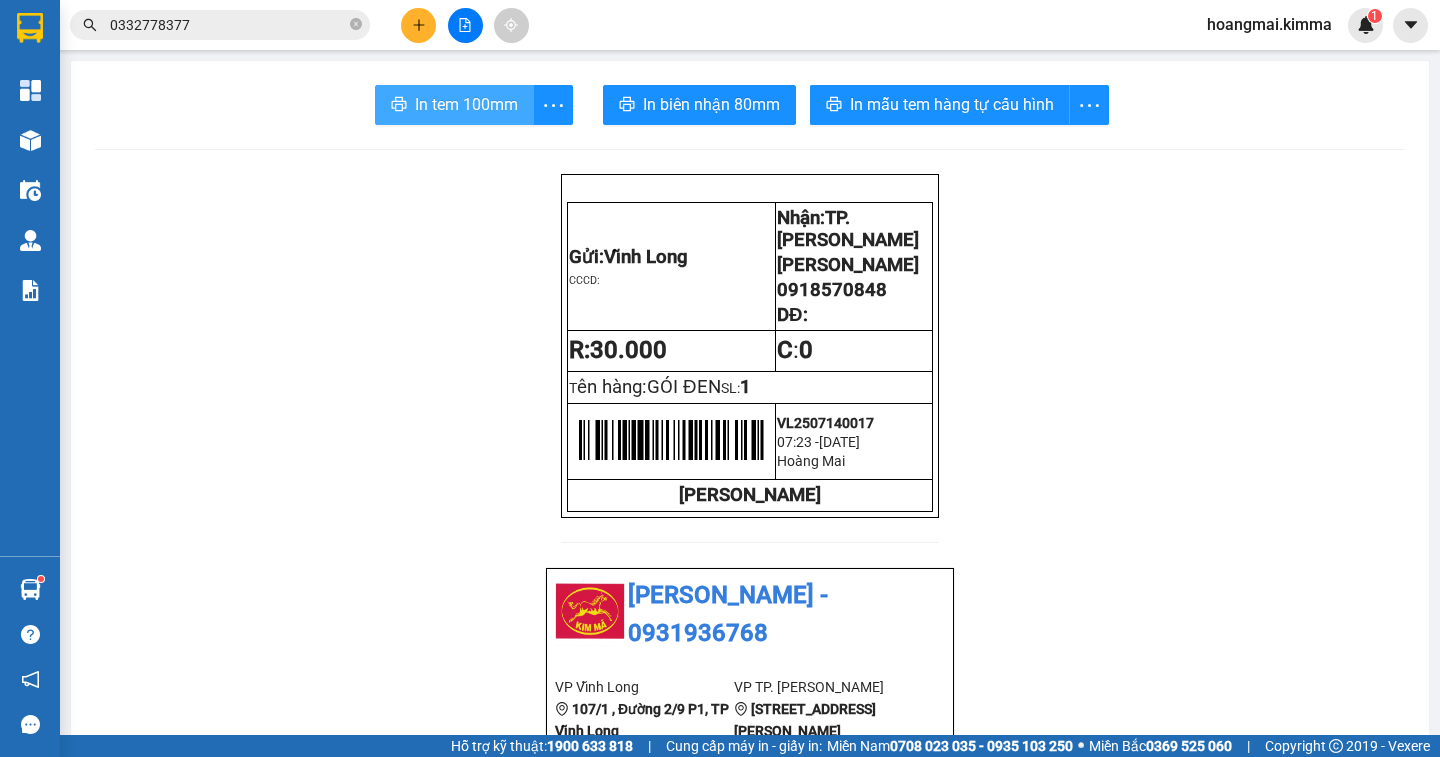 scroll, scrollTop: 0, scrollLeft: 0, axis: both 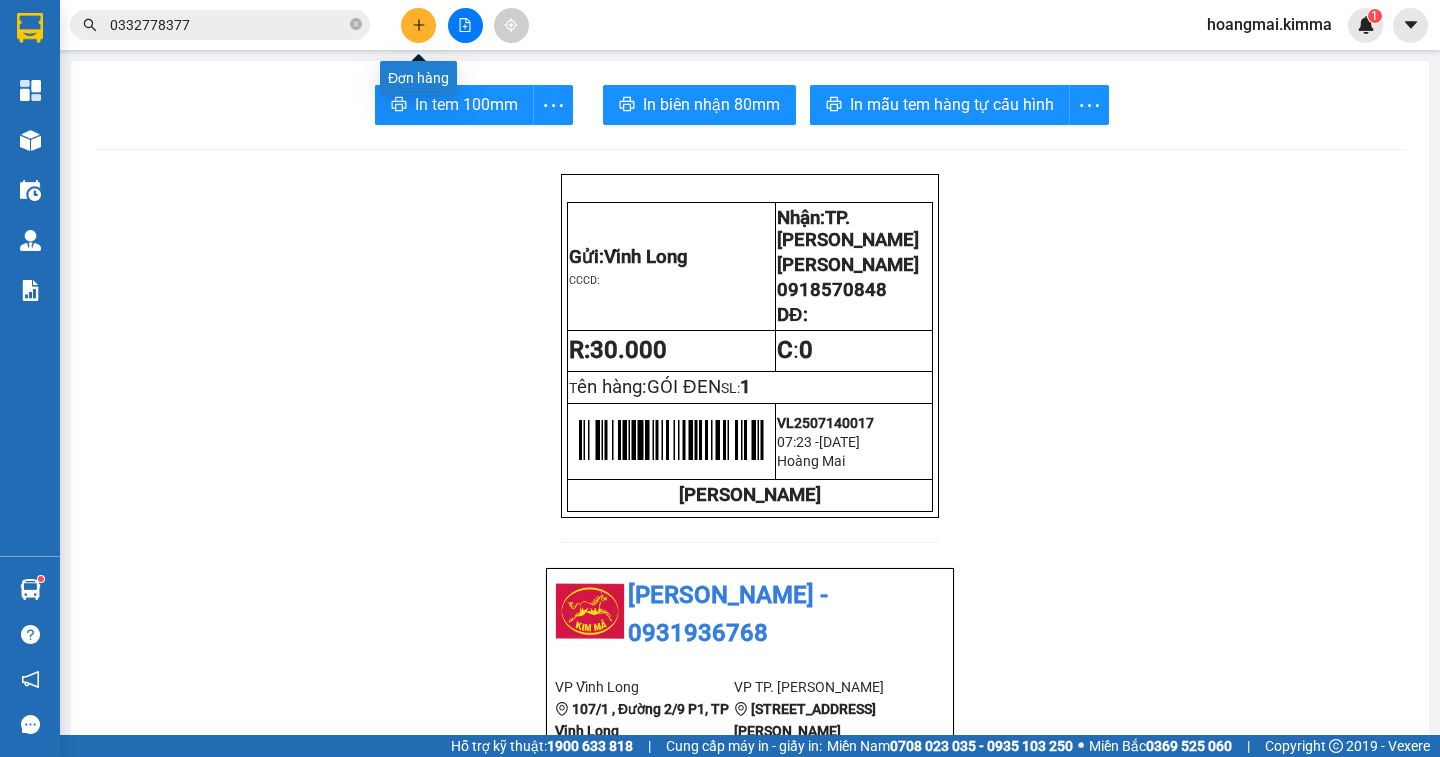 click 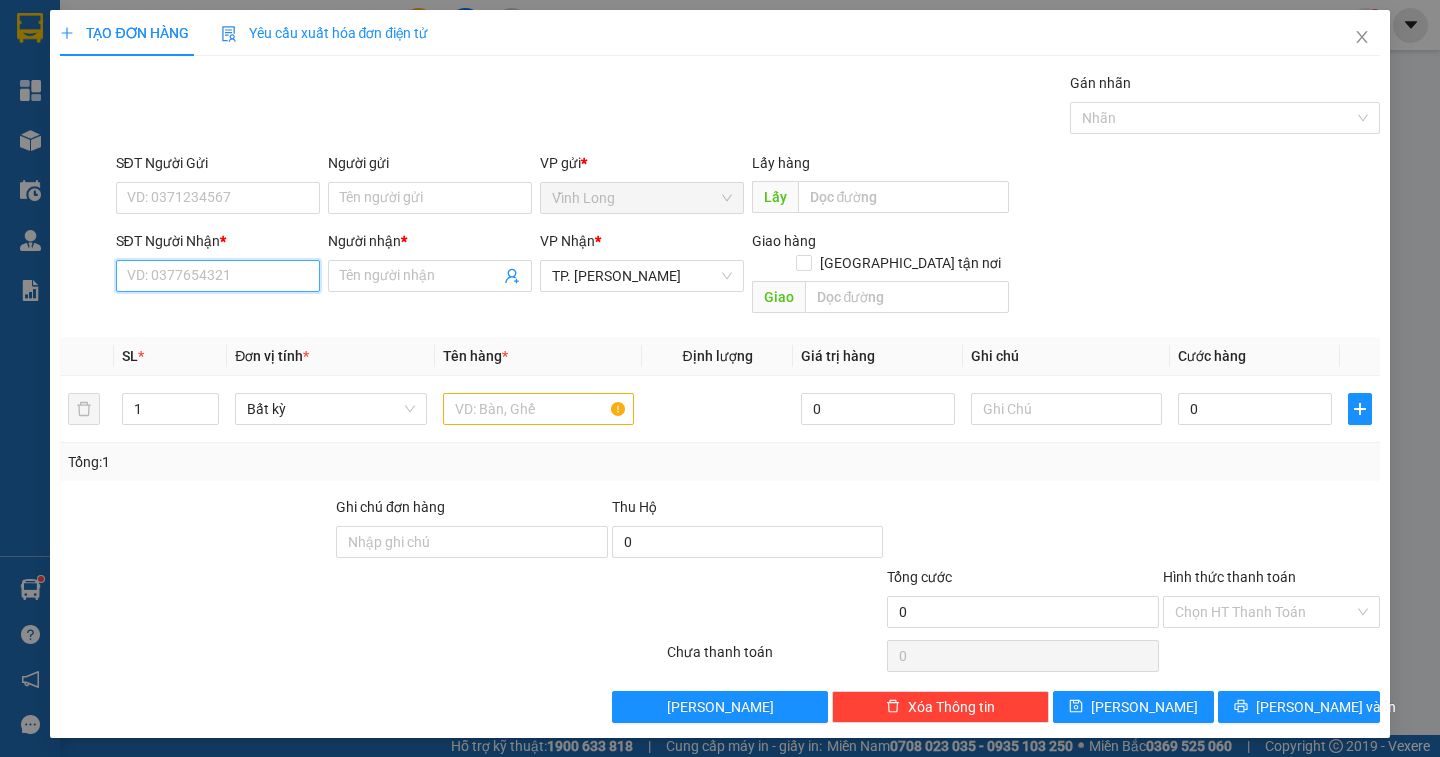 click on "SĐT Người Nhận  *" at bounding box center [218, 276] 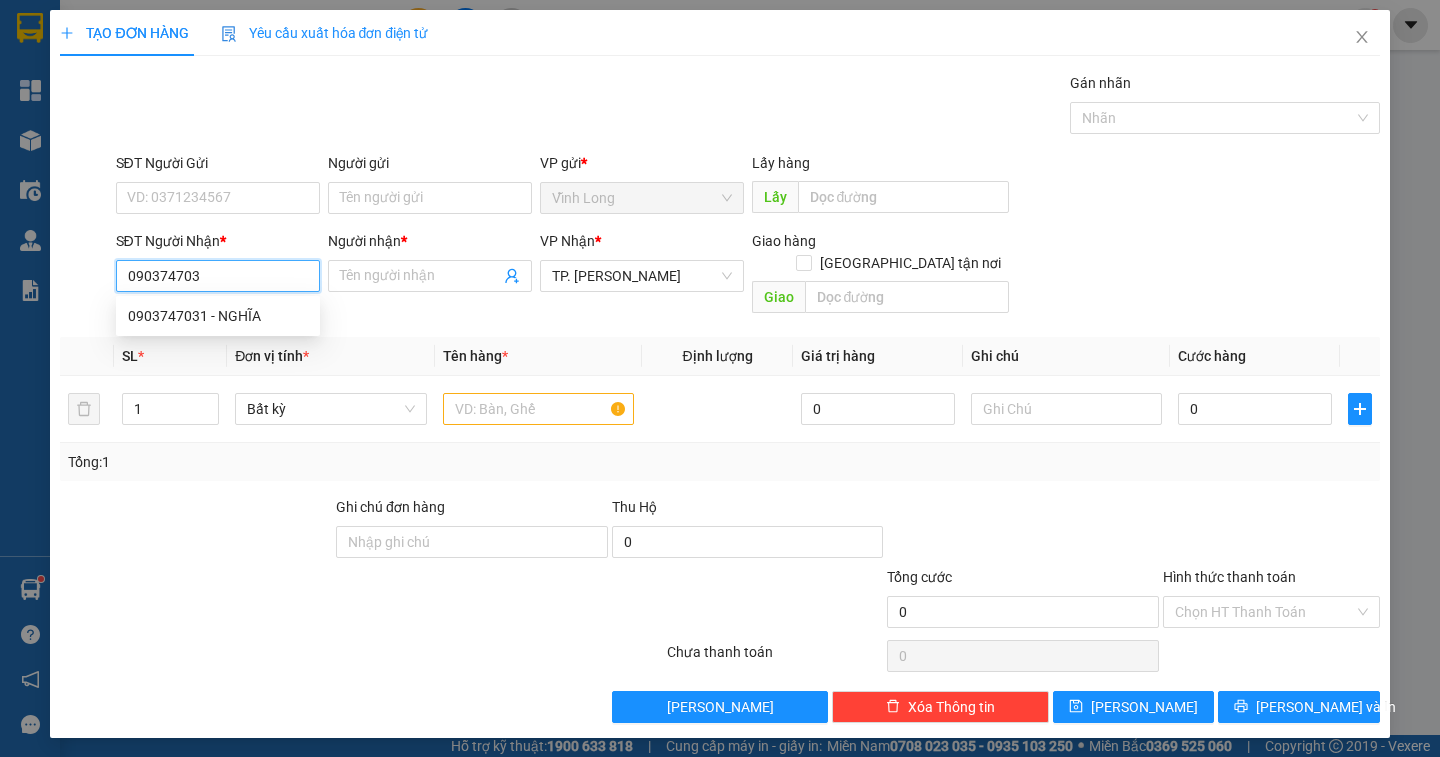 type on "0903747031" 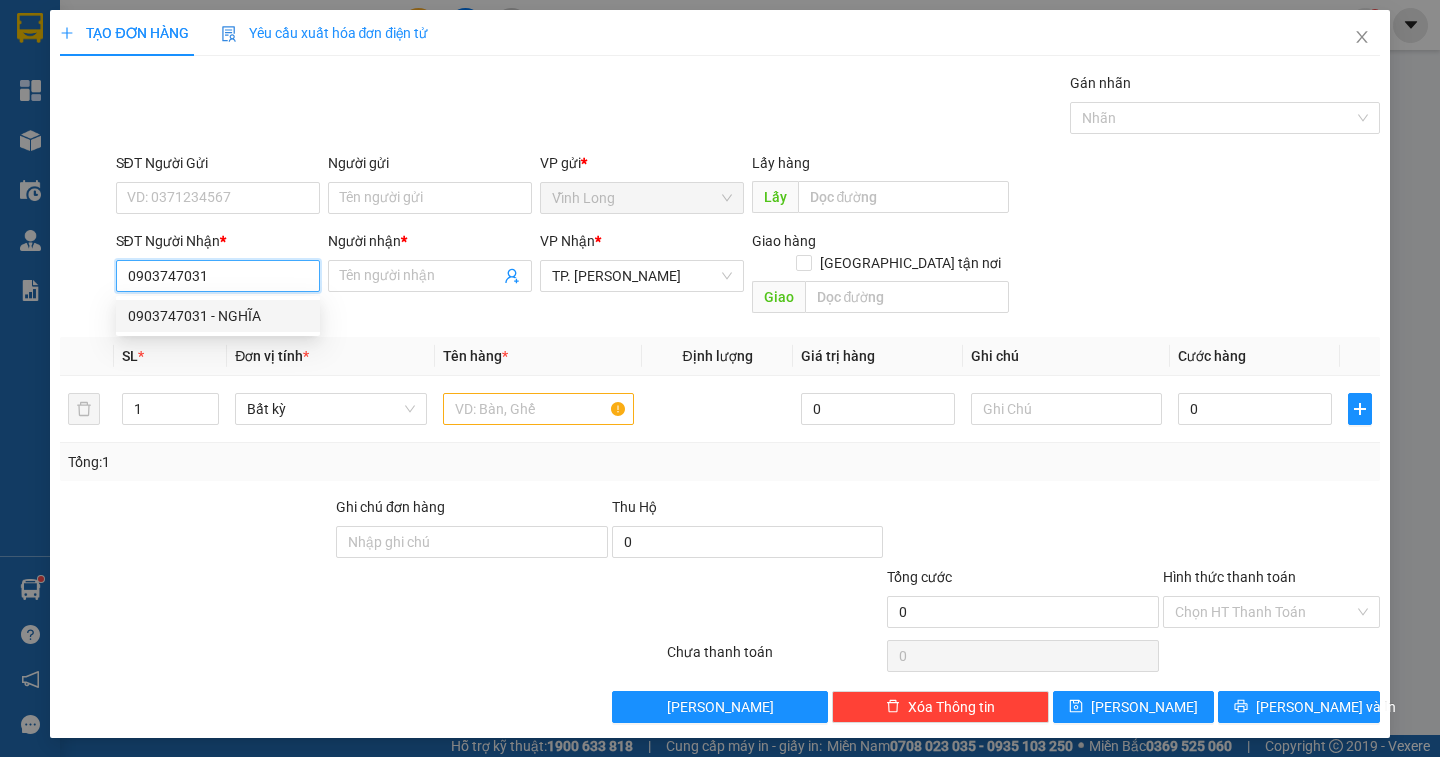 click on "0903747031 - NGHĨA" at bounding box center [218, 316] 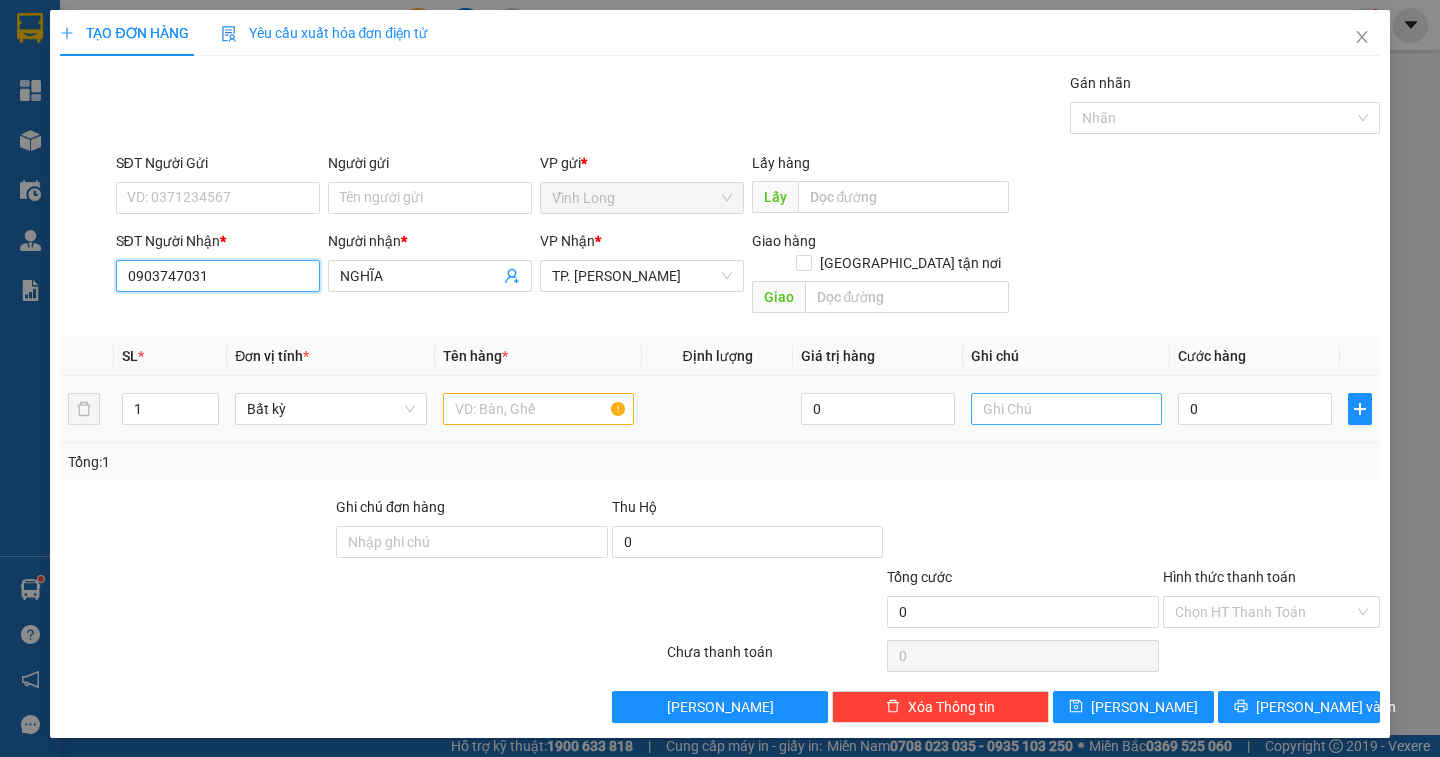 type on "0903747031" 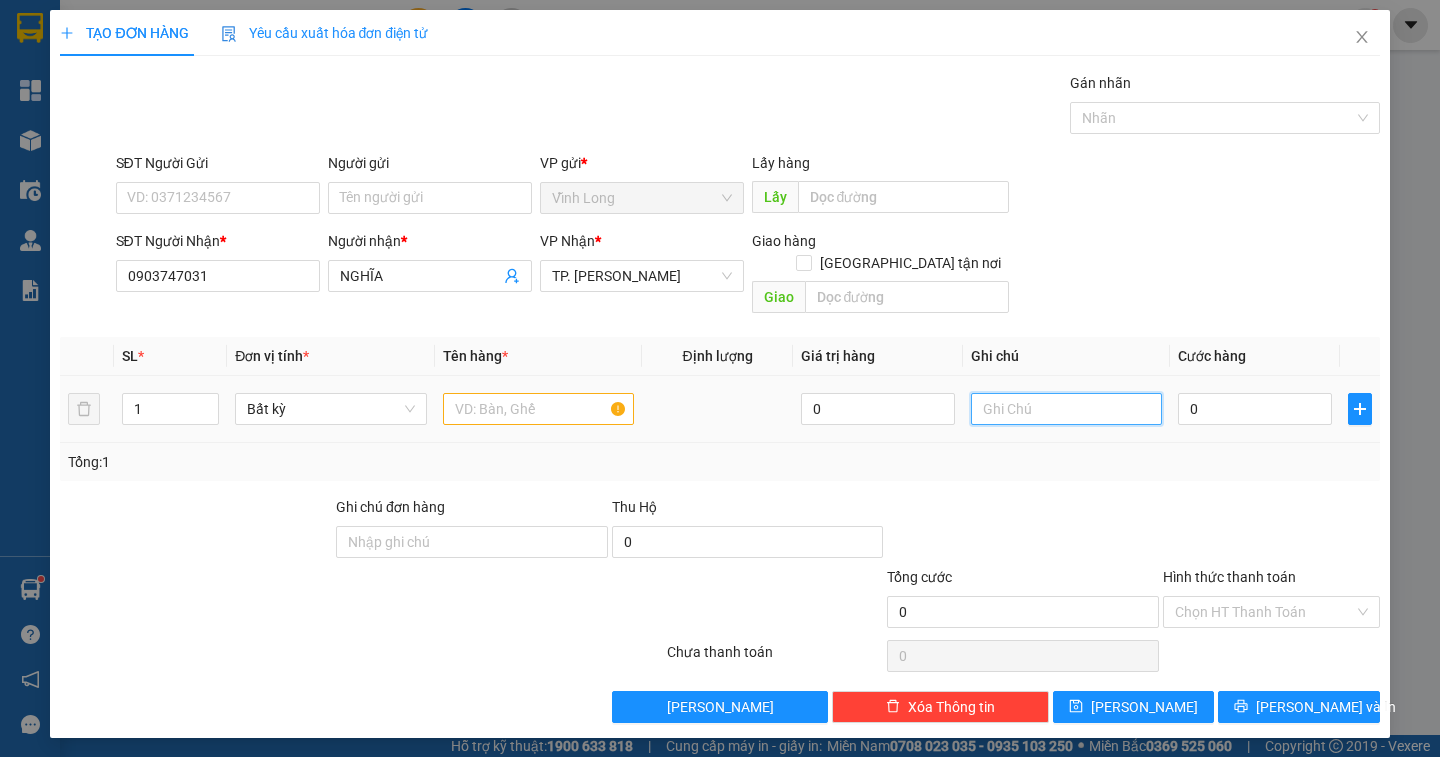 click at bounding box center [1066, 409] 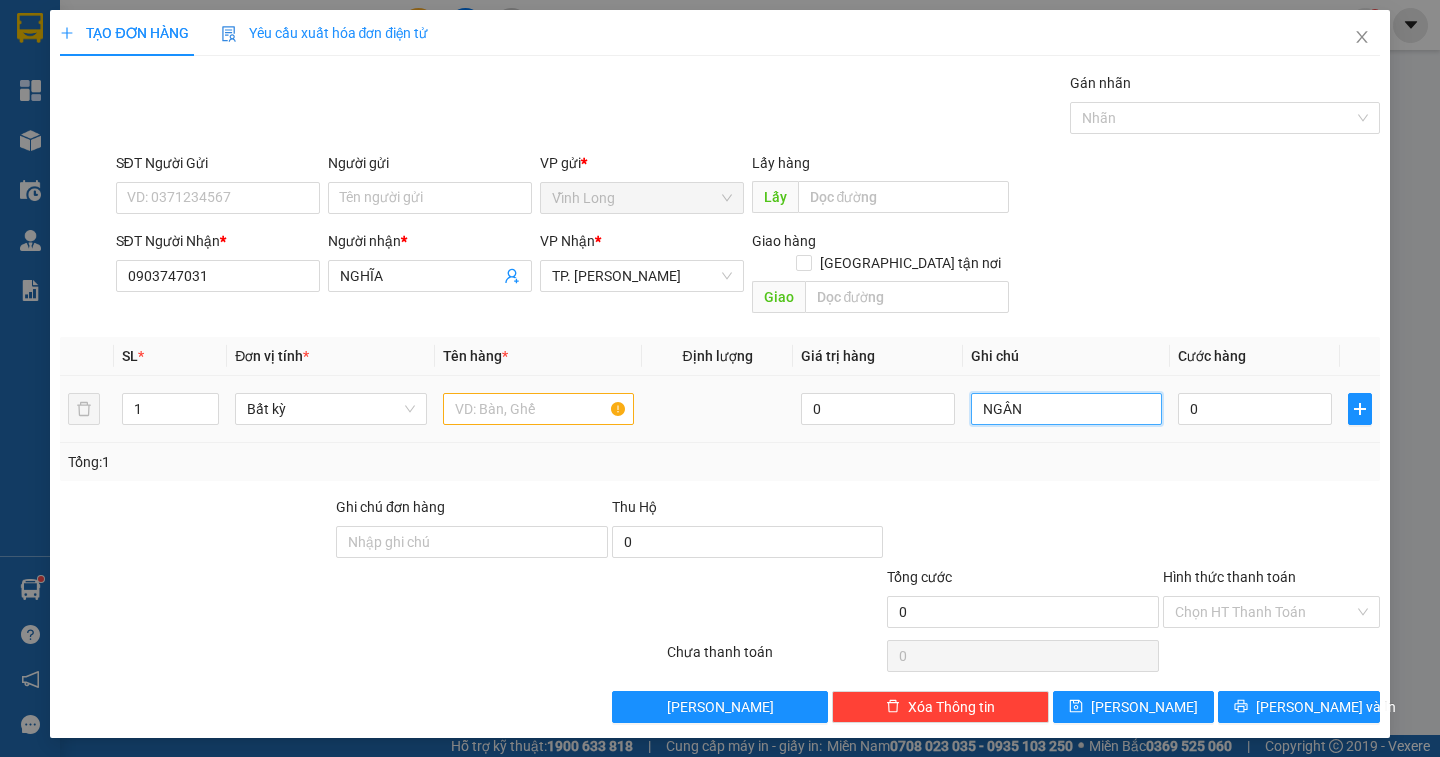 type on "NGÂN" 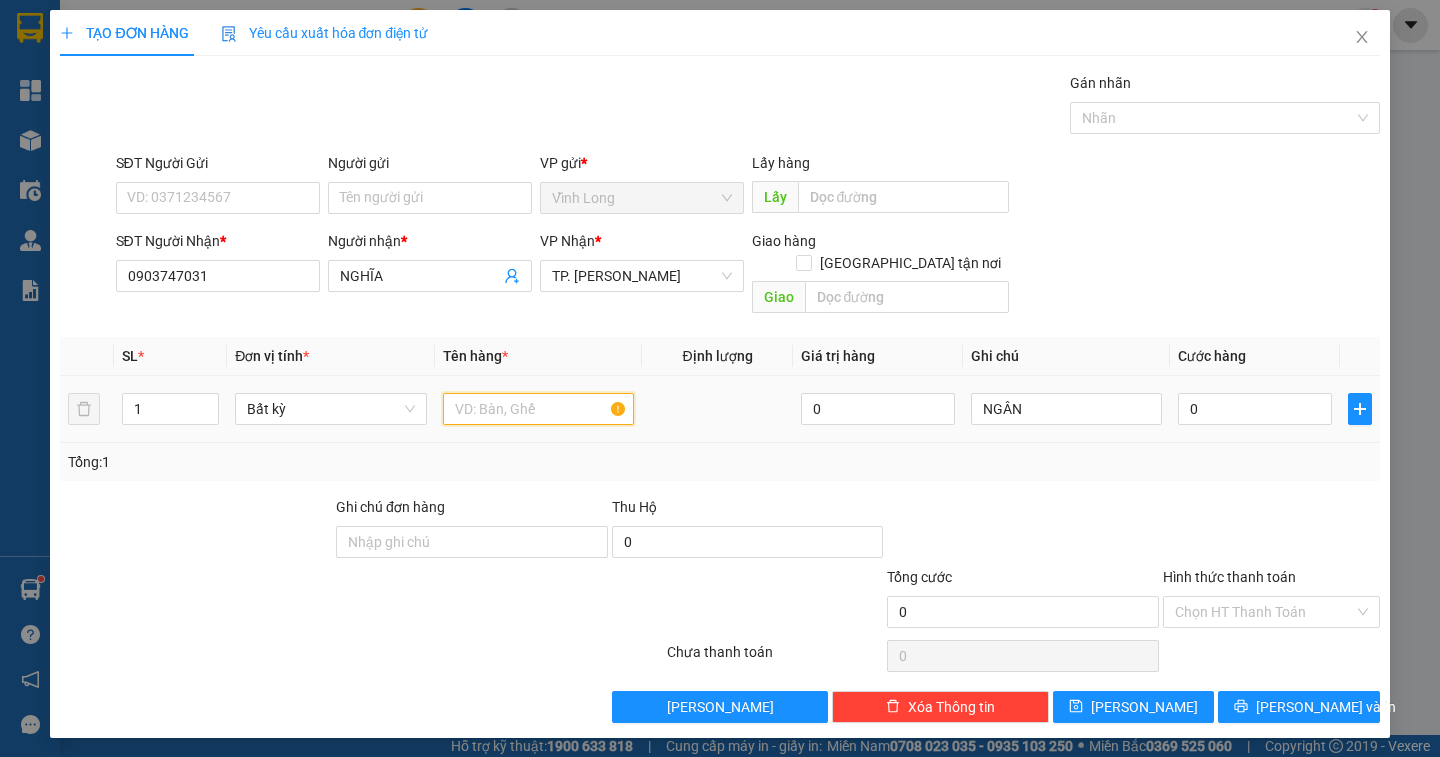 click at bounding box center [538, 409] 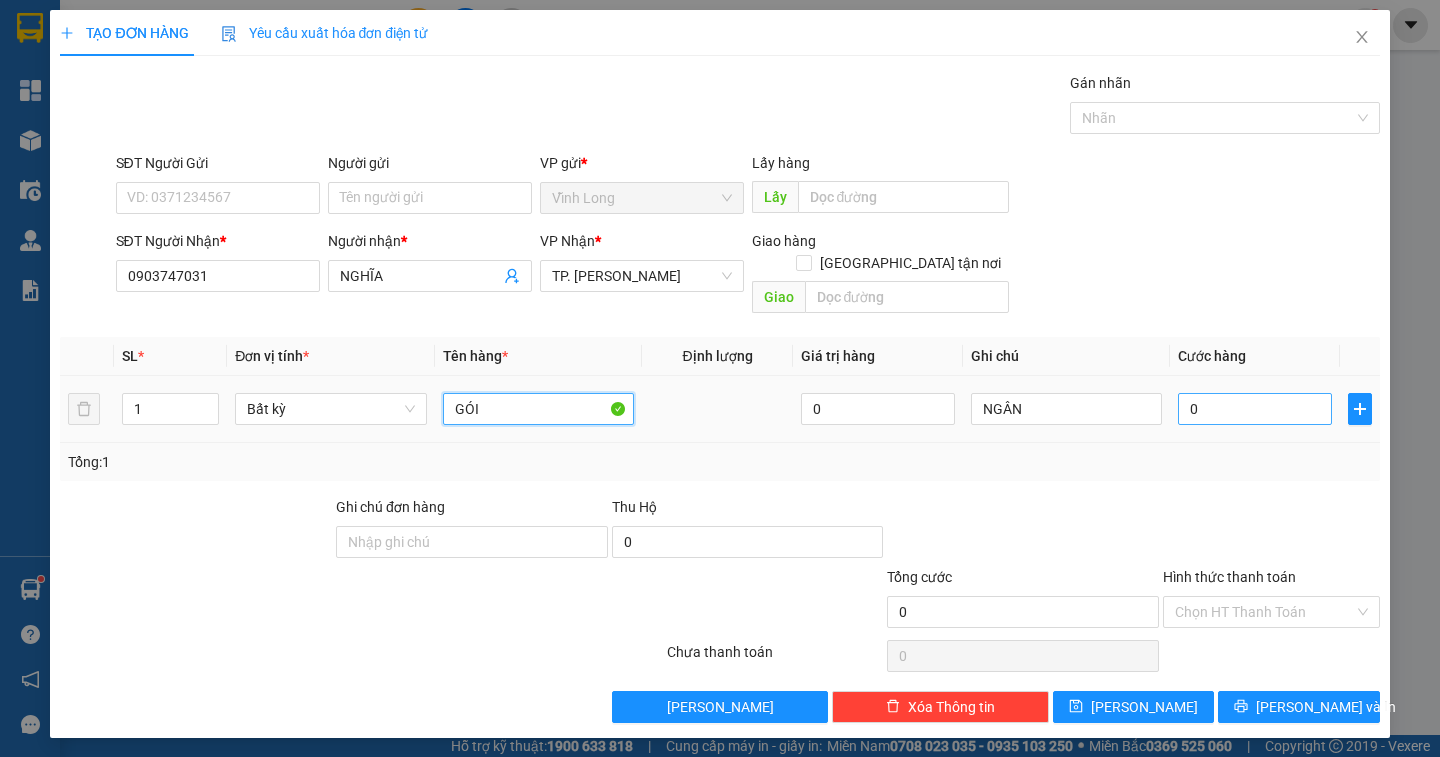 type on "GÓI" 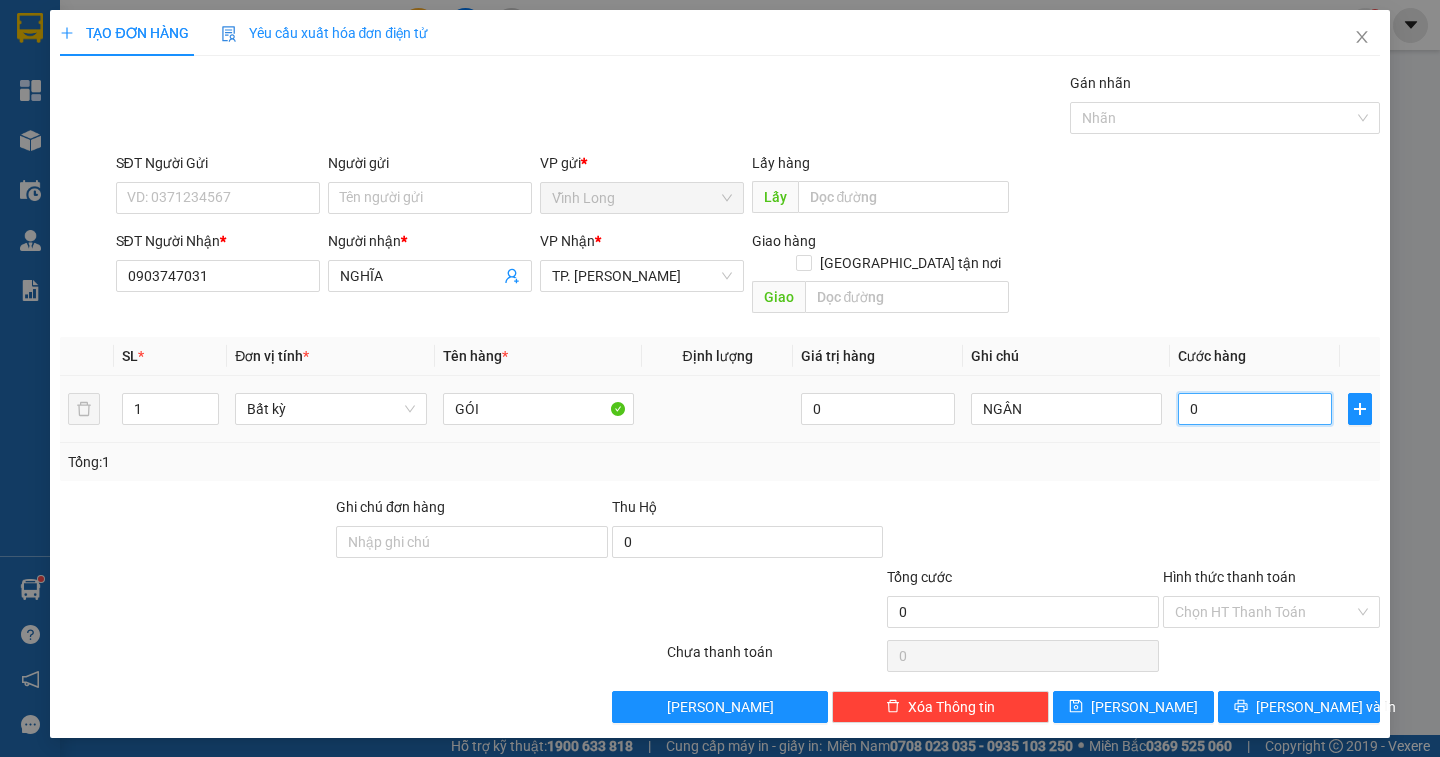click on "0" at bounding box center (1255, 409) 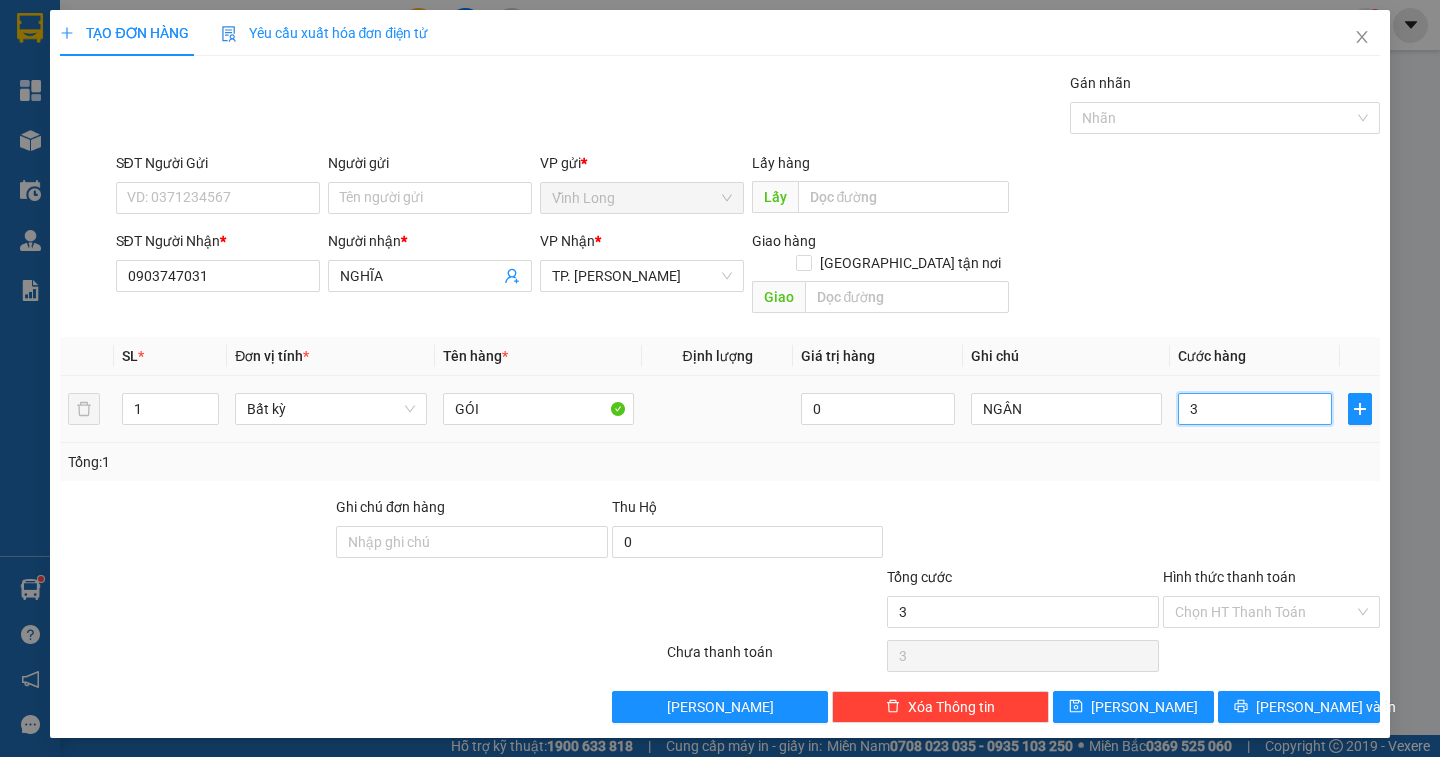 type on "30" 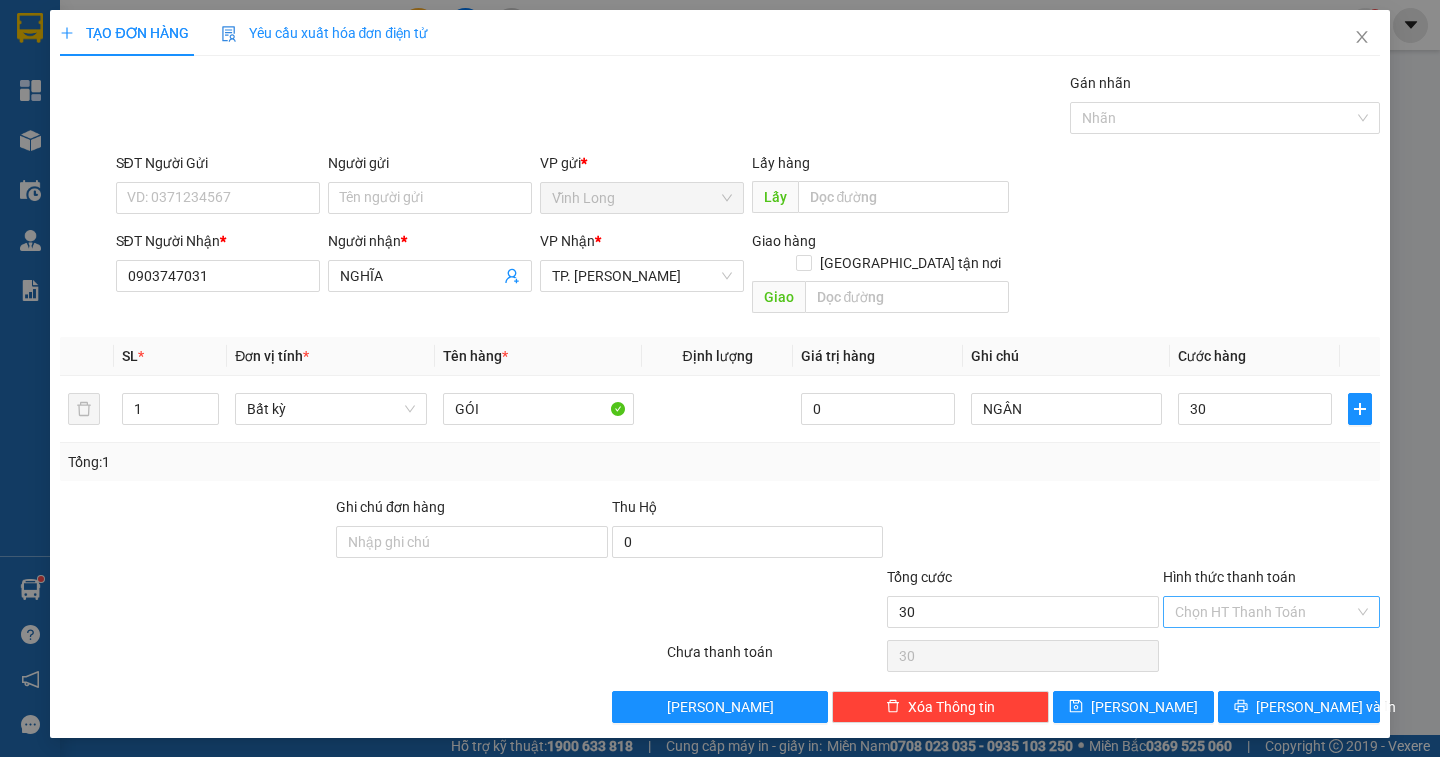 type on "30.000" 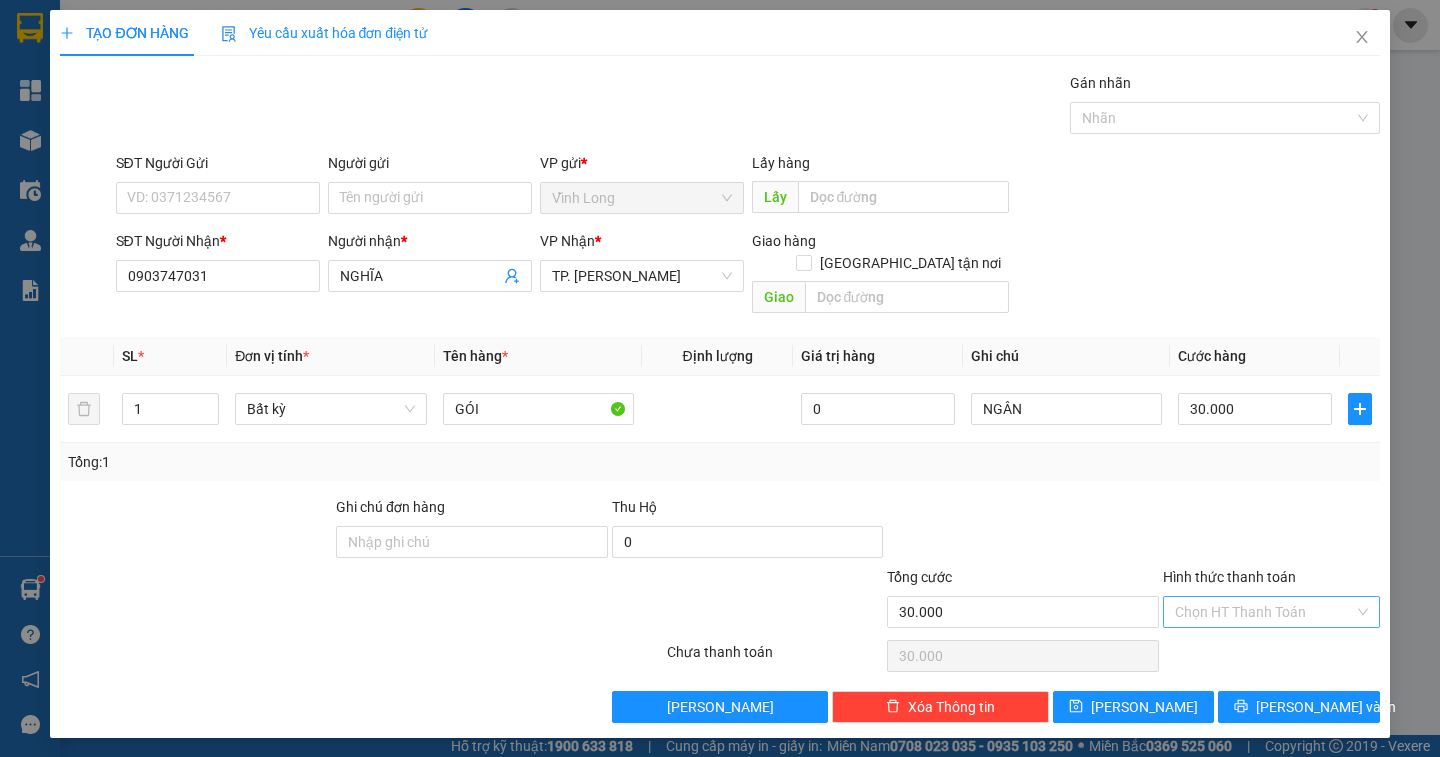 click on "Hình thức thanh toán" at bounding box center (1264, 612) 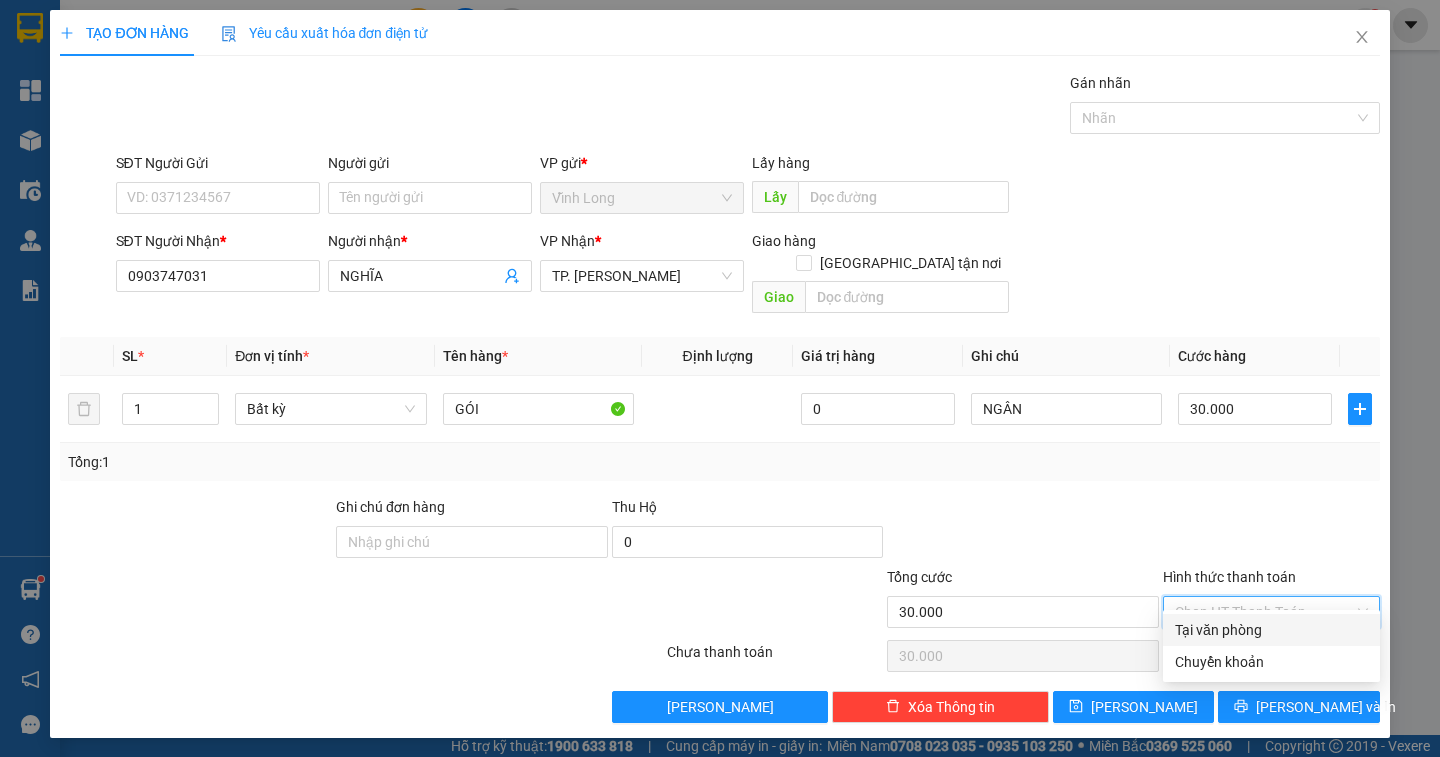 click on "Tại văn phòng" at bounding box center [1271, 630] 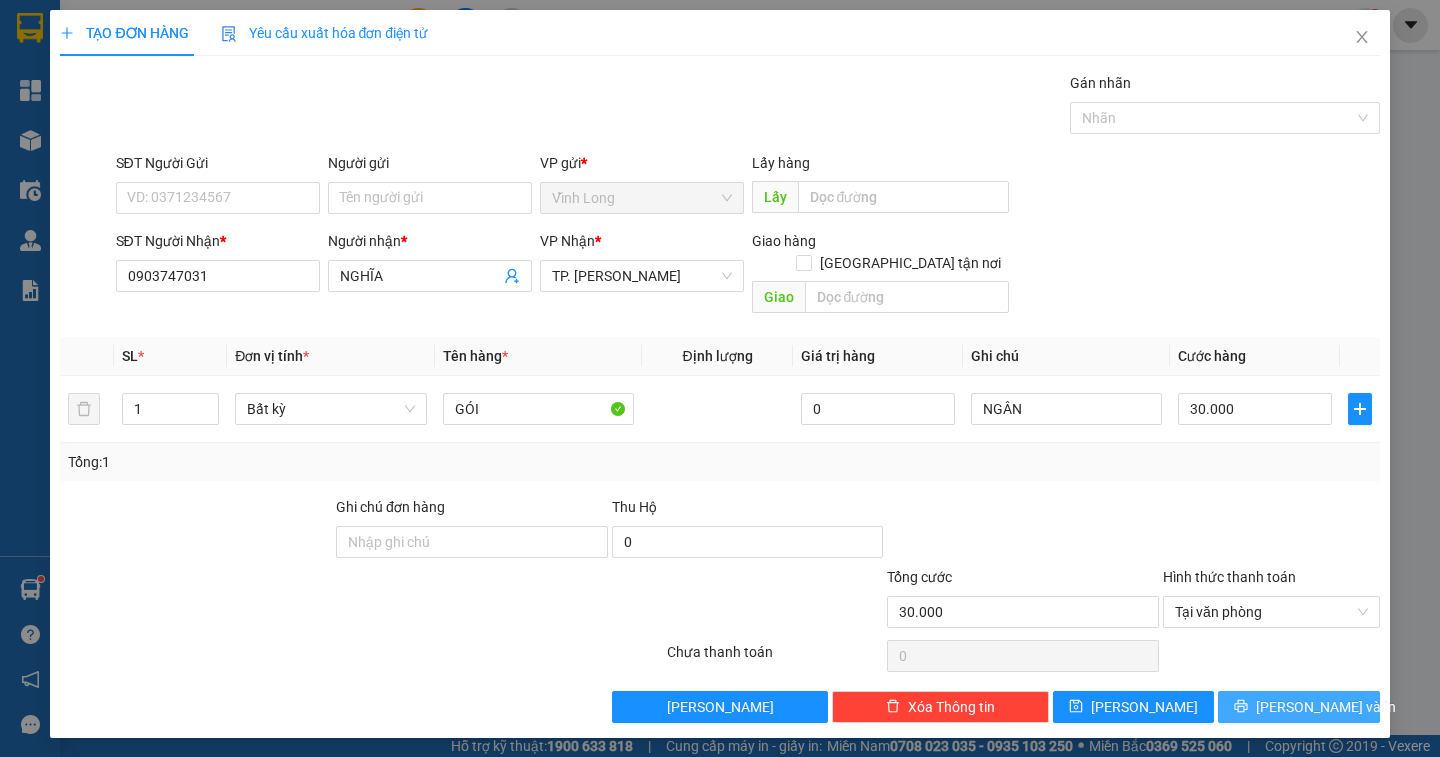 click 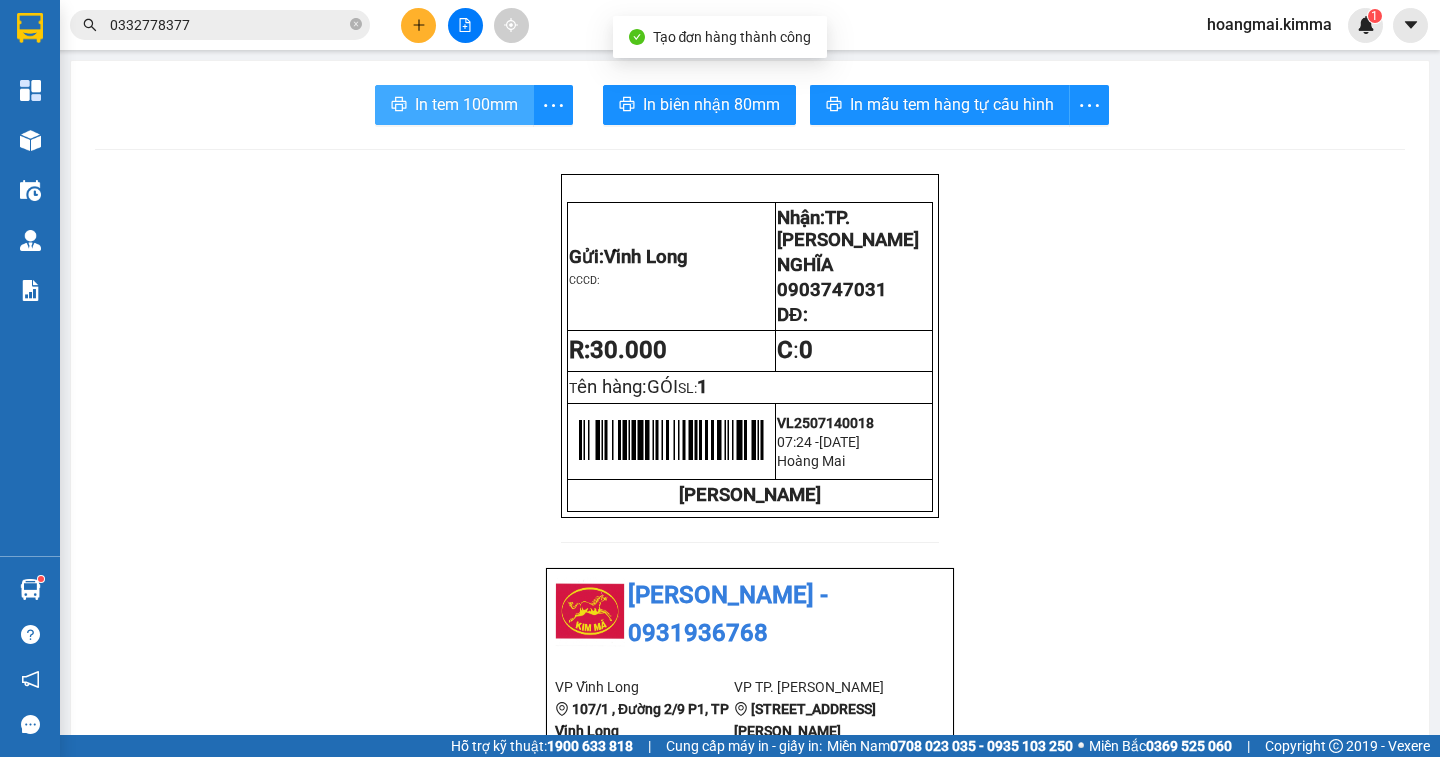 click on "In tem 100mm" at bounding box center (466, 104) 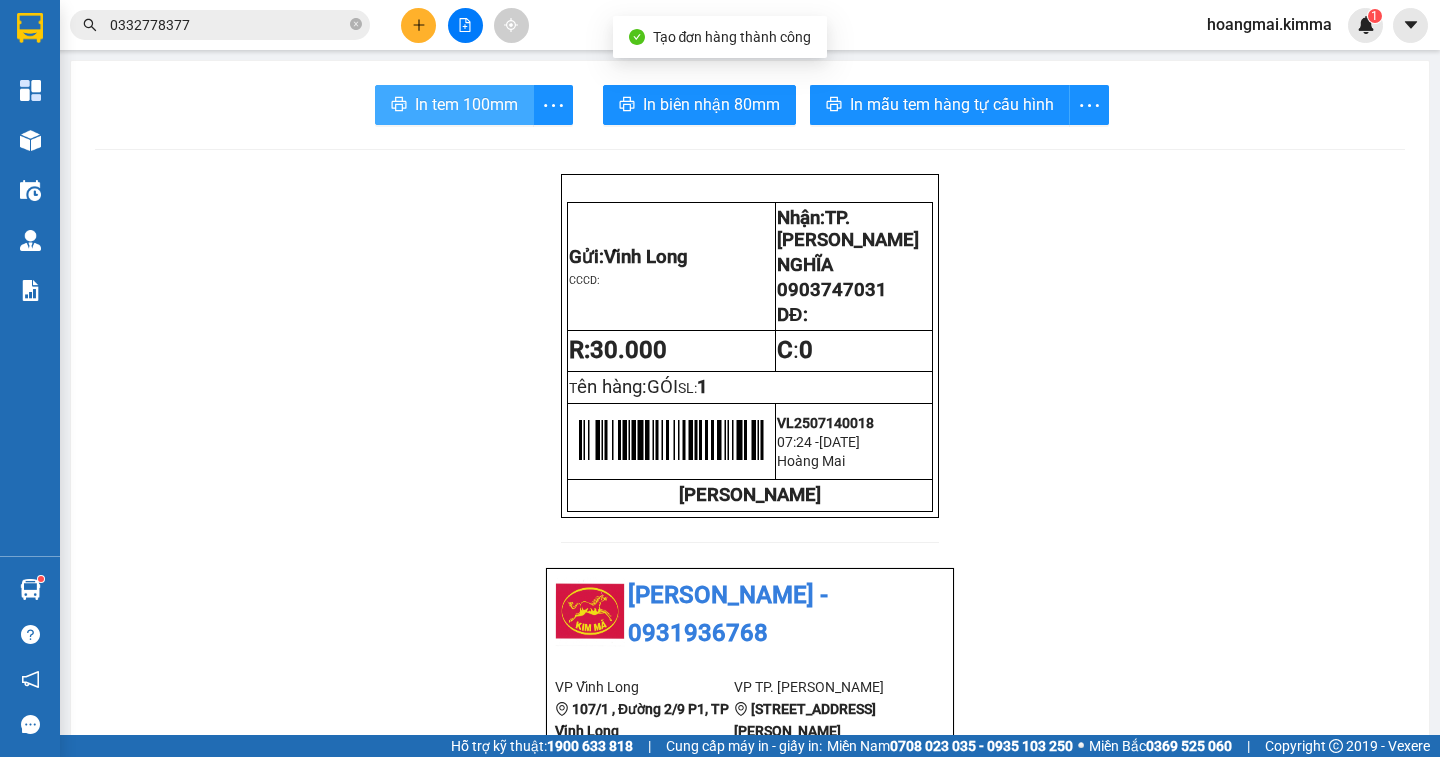 scroll, scrollTop: 0, scrollLeft: 0, axis: both 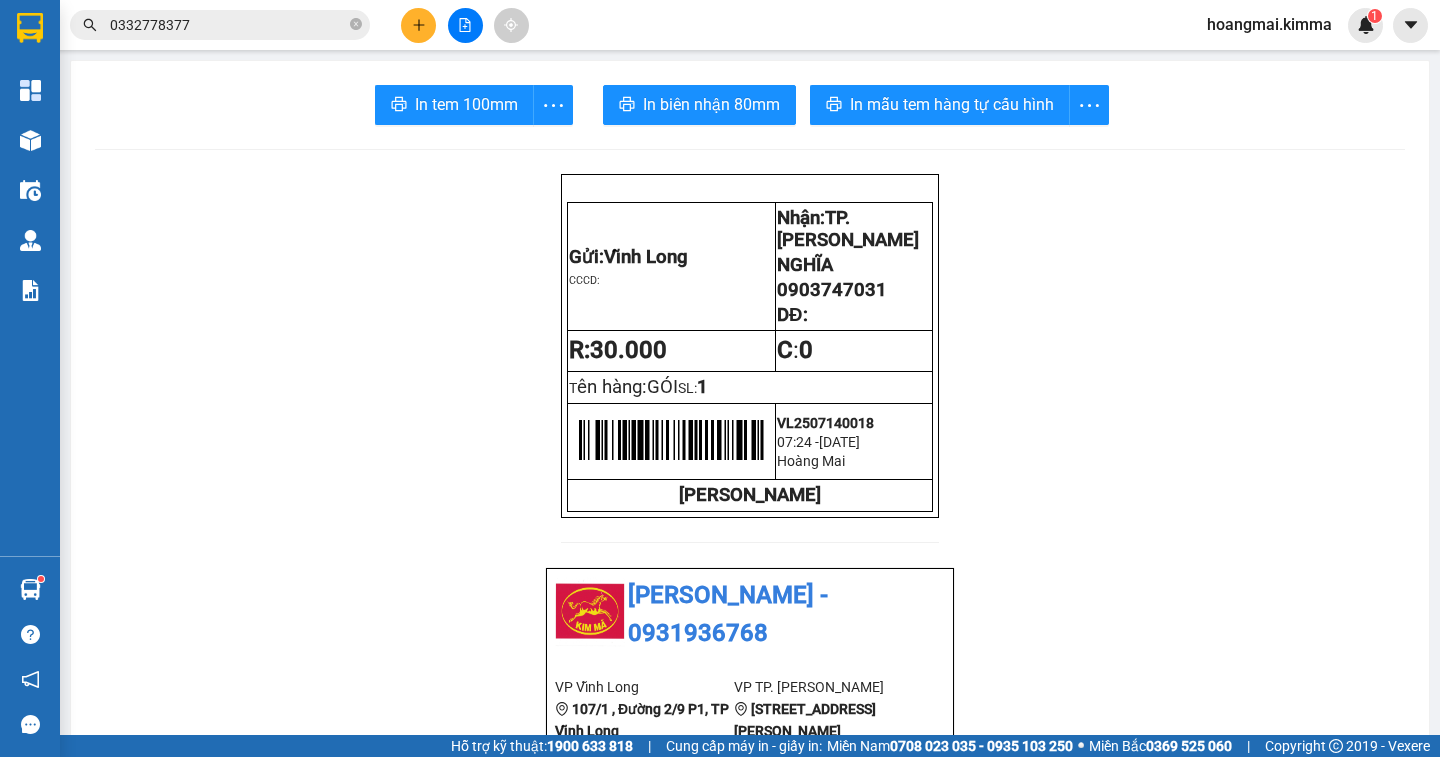 click at bounding box center [418, 25] 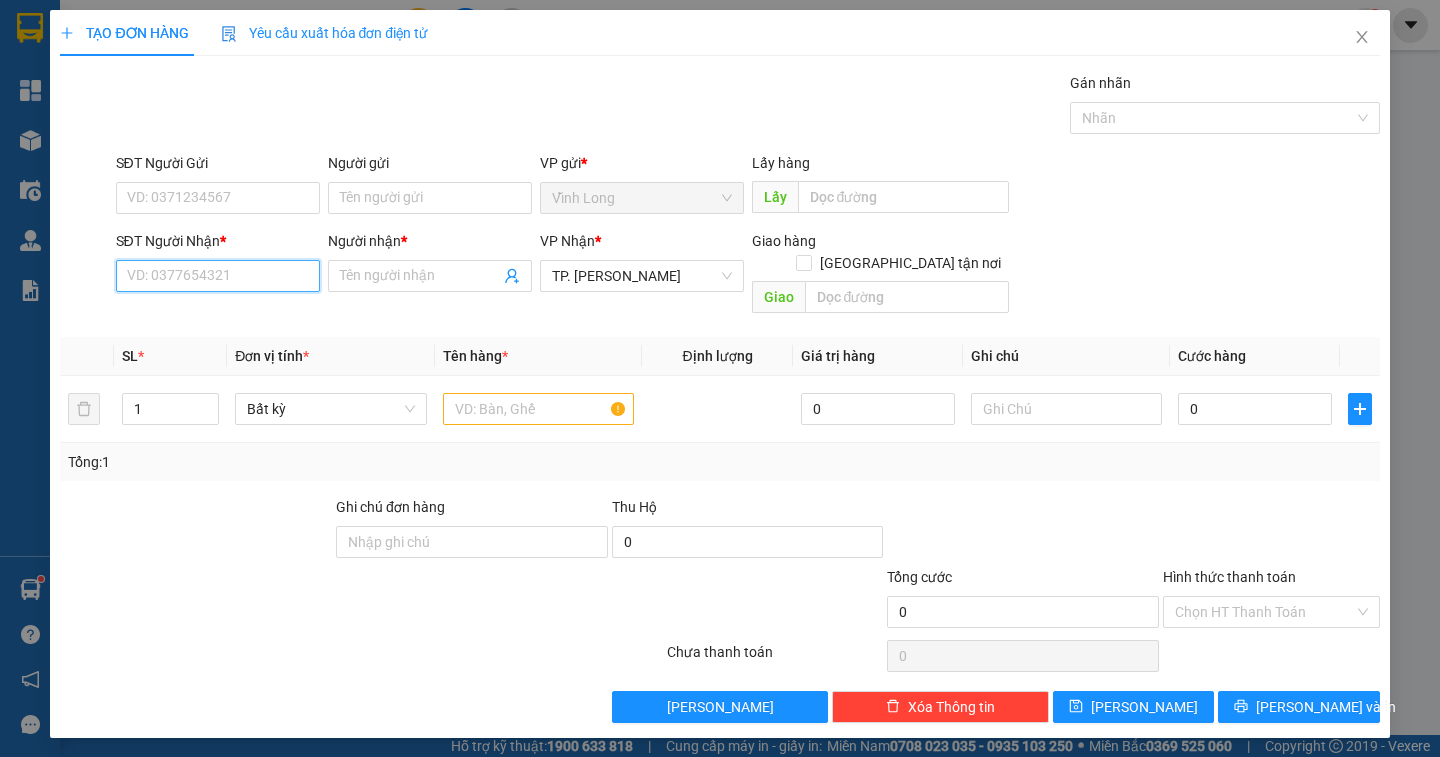 click on "SĐT Người Nhận  *" at bounding box center (218, 276) 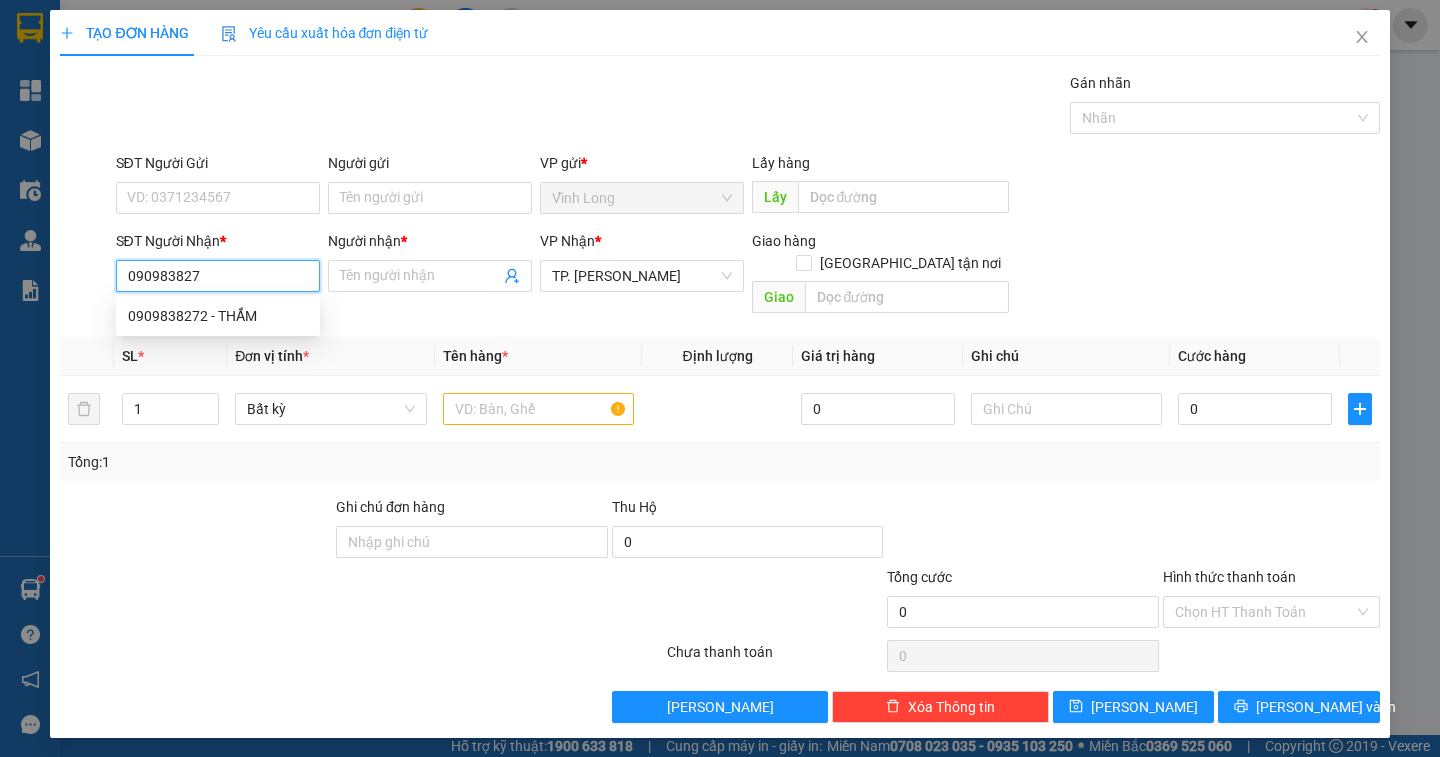 type on "0909838272" 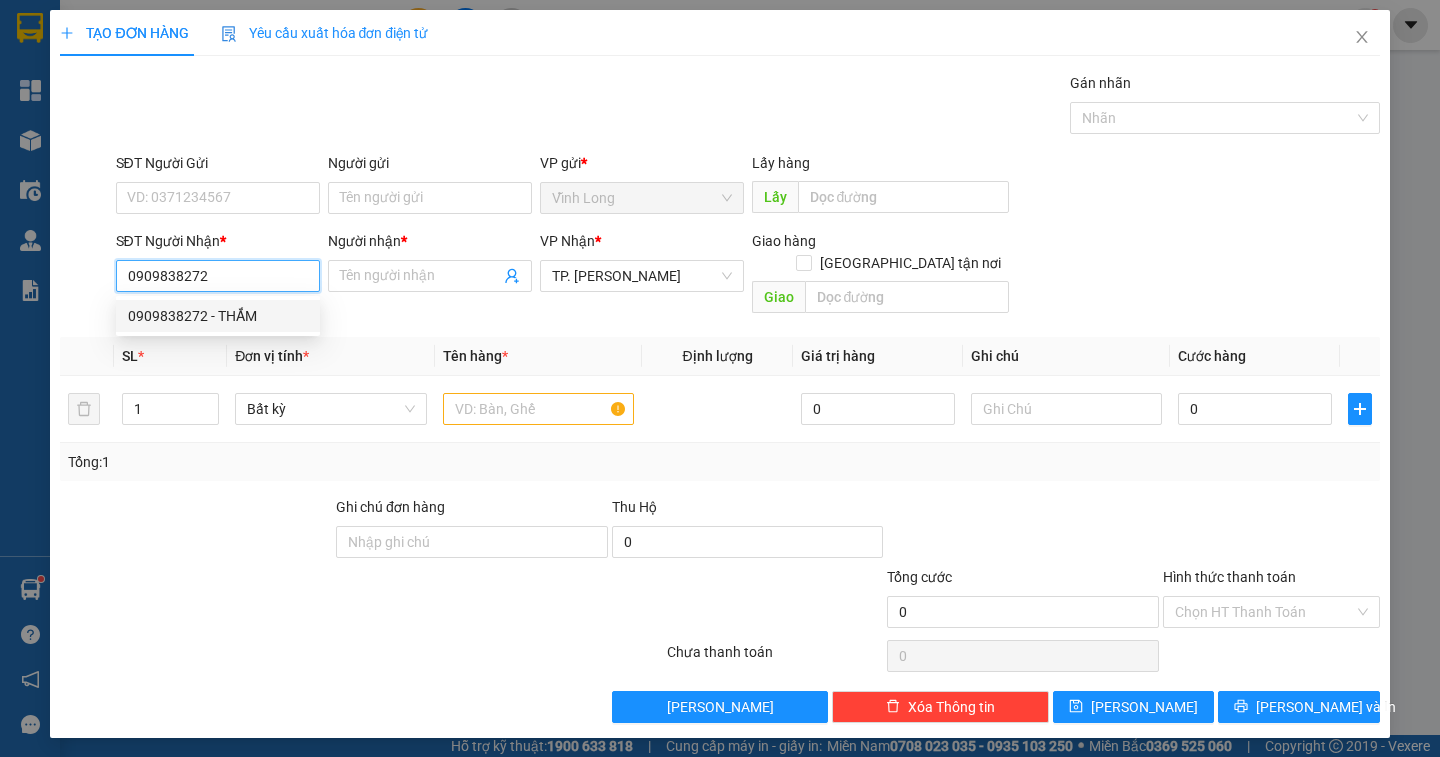 click on "0909838272 - THẮM" at bounding box center (218, 316) 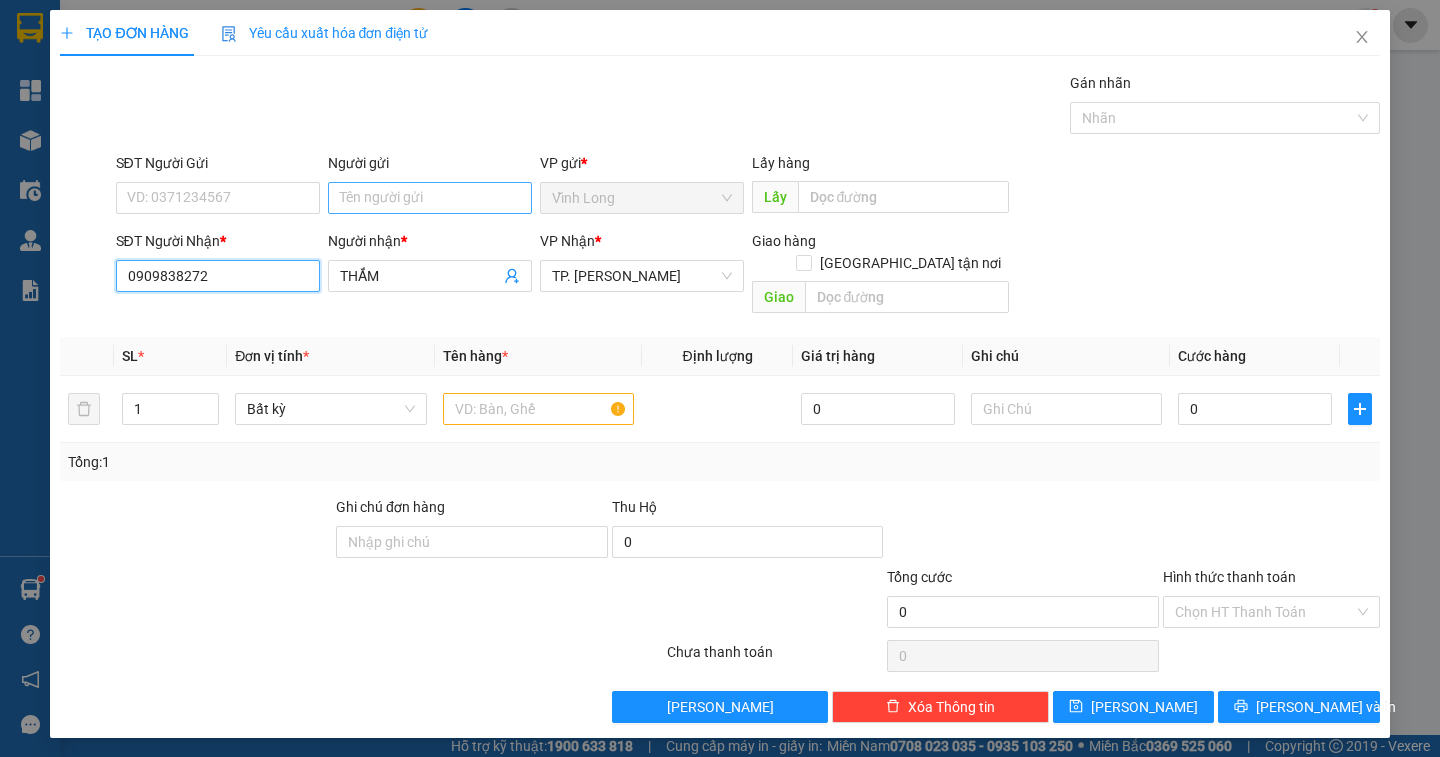 type on "0909838272" 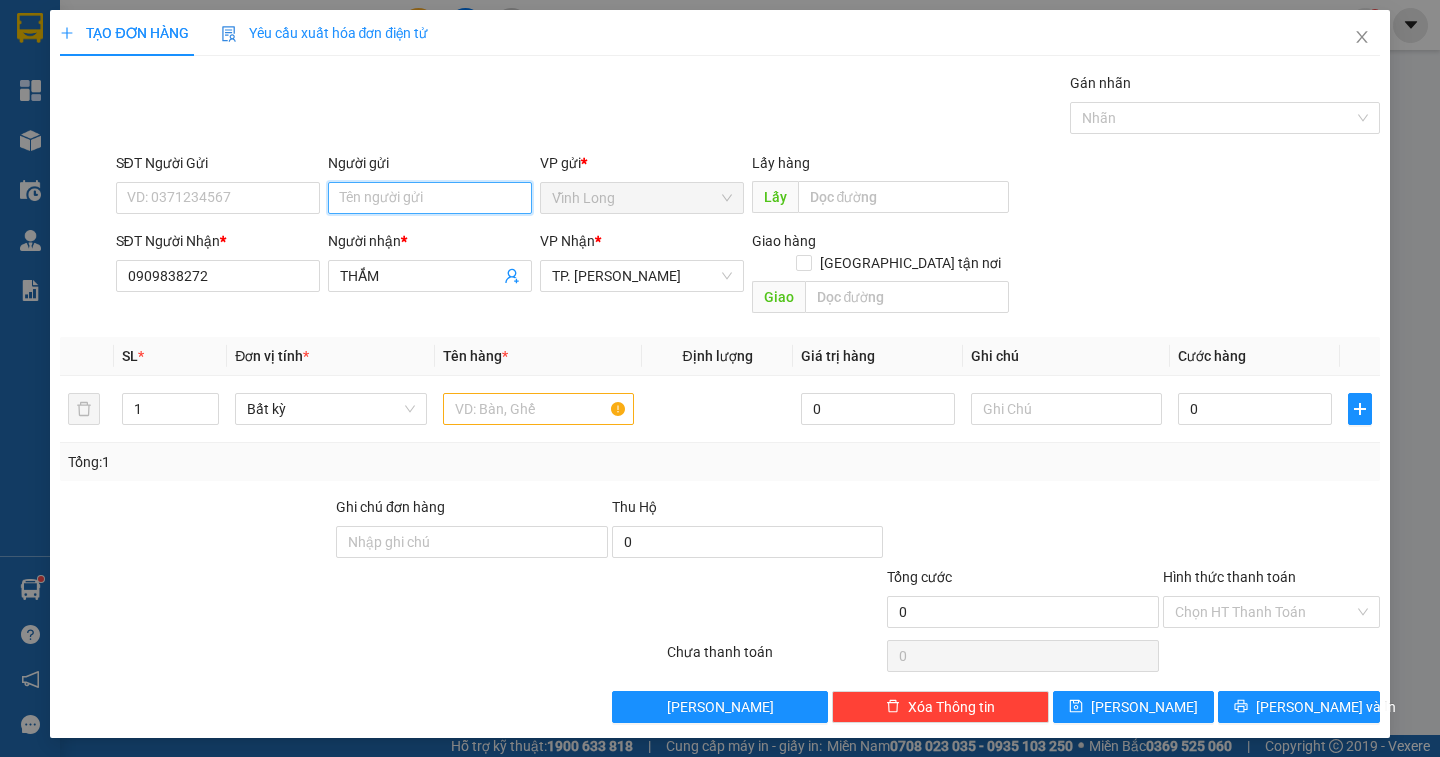 click on "Người gửi" at bounding box center [430, 198] 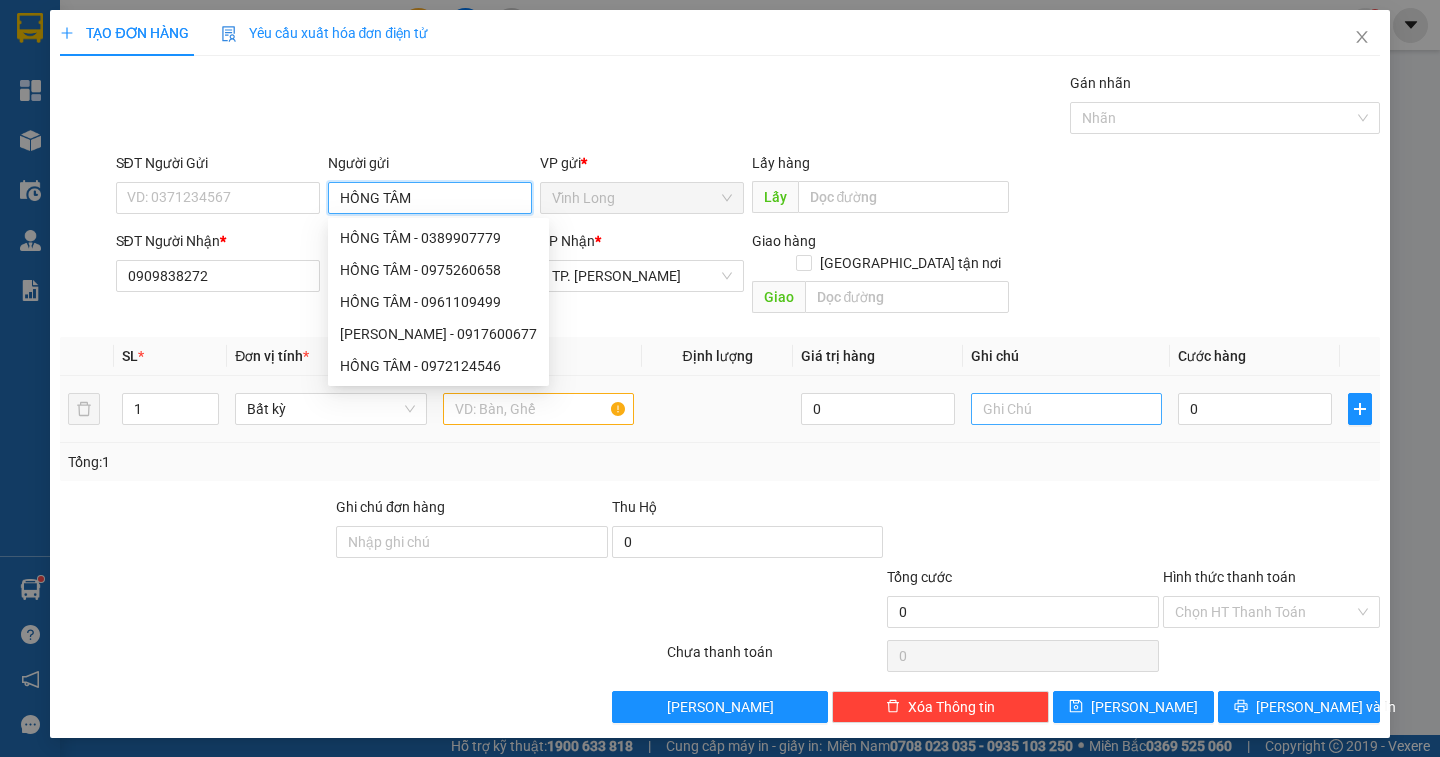 type on "HỒNG TÂM" 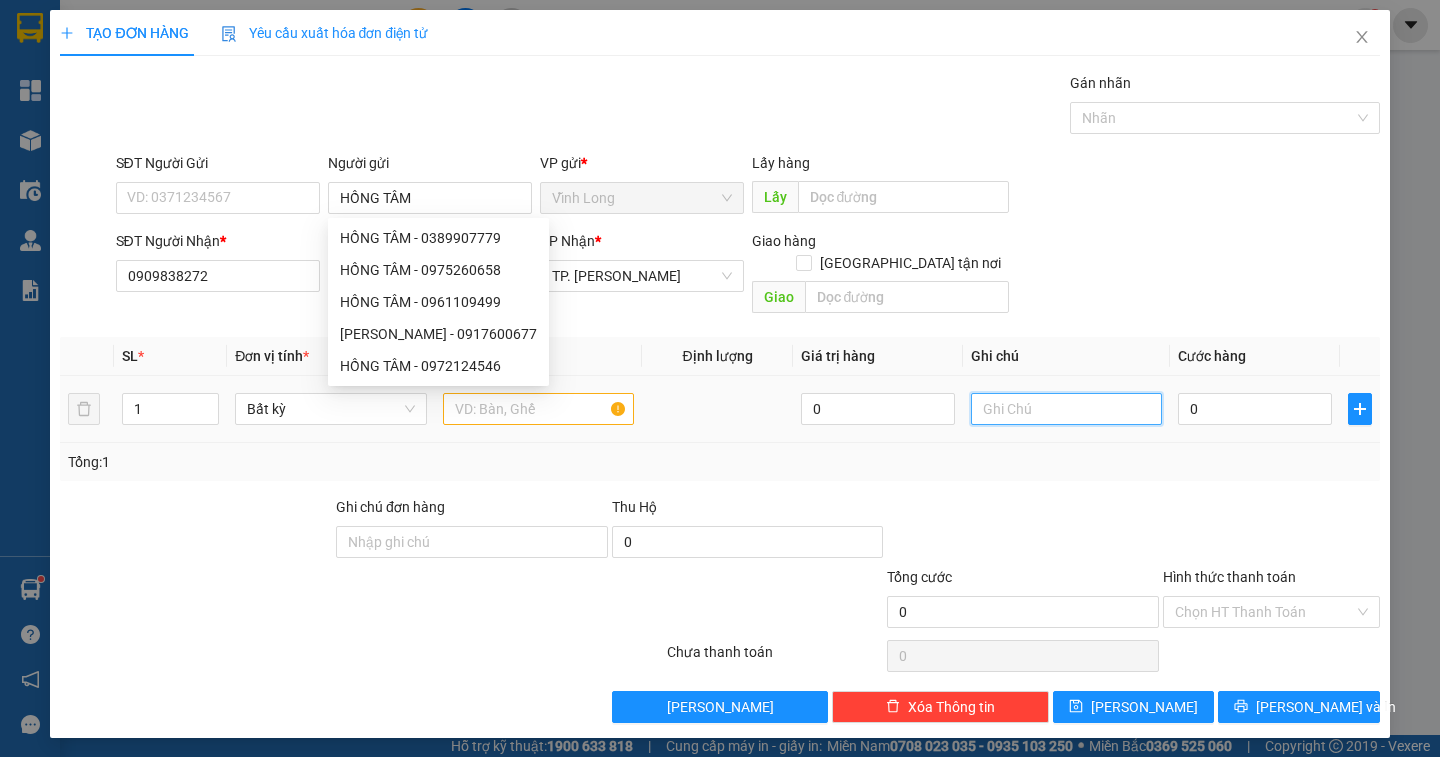 click at bounding box center [1066, 409] 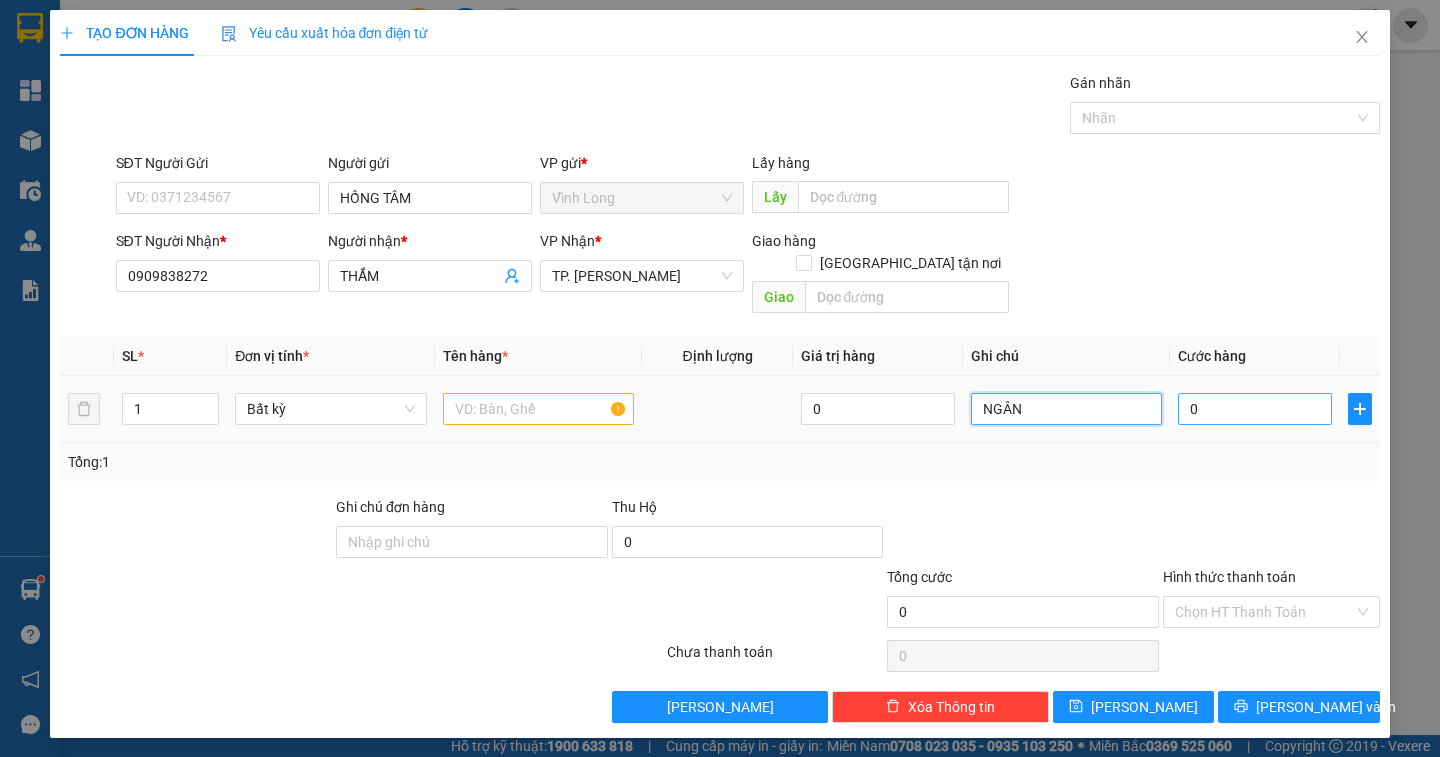 type on "NGÂN" 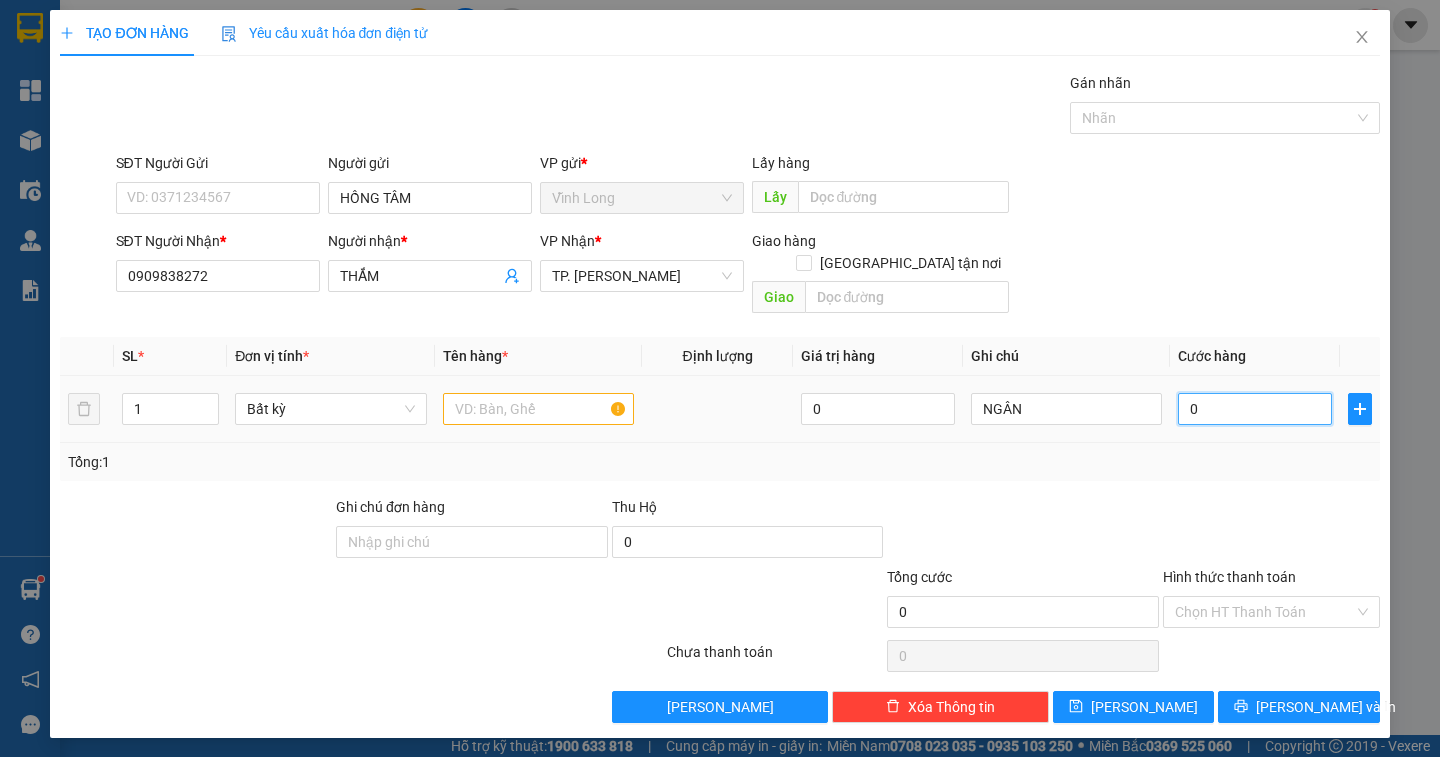 click on "0" at bounding box center (1255, 409) 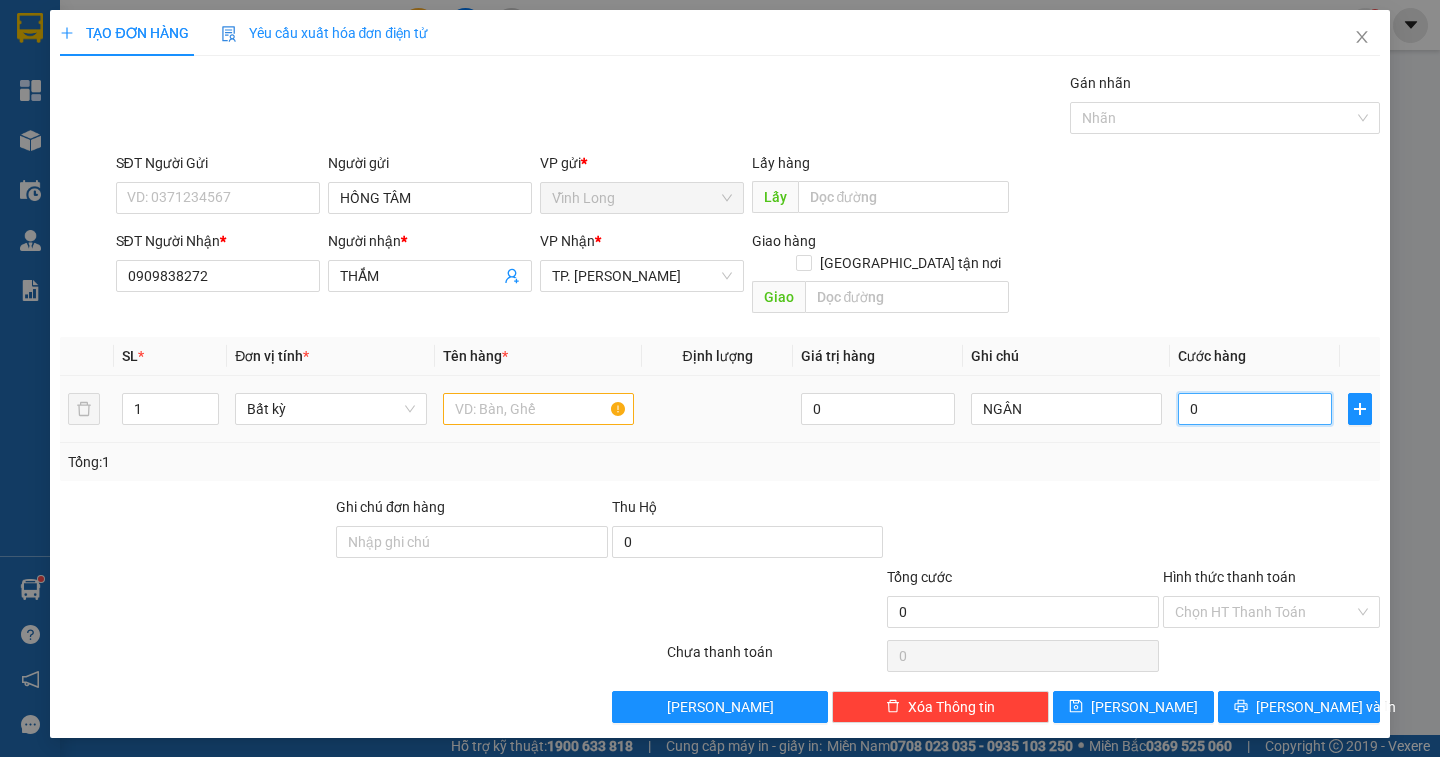 type on "2" 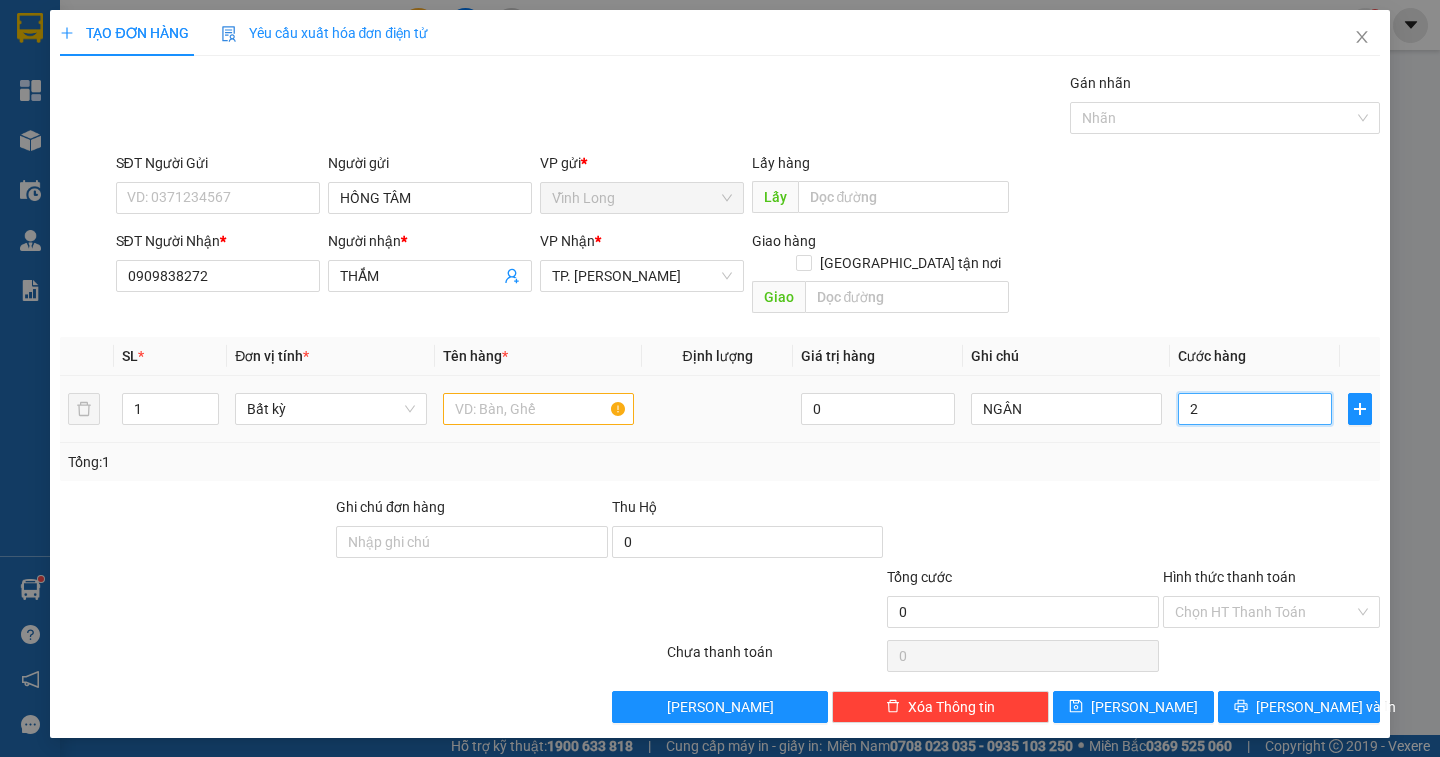 type on "2" 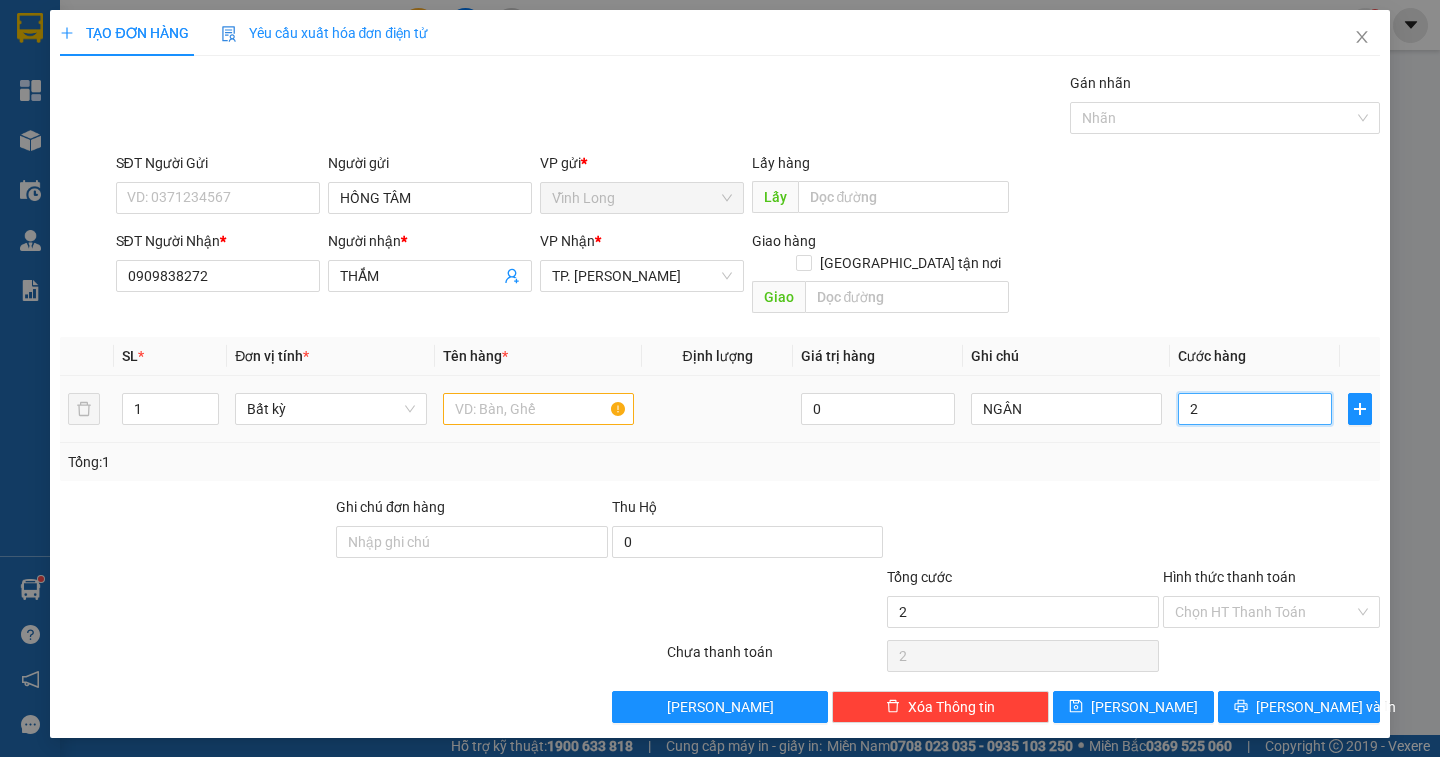 type on "20" 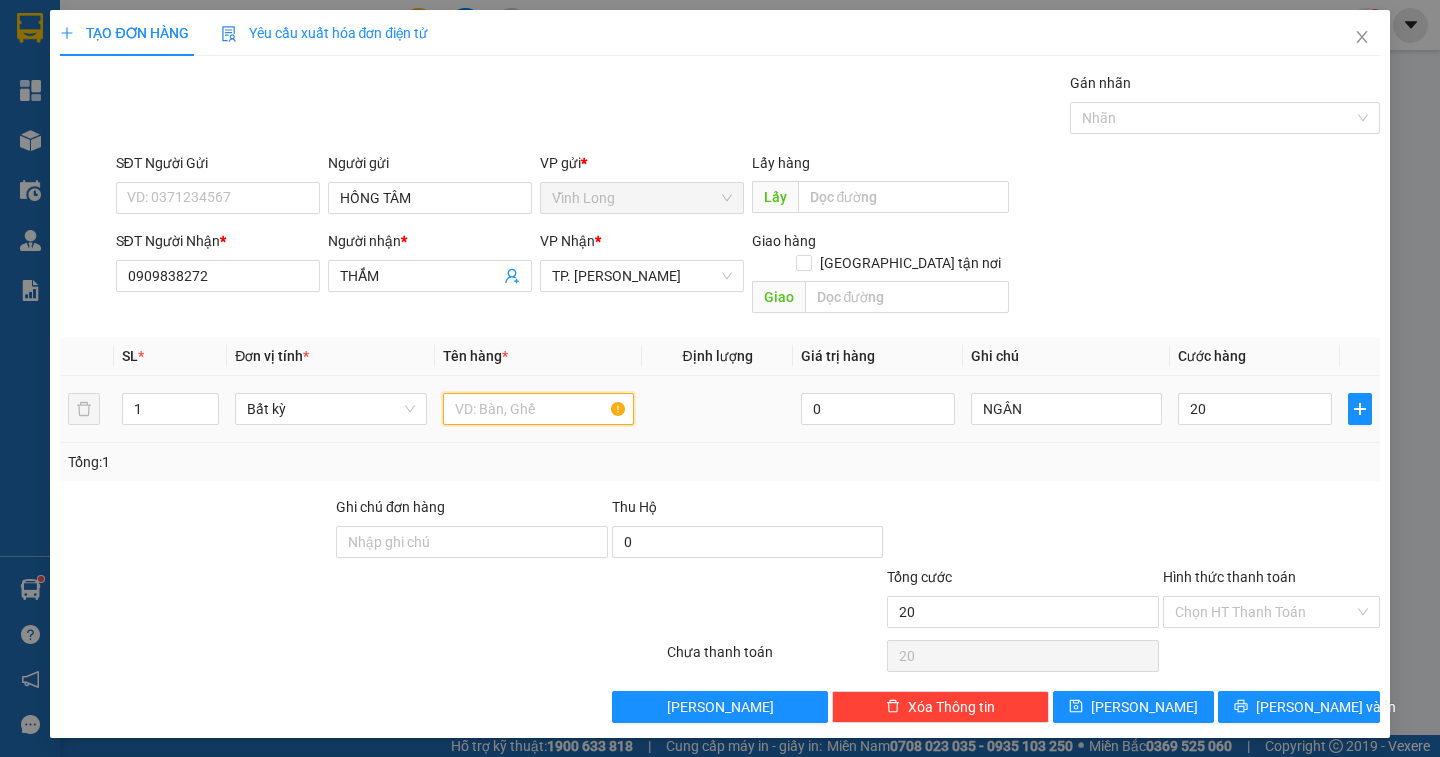 type on "20.000" 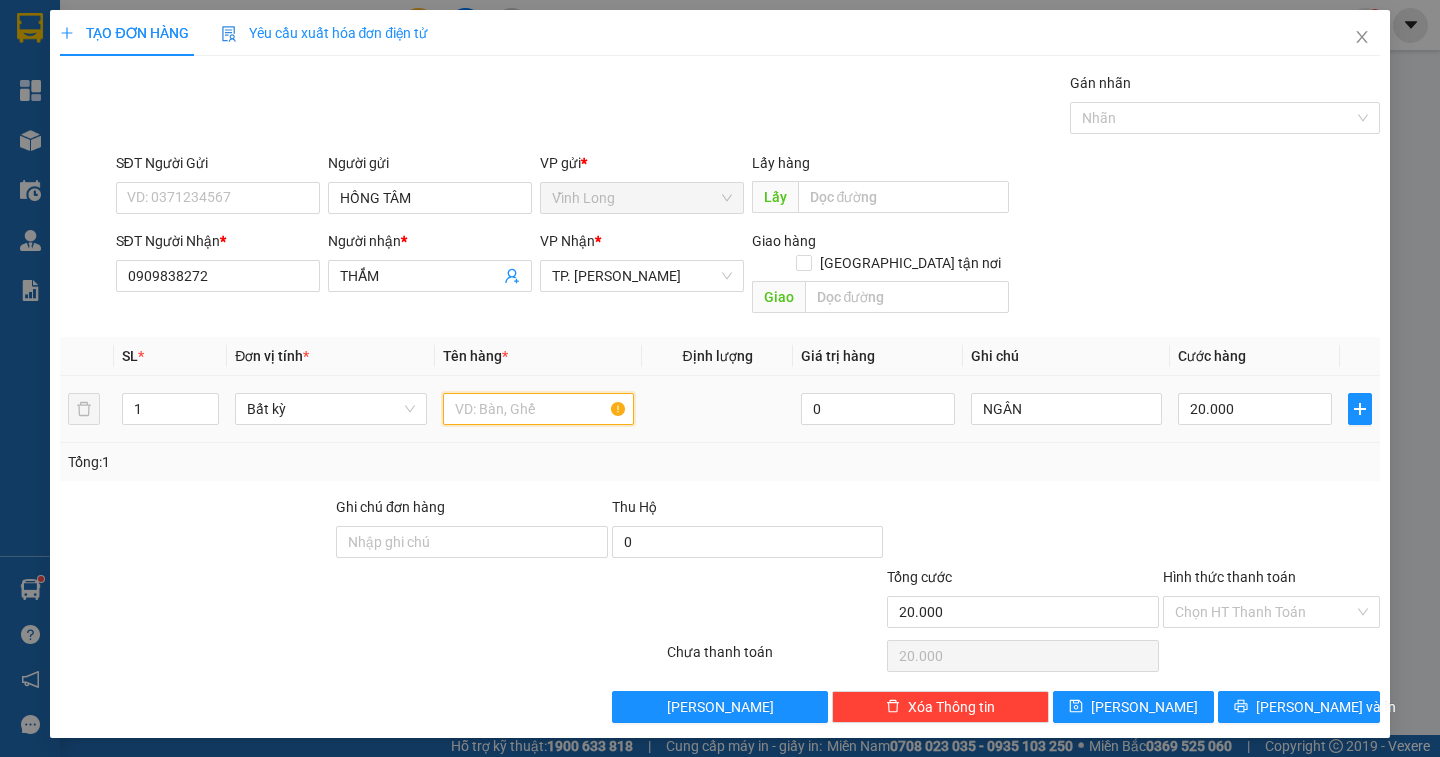 click at bounding box center (538, 409) 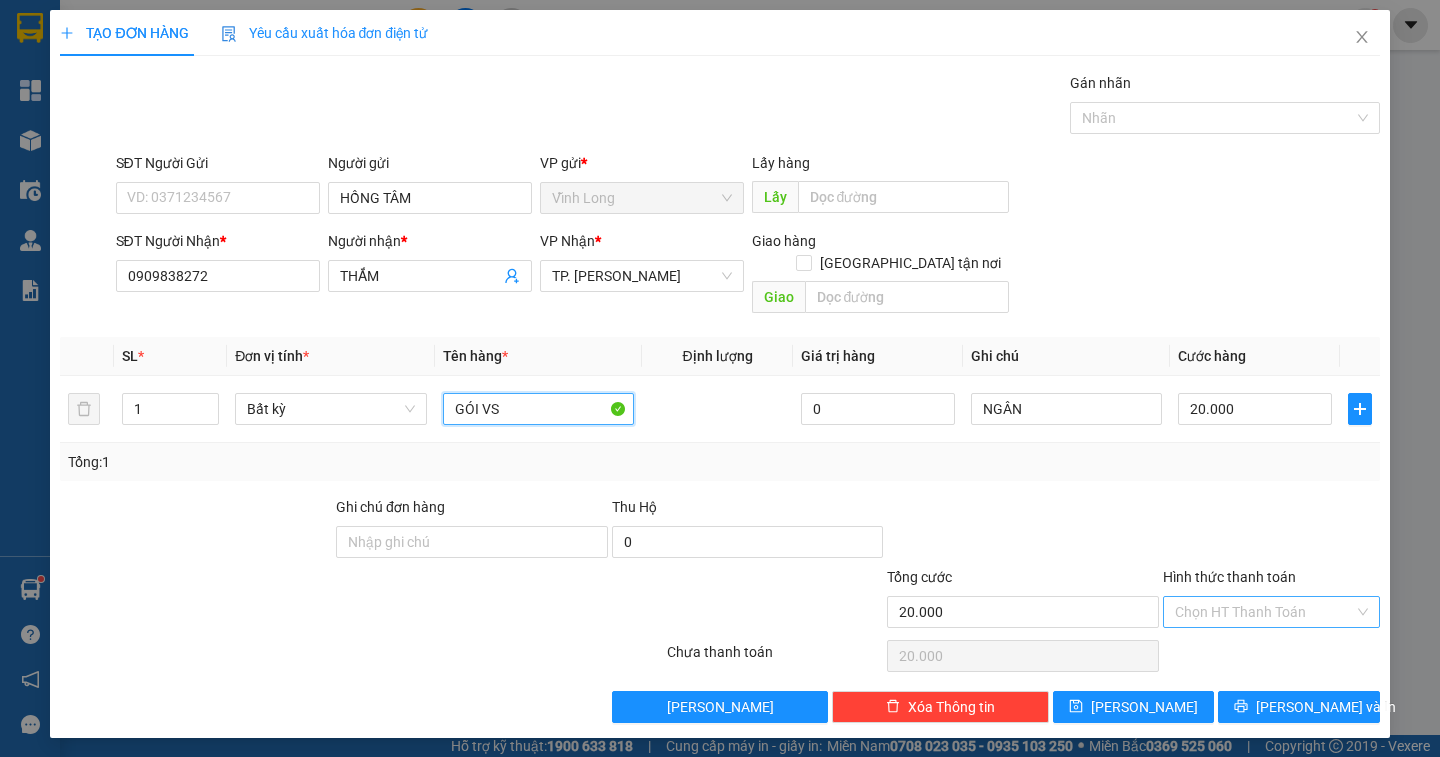 type on "GÓI VS" 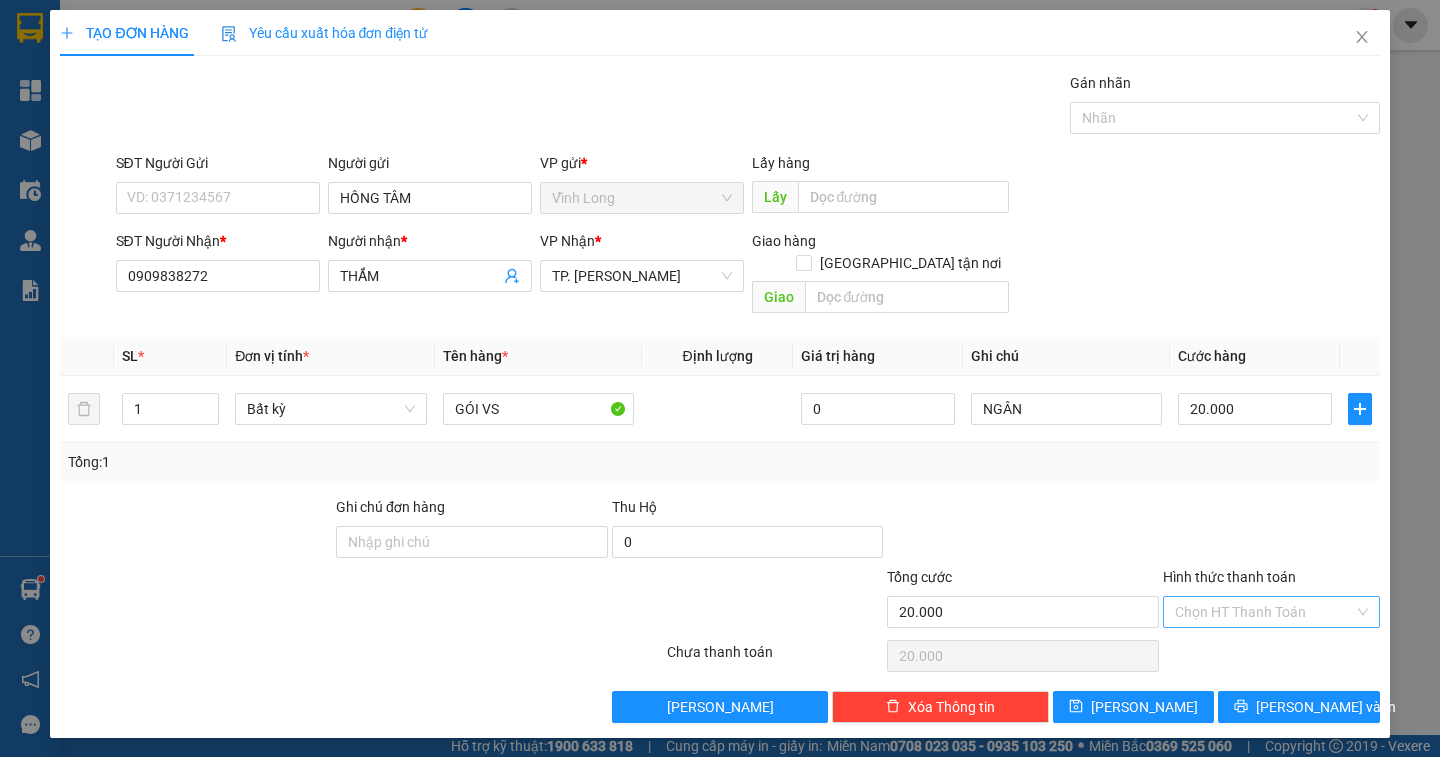 click on "Hình thức thanh toán" at bounding box center (1264, 612) 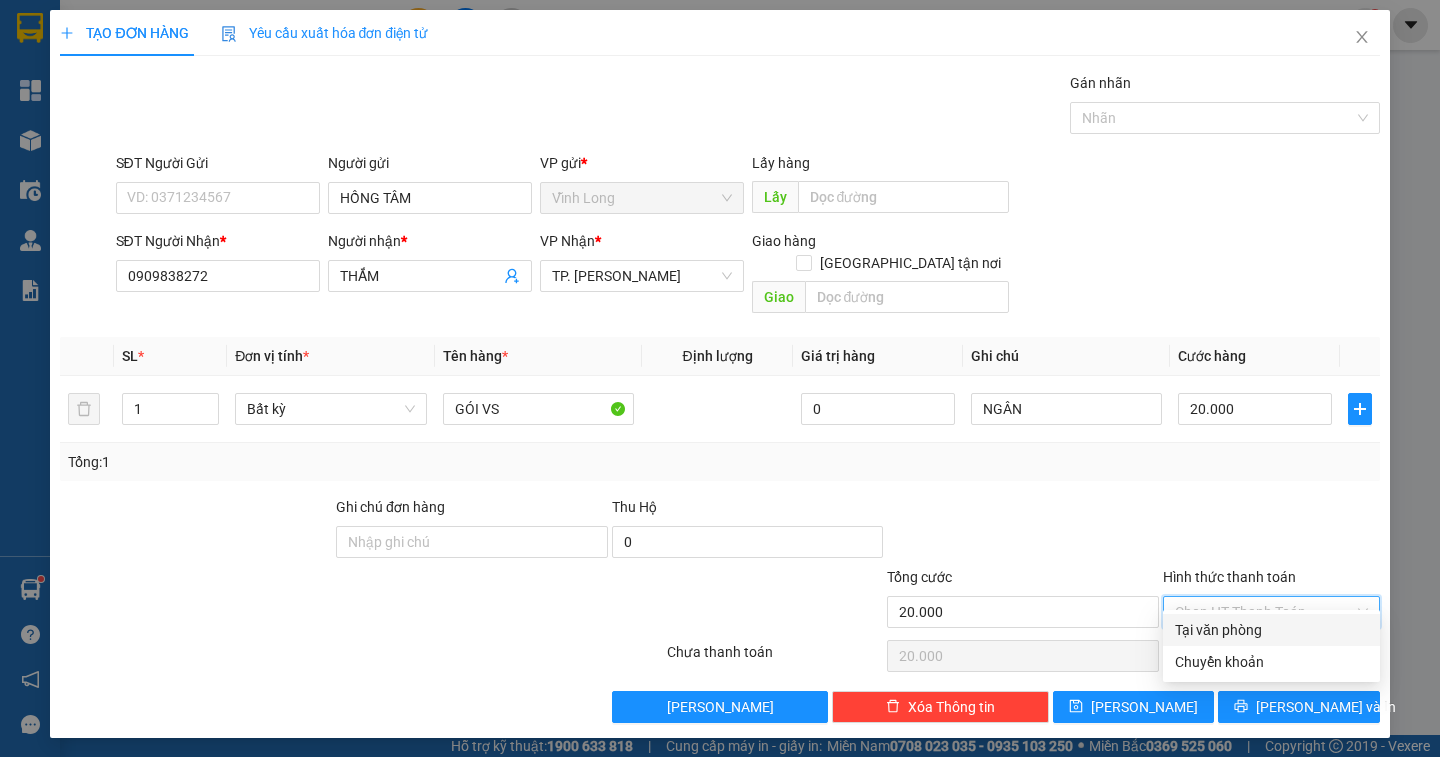 click on "Tại văn phòng" at bounding box center (1271, 630) 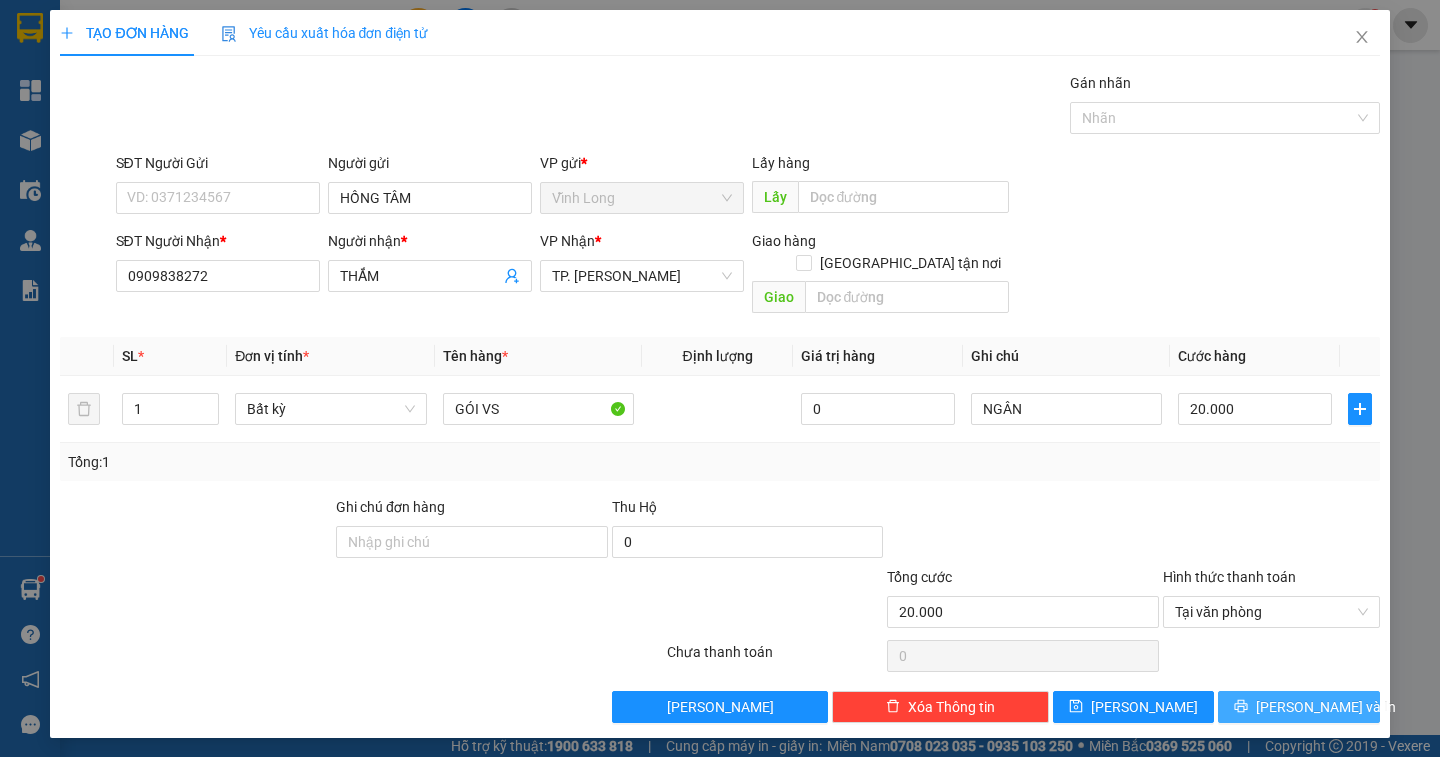 click on "[PERSON_NAME] và In" at bounding box center [1326, 707] 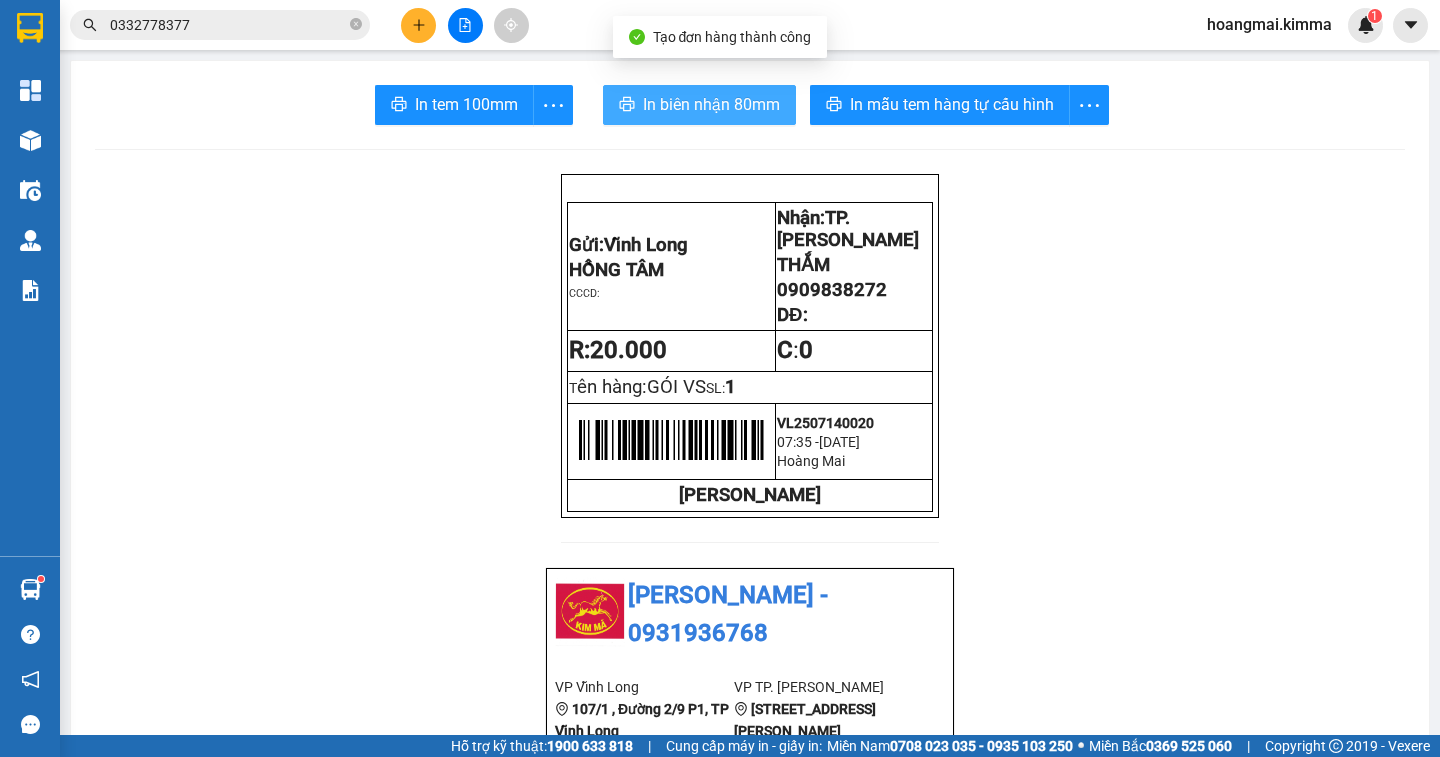 click on "In biên nhận 80mm" at bounding box center [711, 104] 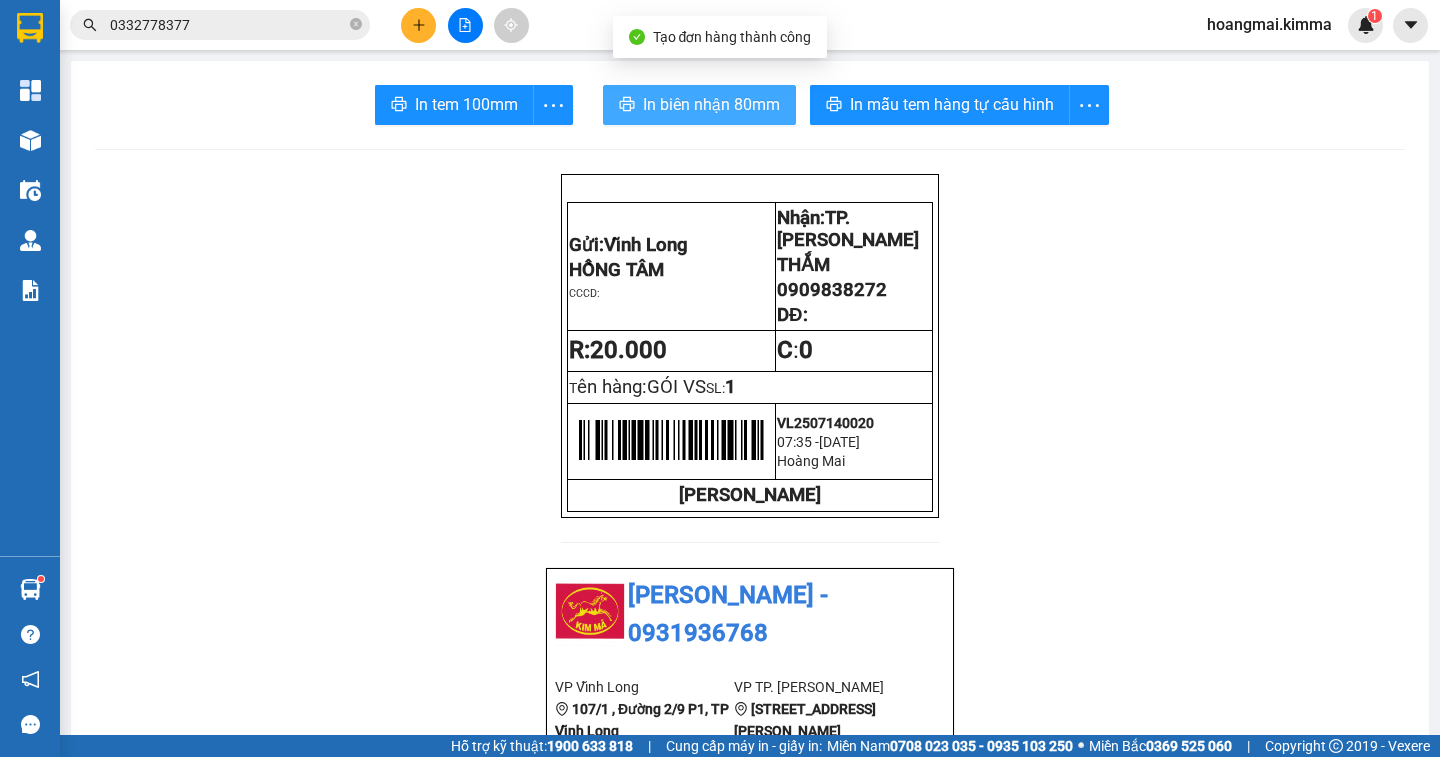 scroll, scrollTop: 0, scrollLeft: 0, axis: both 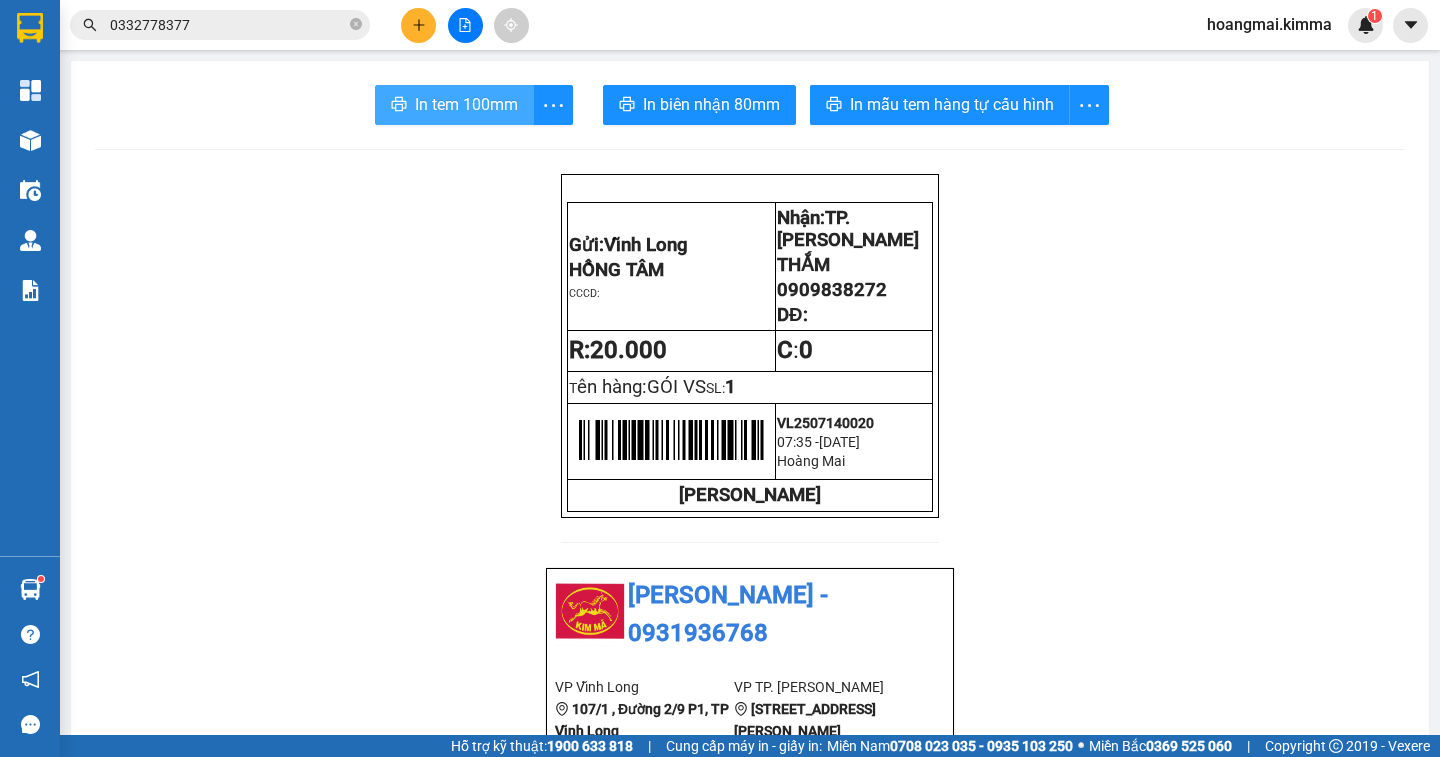 click on "In tem 100mm" at bounding box center [466, 104] 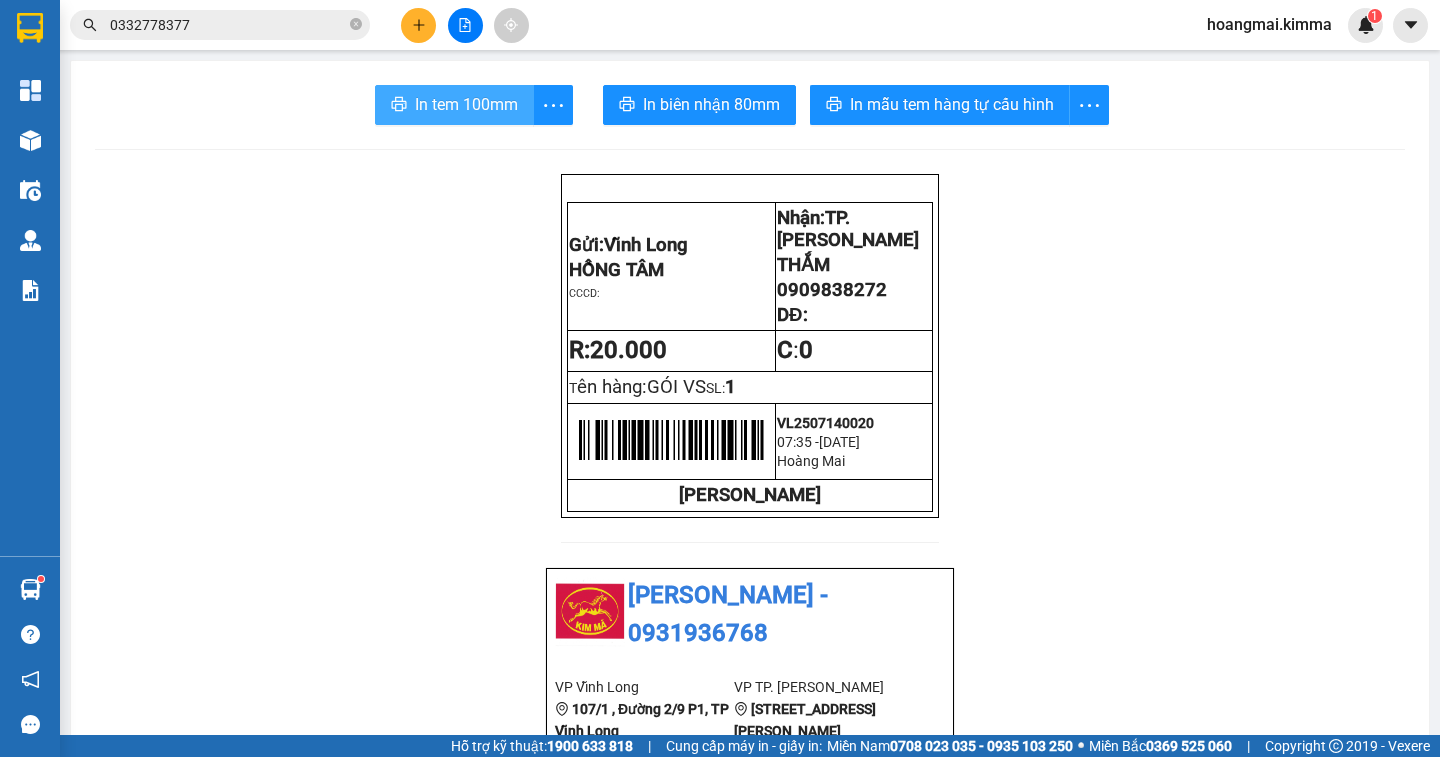 scroll, scrollTop: 0, scrollLeft: 0, axis: both 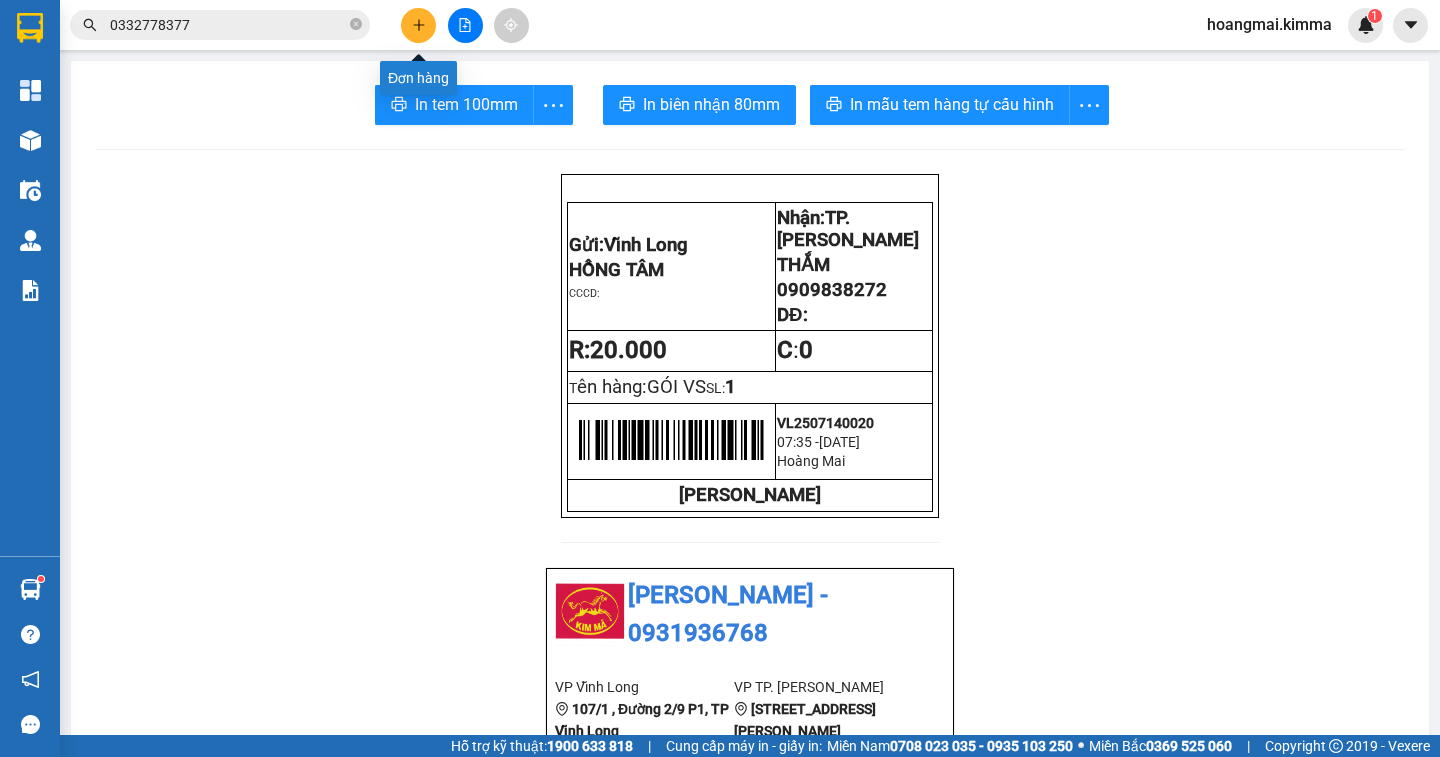 click at bounding box center [418, 25] 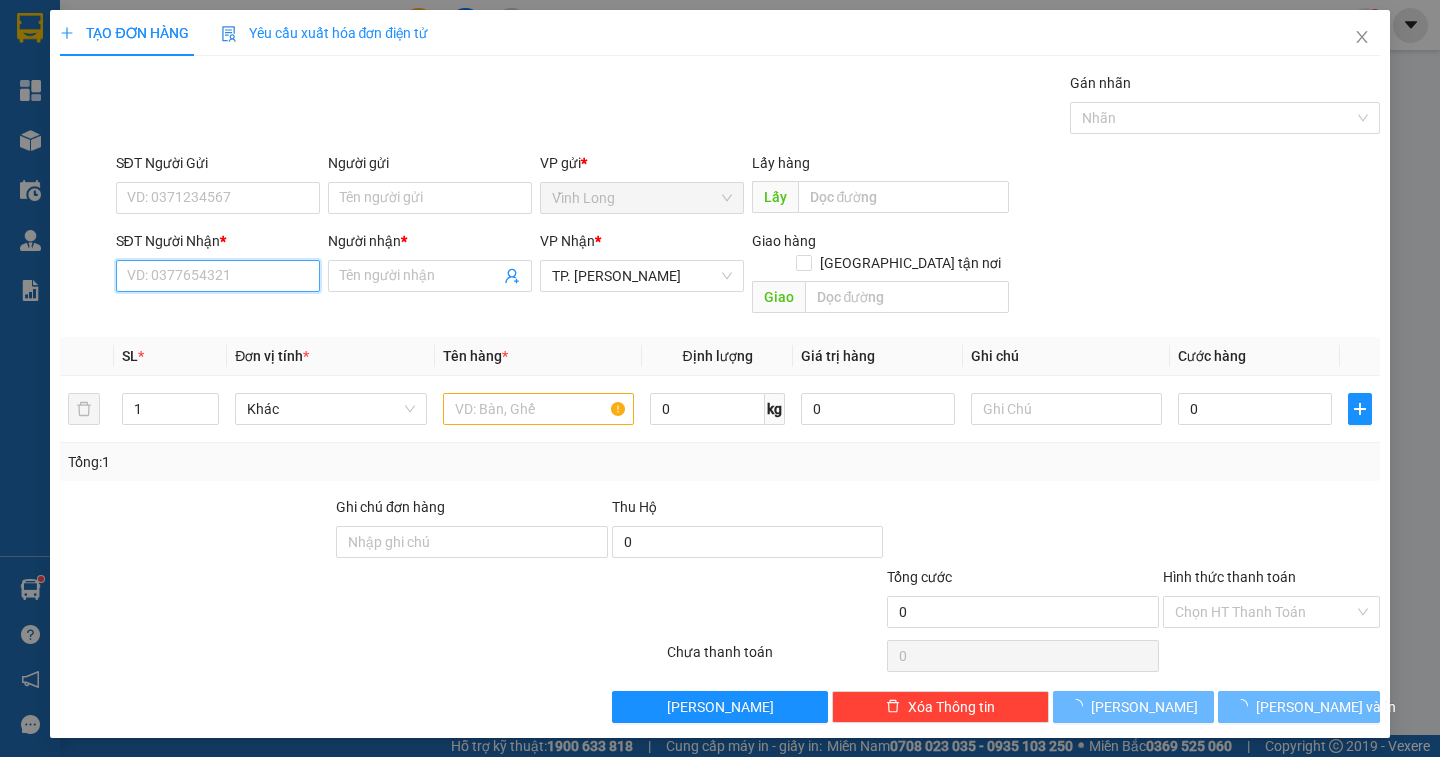 click on "SĐT Người Nhận  *" at bounding box center (218, 276) 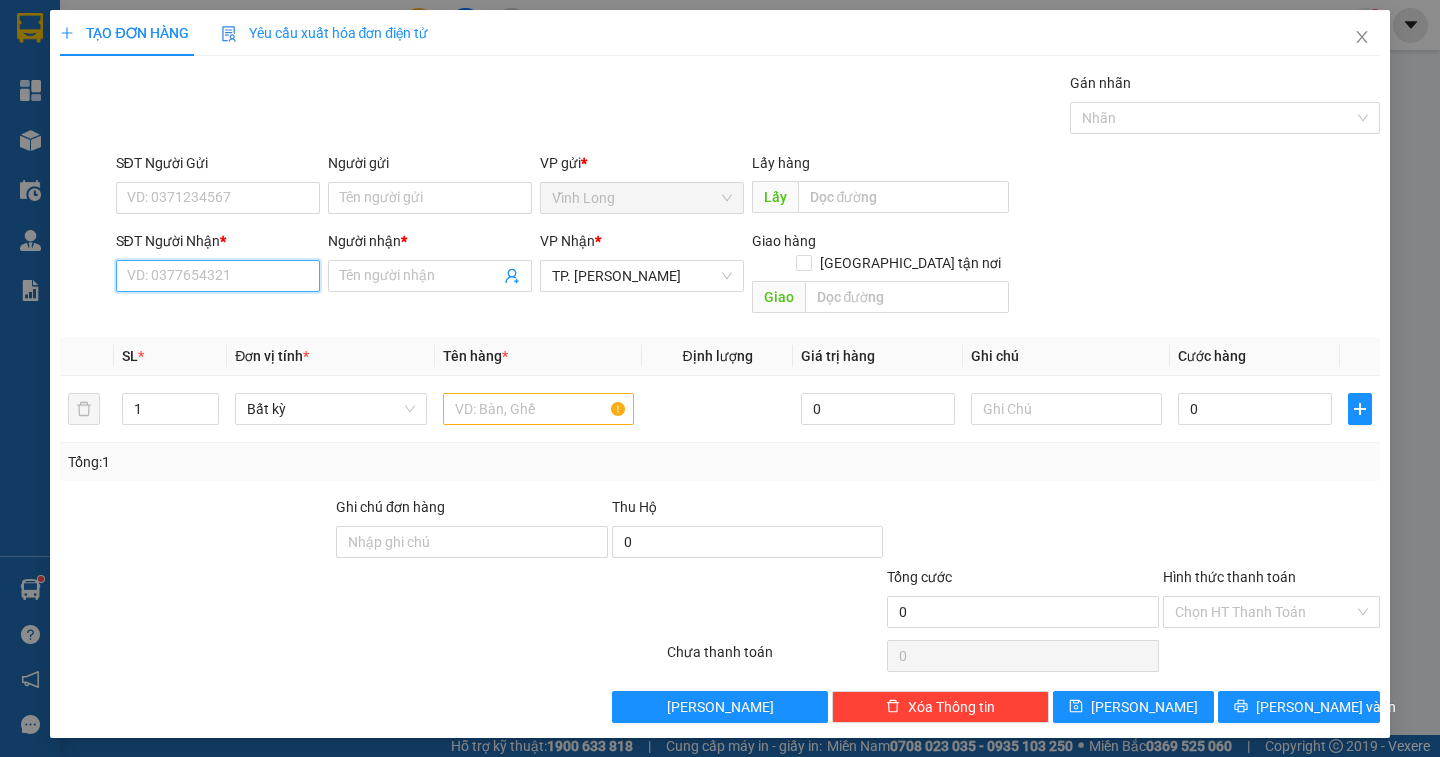 click on "SĐT Người Nhận  *" at bounding box center (218, 276) 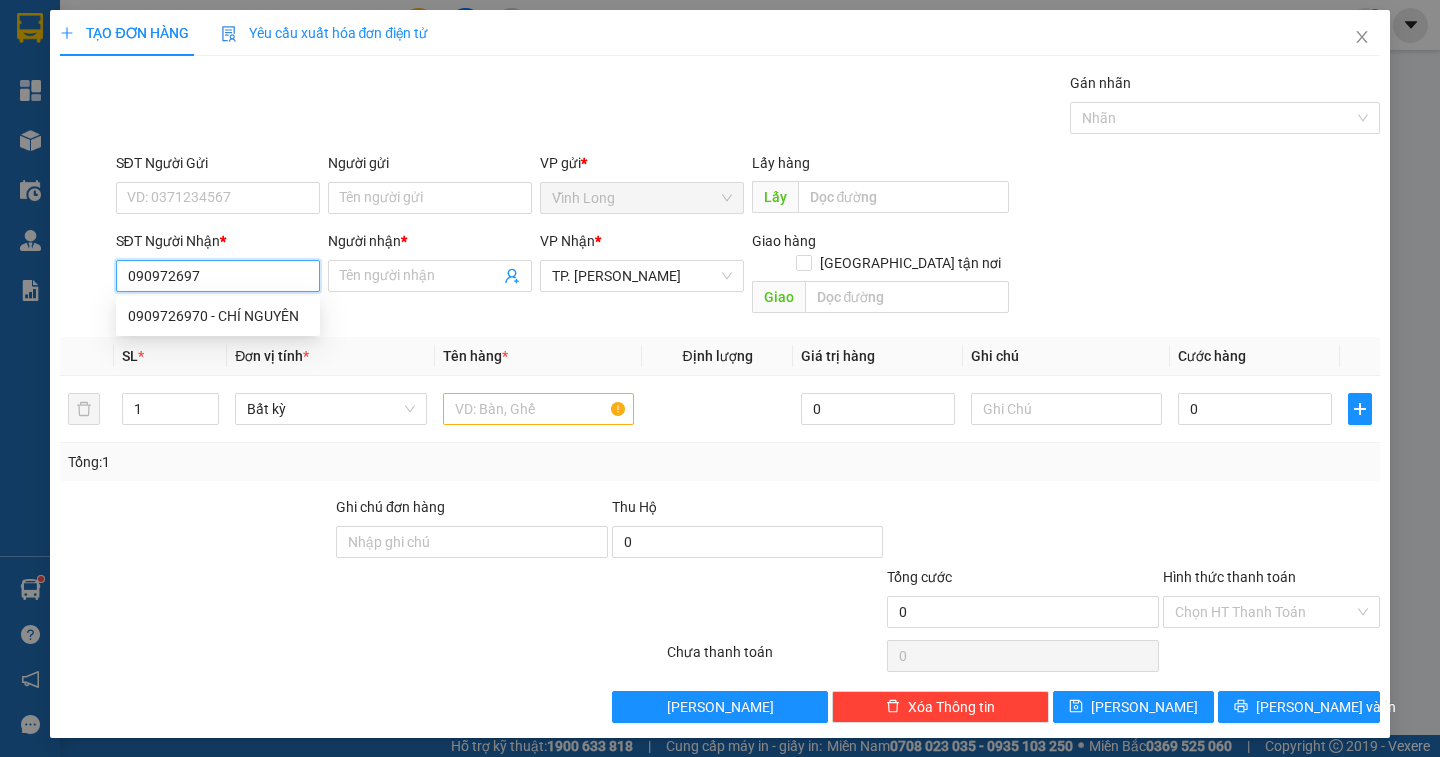 type on "0909726970" 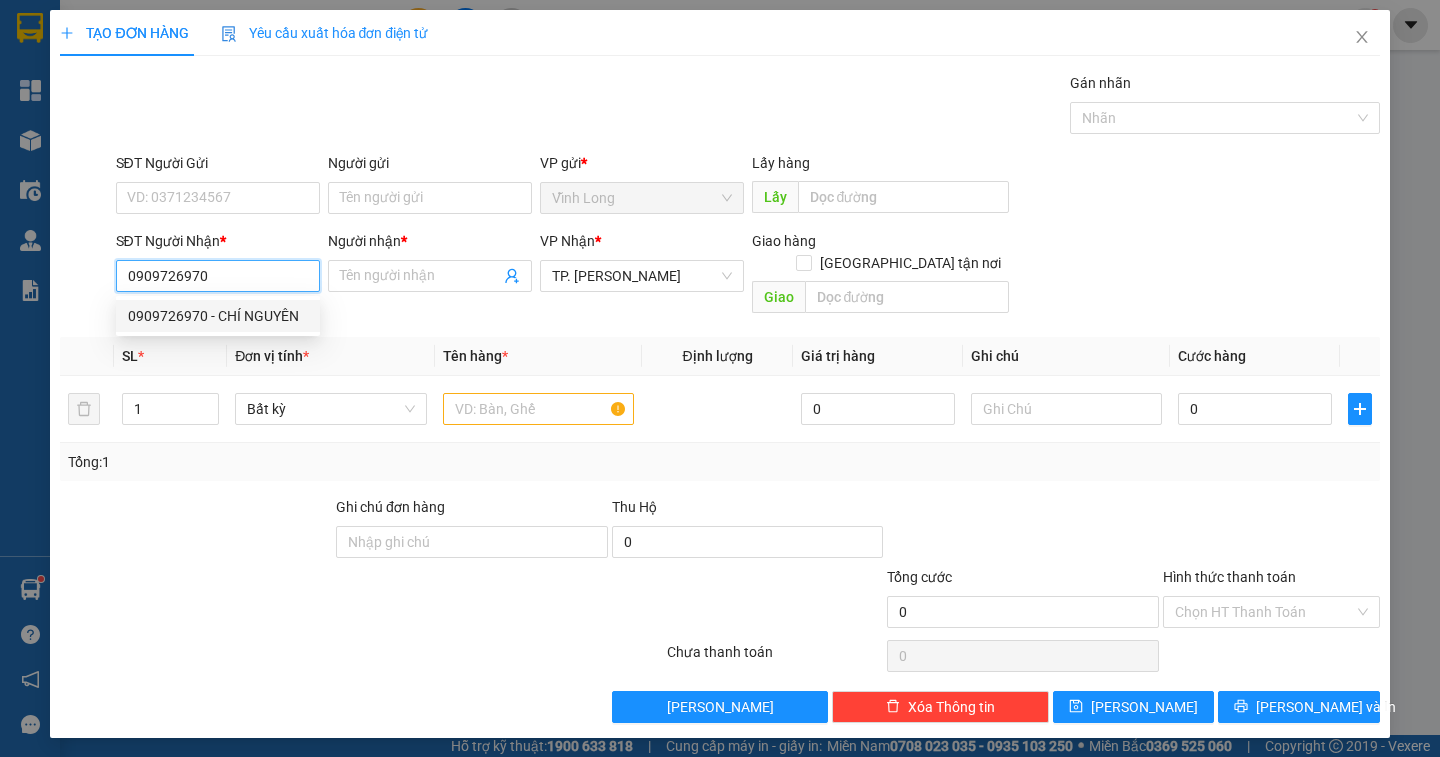 click on "0909726970 - CHÍ NGUYÊN" at bounding box center [218, 316] 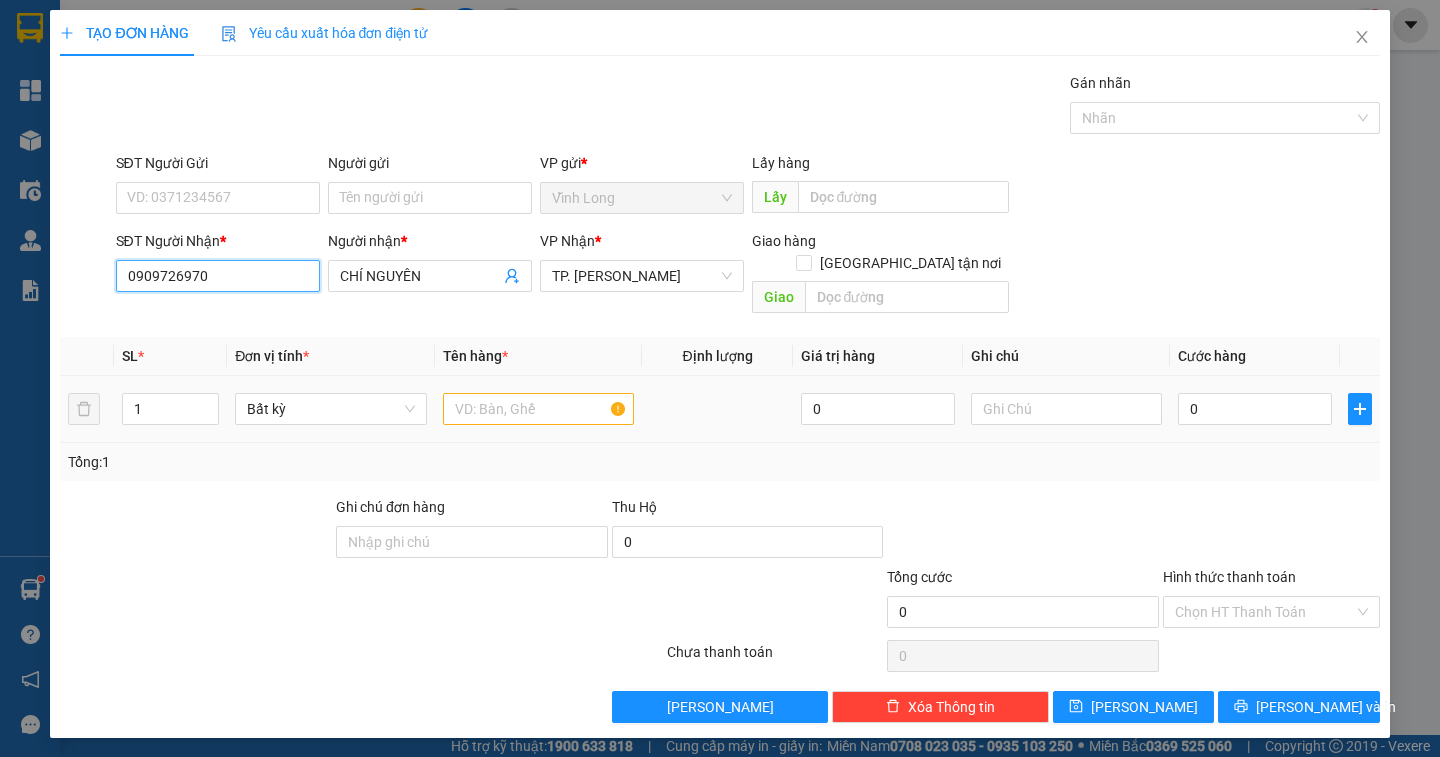type on "0909726970" 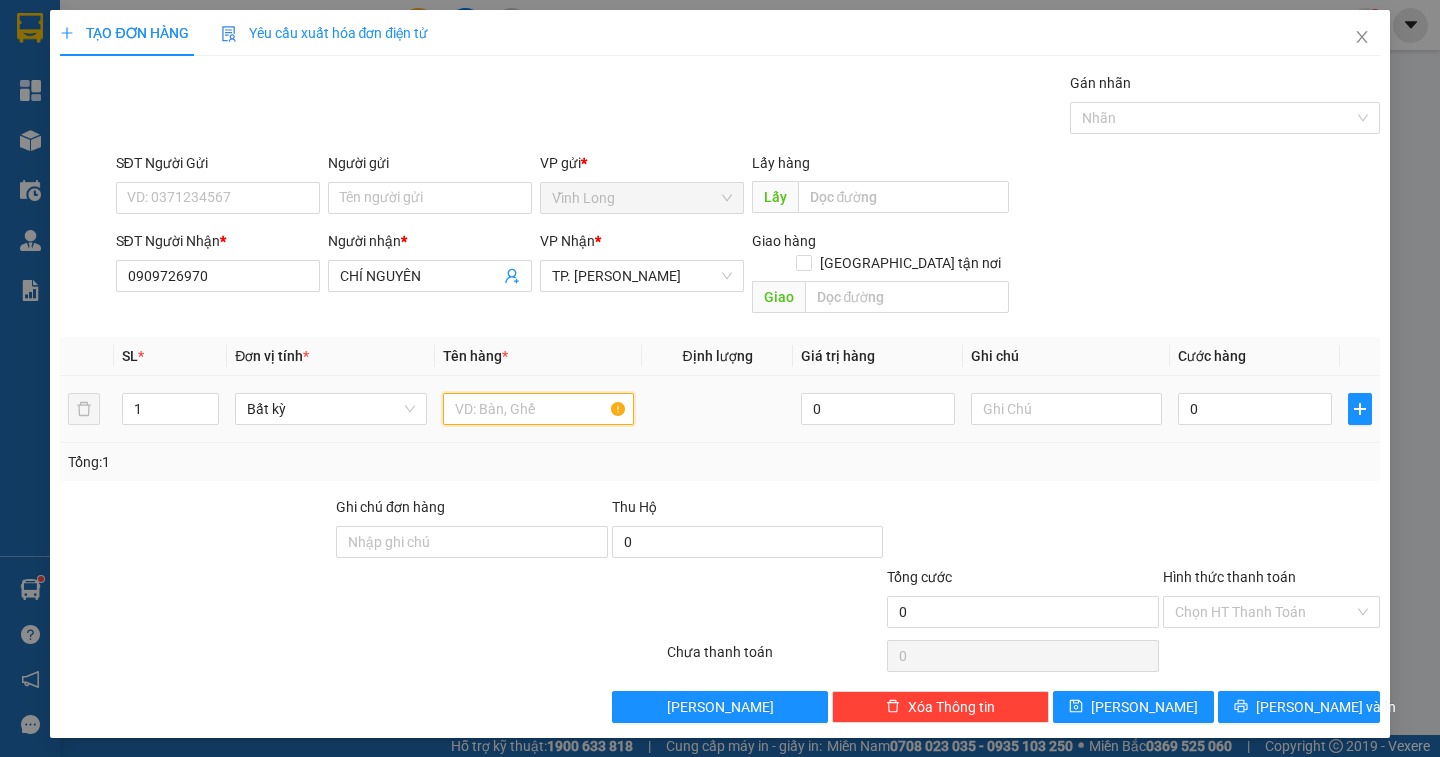 click at bounding box center (538, 409) 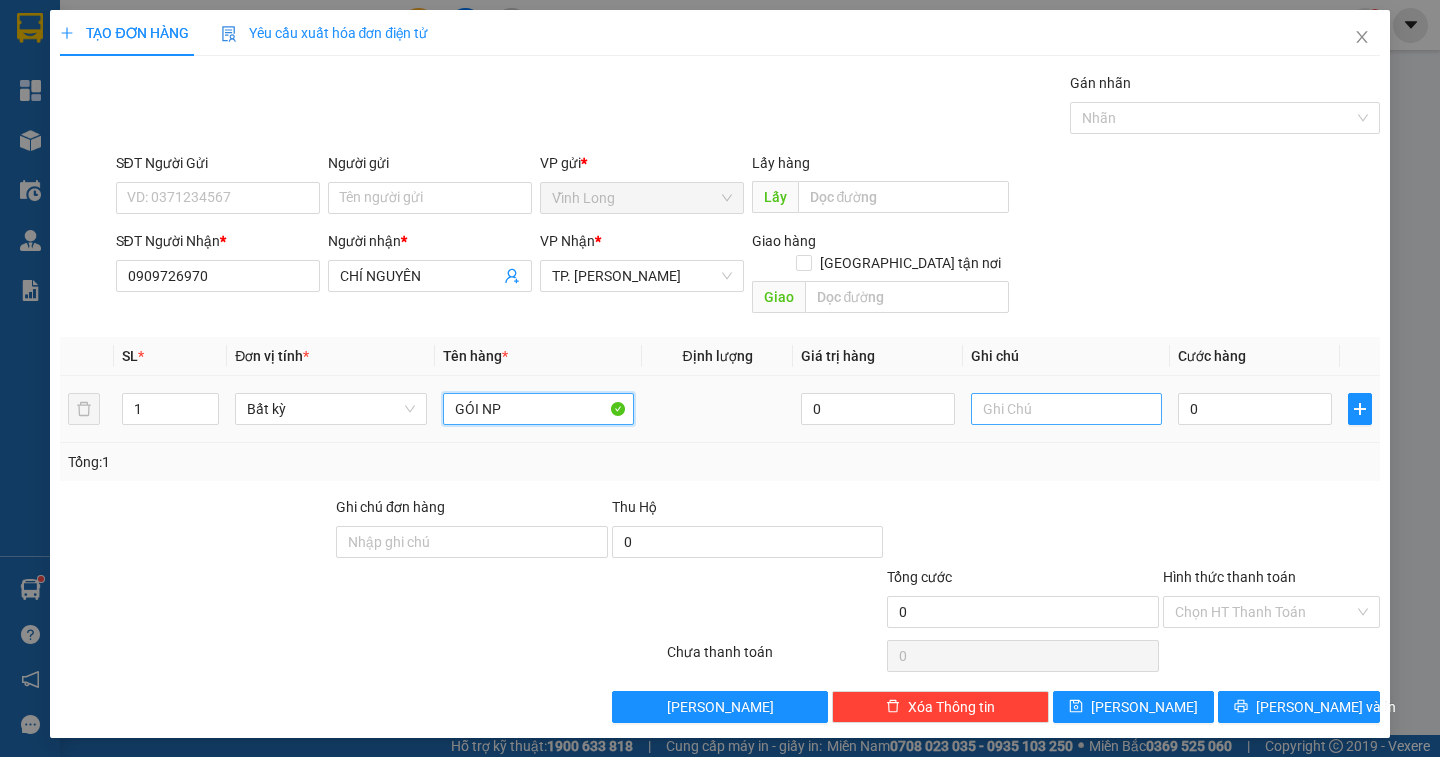 type on "GÓI NP" 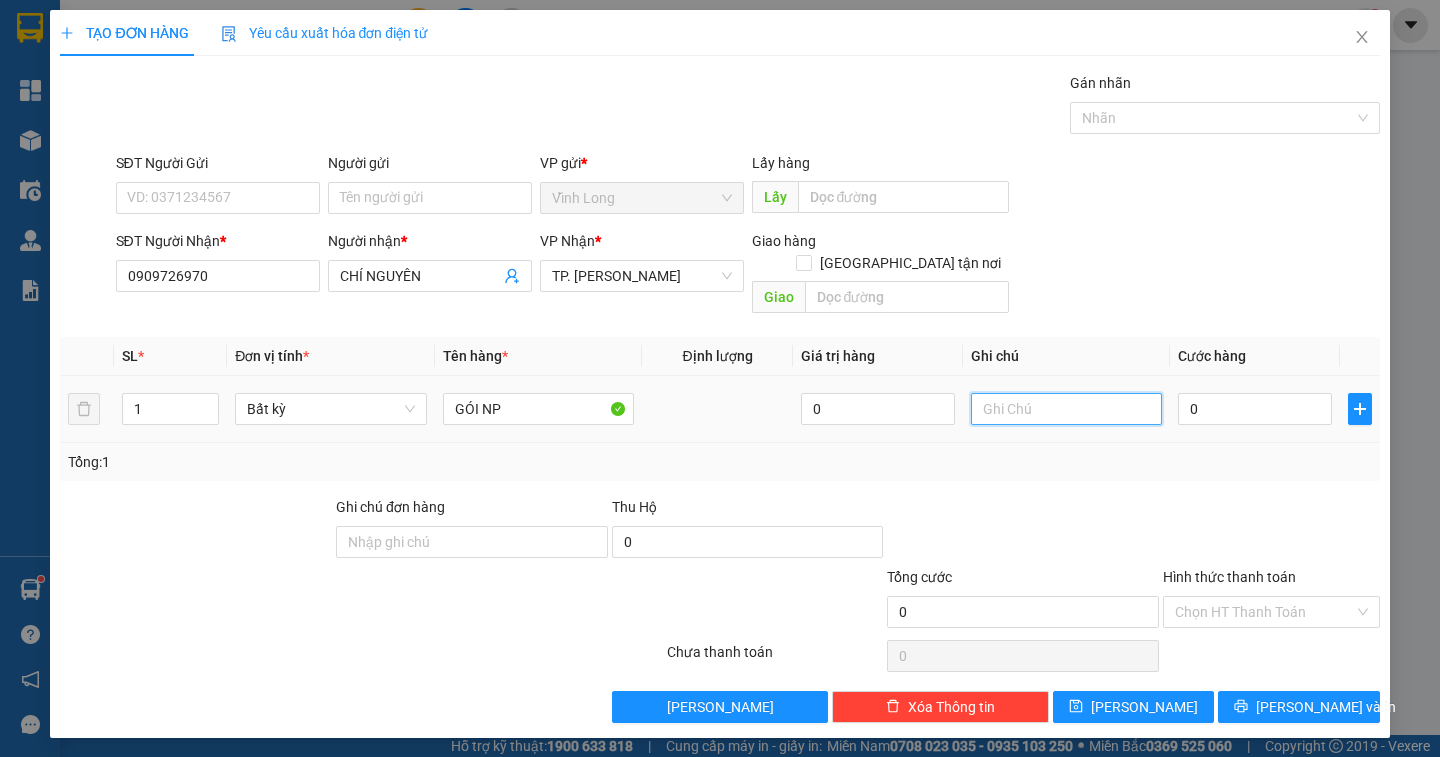 click at bounding box center [1066, 409] 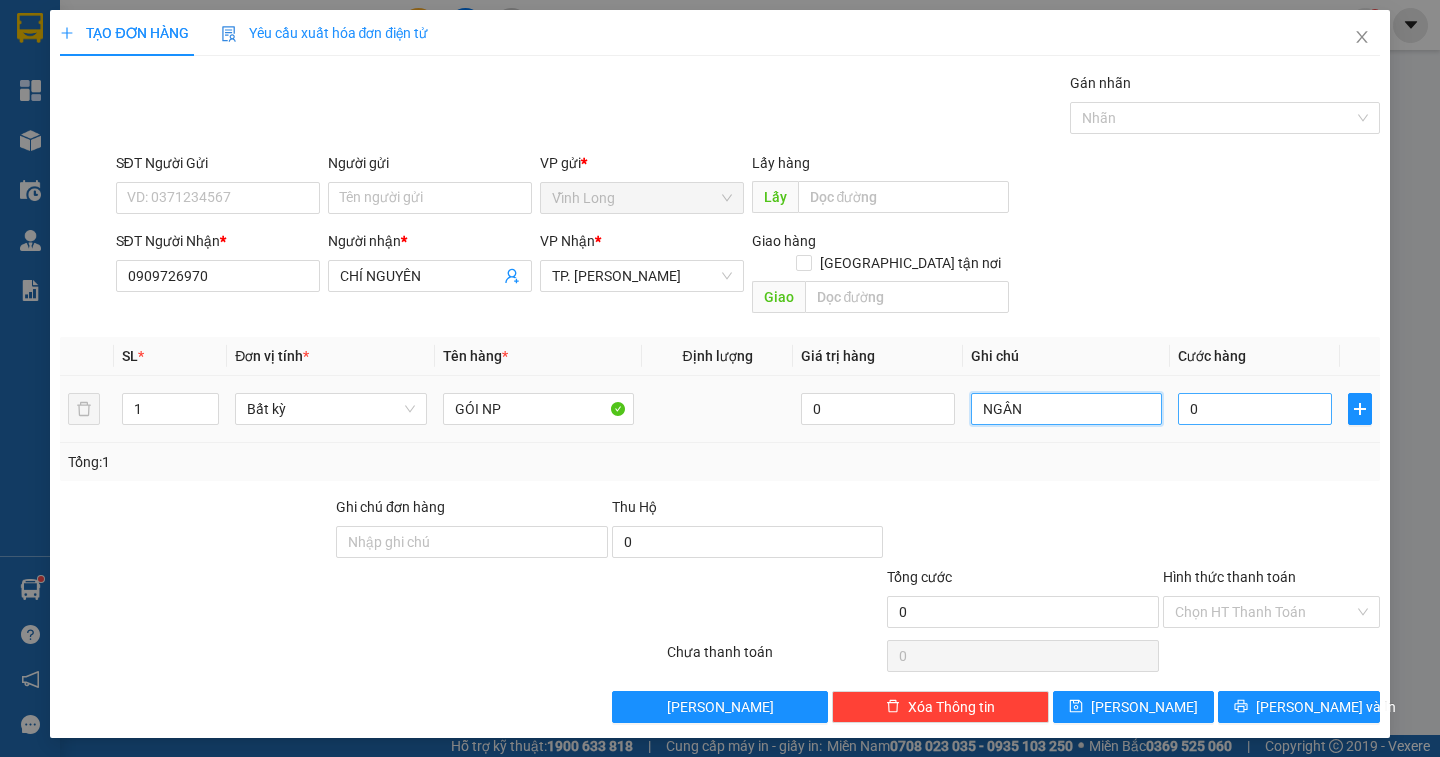 type on "NGÂN" 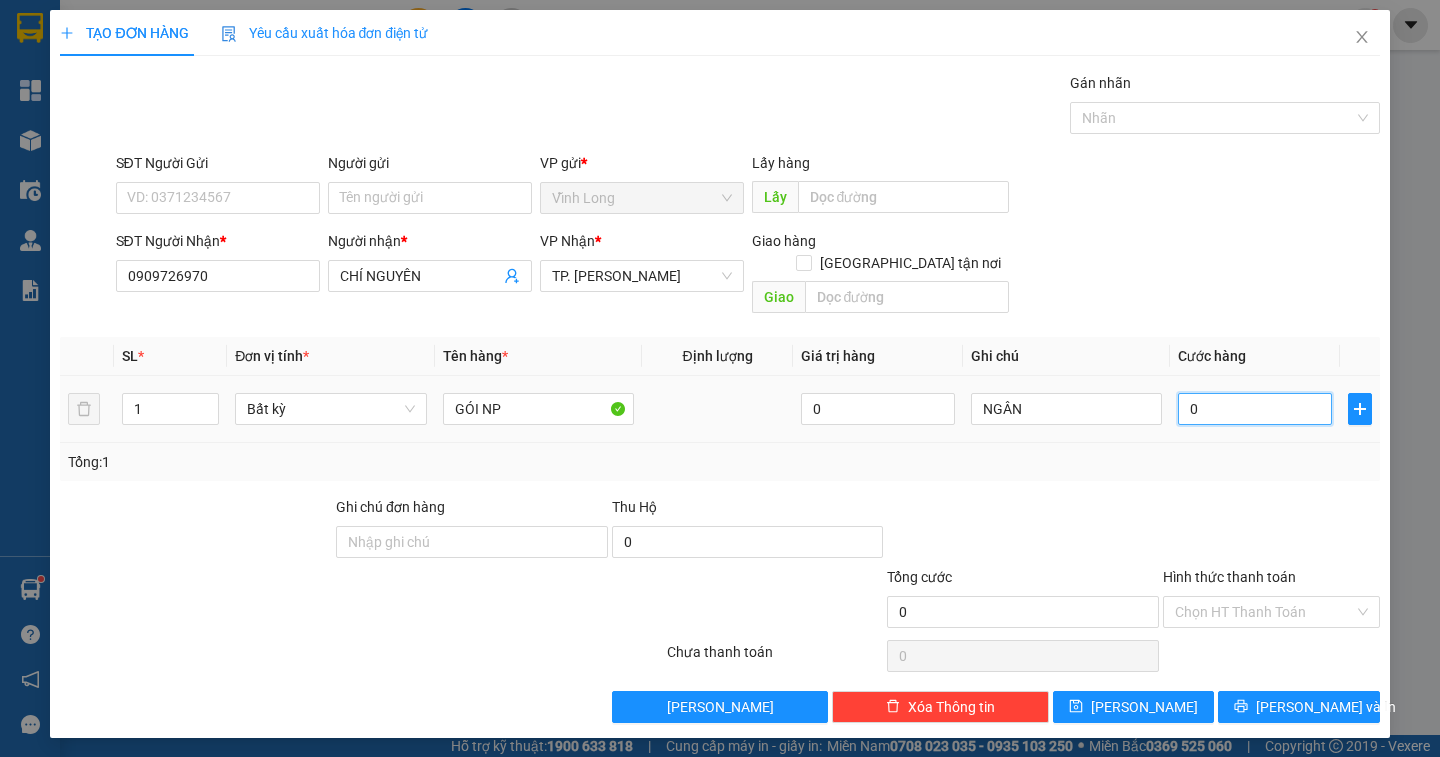 click on "0" at bounding box center (1255, 409) 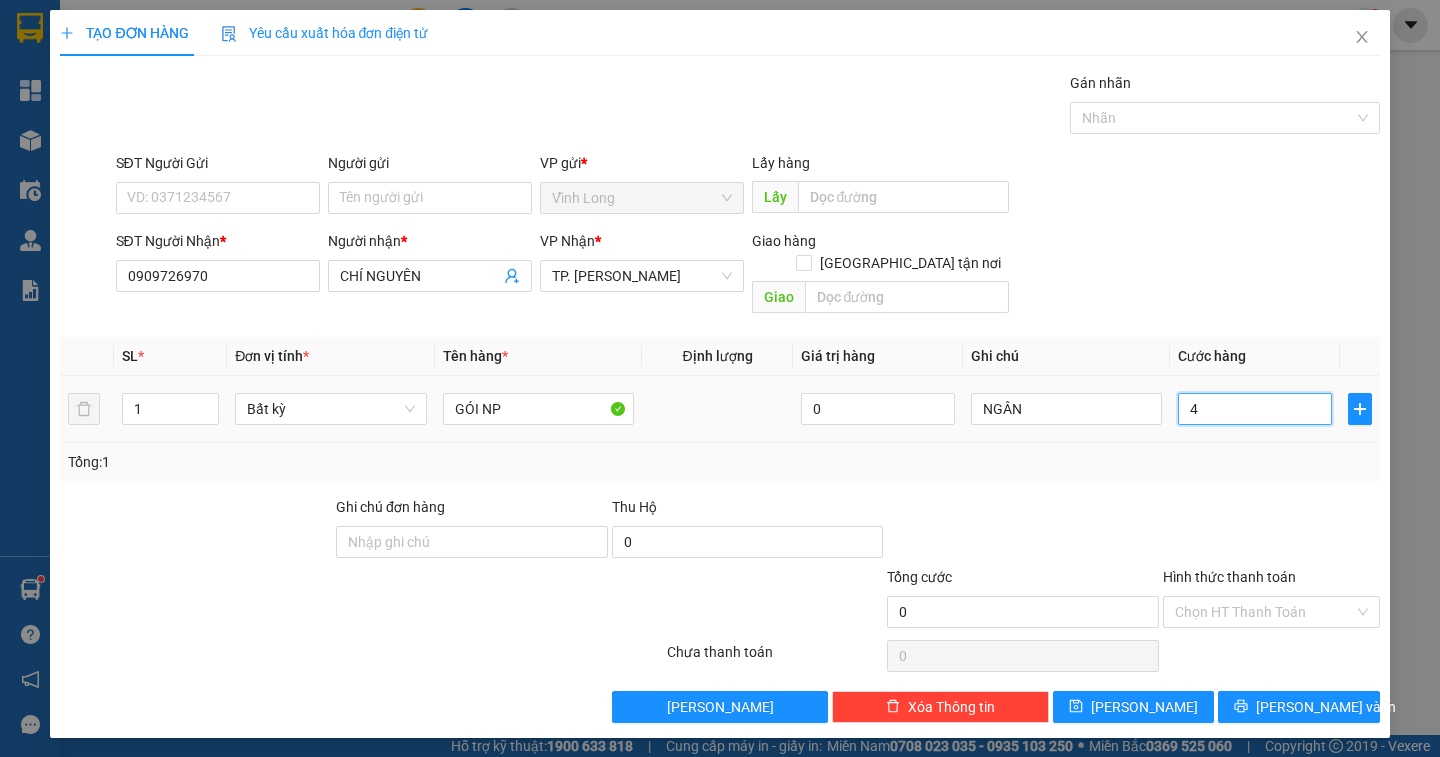 type on "4" 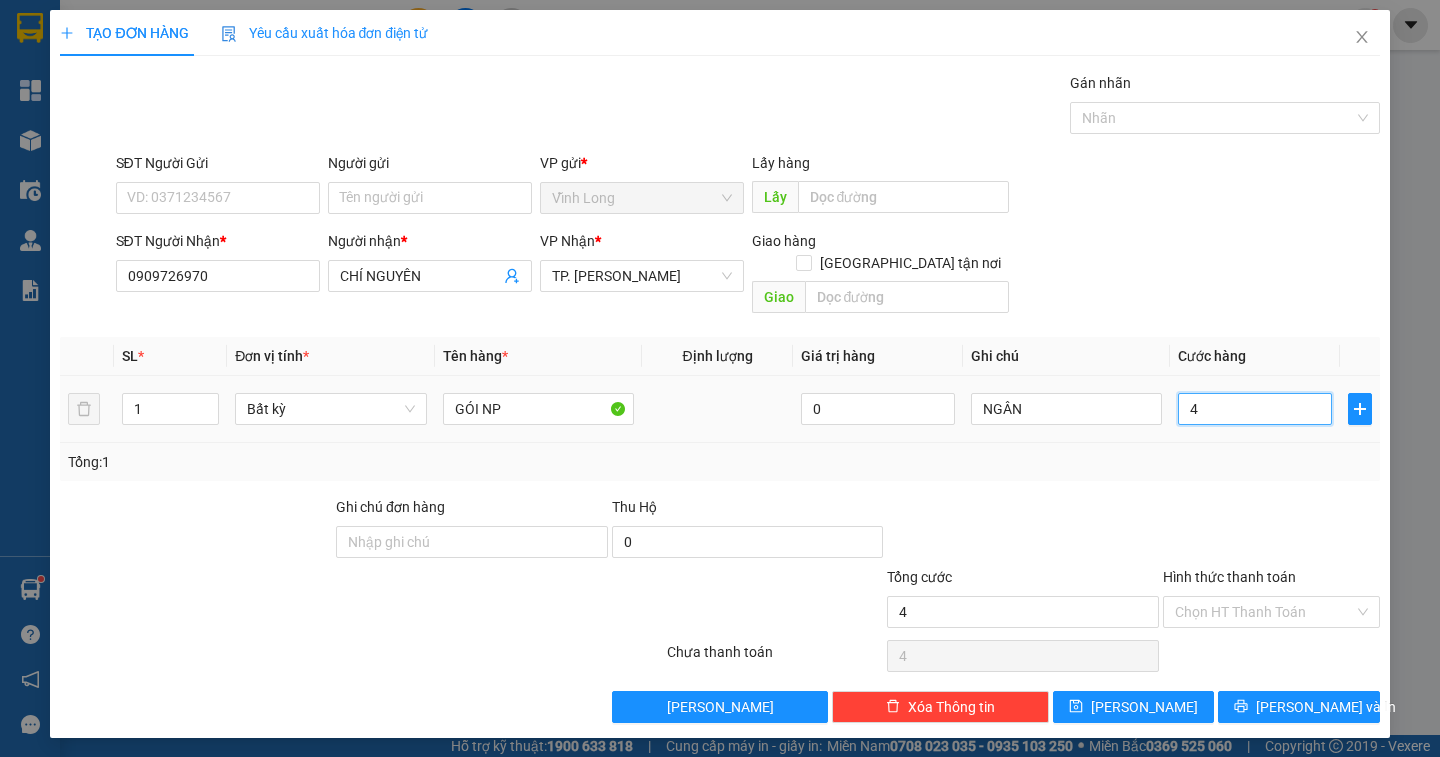 type on "40" 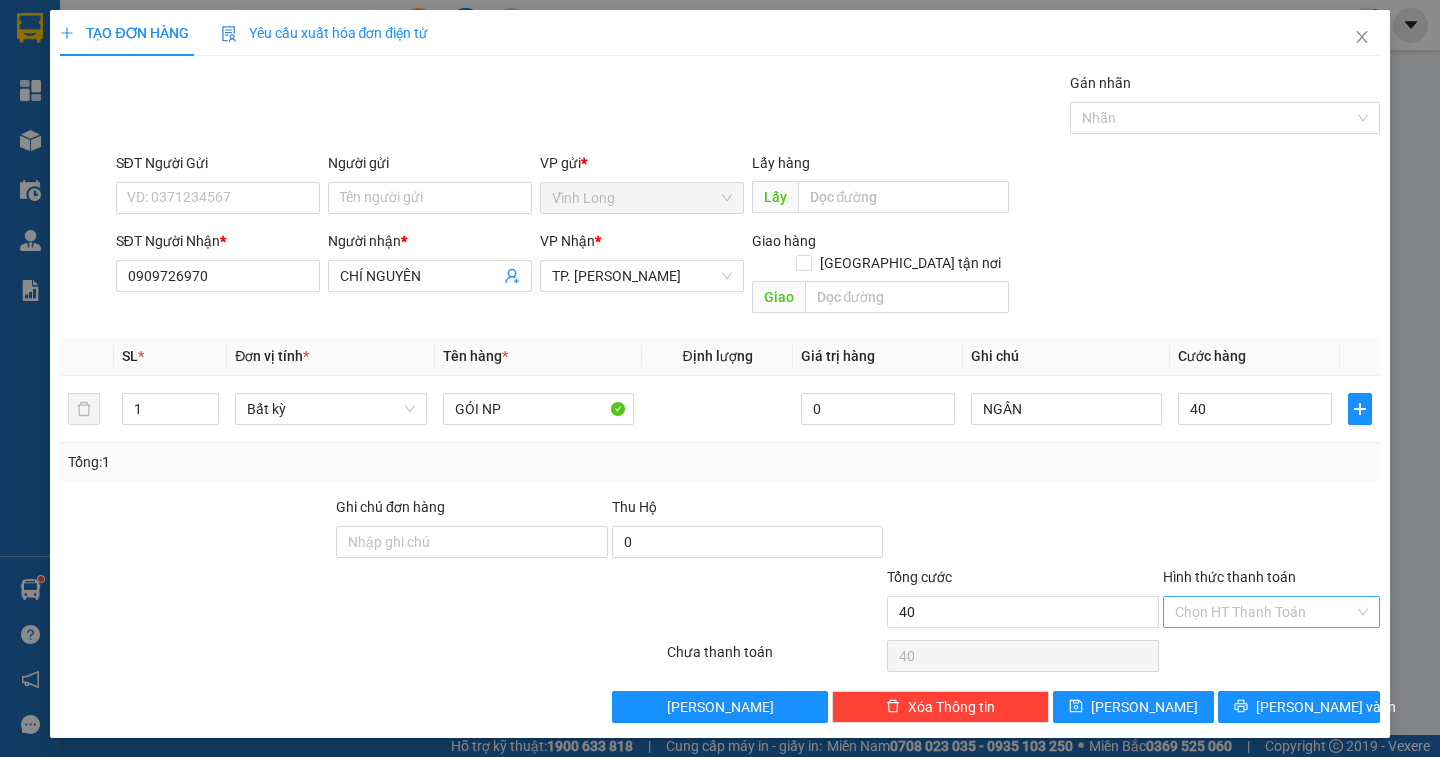 type on "40.000" 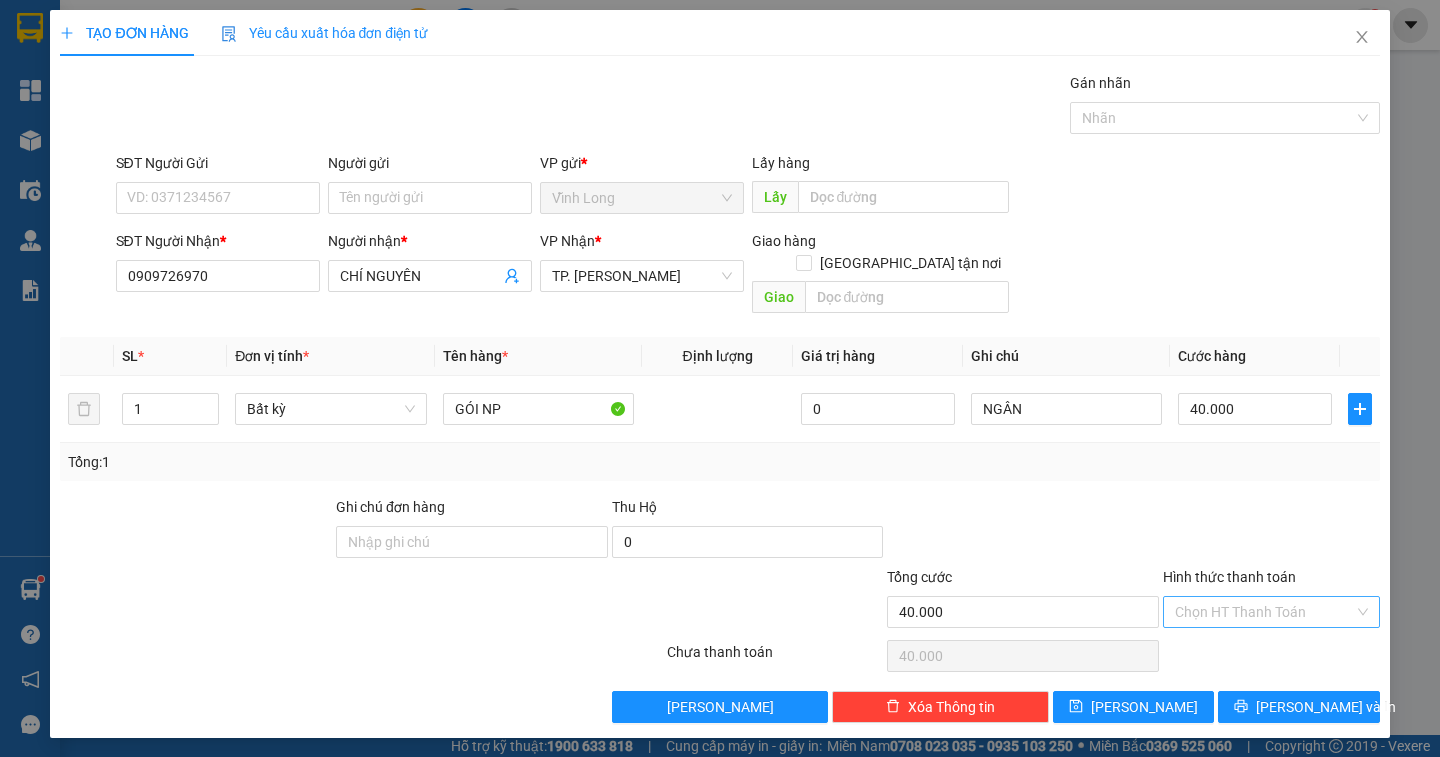 click on "Hình thức thanh toán" at bounding box center [1264, 612] 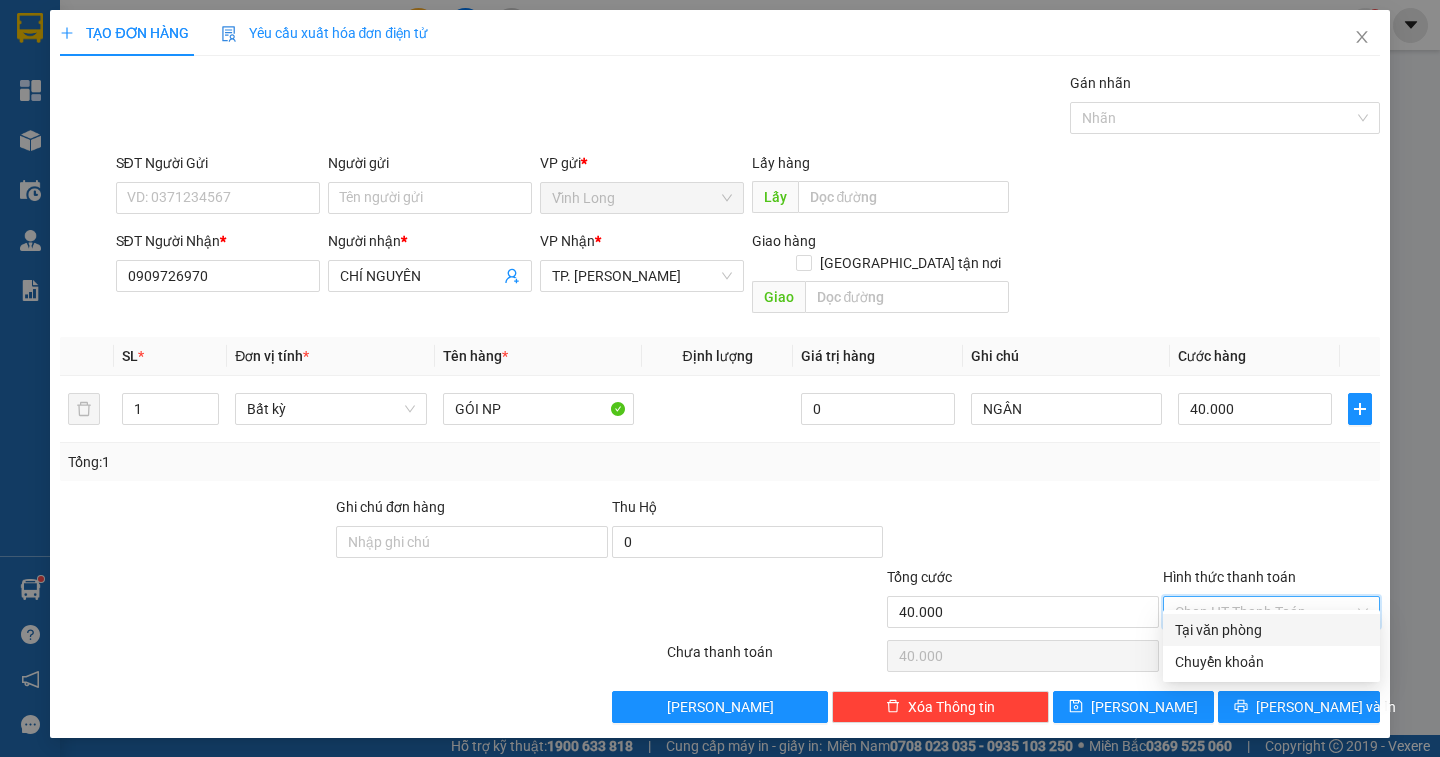click on "Tại văn phòng" at bounding box center (1271, 630) 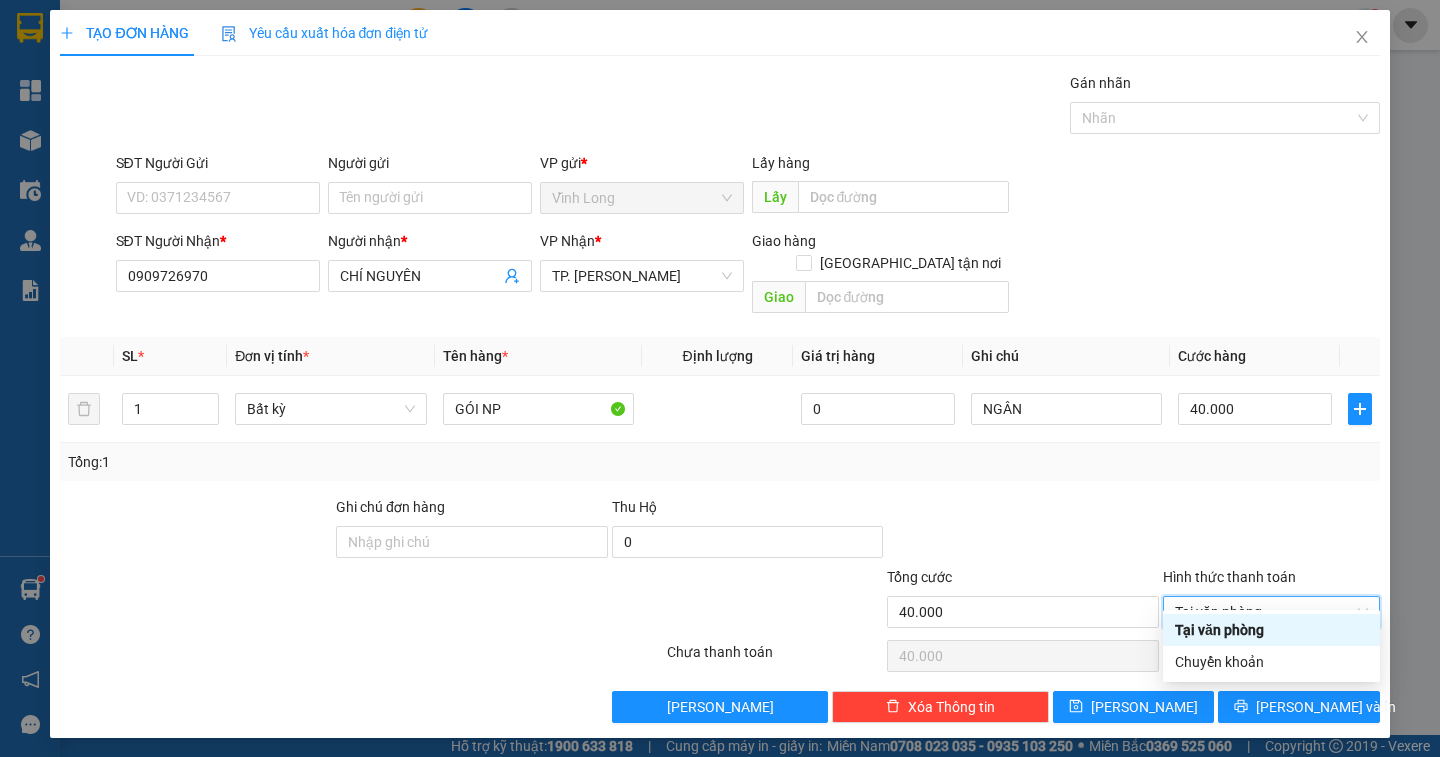 type on "0" 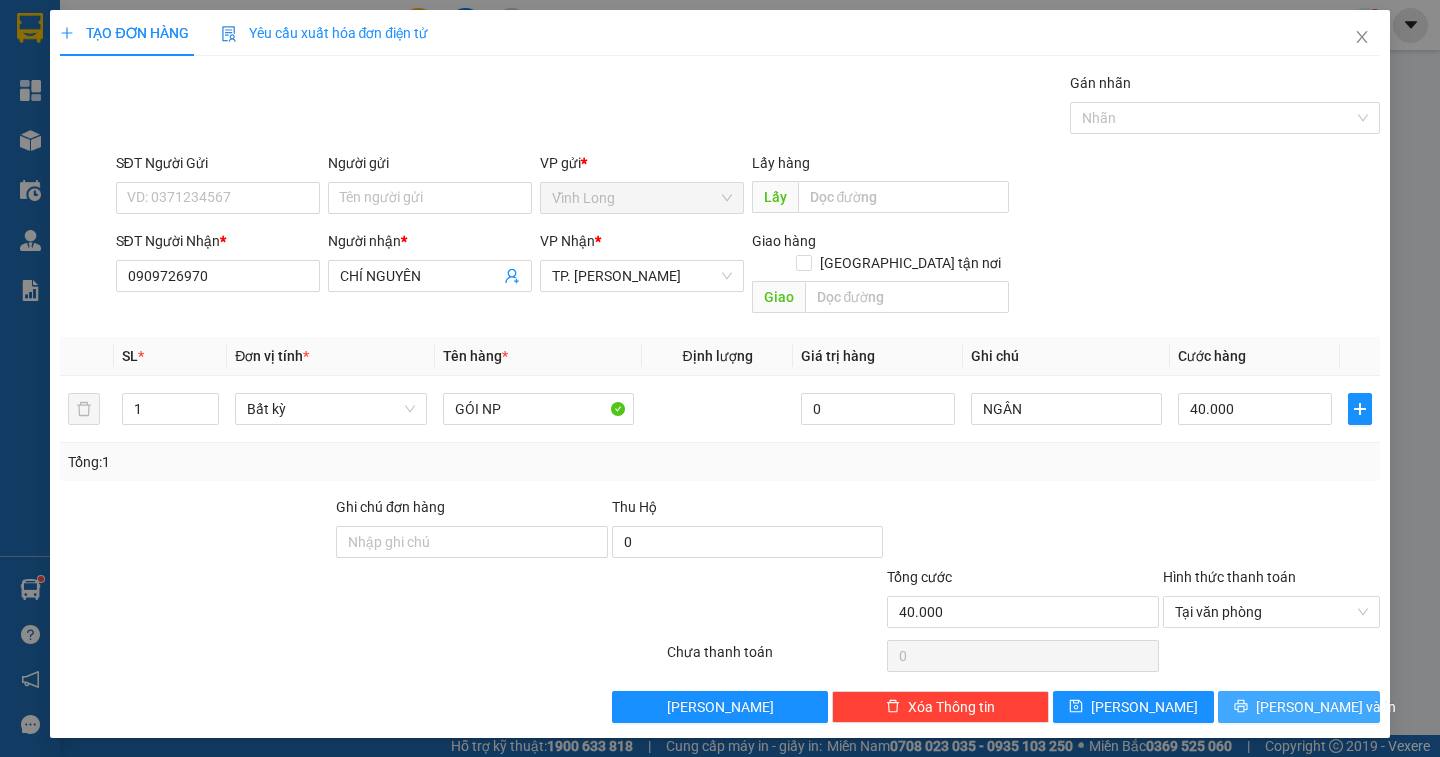 click 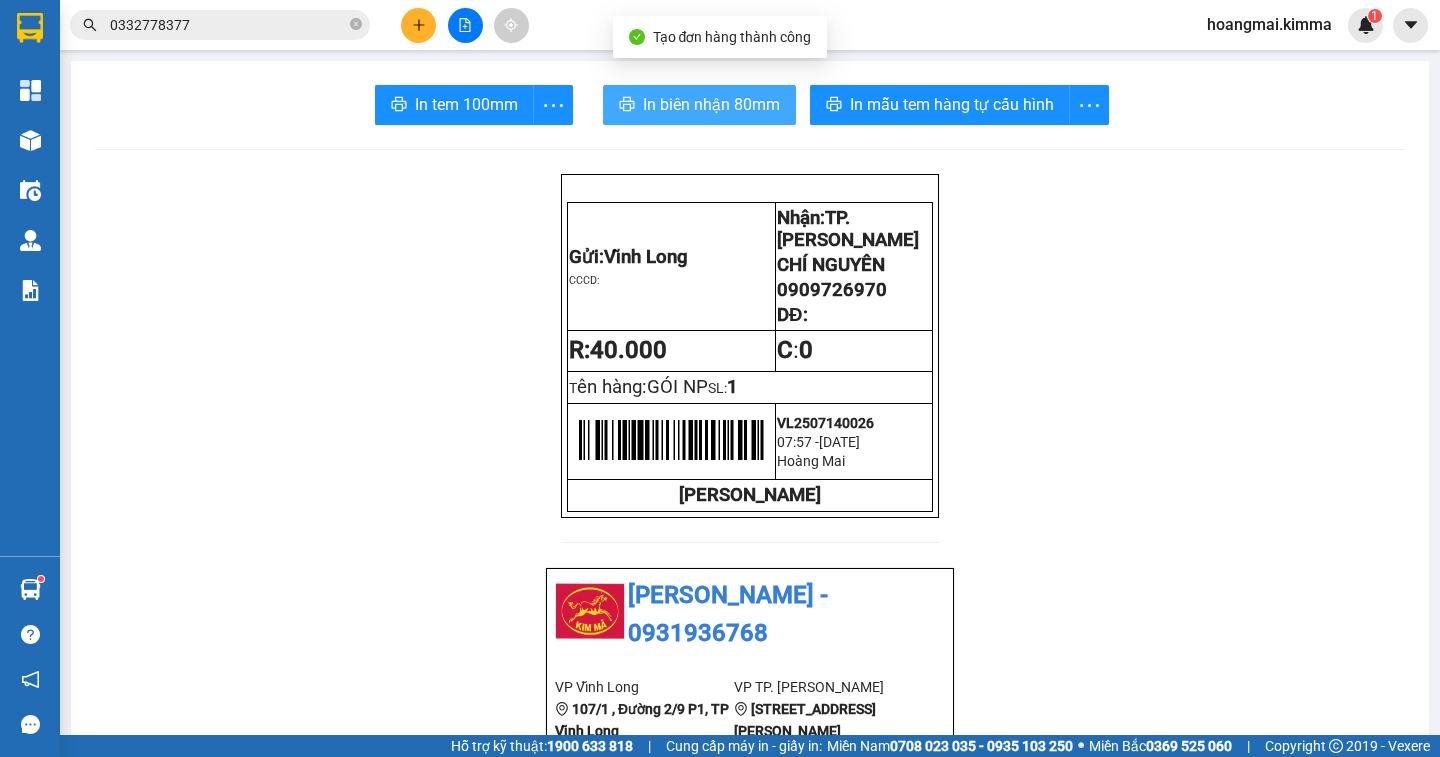 click on "In biên nhận 80mm" at bounding box center [711, 104] 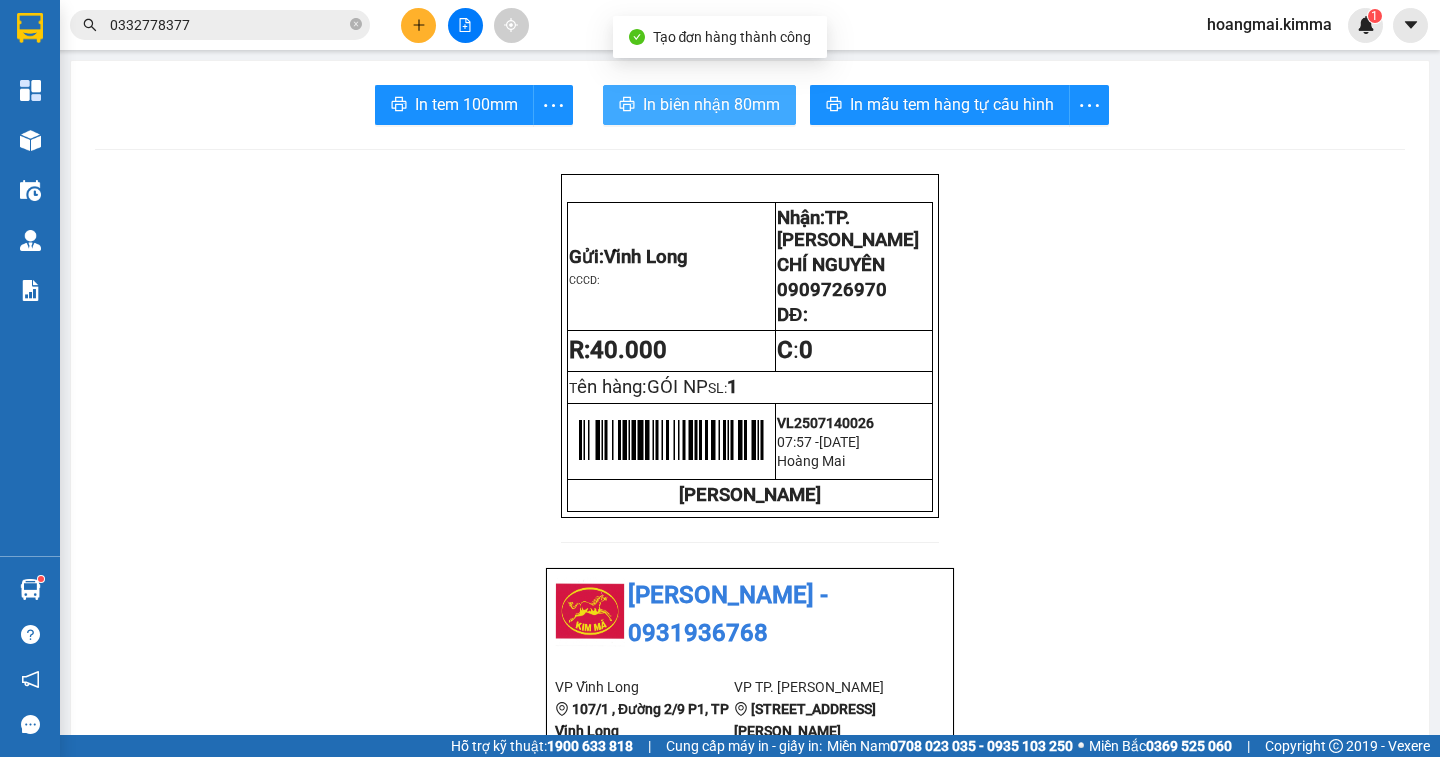 scroll, scrollTop: 0, scrollLeft: 0, axis: both 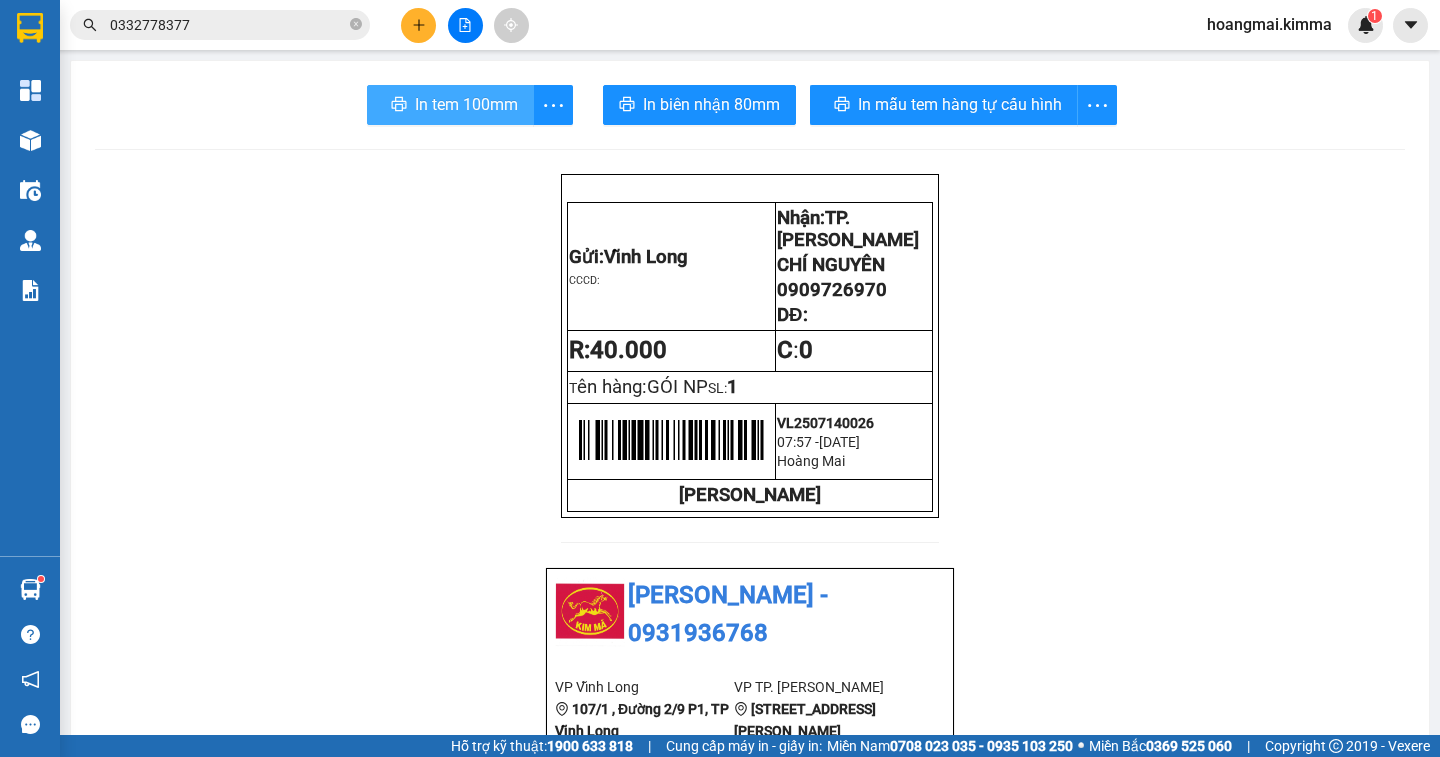 click on "In tem 100mm" at bounding box center [466, 104] 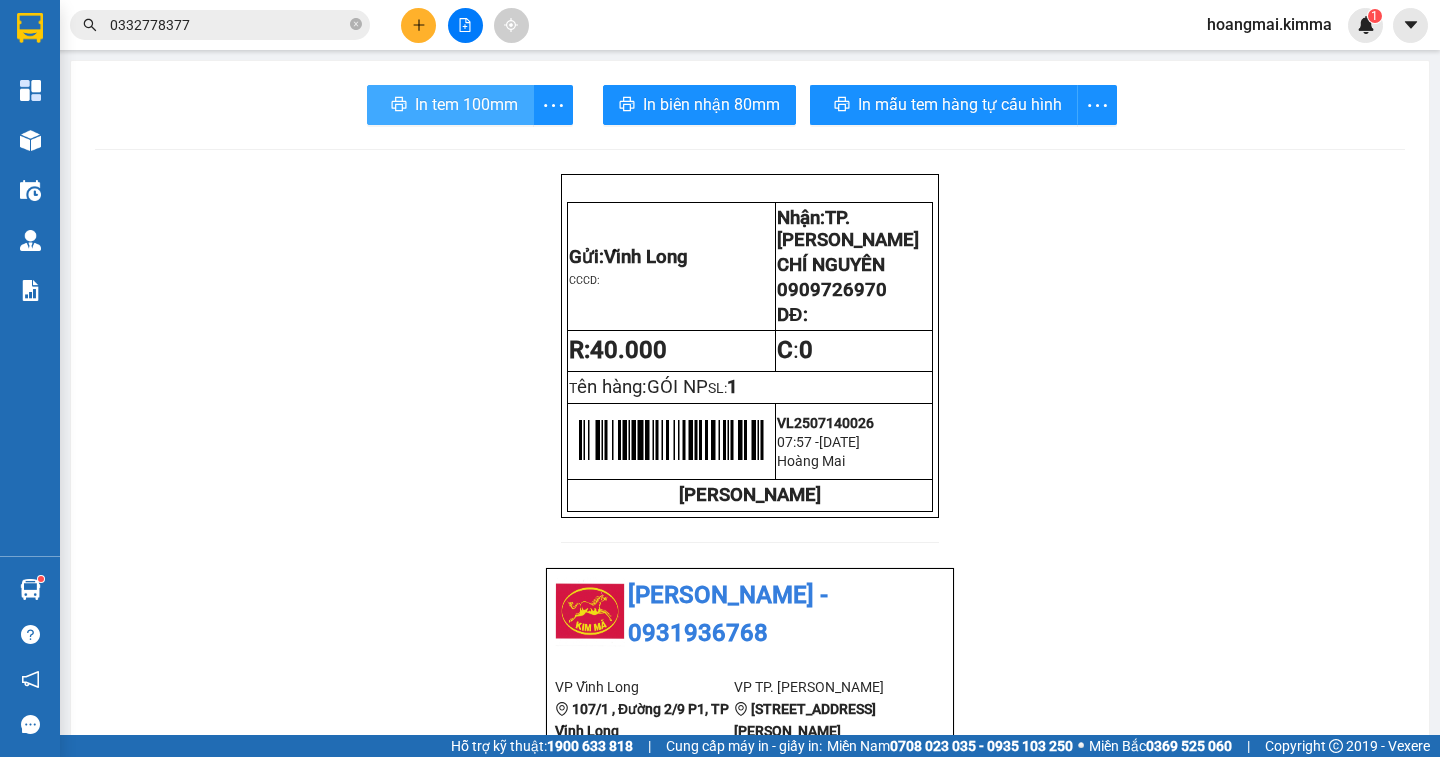scroll, scrollTop: 0, scrollLeft: 0, axis: both 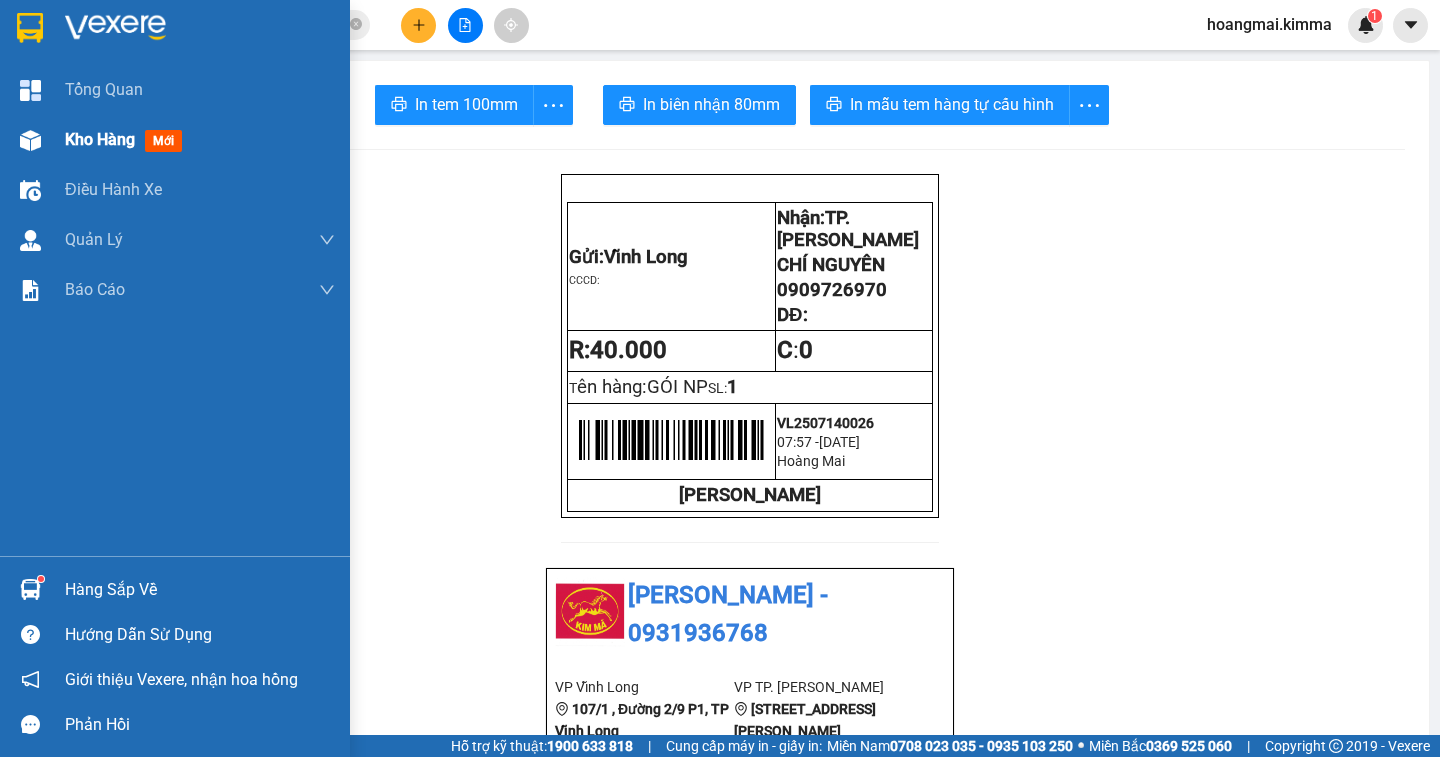 click on "Kho hàng" at bounding box center (100, 139) 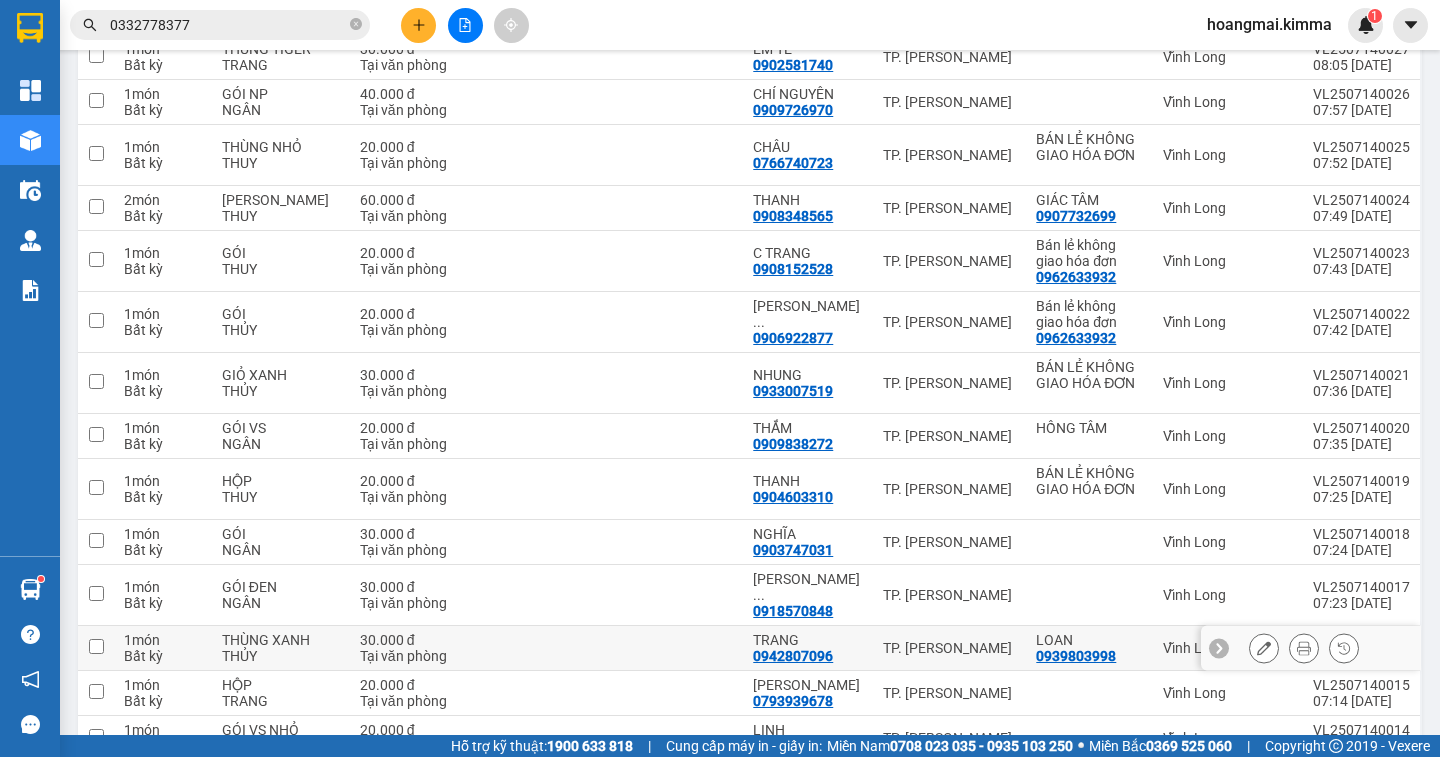 scroll, scrollTop: 437, scrollLeft: 0, axis: vertical 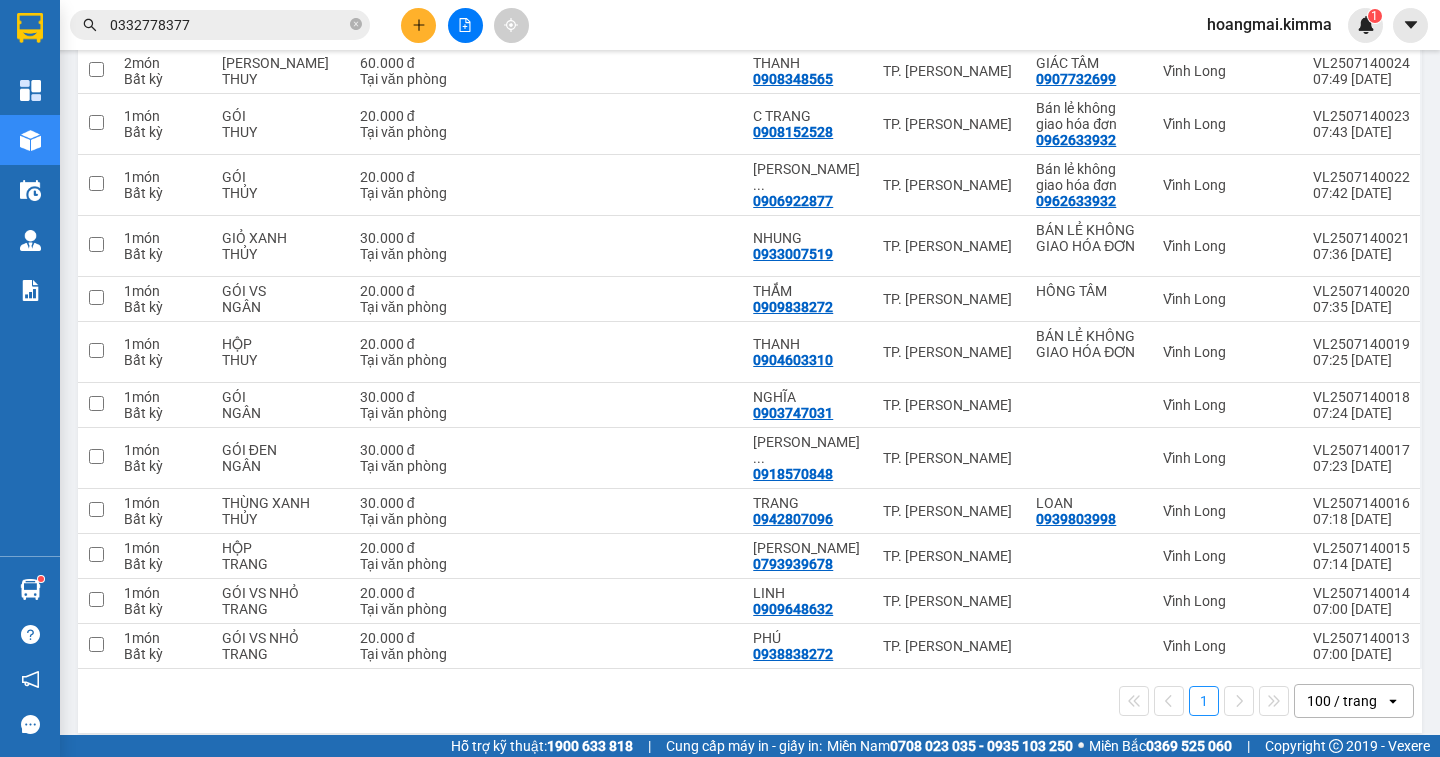 click on "100 / trang" at bounding box center [1342, 701] 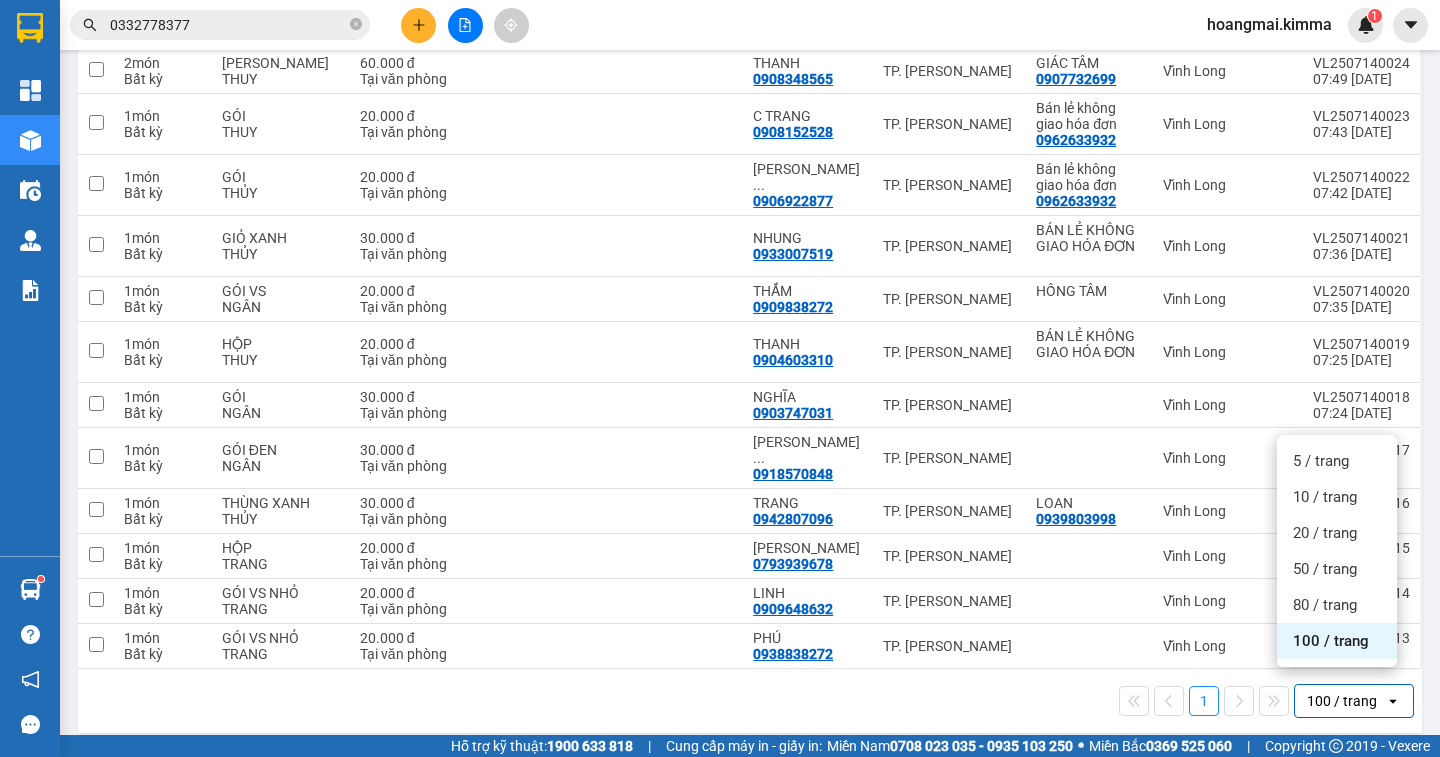 click on "100 / trang" at bounding box center (1331, 641) 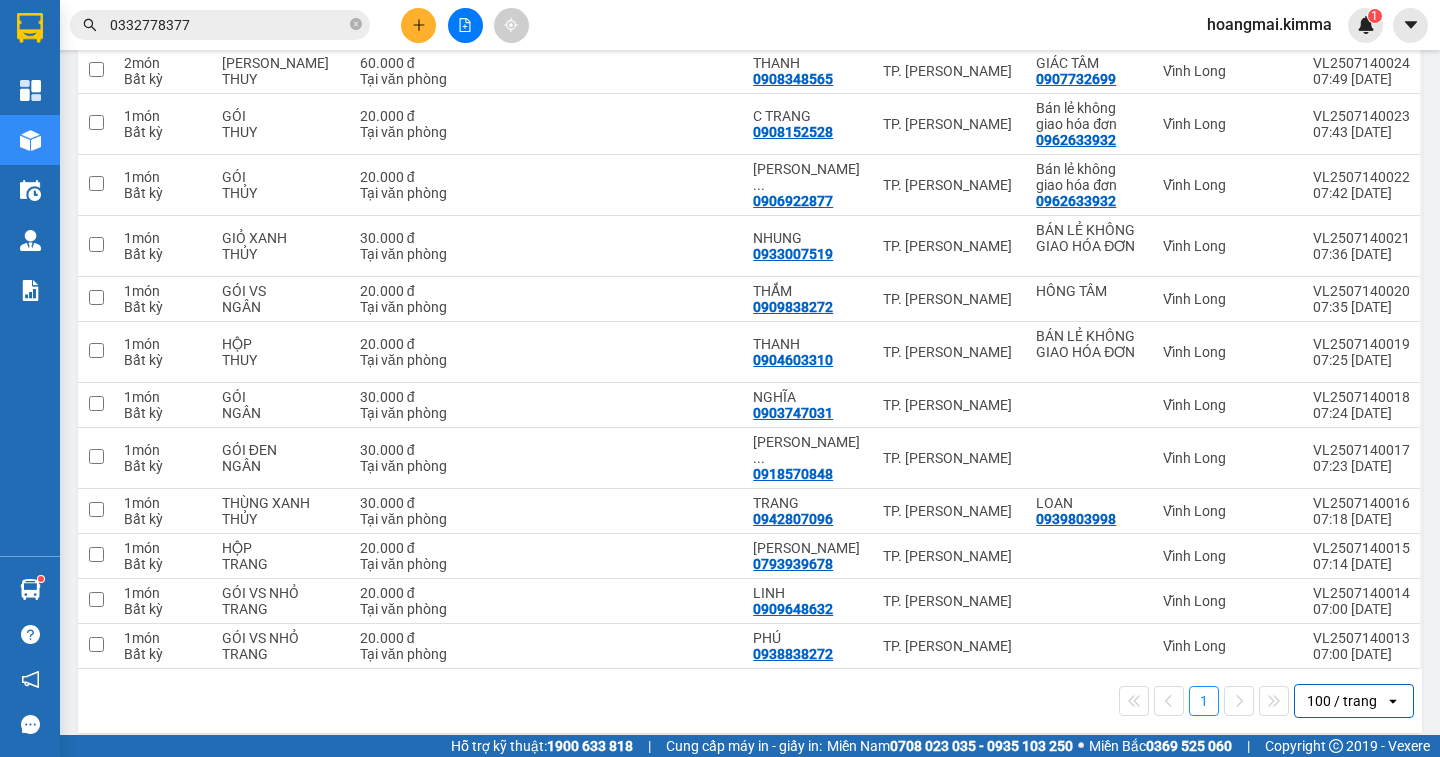 click on "100 / trang" at bounding box center (1342, 701) 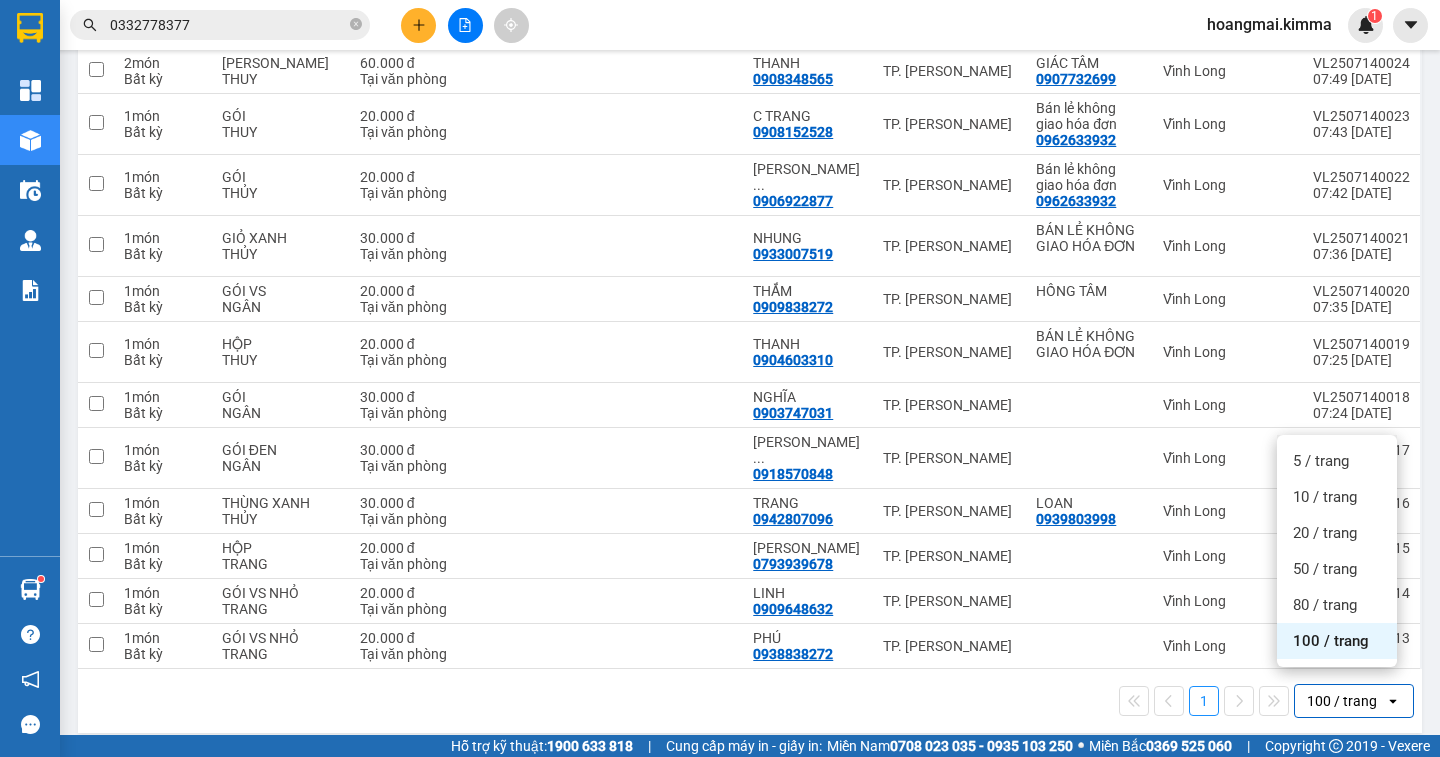 click on "100 / trang" at bounding box center [1337, 641] 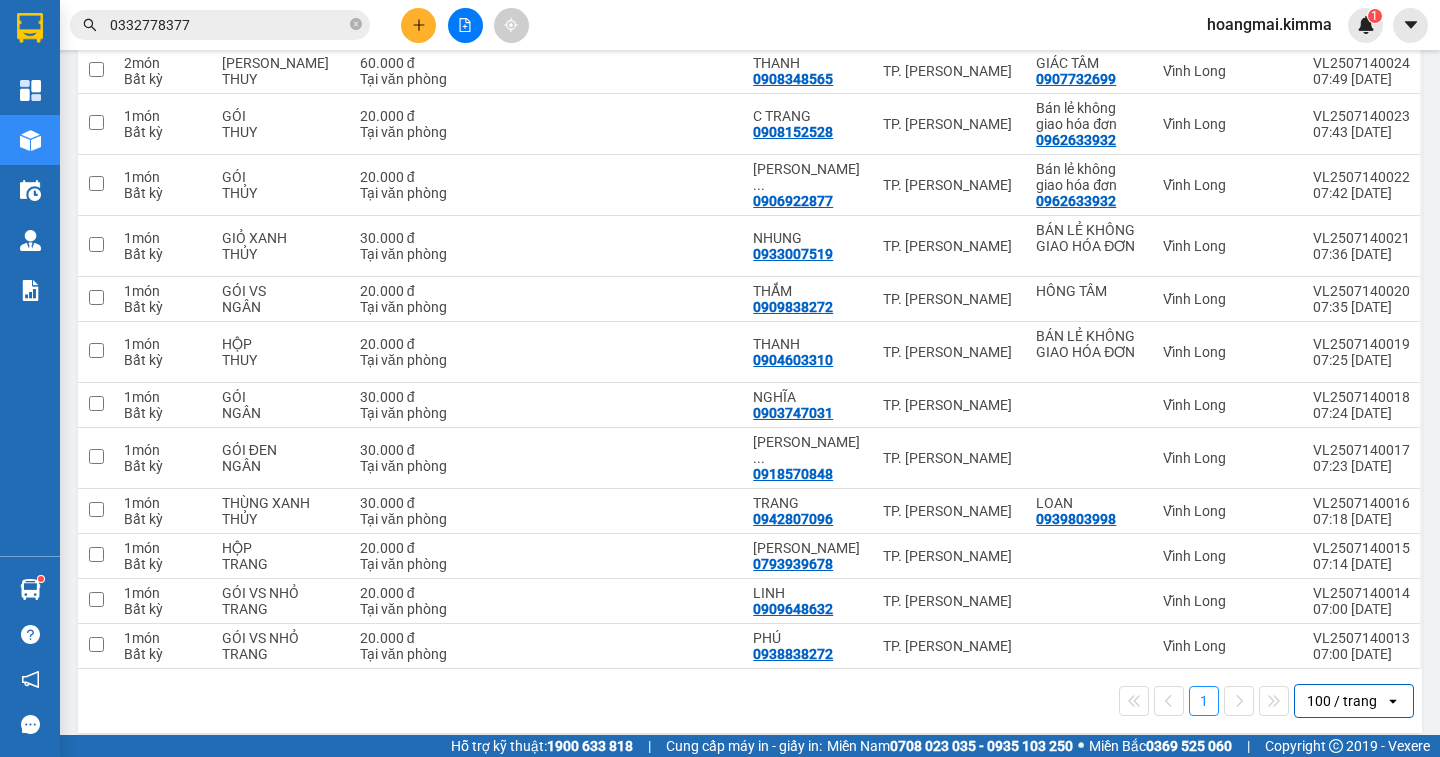 scroll, scrollTop: 0, scrollLeft: 0, axis: both 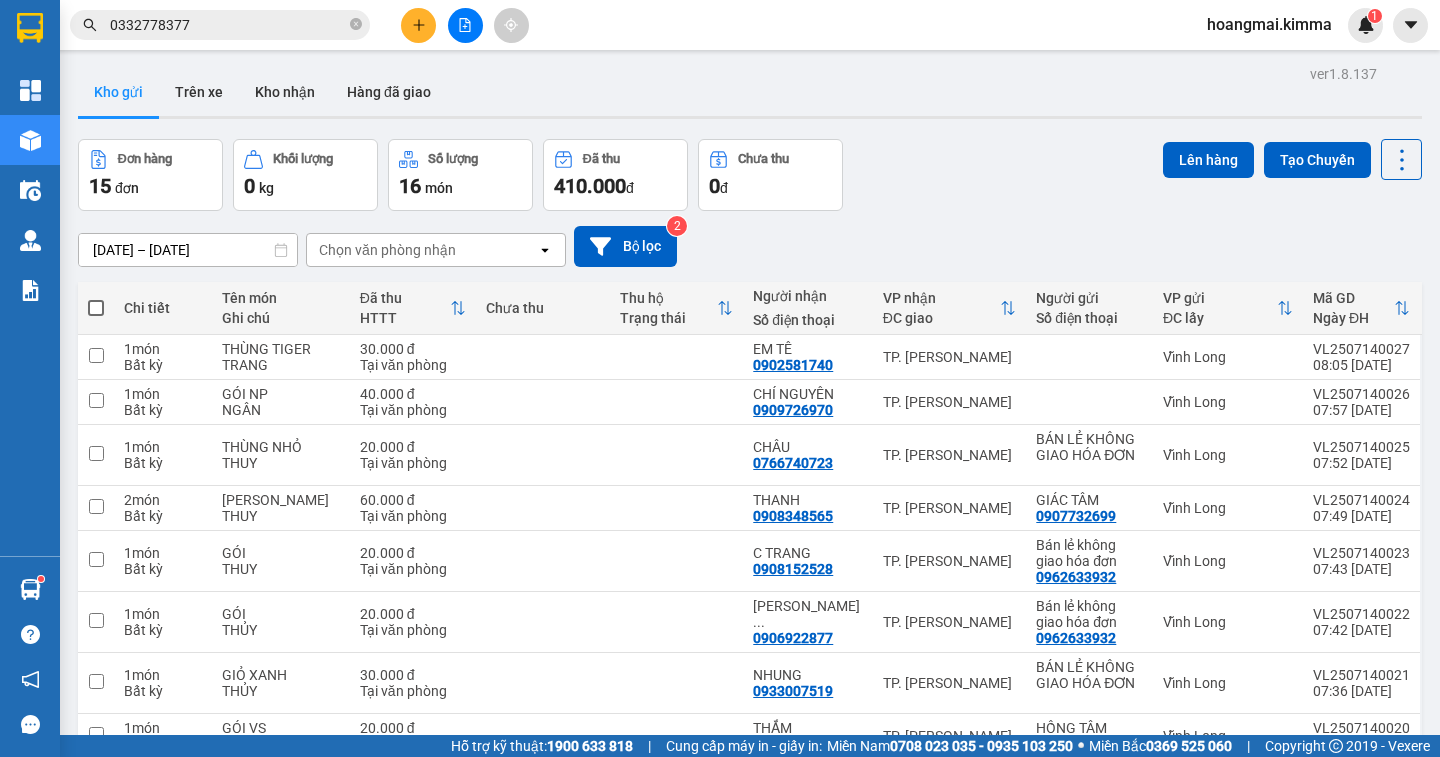 click at bounding box center [96, 308] 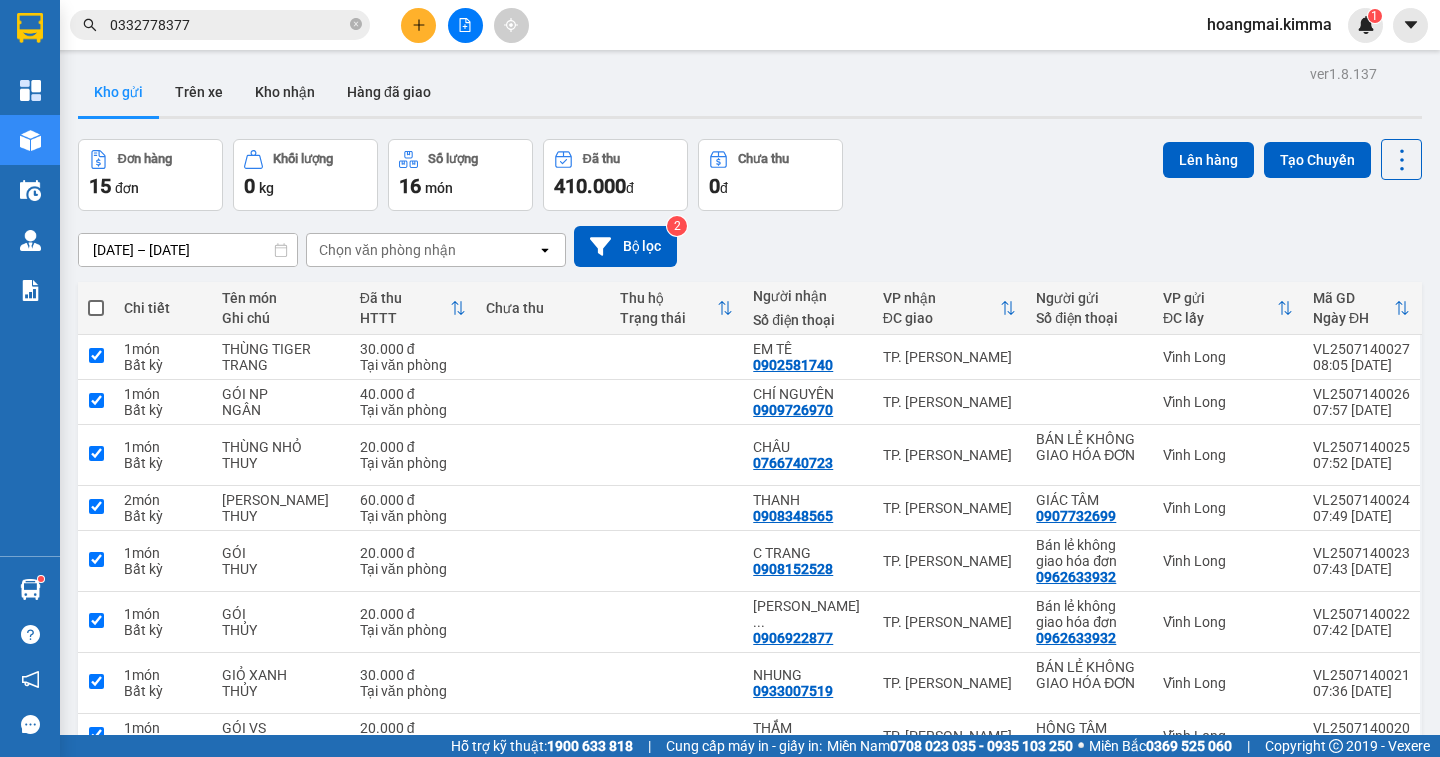 checkbox on "true" 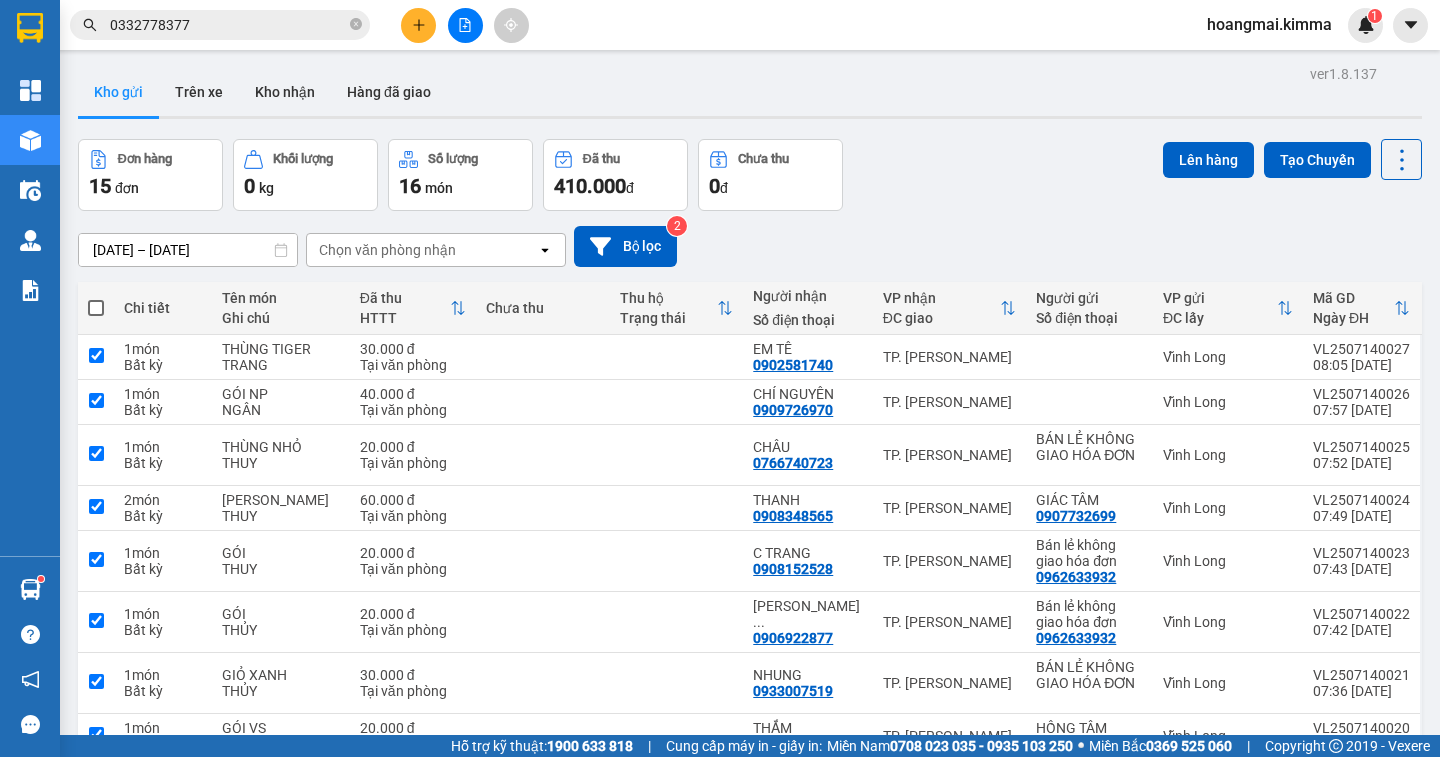 checkbox on "true" 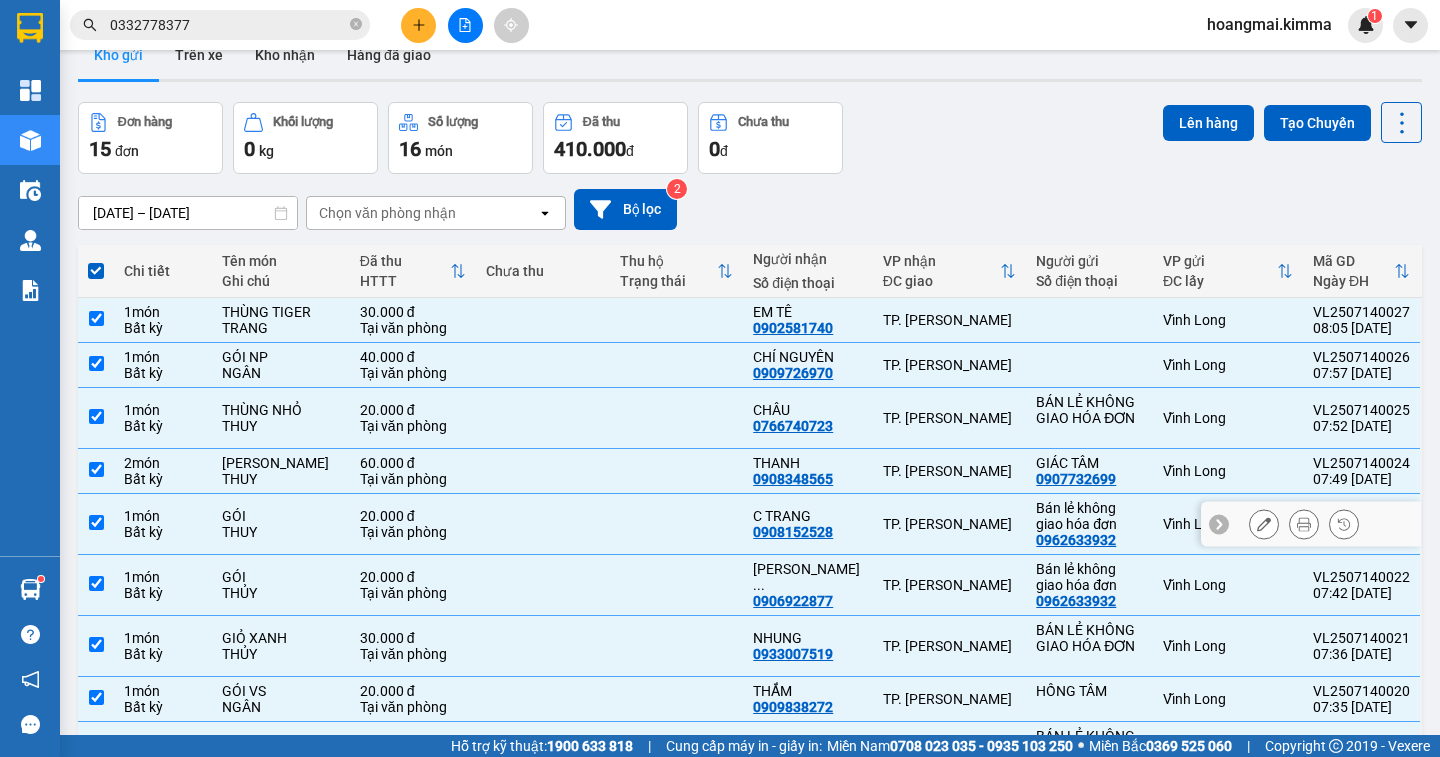 scroll, scrollTop: 0, scrollLeft: 0, axis: both 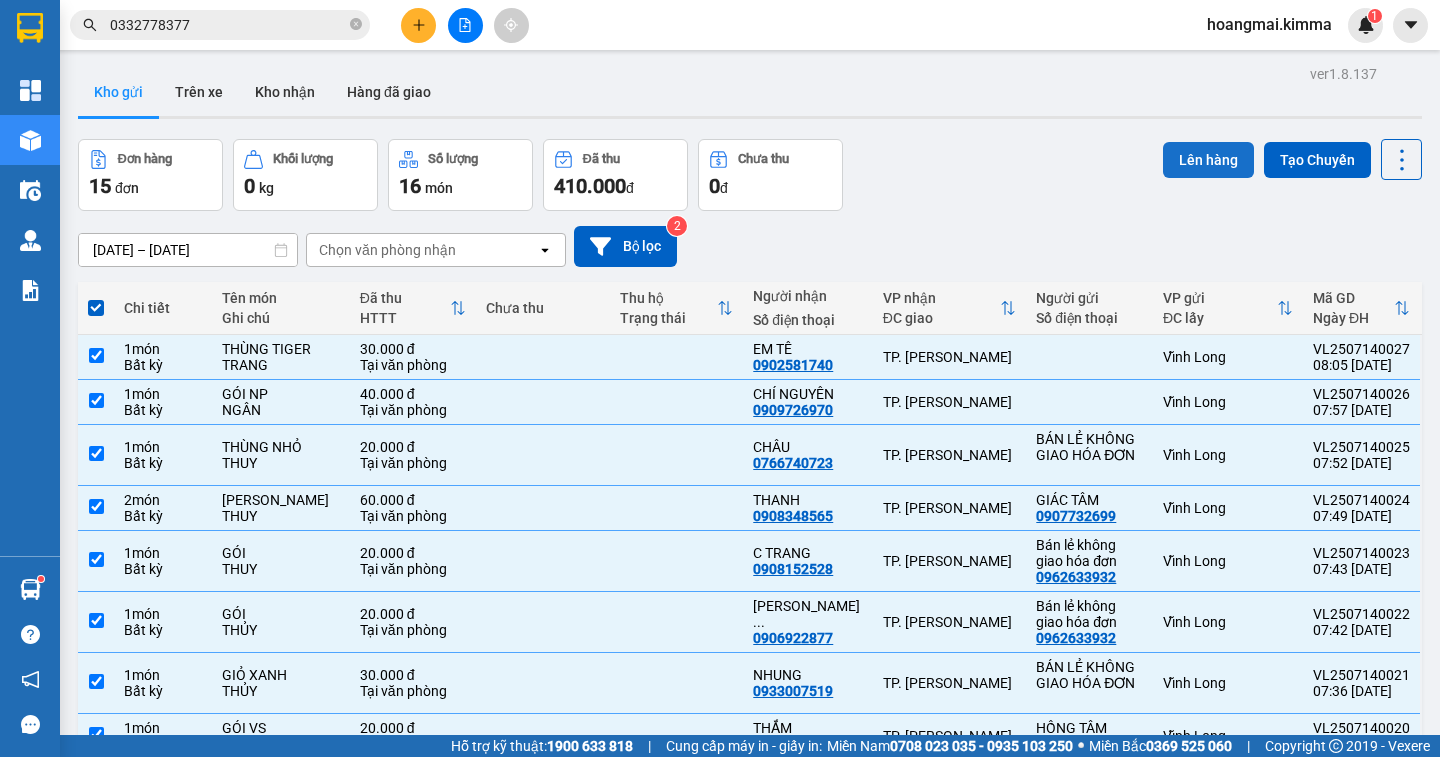 click on "Lên hàng" at bounding box center [1208, 160] 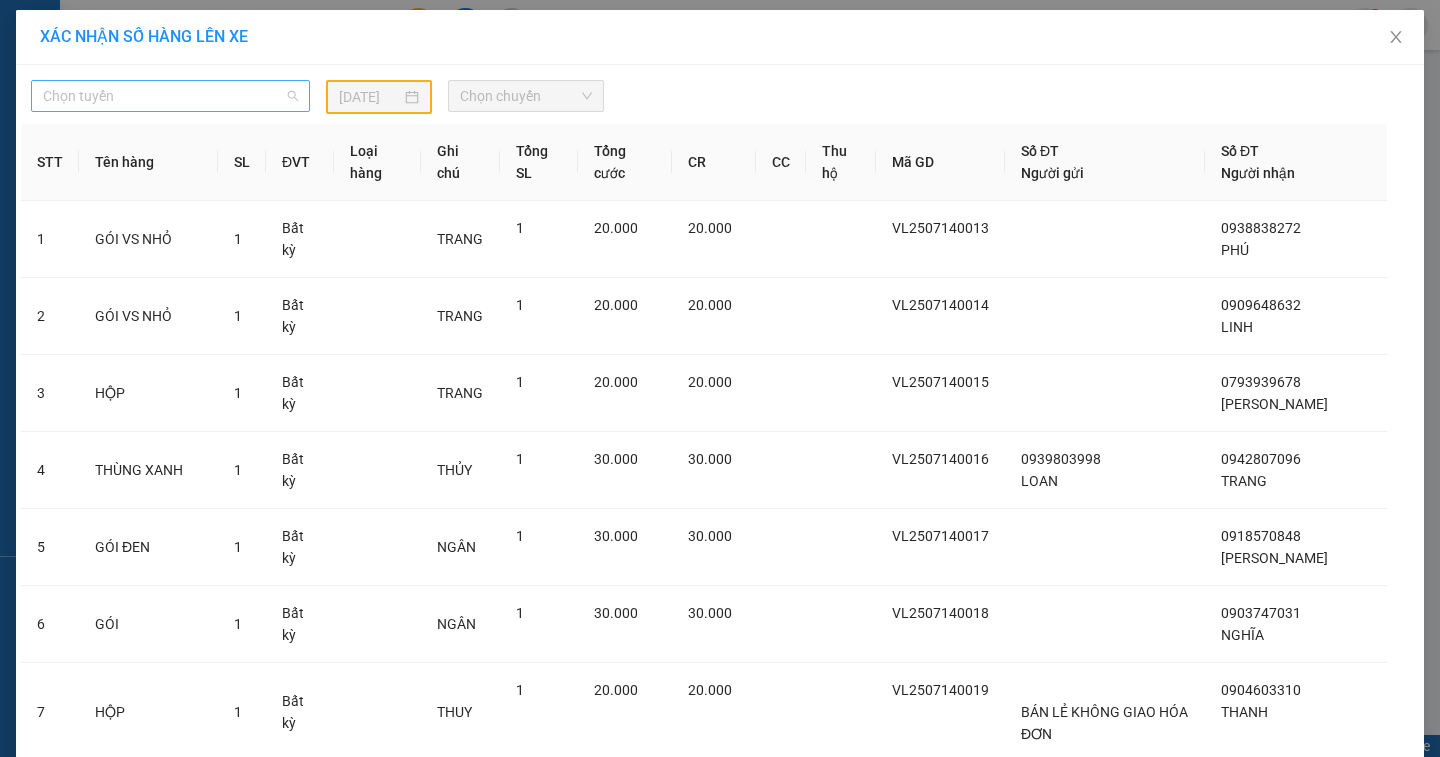 click on "Chọn tuyến" at bounding box center (170, 96) 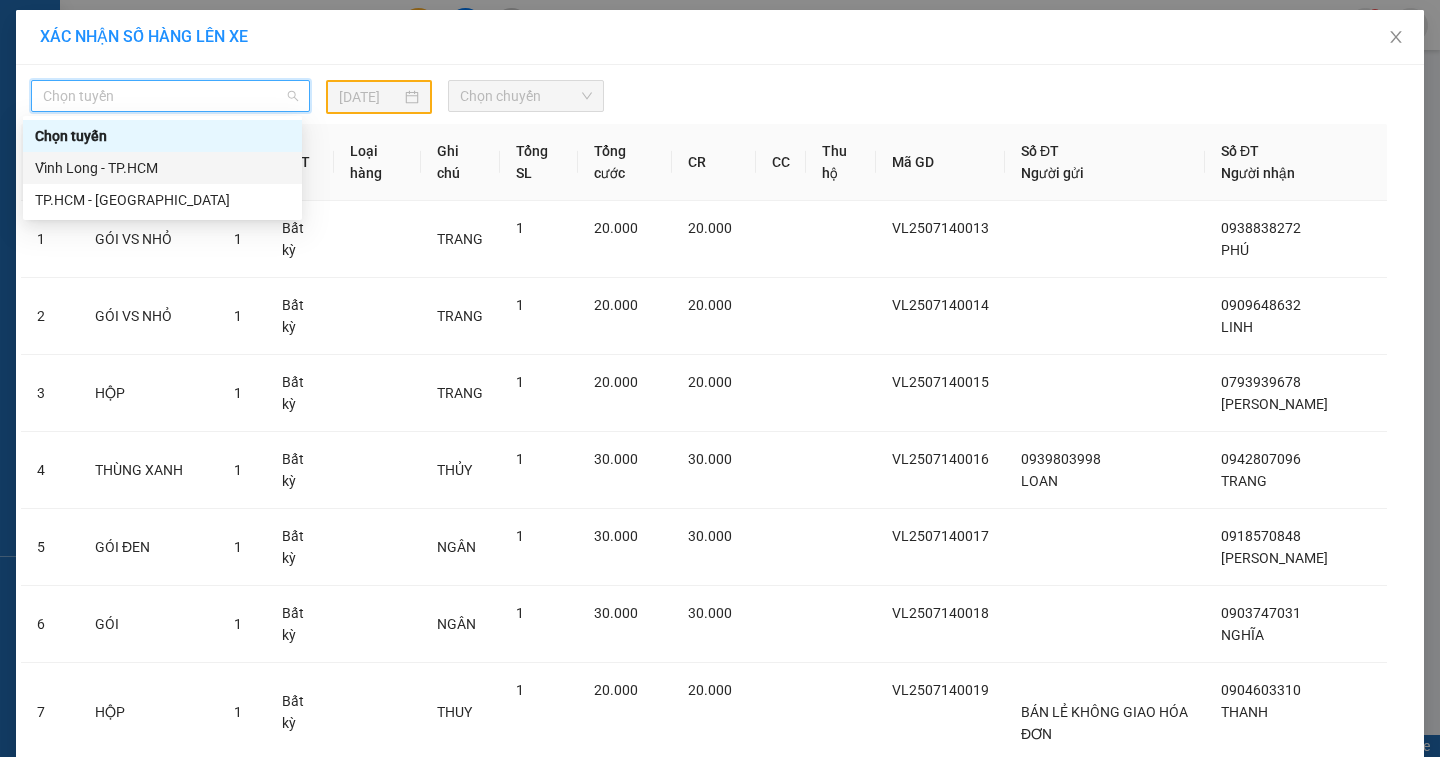 click on "Vĩnh Long - TP.HCM" at bounding box center (162, 168) 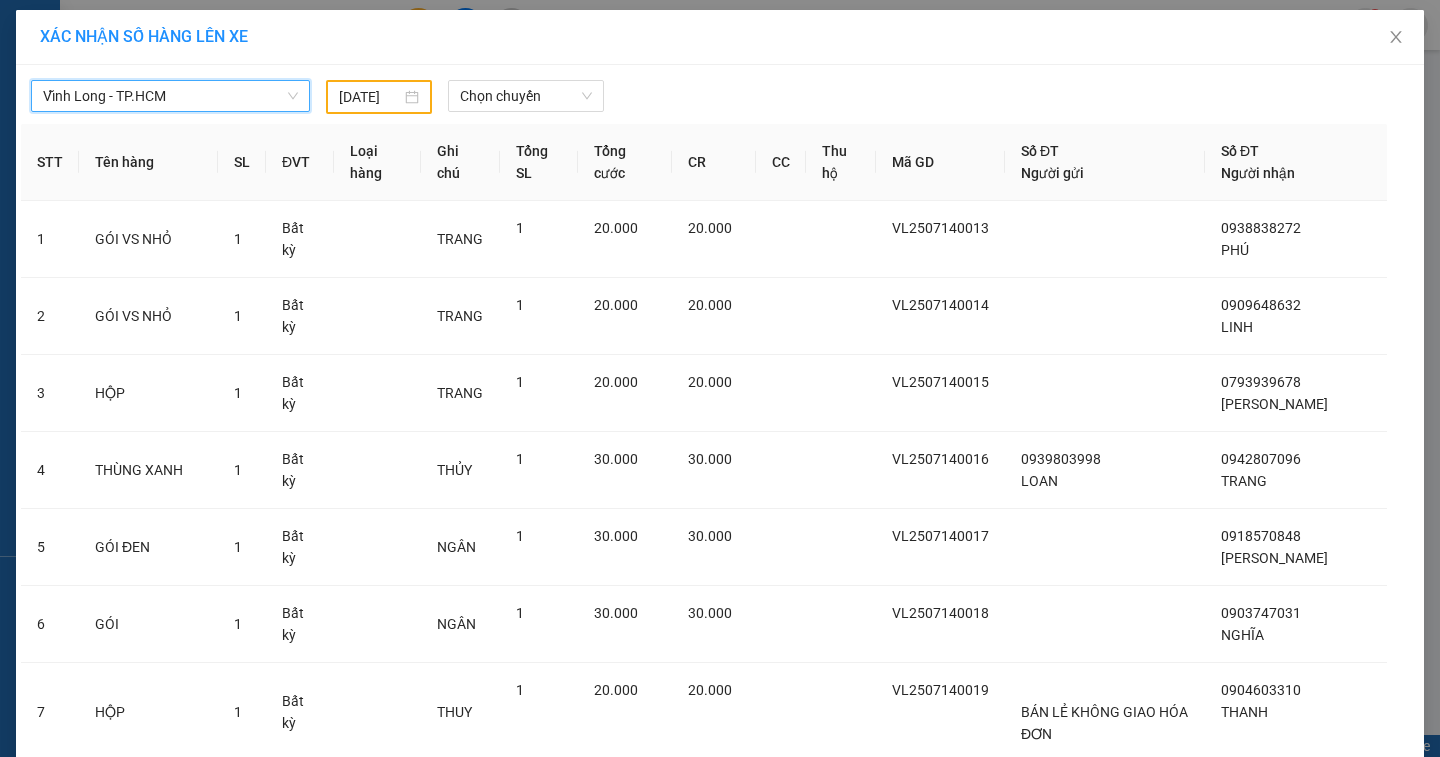 click on "13/07/2025" at bounding box center (370, 97) 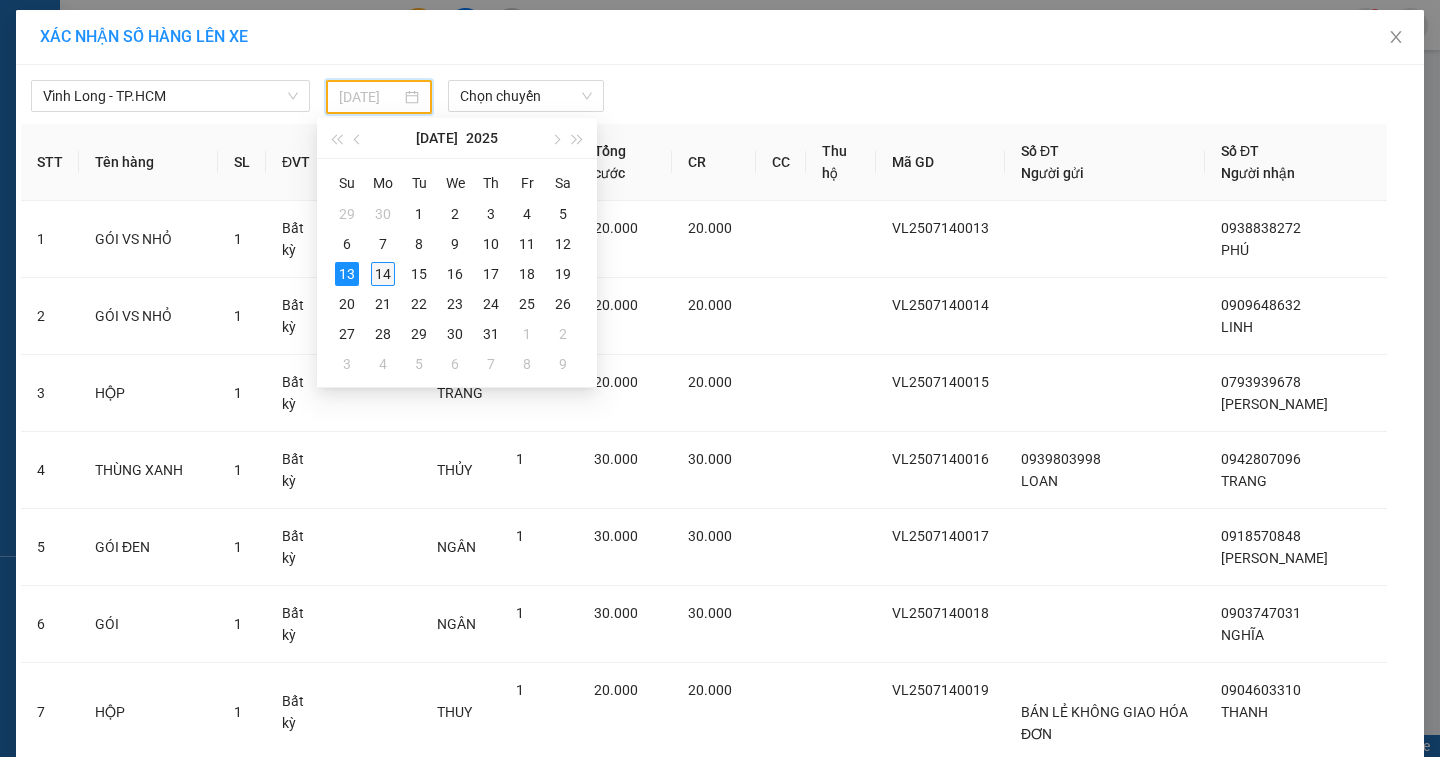 click on "14" at bounding box center [383, 274] 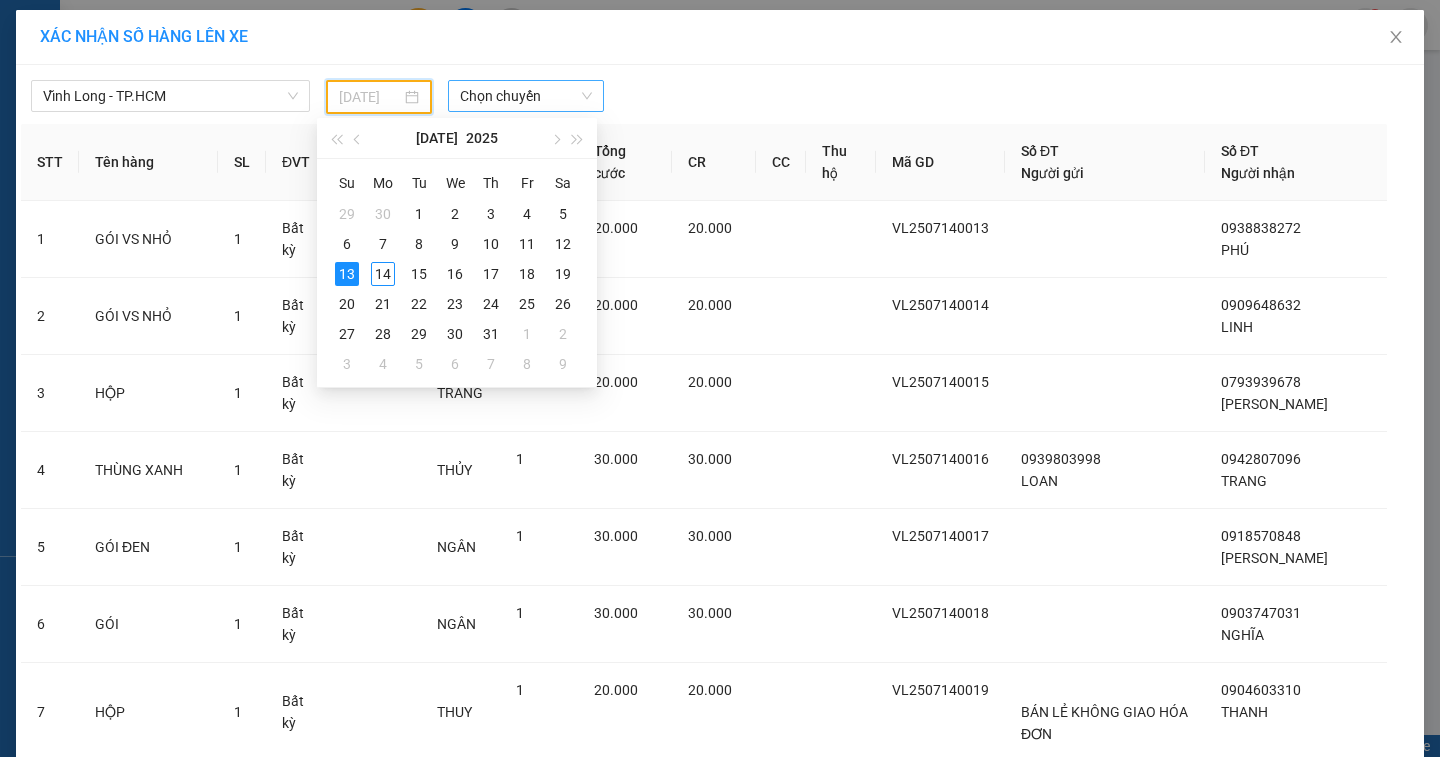type on "[DATE]" 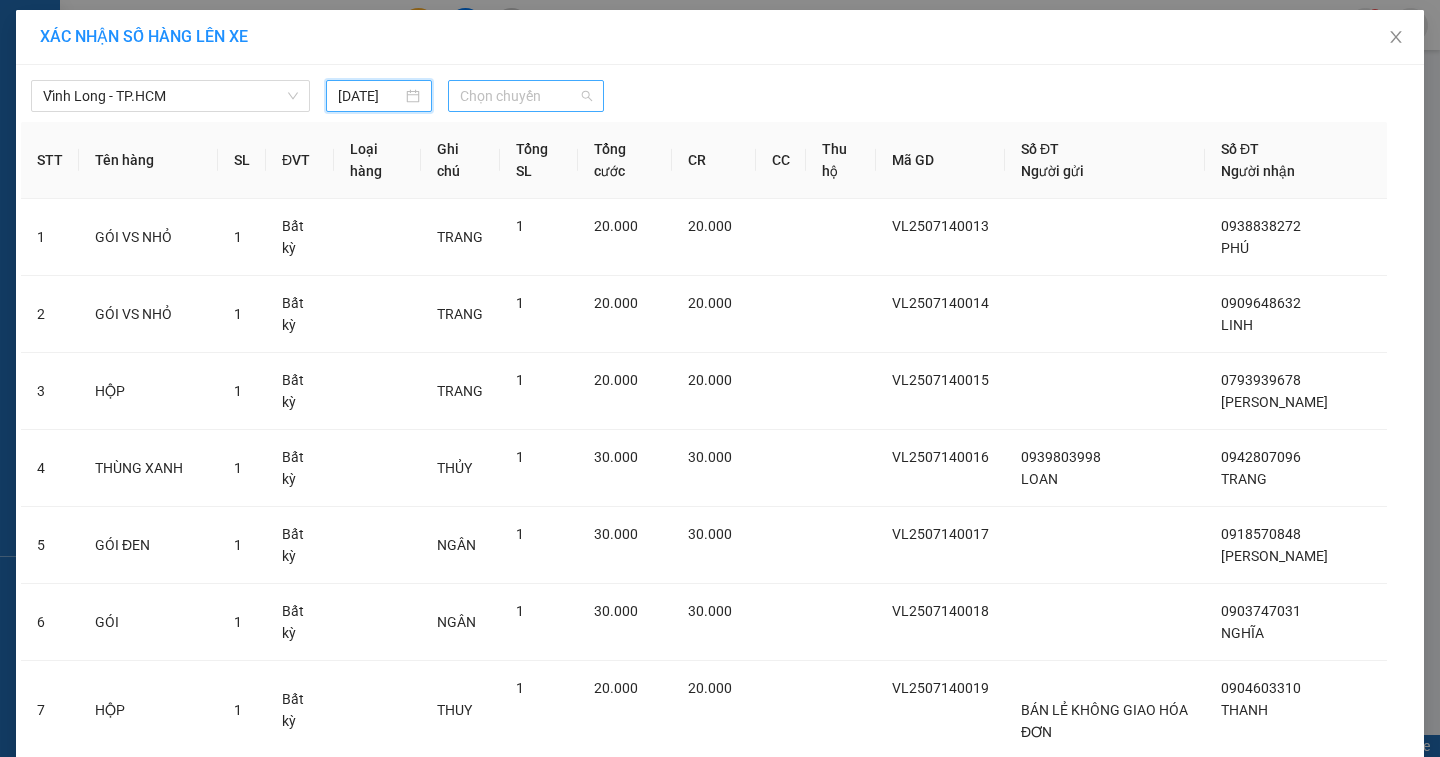 click on "Chọn chuyến" at bounding box center (526, 96) 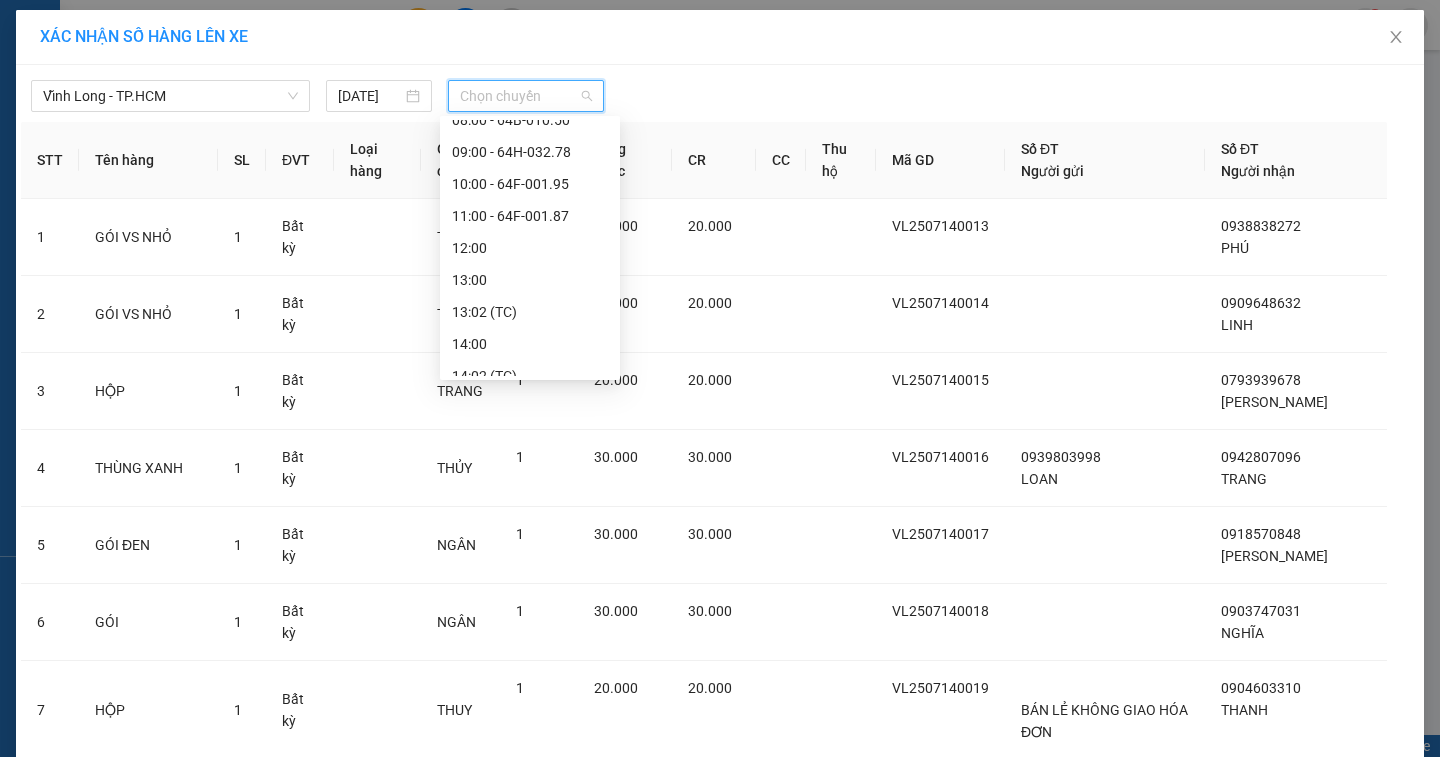scroll, scrollTop: 300, scrollLeft: 0, axis: vertical 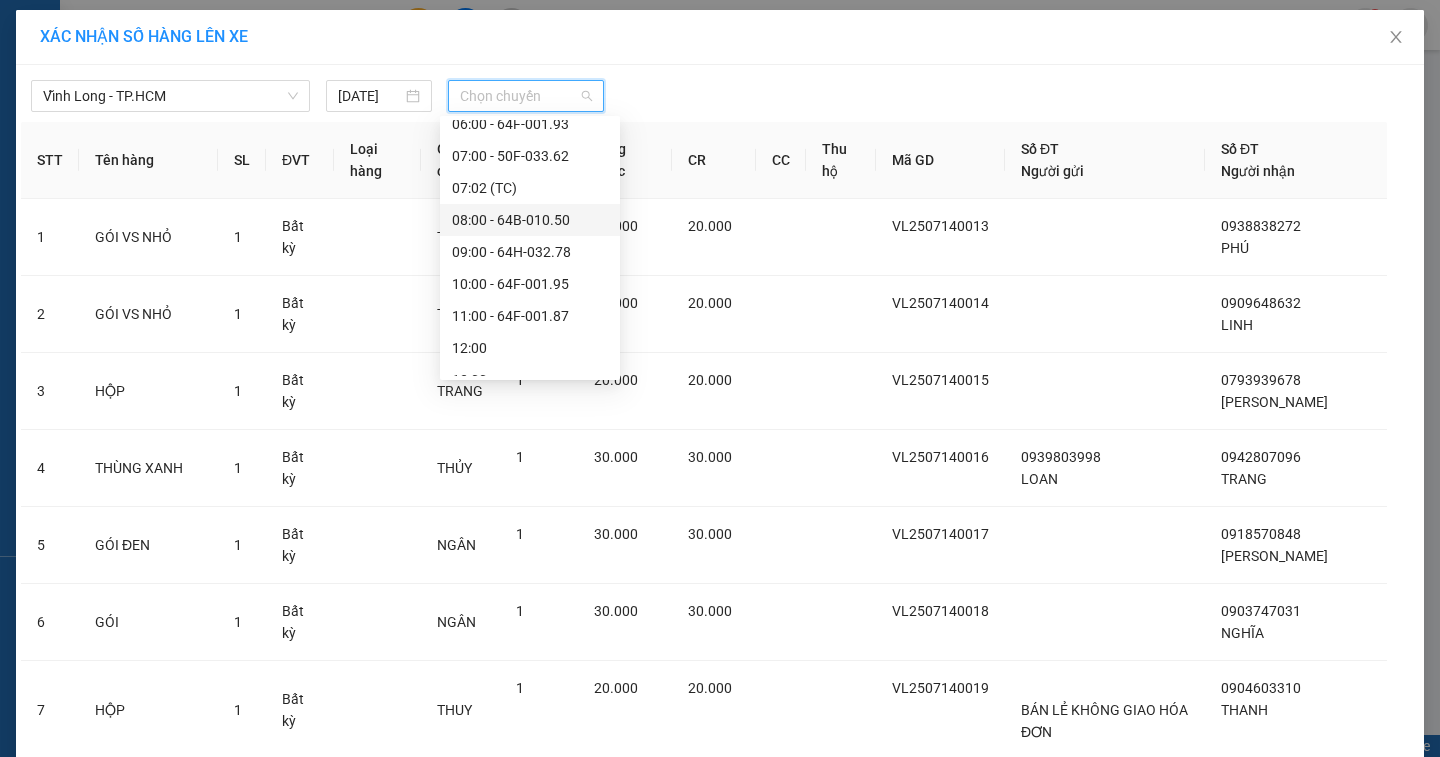 click on "08:00     - 64B-010.50" at bounding box center (530, 220) 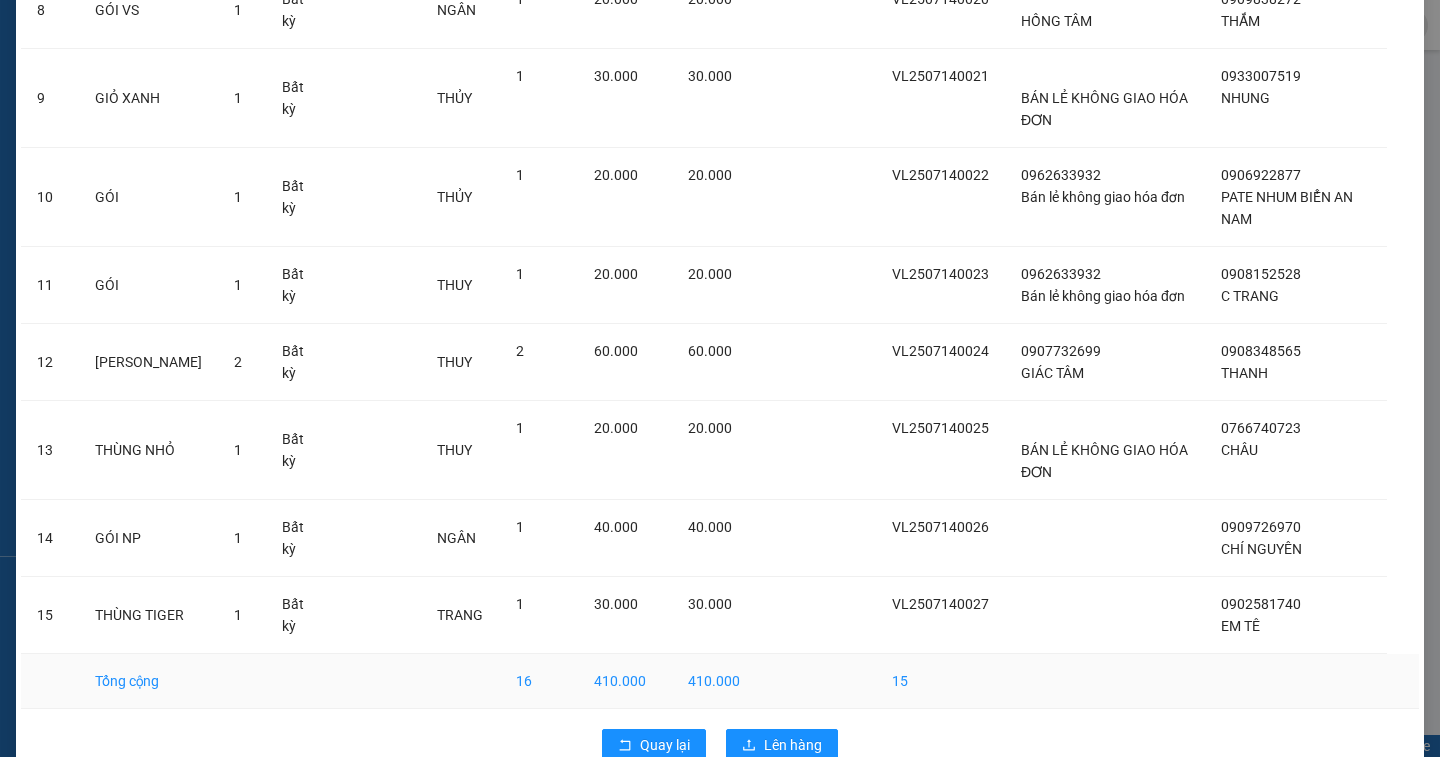 scroll, scrollTop: 843, scrollLeft: 0, axis: vertical 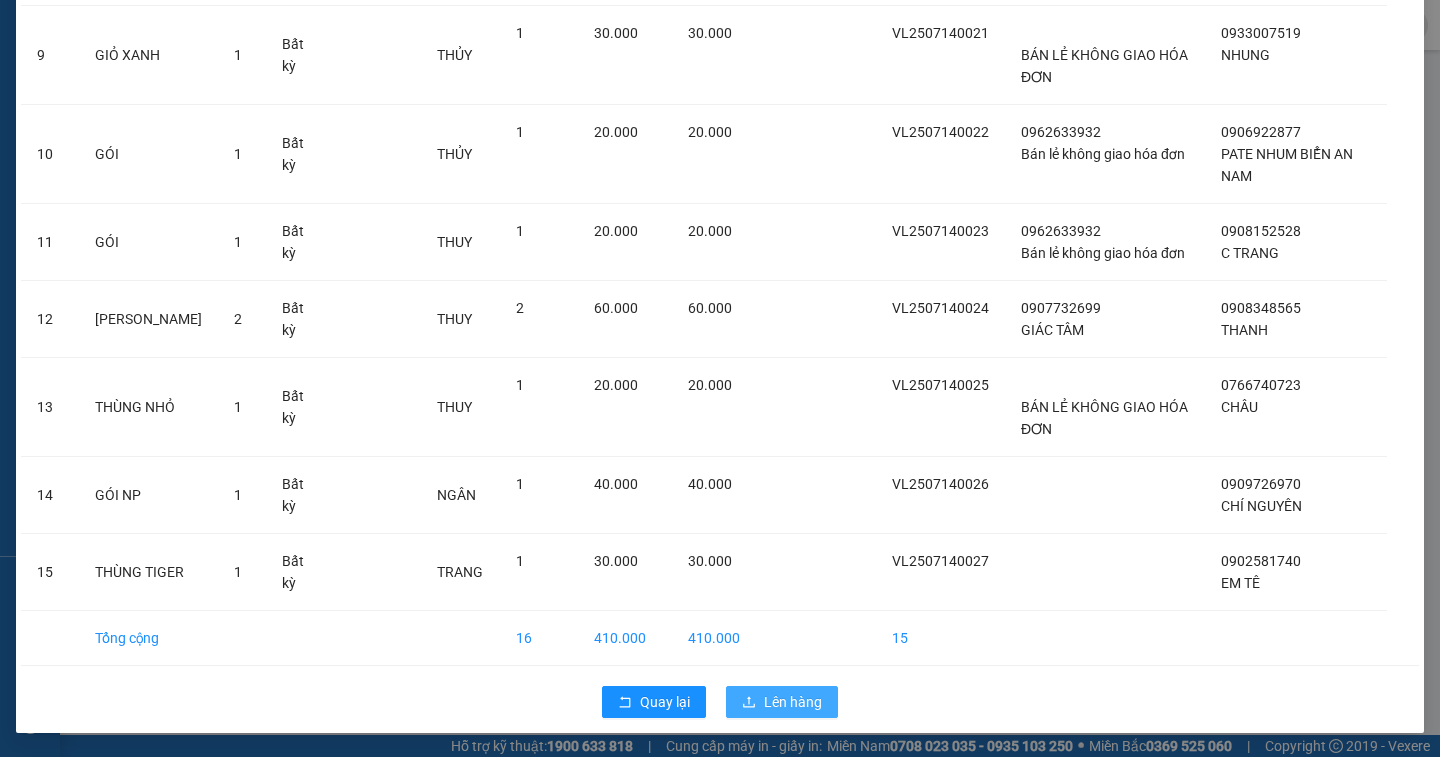 click on "Lên hàng" at bounding box center [793, 702] 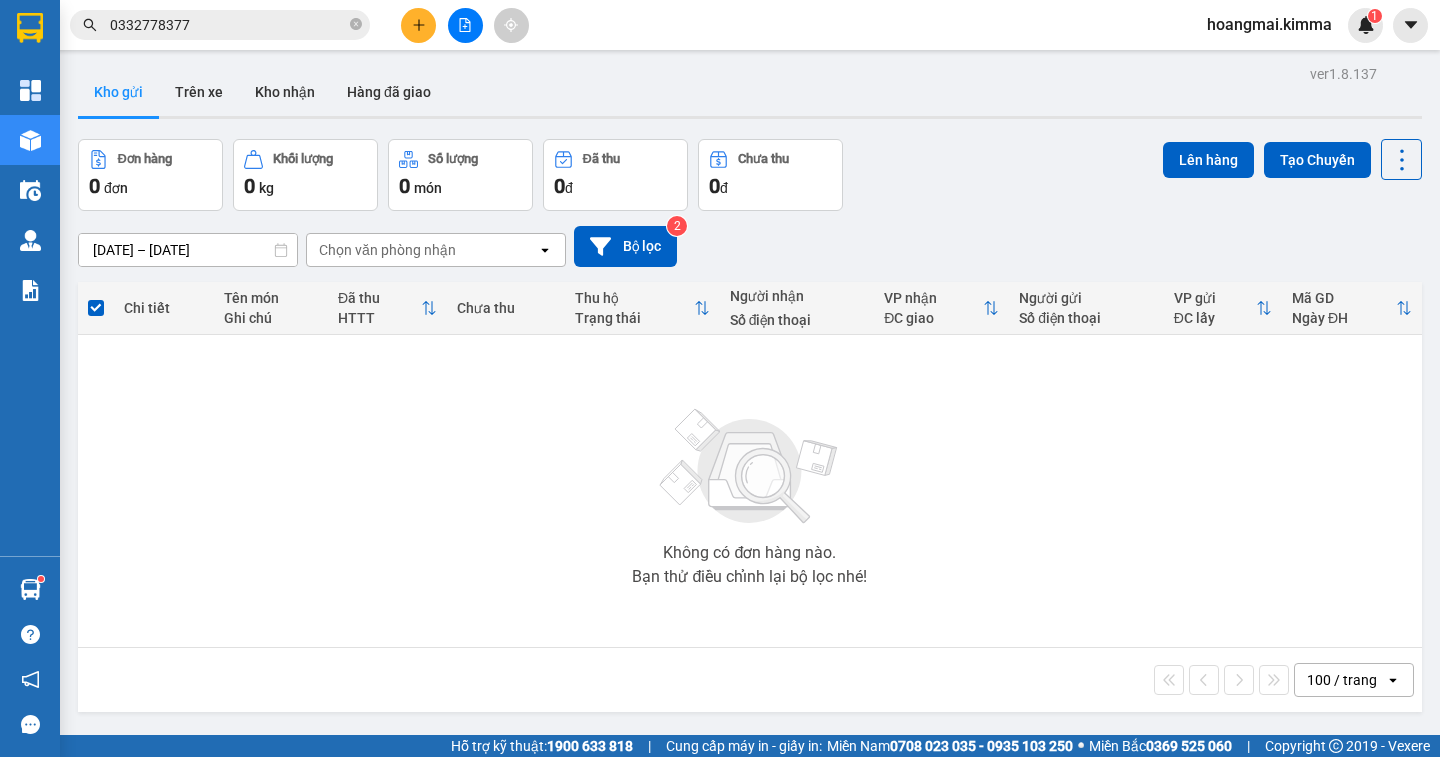 click at bounding box center (418, 25) 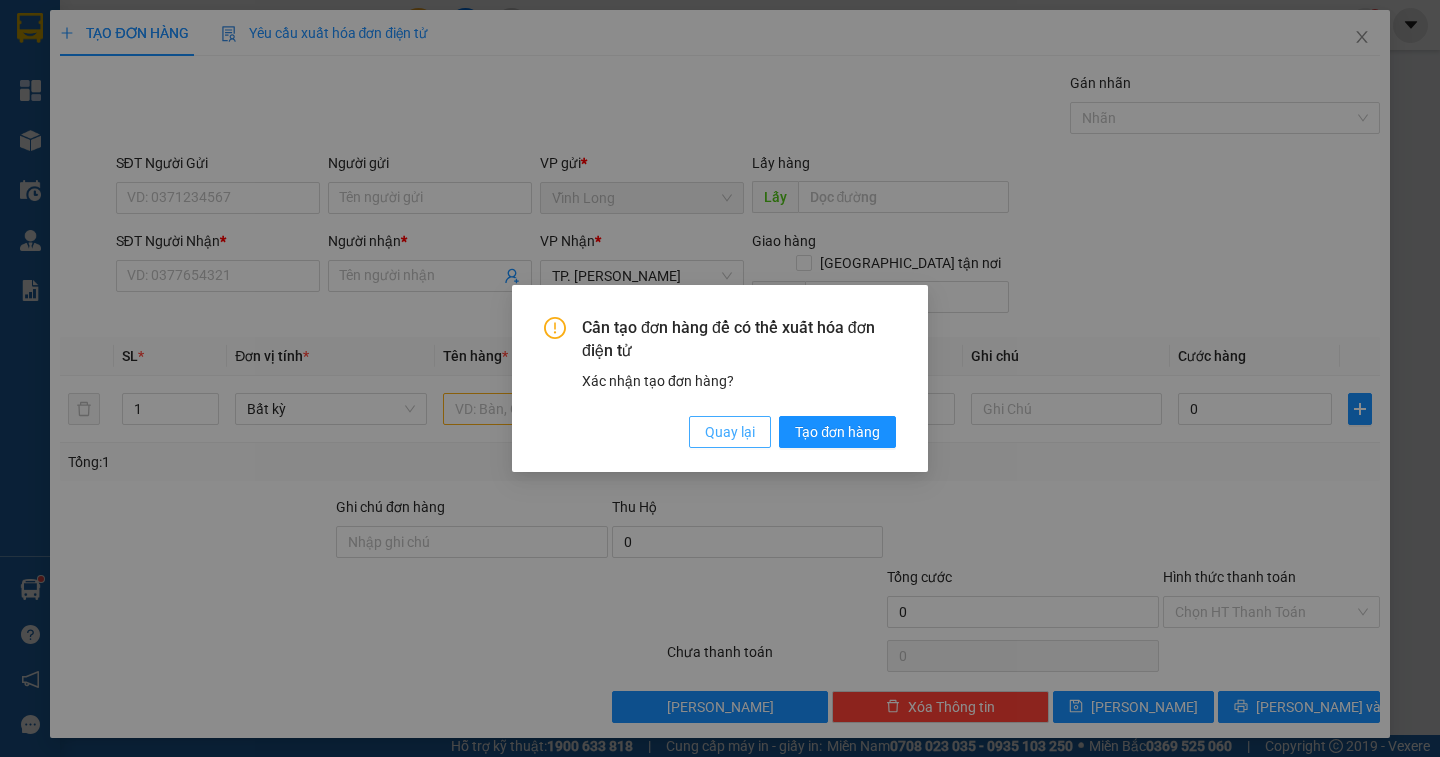 click on "Quay lại" at bounding box center [730, 432] 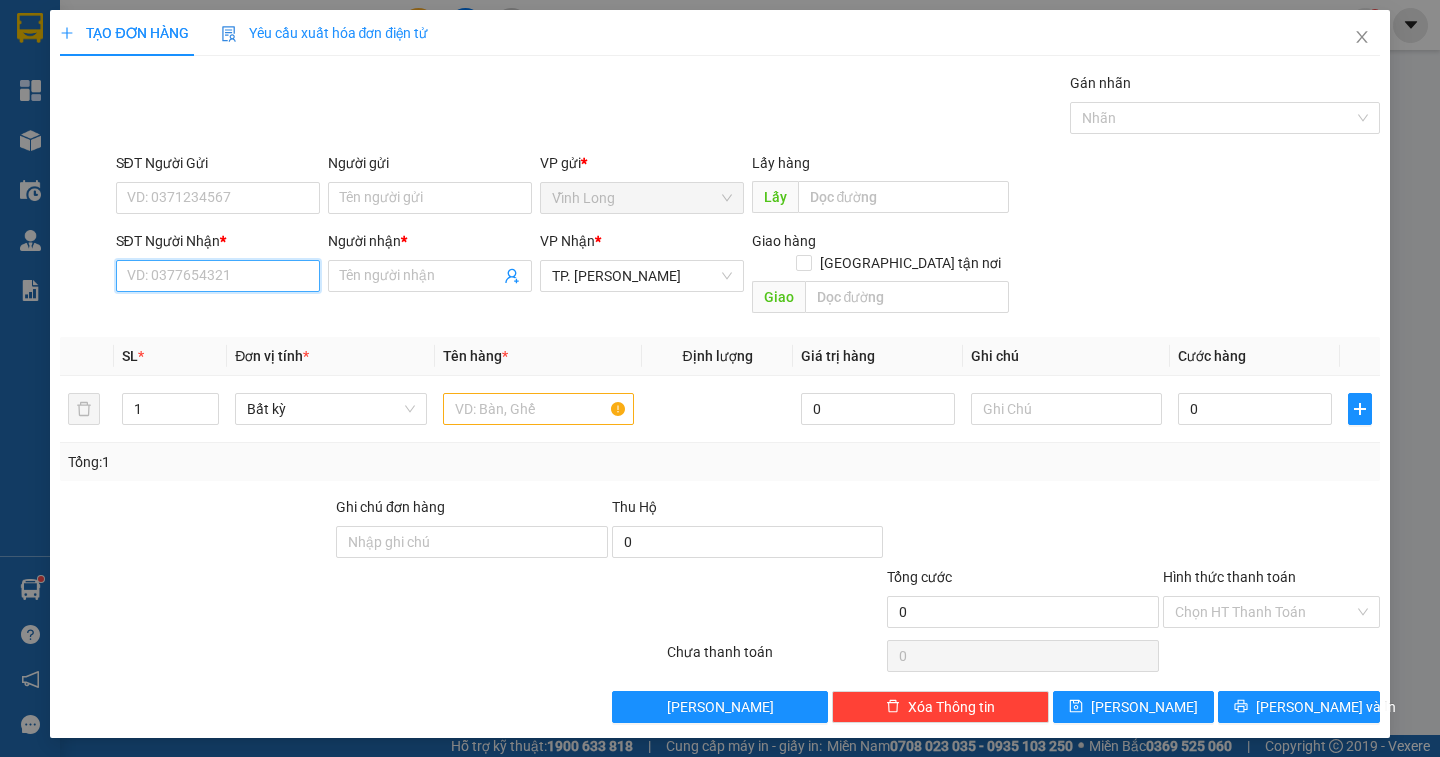 click on "SĐT Người Nhận  *" at bounding box center [218, 276] 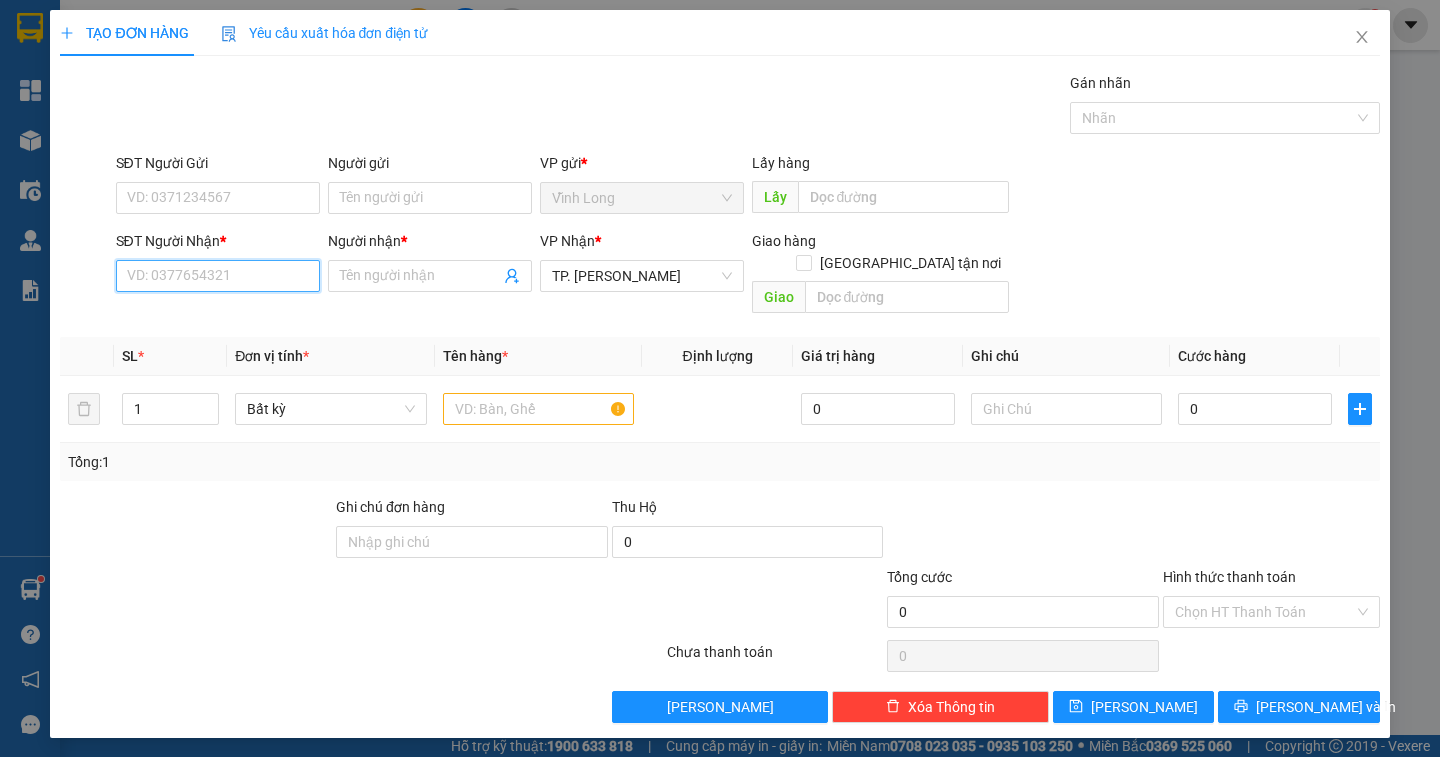 click on "SĐT Người Nhận  *" at bounding box center [218, 276] 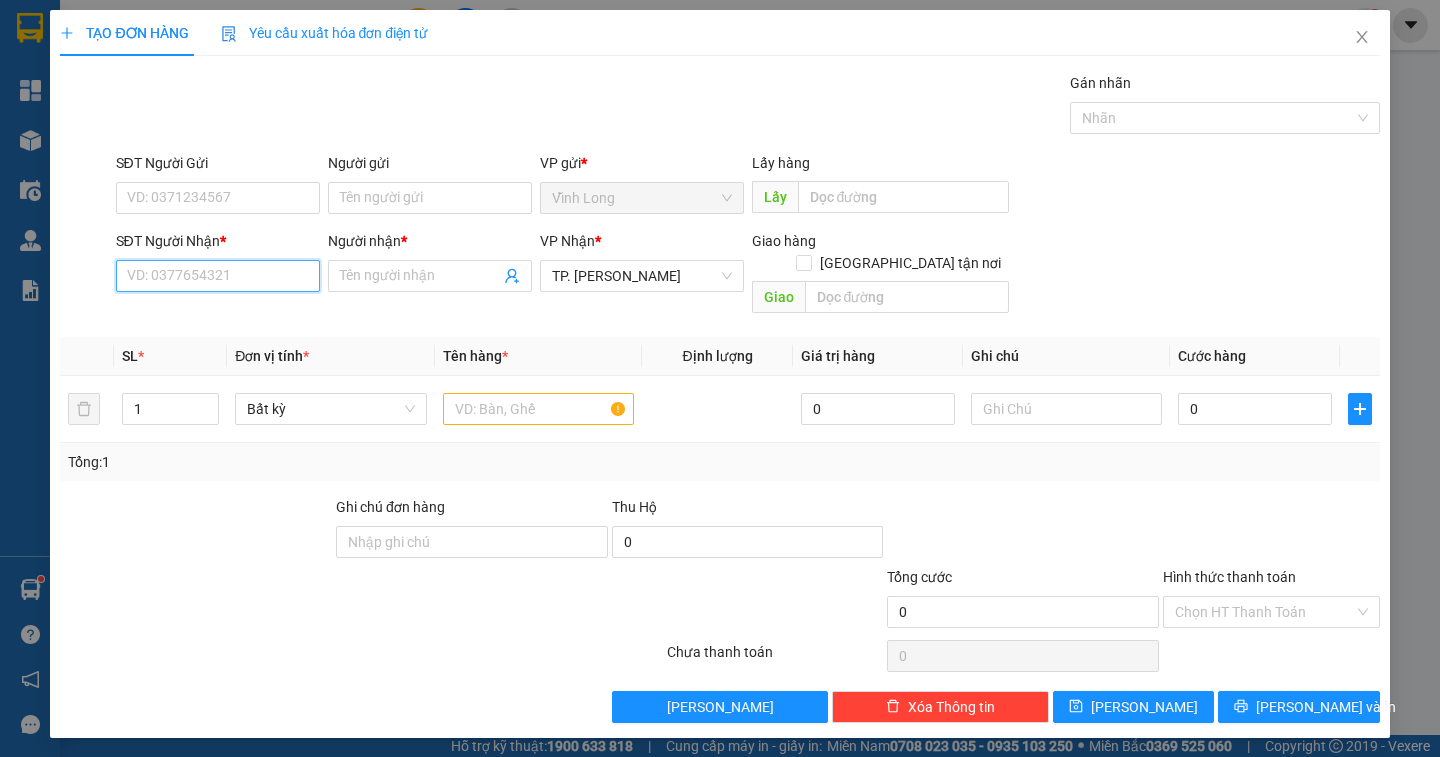 click on "SĐT Người Nhận  *" at bounding box center [218, 276] 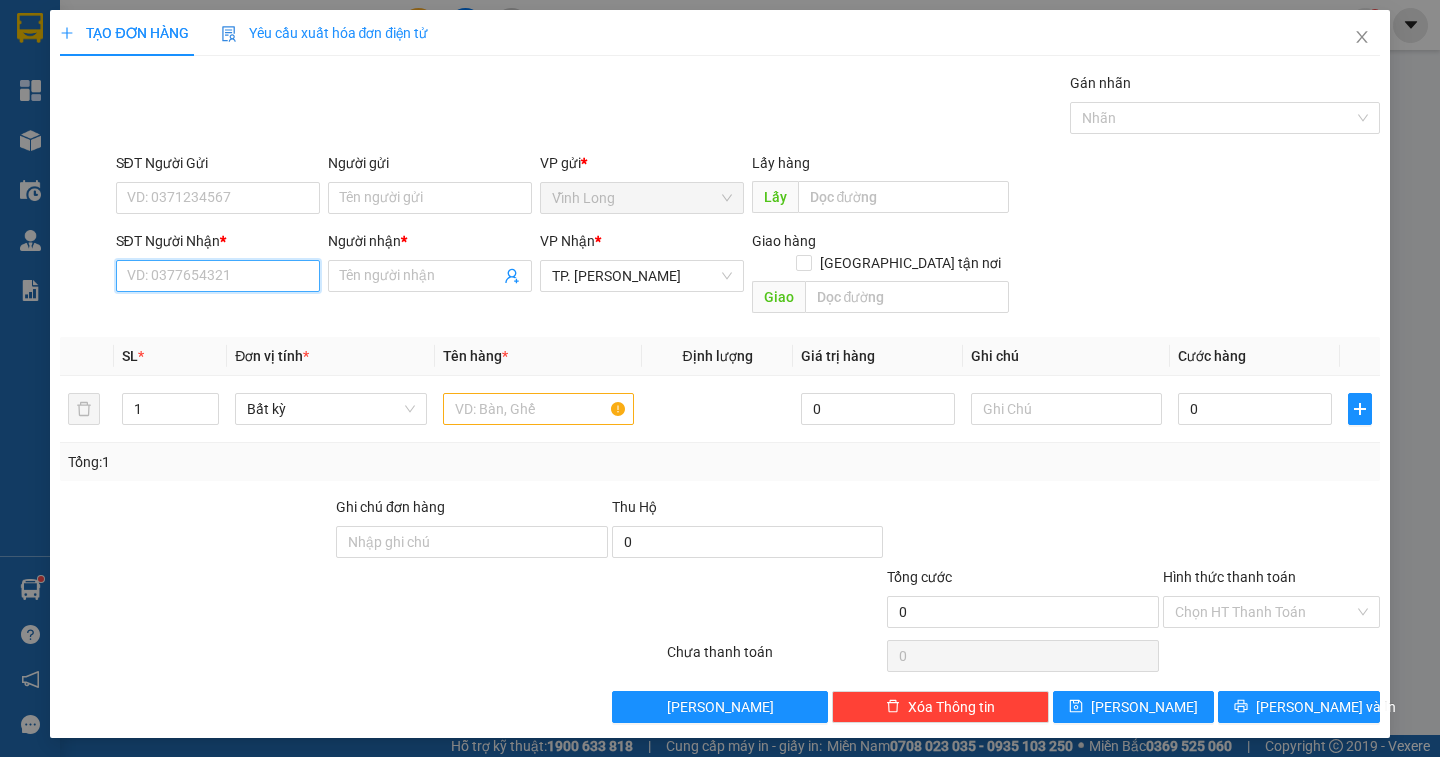 click on "SĐT Người Nhận  *" at bounding box center (218, 276) 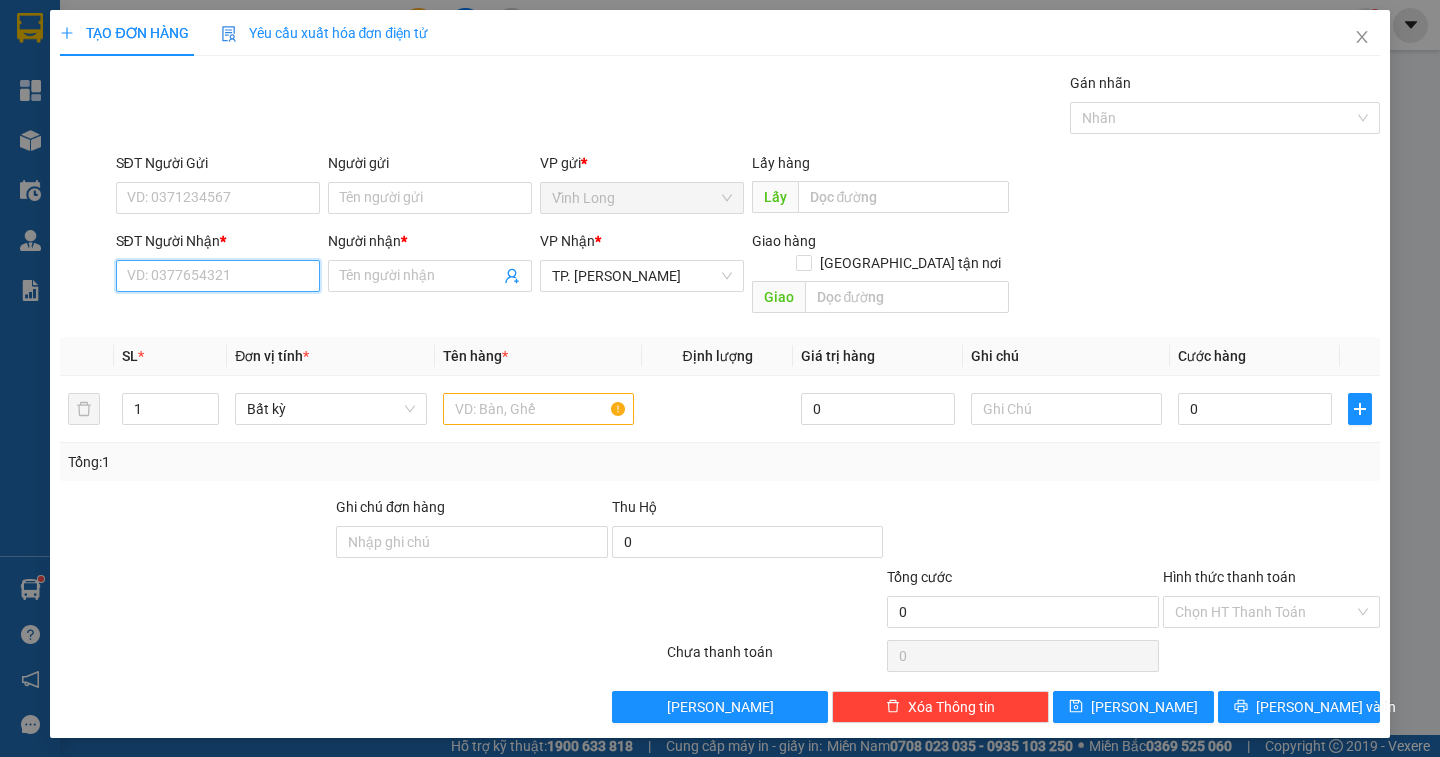 click on "SĐT Người Nhận  *" at bounding box center [218, 276] 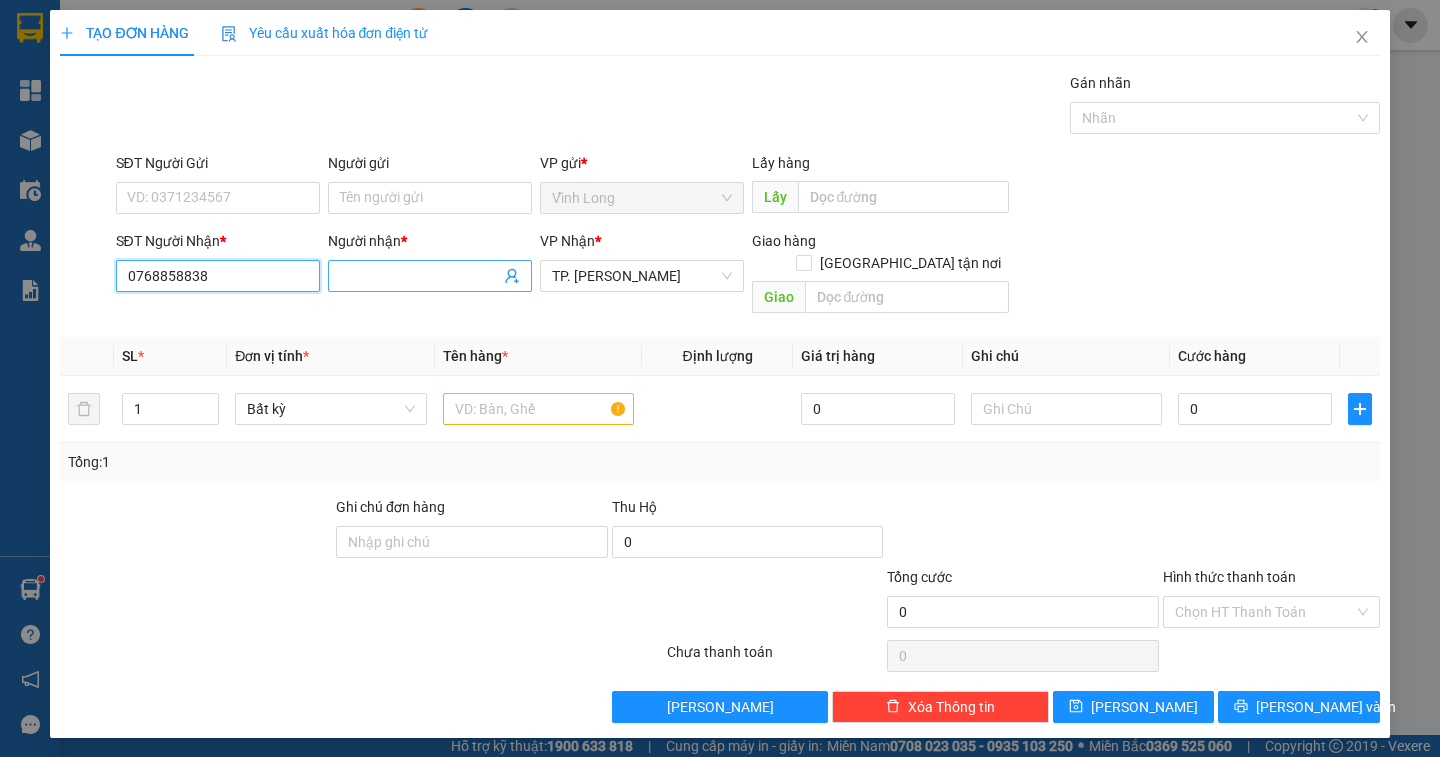 type on "0768858838" 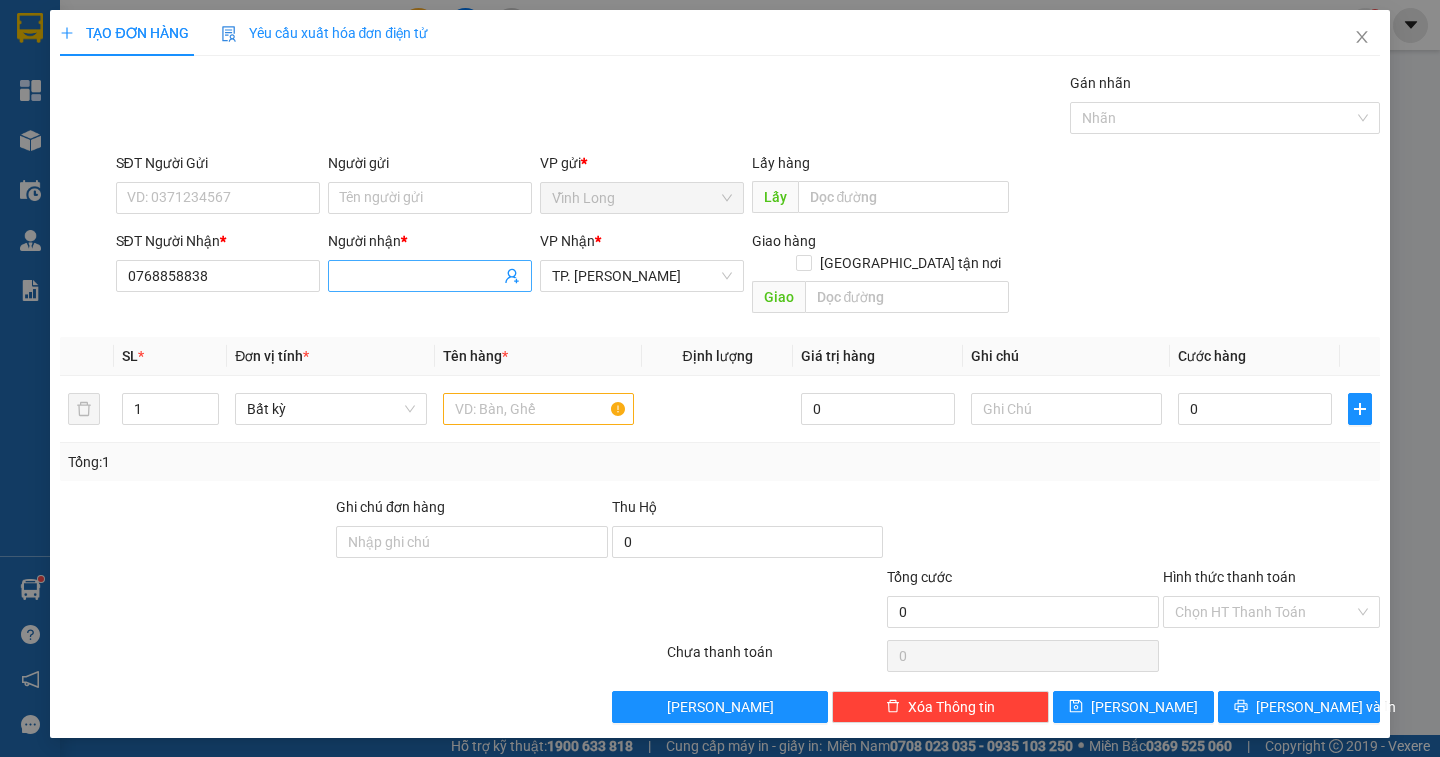 click on "Người nhận  *" at bounding box center [420, 276] 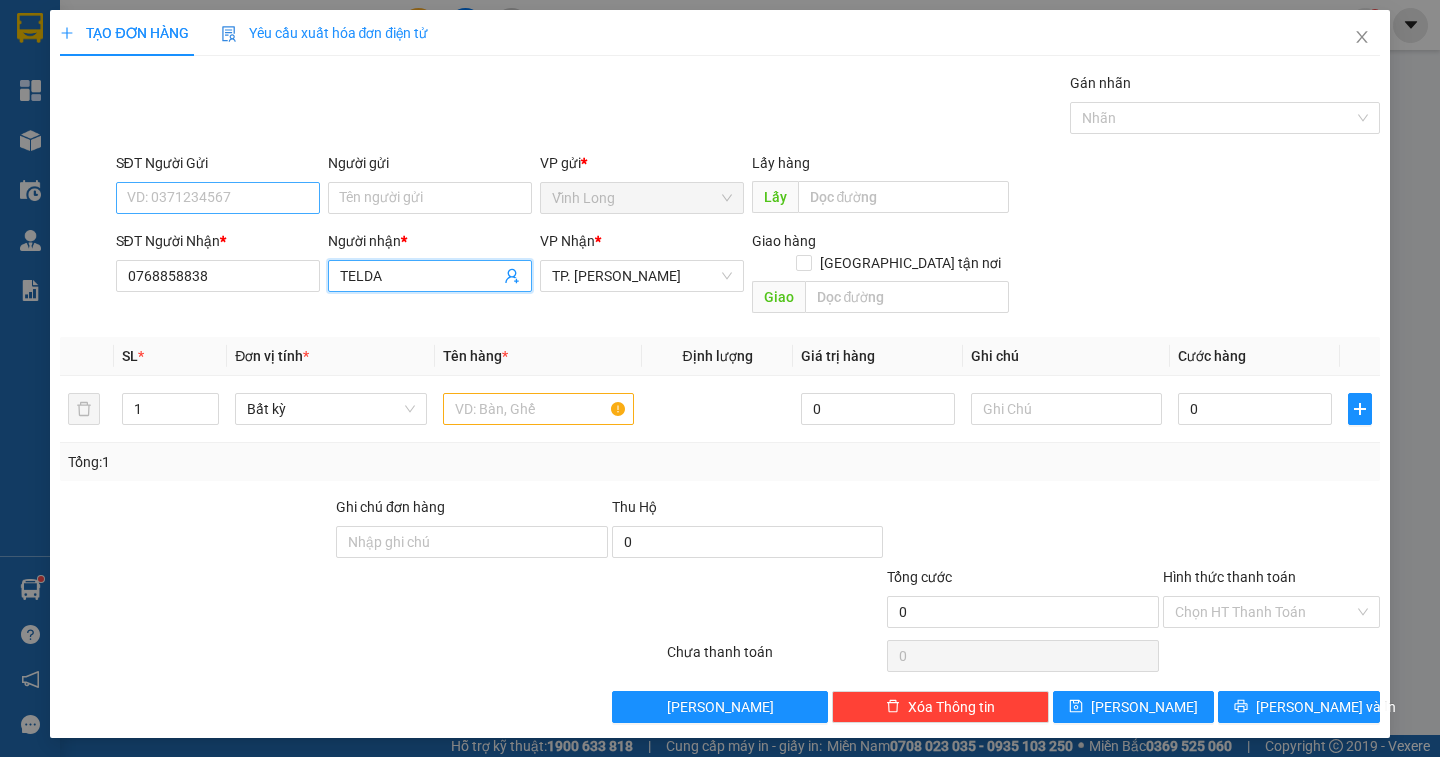 type on "TELDA" 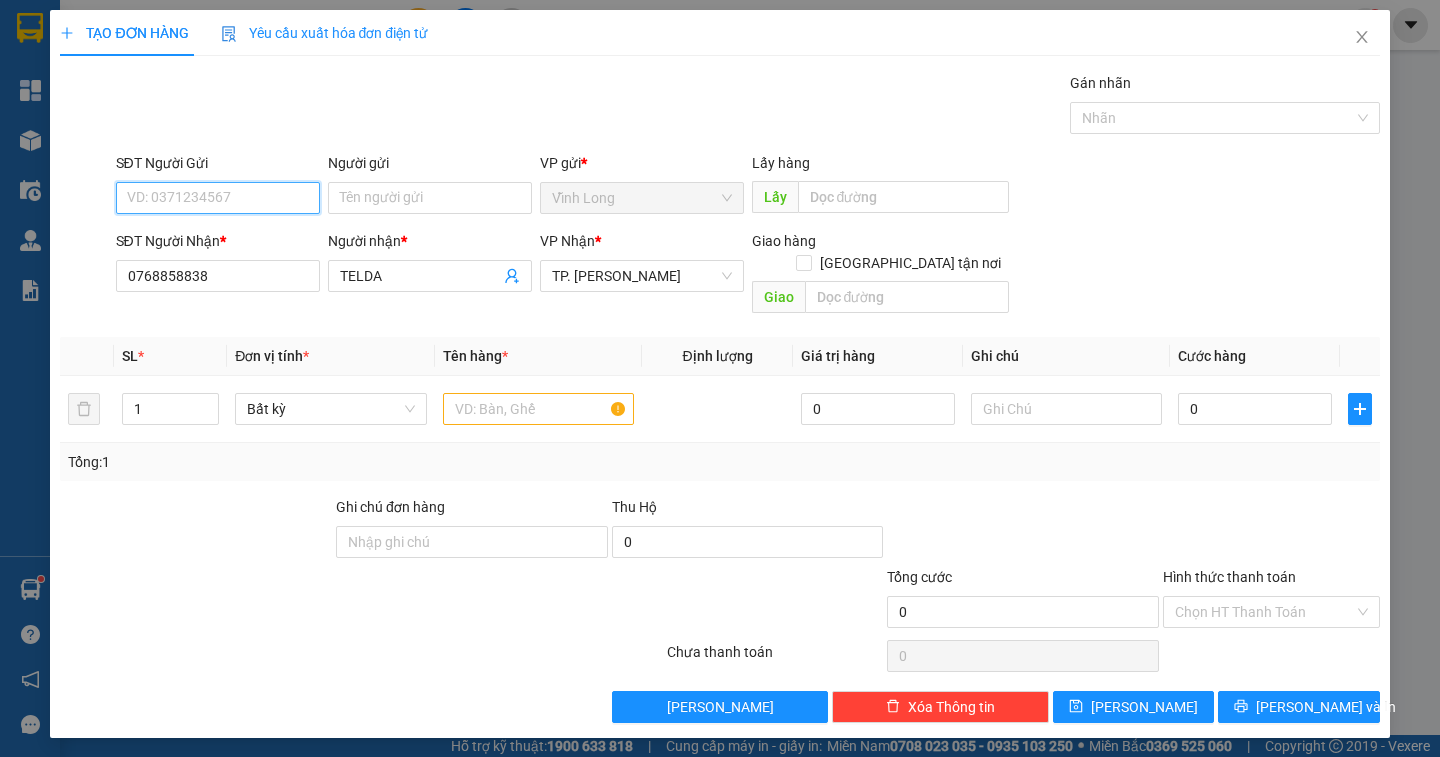 click on "SĐT Người Gửi" at bounding box center (218, 198) 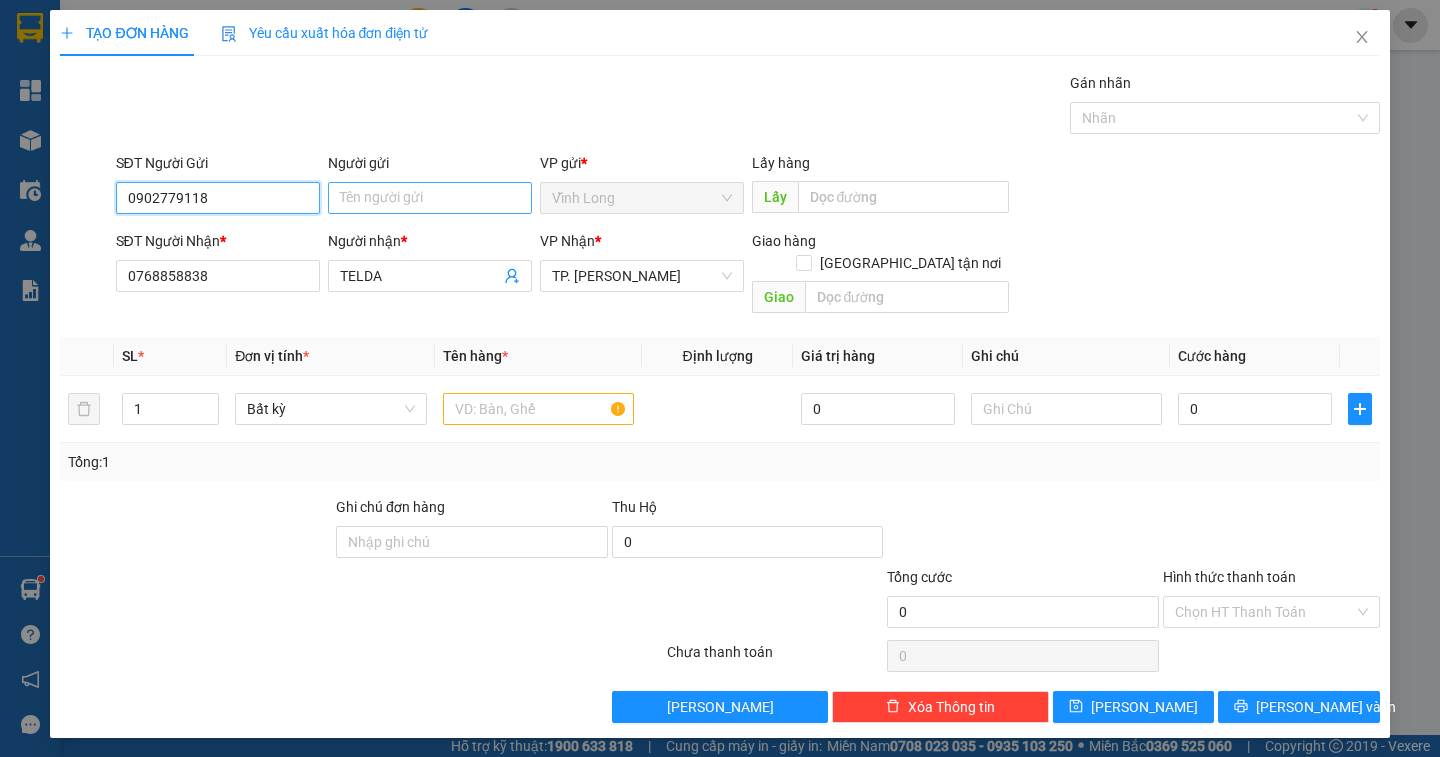 type on "0902779118" 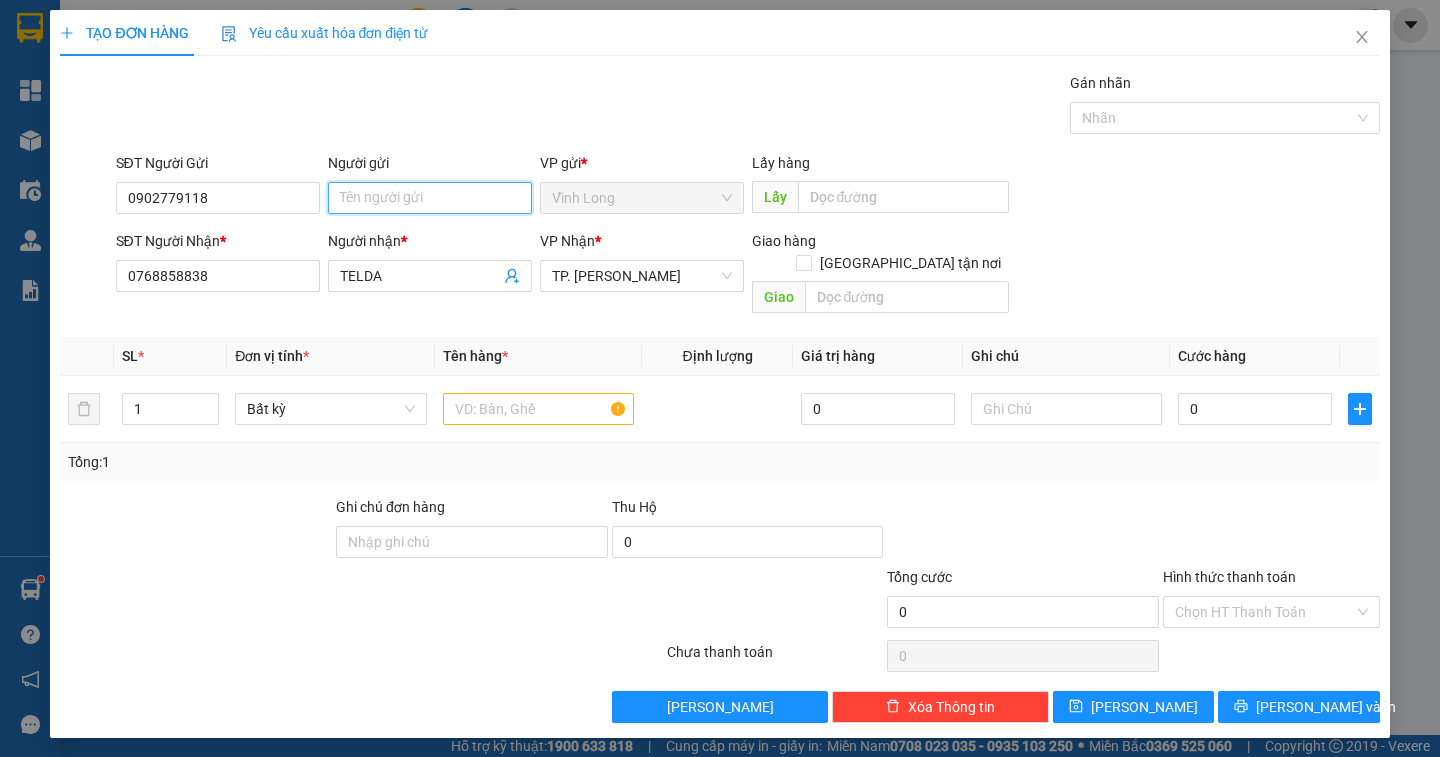click on "Người gửi" at bounding box center [430, 198] 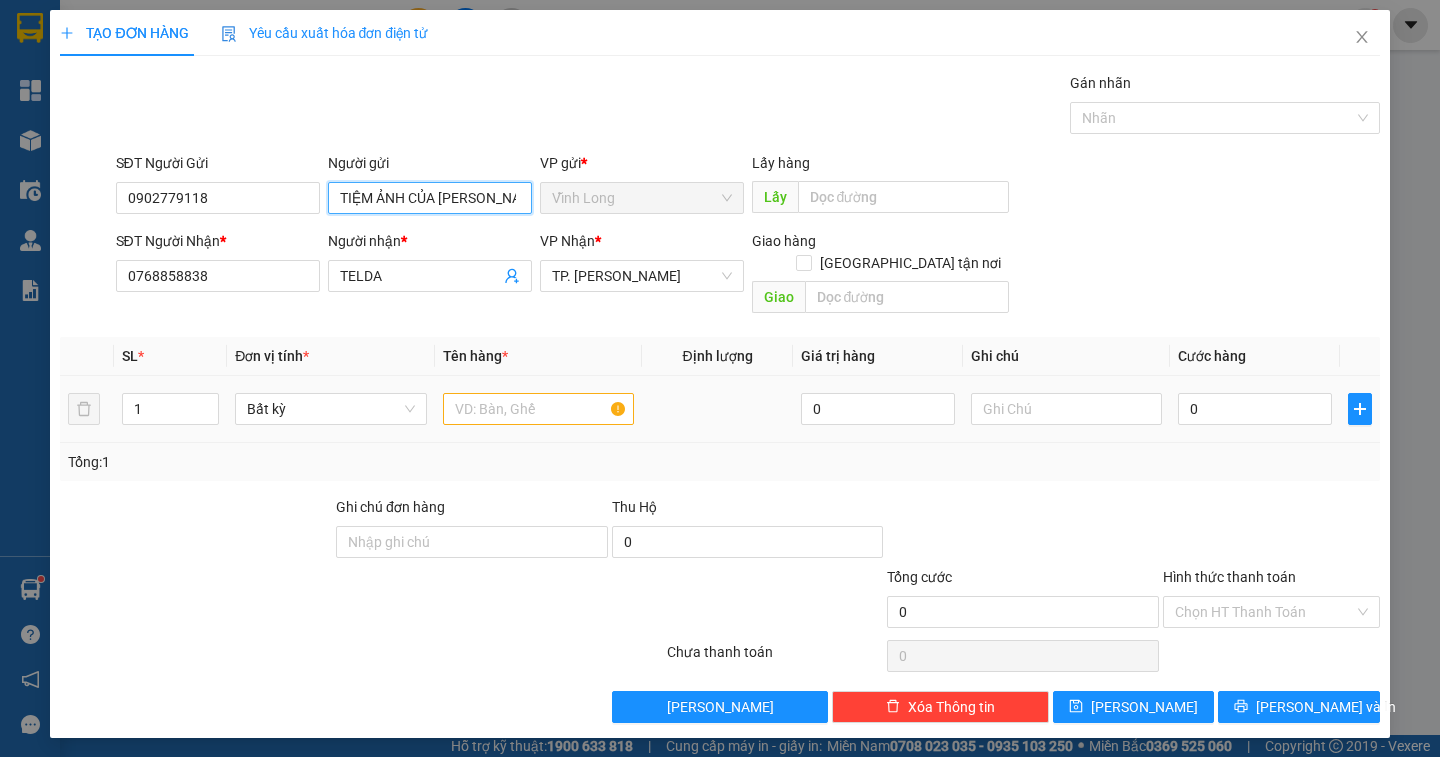 type on "TIỆM ẢNH CỦA SUN" 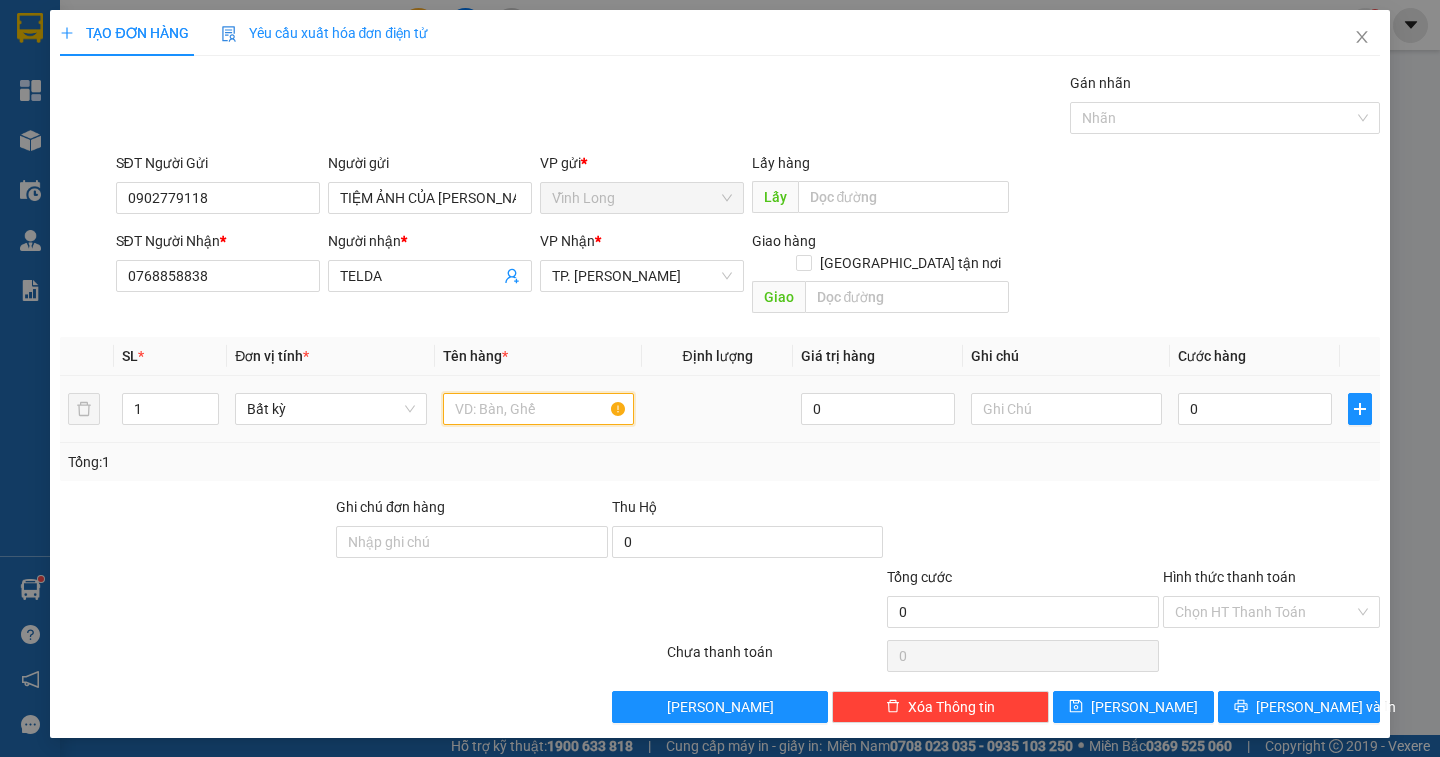 click at bounding box center [538, 409] 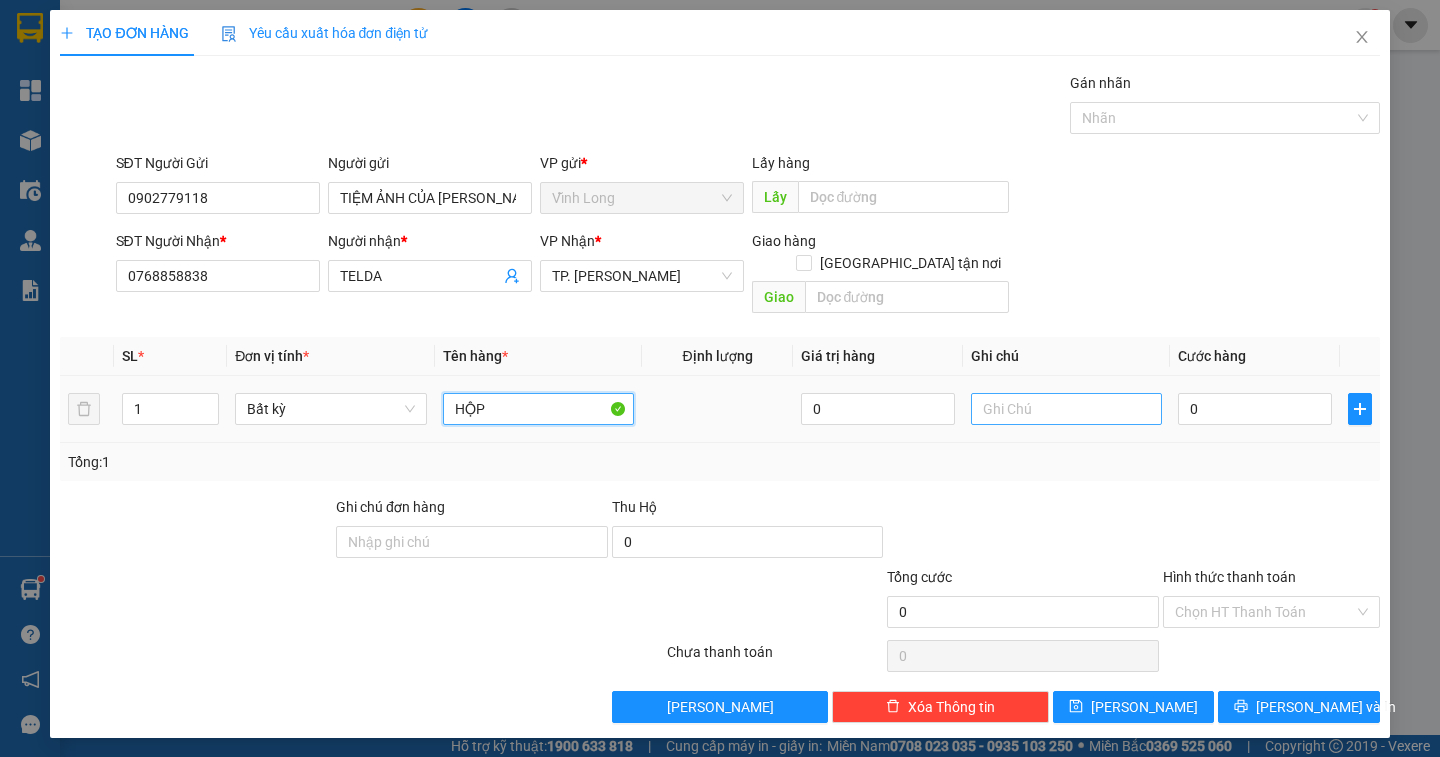 type on "HỘP" 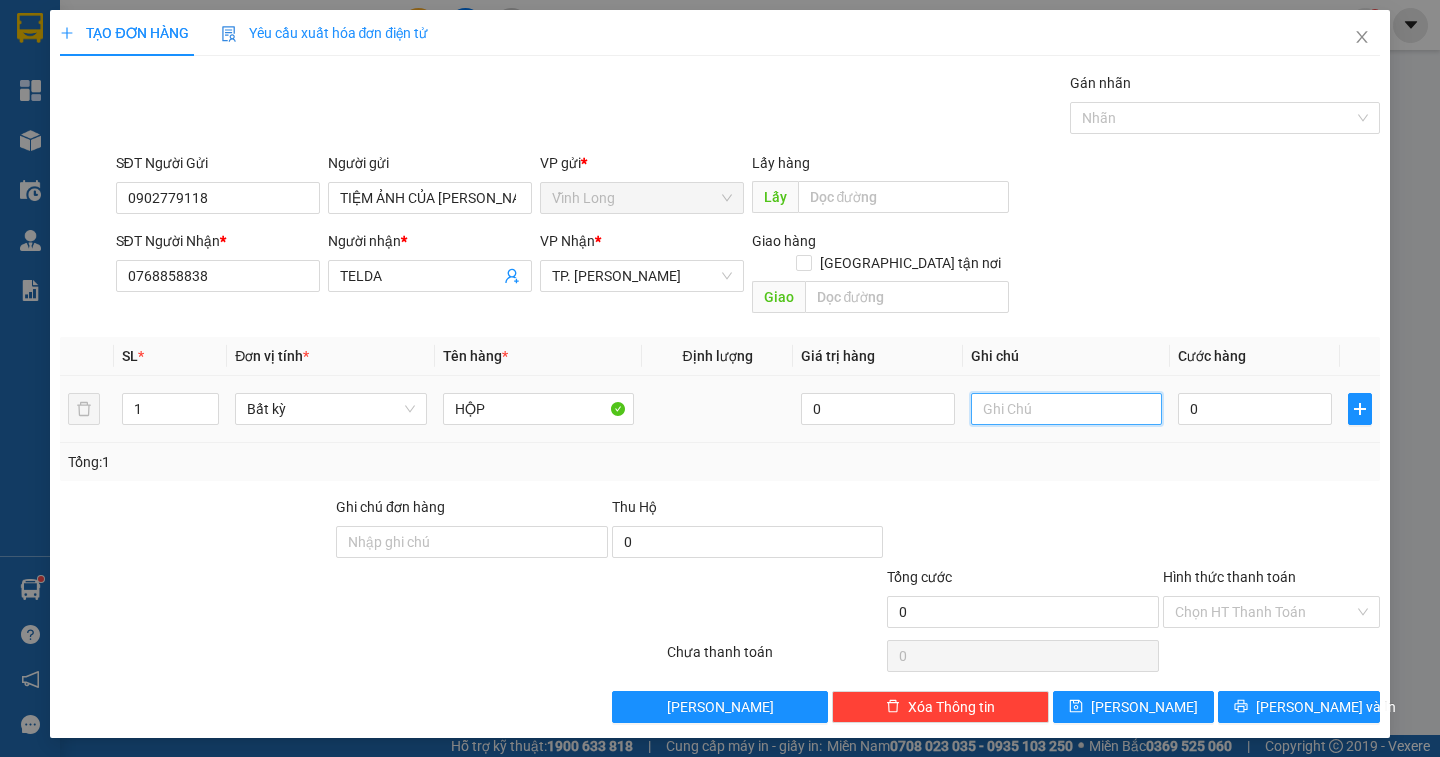 click at bounding box center [1066, 409] 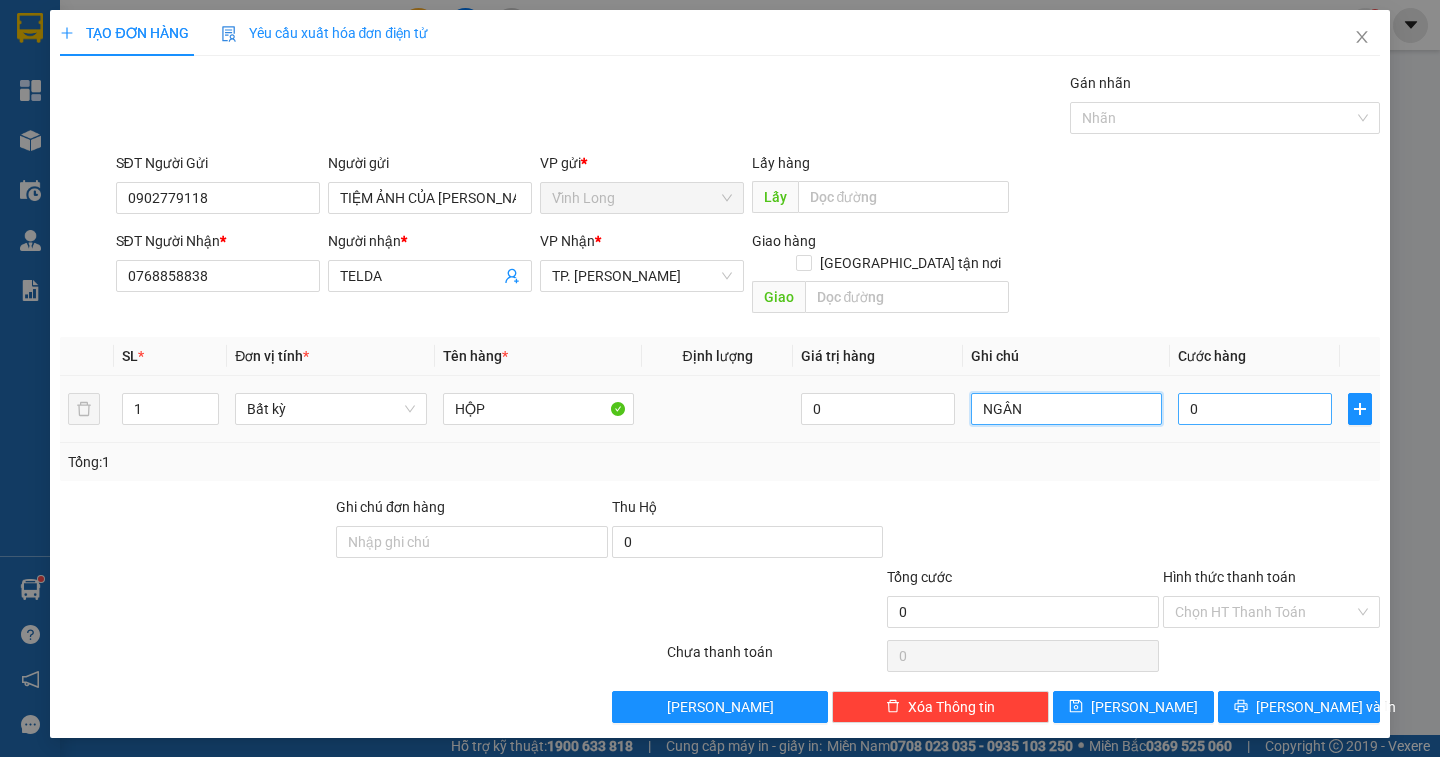 type on "NGÂN" 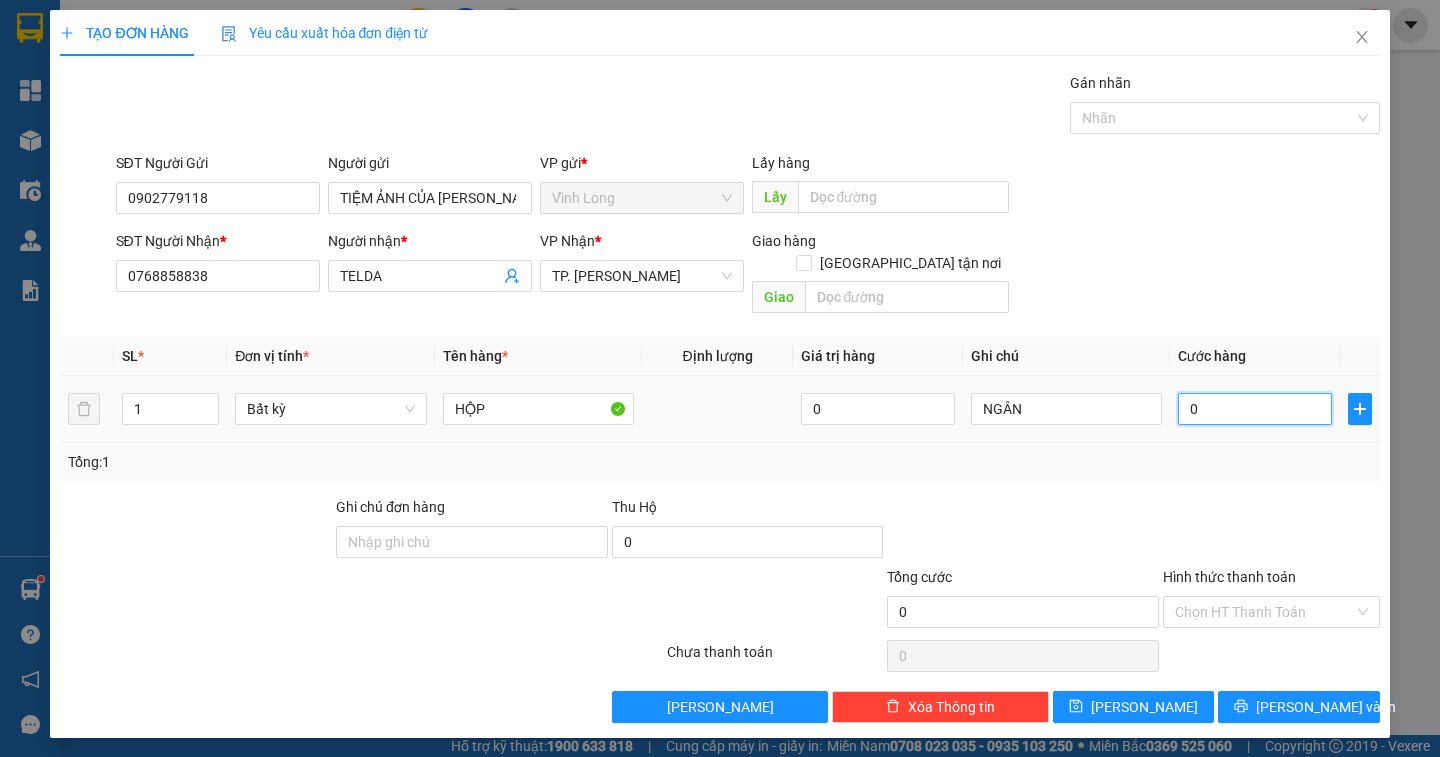click on "0" at bounding box center (1255, 409) 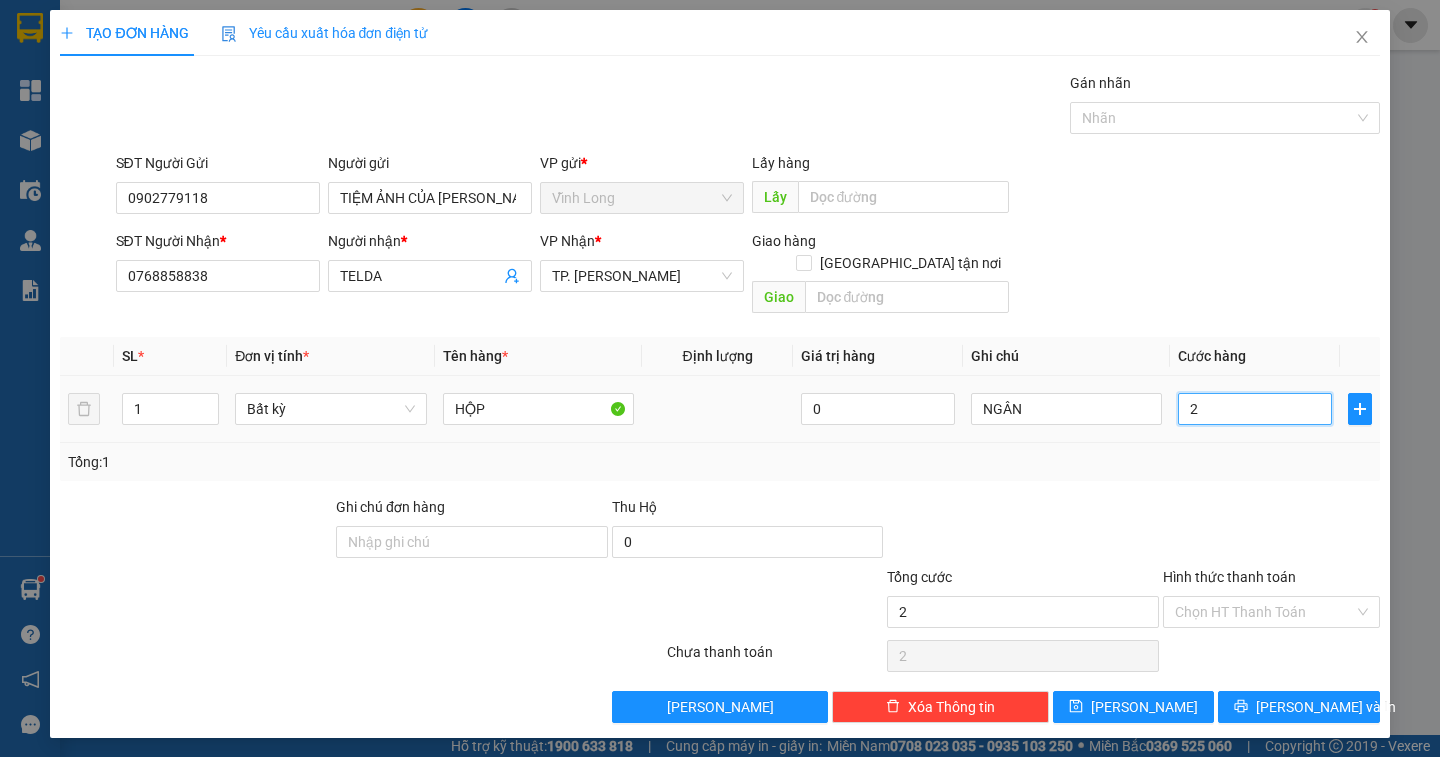 type on "20" 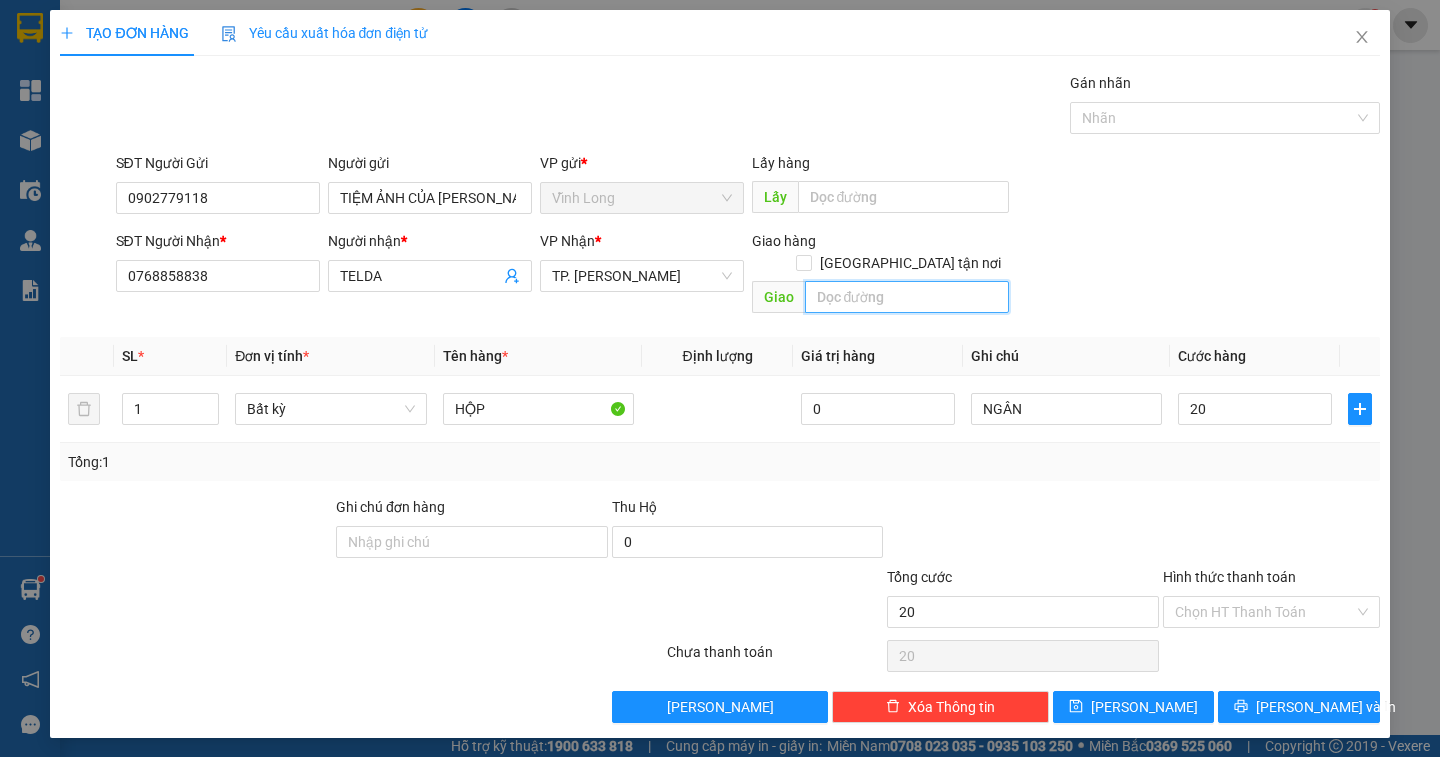 type on "20.000" 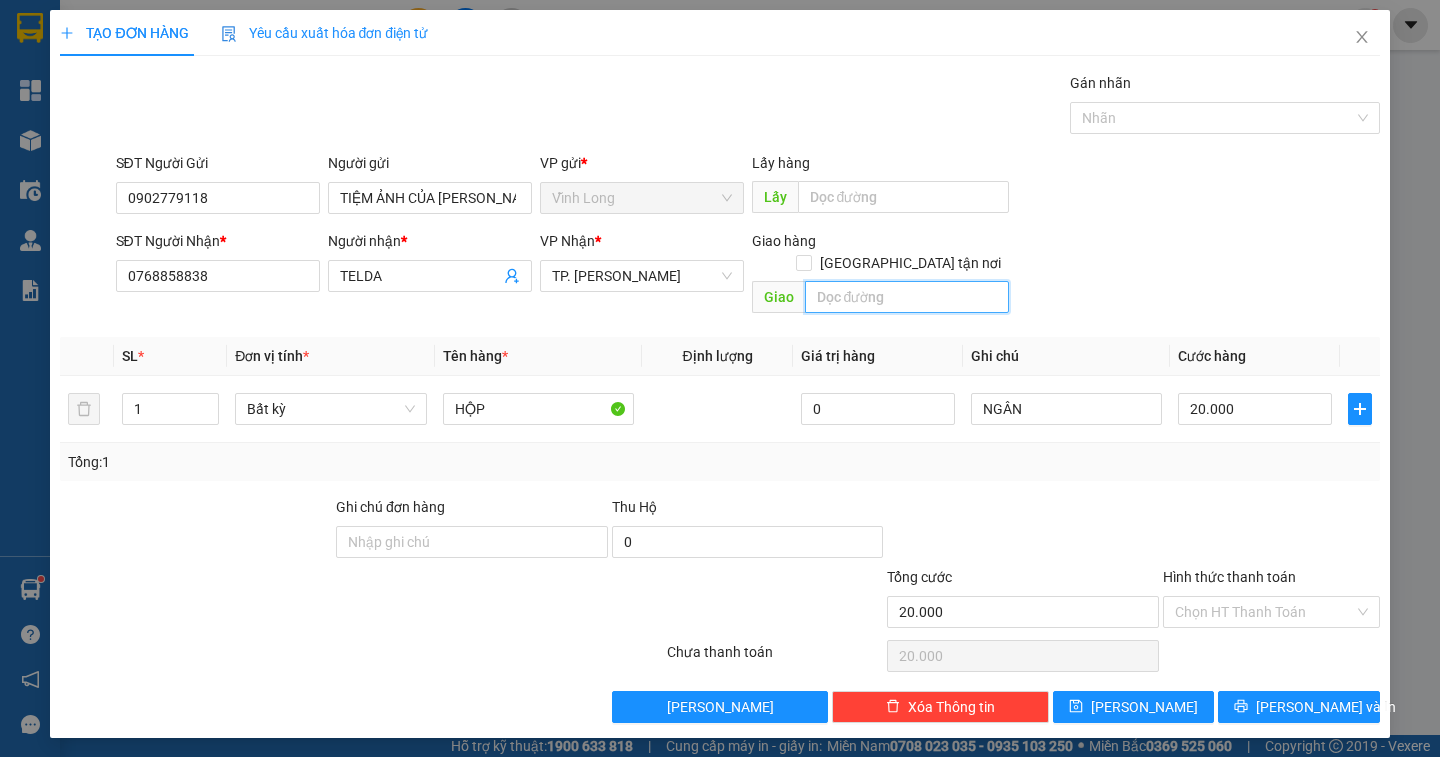 click at bounding box center [907, 297] 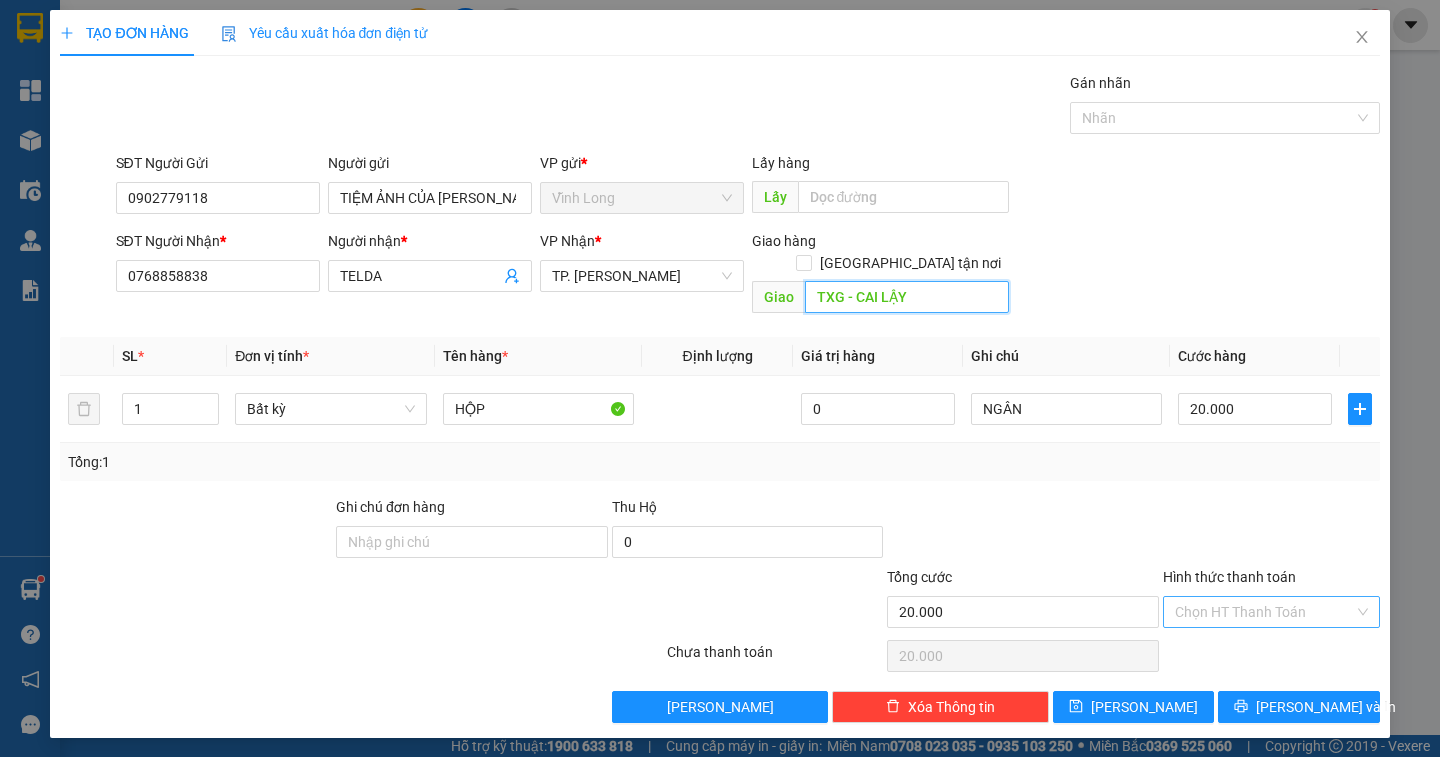 type on "TXG - CAI LẬY" 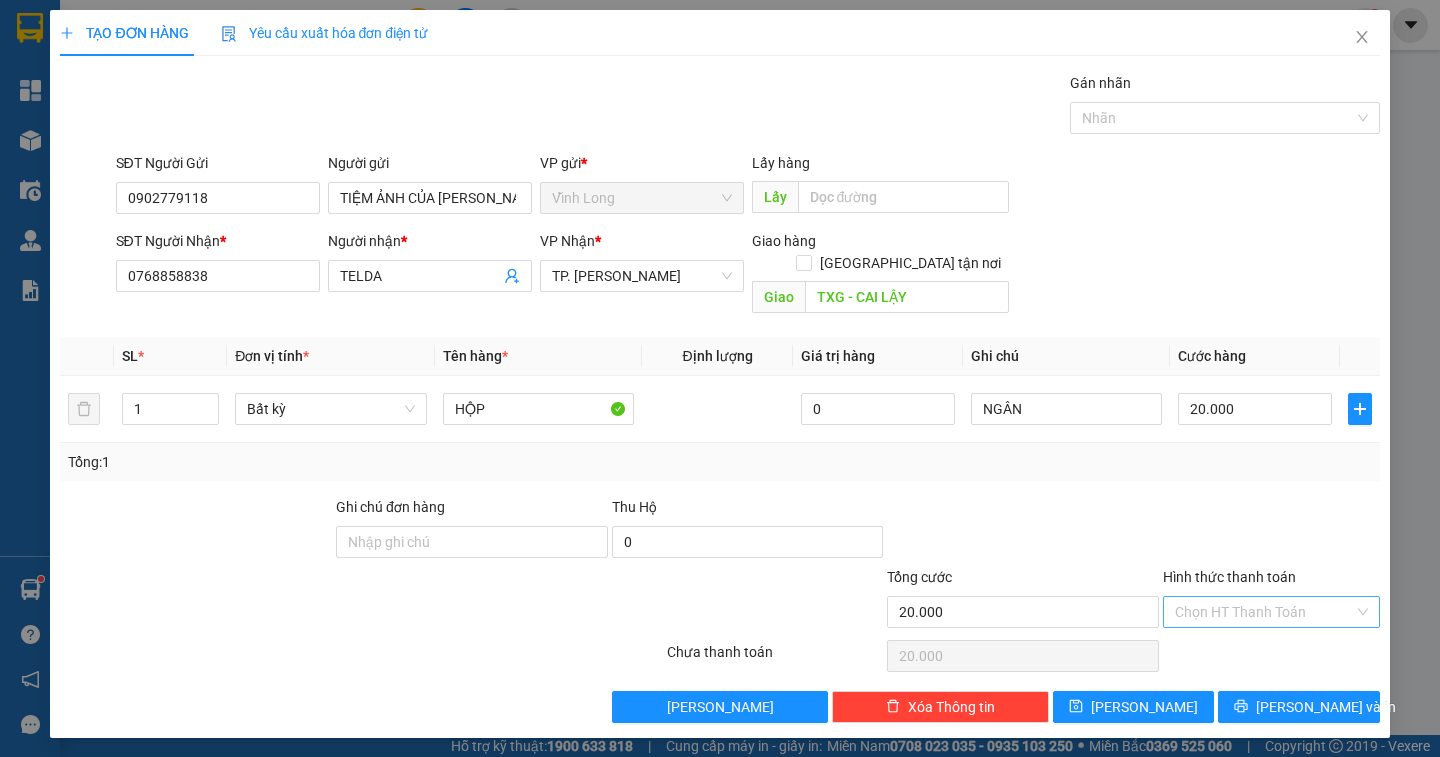 click on "Hình thức thanh toán" at bounding box center [1264, 612] 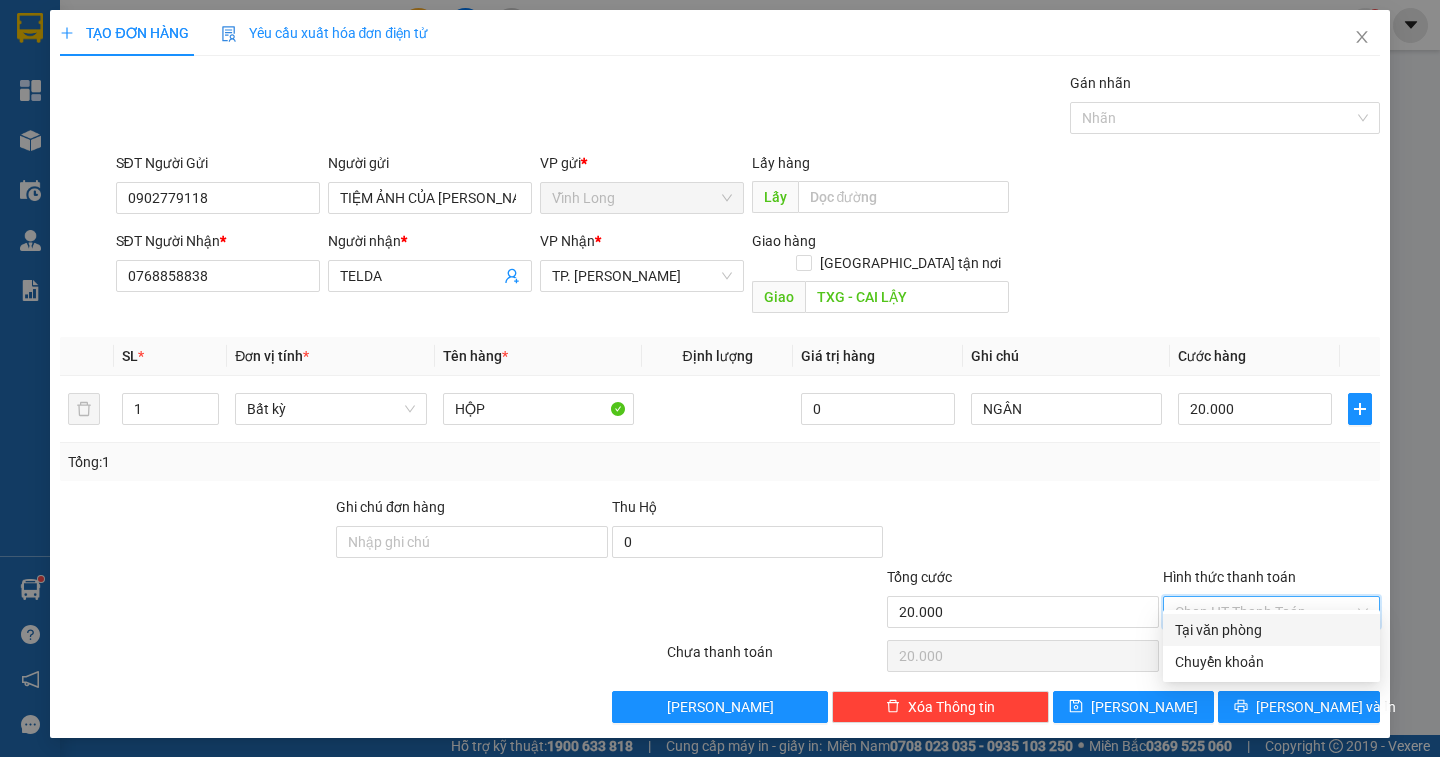 click on "Tại văn phòng" at bounding box center (1271, 630) 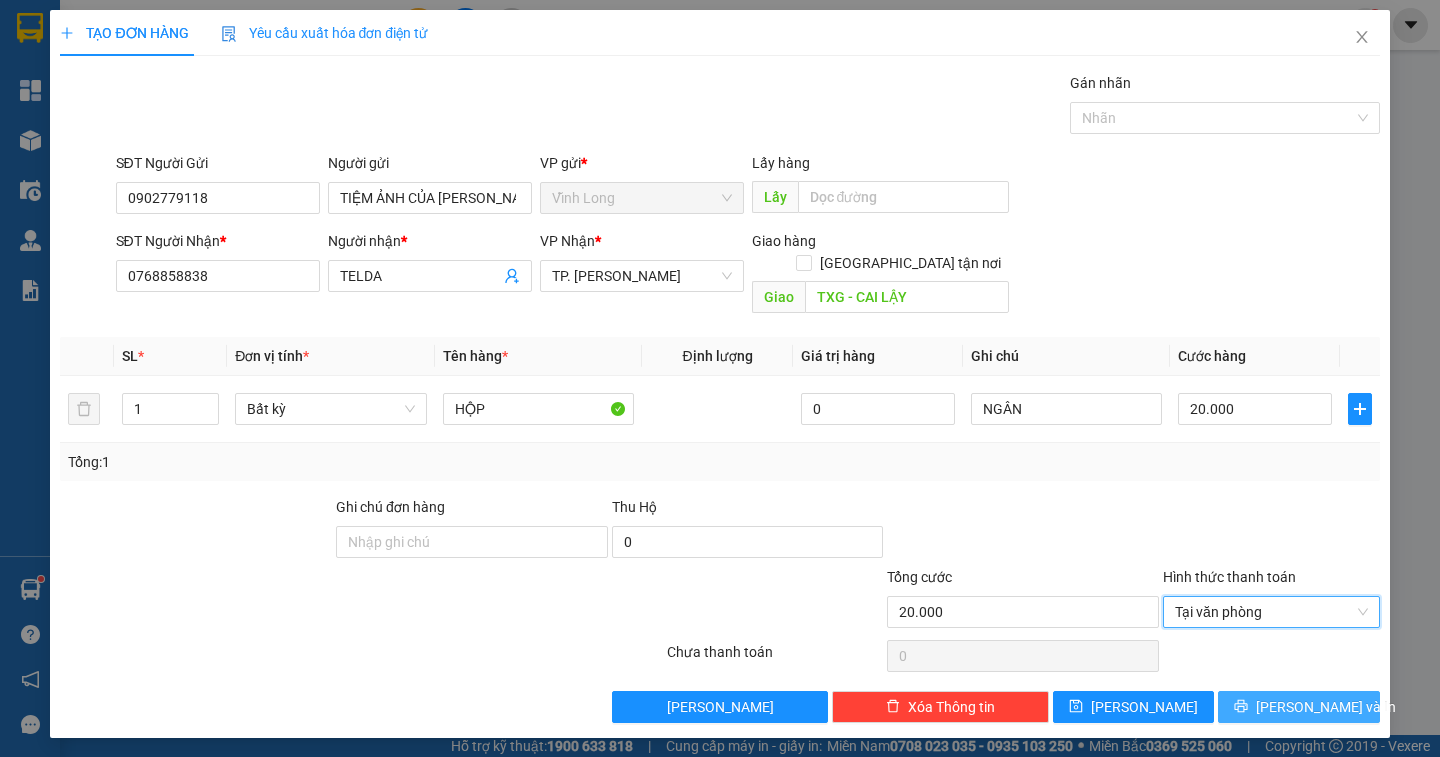 click on "[PERSON_NAME] và In" at bounding box center (1326, 707) 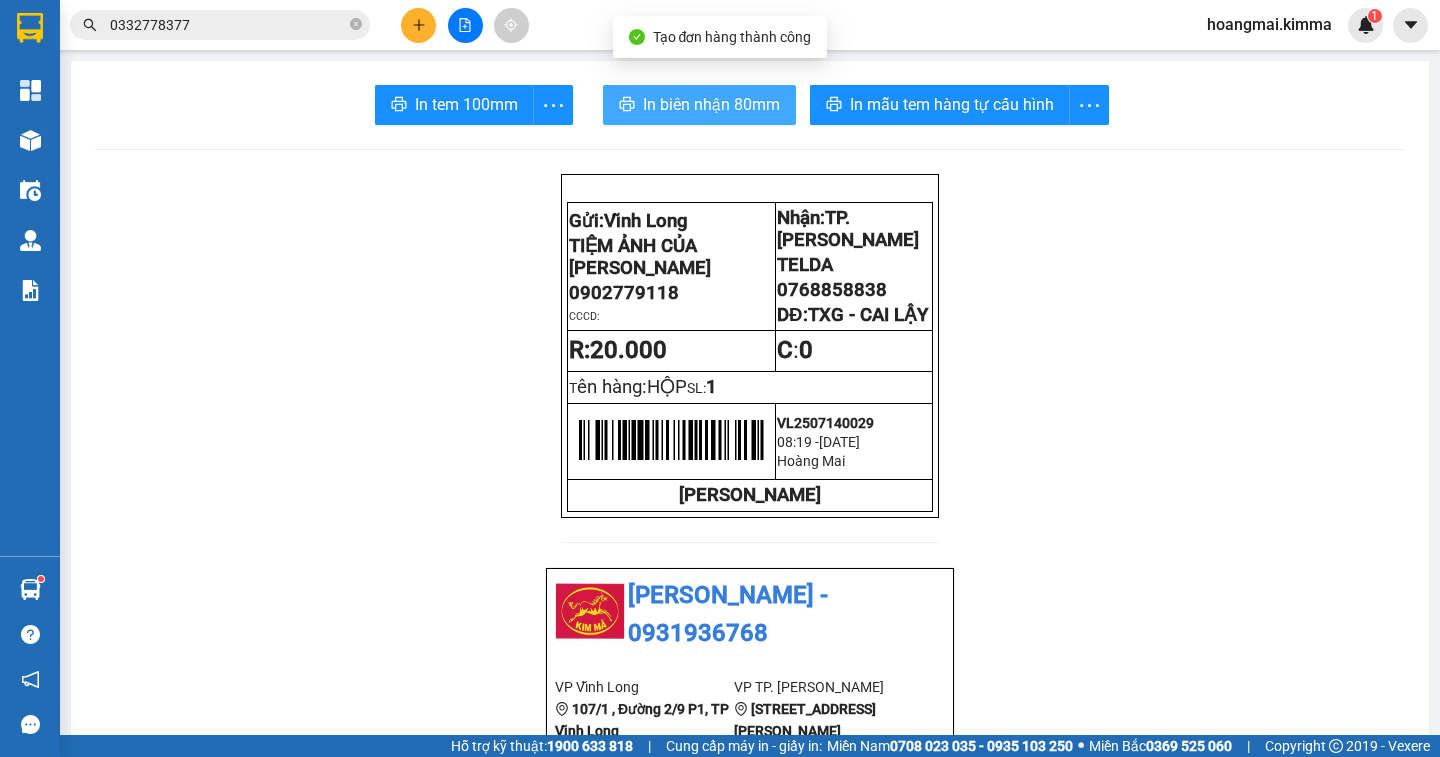 click on "In biên nhận 80mm" at bounding box center (711, 104) 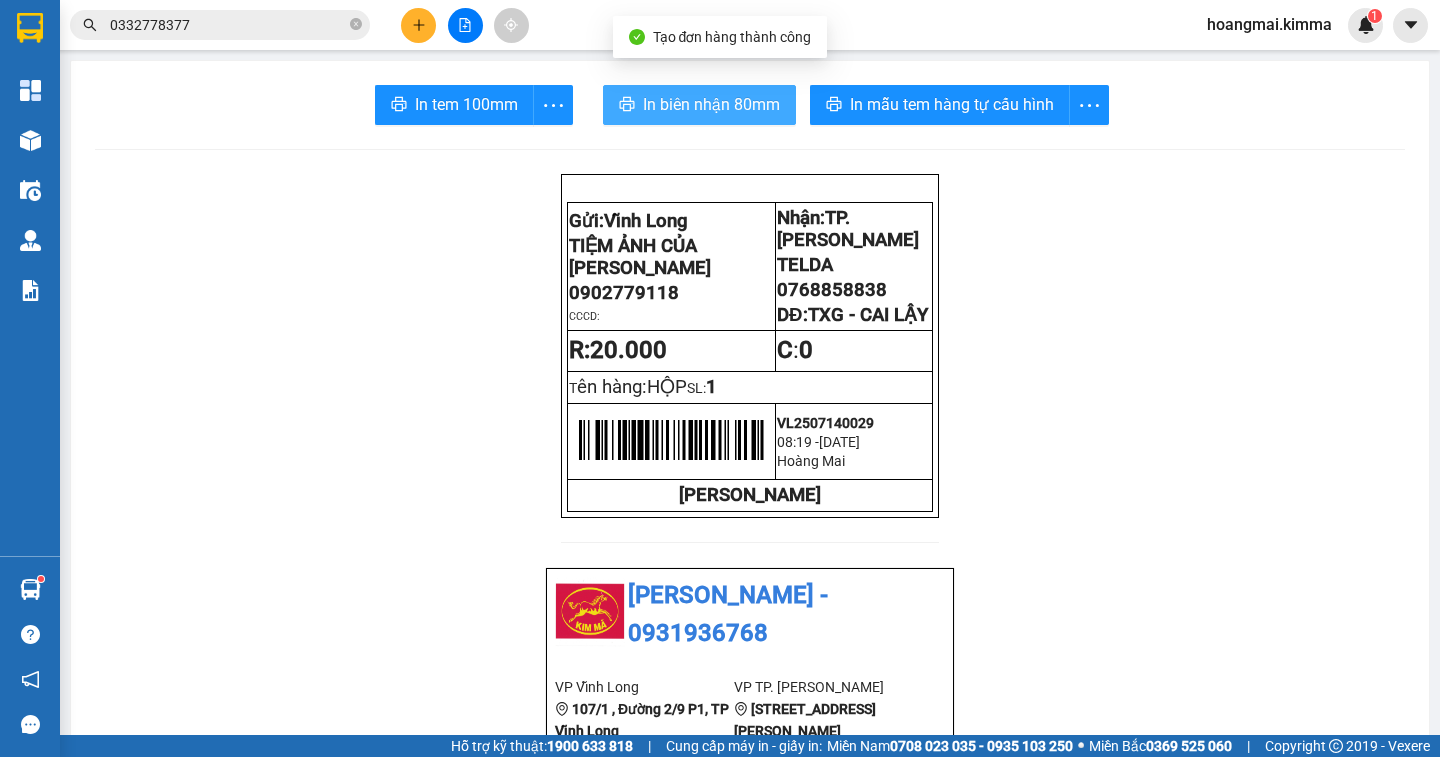 scroll, scrollTop: 0, scrollLeft: 0, axis: both 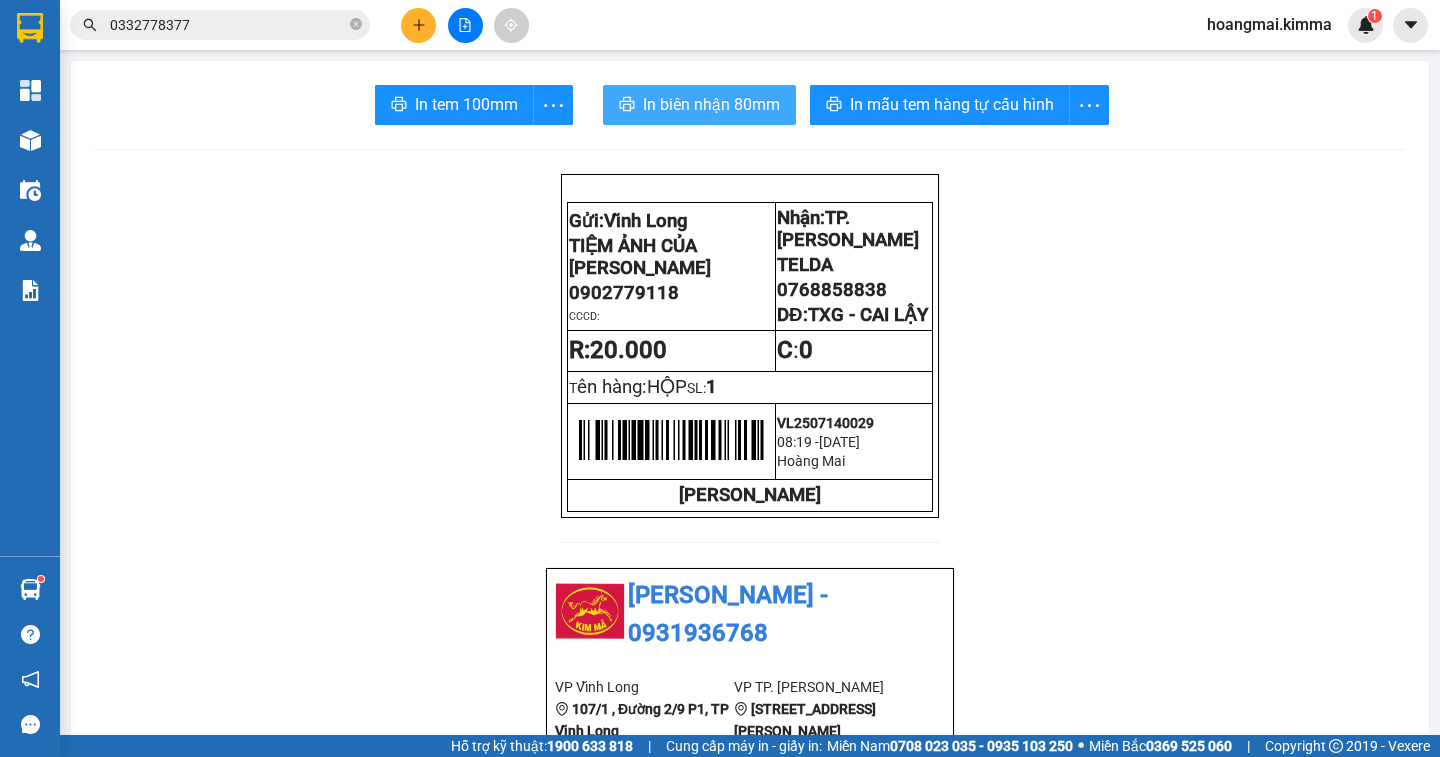 click on "In biên nhận 80mm" at bounding box center [711, 104] 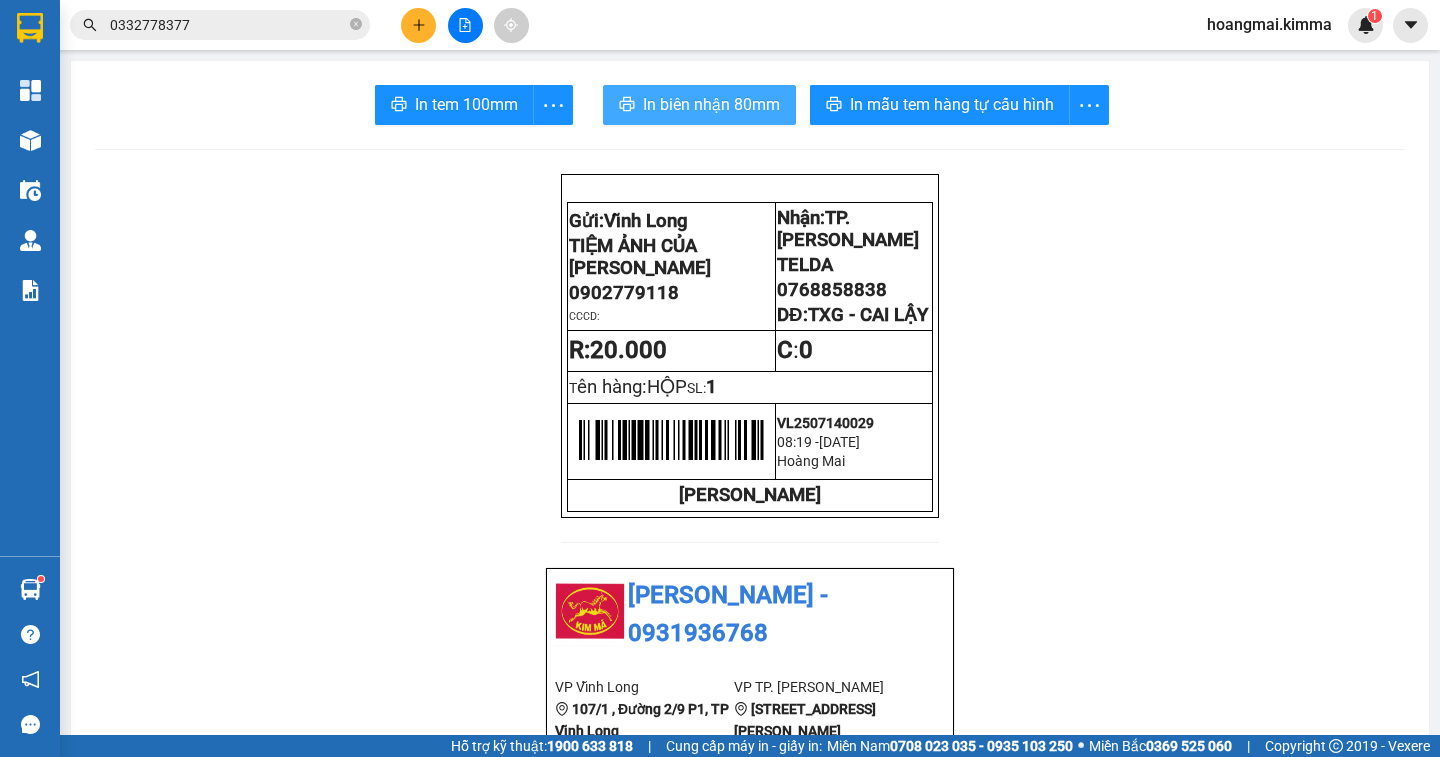 scroll, scrollTop: 0, scrollLeft: 0, axis: both 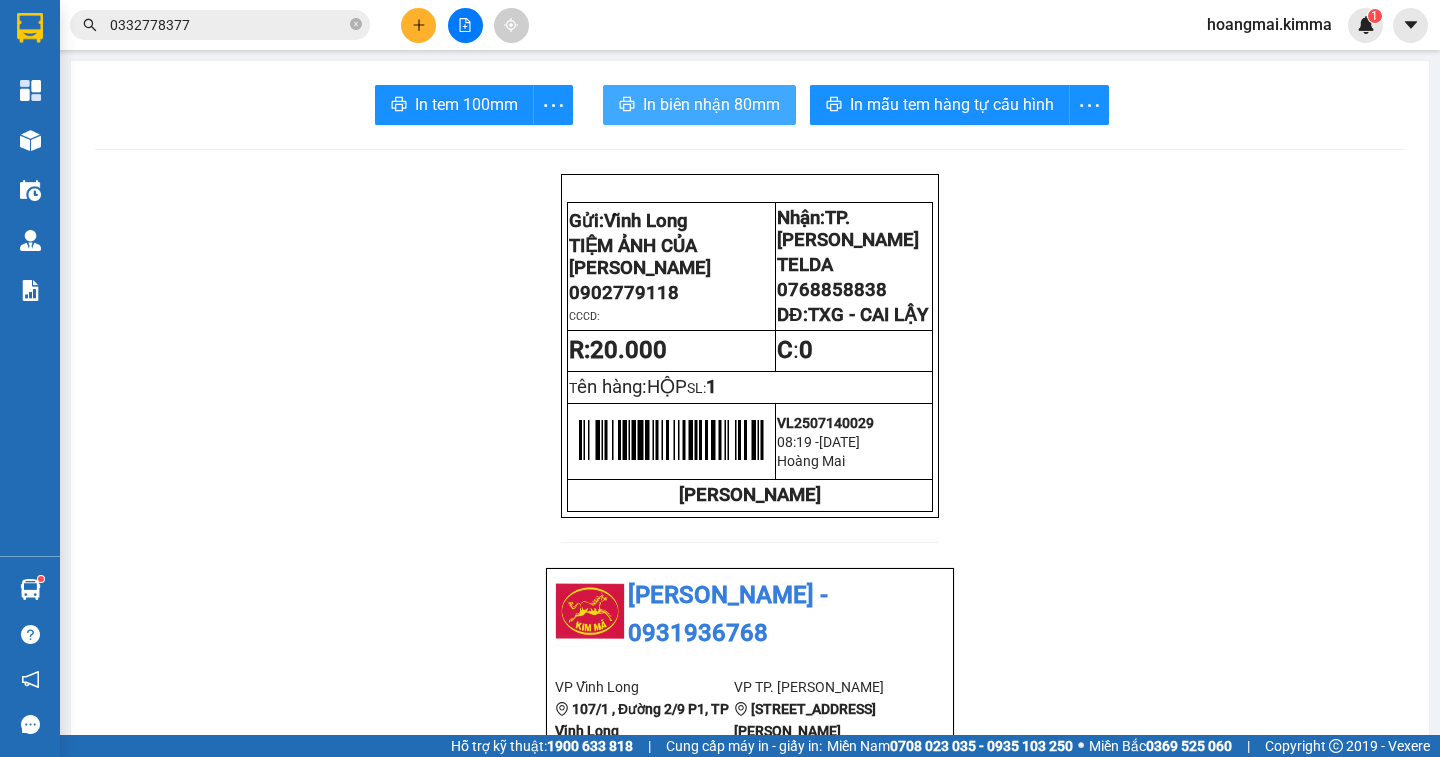click on "In biên nhận 80mm" at bounding box center (711, 104) 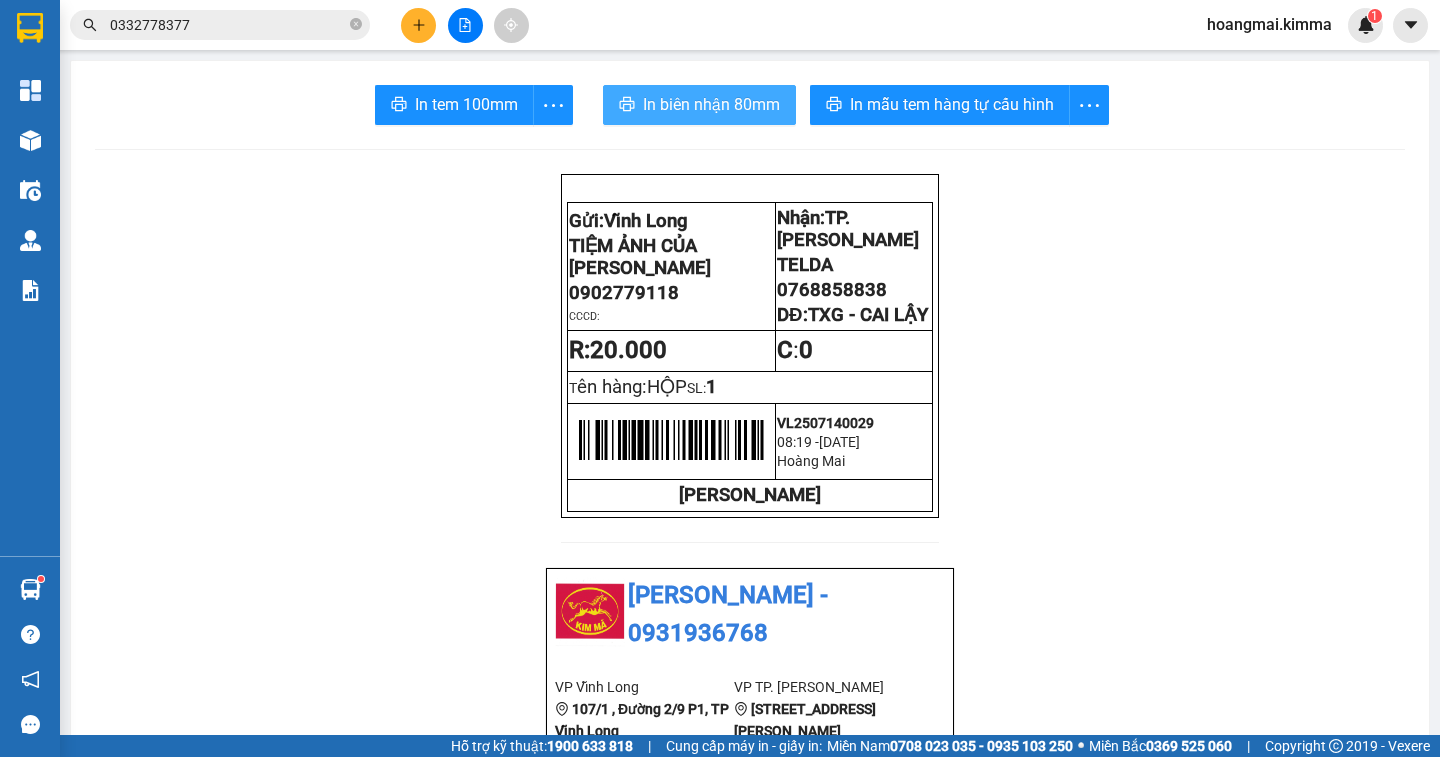 scroll, scrollTop: 0, scrollLeft: 0, axis: both 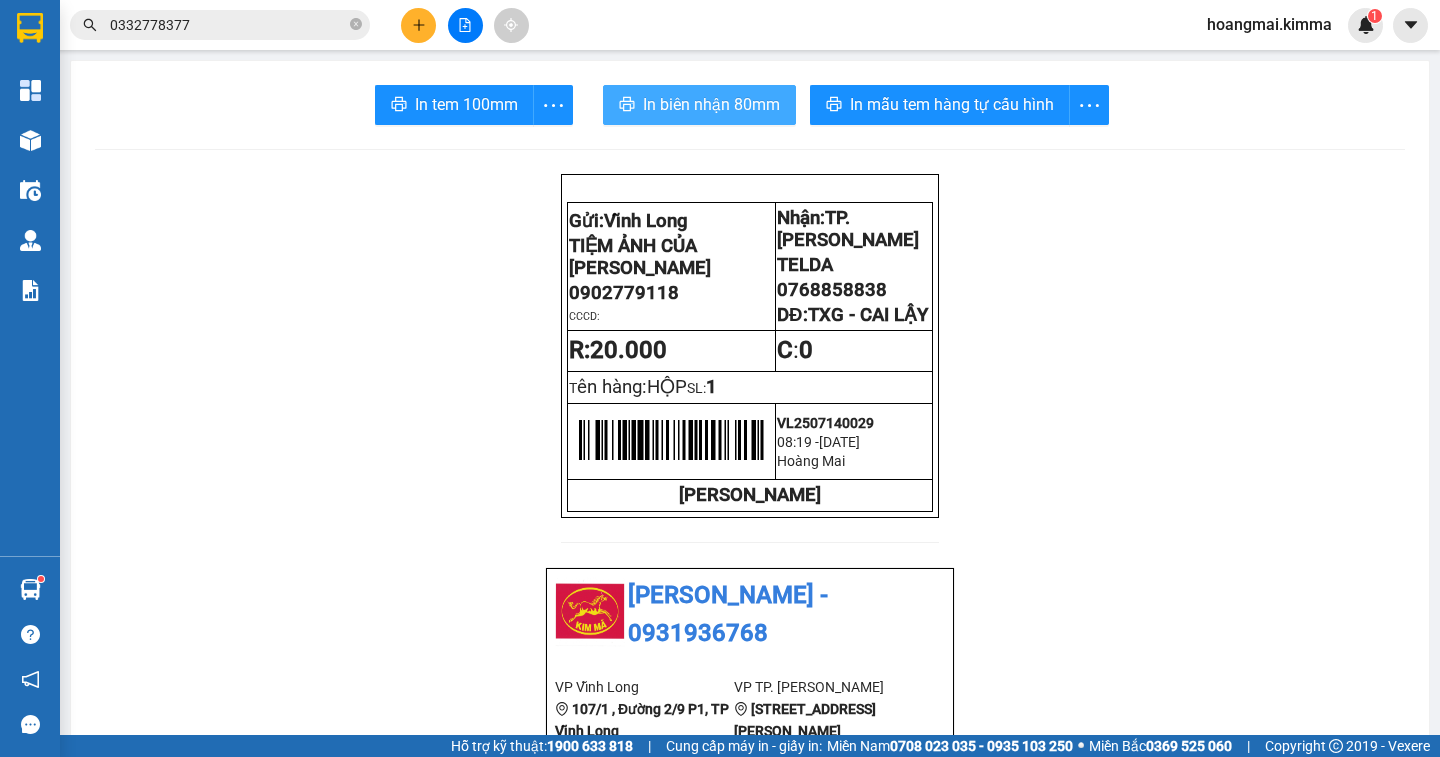click on "In biên nhận 80mm" at bounding box center (711, 104) 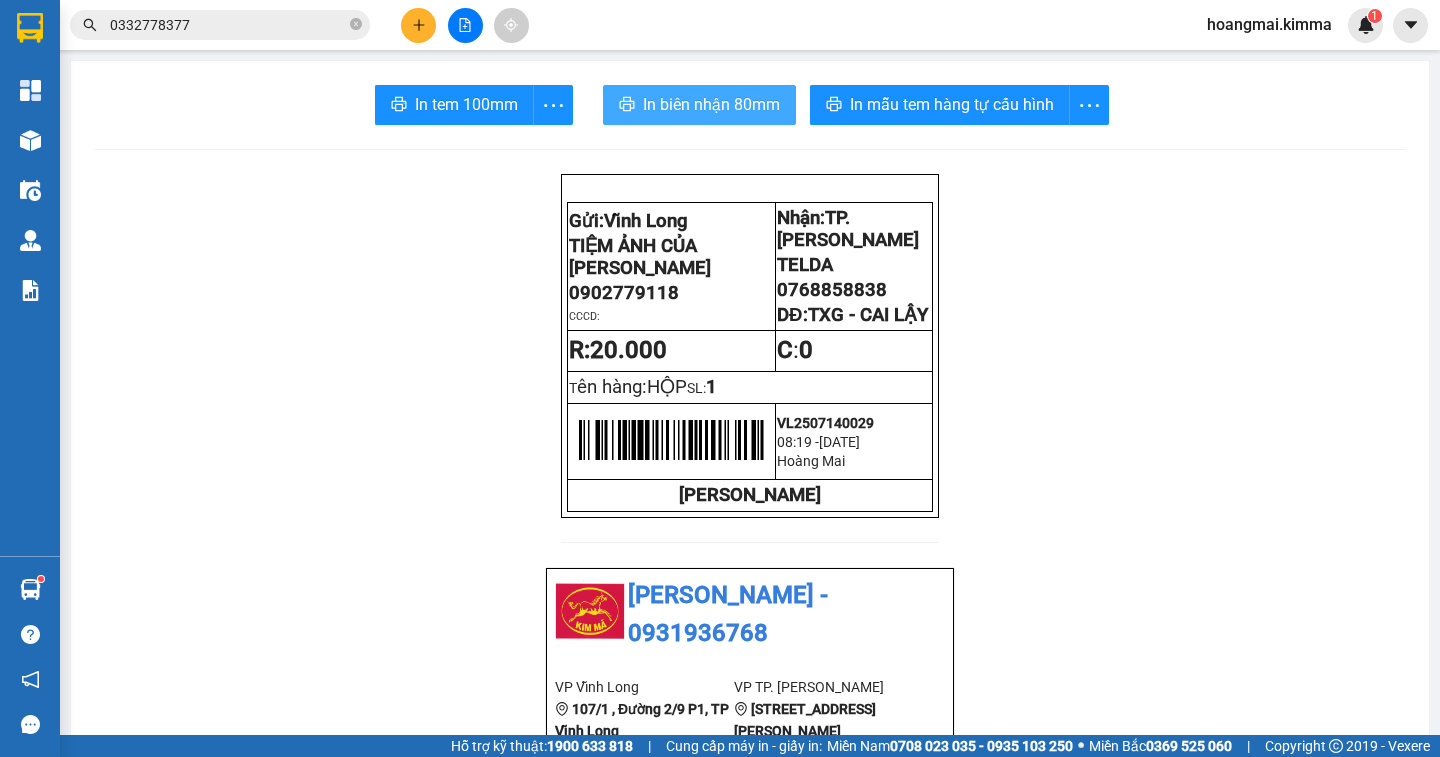 scroll, scrollTop: 0, scrollLeft: 0, axis: both 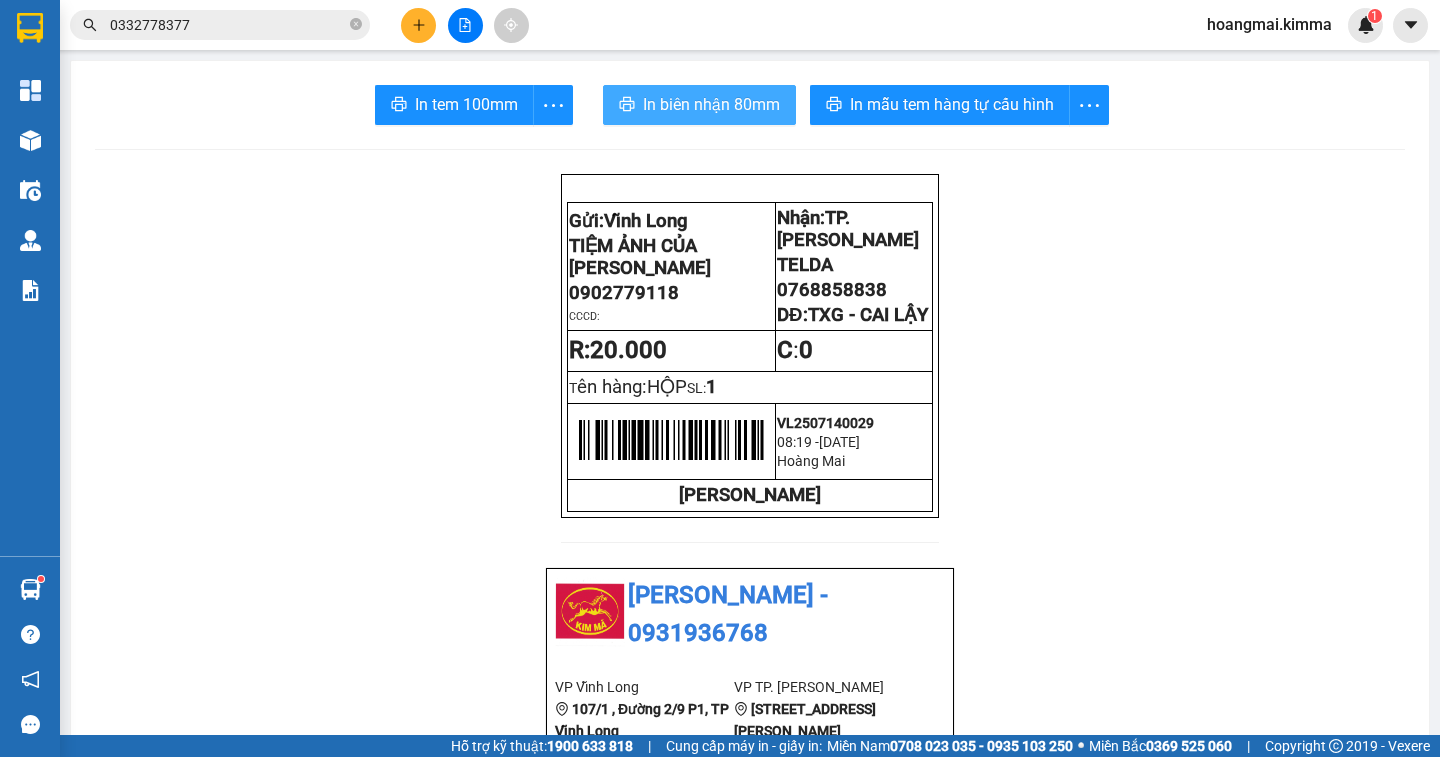 click on "In biên nhận 80mm" at bounding box center [711, 104] 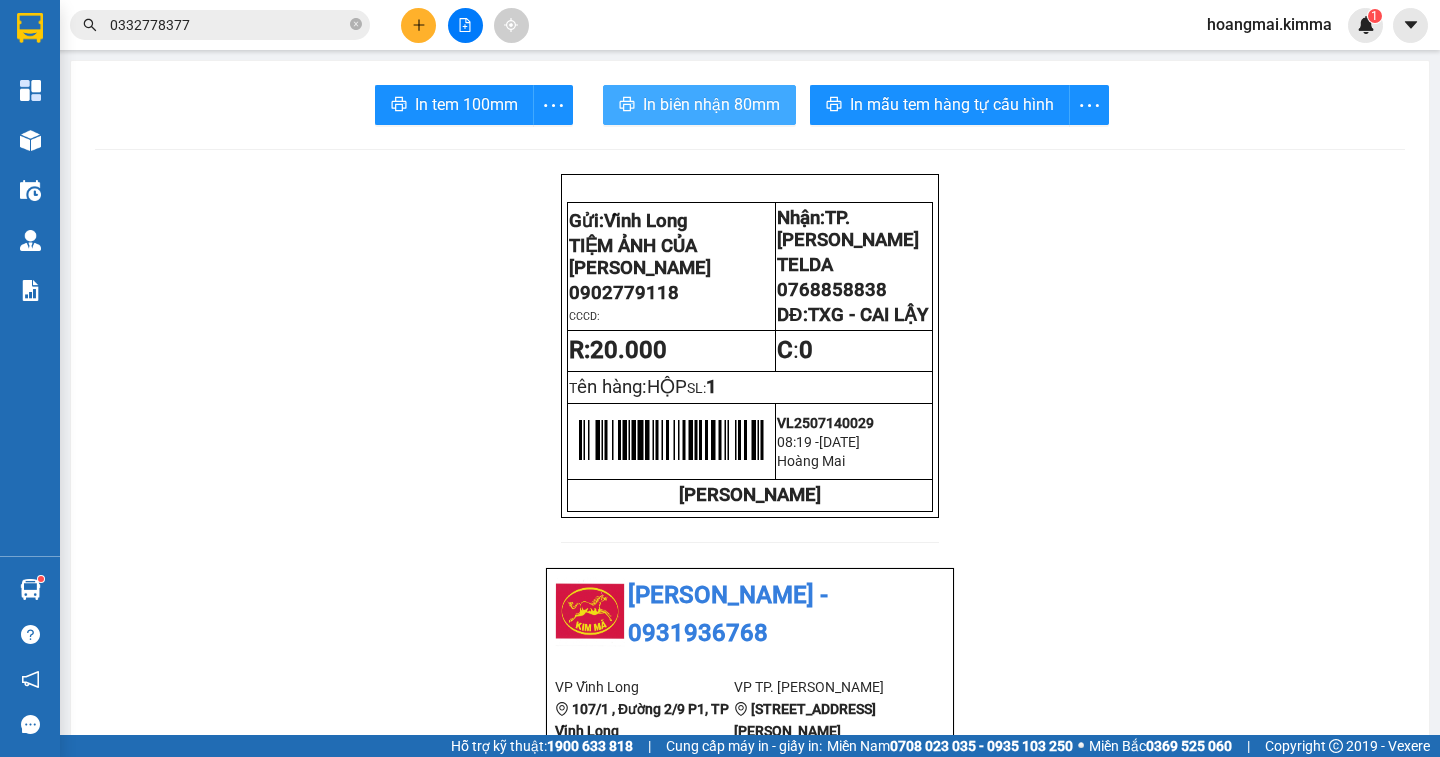 scroll, scrollTop: 0, scrollLeft: 0, axis: both 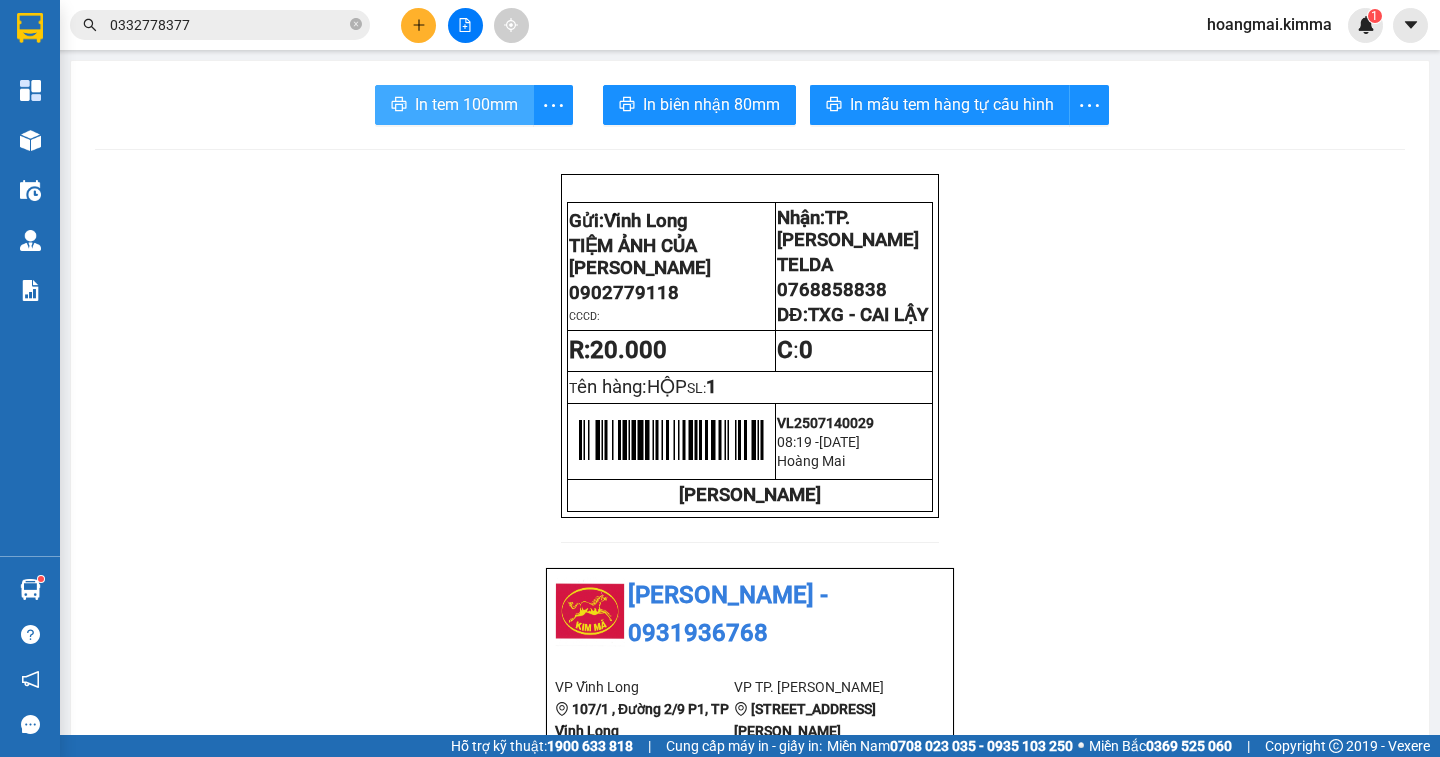 click on "In tem 100mm" at bounding box center [466, 104] 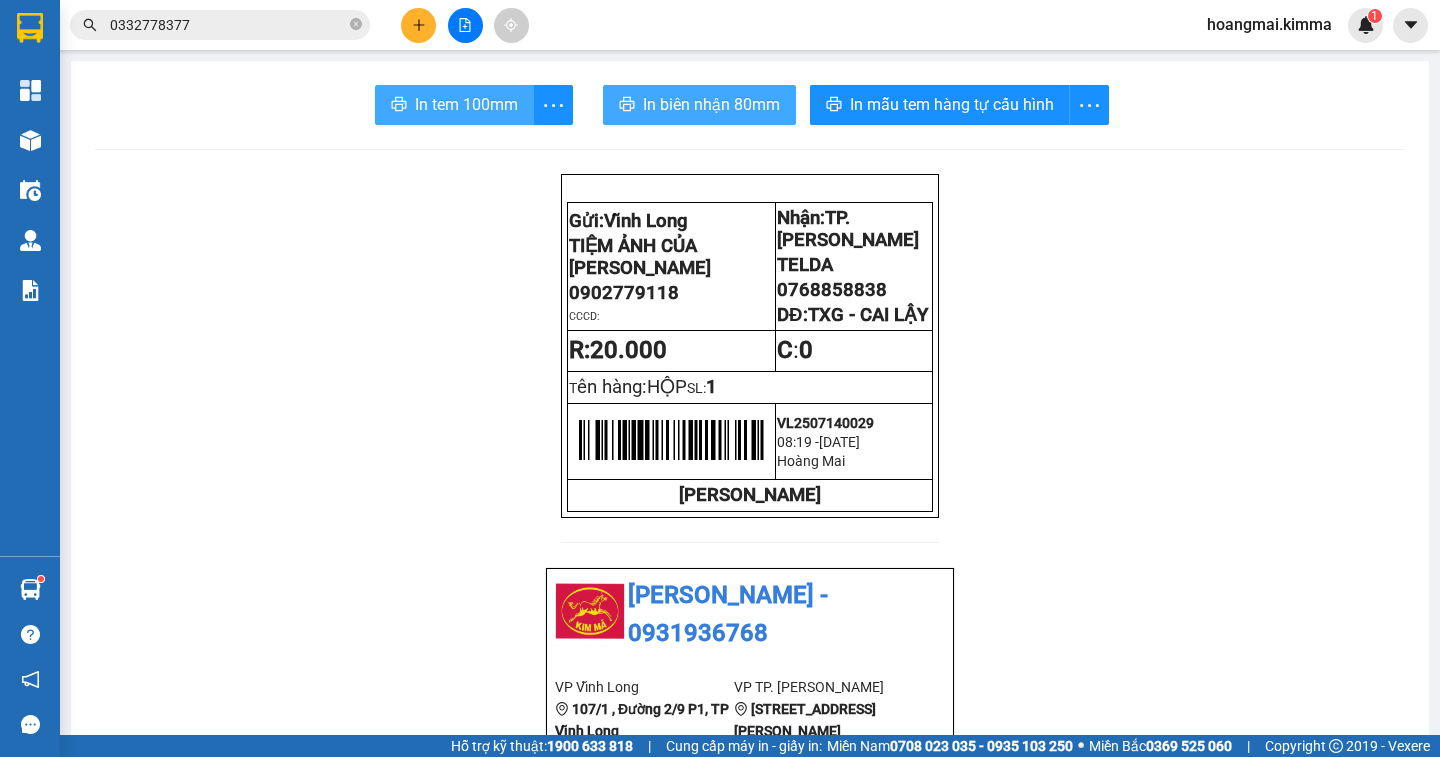 scroll, scrollTop: 0, scrollLeft: 0, axis: both 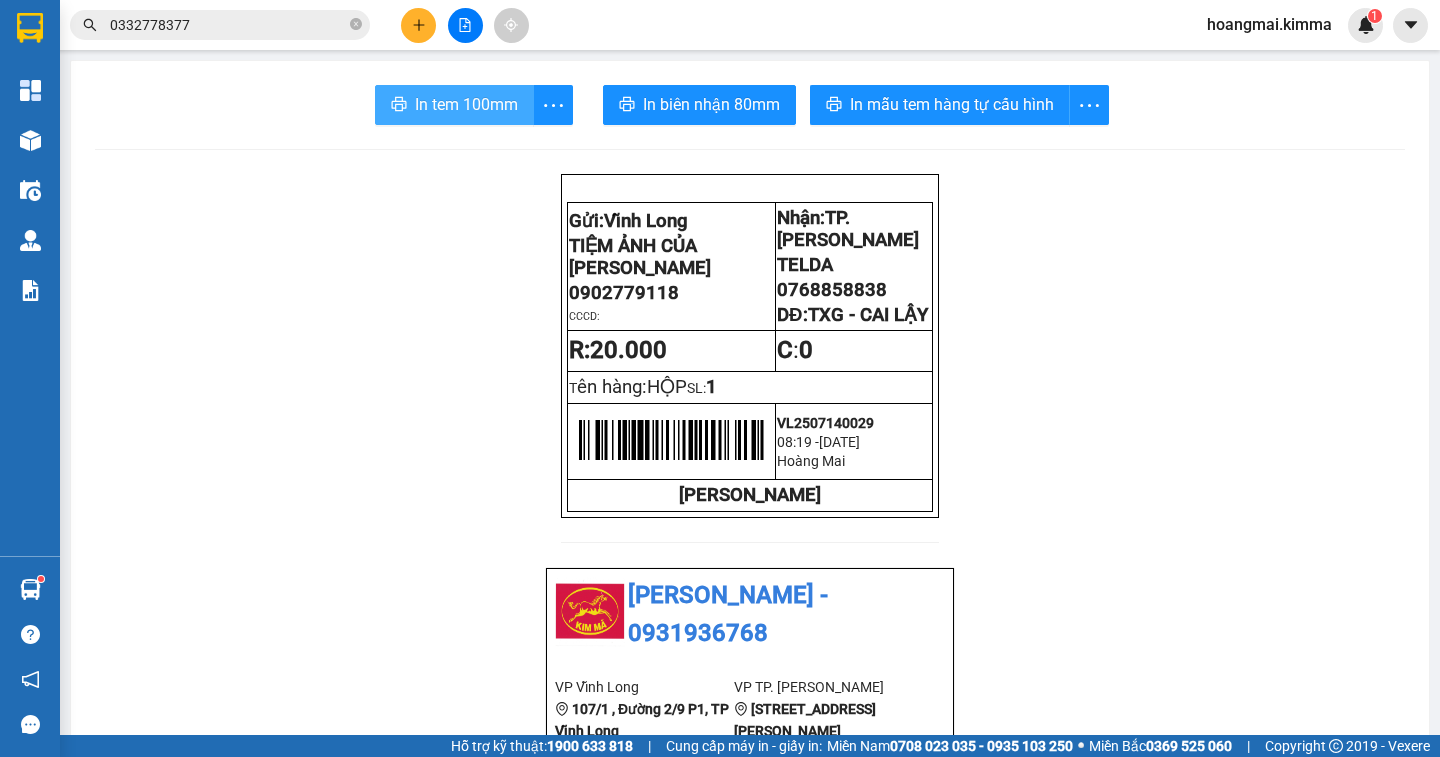 click on "In tem 100mm" at bounding box center (466, 104) 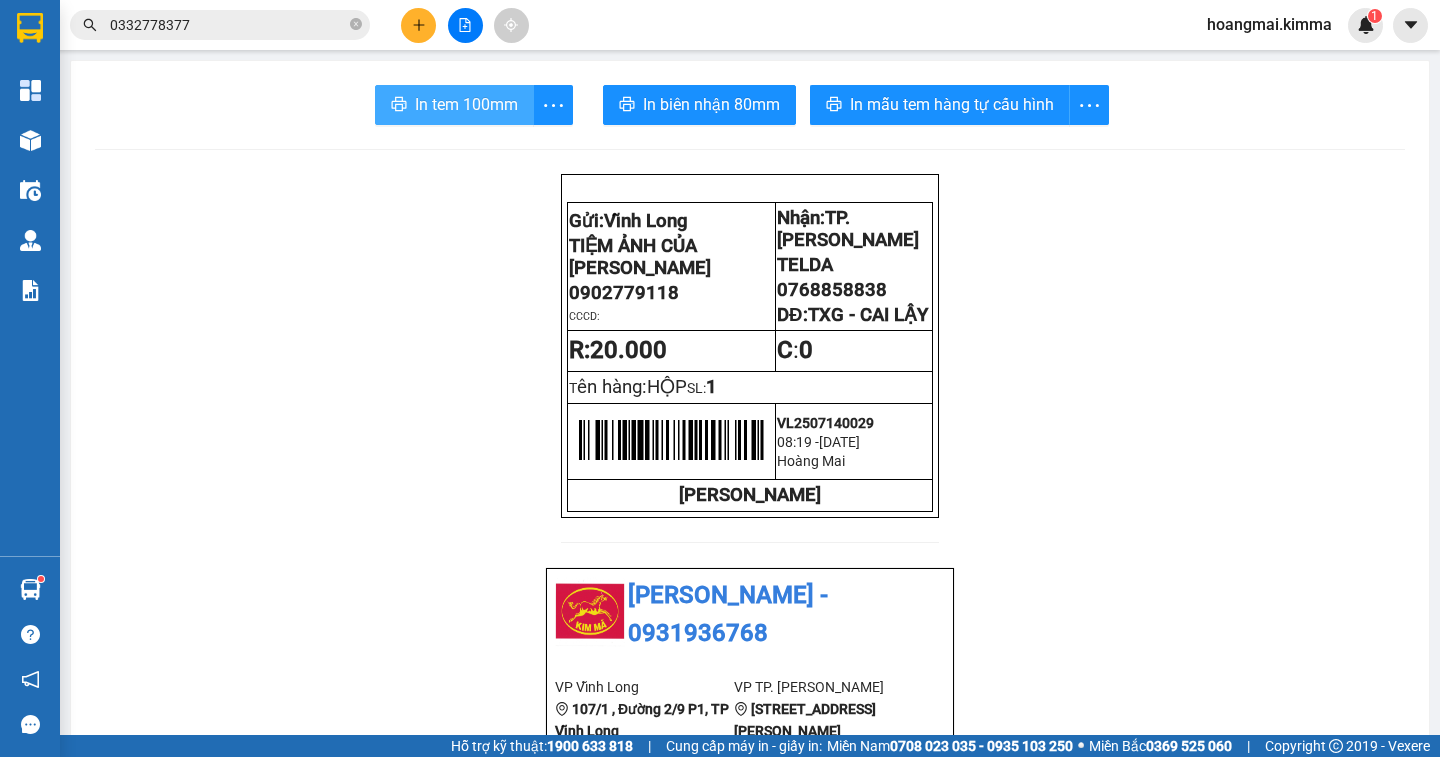 scroll, scrollTop: 0, scrollLeft: 0, axis: both 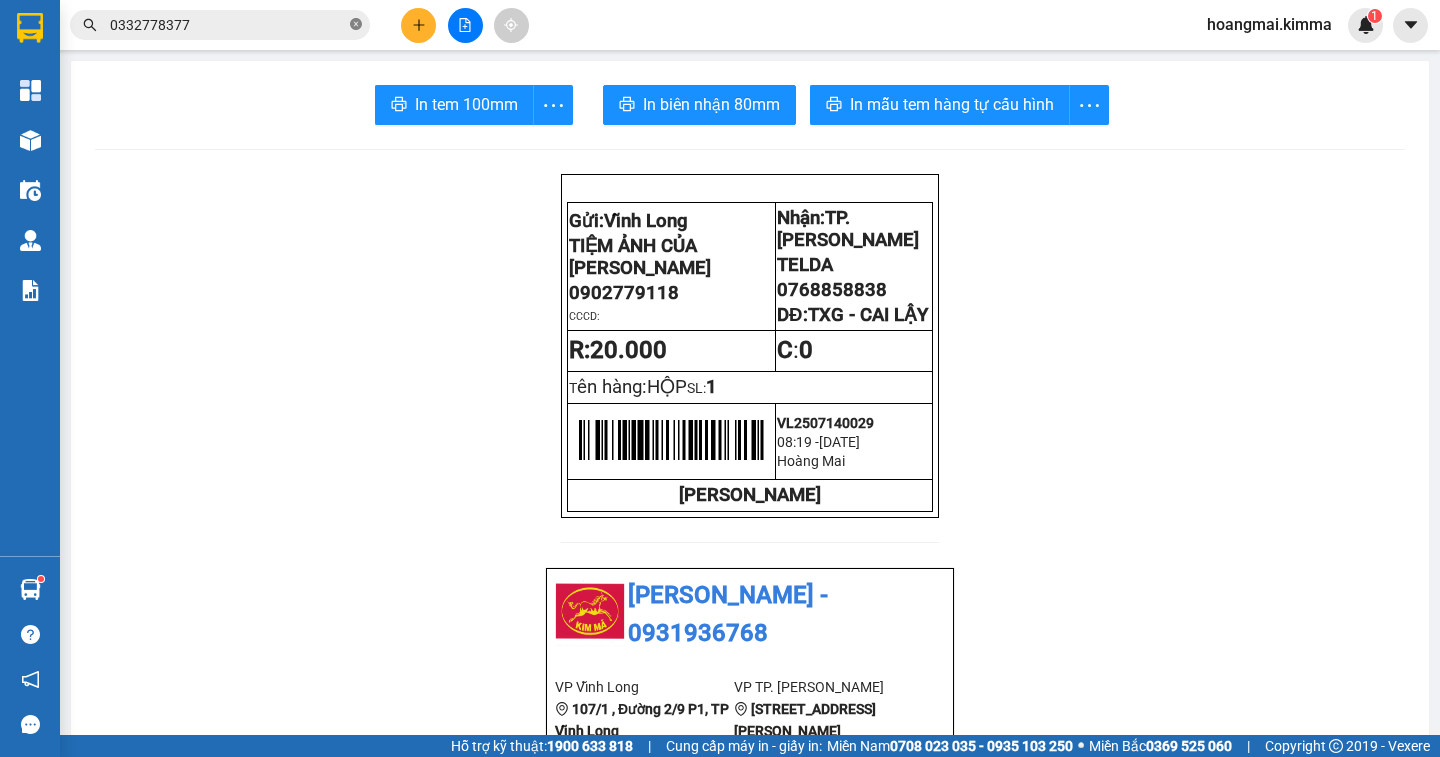 click 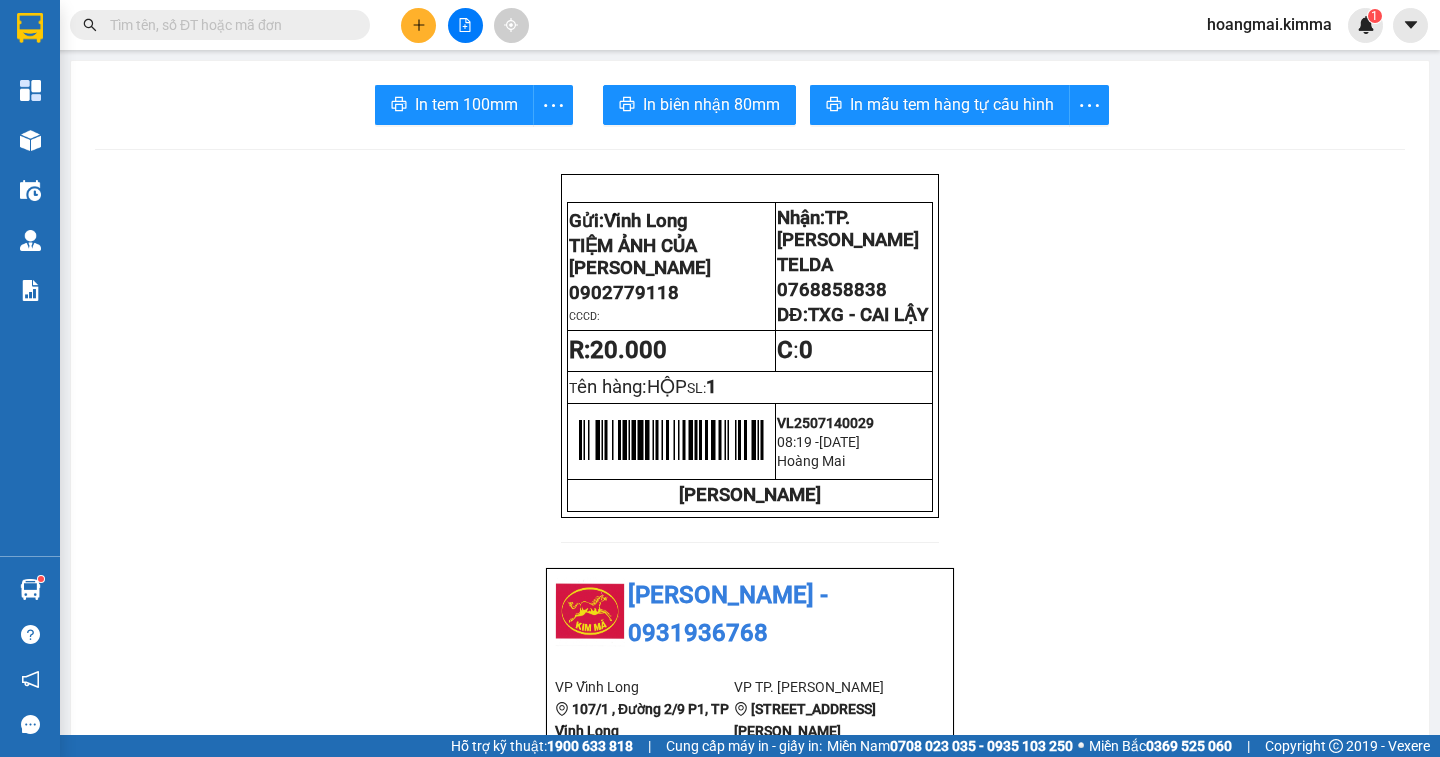 click at bounding box center [228, 25] 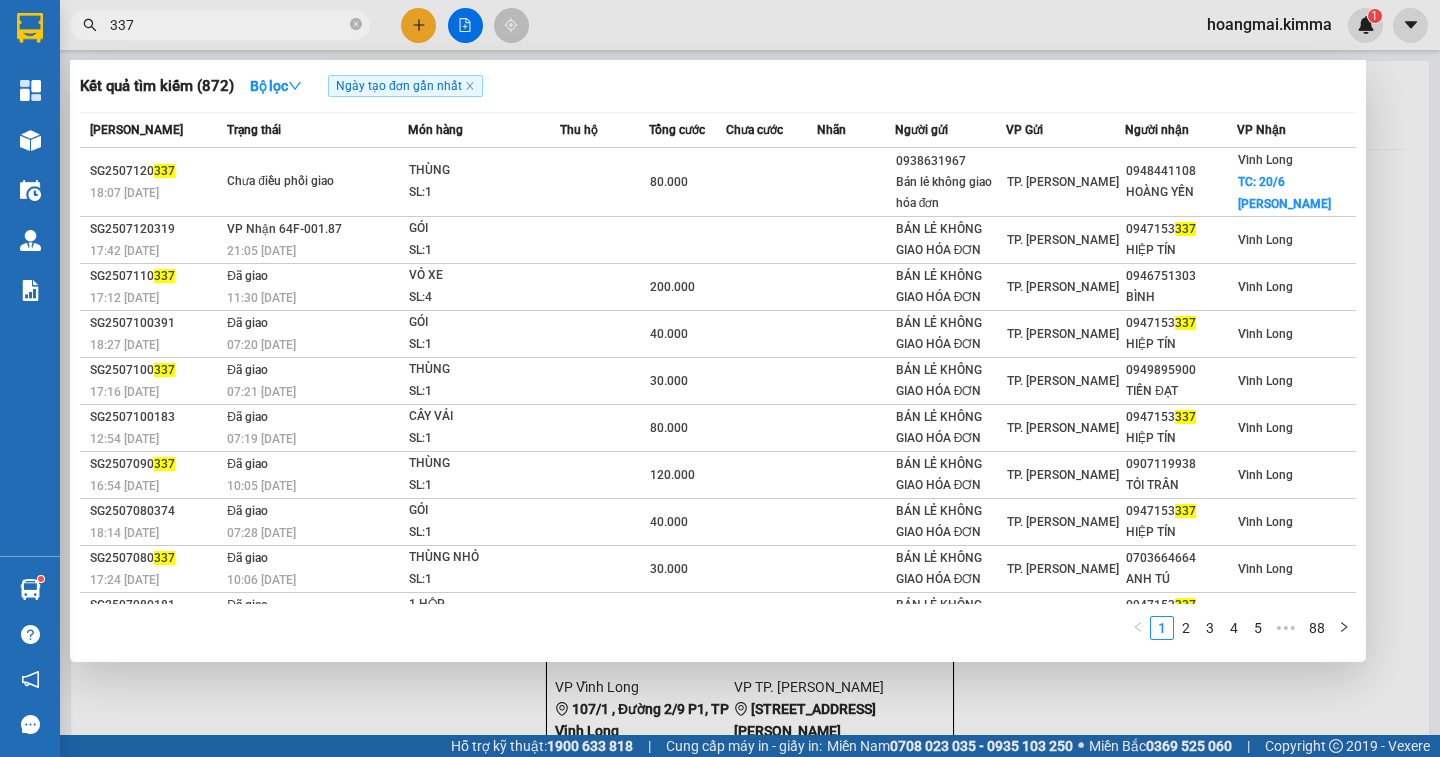 type on "337" 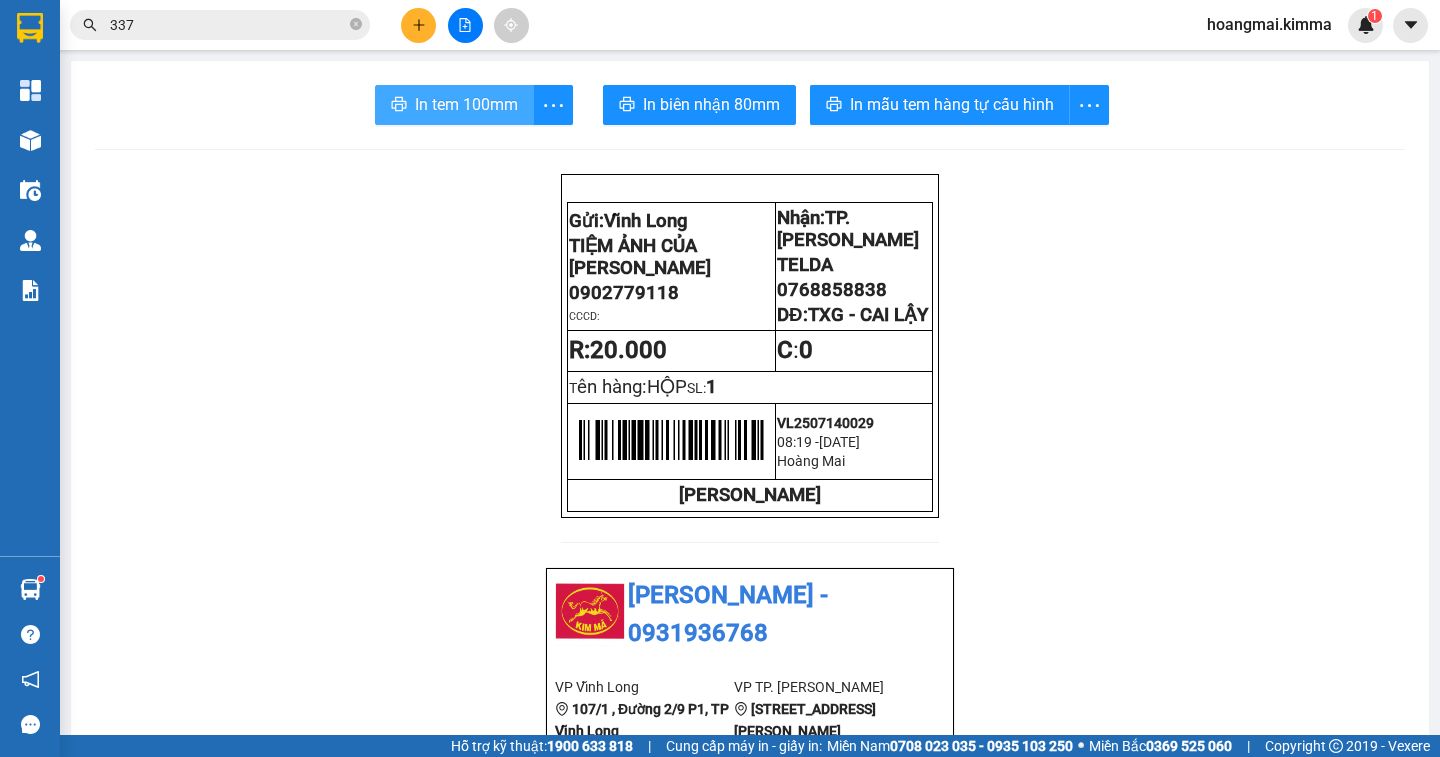 click on "In tem 100mm" at bounding box center (466, 104) 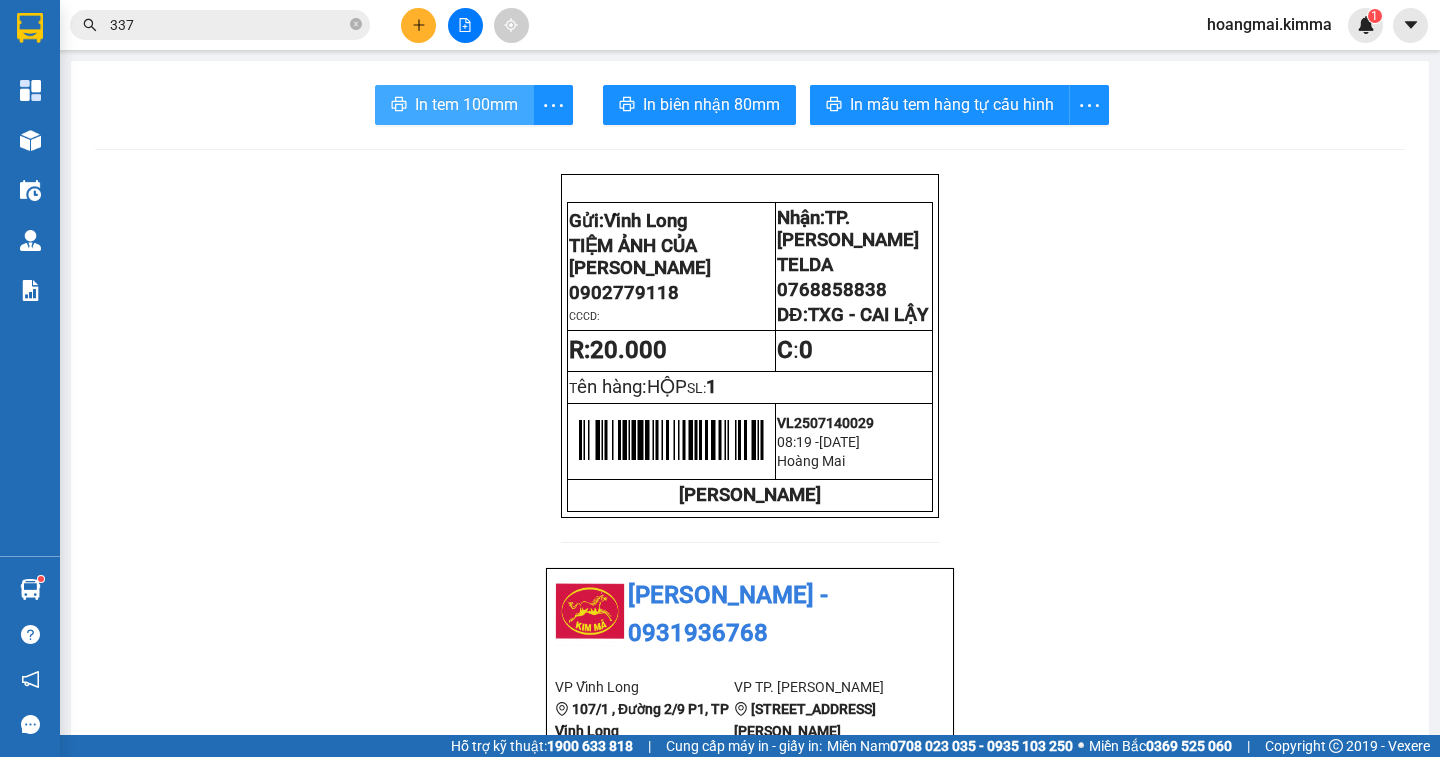 scroll, scrollTop: 0, scrollLeft: 0, axis: both 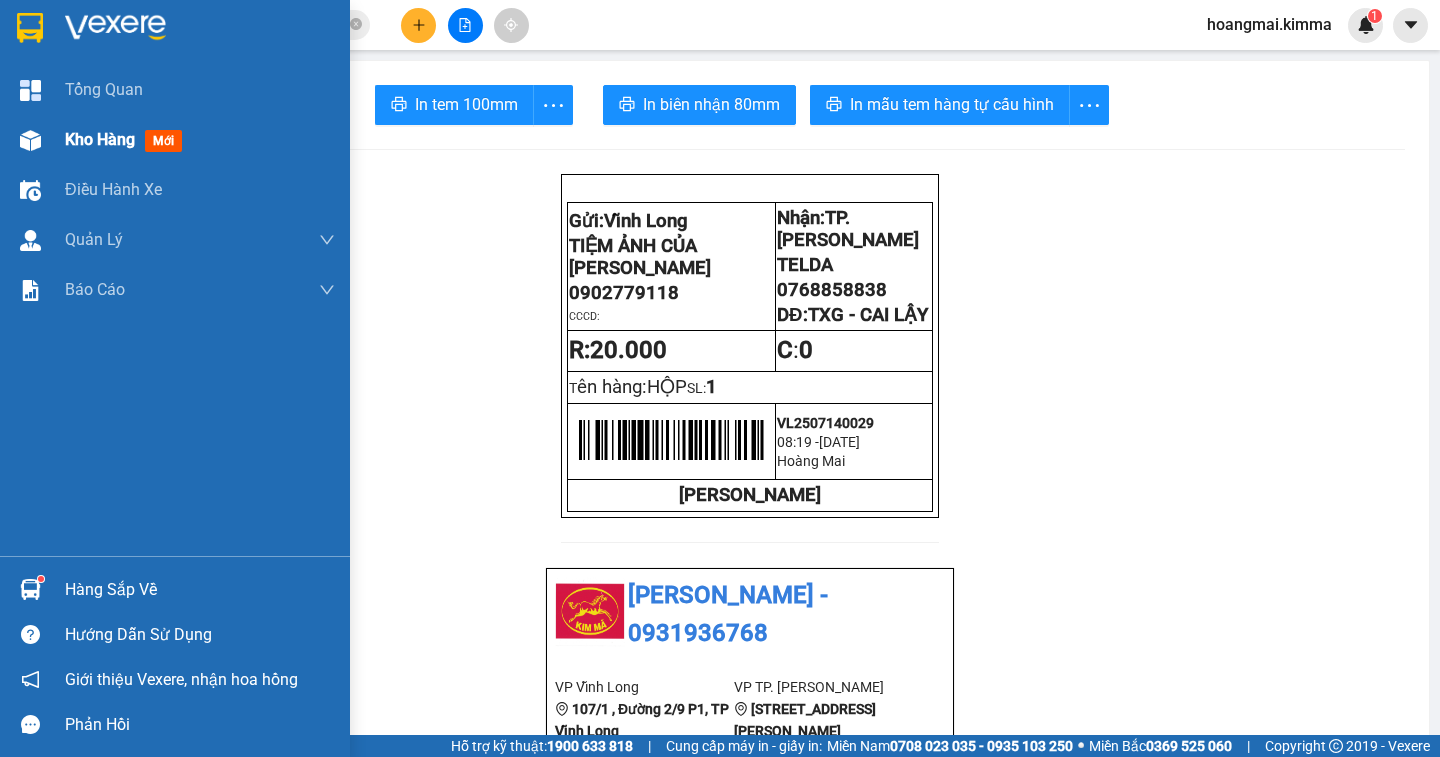 click on "Kho hàng" at bounding box center [100, 139] 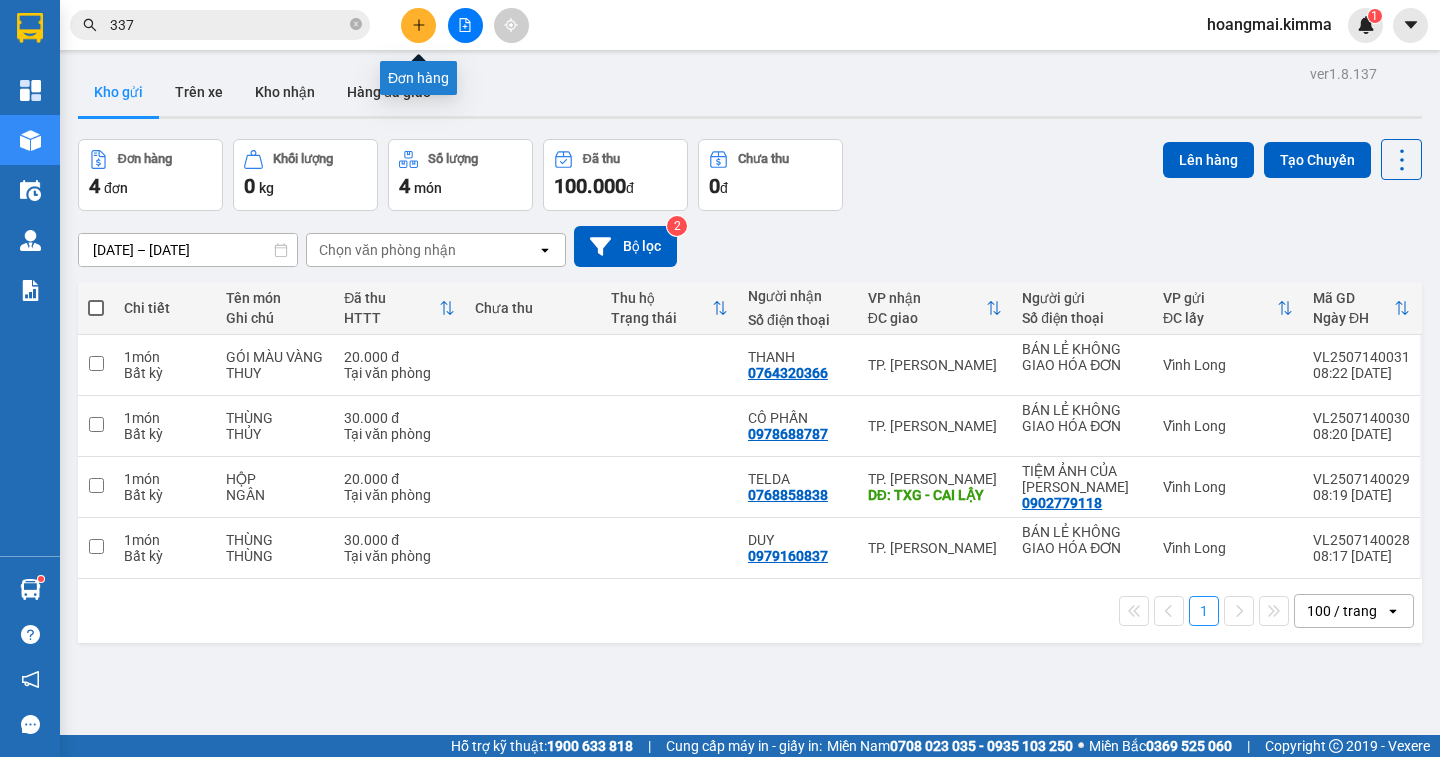 click at bounding box center [418, 25] 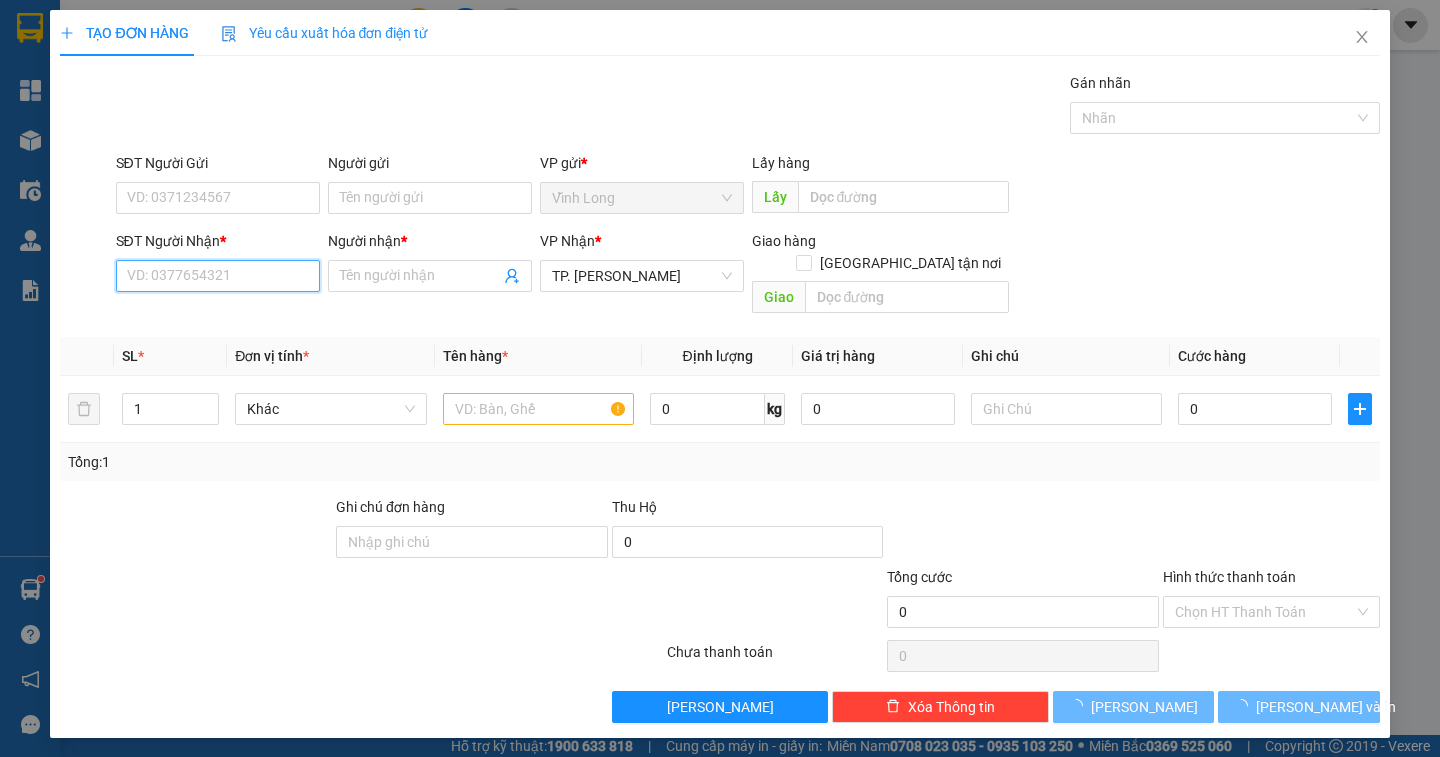 click on "SĐT Người Nhận  *" at bounding box center (218, 276) 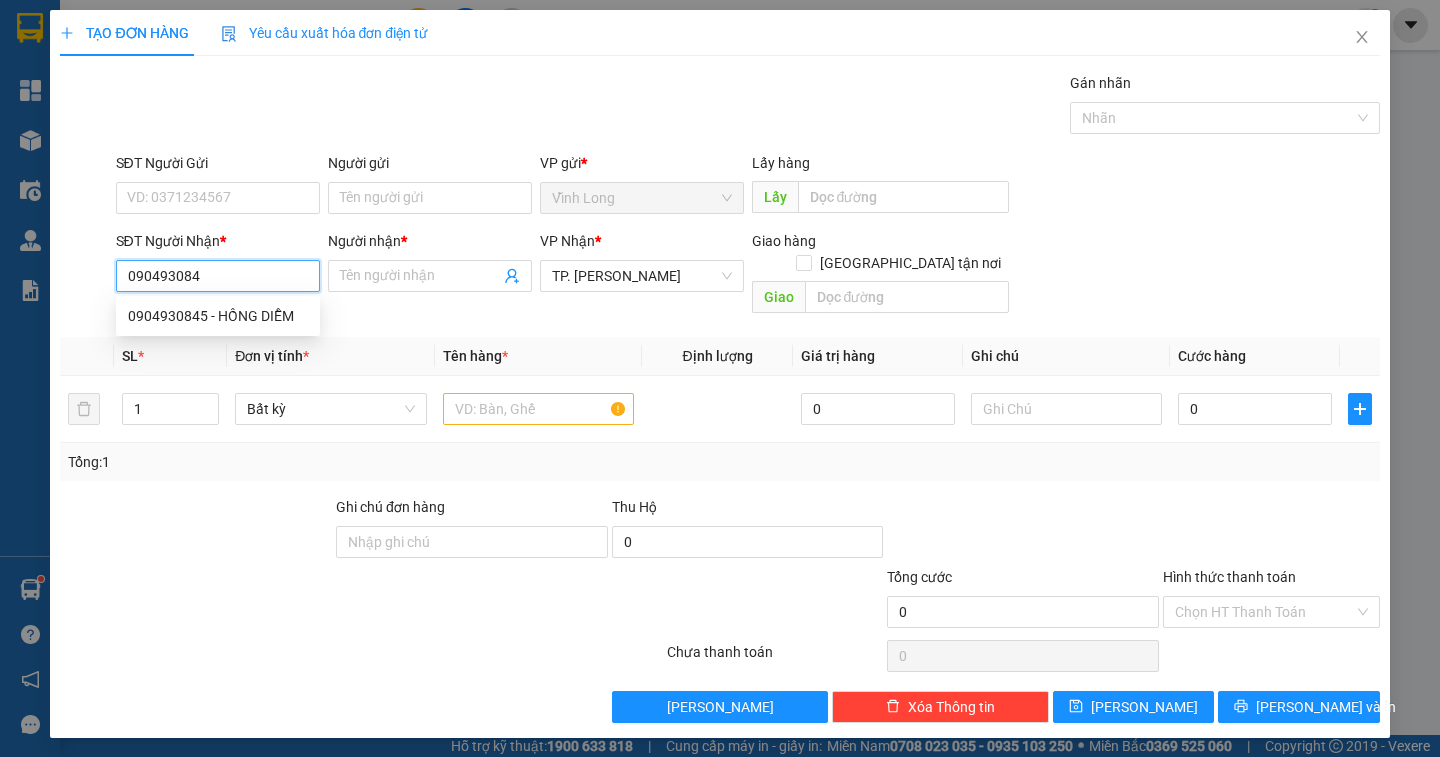 type on "0904930845" 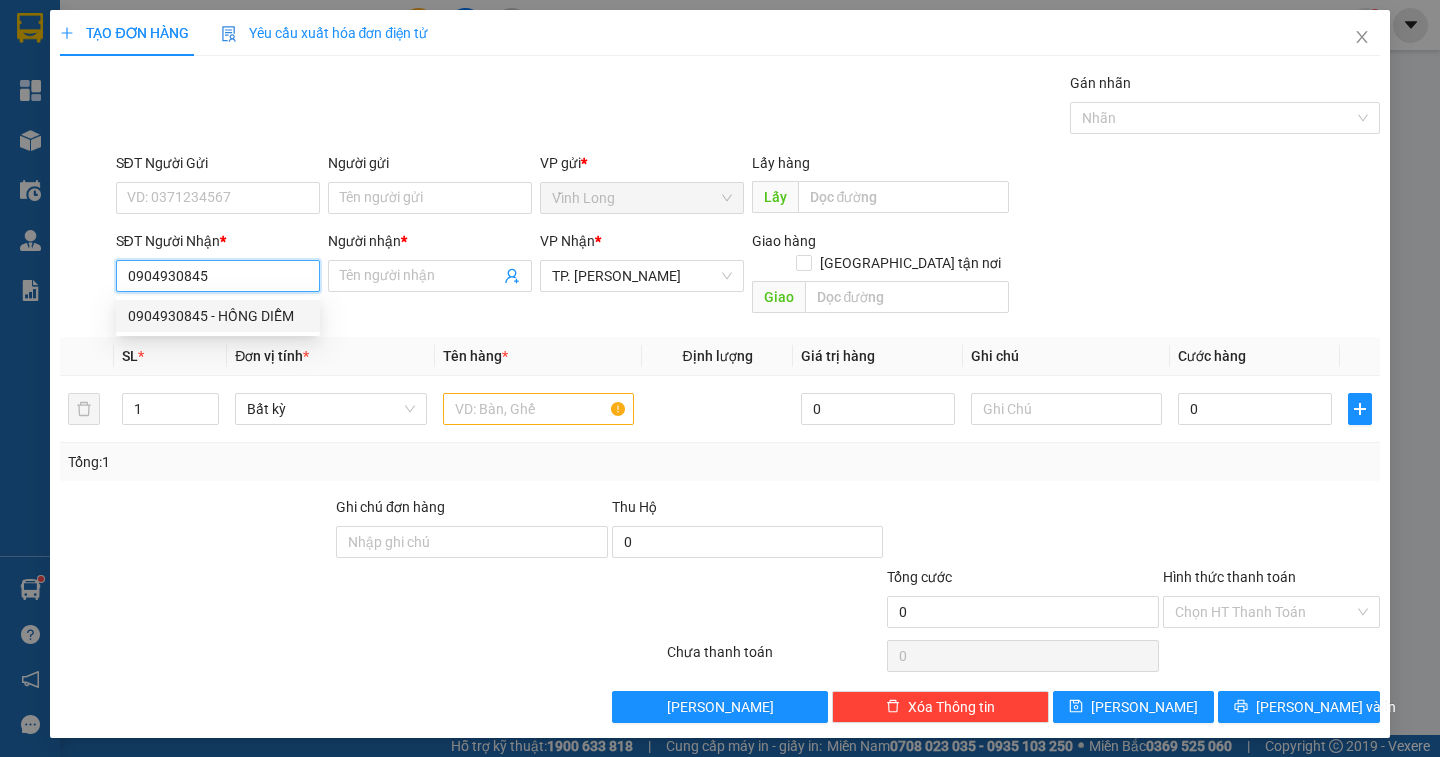 click on "0904930845 - HỒNG DIỄM" at bounding box center (218, 316) 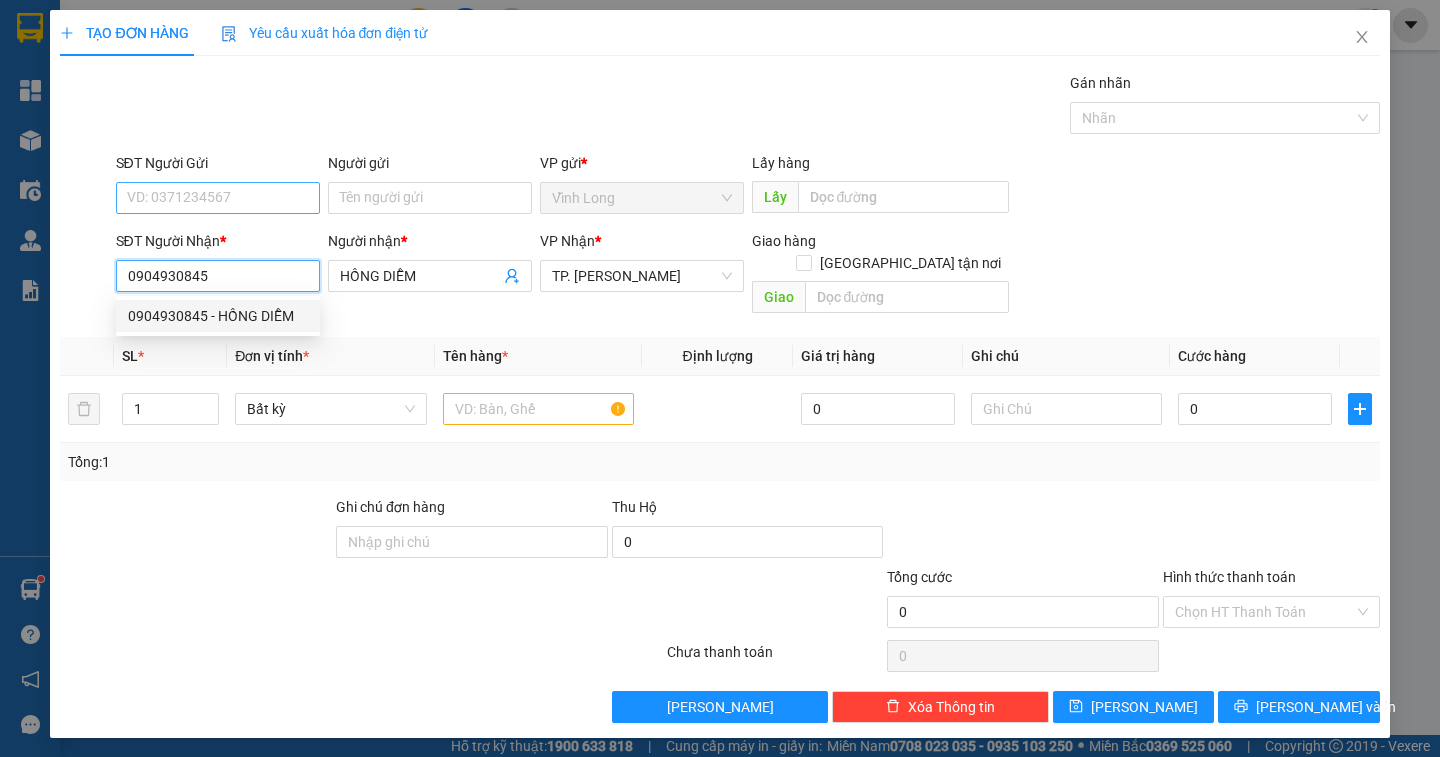 type on "0904930845" 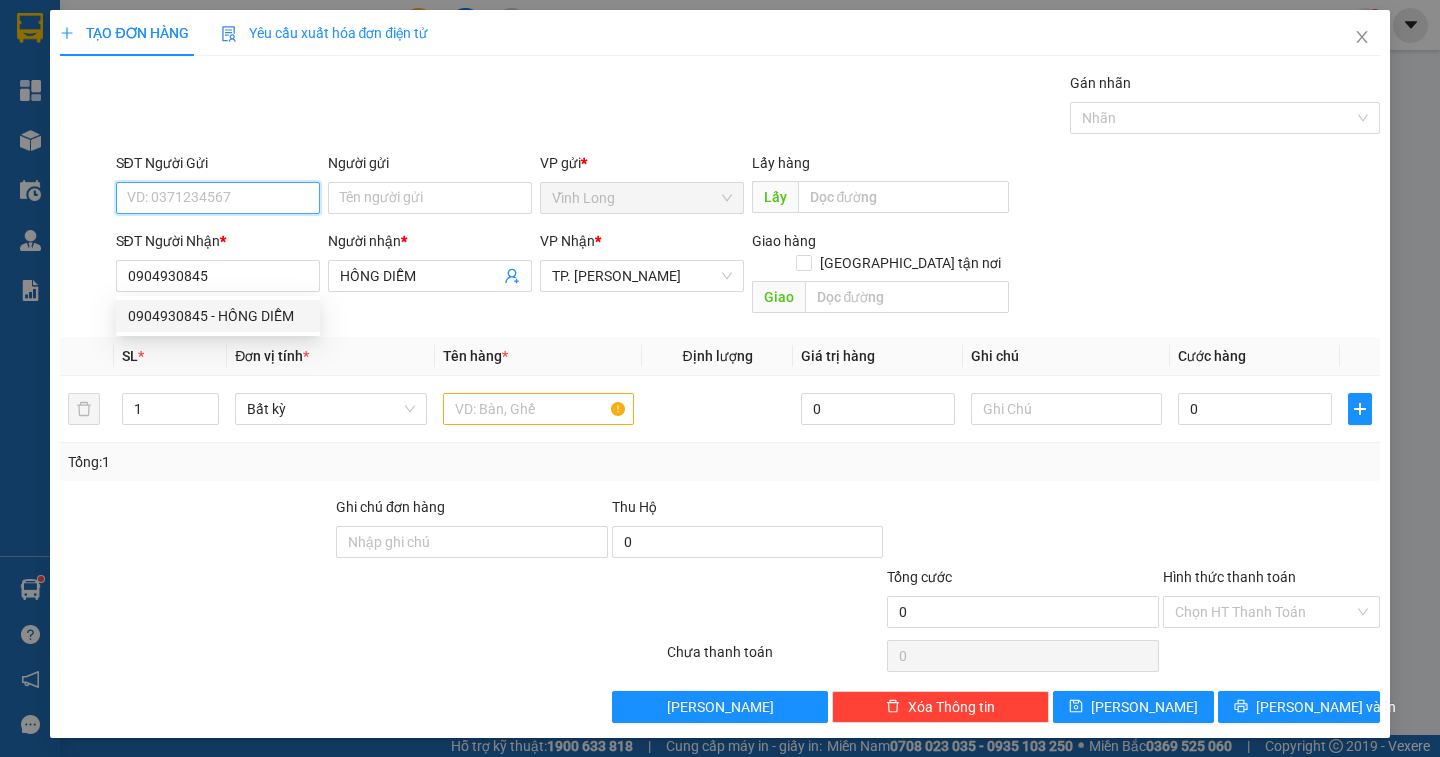 click on "SĐT Người Gửi" at bounding box center (218, 198) 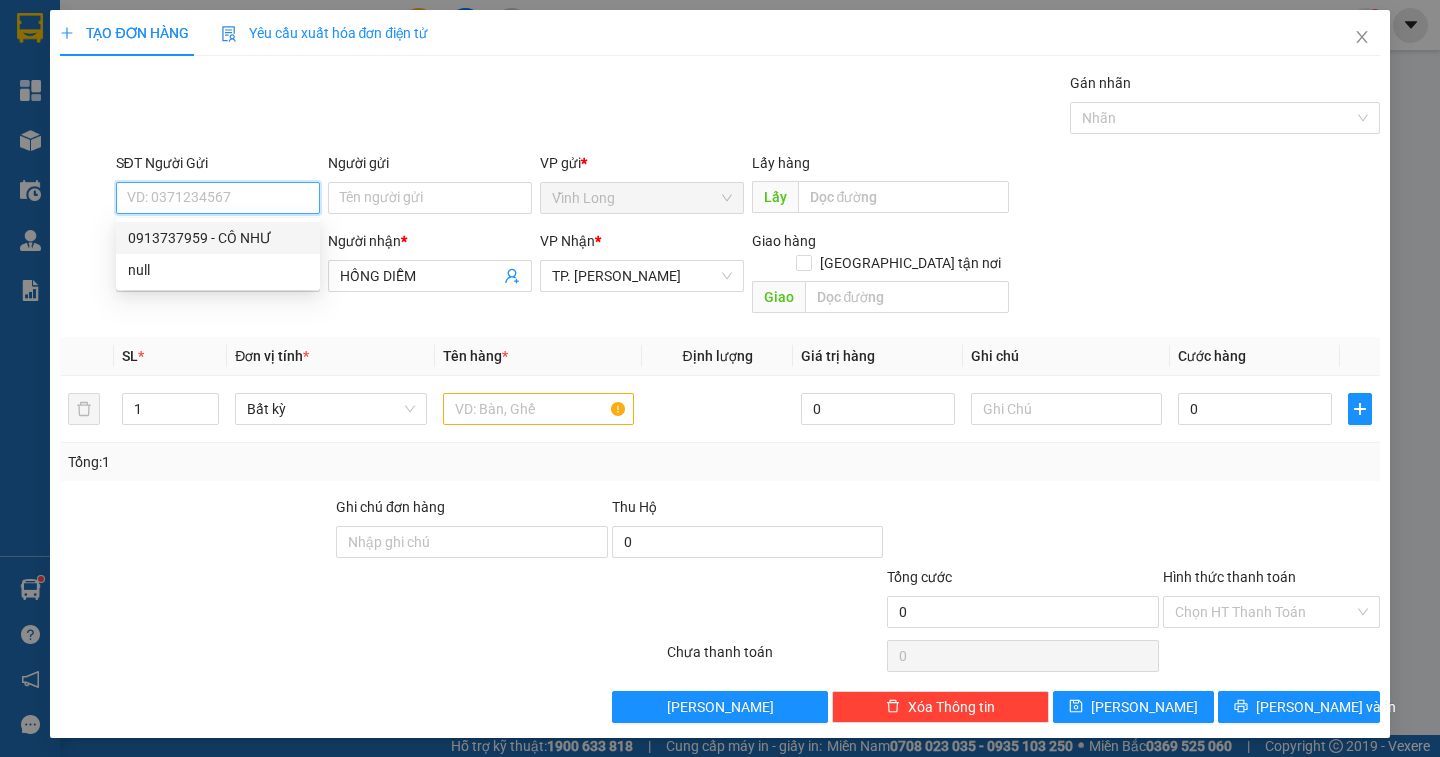 click on "0913737959 - CÔ NHƯ" at bounding box center (218, 238) 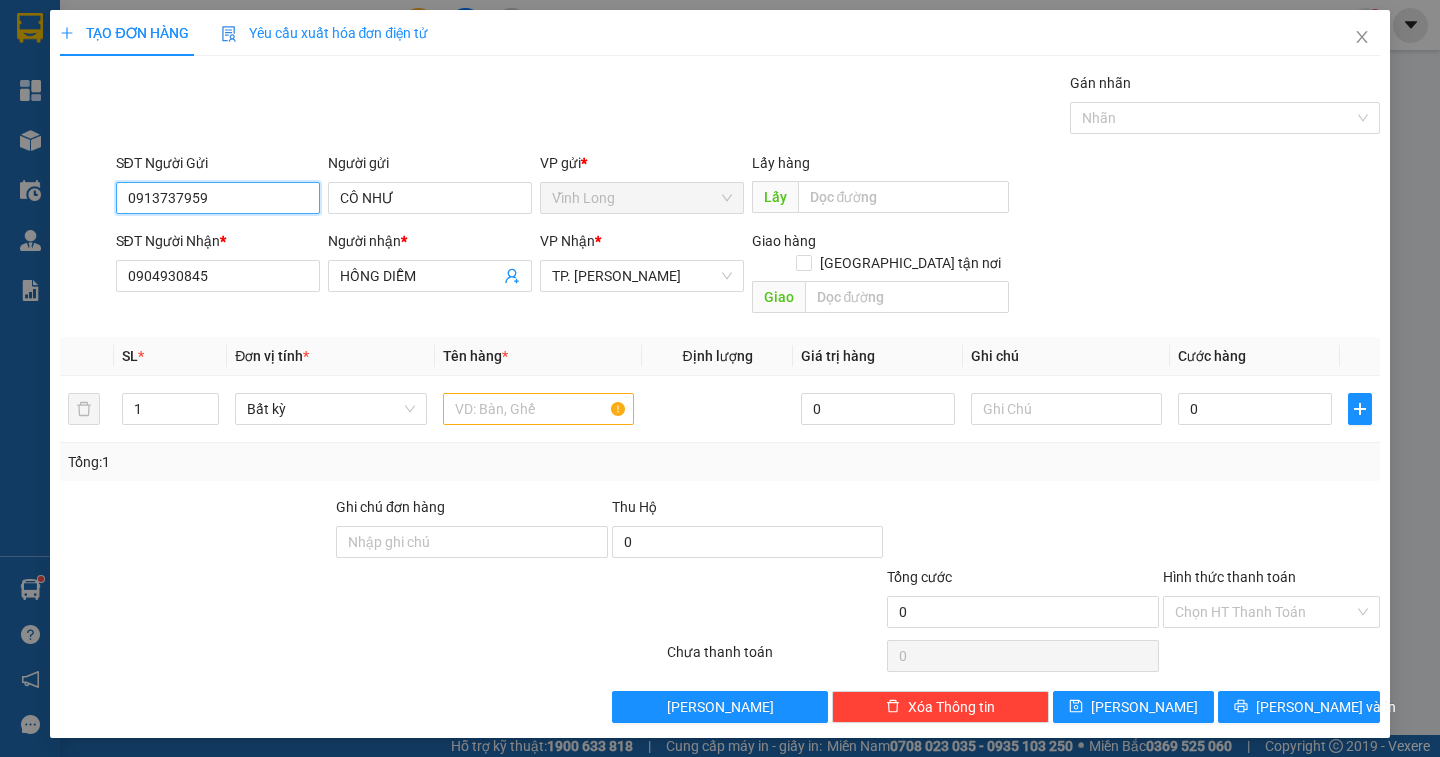 drag, startPoint x: 259, startPoint y: 194, endPoint x: 0, endPoint y: 155, distance: 261.91983 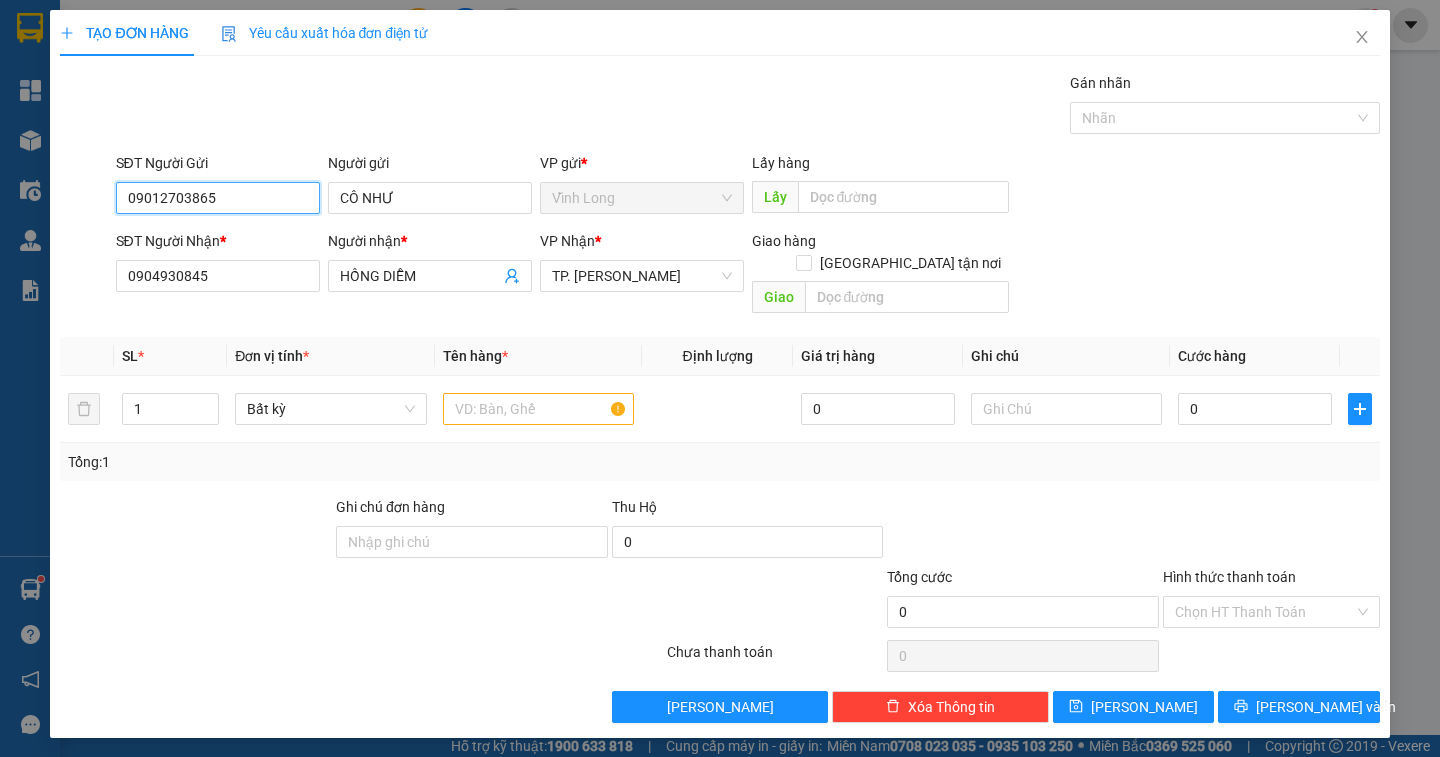 type on "0901270386" 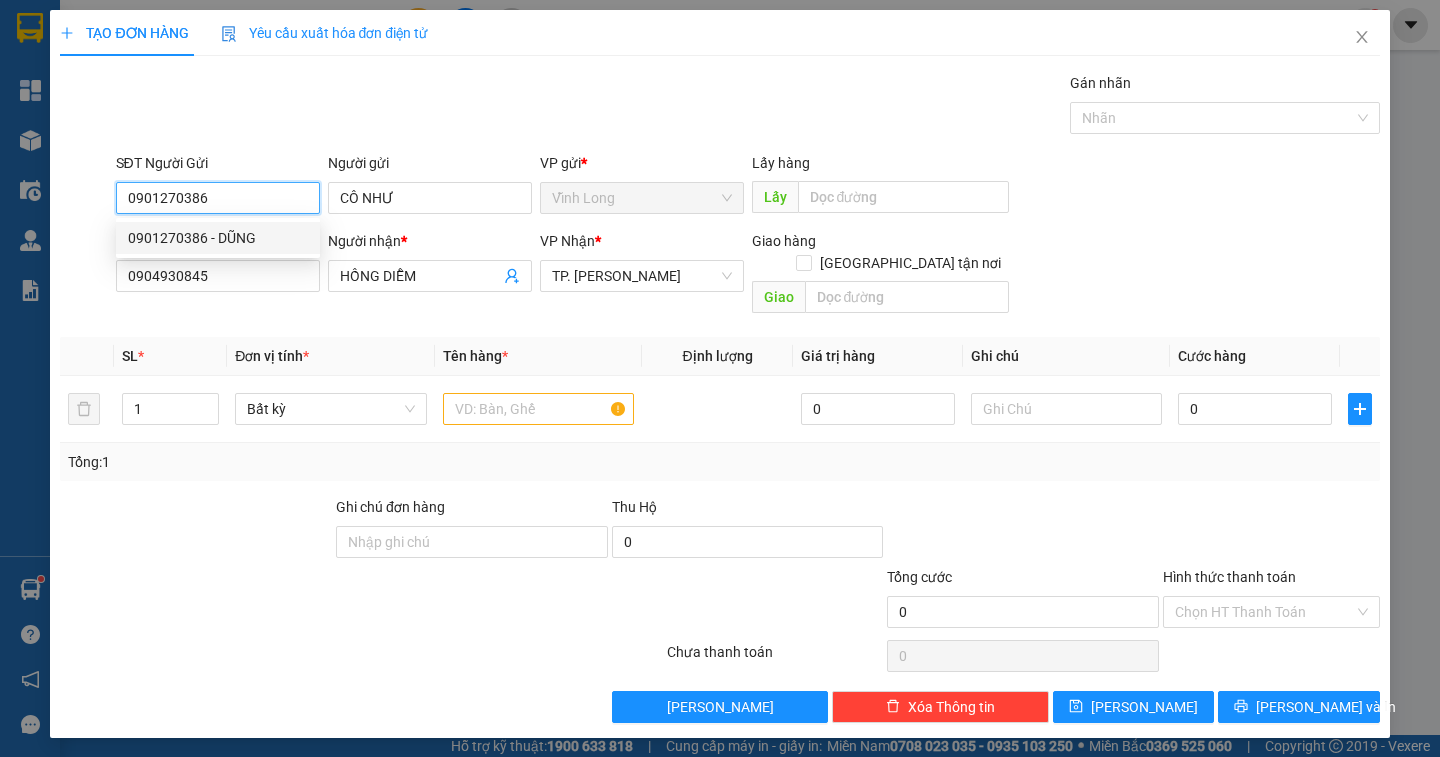 click on "0901270386 - DŨNG" at bounding box center (218, 238) 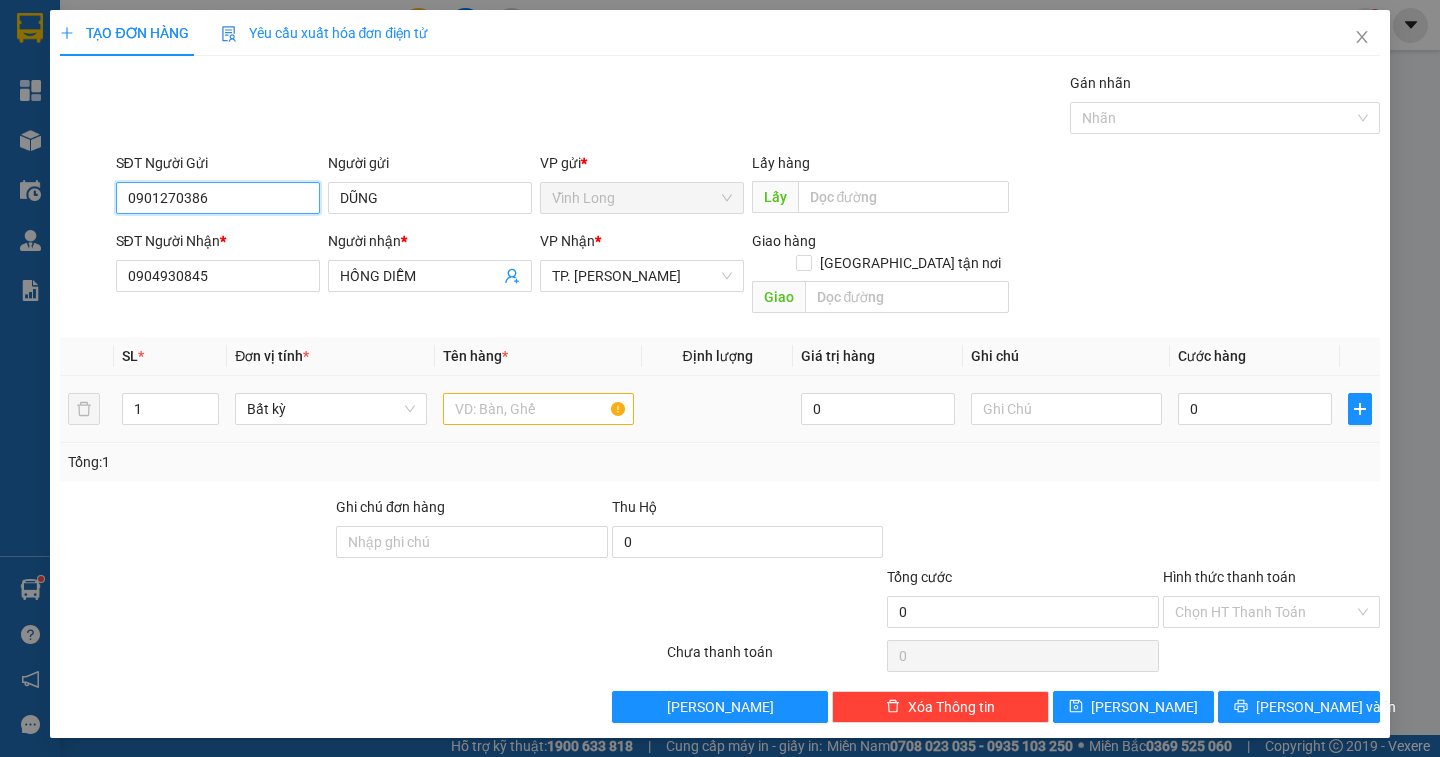 type on "0901270386" 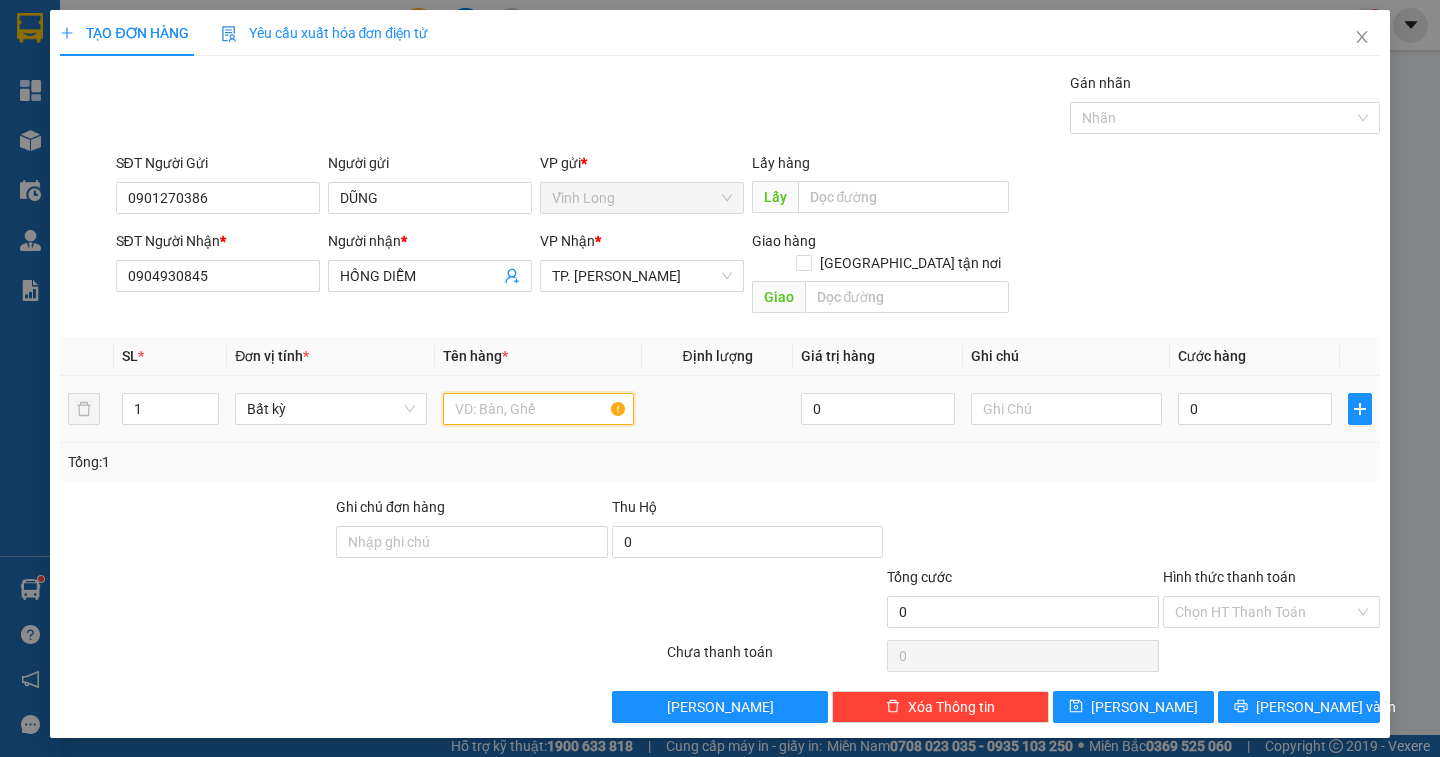 click at bounding box center (538, 409) 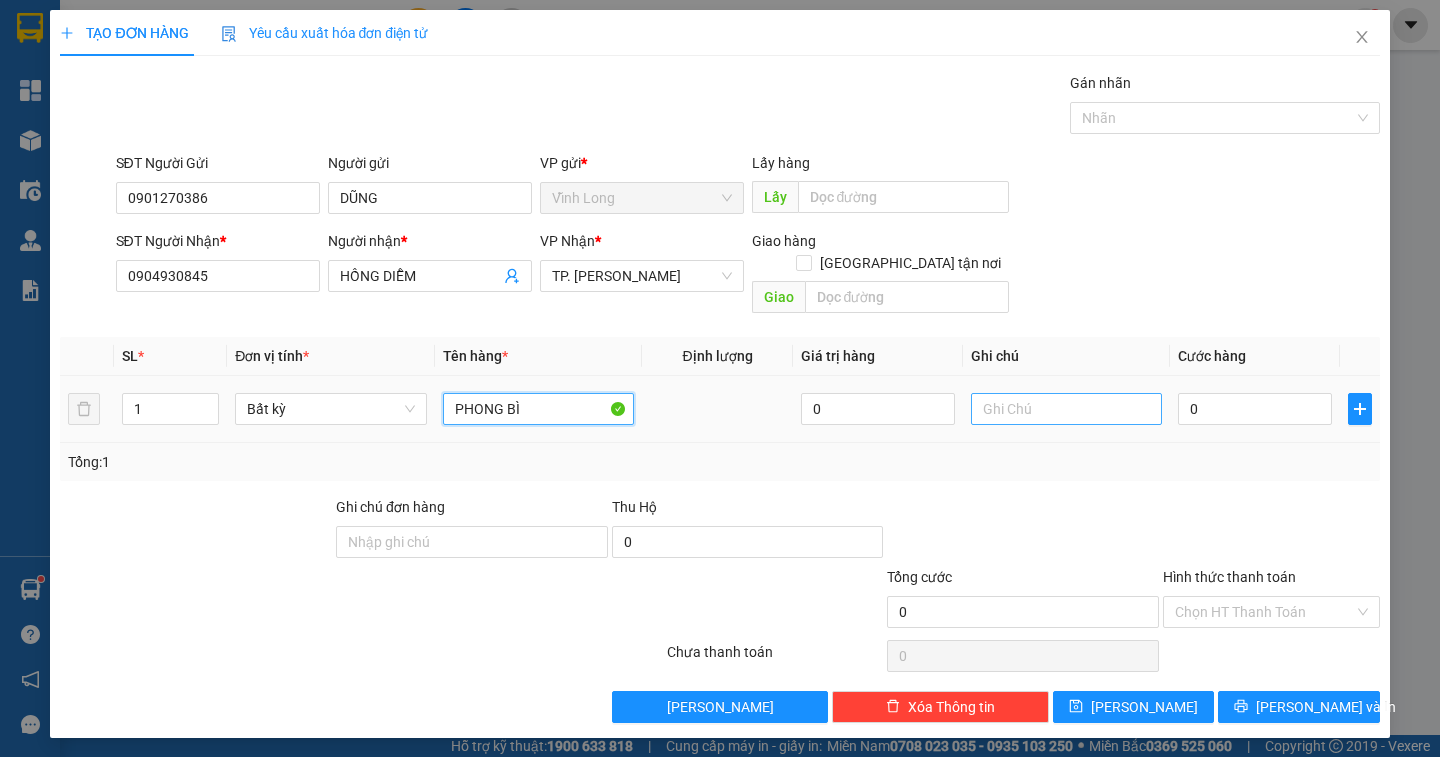 type on "PHONG BÌ" 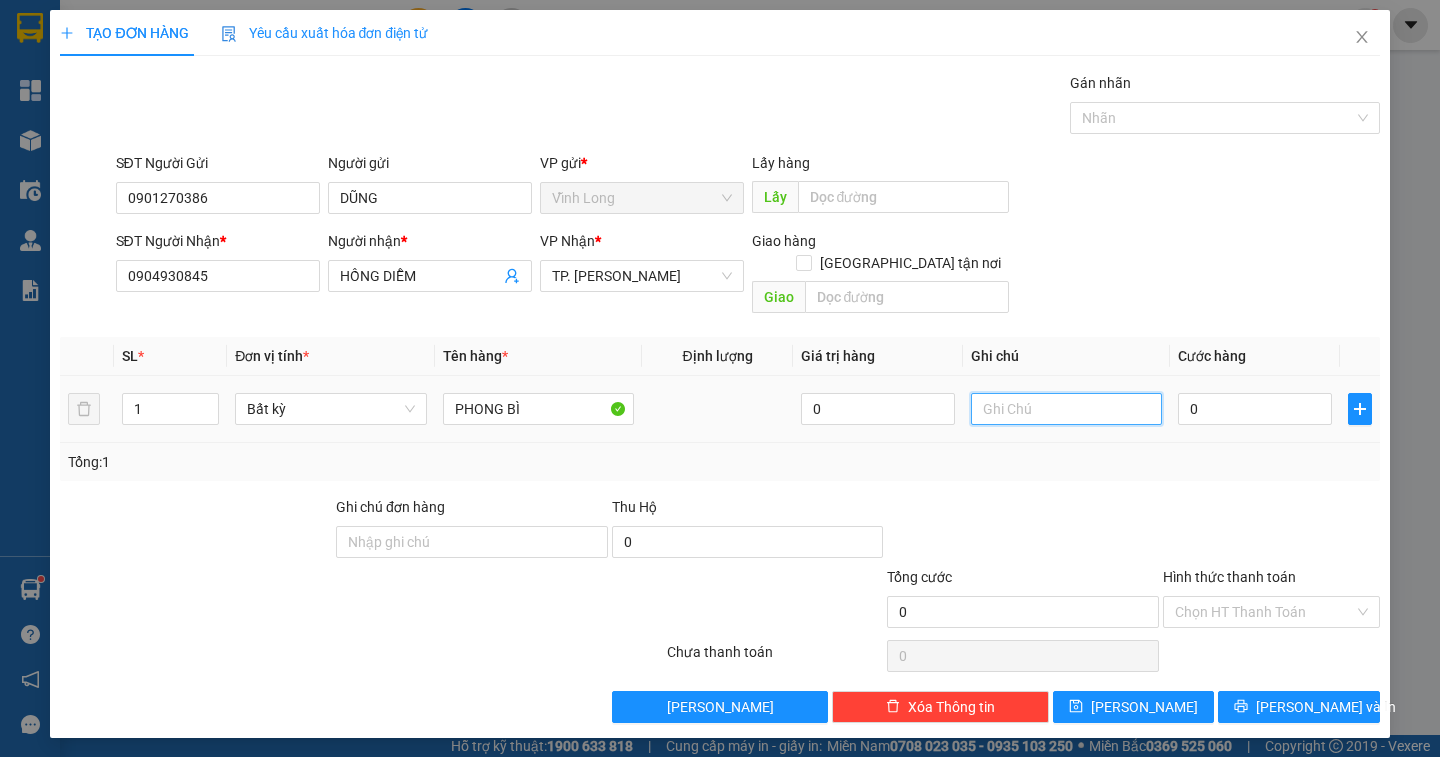 click at bounding box center (1066, 409) 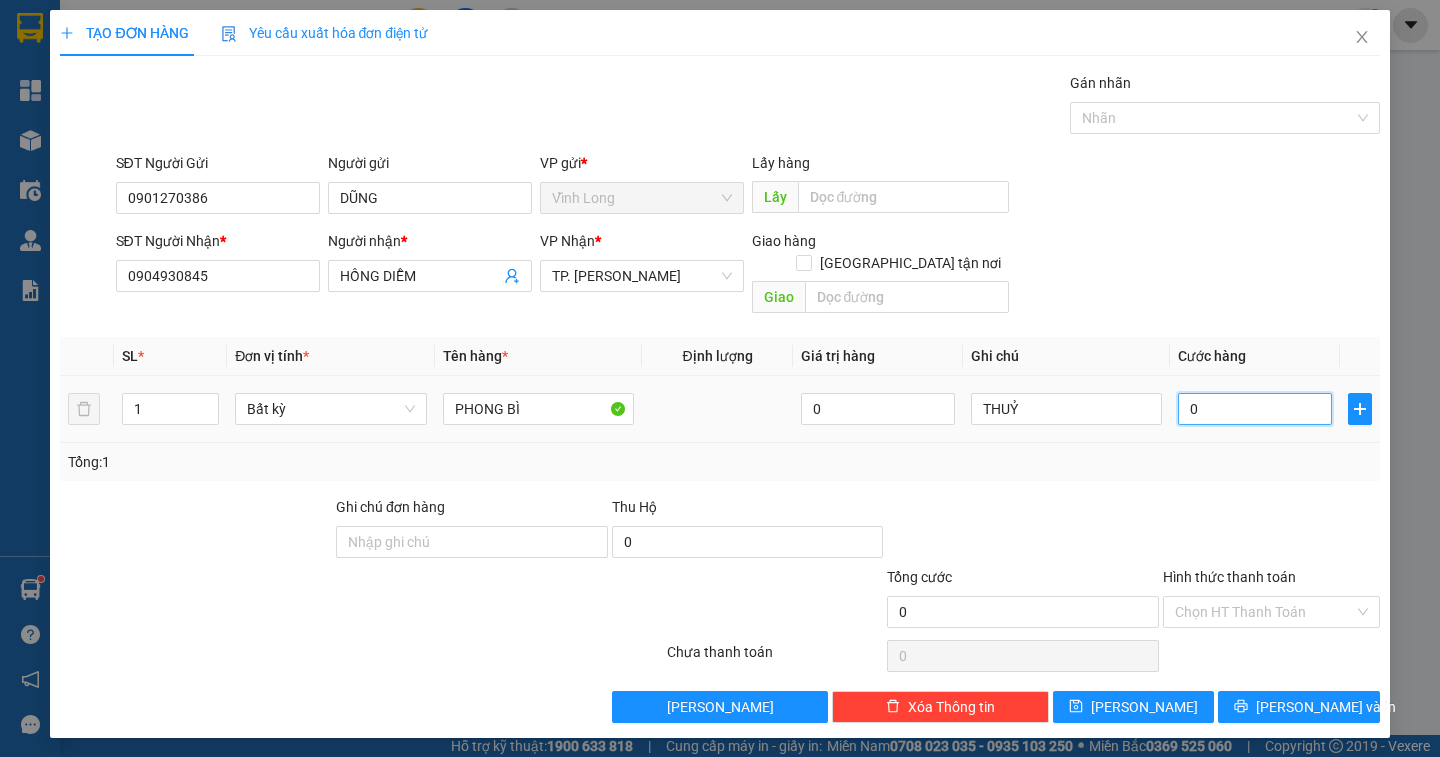 click on "0" at bounding box center [1255, 409] 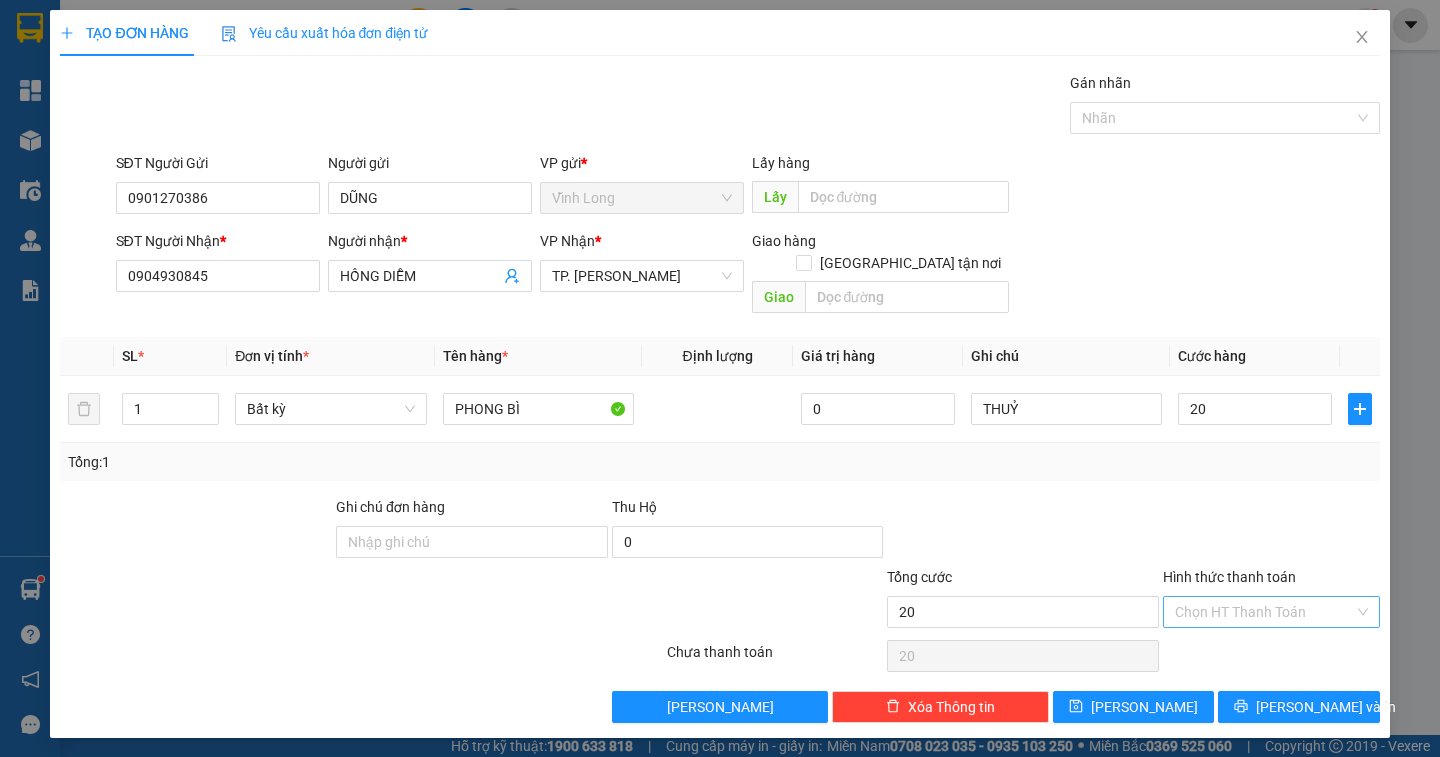 click on "Hình thức thanh toán" at bounding box center (1264, 612) 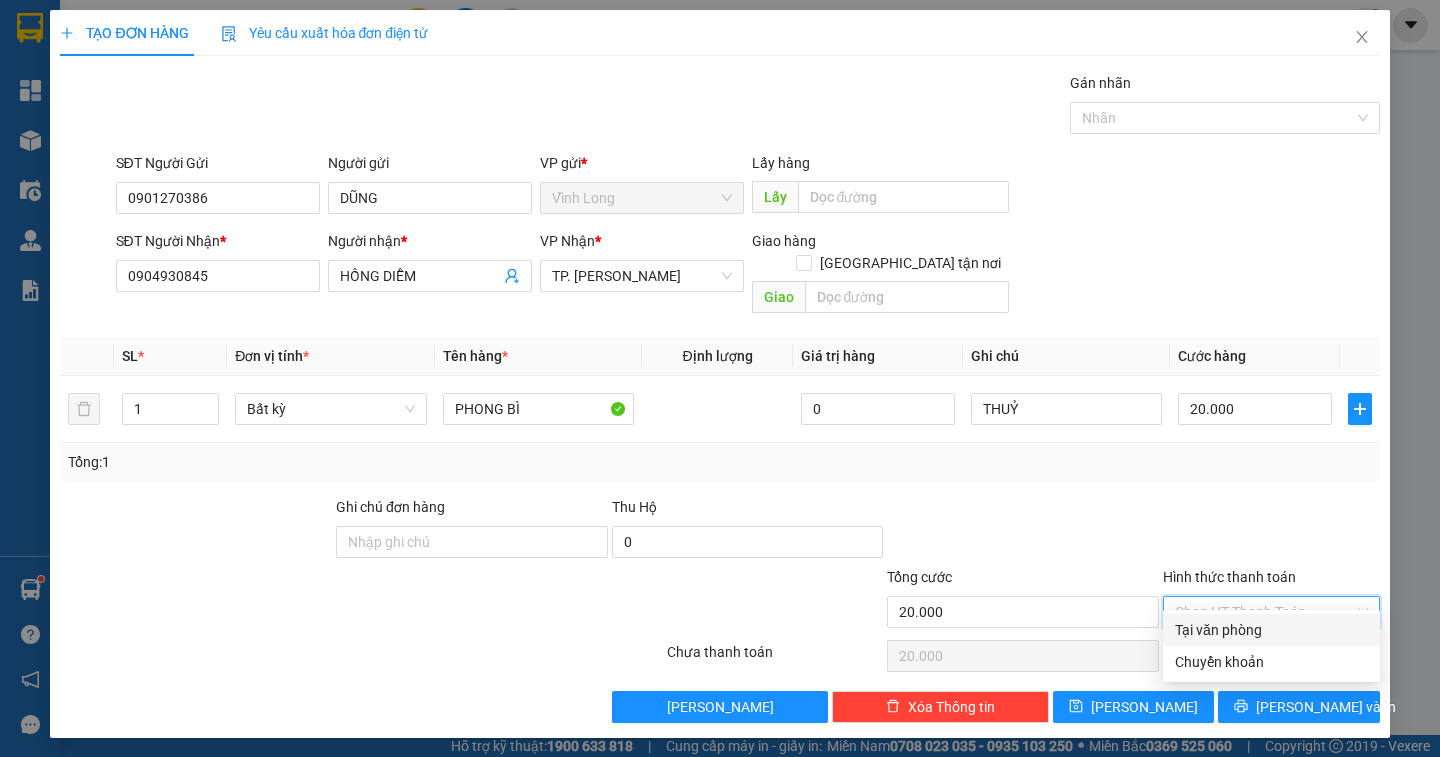 click on "Tại văn phòng" at bounding box center [1271, 630] 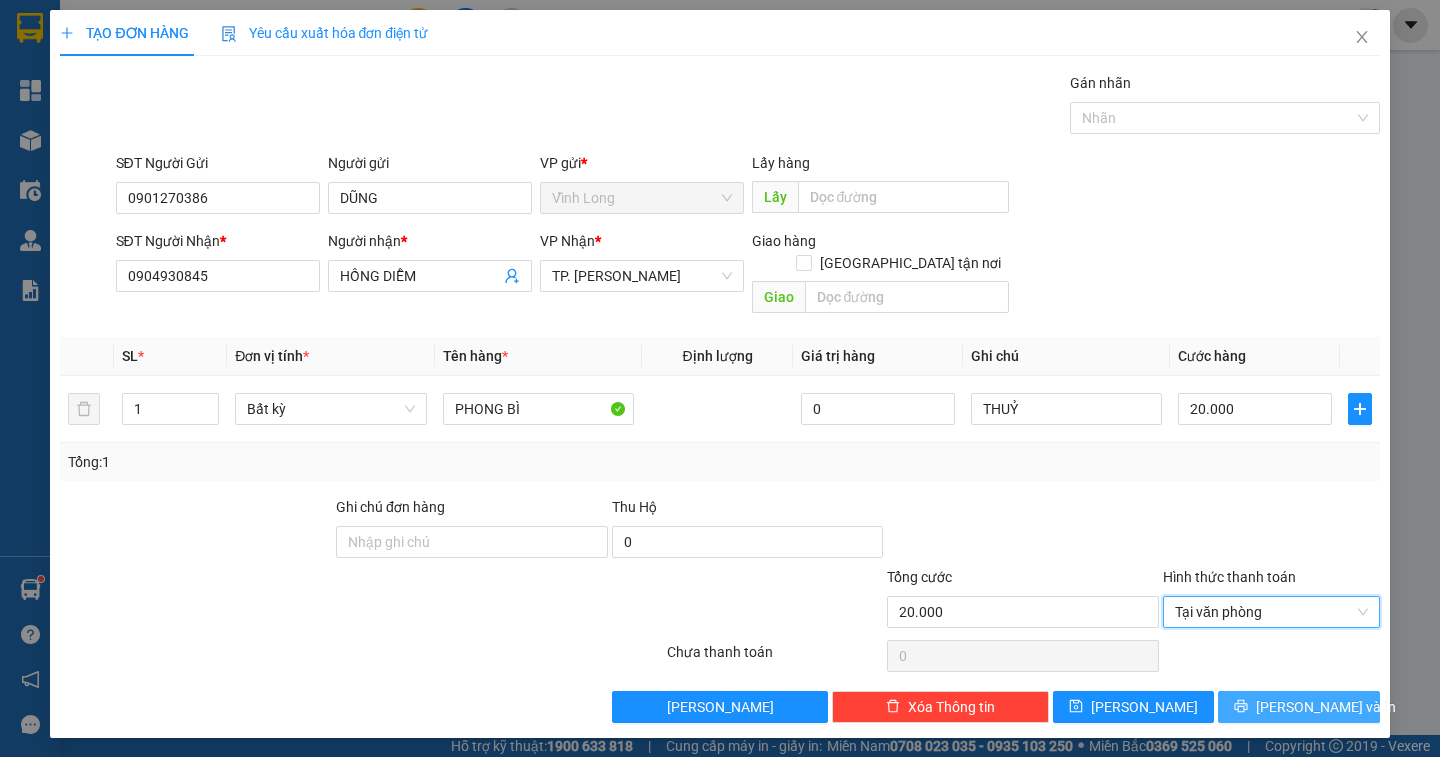 click on "[PERSON_NAME] và In" at bounding box center (1298, 707) 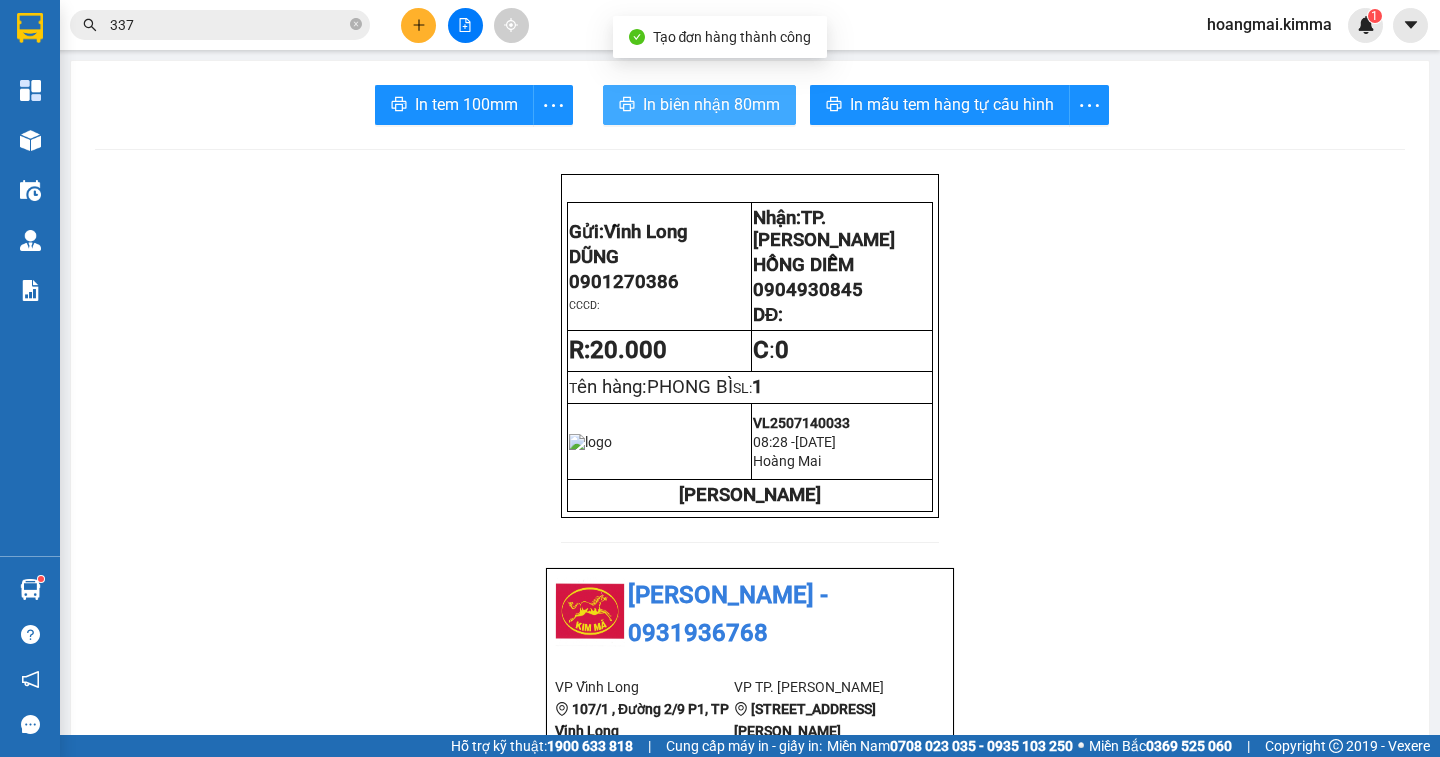drag, startPoint x: 643, startPoint y: 91, endPoint x: 633, endPoint y: 113, distance: 24.166092 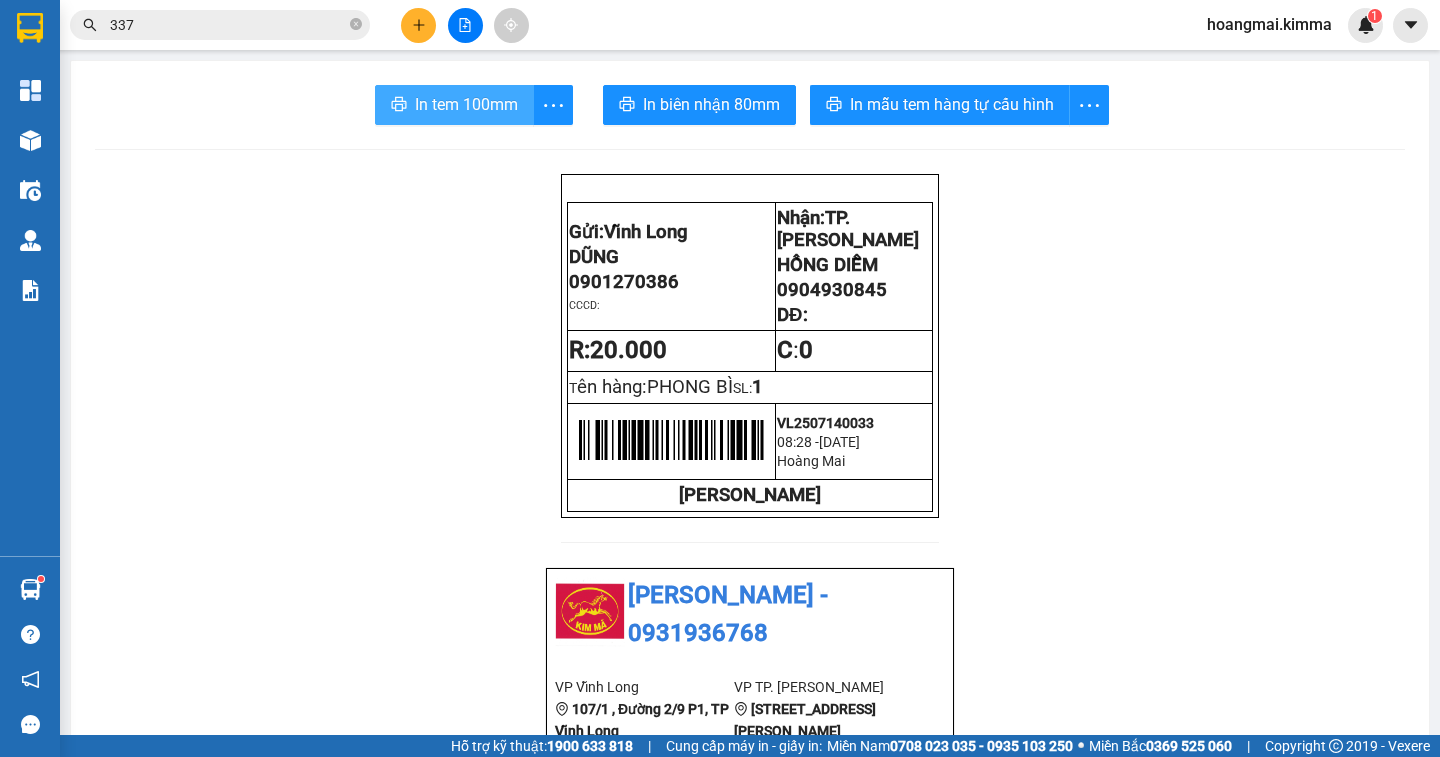 click on "In tem 100mm" at bounding box center [454, 105] 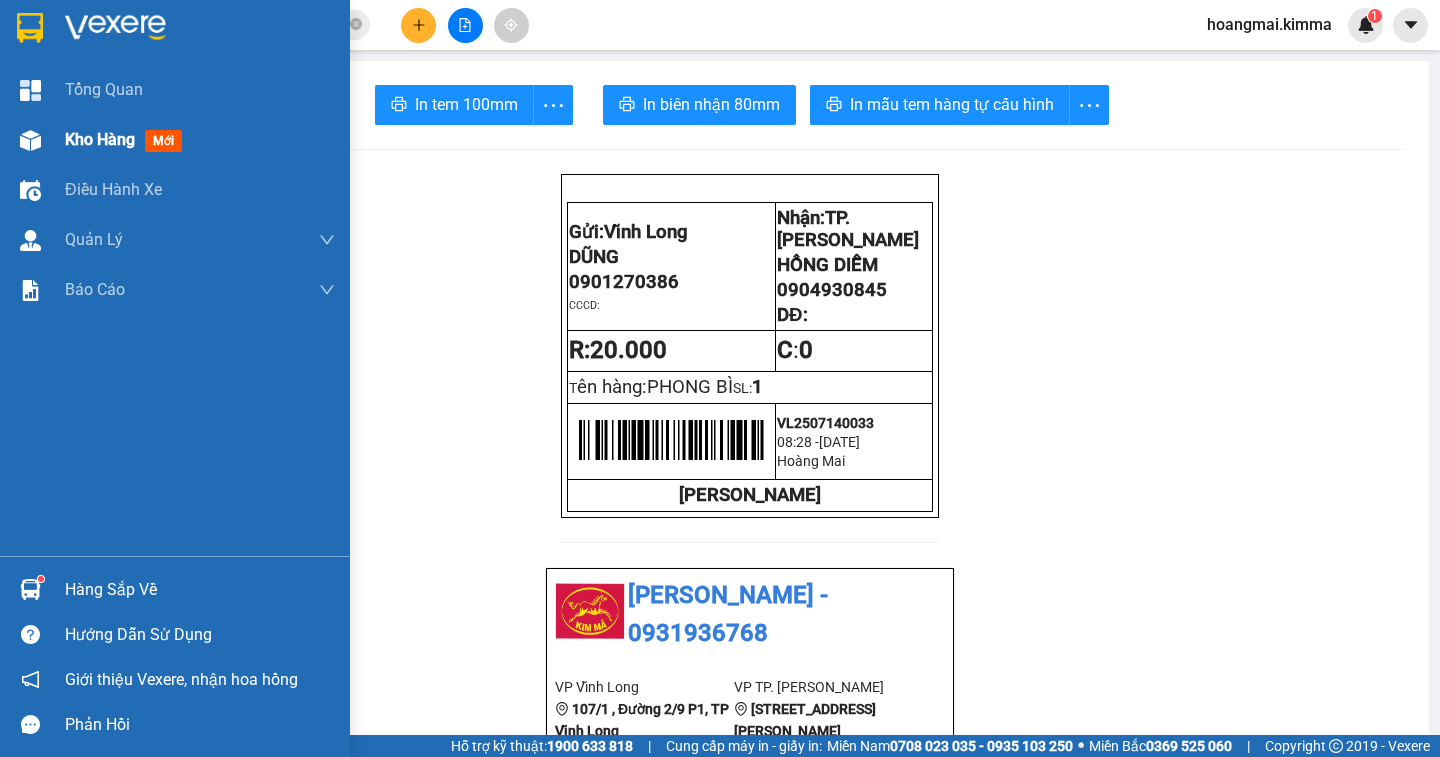 click on "Kho hàng" at bounding box center (100, 139) 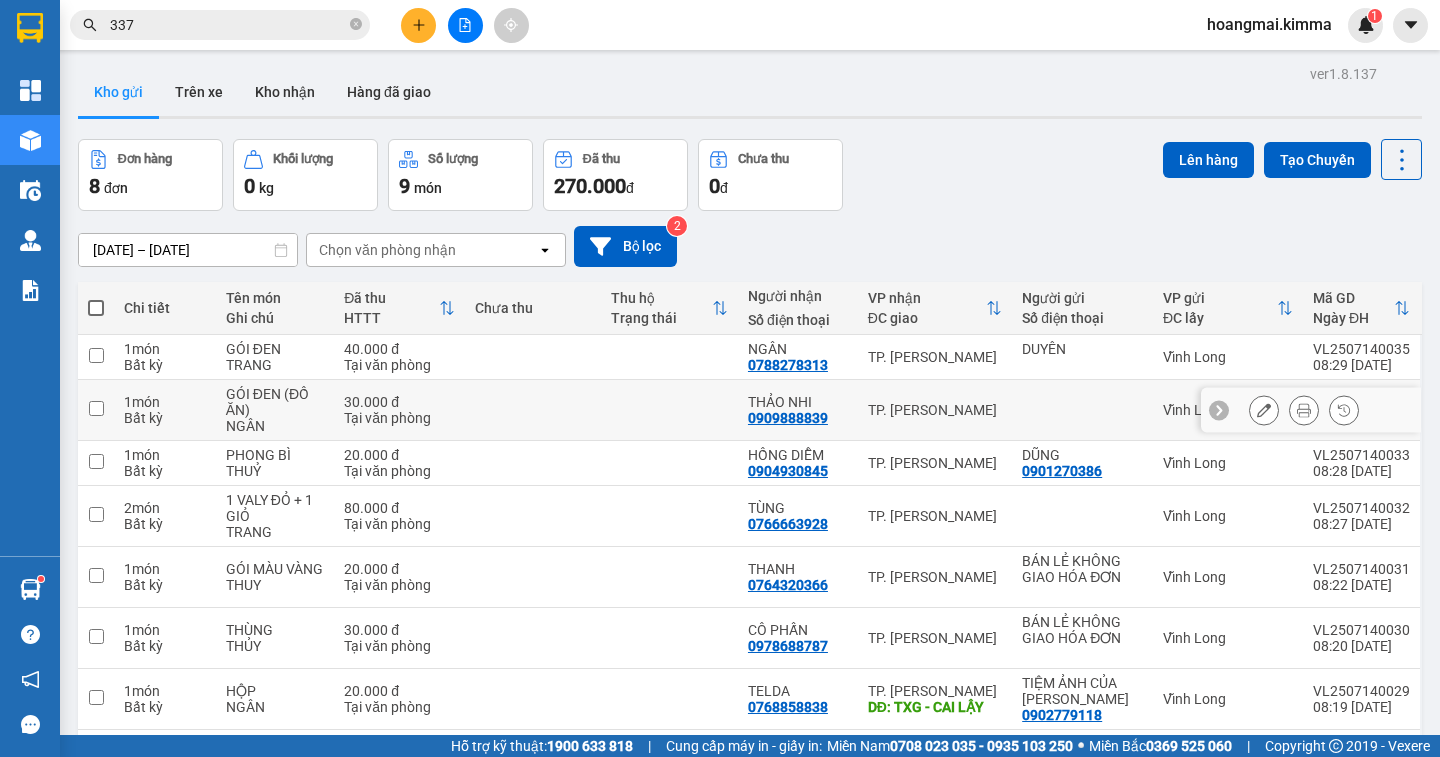 drag, startPoint x: 826, startPoint y: 419, endPoint x: 751, endPoint y: 418, distance: 75.00667 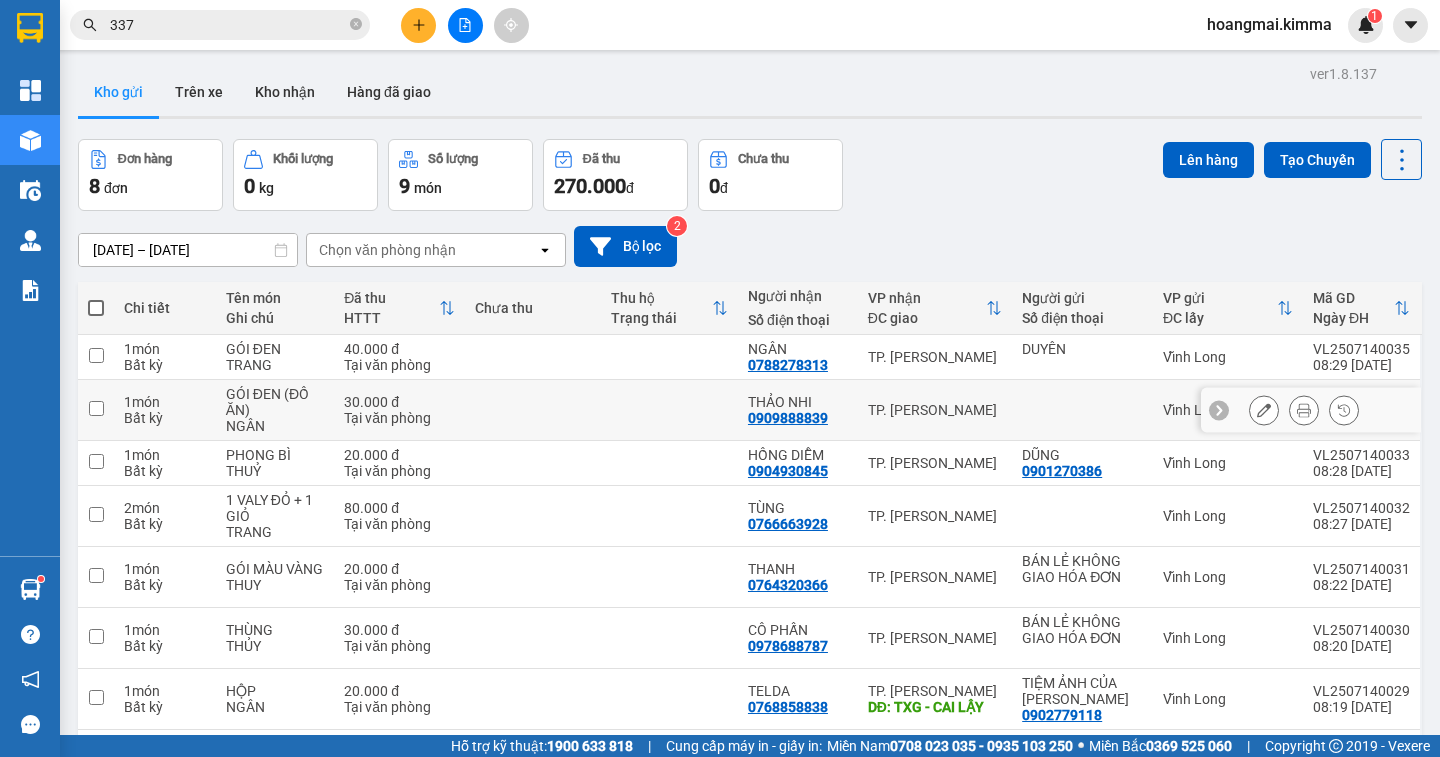 click on "0909888839" at bounding box center (788, 418) 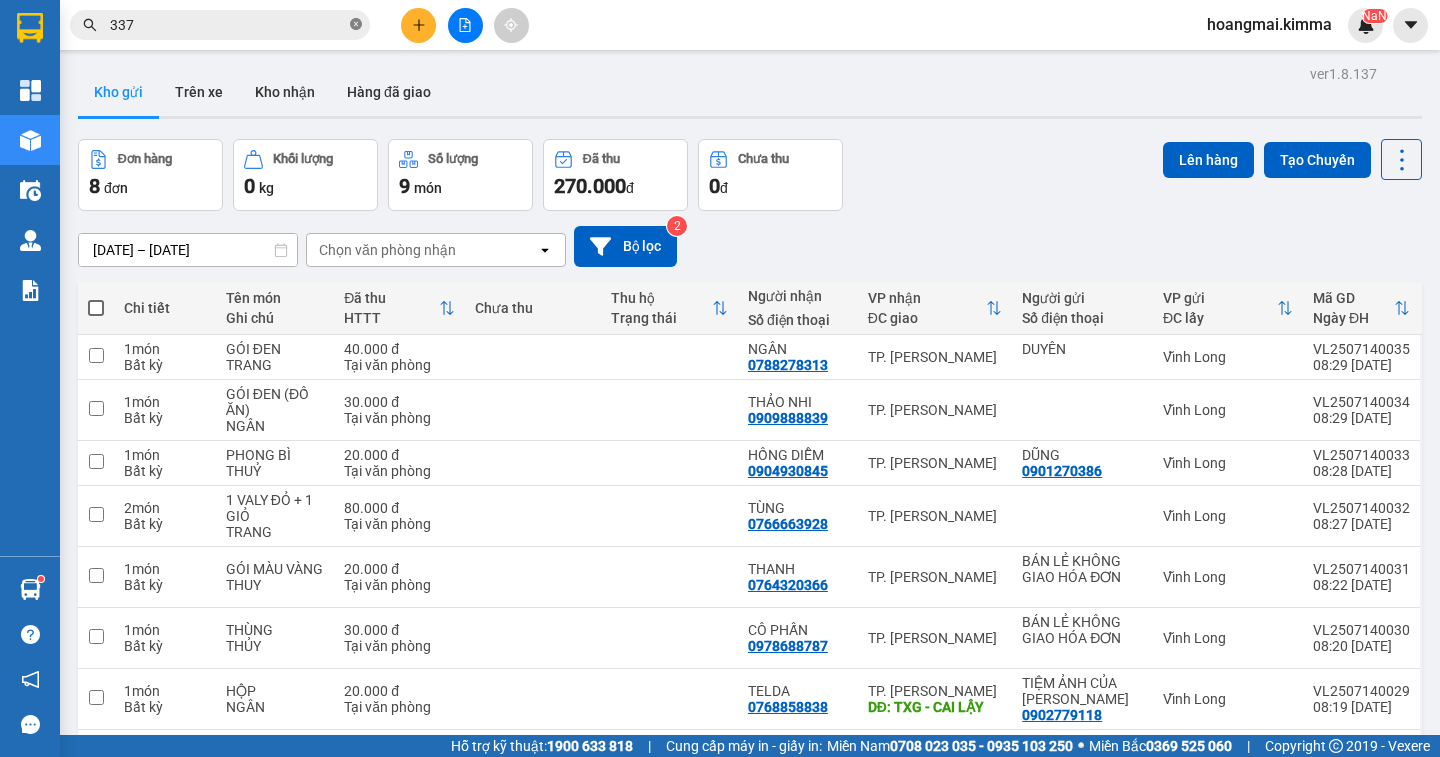 click 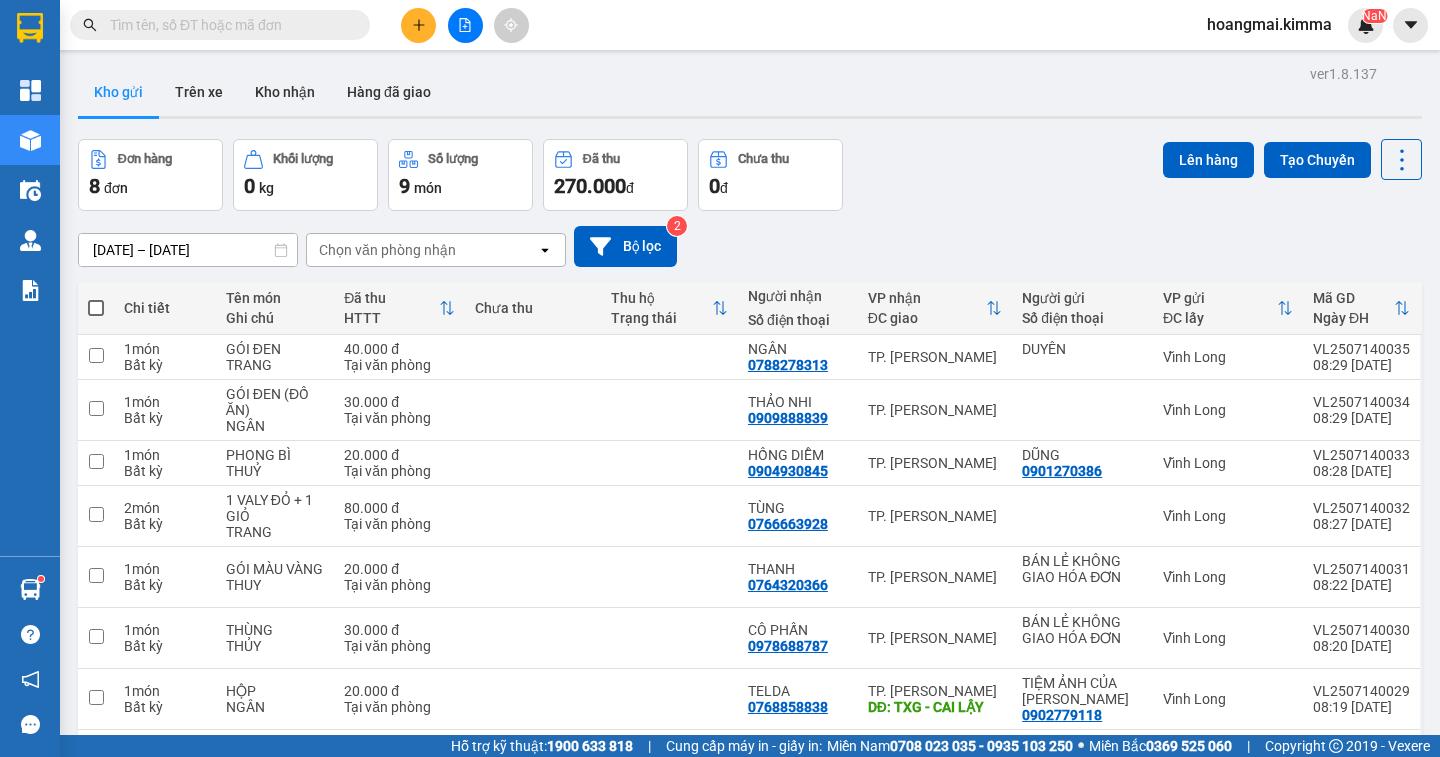 paste on "0909888839" 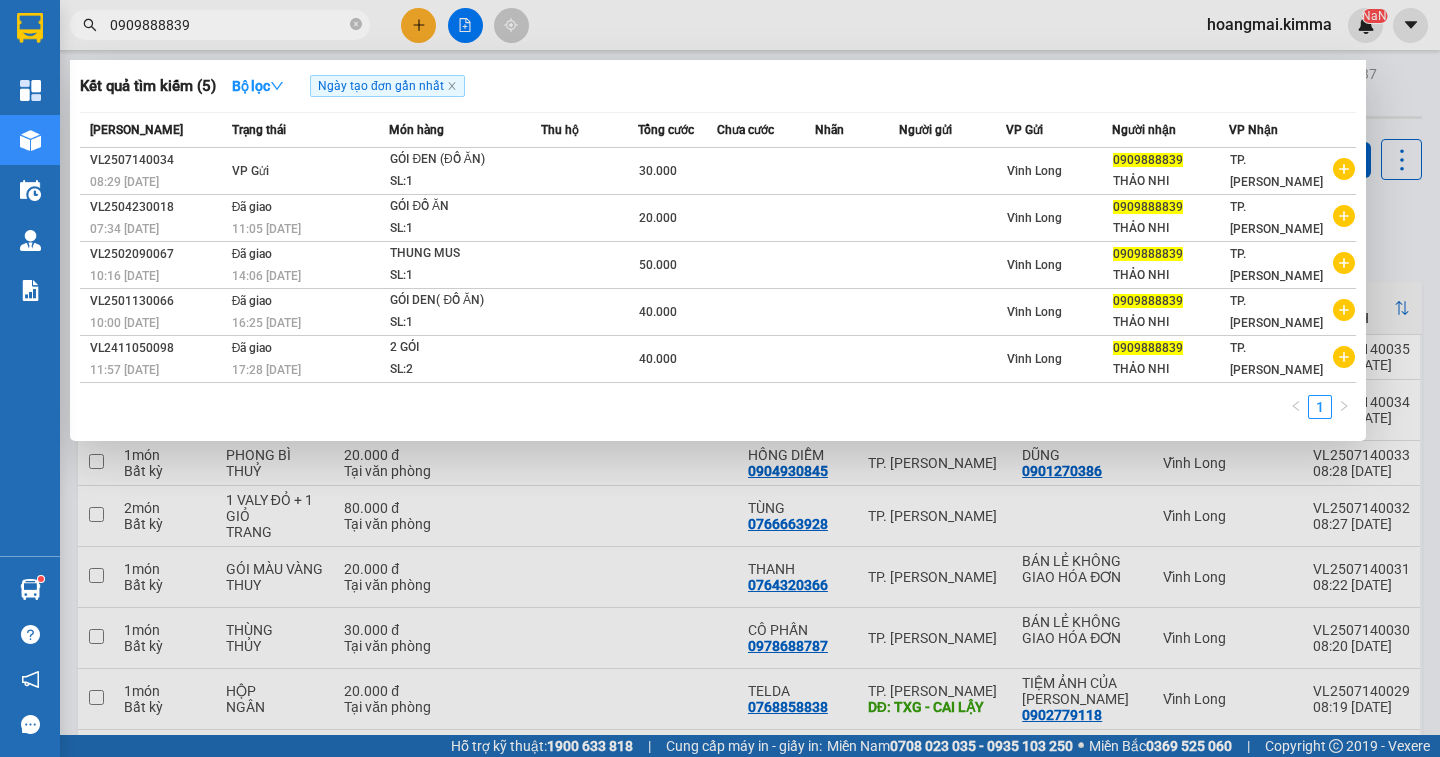 type on "0909888839" 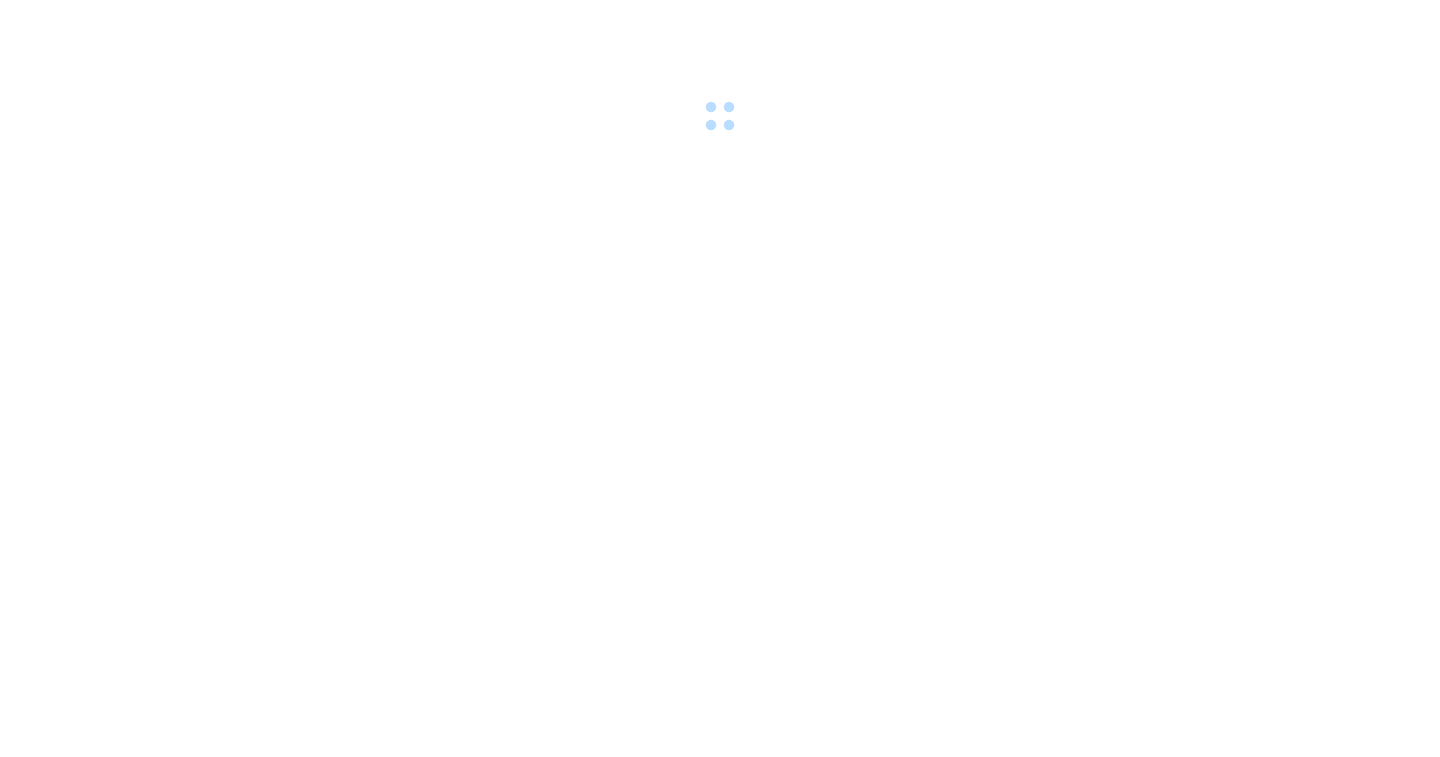 scroll, scrollTop: 0, scrollLeft: 0, axis: both 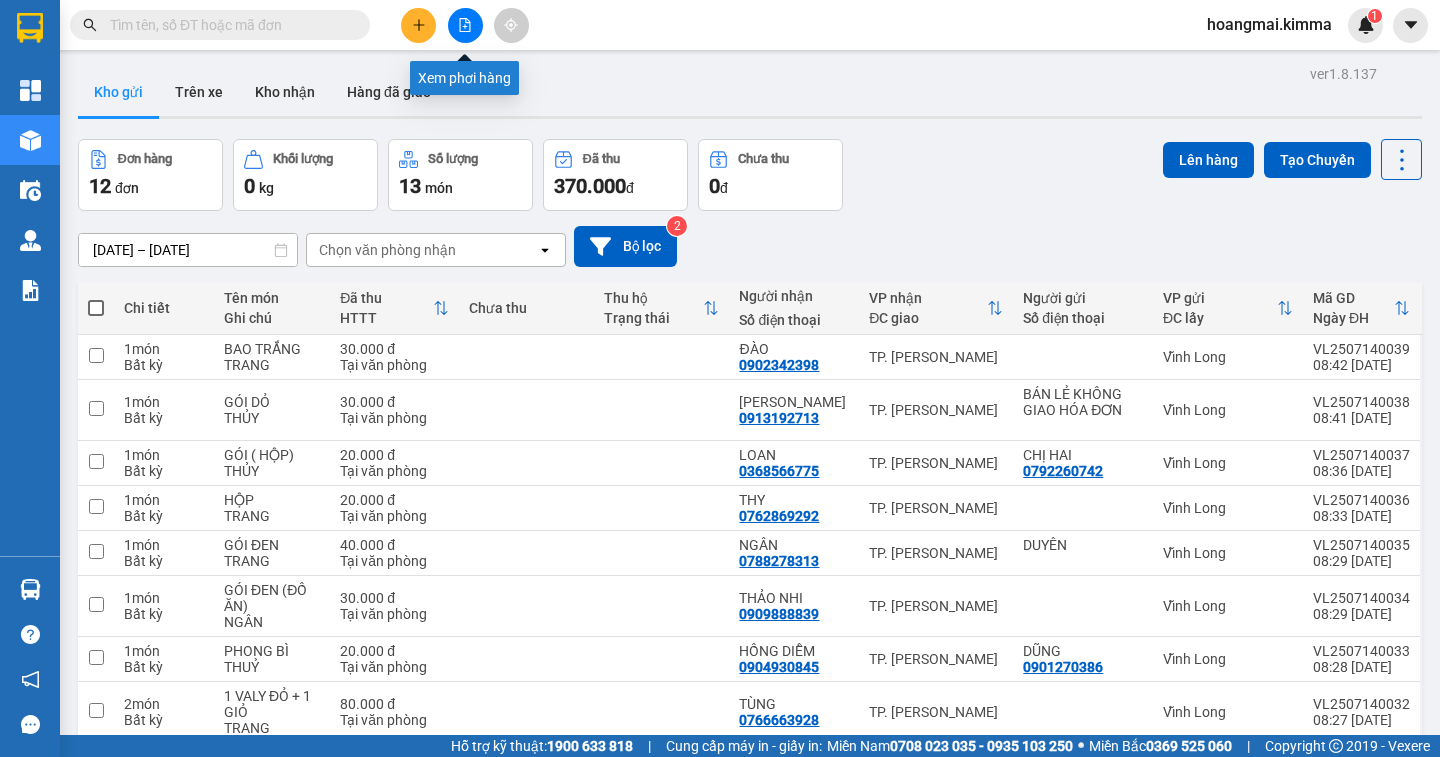 click 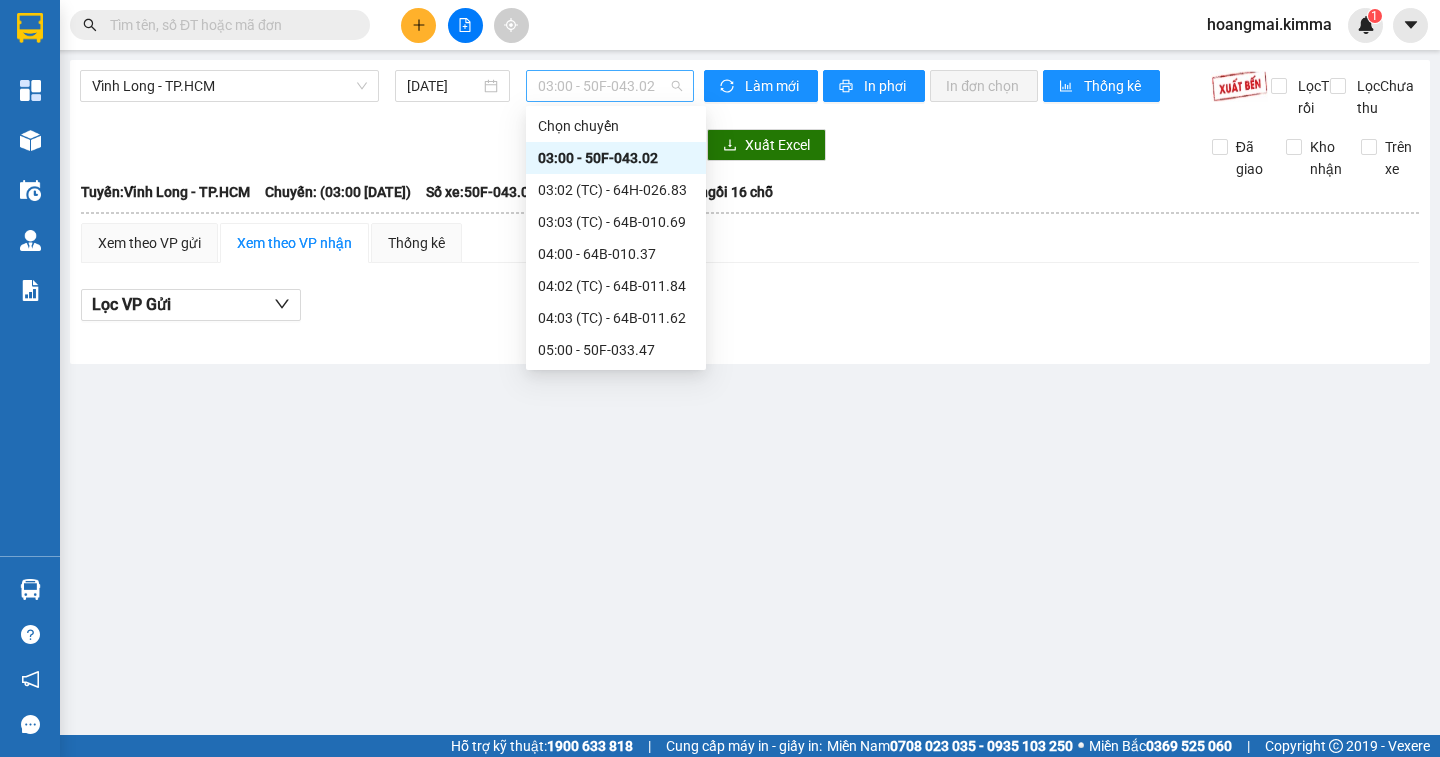 click on "03:00     - 50F-043.02" at bounding box center [610, 86] 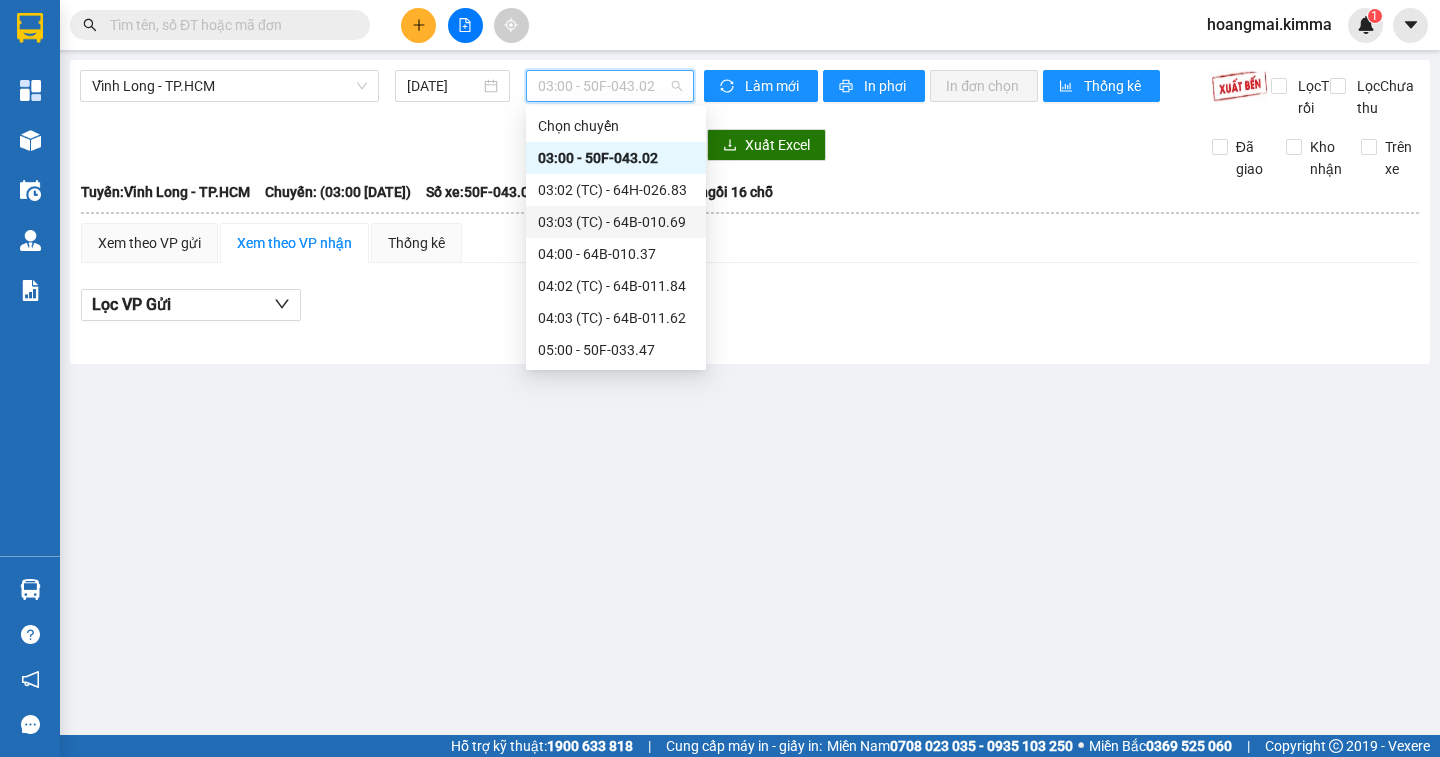scroll, scrollTop: 300, scrollLeft: 0, axis: vertical 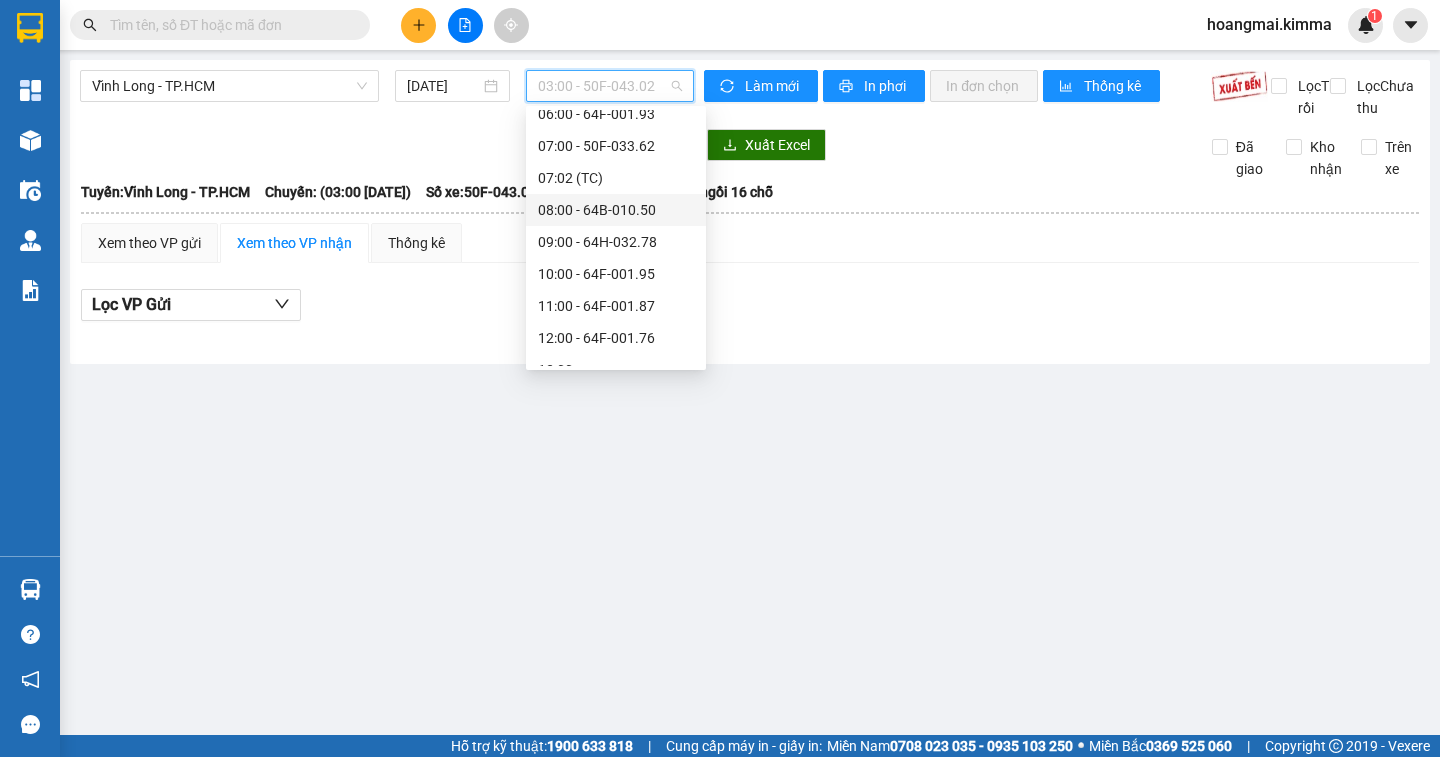 click on "08:00     - 64B-010.50" at bounding box center [616, 210] 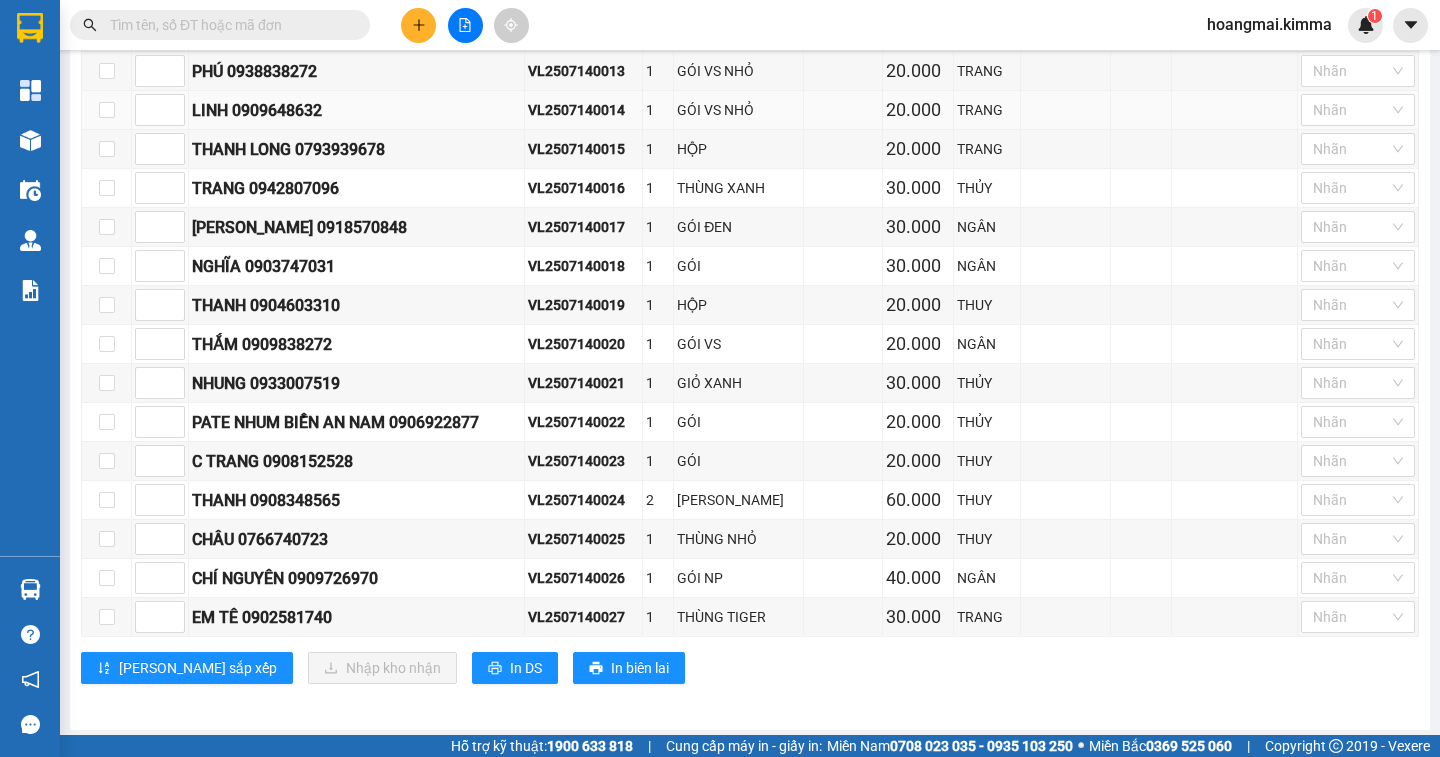 scroll, scrollTop: 0, scrollLeft: 0, axis: both 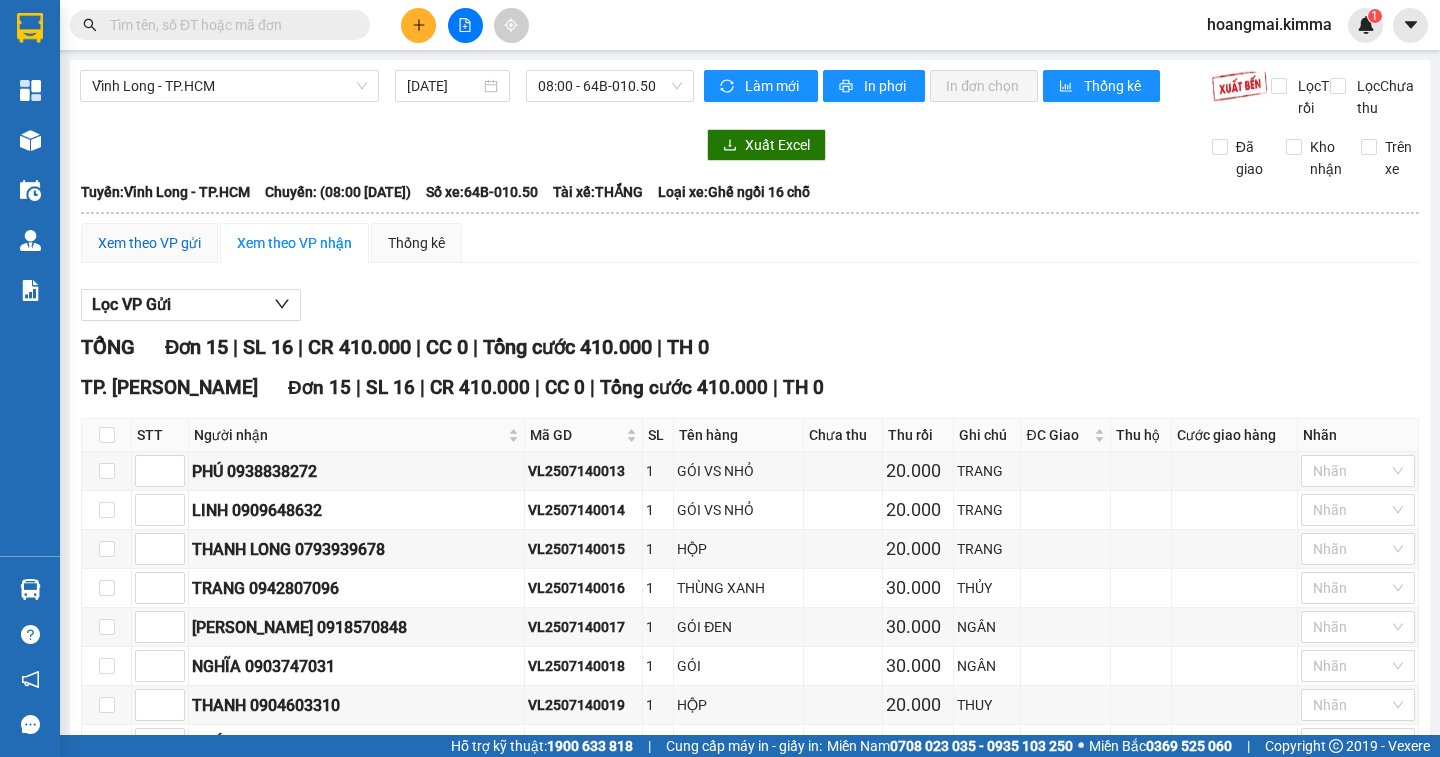 click on "Xem theo VP gửi" at bounding box center (149, 243) 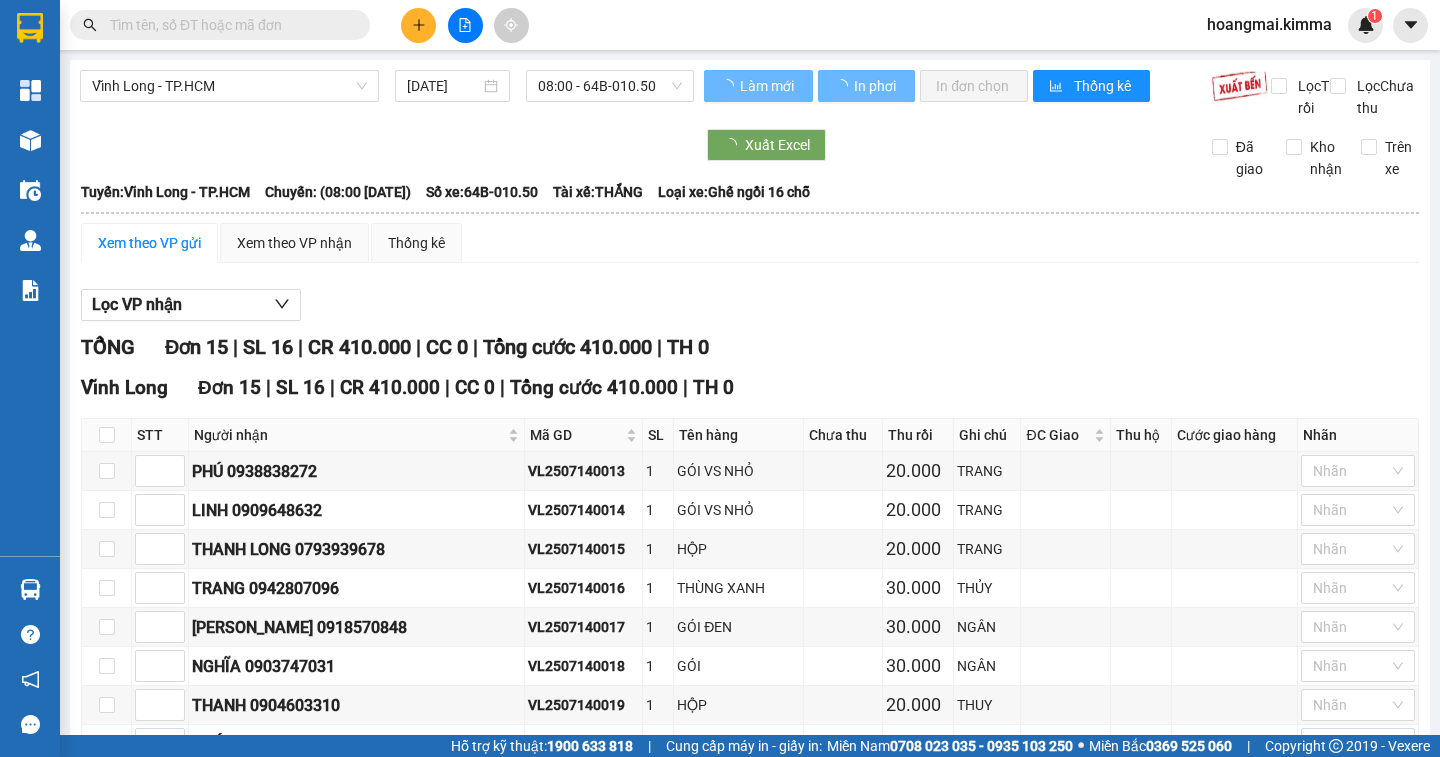 scroll, scrollTop: 427, scrollLeft: 0, axis: vertical 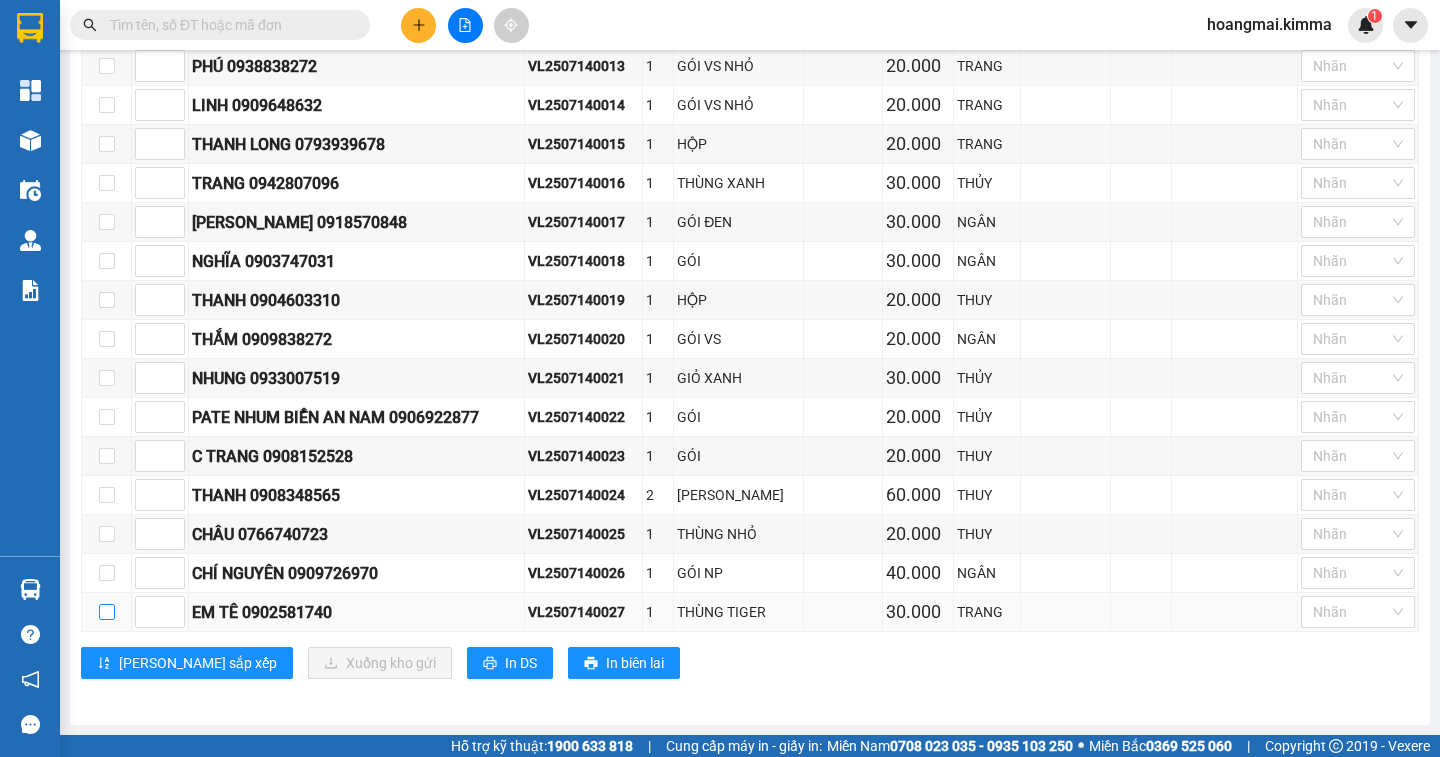 click at bounding box center (107, 612) 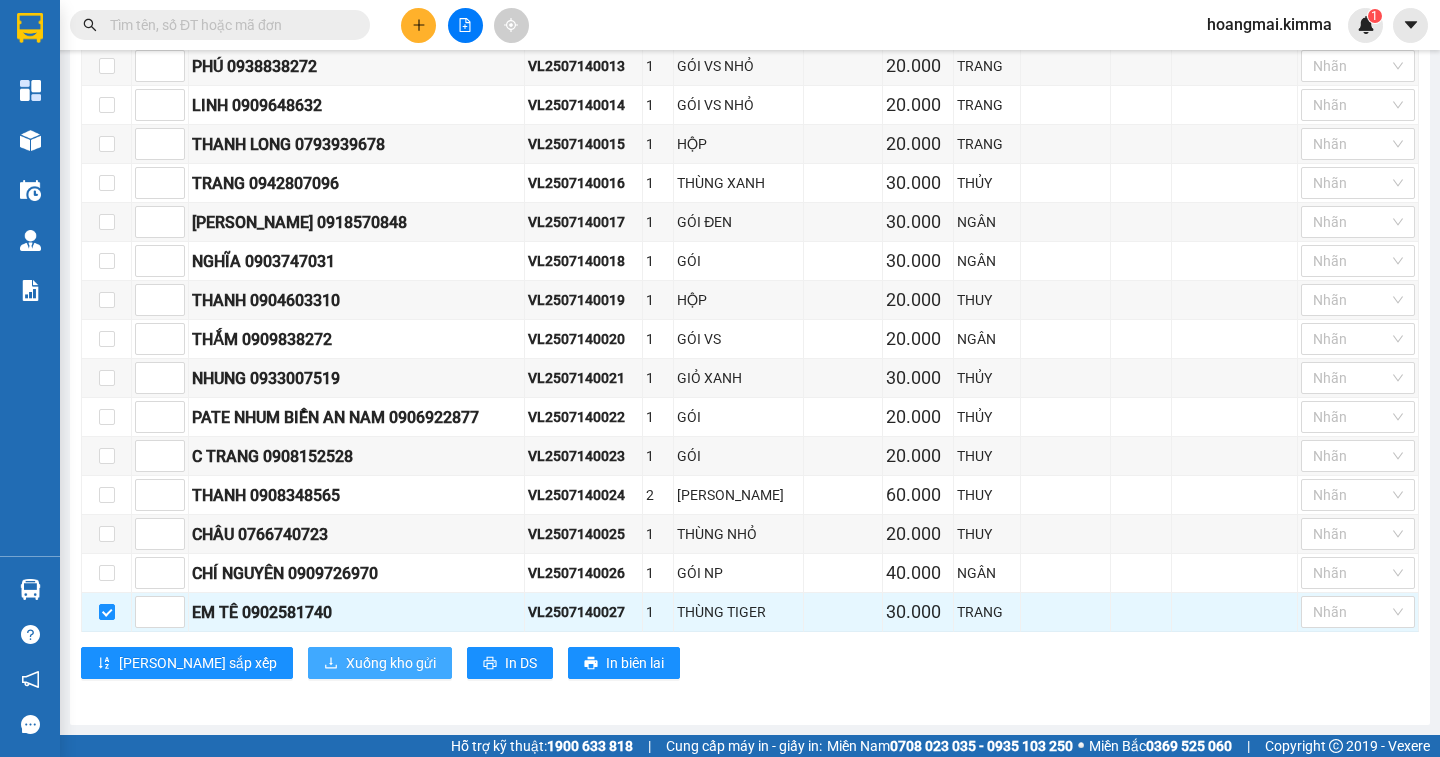 click on "Xuống kho gửi" at bounding box center (391, 663) 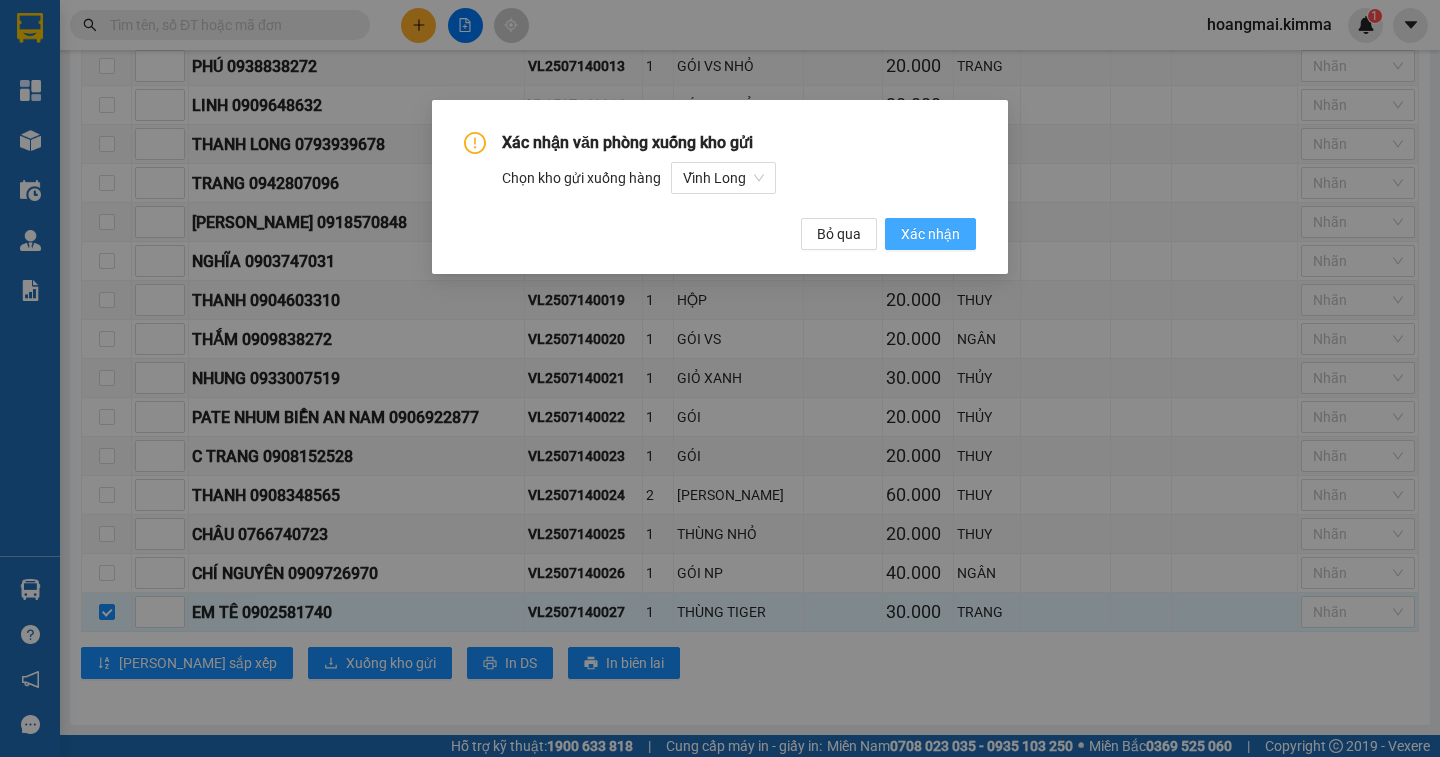 click on "Xác nhận" at bounding box center (930, 234) 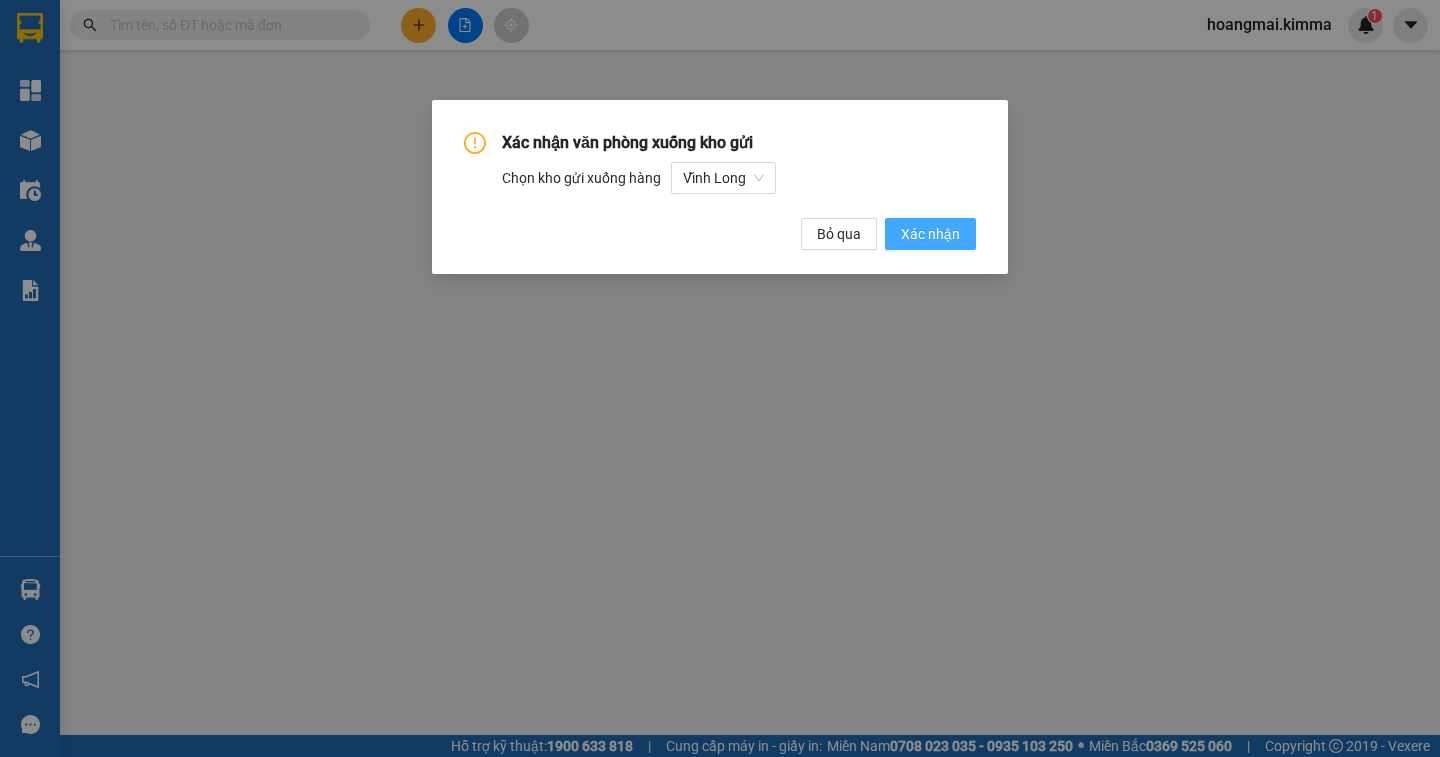 scroll, scrollTop: 0, scrollLeft: 0, axis: both 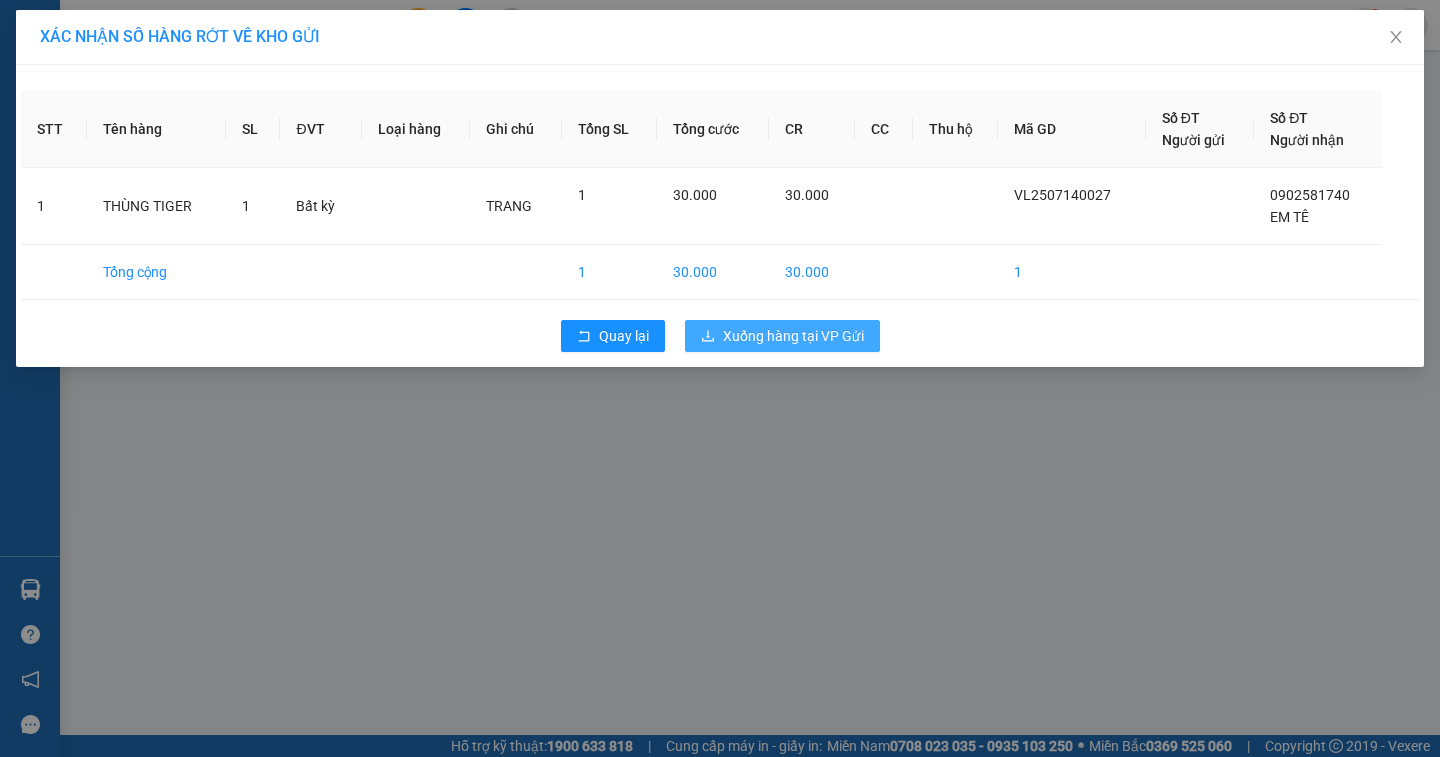 click on "Xuống hàng tại VP Gửi" at bounding box center (793, 336) 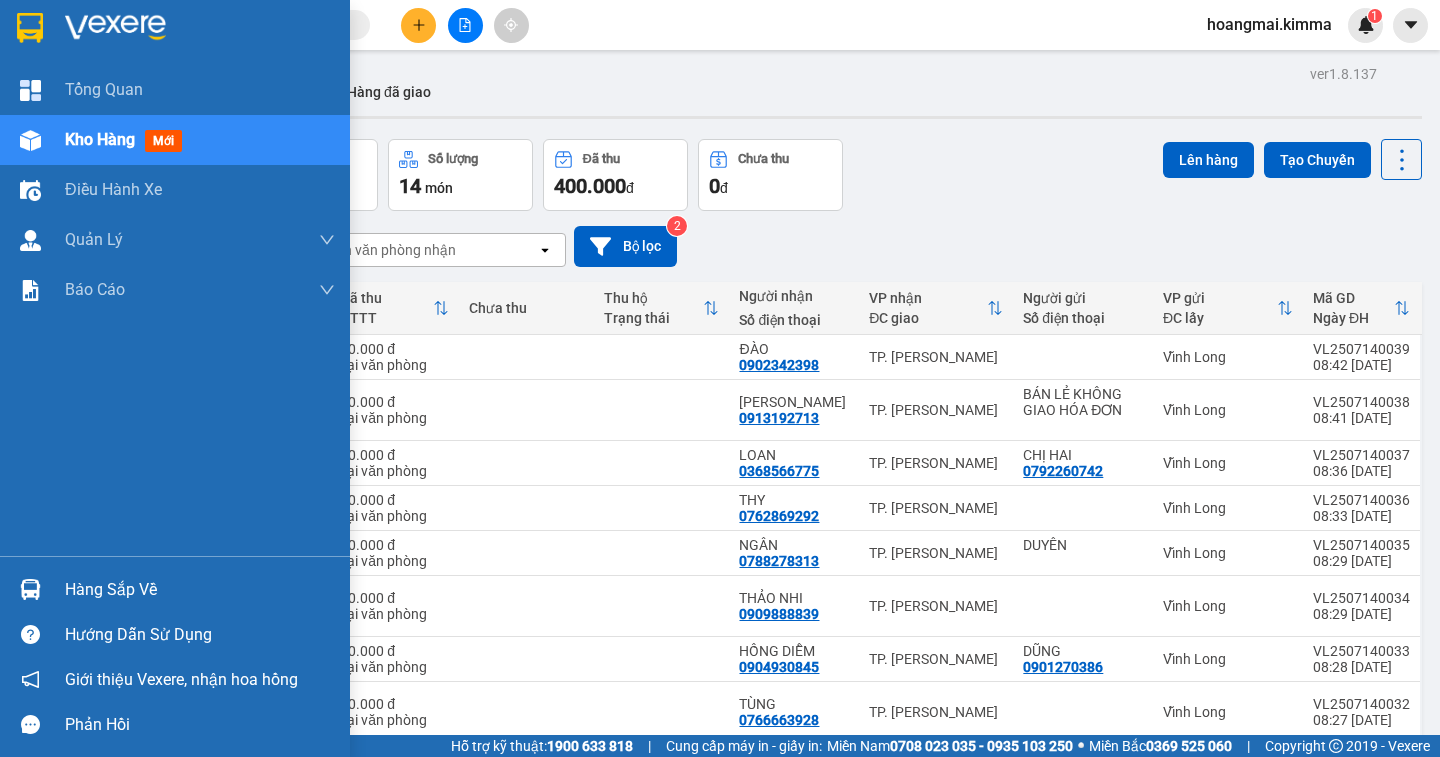 drag, startPoint x: 49, startPoint y: 154, endPoint x: 831, endPoint y: 155, distance: 782.0006 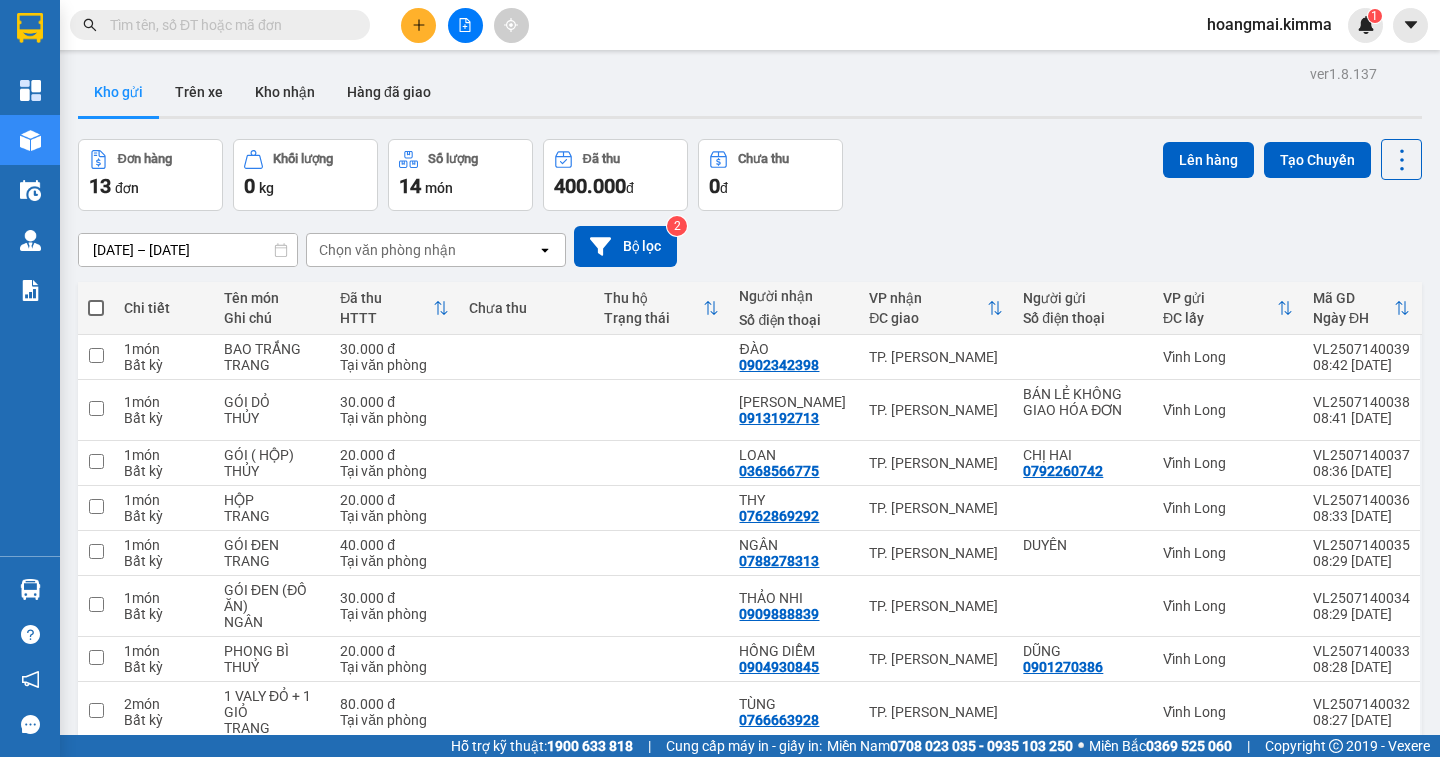 click on "Đơn hàng 13 đơn Khối lượng 0 kg Số lượng 14 món Đã thu 400.000  đ Chưa thu 0  đ Lên hàng Tạo Chuyến" at bounding box center [750, 175] 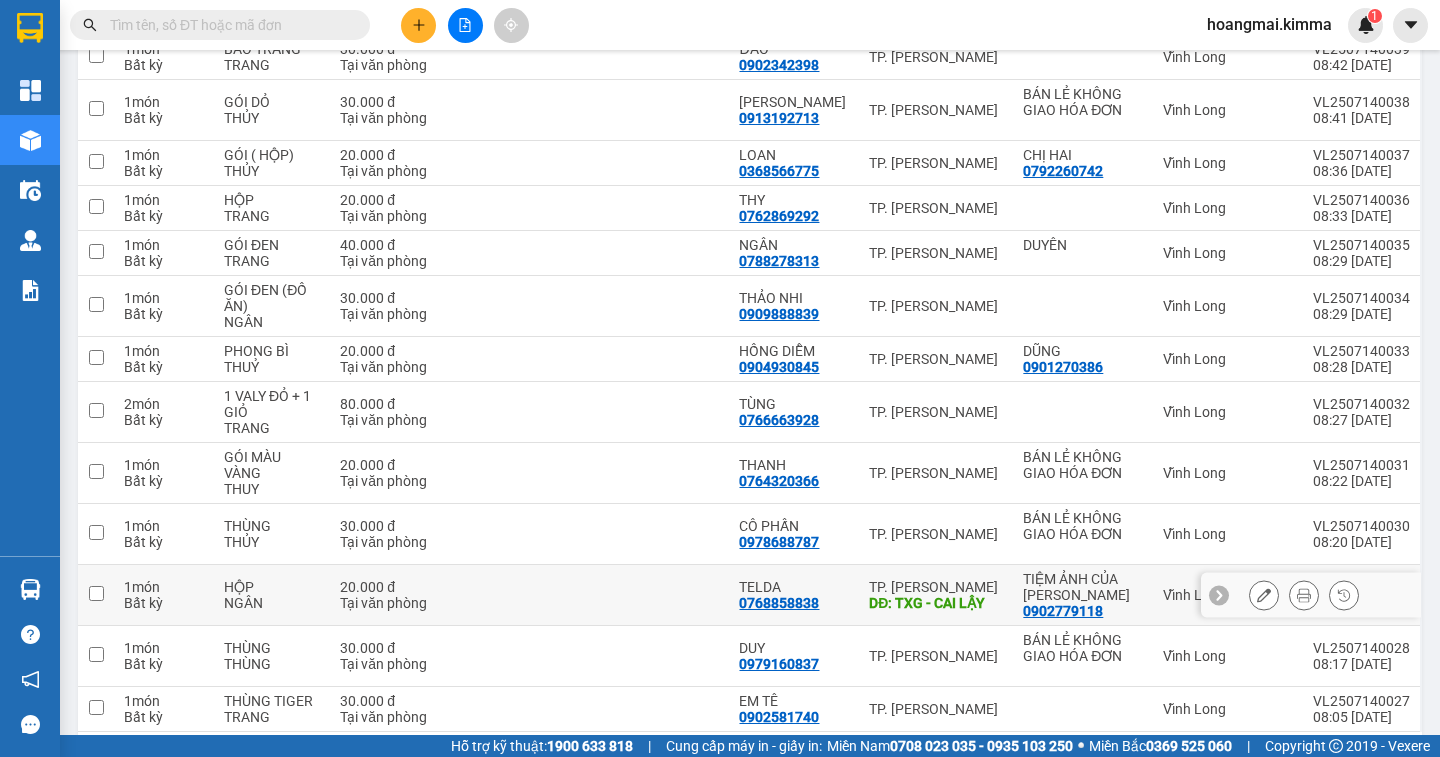 scroll, scrollTop: 379, scrollLeft: 0, axis: vertical 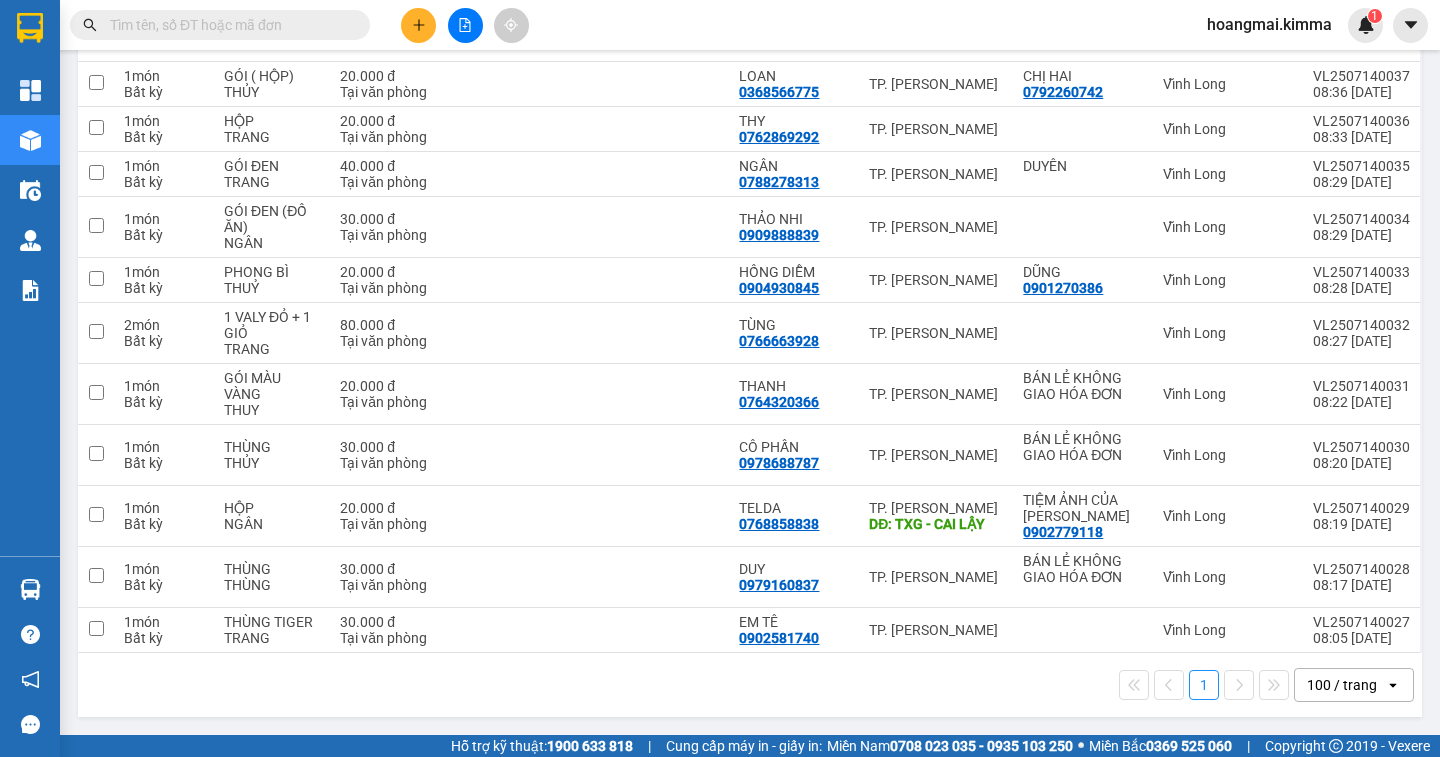 click on "100 / trang" at bounding box center [1342, 685] 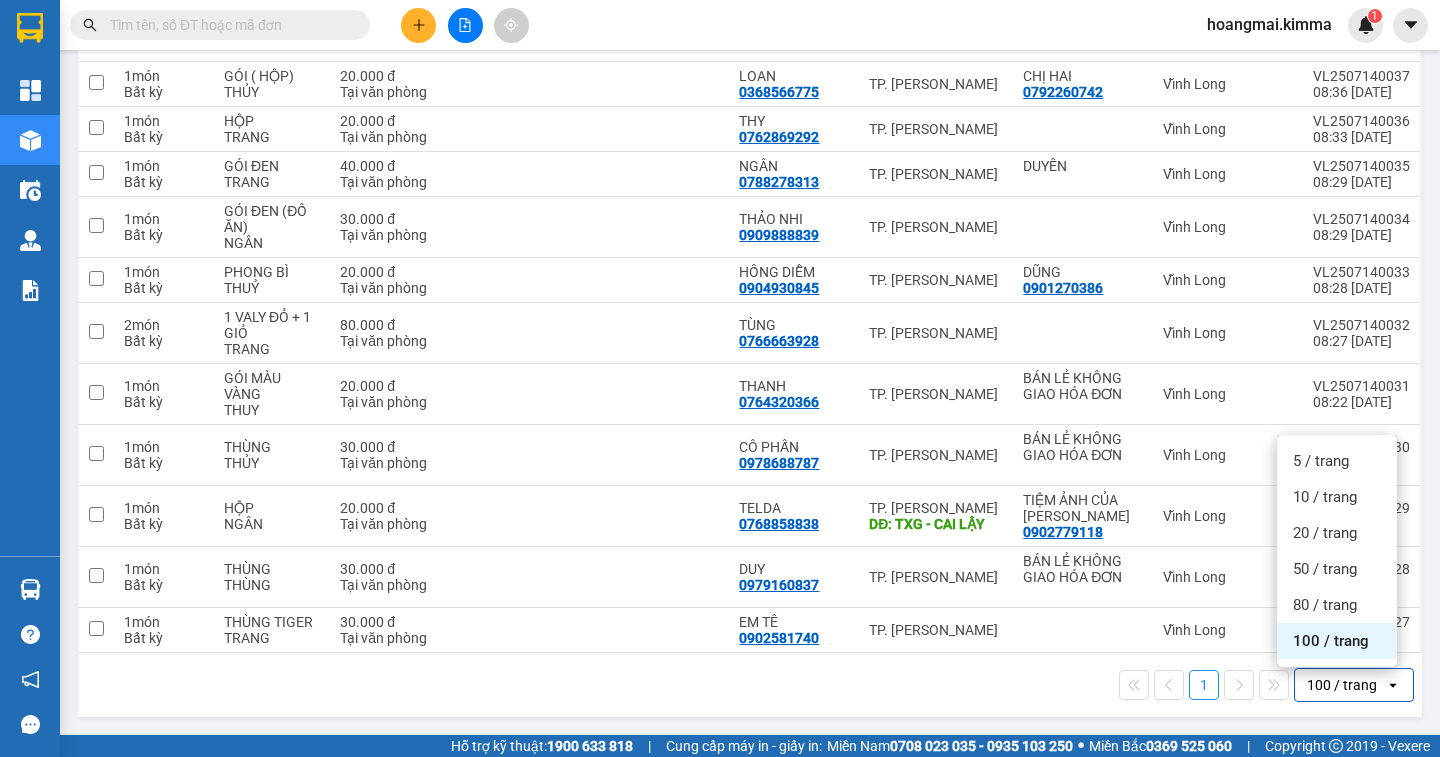 click on "100 / trang" at bounding box center (1331, 641) 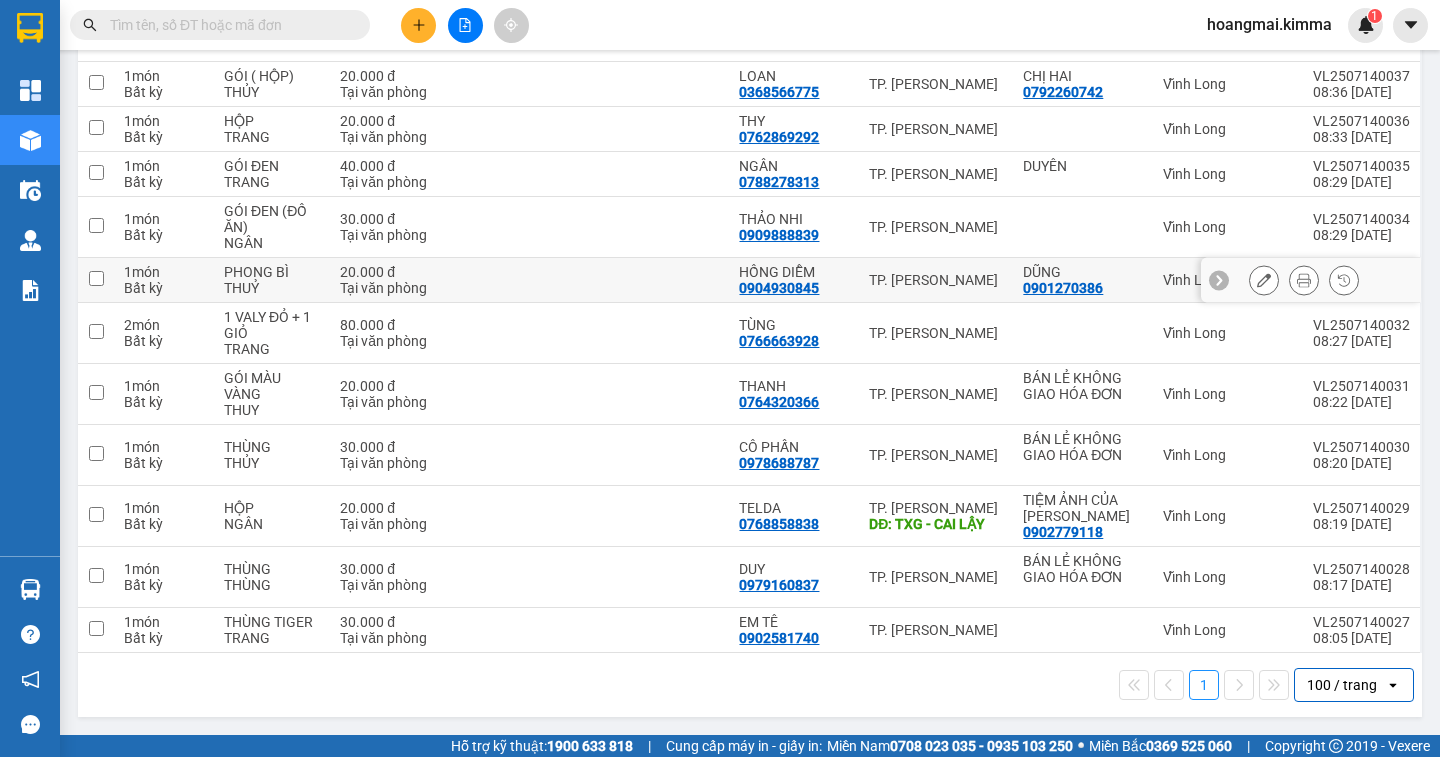 scroll, scrollTop: 0, scrollLeft: 0, axis: both 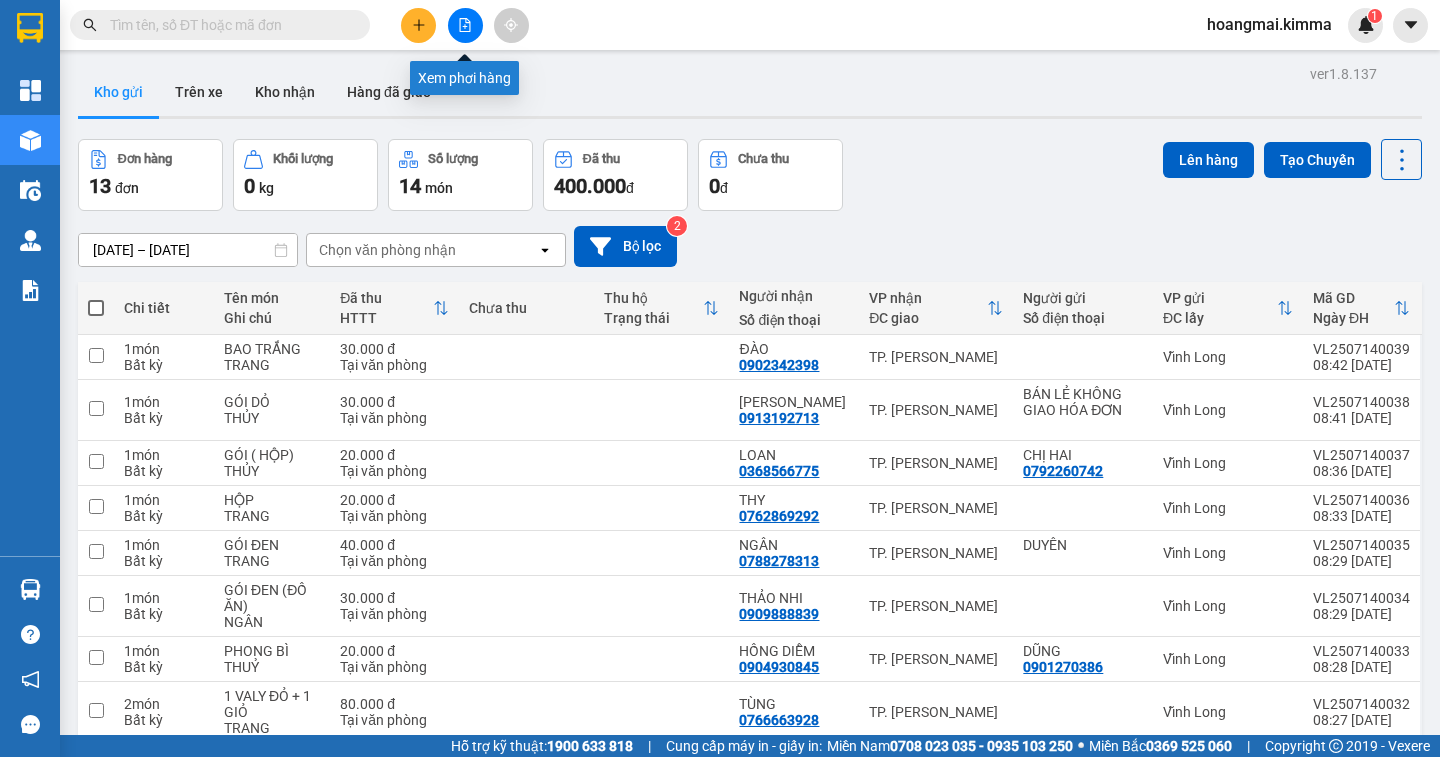 click 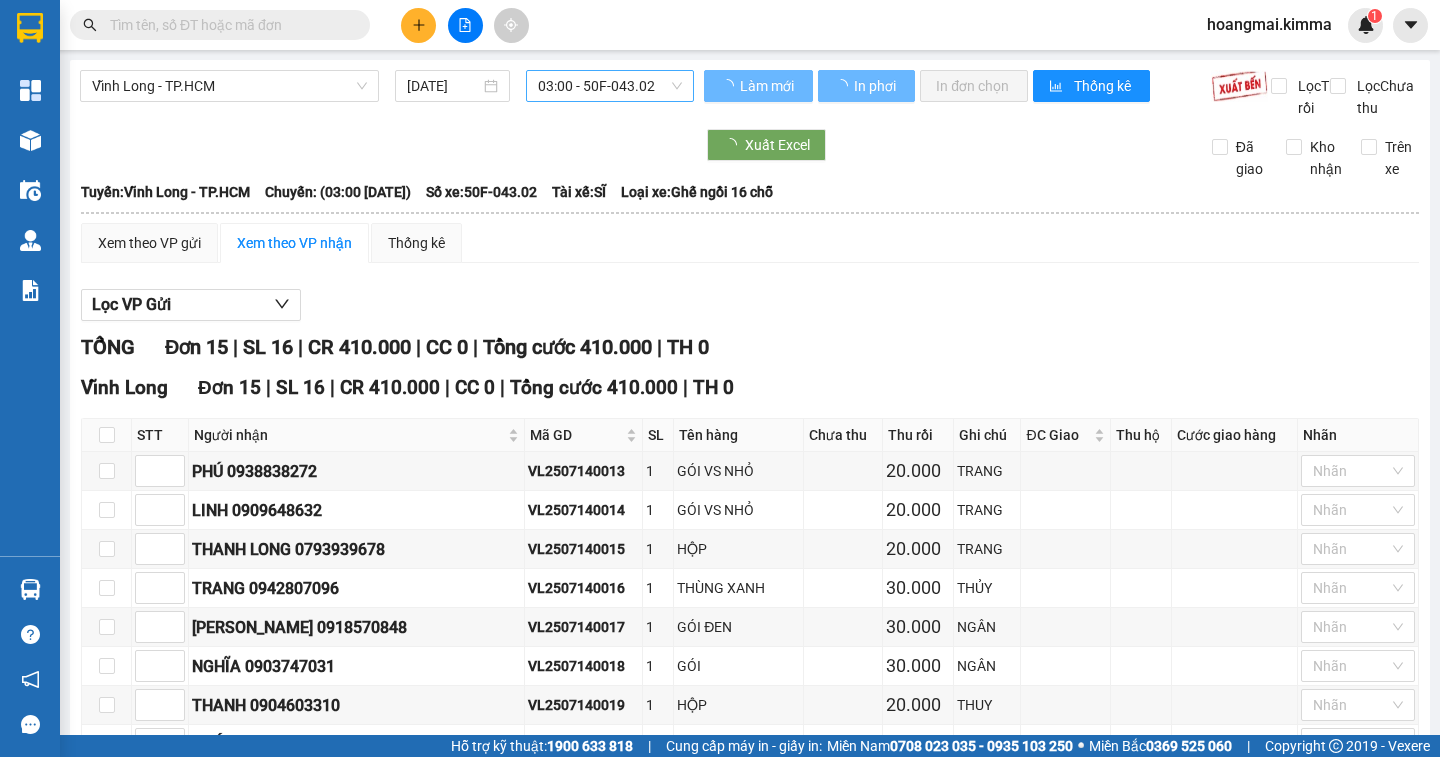 click on "03:00     - 50F-043.02" at bounding box center [610, 86] 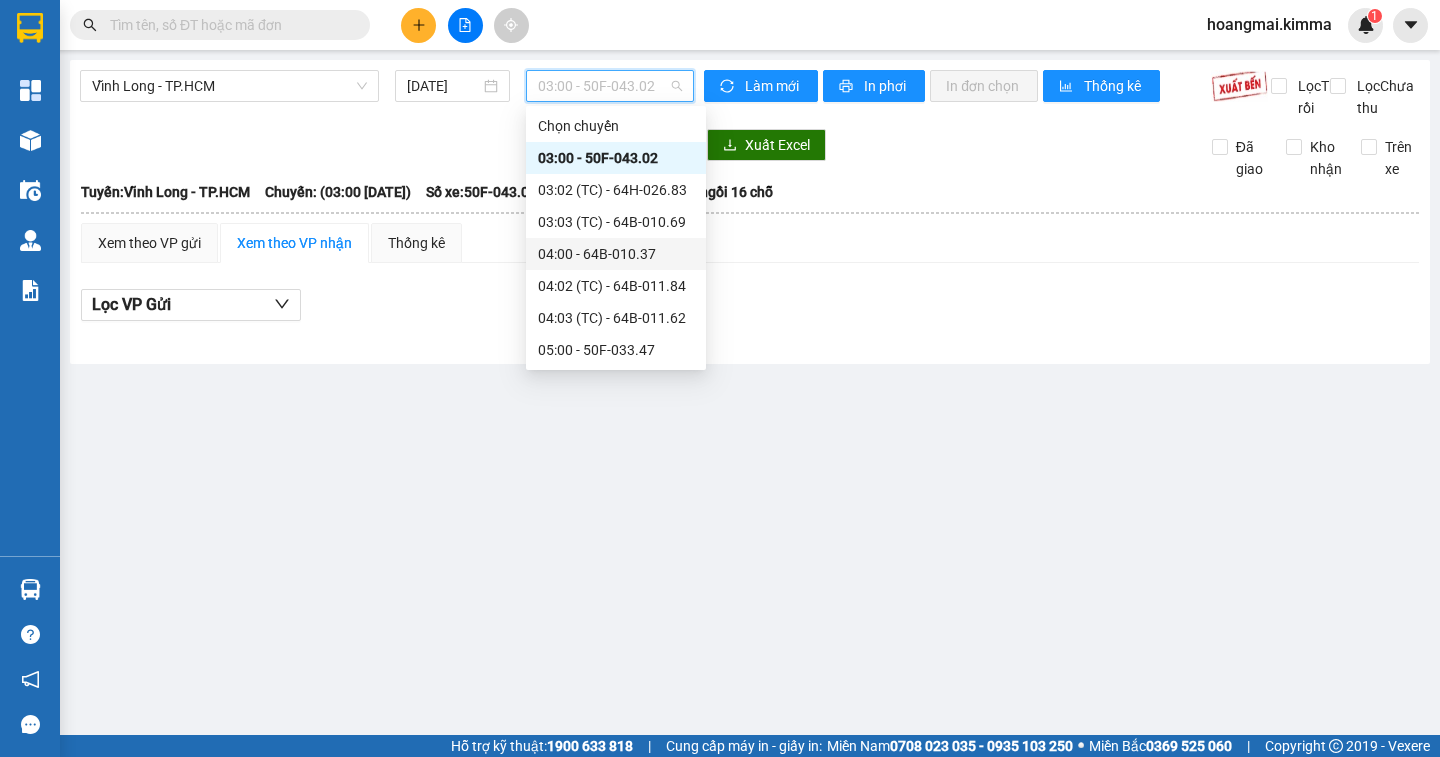 scroll, scrollTop: 300, scrollLeft: 0, axis: vertical 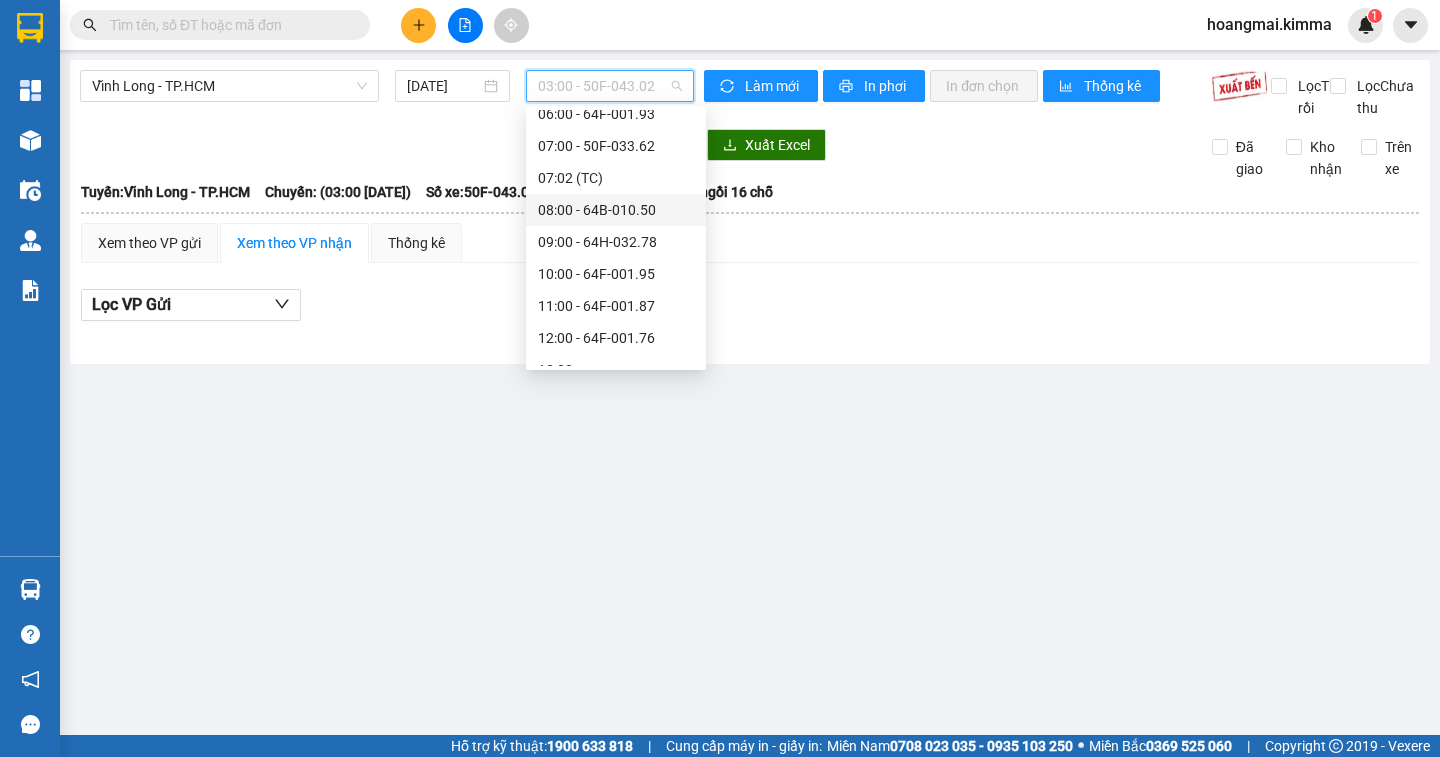 click on "08:00     - 64B-010.50" at bounding box center [616, 210] 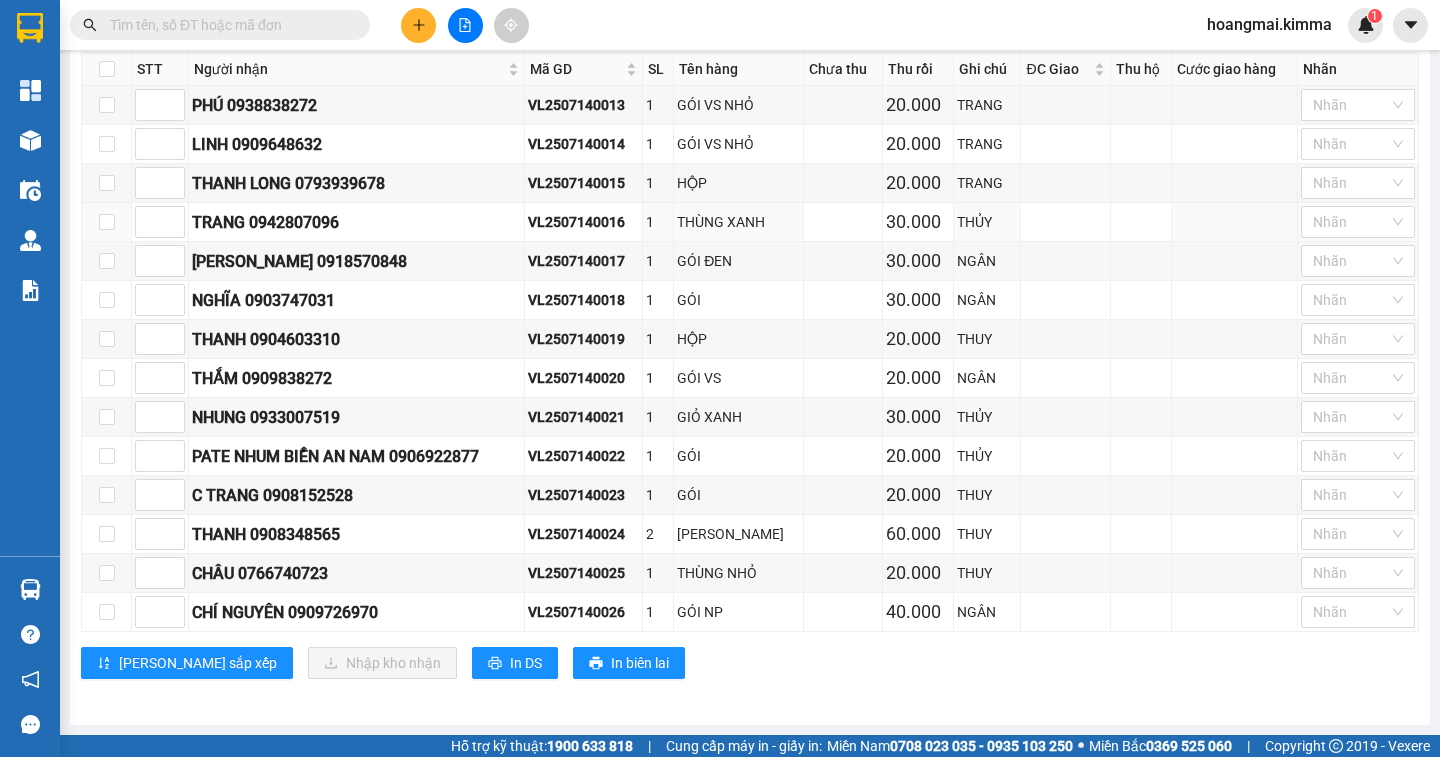 scroll, scrollTop: 88, scrollLeft: 0, axis: vertical 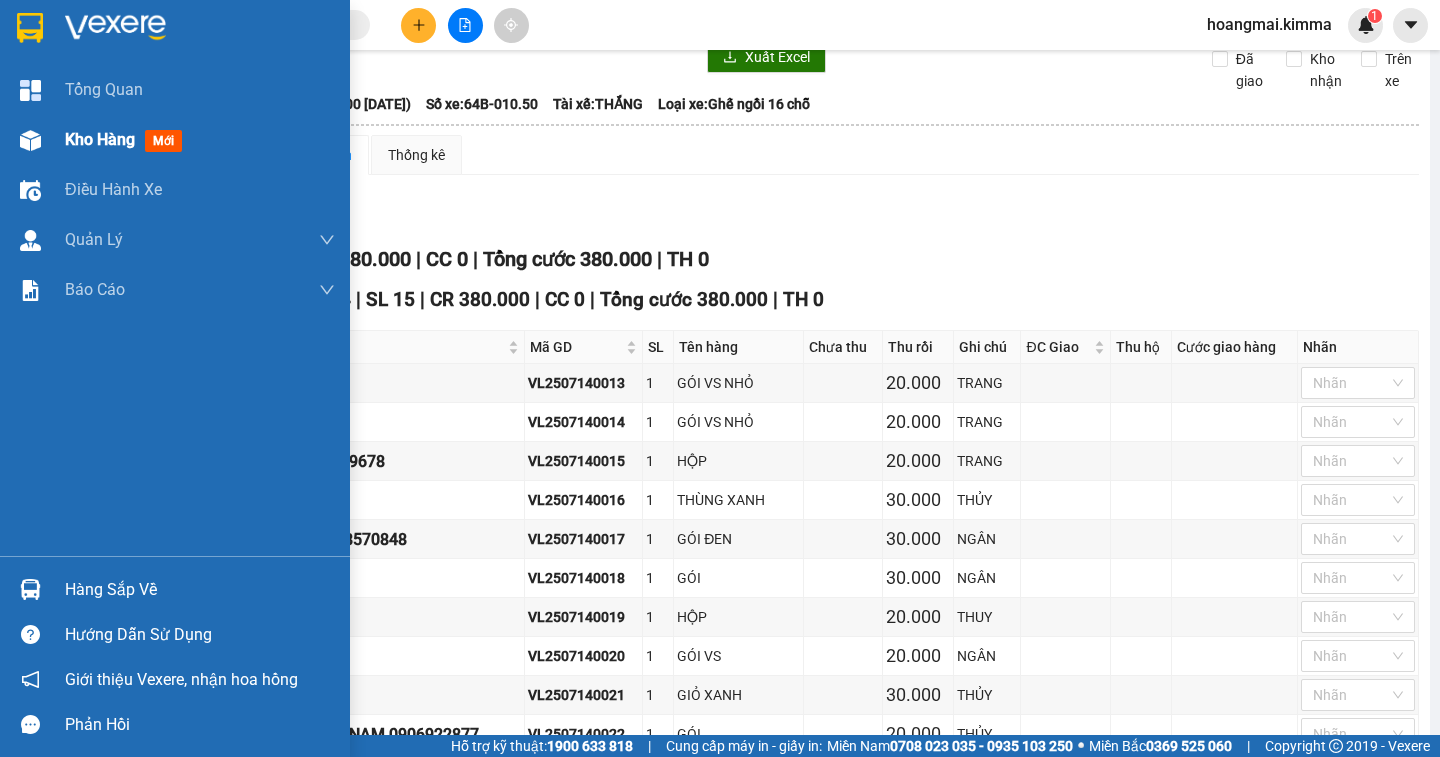 click on "Kho hàng" at bounding box center (100, 139) 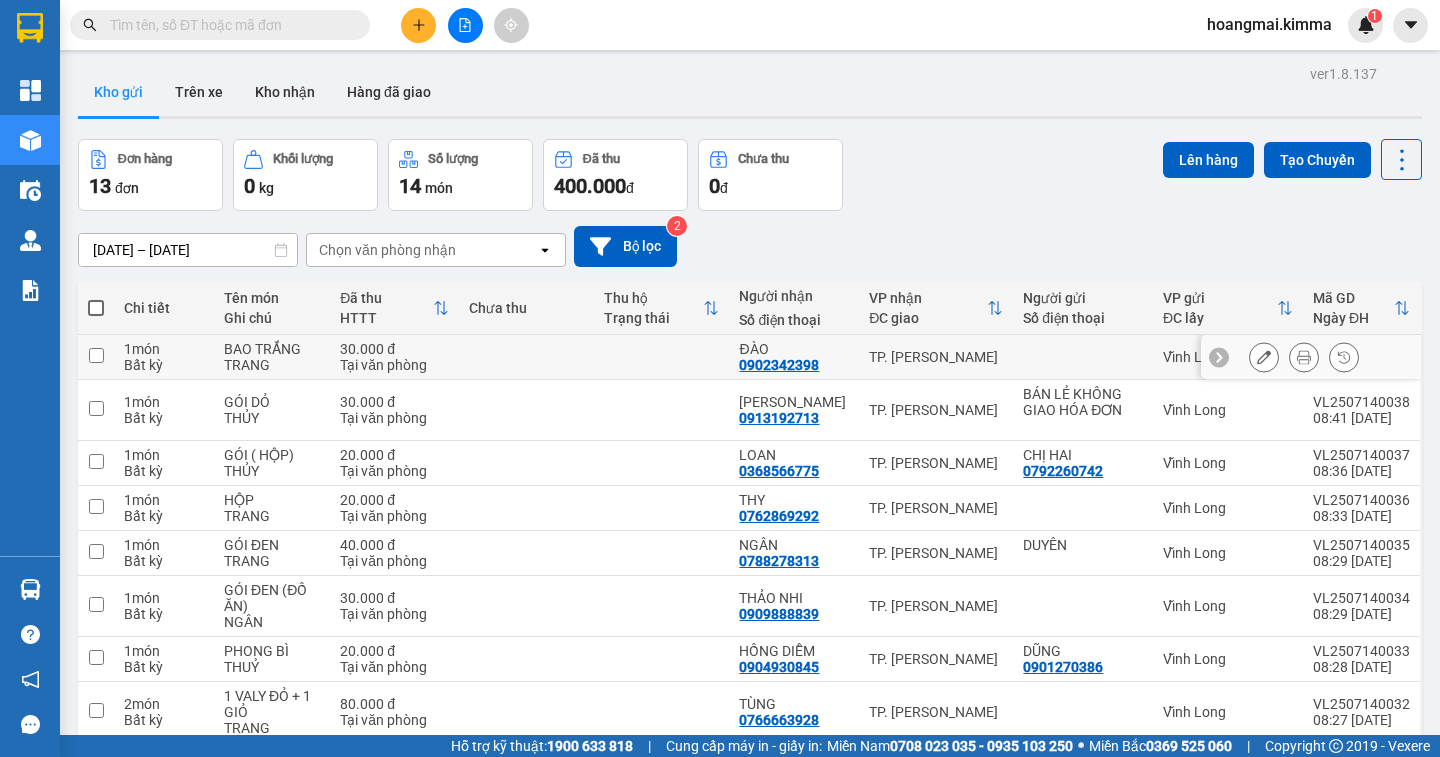 scroll, scrollTop: 379, scrollLeft: 0, axis: vertical 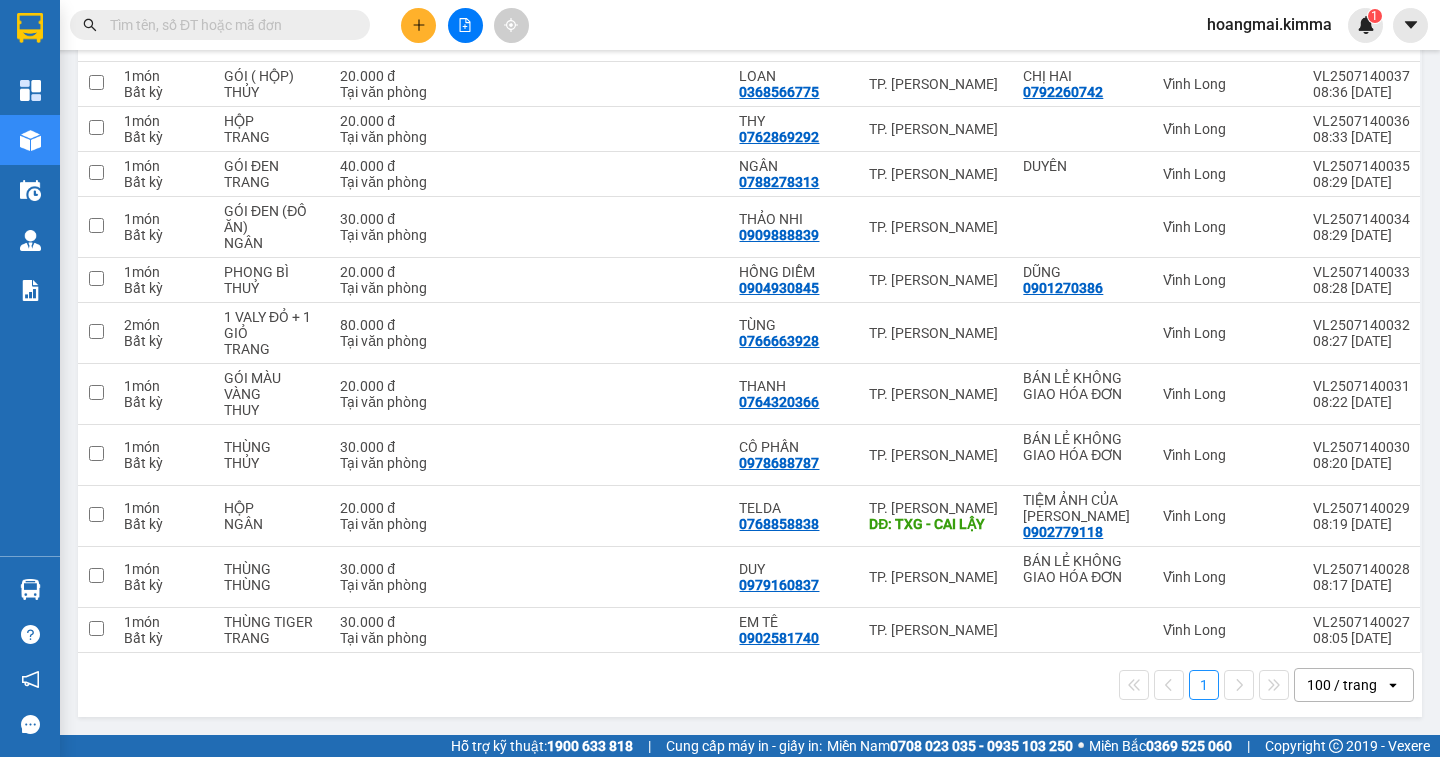 click on "100 / trang" at bounding box center [1342, 685] 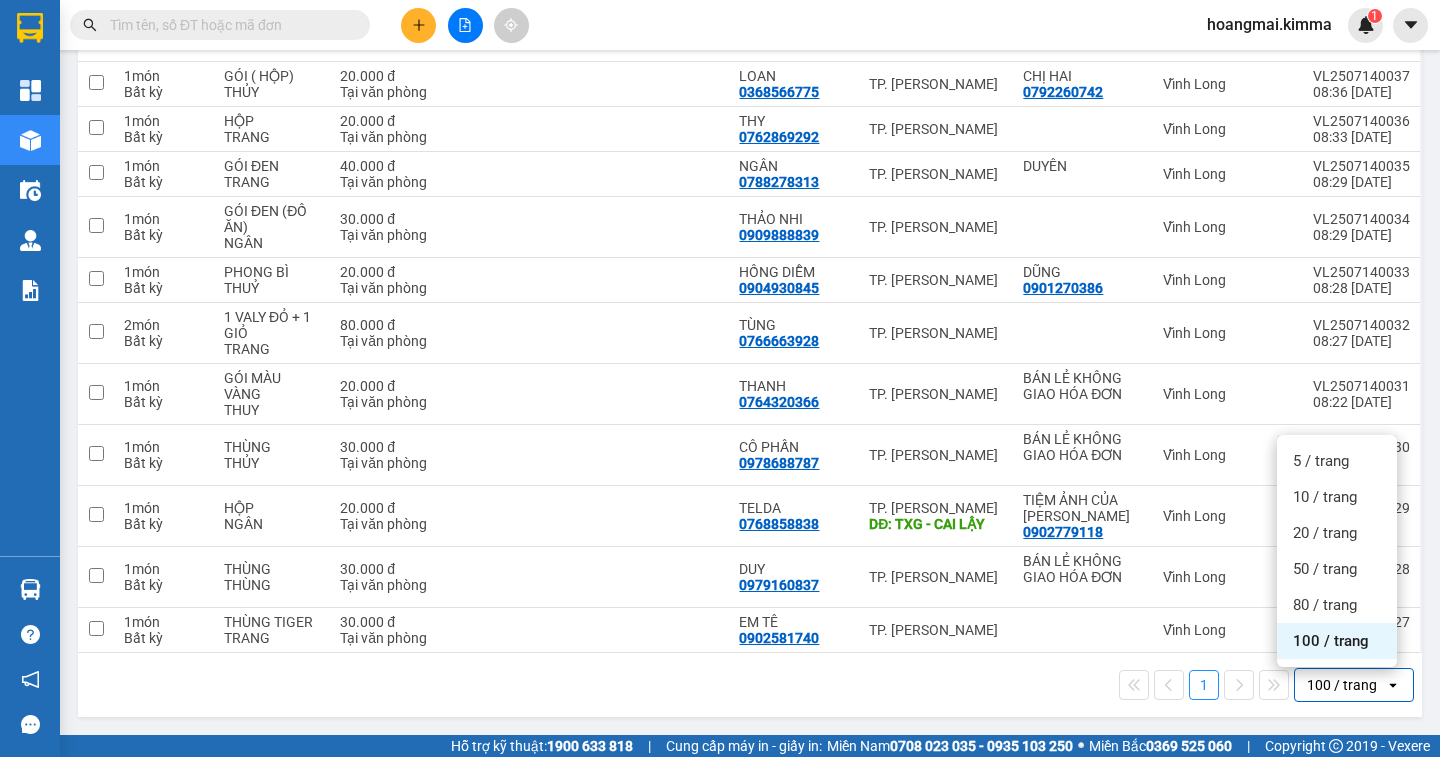 click on "100 / trang" at bounding box center (1337, 641) 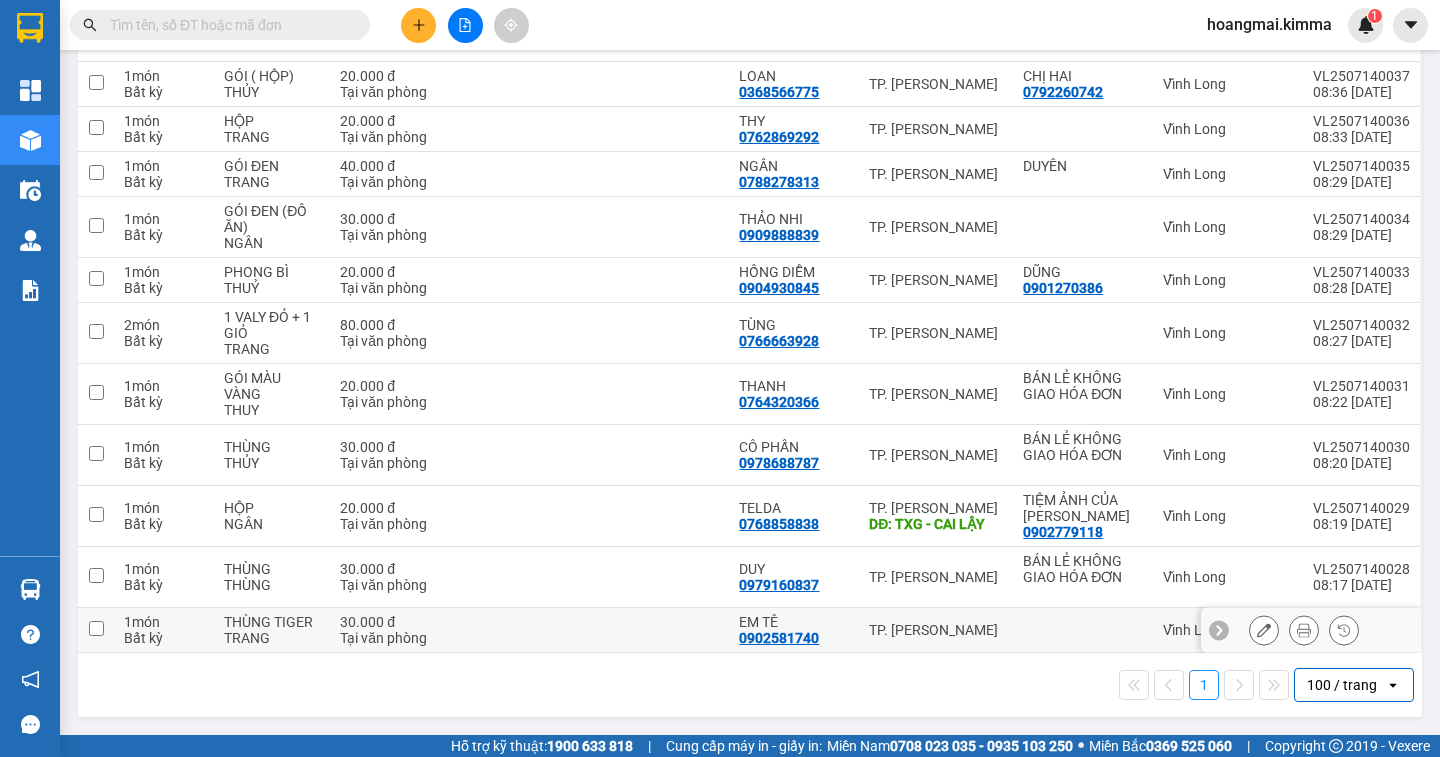 scroll, scrollTop: 0, scrollLeft: 0, axis: both 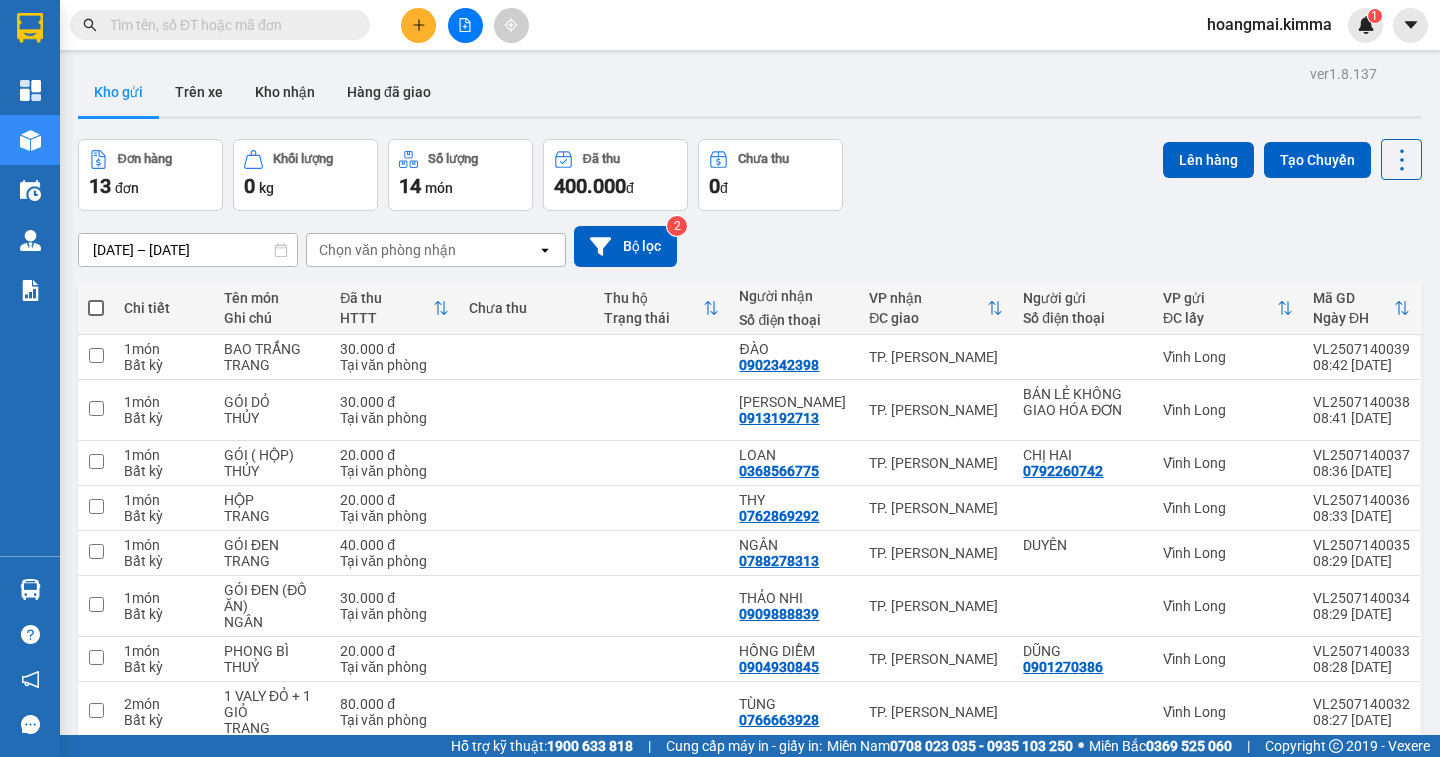 click at bounding box center [96, 308] 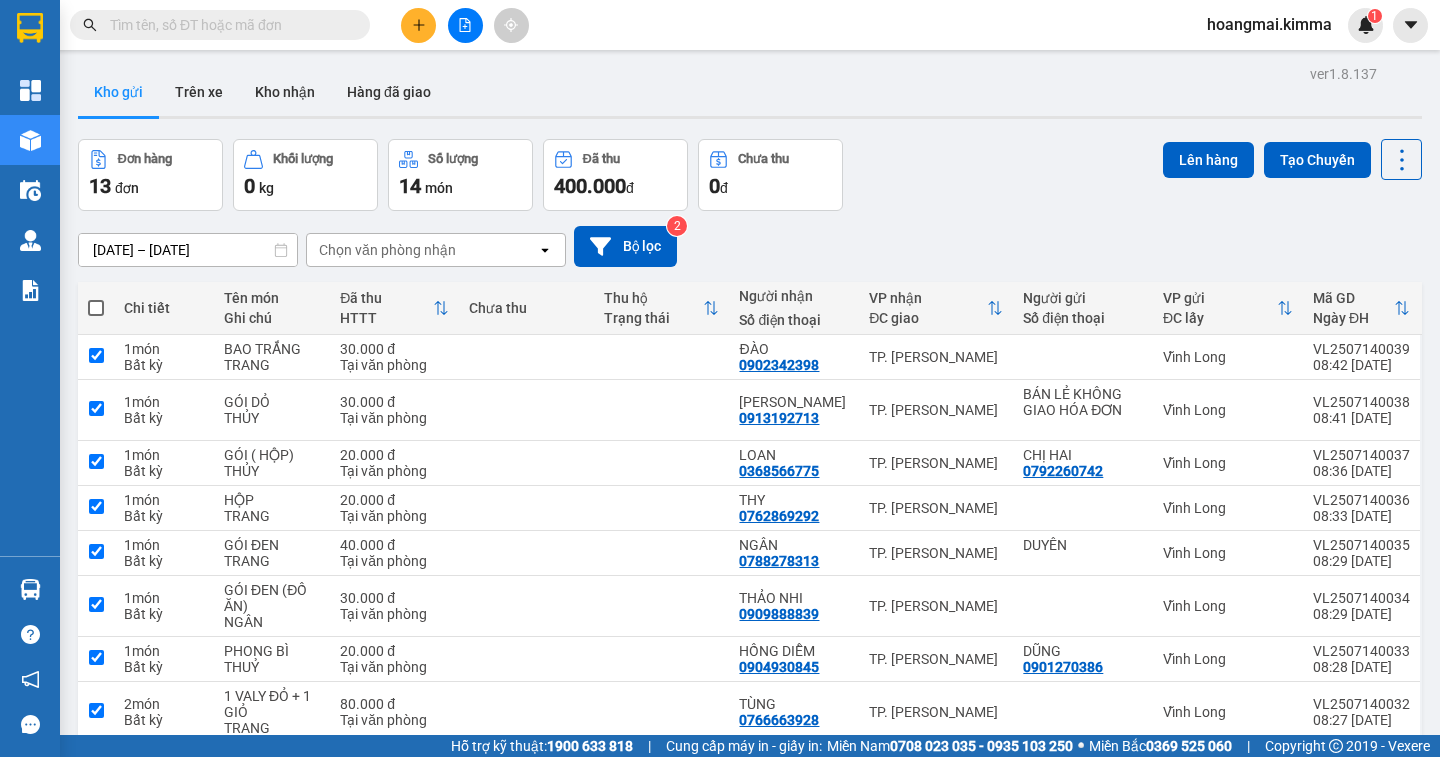 checkbox on "true" 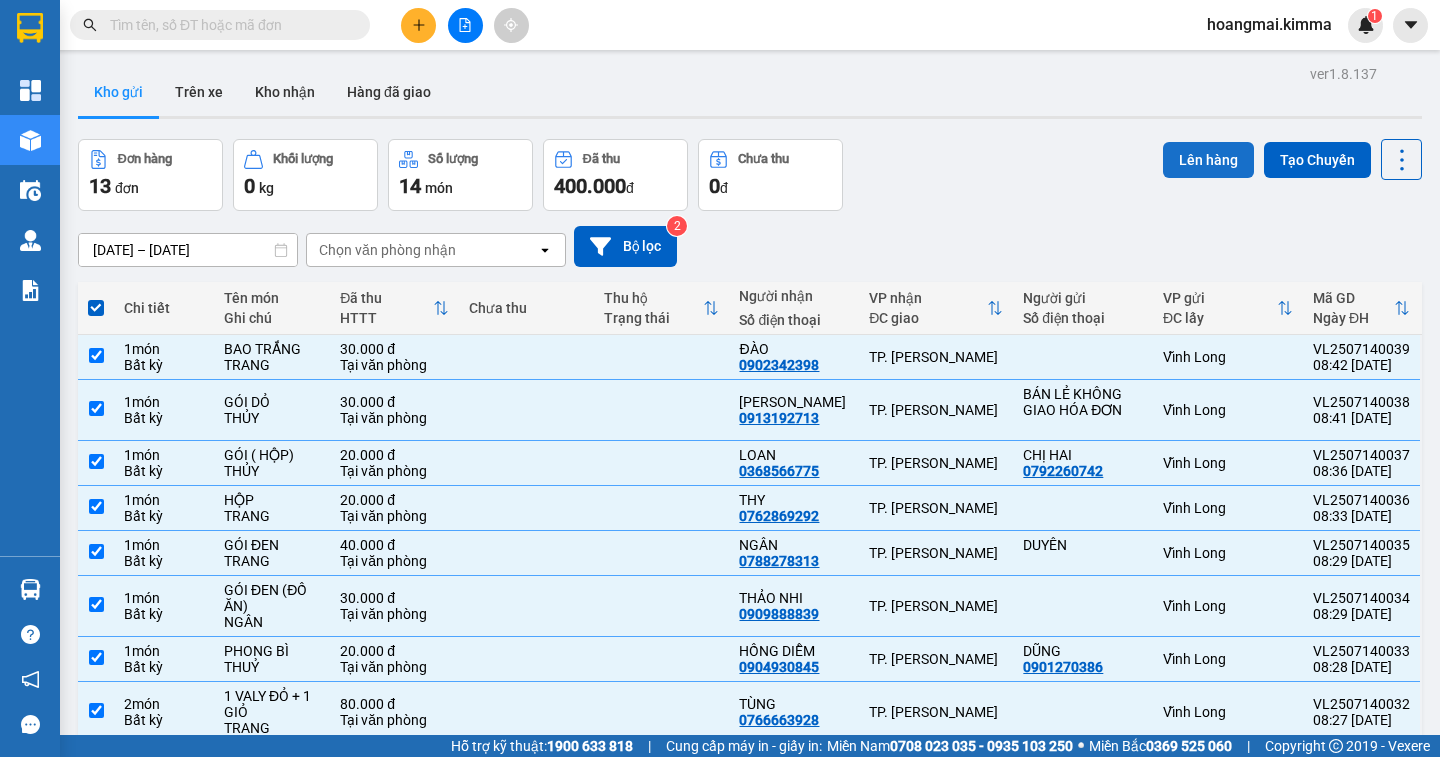 click on "Lên hàng" at bounding box center [1208, 160] 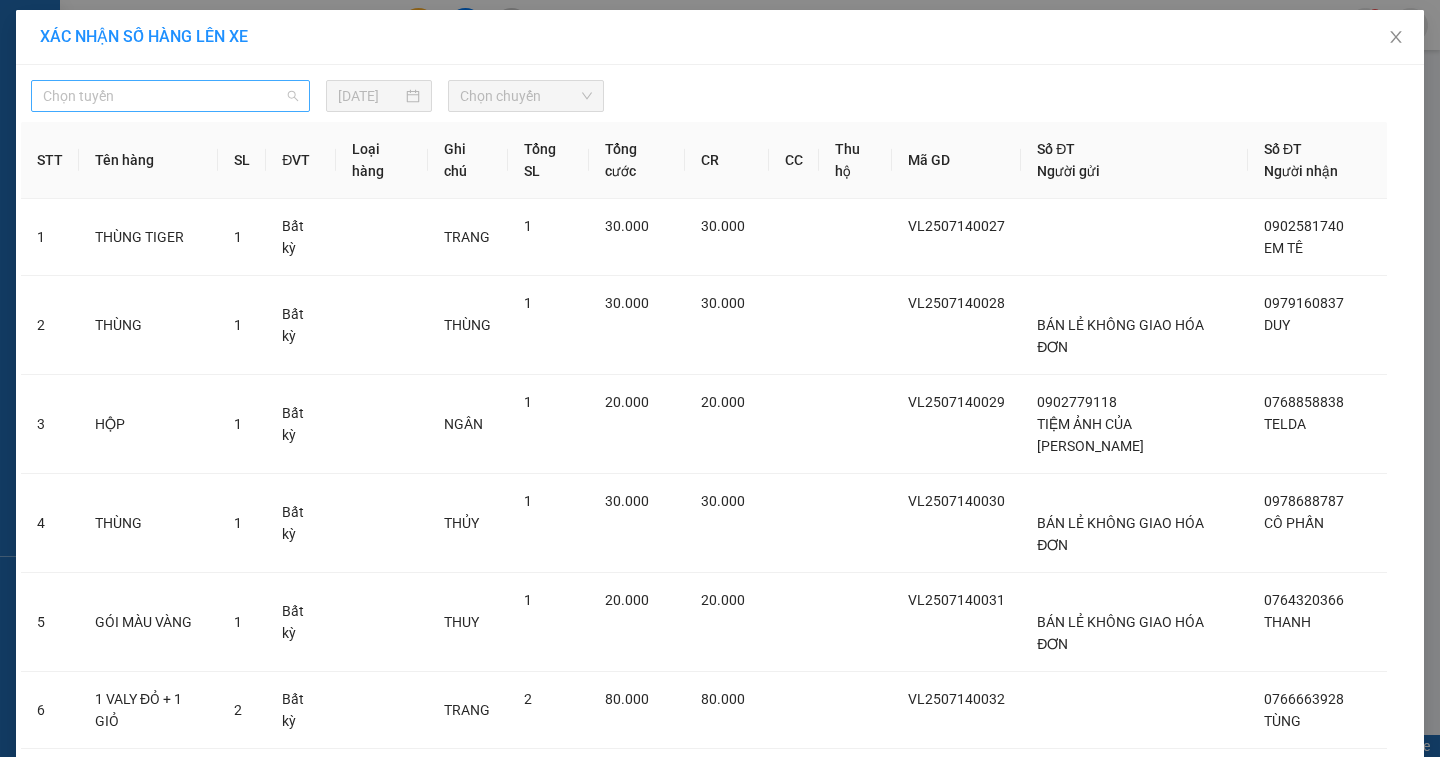click on "Chọn tuyến" at bounding box center (170, 96) 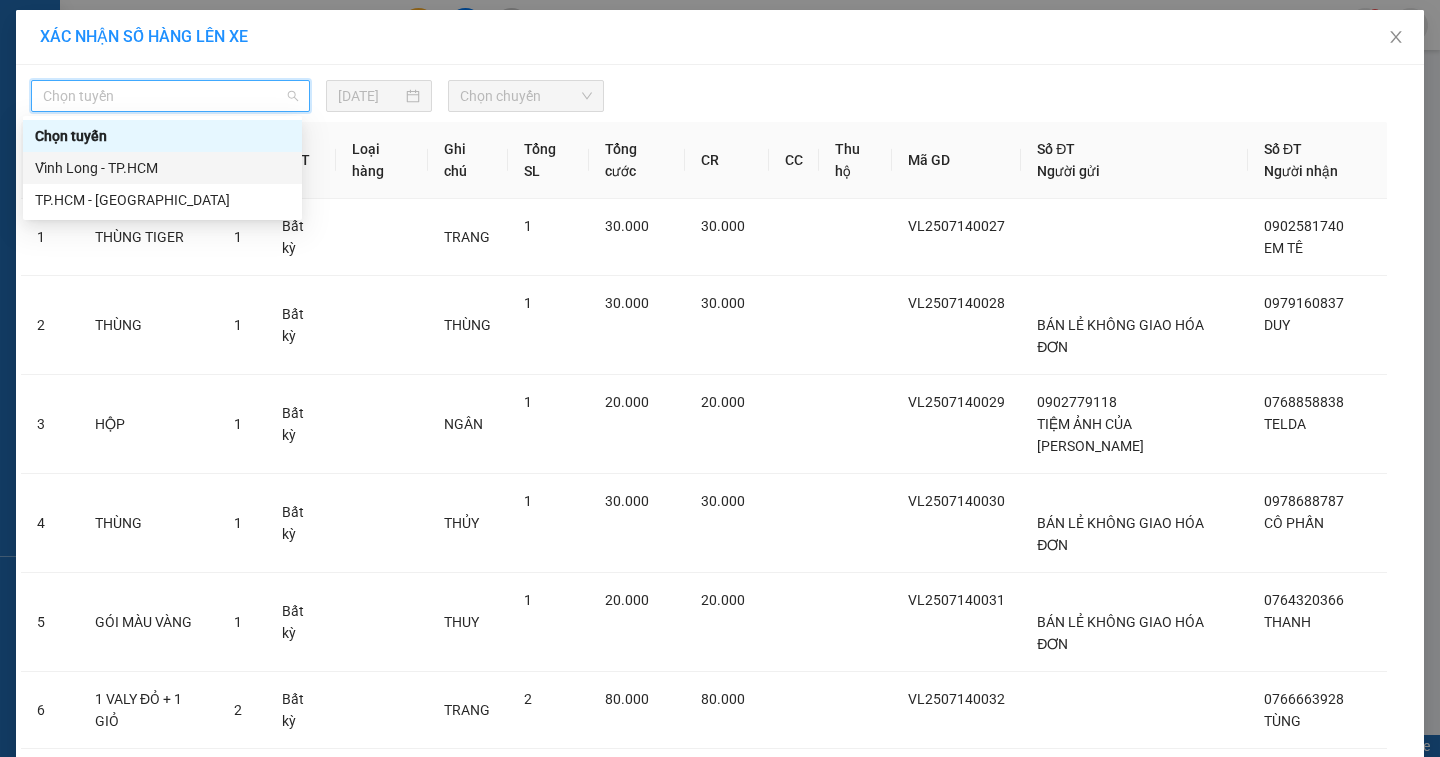 drag, startPoint x: 182, startPoint y: 167, endPoint x: 404, endPoint y: 119, distance: 227.12991 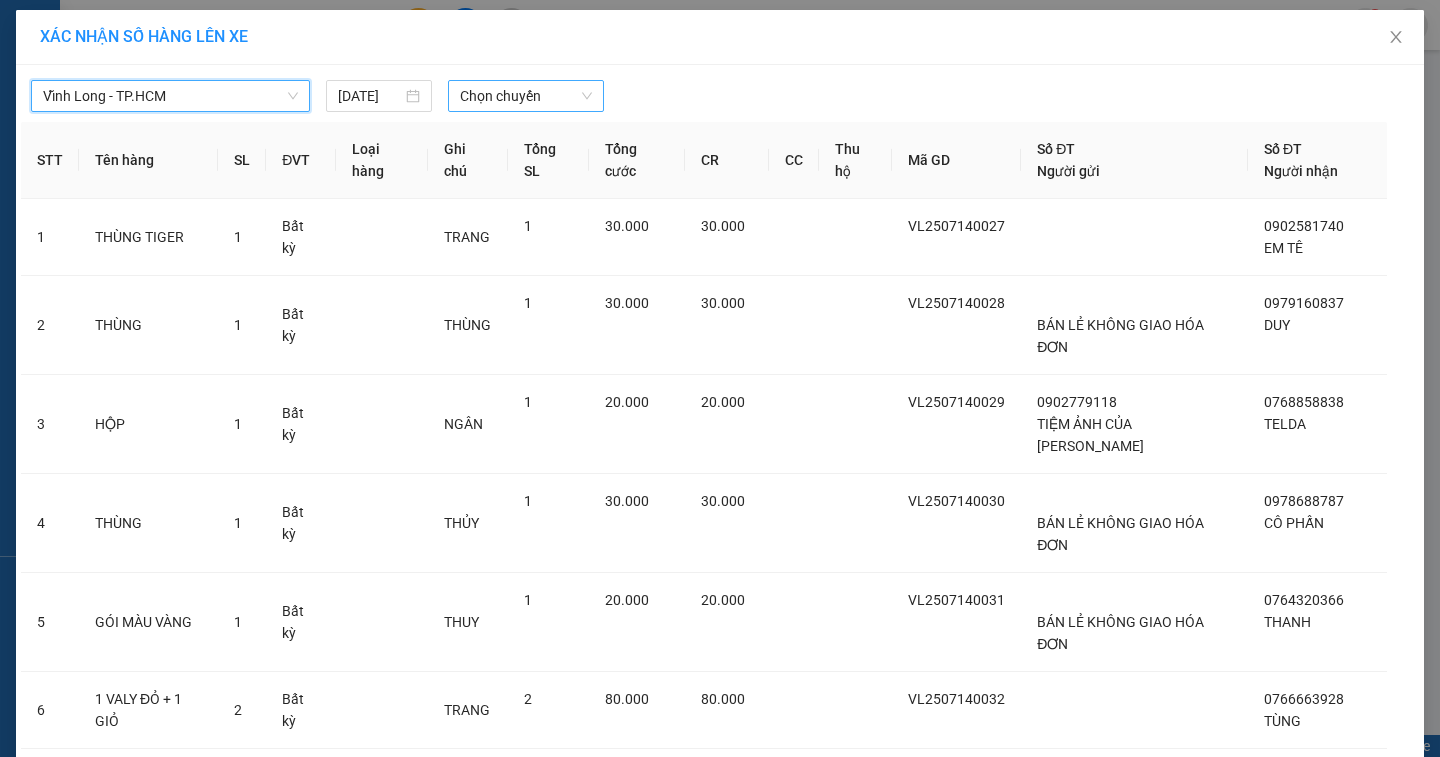 click on "Chọn chuyến" at bounding box center (526, 96) 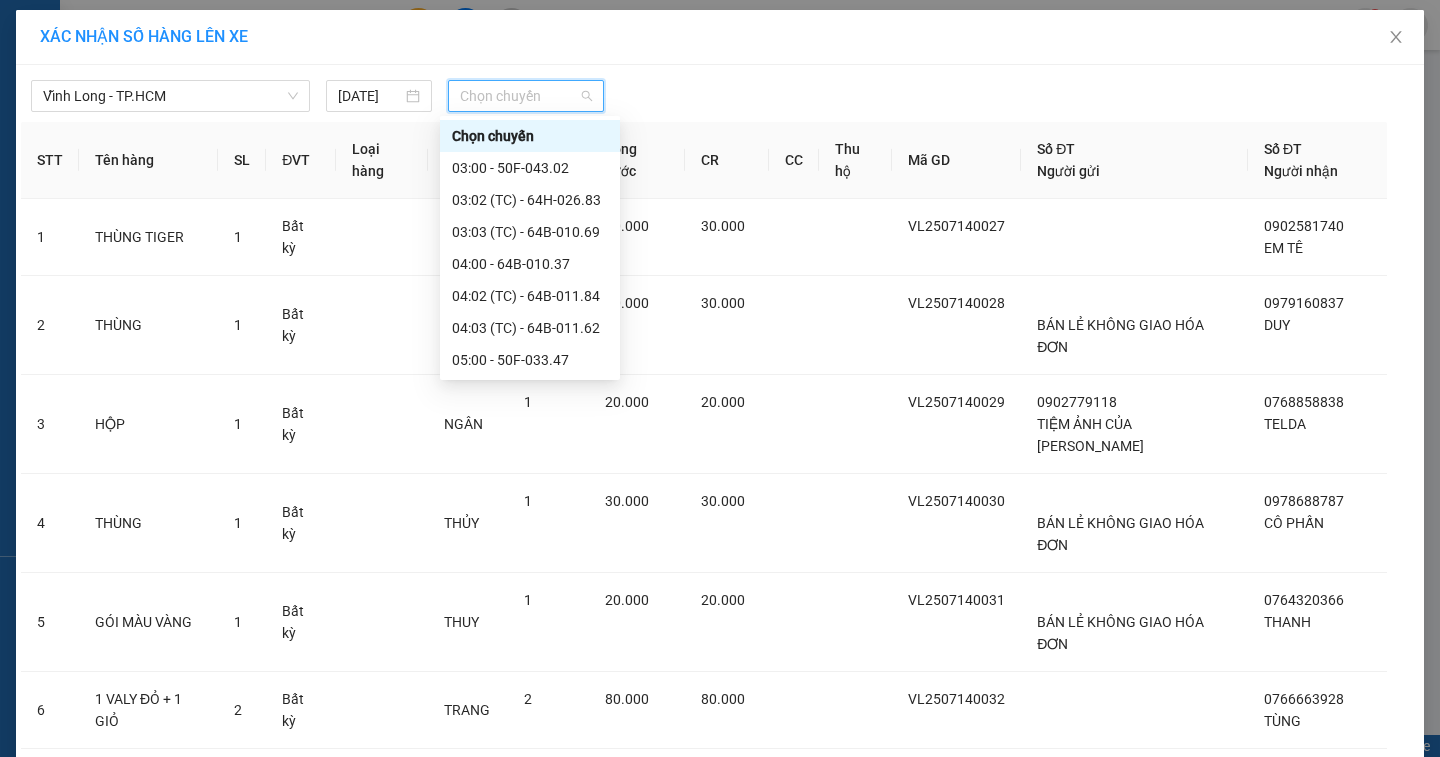 scroll, scrollTop: 300, scrollLeft: 0, axis: vertical 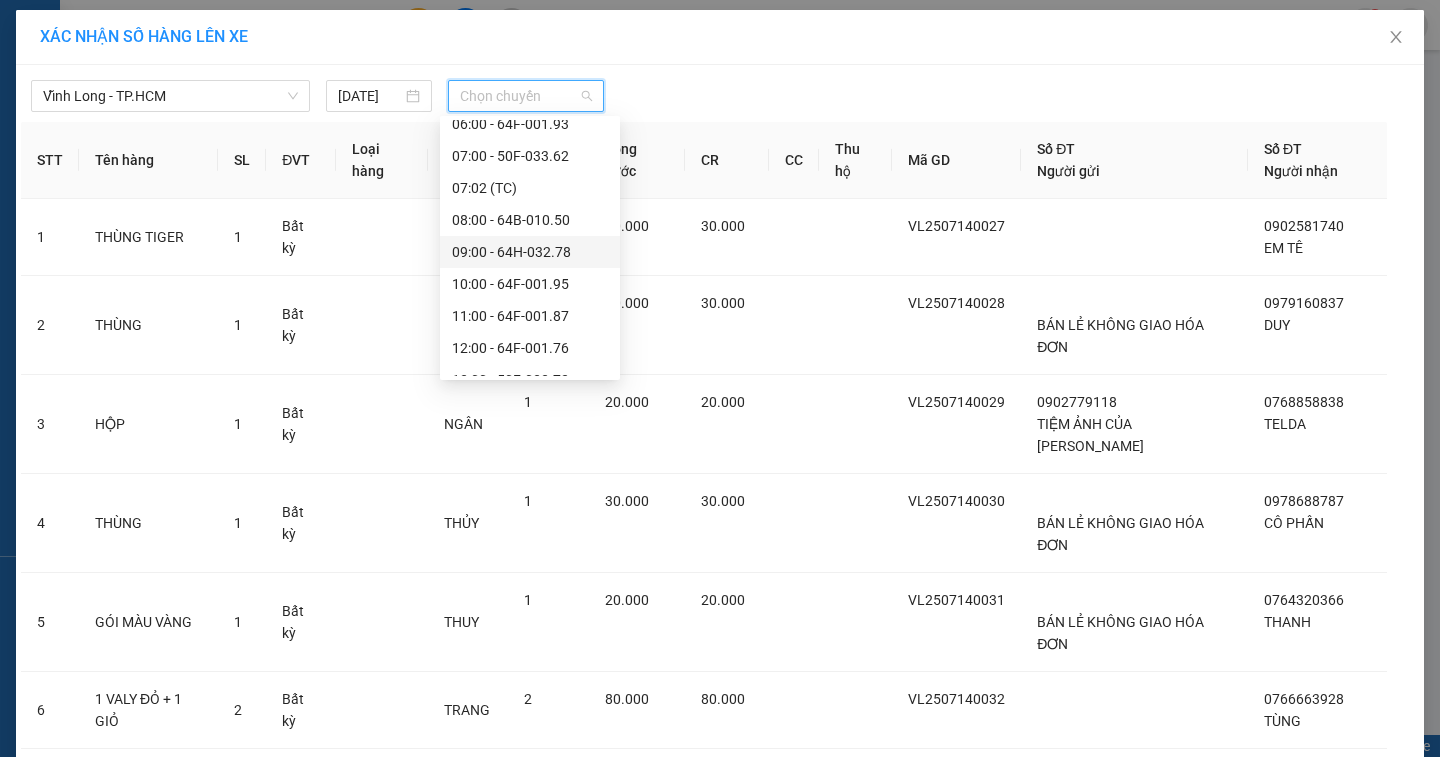 click on "09:00     - 64H-032.78" at bounding box center (530, 252) 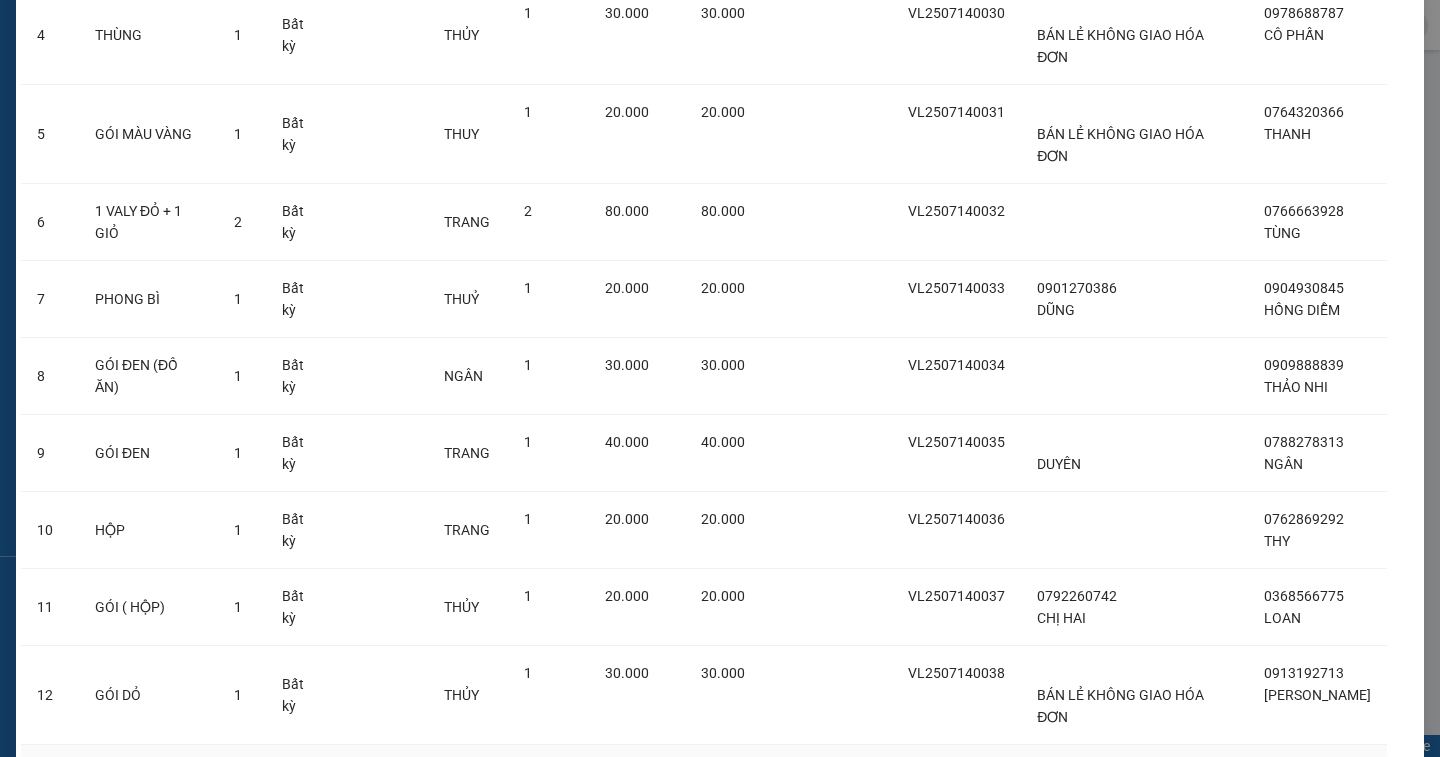 scroll, scrollTop: 601, scrollLeft: 0, axis: vertical 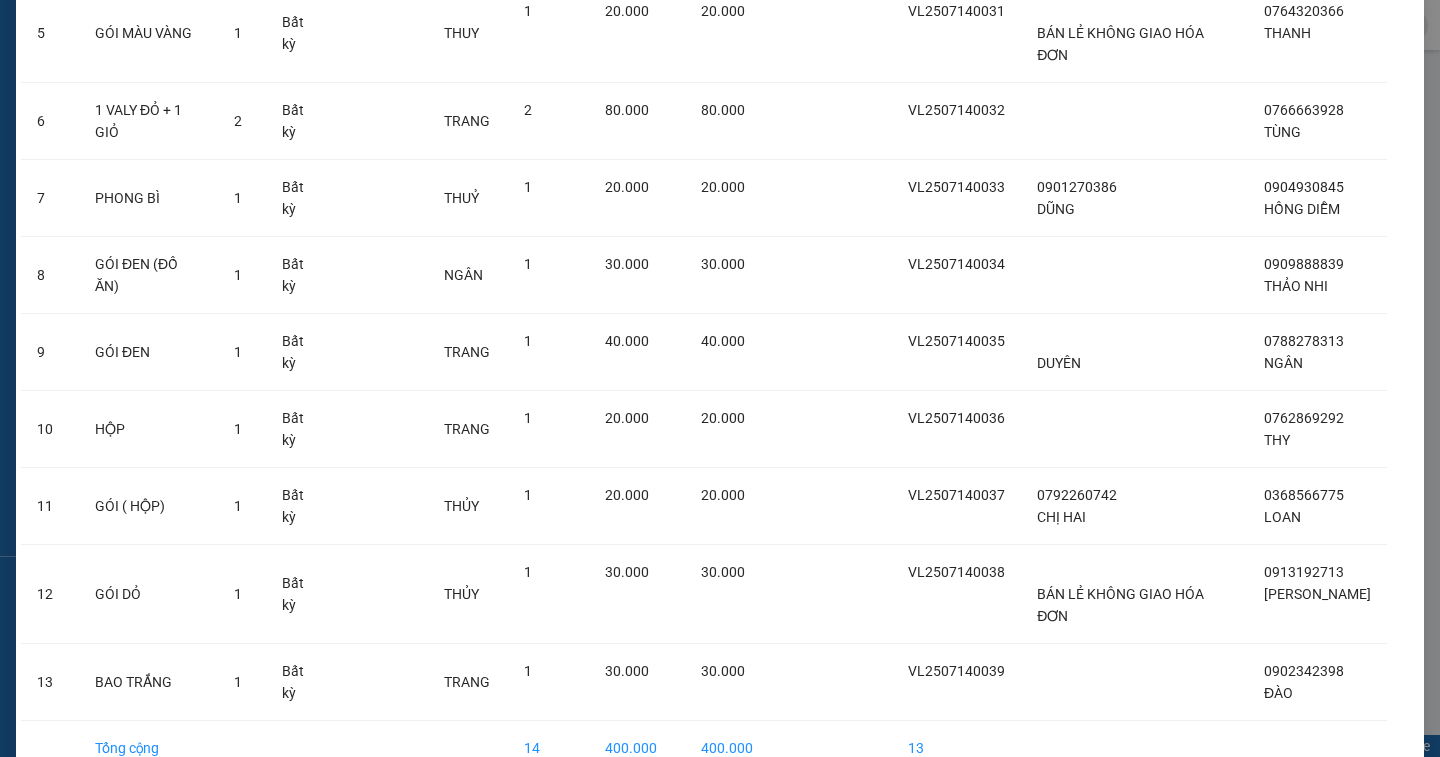 click on "Lên hàng" at bounding box center [782, 812] 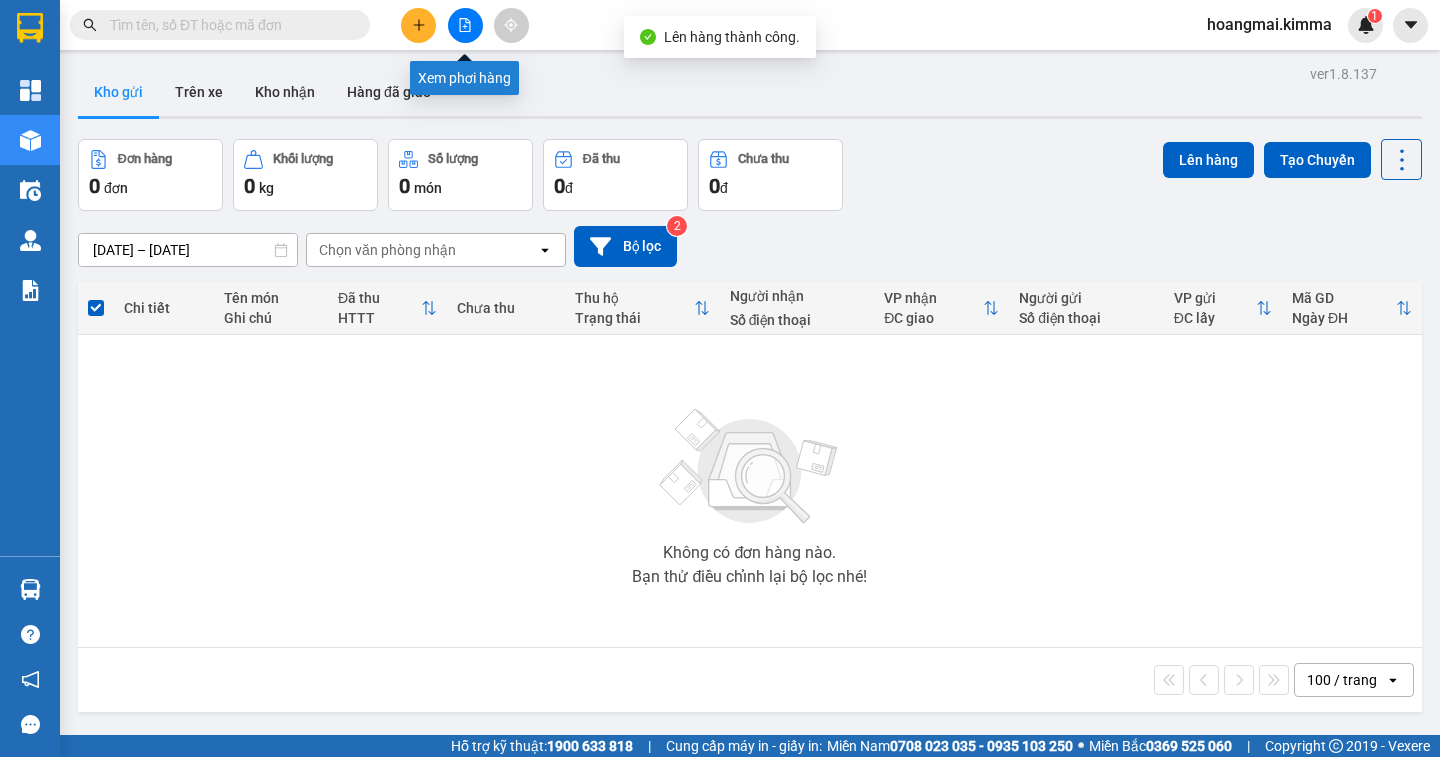 click 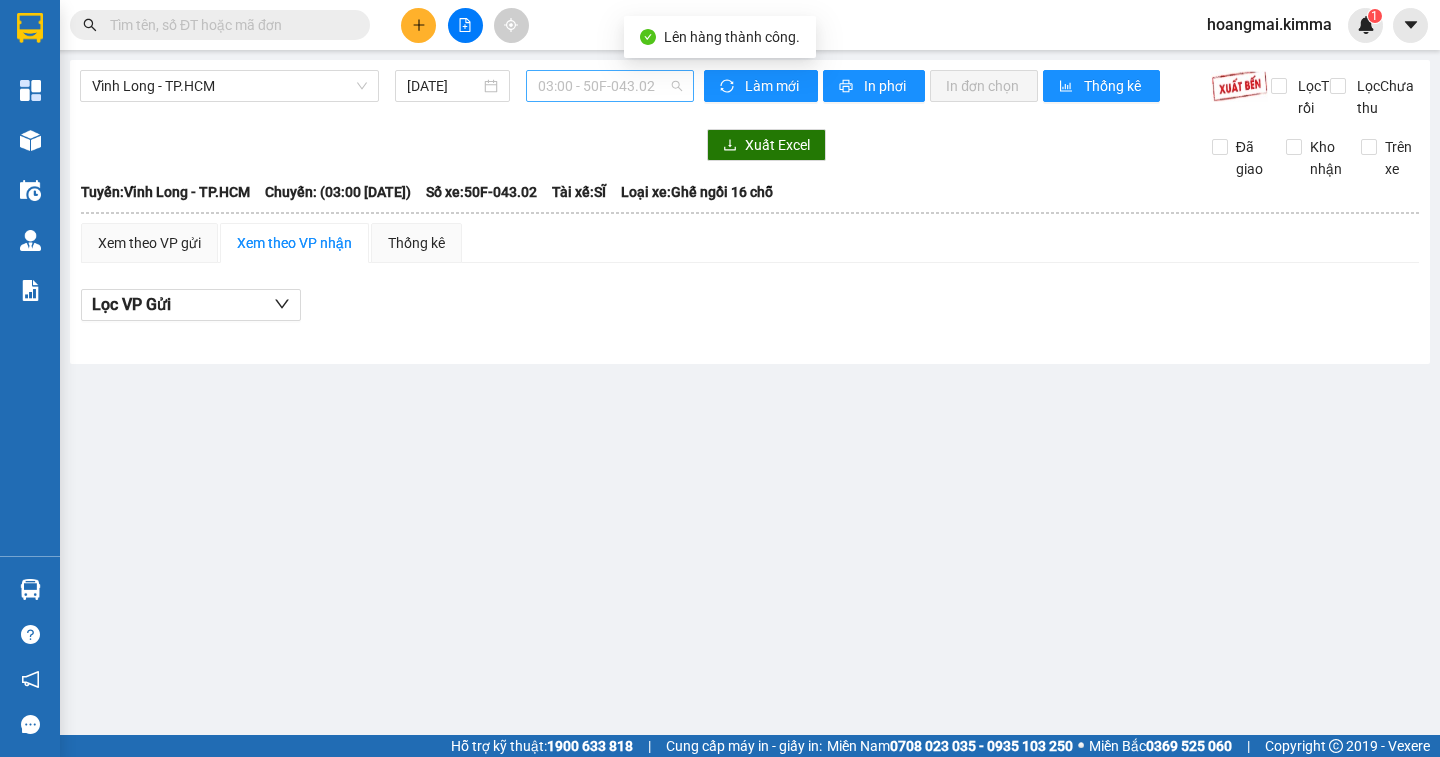 click on "03:00     - 50F-043.02" at bounding box center [610, 86] 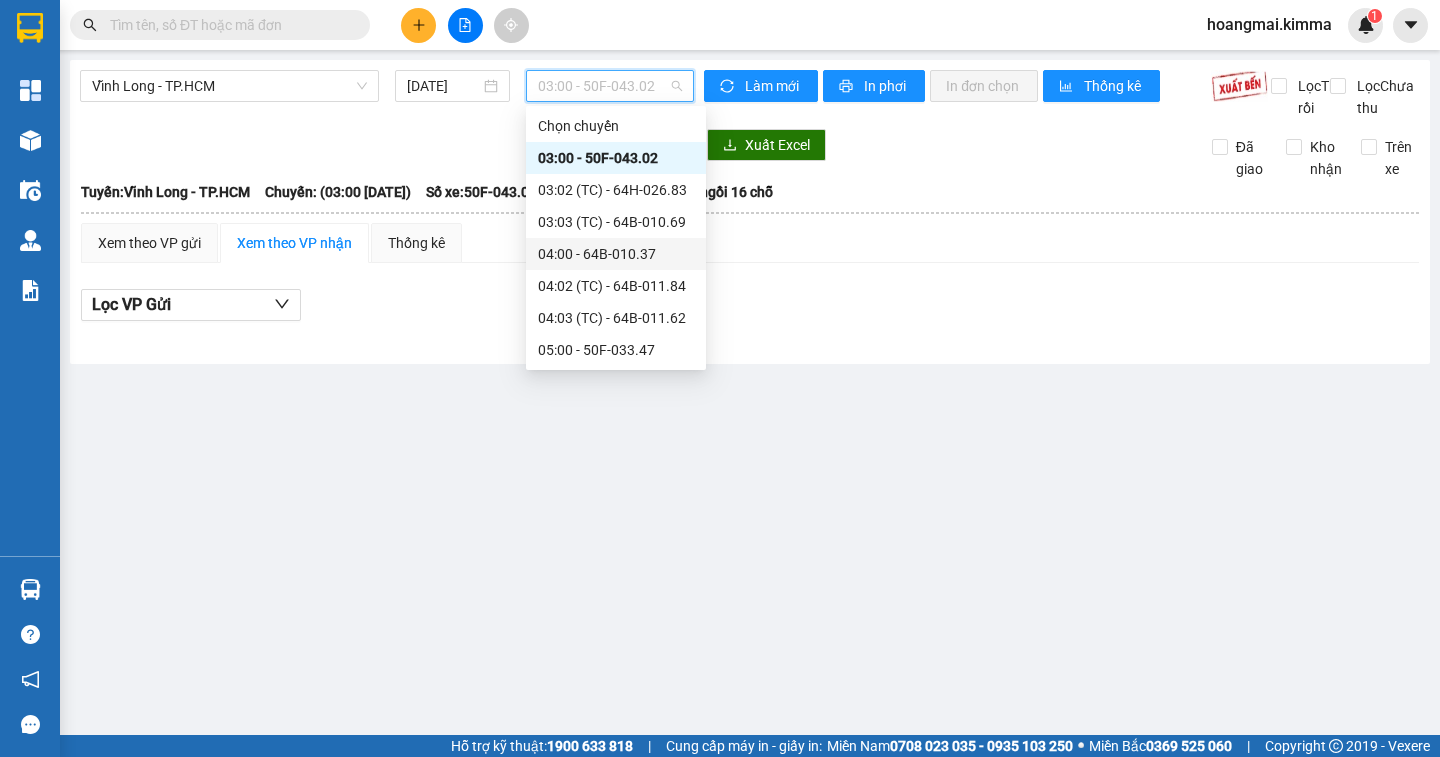 scroll, scrollTop: 400, scrollLeft: 0, axis: vertical 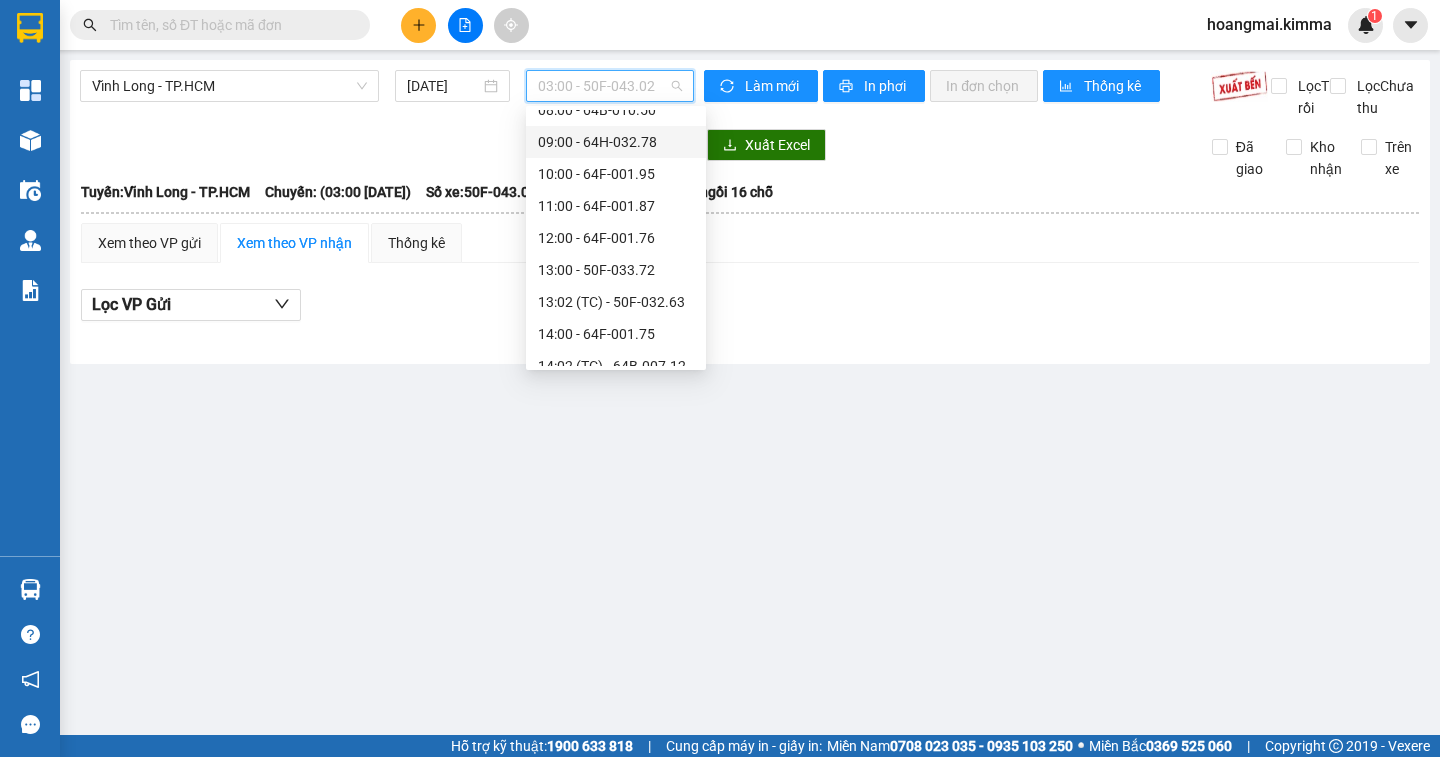 click on "09:00     - 64H-032.78" at bounding box center (616, 142) 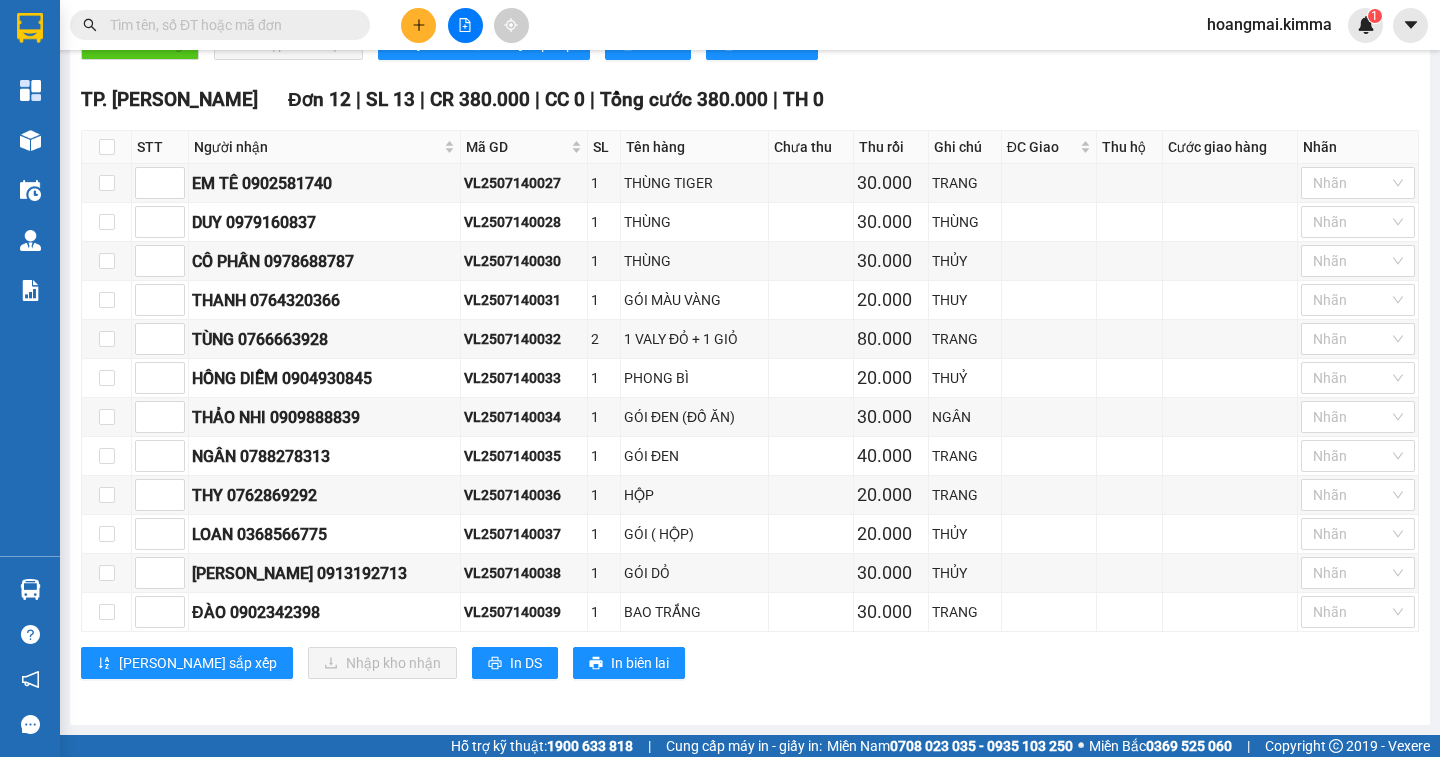 scroll, scrollTop: 100, scrollLeft: 0, axis: vertical 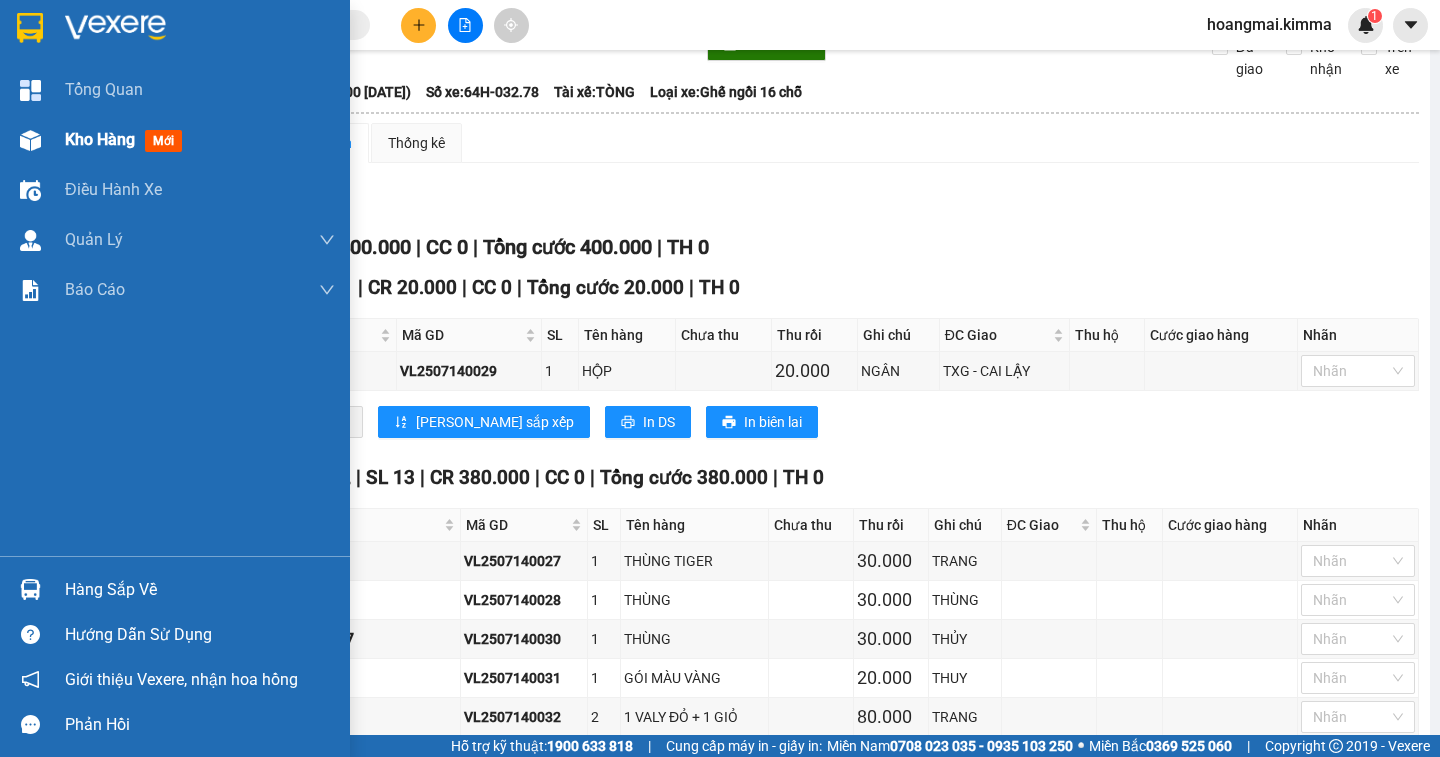 click on "Kho hàng" at bounding box center (100, 139) 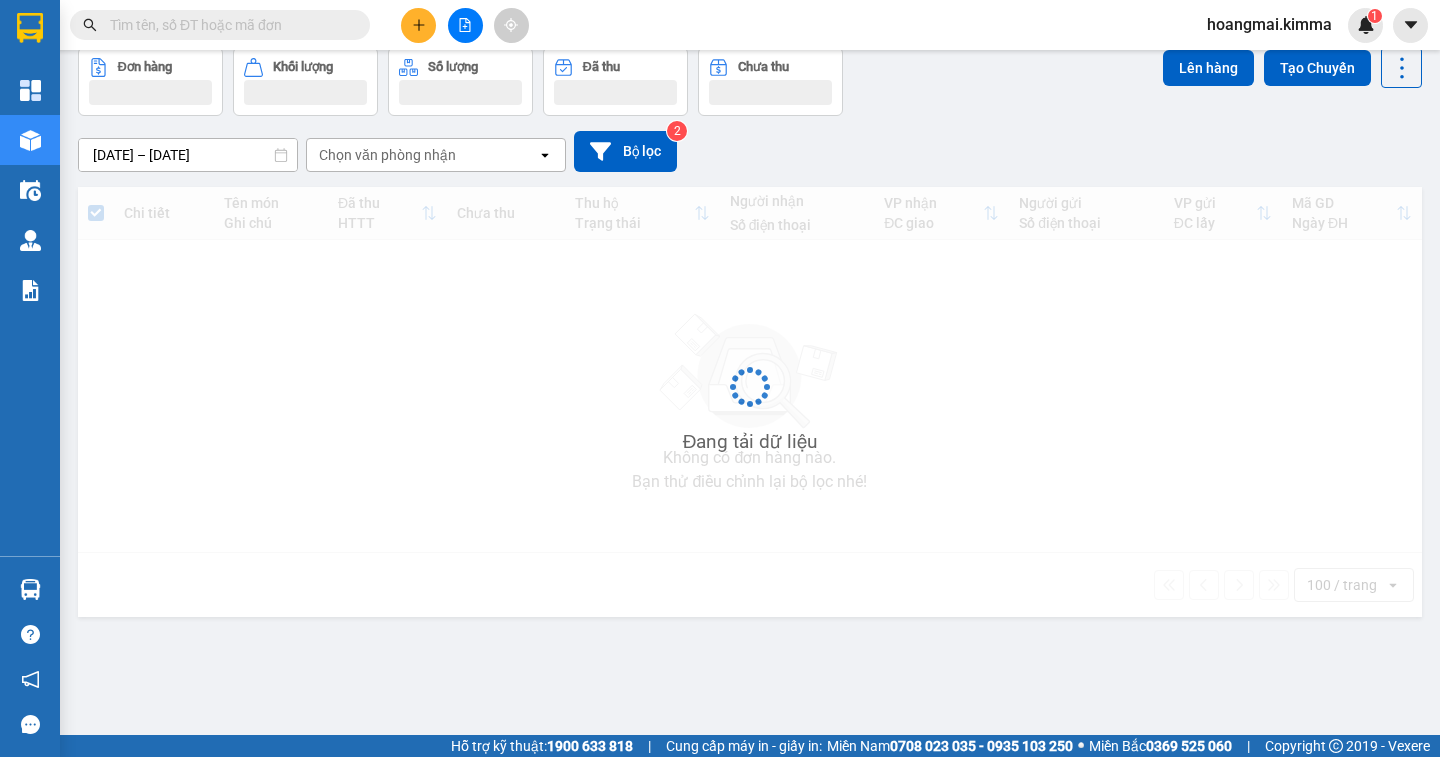 scroll, scrollTop: 92, scrollLeft: 0, axis: vertical 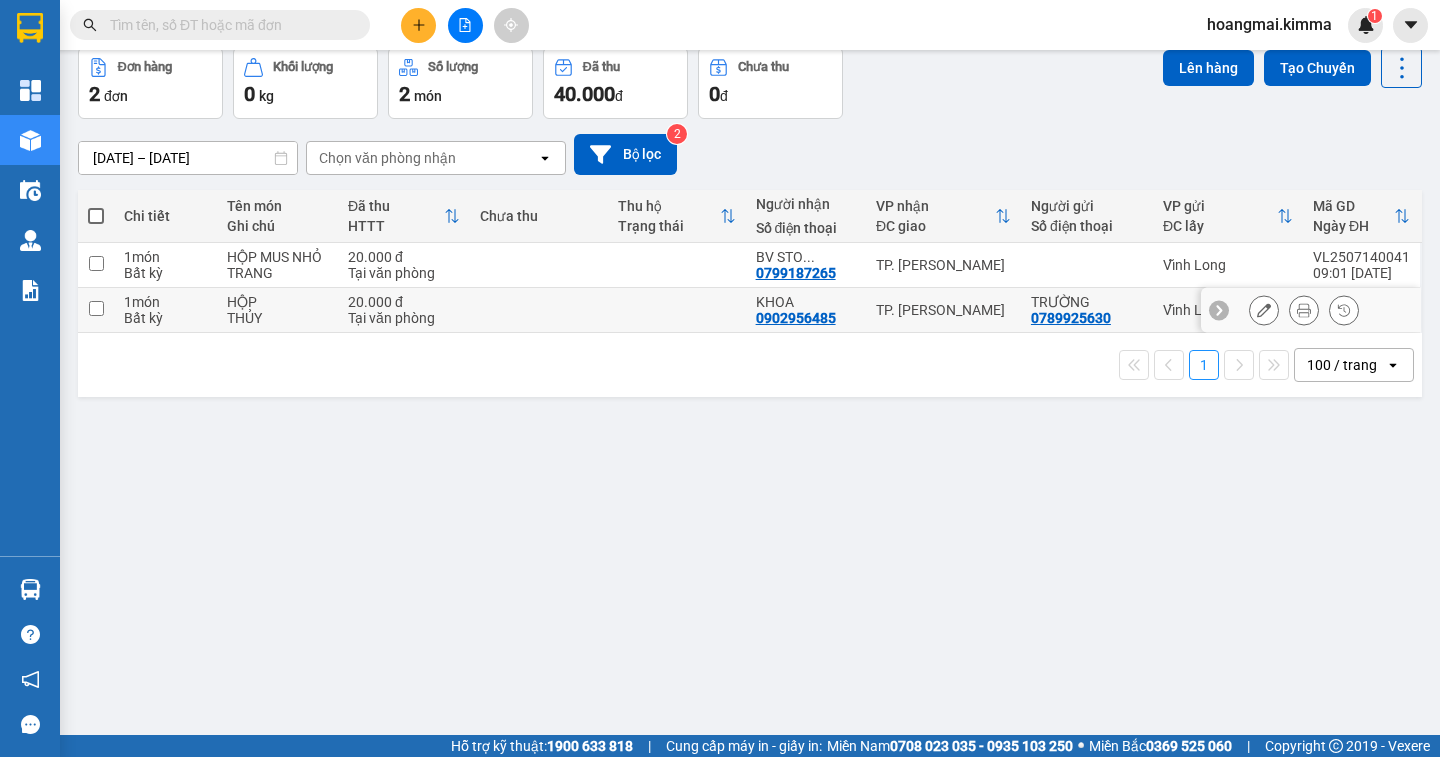 click at bounding box center (96, 308) 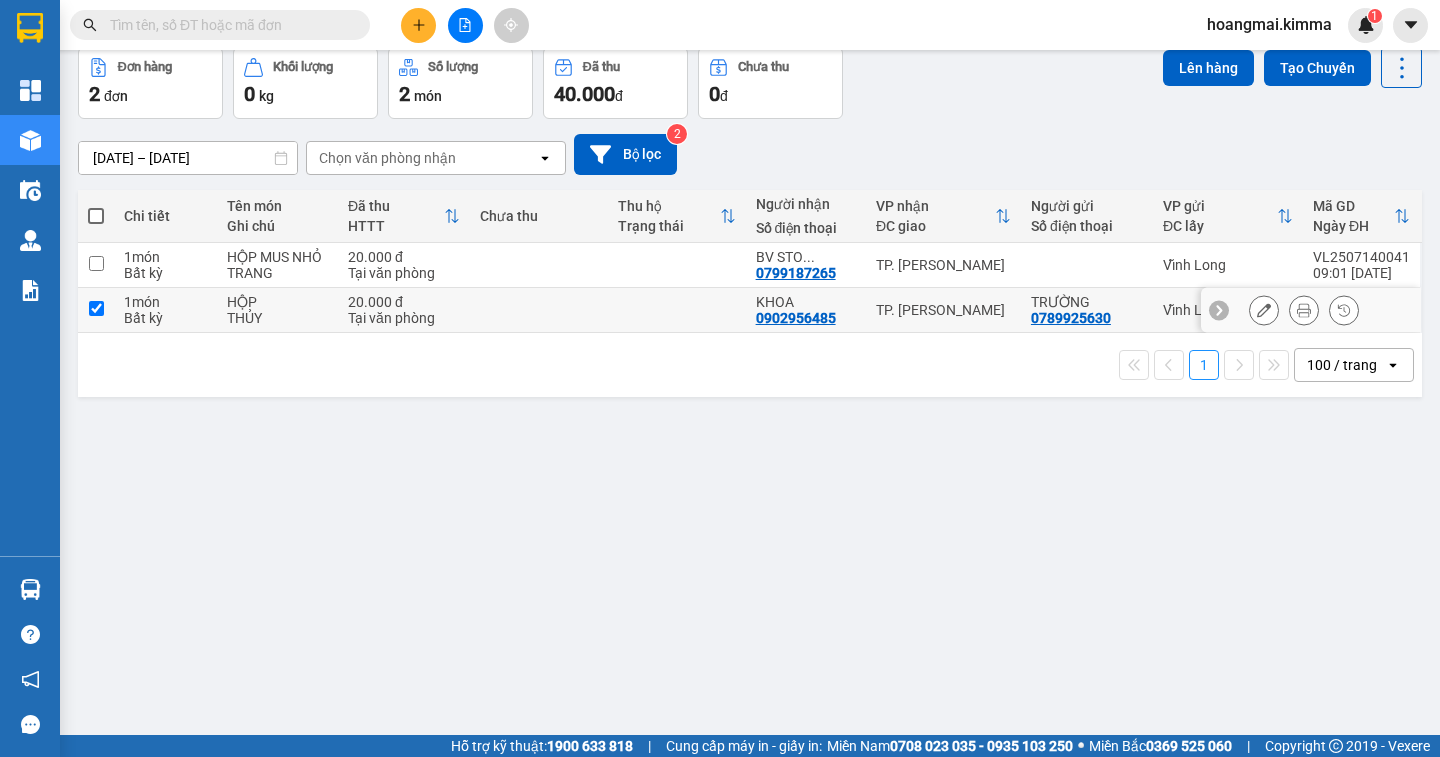 checkbox on "true" 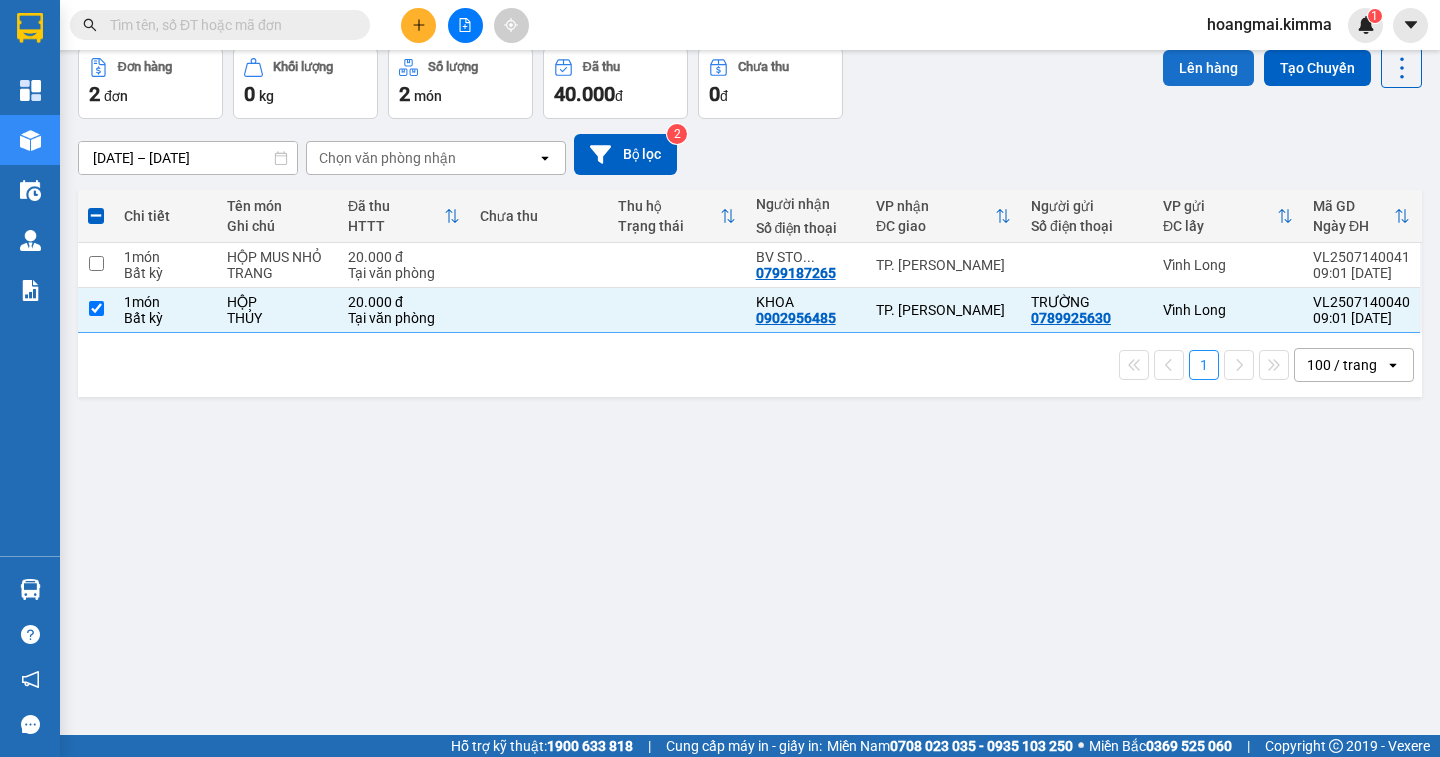 click on "Lên hàng" at bounding box center [1208, 68] 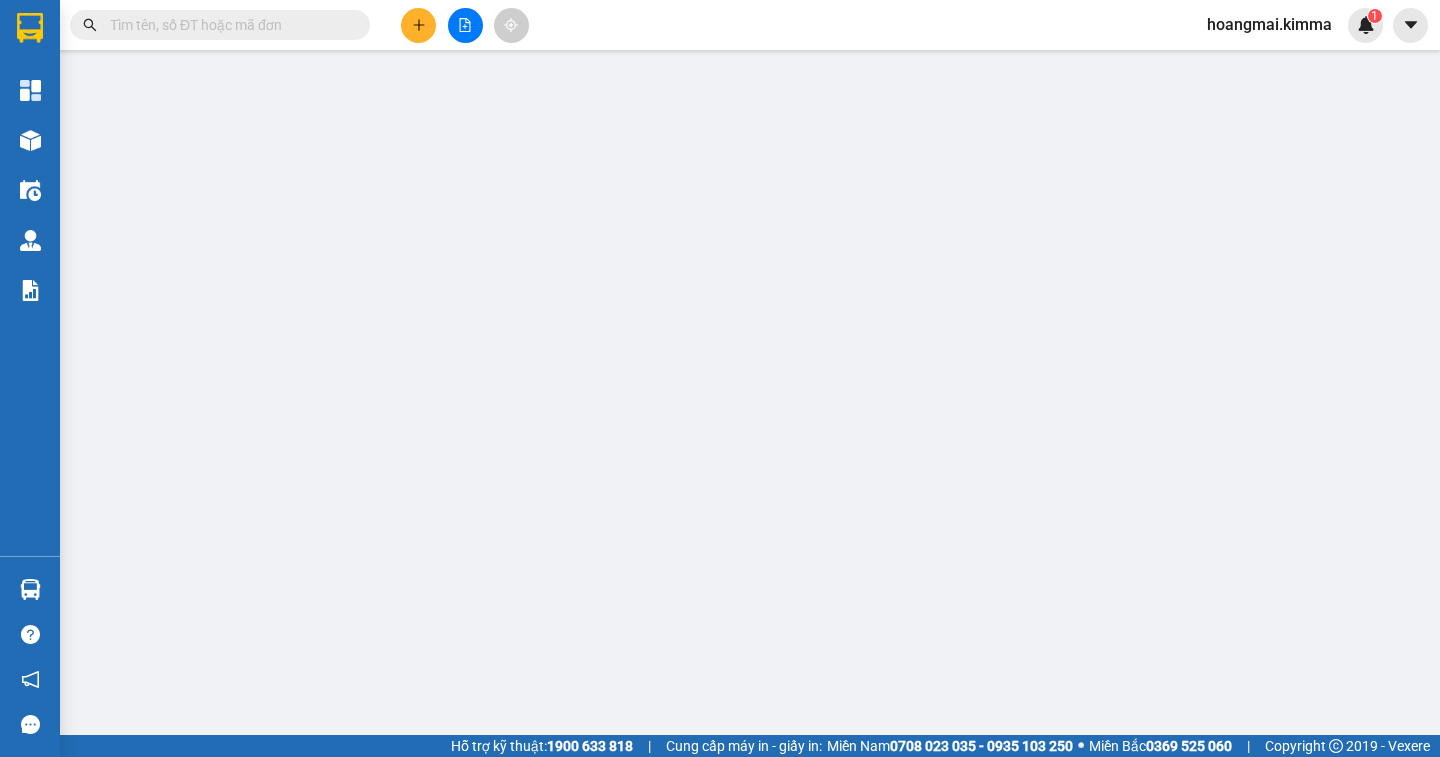 scroll, scrollTop: 0, scrollLeft: 0, axis: both 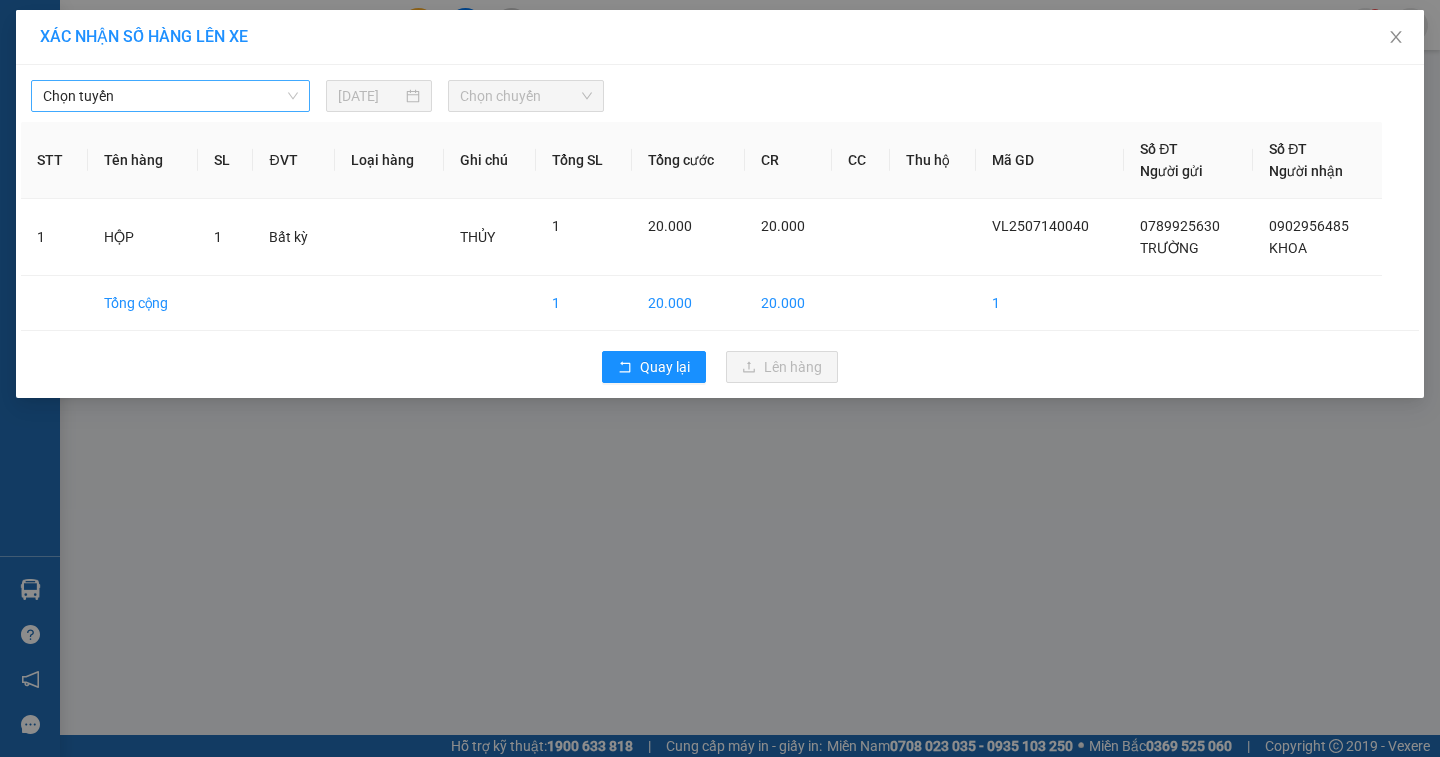 click on "Chọn tuyến" at bounding box center [170, 96] 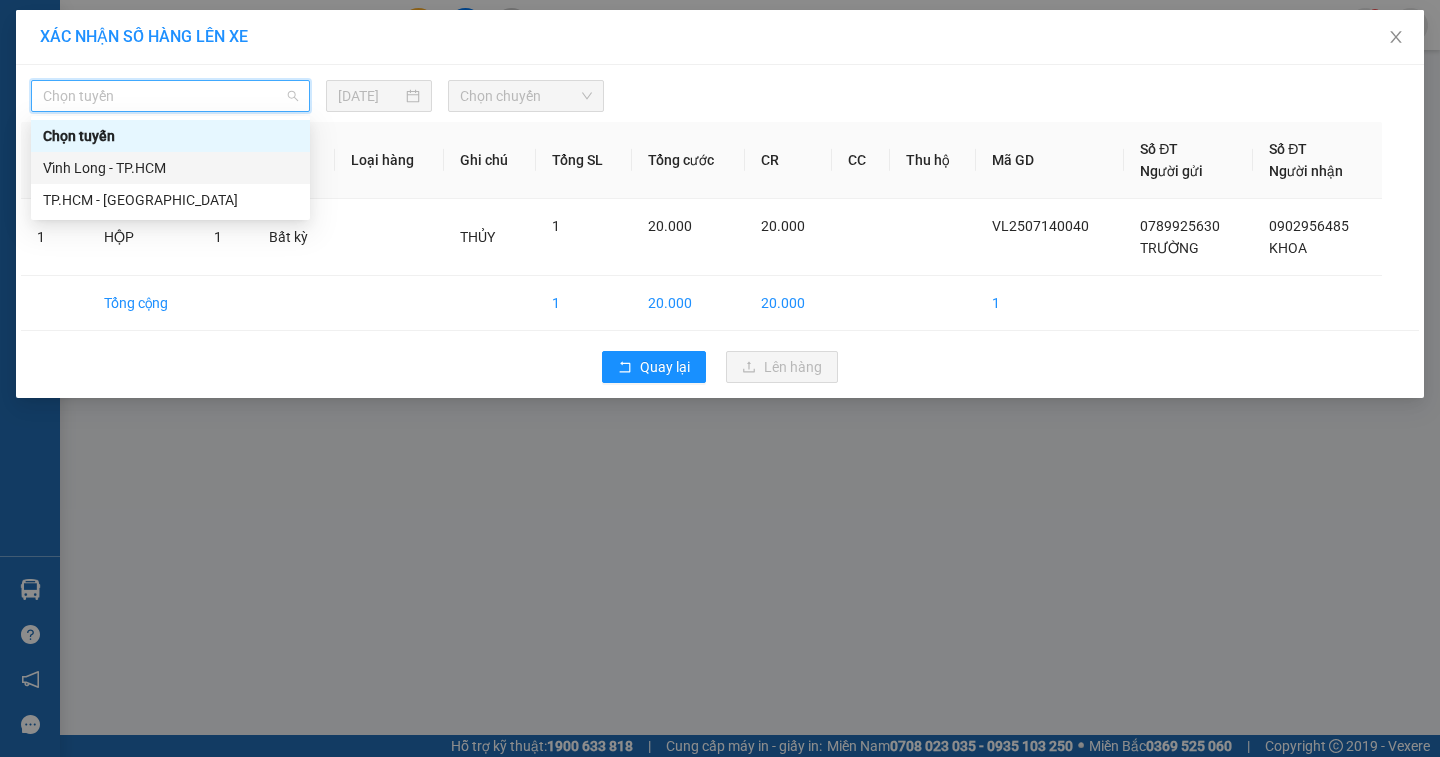 click on "Vĩnh Long - TP.HCM" at bounding box center (170, 168) 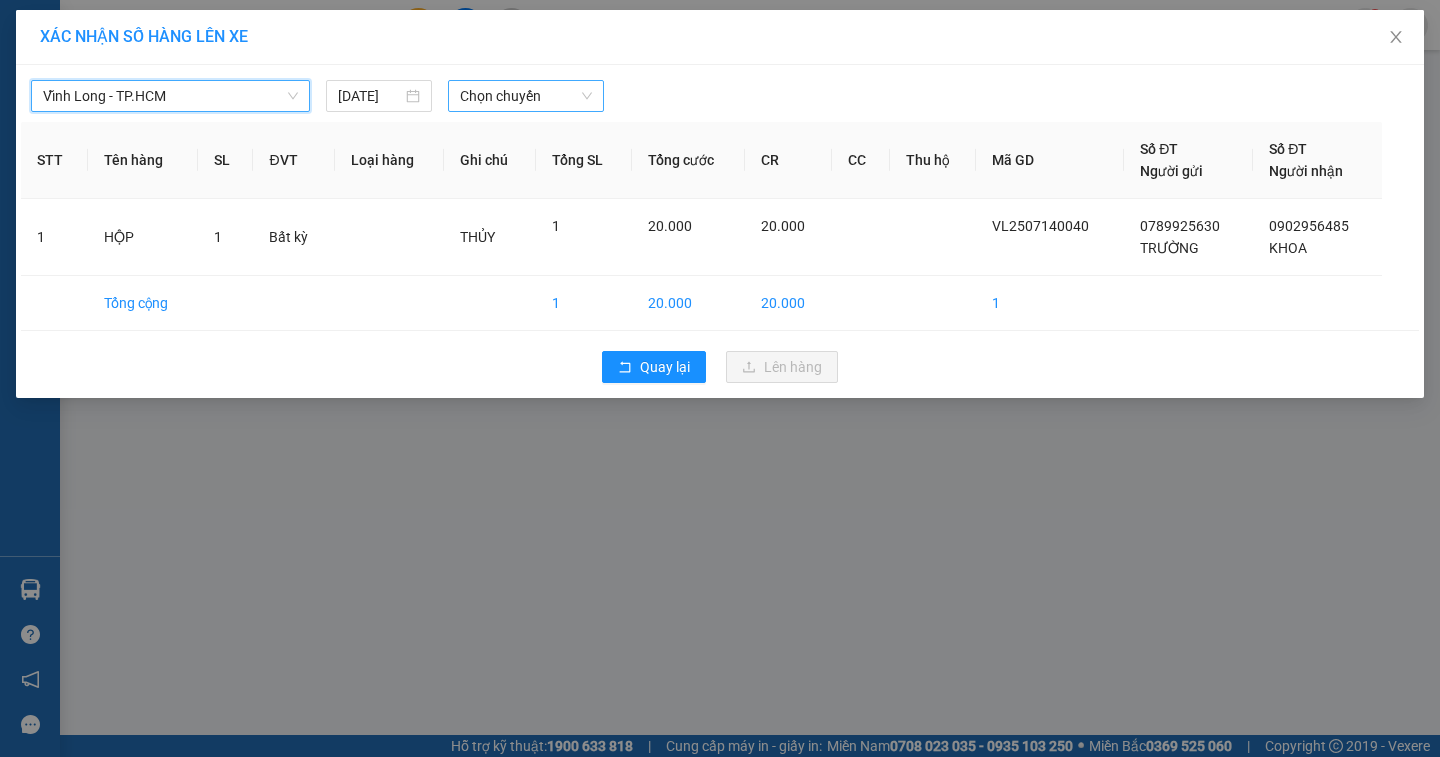 click on "Chọn chuyến" at bounding box center [526, 96] 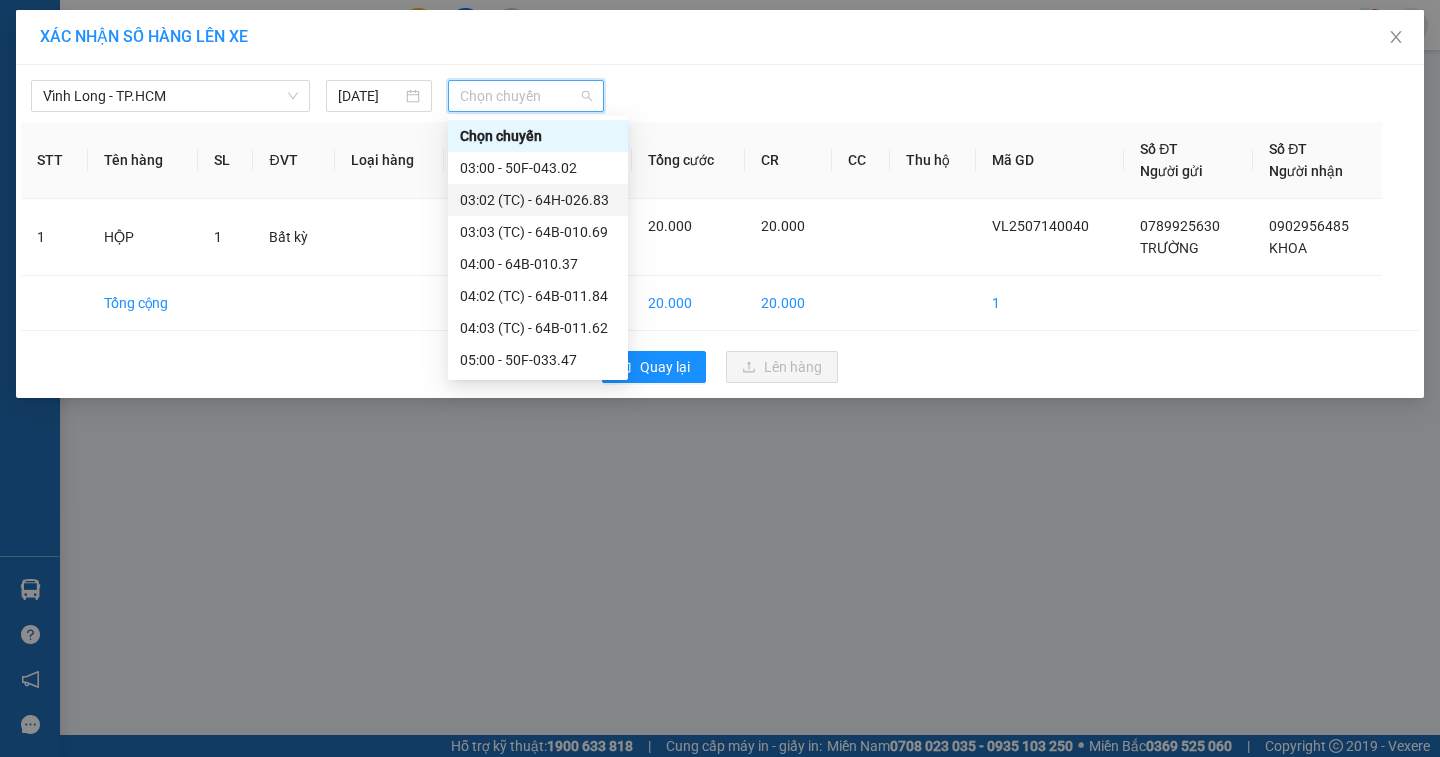 scroll, scrollTop: 300, scrollLeft: 0, axis: vertical 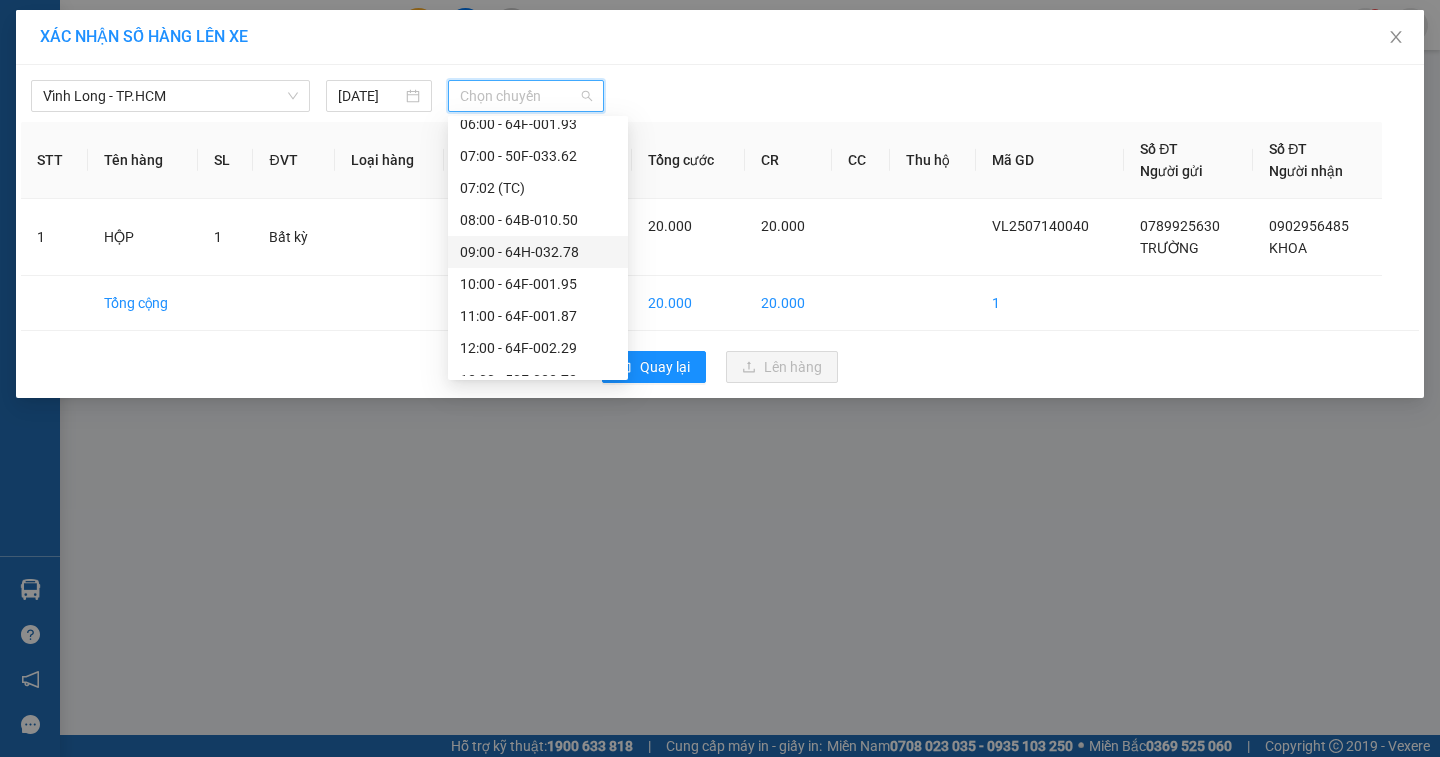 click on "09:00     - 64H-032.78" at bounding box center (538, 252) 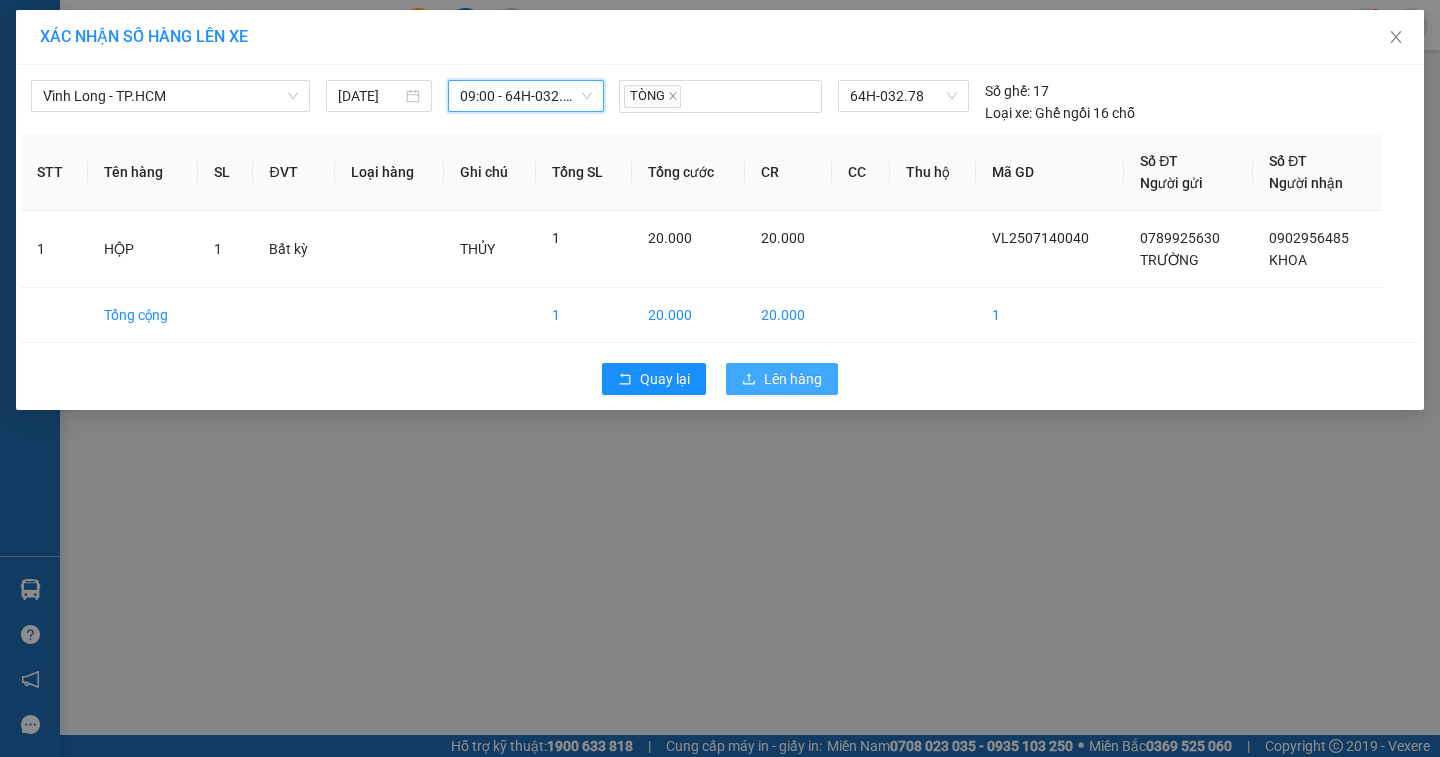 click on "Lên hàng" at bounding box center (793, 379) 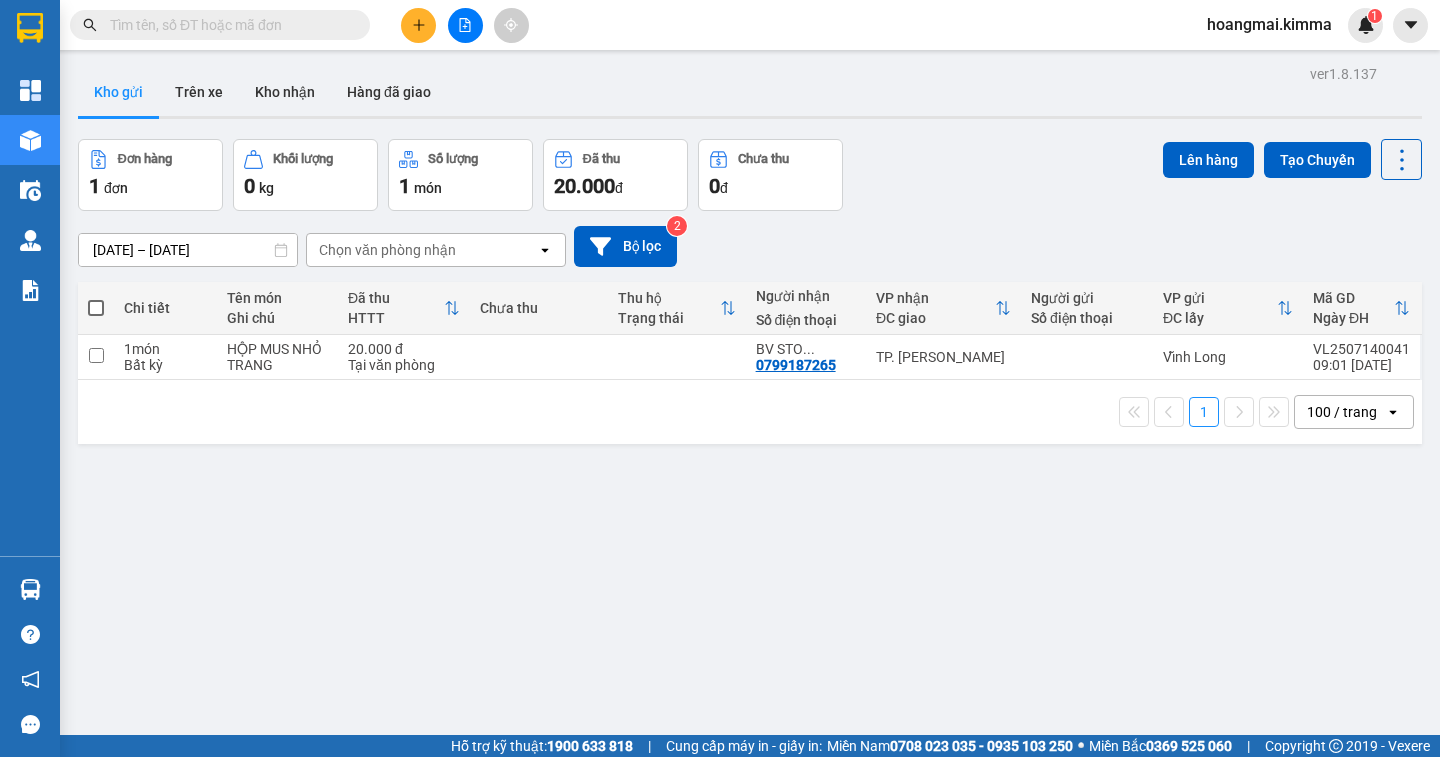 click at bounding box center (465, 25) 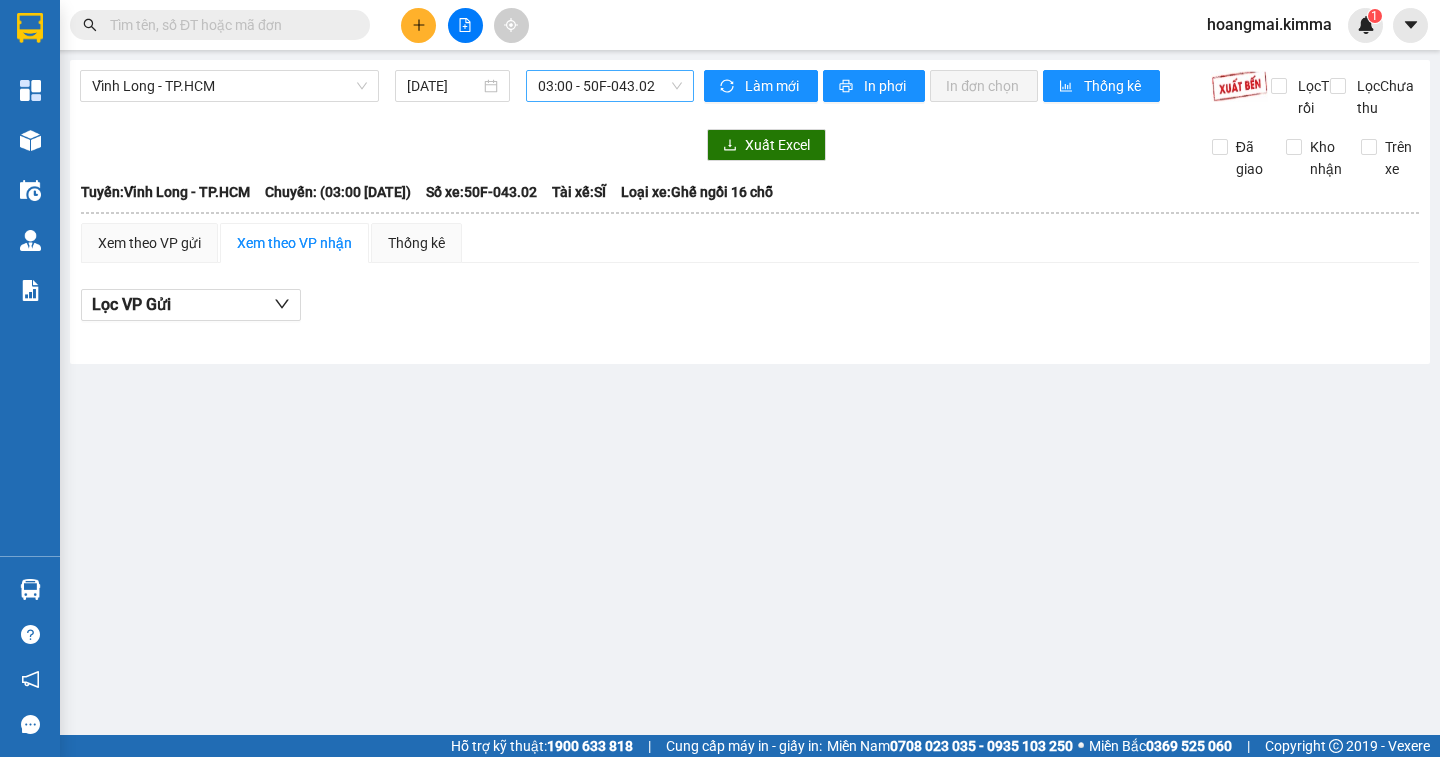 click on "03:00     - 50F-043.02" at bounding box center (610, 86) 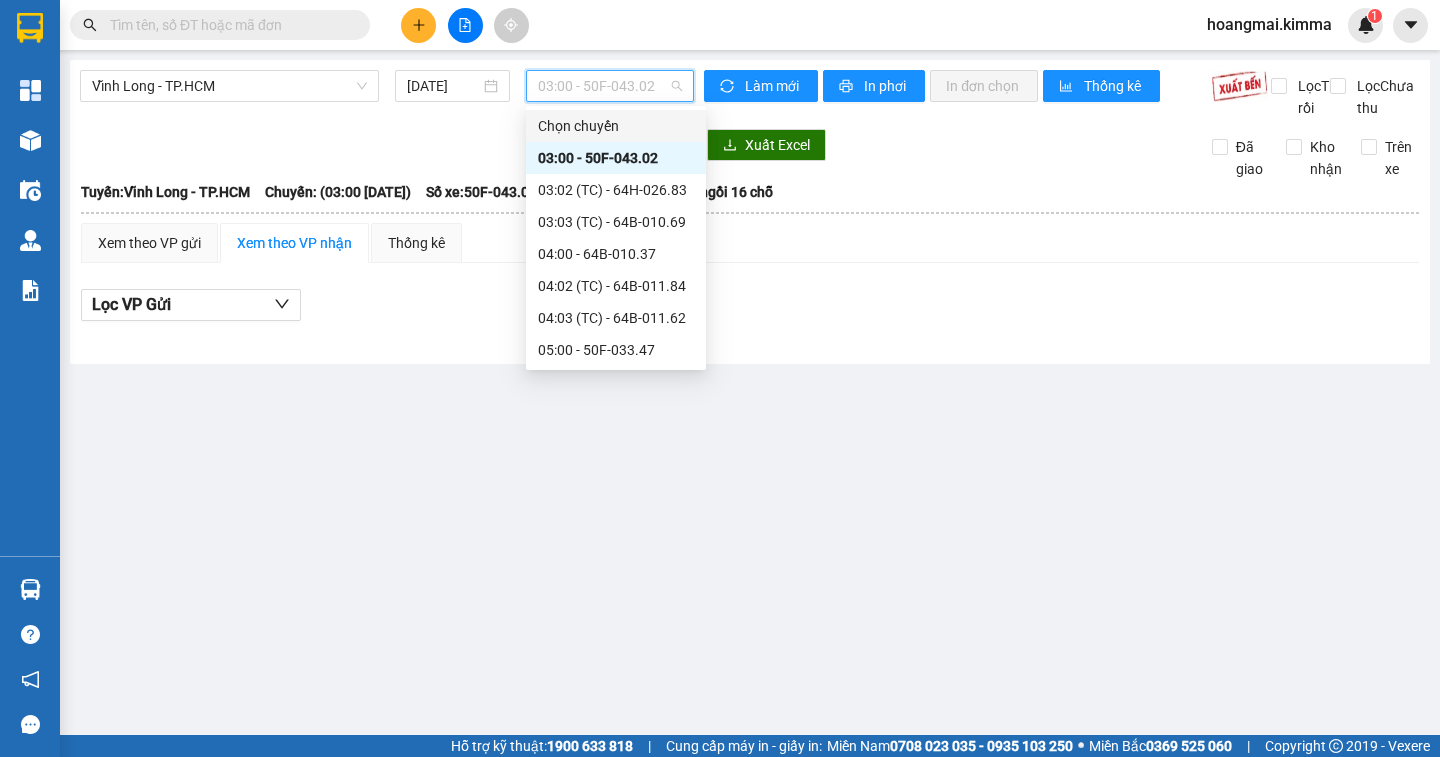 click on "Xuất Excel" at bounding box center (942, 145) 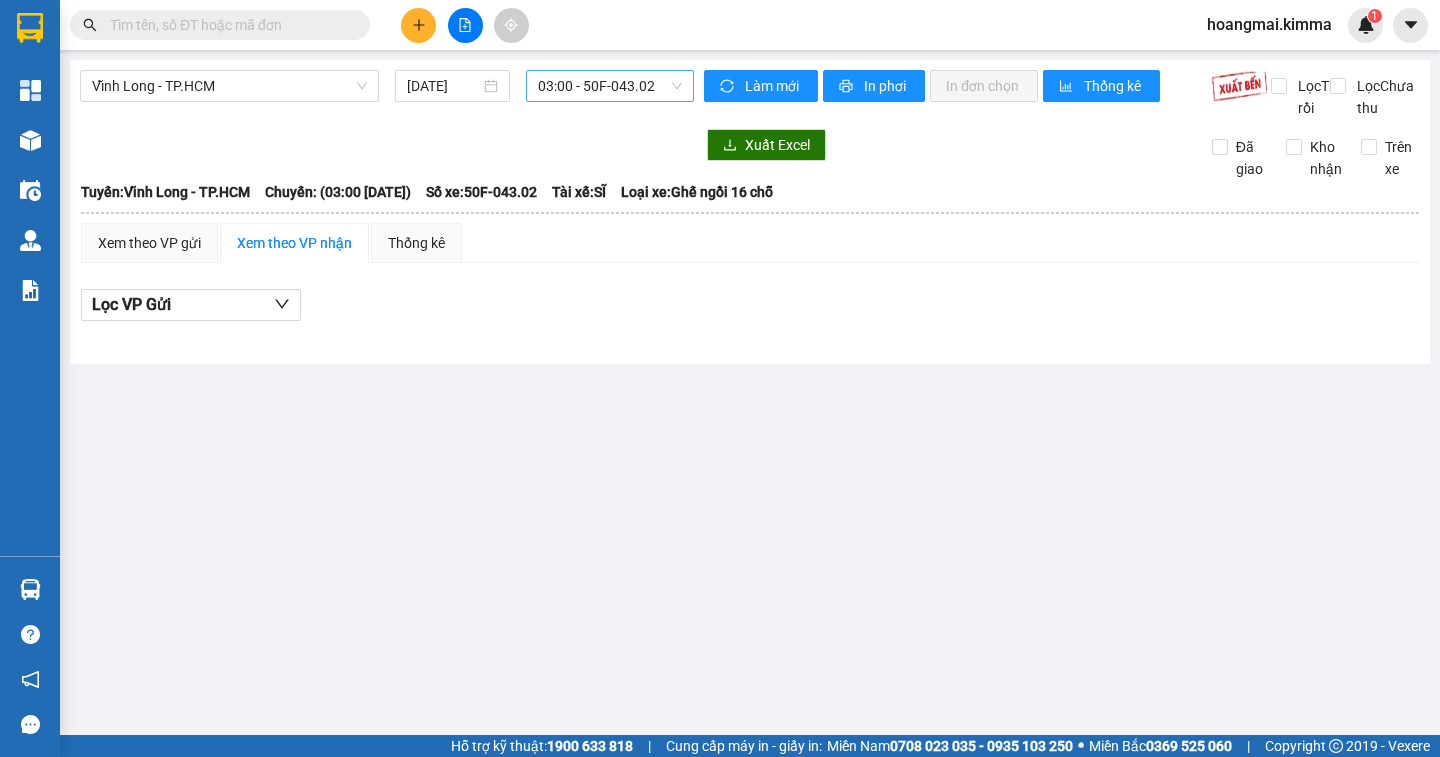 click on "03:00     - 50F-043.02" at bounding box center [610, 86] 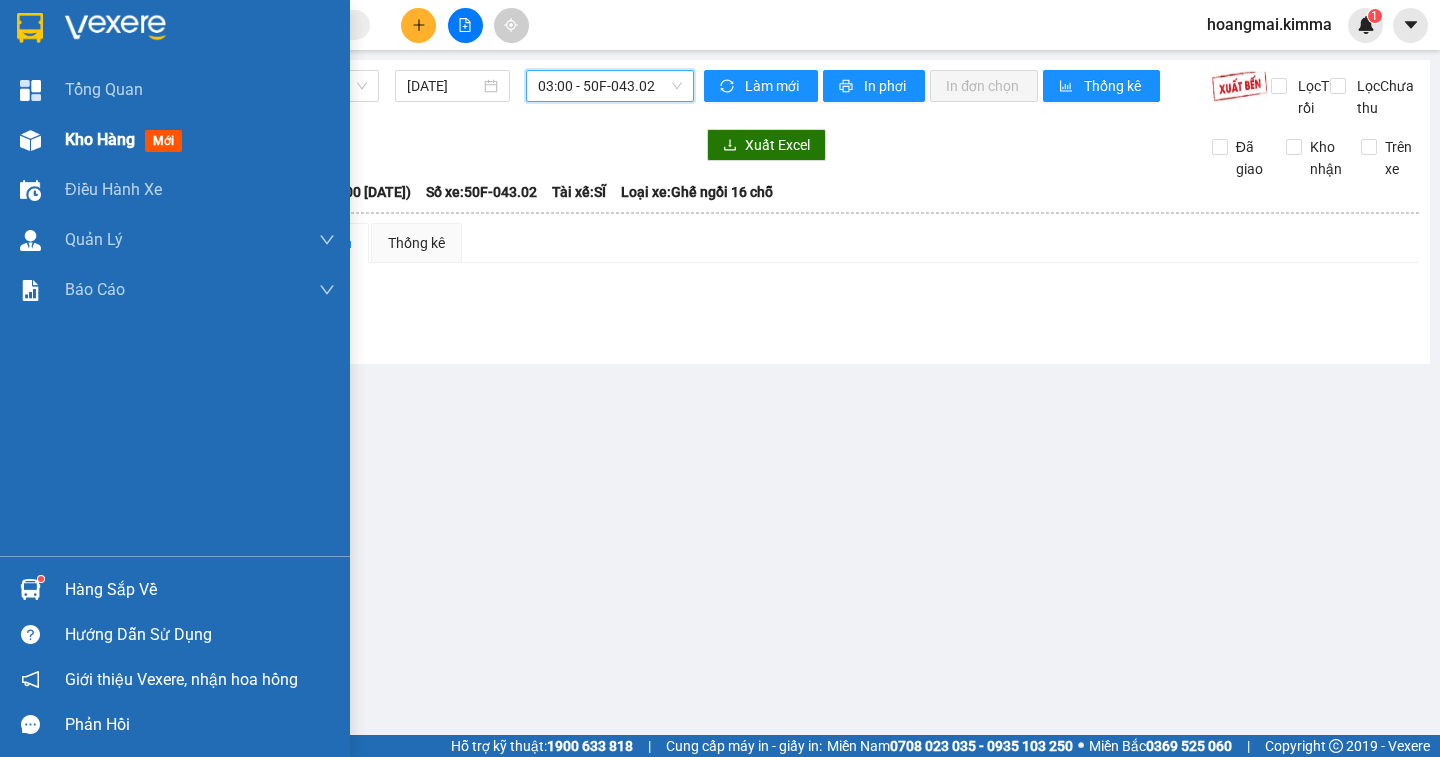 click on "Kho hàng" at bounding box center [100, 139] 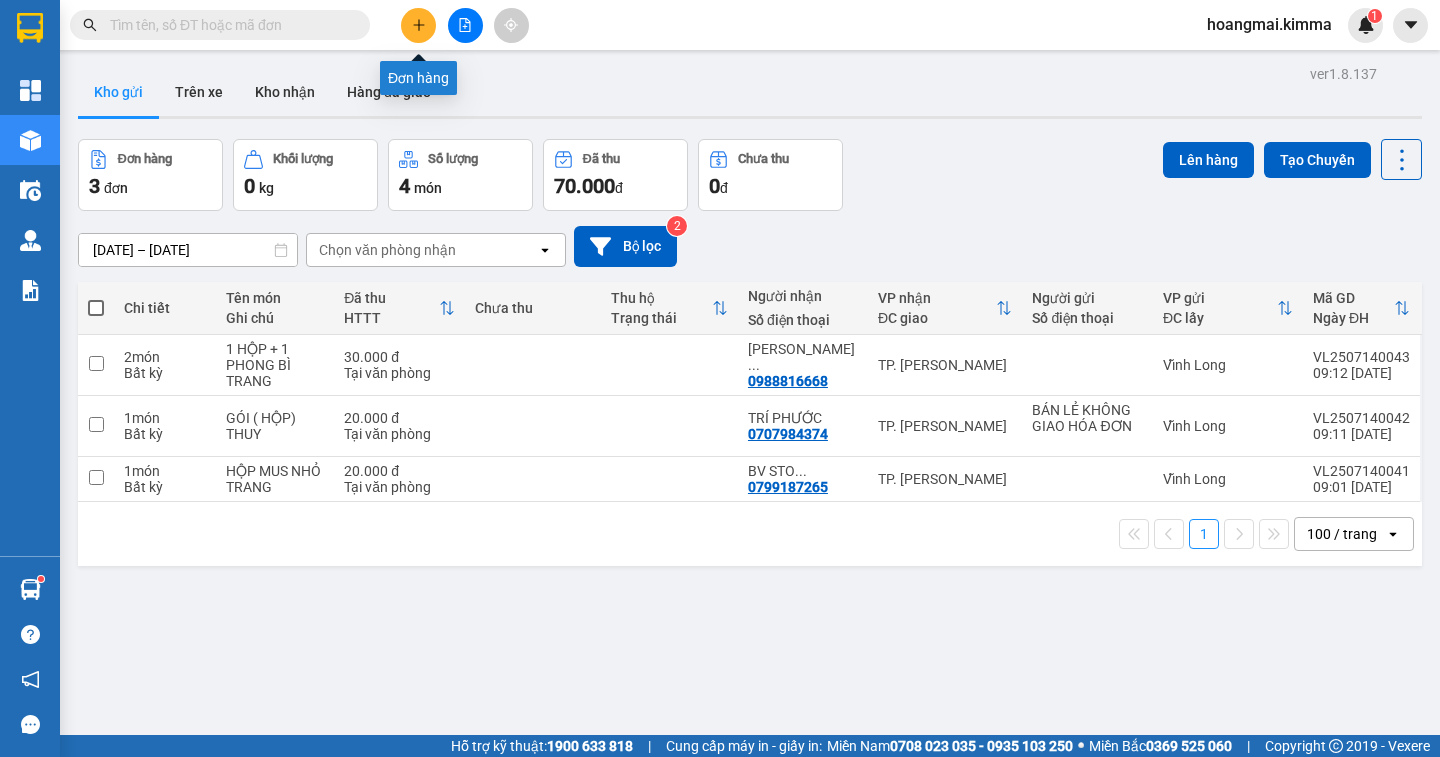 click 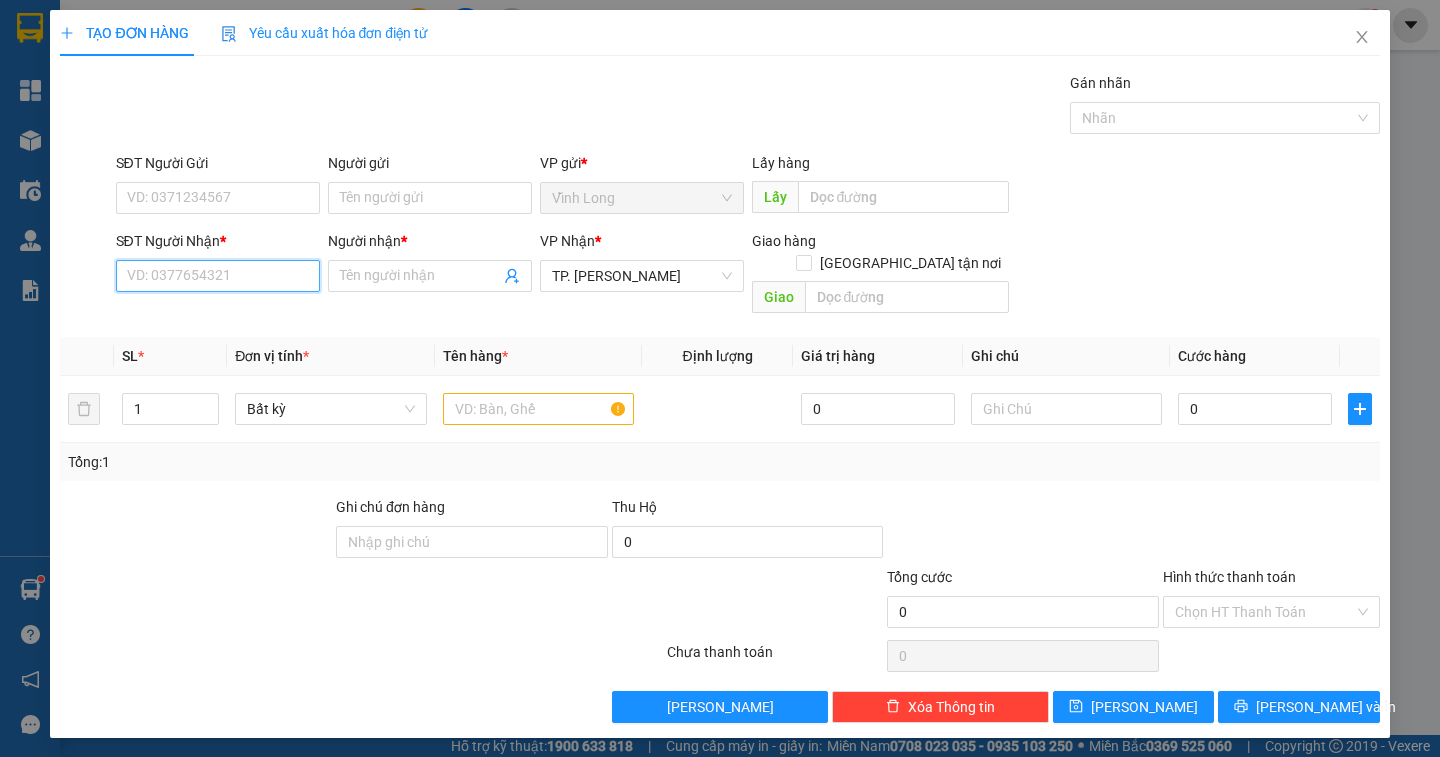 click on "SĐT Người Nhận  *" at bounding box center [218, 276] 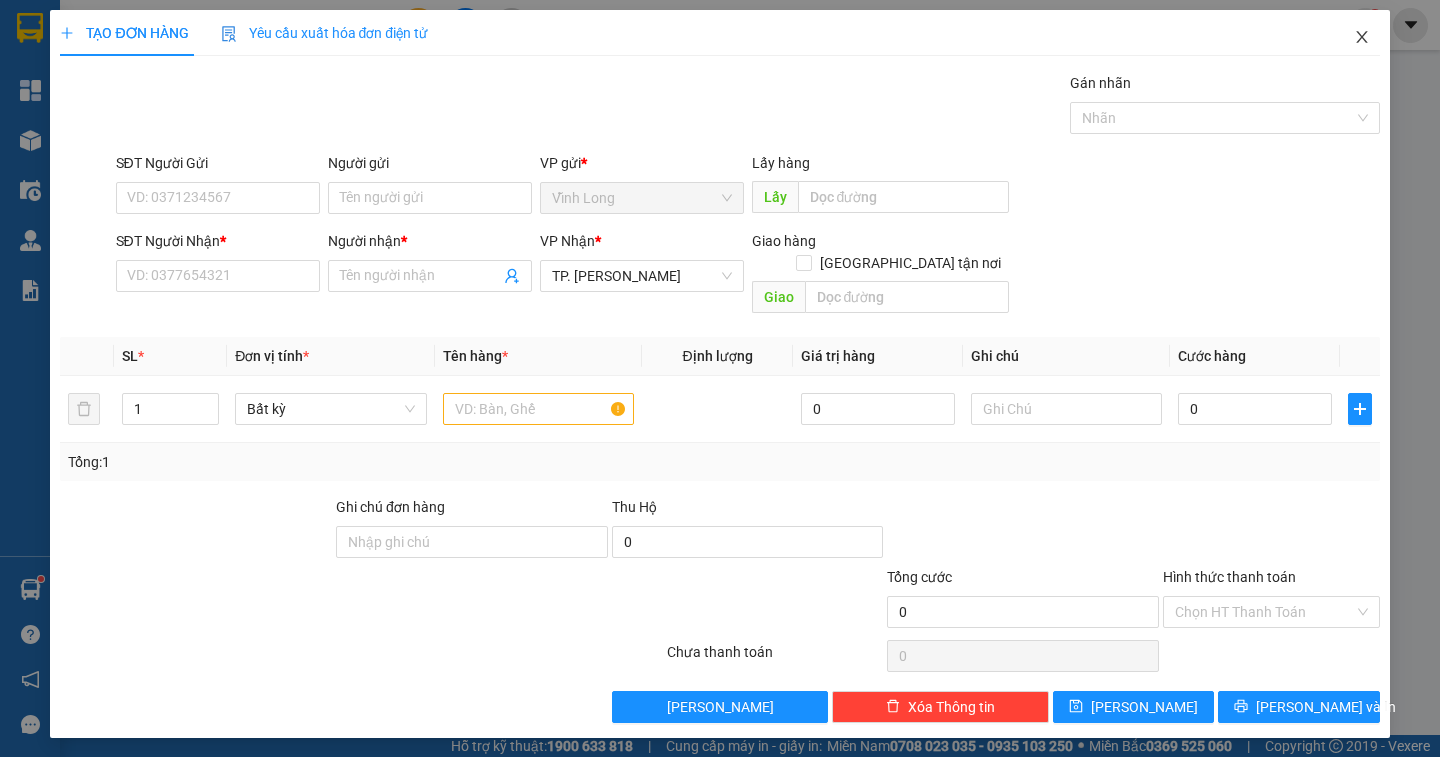 click 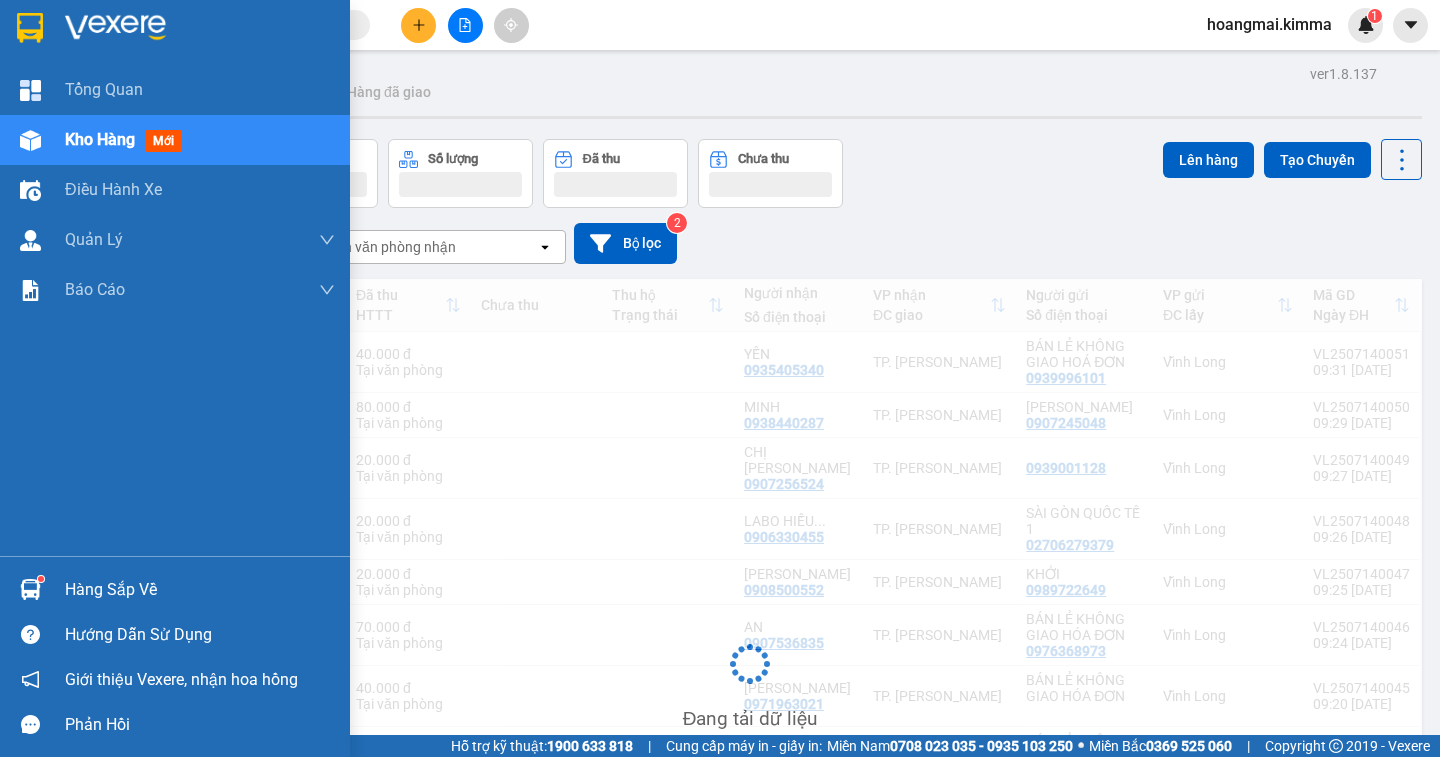click on "Kho hàng mới" at bounding box center (175, 140) 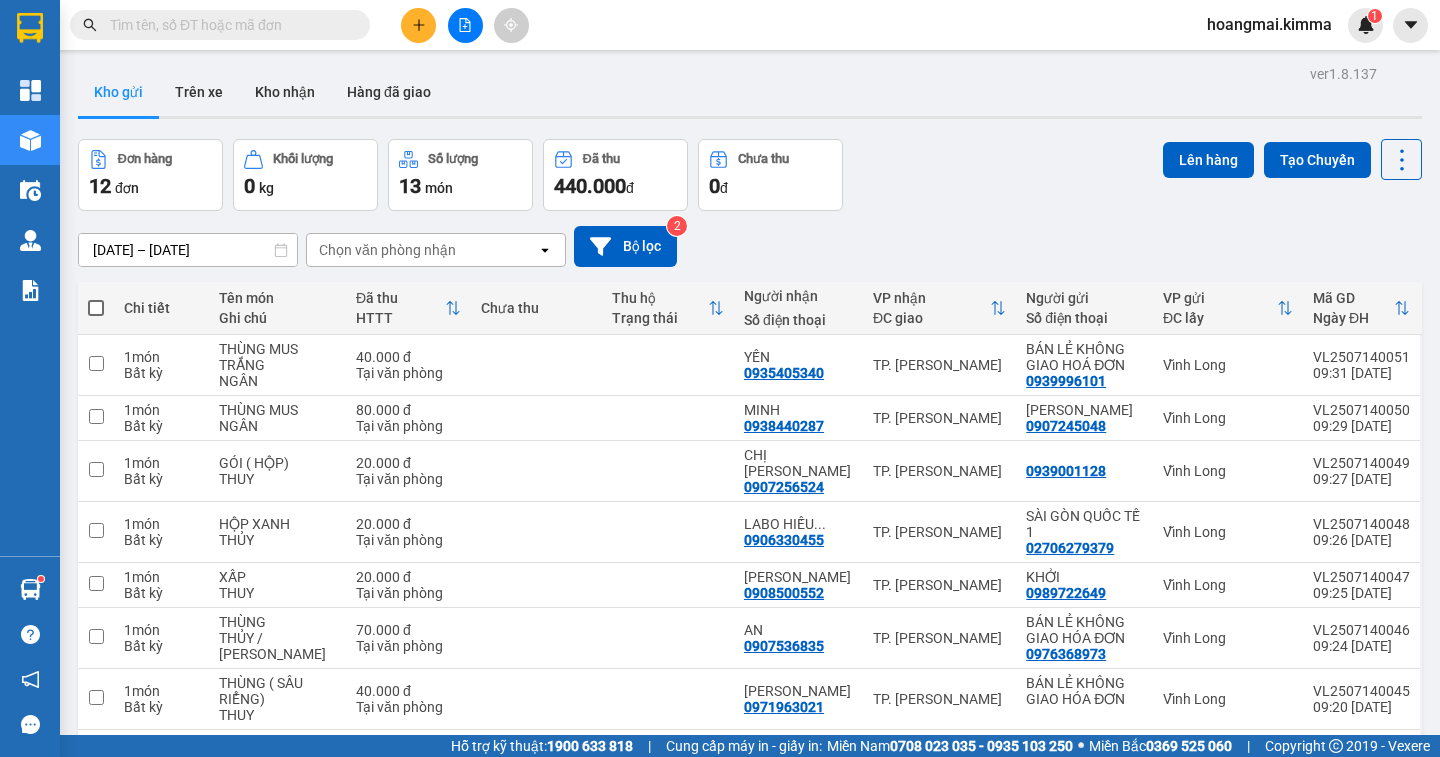 click 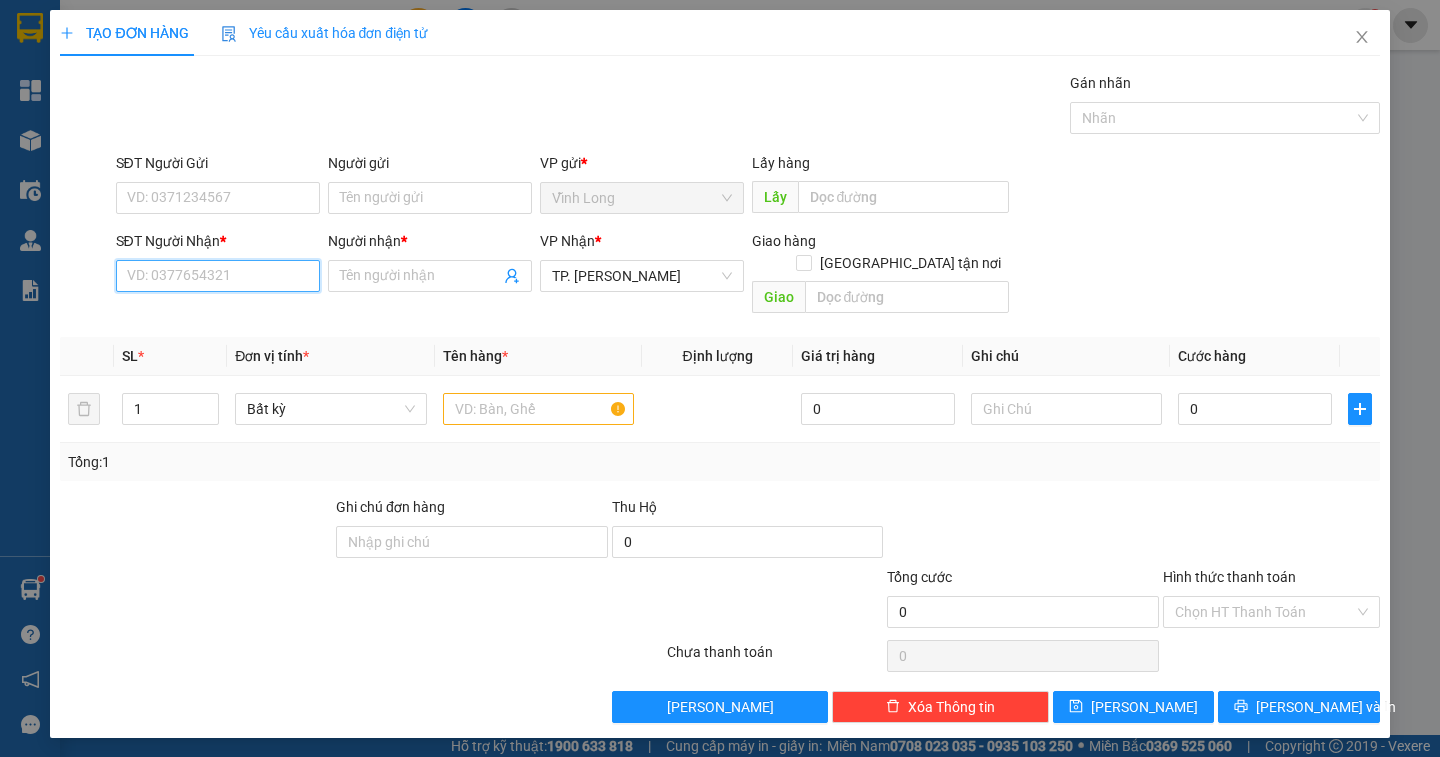 click on "SĐT Người Nhận  *" at bounding box center (218, 276) 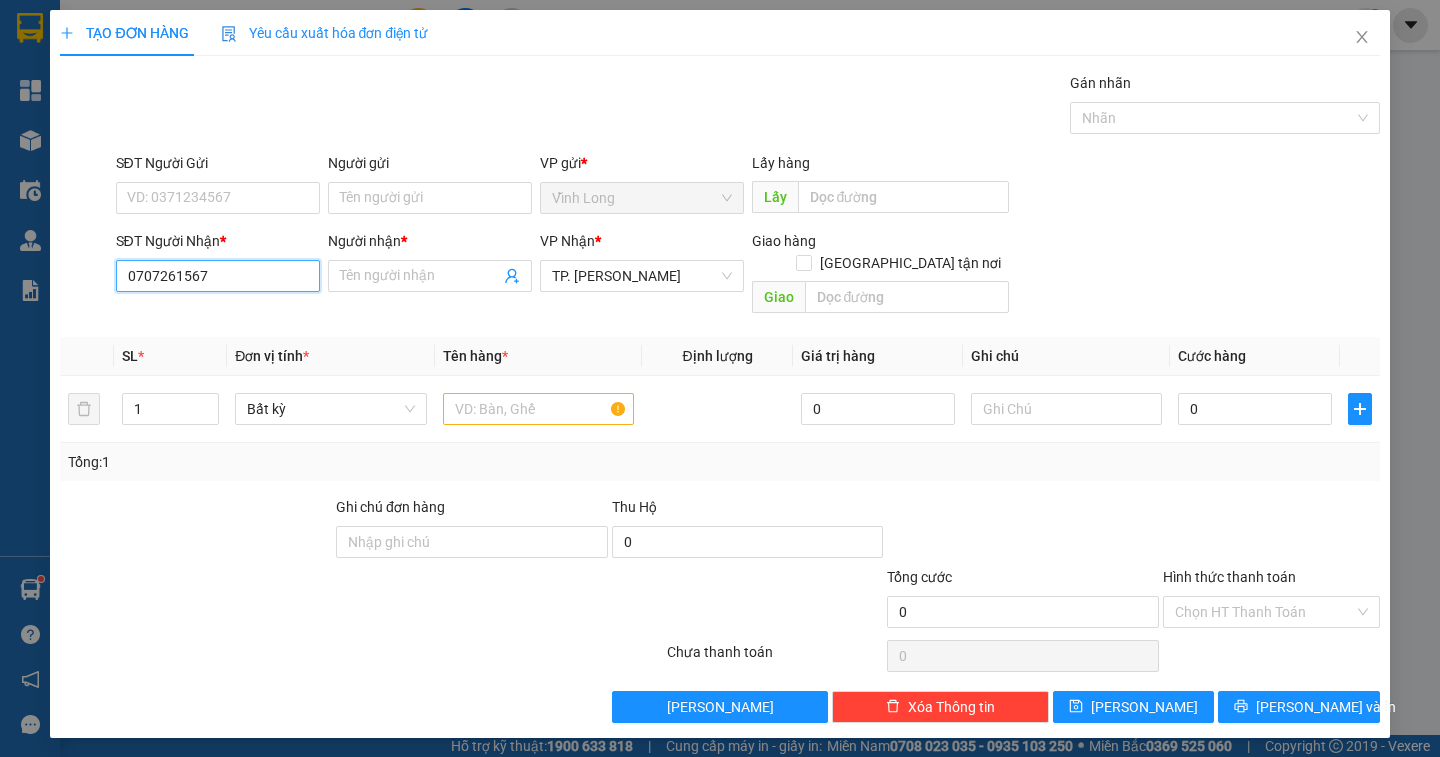 click on "0707261567" at bounding box center (218, 276) 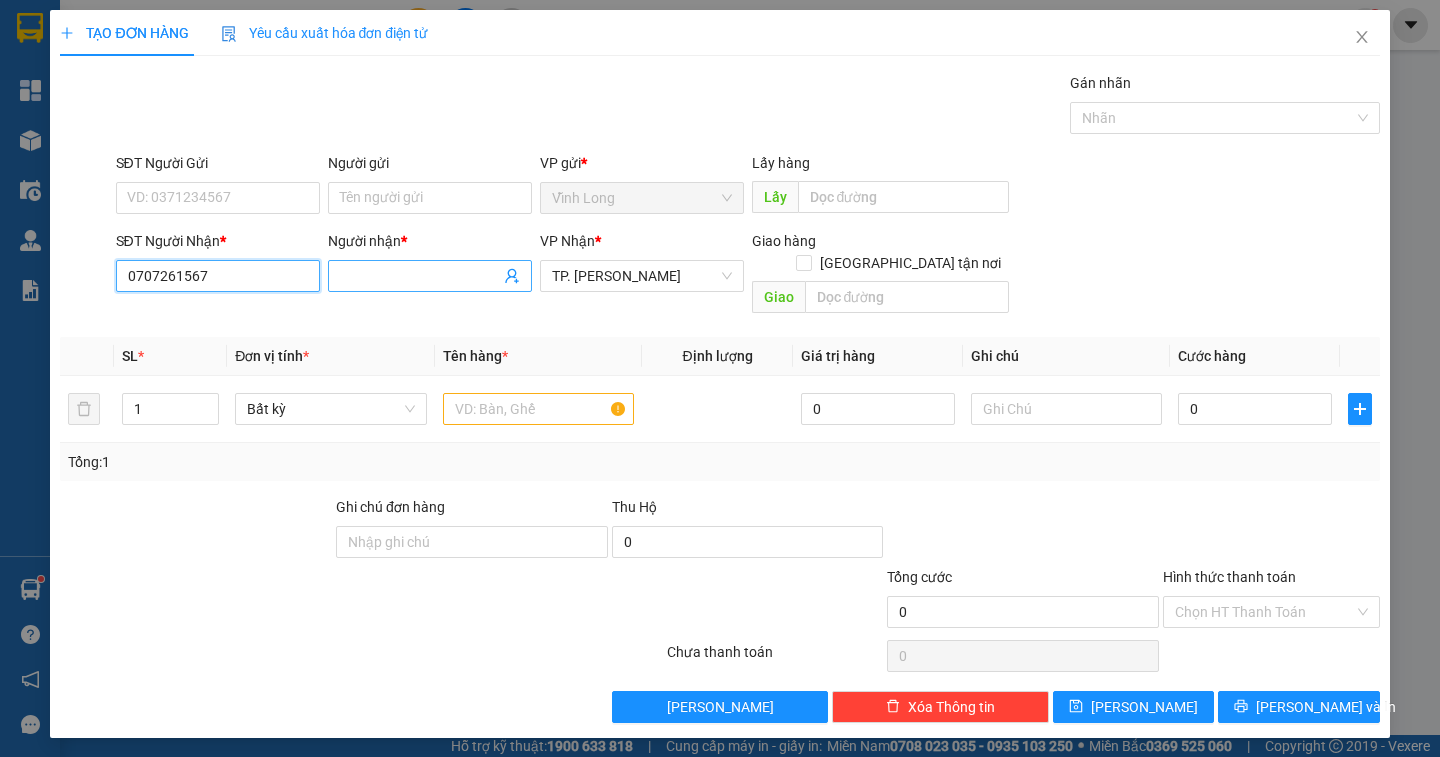 type on "0707261567" 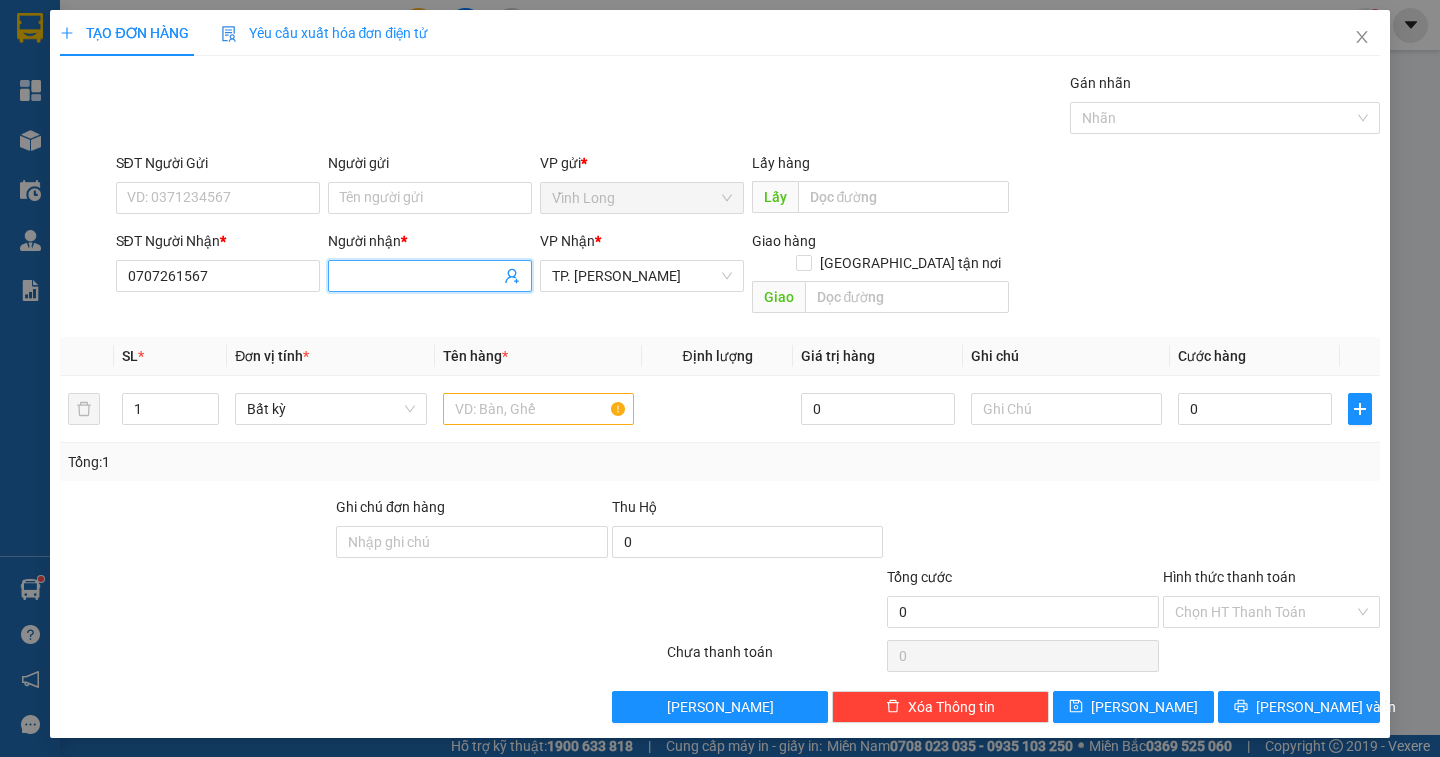 click on "Người nhận  *" at bounding box center [420, 276] 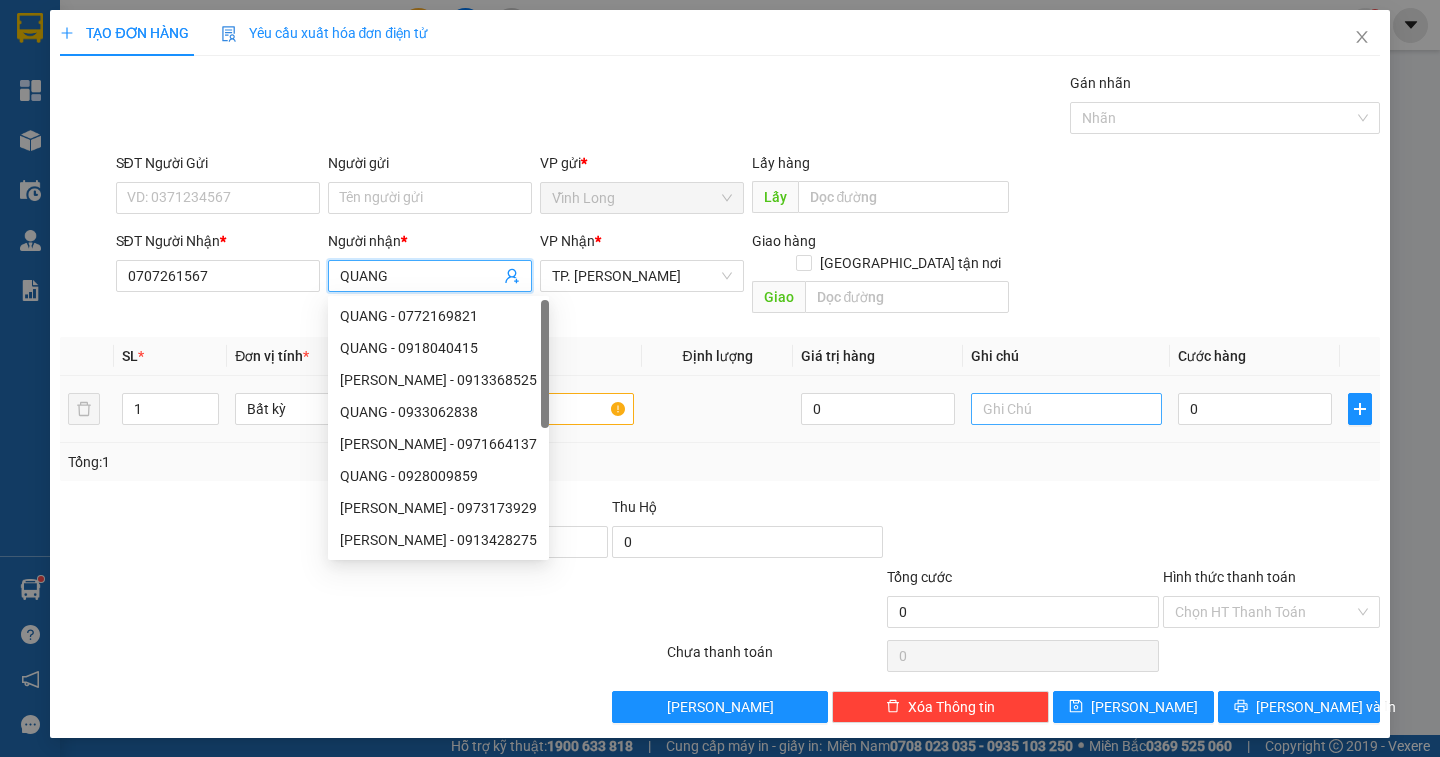 type on "QUANG" 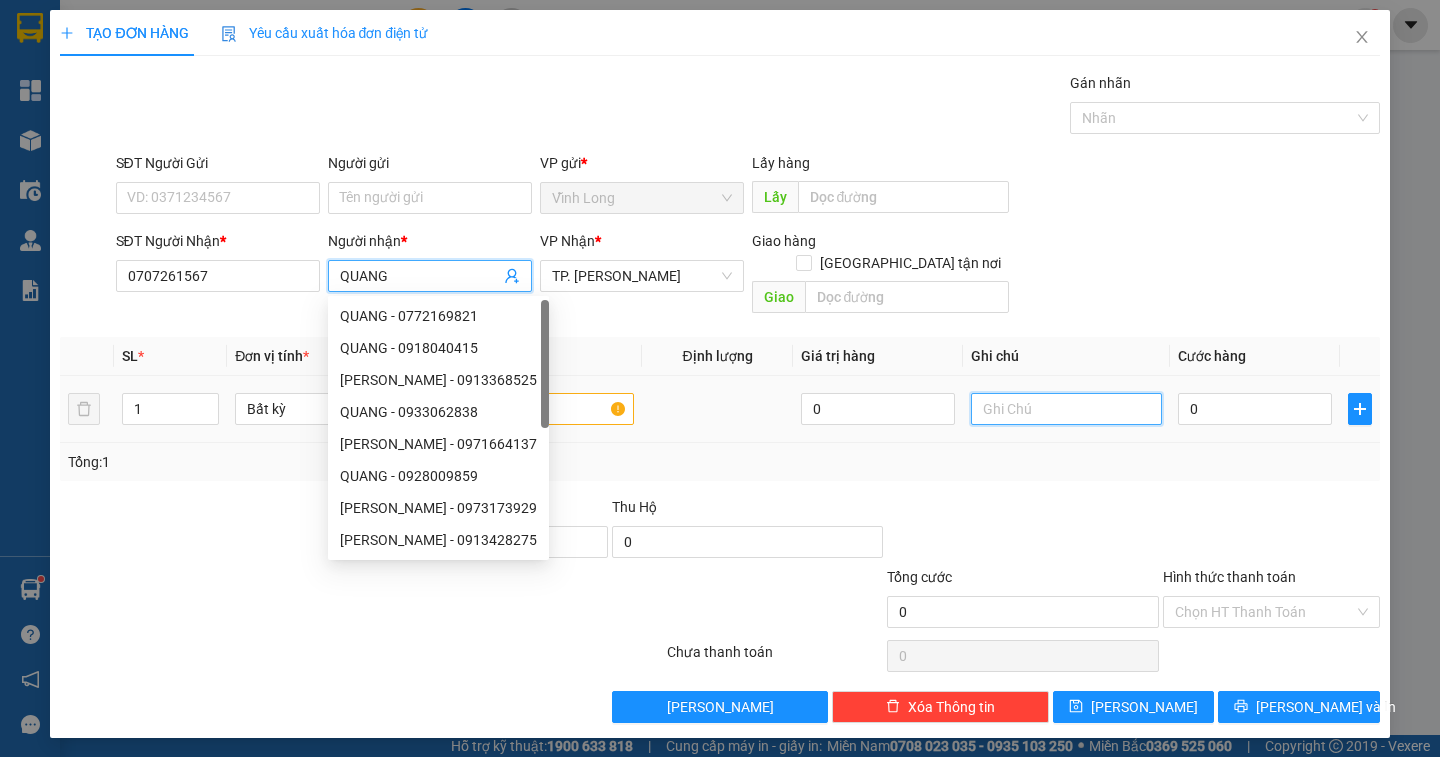 click at bounding box center (1066, 409) 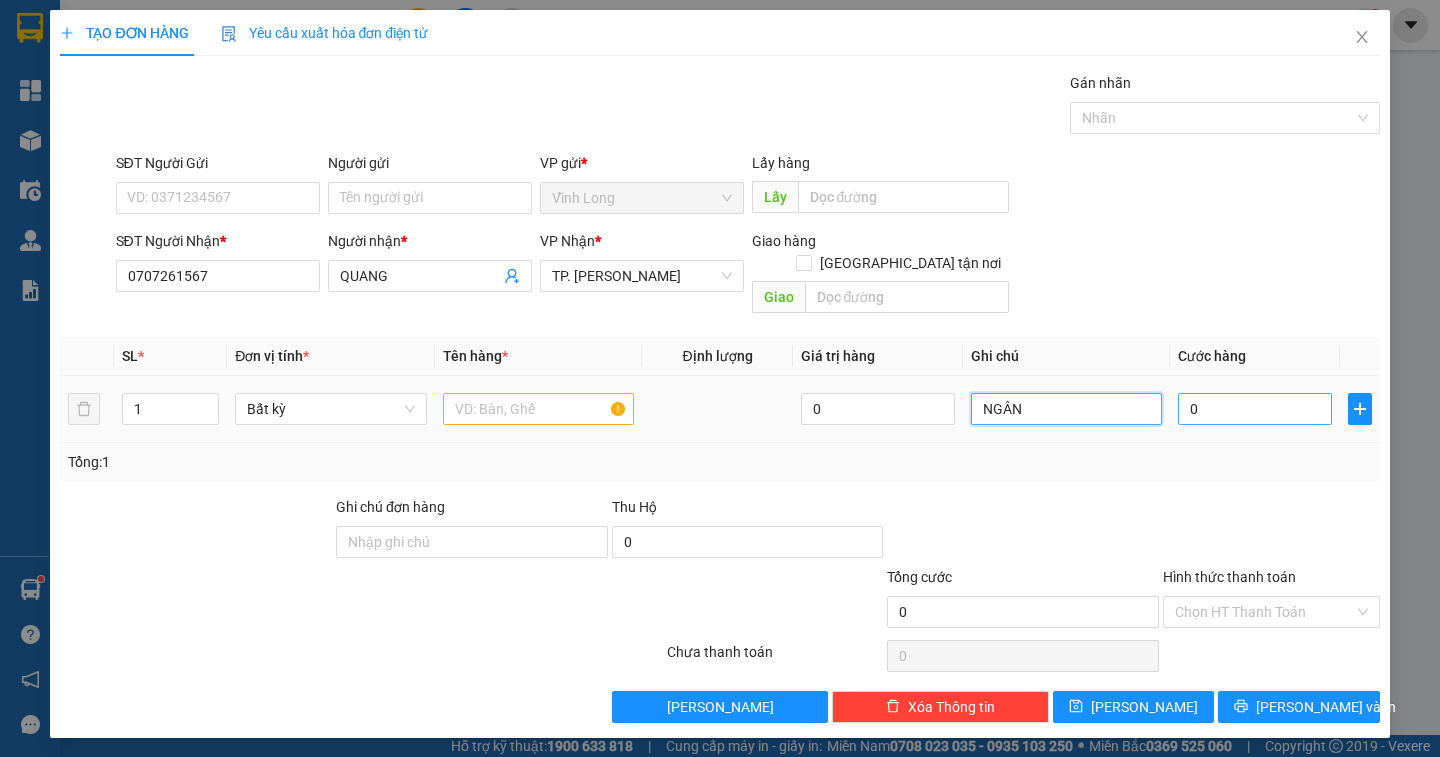 type on "NGÂN" 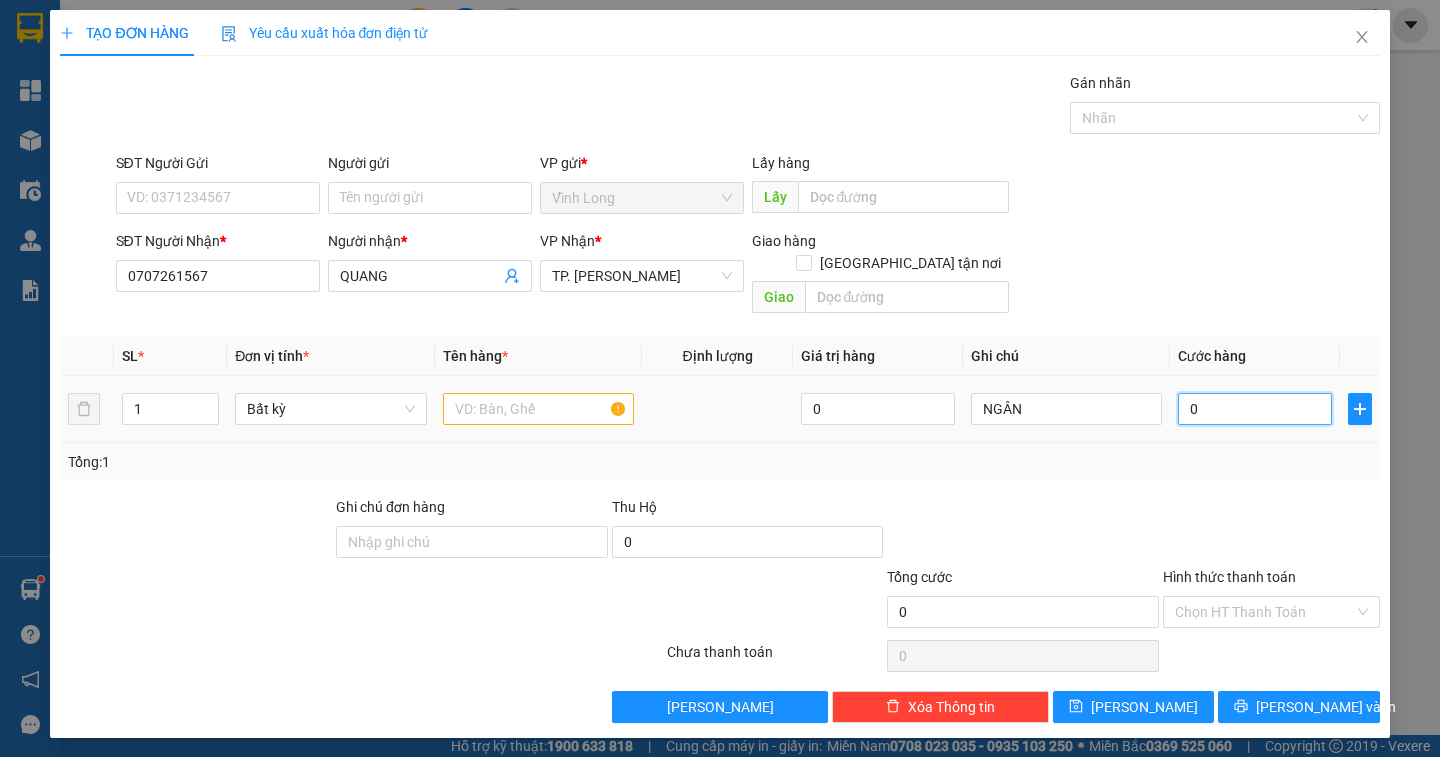 click on "0" at bounding box center (1255, 409) 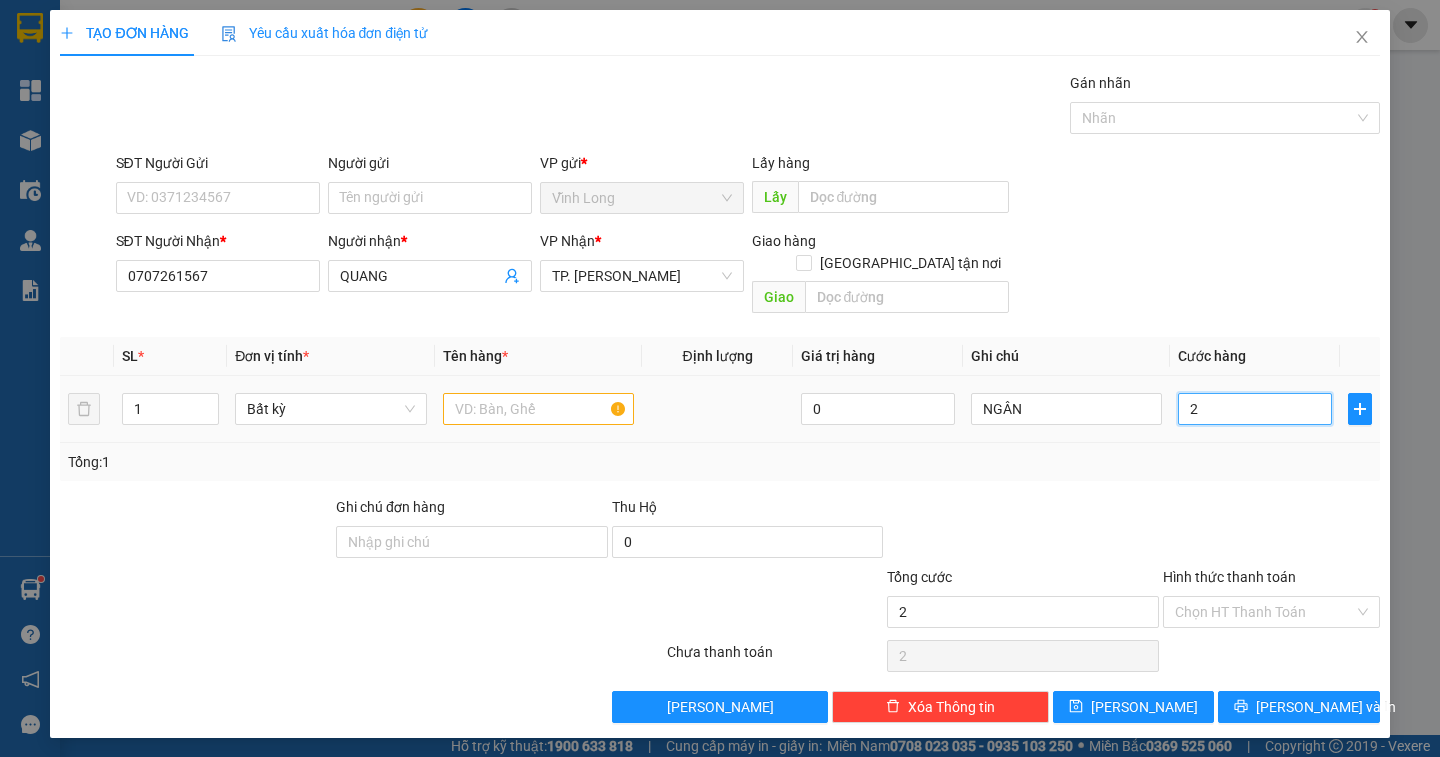 type on "20" 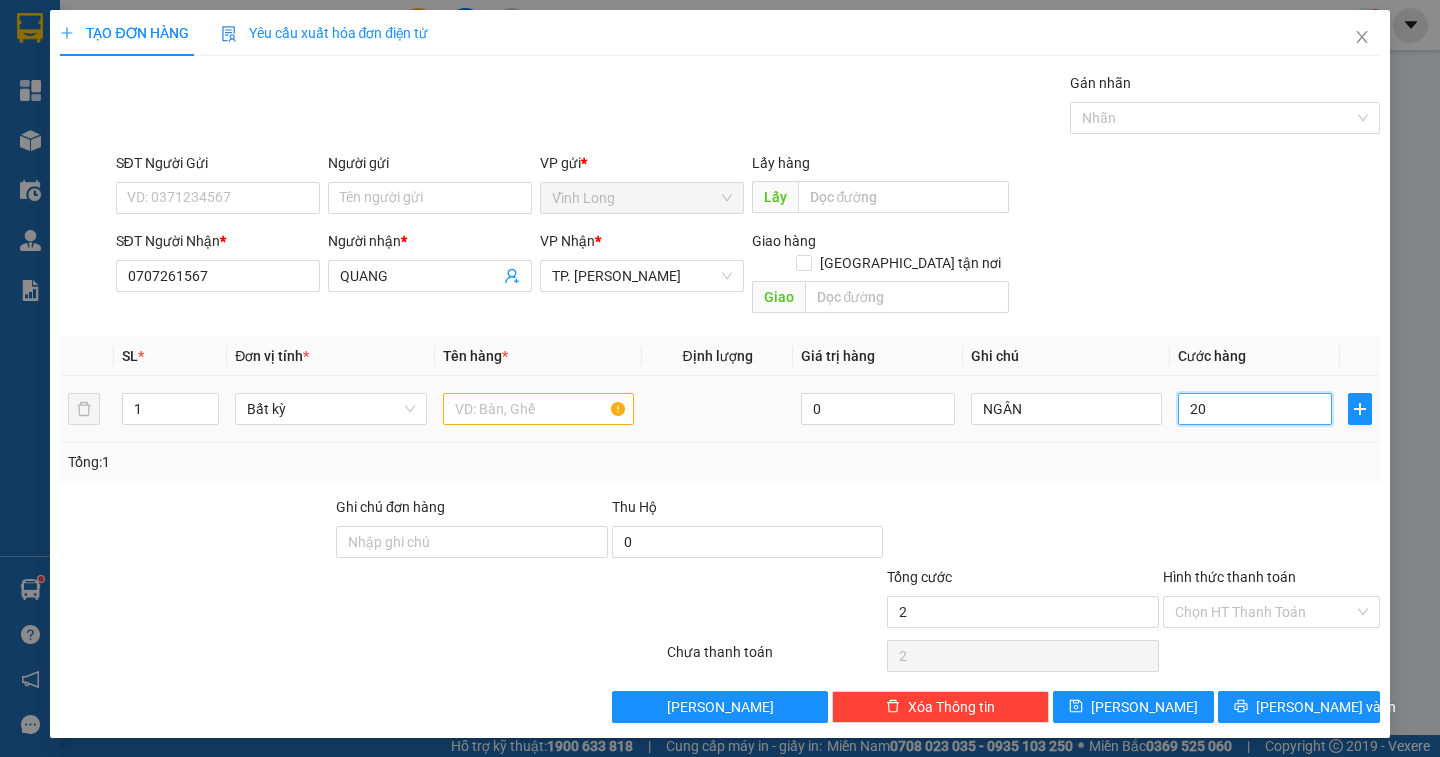 type on "20" 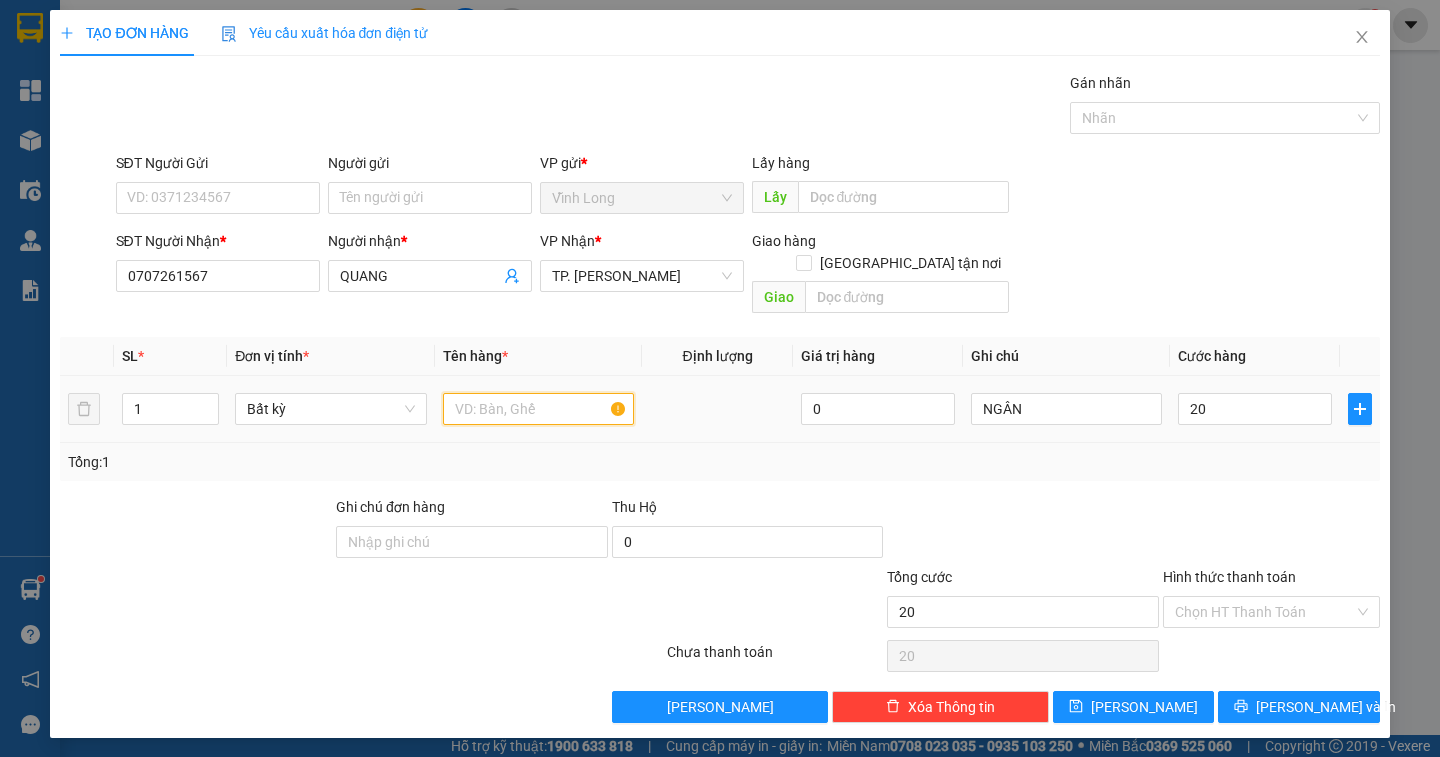 type on "20.000" 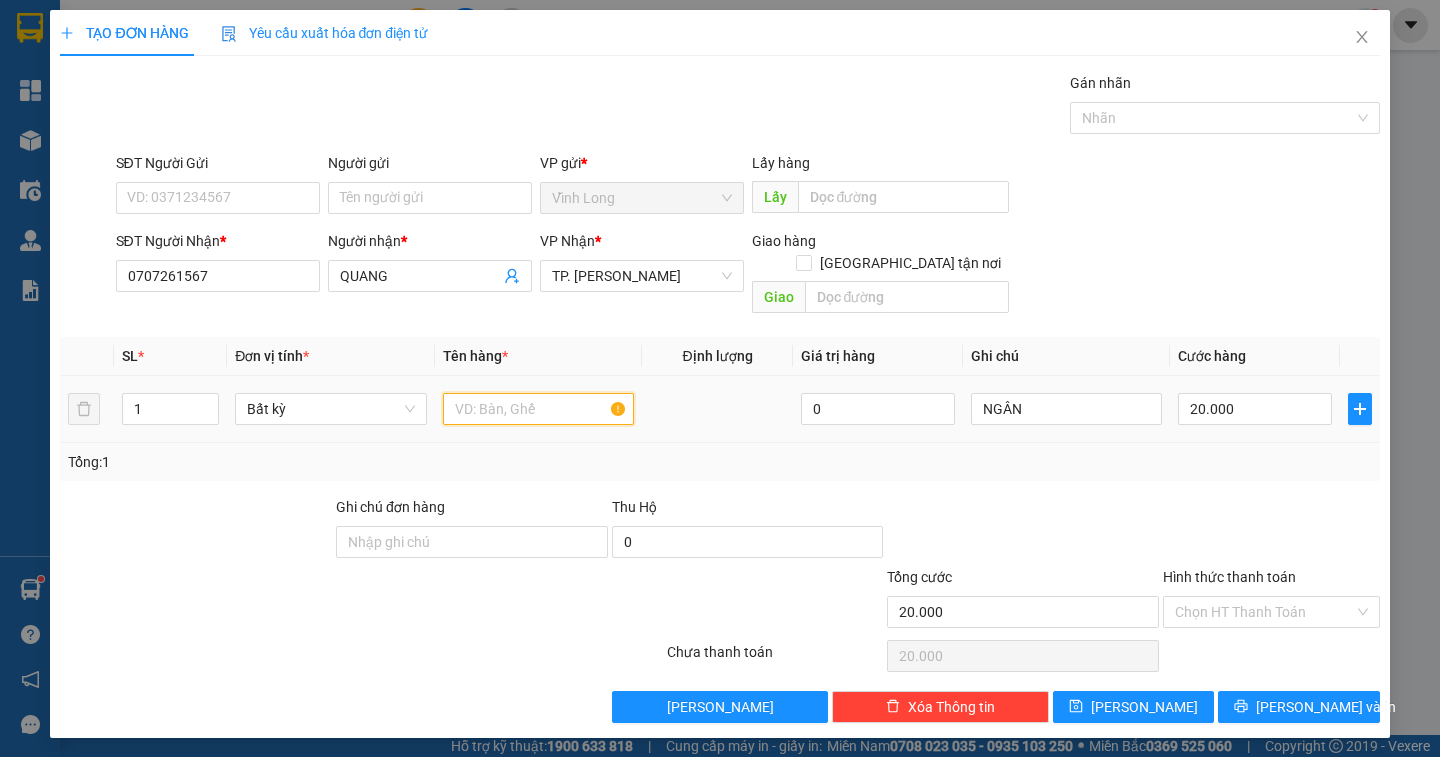 click at bounding box center (538, 409) 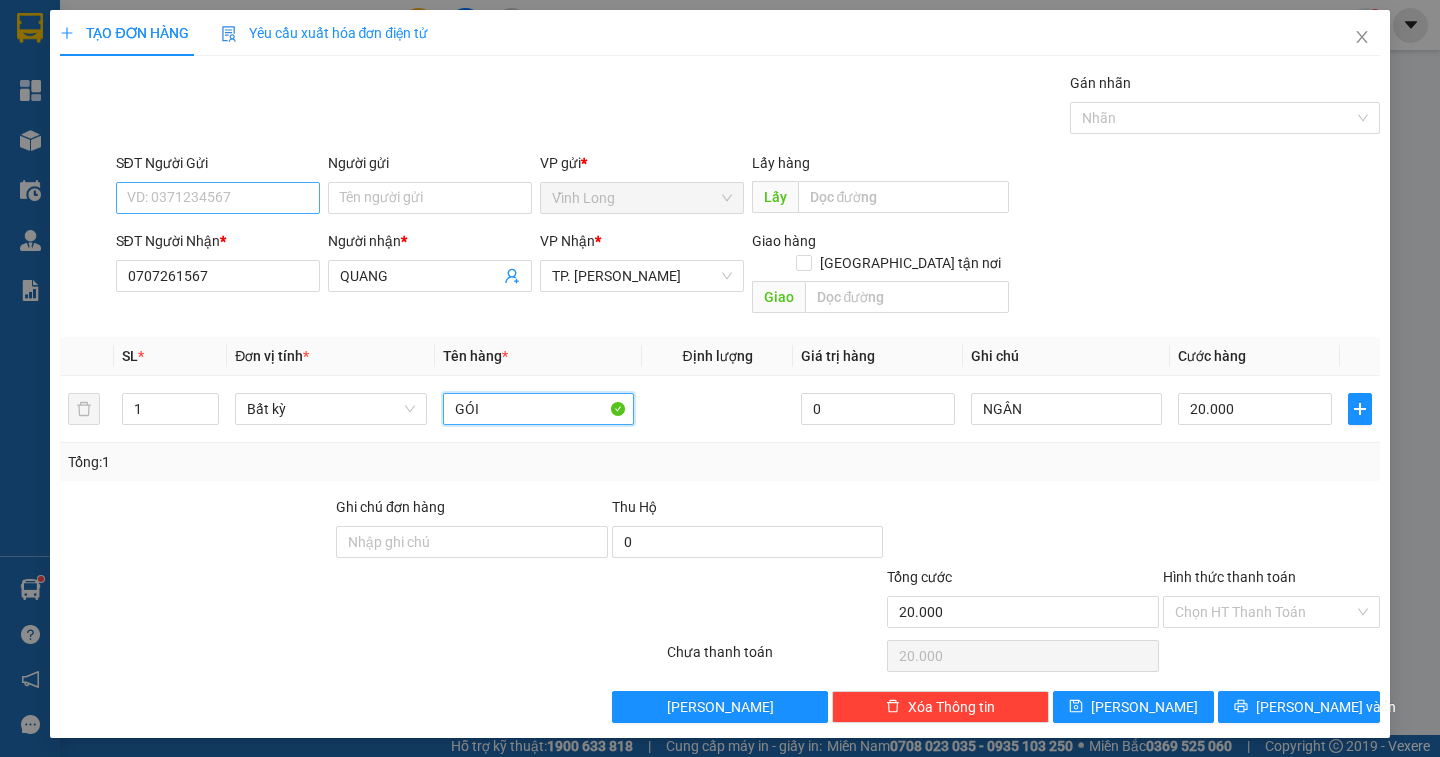 type on "GÓI" 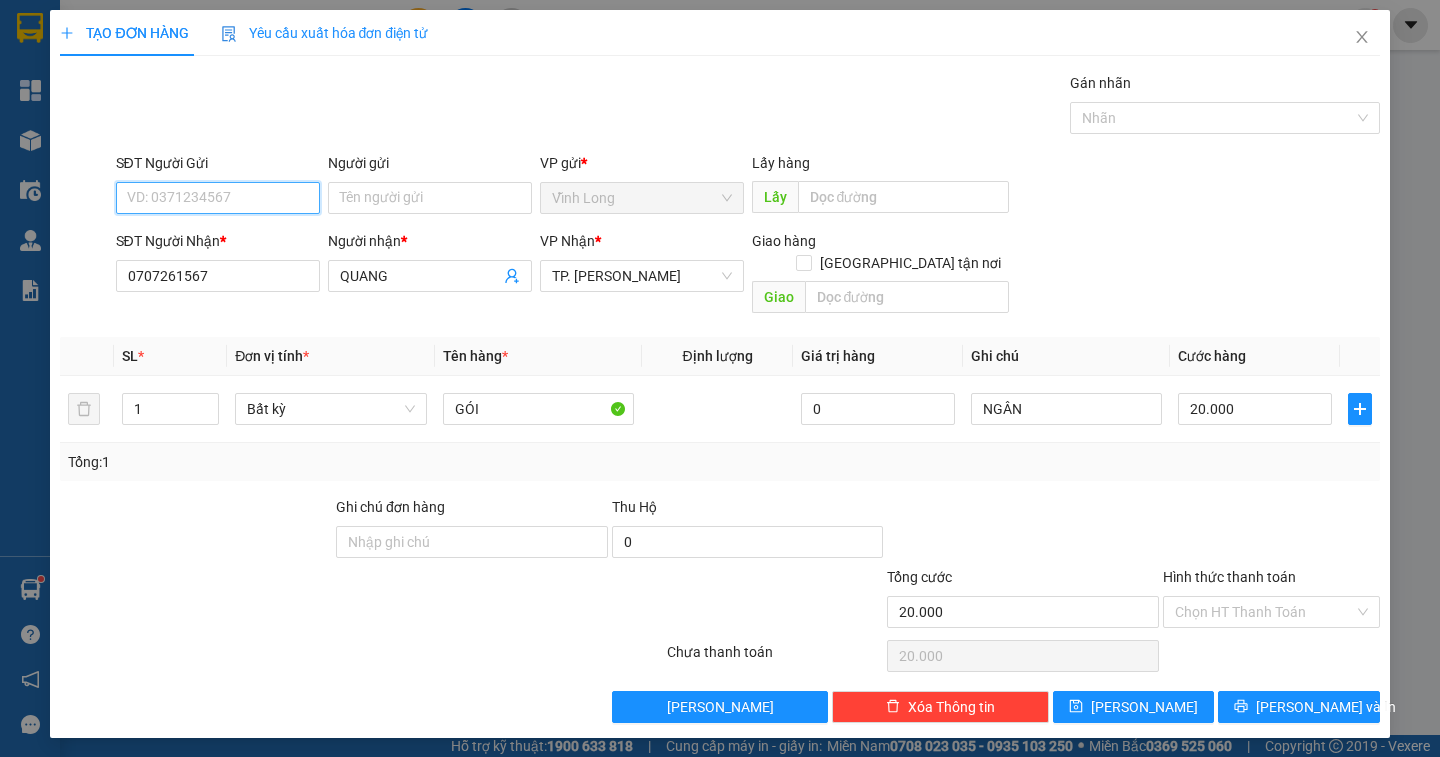click on "SĐT Người Gửi" at bounding box center (218, 198) 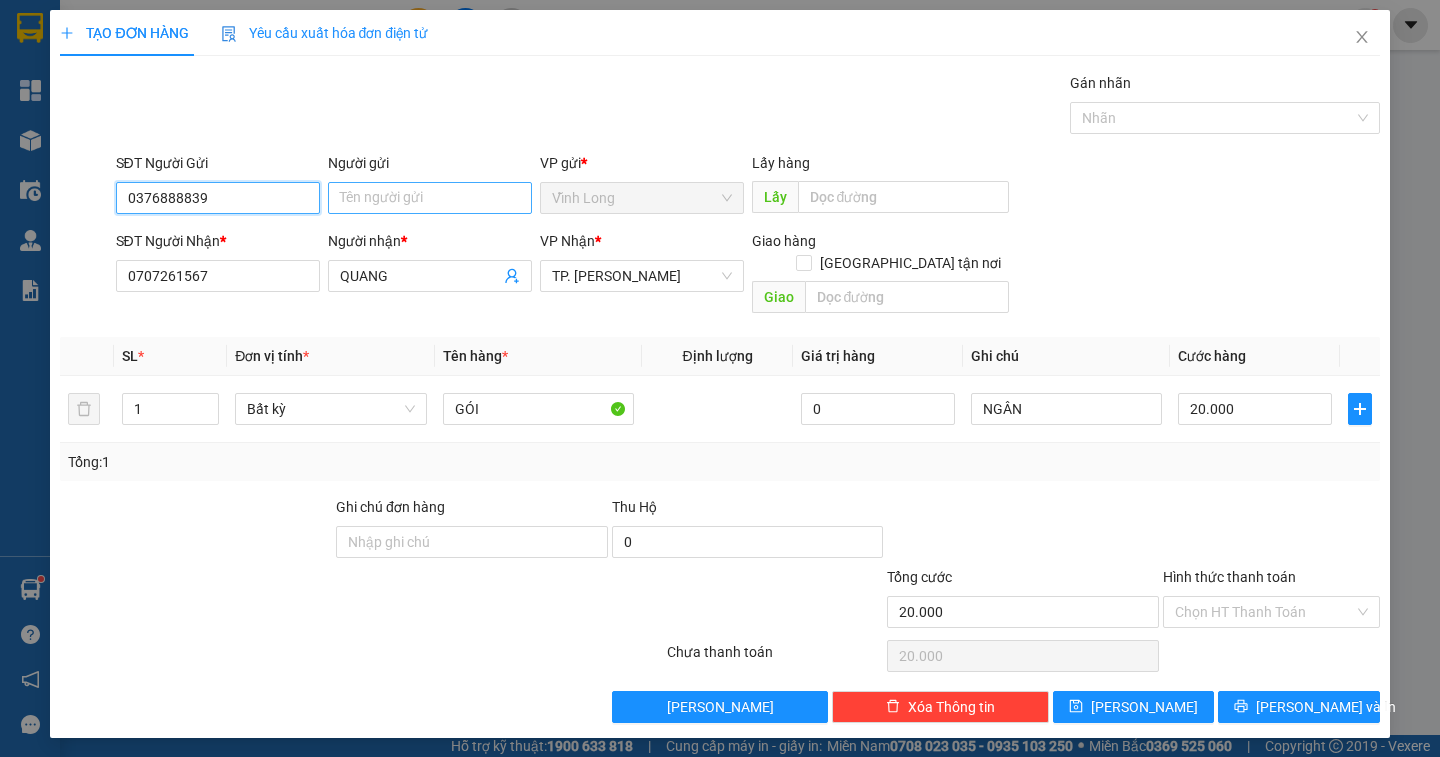 type on "0376888839" 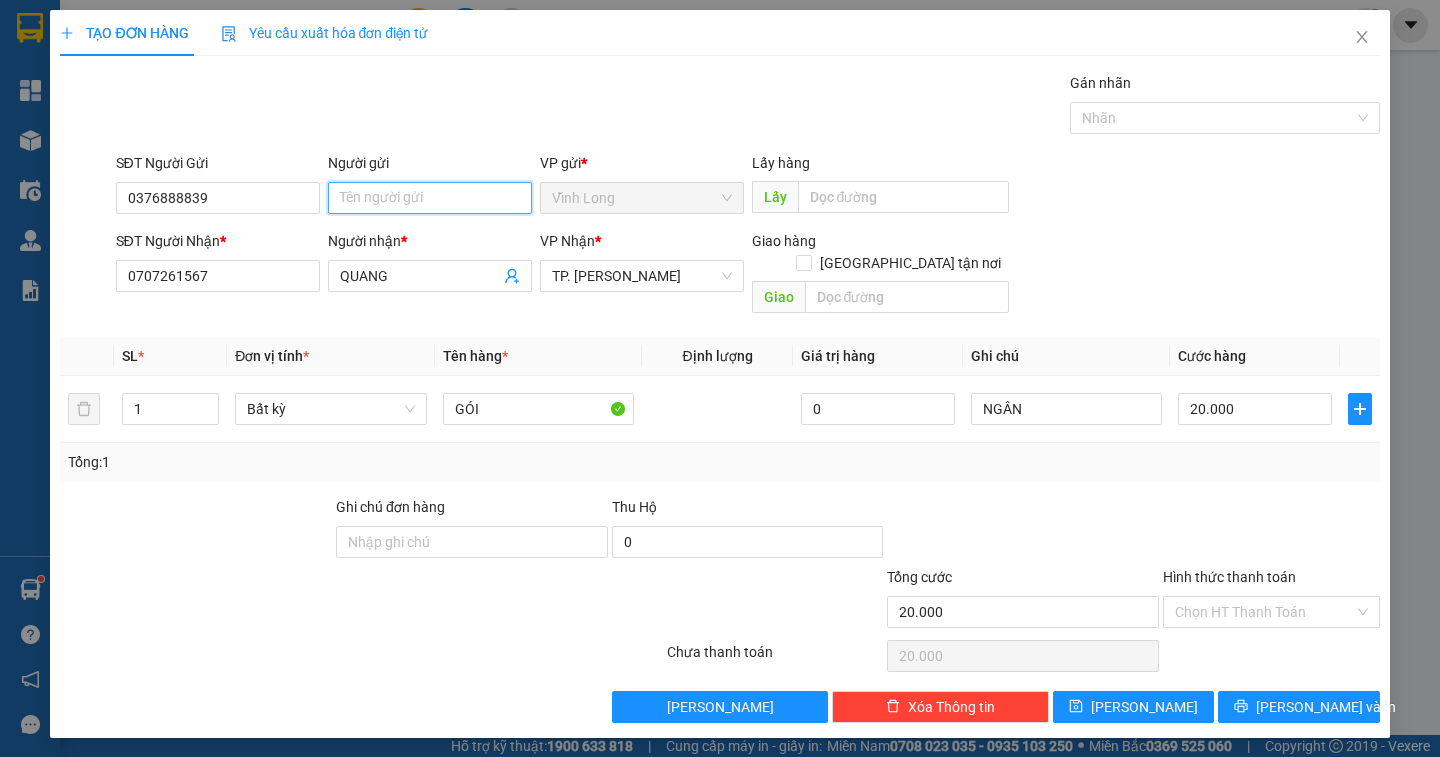 click on "Người gửi" at bounding box center [430, 198] 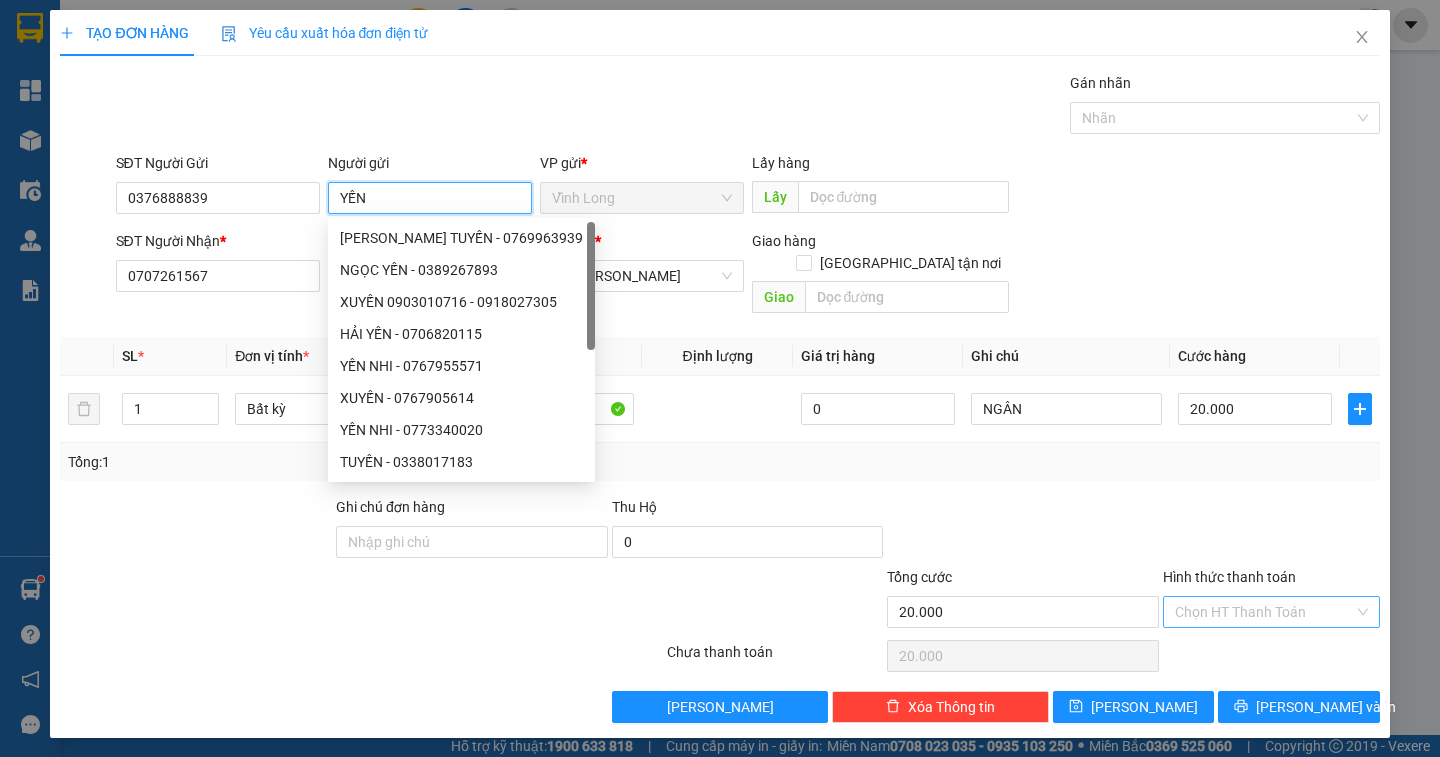 type on "YẾN" 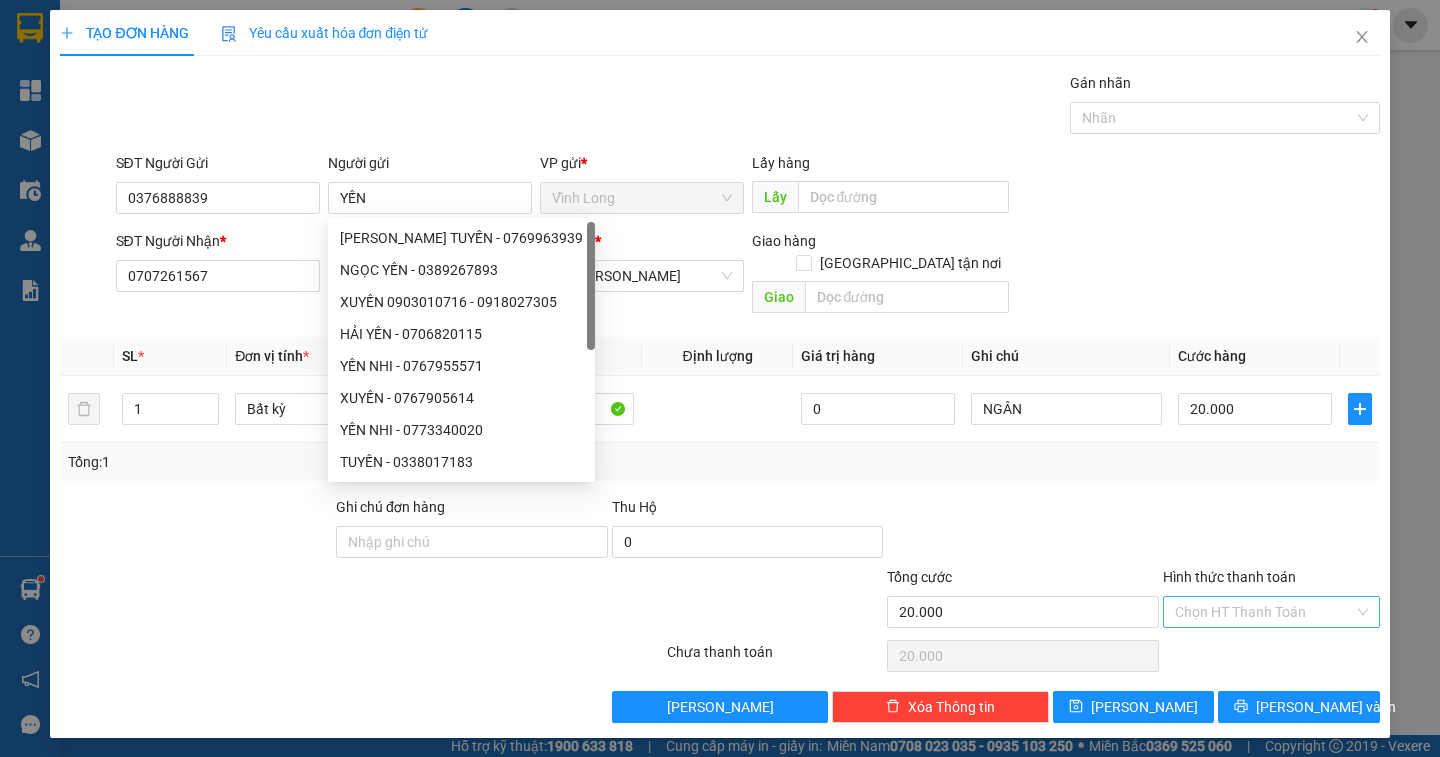 click on "Hình thức thanh toán" at bounding box center (1264, 612) 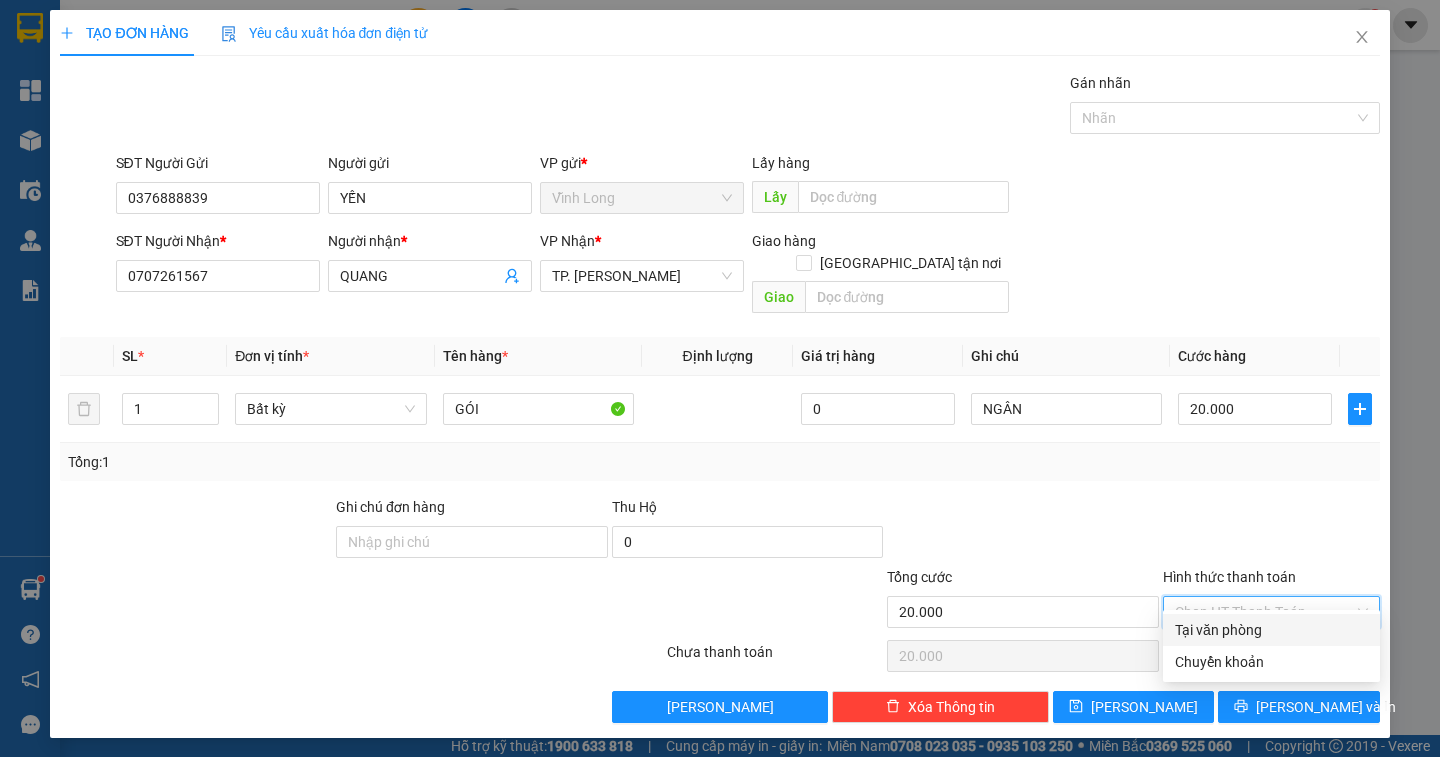 click on "Tại văn phòng" at bounding box center (1271, 630) 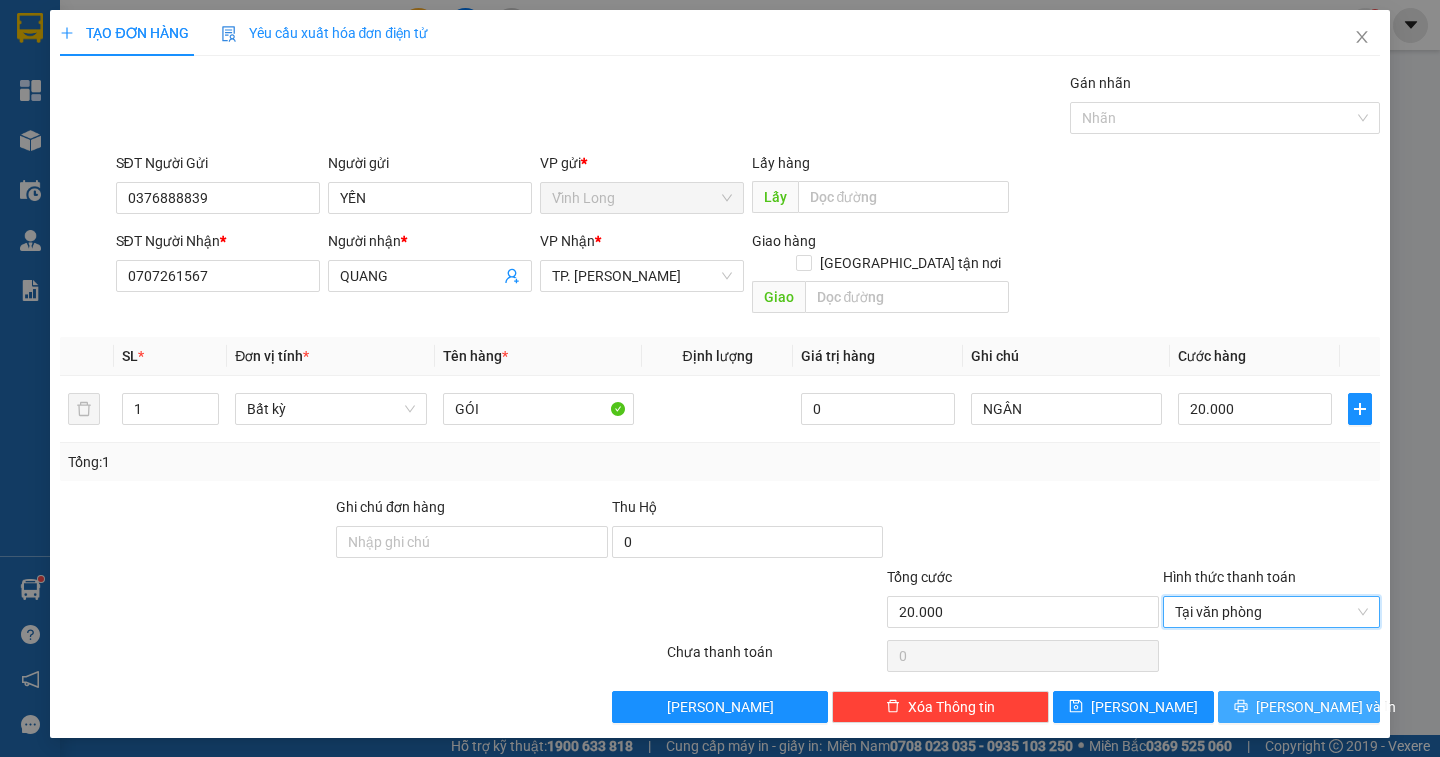 click on "[PERSON_NAME] và In" at bounding box center [1298, 707] 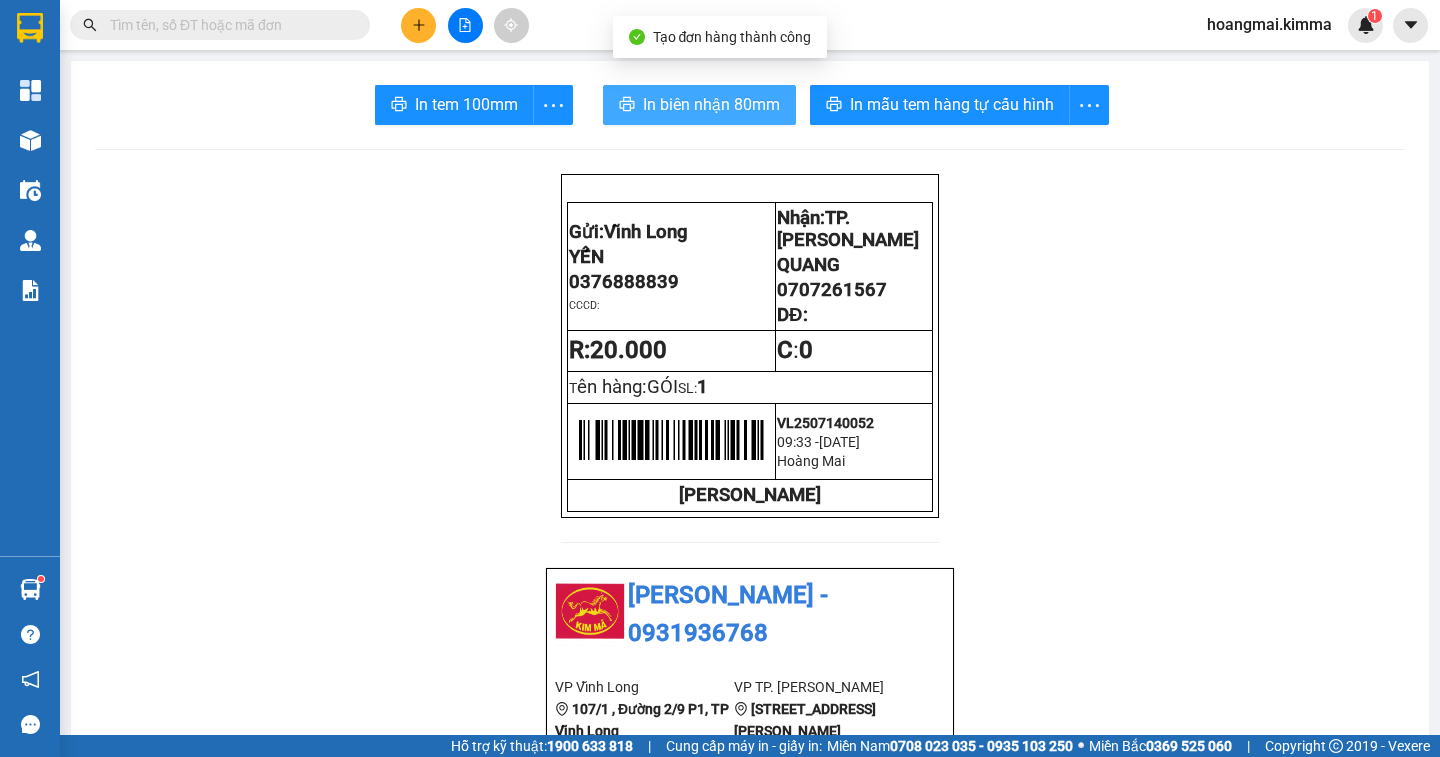 click on "In biên nhận 80mm" at bounding box center [711, 104] 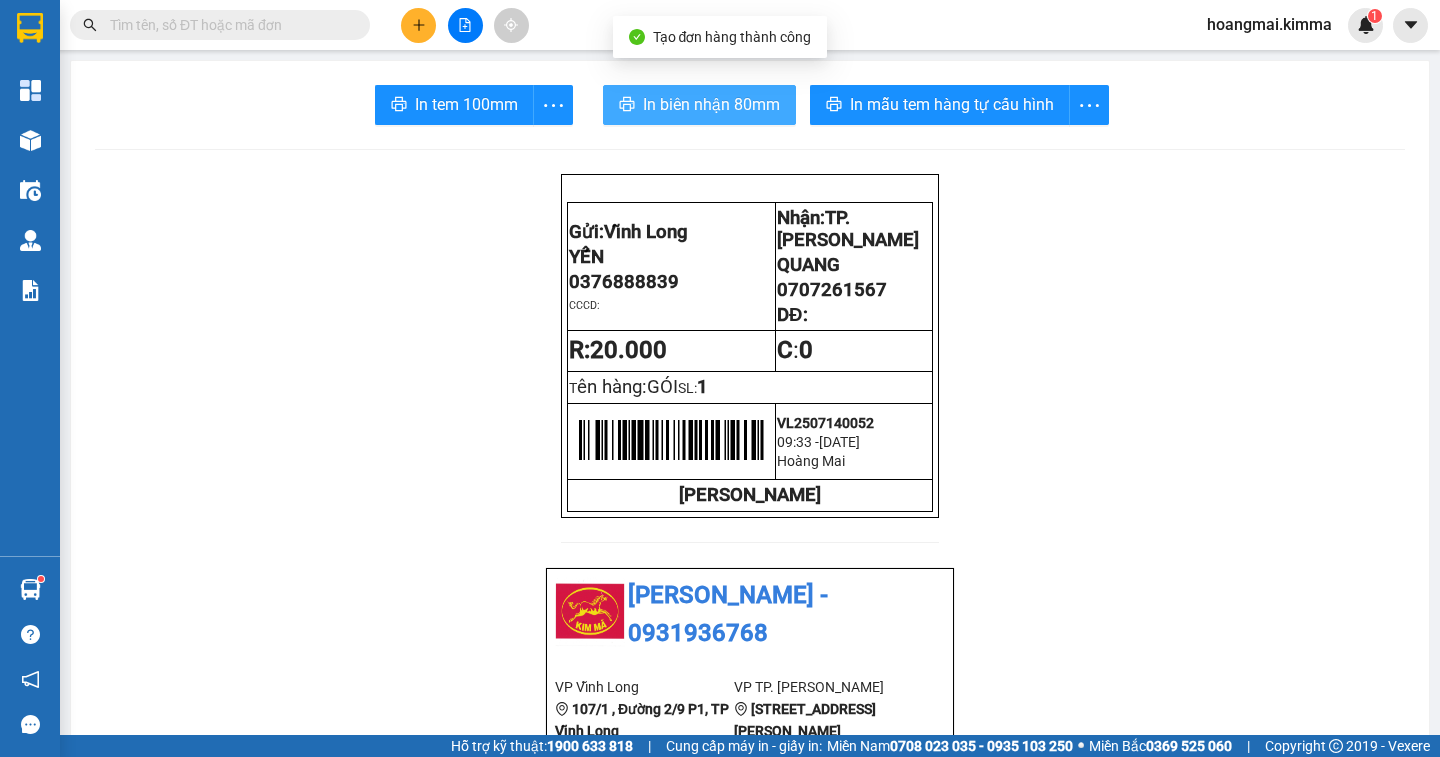 scroll, scrollTop: 0, scrollLeft: 0, axis: both 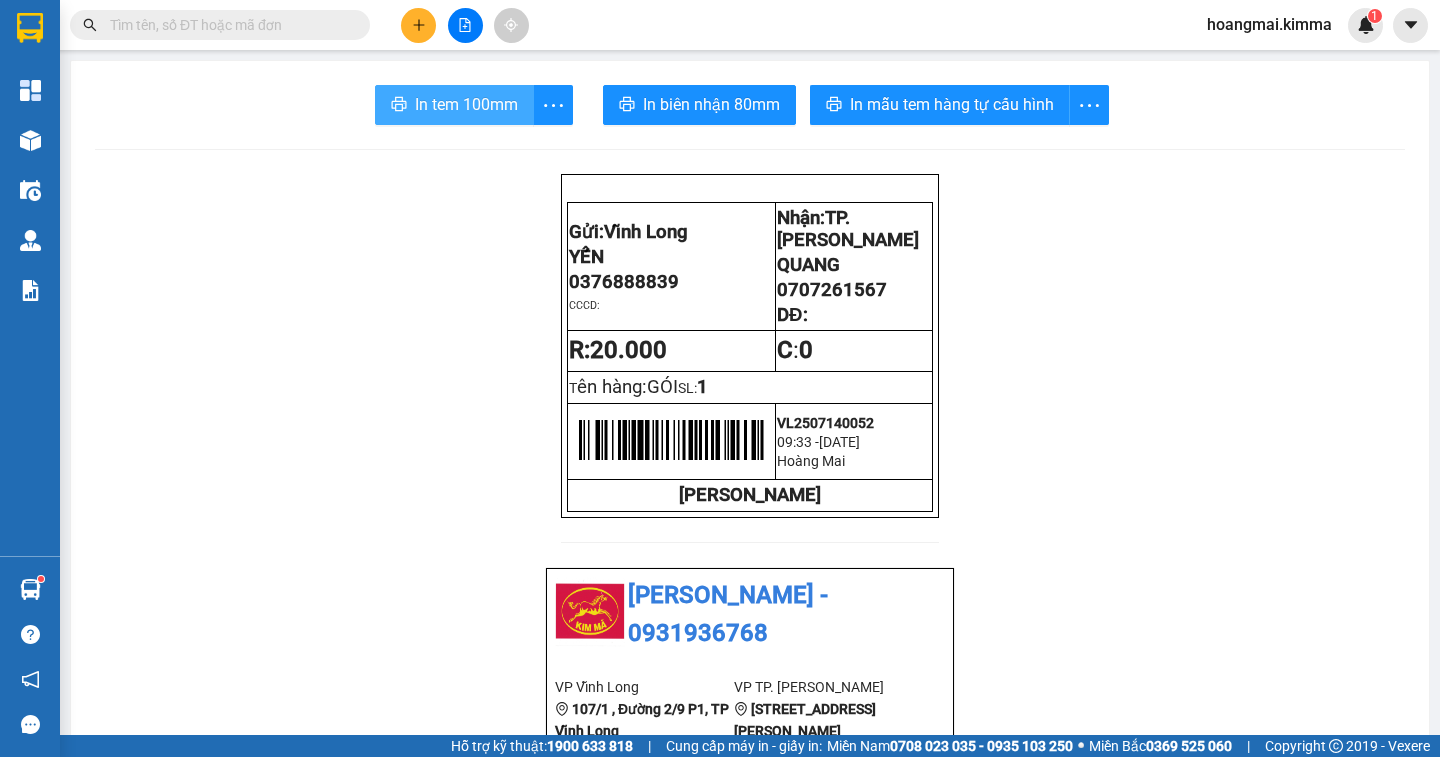 click on "In tem 100mm" at bounding box center (466, 104) 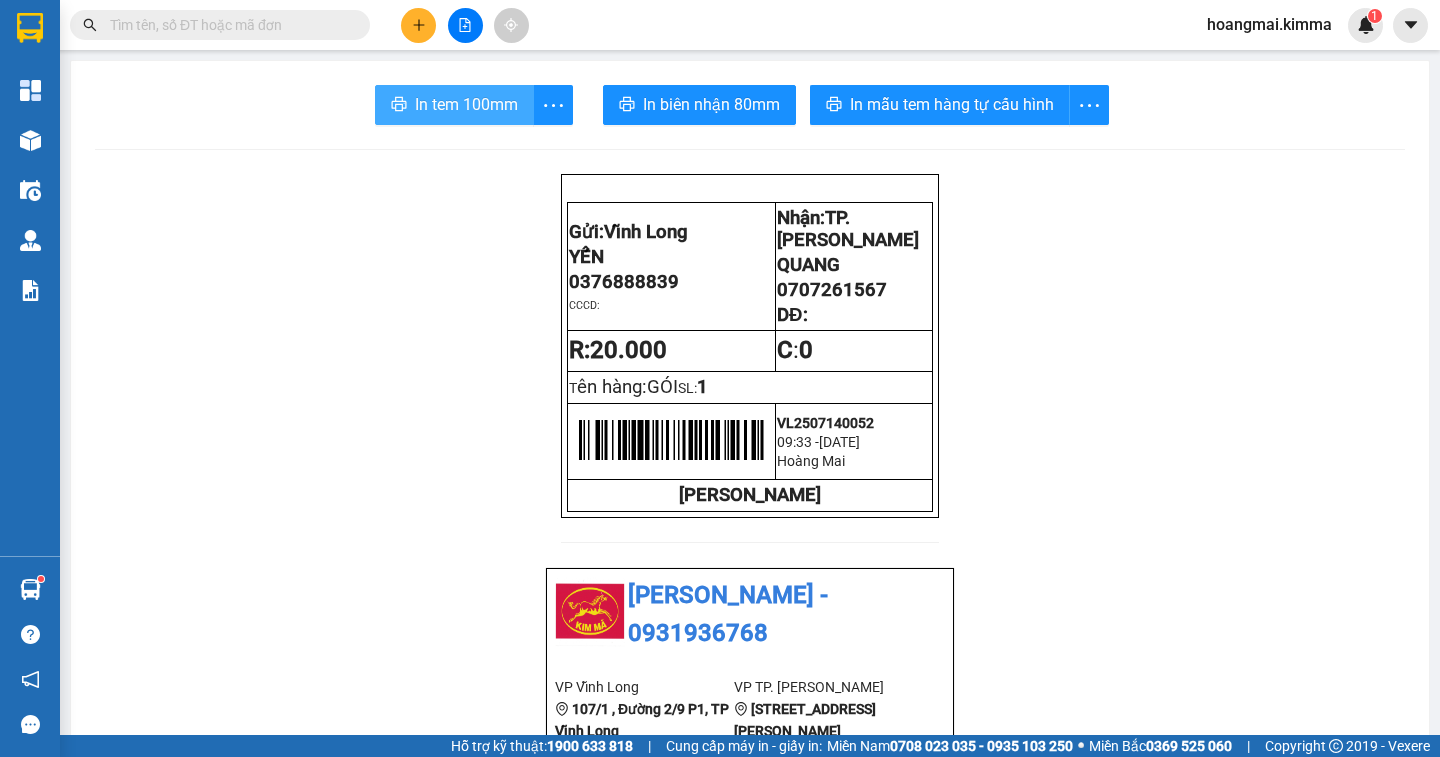 scroll, scrollTop: 0, scrollLeft: 0, axis: both 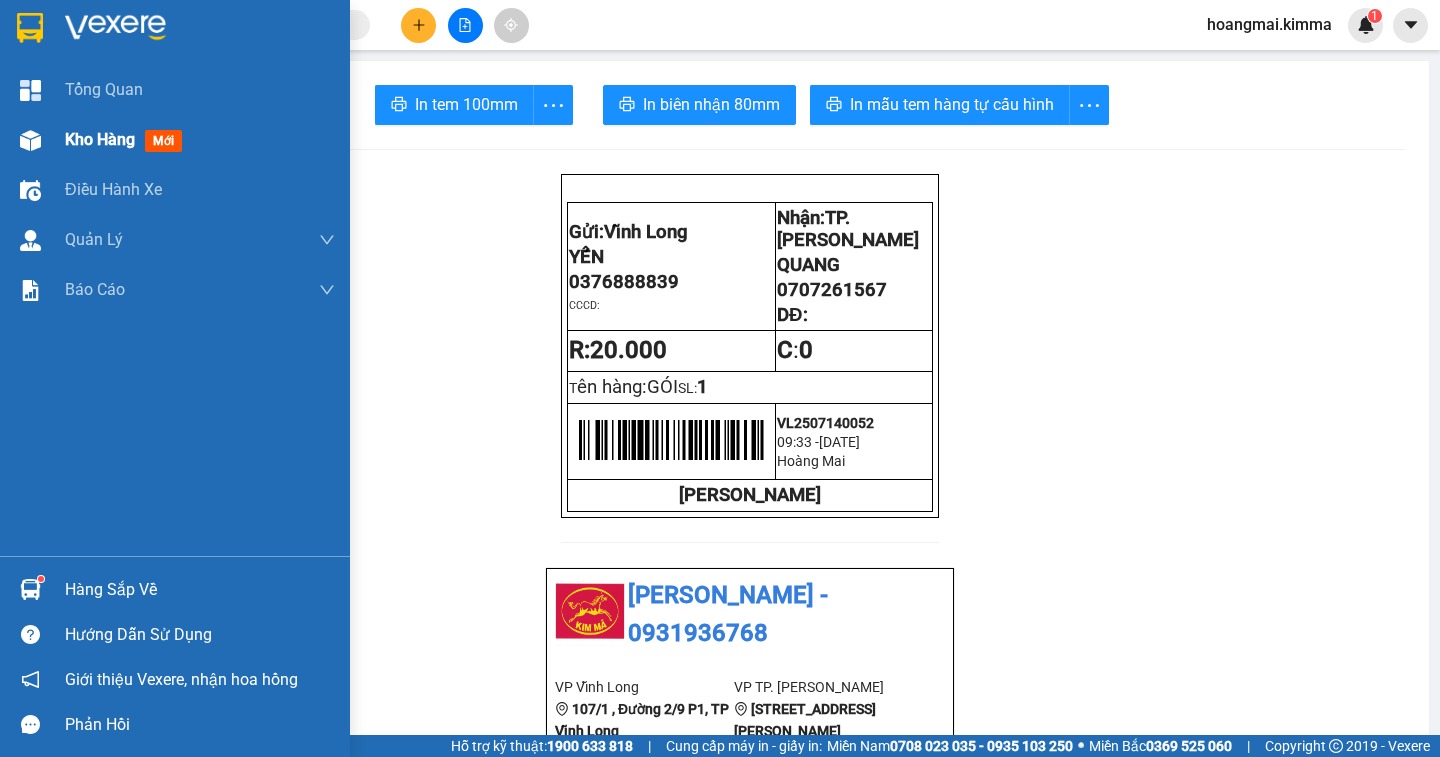 click on "Kho hàng" at bounding box center (100, 139) 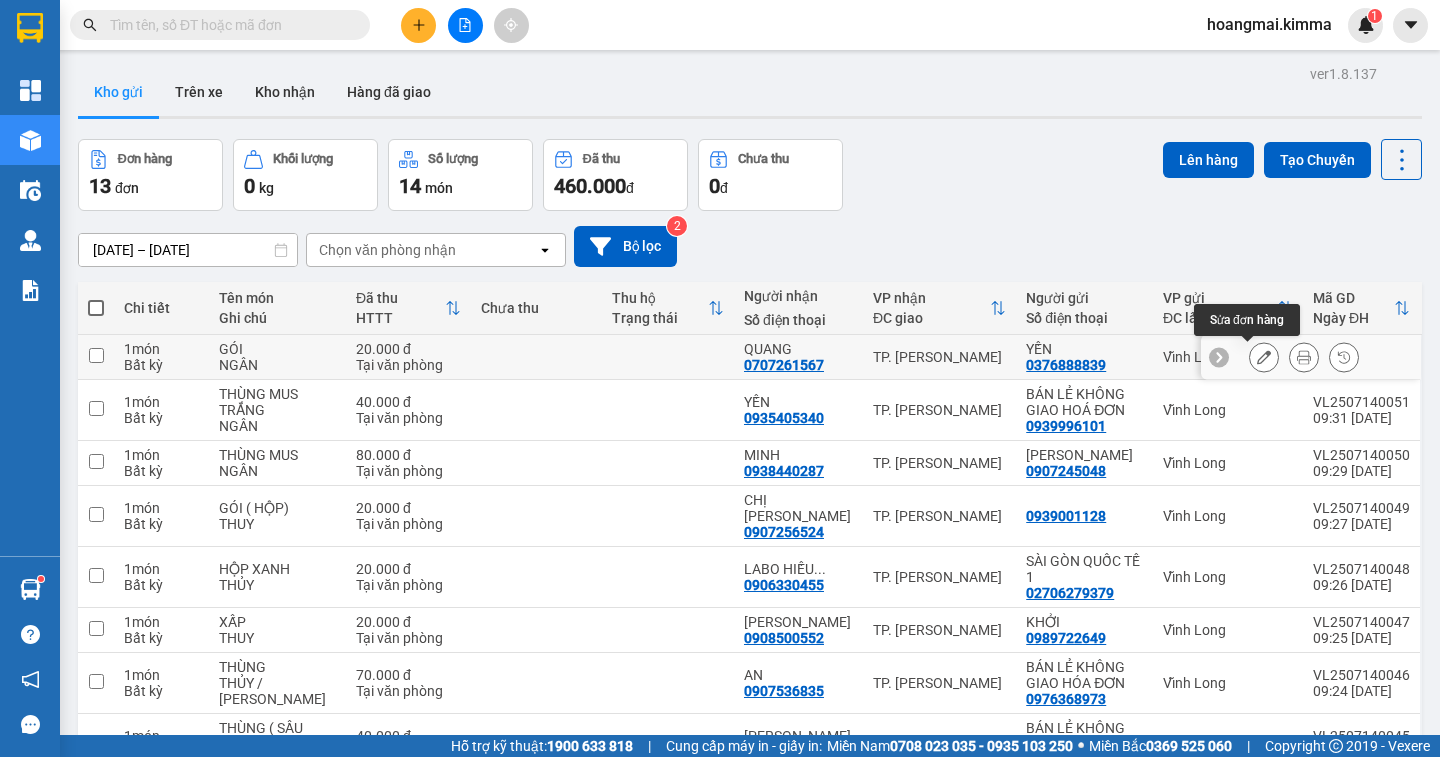 click at bounding box center [1264, 357] 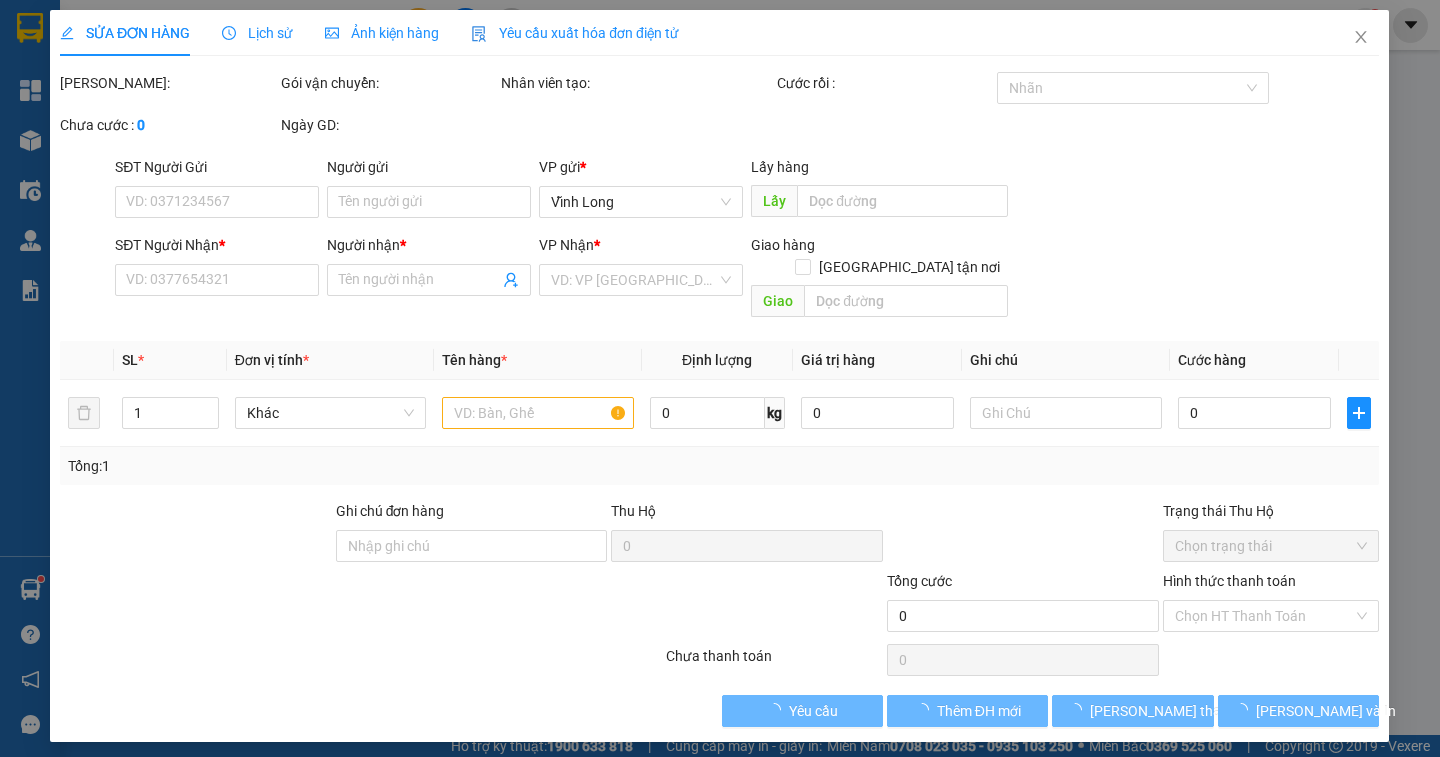 type on "0376888839" 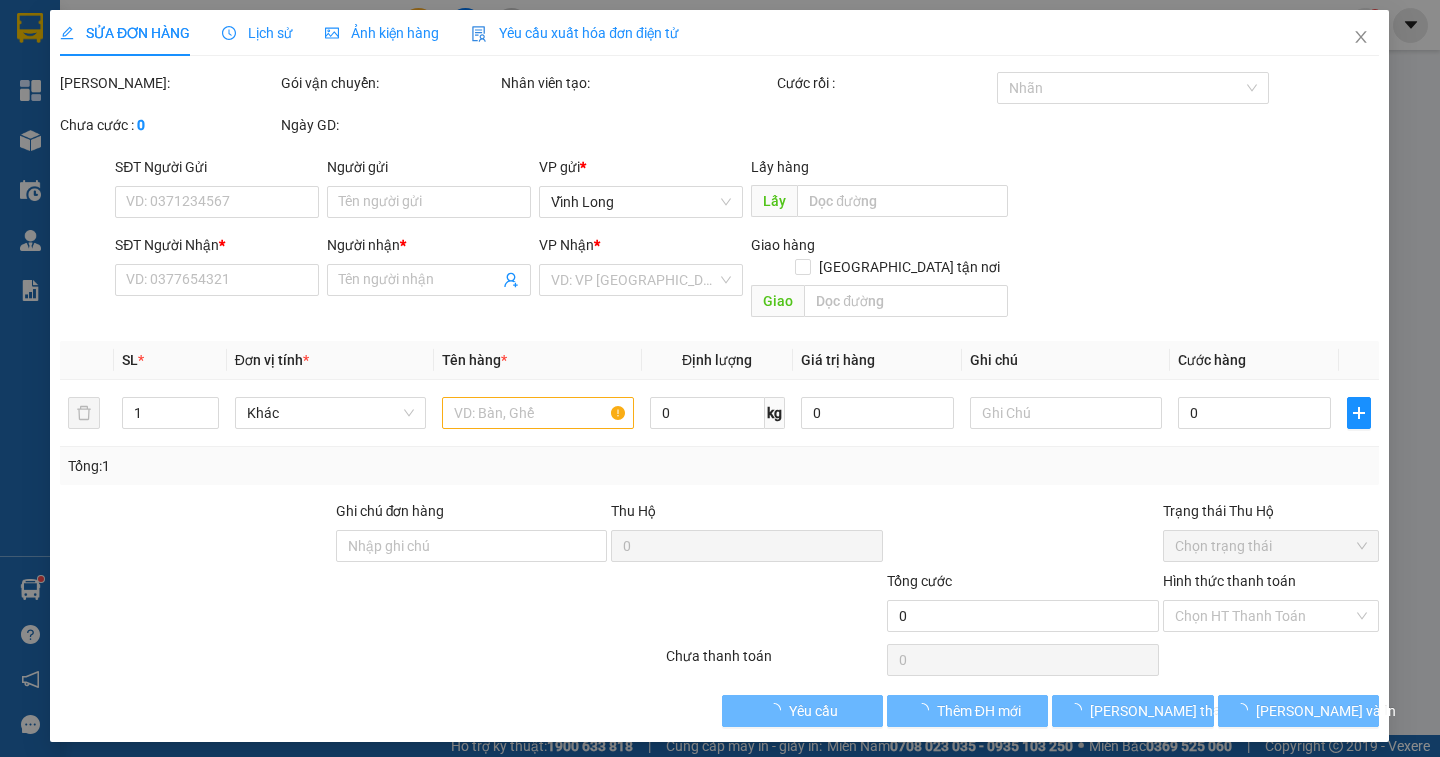 type on "YẾN" 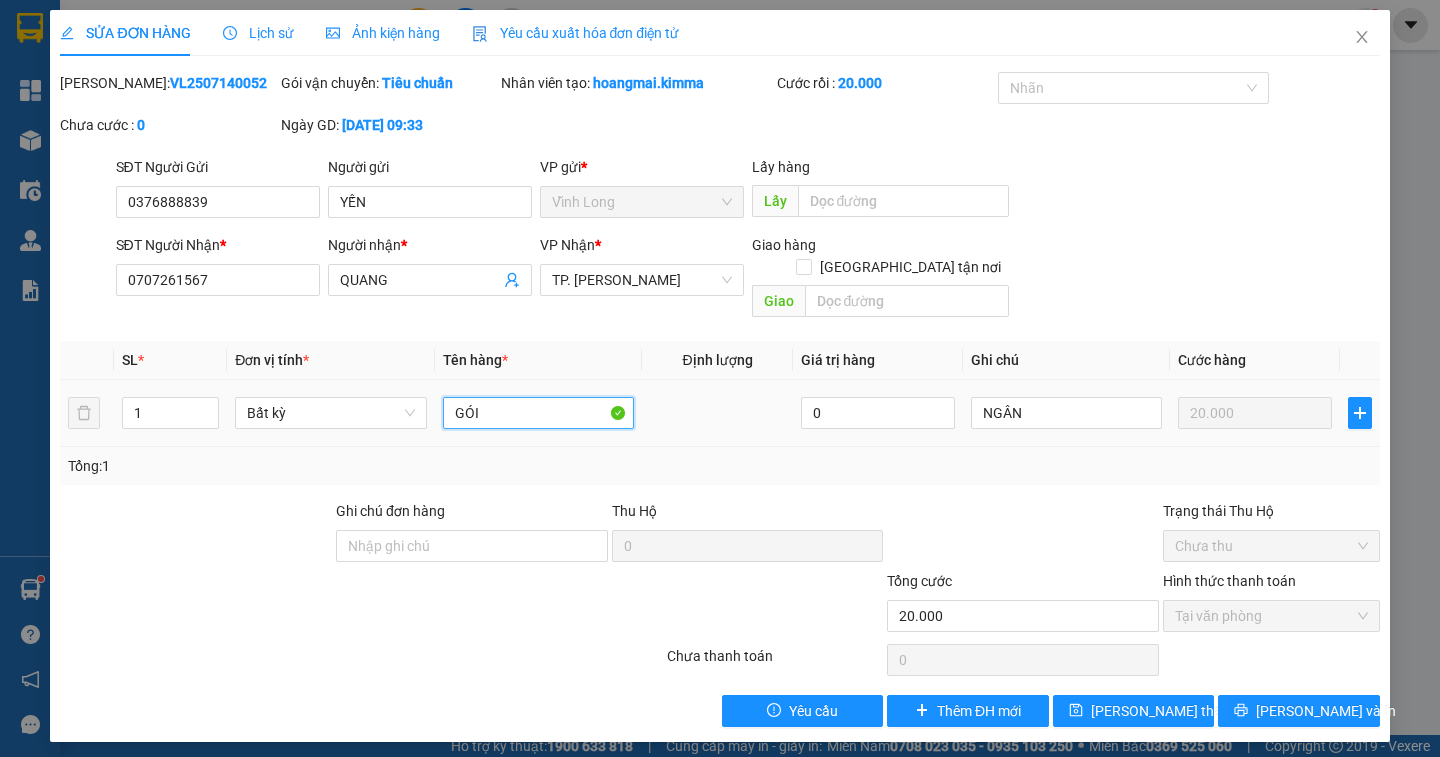 click on "GÓI" at bounding box center (538, 413) 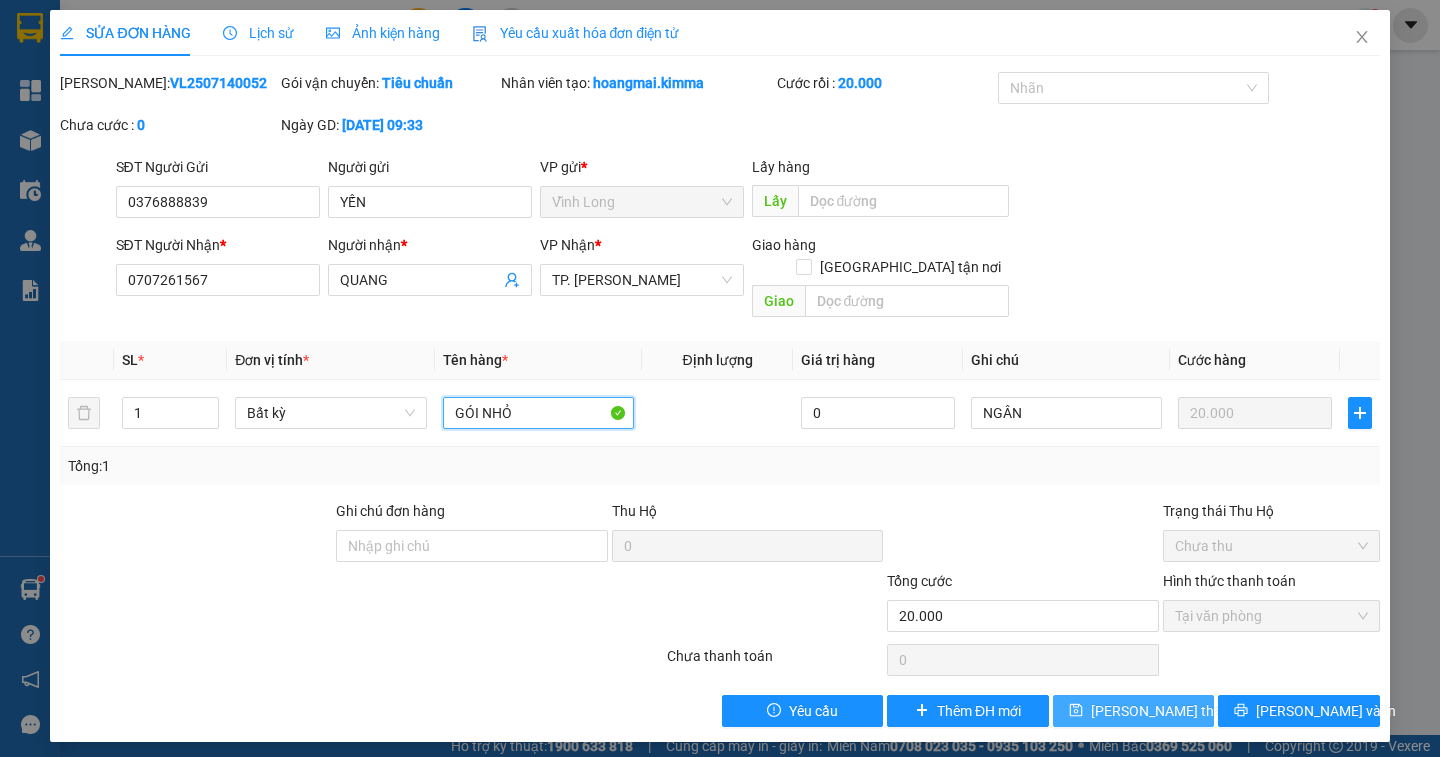 type on "GÓI NHỎ" 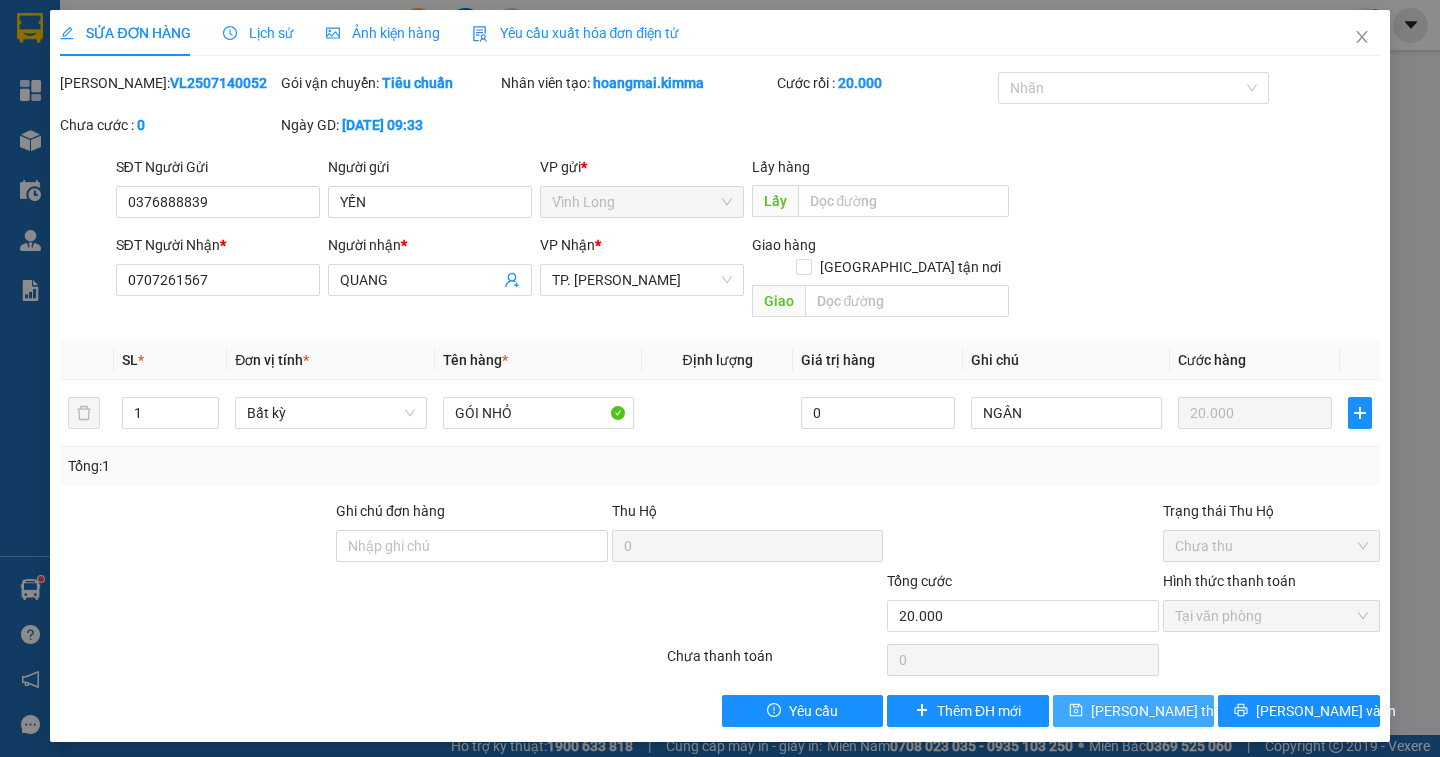 click on "Lưu thay đổi" at bounding box center [1171, 711] 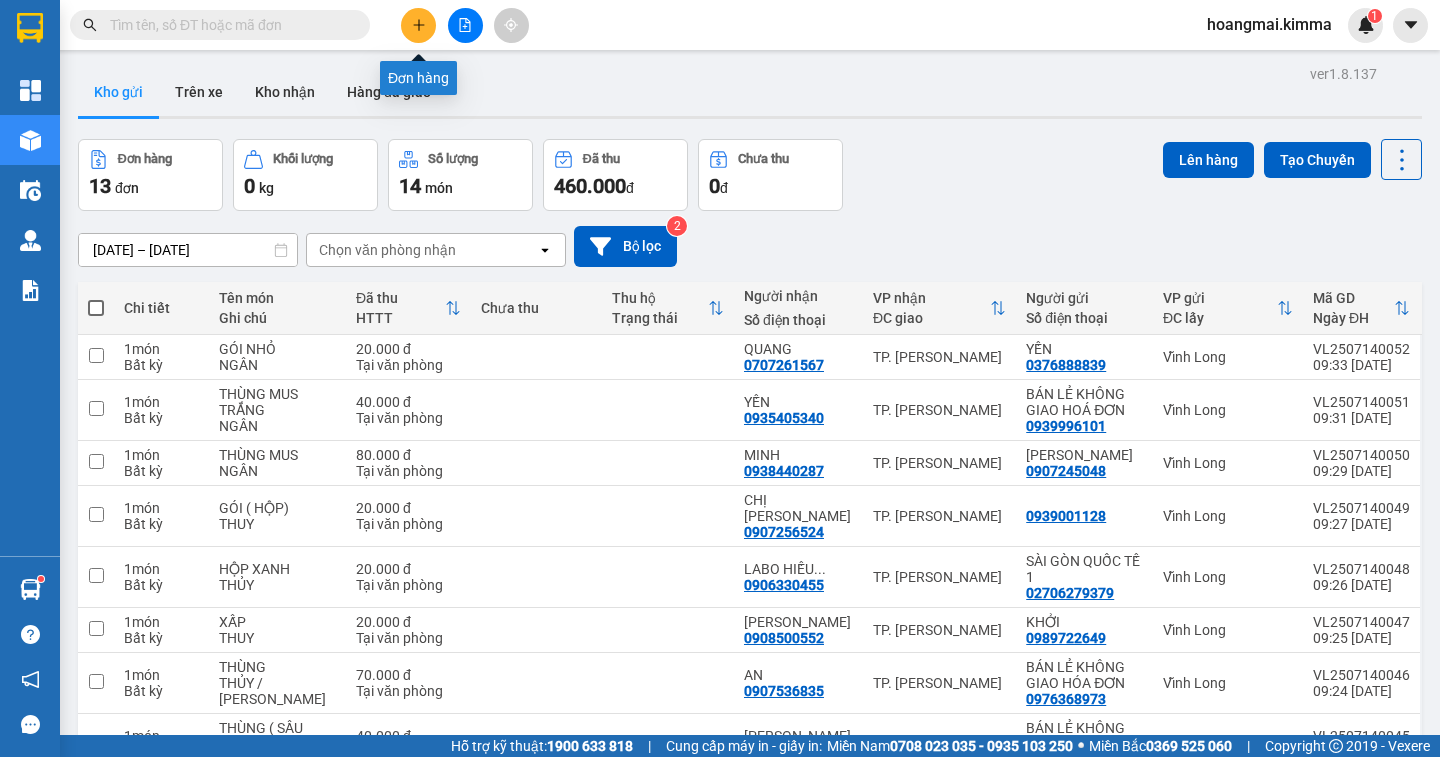 click 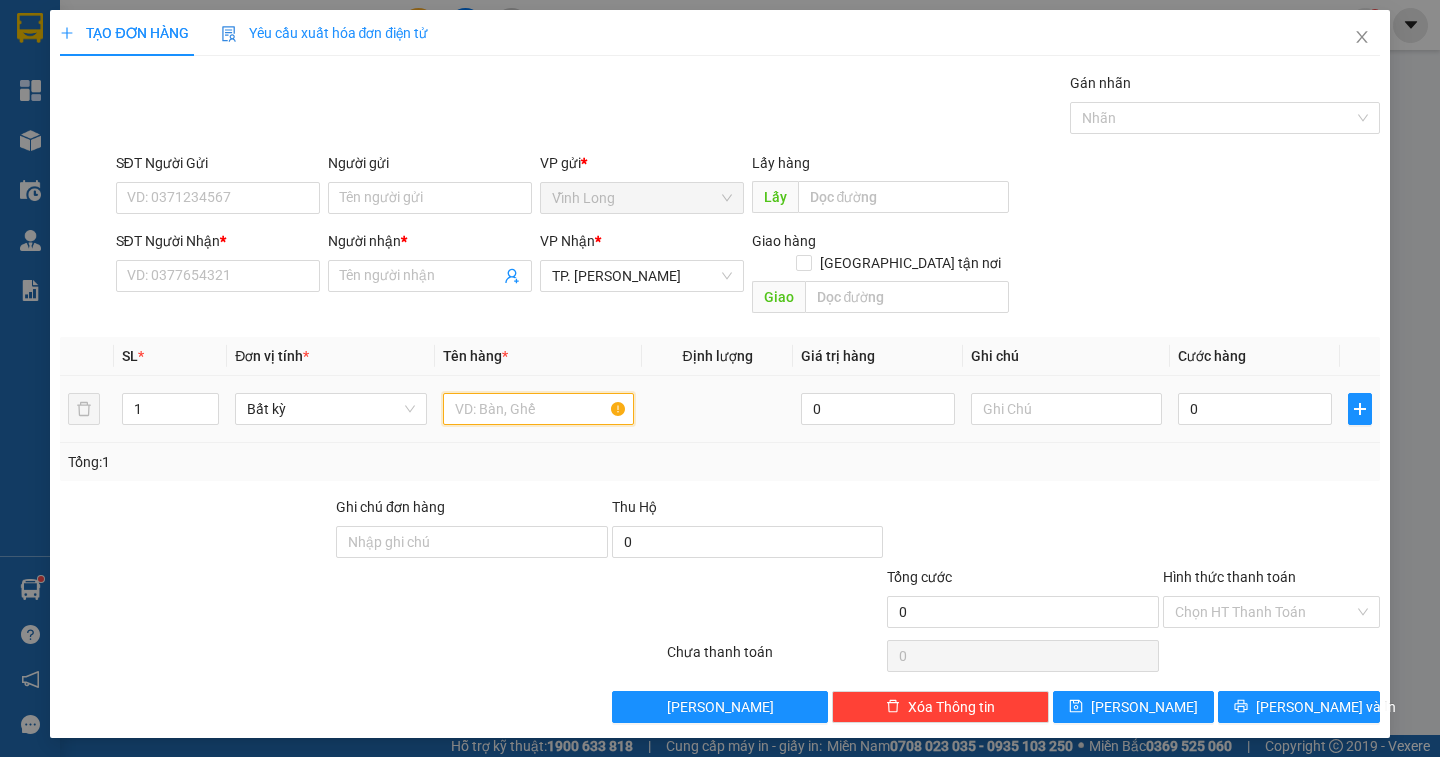 click at bounding box center (538, 409) 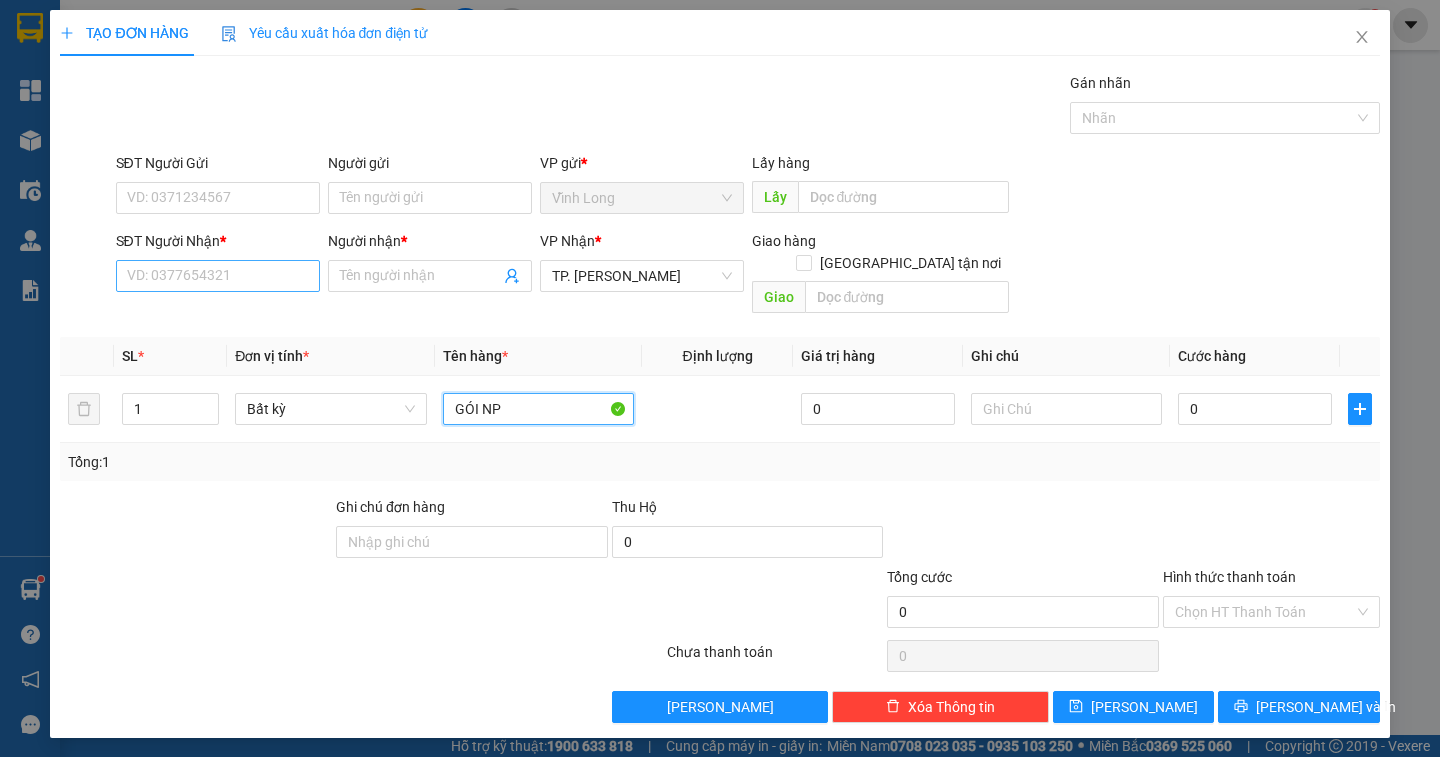 type on "GÓI NP" 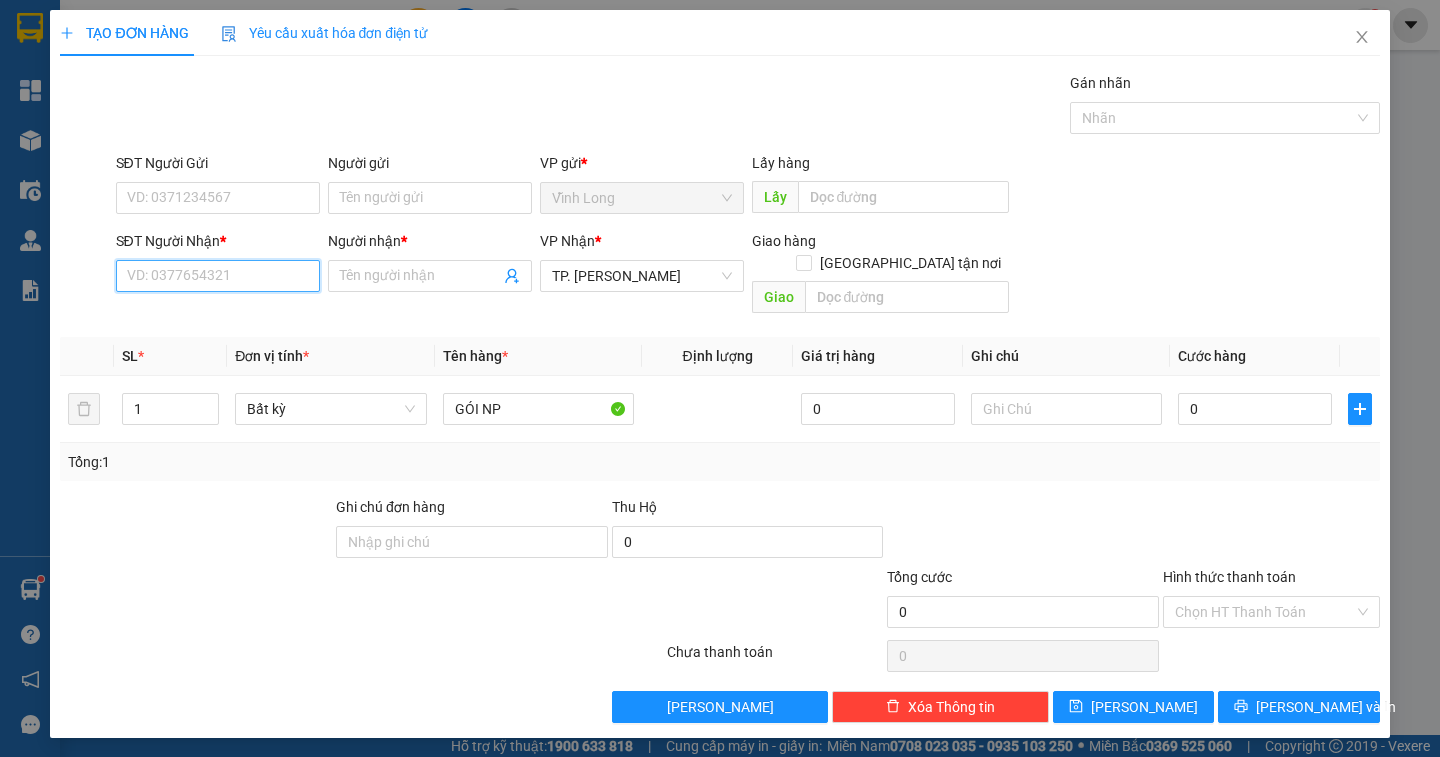 click on "SĐT Người Nhận  *" at bounding box center [218, 276] 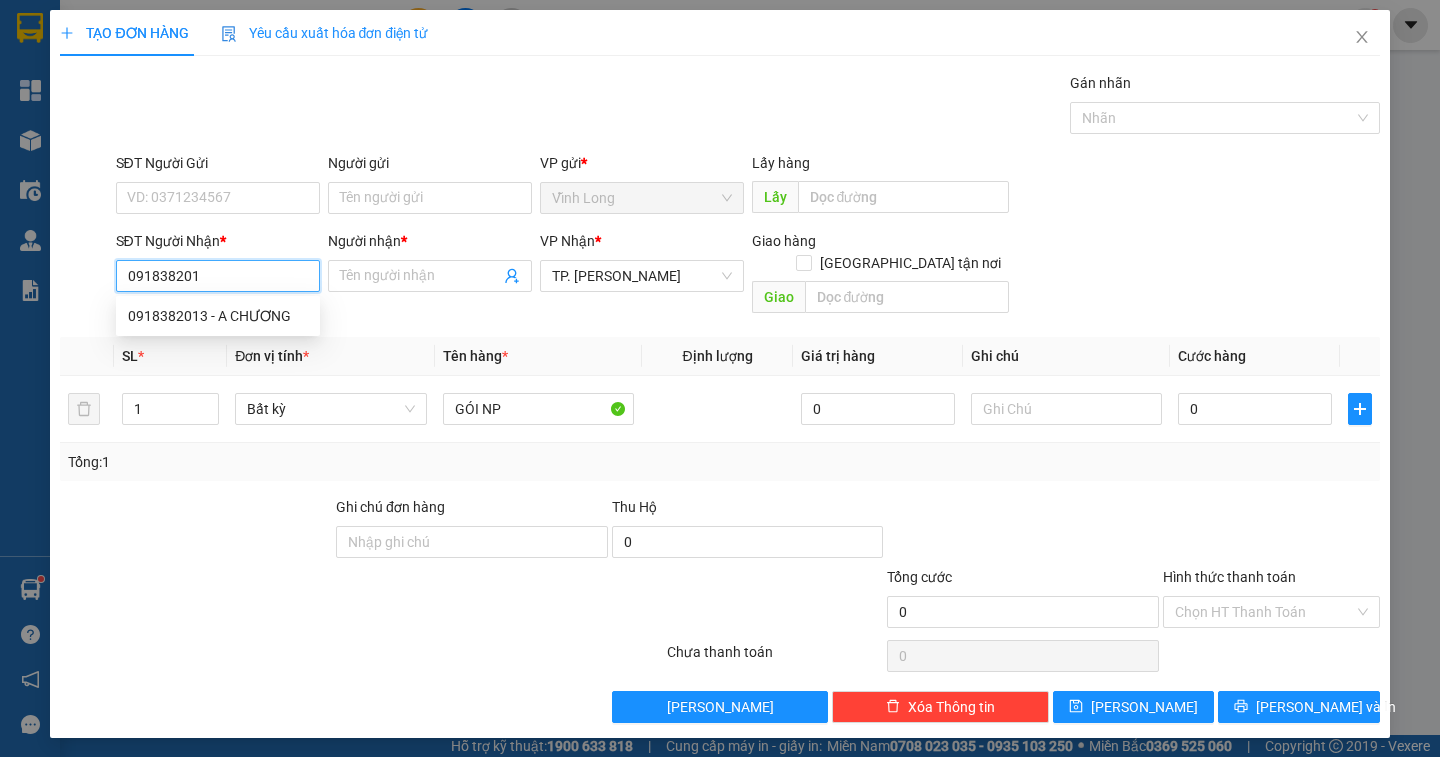 type on "0918382013" 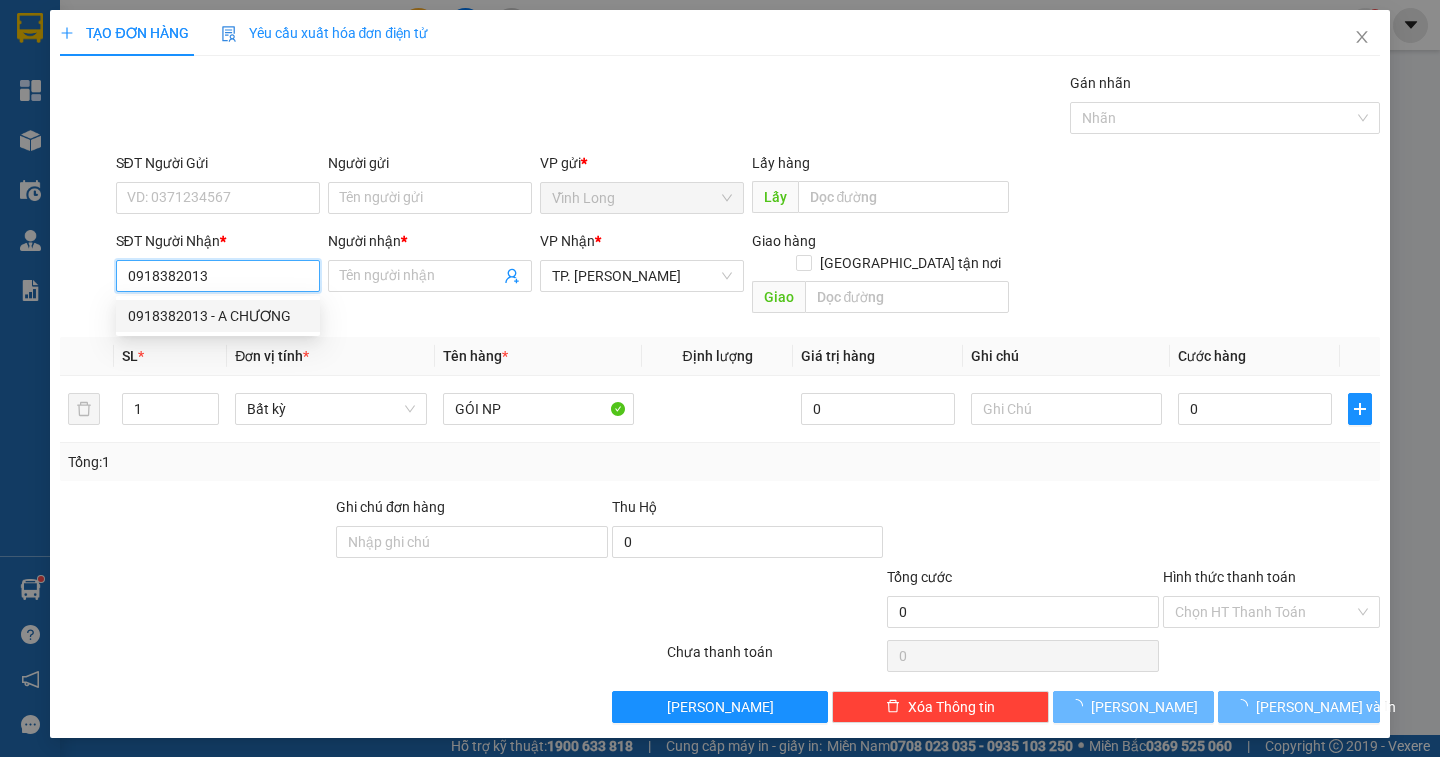 click on "0918382013 - A CHƯƠNG" at bounding box center (218, 316) 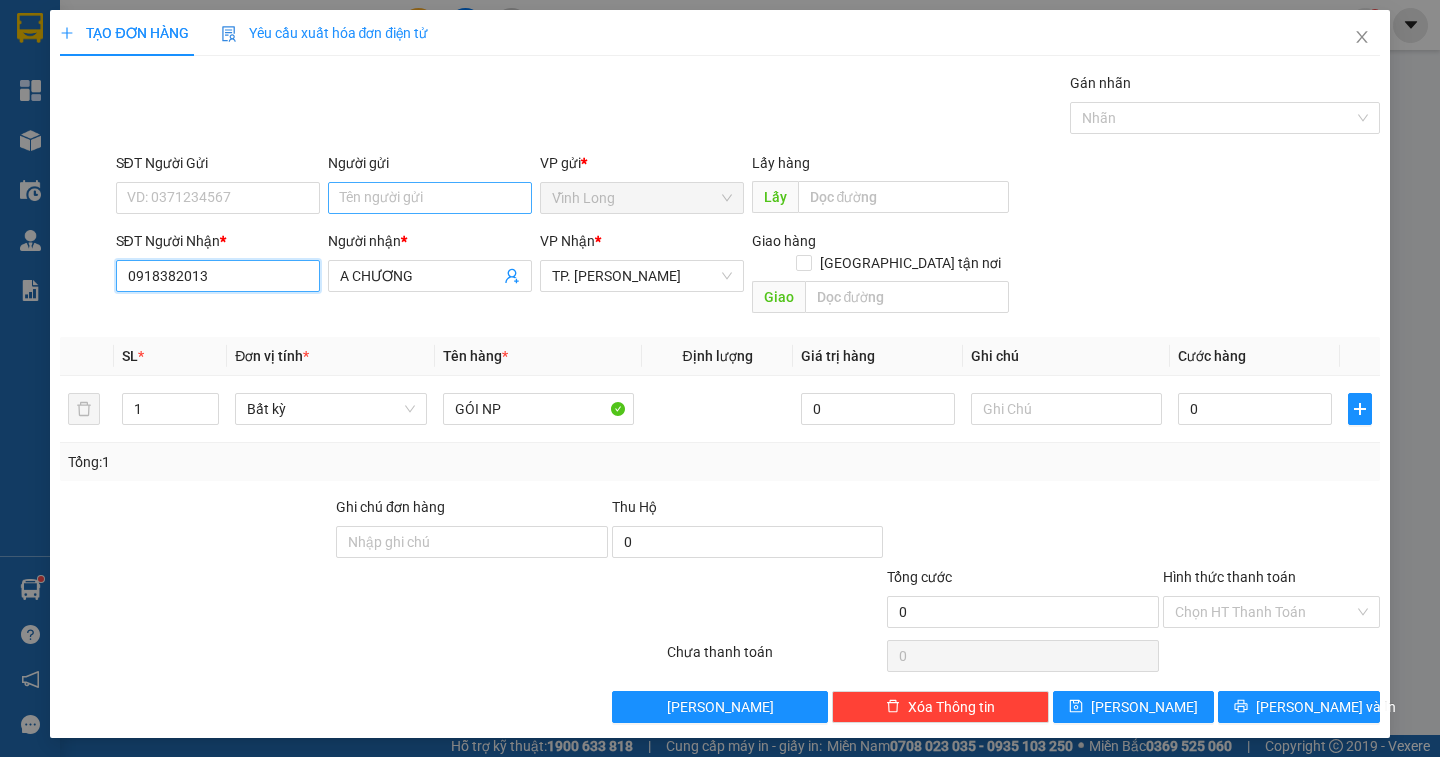 type on "0918382013" 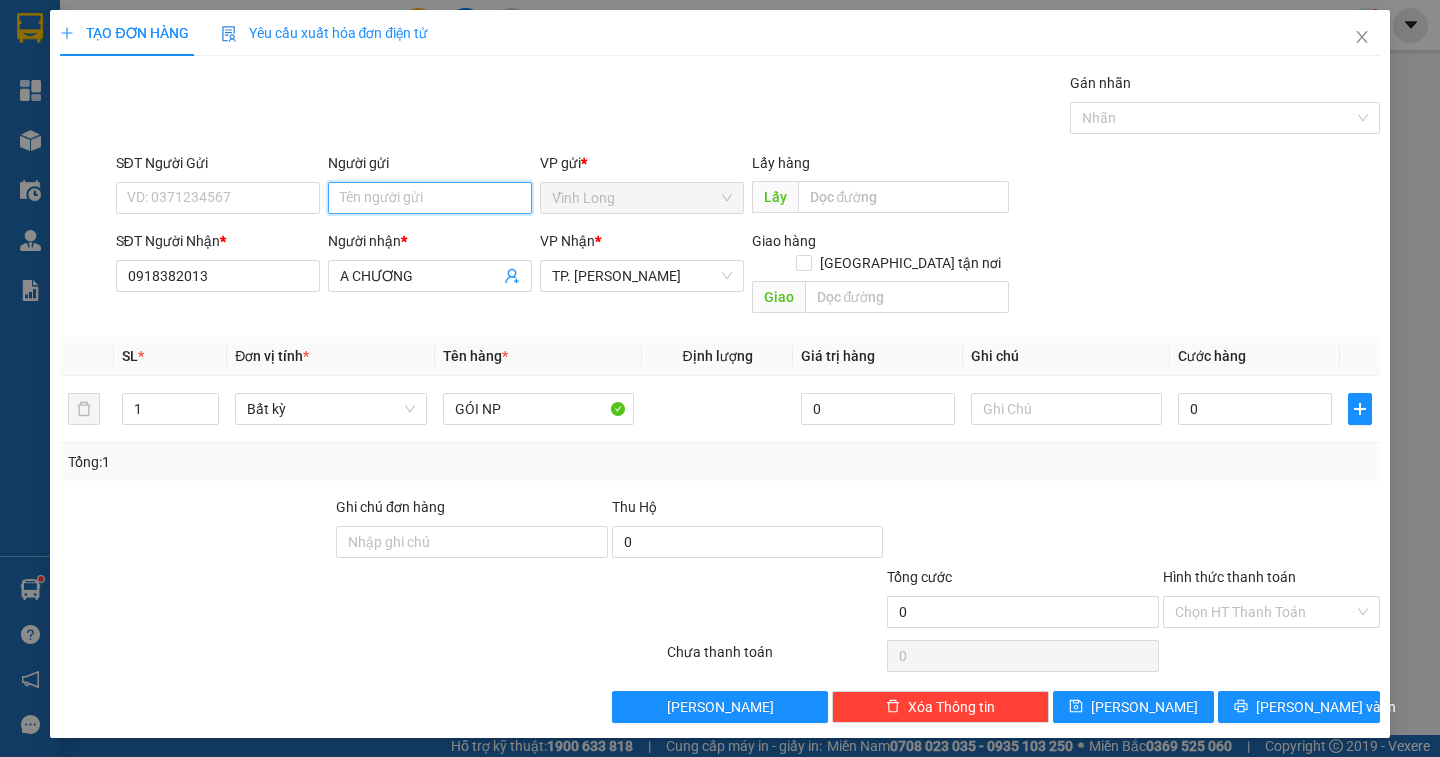 click on "Người gửi" at bounding box center (430, 198) 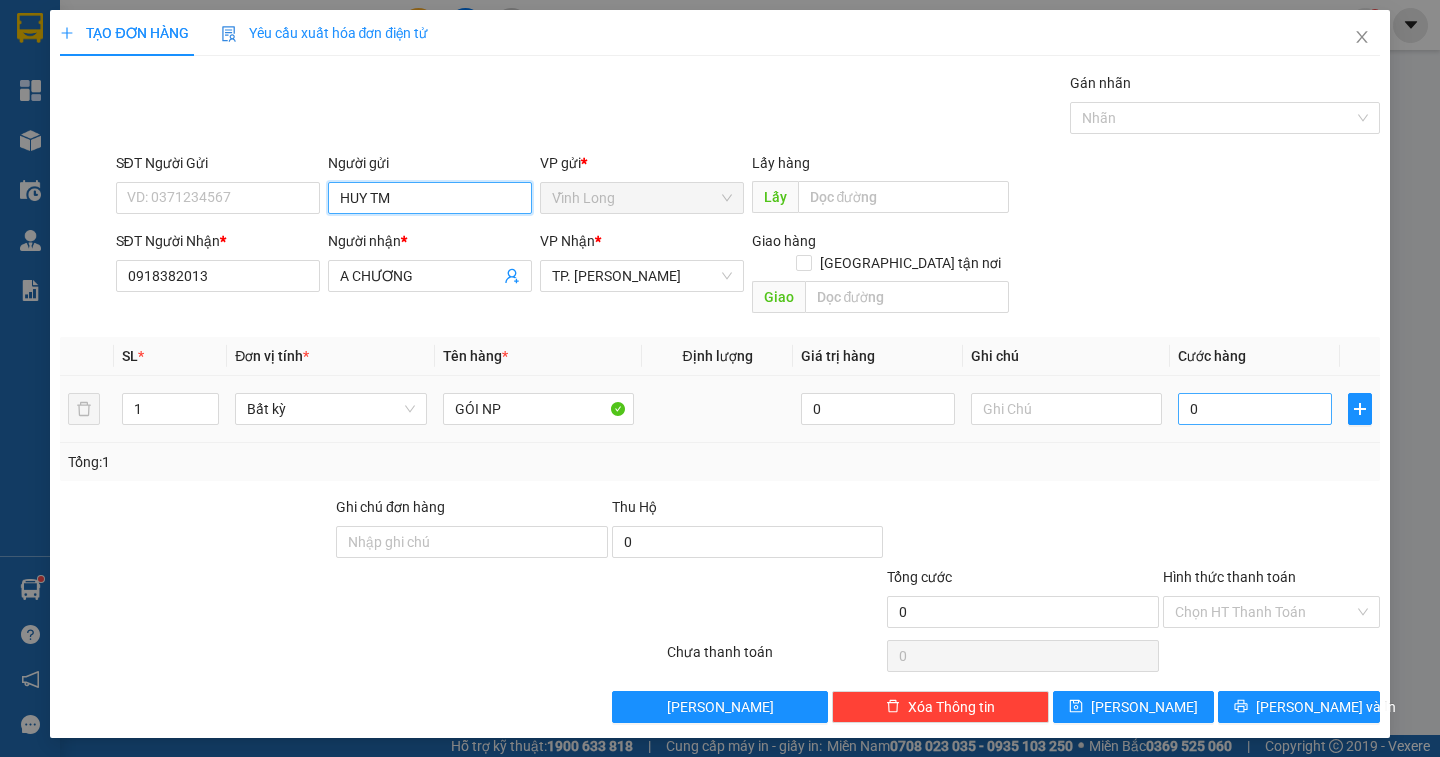 type on "HUY TM" 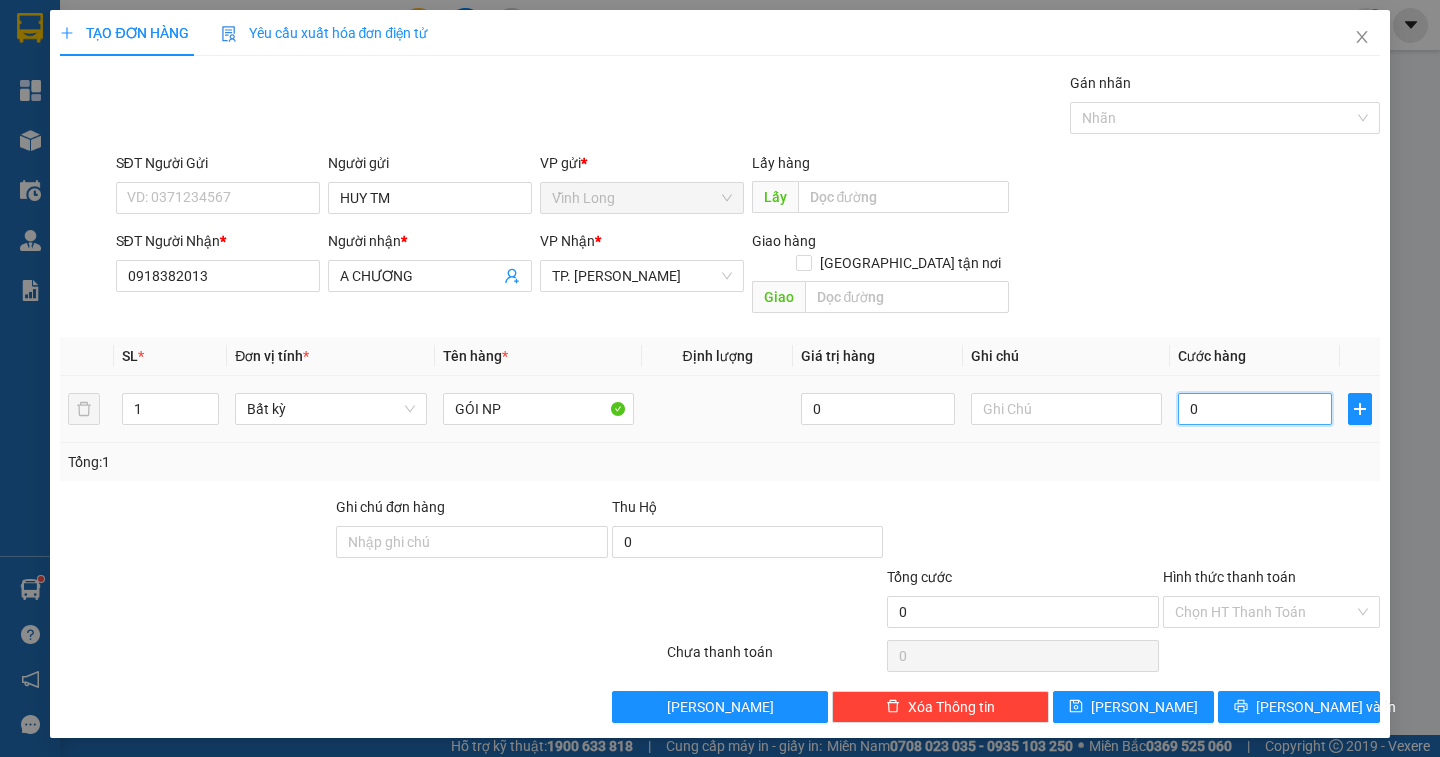 click on "0" at bounding box center [1255, 409] 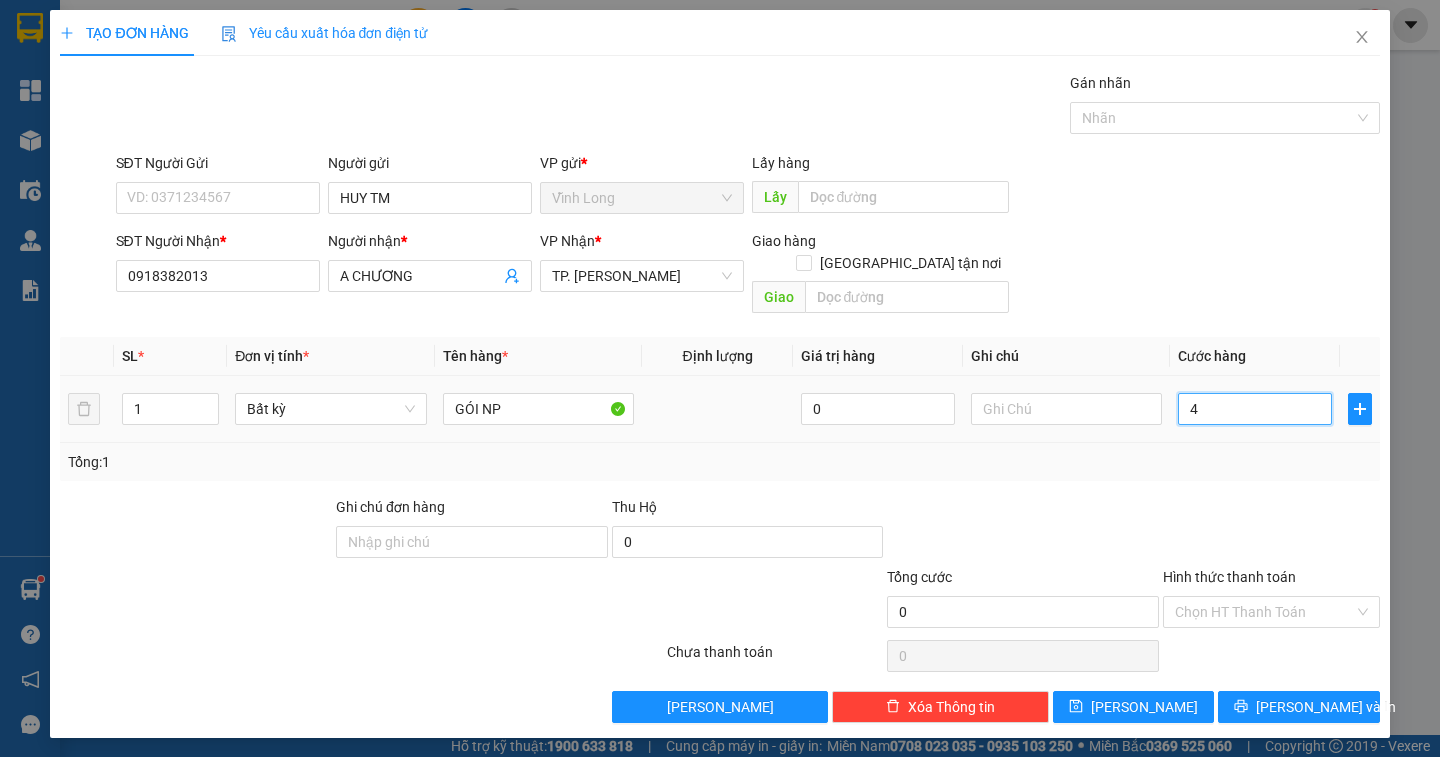 type on "4" 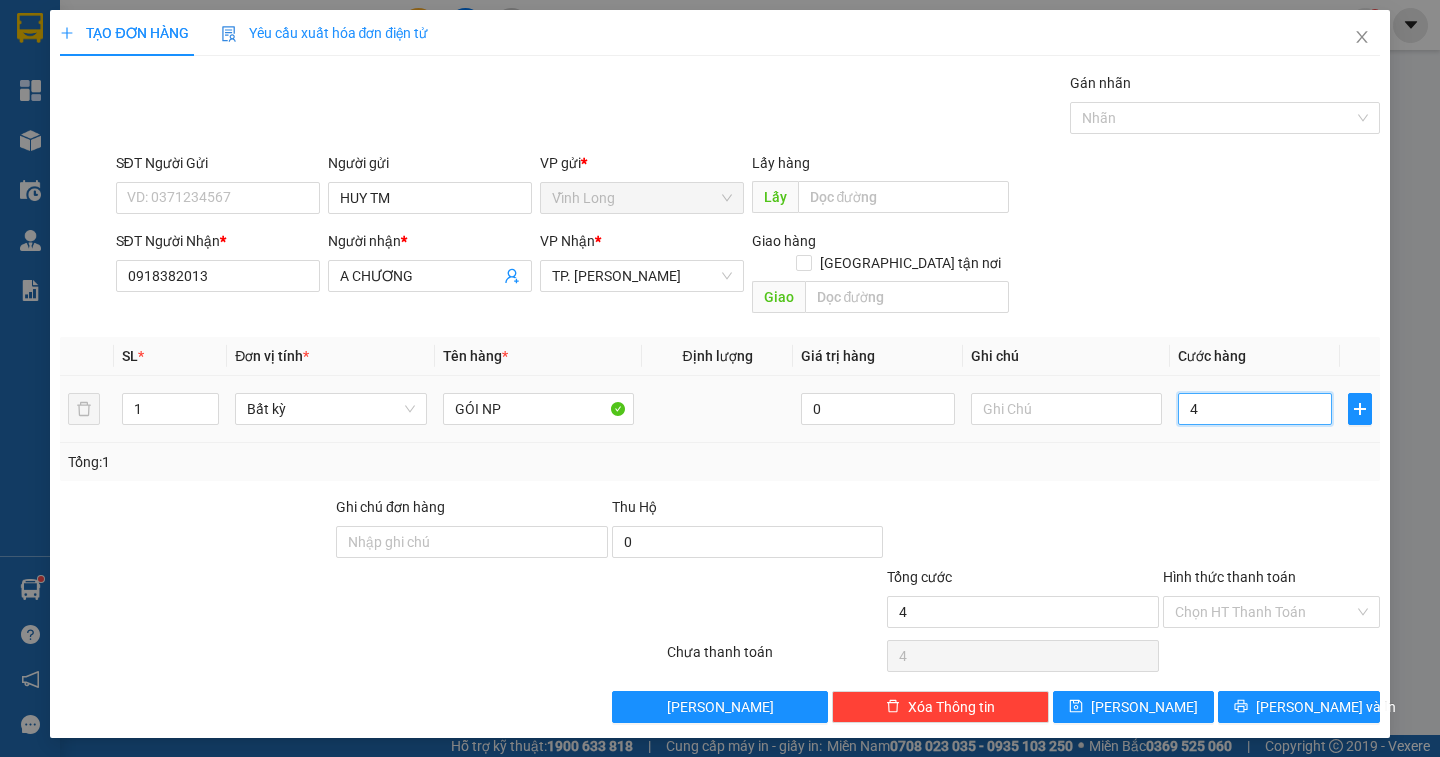 type on "40" 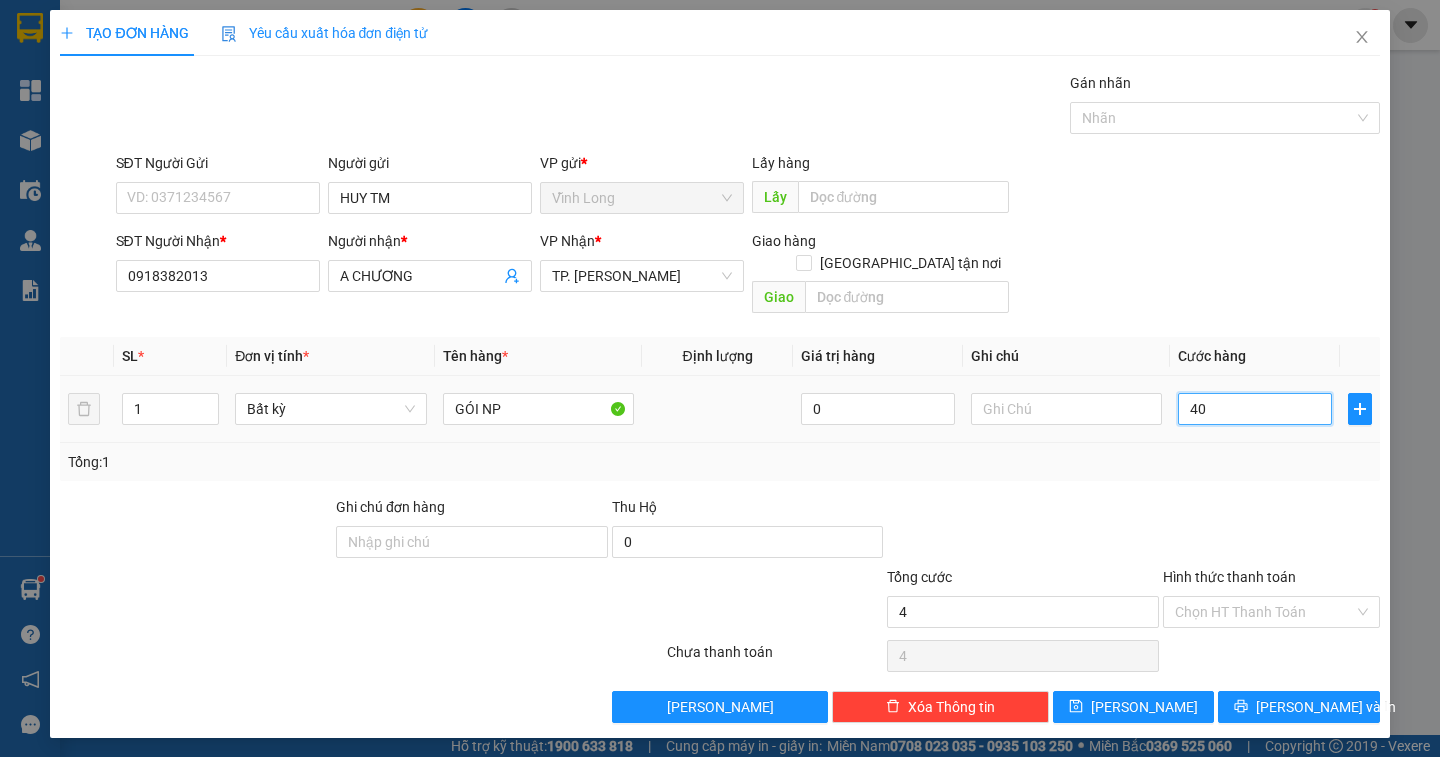 type on "40" 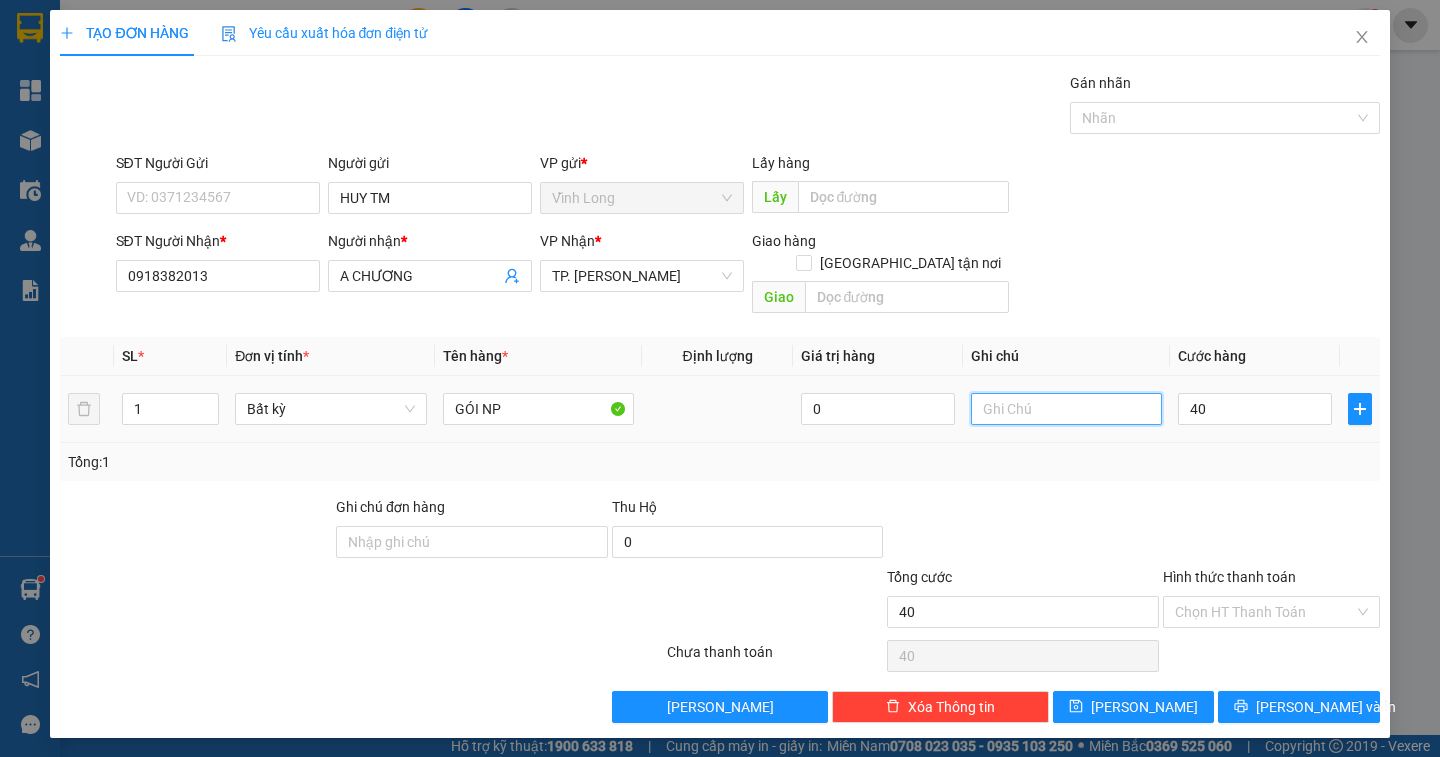 type on "40.000" 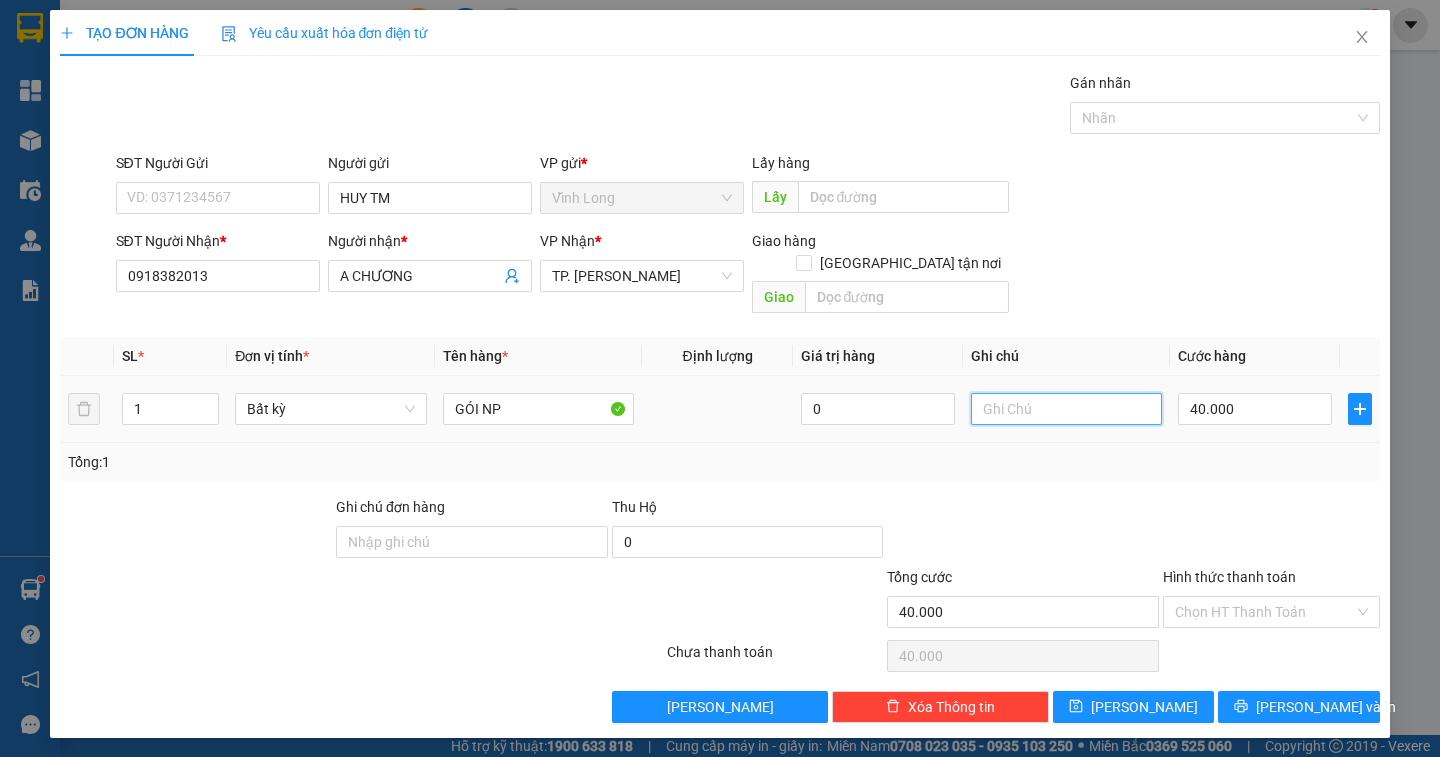 click at bounding box center (1066, 409) 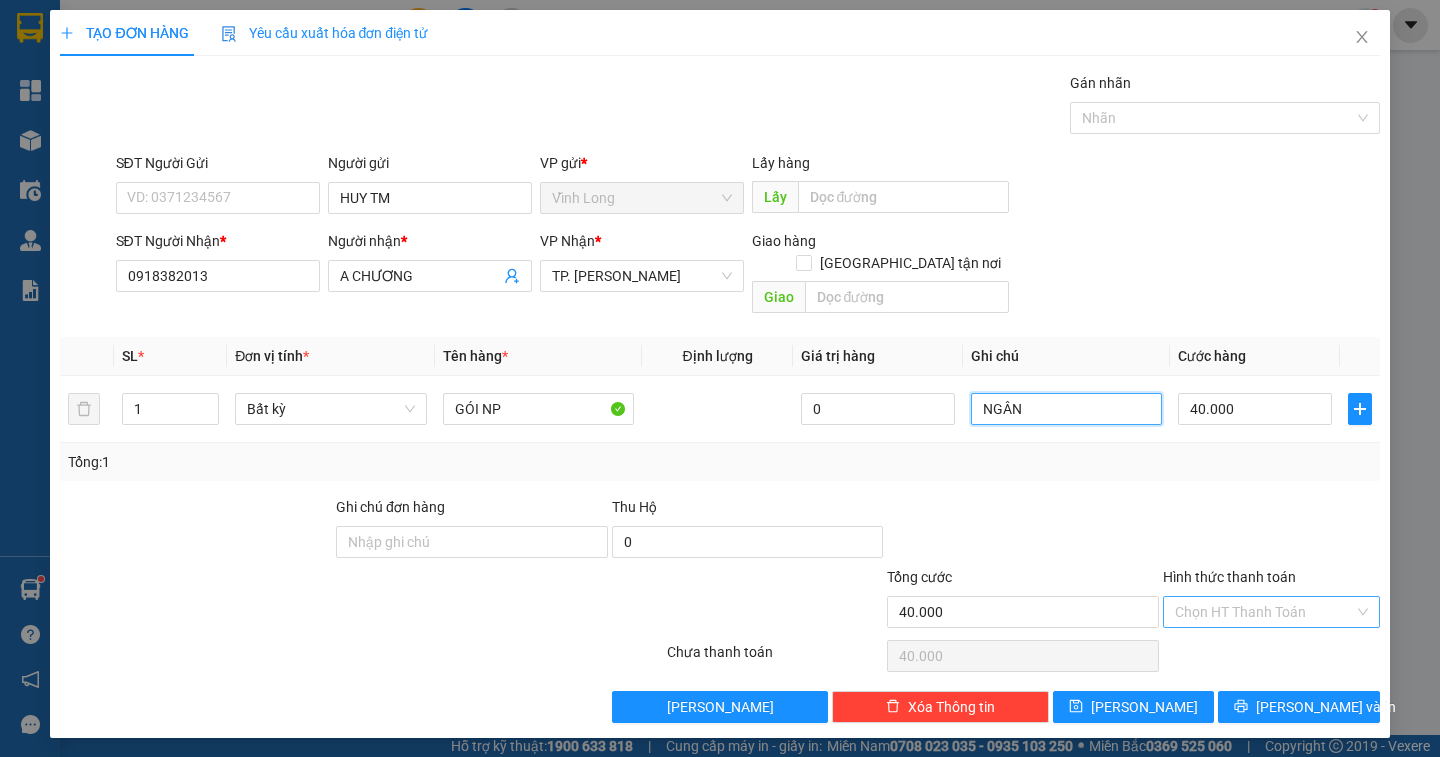 type on "NGÂN" 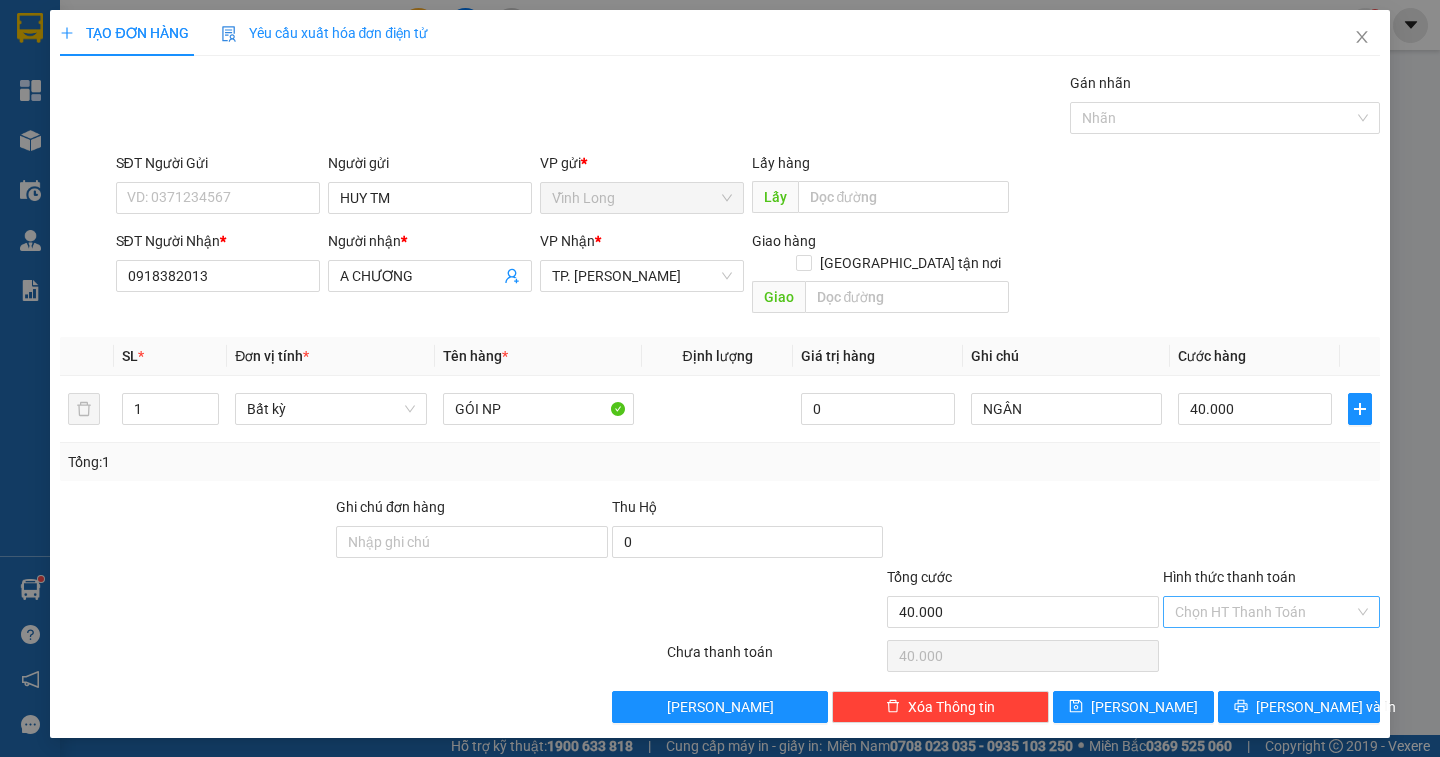 click on "Hình thức thanh toán" at bounding box center [1264, 612] 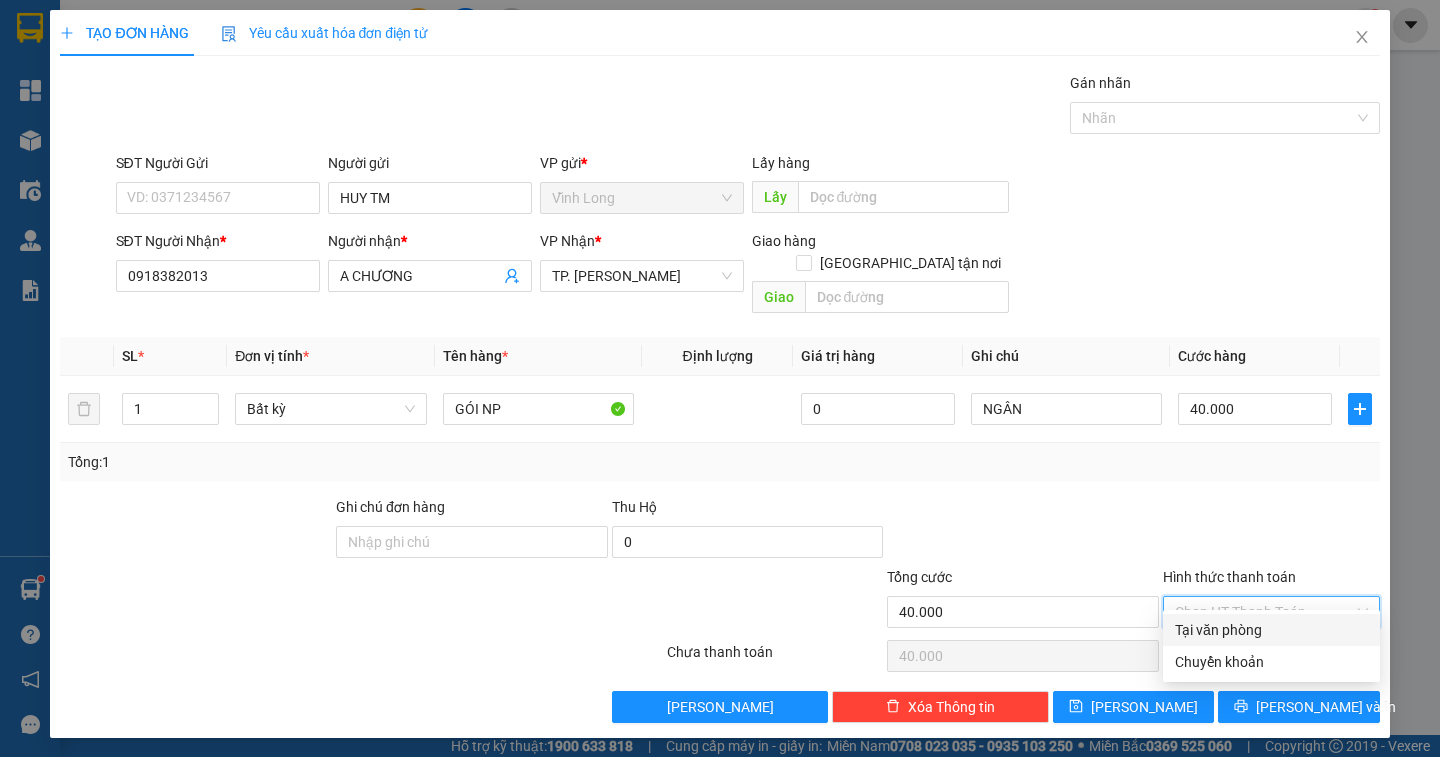 click on "Tại văn phòng" at bounding box center [1271, 630] 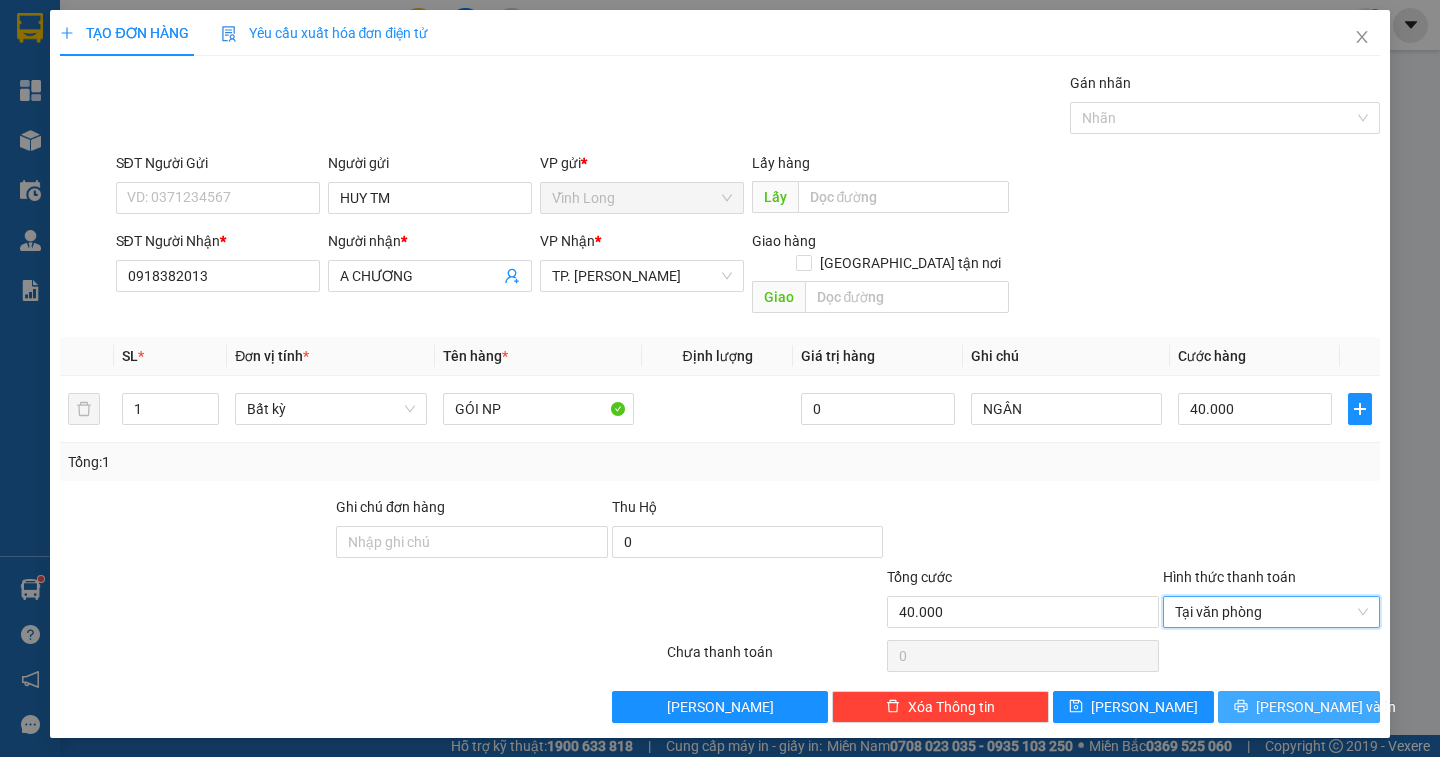 click on "[PERSON_NAME] và In" at bounding box center [1326, 707] 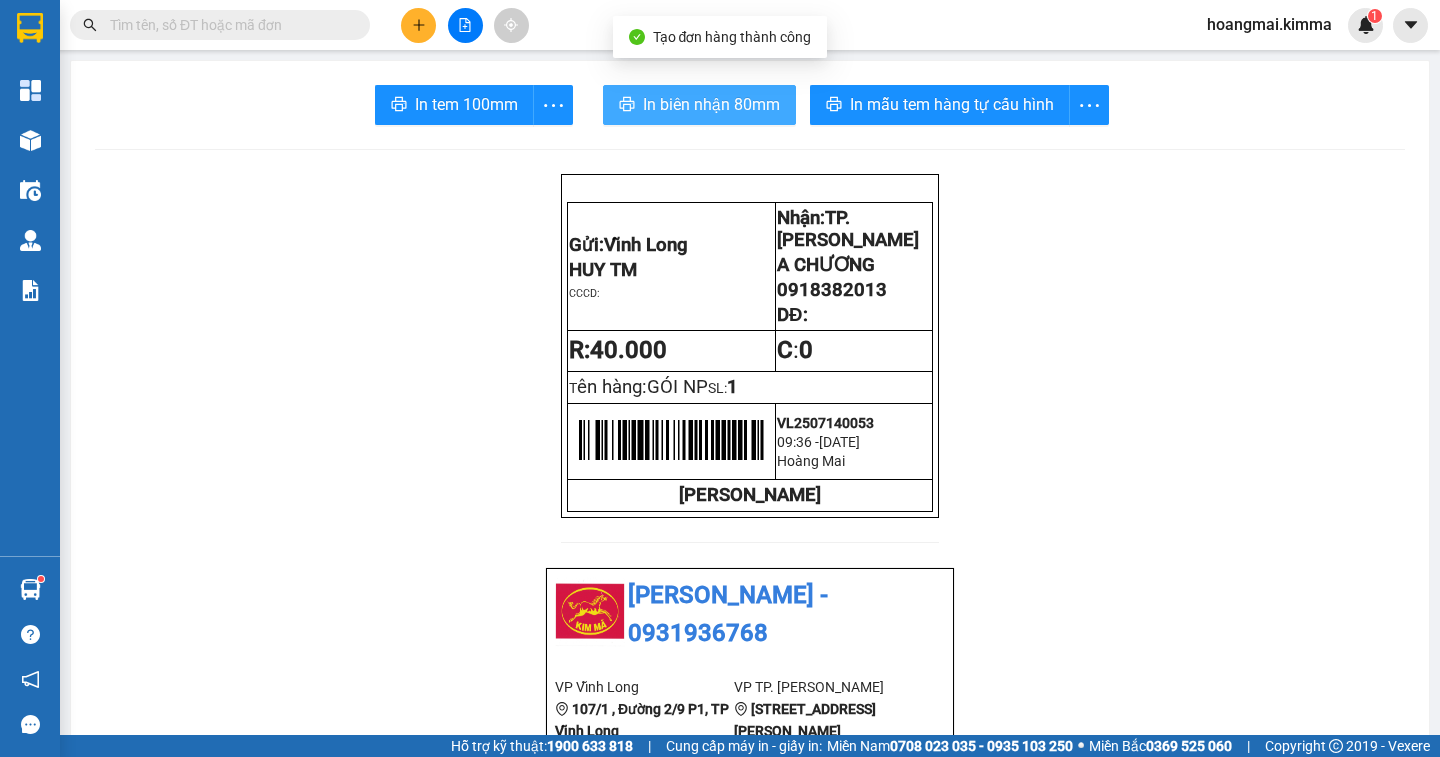 click on "In biên nhận 80mm" at bounding box center (711, 104) 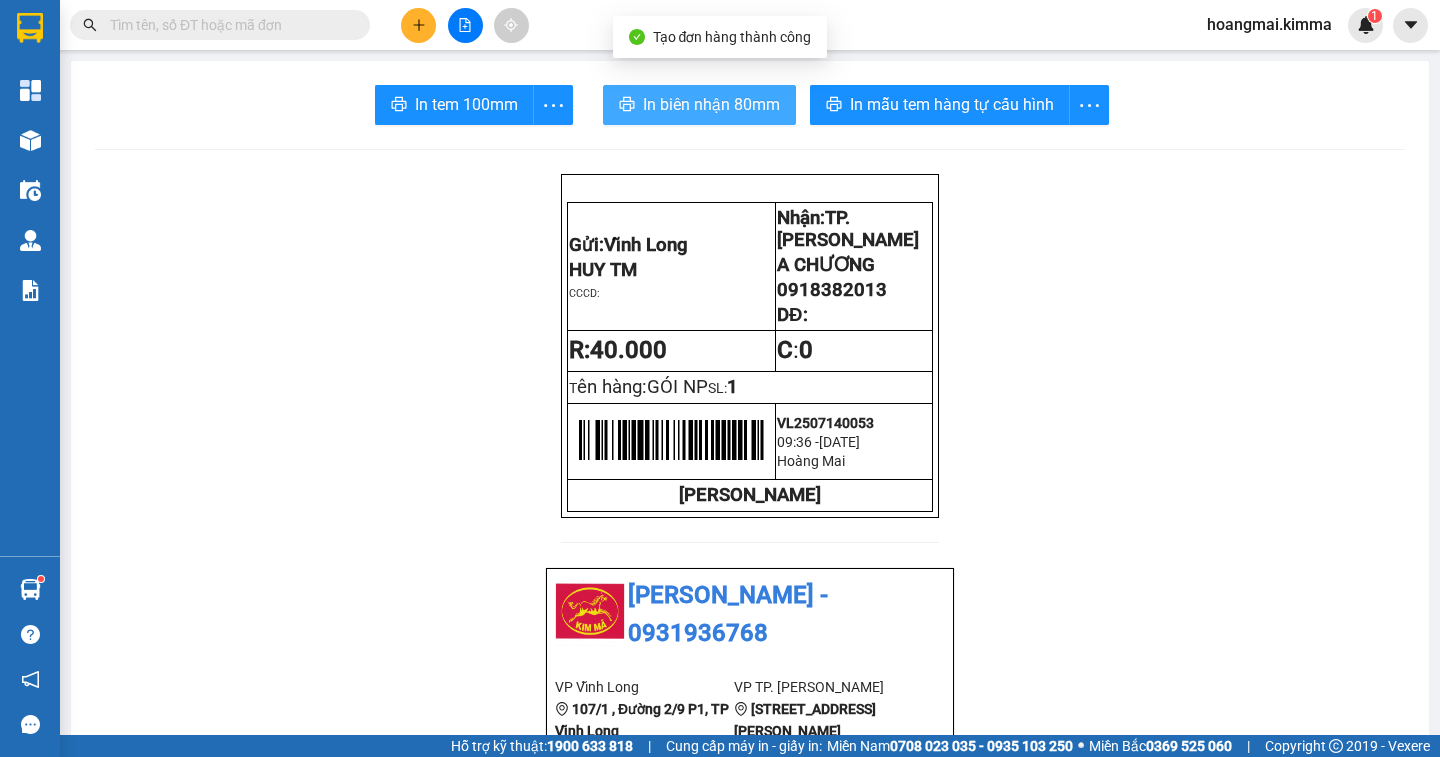 scroll, scrollTop: 0, scrollLeft: 0, axis: both 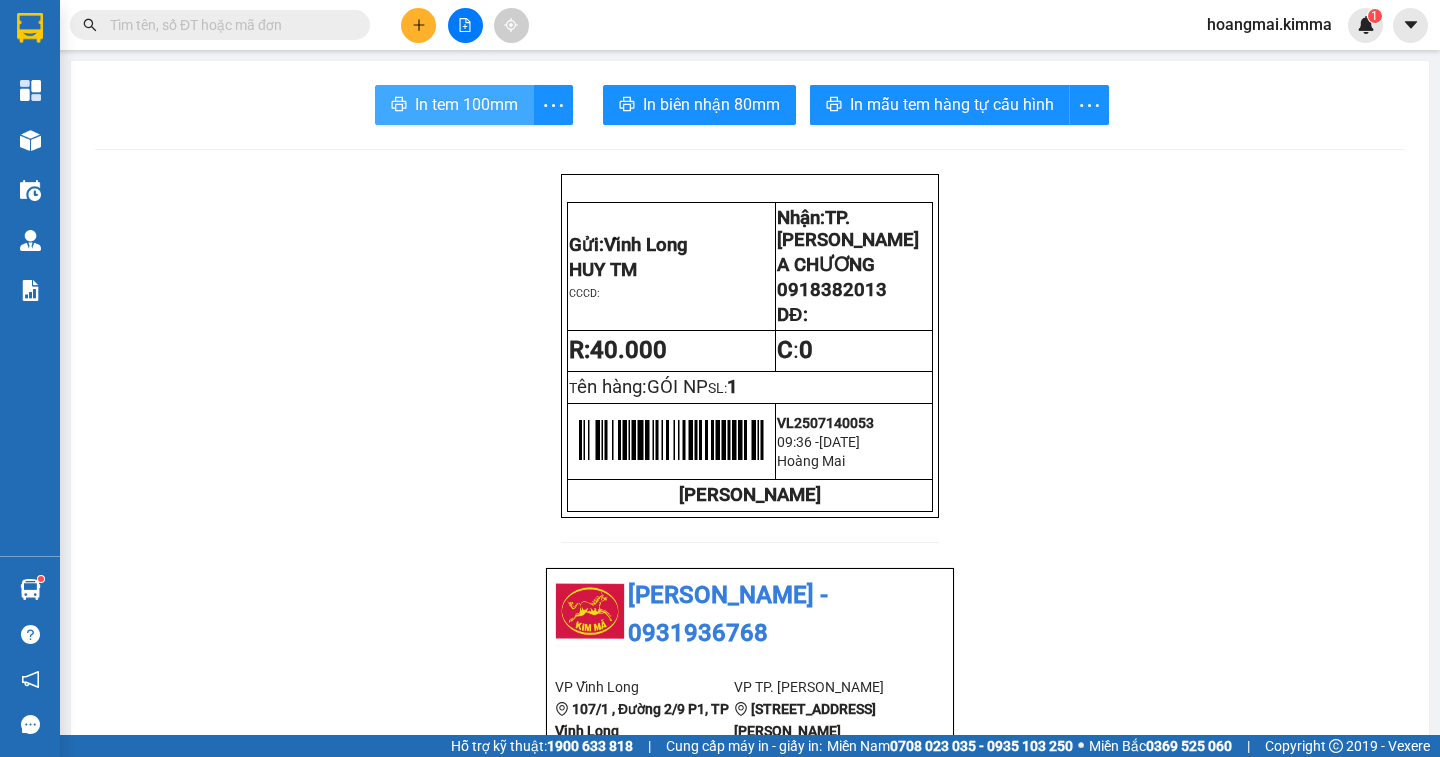 click on "In tem 100mm" at bounding box center (466, 104) 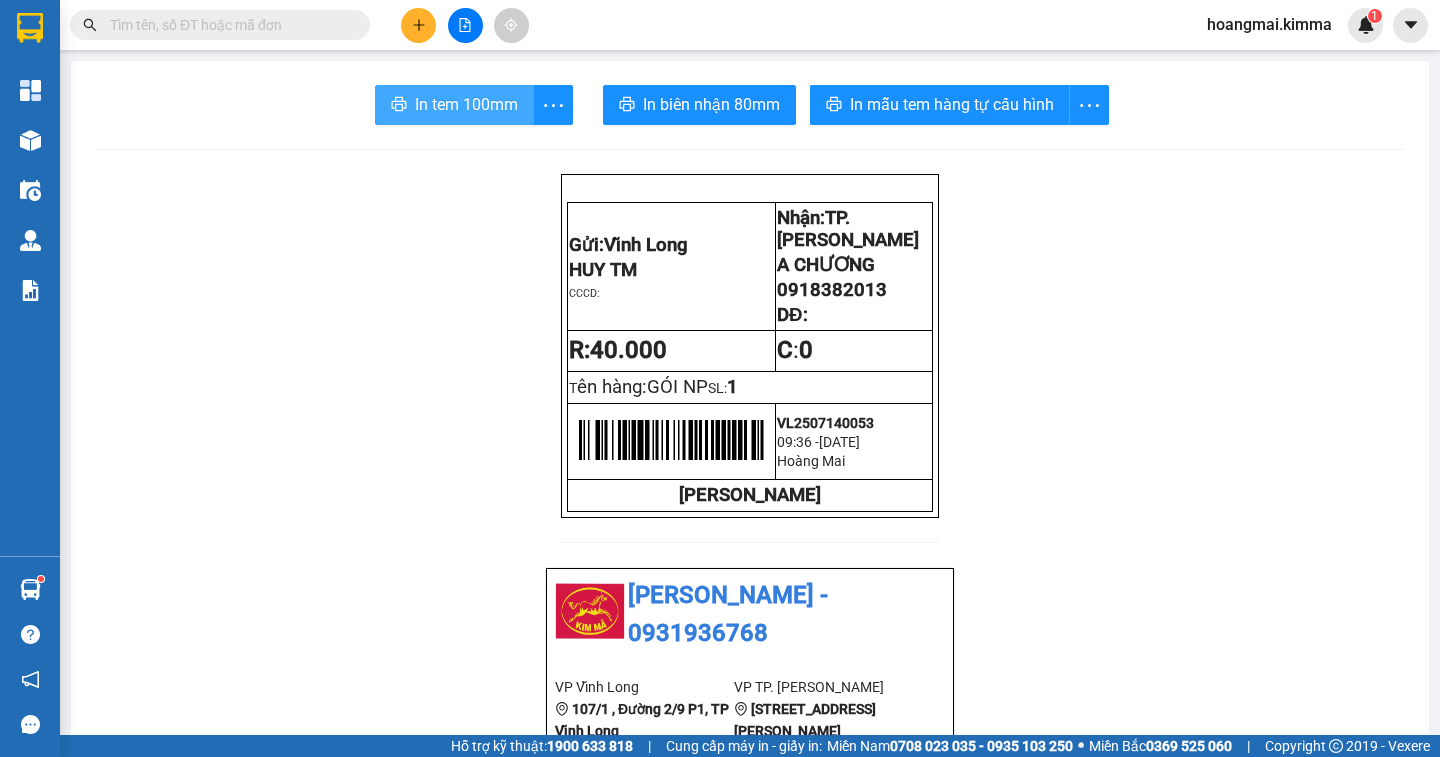 scroll, scrollTop: 0, scrollLeft: 0, axis: both 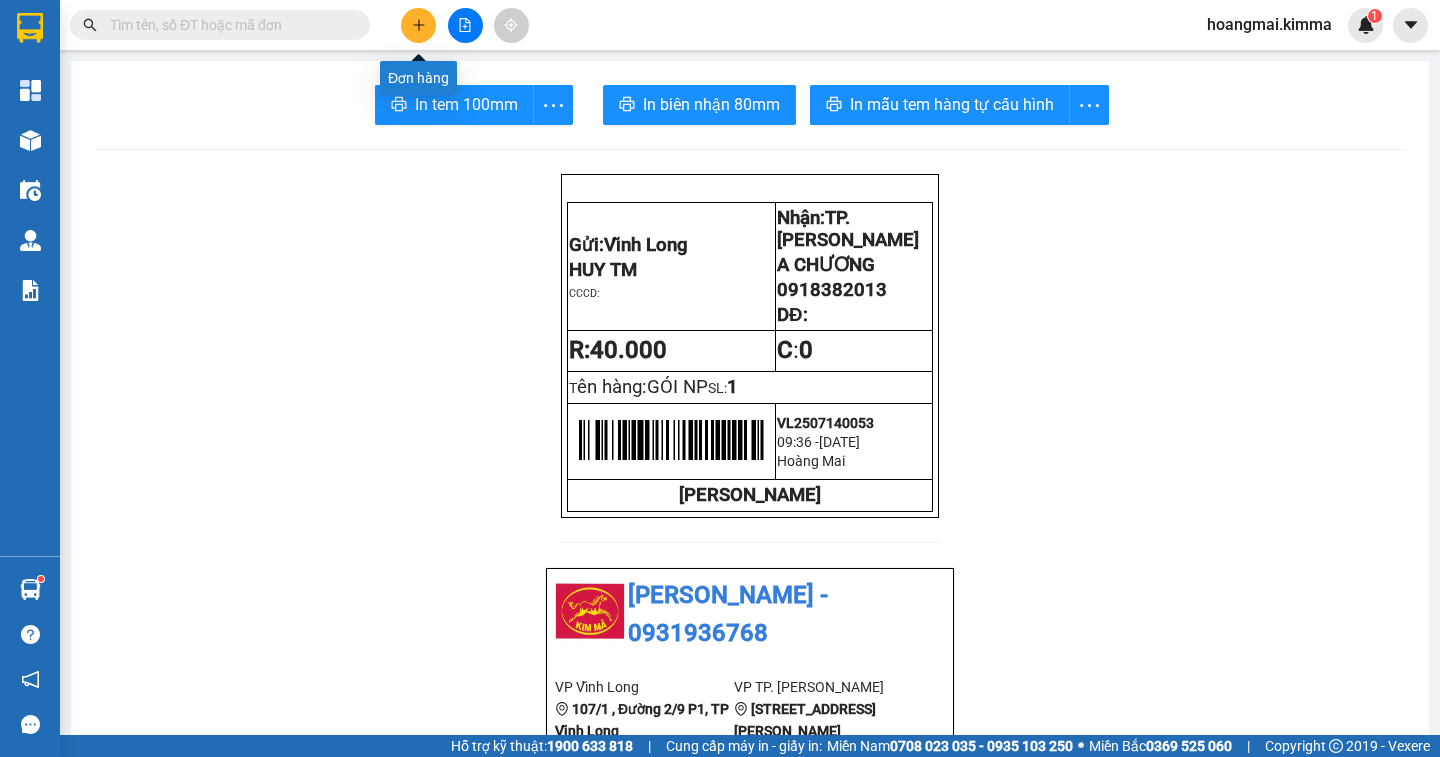 click 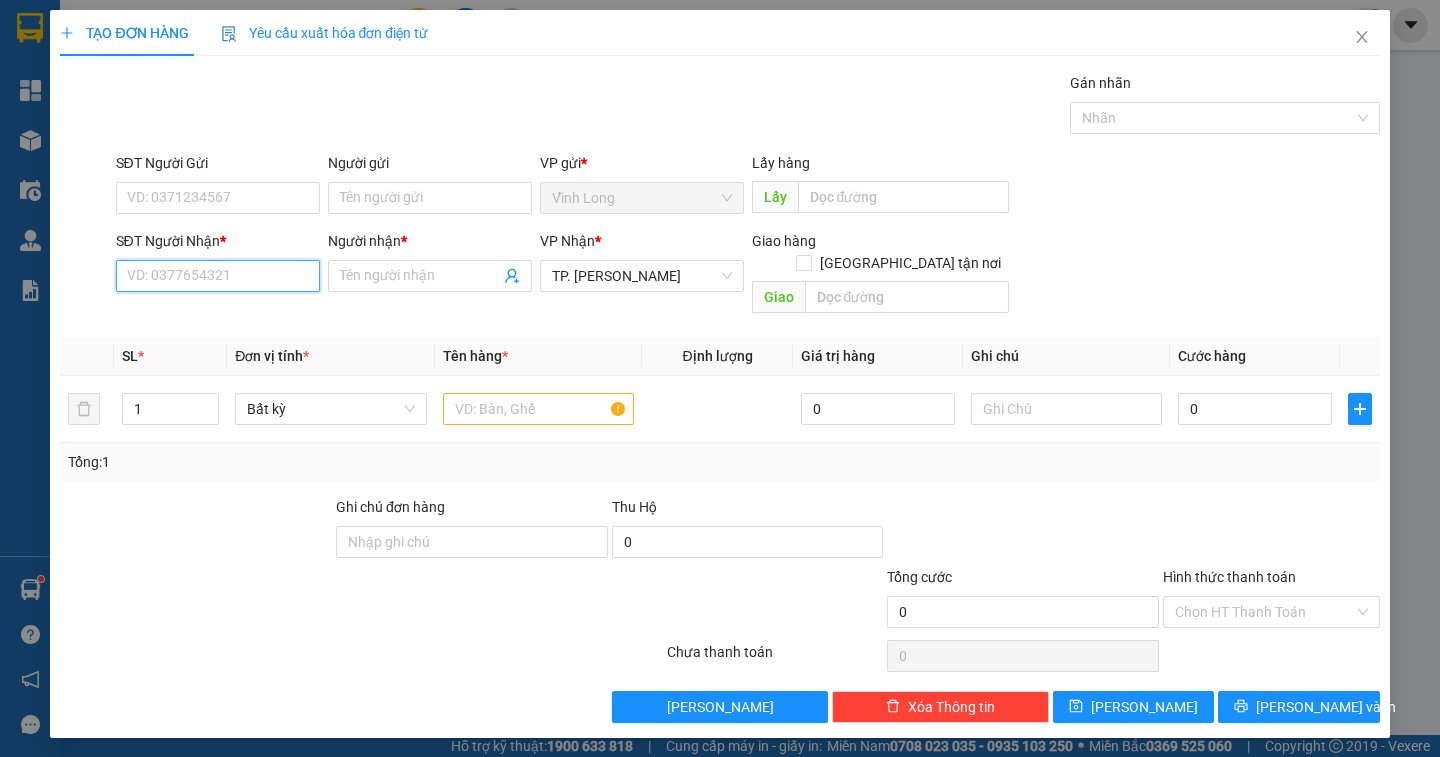 click on "SĐT Người Nhận  *" at bounding box center (218, 276) 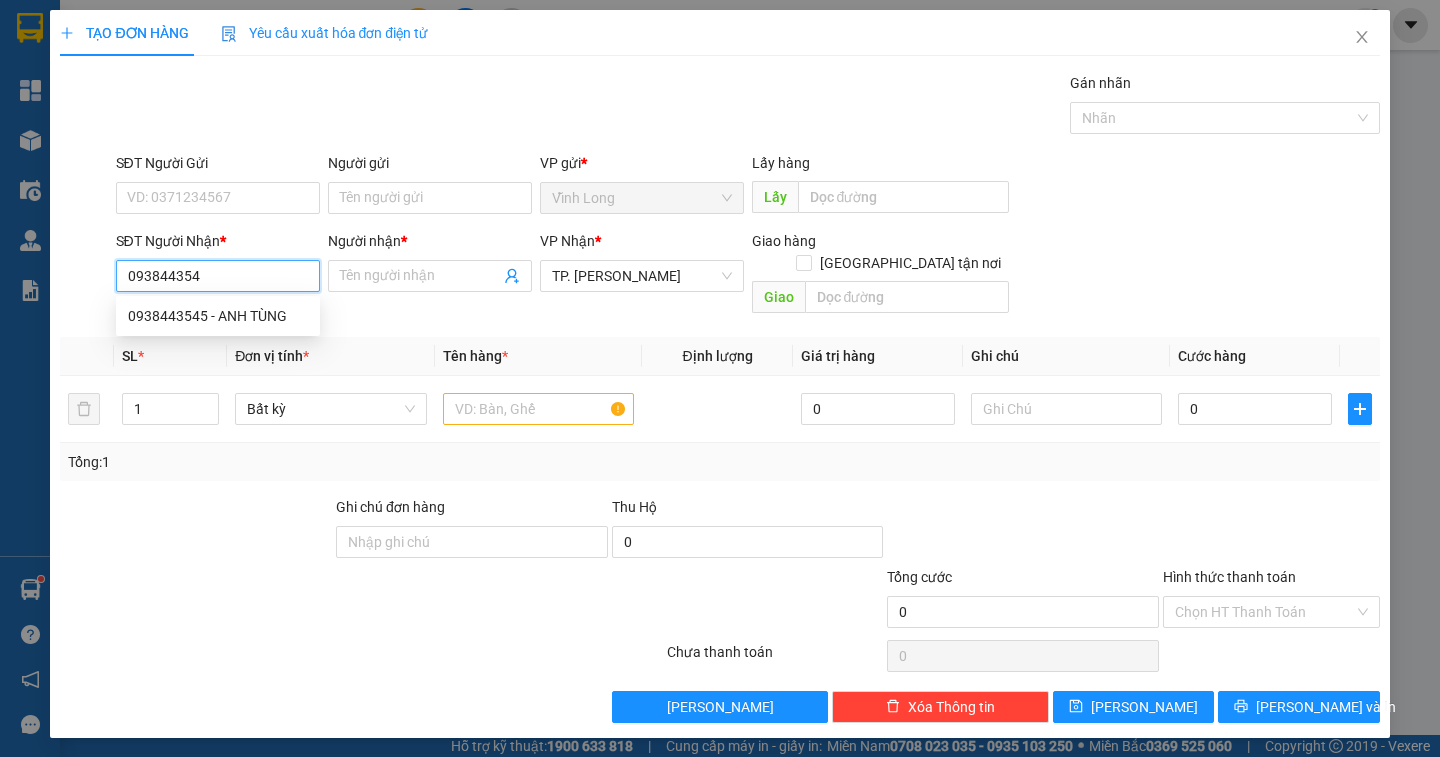 type on "0938443545" 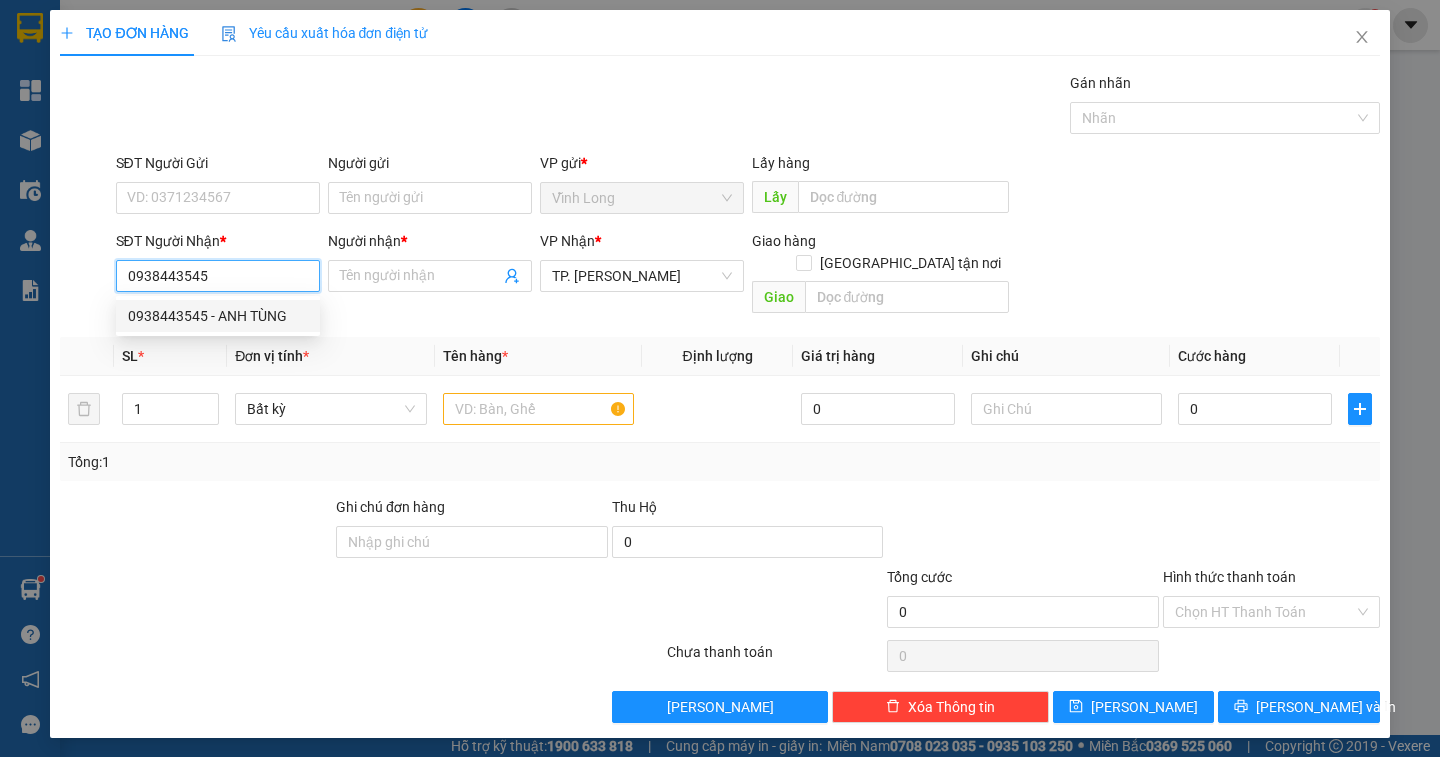 click on "0938443545 - ANH TÙNG" at bounding box center [218, 316] 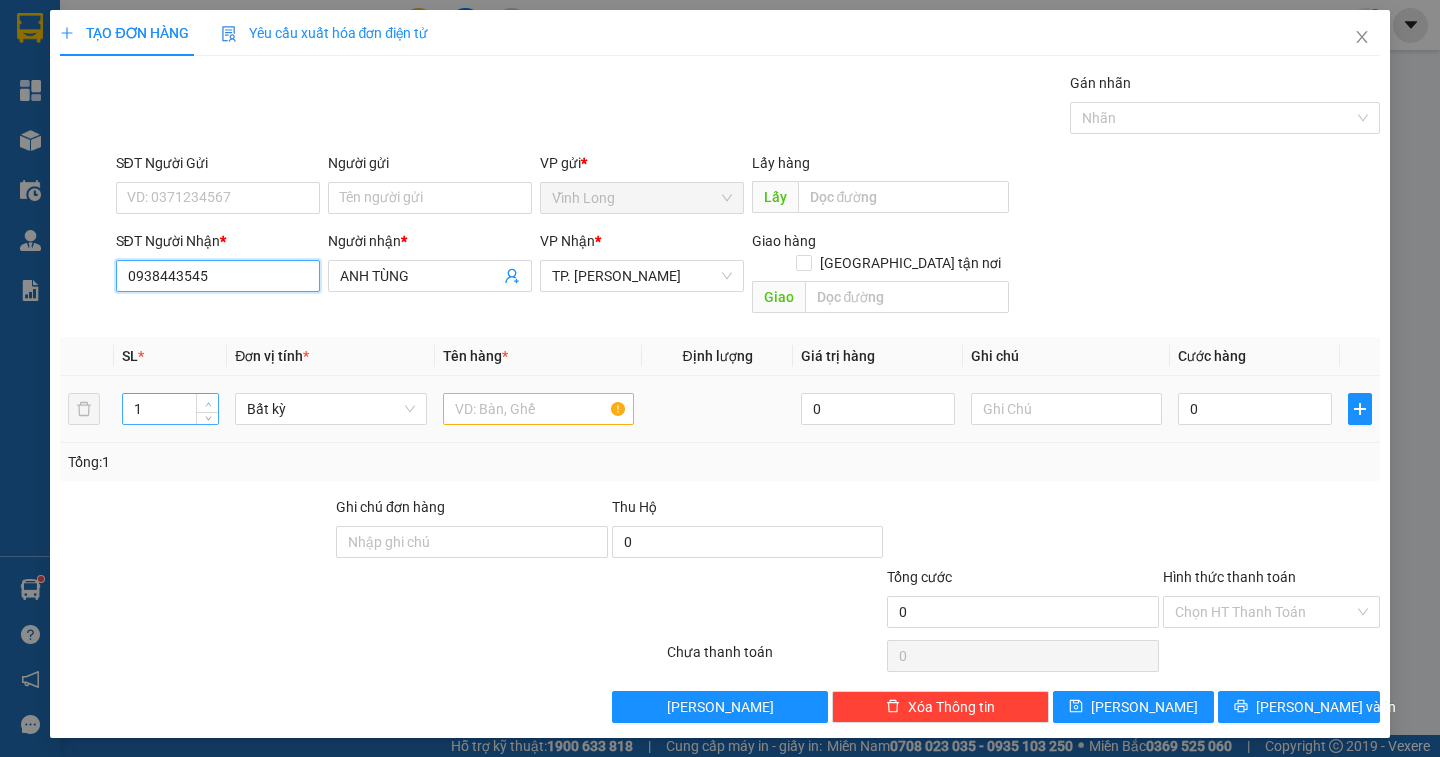 type on "0938443545" 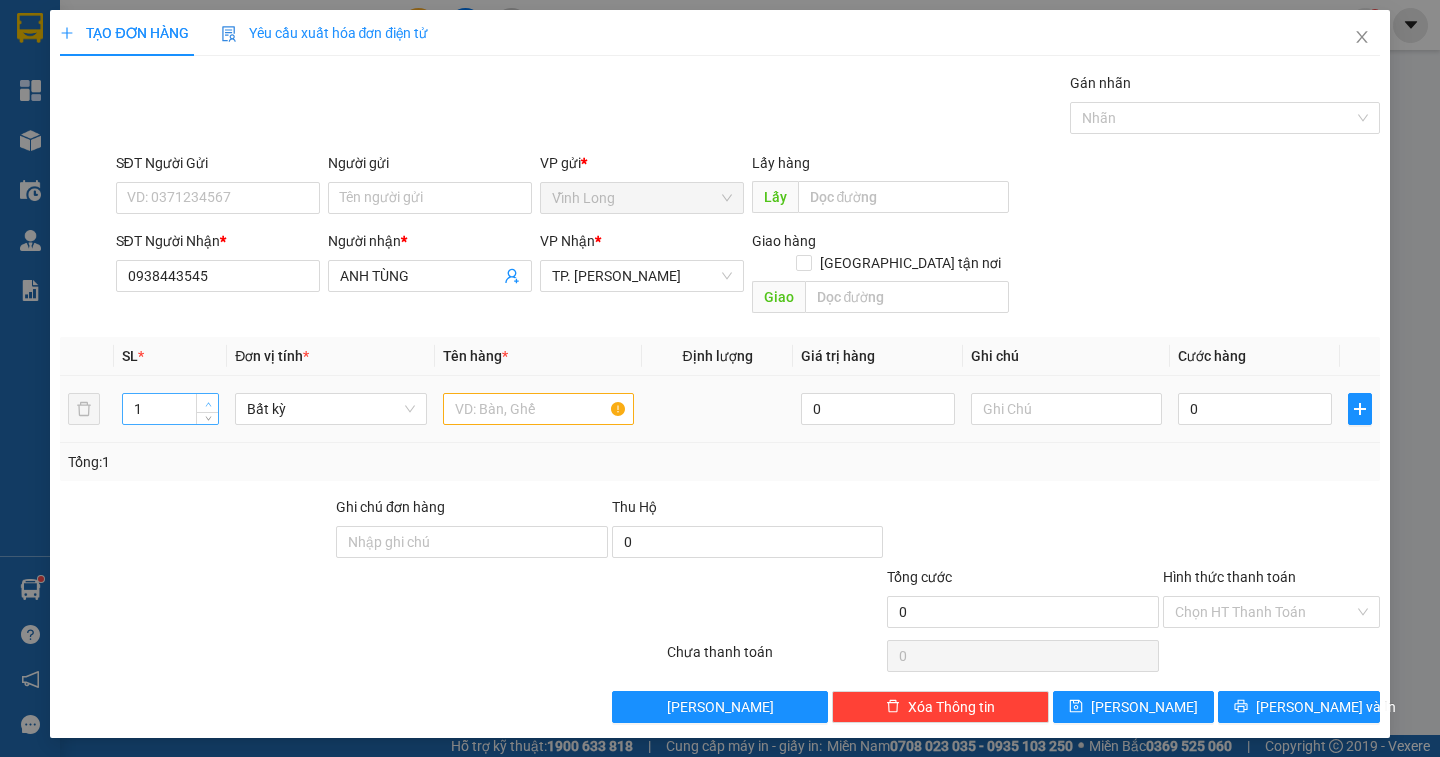 type on "2" 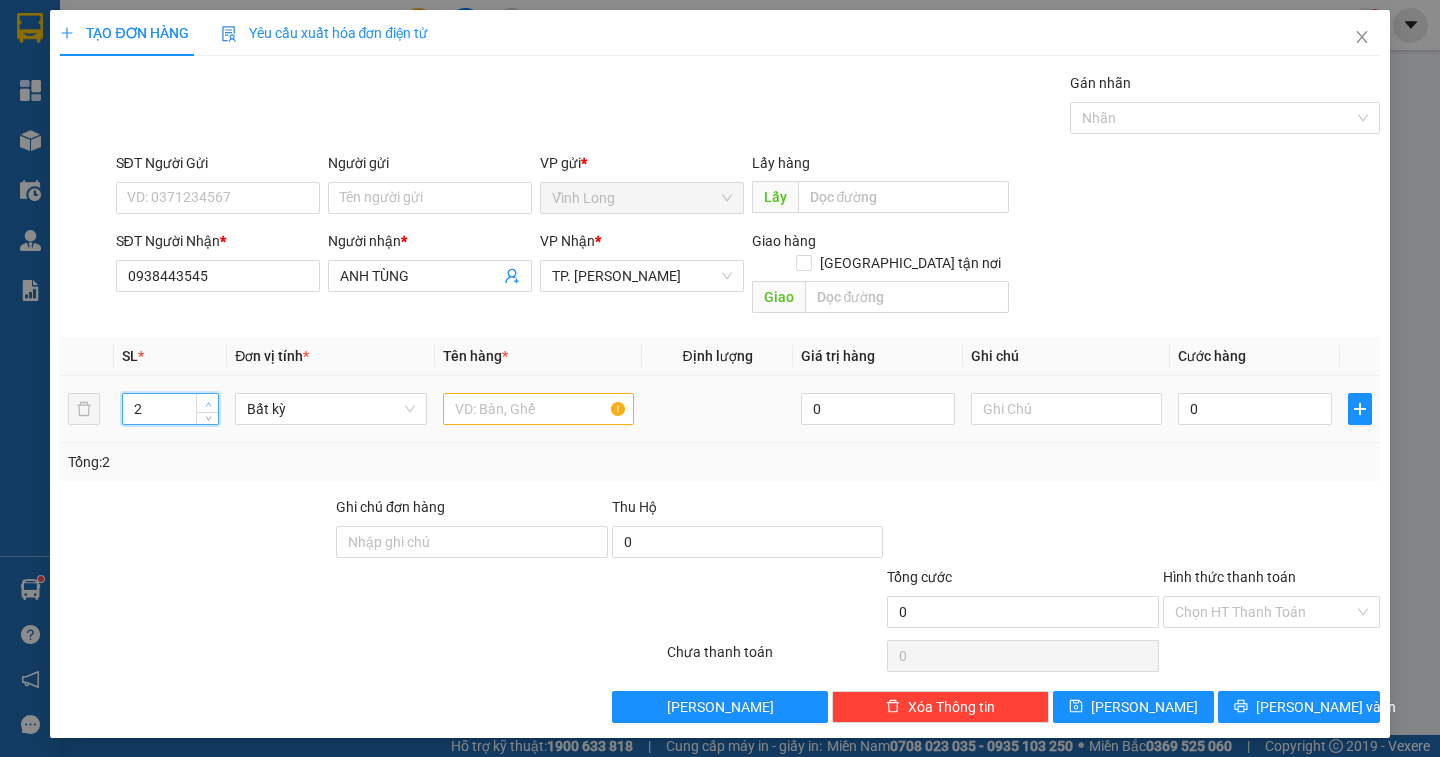 click at bounding box center (208, 404) 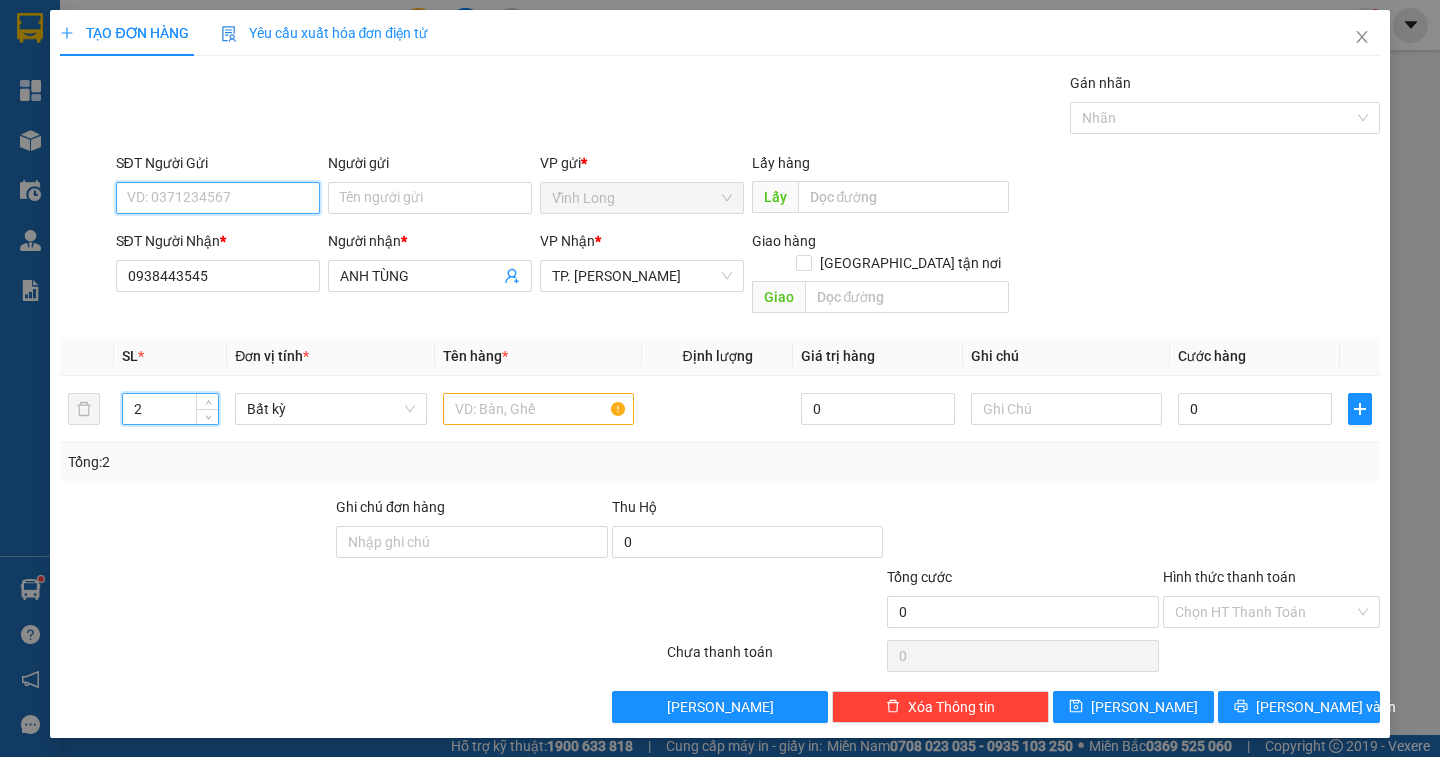 click on "SĐT Người Gửi" at bounding box center [218, 198] 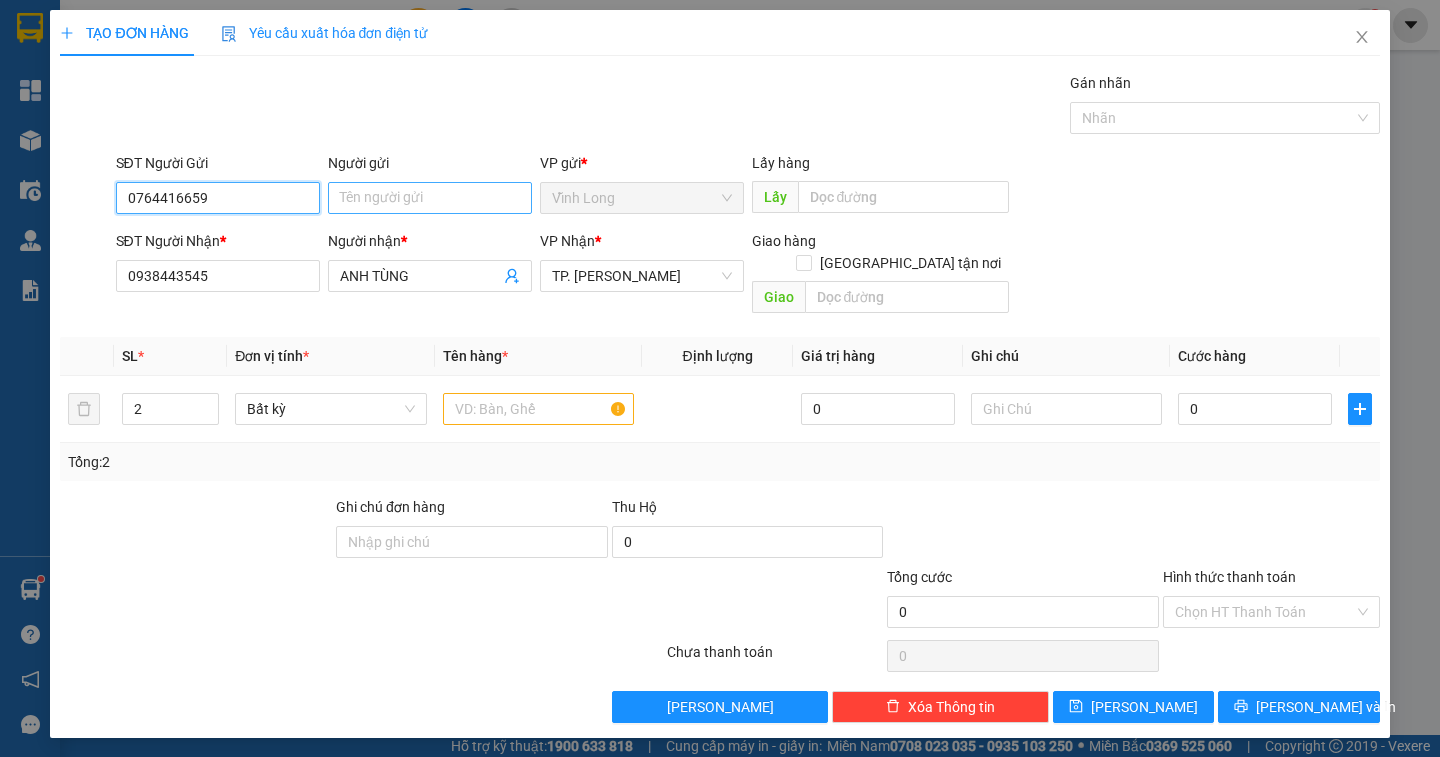 type on "0764416659" 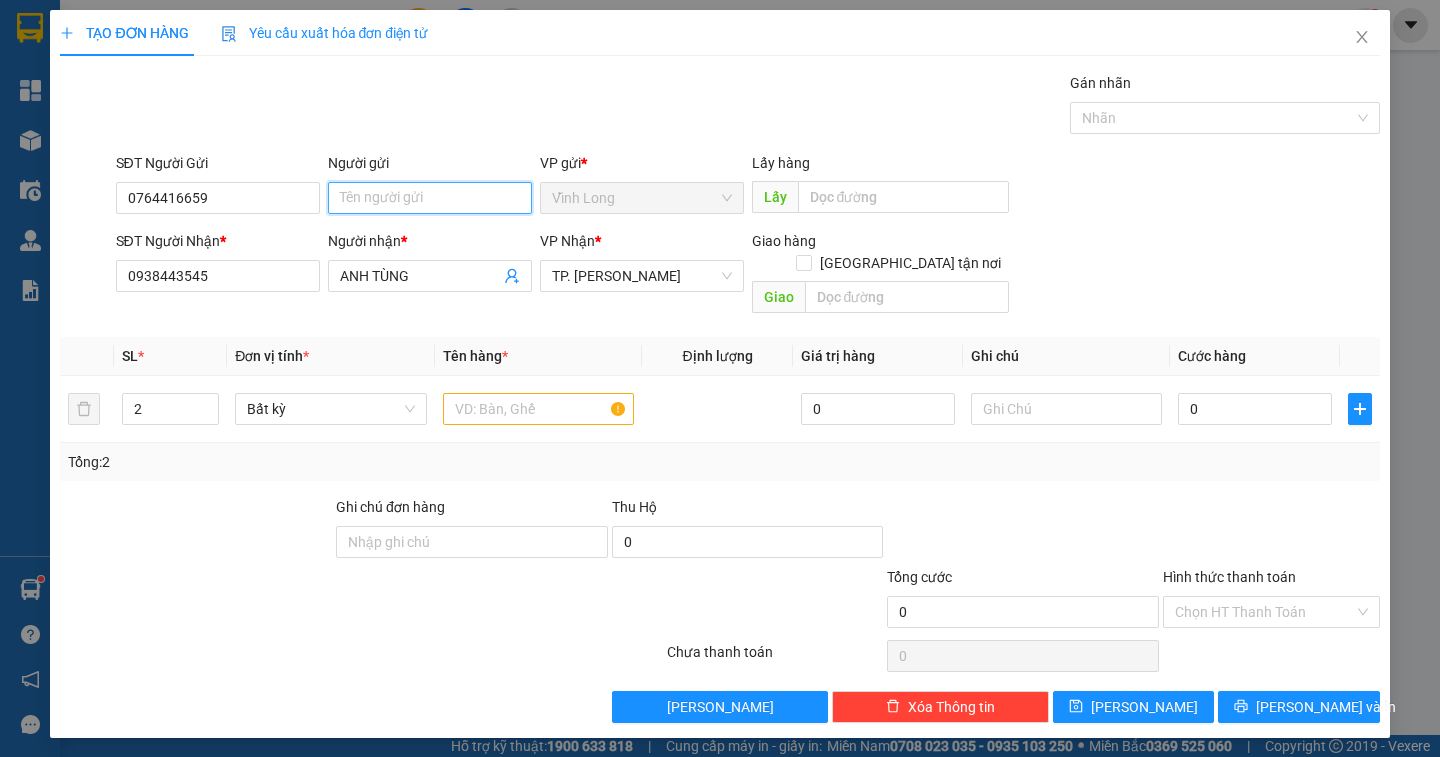 click on "Người gửi" at bounding box center [430, 198] 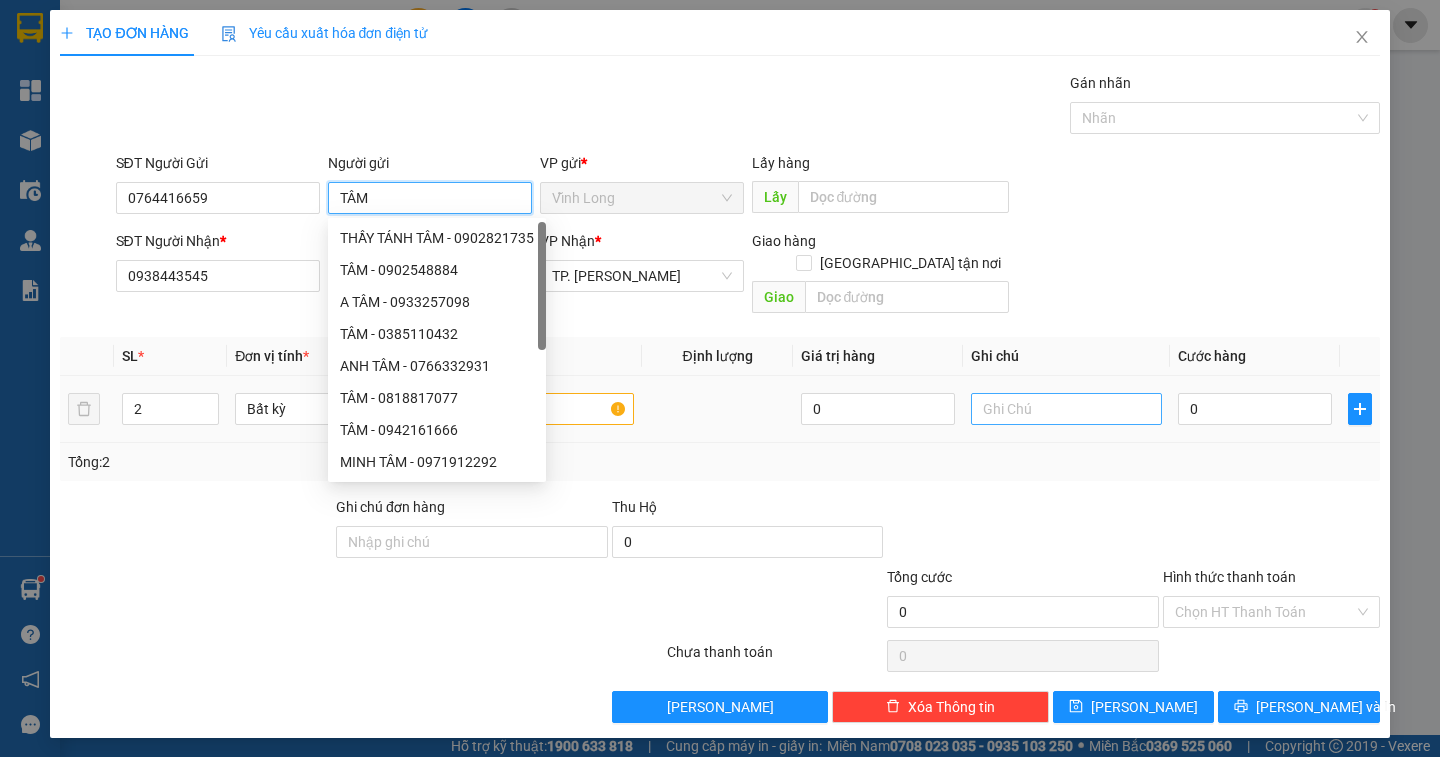 type on "TÂM" 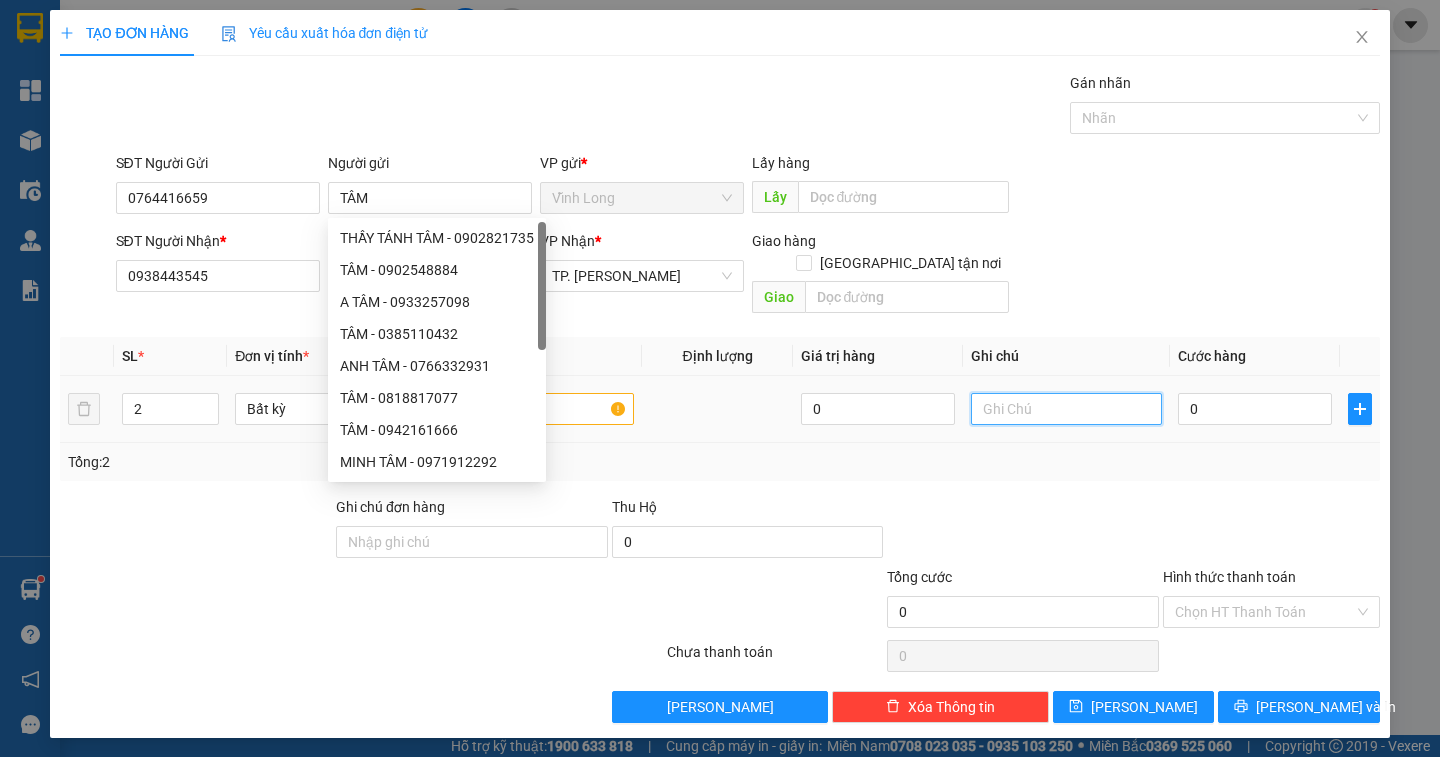 click at bounding box center (1066, 409) 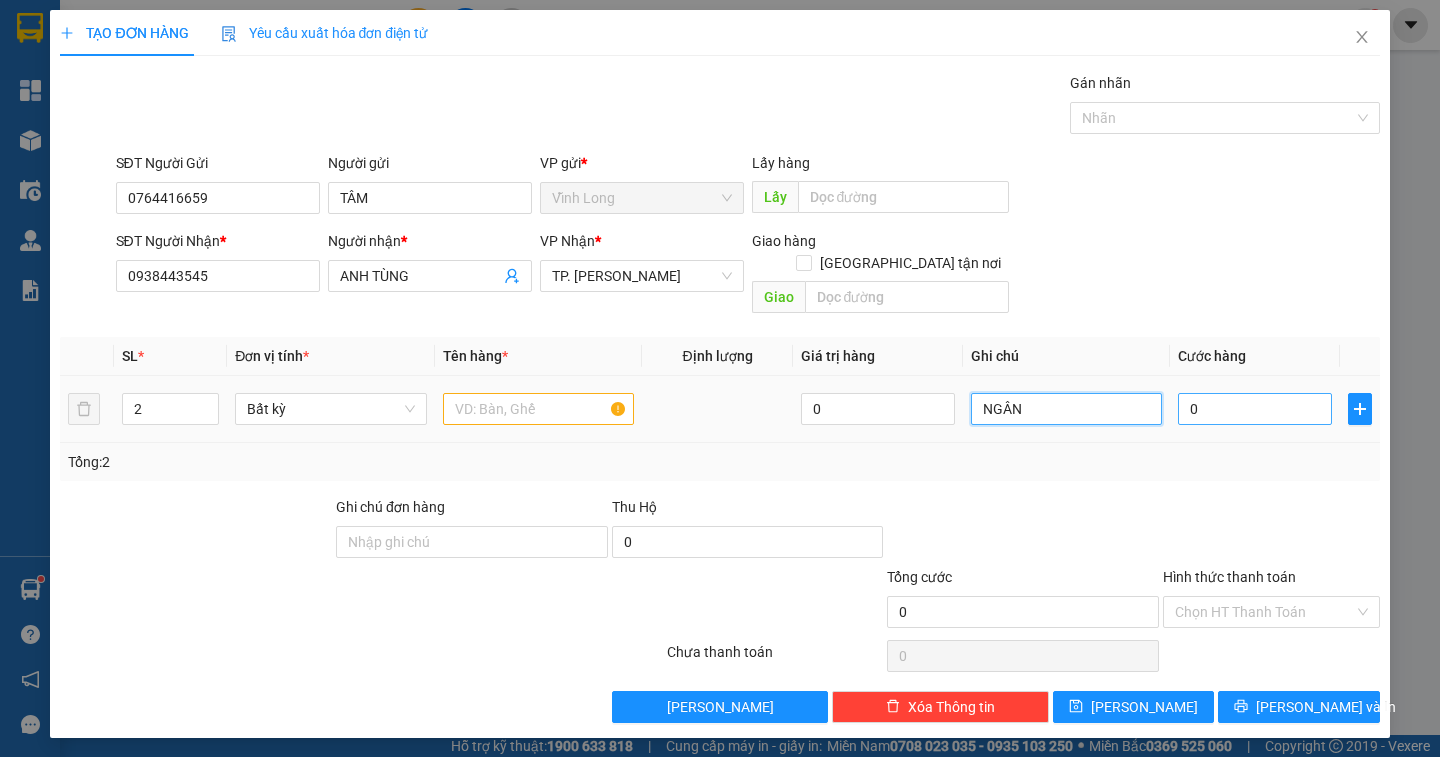 type on "NGÂN" 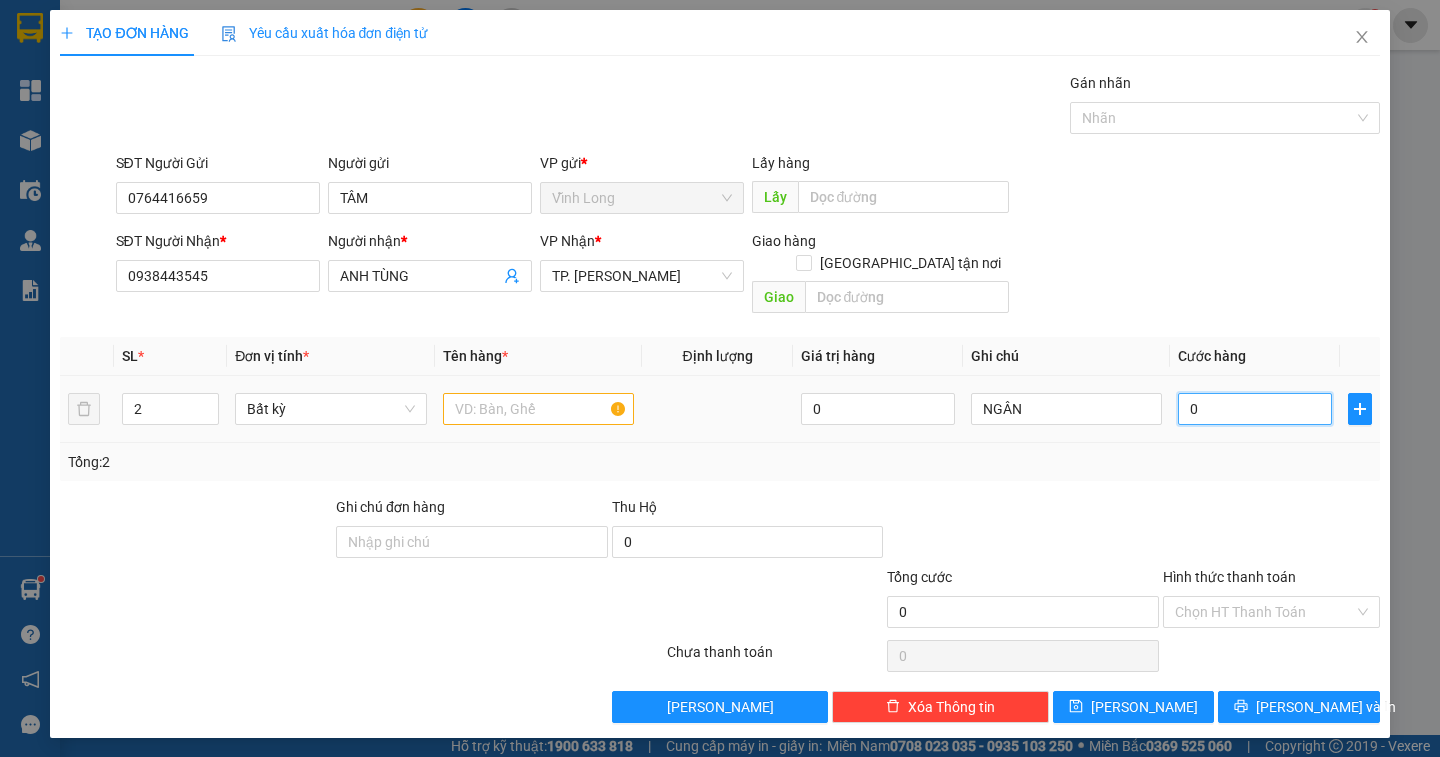 click on "0" at bounding box center (1255, 409) 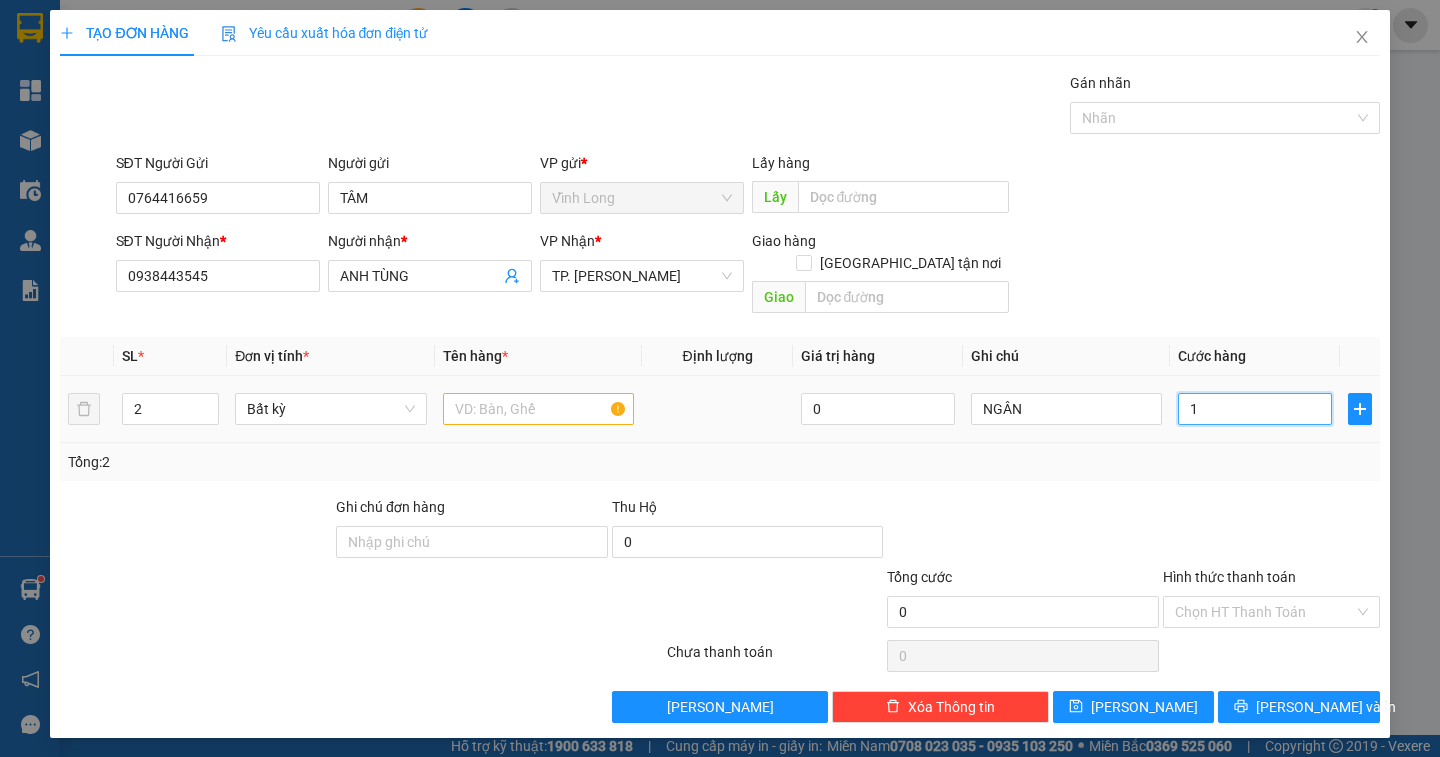 type on "1" 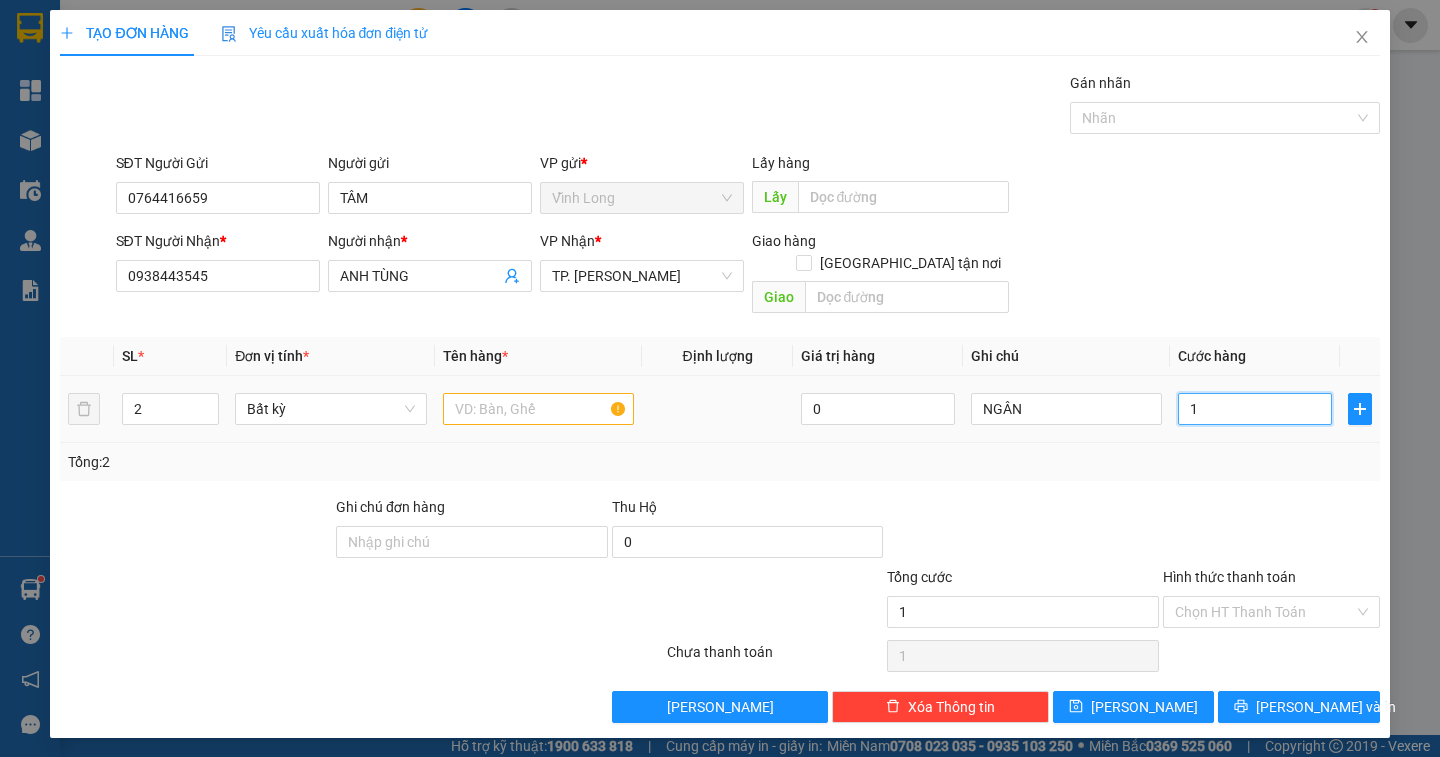 type on "12" 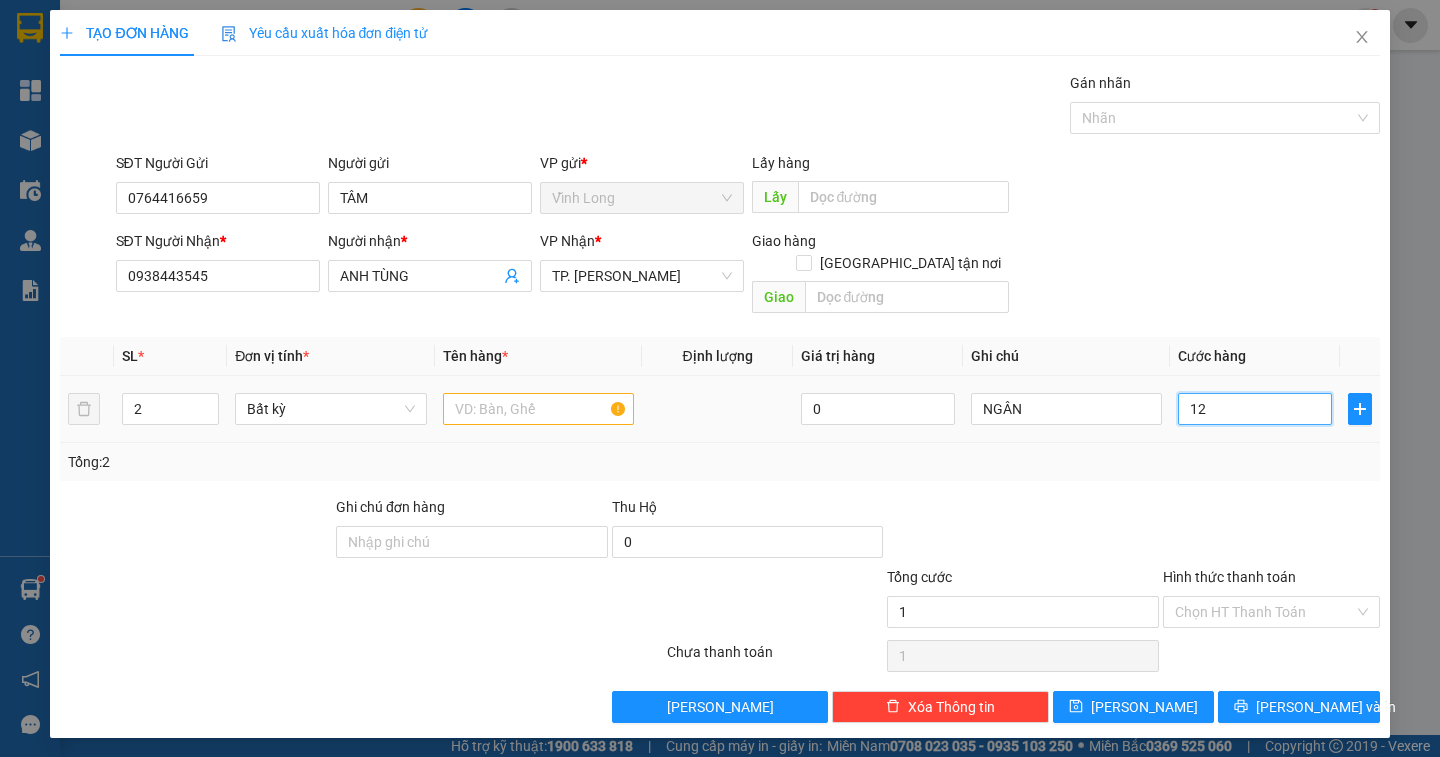 type on "12" 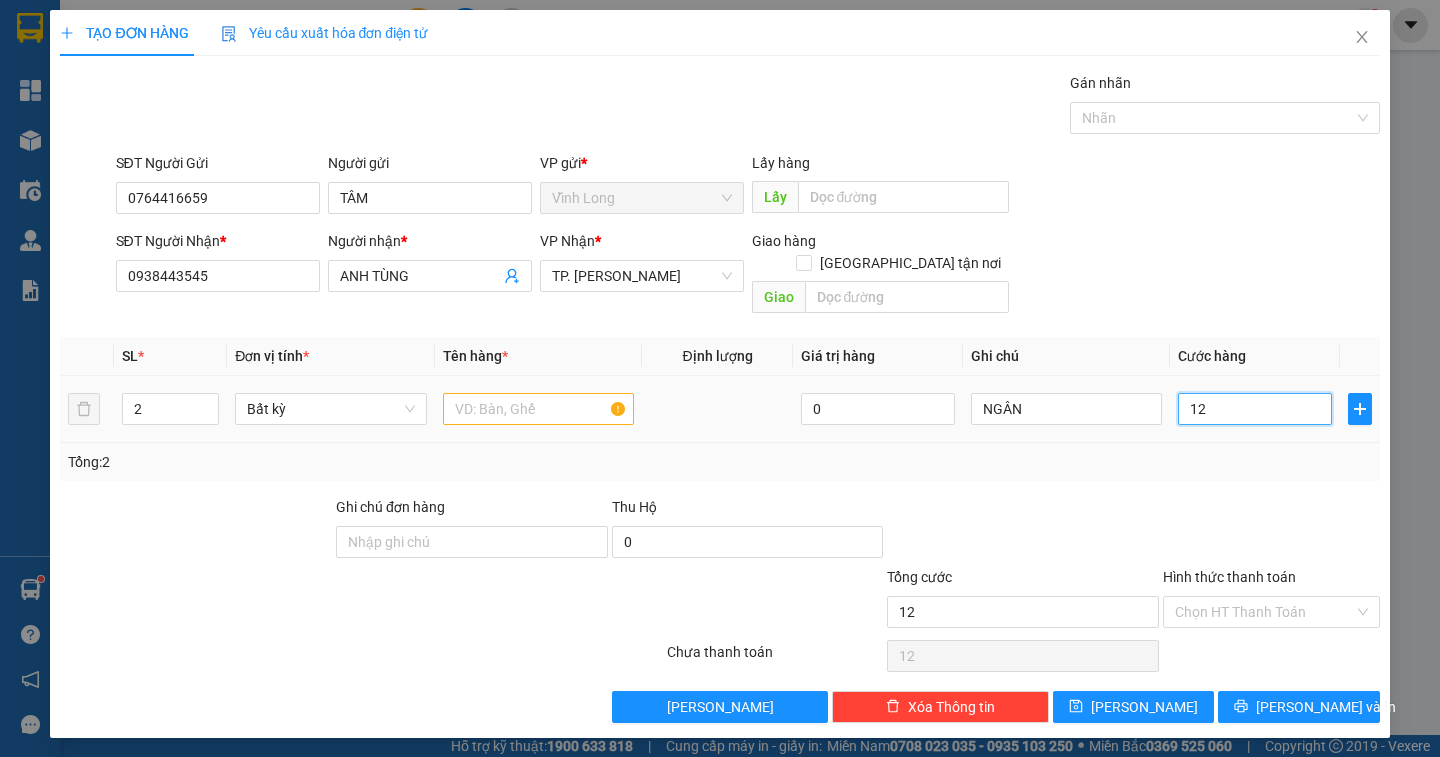 type on "120" 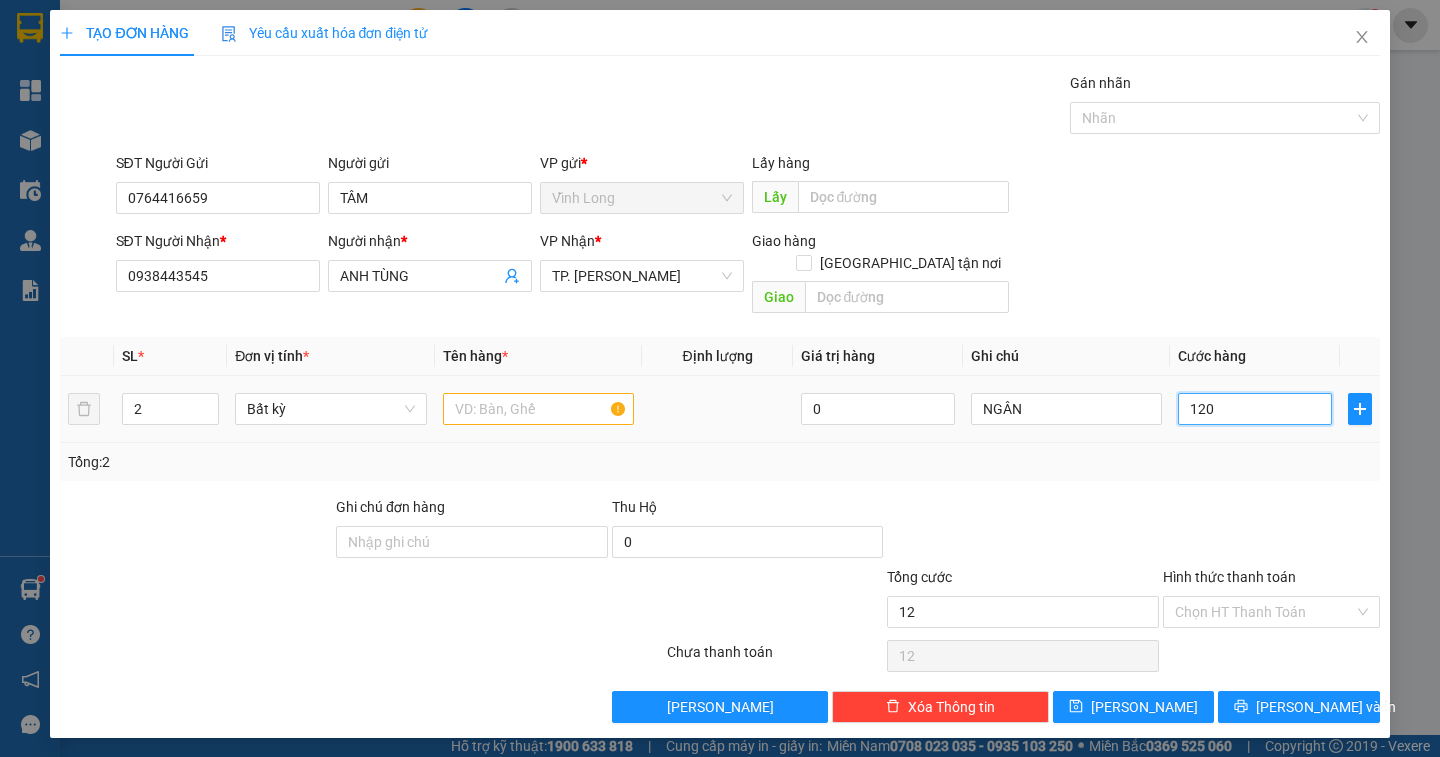 type on "120" 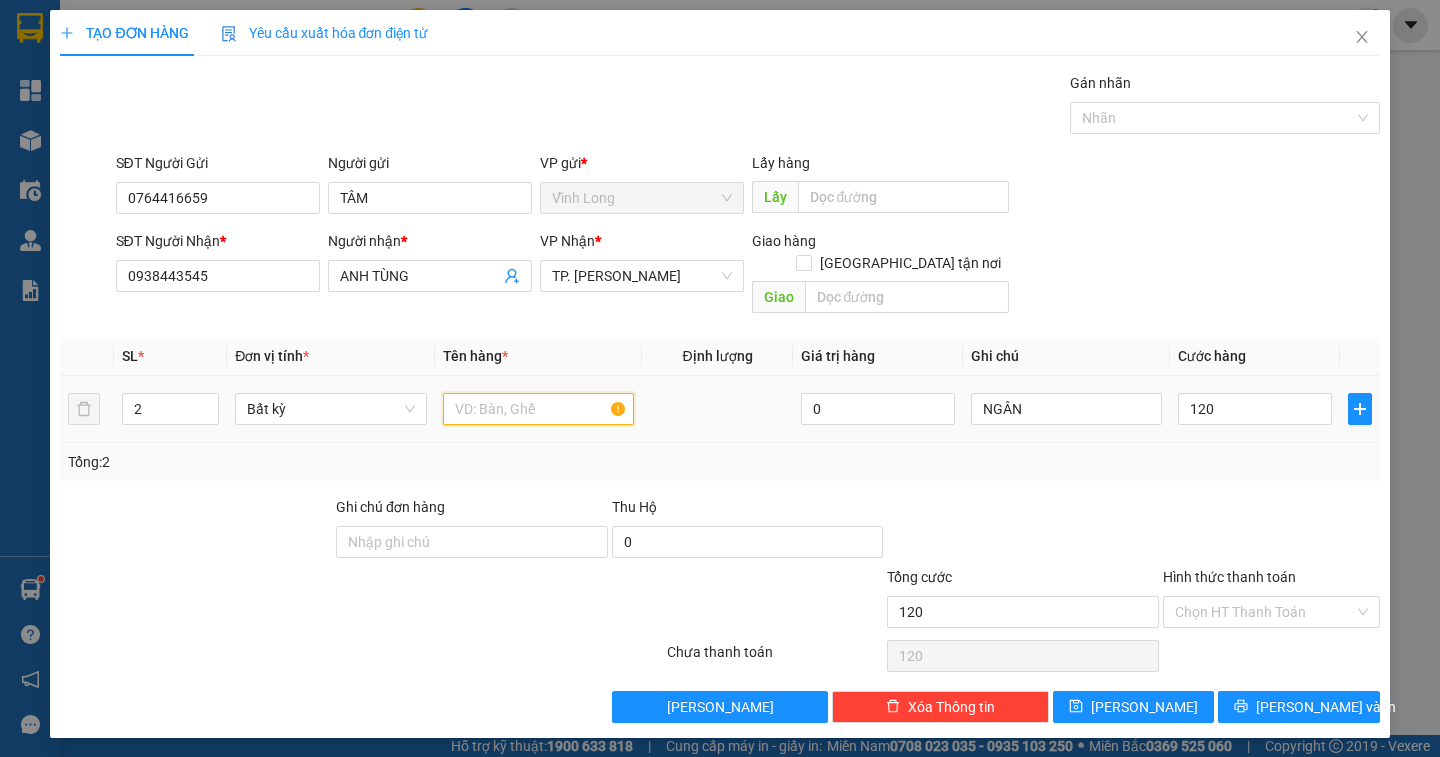 type on "120.000" 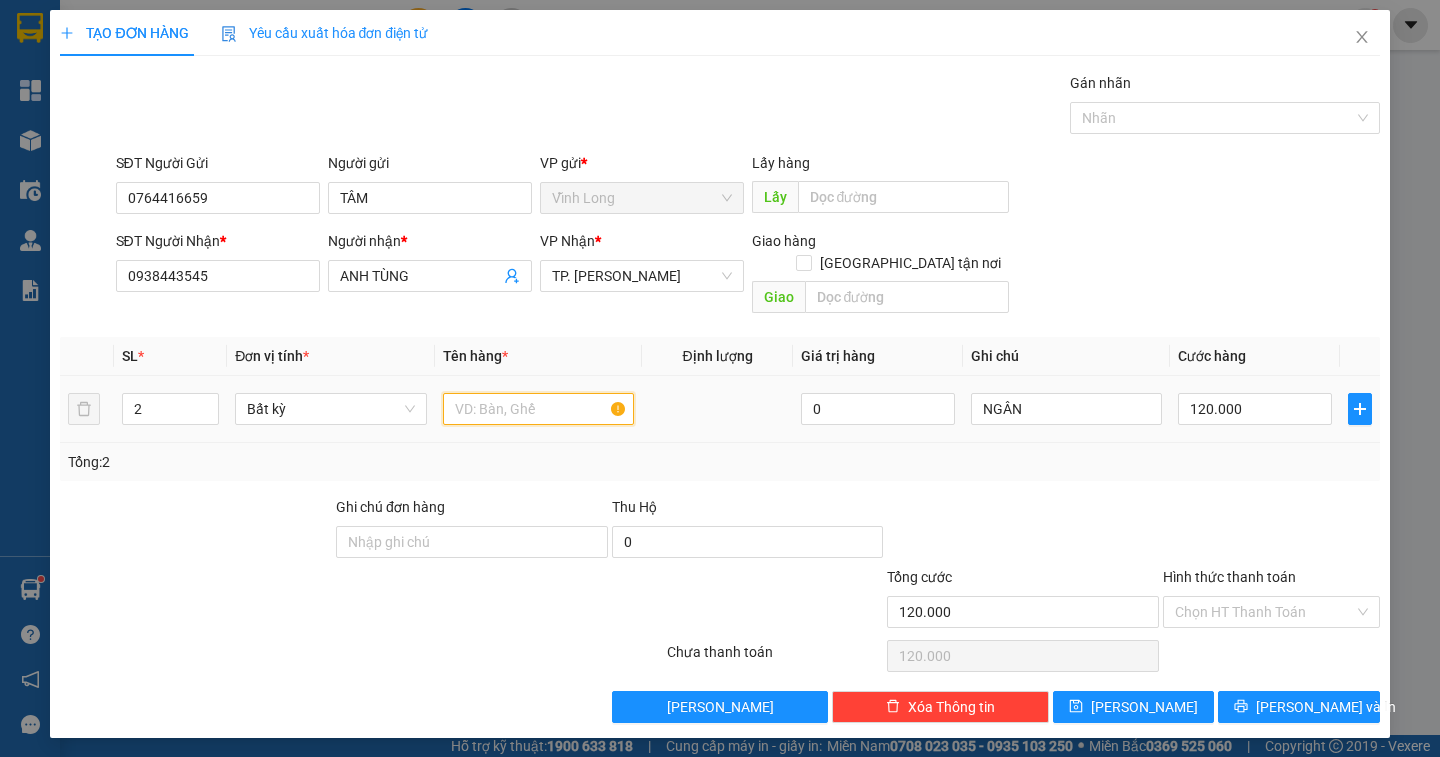 click at bounding box center [538, 409] 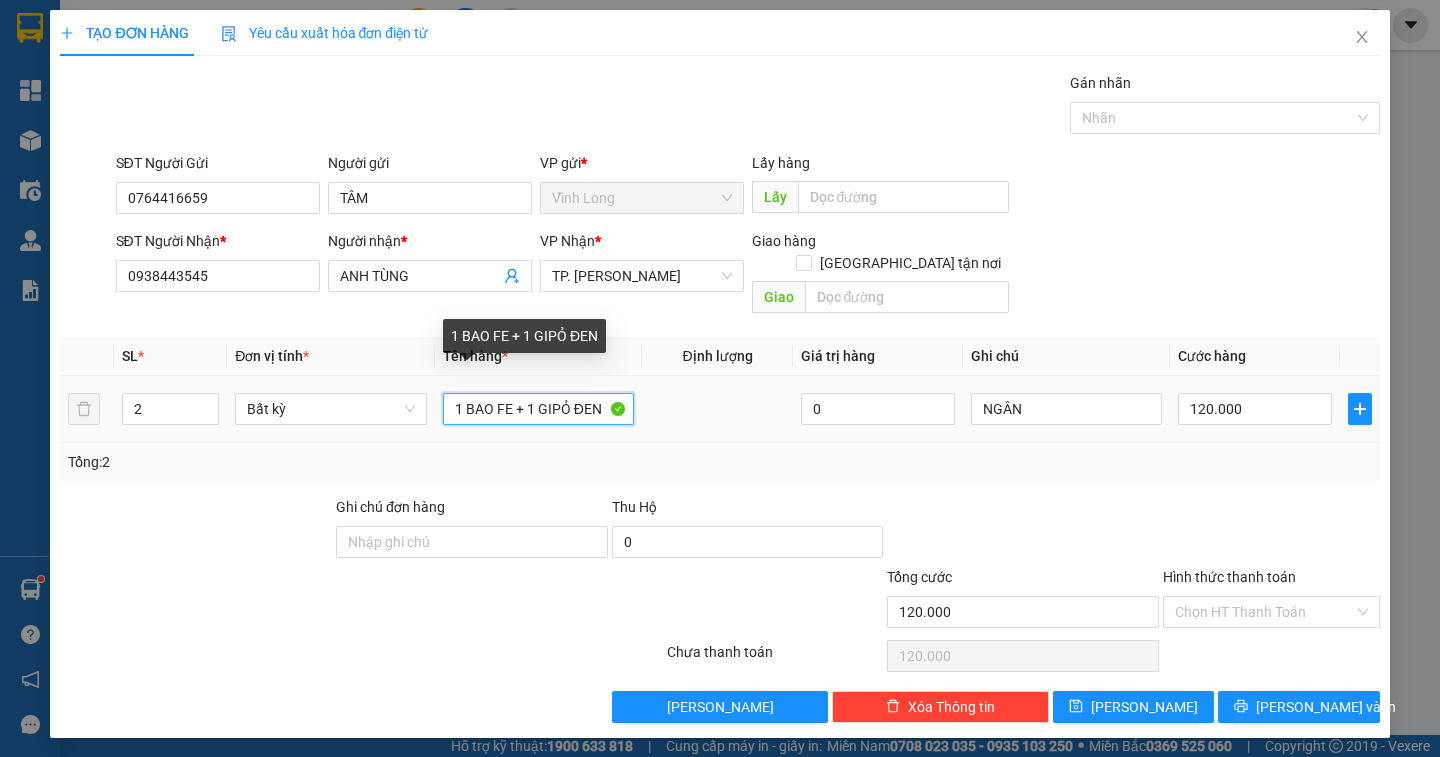 click on "1 BAO FE + 1 GIPỎ ĐEN" at bounding box center (538, 409) 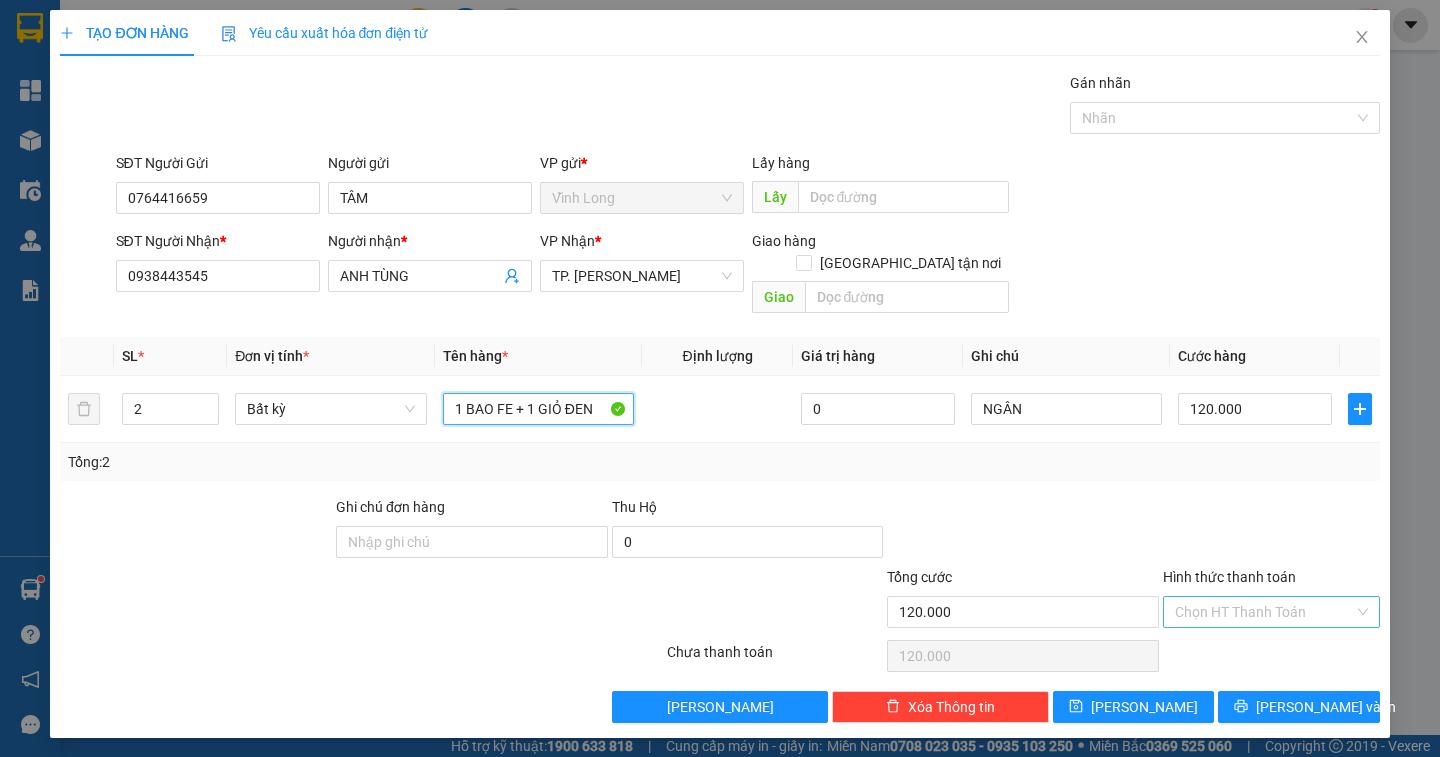 type on "1 BAO FE + 1 GIỎ ĐEN" 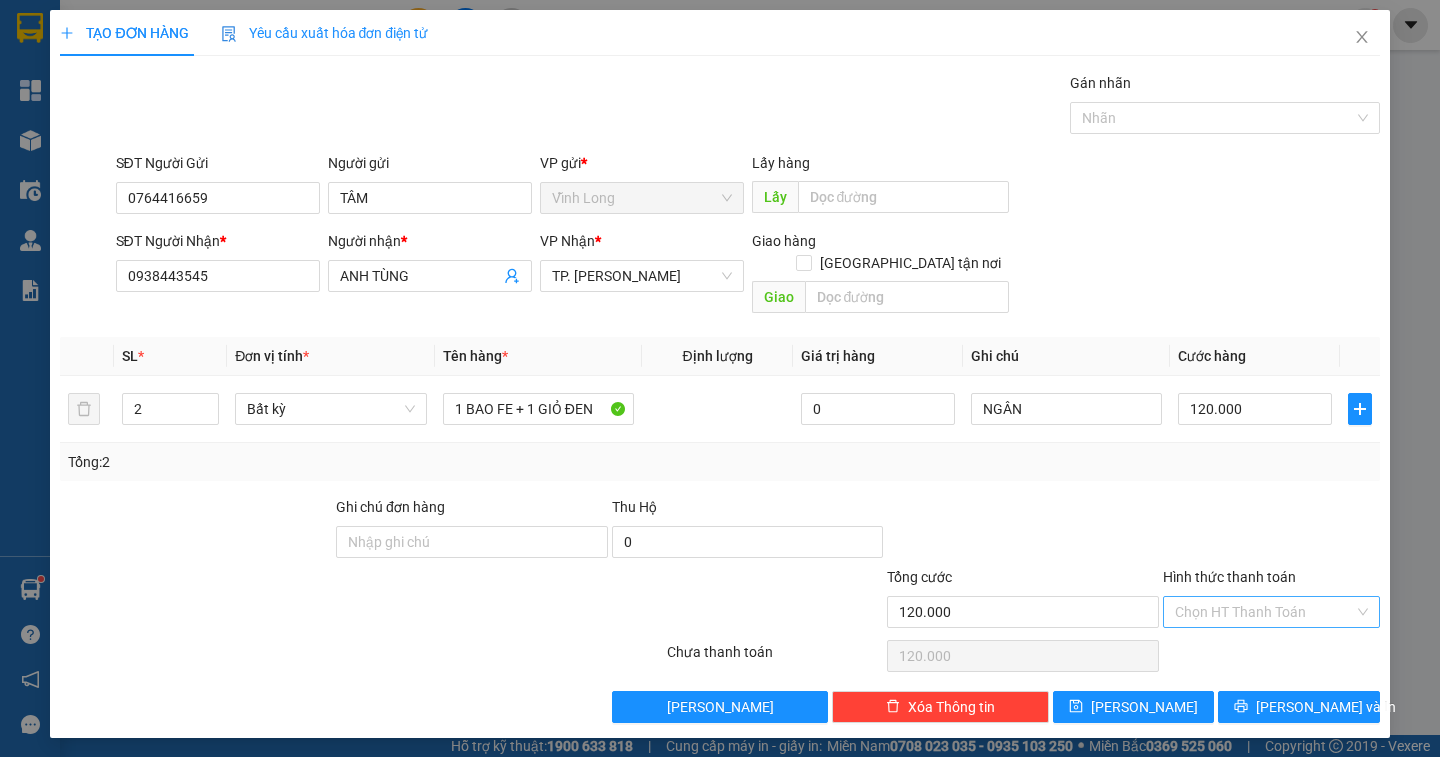 click on "Hình thức thanh toán" at bounding box center (1264, 612) 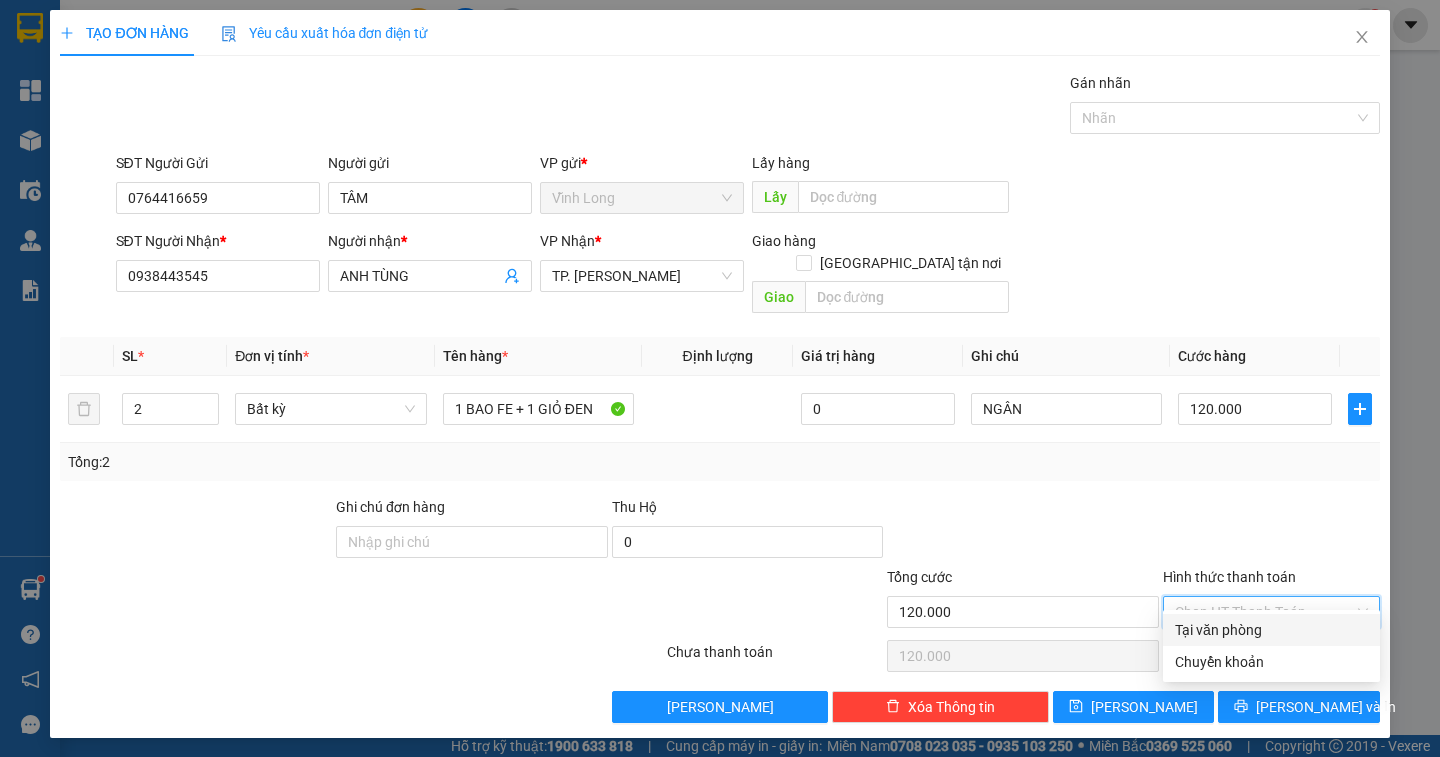 click on "Tại văn phòng" at bounding box center [1271, 630] 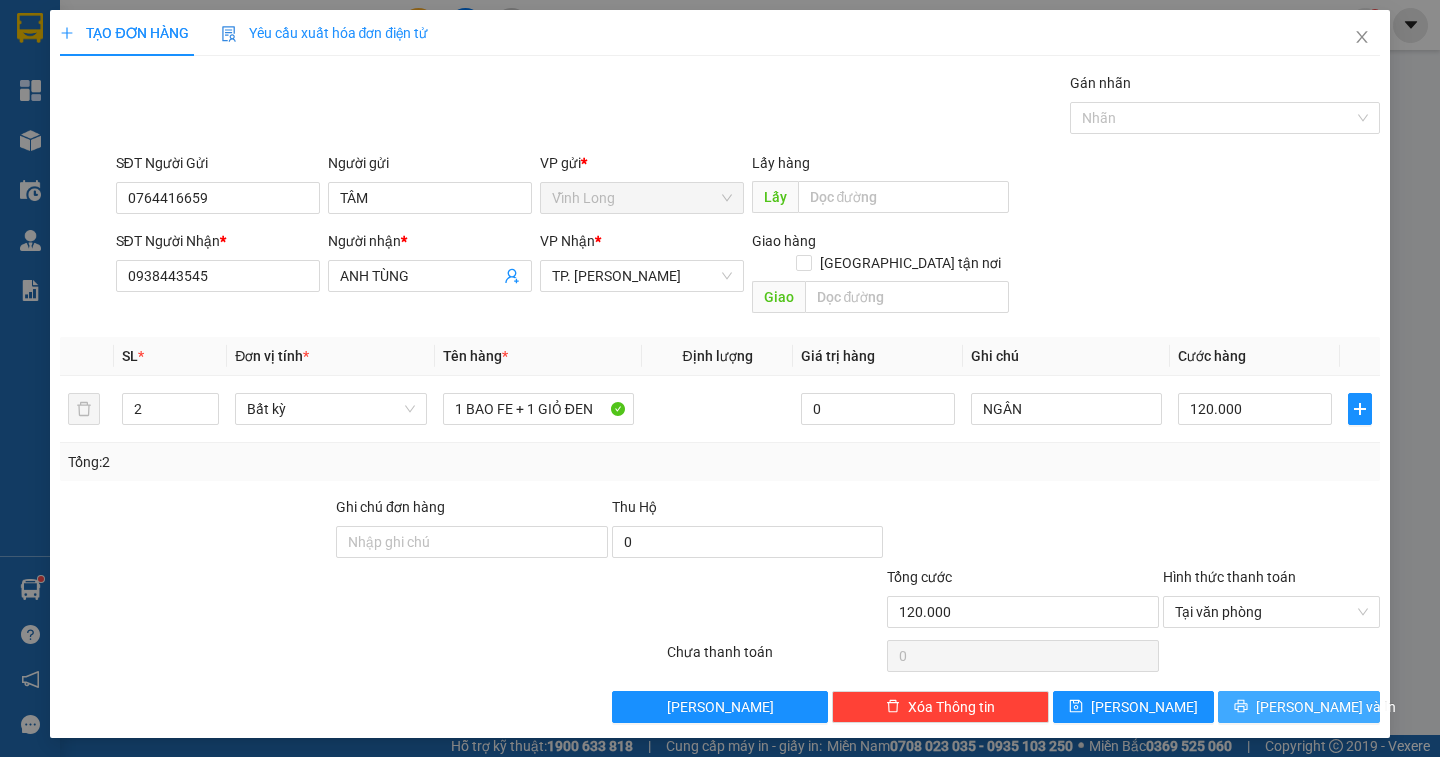 click on "[PERSON_NAME] và In" at bounding box center [1326, 707] 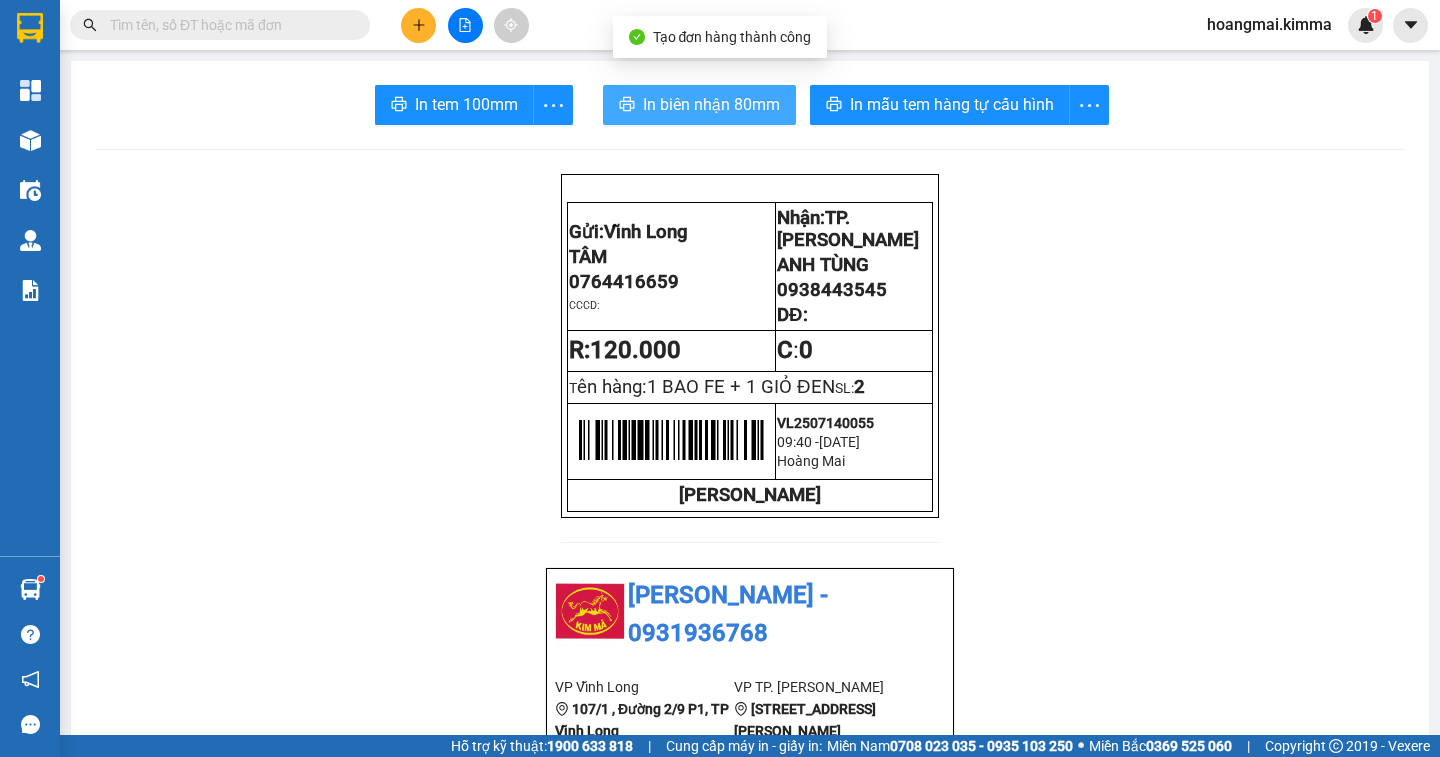 click on "In biên nhận 80mm" at bounding box center (711, 104) 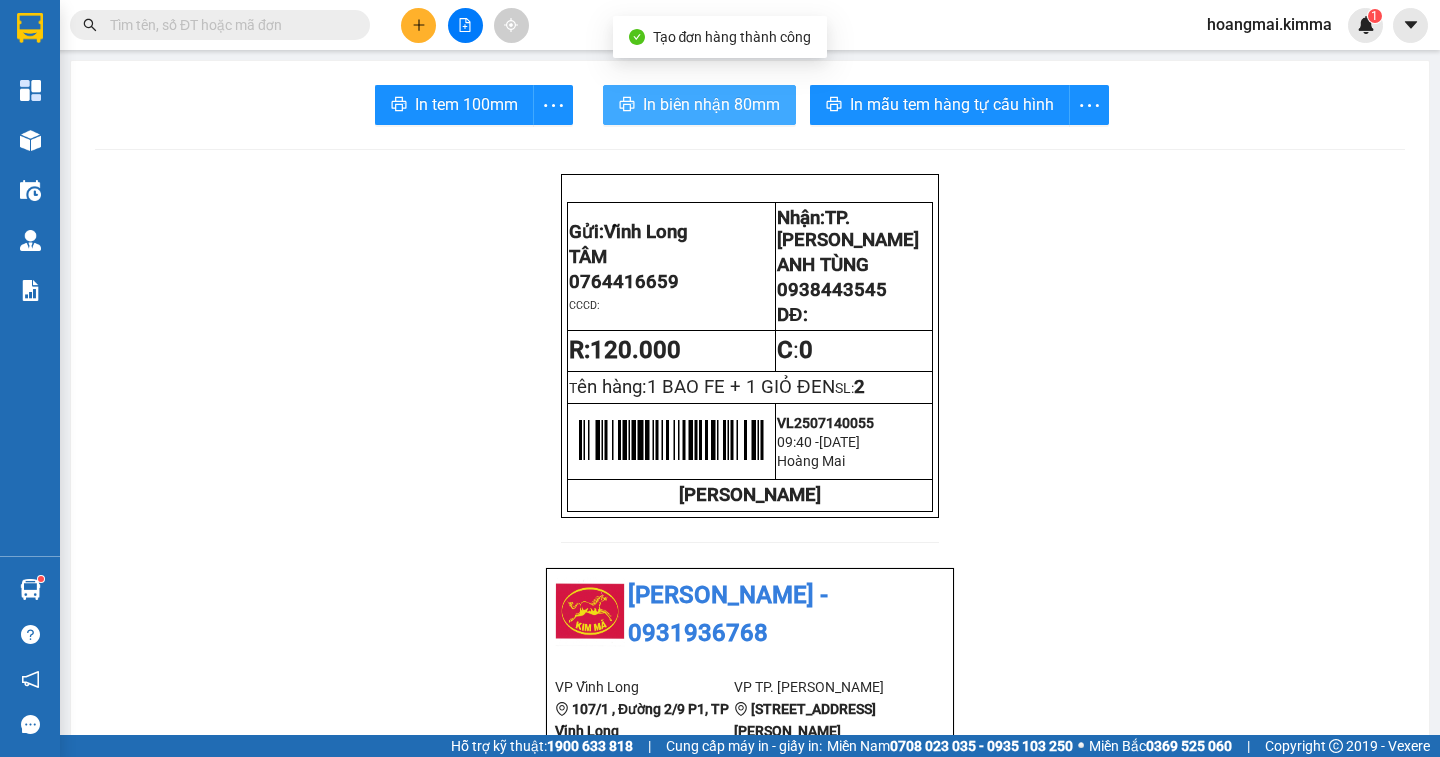 scroll, scrollTop: 0, scrollLeft: 0, axis: both 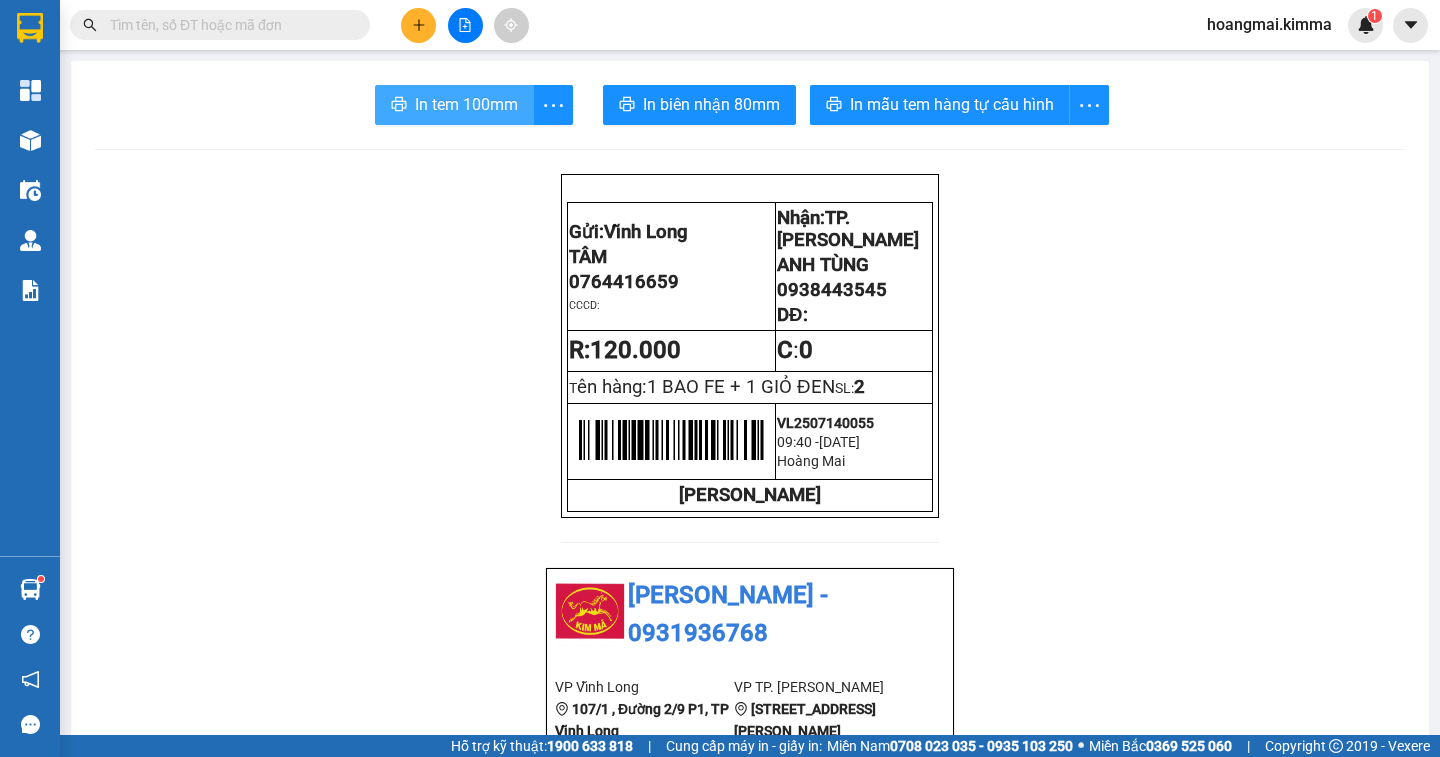 click on "In tem 100mm" at bounding box center (454, 105) 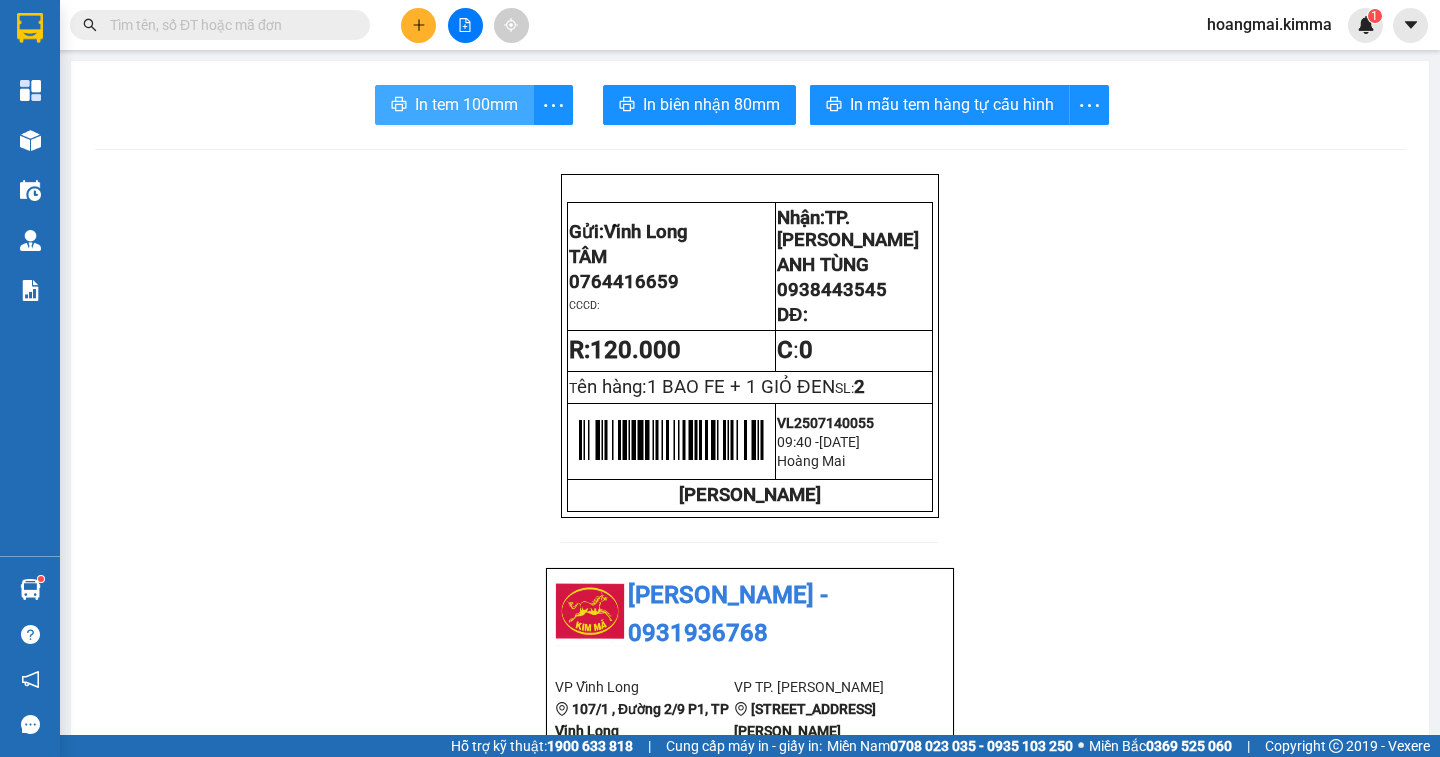 scroll, scrollTop: 0, scrollLeft: 0, axis: both 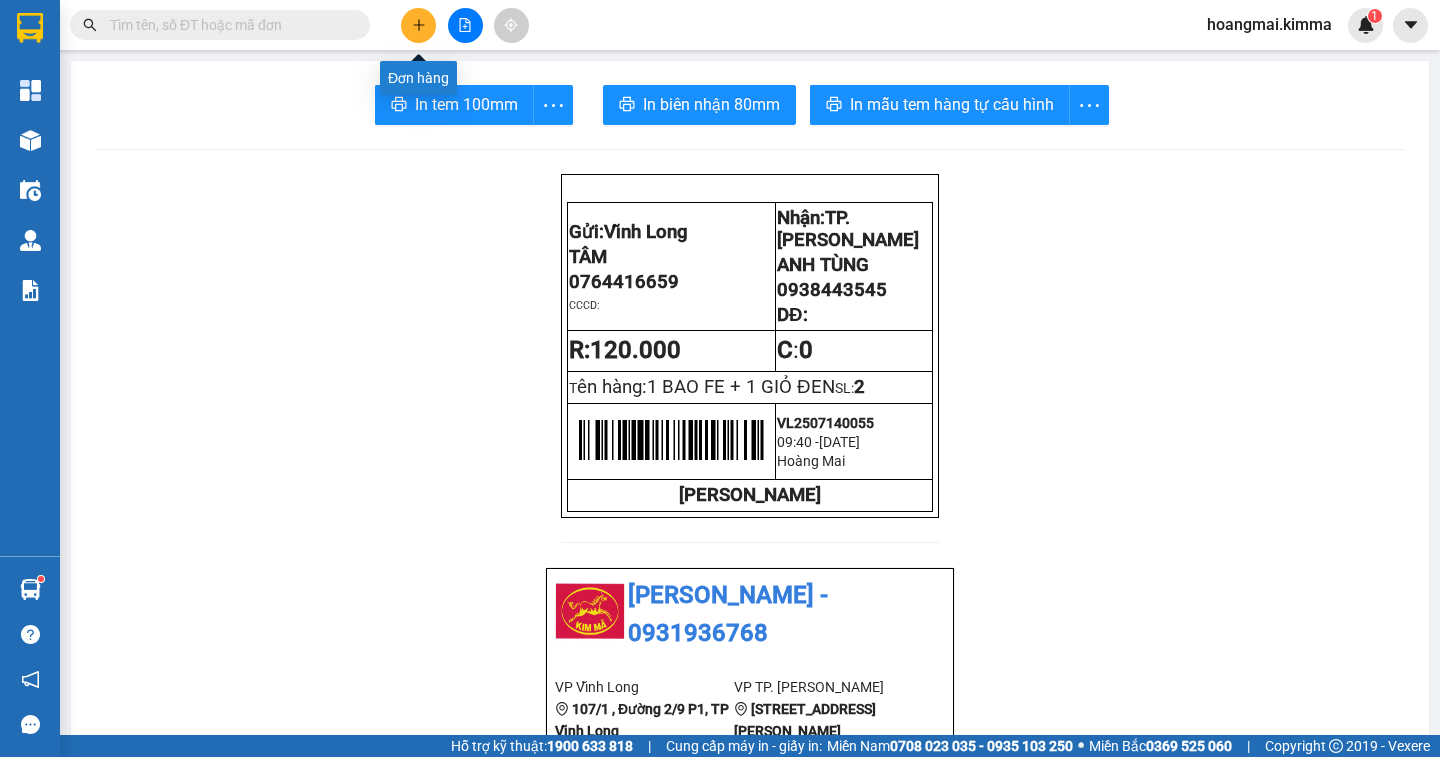 click at bounding box center (418, 25) 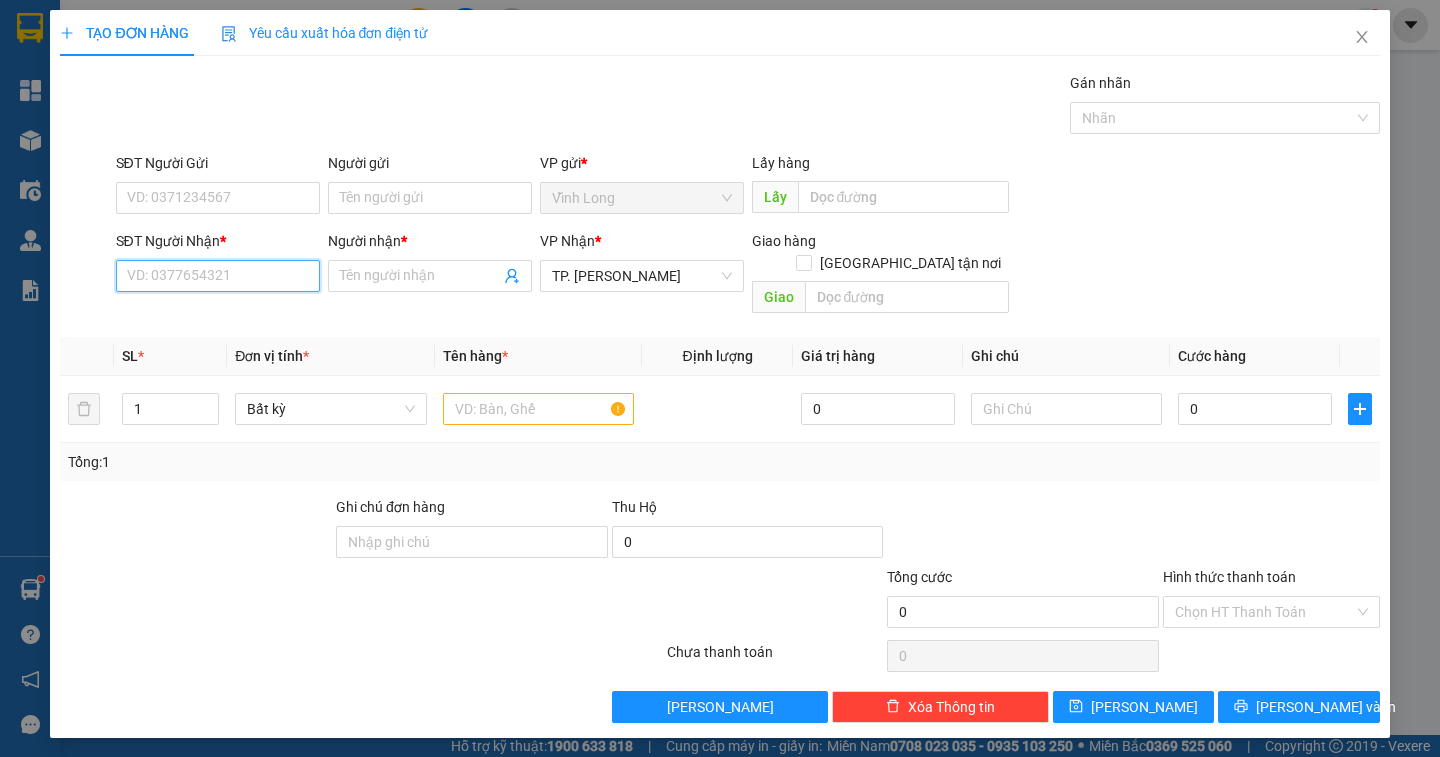 click on "SĐT Người Nhận  *" at bounding box center [218, 276] 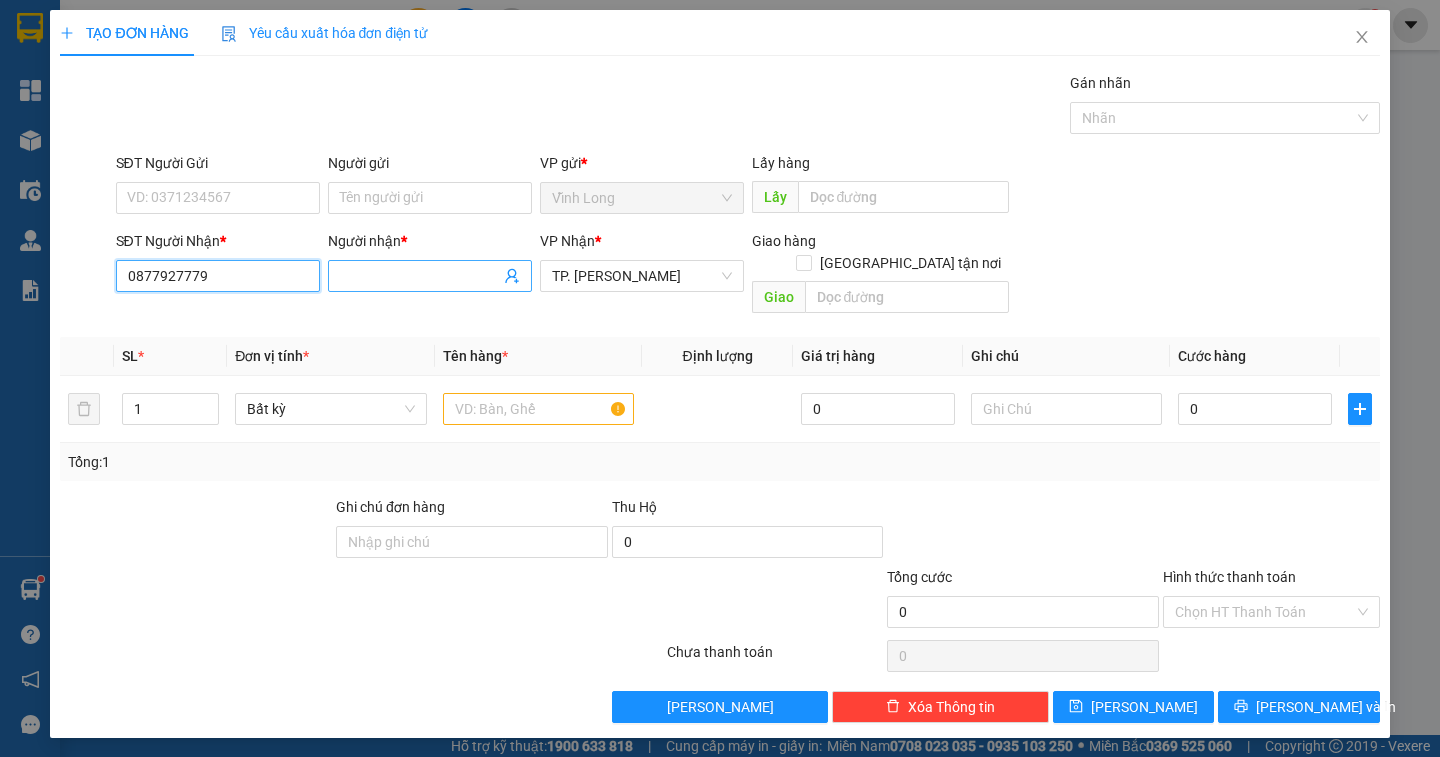 type on "0877927779" 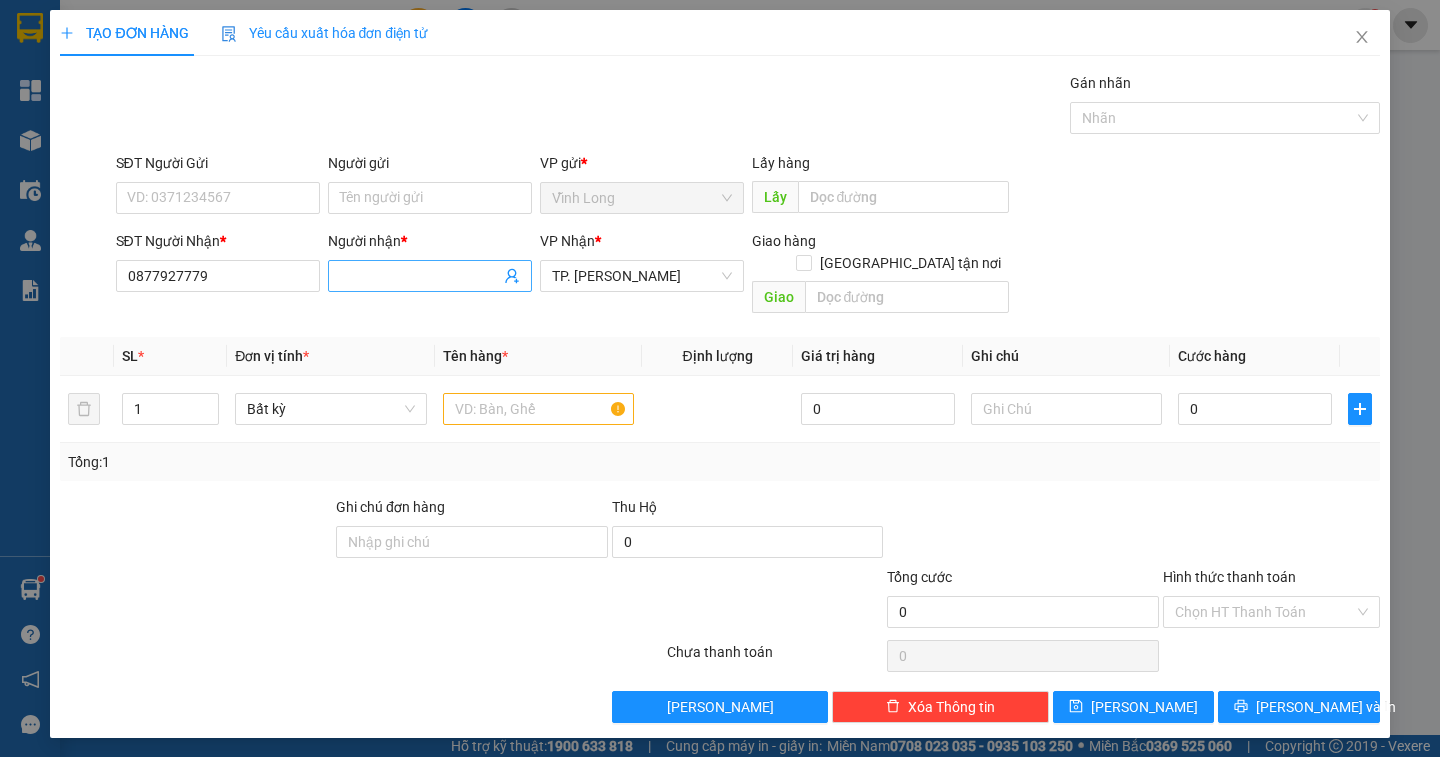 click on "Người nhận  *" at bounding box center (420, 276) 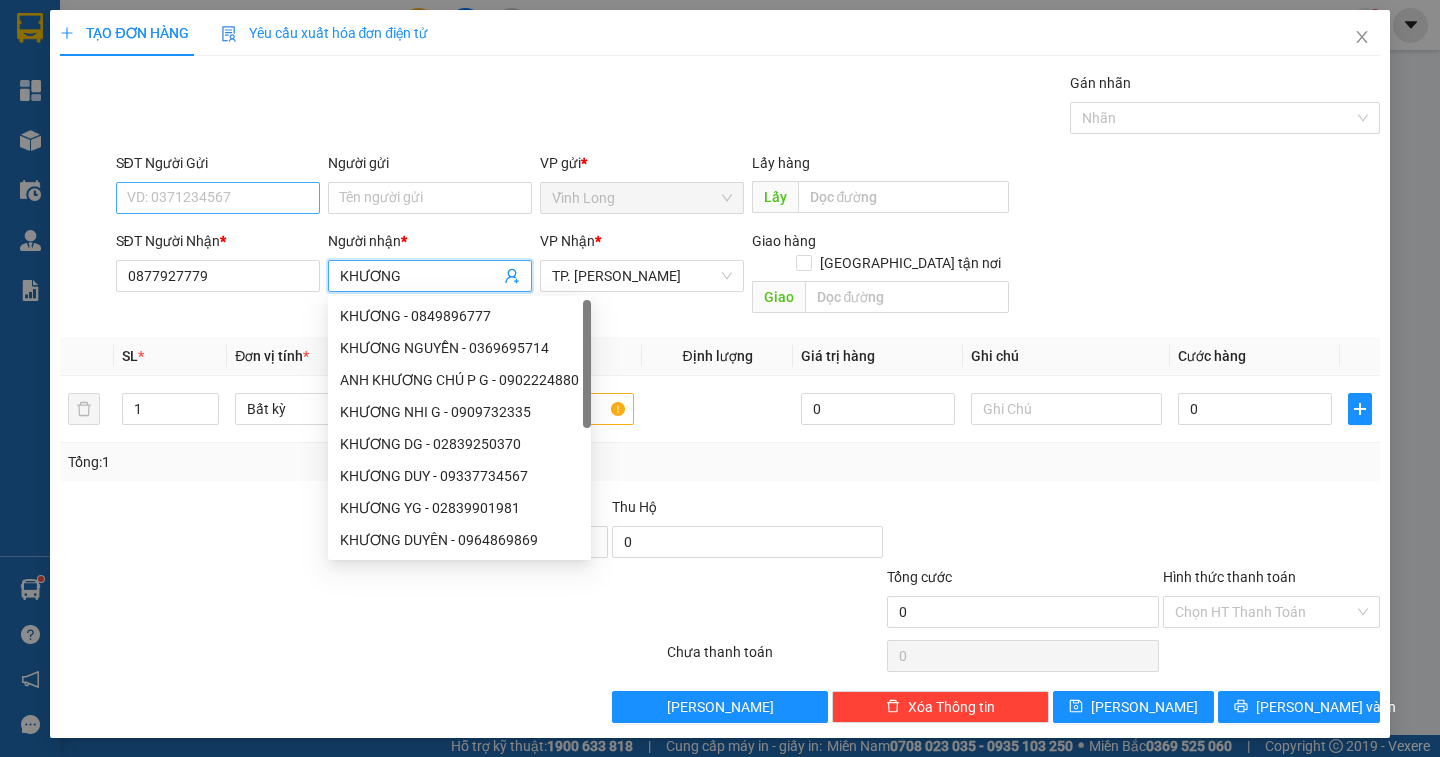 type on "KHƯƠNG" 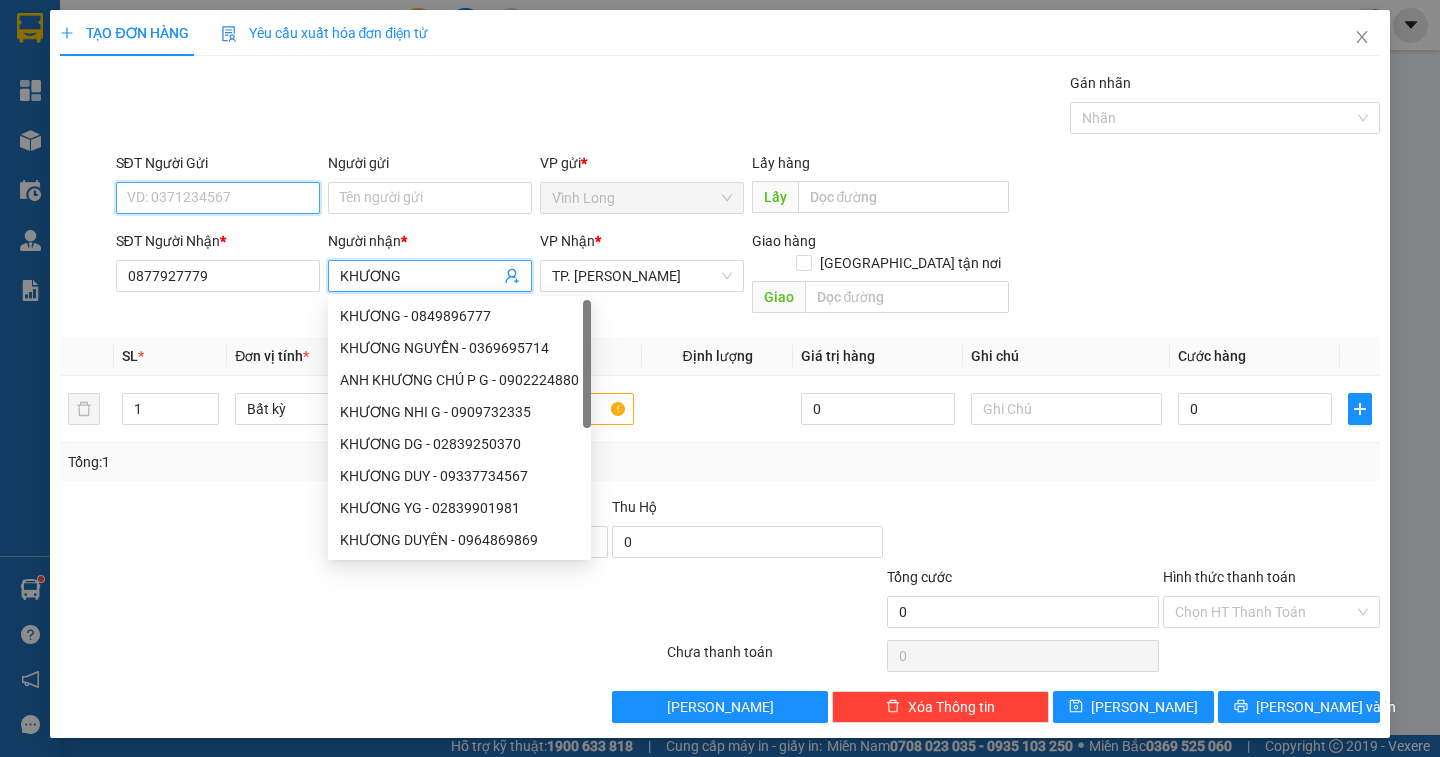 click on "SĐT Người Gửi" at bounding box center (218, 198) 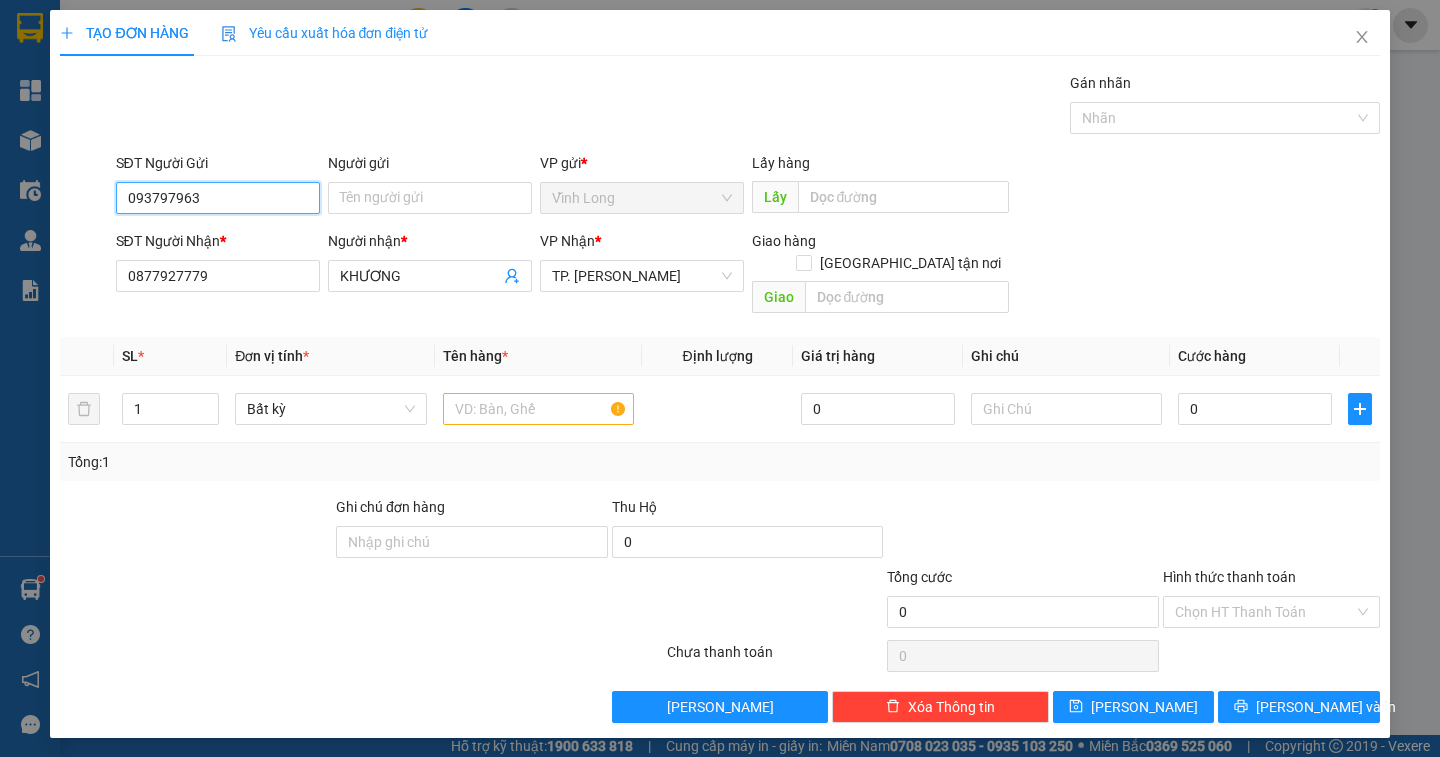 type on "0937979639" 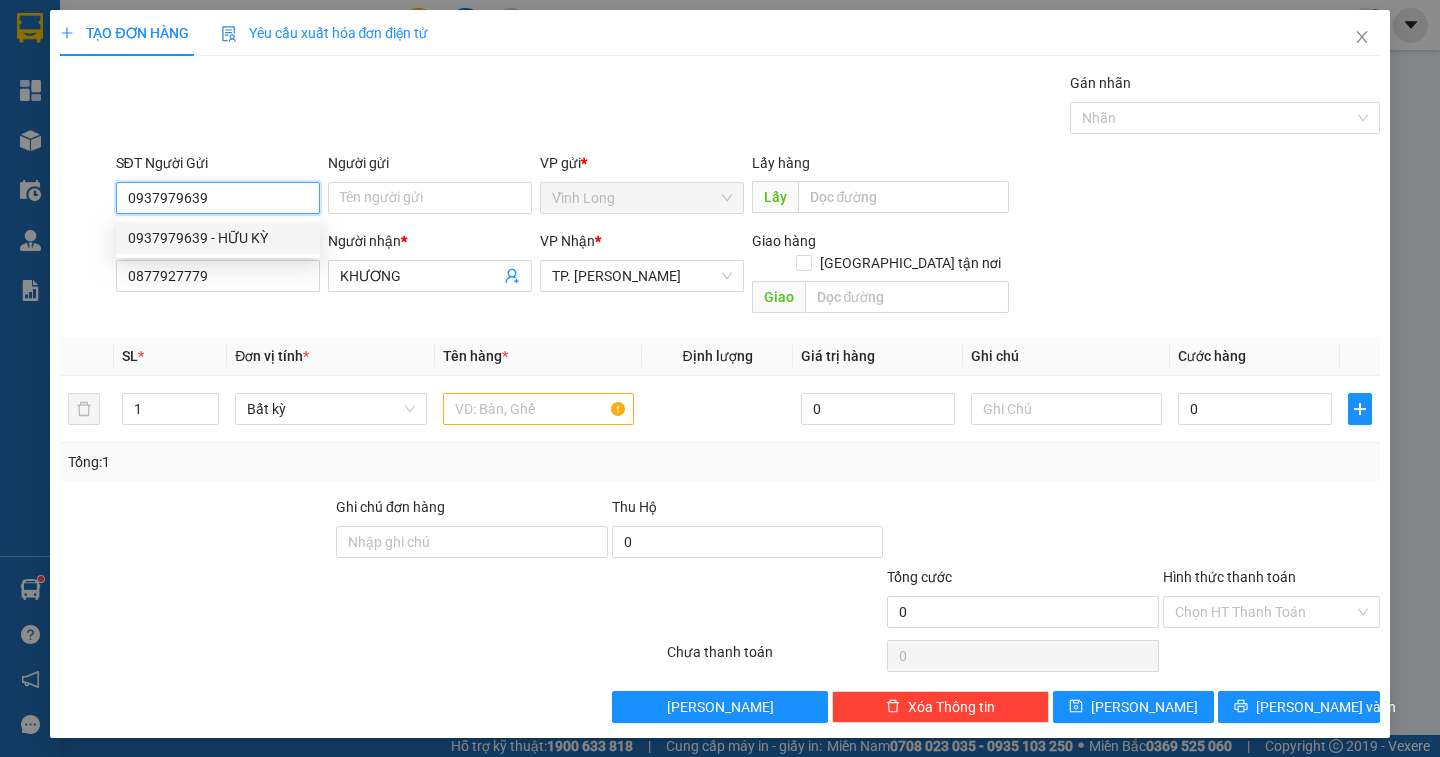 click on "0937979639 - HỮU KỲ" at bounding box center [218, 238] 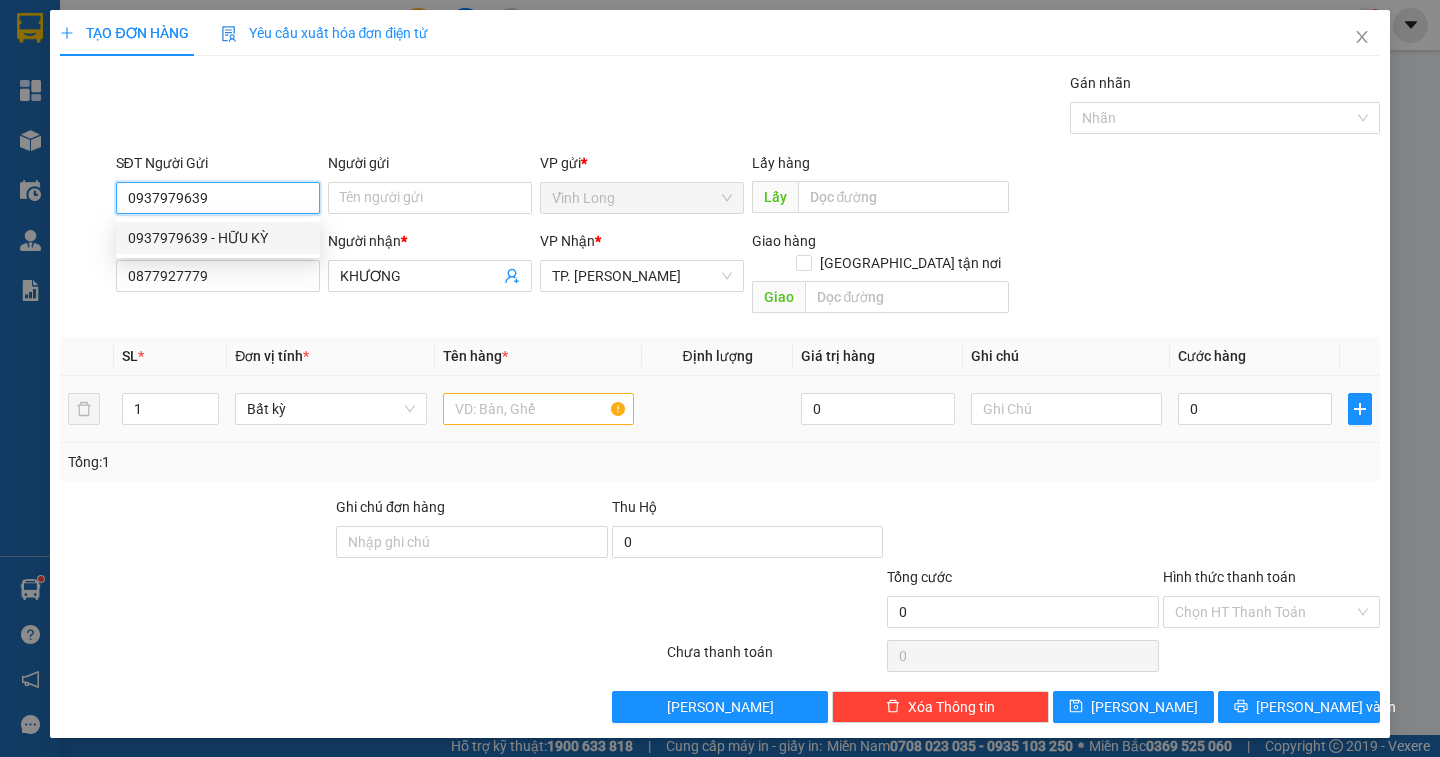 type on "HỮU KỲ" 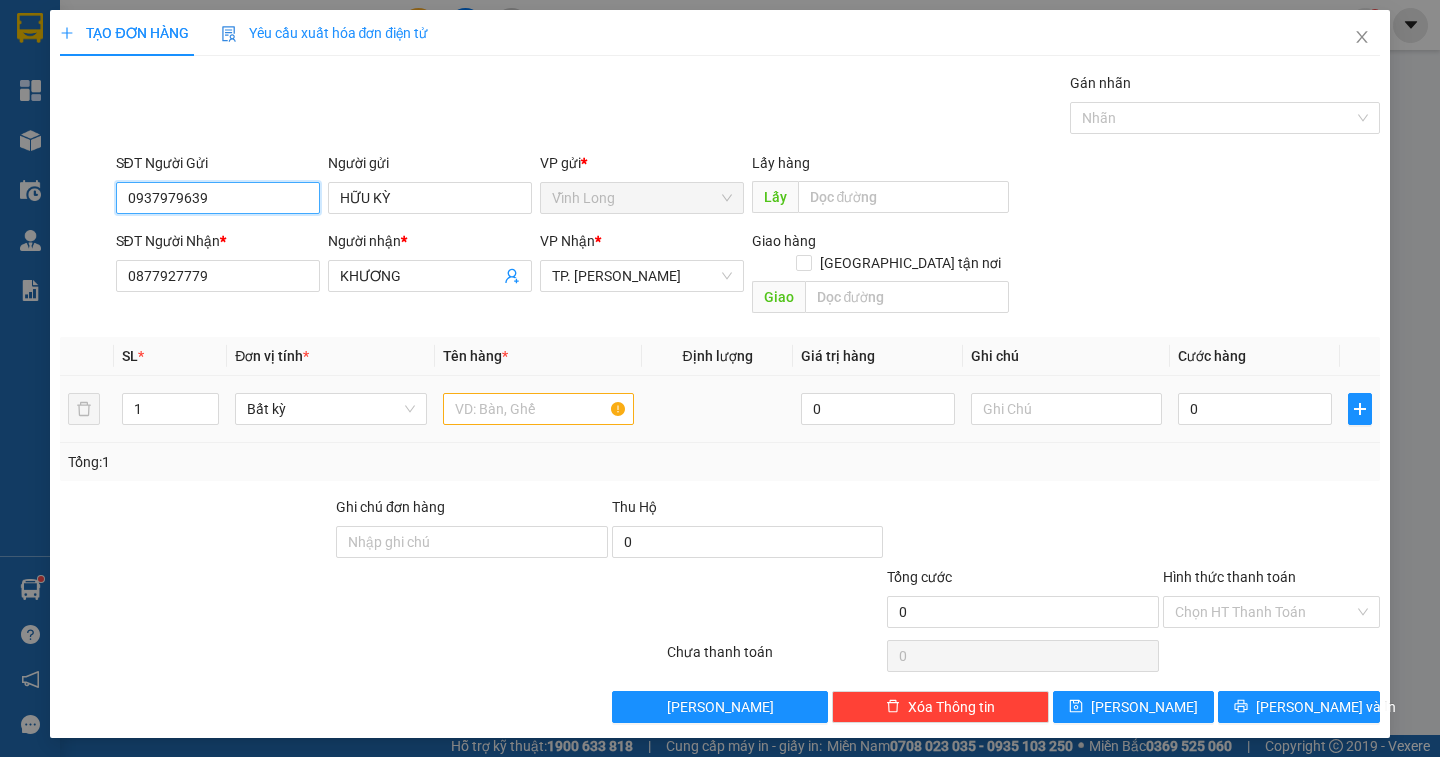 type on "0937979639" 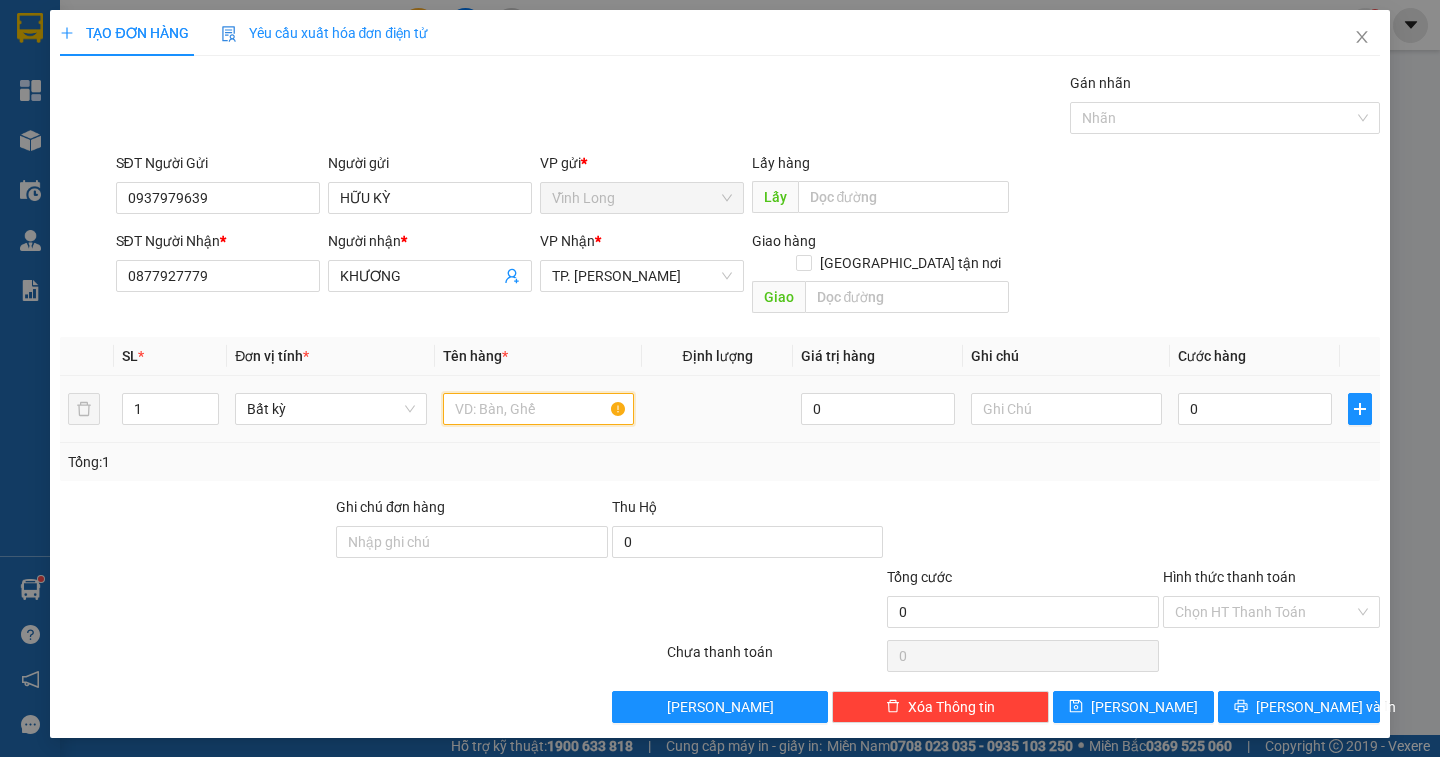 click at bounding box center [538, 409] 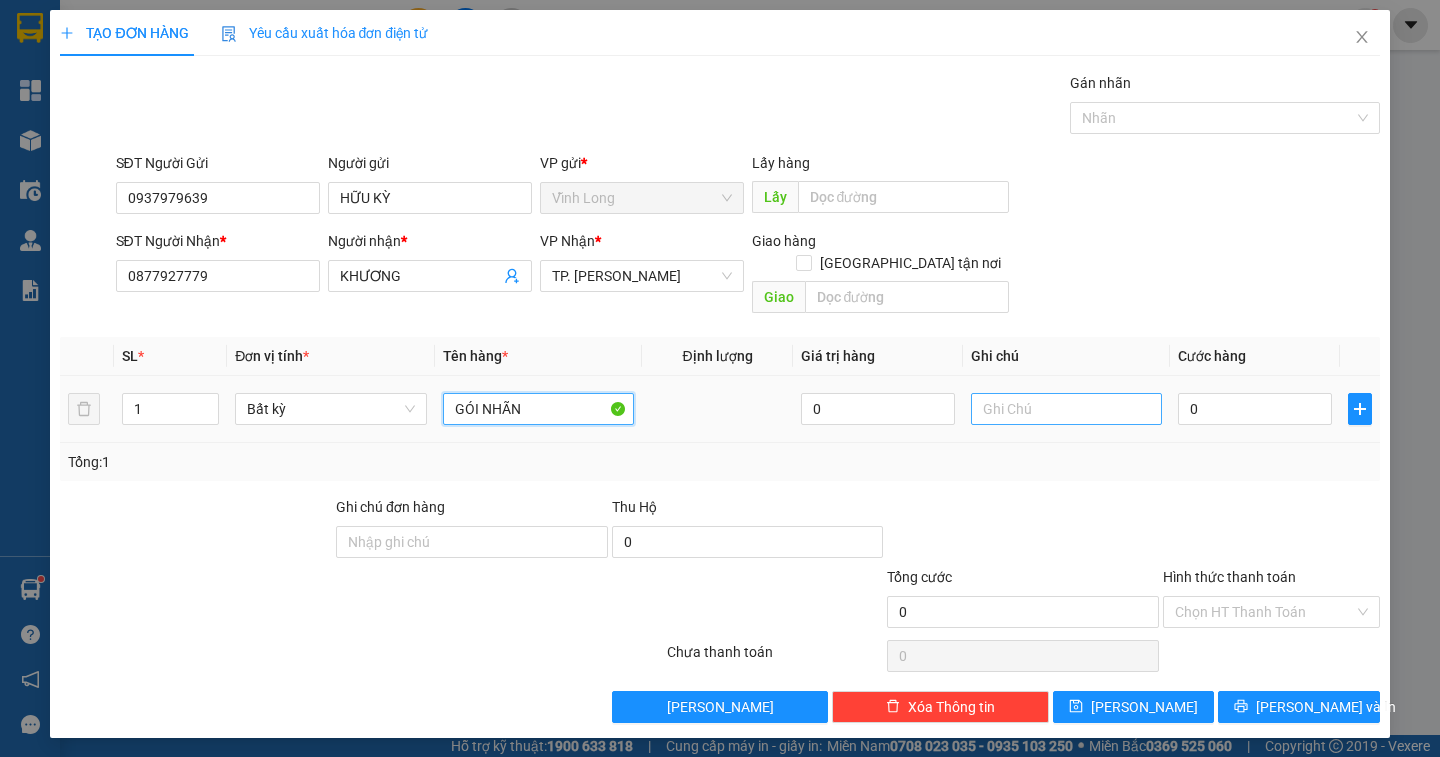 type on "GÓI NHÃN" 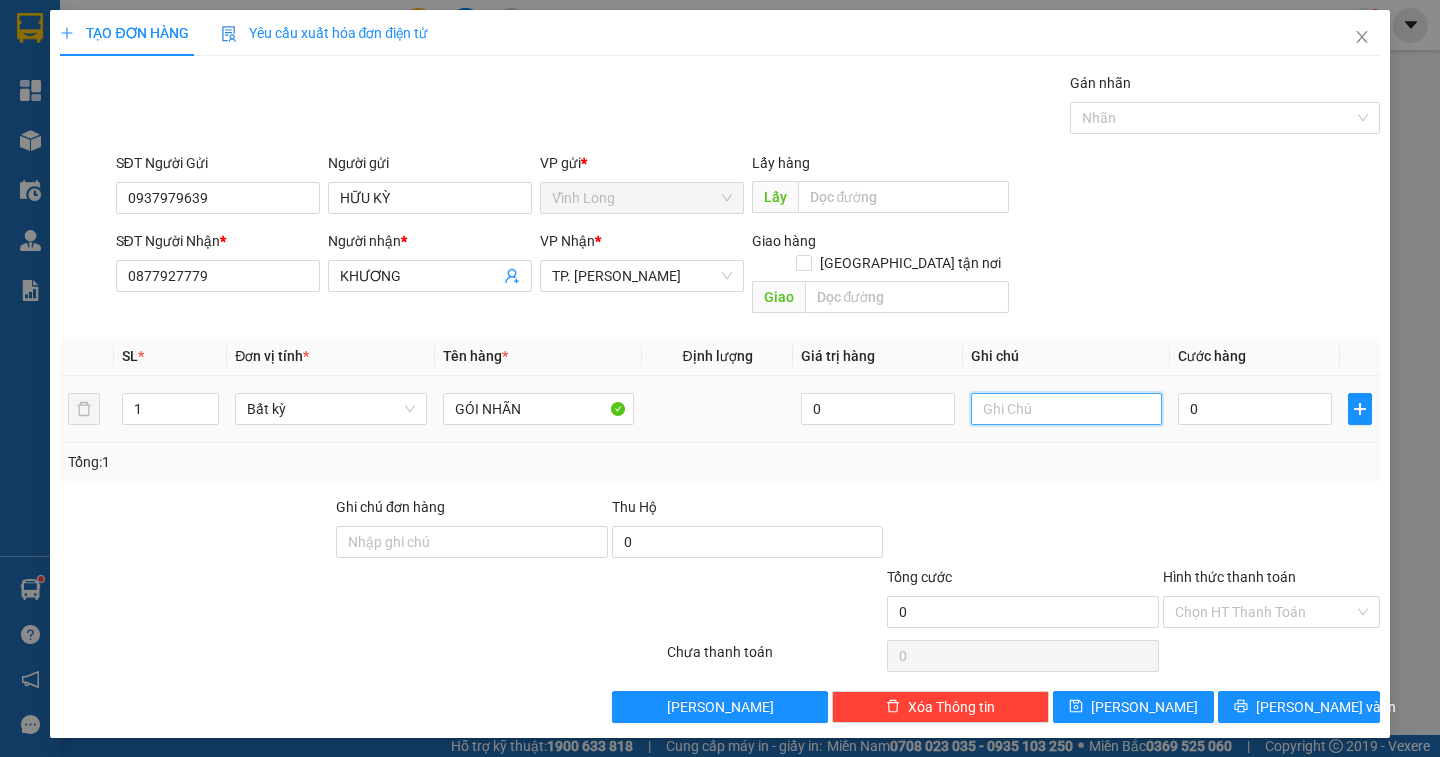 click at bounding box center [1066, 409] 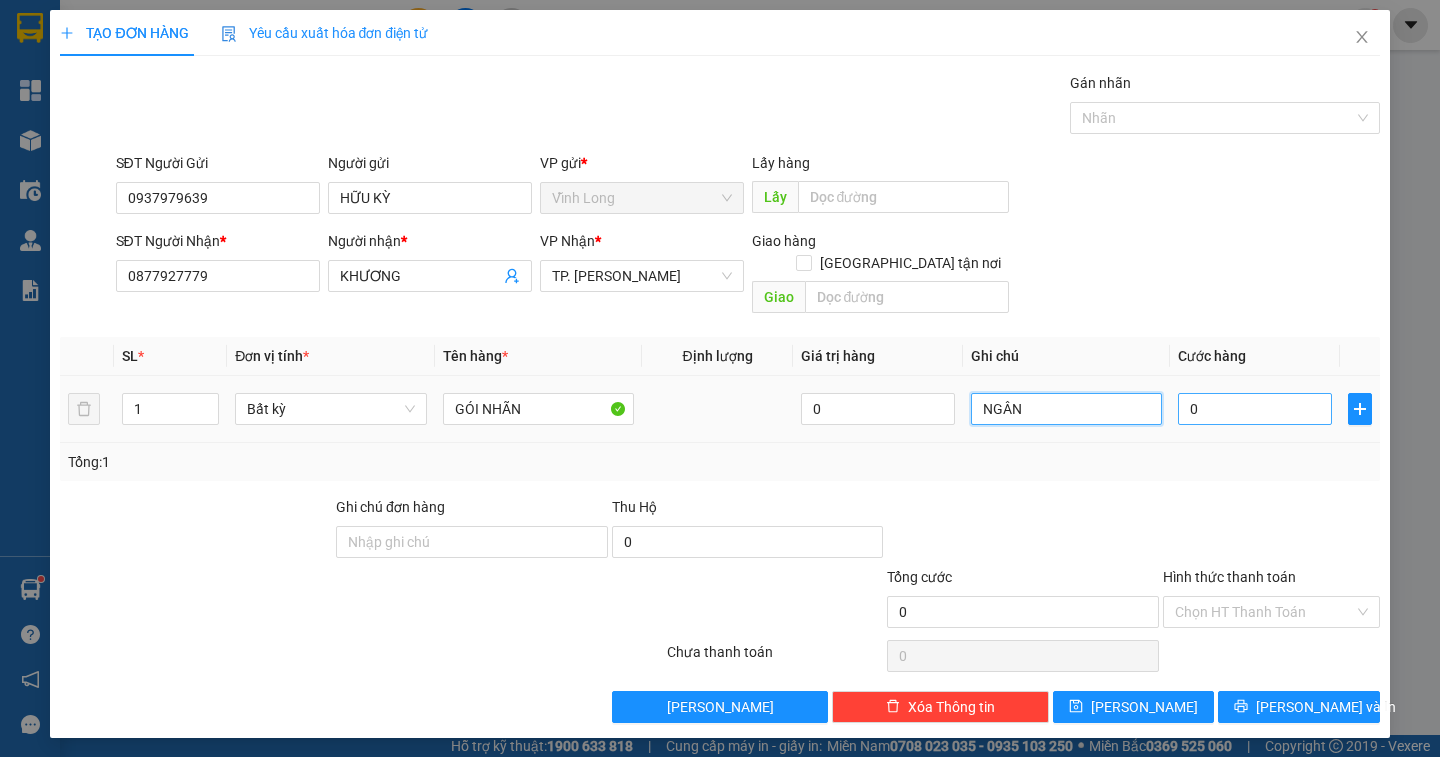 type on "NGÂN" 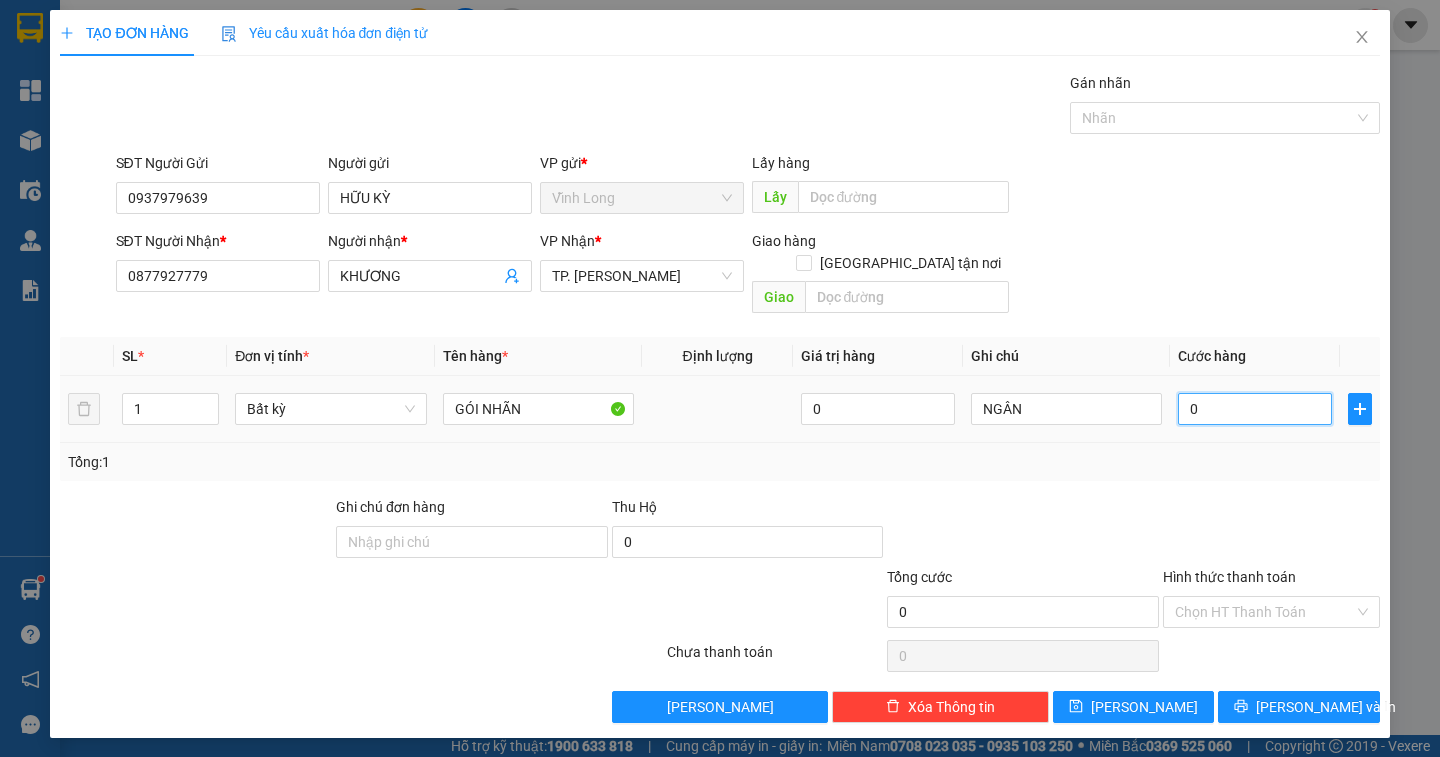 click on "0" at bounding box center (1255, 409) 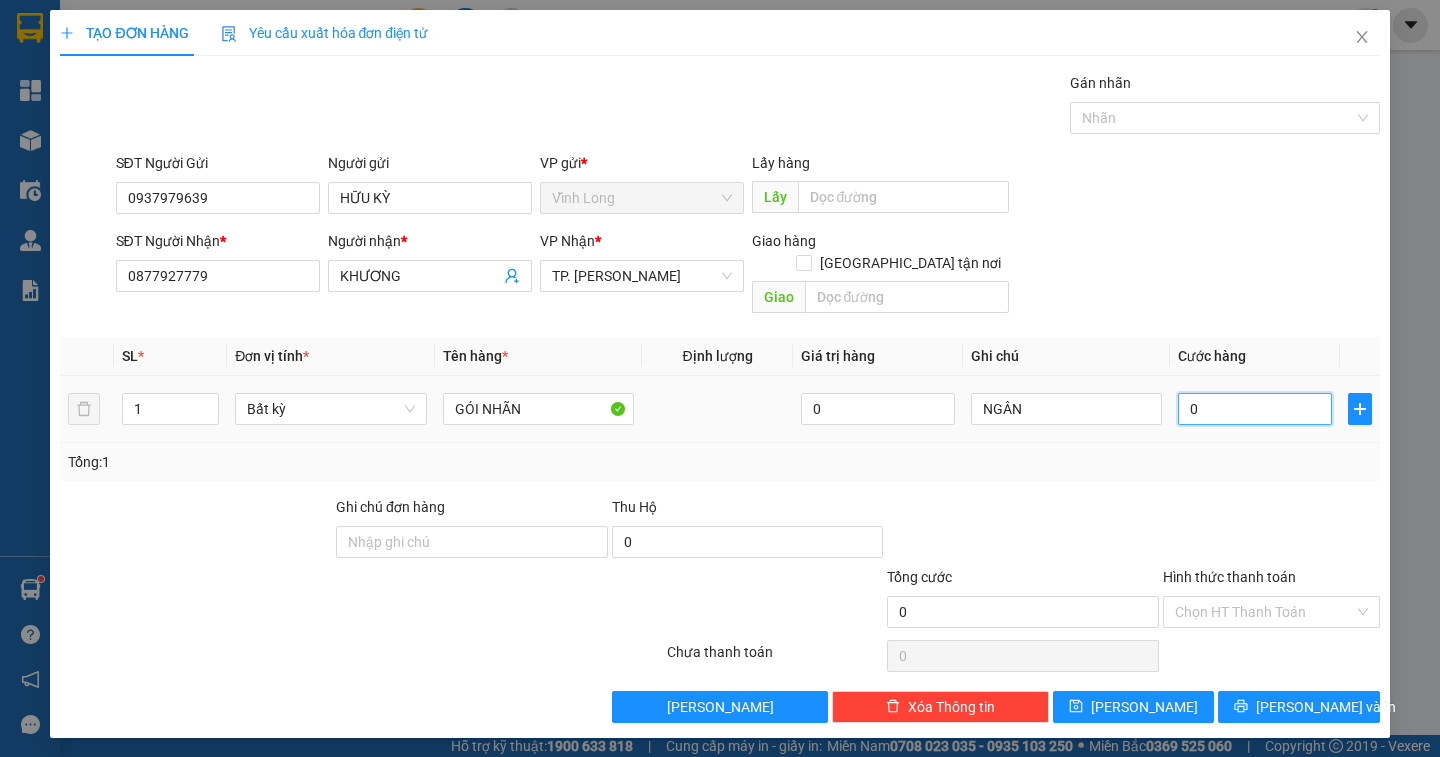 type on "3" 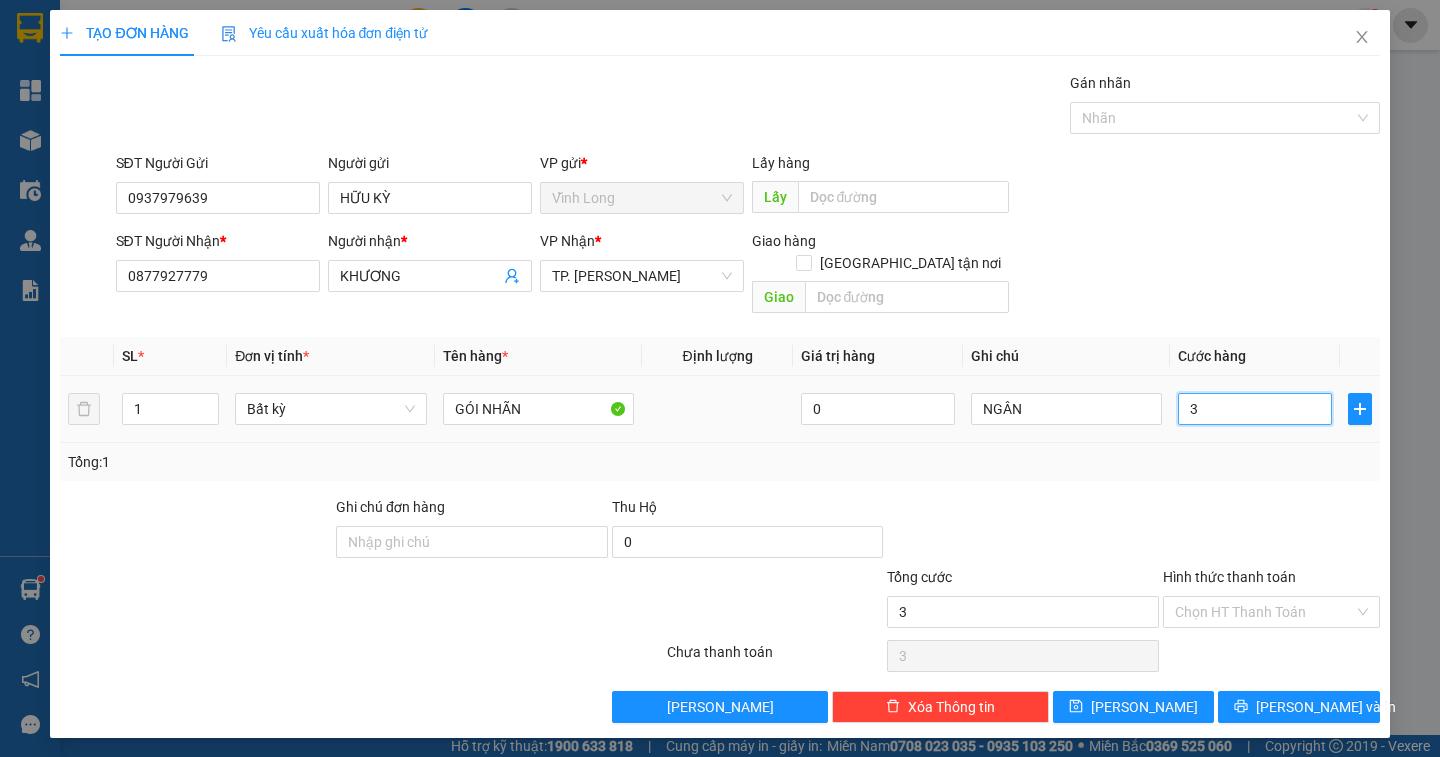 type on "30" 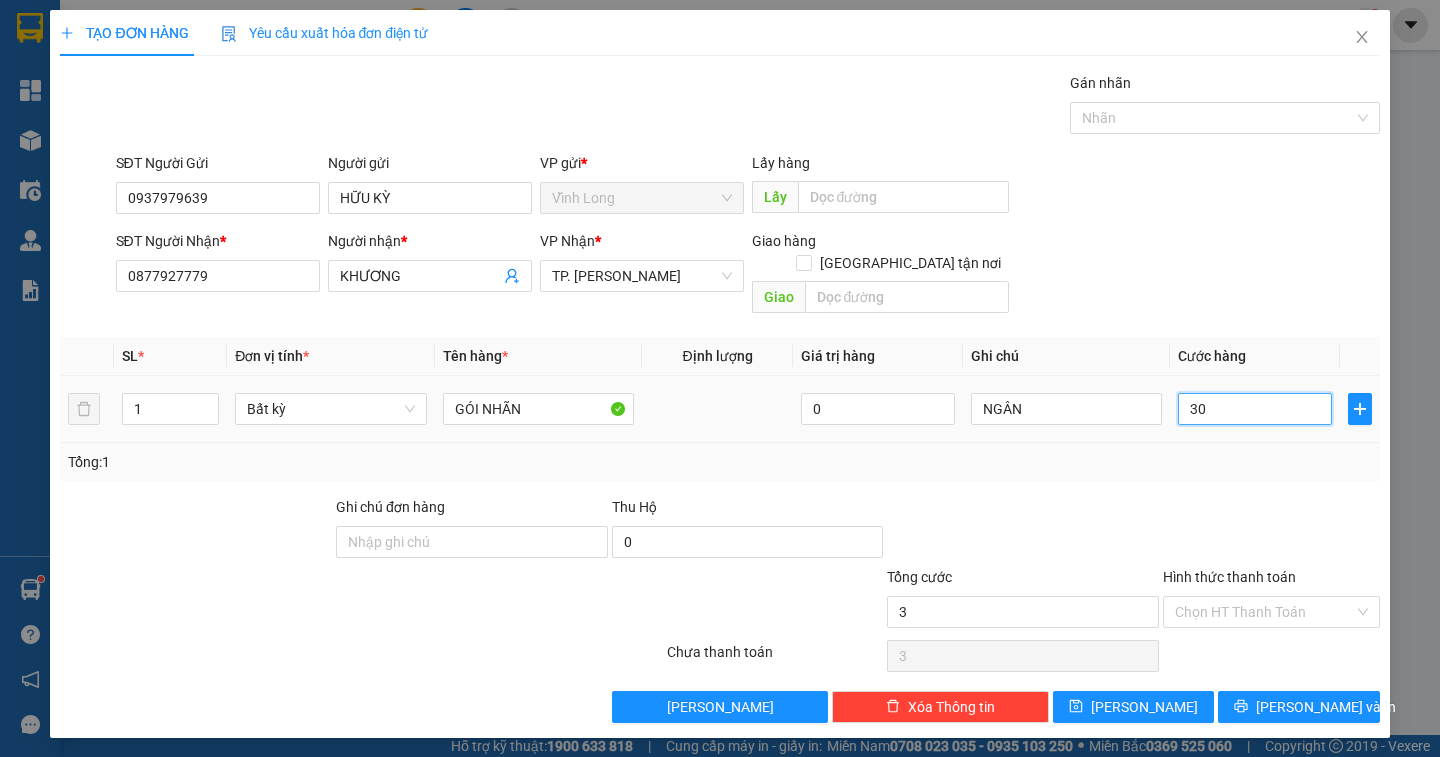type on "30" 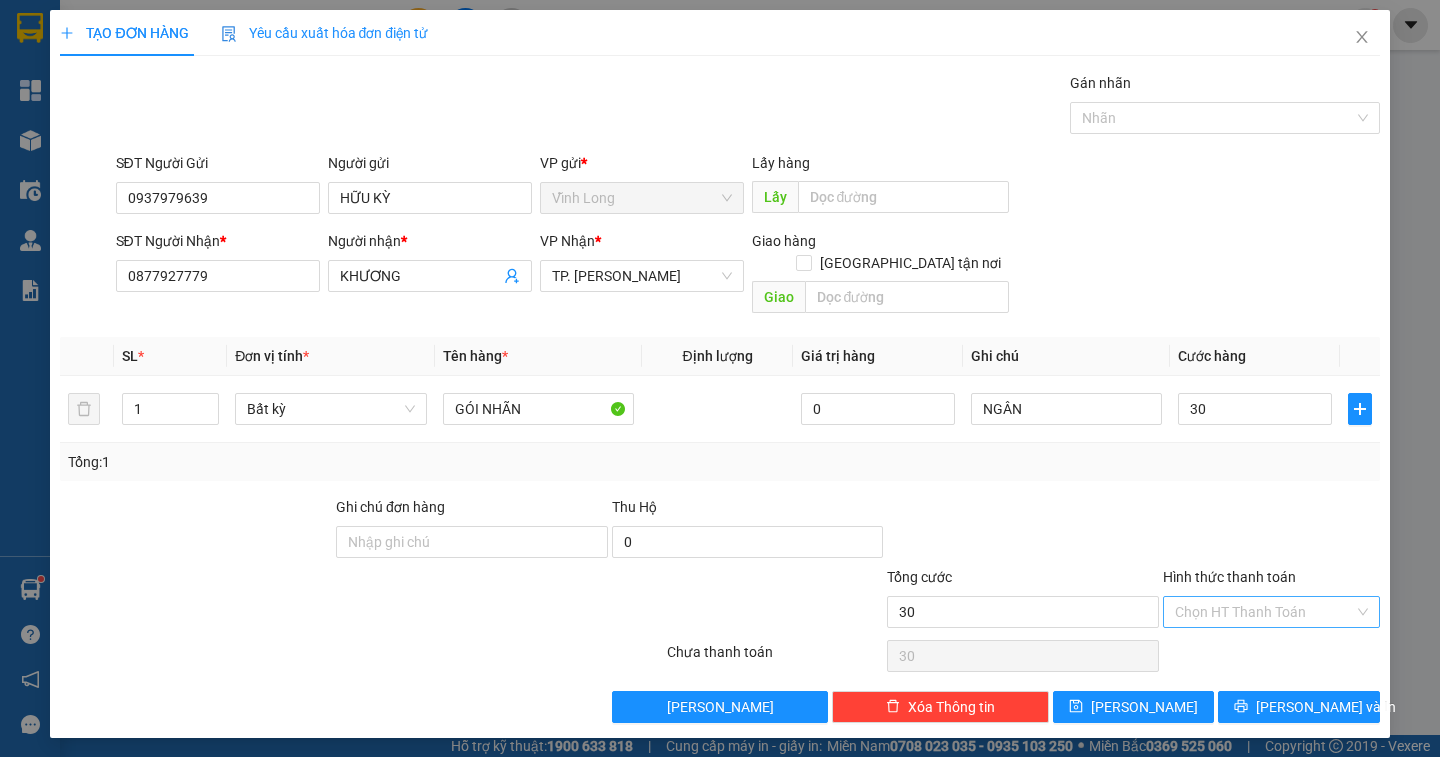 click on "Hình thức thanh toán" at bounding box center (1264, 612) 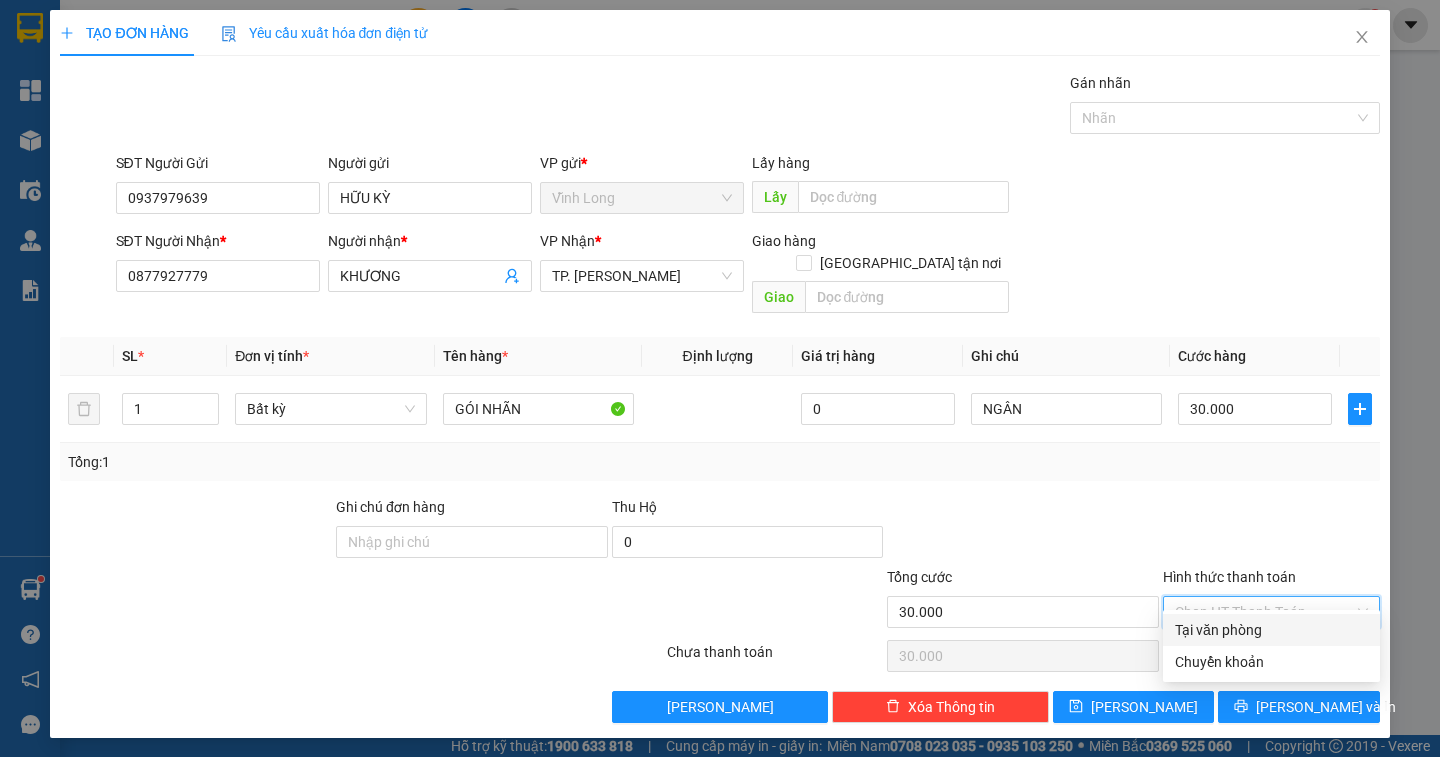 click on "Transit Pickup Surcharge Ids Transit Deliver Surcharge Ids Transit Deliver Surcharge Transit Deliver Surcharge Gói vận chuyển  * Tiêu chuẩn Gán nhãn   Nhãn SĐT Người Gửi 0937979639 Người gửi HỮU KỲ VP gửi  * Vĩnh Long Lấy hàng Lấy SĐT Người Nhận  * 0877927779 Người nhận  * KHƯƠNG VP Nhận  * TP. Hồ Chí Minh Giao hàng Giao tận nơi Giao SL  * Đơn vị tính  * Tên hàng  * Định lượng Giá trị hàng Ghi chú Cước hàng                   1 Bất kỳ GÓI NHÃN 0 NGÂN 30.000 Tổng:  1 Ghi chú đơn hàng Thu Hộ 0 Tổng cước 30.000 Hình thức thanh toán Chọn HT Thanh Toán Số tiền thu trước 0 Chưa thanh toán 30.000 Chọn HT Thanh Toán Lưu nháp Xóa Thông tin Lưu Lưu và In Tại văn phòng Chuyển khoản Tại văn phòng Chuyển khoản" at bounding box center [719, 397] 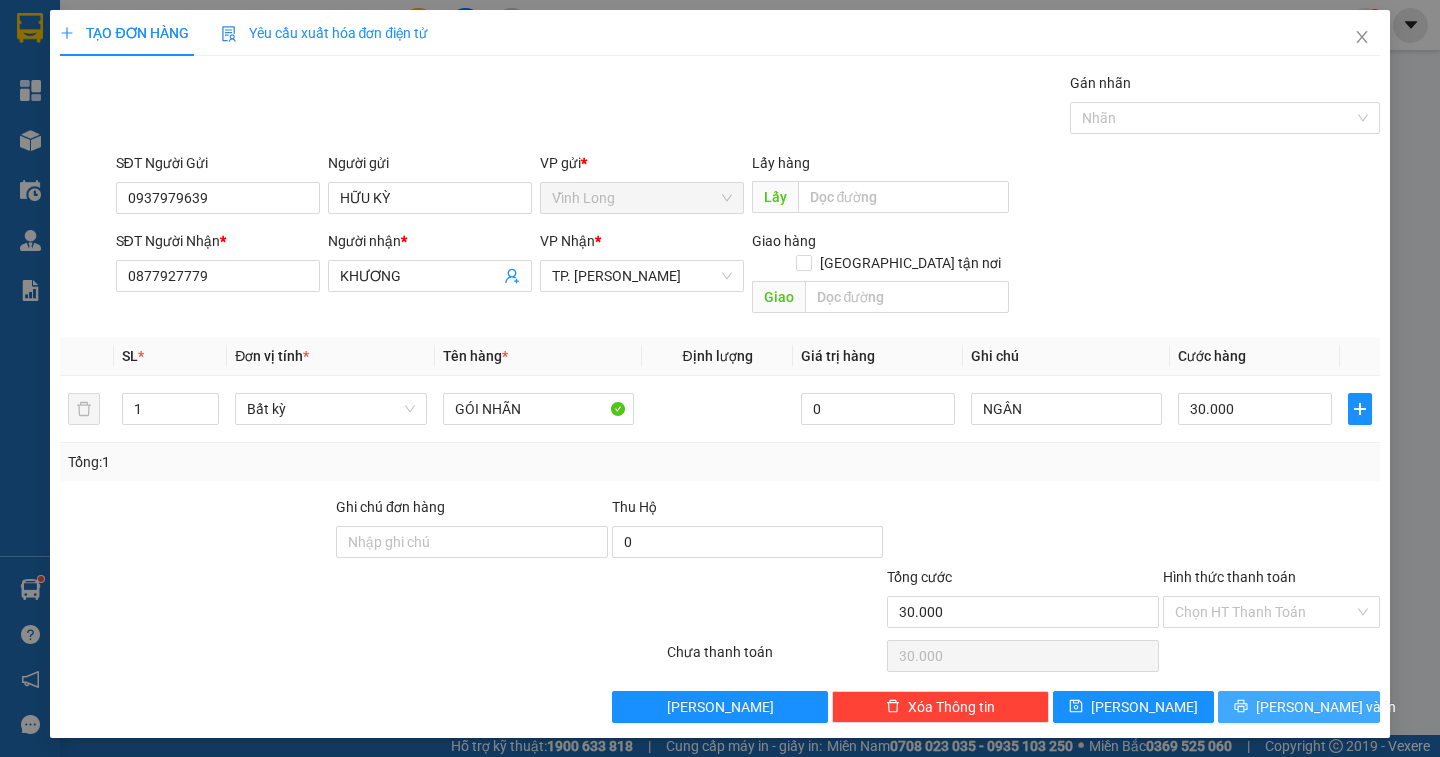 click on "[PERSON_NAME] và In" at bounding box center (1326, 707) 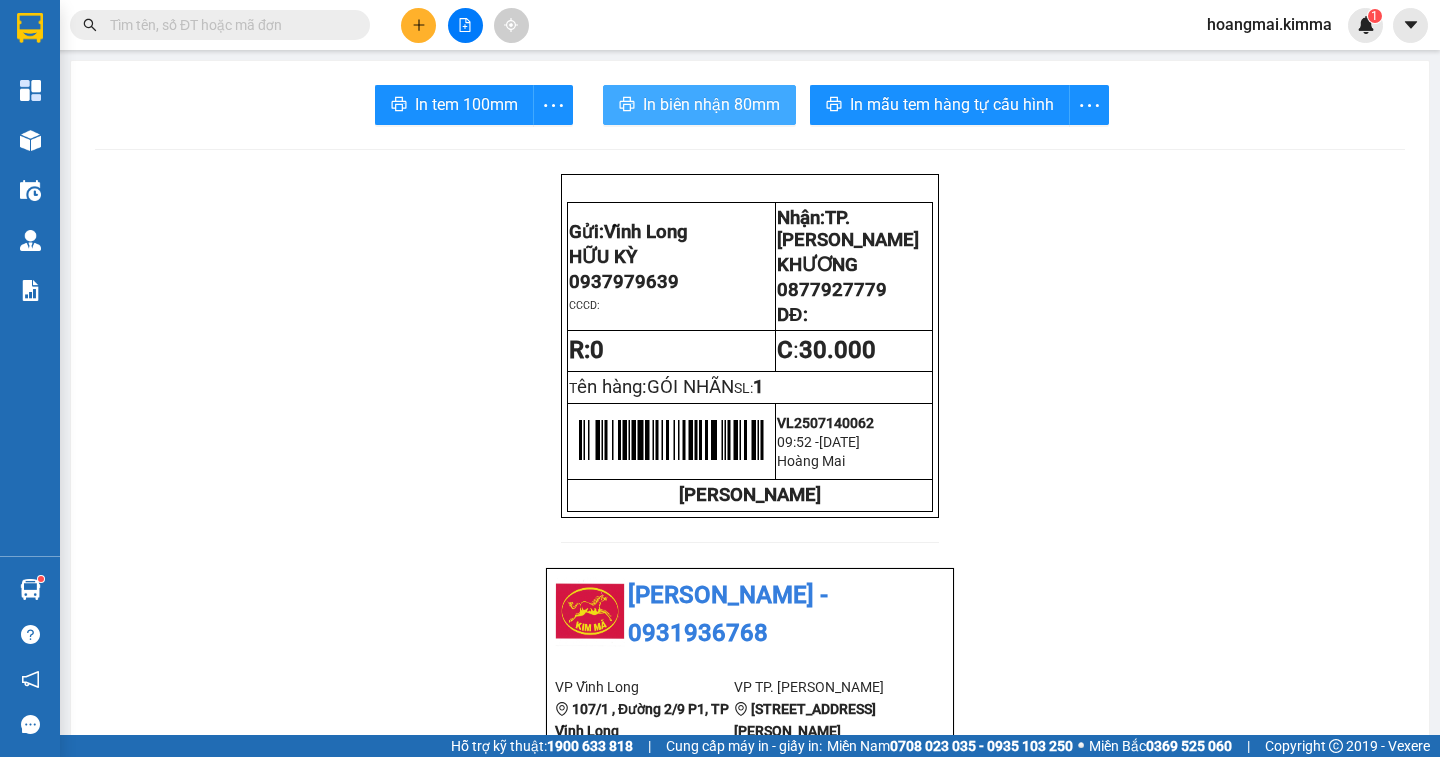 click on "In biên nhận 80mm" at bounding box center [711, 104] 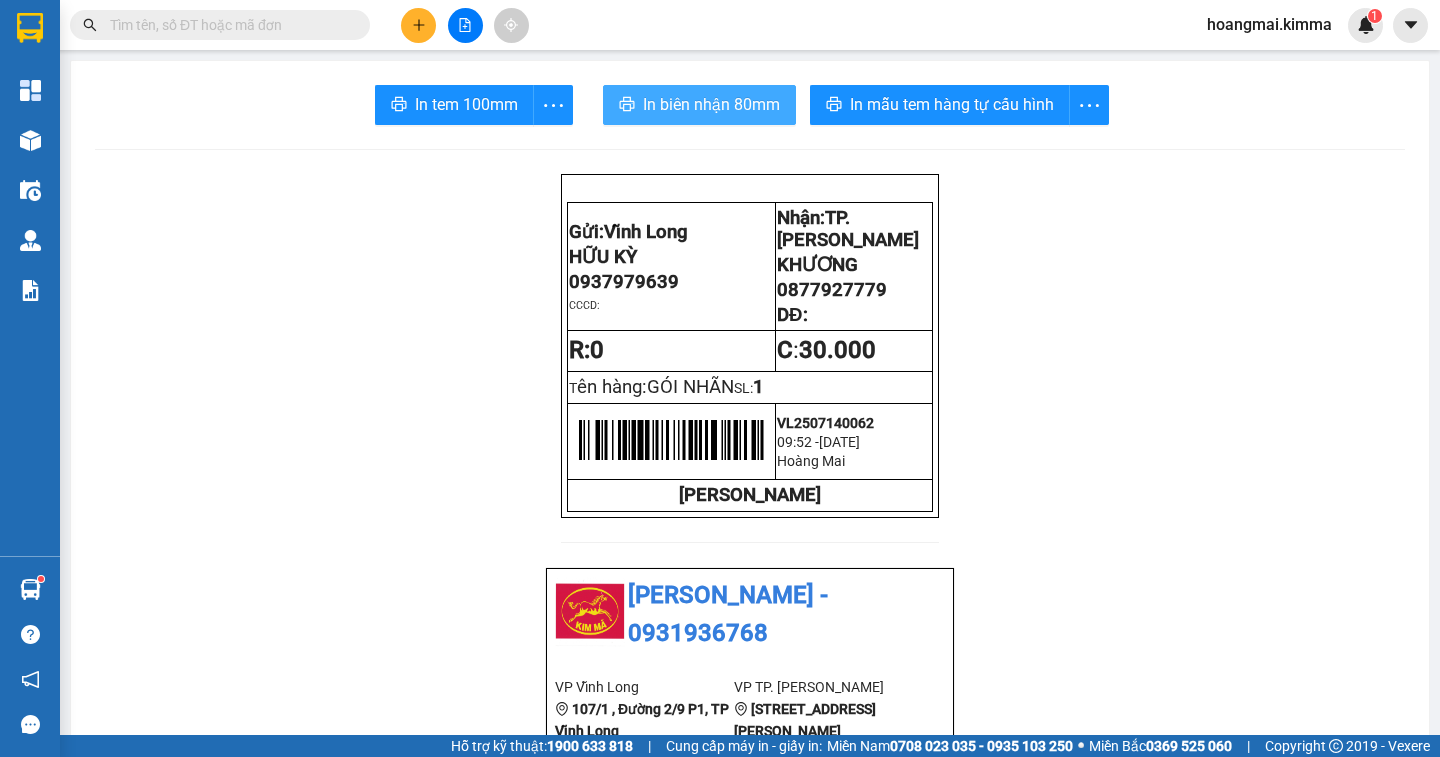 scroll, scrollTop: 0, scrollLeft: 0, axis: both 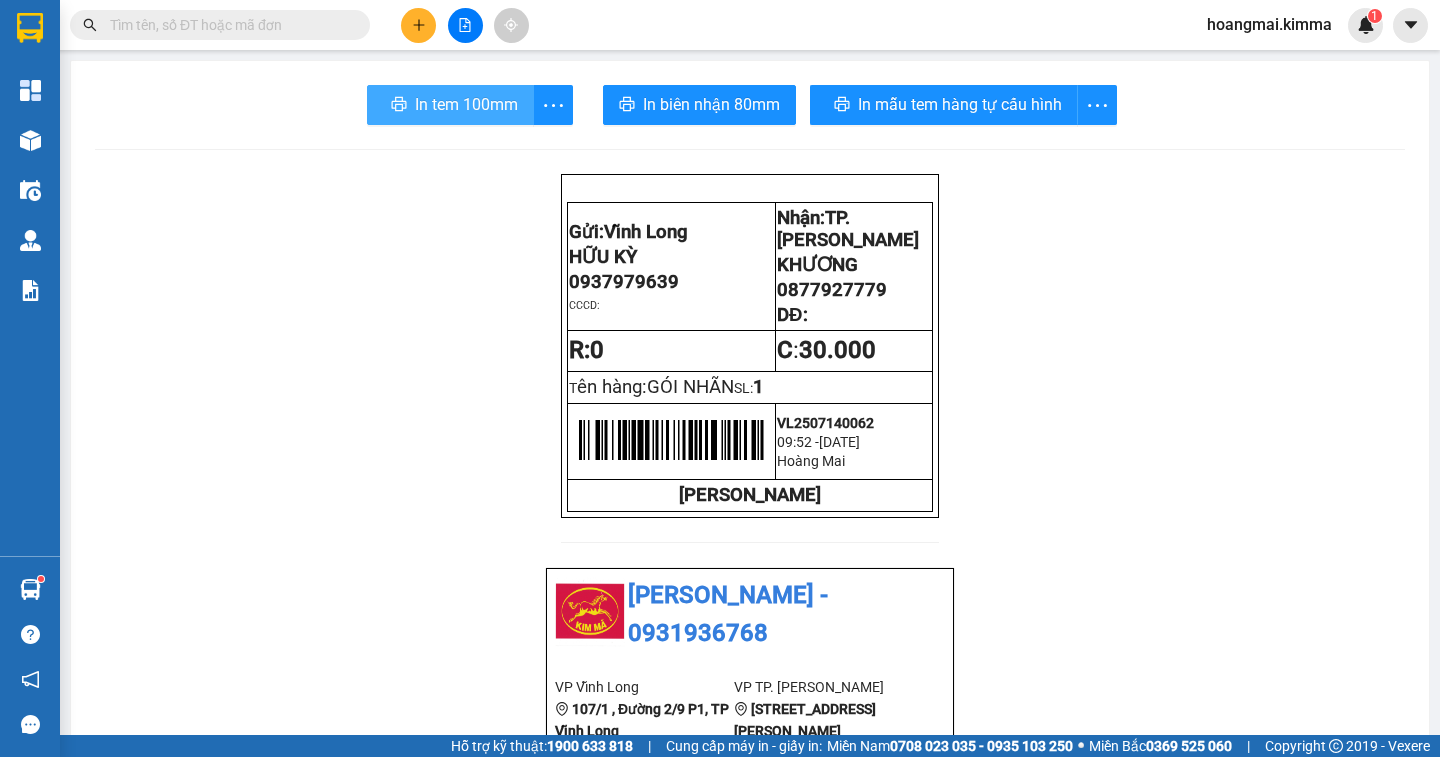 click on "In tem 100mm" at bounding box center [466, 104] 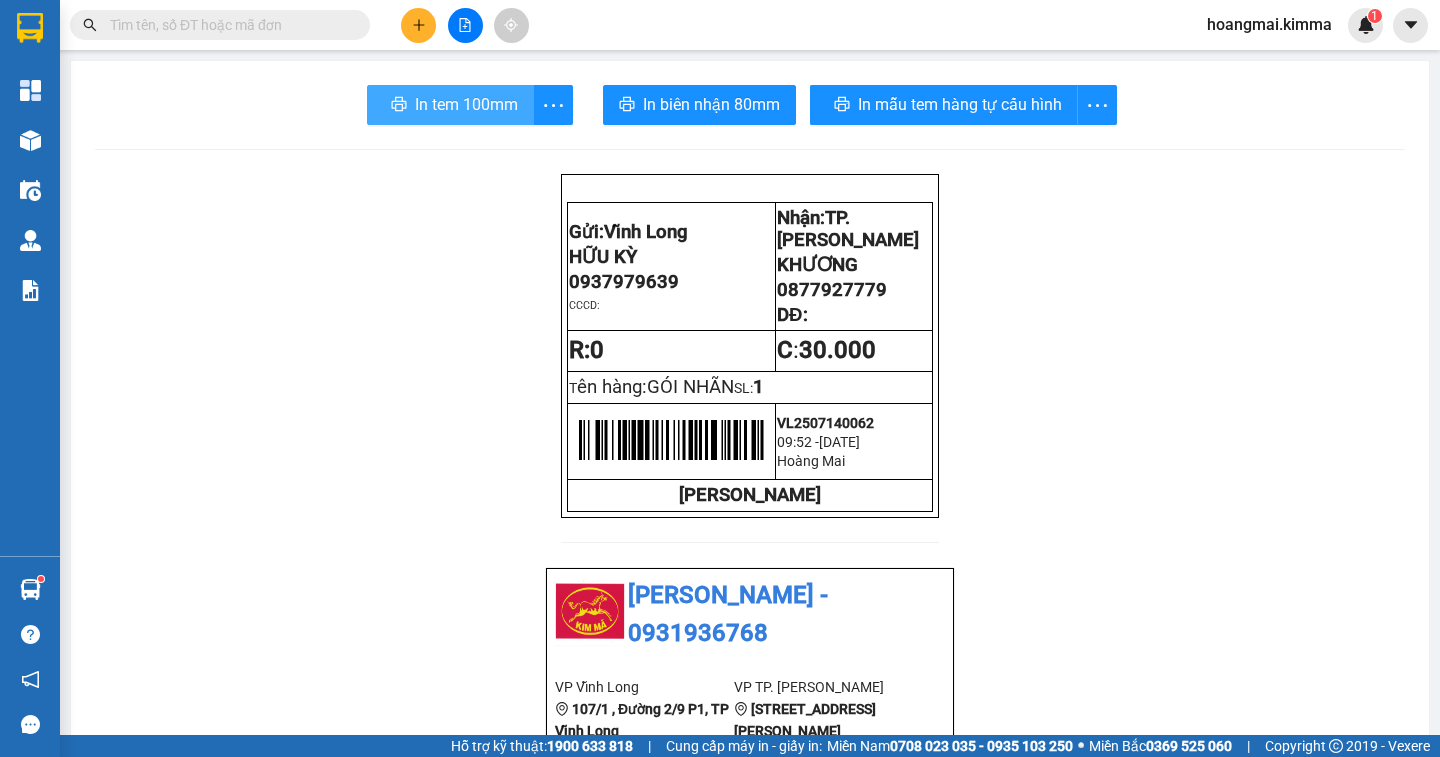 scroll, scrollTop: 0, scrollLeft: 0, axis: both 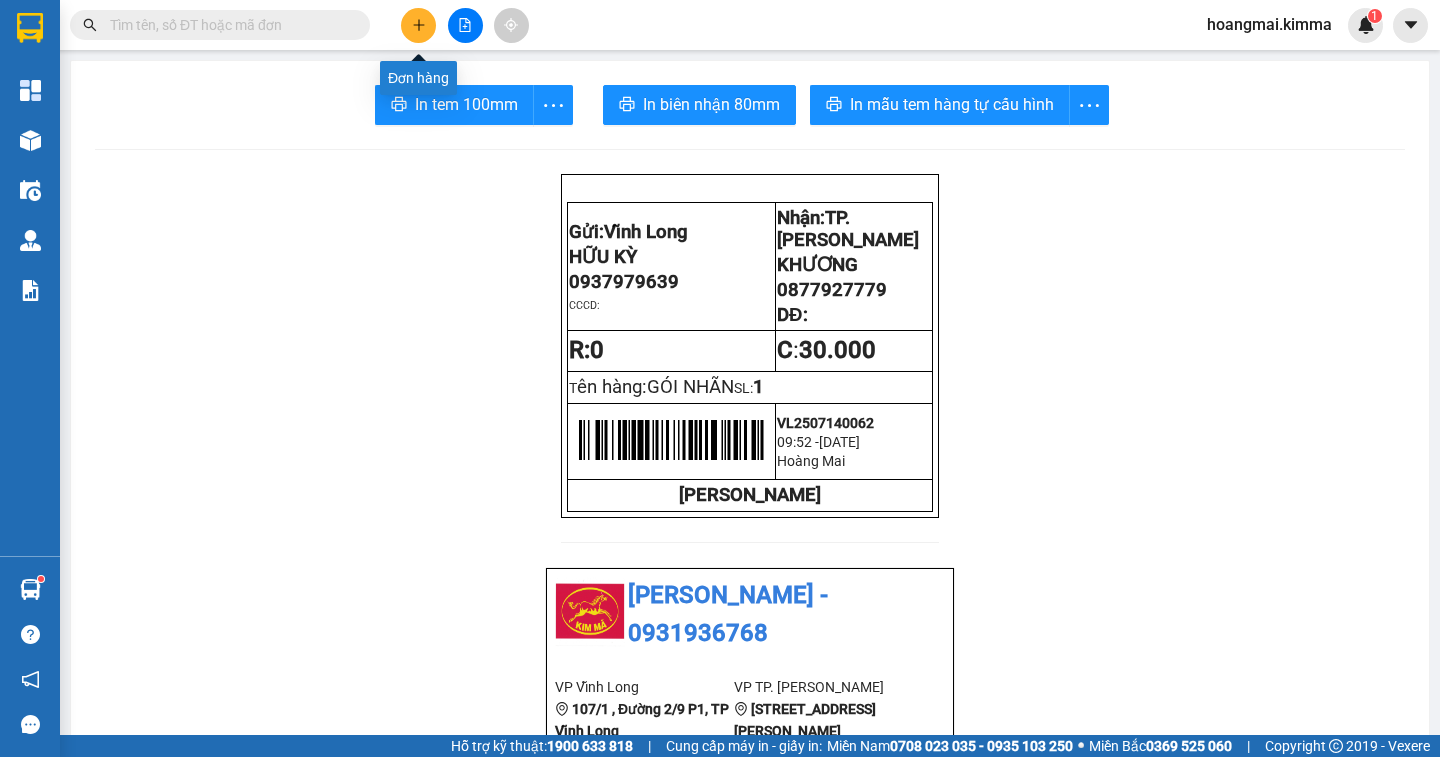 click 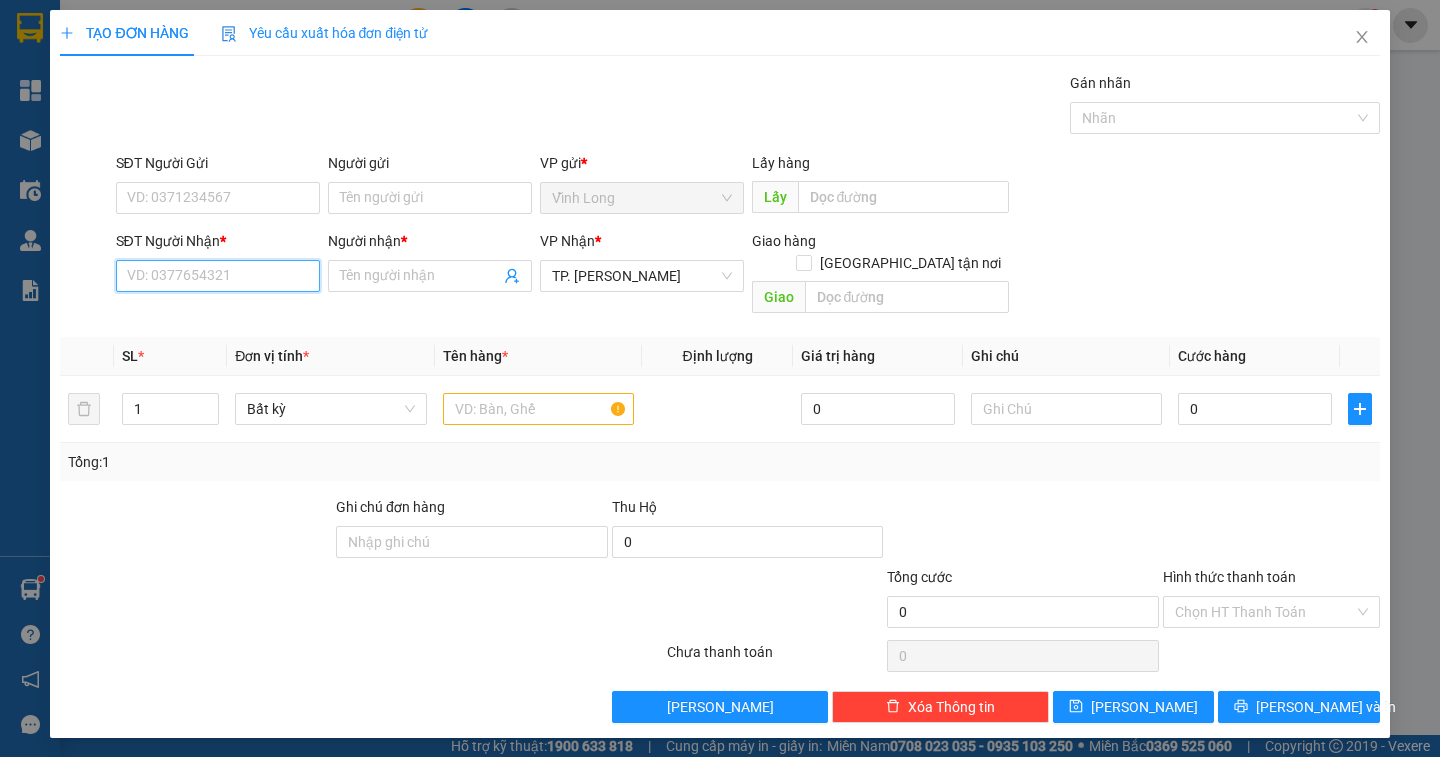 click on "SĐT Người Nhận  *" at bounding box center [218, 276] 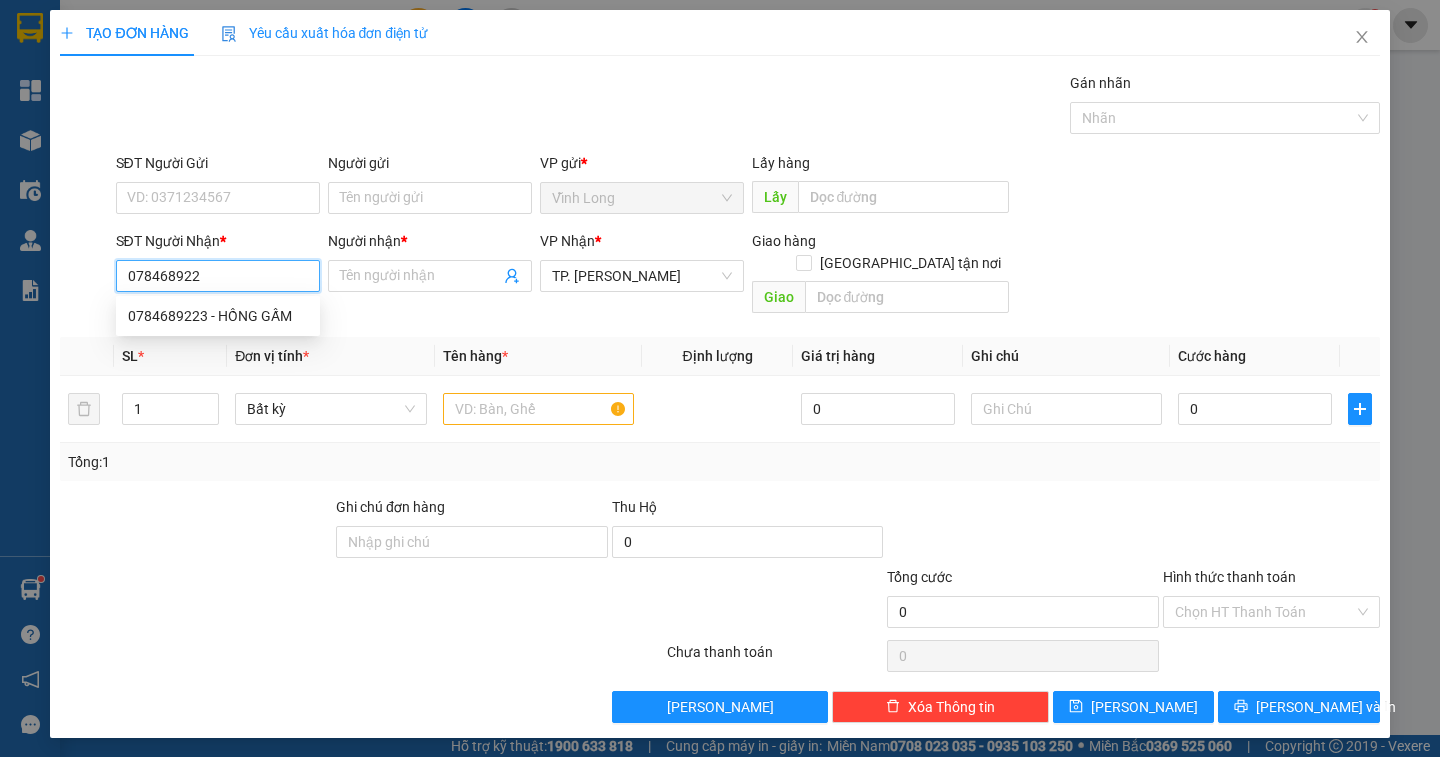 type on "0784689223" 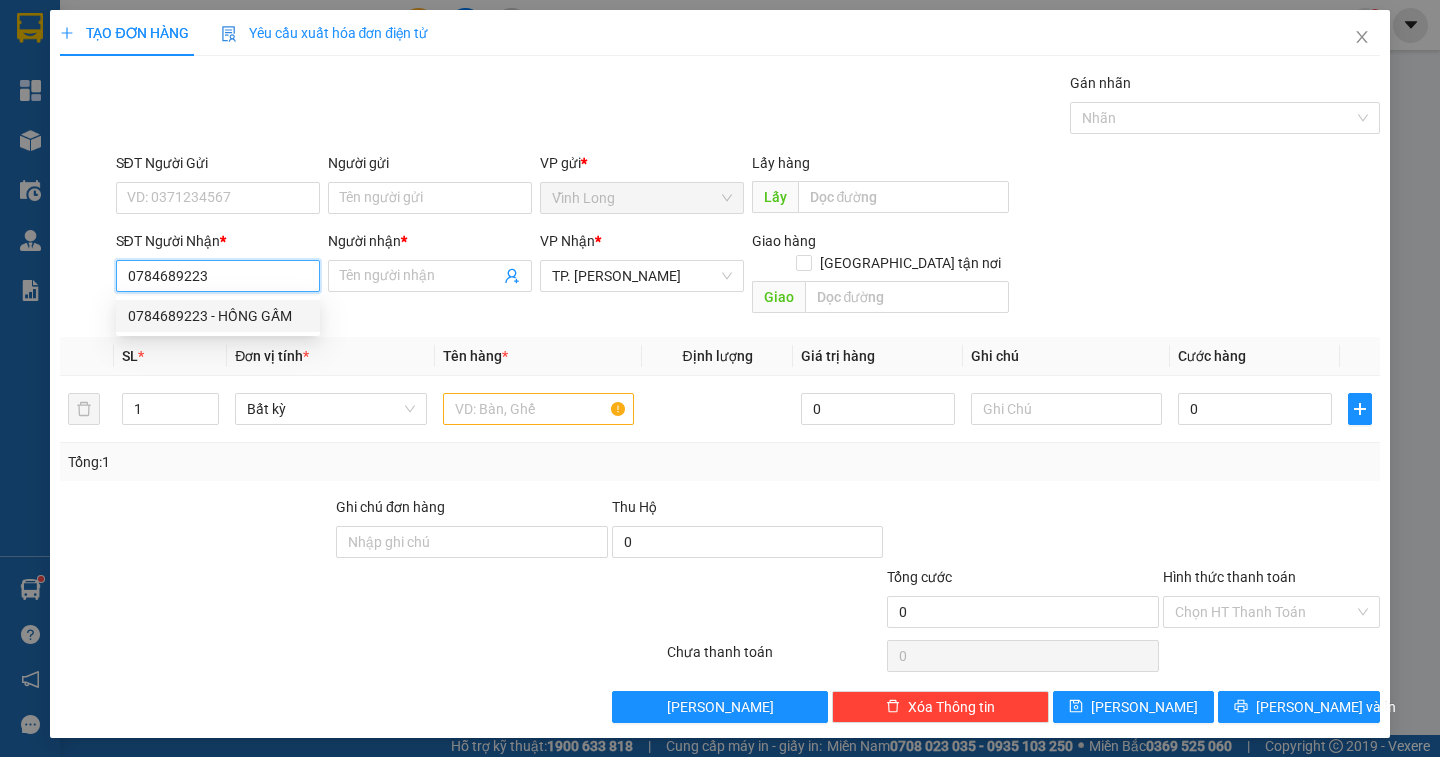click on "0784689223 - HỒNG GẤM" at bounding box center (218, 316) 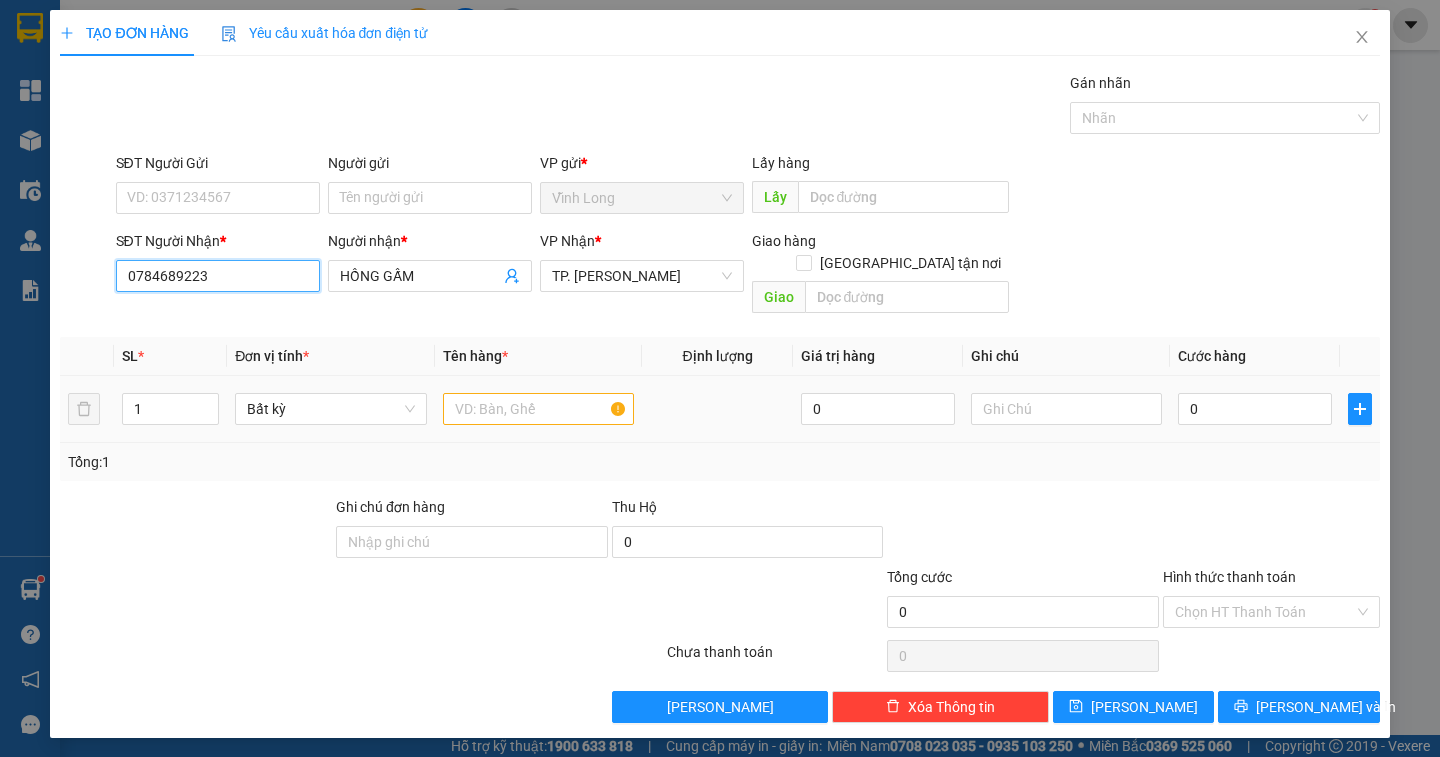 type on "0784689223" 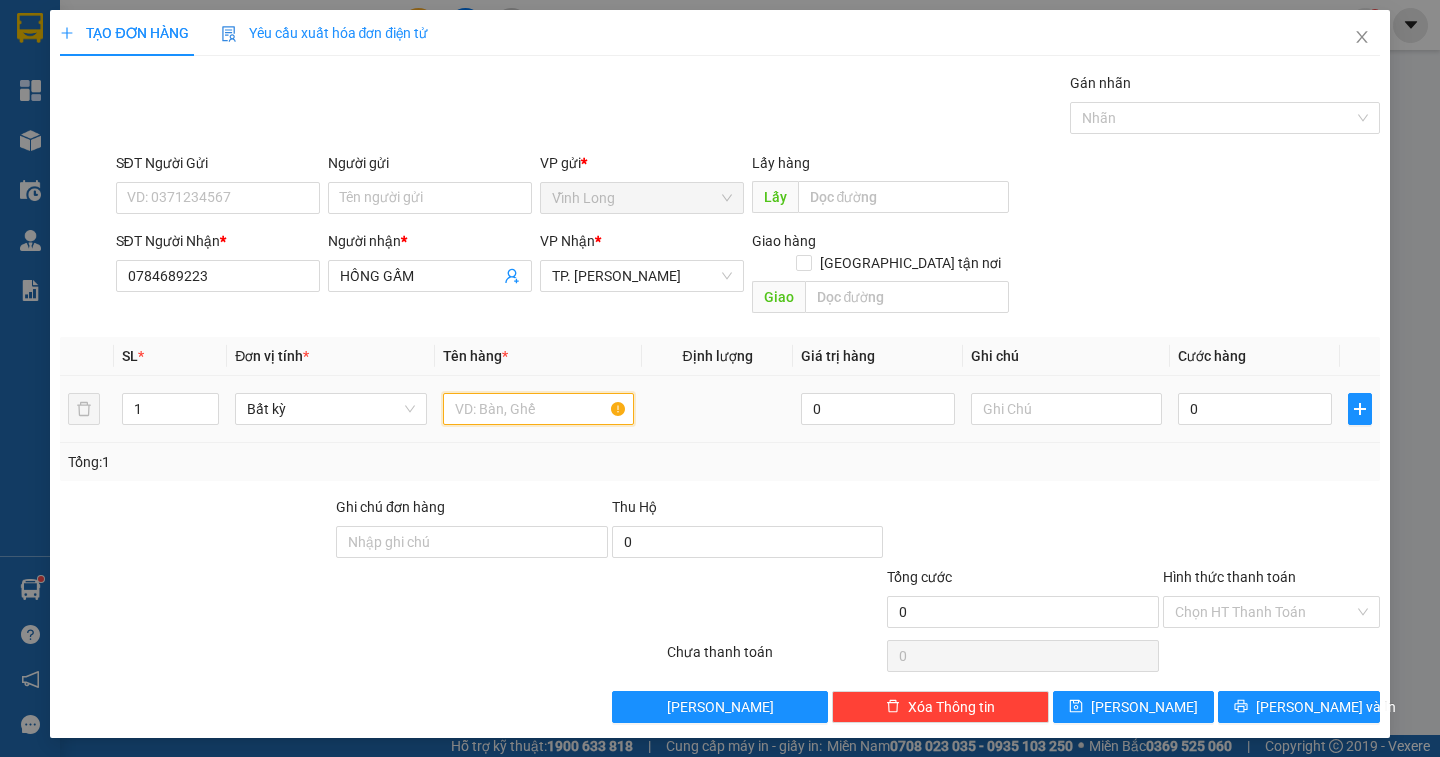 click at bounding box center (538, 409) 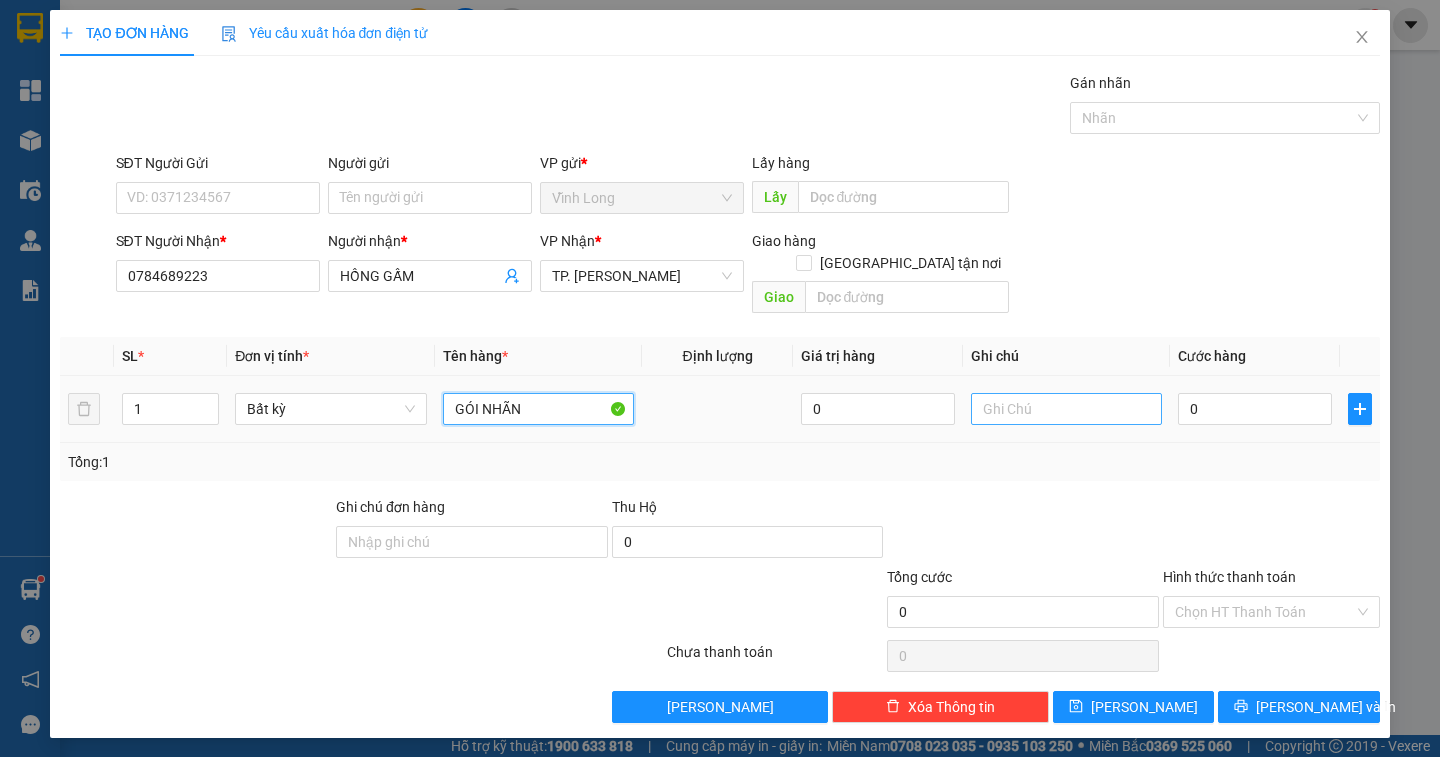 type on "GÓI NHÃN" 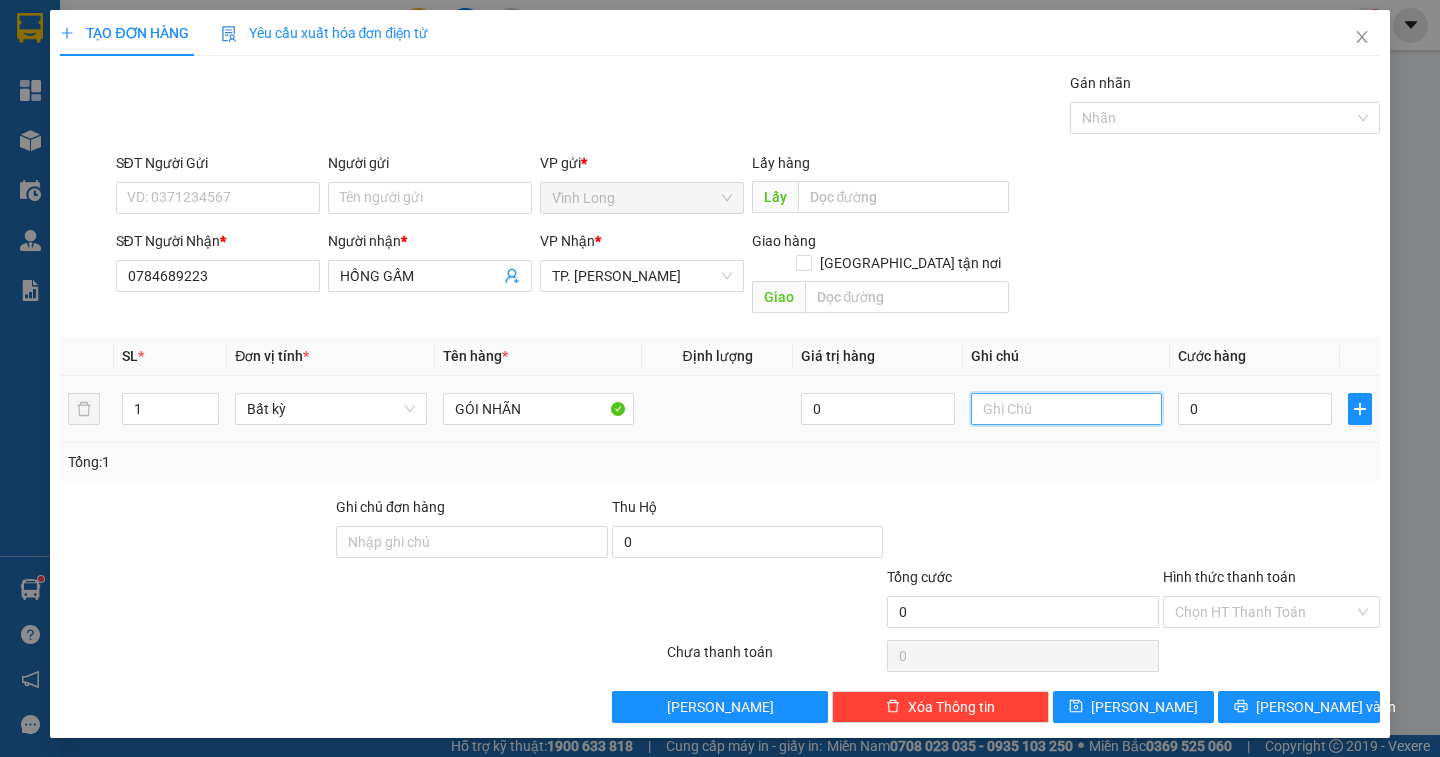 click at bounding box center [1066, 409] 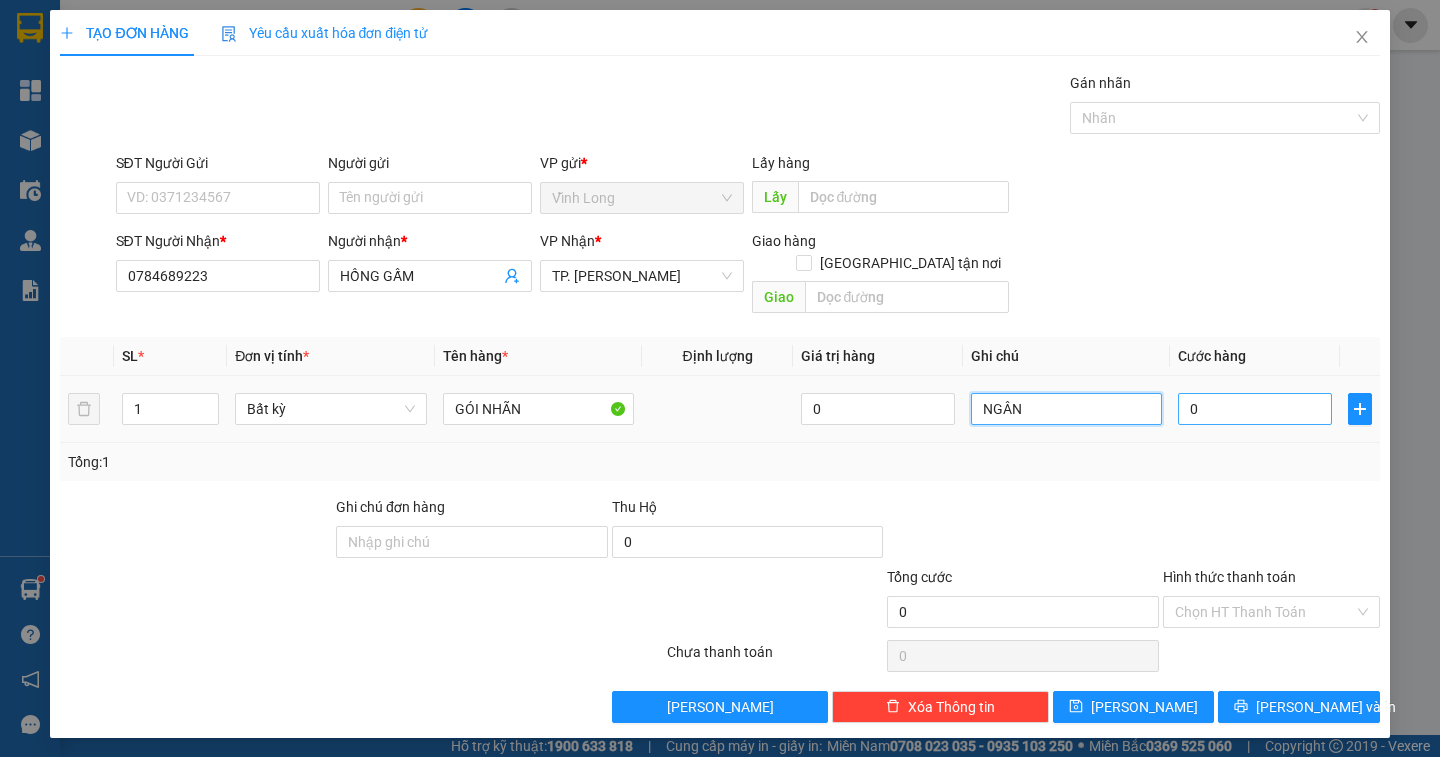 type on "NGÂN" 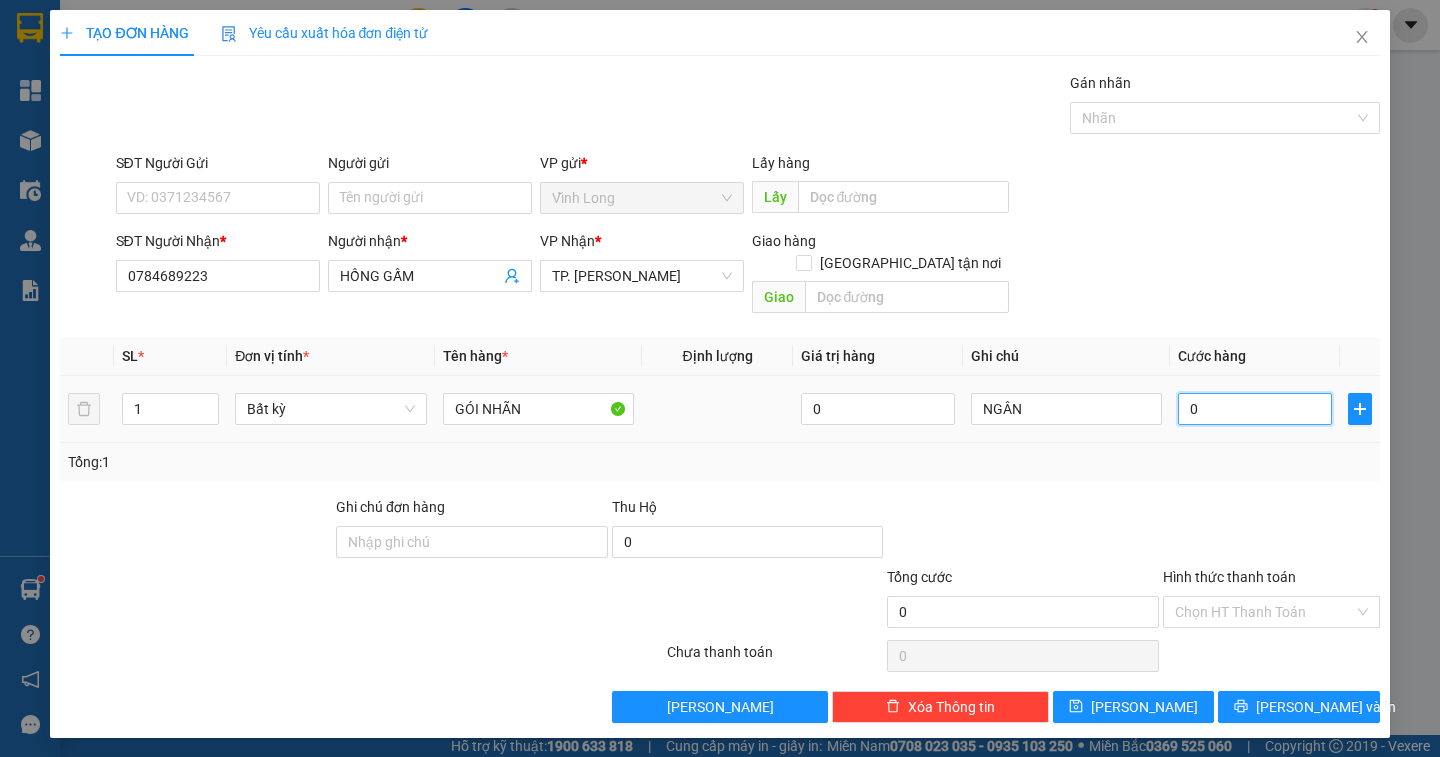 click on "0" at bounding box center [1255, 409] 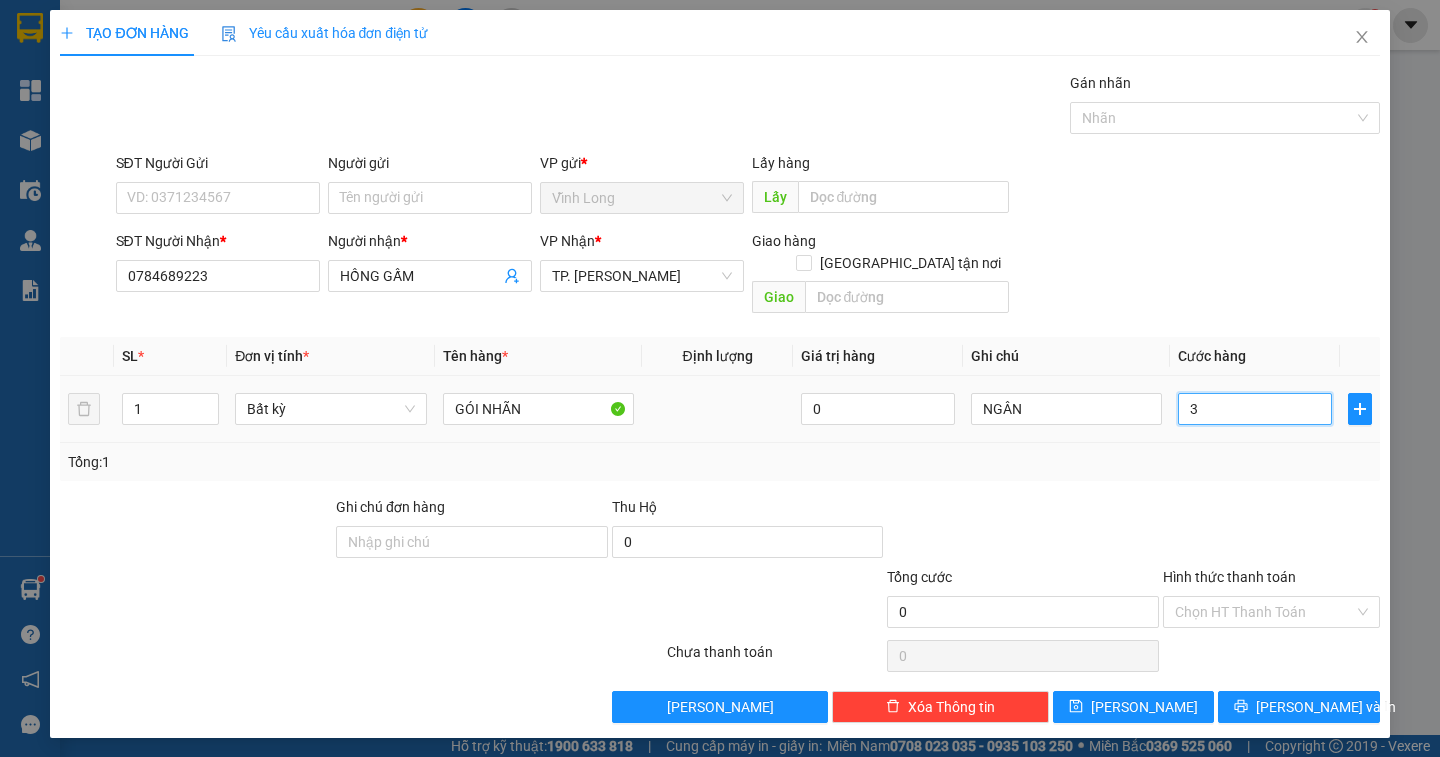 type on "3" 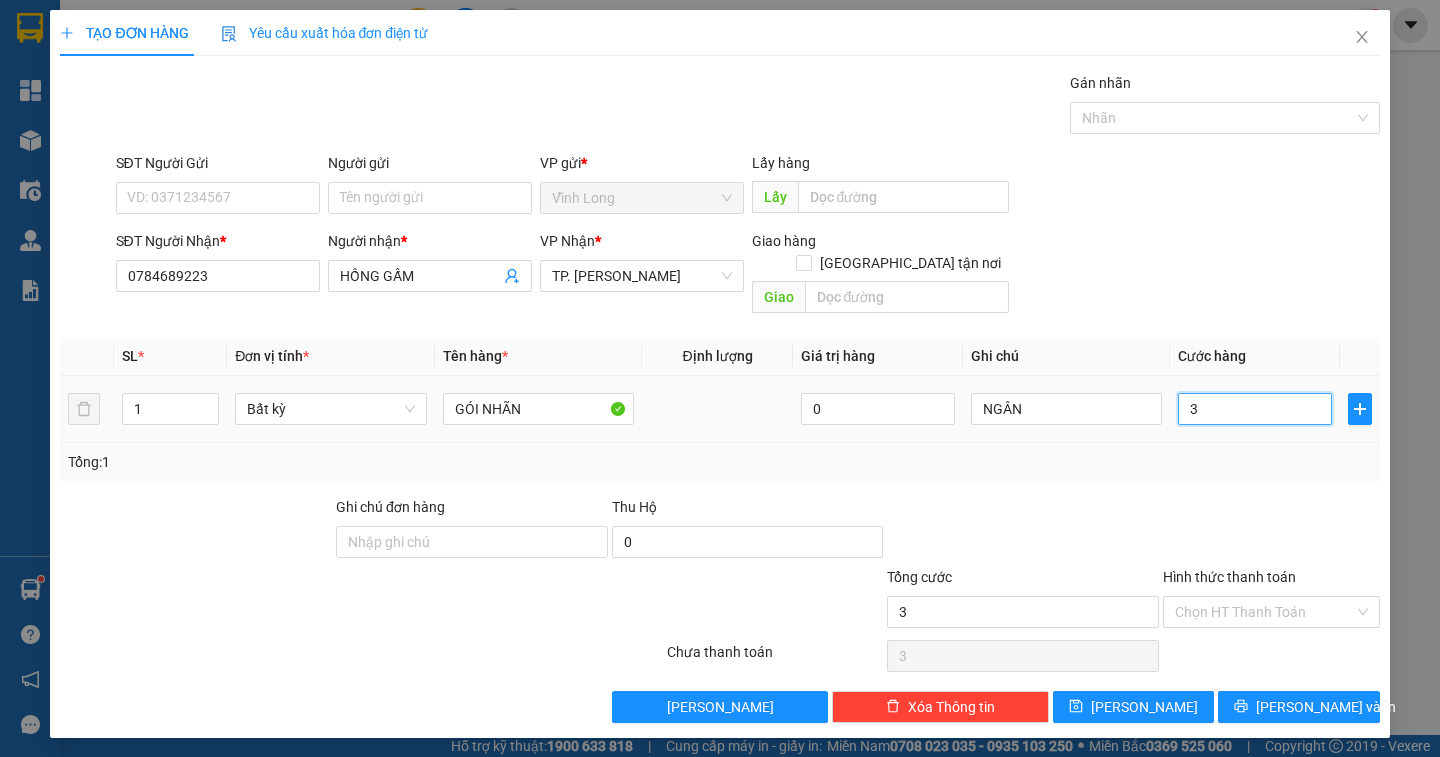 type on "30" 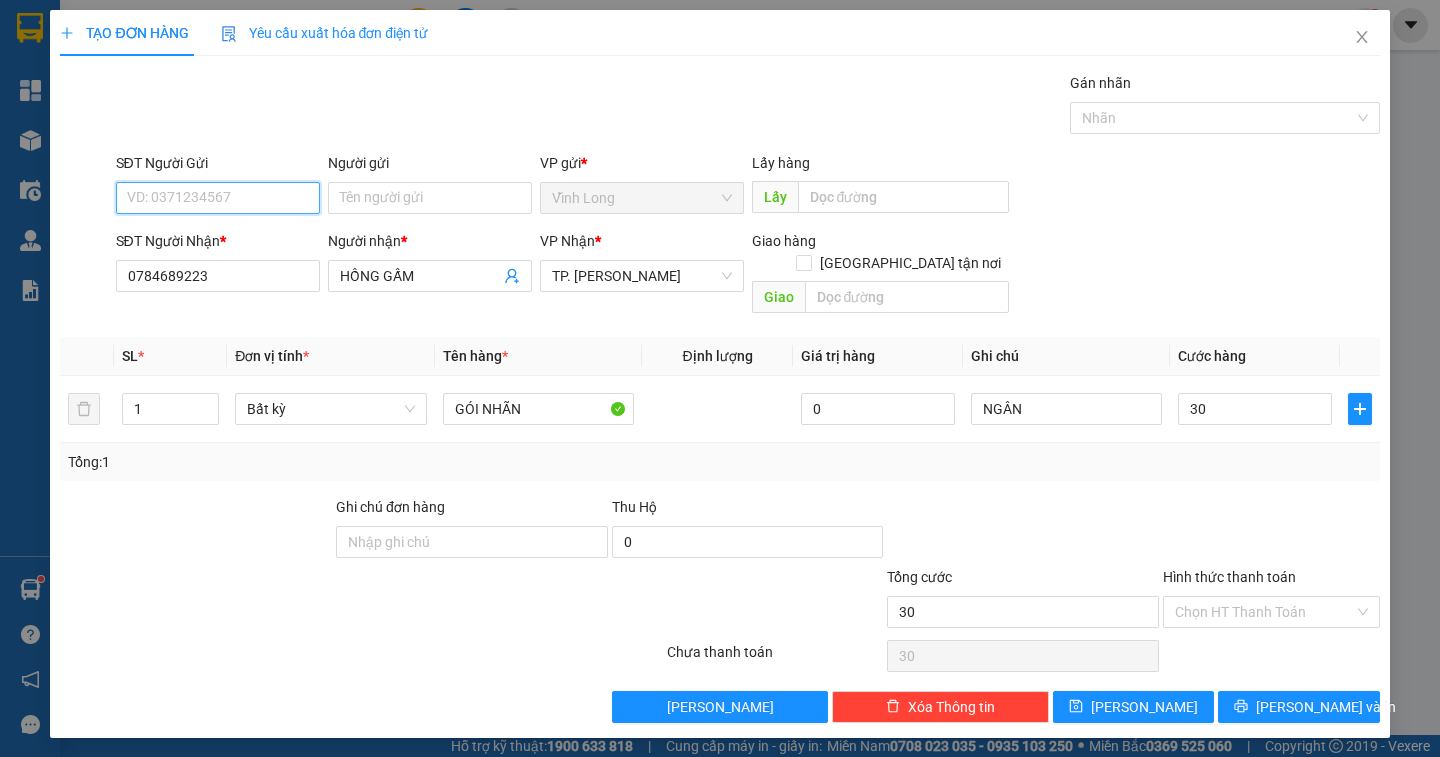 type on "30.000" 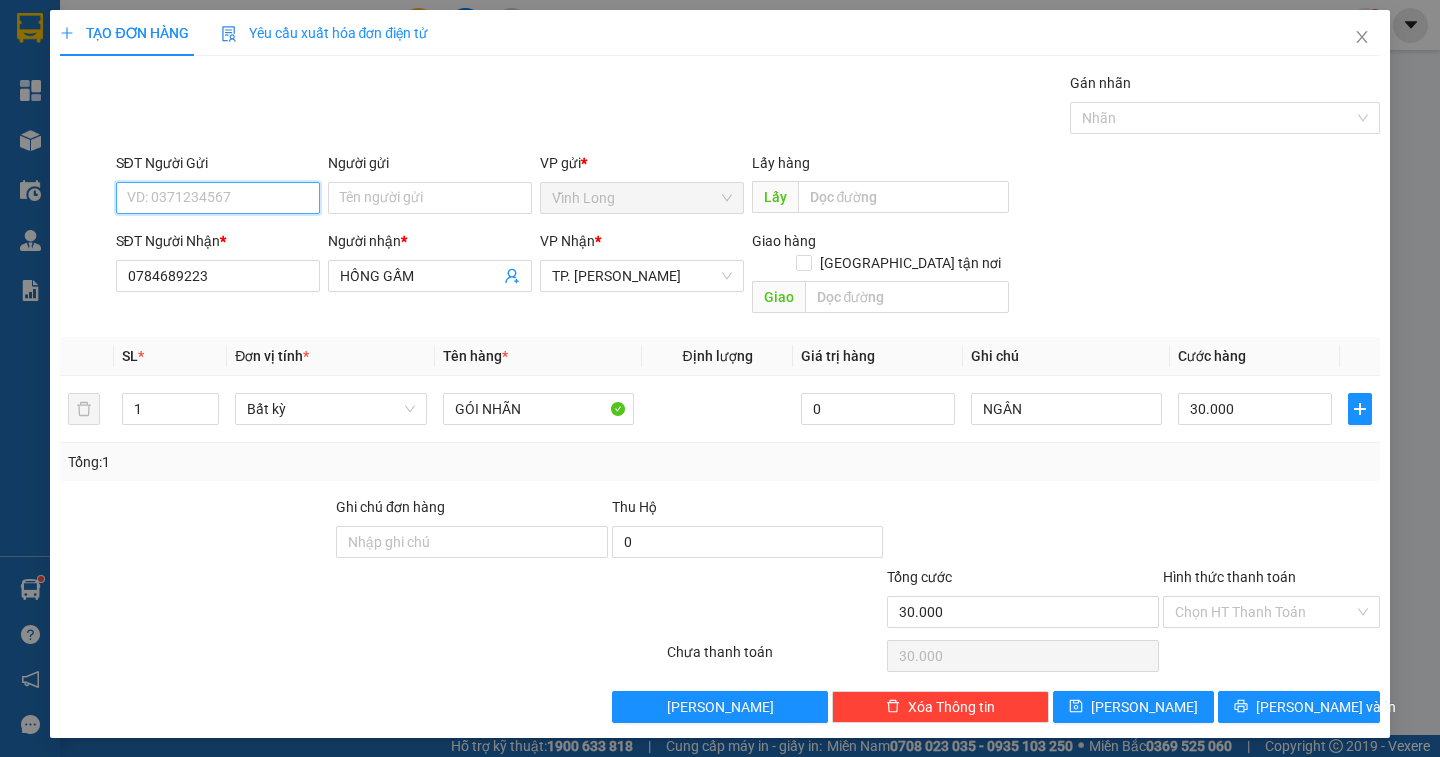 click on "SĐT Người Gửi" at bounding box center (218, 198) 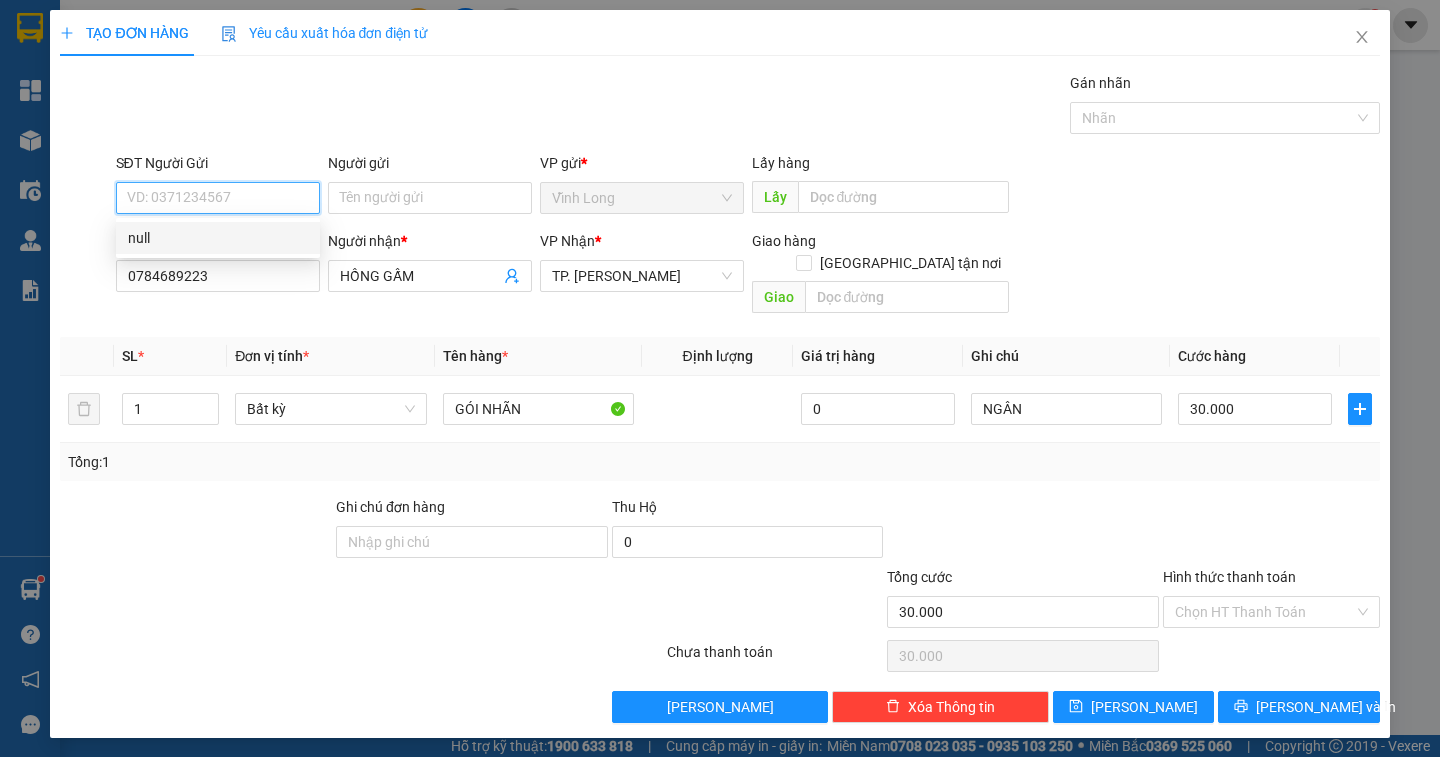 click on "SĐT Người Gửi" at bounding box center [218, 198] 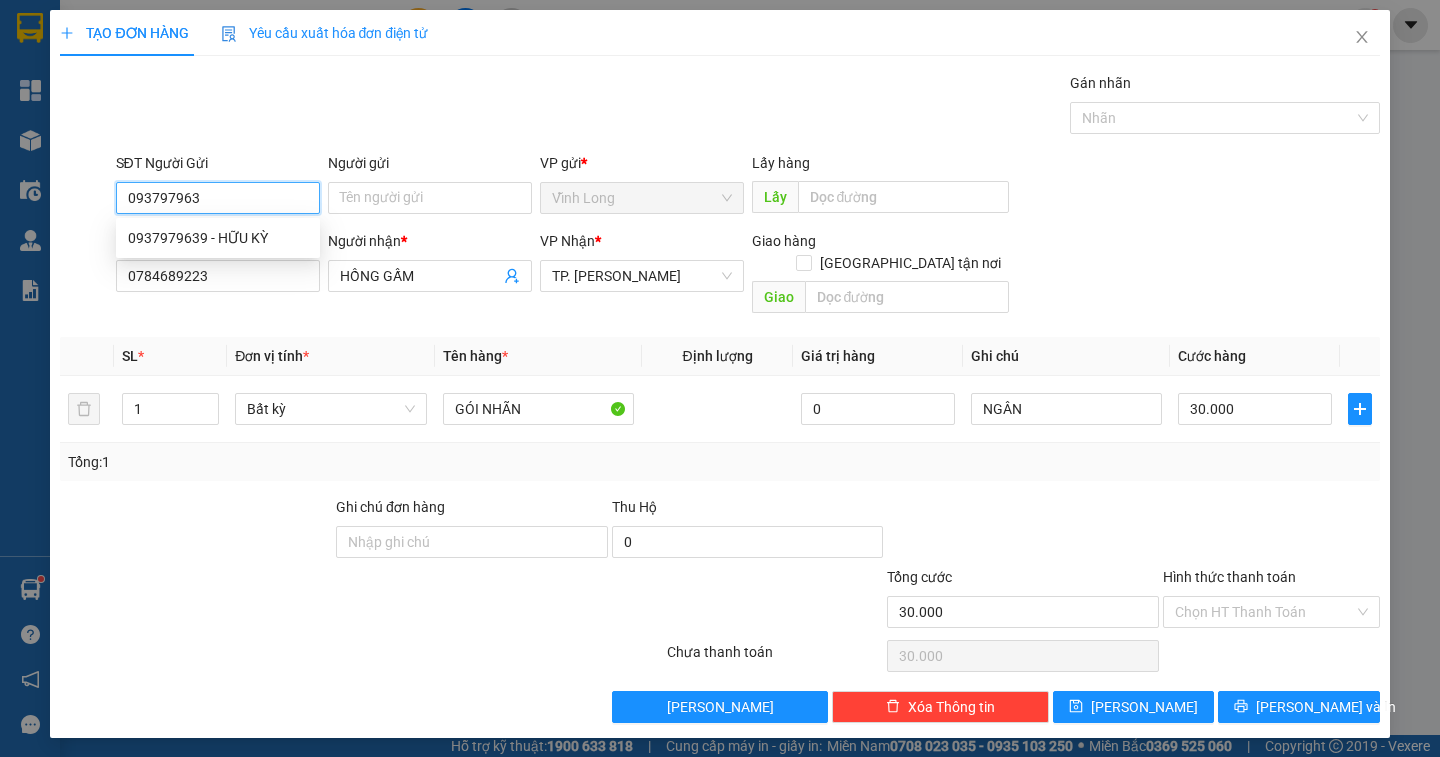 type on "0937979639" 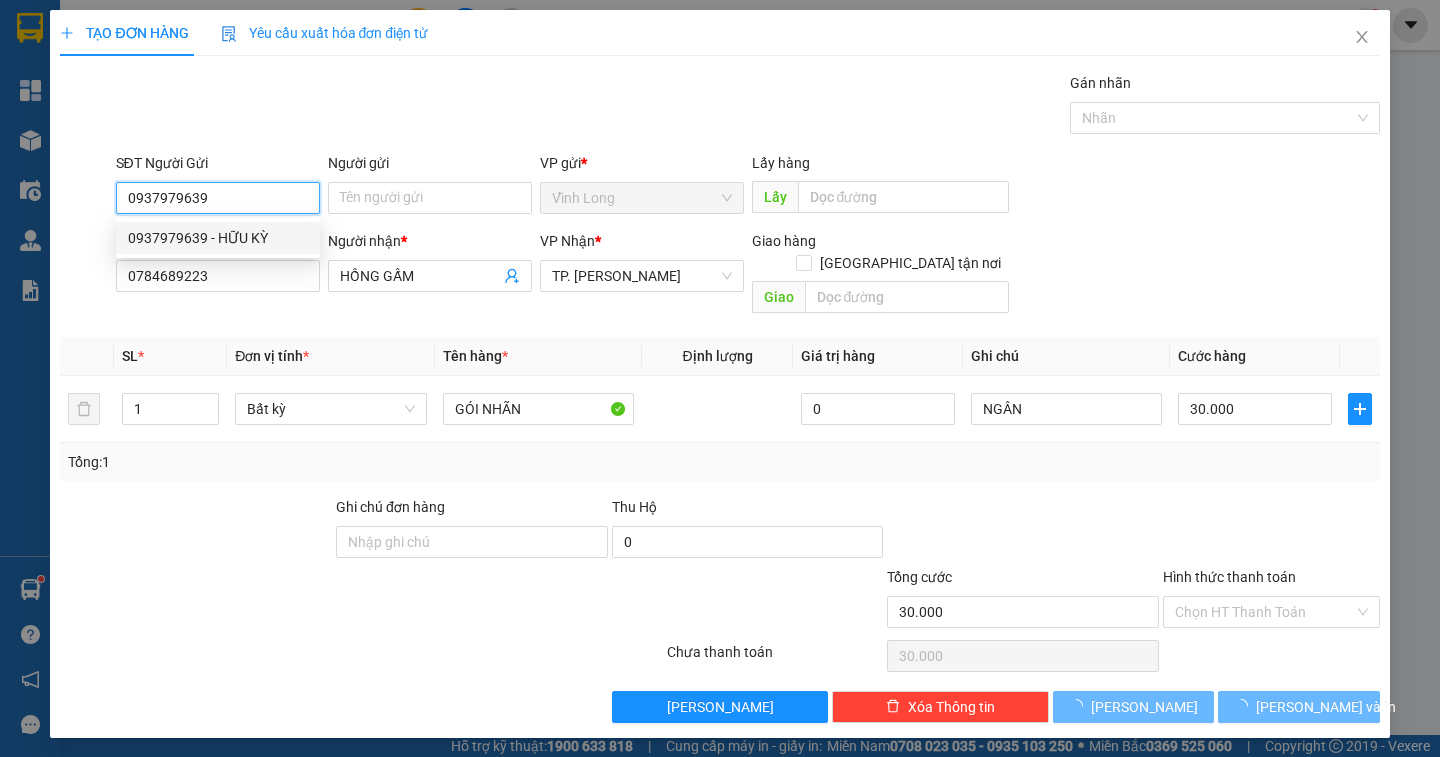 click on "0937979639 - HỮU KỲ" at bounding box center (218, 238) 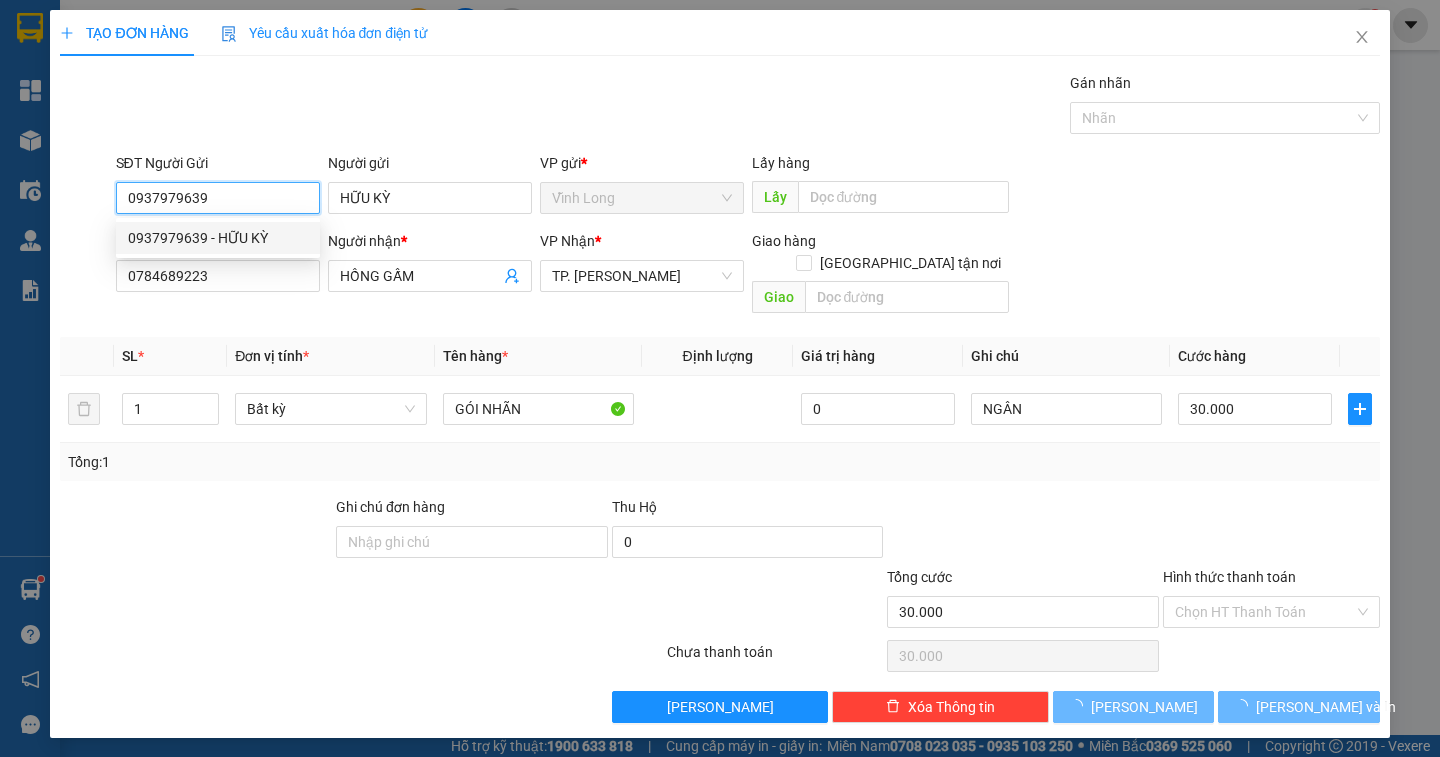 type on "HỮU KỲ" 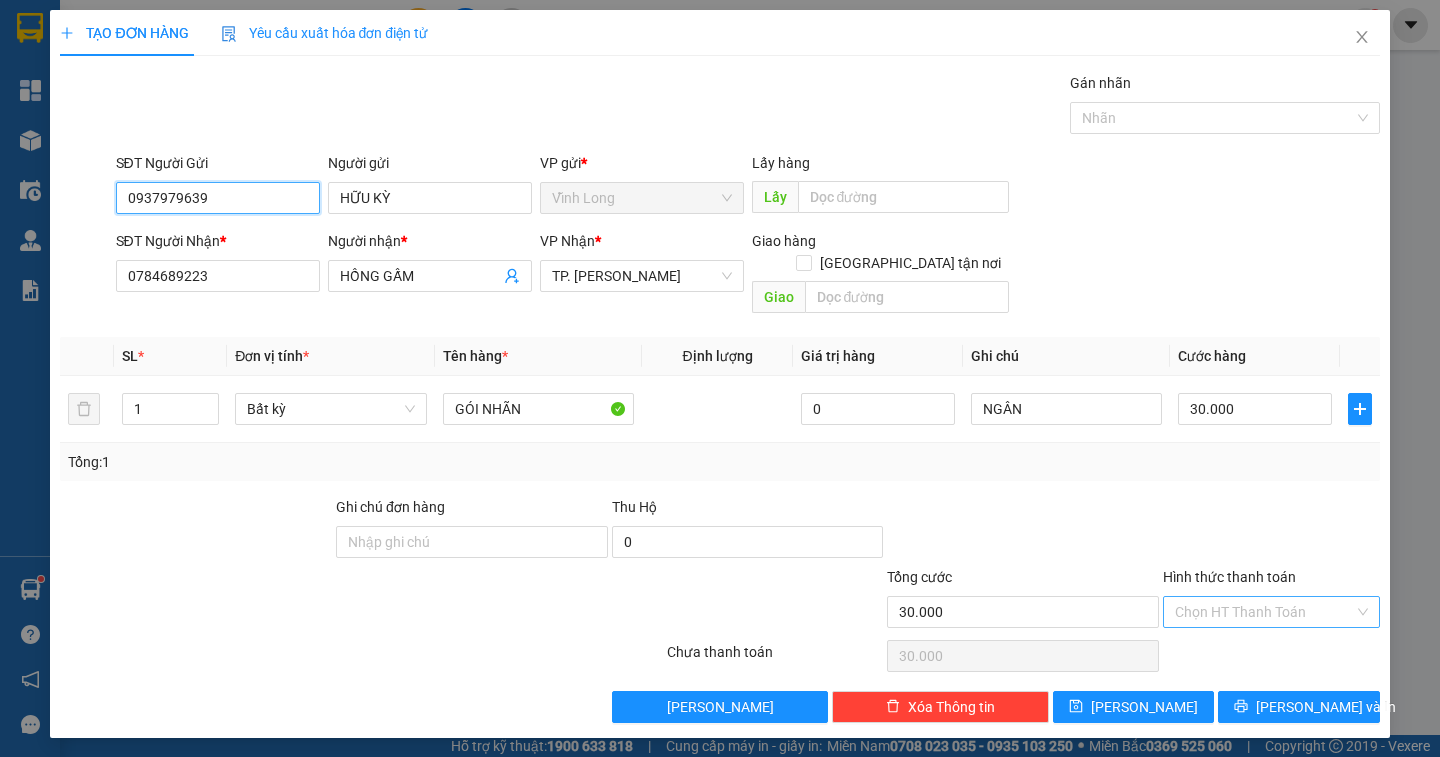 type on "0937979639" 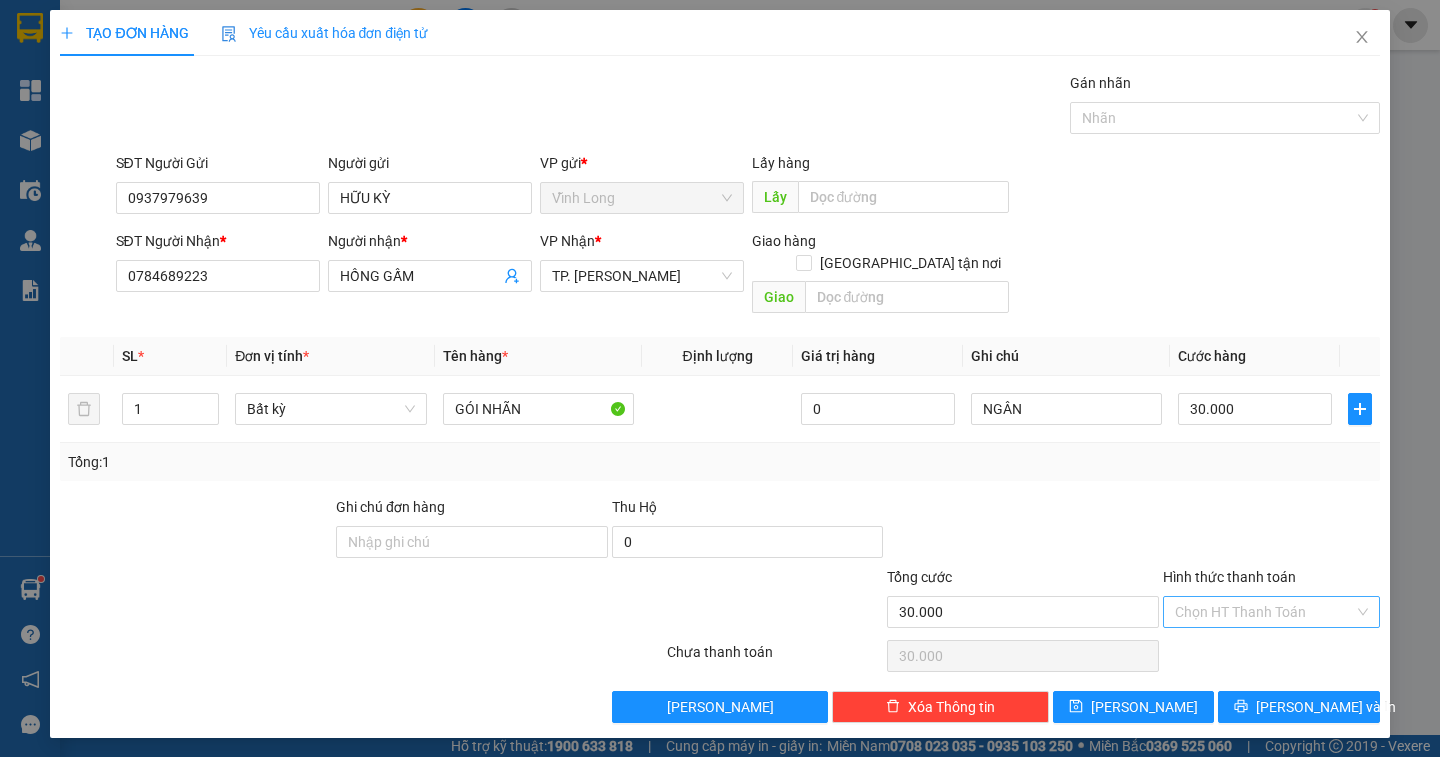 click on "Hình thức thanh toán" at bounding box center (1264, 612) 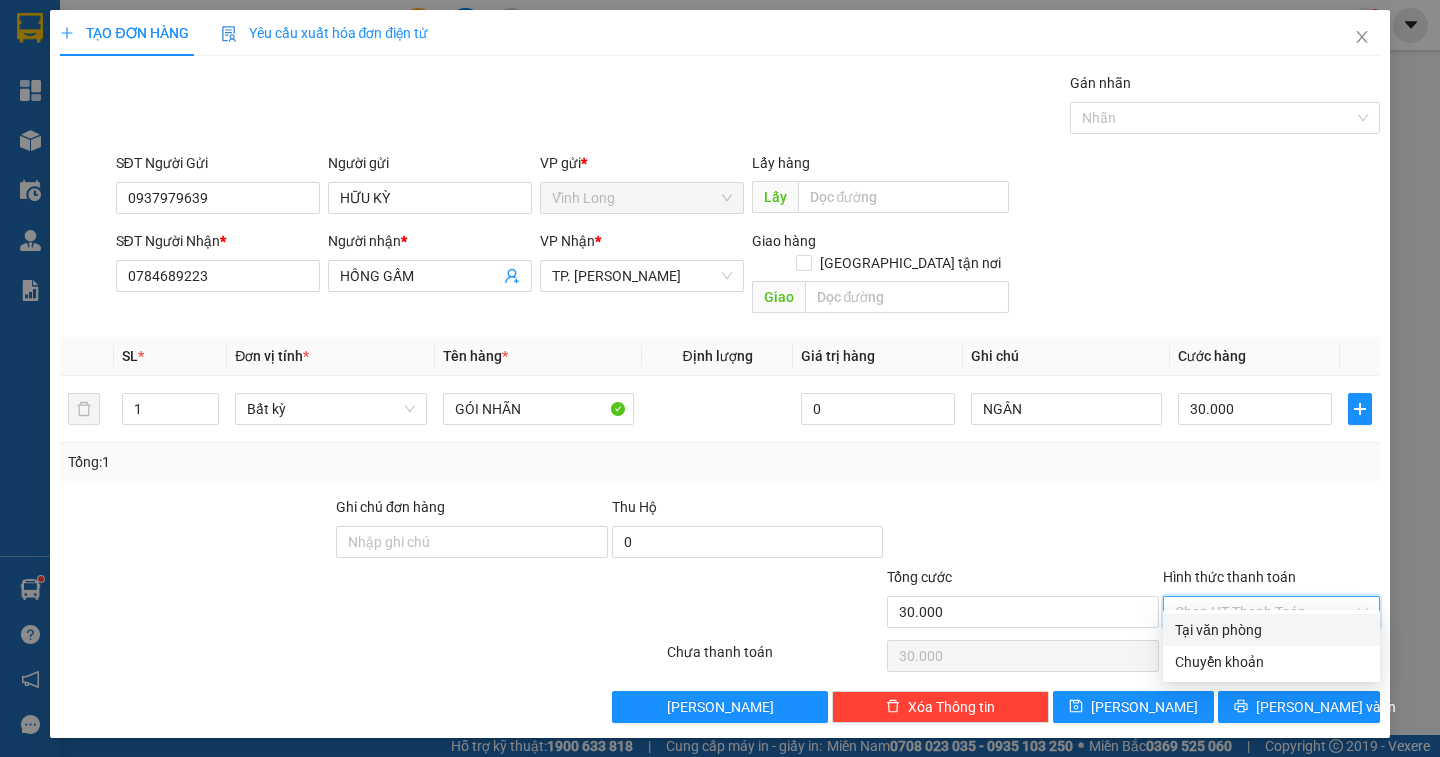 click on "Tại văn phòng" at bounding box center [1271, 630] 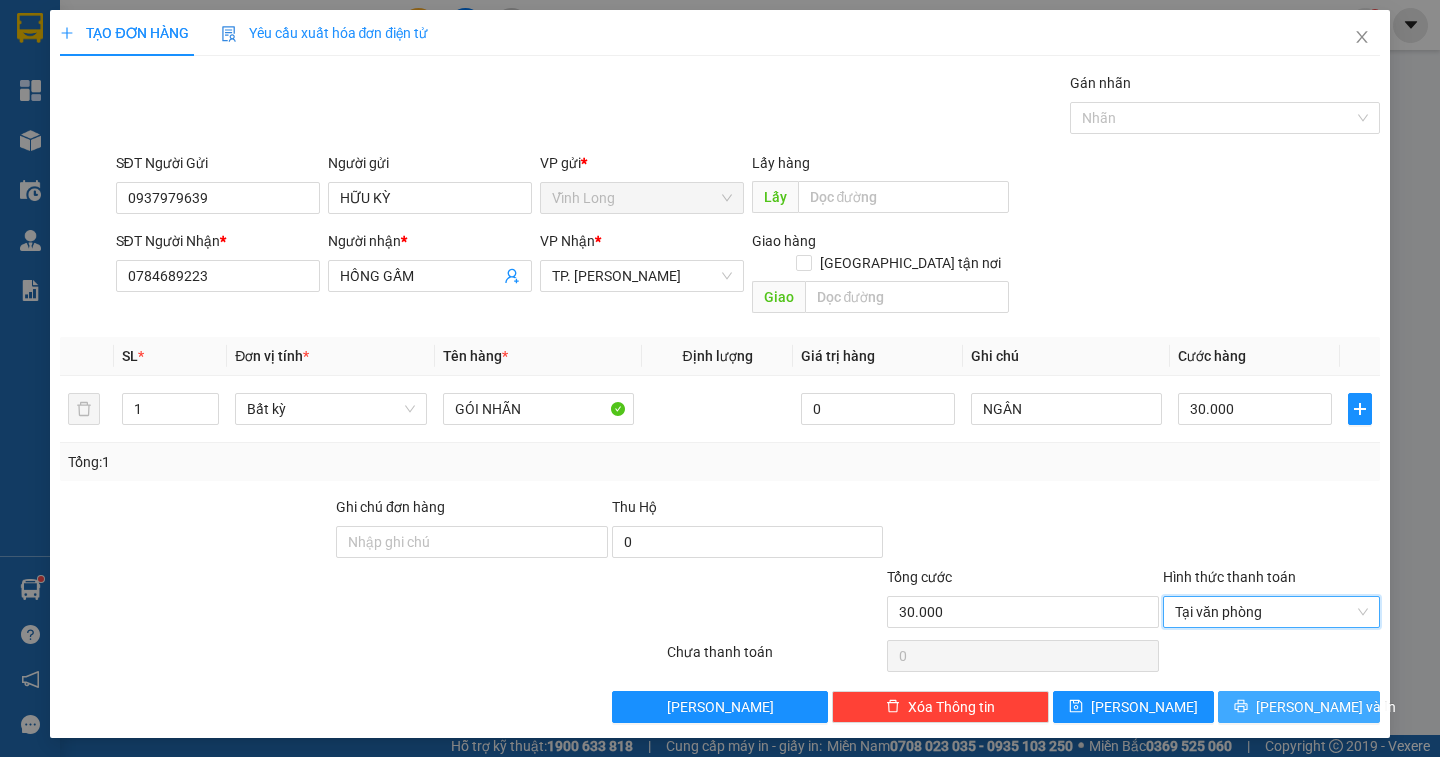 click 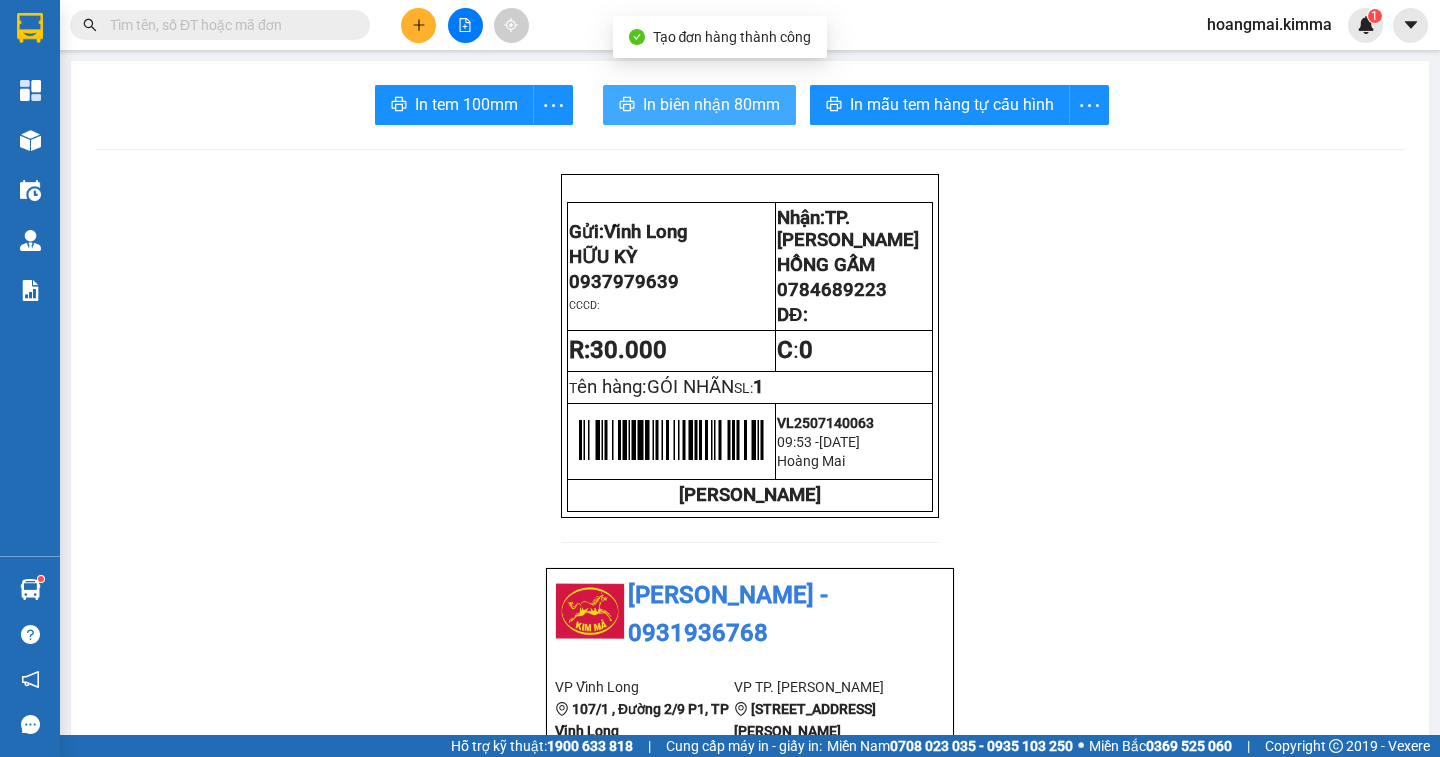 click on "In biên nhận 80mm" at bounding box center [711, 104] 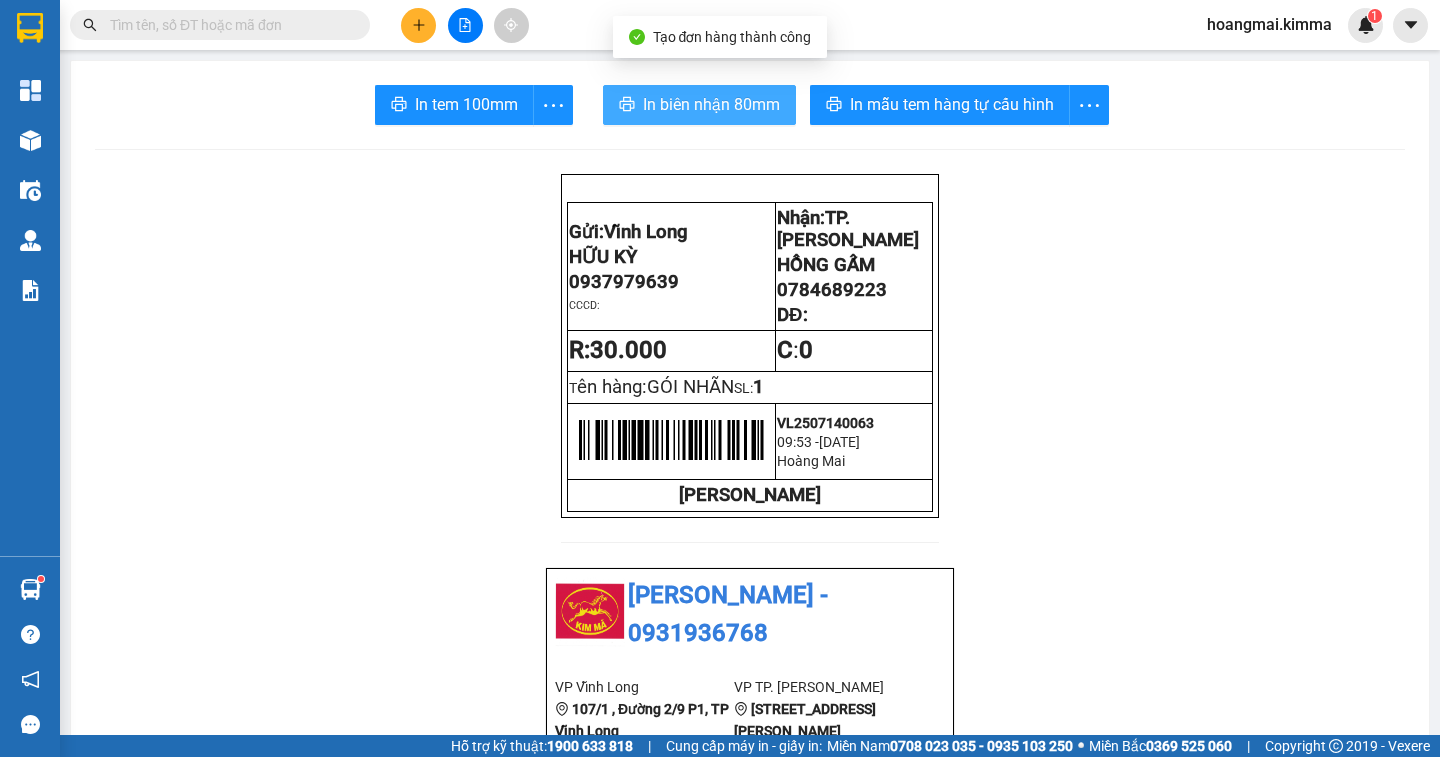 scroll, scrollTop: 0, scrollLeft: 0, axis: both 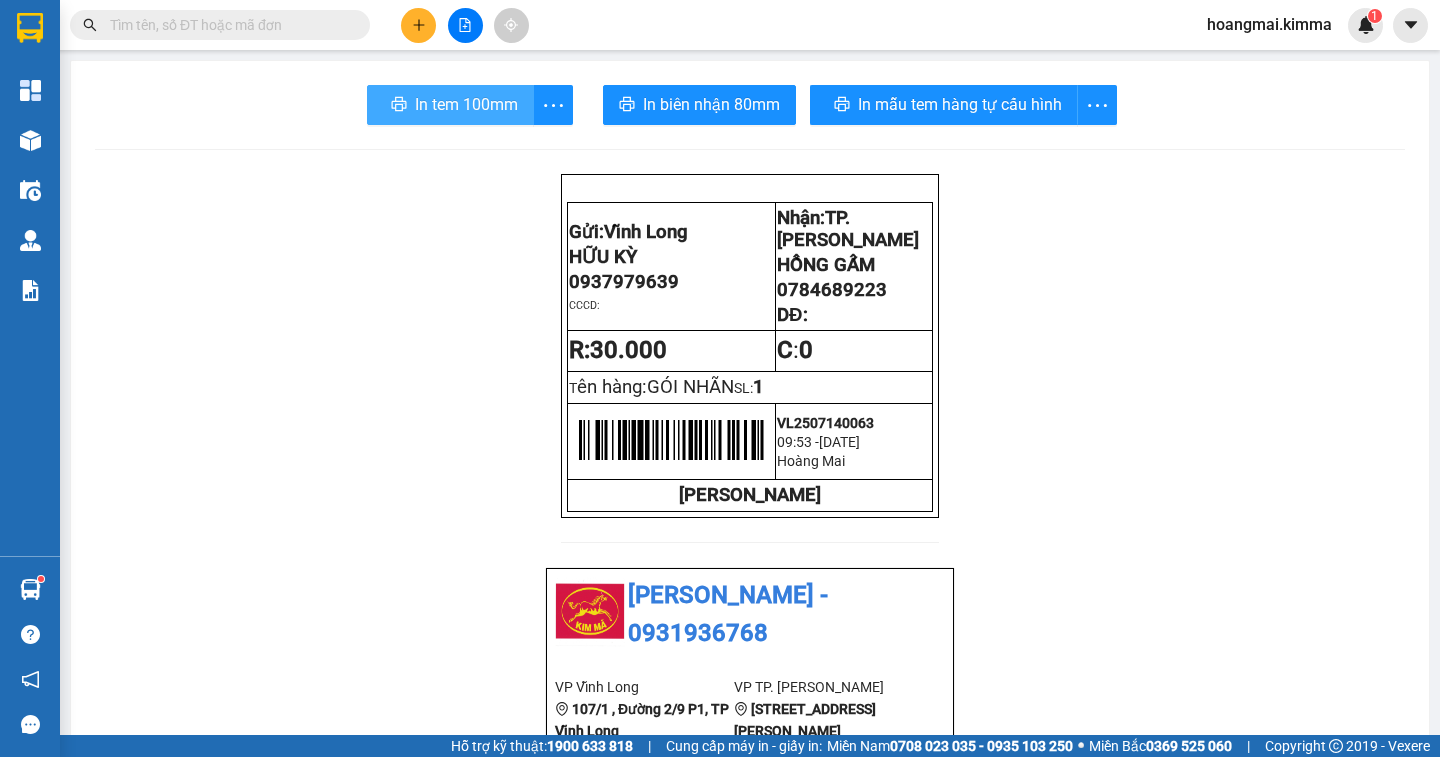 click on "In tem 100mm" at bounding box center (466, 104) 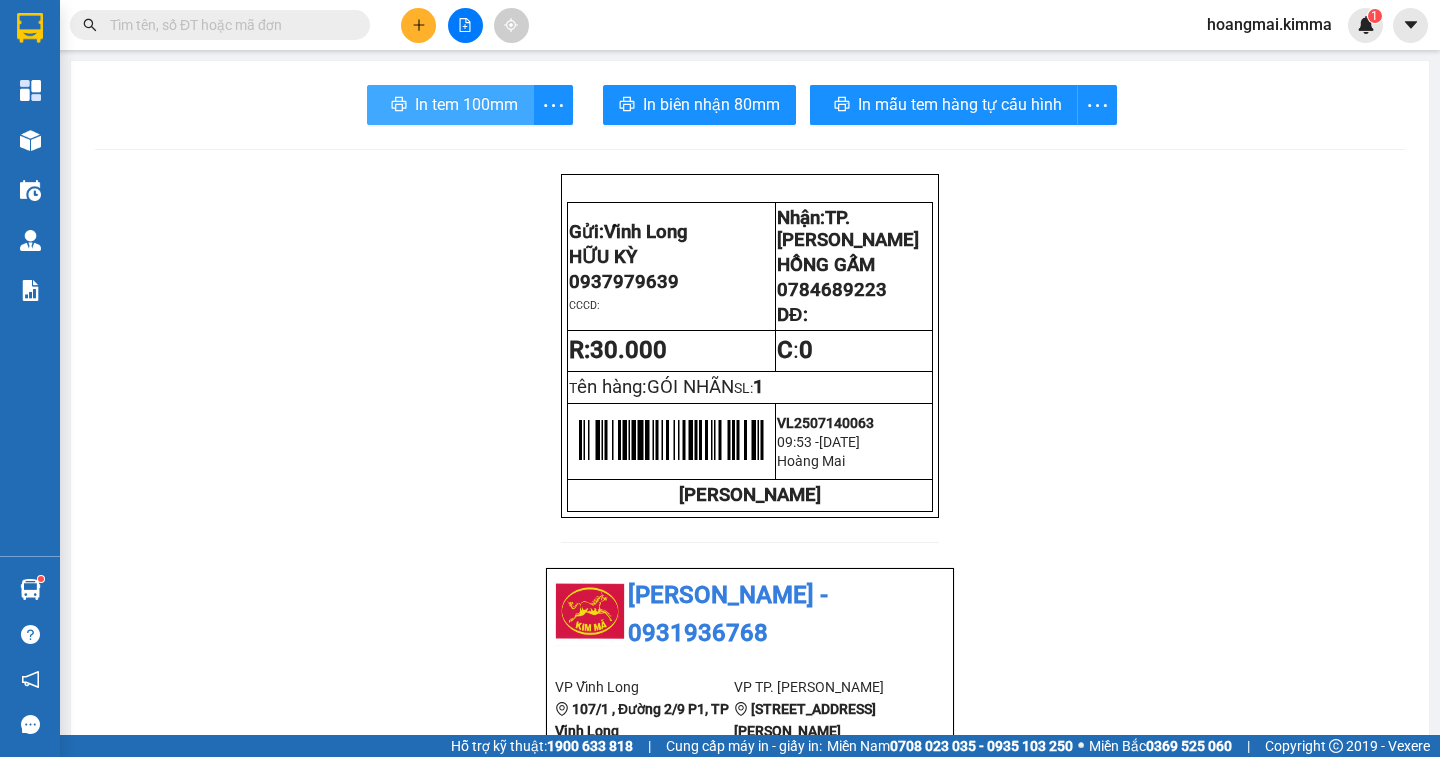 scroll, scrollTop: 0, scrollLeft: 0, axis: both 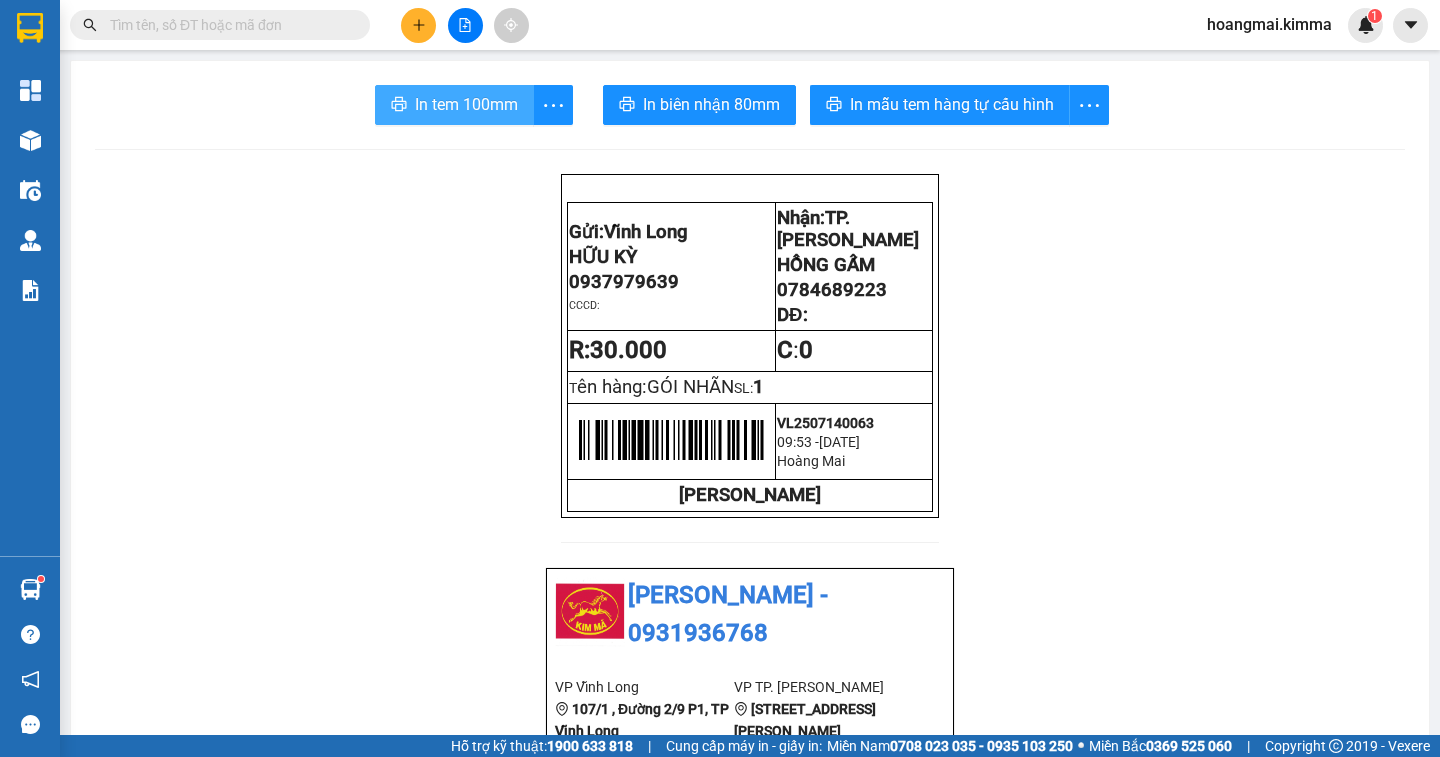 click on "In tem 100mm" at bounding box center [454, 105] 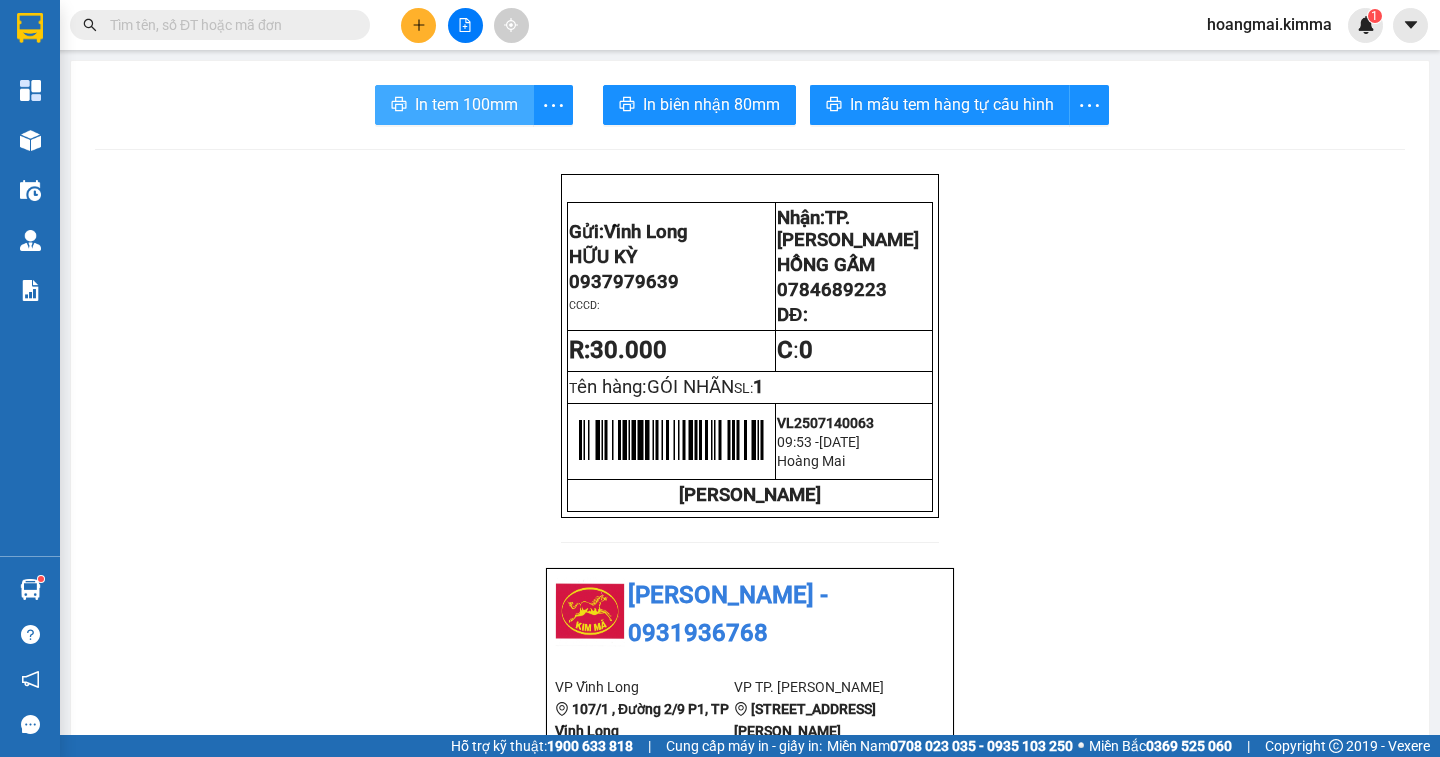 scroll, scrollTop: 0, scrollLeft: 0, axis: both 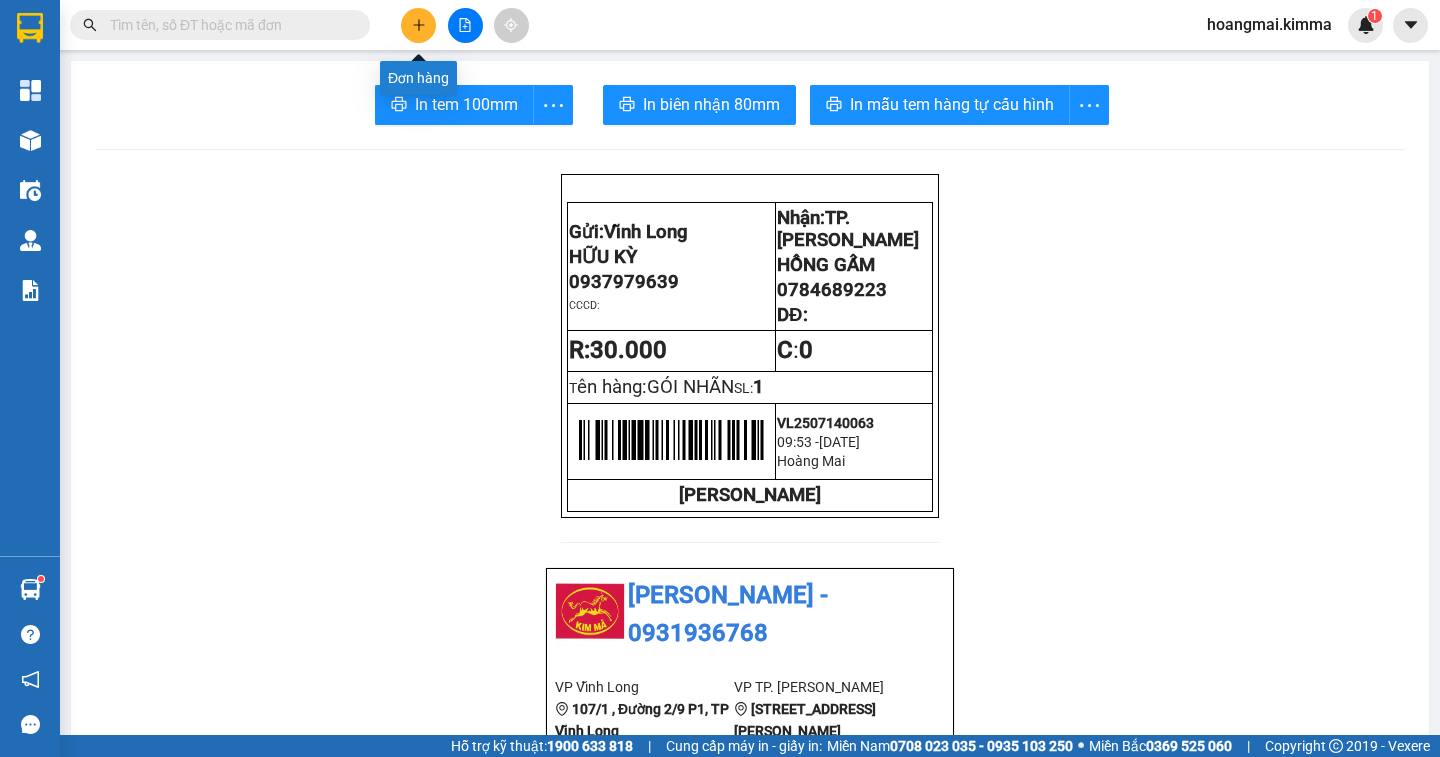 click at bounding box center [418, 25] 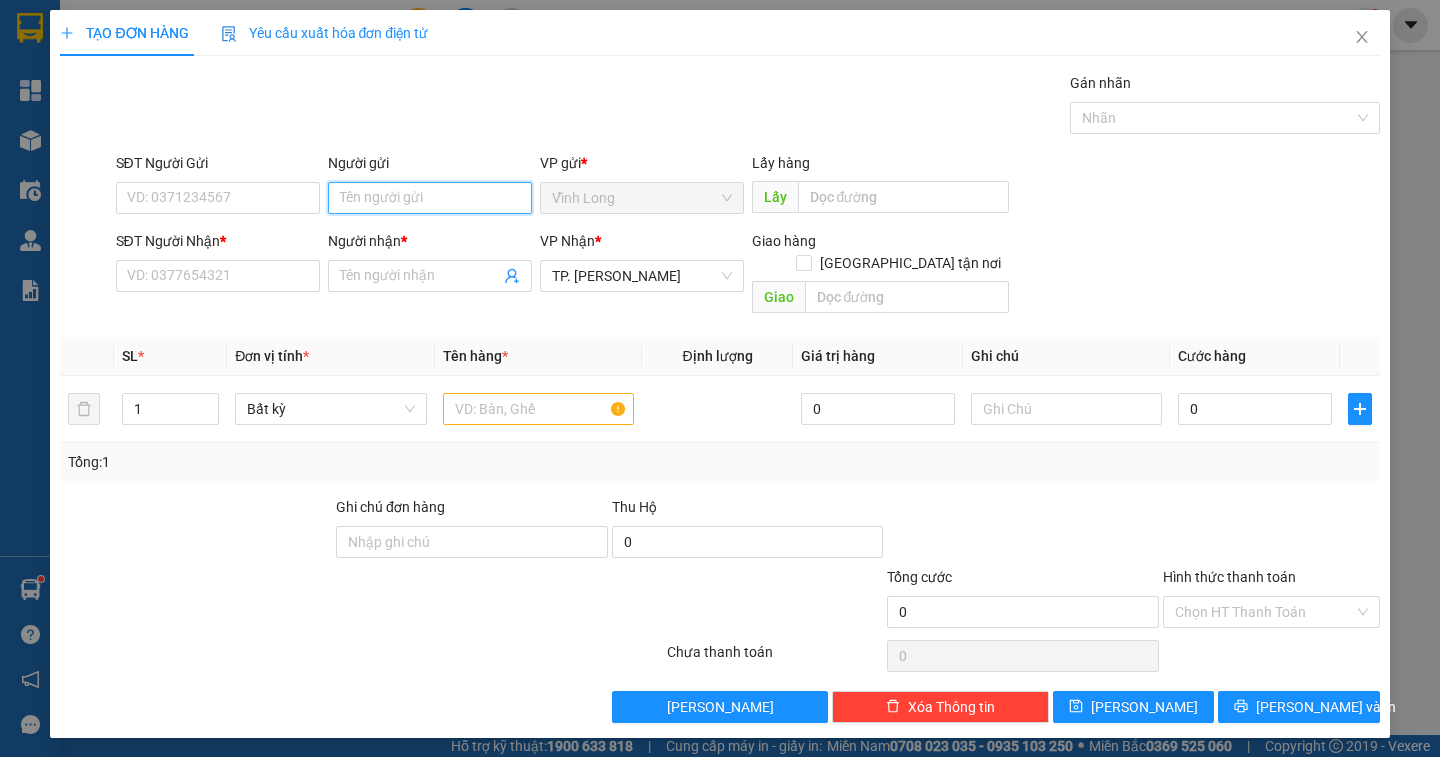 click on "Người gửi" at bounding box center (430, 198) 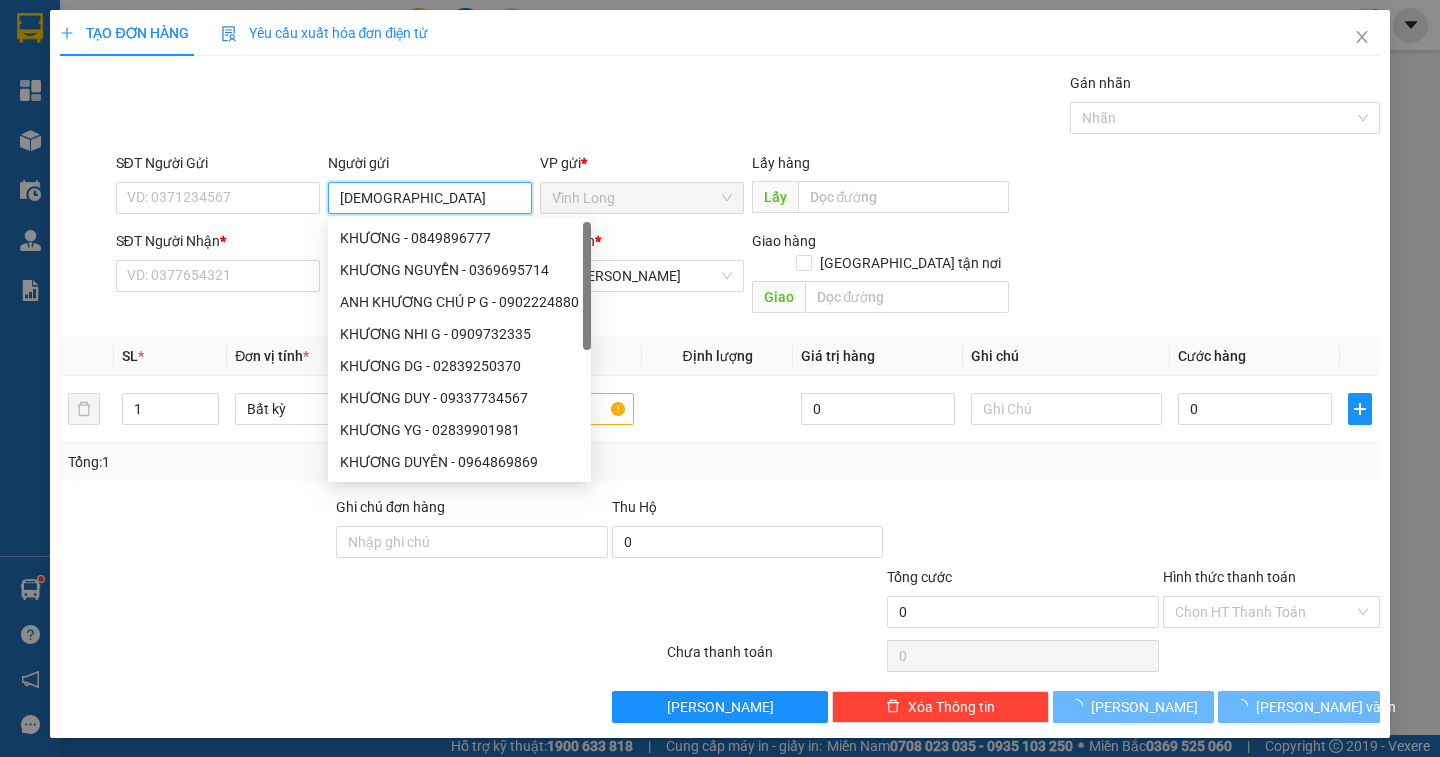 type on "A" 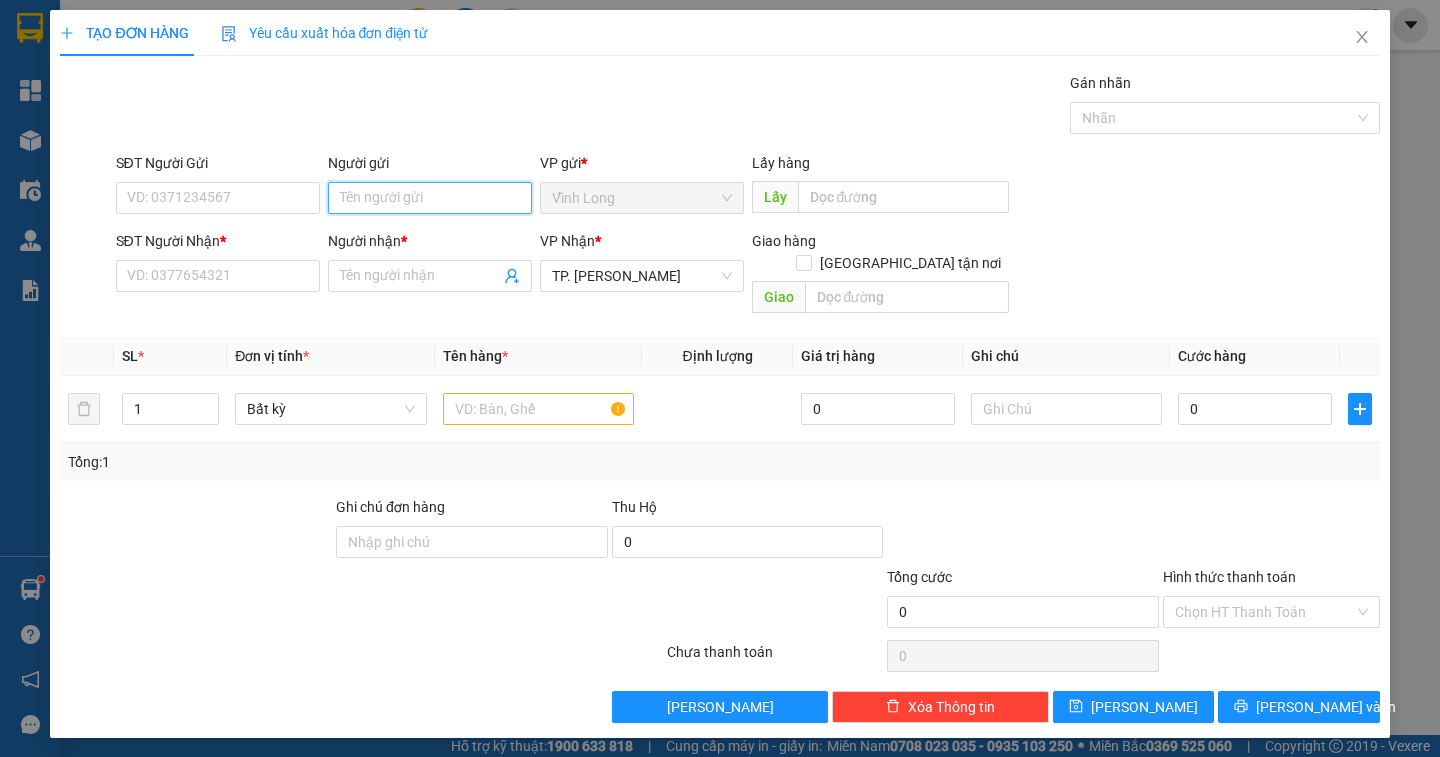 type on "A" 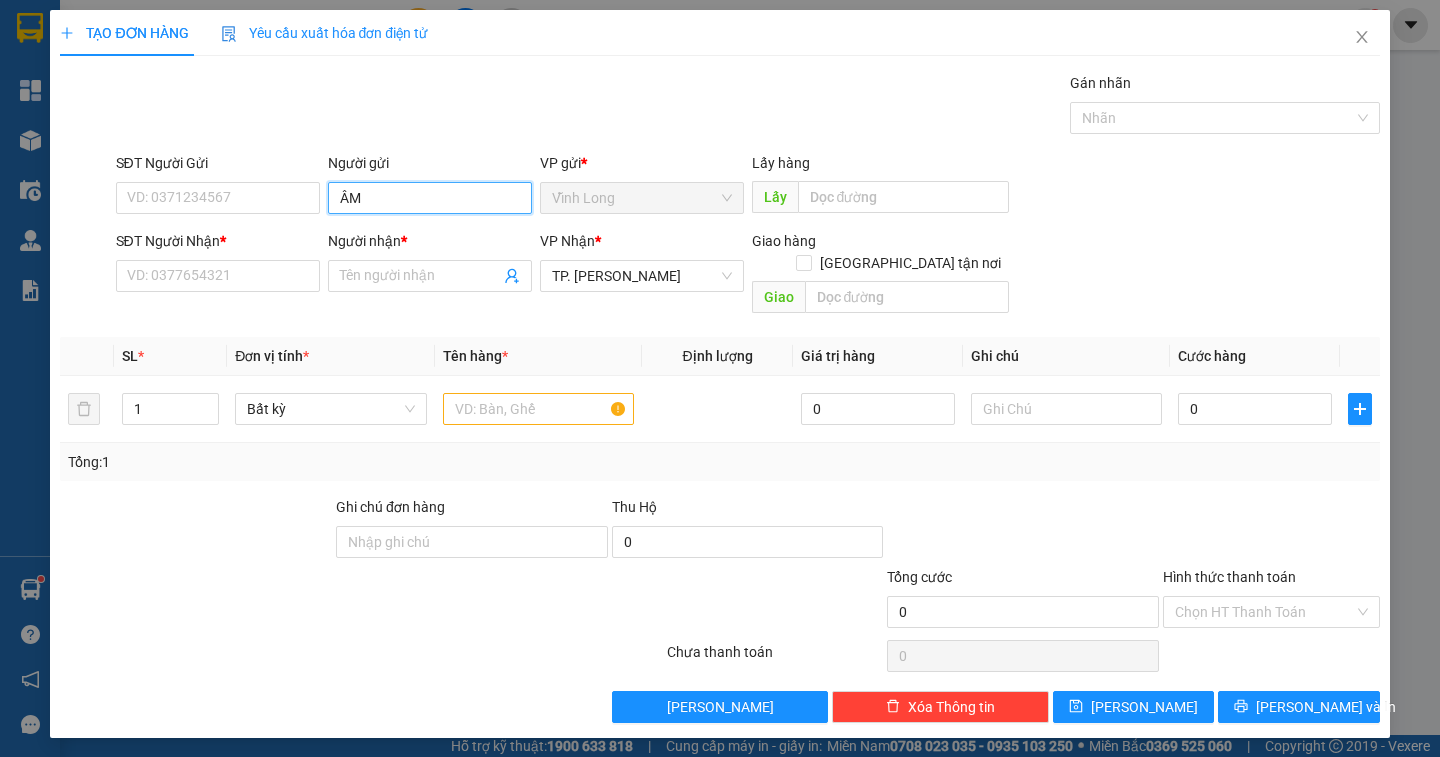 type on "Â" 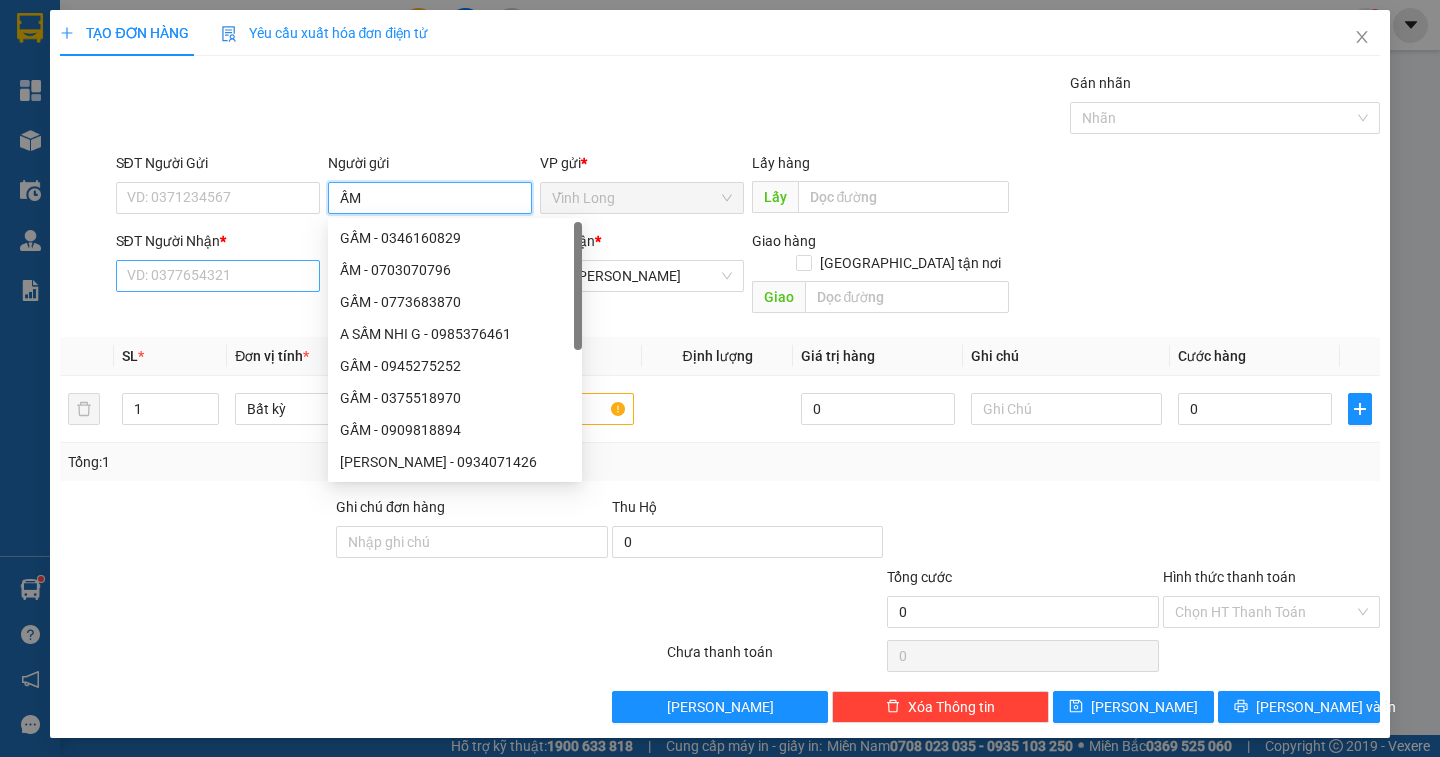 type on "ẤM" 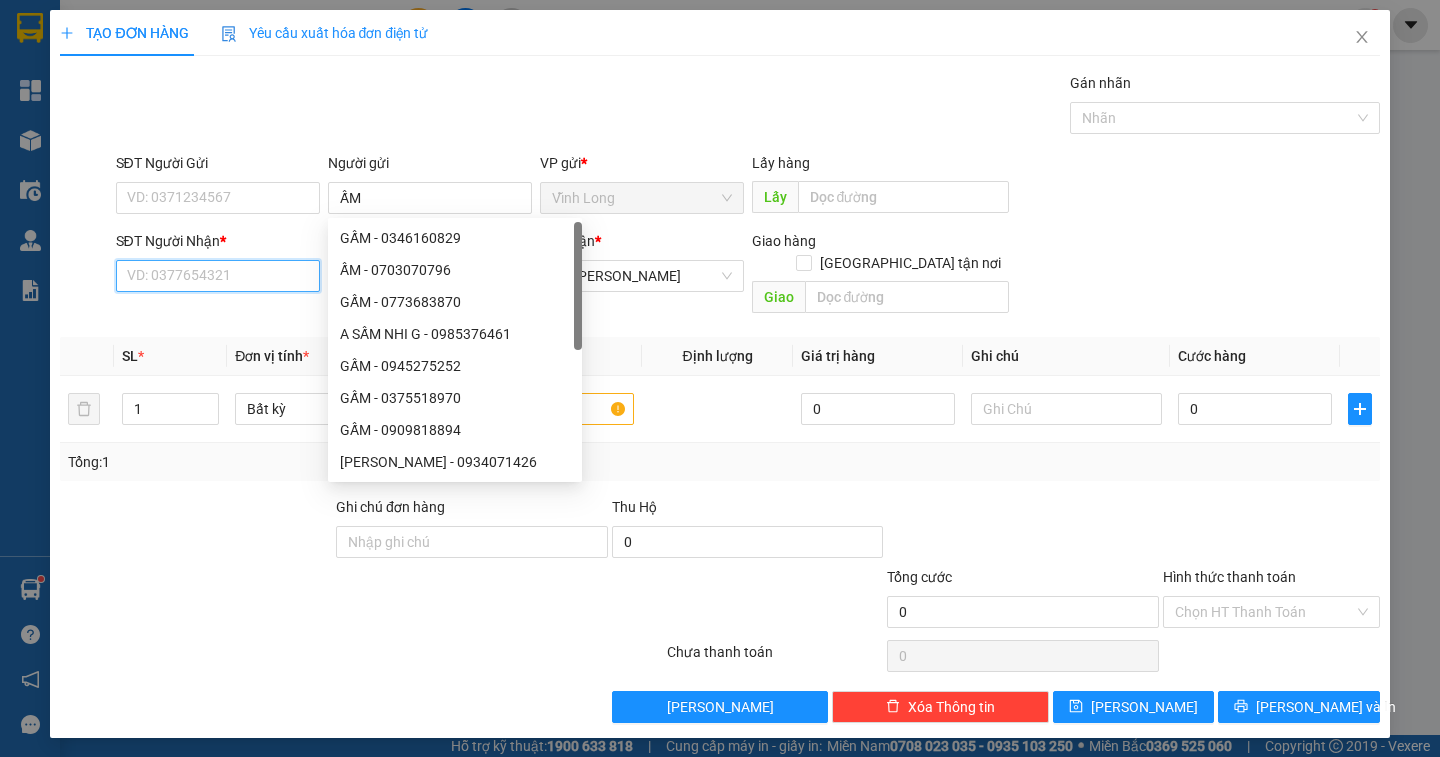 click on "SĐT Người Nhận  *" at bounding box center (218, 276) 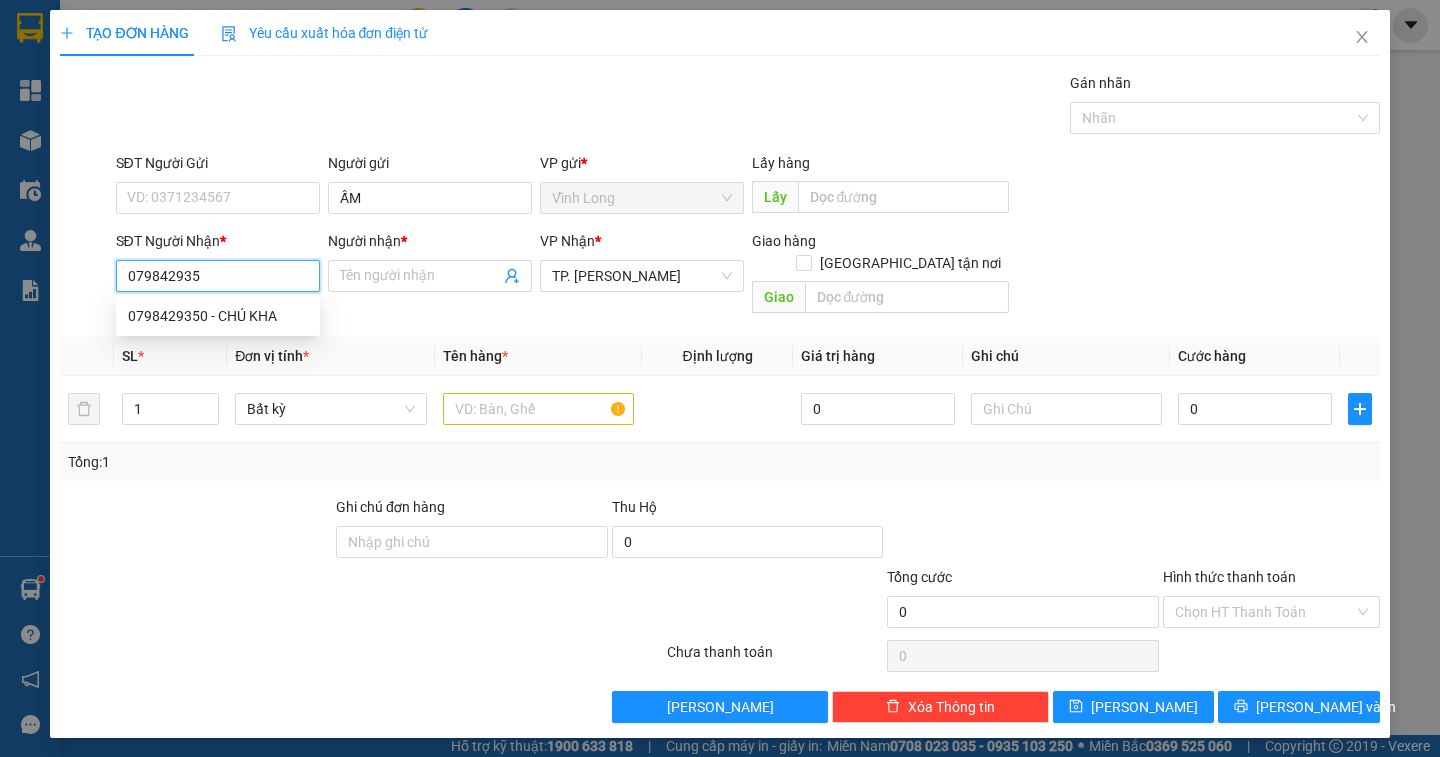 type on "0798429350" 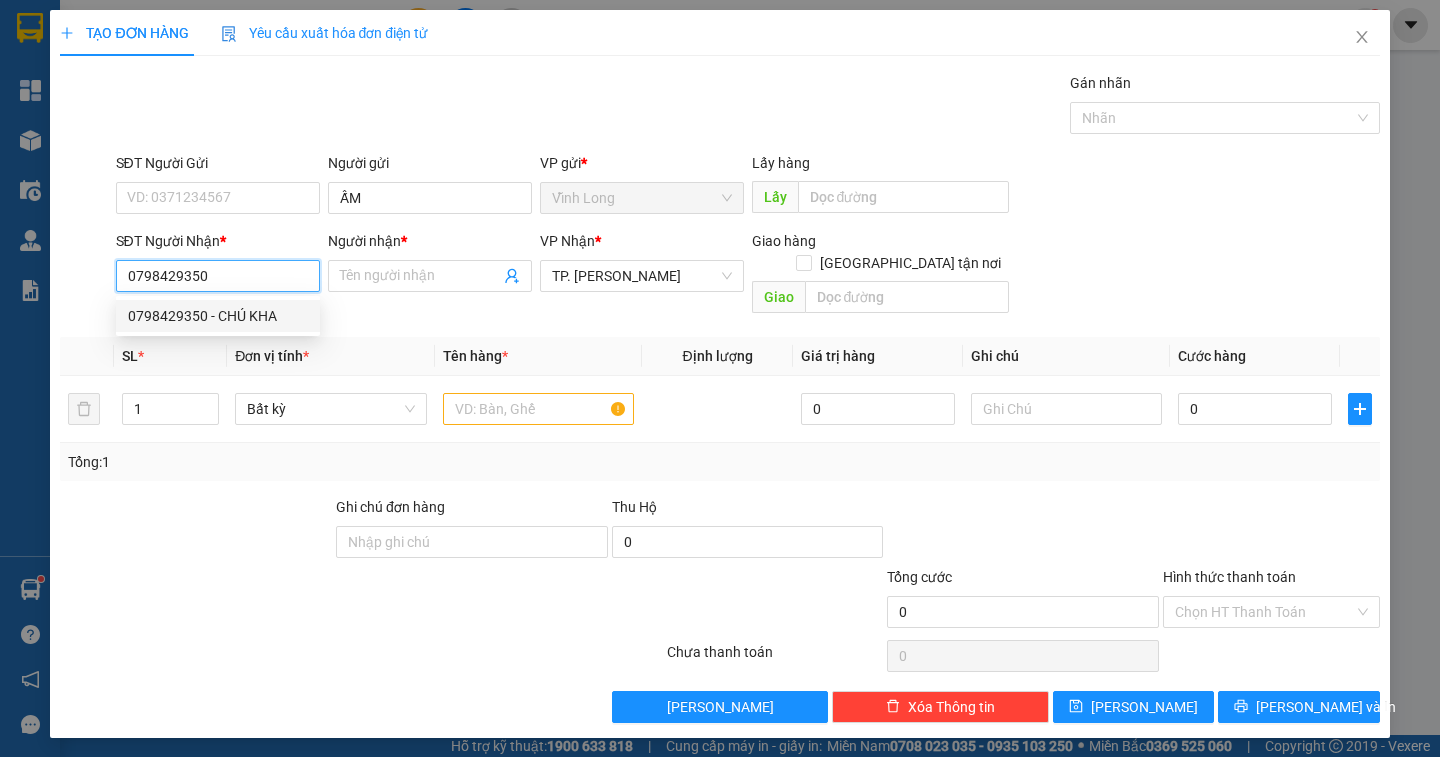click on "0798429350 - CHÚ KHA" at bounding box center (218, 316) 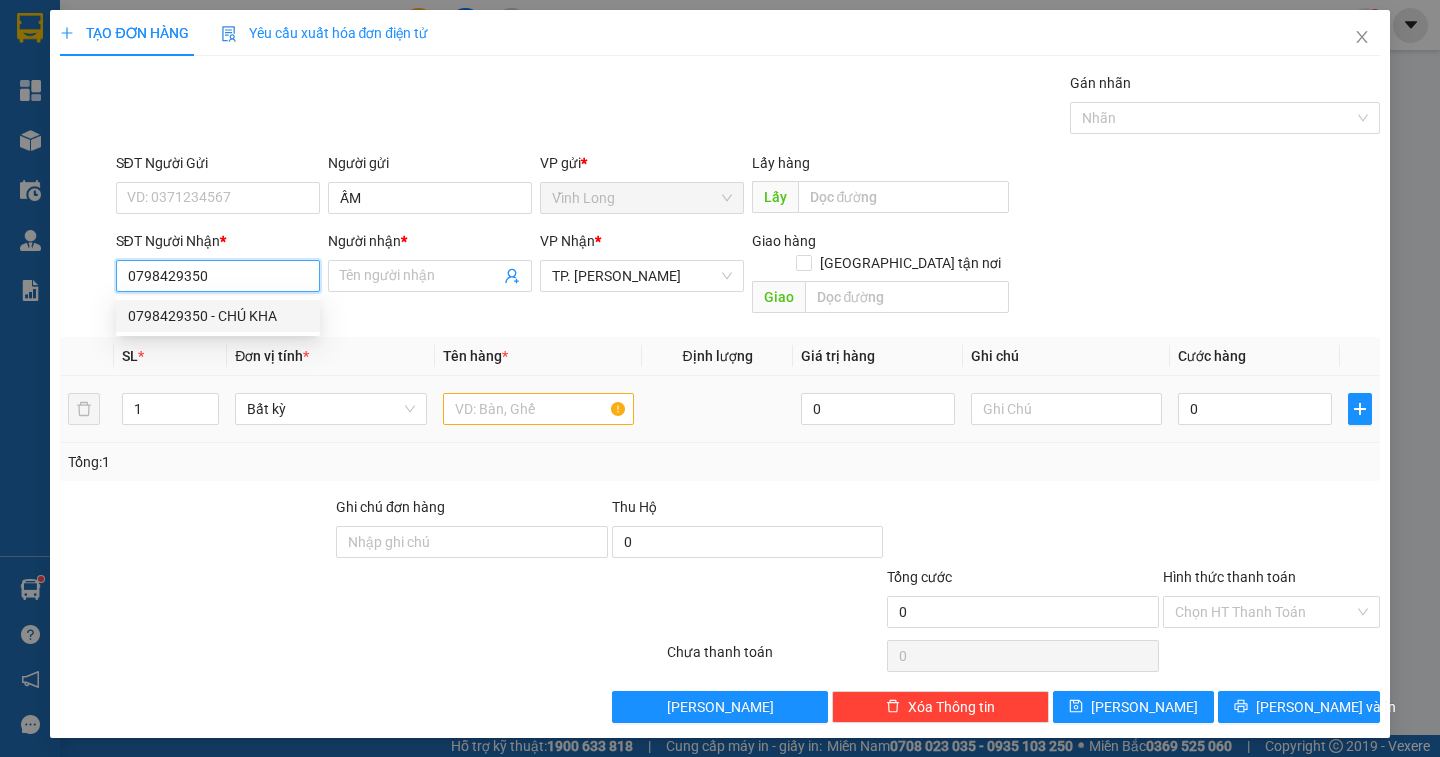 type on "CHÚ KHA" 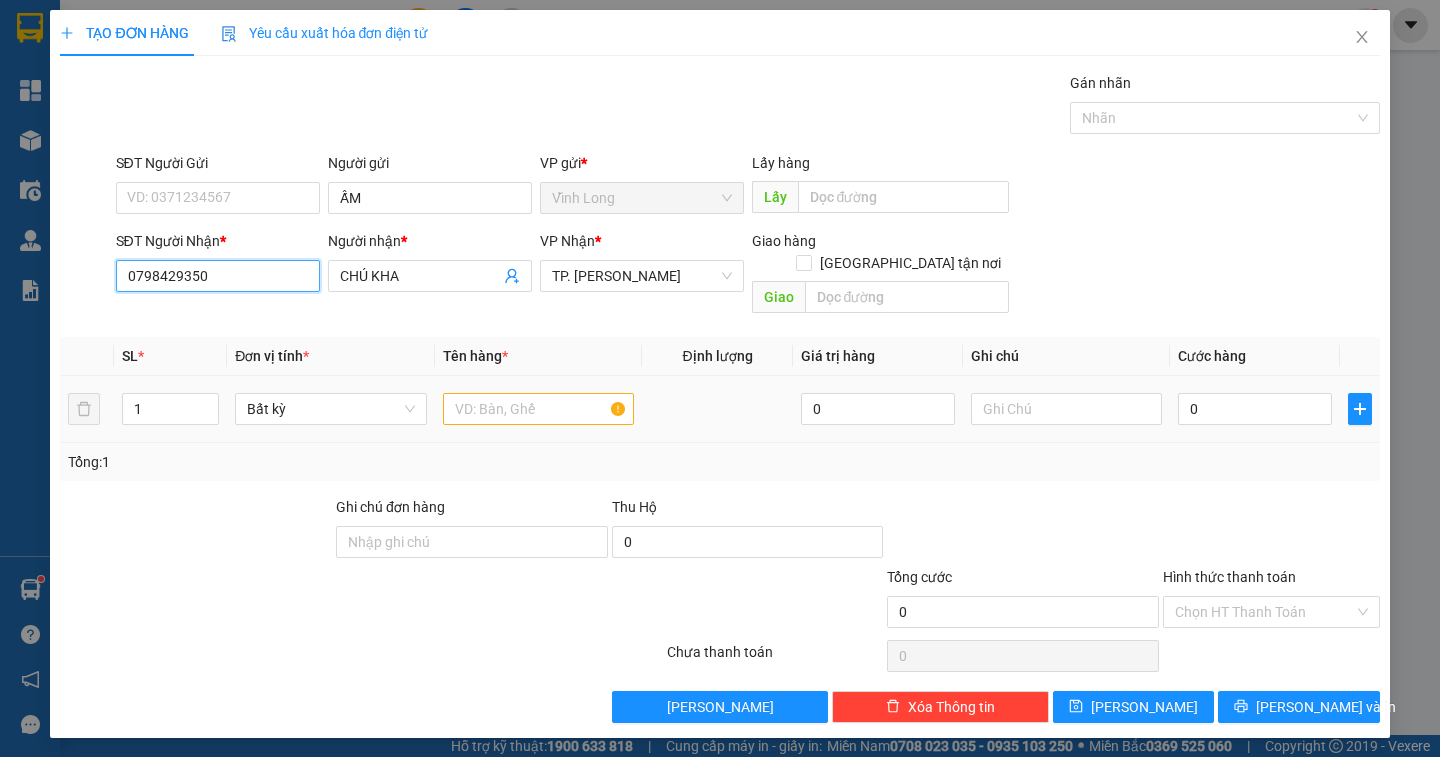 type on "0798429350" 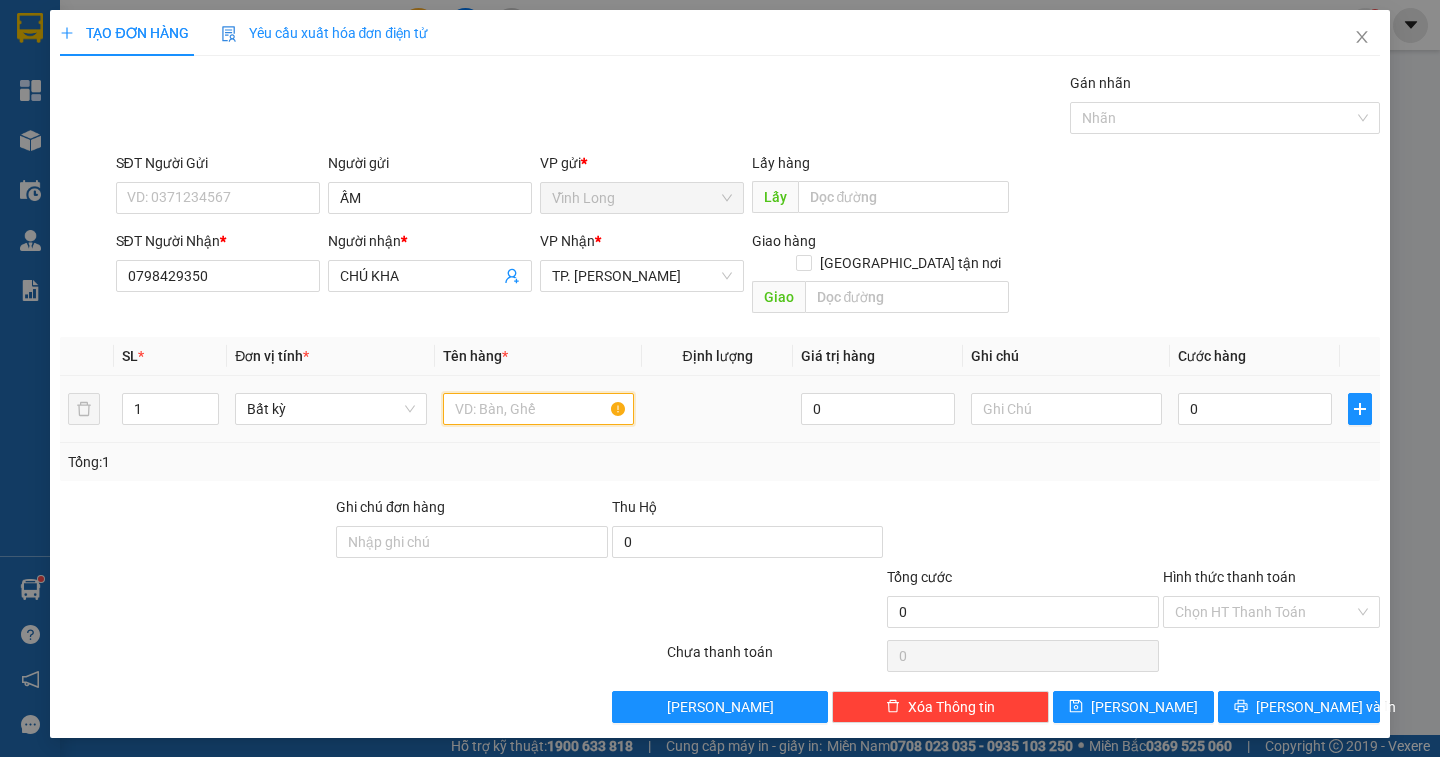 click at bounding box center (538, 409) 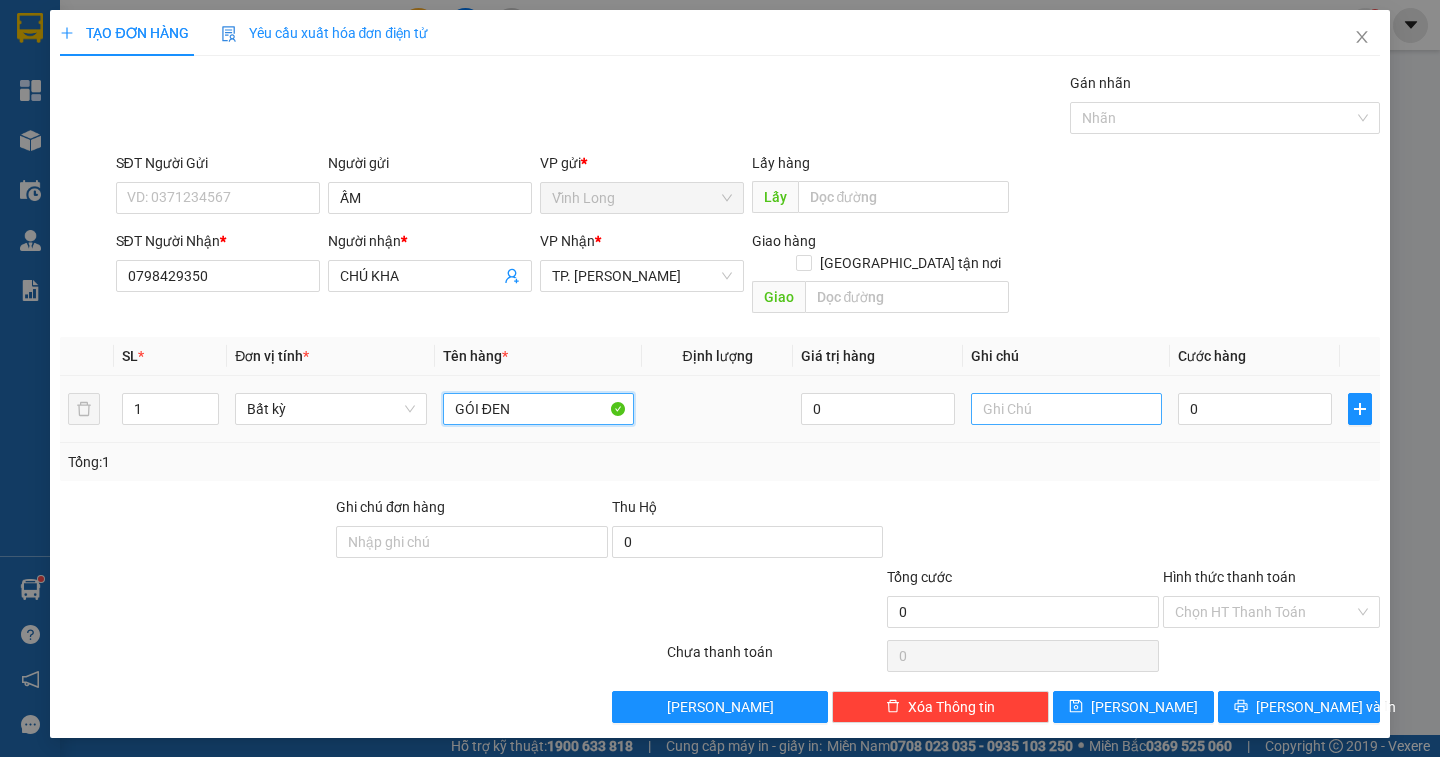 type on "GÓI ĐEN" 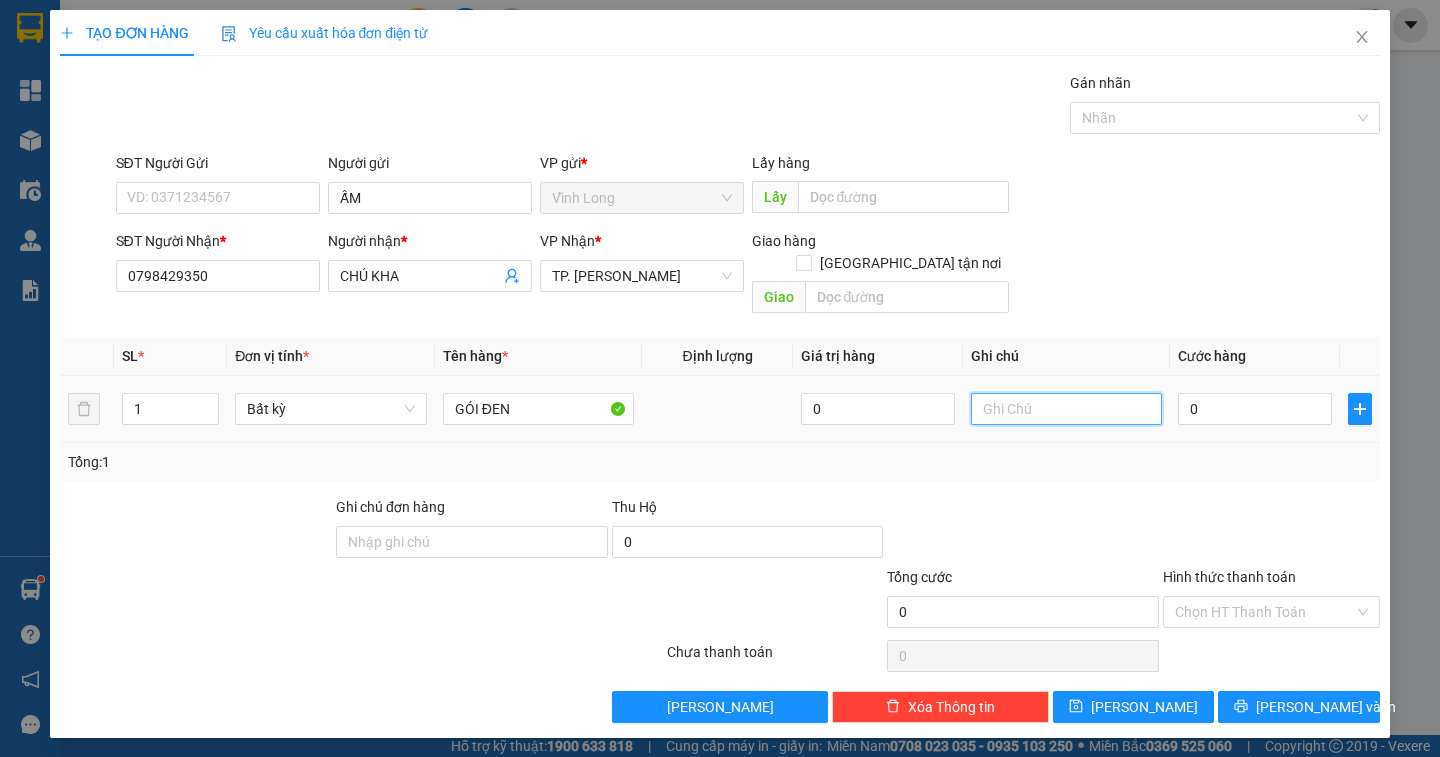 click at bounding box center (1066, 409) 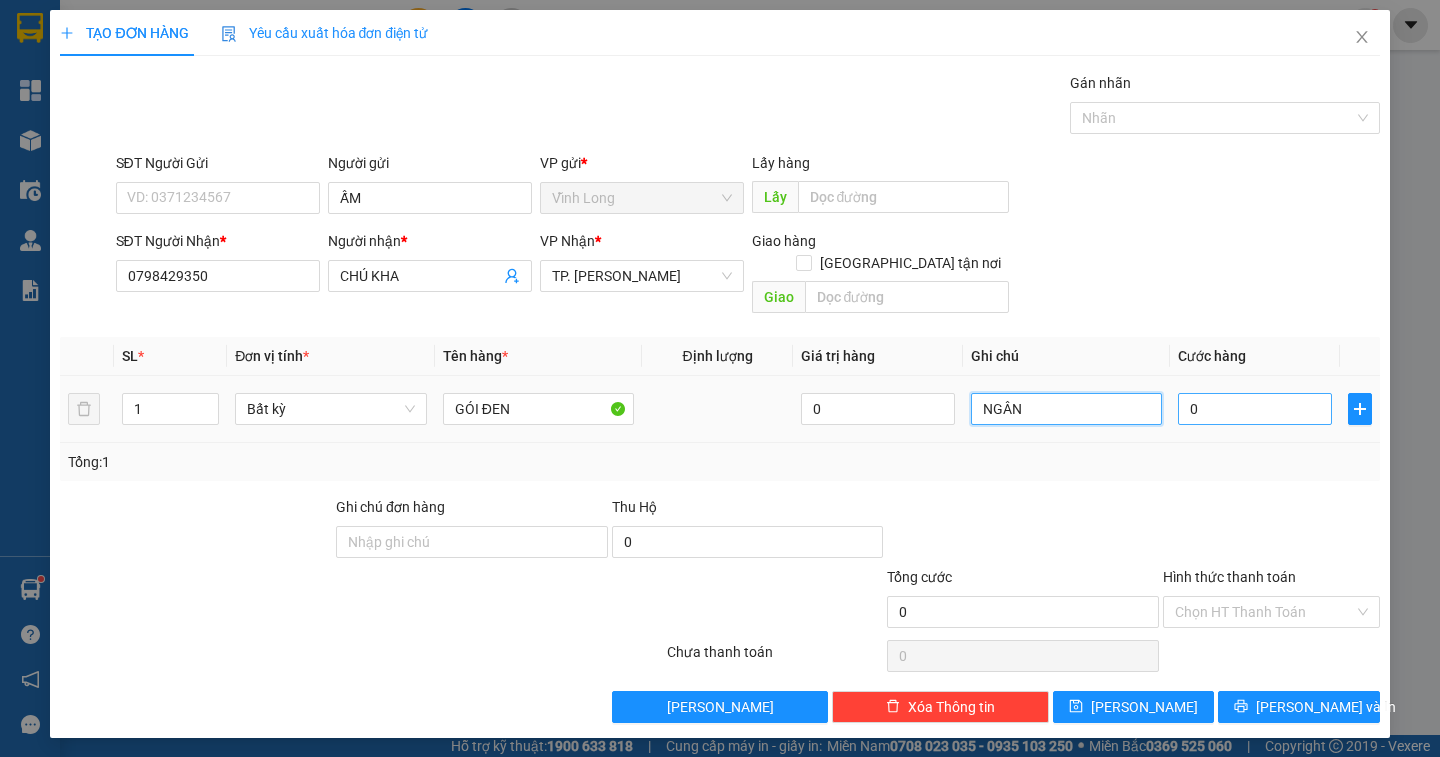 type on "NGÂN" 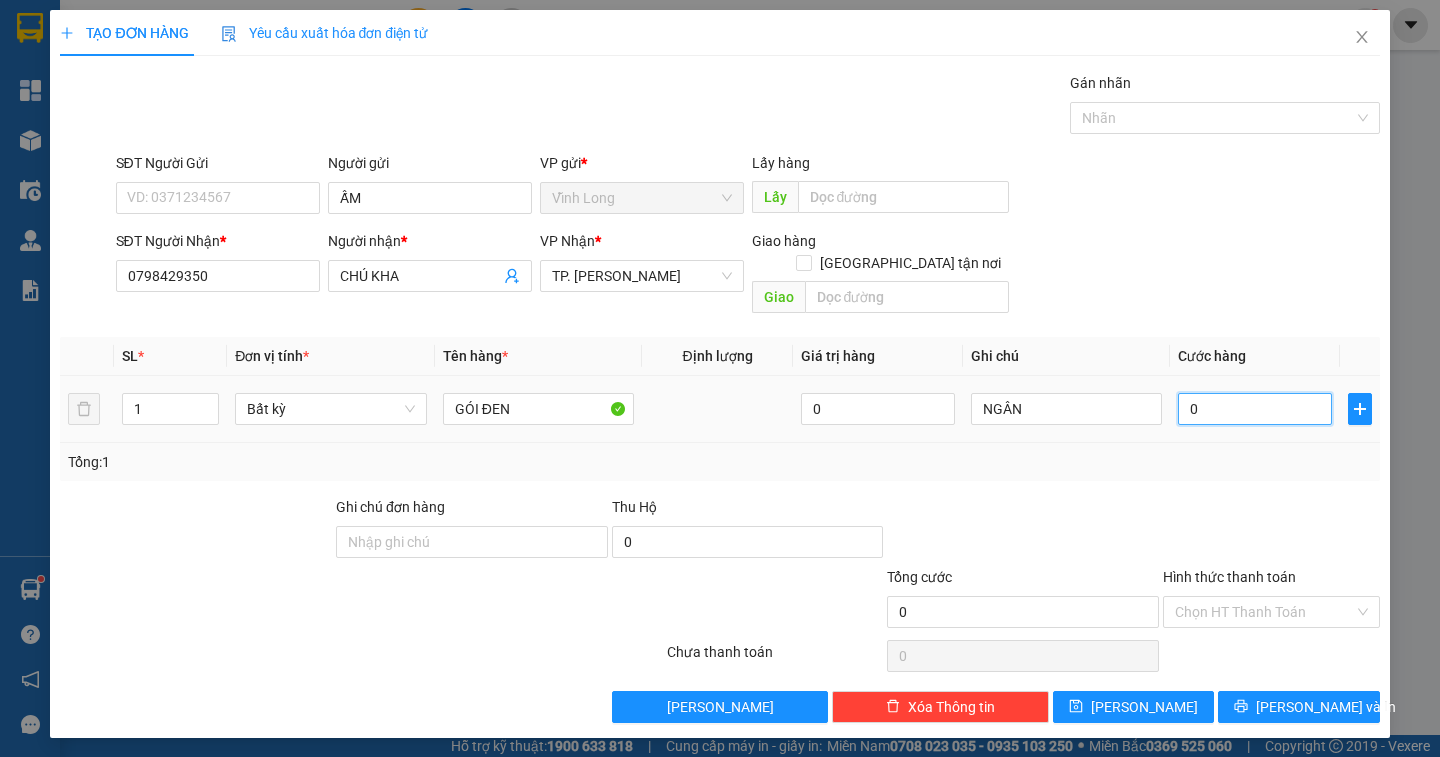 click on "0" at bounding box center [1255, 409] 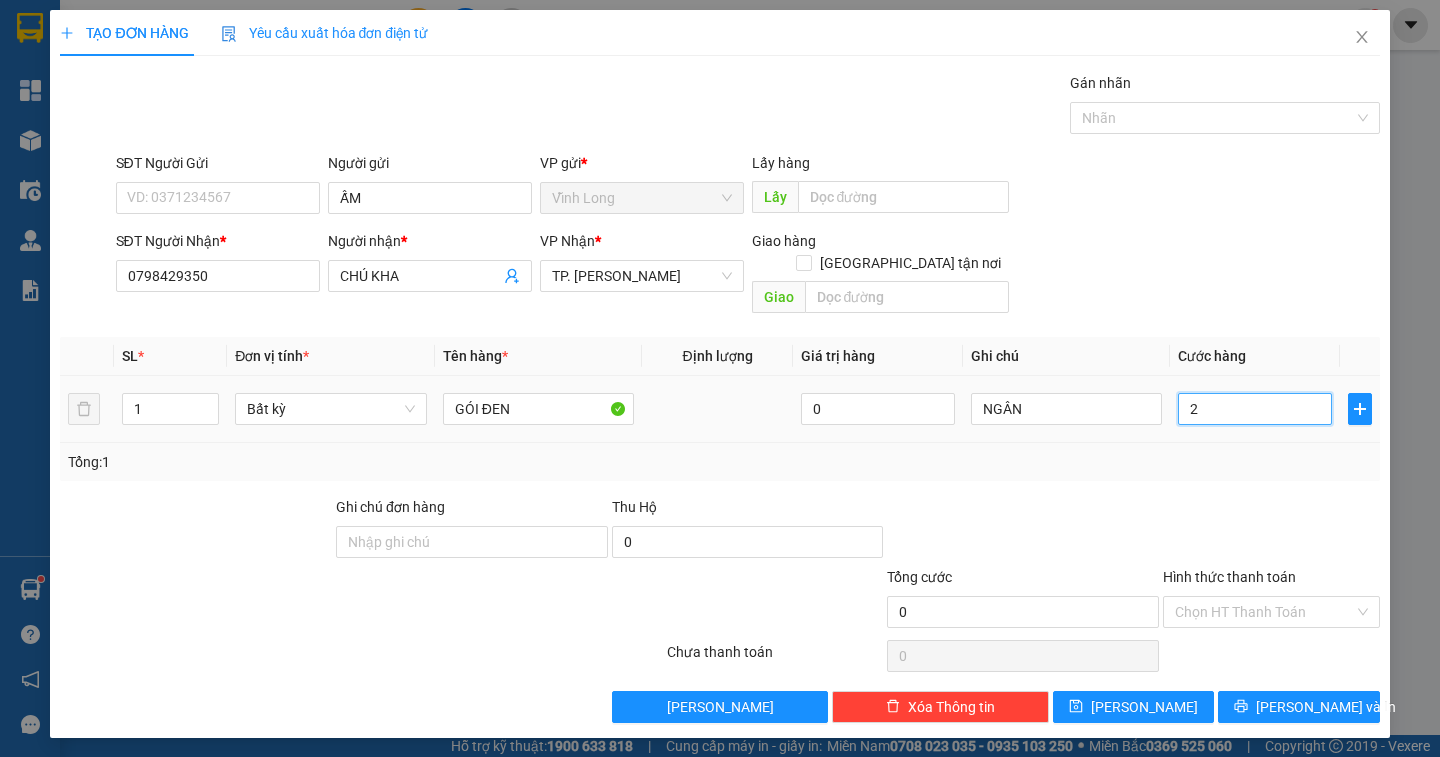 type on "2" 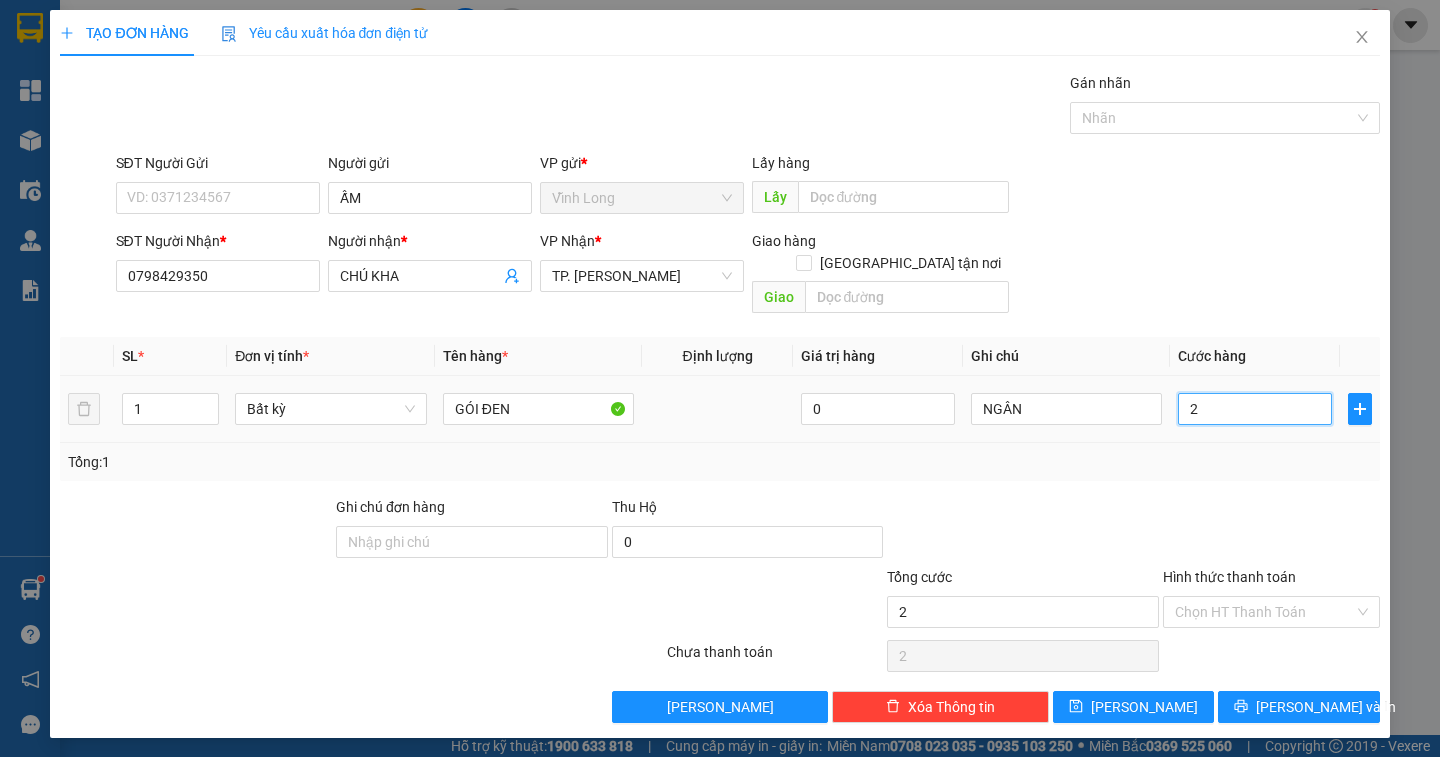 type on "20" 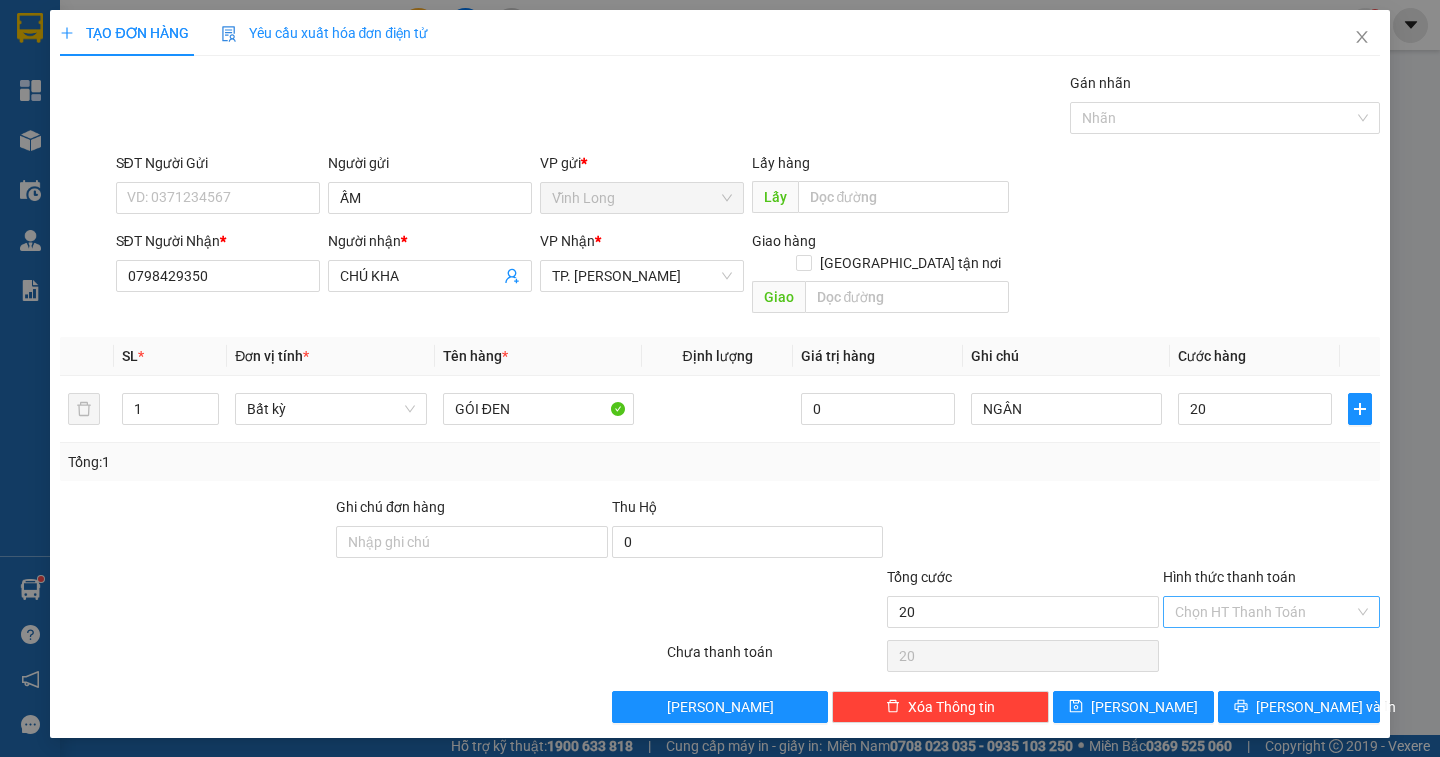 type on "20.000" 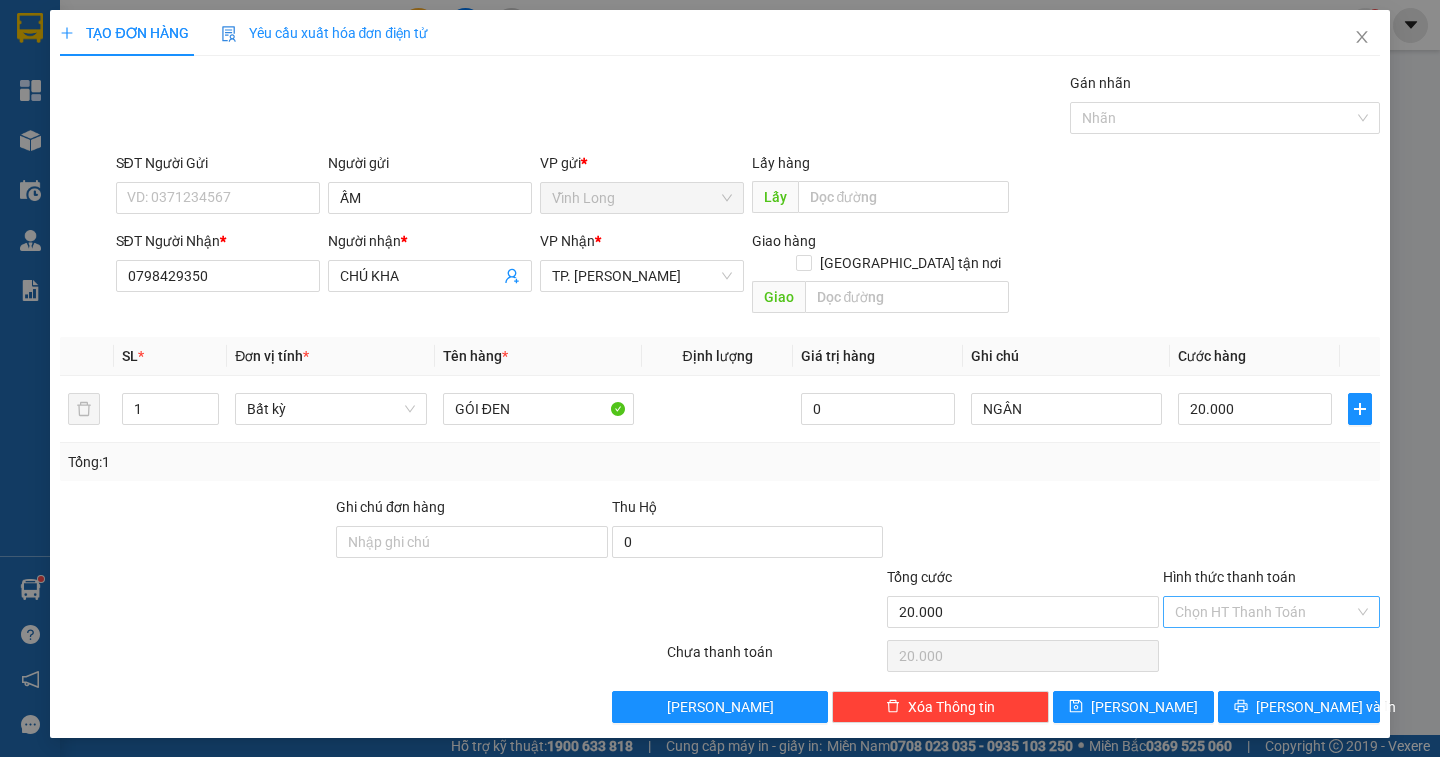 click on "Hình thức thanh toán" at bounding box center [1264, 612] 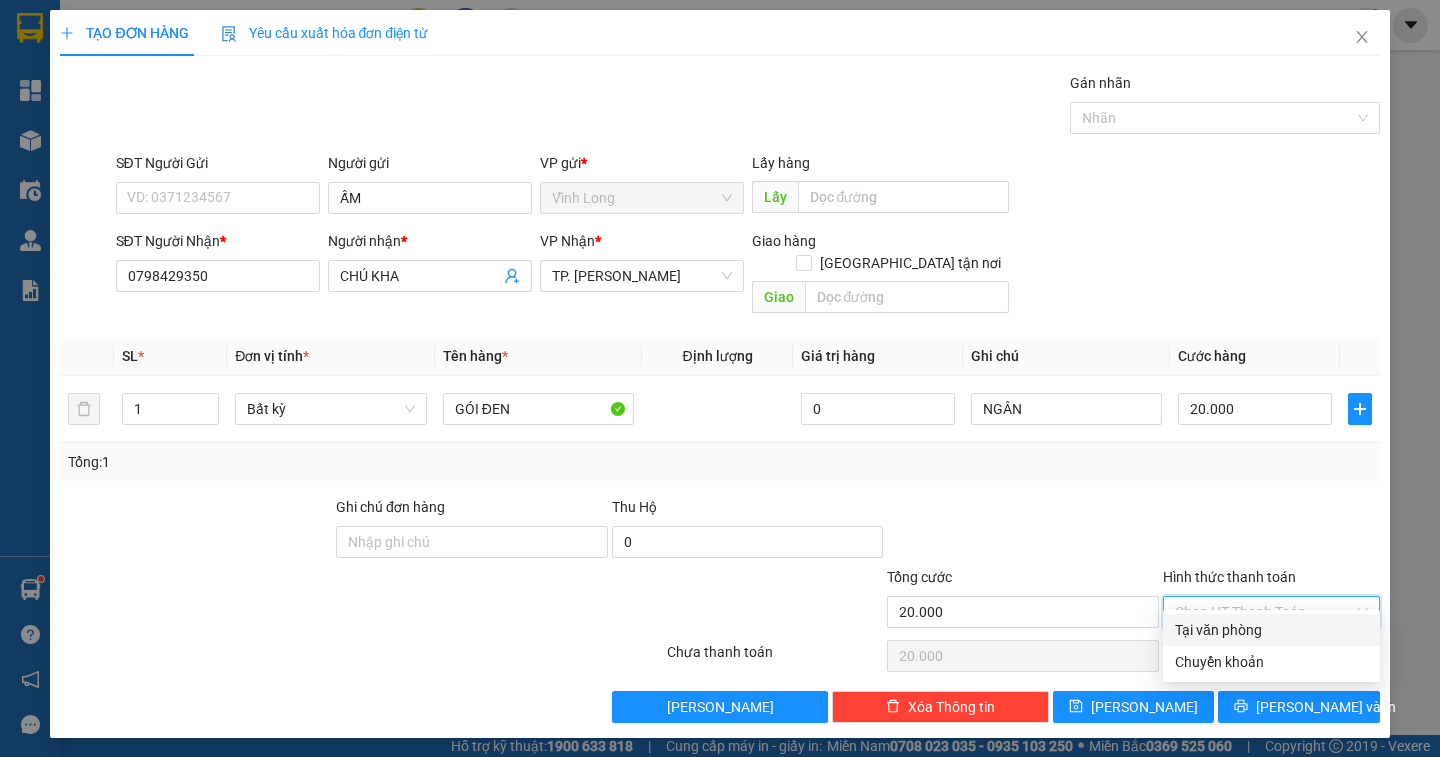 click on "Tại văn phòng" at bounding box center (1271, 630) 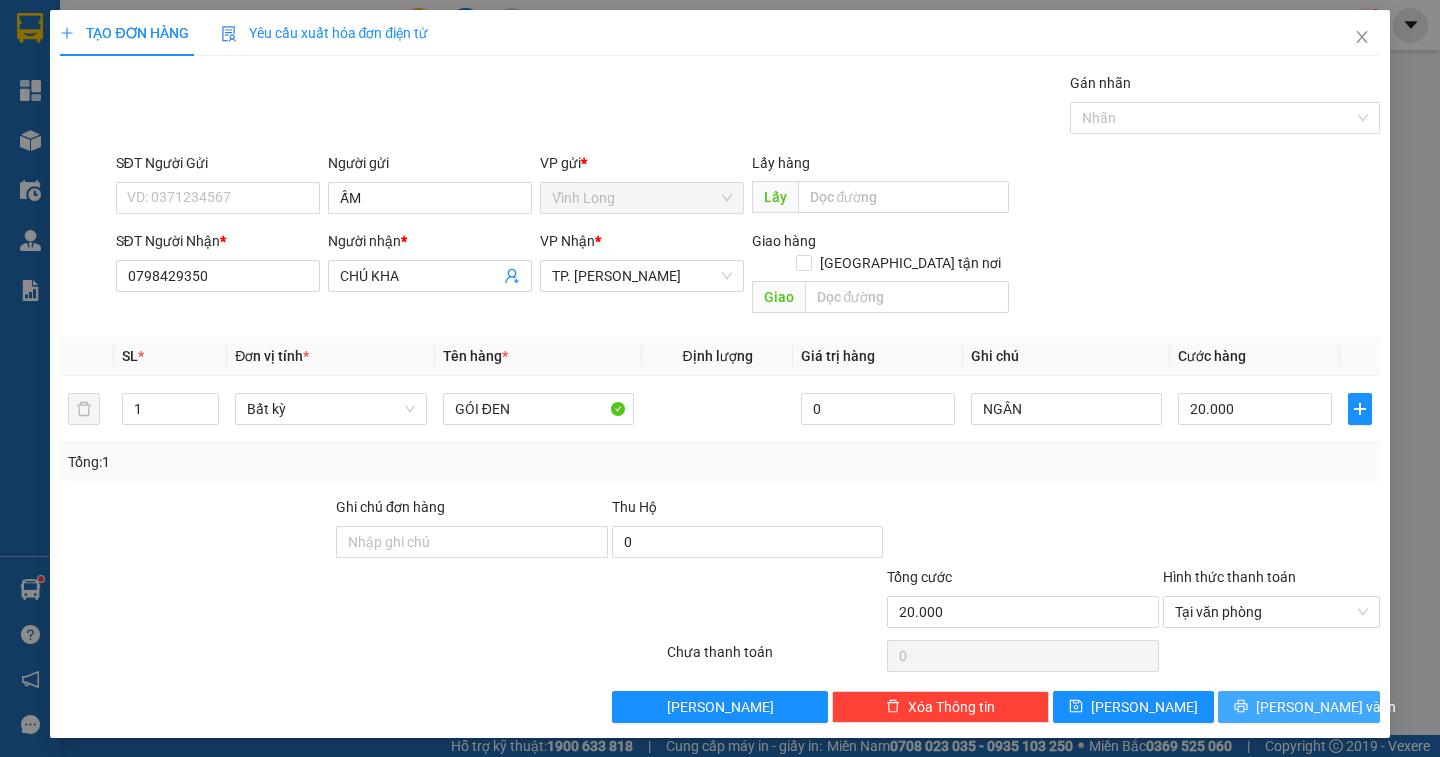 click on "[PERSON_NAME] và In" at bounding box center [1326, 707] 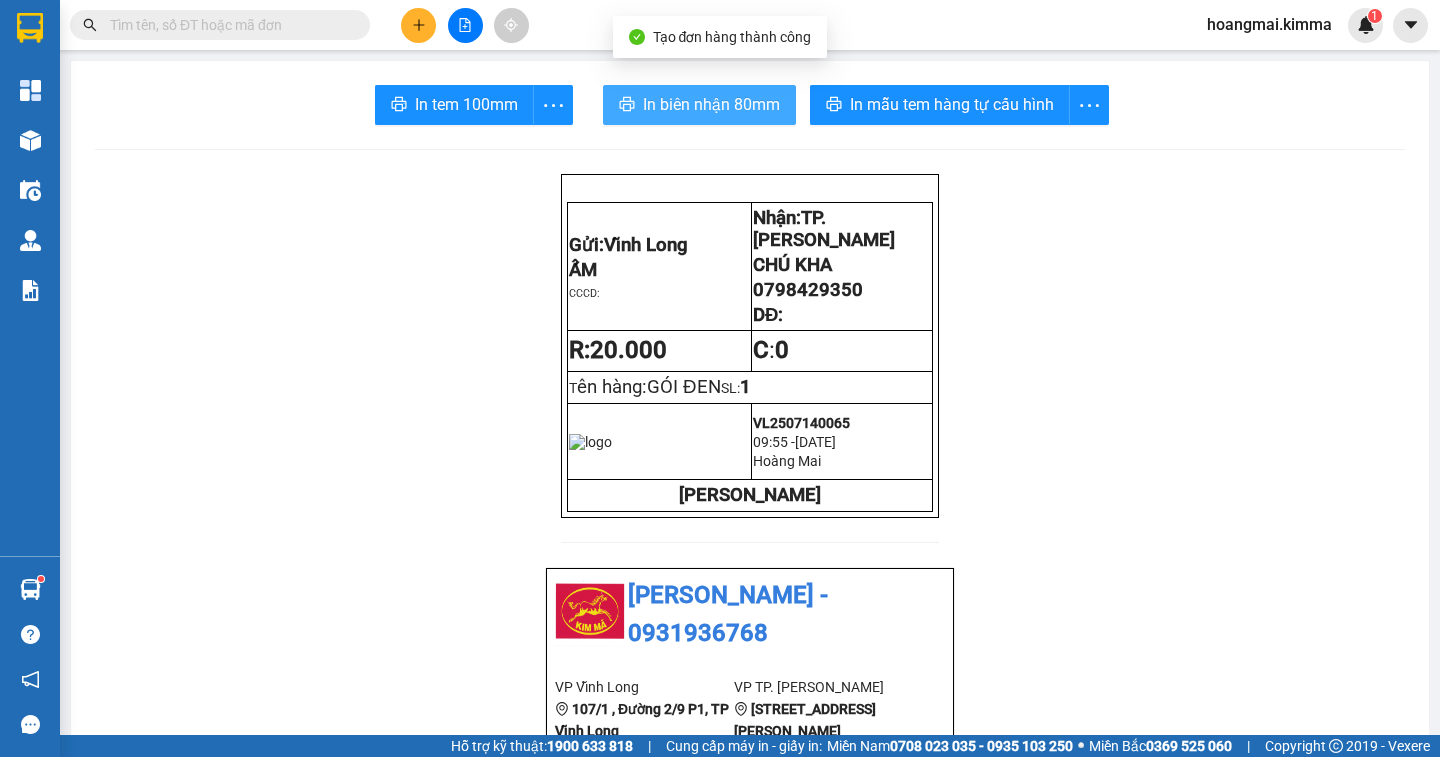 click on "In biên nhận 80mm" at bounding box center (711, 104) 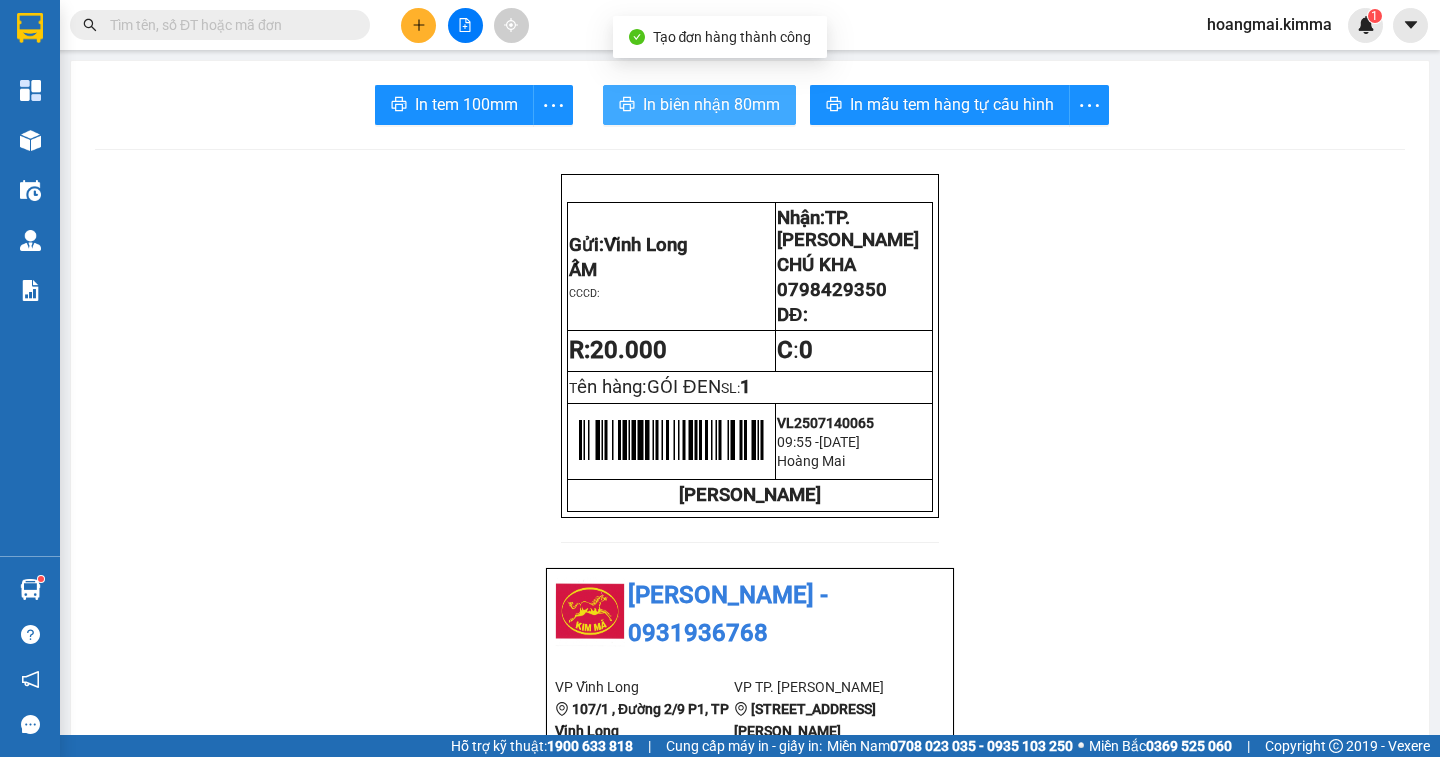 scroll, scrollTop: 0, scrollLeft: 0, axis: both 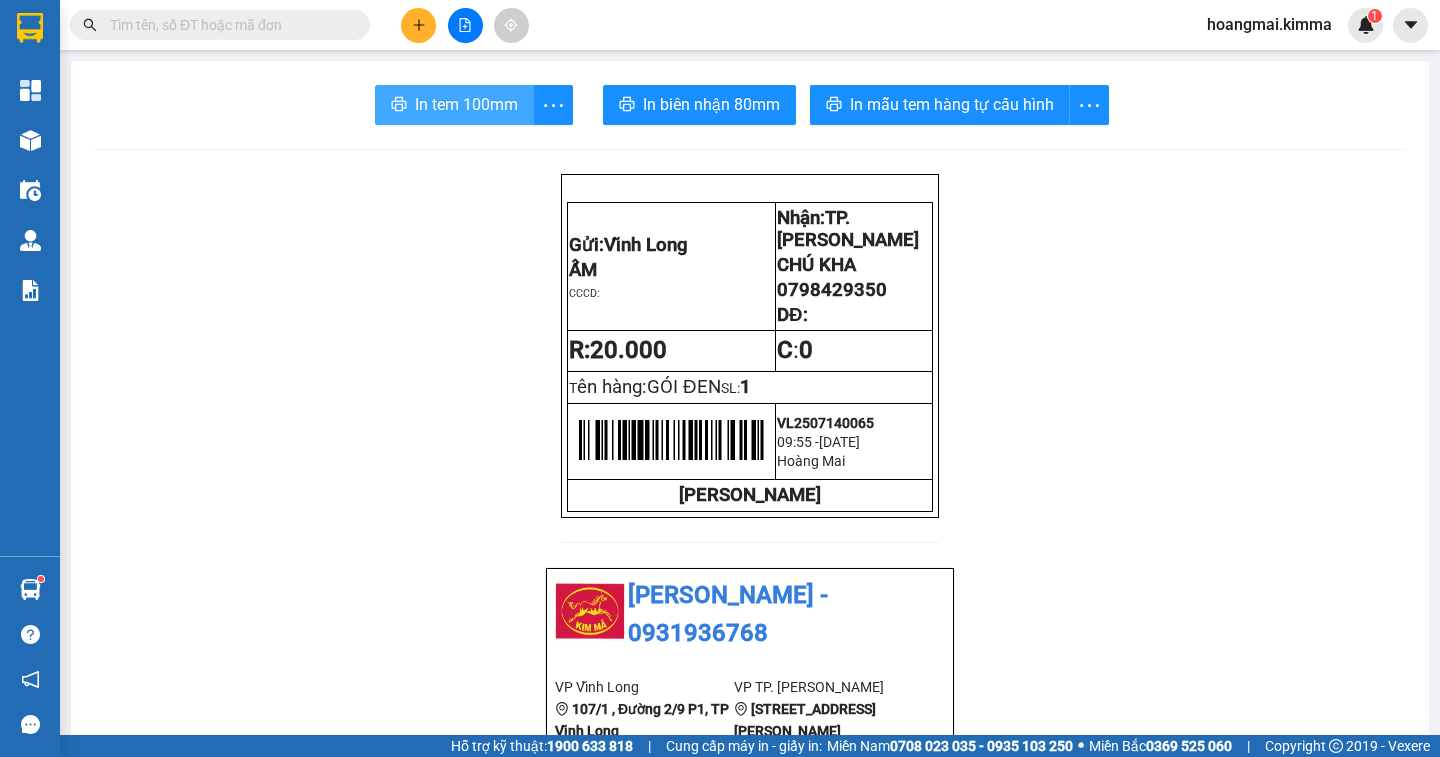 click on "In tem 100mm" at bounding box center [466, 104] 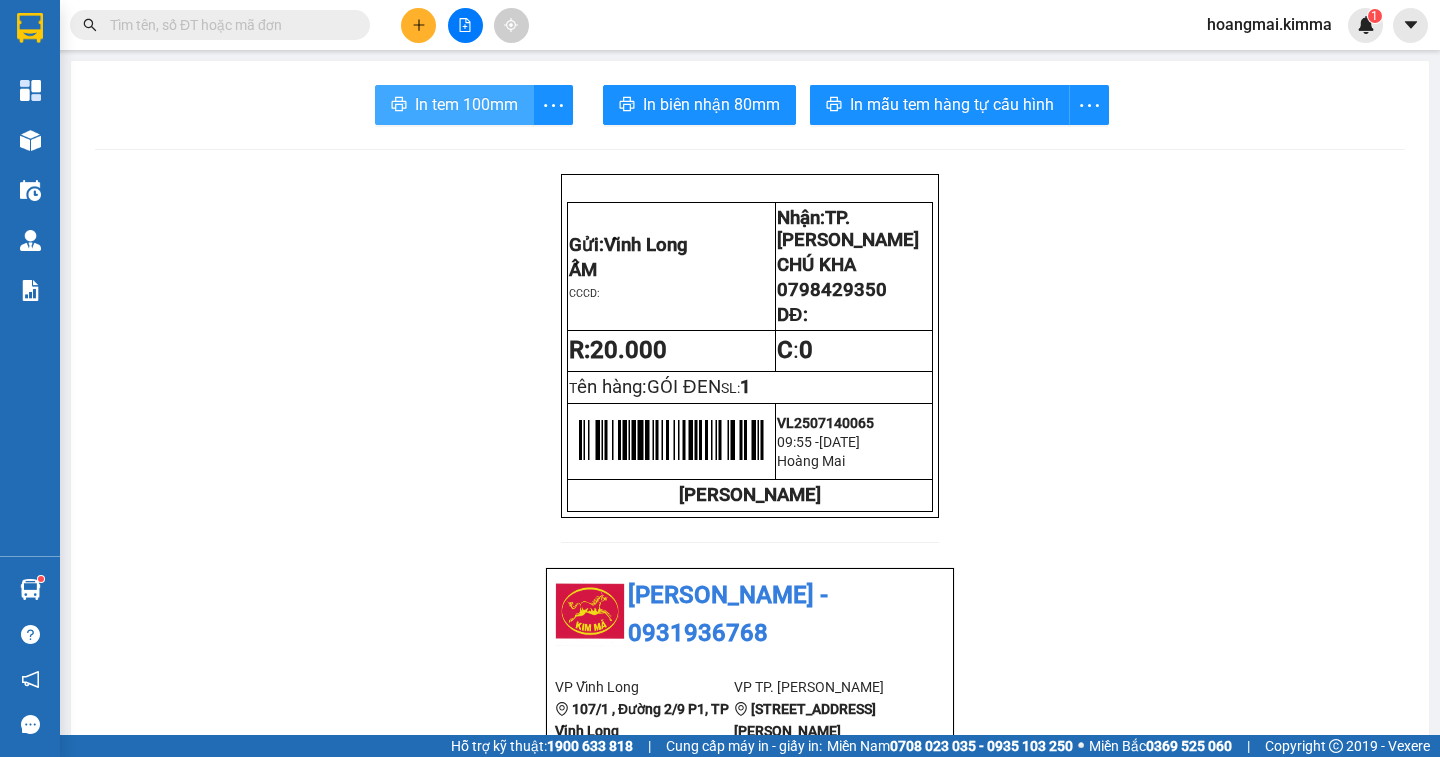 scroll, scrollTop: 0, scrollLeft: 0, axis: both 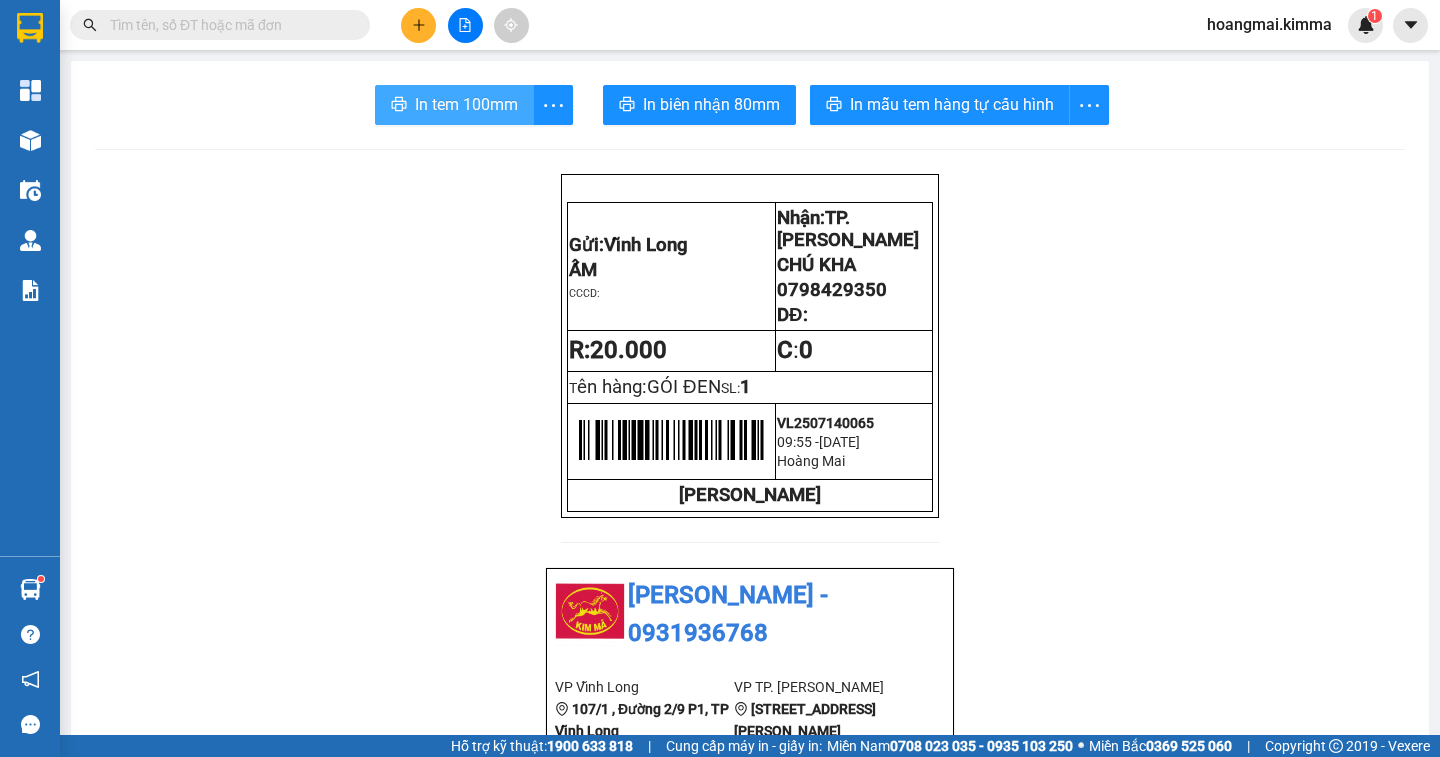 click on "In tem 100mm" at bounding box center (466, 104) 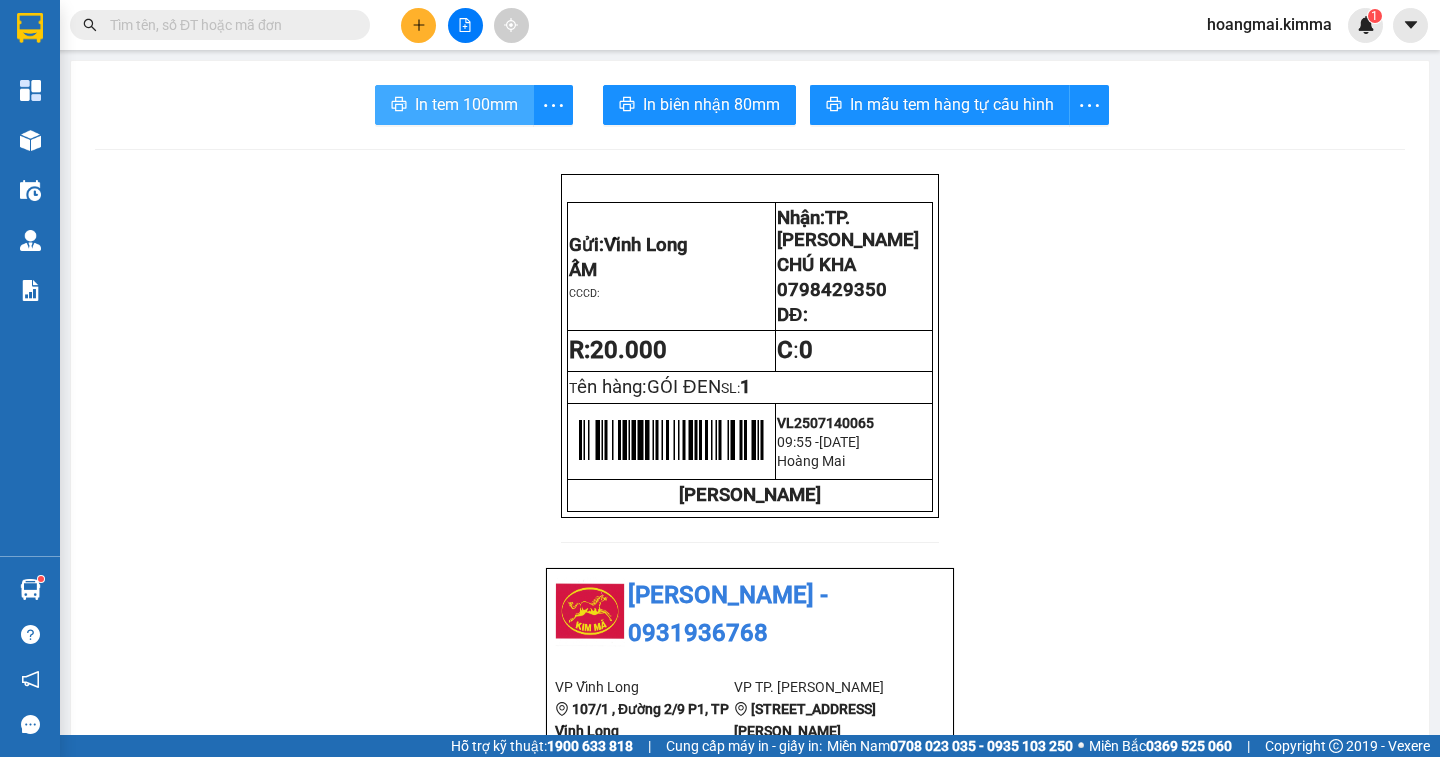 scroll, scrollTop: 0, scrollLeft: 0, axis: both 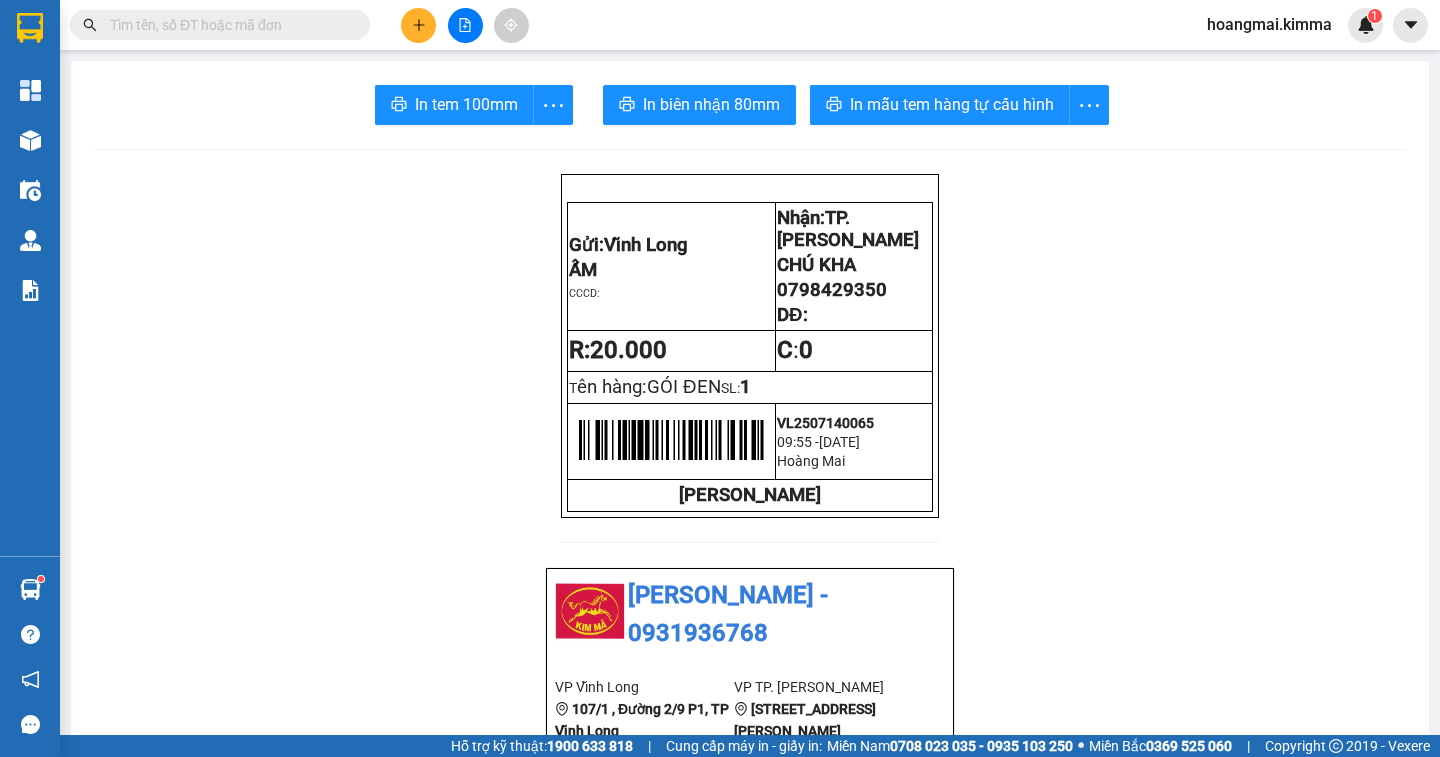 click at bounding box center [465, 25] 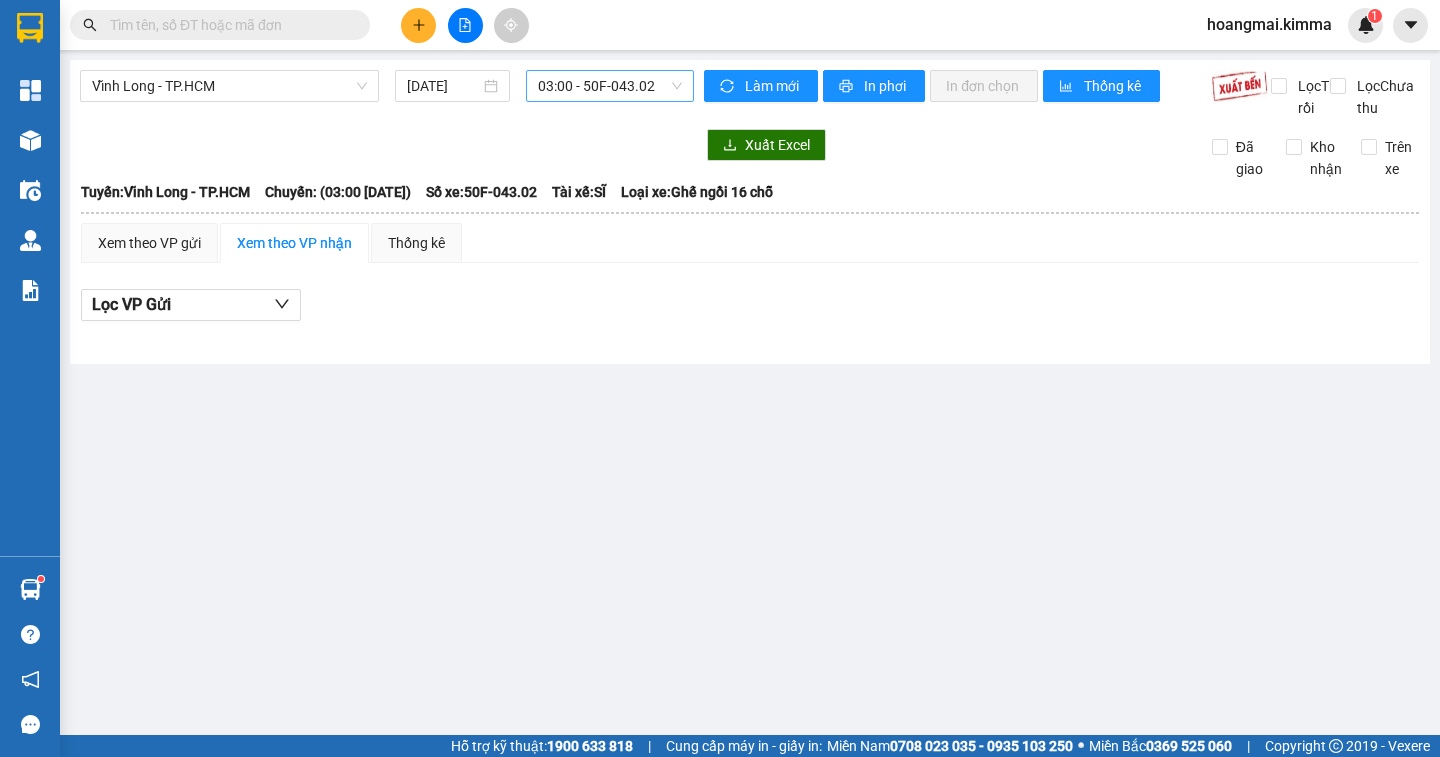 click on "03:00     - 50F-043.02" at bounding box center (610, 86) 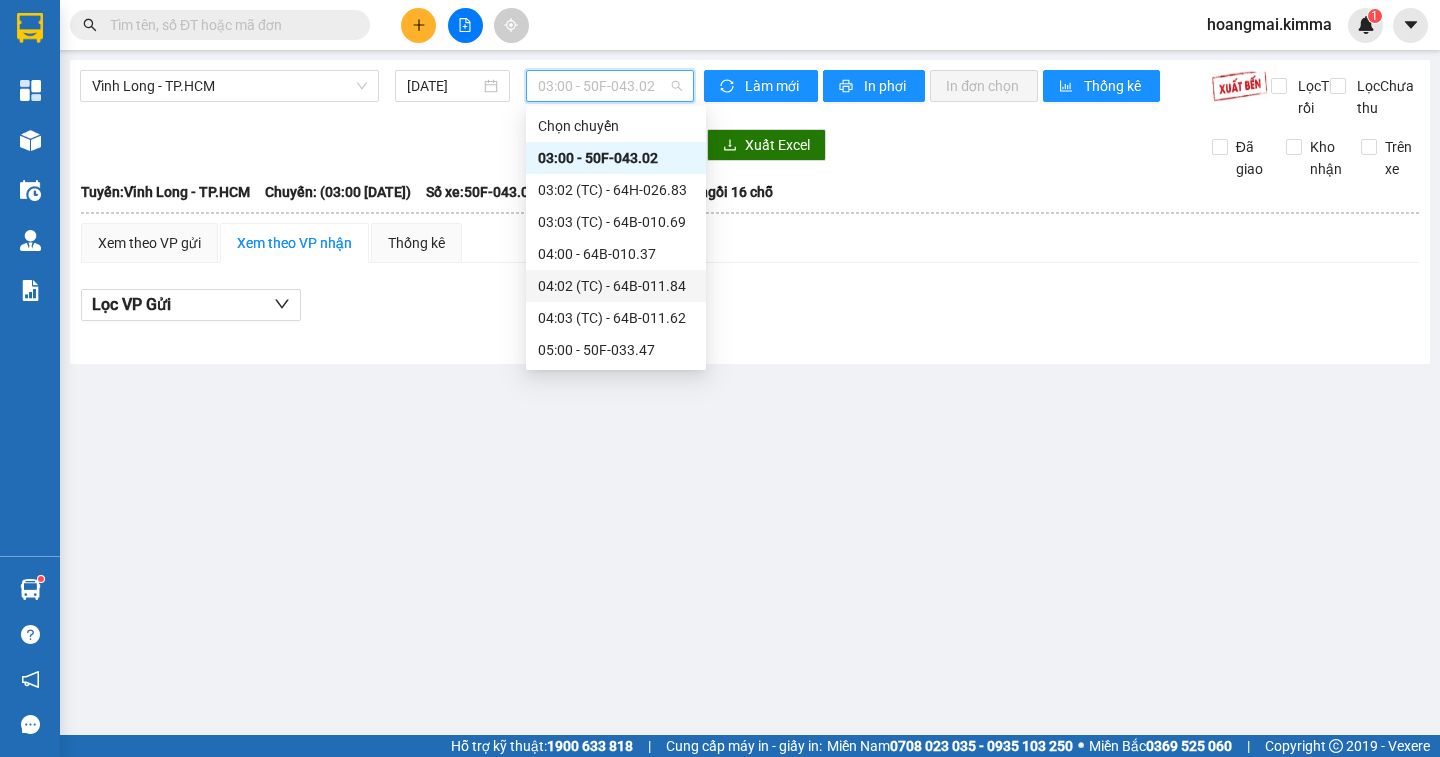 scroll, scrollTop: 300, scrollLeft: 0, axis: vertical 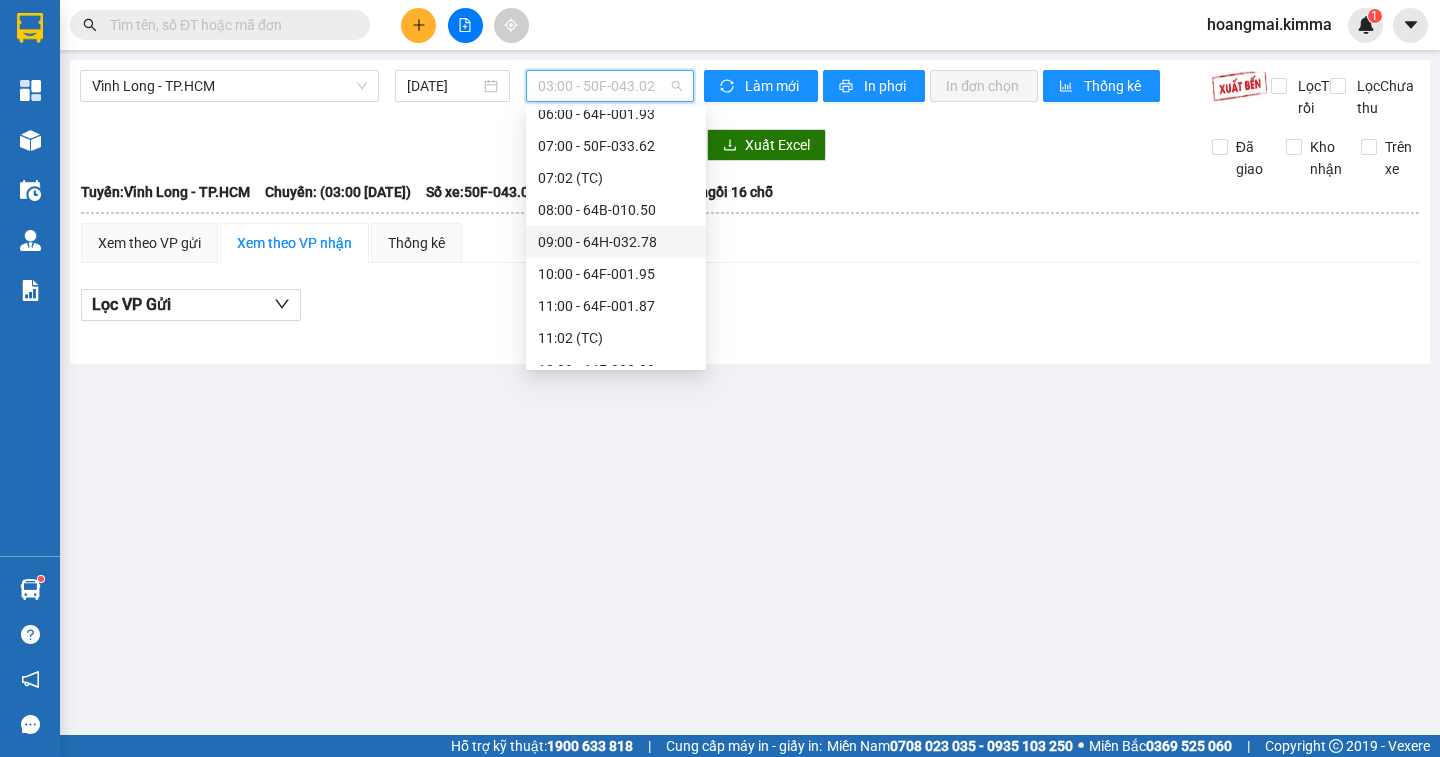 click on "09:00     - 64H-032.78" at bounding box center (616, 242) 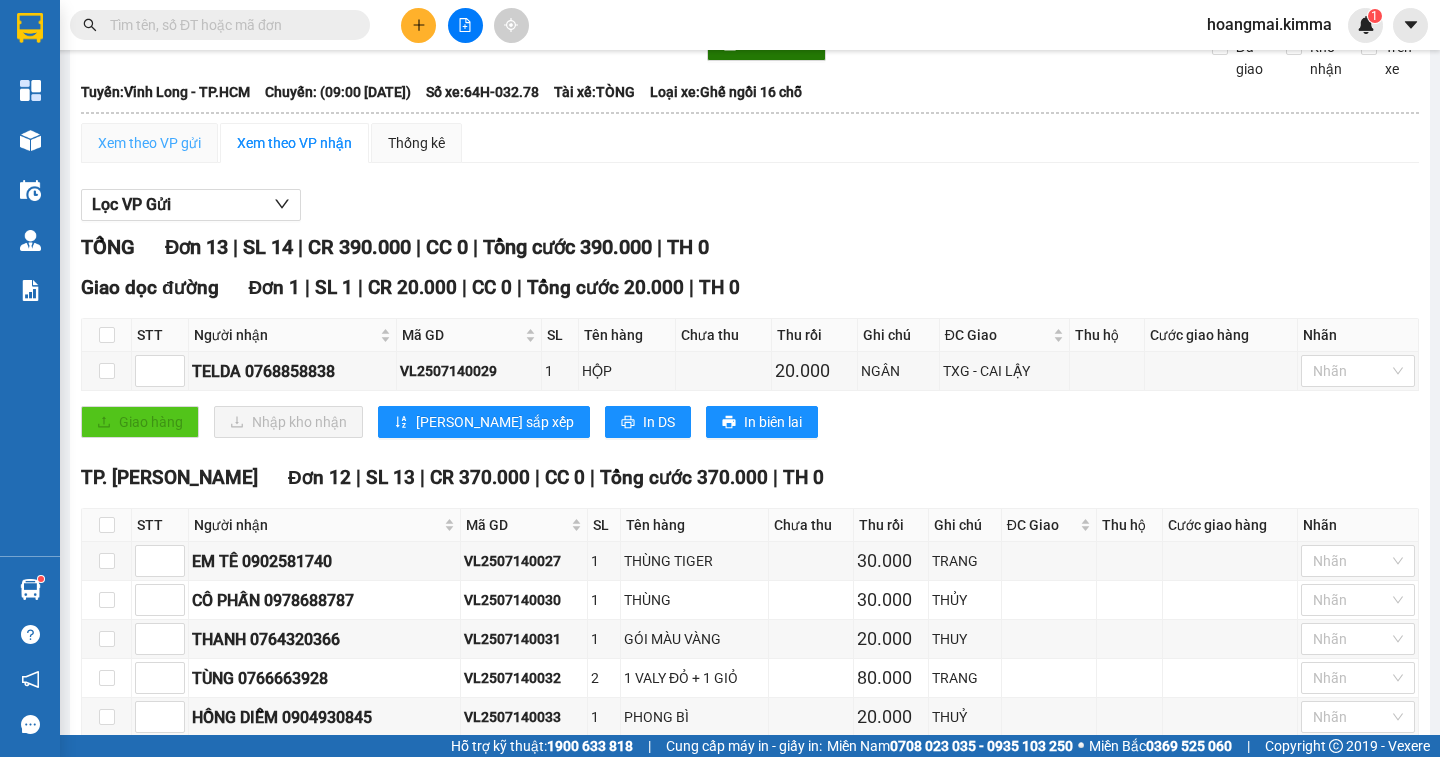 scroll, scrollTop: 0, scrollLeft: 0, axis: both 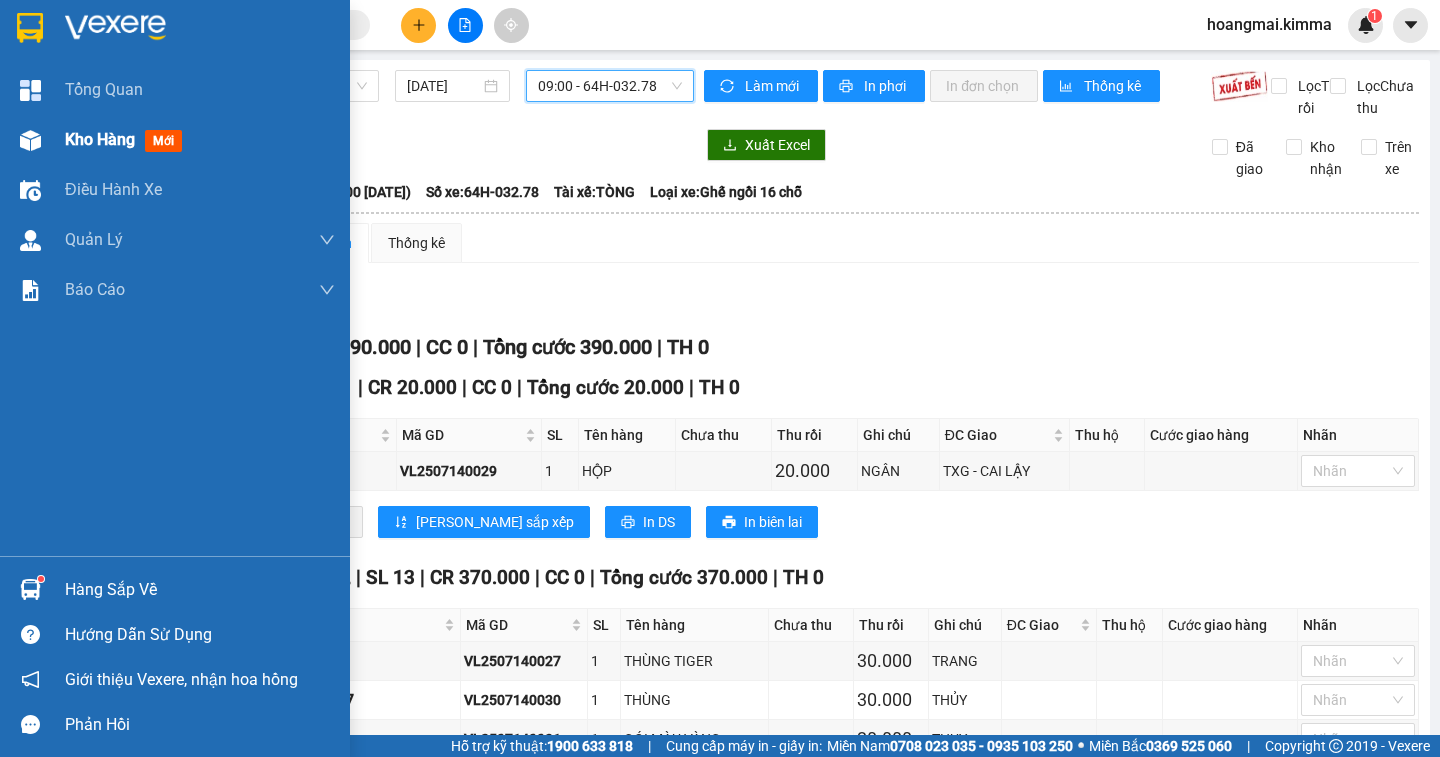 click on "Kho hàng" at bounding box center [100, 139] 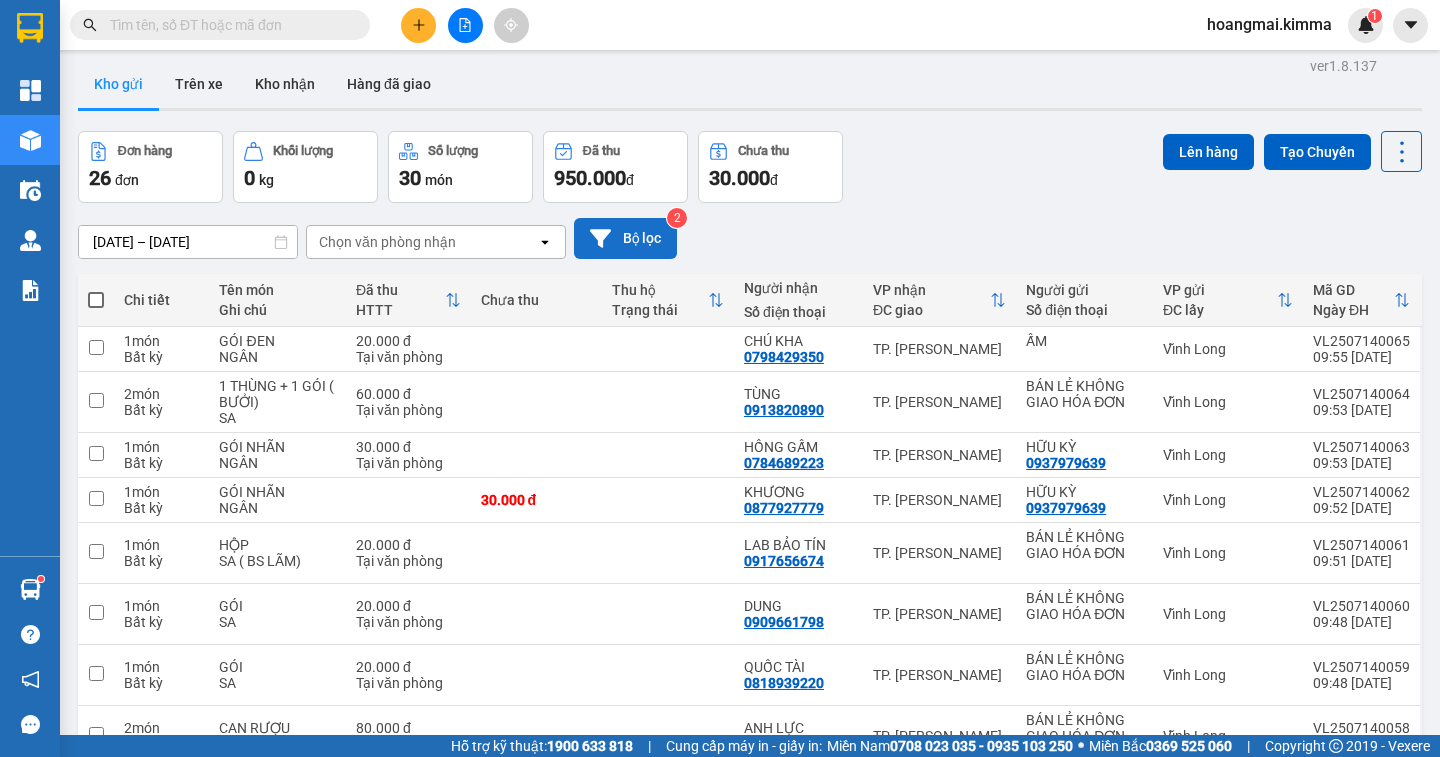 scroll, scrollTop: 0, scrollLeft: 0, axis: both 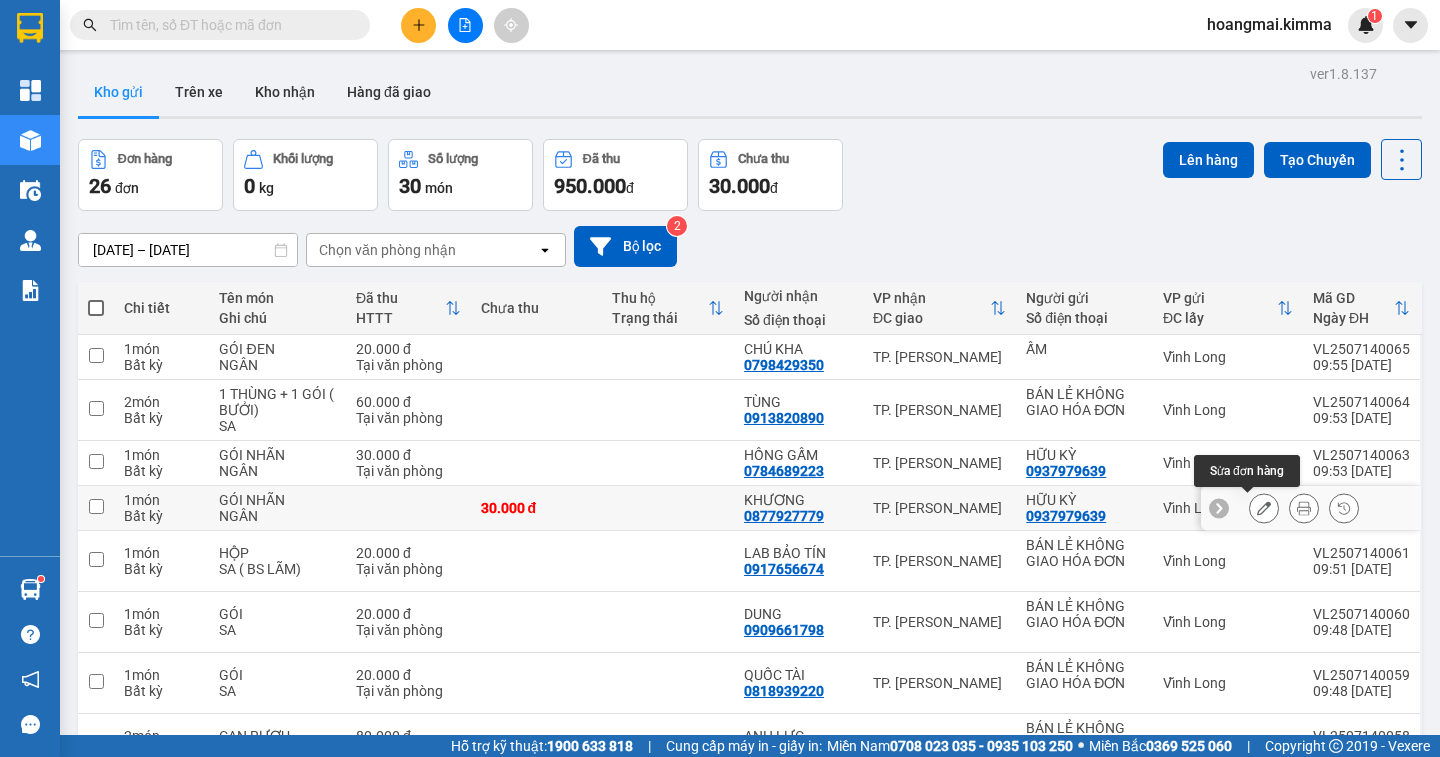 click 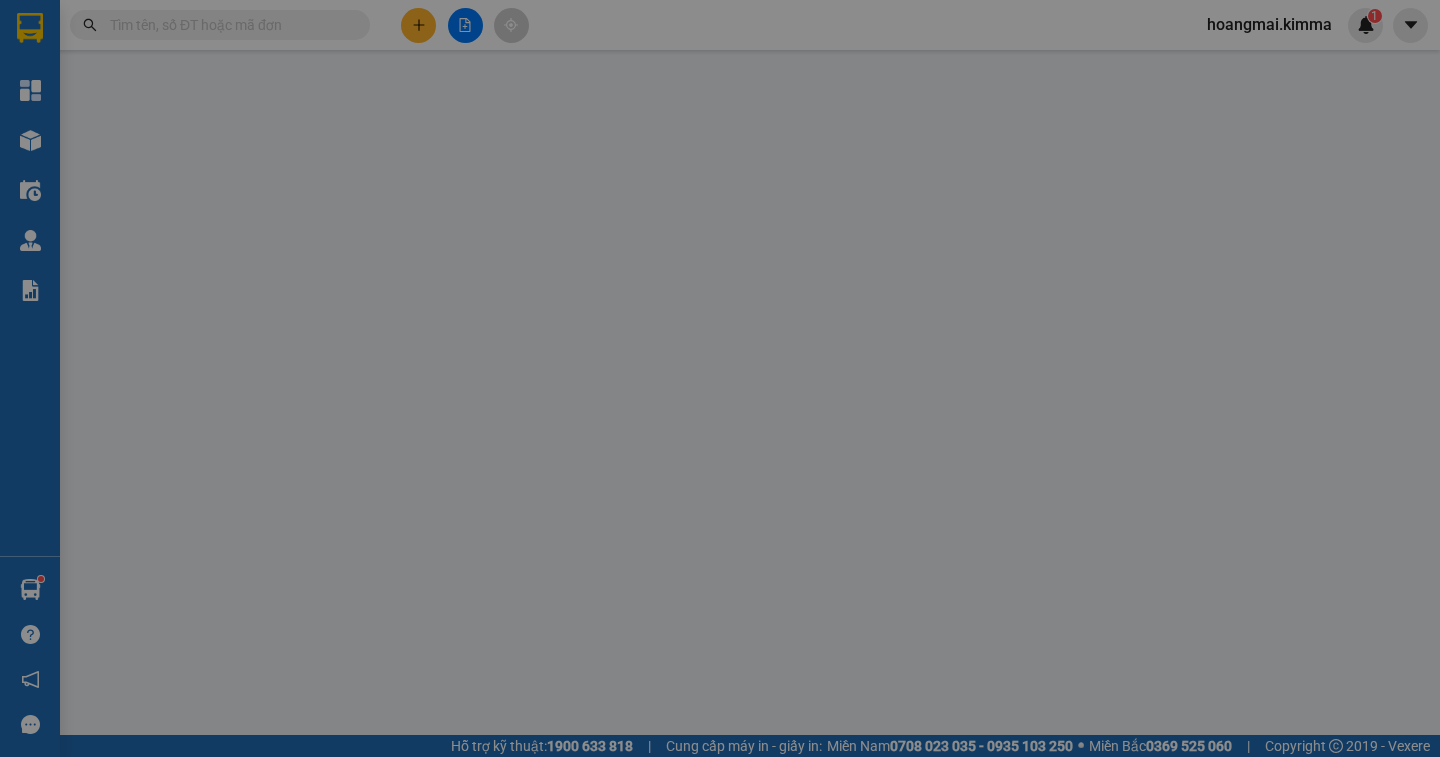 type on "0937979639" 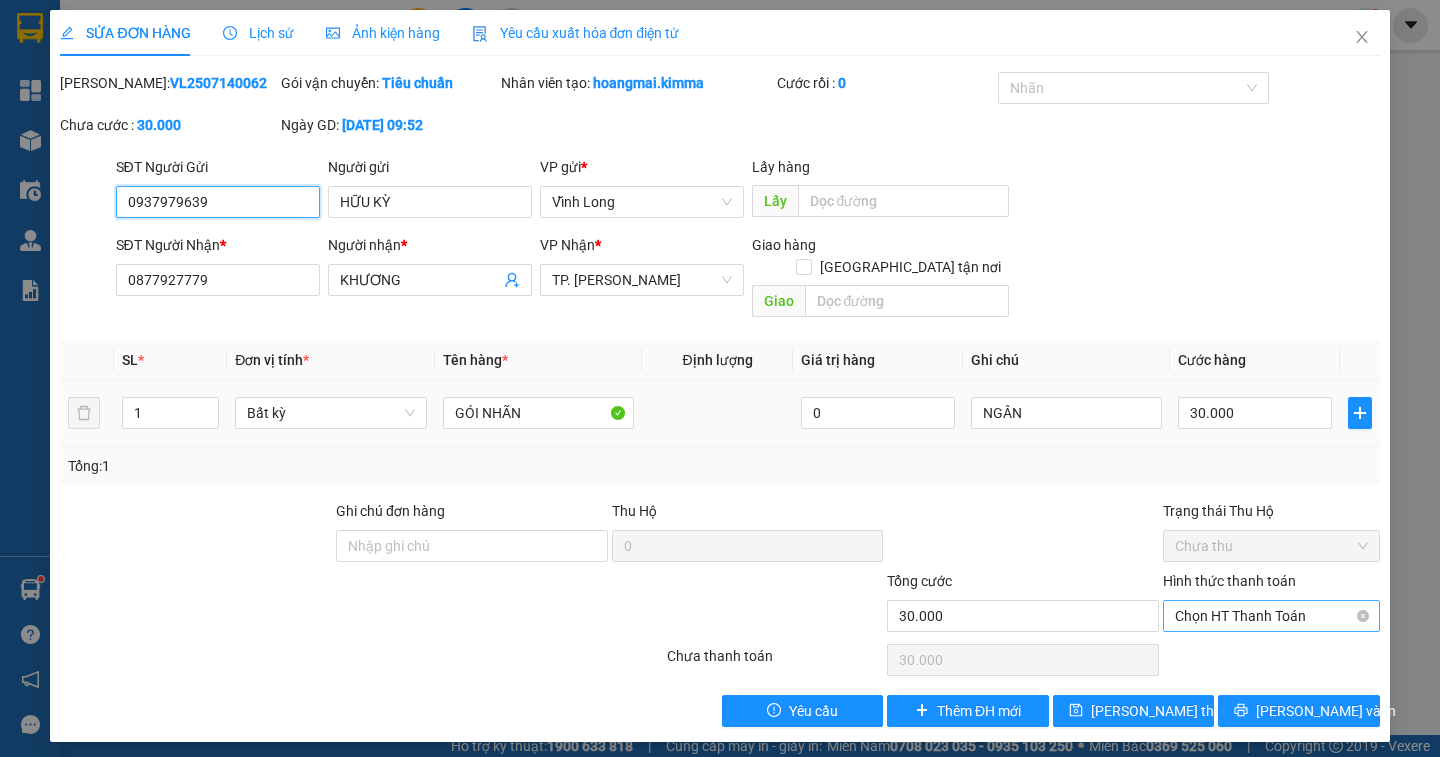 click on "Chọn HT Thanh Toán" at bounding box center [1271, 616] 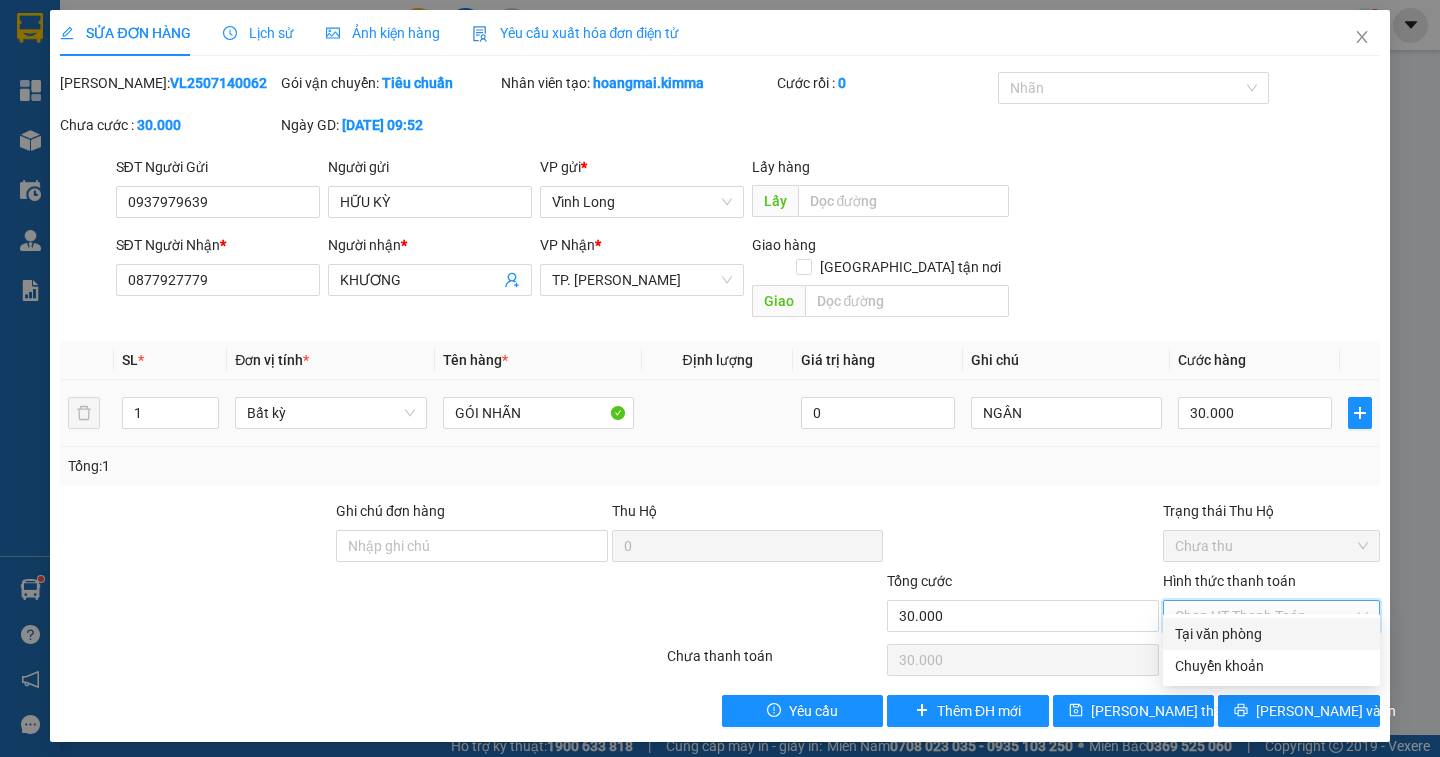 click on "Tại văn phòng" at bounding box center [1271, 634] 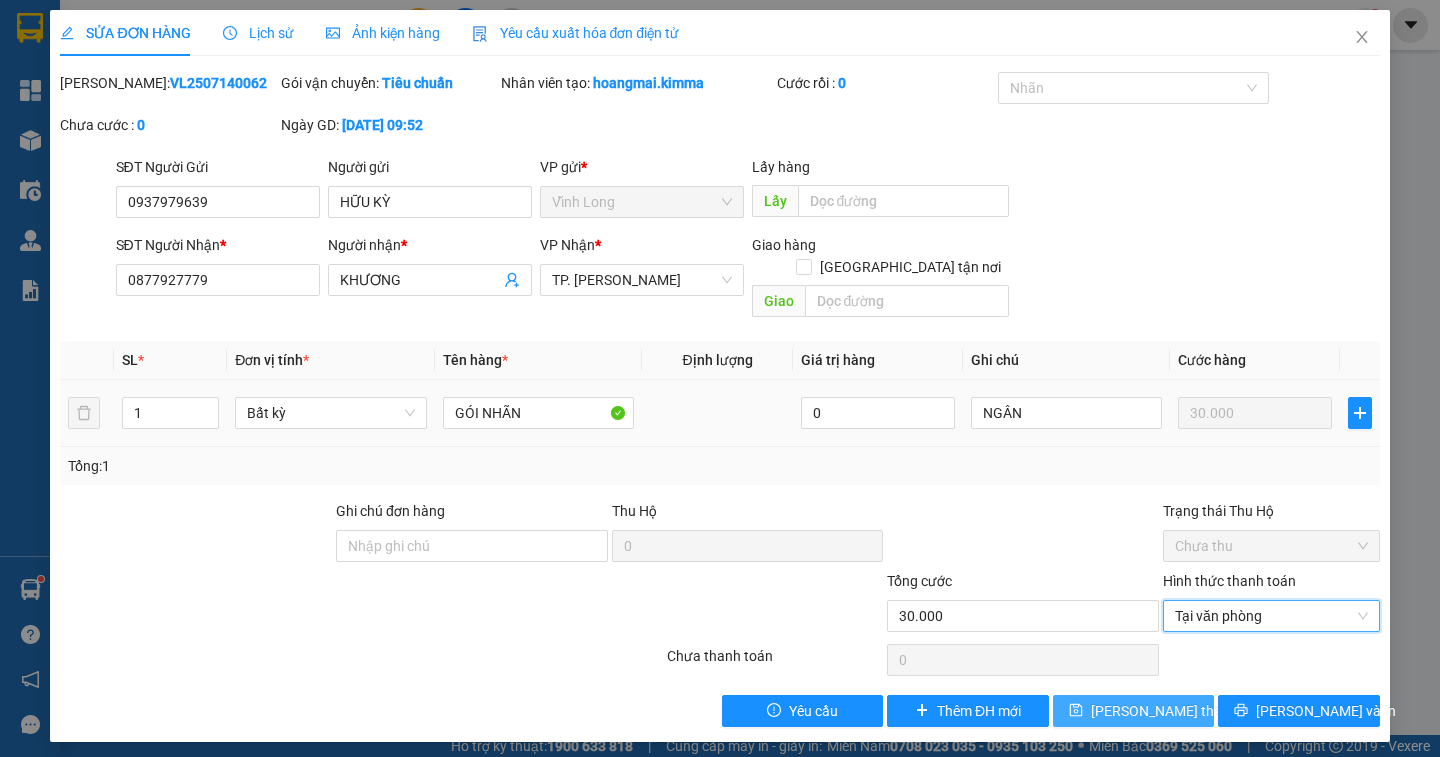 click on "Lưu thay đổi" at bounding box center (1171, 711) 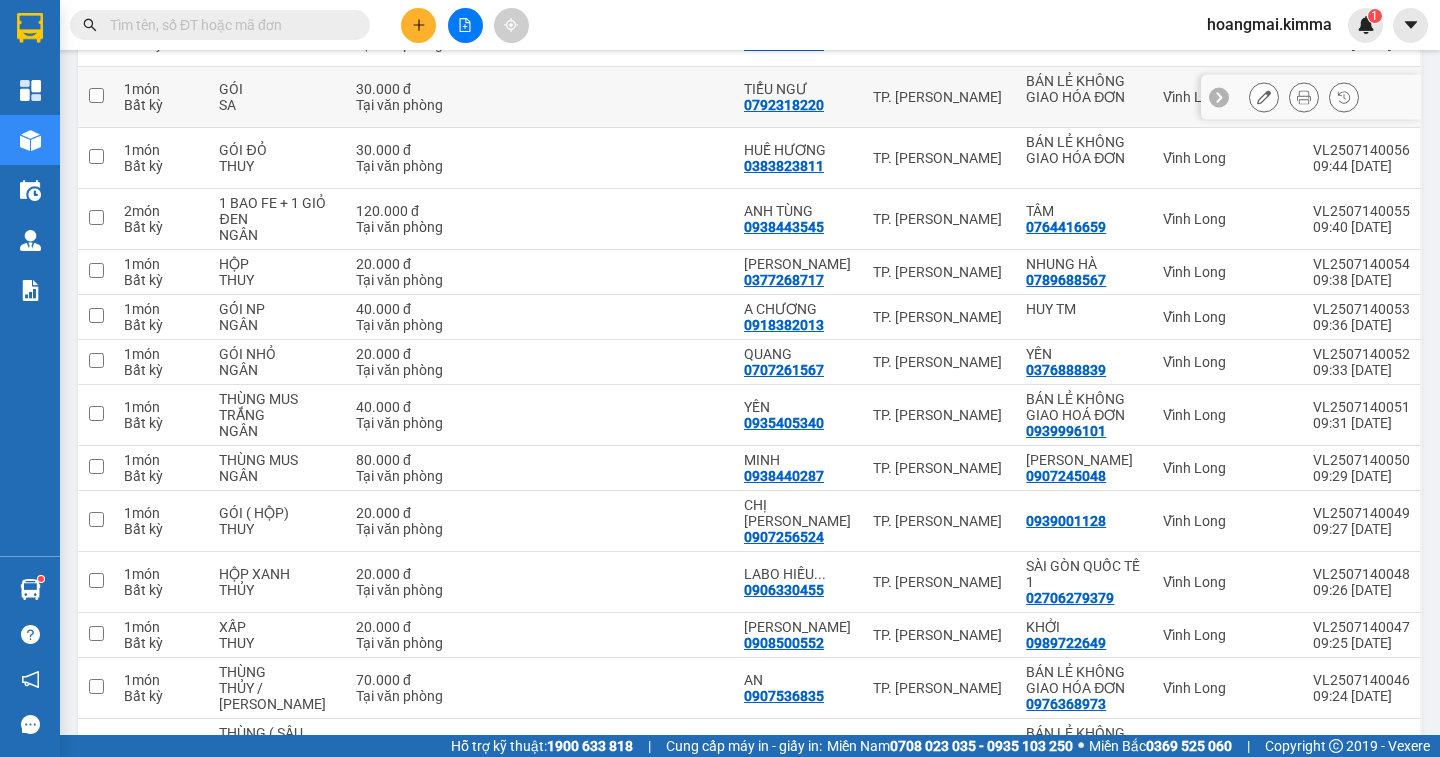 scroll, scrollTop: 208, scrollLeft: 0, axis: vertical 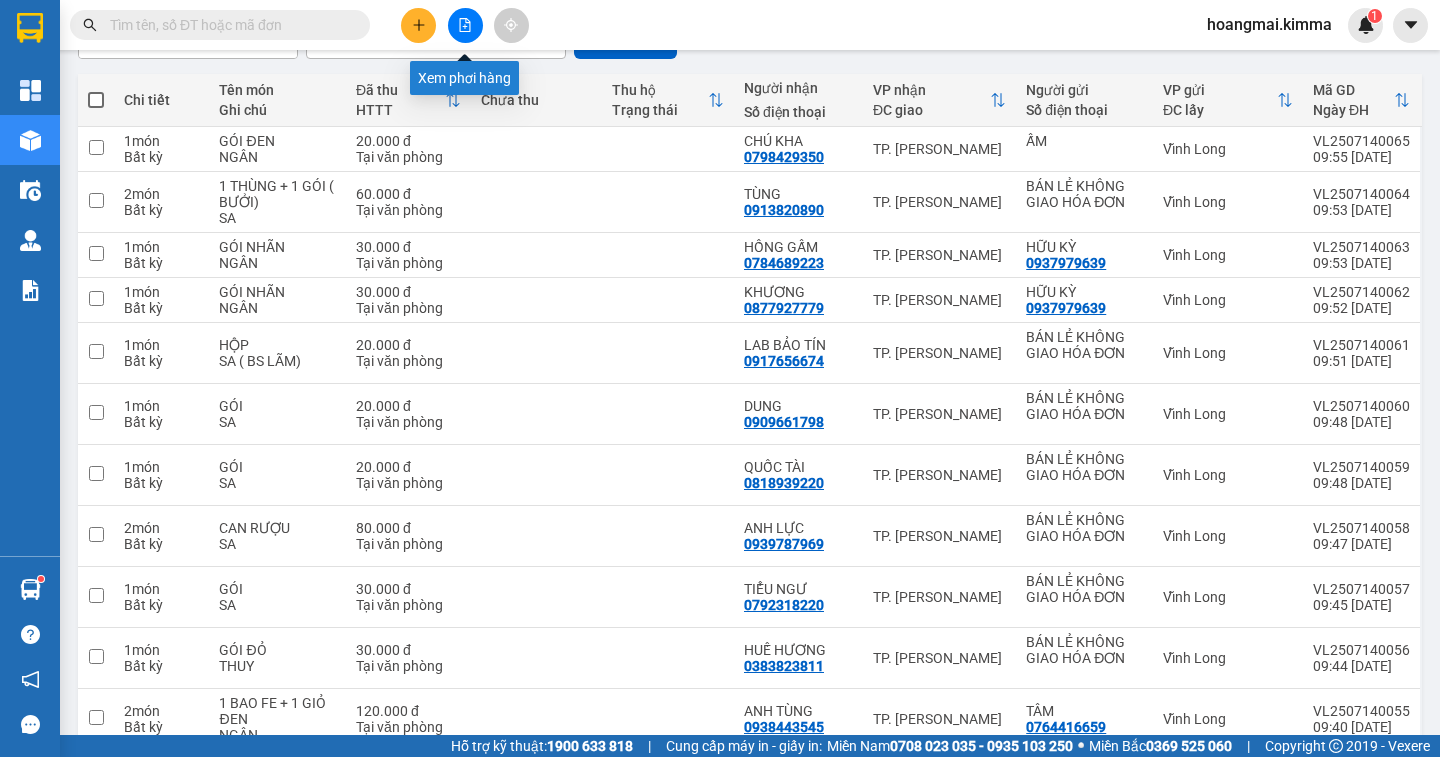click at bounding box center [465, 25] 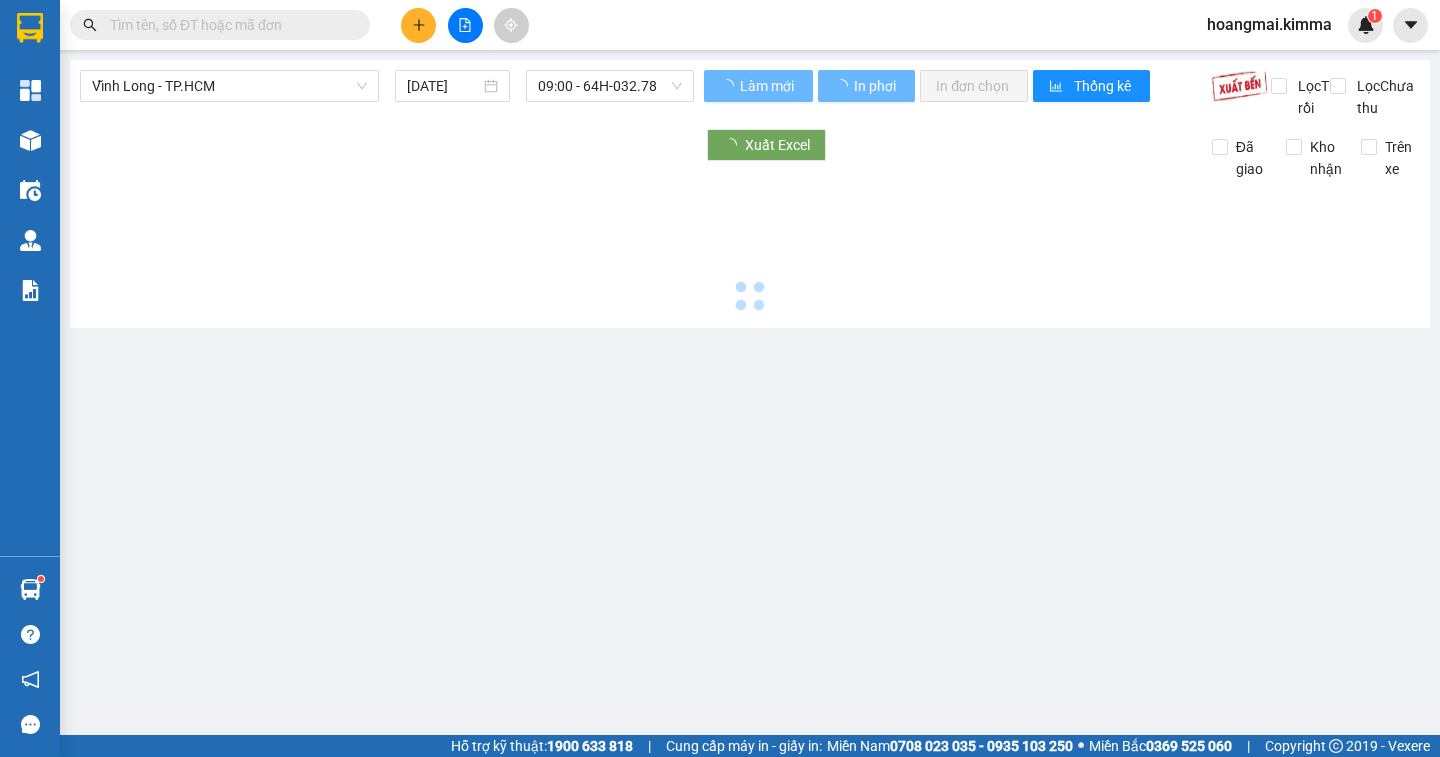 scroll, scrollTop: 0, scrollLeft: 0, axis: both 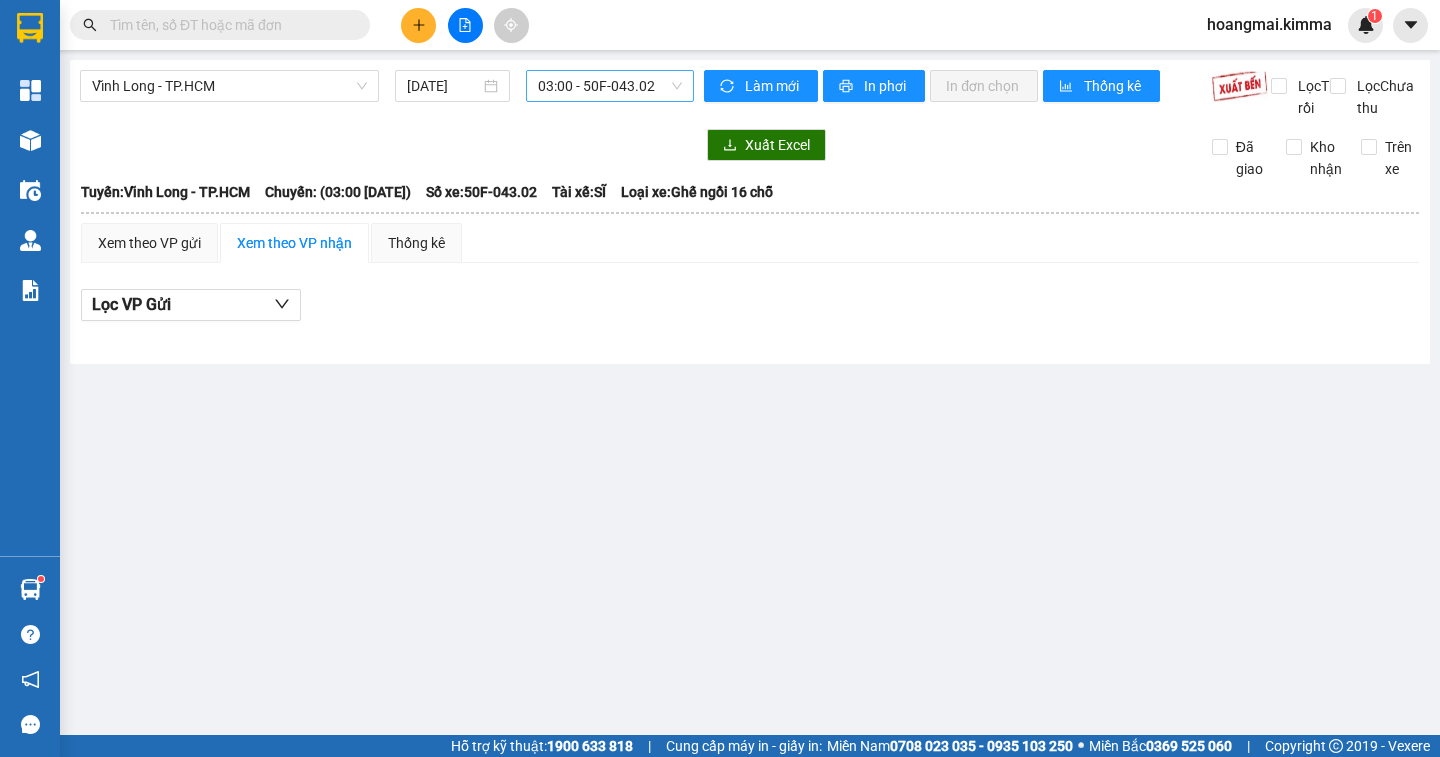 click on "03:00     - 50F-043.02" at bounding box center [610, 86] 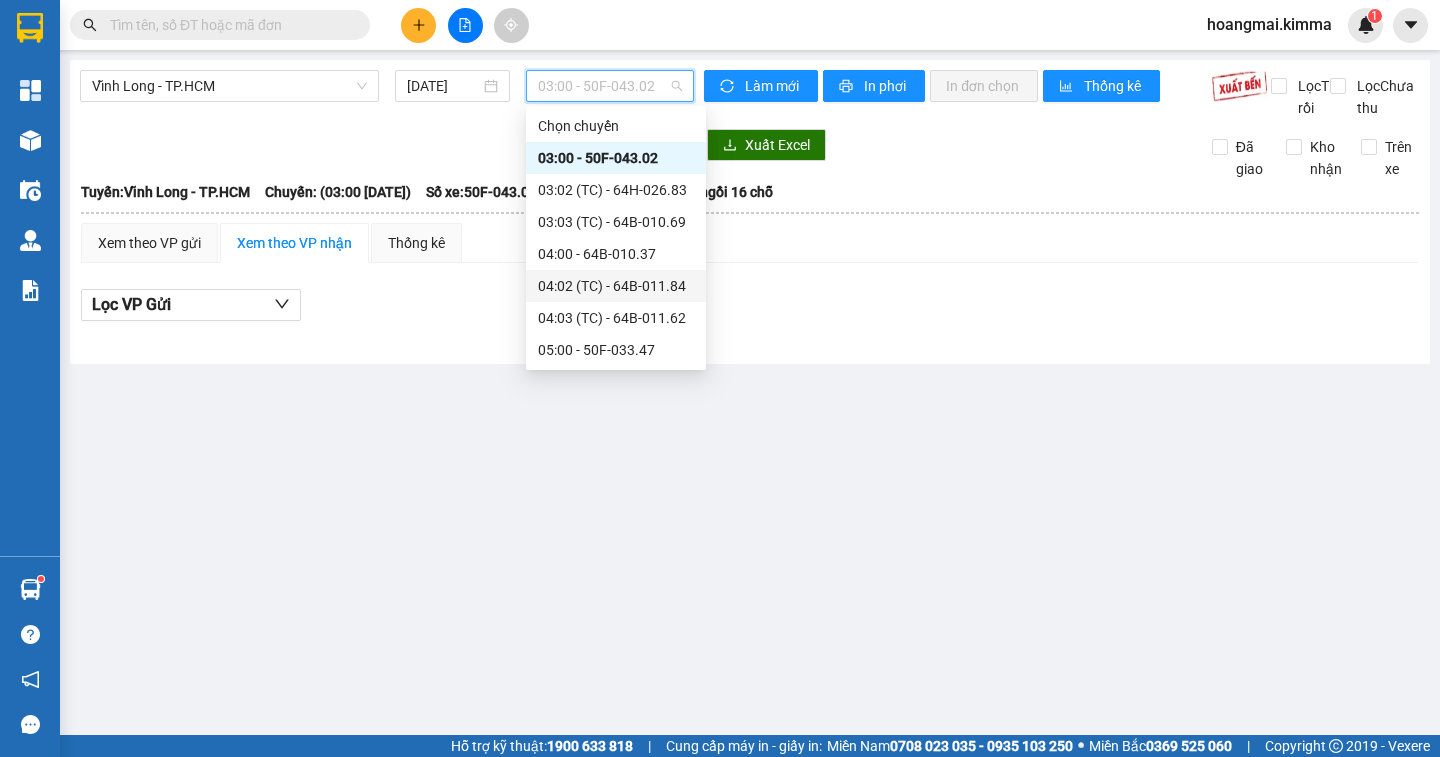 scroll, scrollTop: 300, scrollLeft: 0, axis: vertical 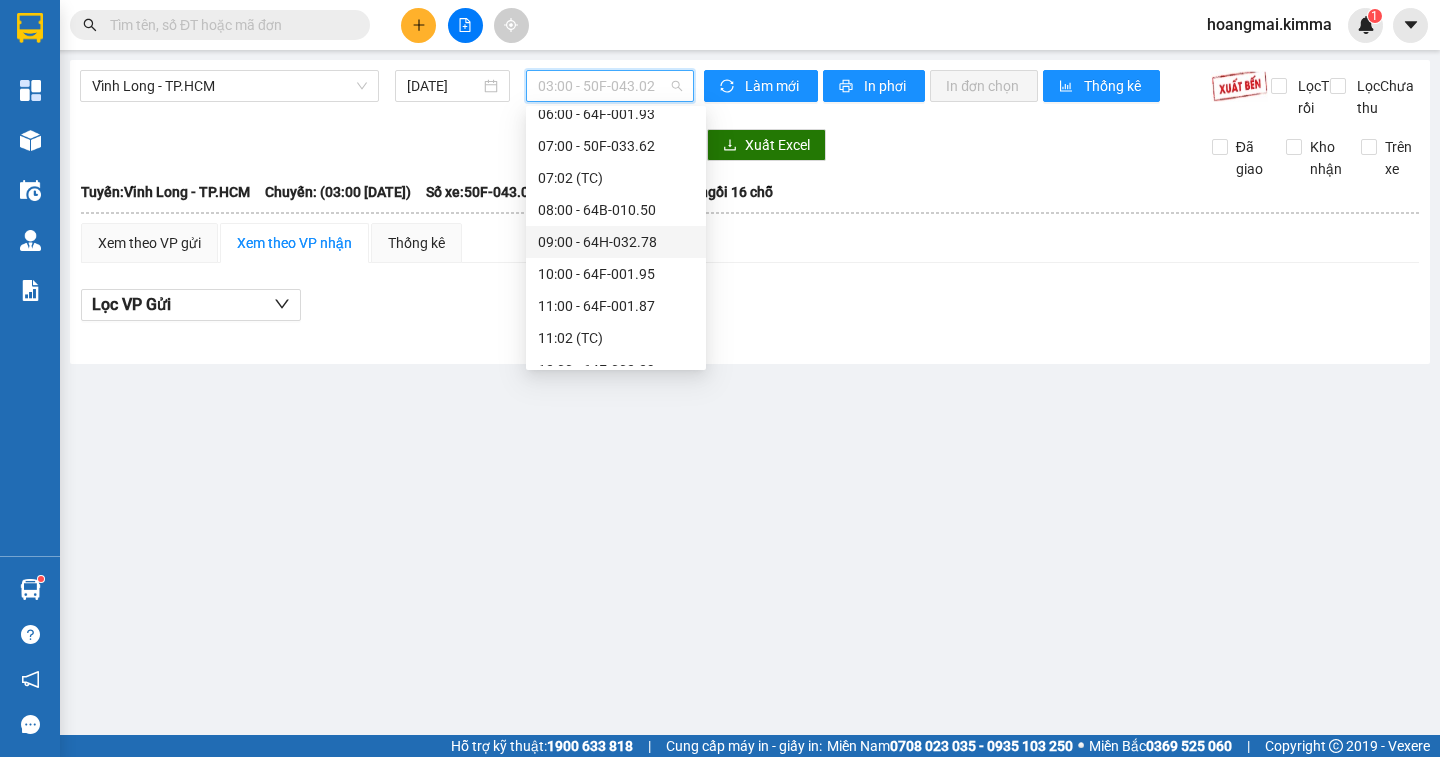 click on "09:00     - 64H-032.78" at bounding box center [616, 242] 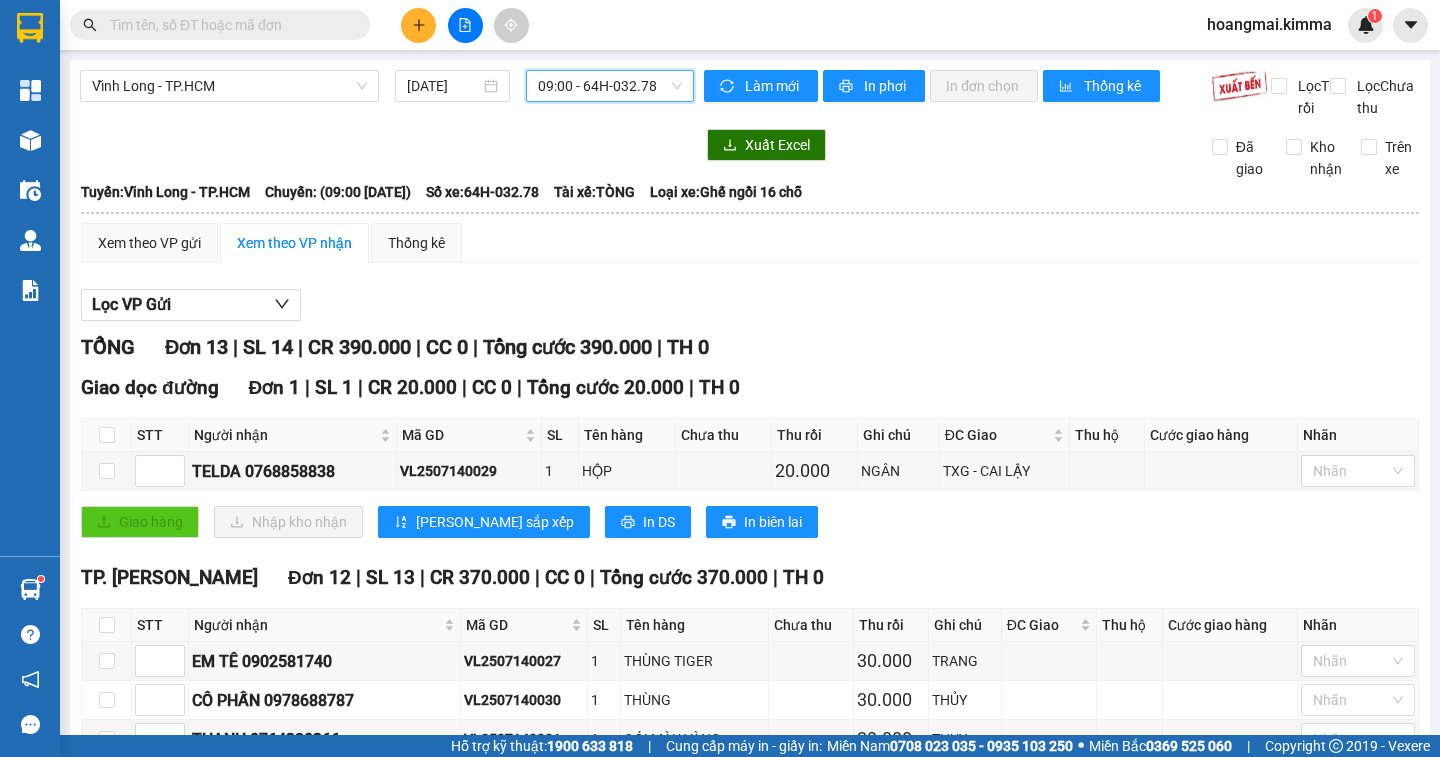 click 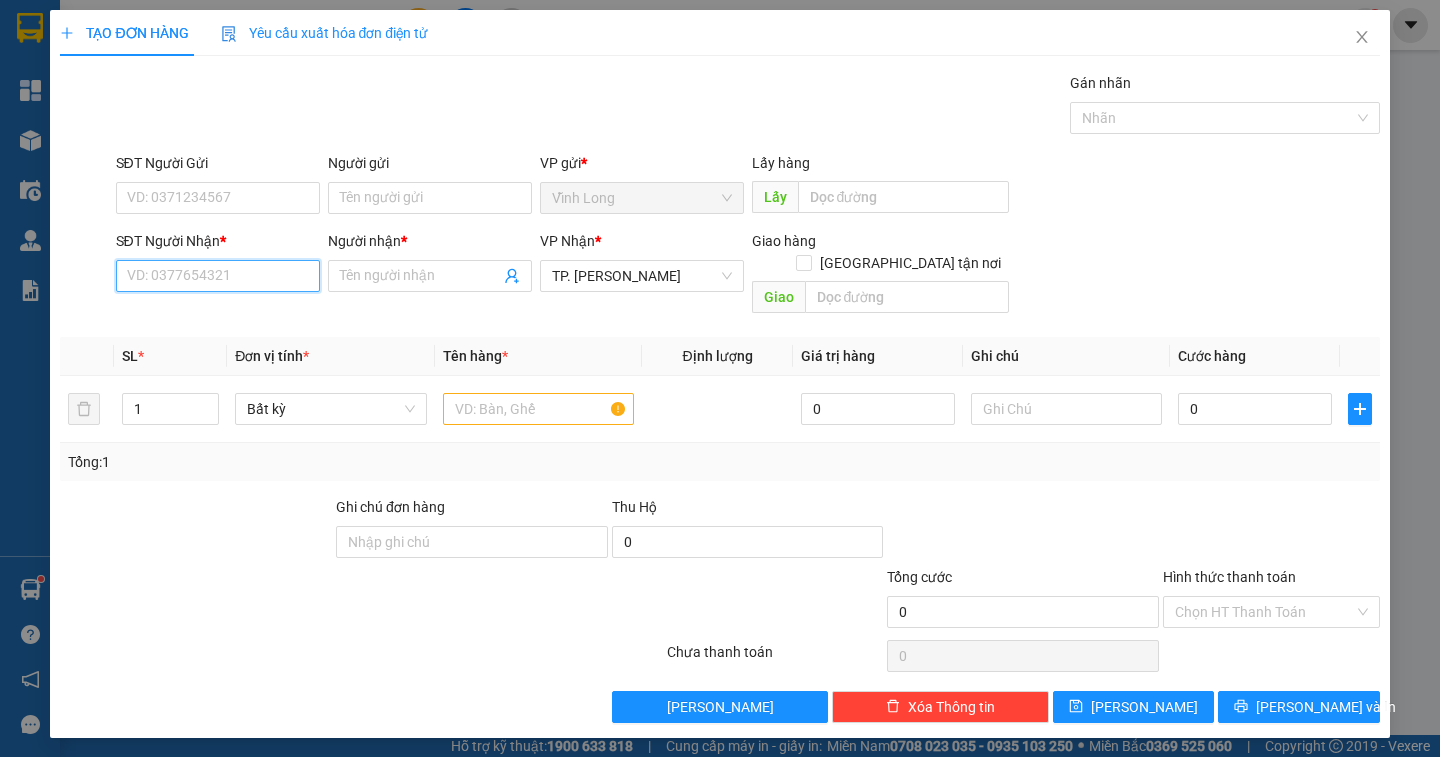click on "SĐT Người Nhận  *" at bounding box center (218, 276) 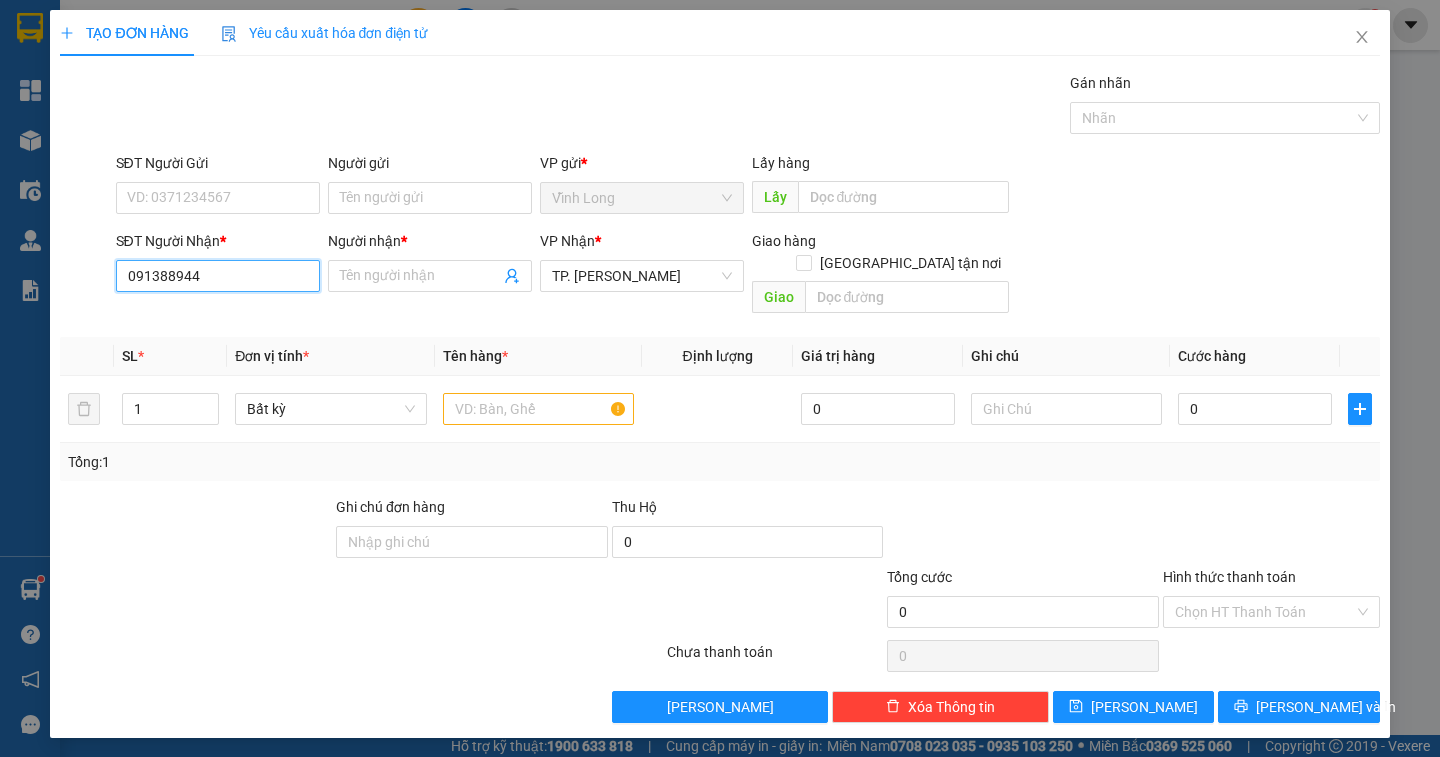 type on "0913889443" 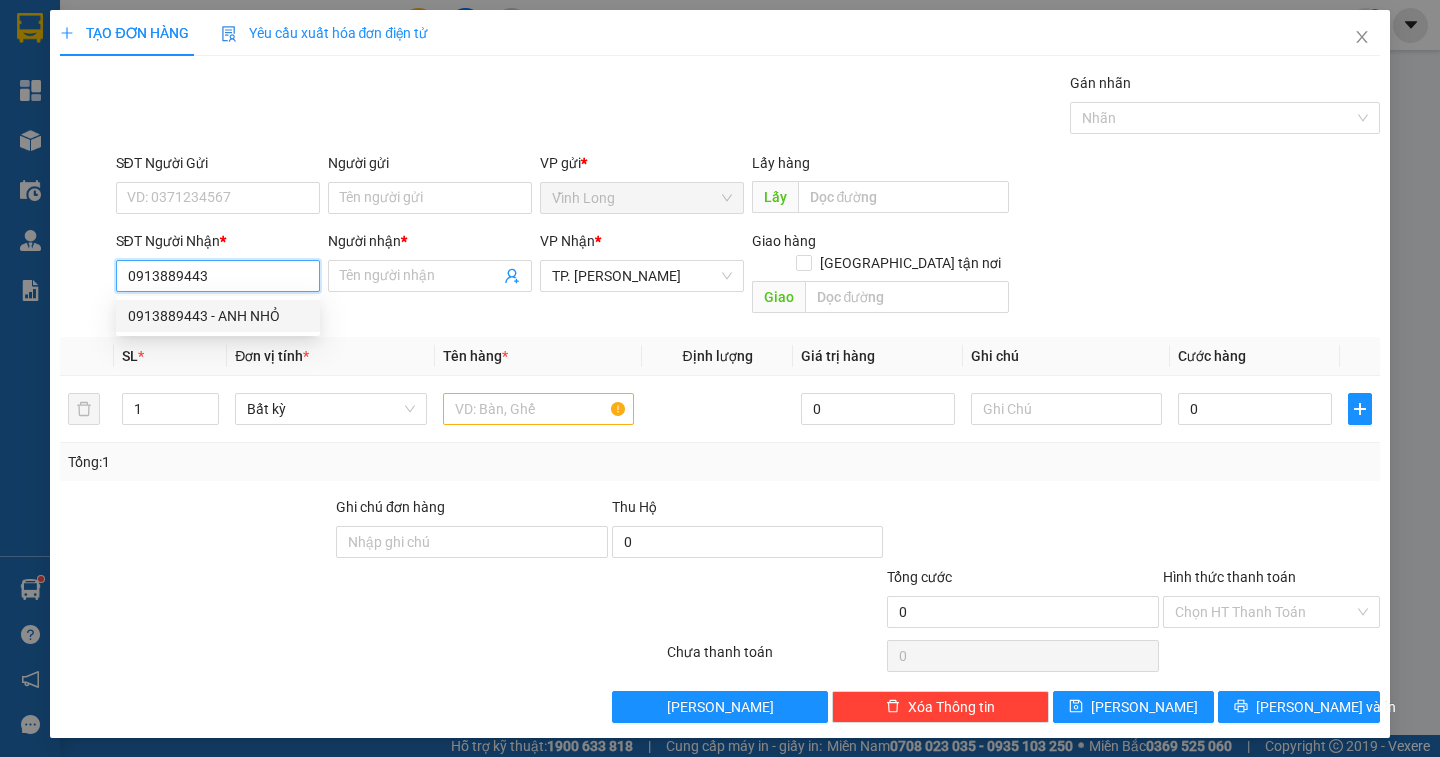 drag, startPoint x: 255, startPoint y: 315, endPoint x: 512, endPoint y: 430, distance: 281.5564 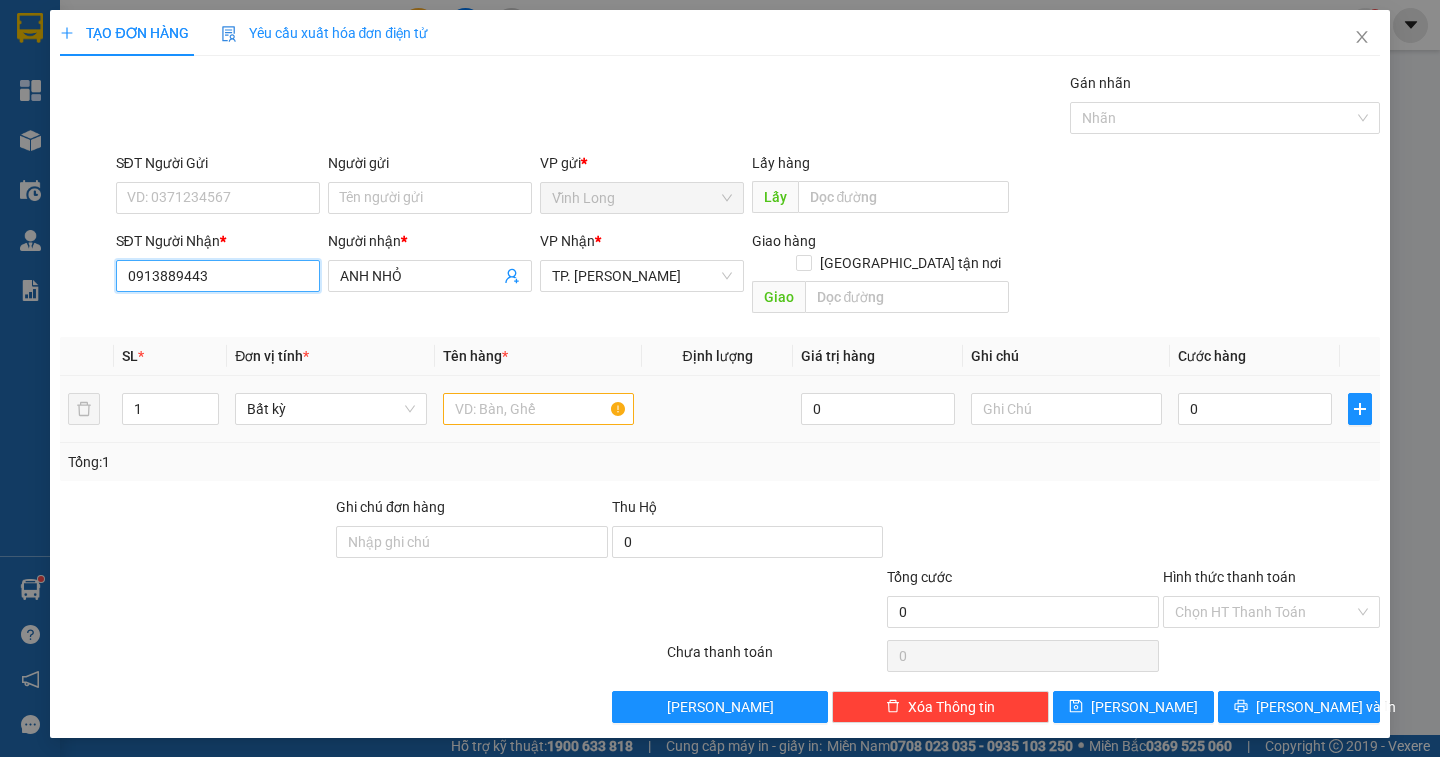 type on "0913889443" 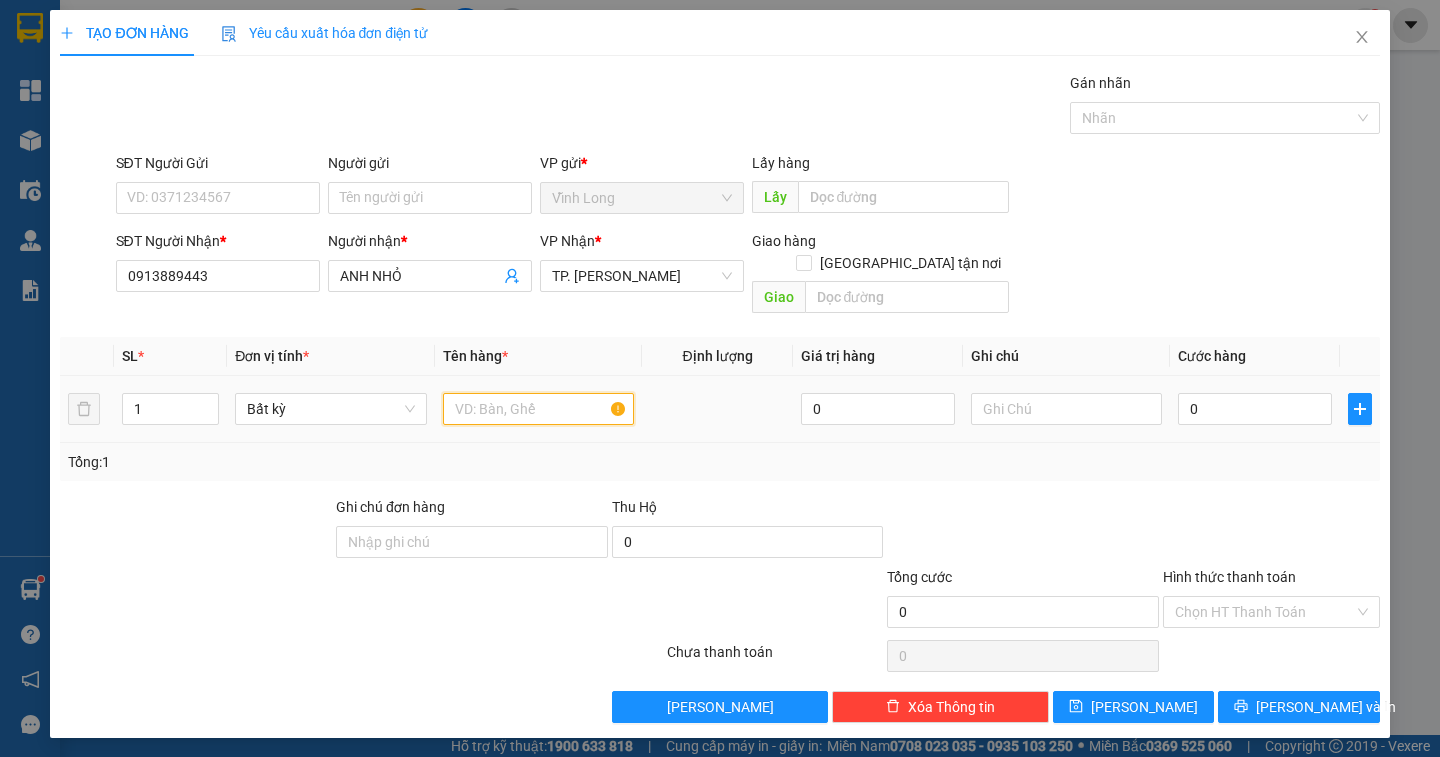 click at bounding box center (538, 409) 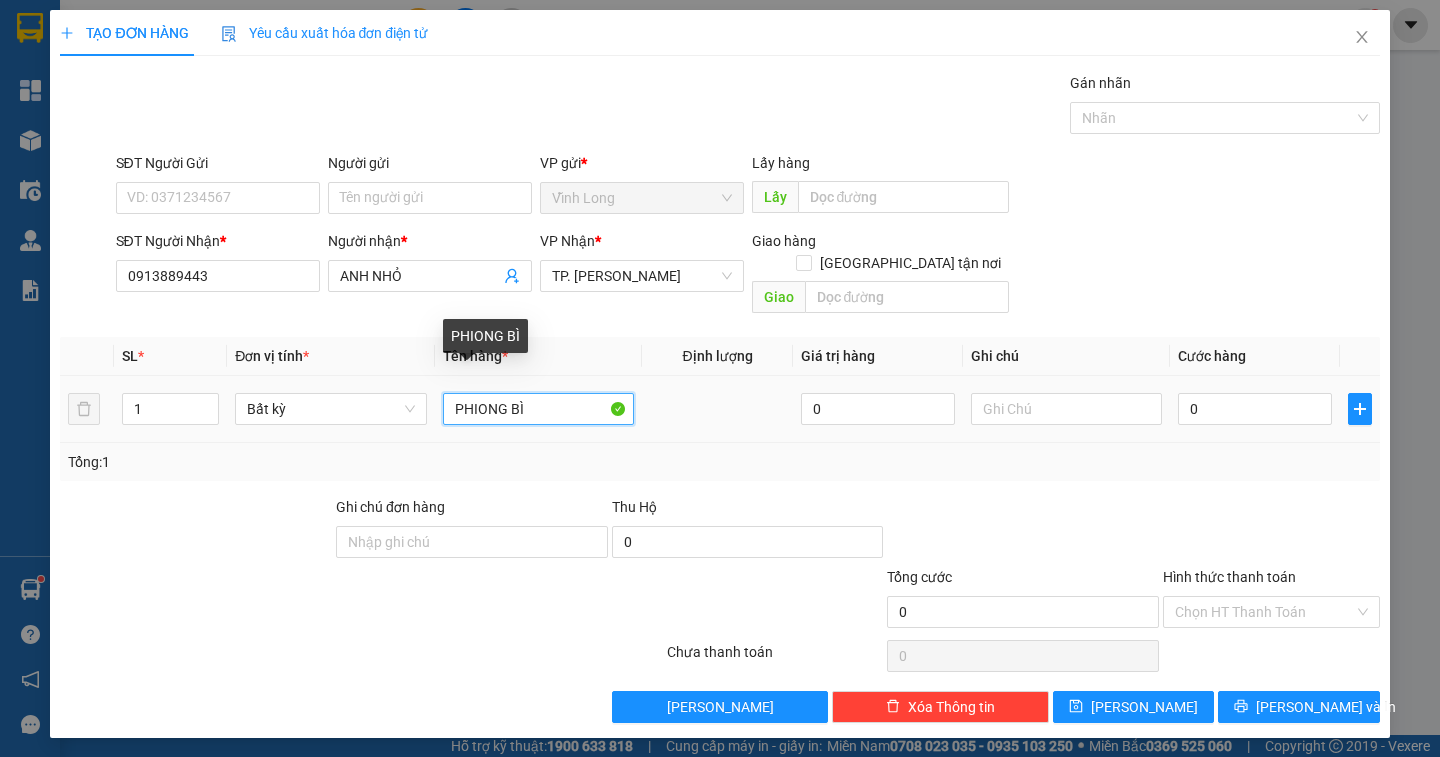 click on "PHIONG BÌ" at bounding box center [538, 409] 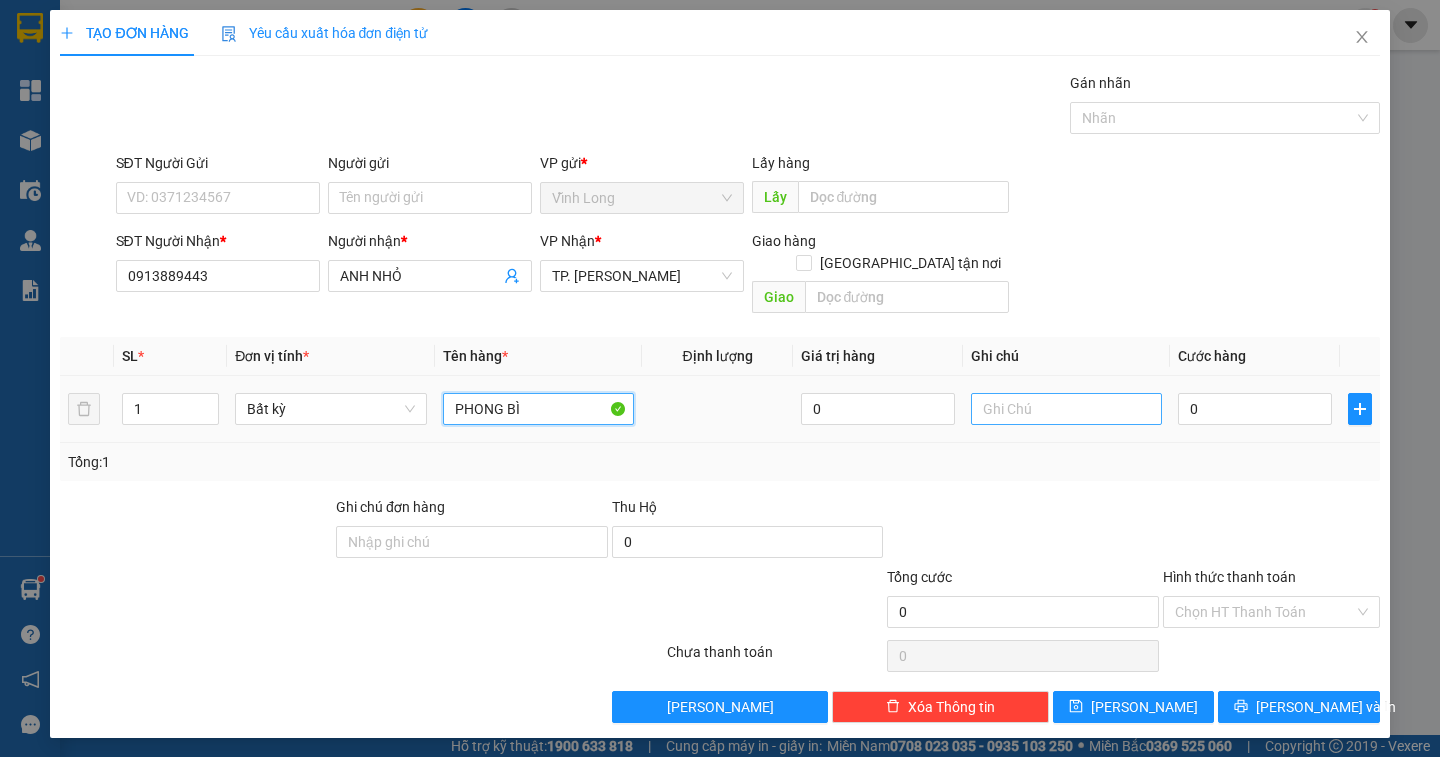 type on "PHONG BÌ" 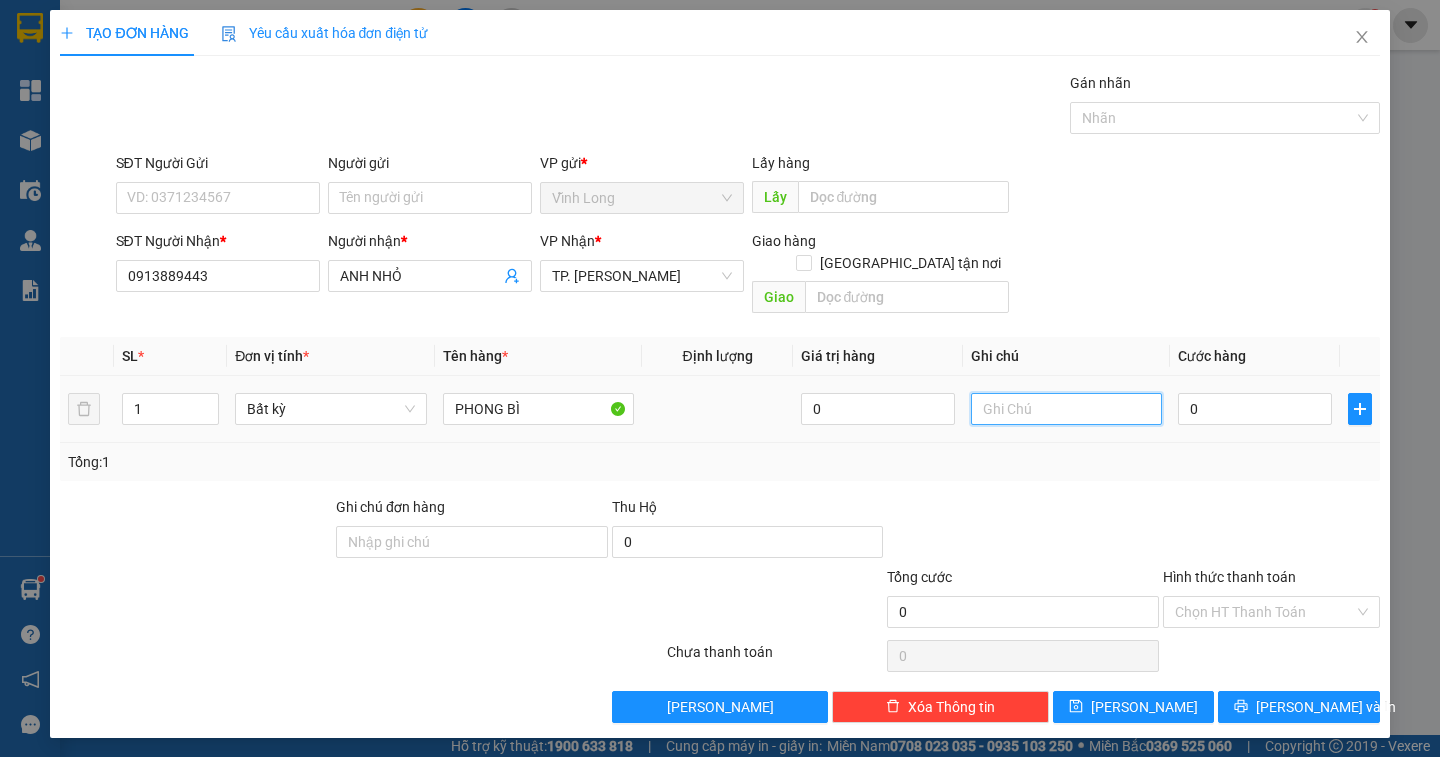 click at bounding box center [1066, 409] 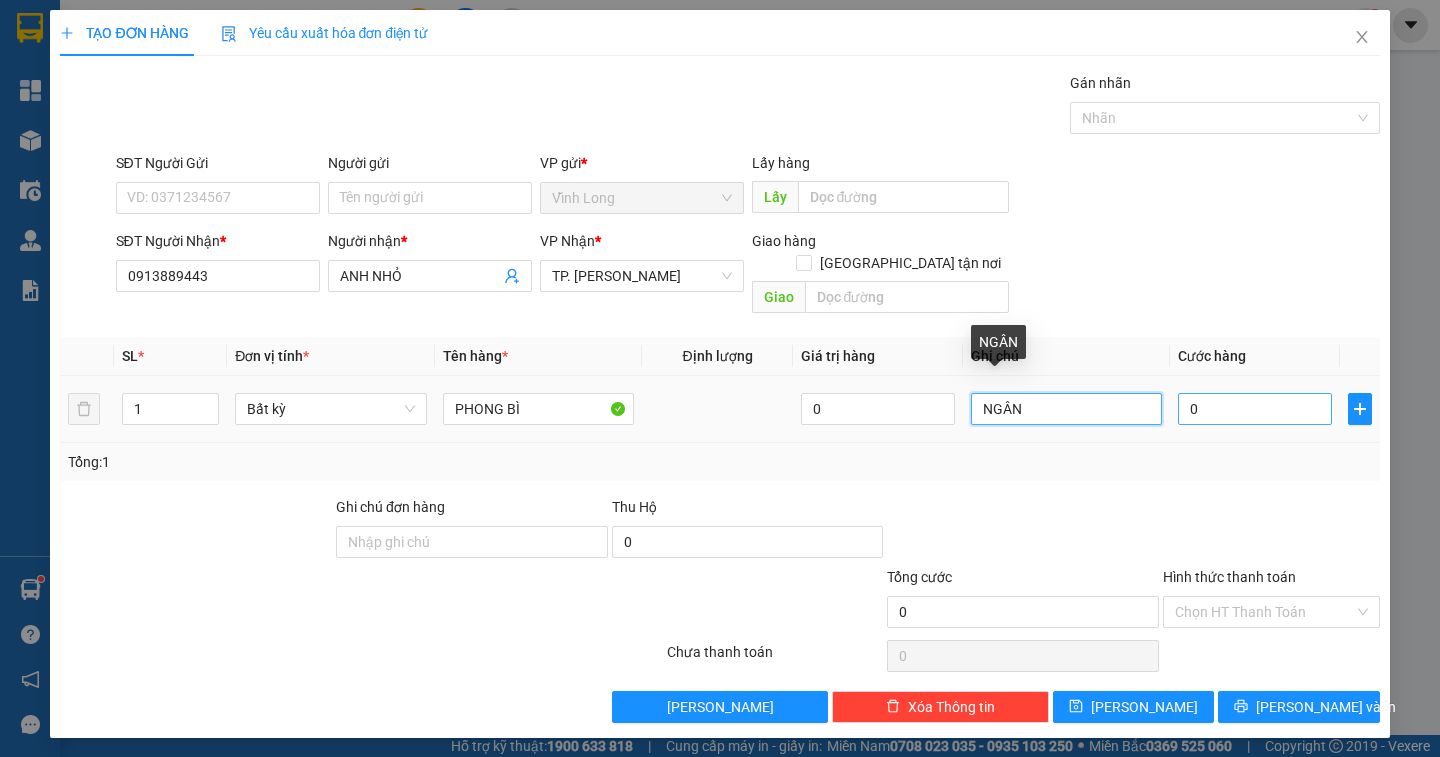 type on "NGÂN" 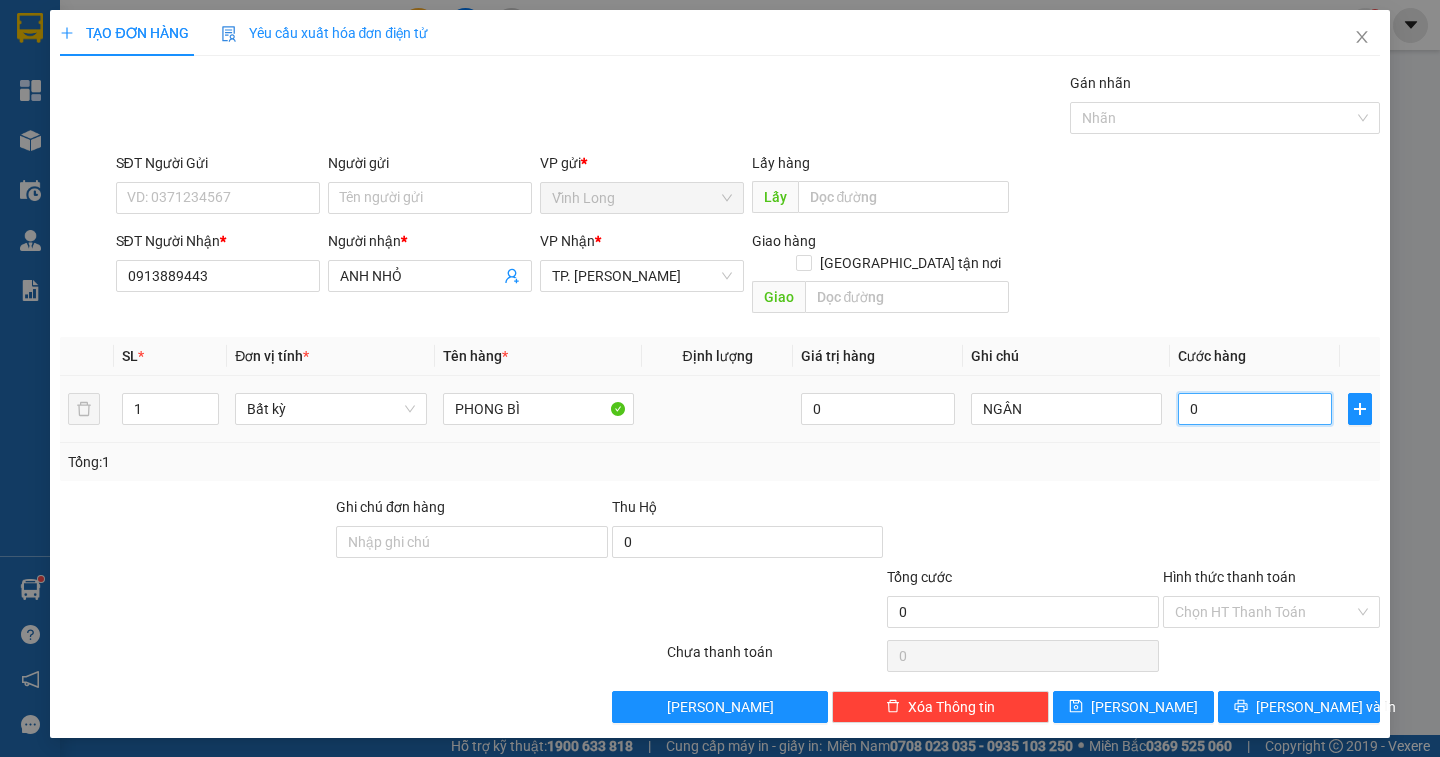 click on "0" at bounding box center (1255, 409) 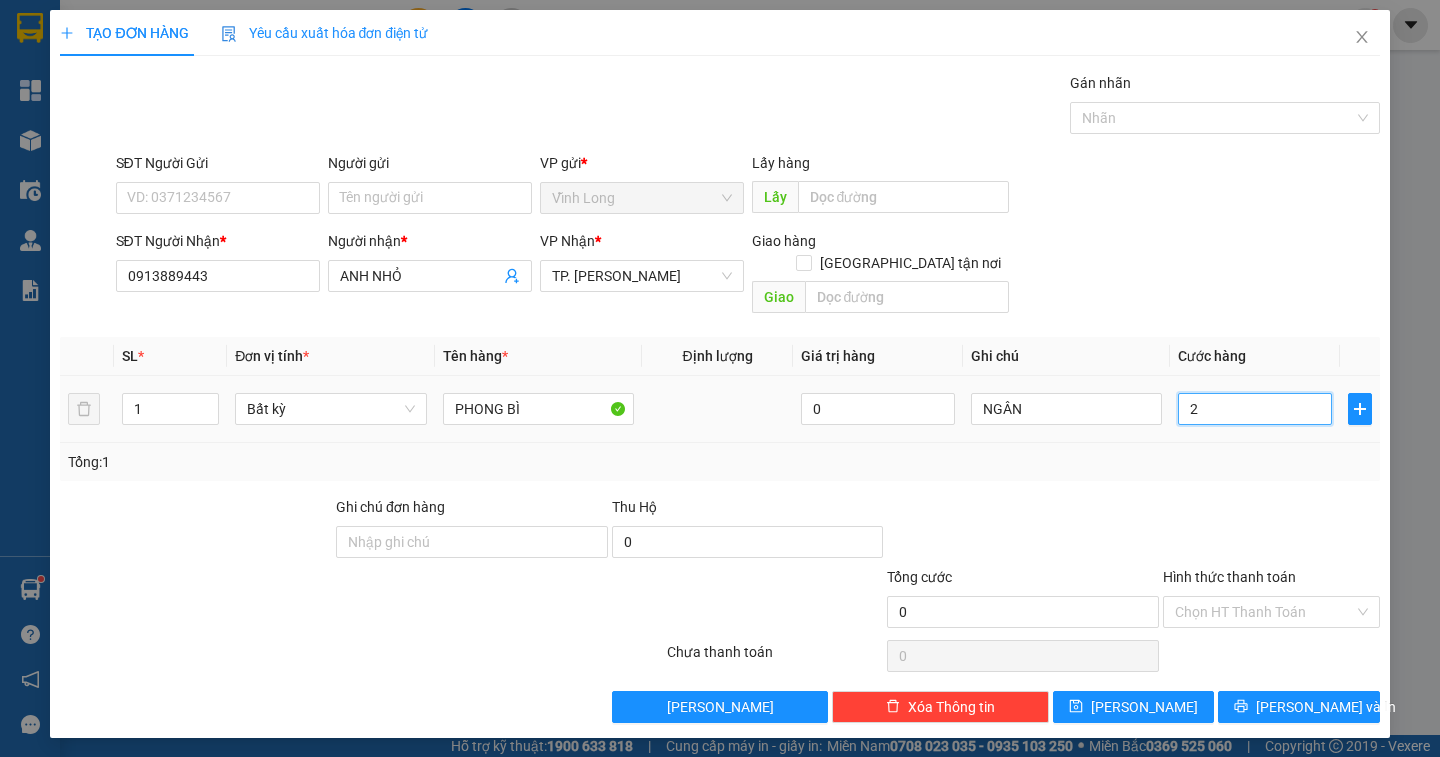 type on "2" 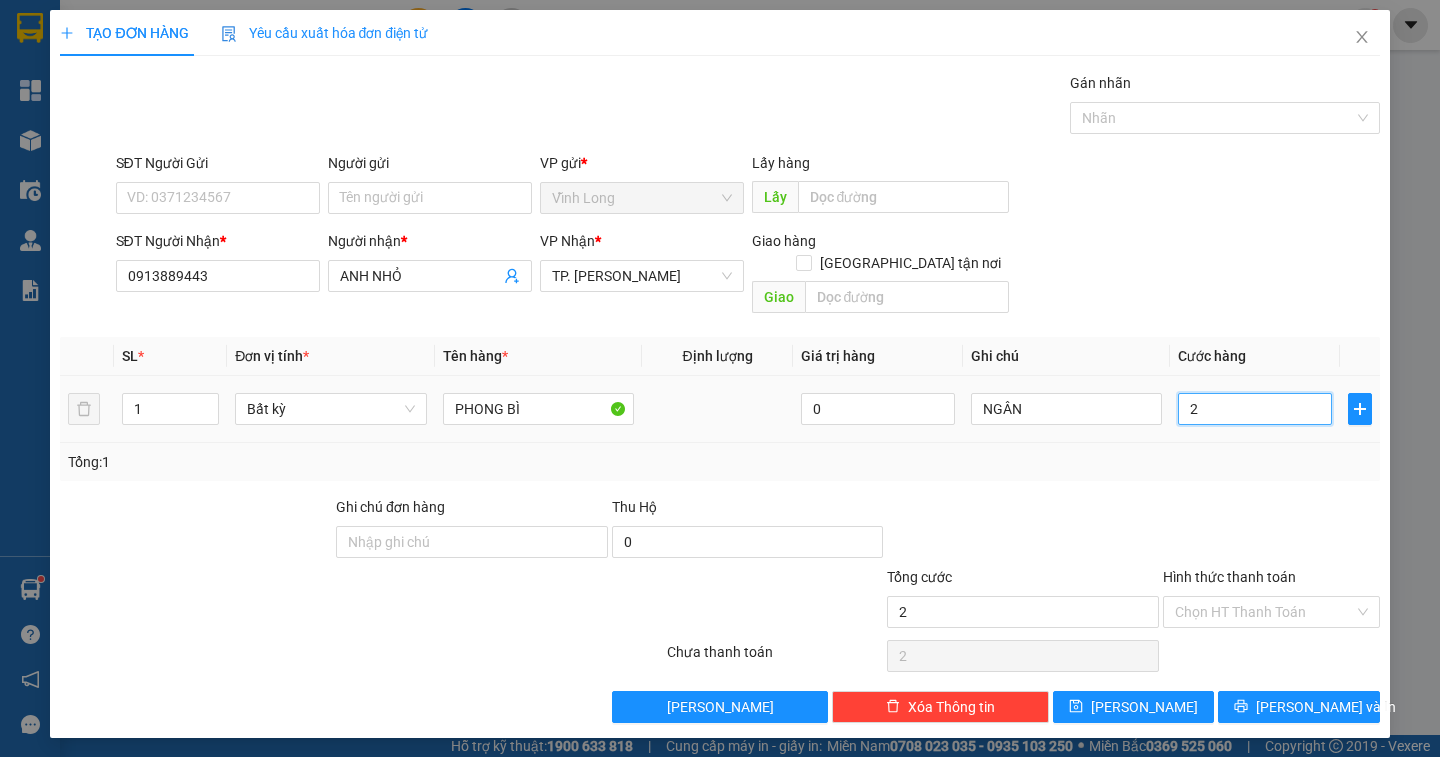 type on "20" 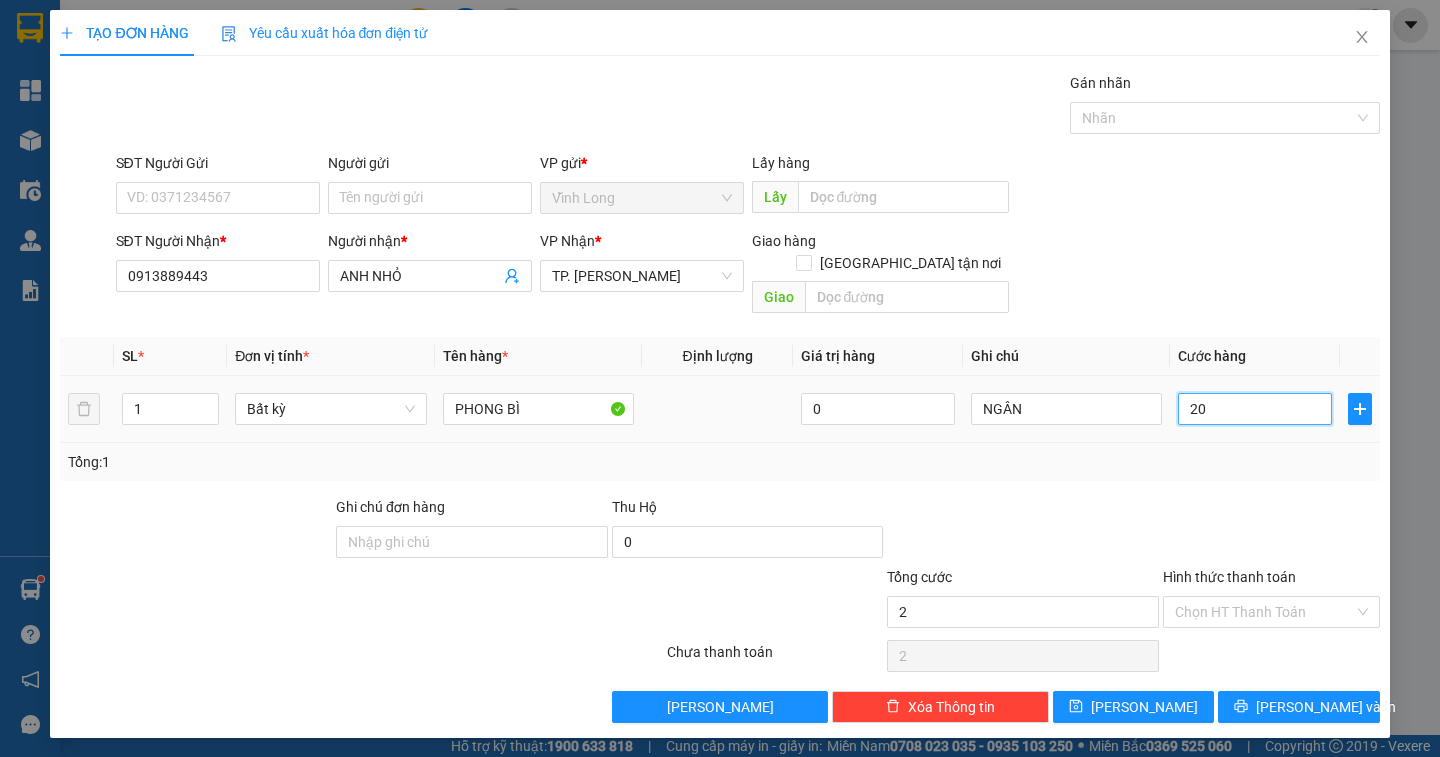 type on "20" 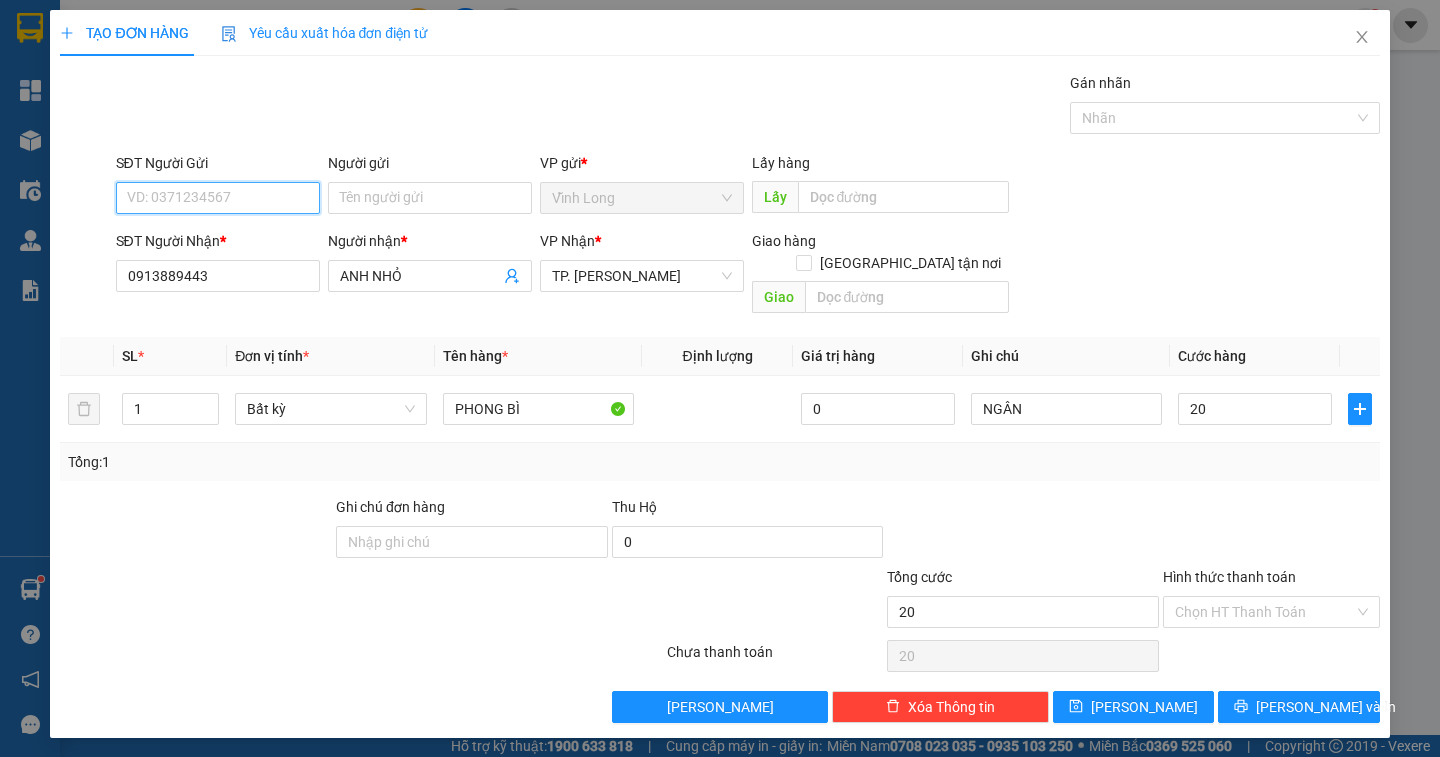 type on "20.000" 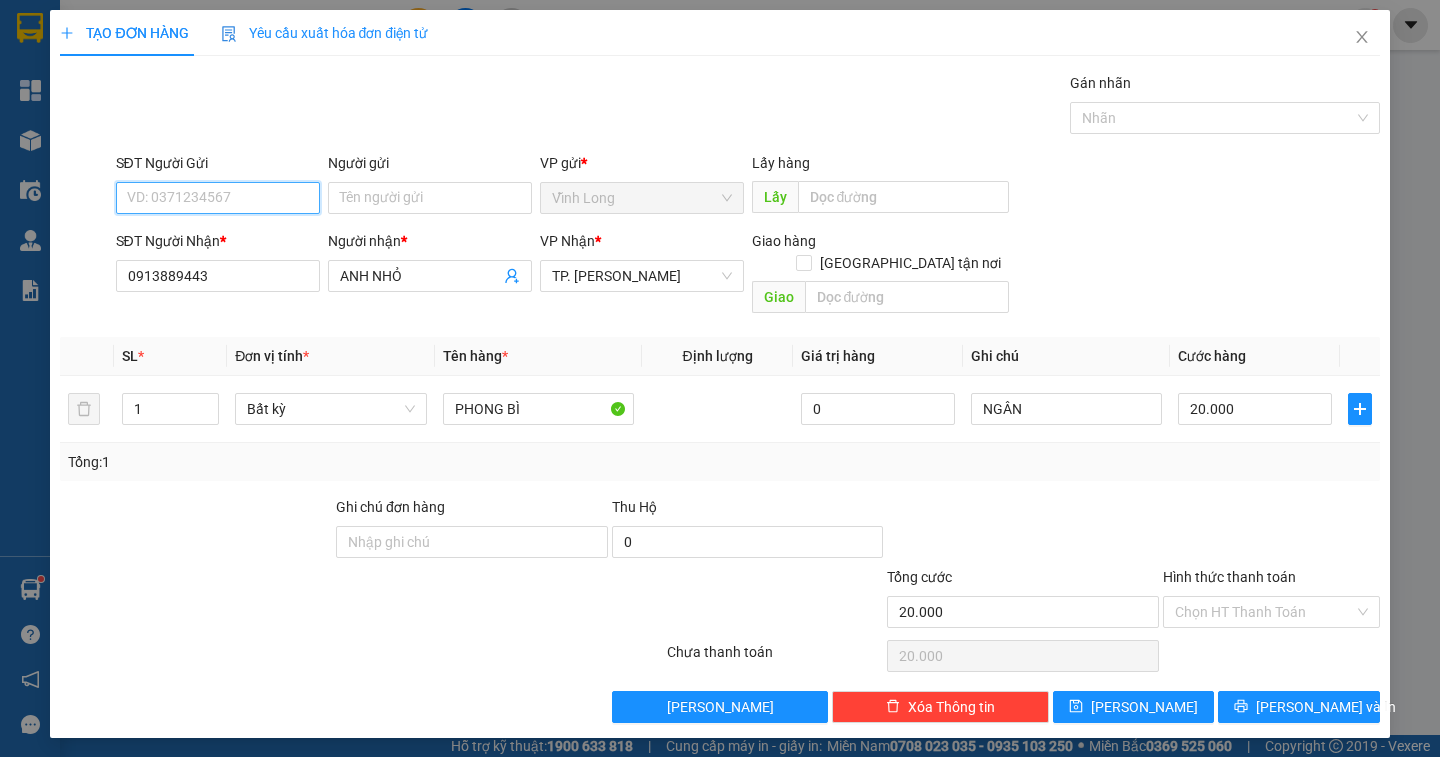 click on "SĐT Người Gửi" at bounding box center [218, 198] 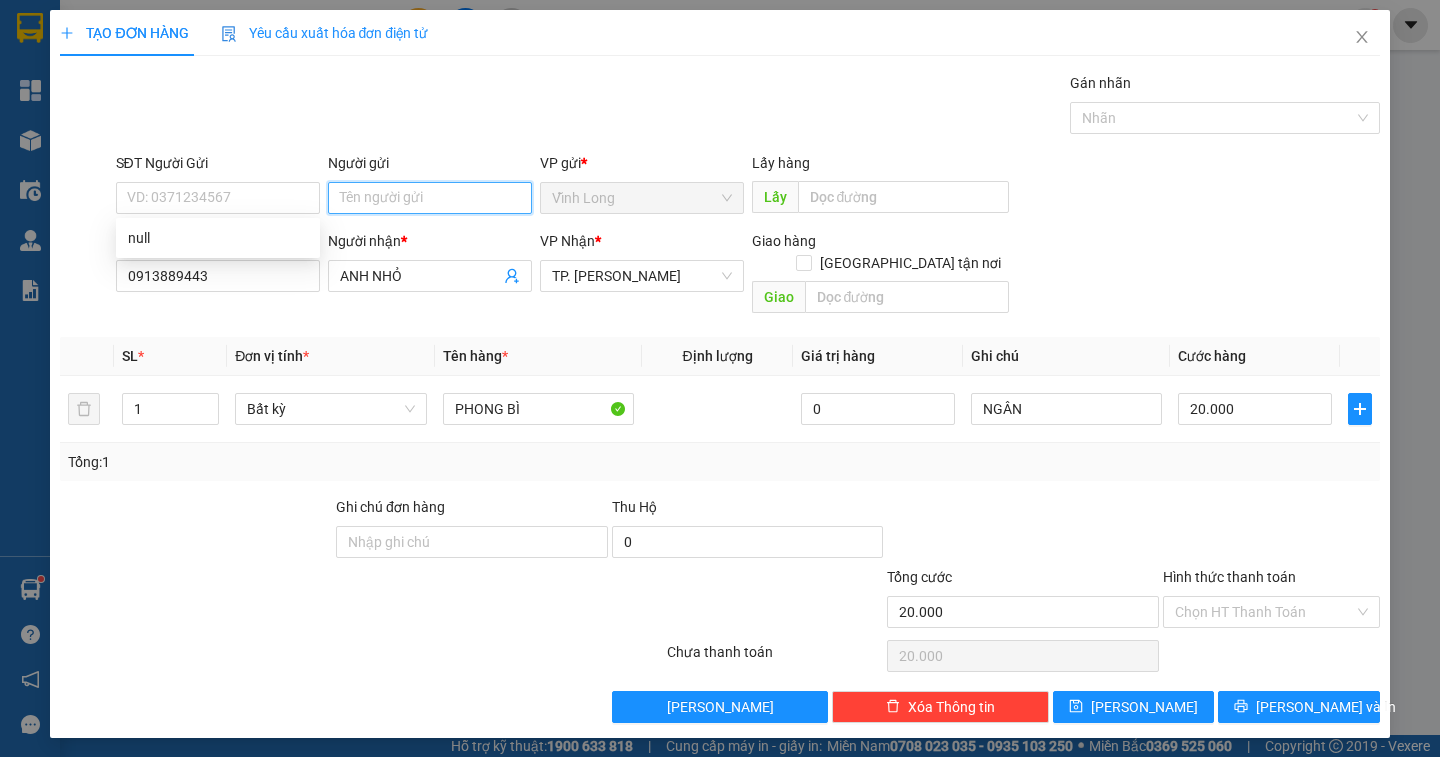 click on "Người gửi" at bounding box center [430, 198] 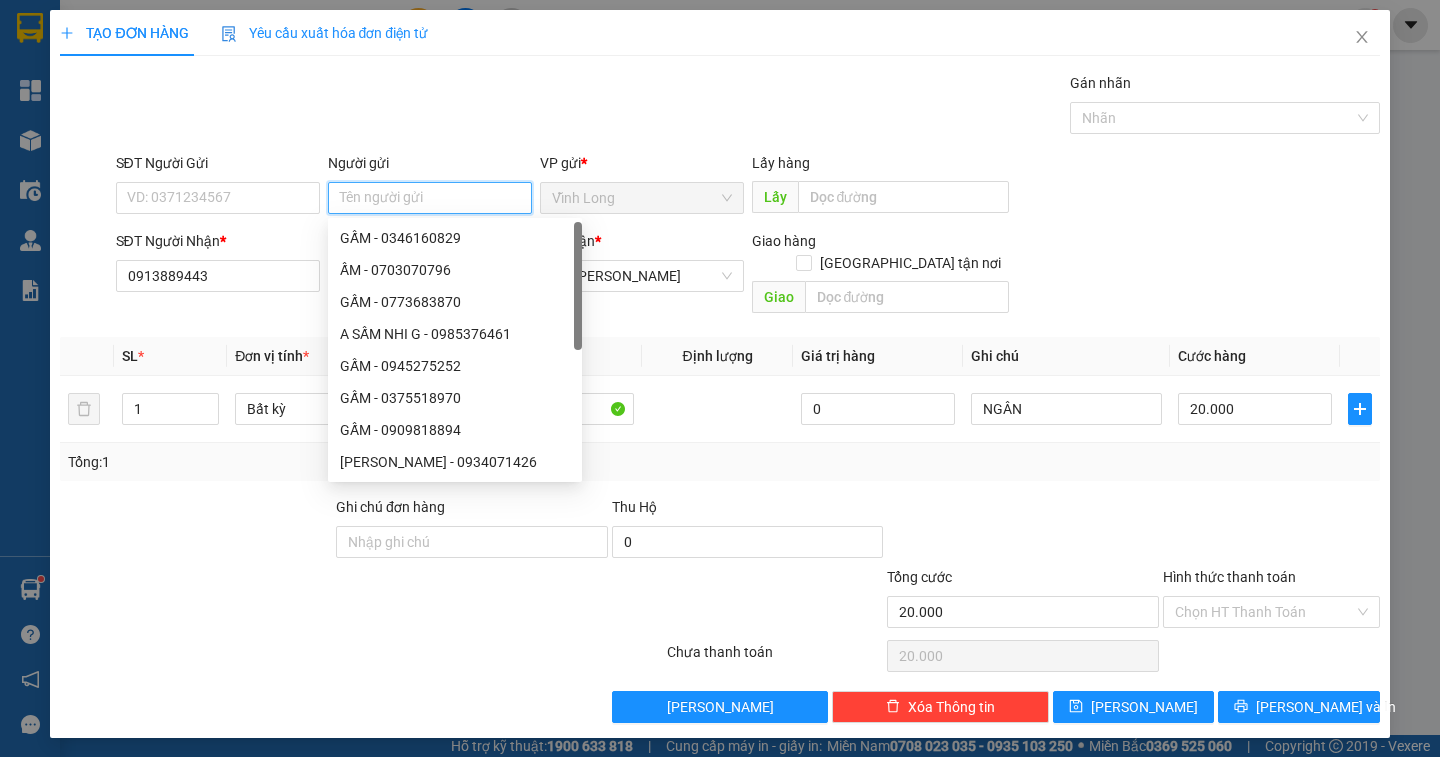 type on "C" 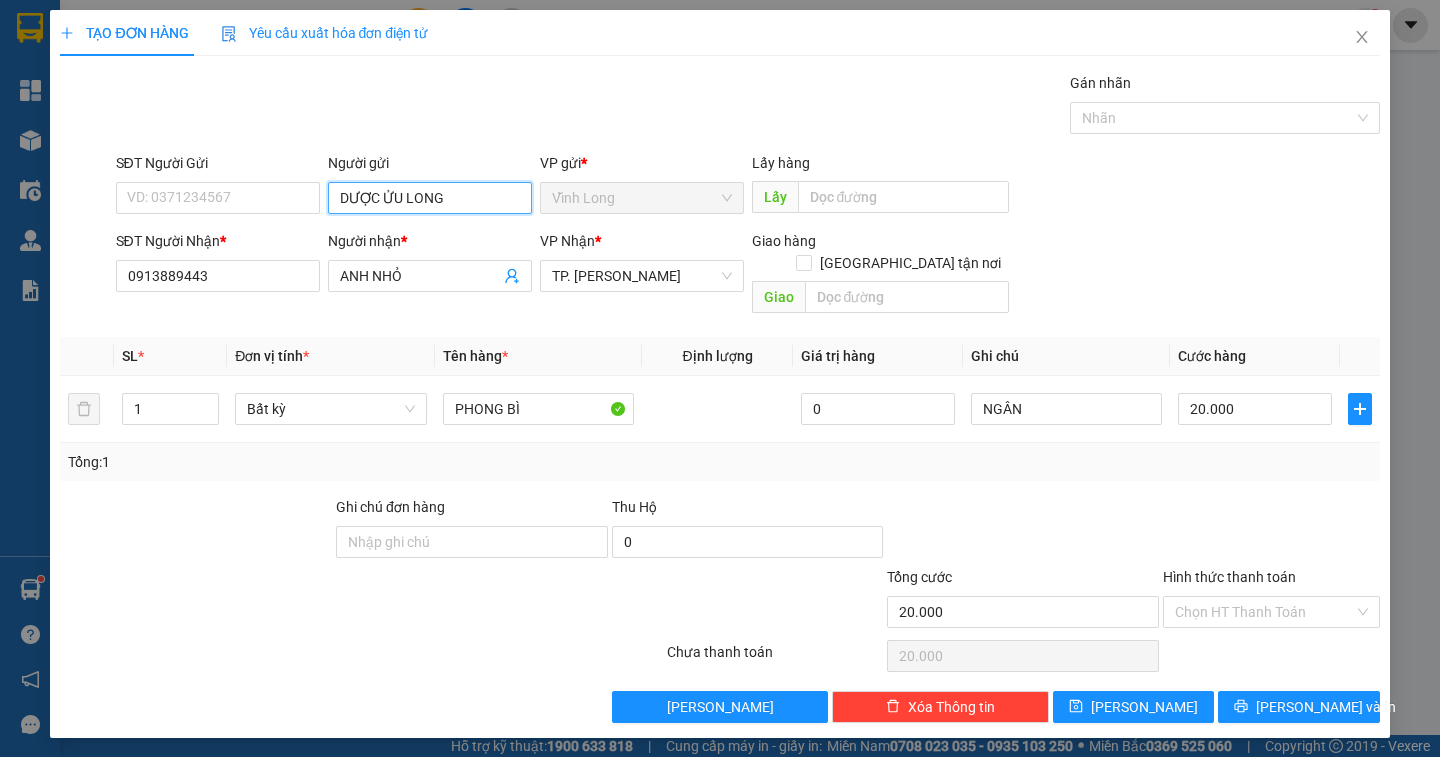 click on "DƯỢC ỬU LONG" at bounding box center (430, 198) 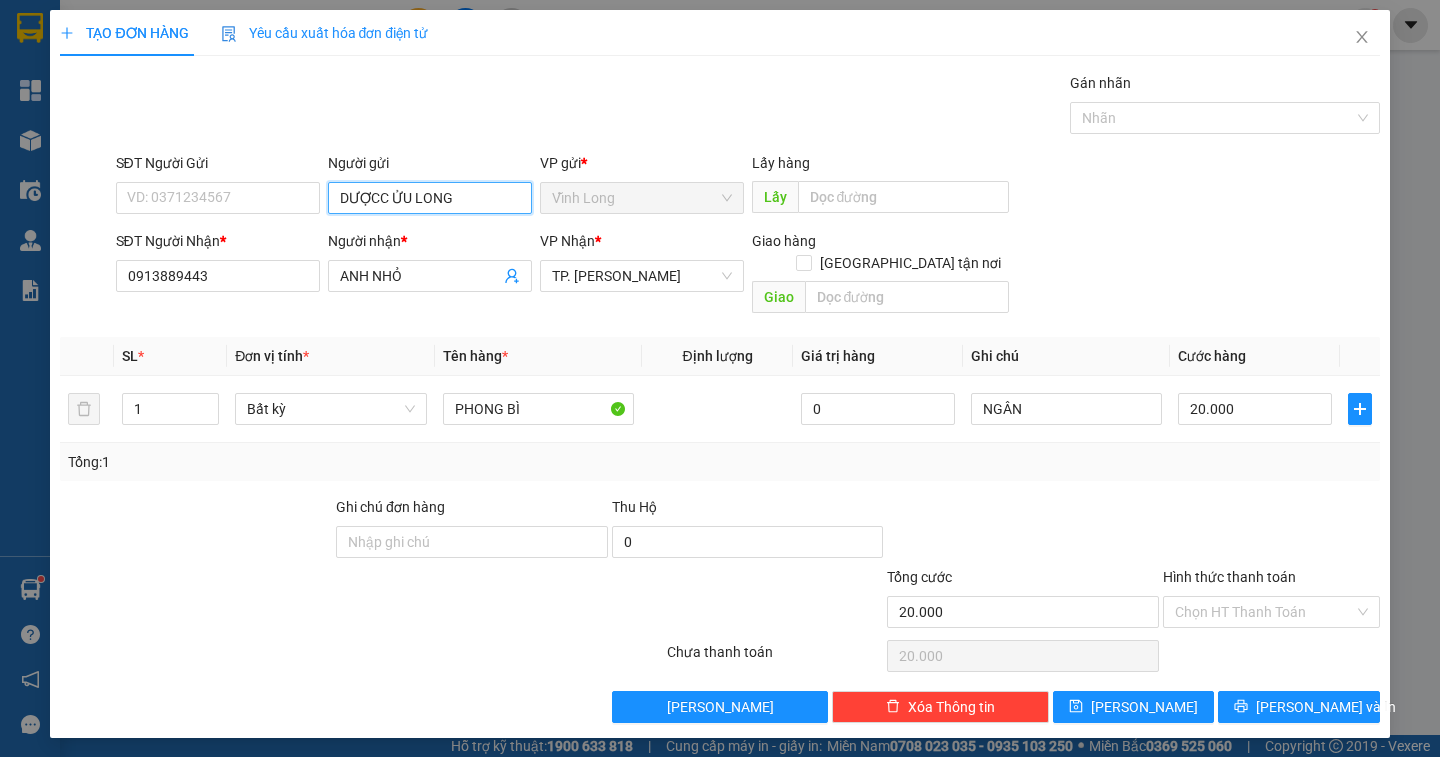 click on "DƯỢCC ỬU LONG" at bounding box center (430, 198) 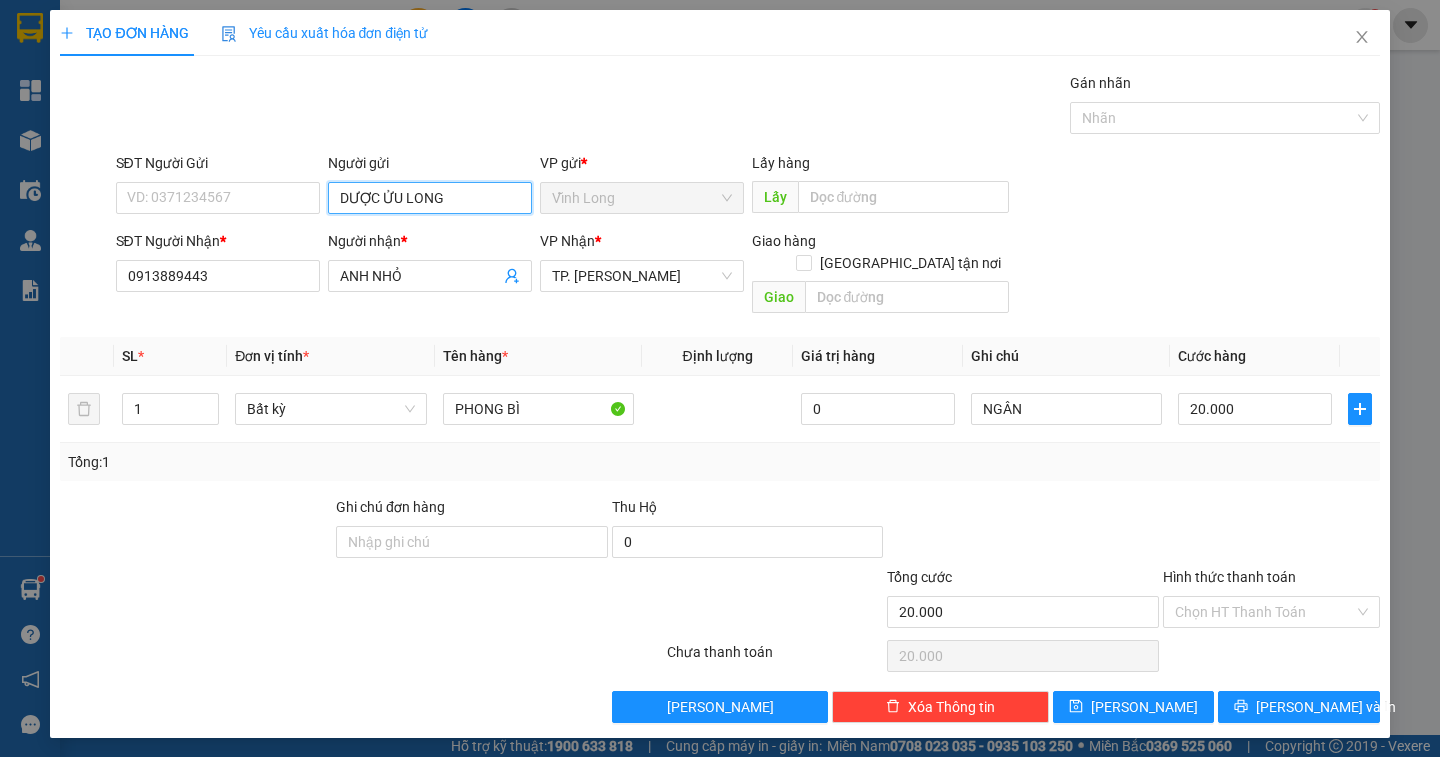 click on "DƯỢC ỬU LONG" at bounding box center [430, 198] 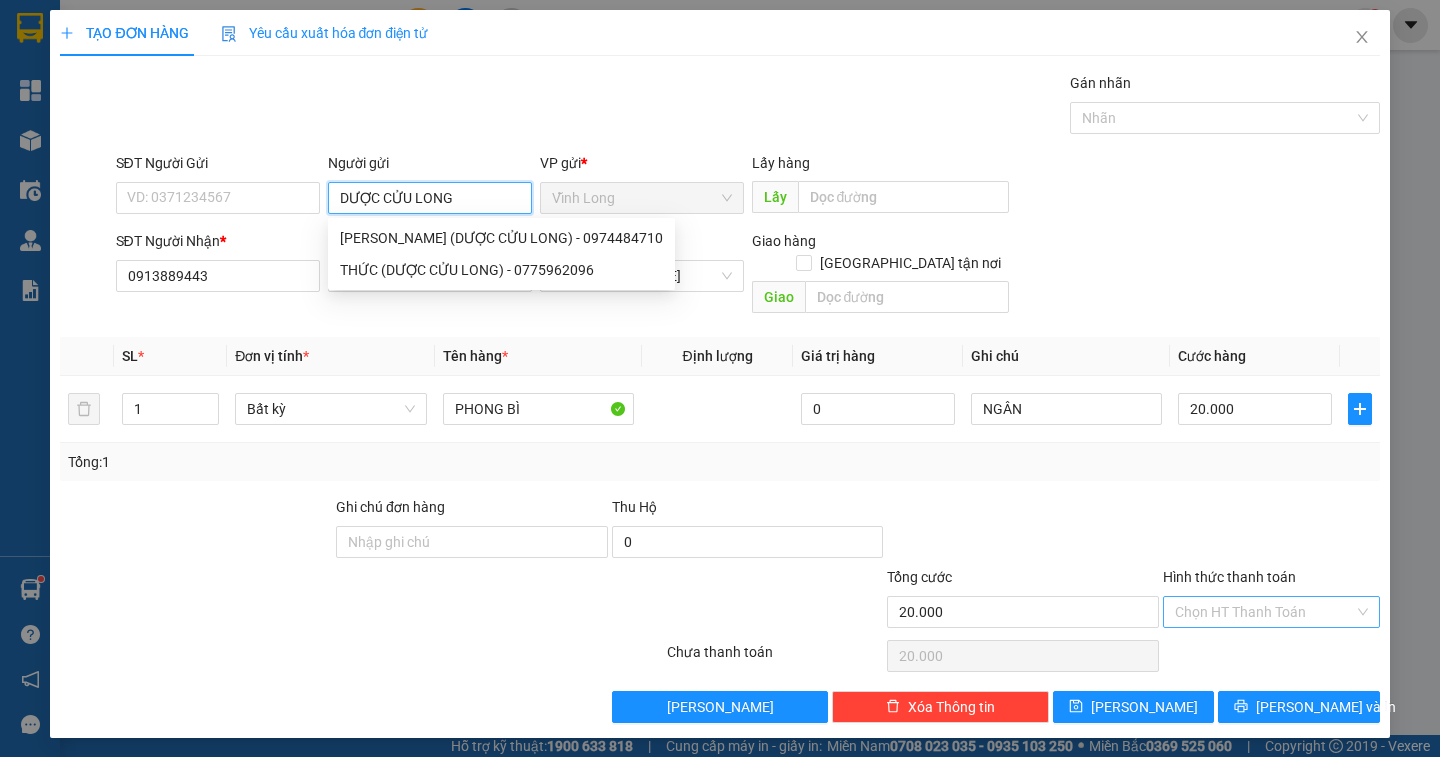 type on "DƯỢC CỬU LONG" 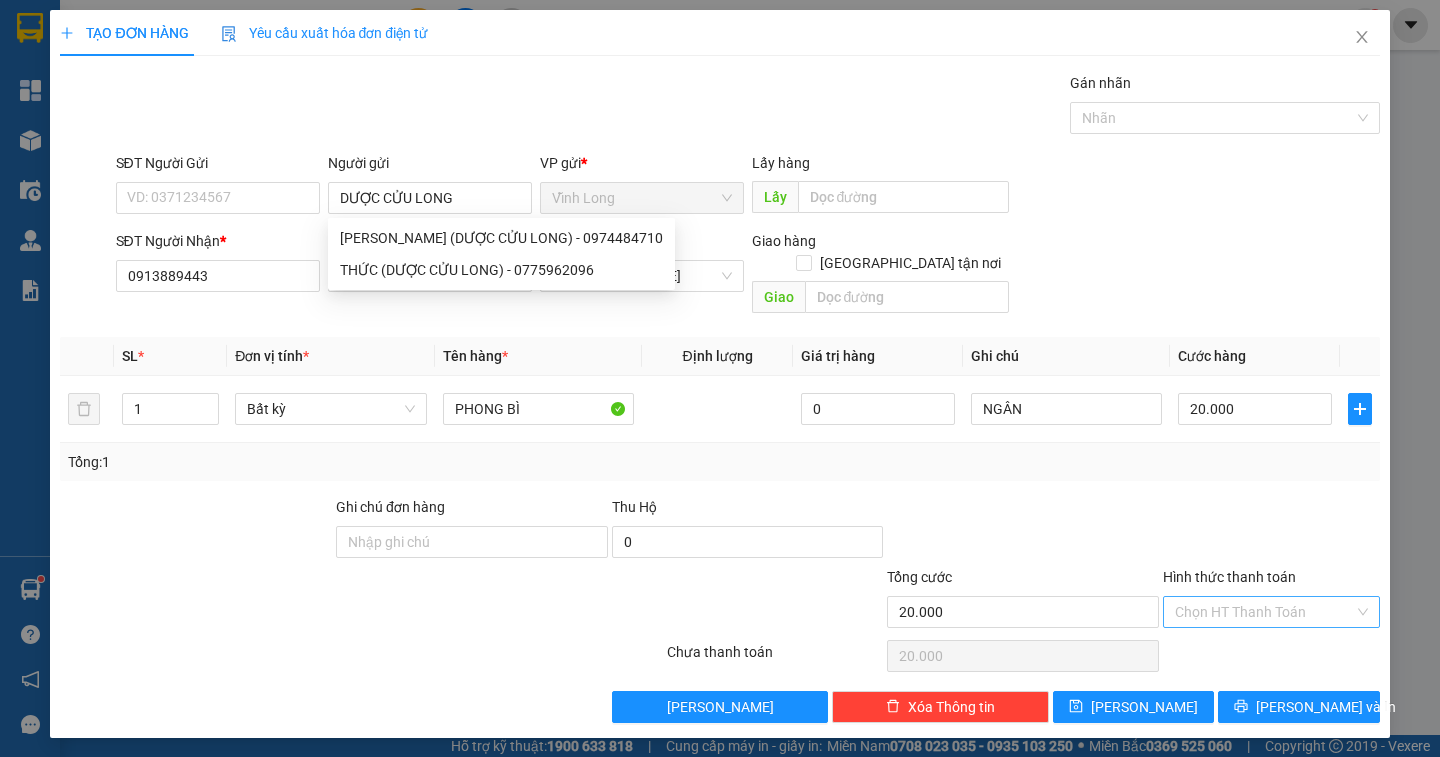 click on "Hình thức thanh toán" at bounding box center (1264, 612) 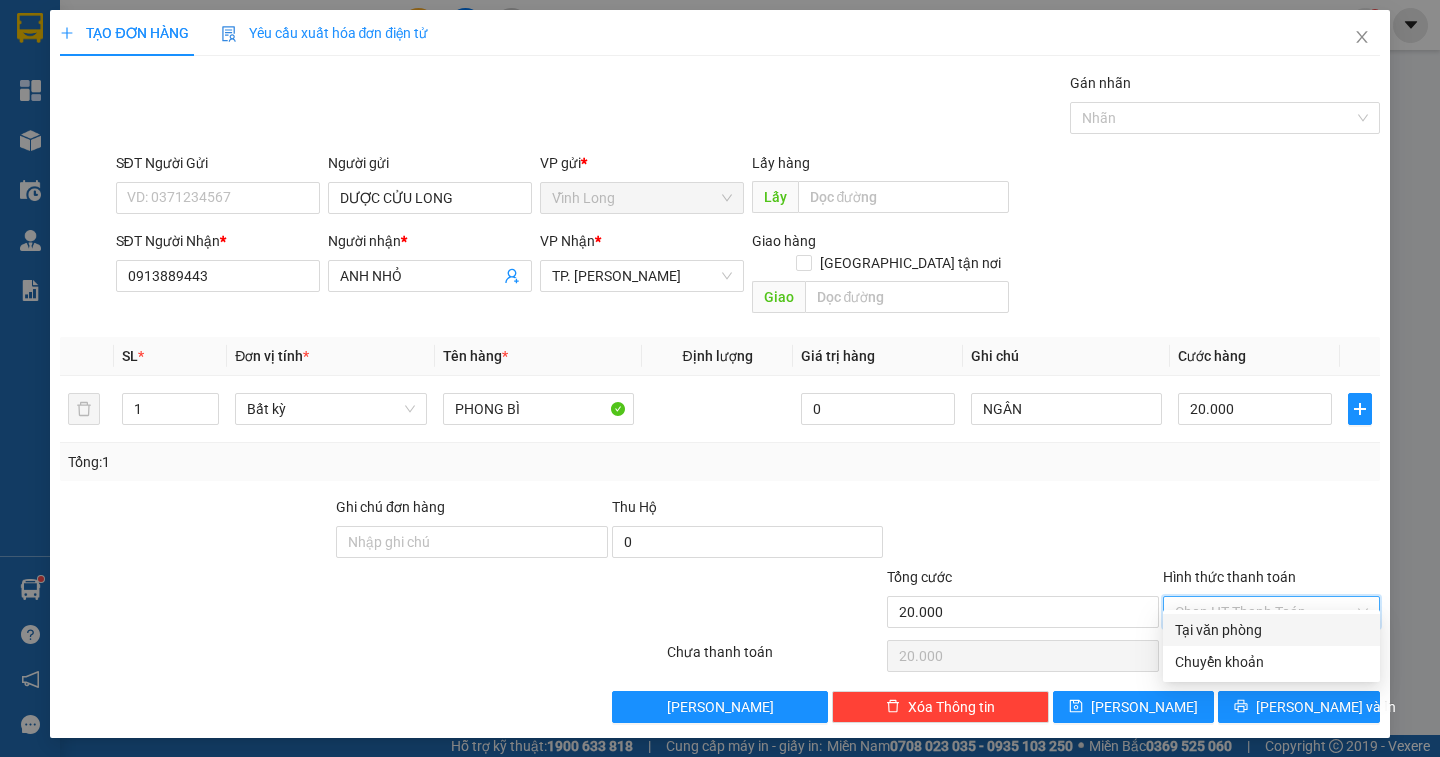 click on "Tại văn phòng" at bounding box center (1271, 630) 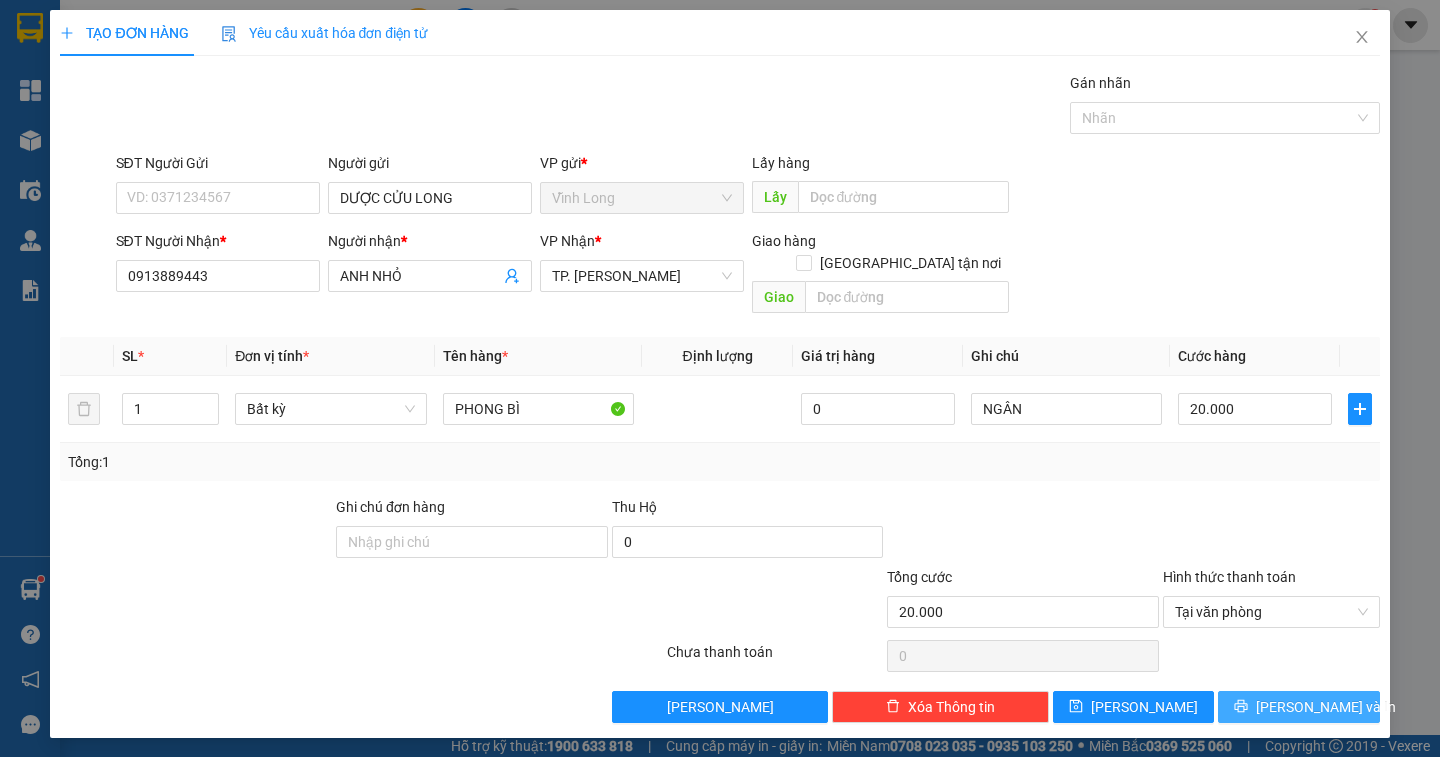 click on "[PERSON_NAME] và In" at bounding box center [1326, 707] 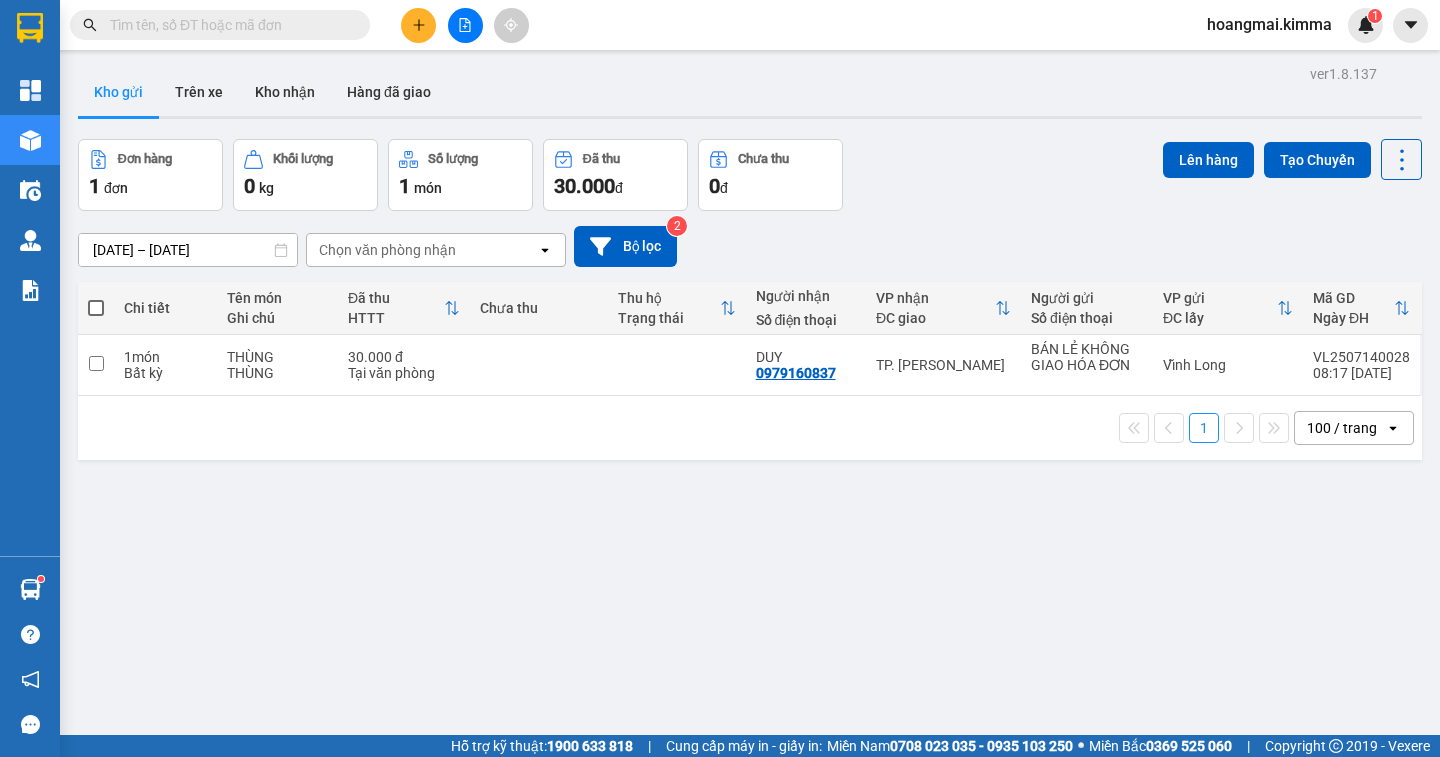 scroll, scrollTop: 0, scrollLeft: 0, axis: both 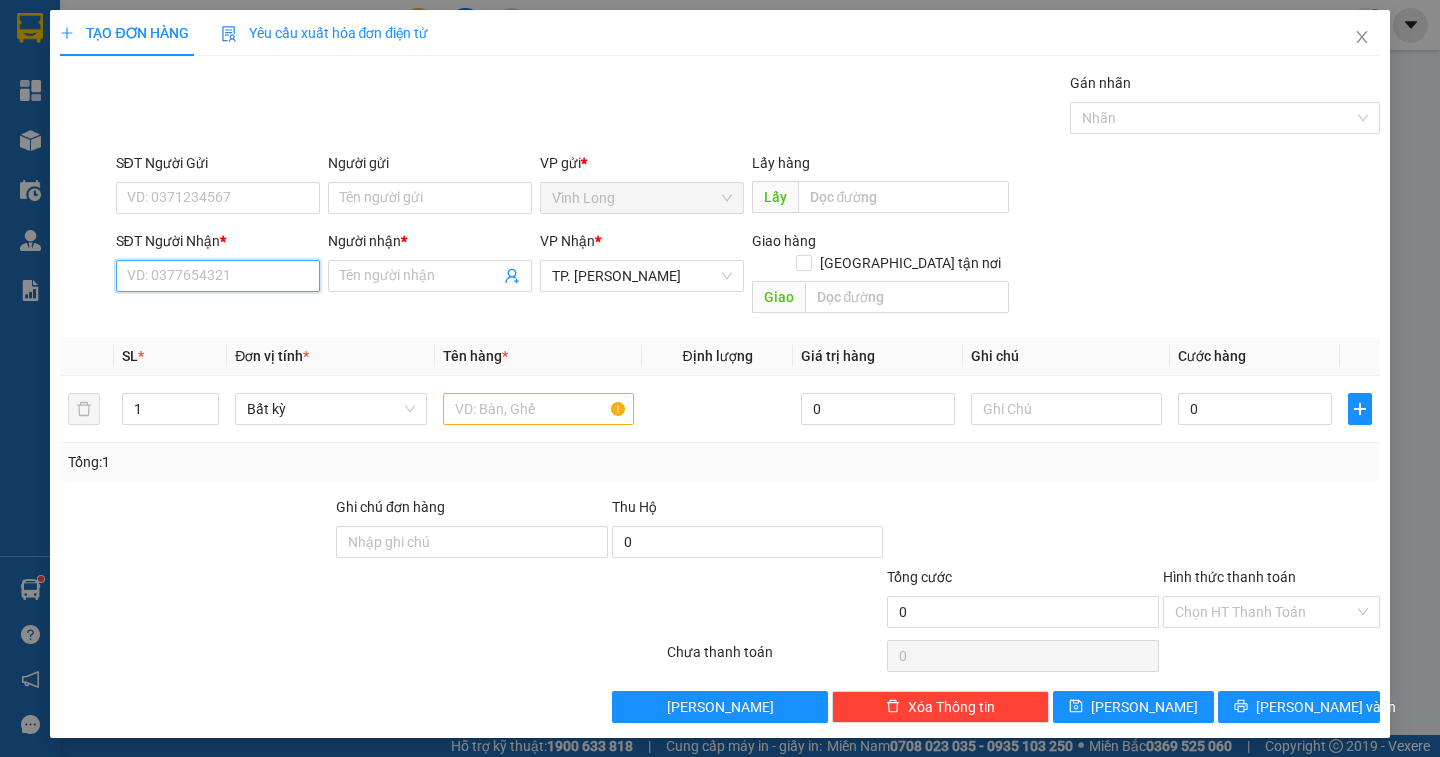 click on "SĐT Người Nhận  *" at bounding box center (218, 276) 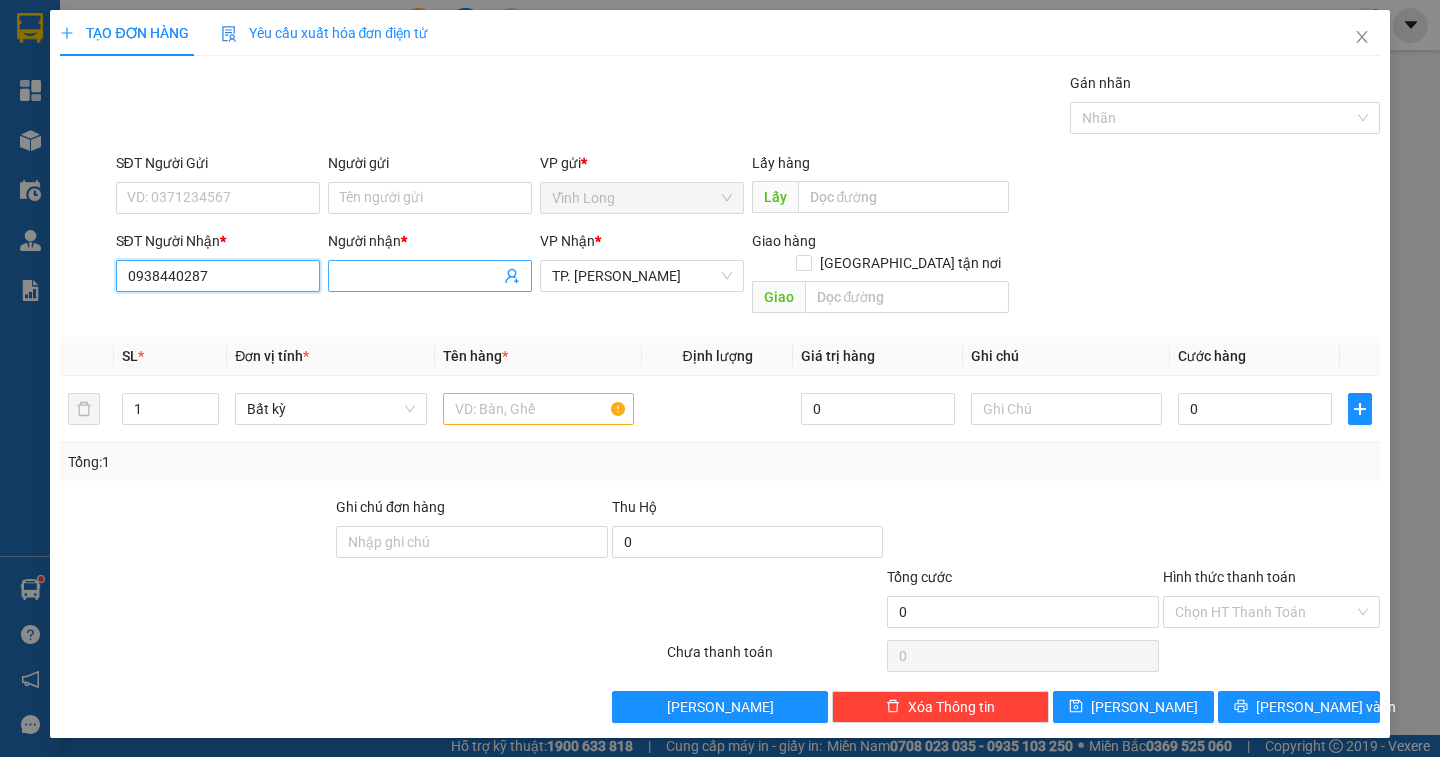 type on "0938440287" 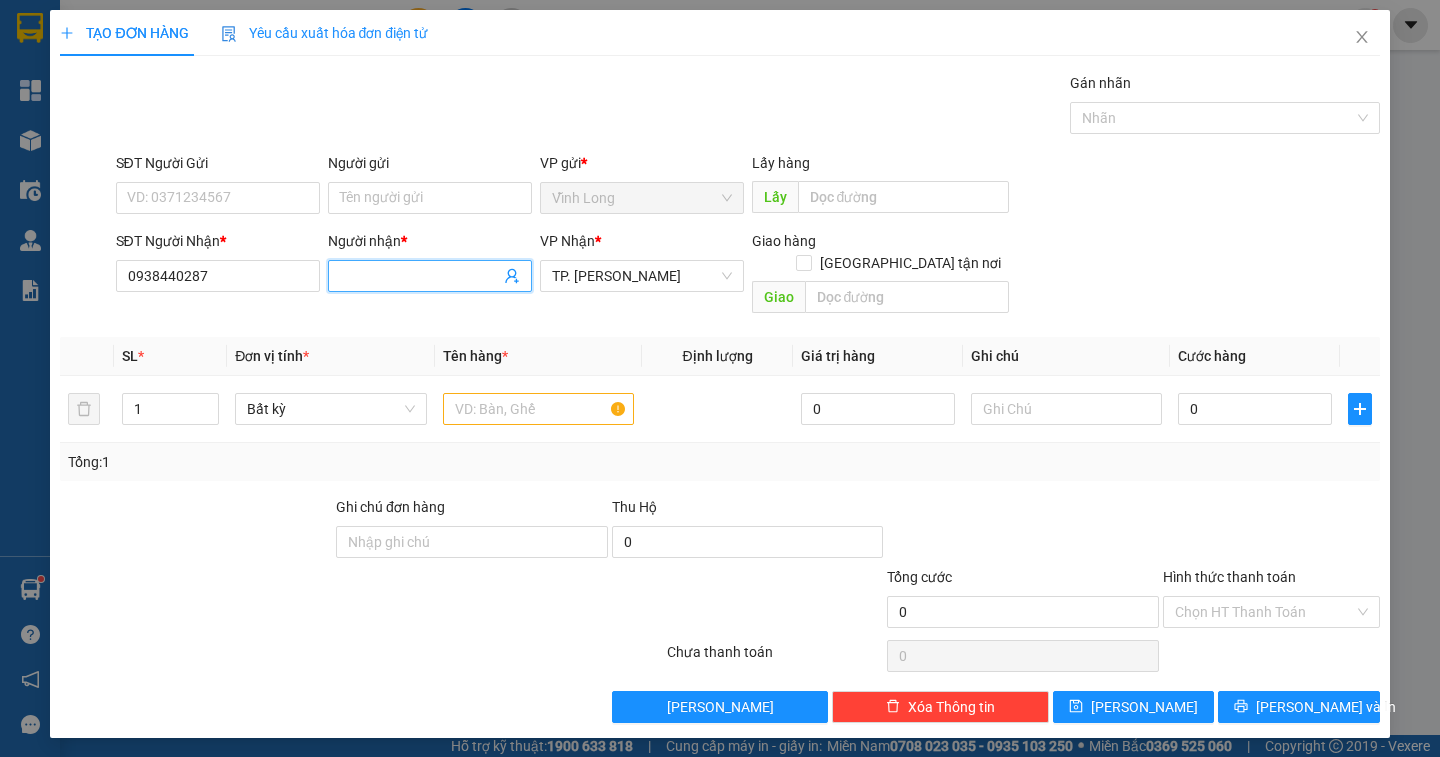 click on "Người nhận  *" at bounding box center (420, 276) 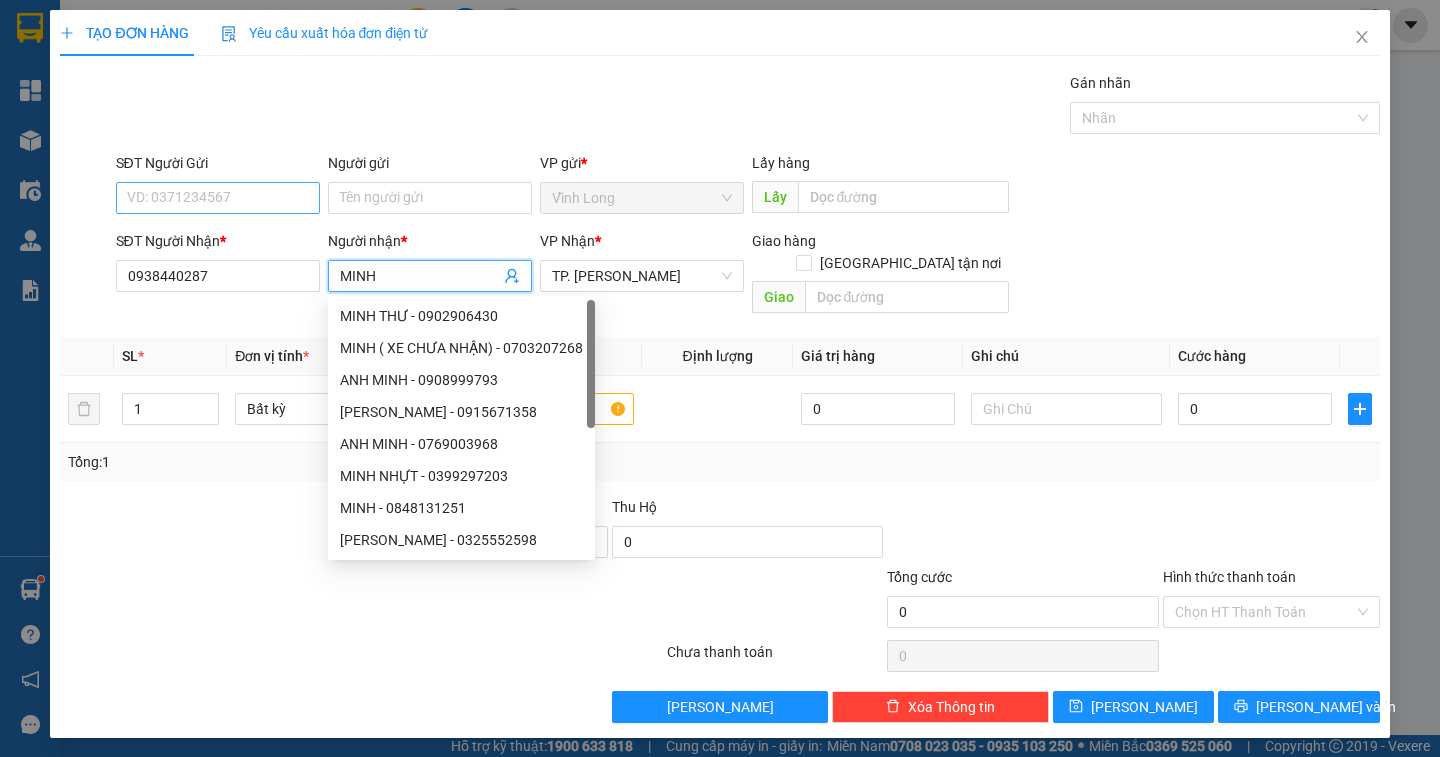 type on "MINH" 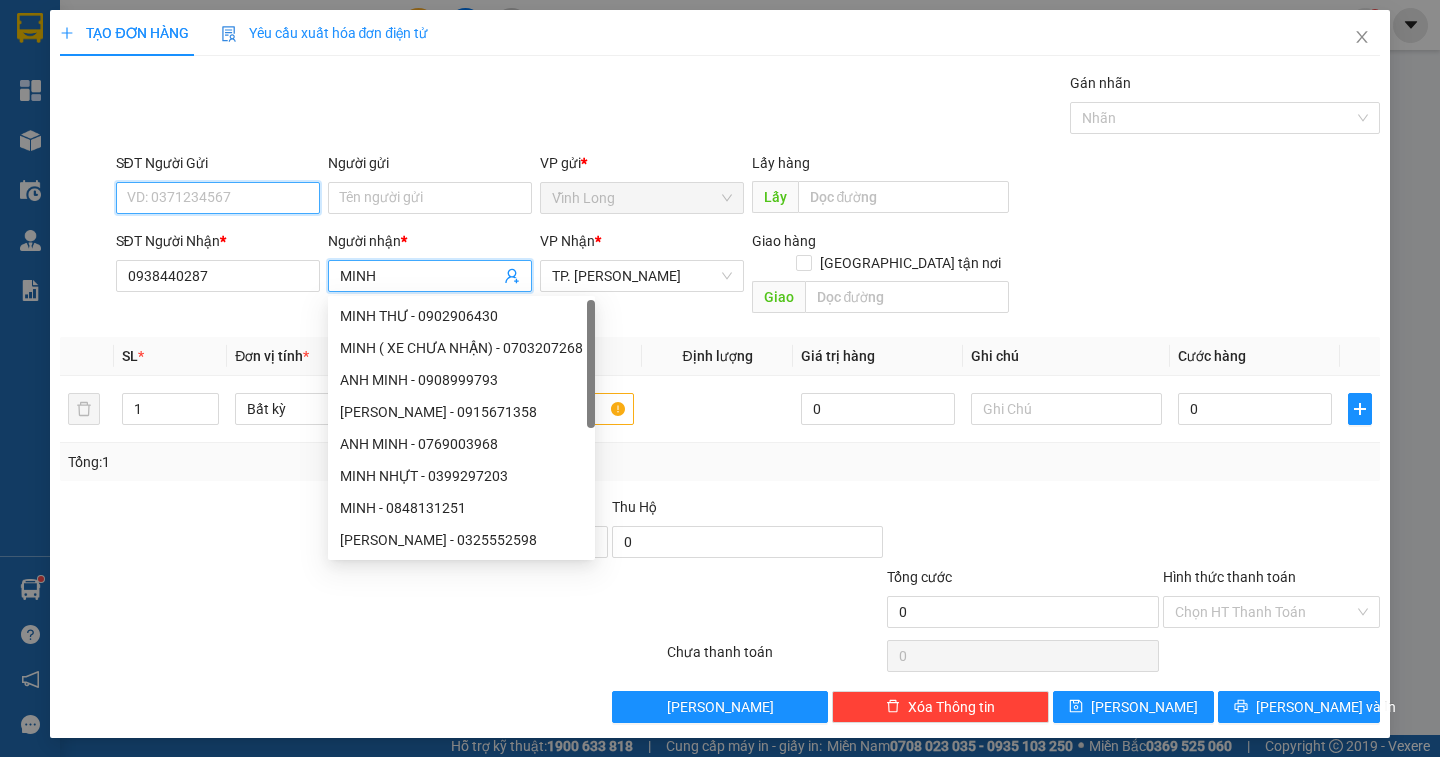 click on "SĐT Người Gửi" at bounding box center (218, 198) 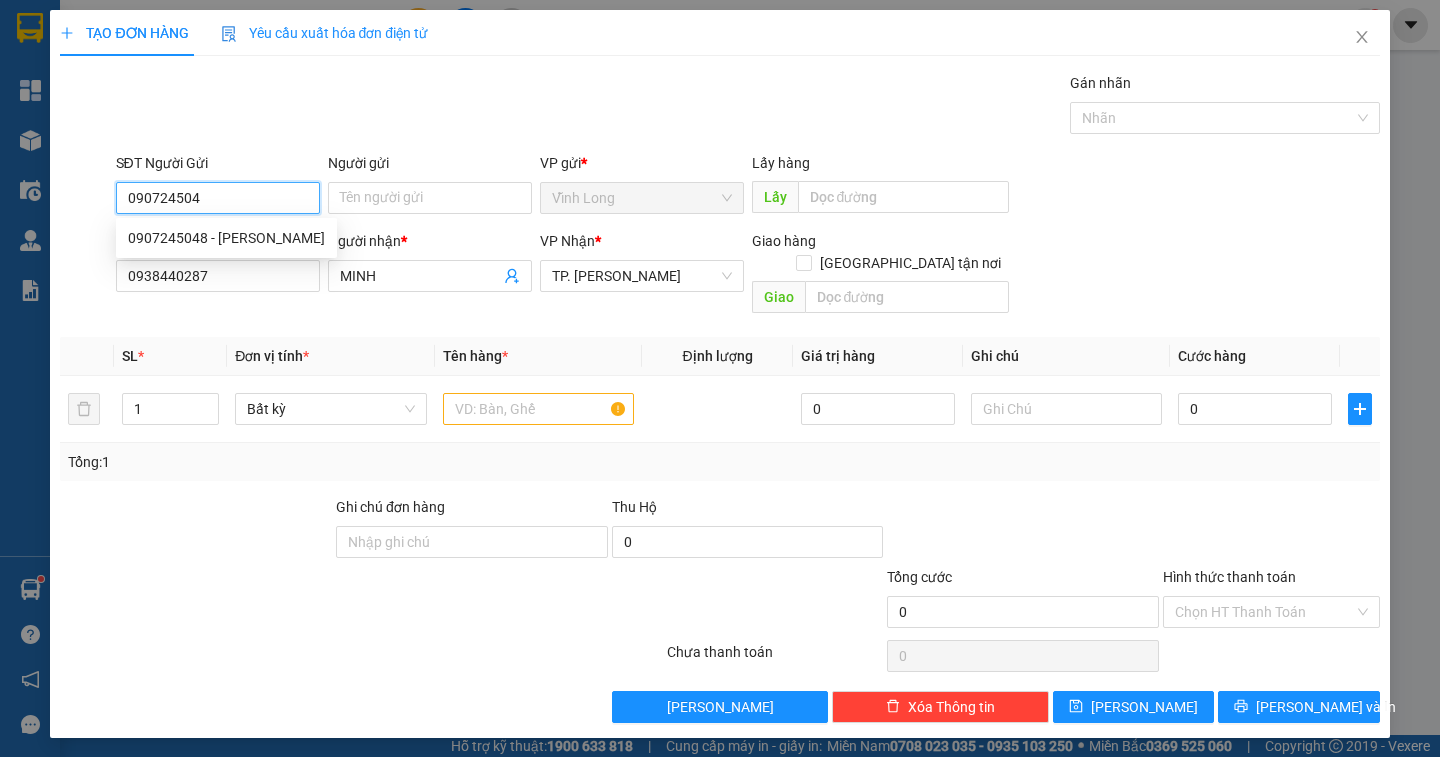 type on "0907245048" 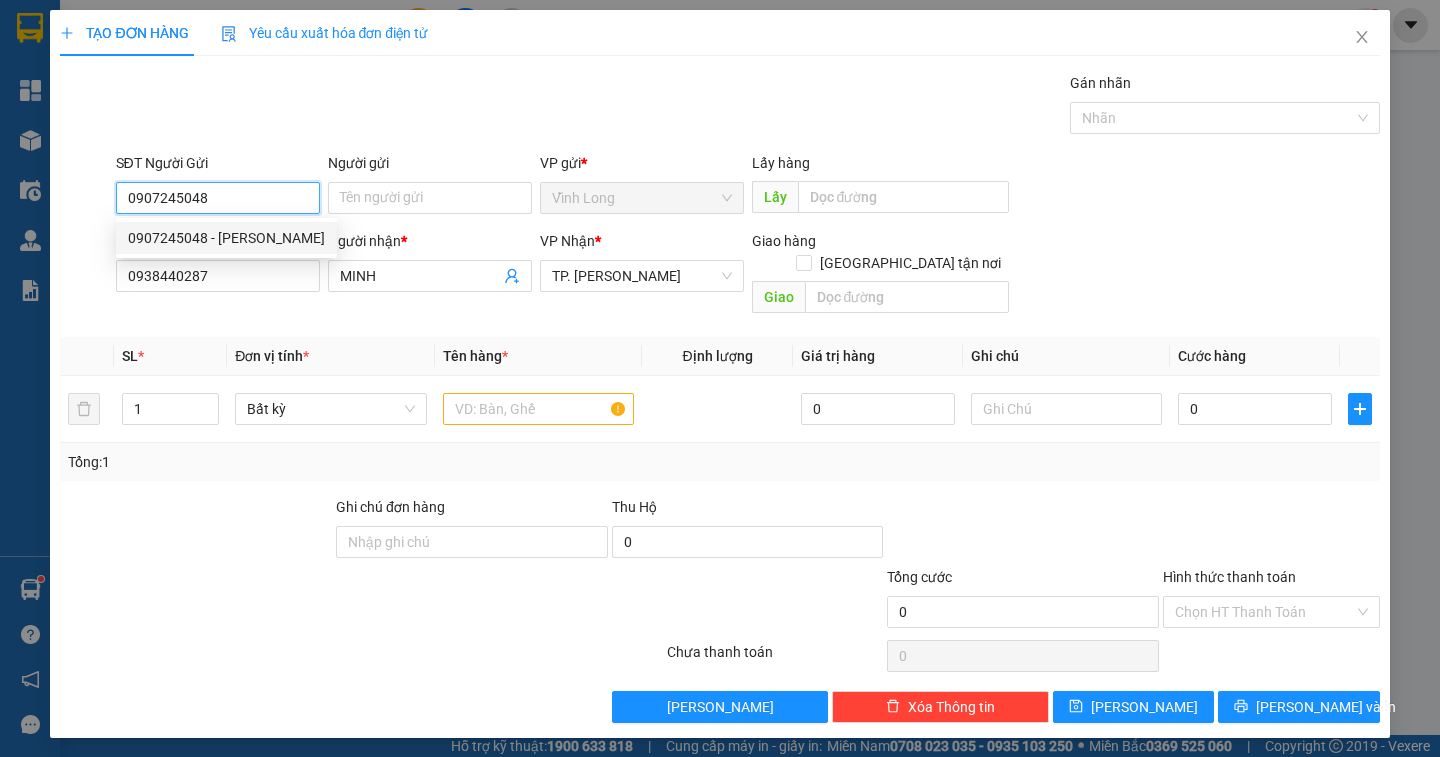 click on "0907245048 - ANH THANH" at bounding box center (226, 238) 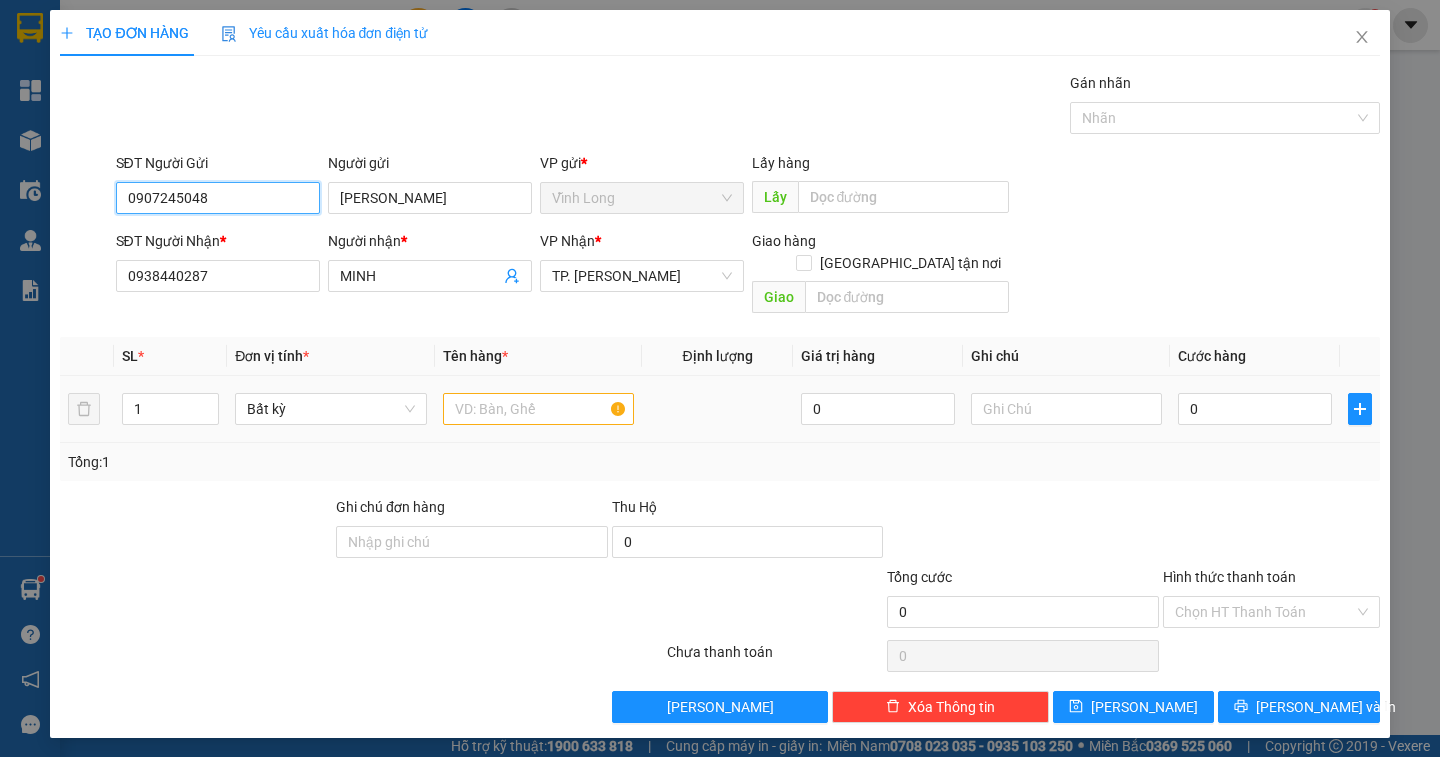 type on "0907245048" 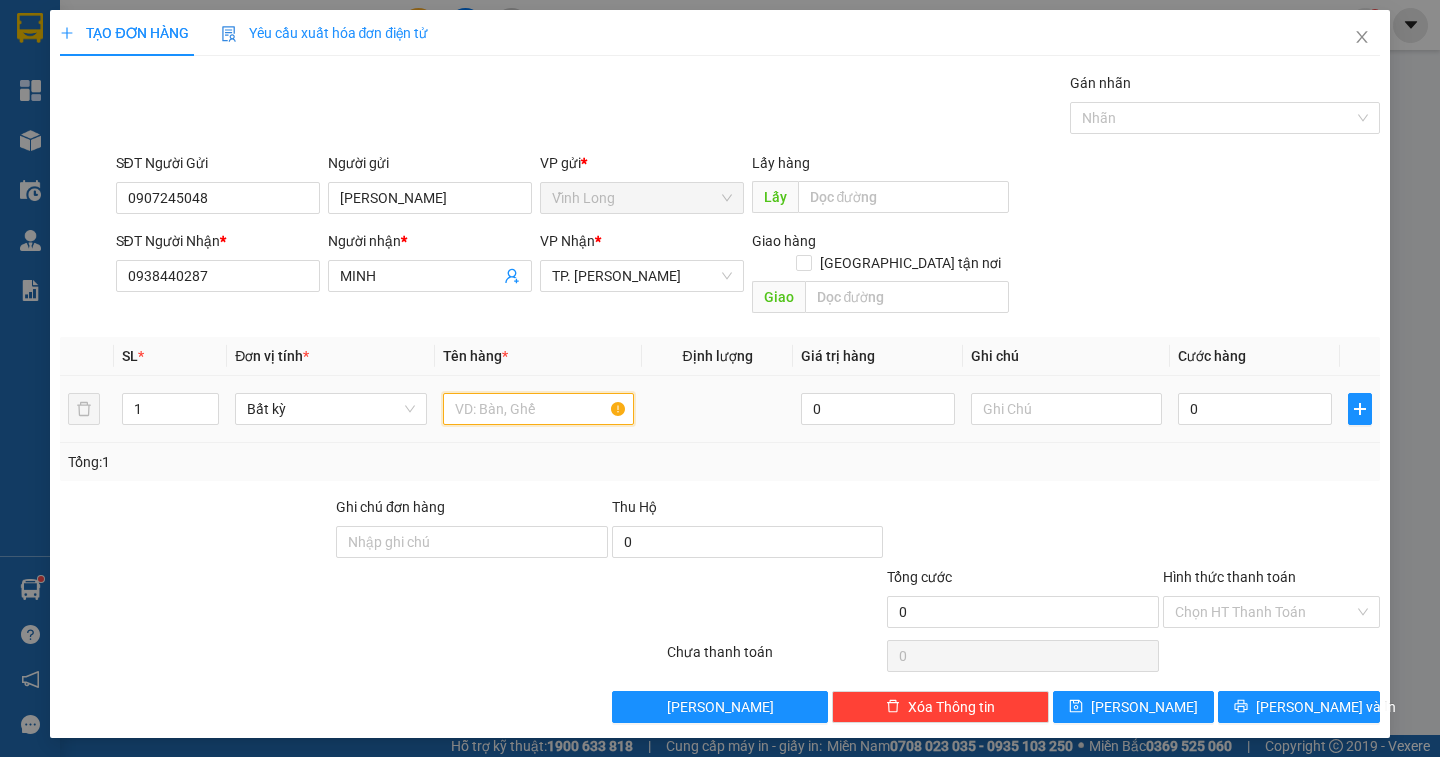 click at bounding box center [538, 409] 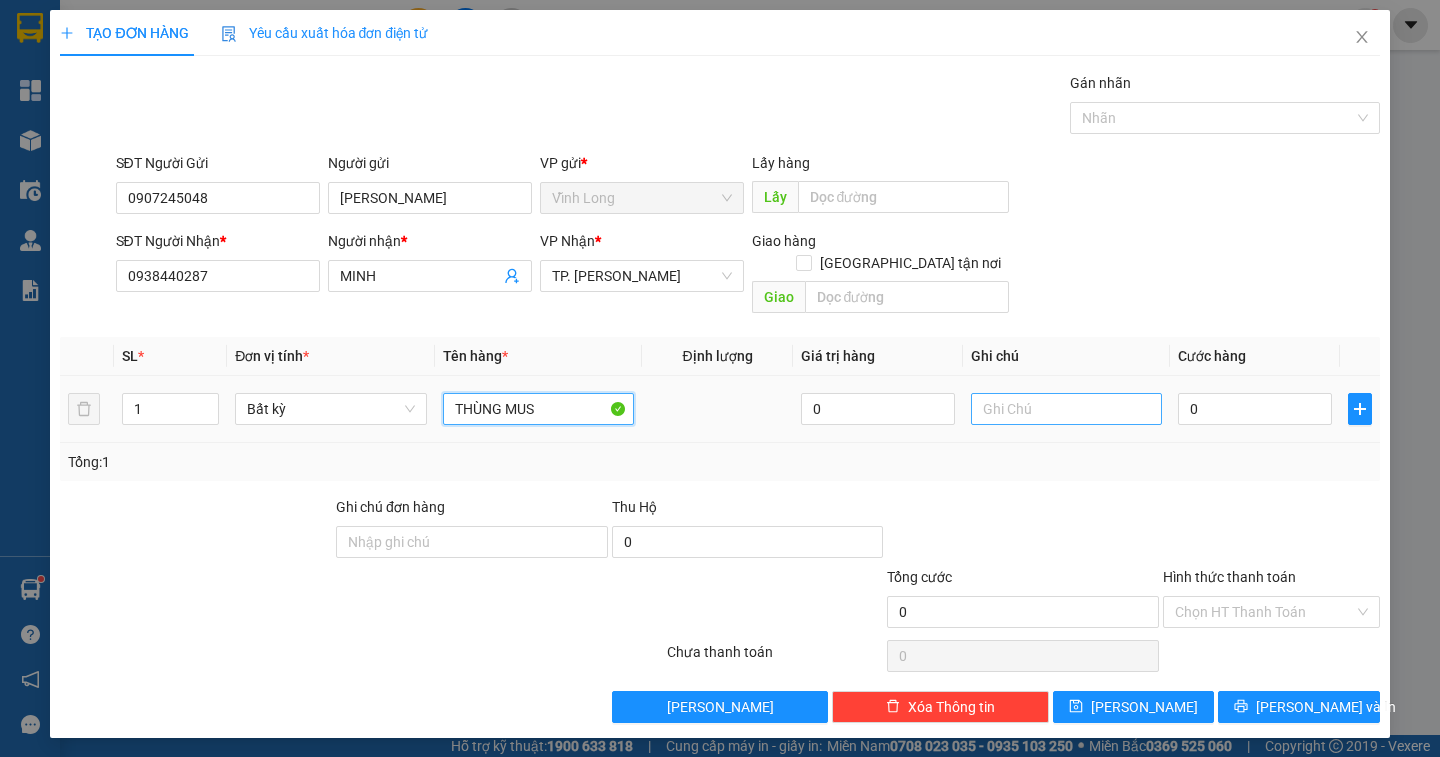 type on "THÙNG MUS" 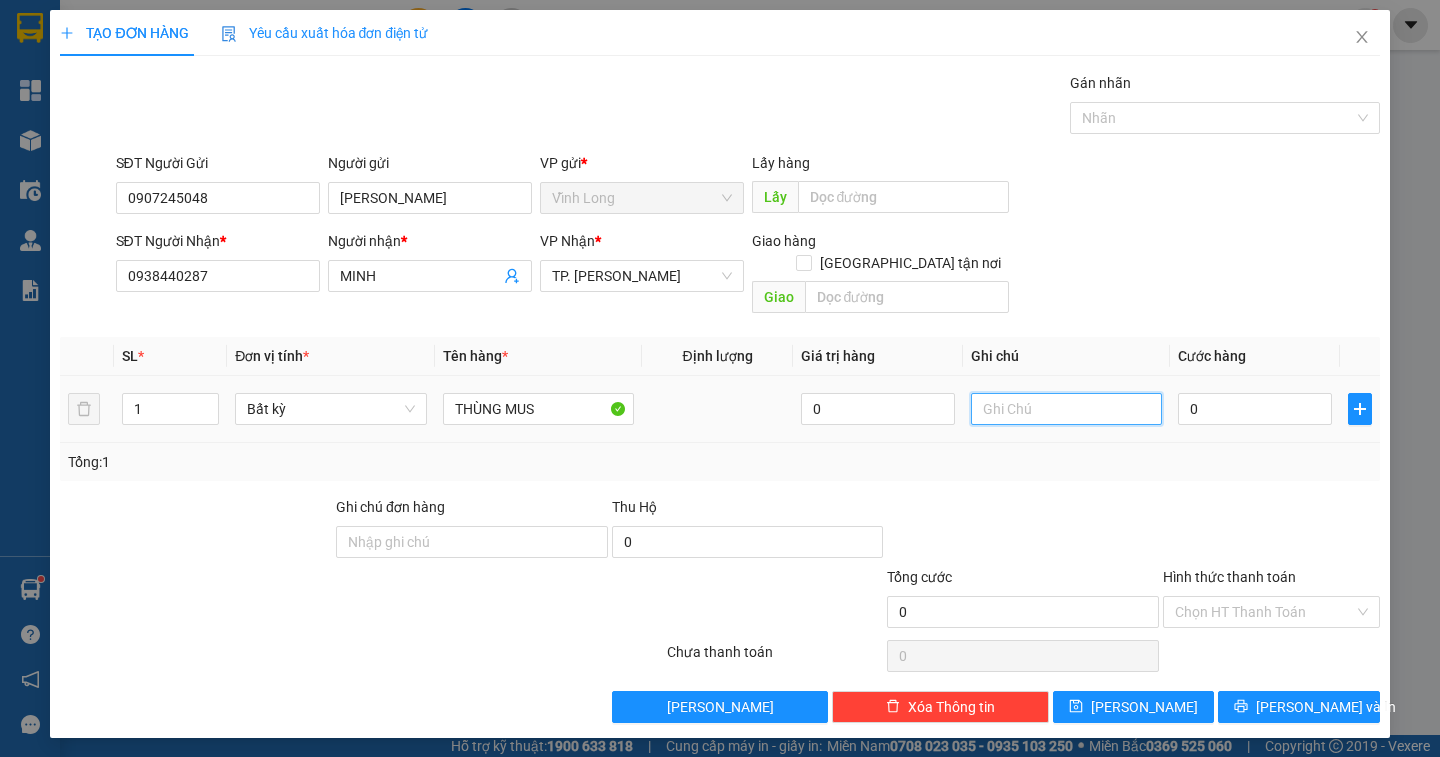 click at bounding box center (1066, 409) 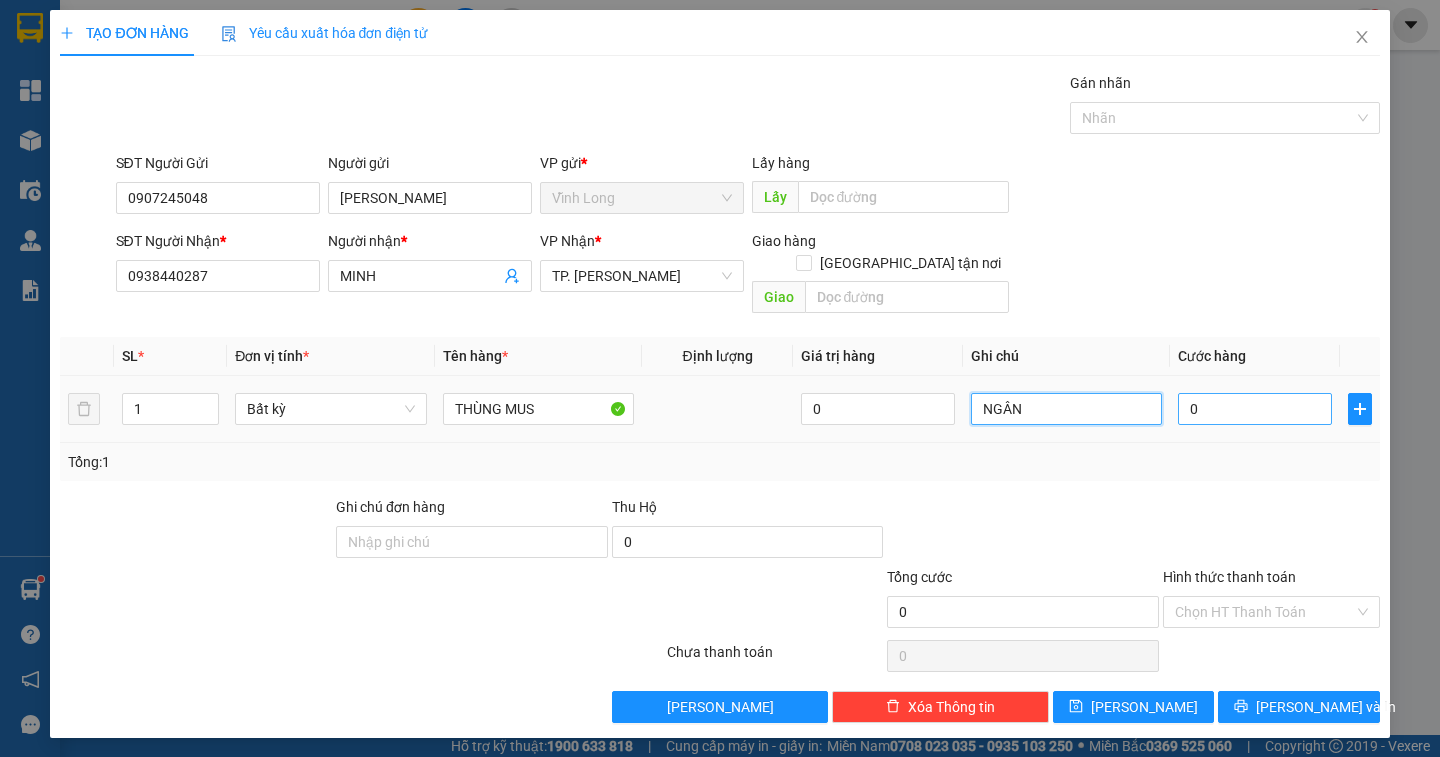 type on "NGÂN" 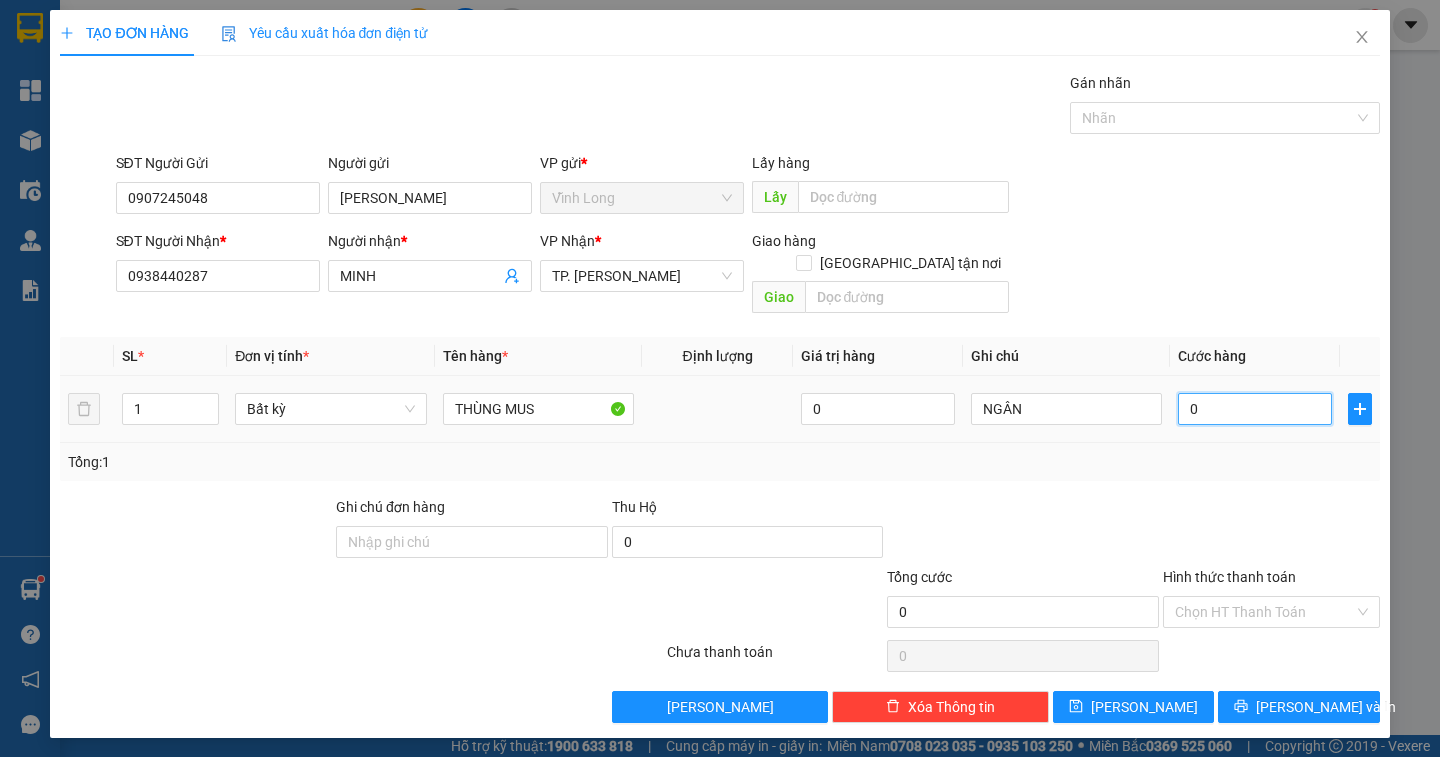 click on "0" at bounding box center [1255, 409] 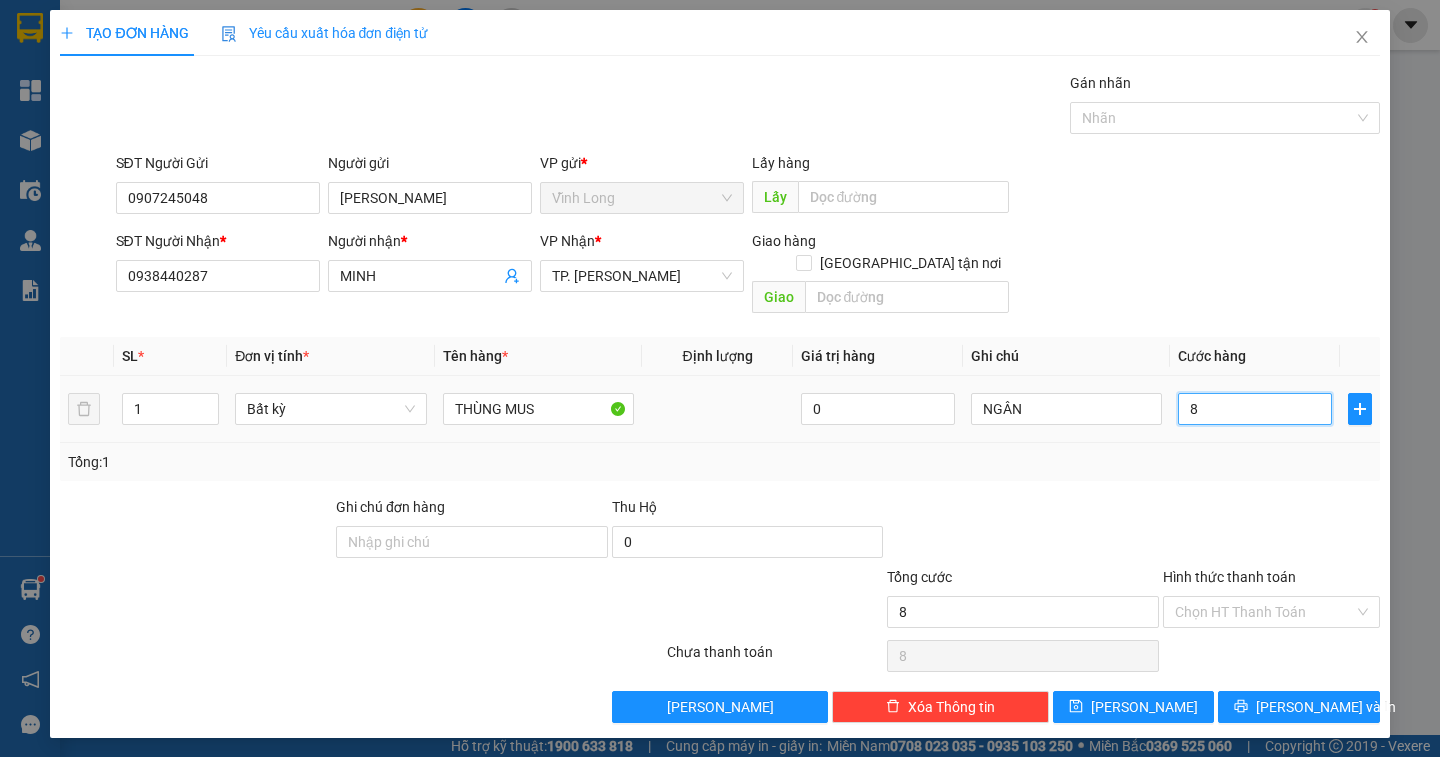 type on "80" 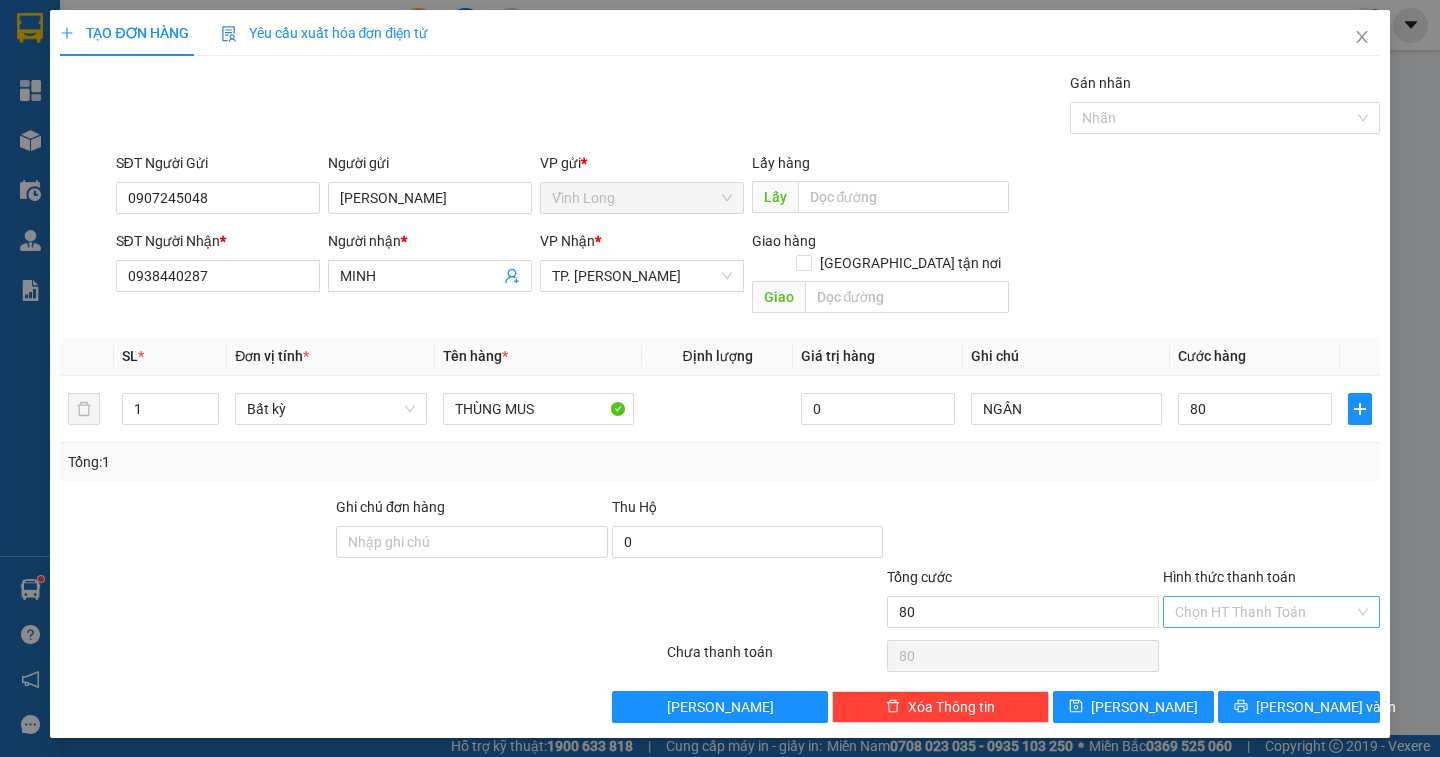 click on "Hình thức thanh toán" at bounding box center (1264, 612) 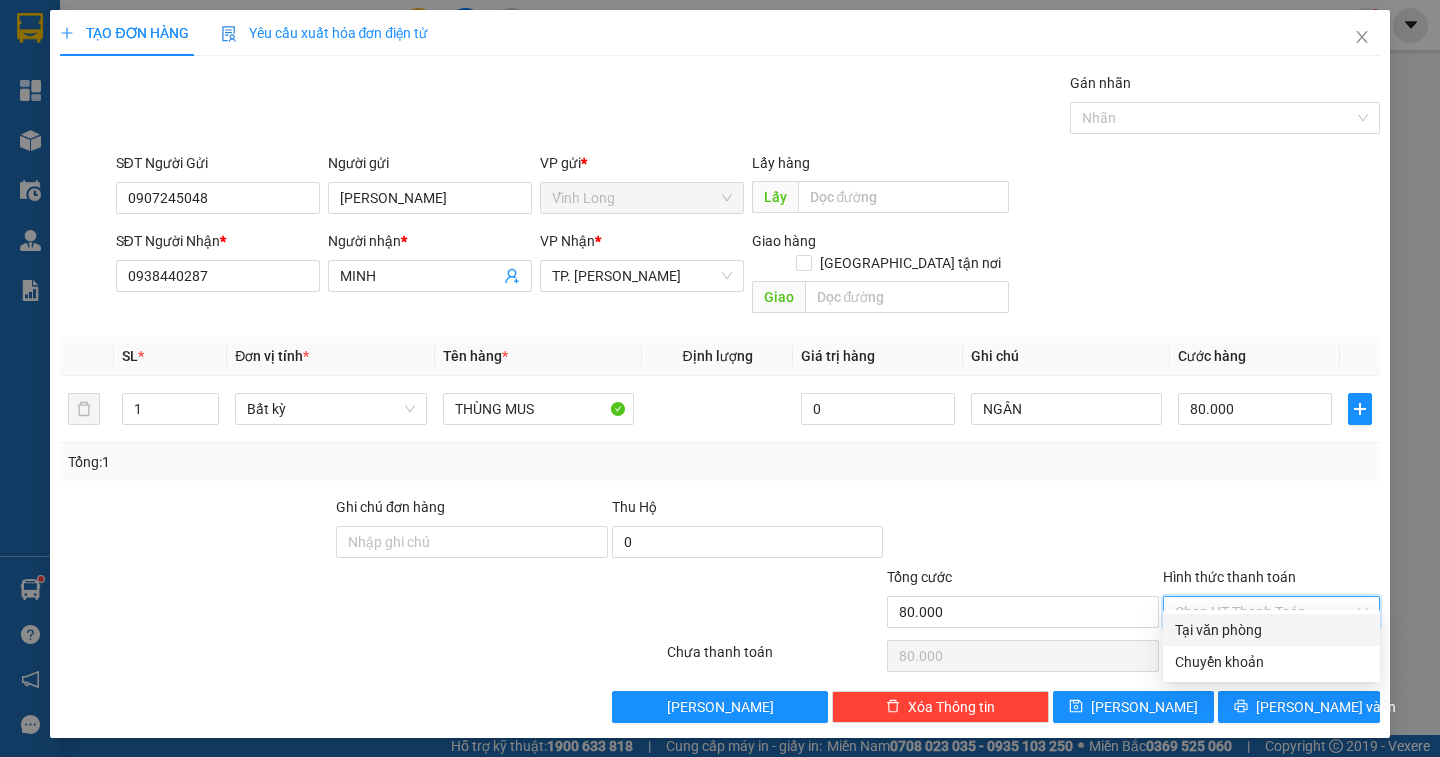click on "Tại văn phòng" at bounding box center (1271, 630) 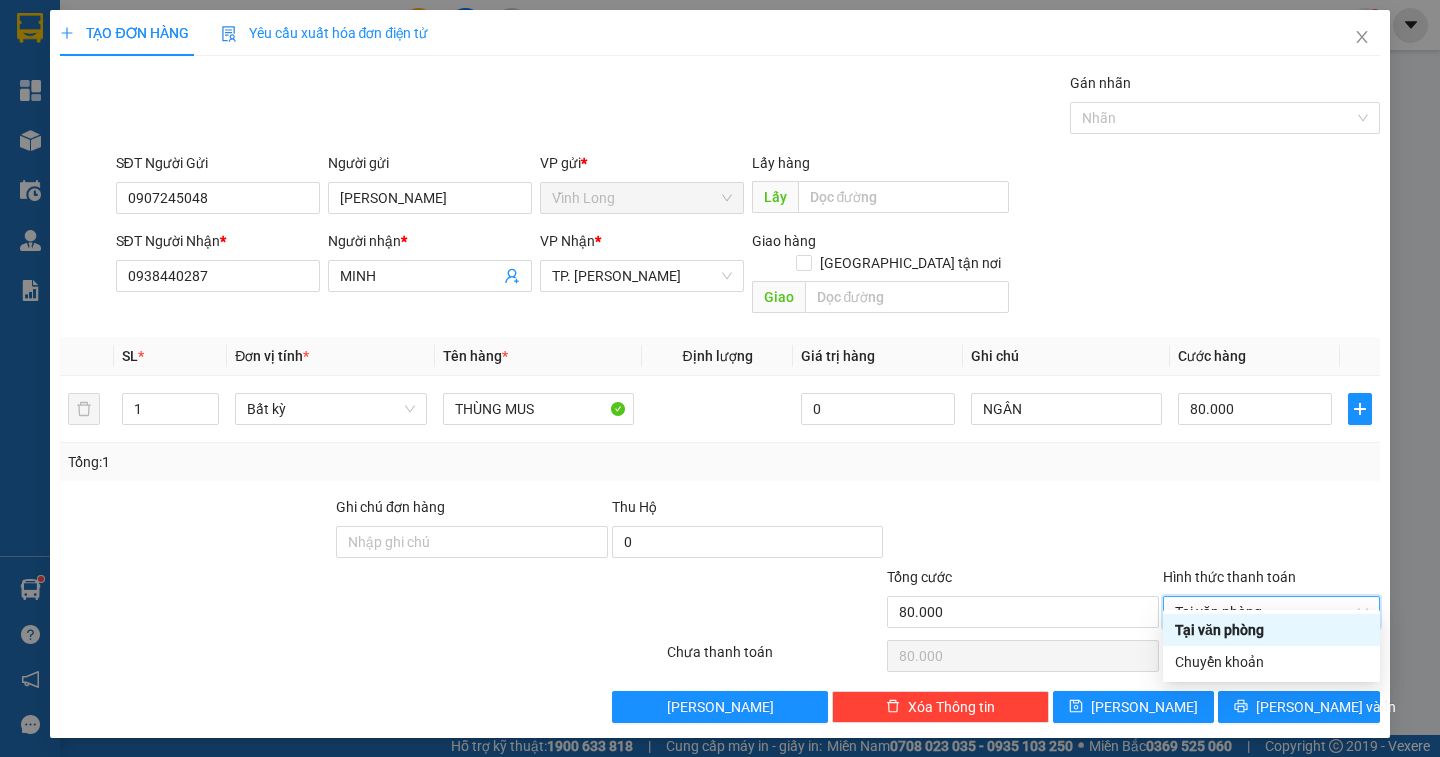 type on "0" 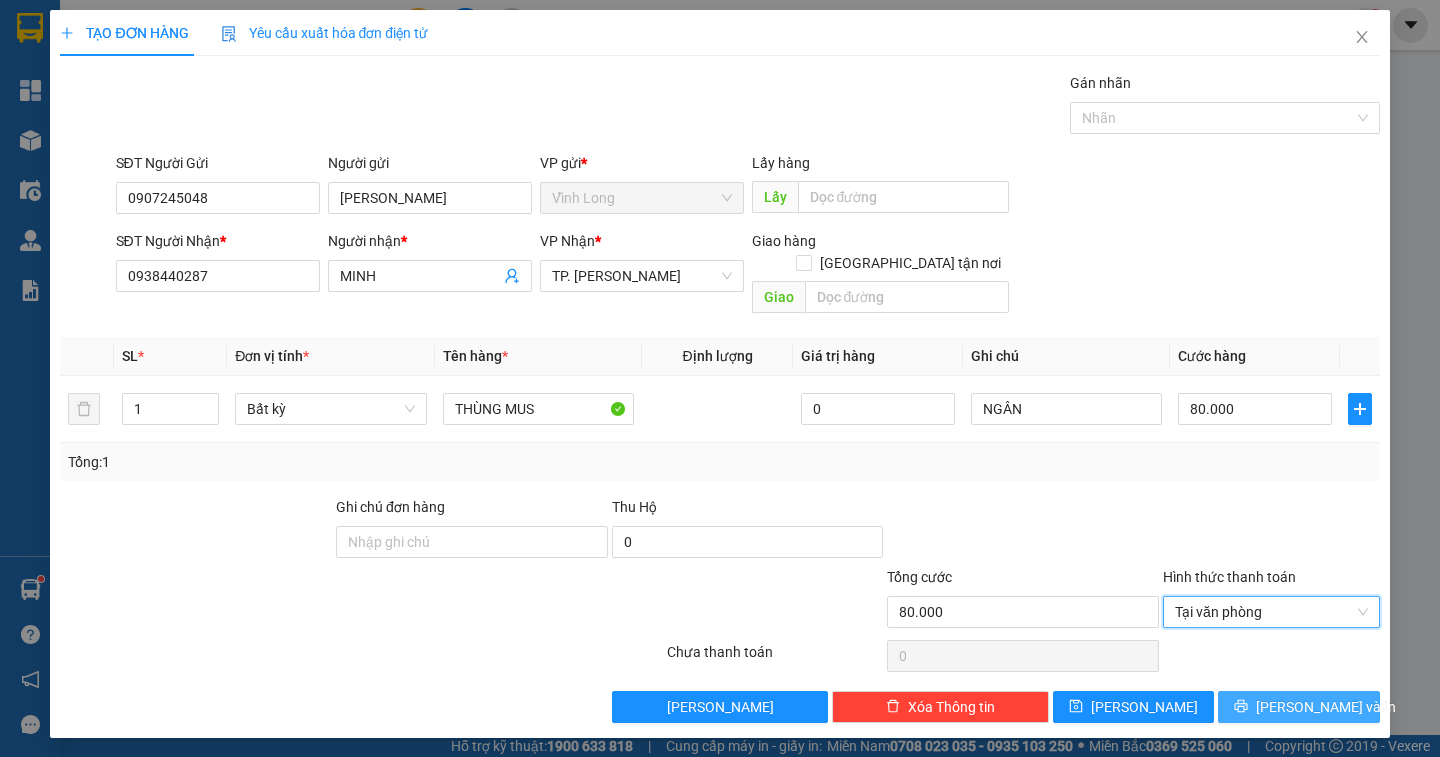 click on "Lưu và In" at bounding box center [1326, 707] 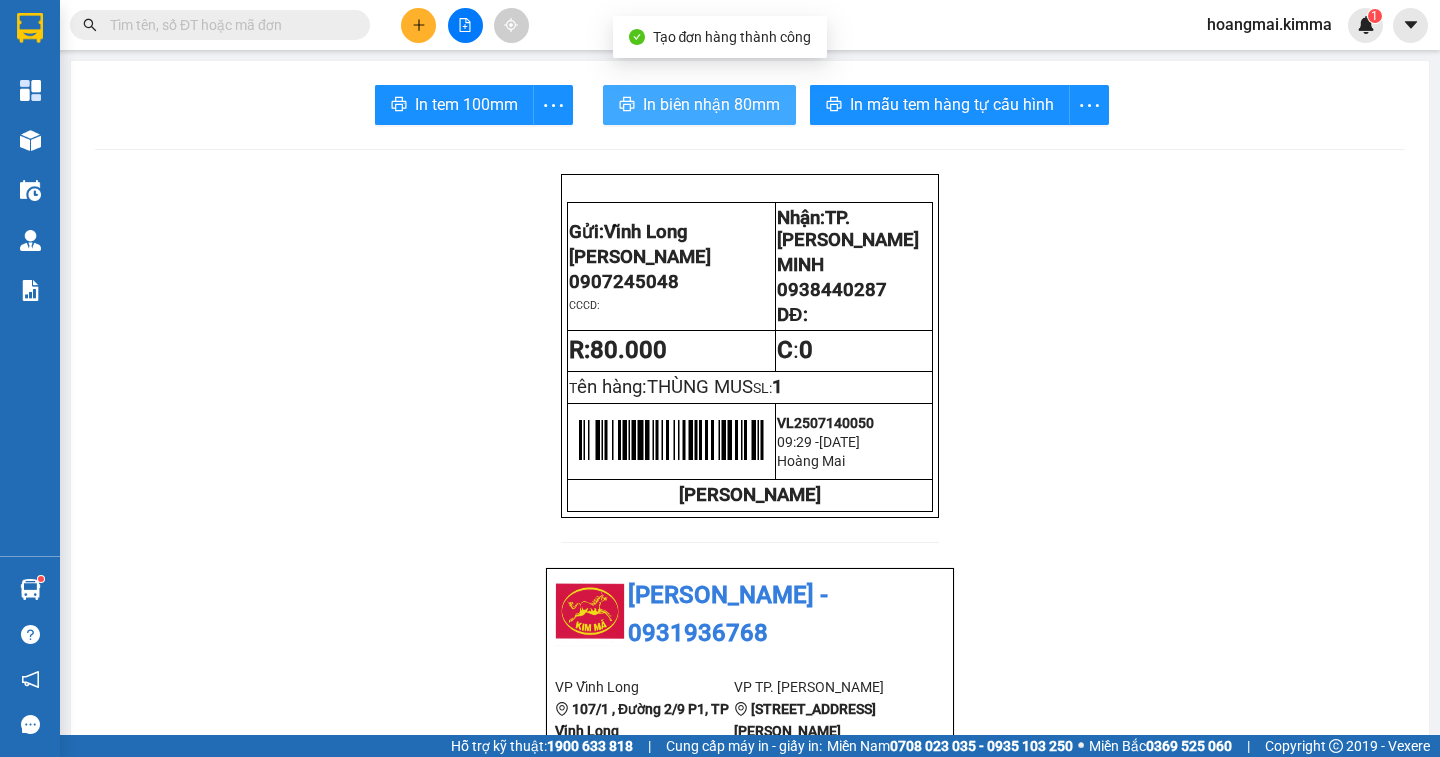 click on "In biên nhận 80mm" at bounding box center (711, 104) 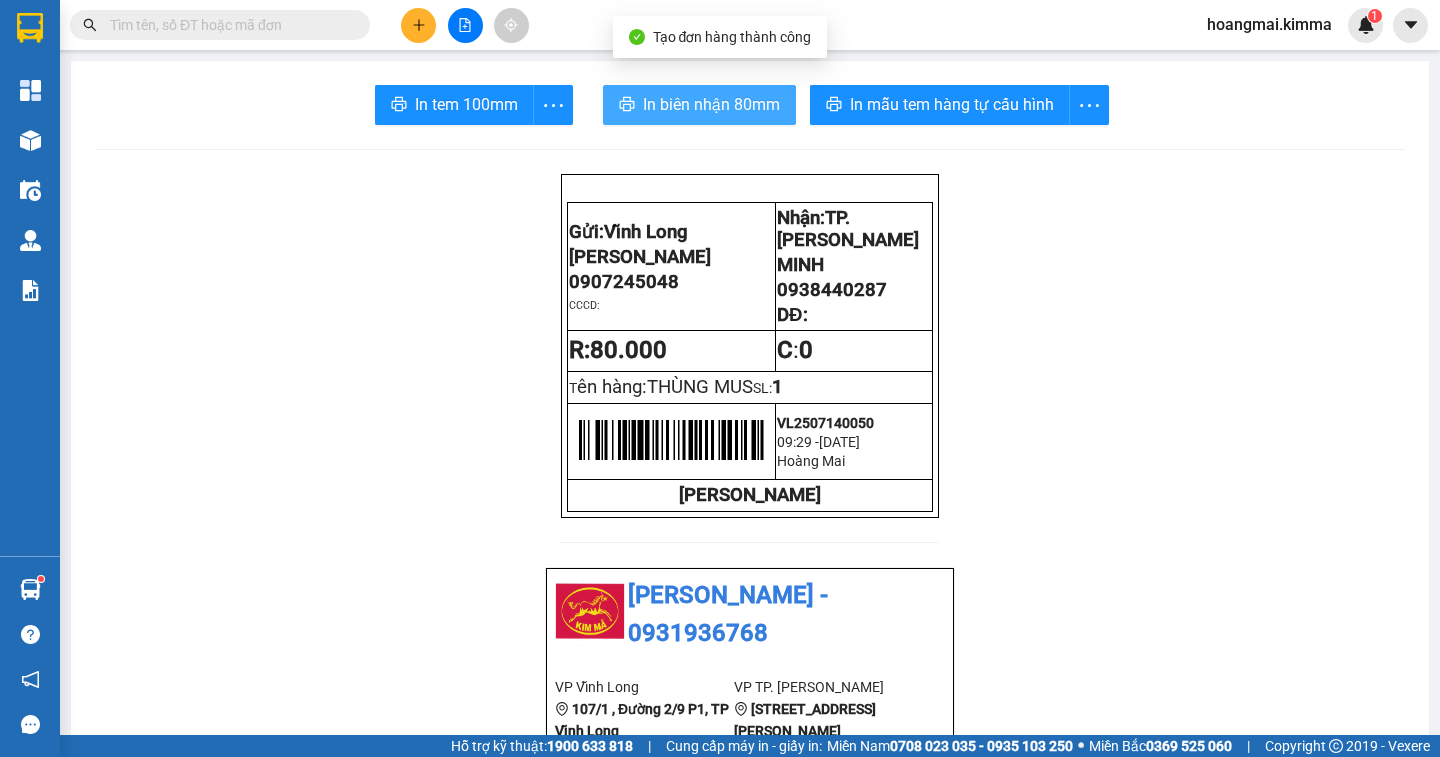 scroll, scrollTop: 0, scrollLeft: 0, axis: both 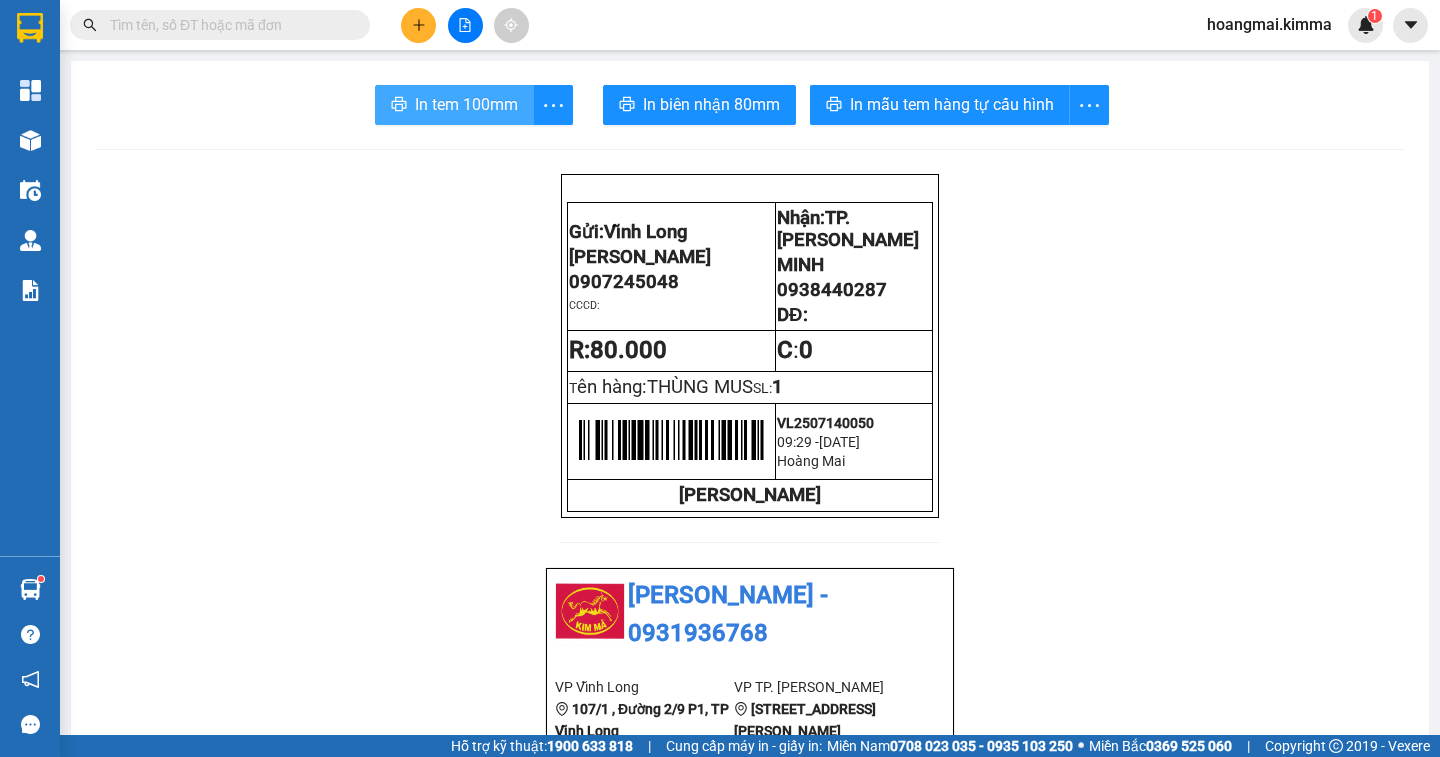 click on "In tem 100mm" at bounding box center [466, 104] 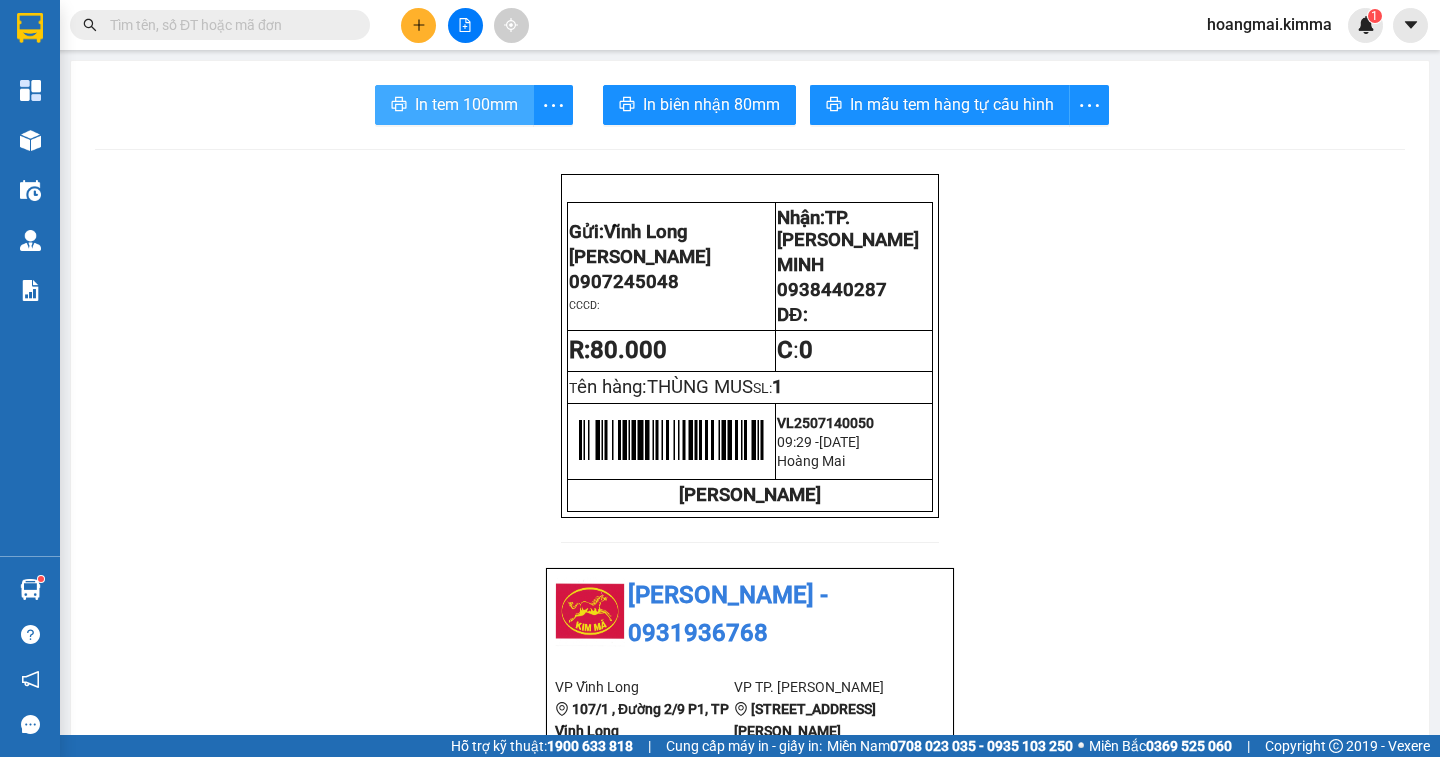 scroll, scrollTop: 0, scrollLeft: 0, axis: both 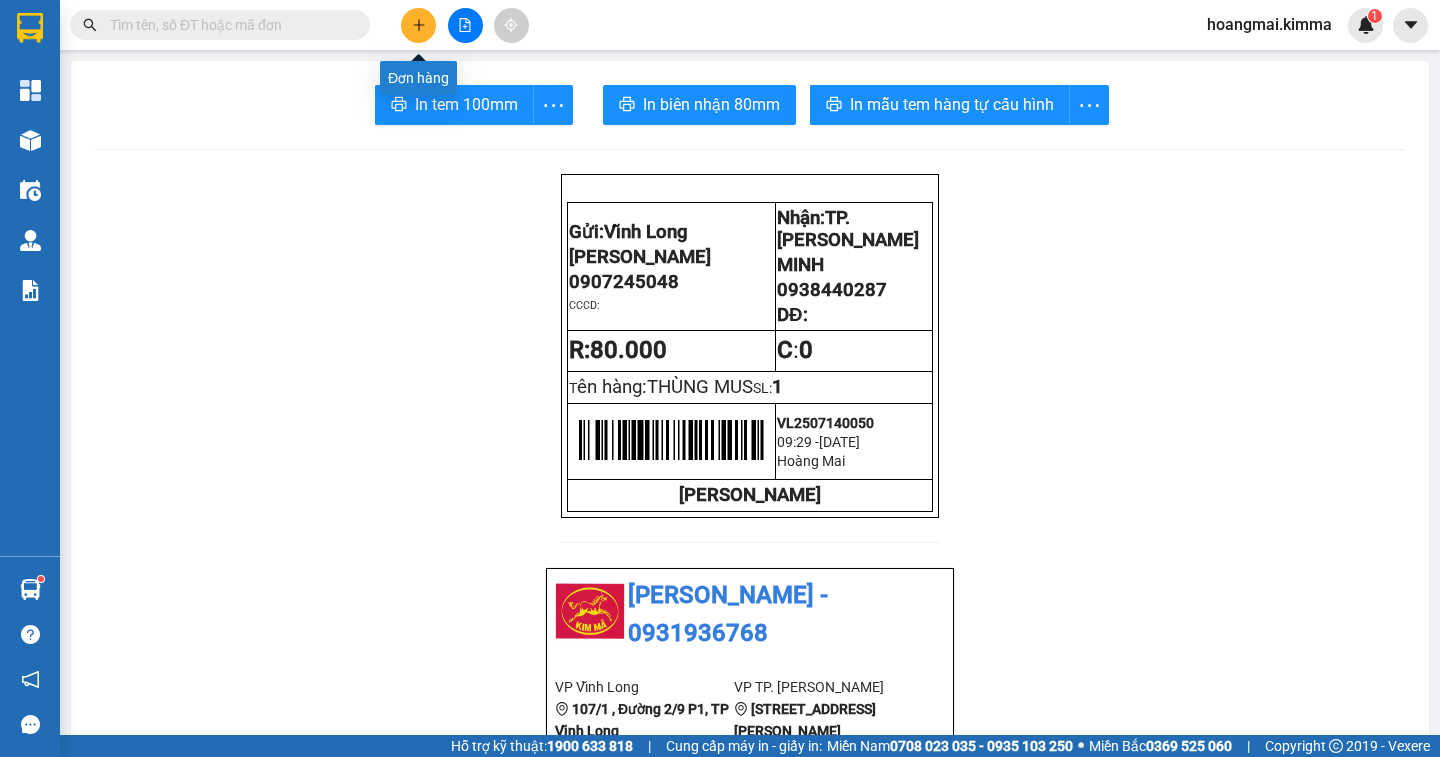 click 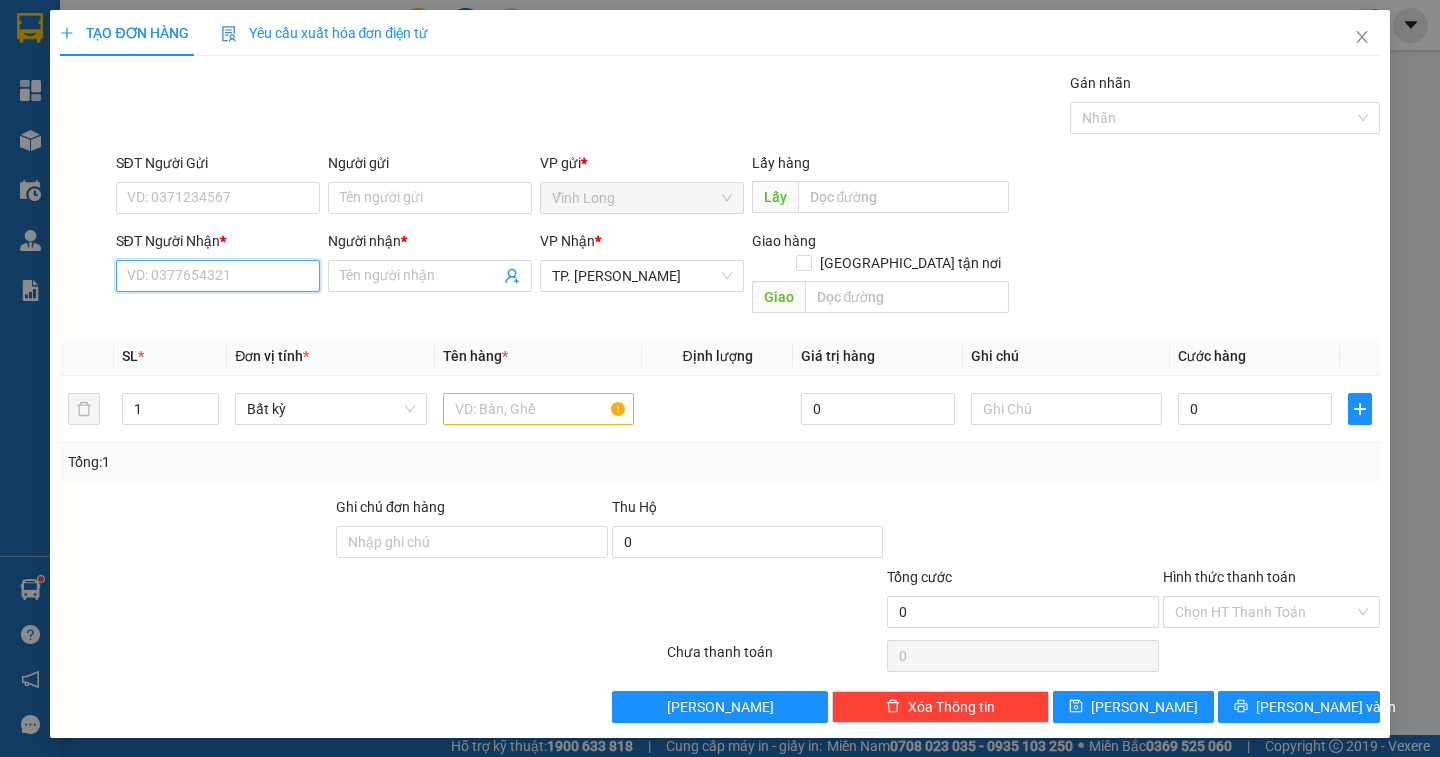click on "SĐT Người Nhận  *" at bounding box center (218, 276) 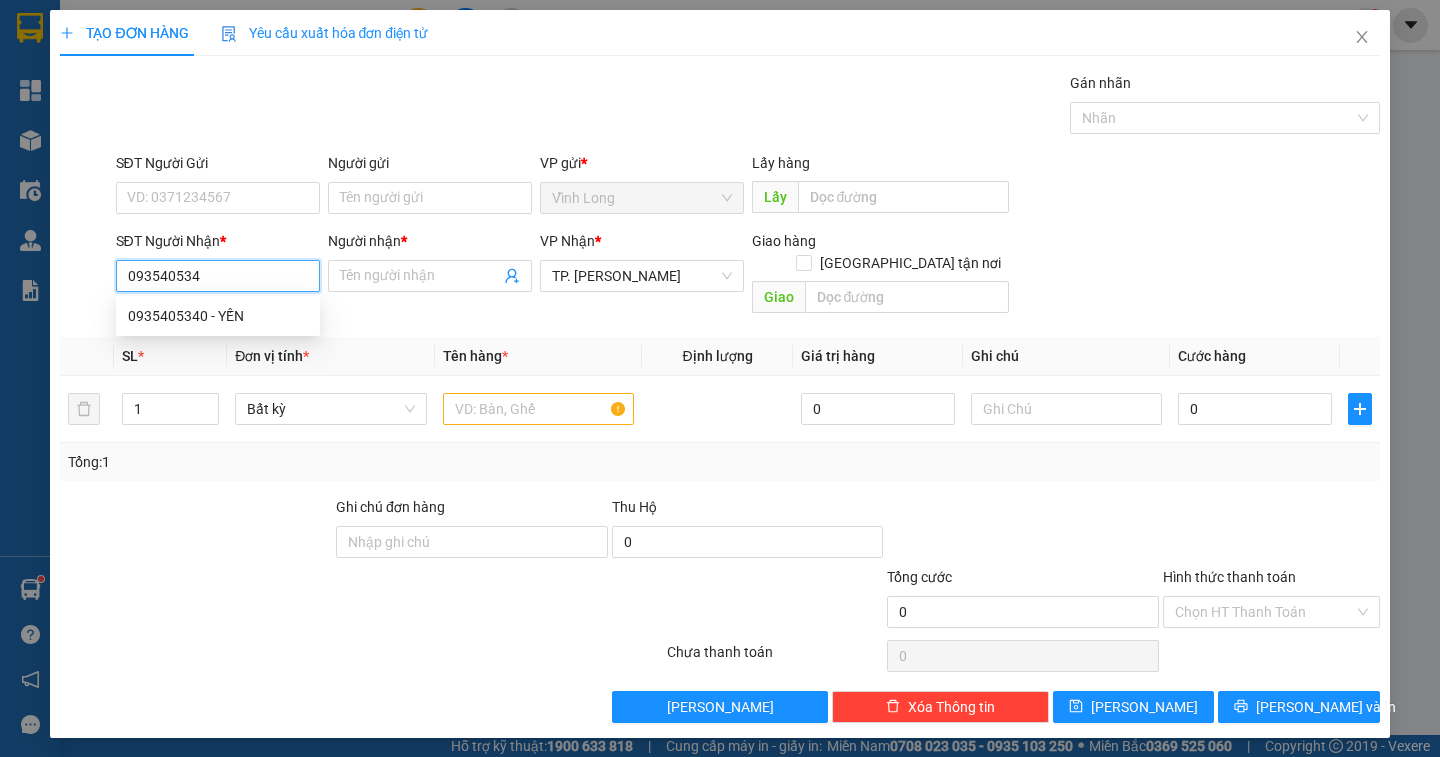 type on "0935405340" 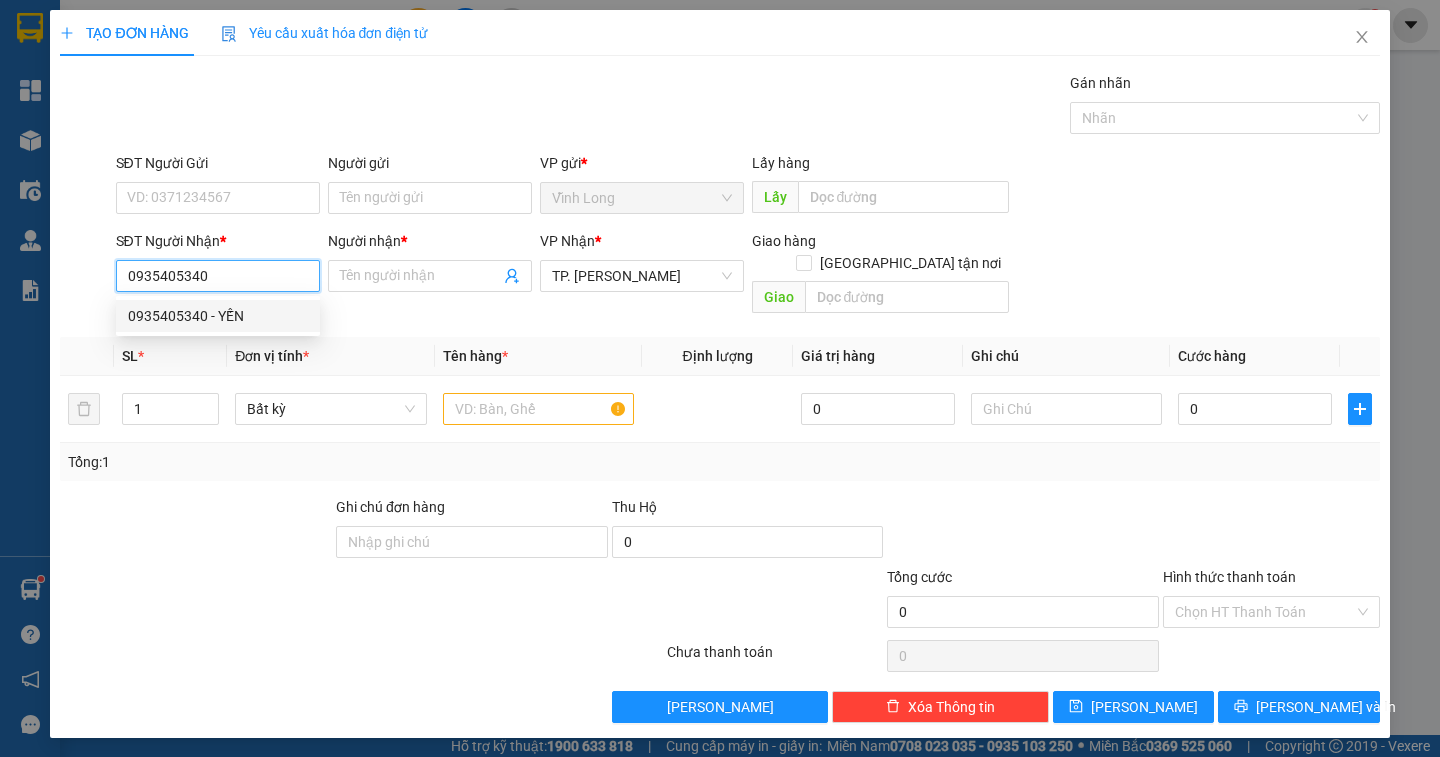 click on "0935405340 - YẾN" at bounding box center (218, 316) 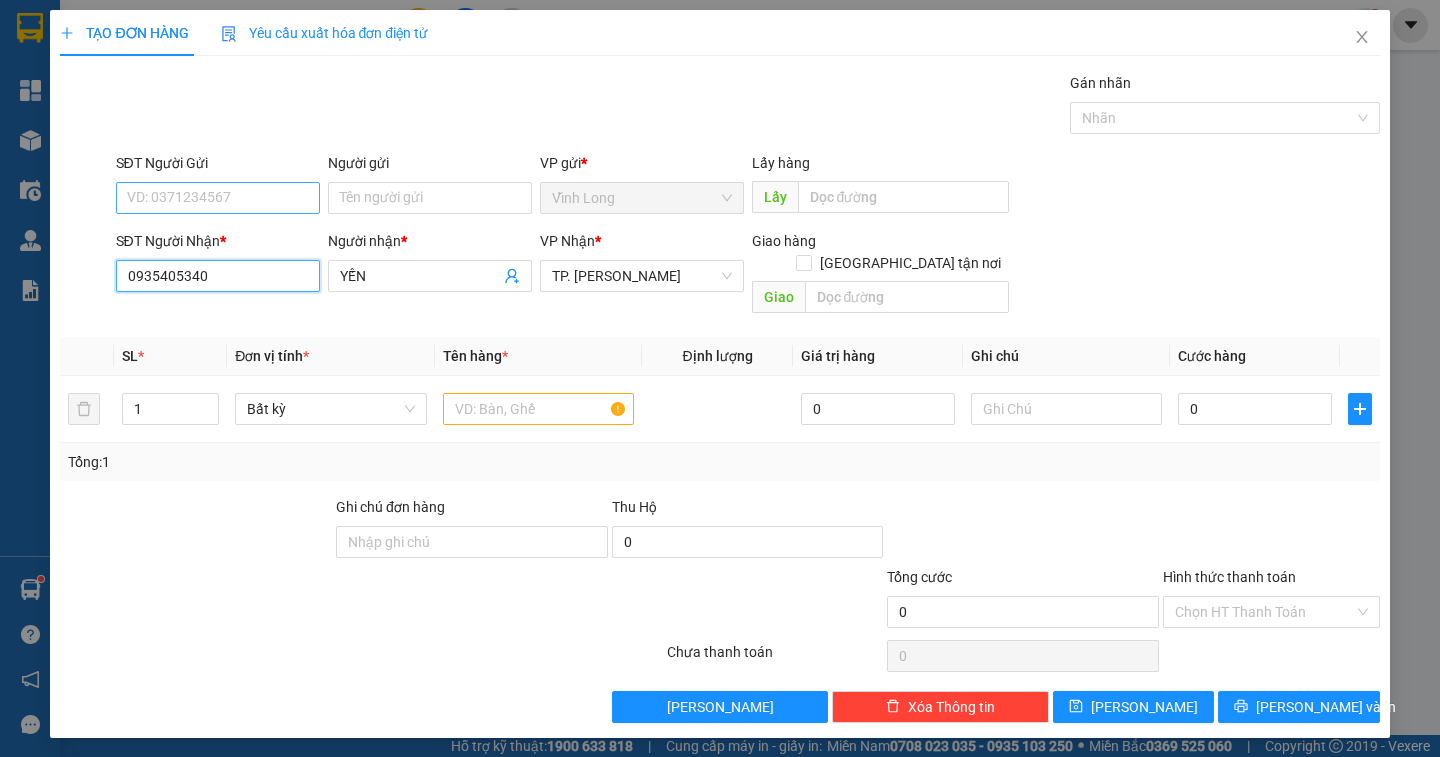 type on "0935405340" 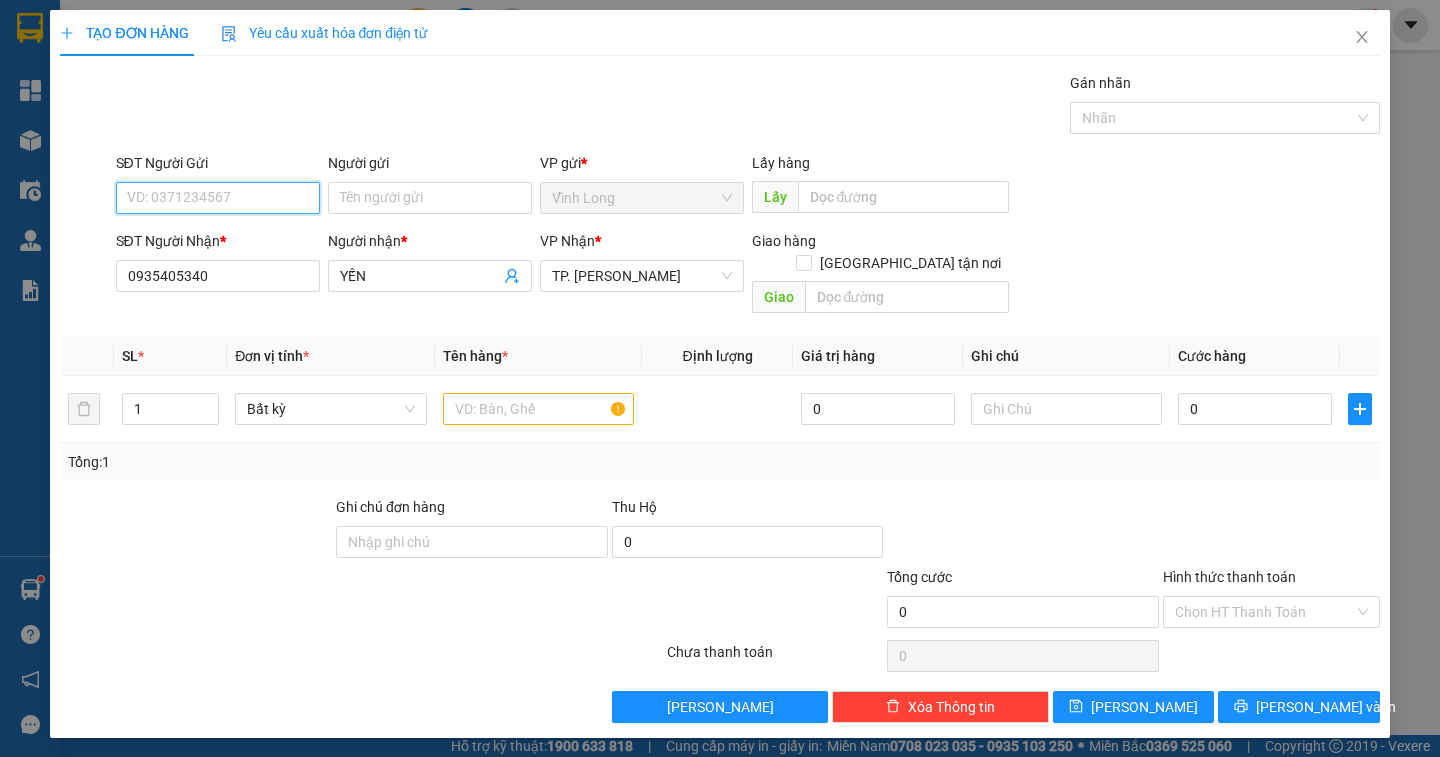 click on "SĐT Người Gửi" at bounding box center (218, 198) 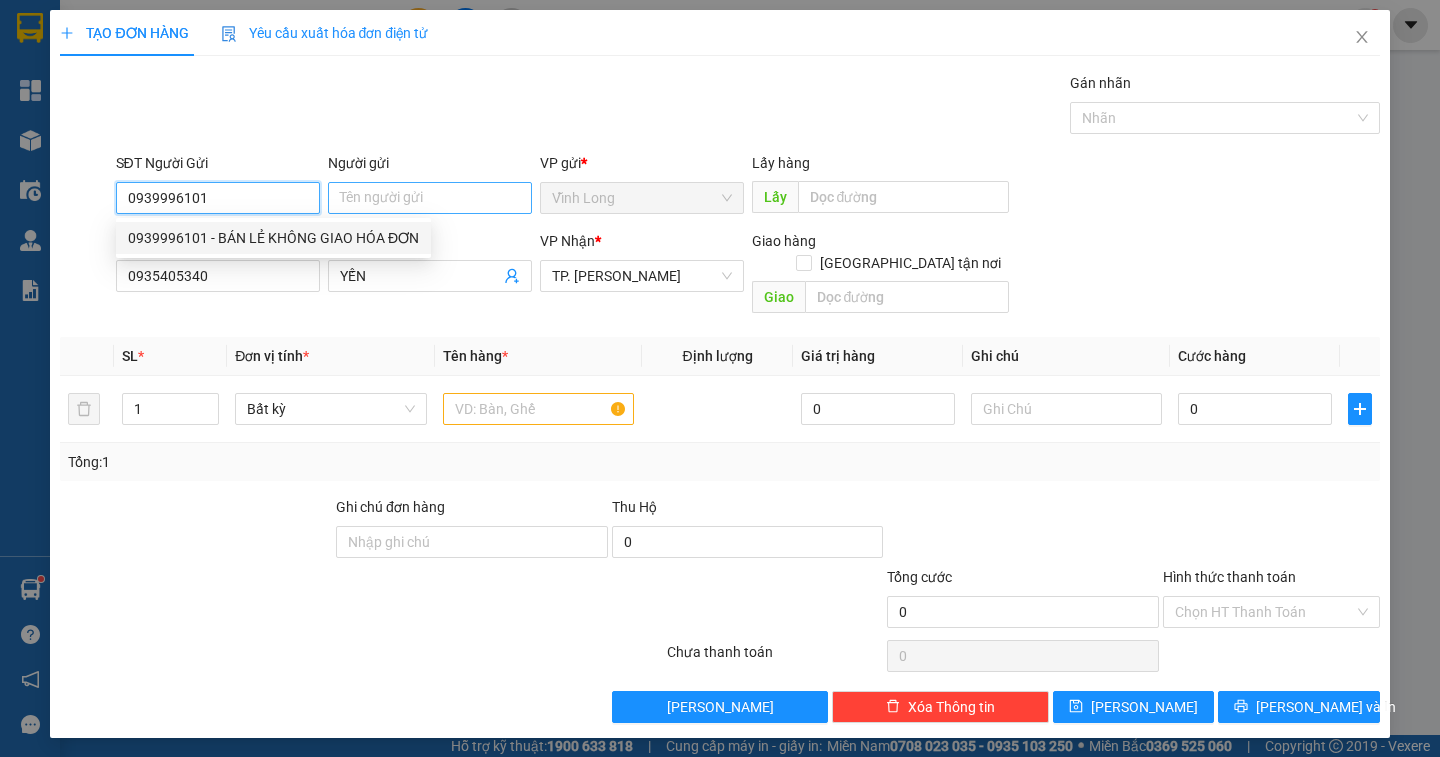 type on "0939996101" 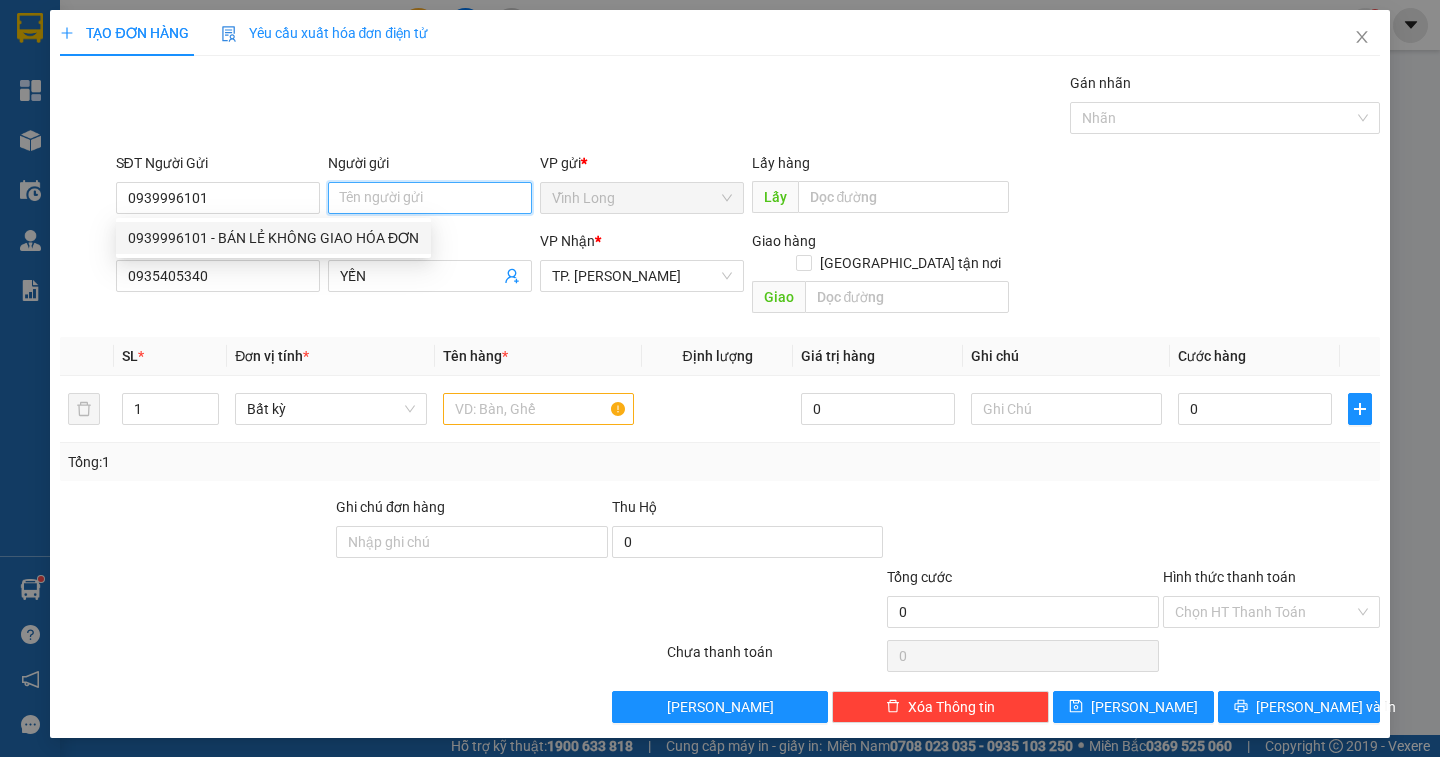 click on "Người gửi" at bounding box center (430, 198) 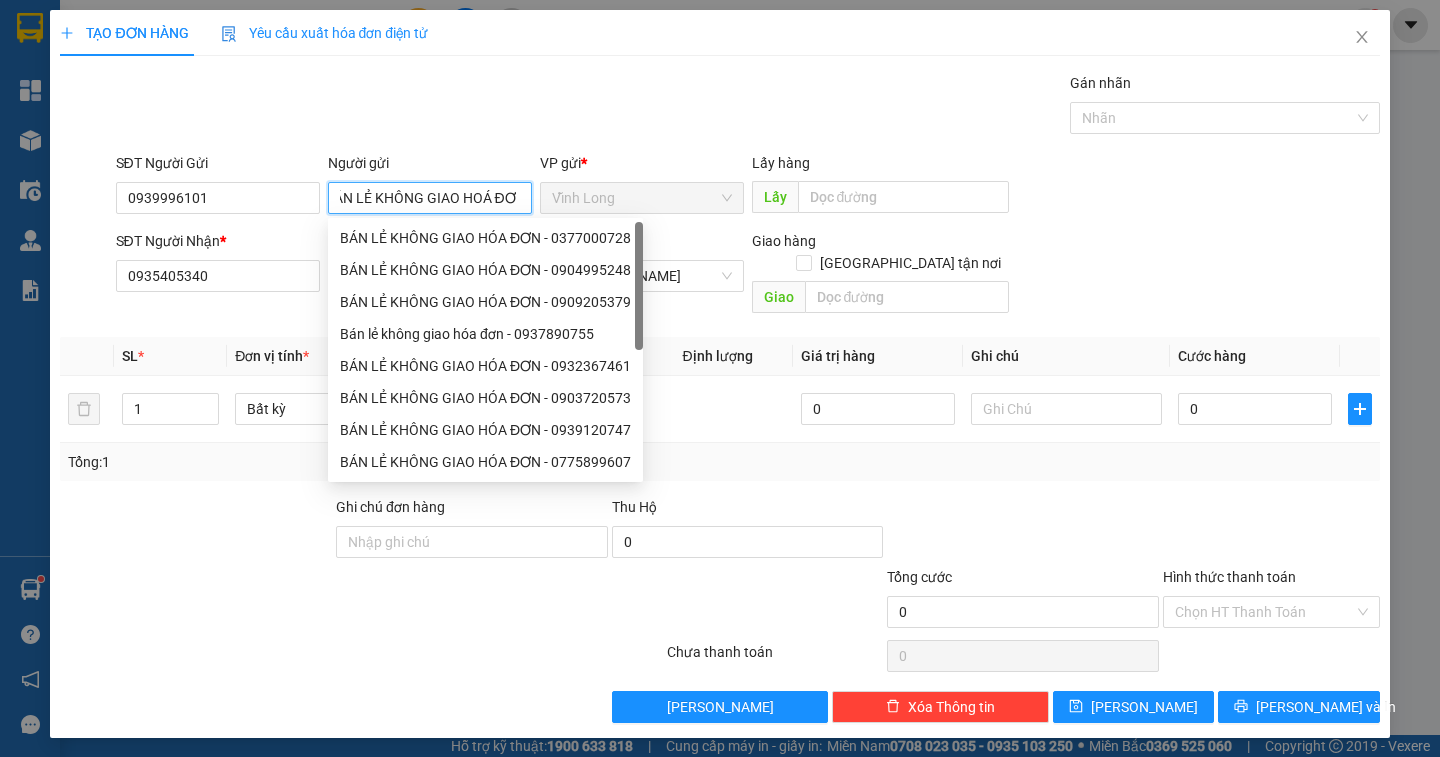 scroll, scrollTop: 0, scrollLeft: 26, axis: horizontal 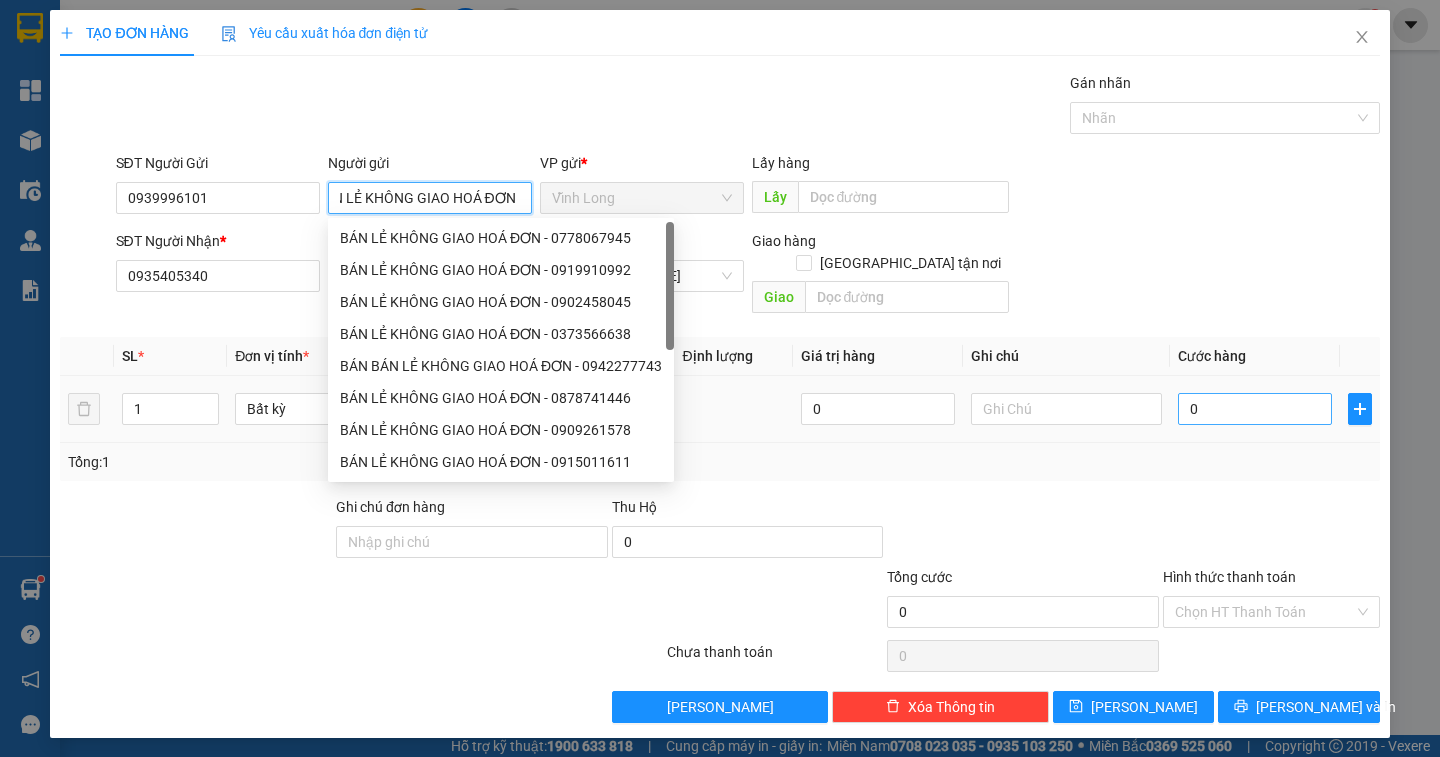 type on "BÁN LẺ KHÔNG GIAO HOÁ ĐƠN" 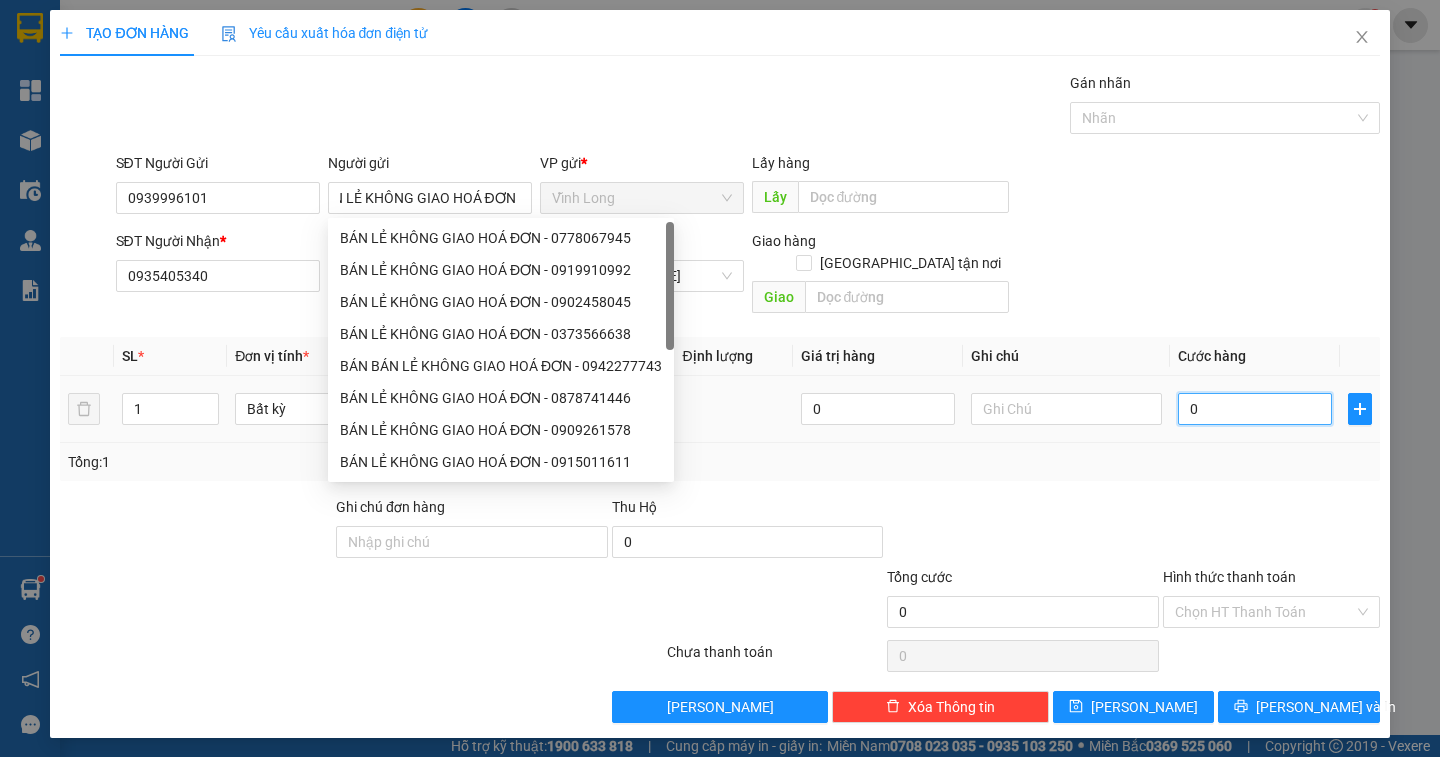 scroll, scrollTop: 0, scrollLeft: 0, axis: both 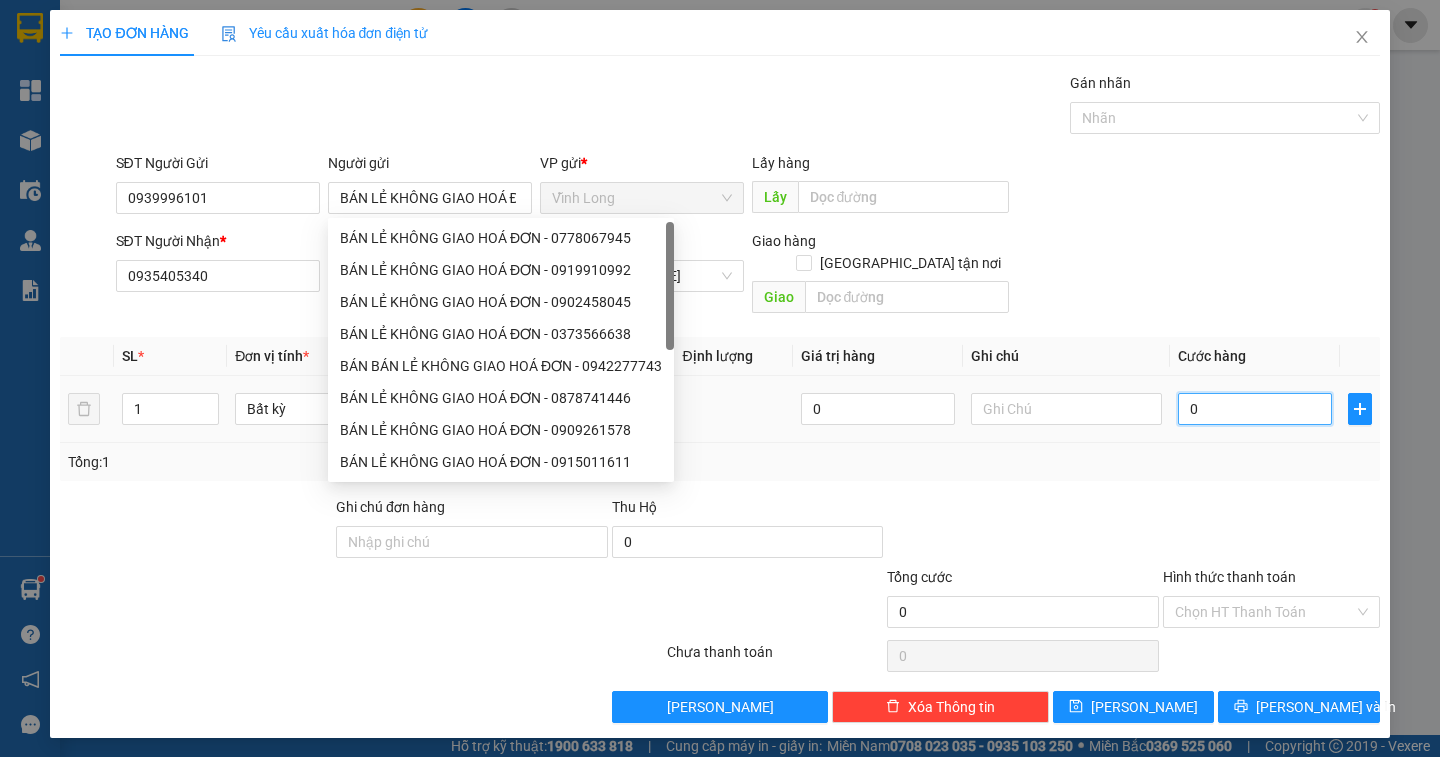 click on "0" at bounding box center (1255, 409) 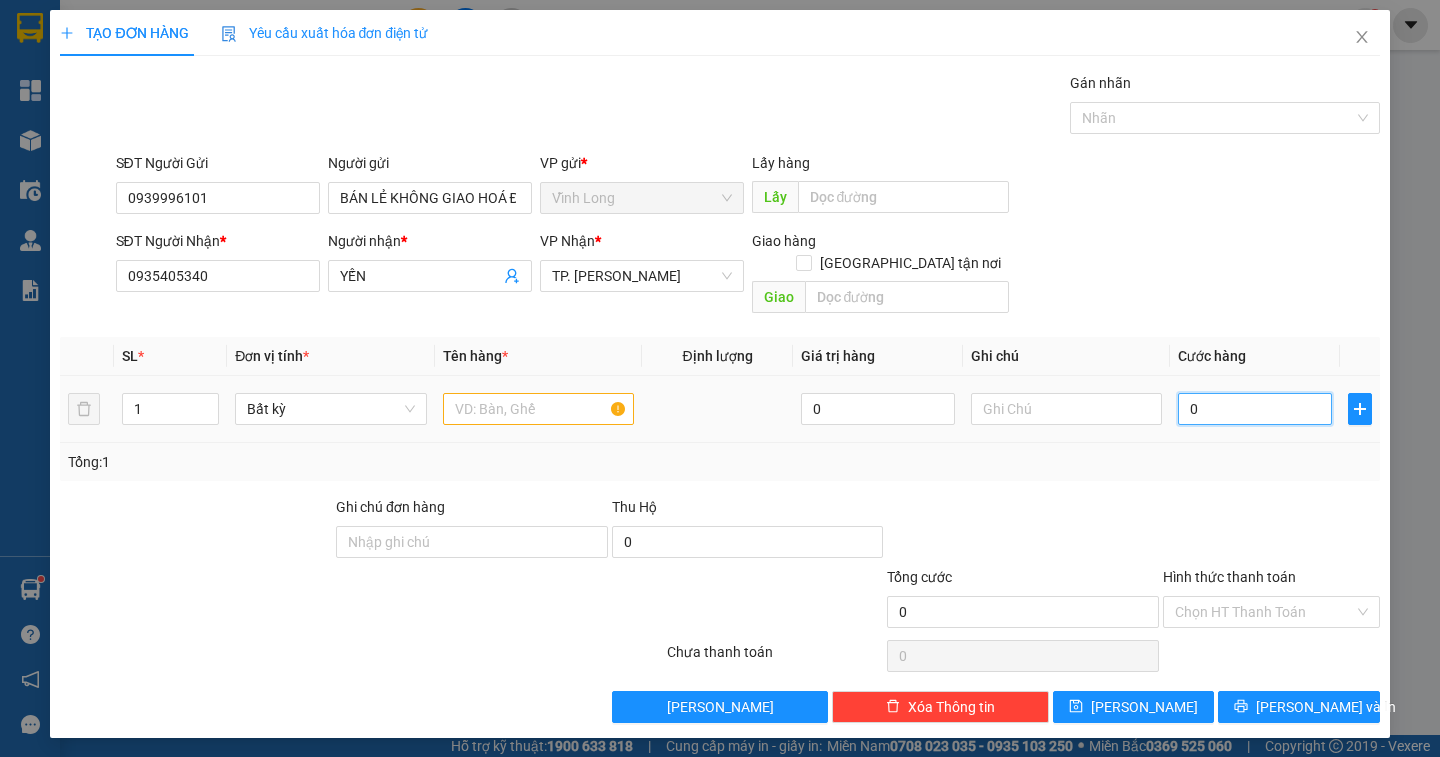 type on "4" 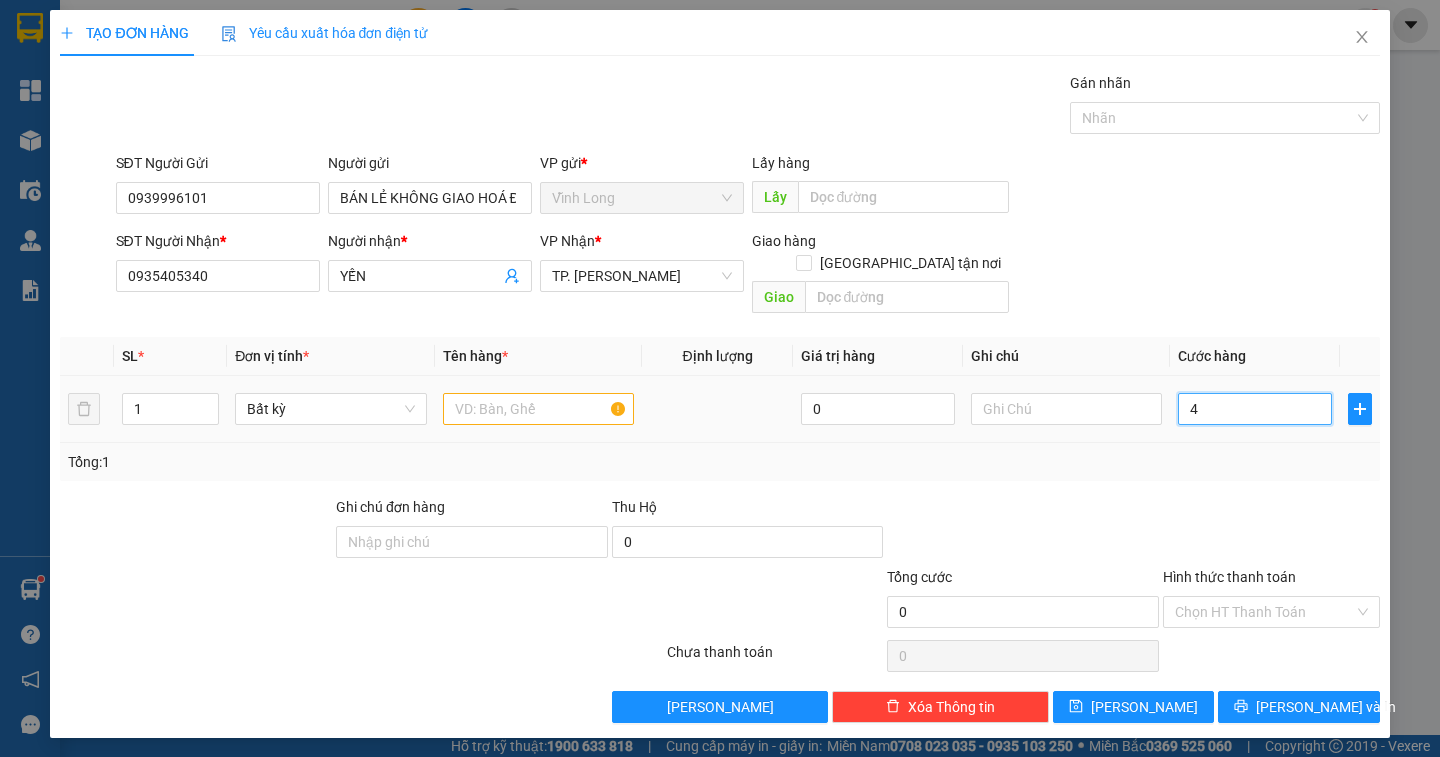 type on "4" 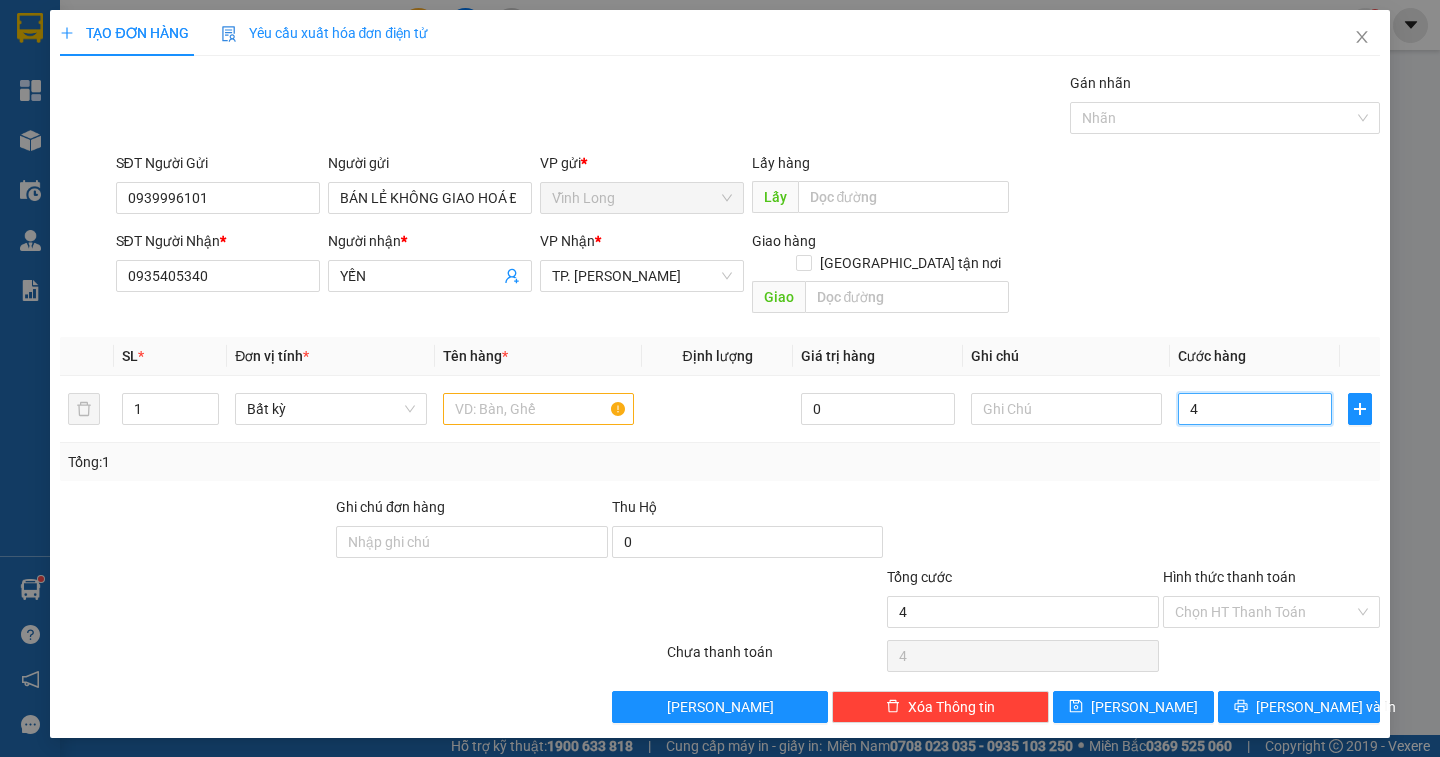 type on "40" 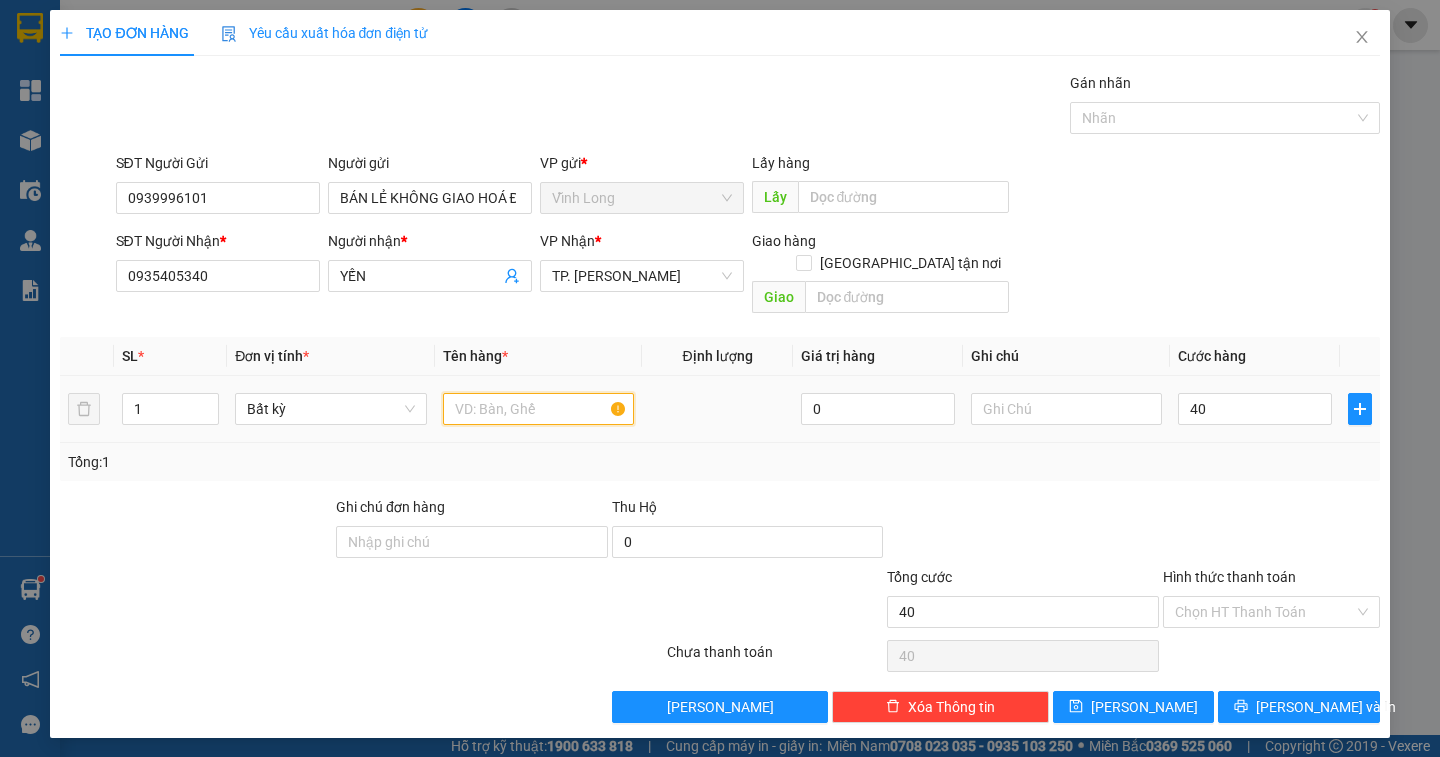 type on "40.000" 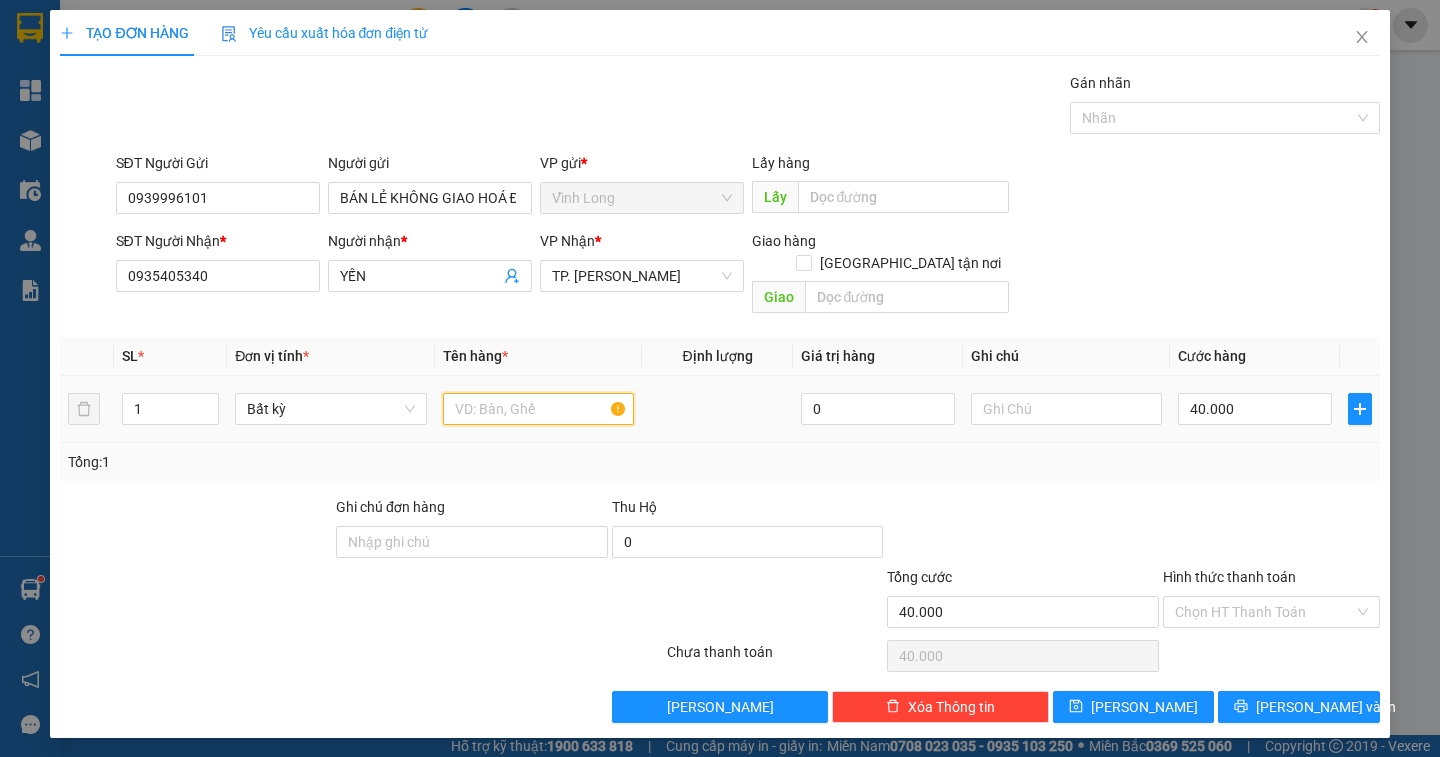 click at bounding box center [538, 409] 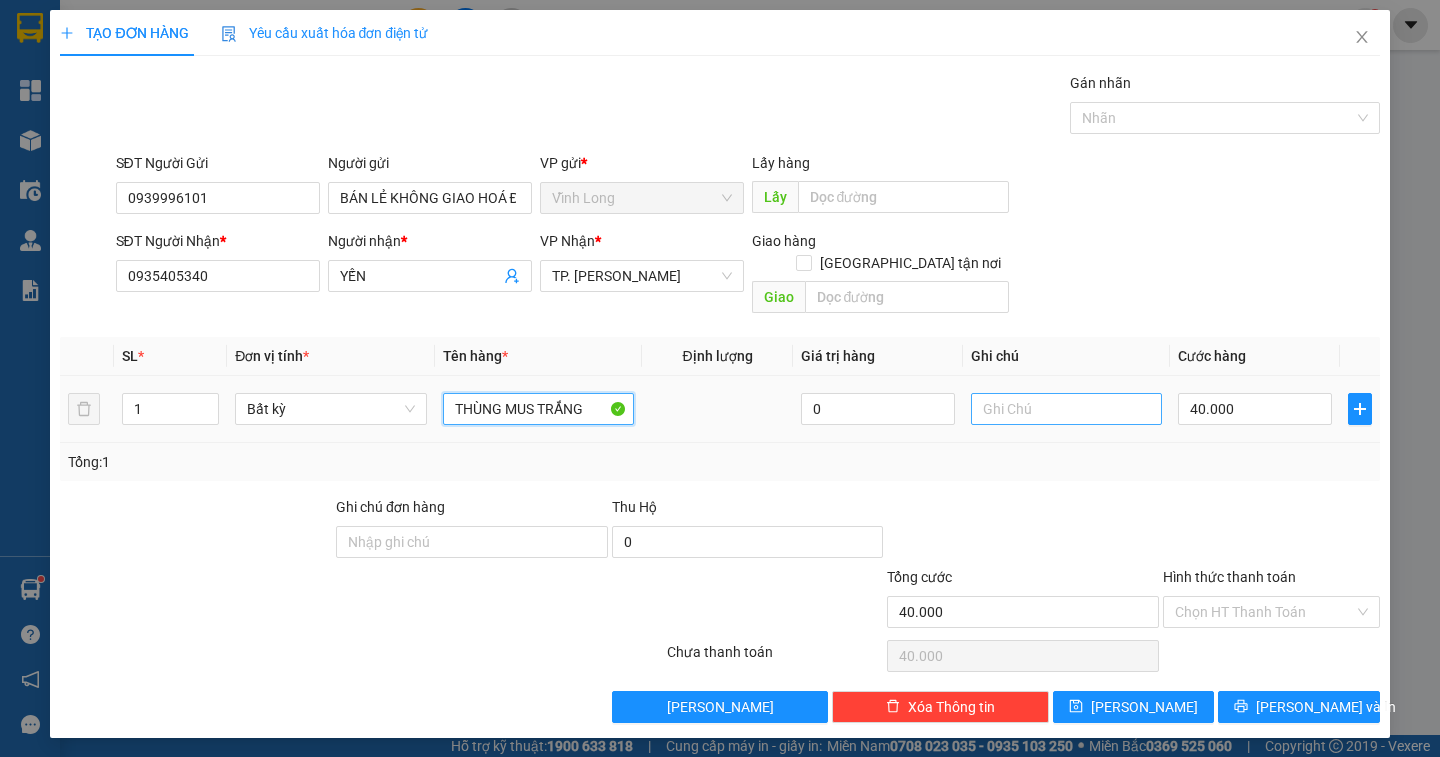 type on "THÙNG MUS TRẮNG" 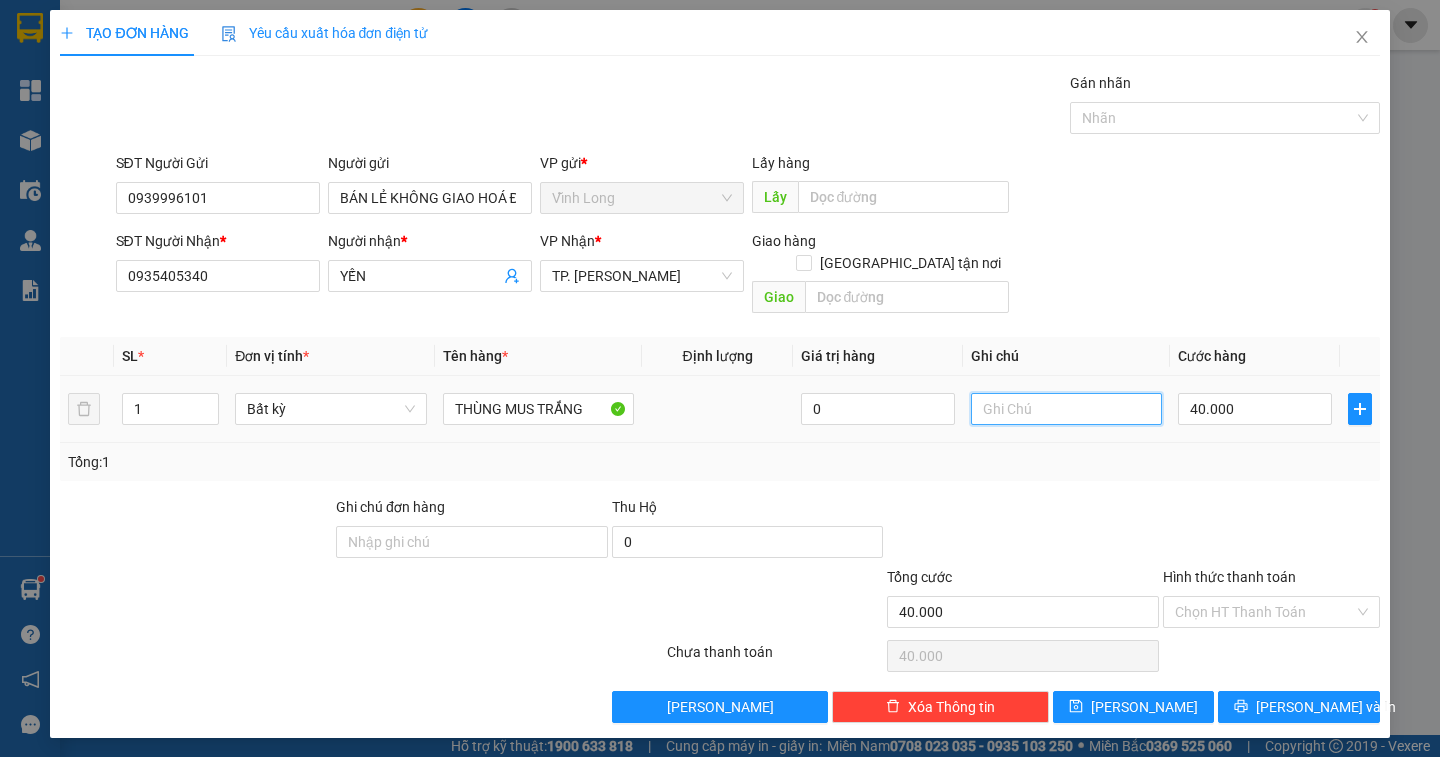 click at bounding box center (1066, 409) 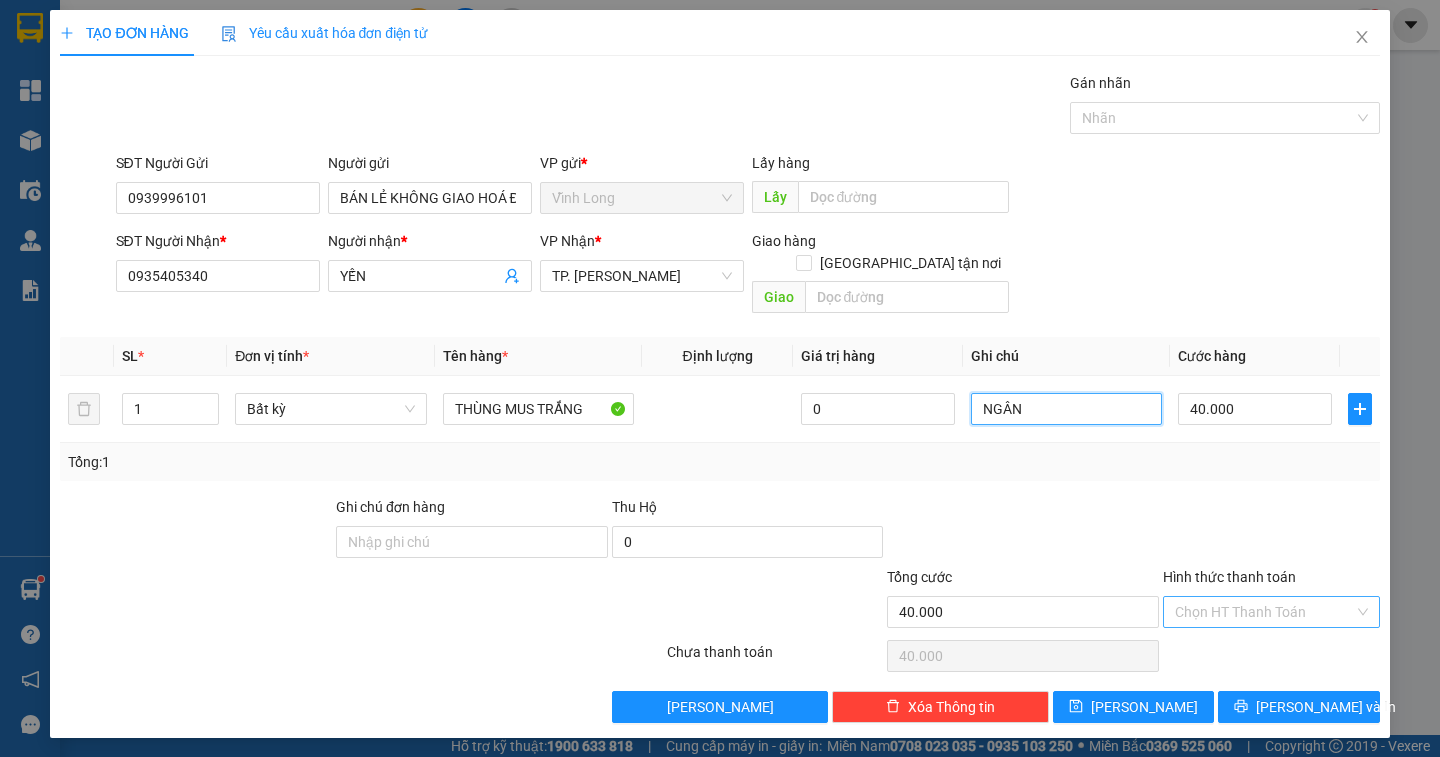 type on "NGÂN" 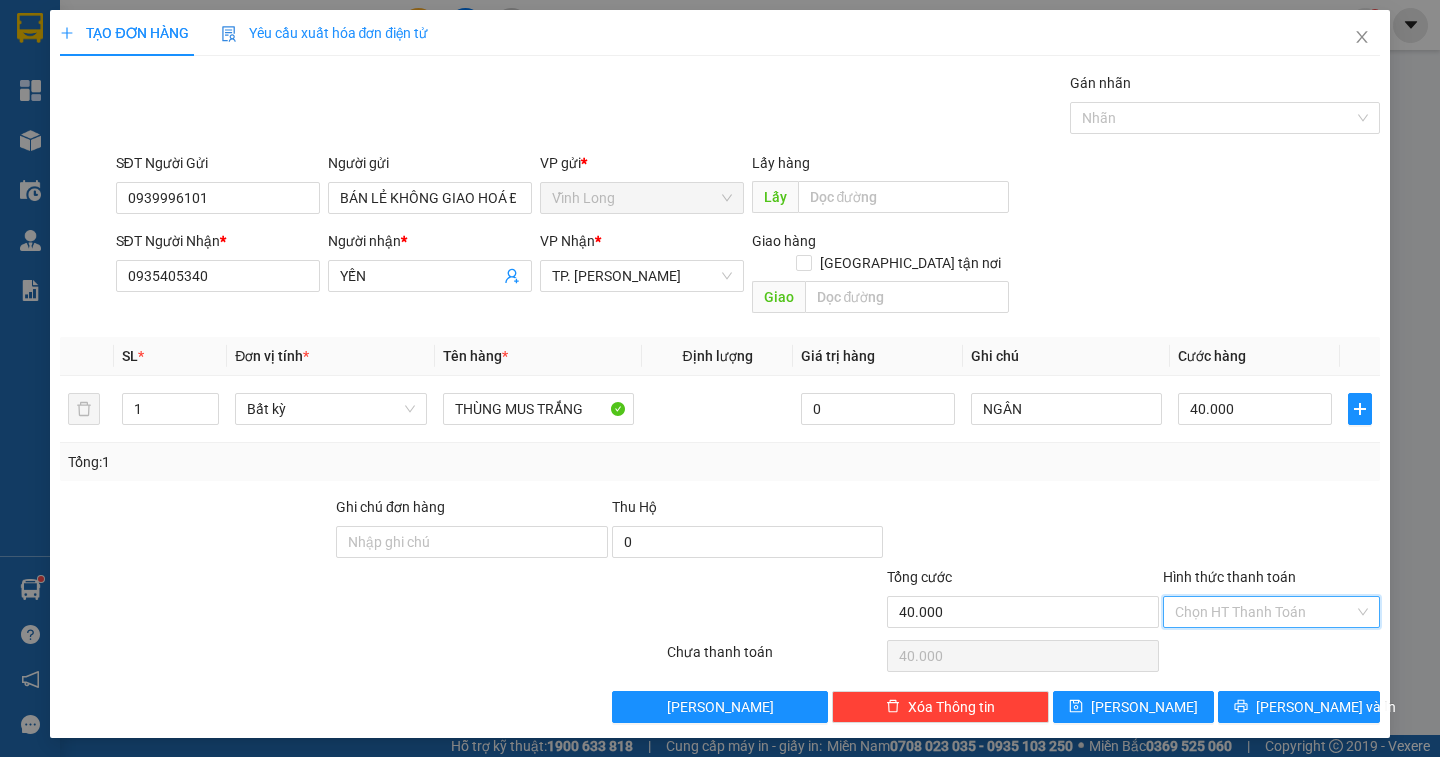 click on "Hình thức thanh toán" at bounding box center [1264, 612] 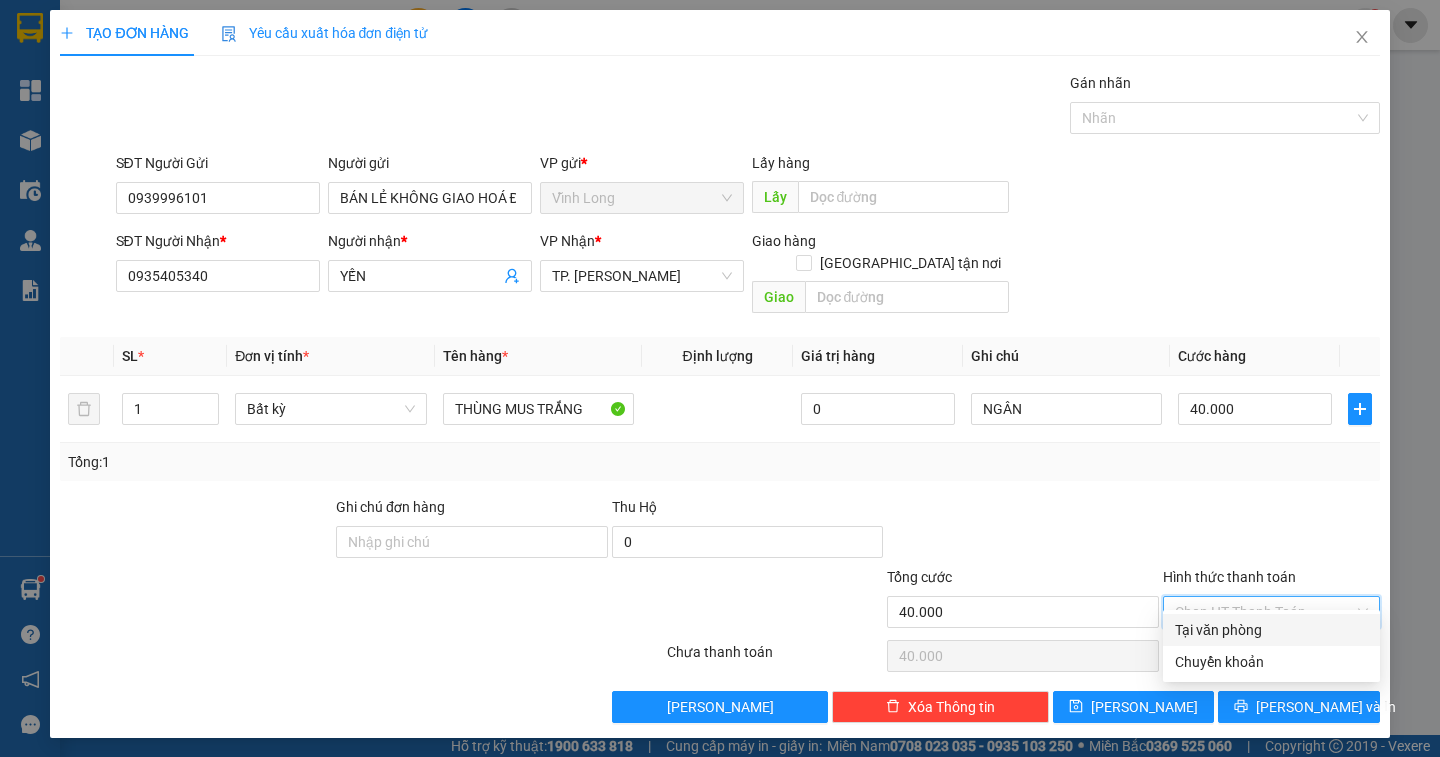 click on "Tại văn phòng" at bounding box center (1271, 630) 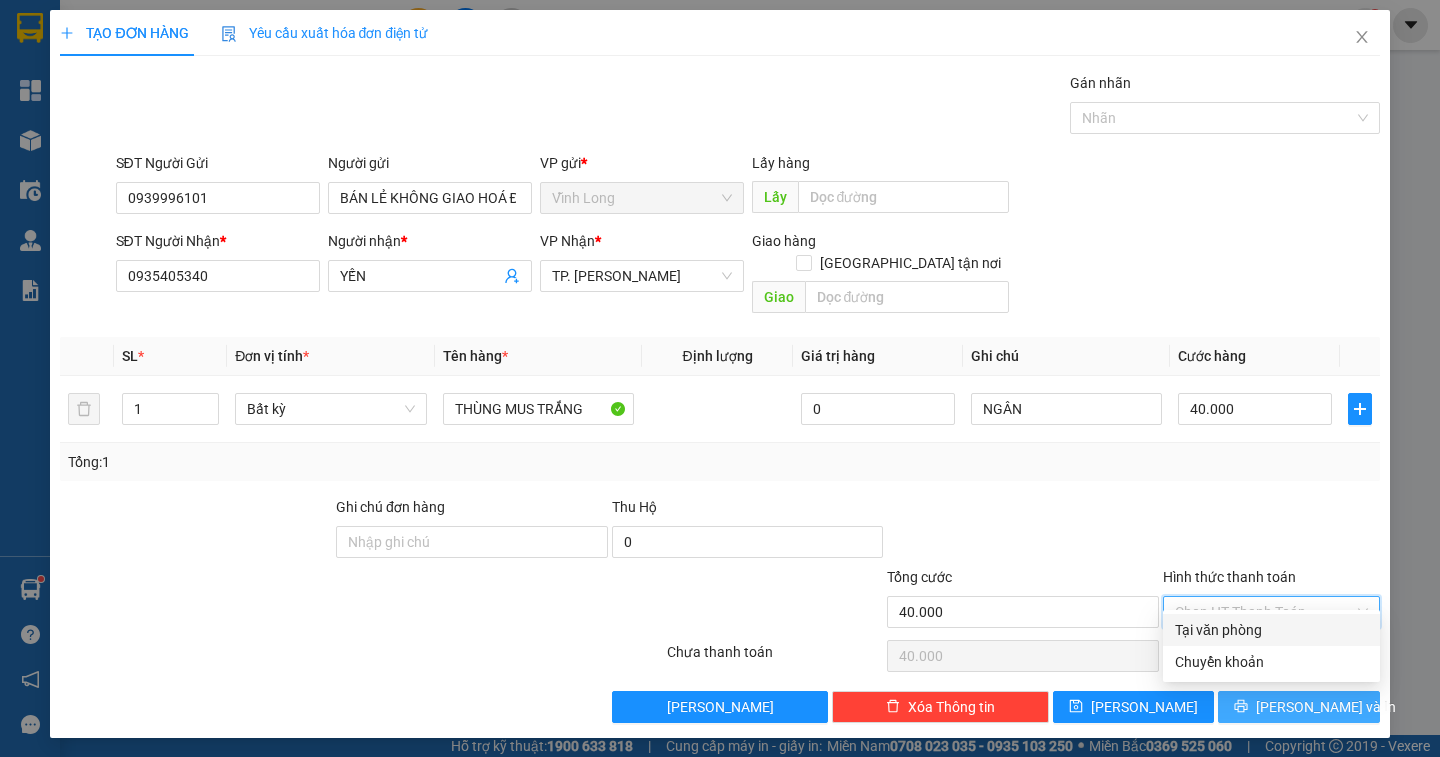 type on "0" 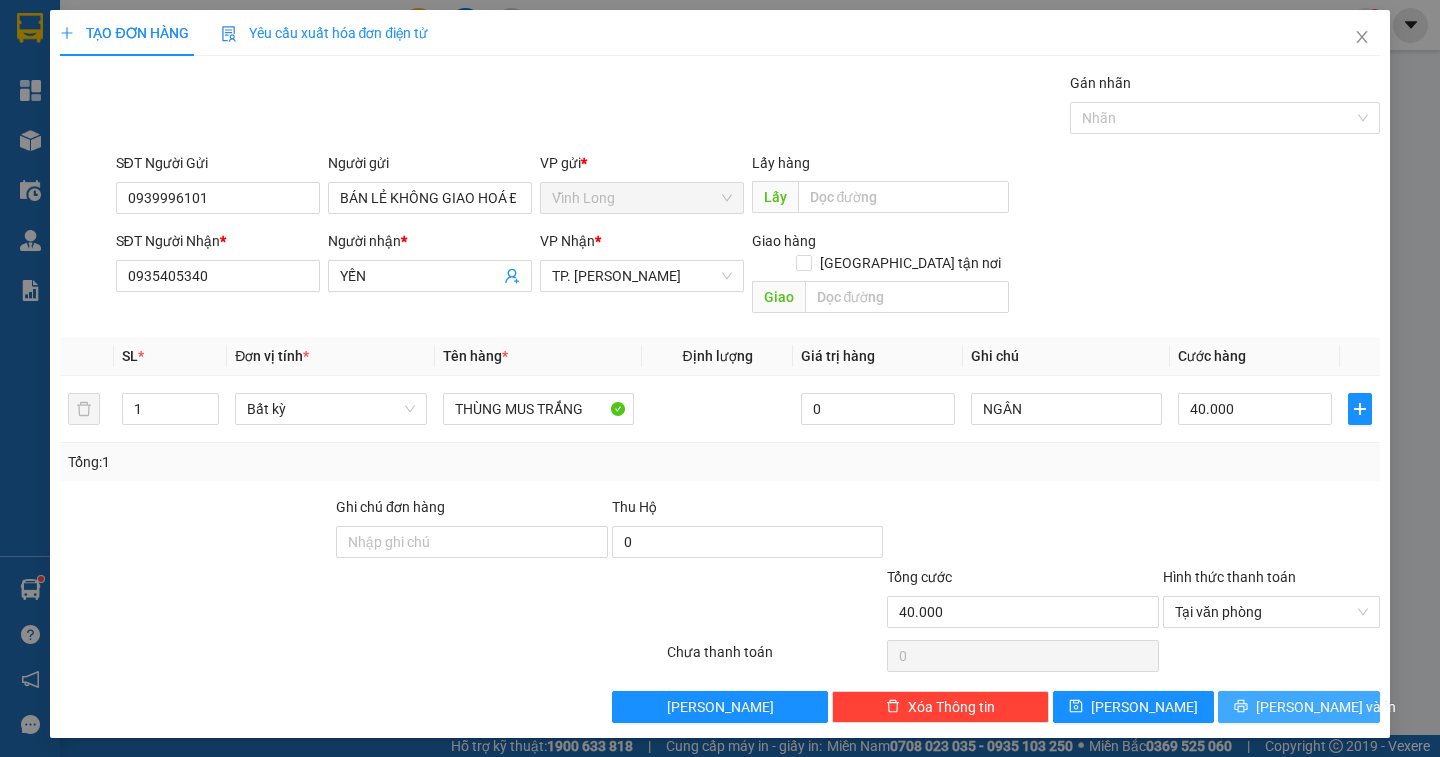 click on "Lưu và In" at bounding box center [1326, 707] 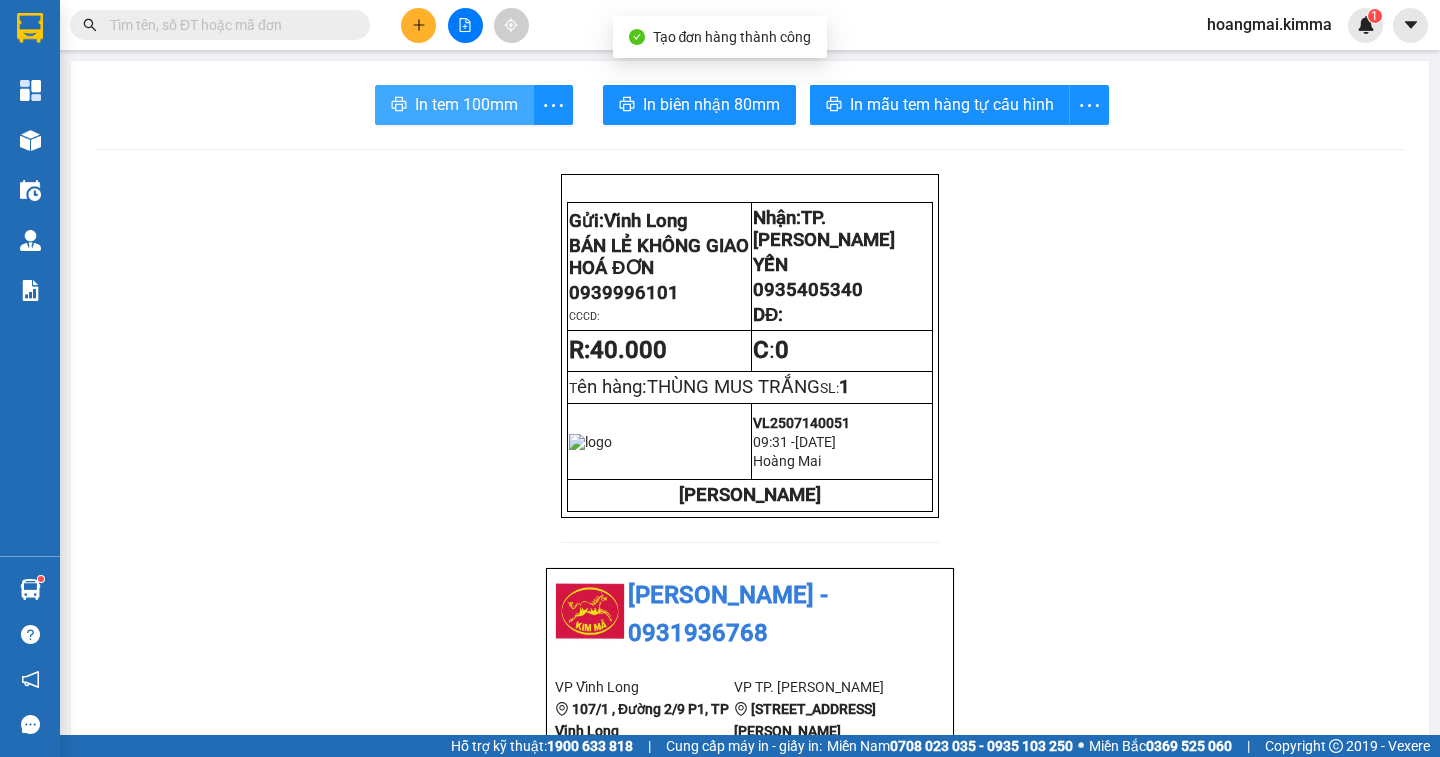 click on "In tem 100mm" at bounding box center (454, 105) 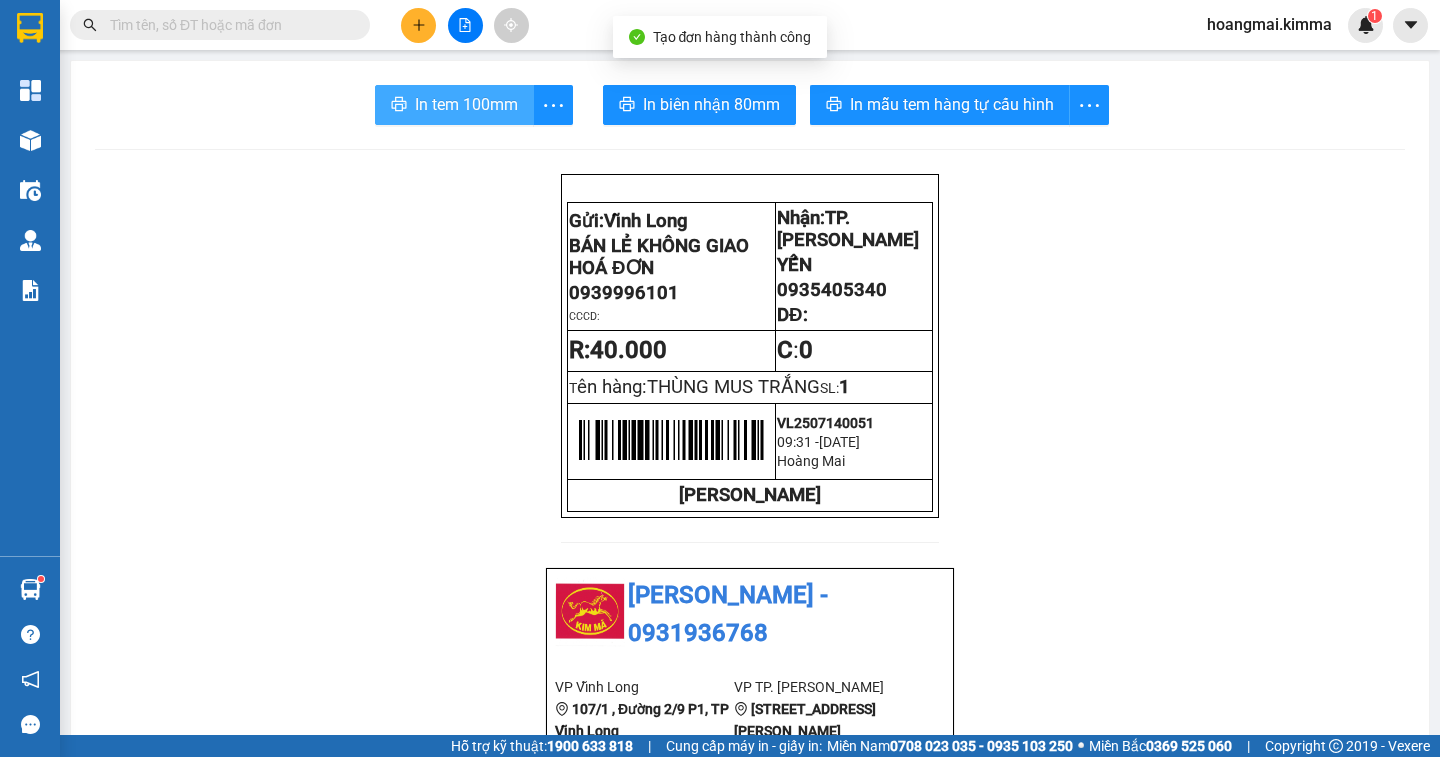 scroll, scrollTop: 0, scrollLeft: 0, axis: both 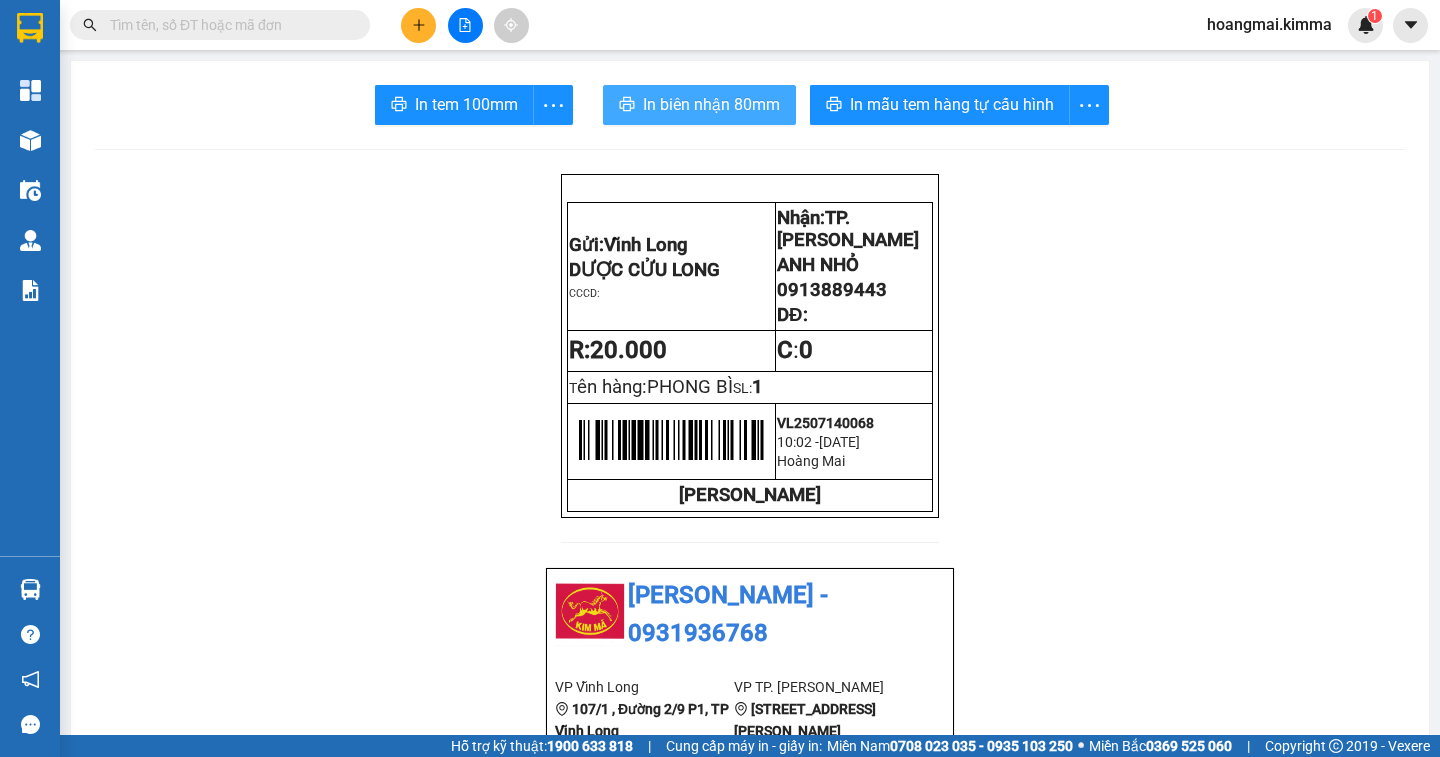 click on "In biên nhận 80mm" at bounding box center (711, 104) 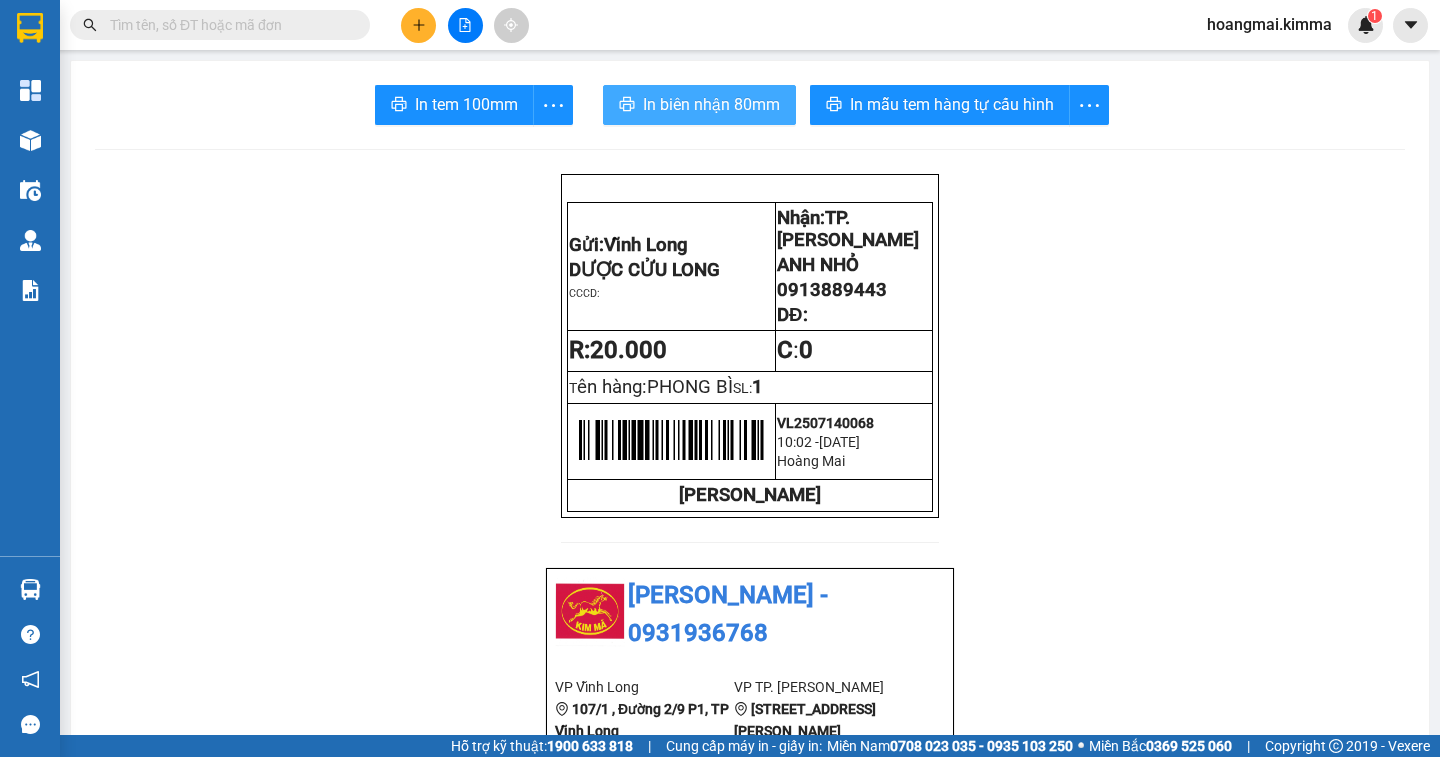 scroll, scrollTop: 0, scrollLeft: 0, axis: both 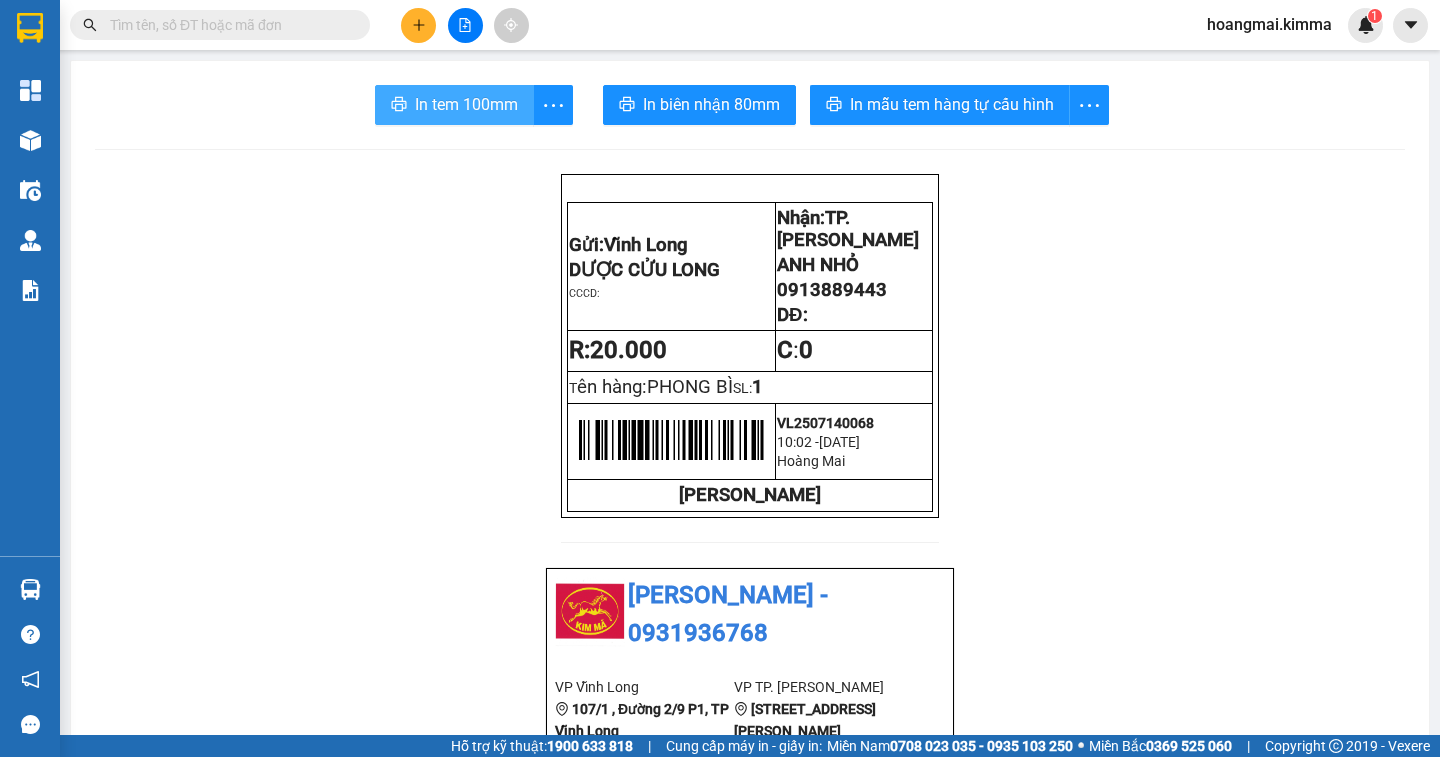 click on "In tem 100mm" at bounding box center [466, 104] 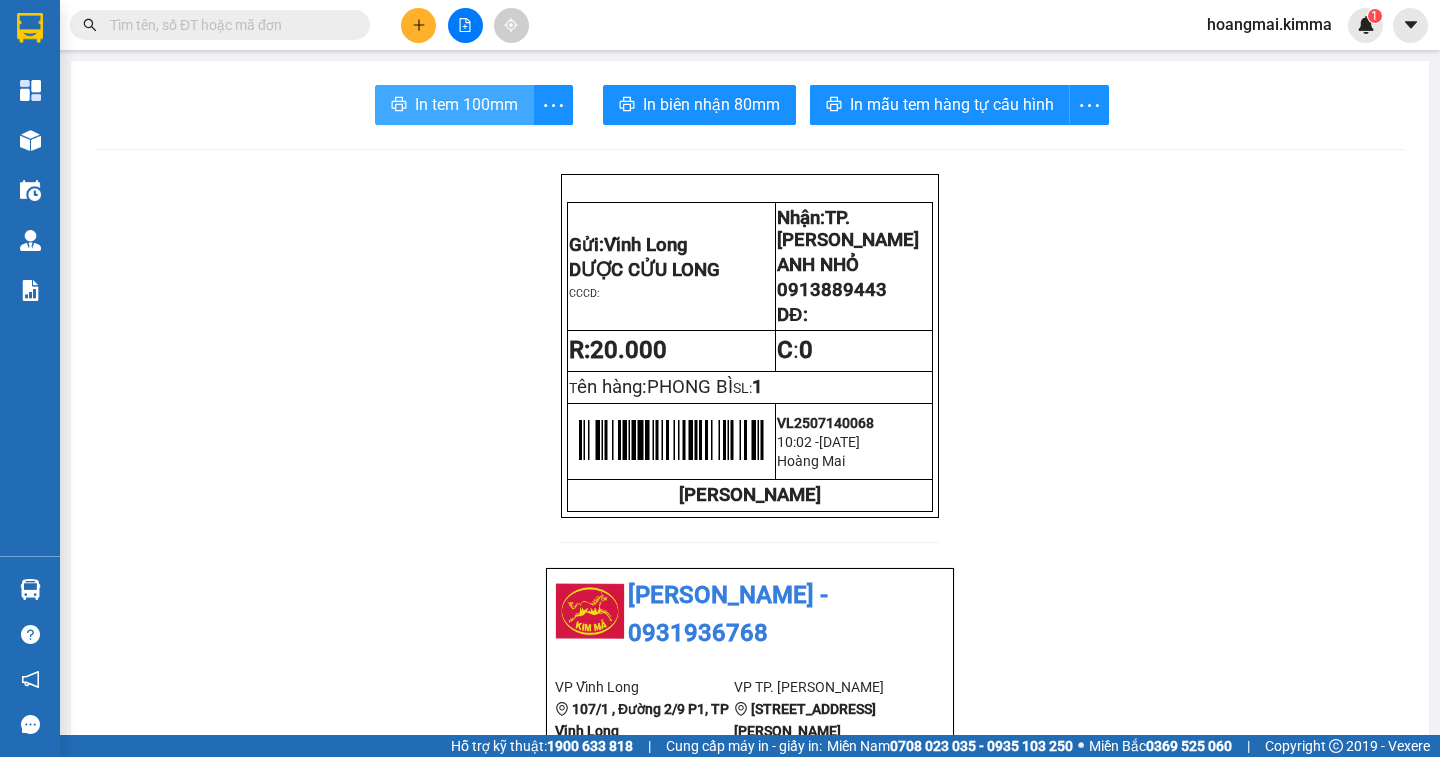 scroll, scrollTop: 0, scrollLeft: 0, axis: both 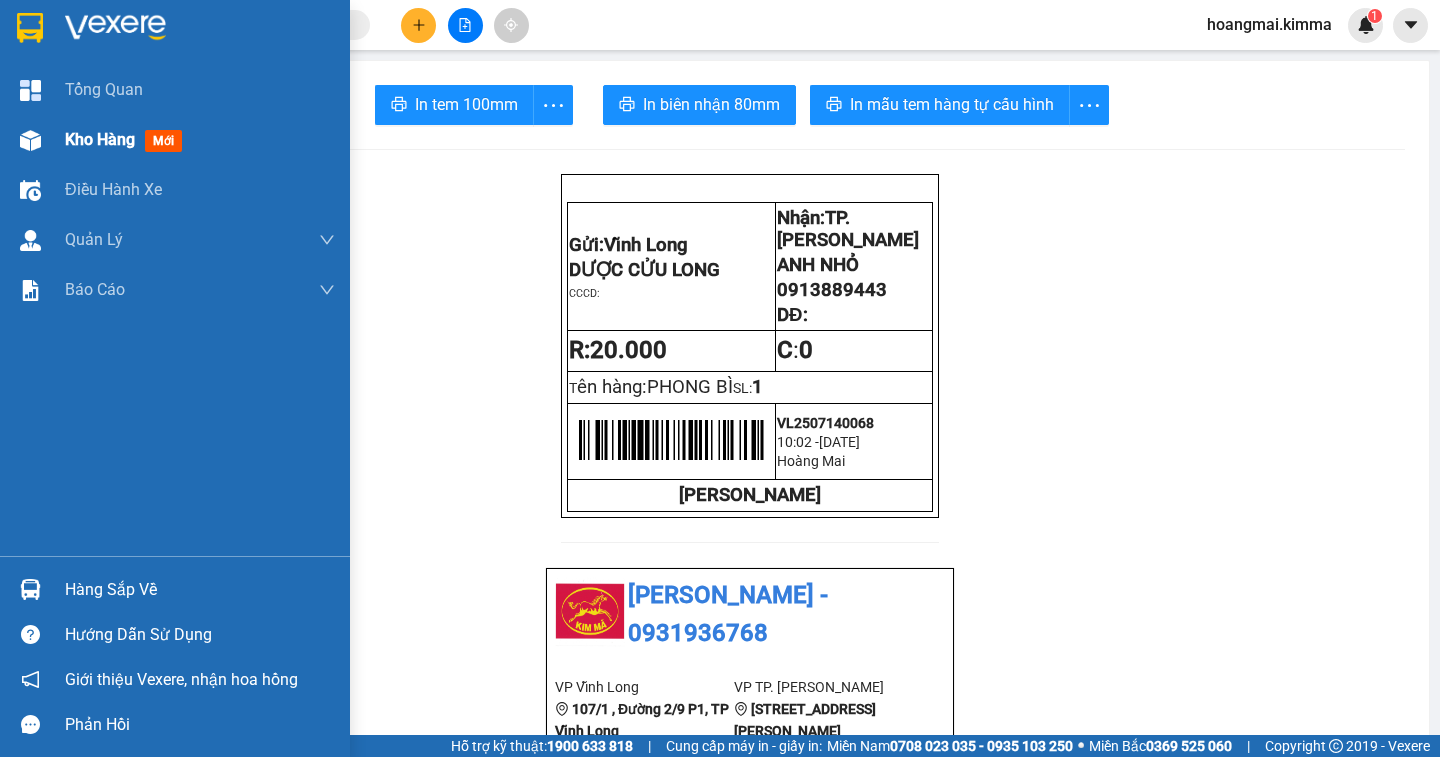 click on "Kho hàng" at bounding box center (100, 139) 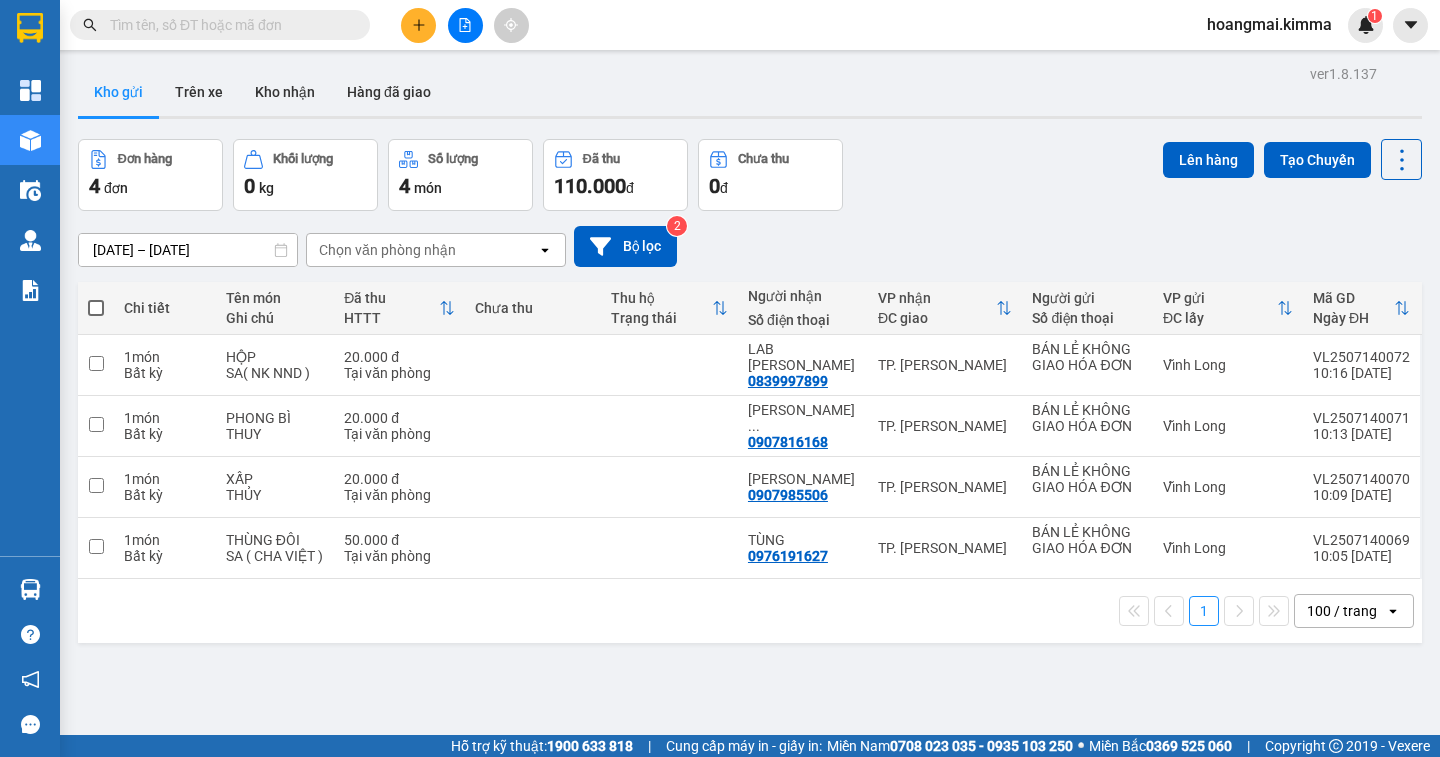 scroll, scrollTop: 92, scrollLeft: 0, axis: vertical 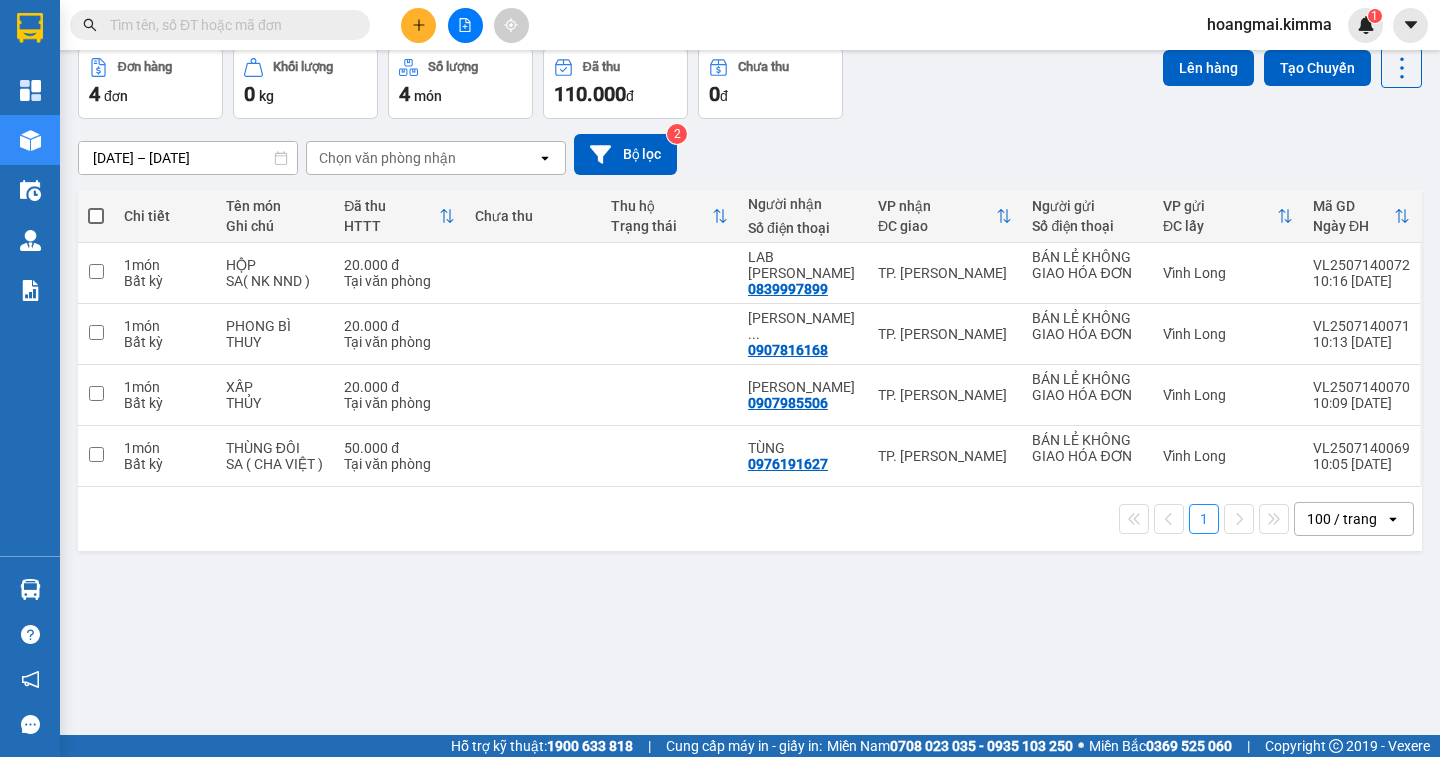 click on "100 / trang" at bounding box center [1342, 519] 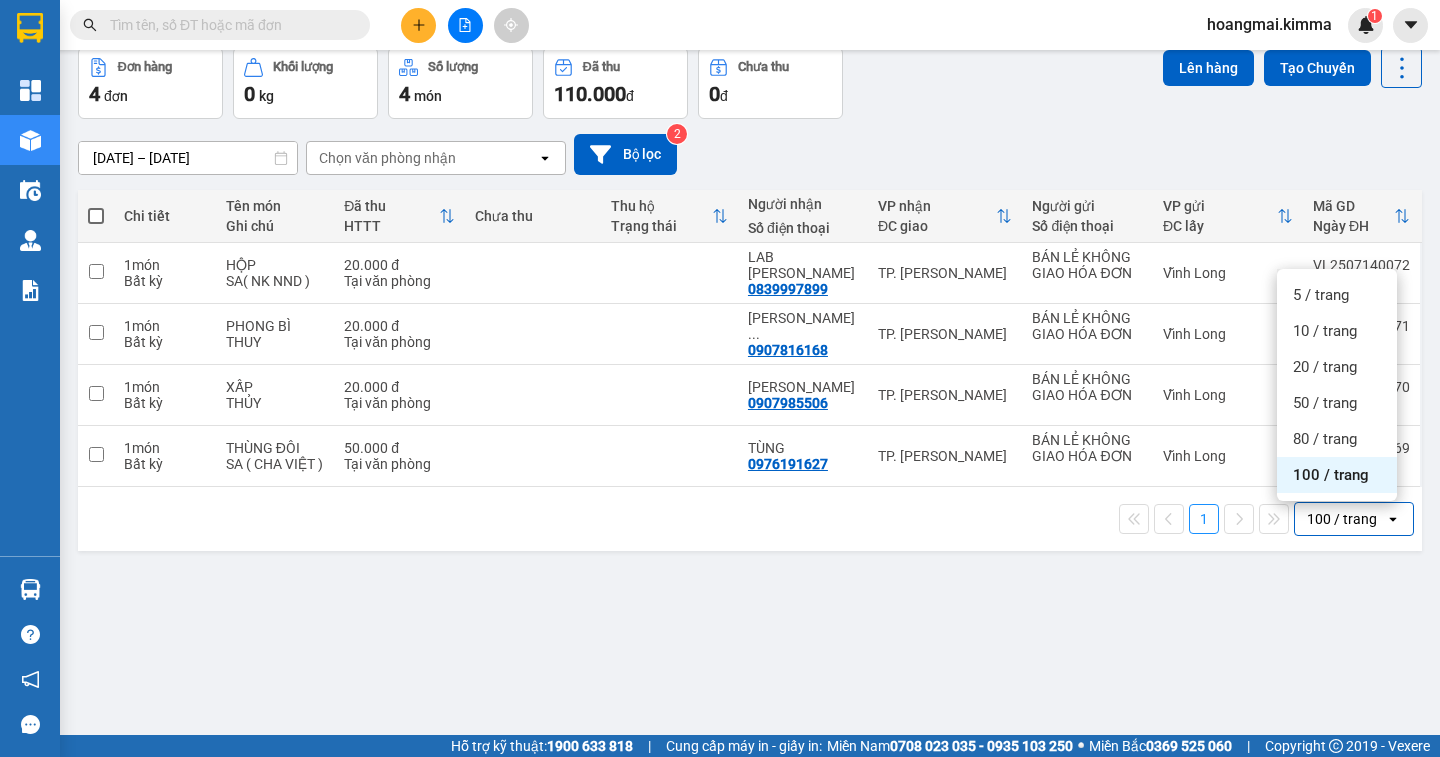 click on "100 / trang" at bounding box center [1331, 475] 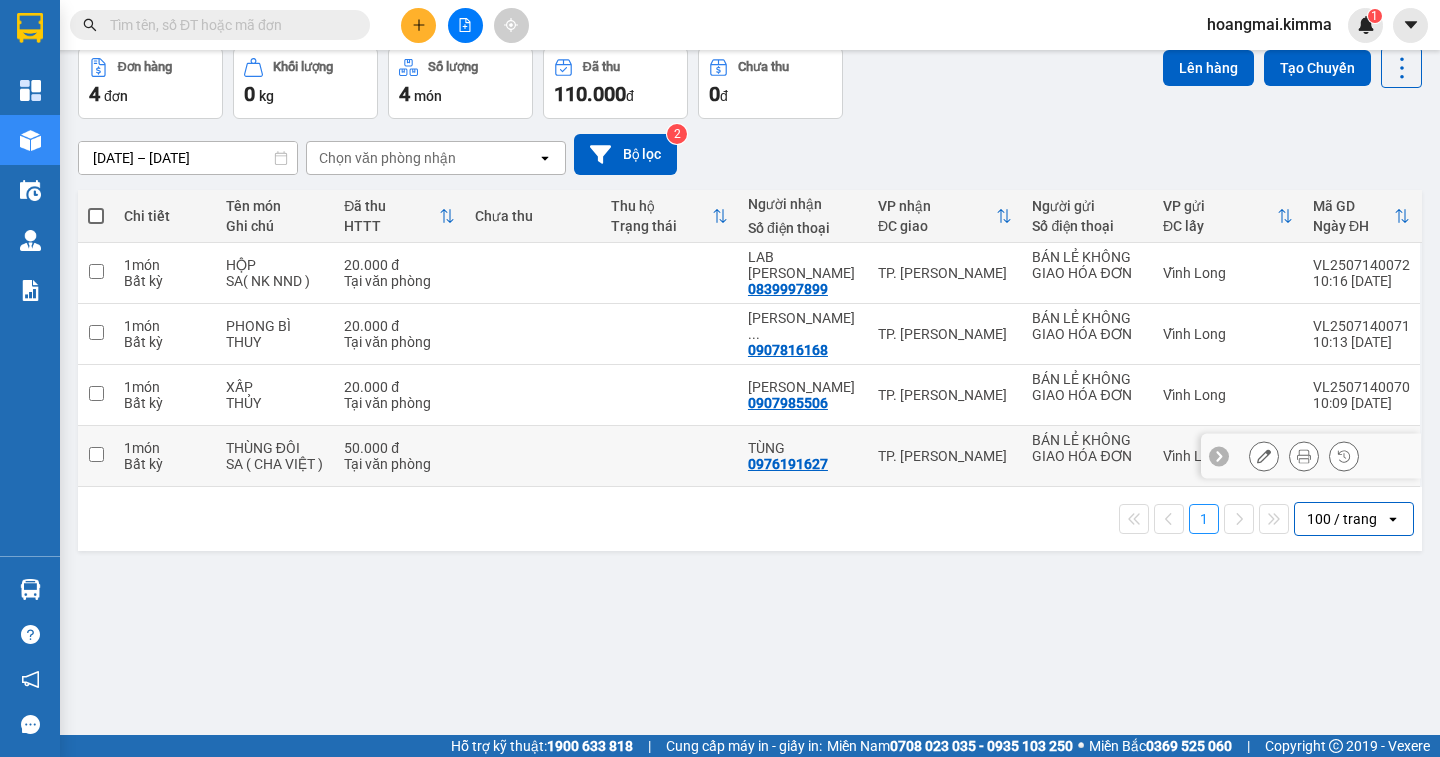 scroll, scrollTop: 0, scrollLeft: 0, axis: both 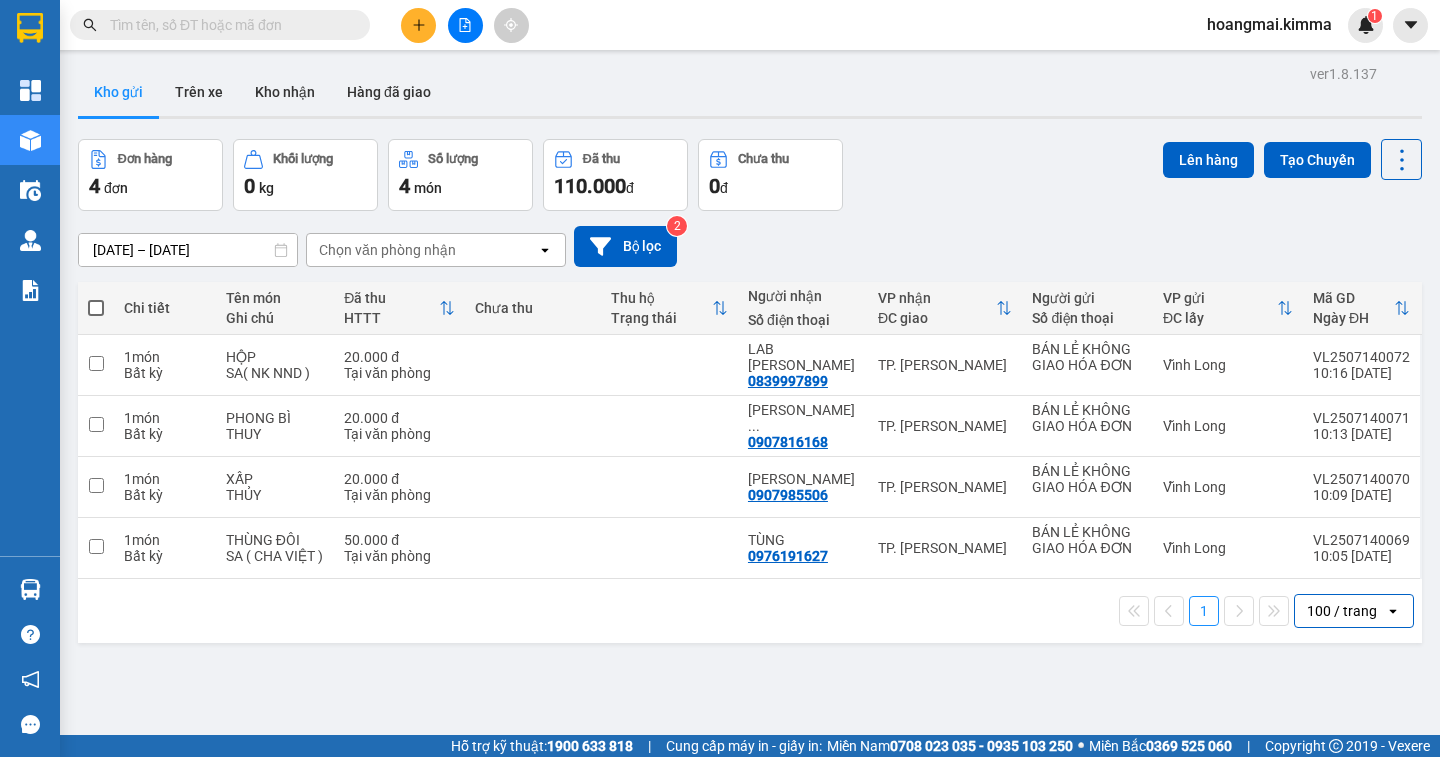 click at bounding box center (96, 308) 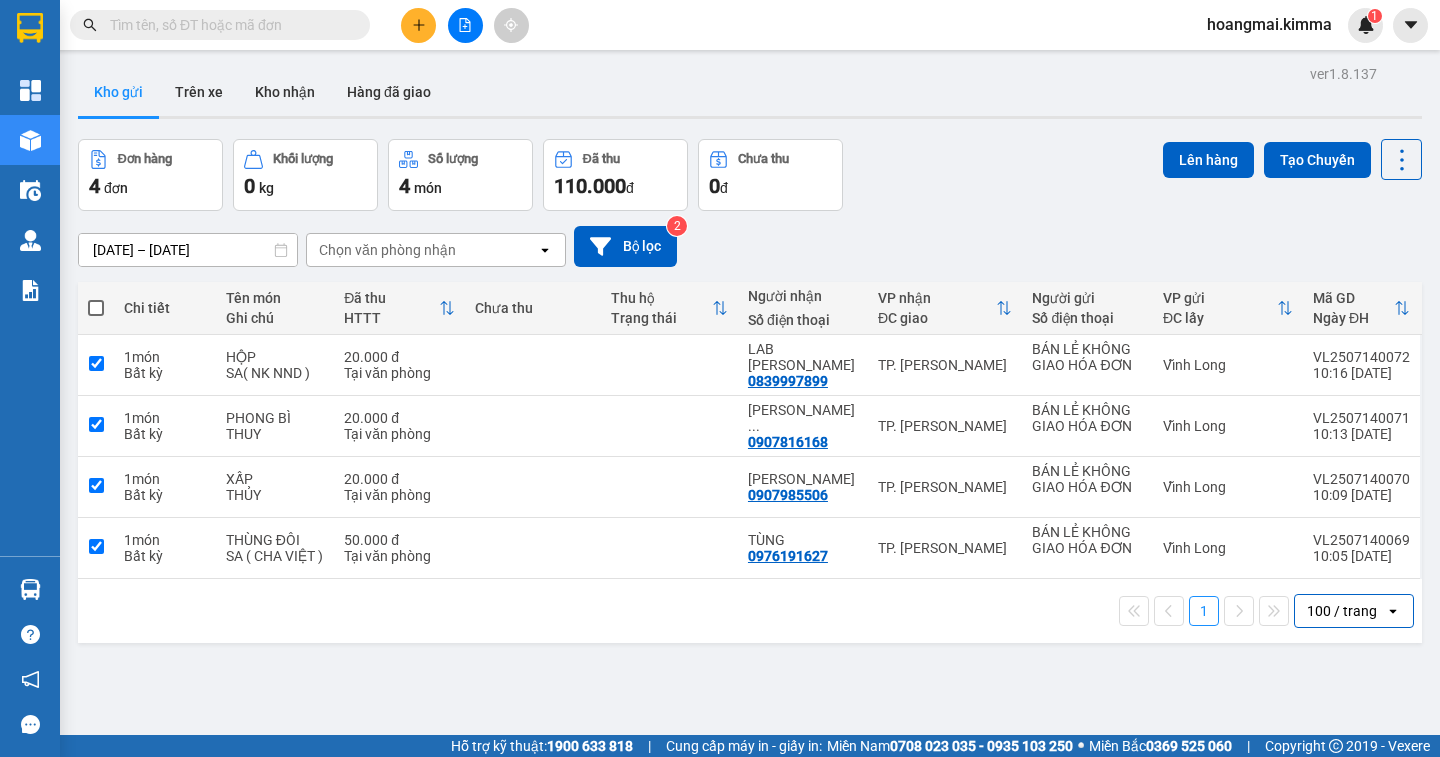 checkbox on "true" 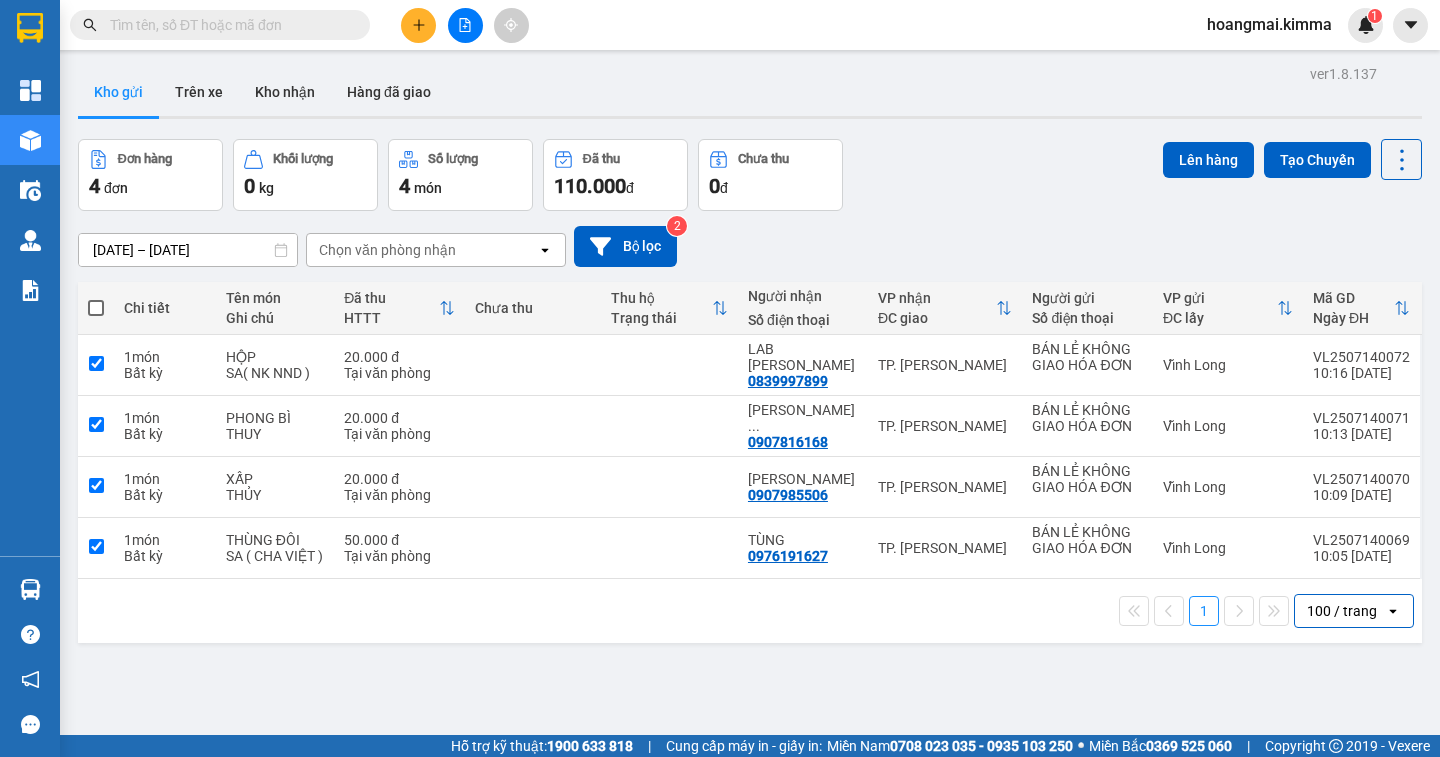 checkbox on "true" 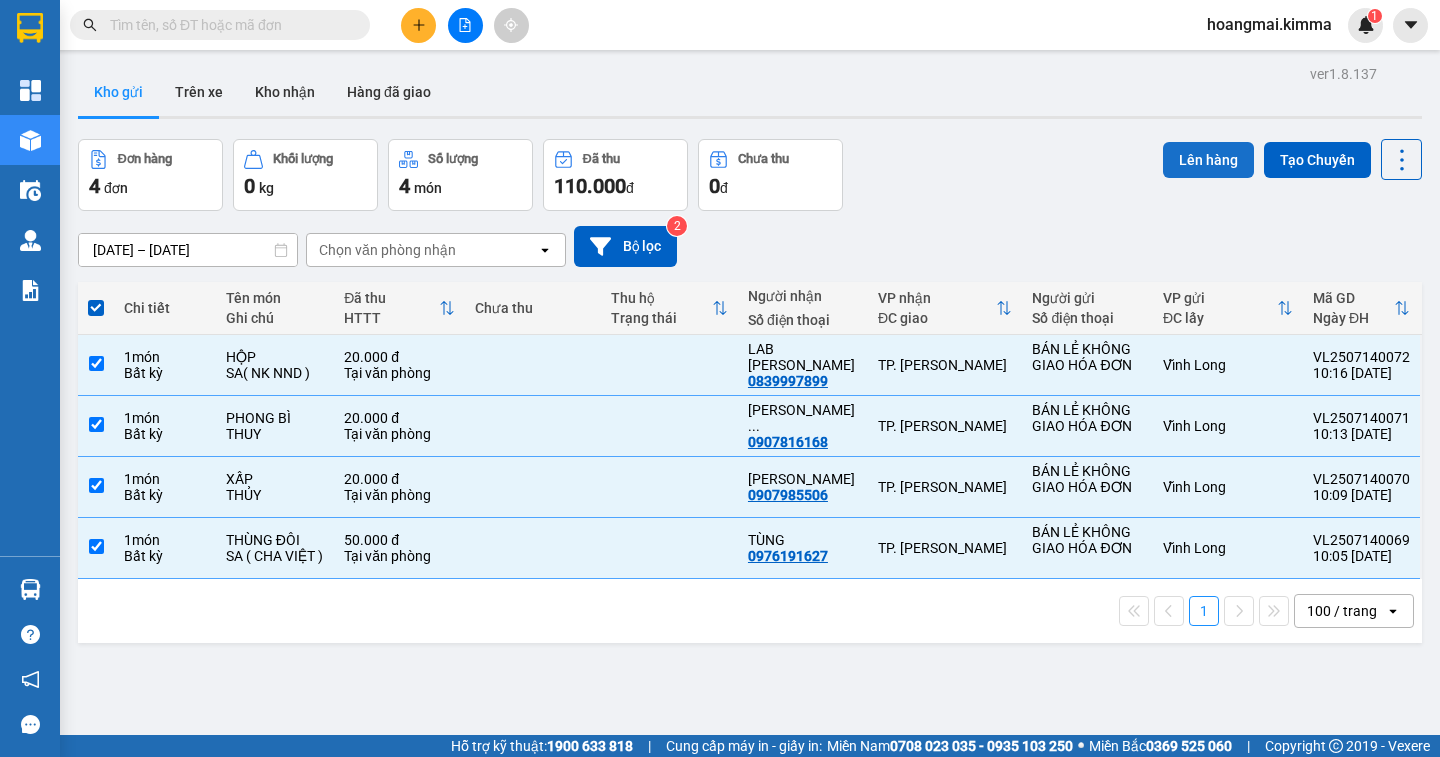click on "Lên hàng" at bounding box center (1208, 160) 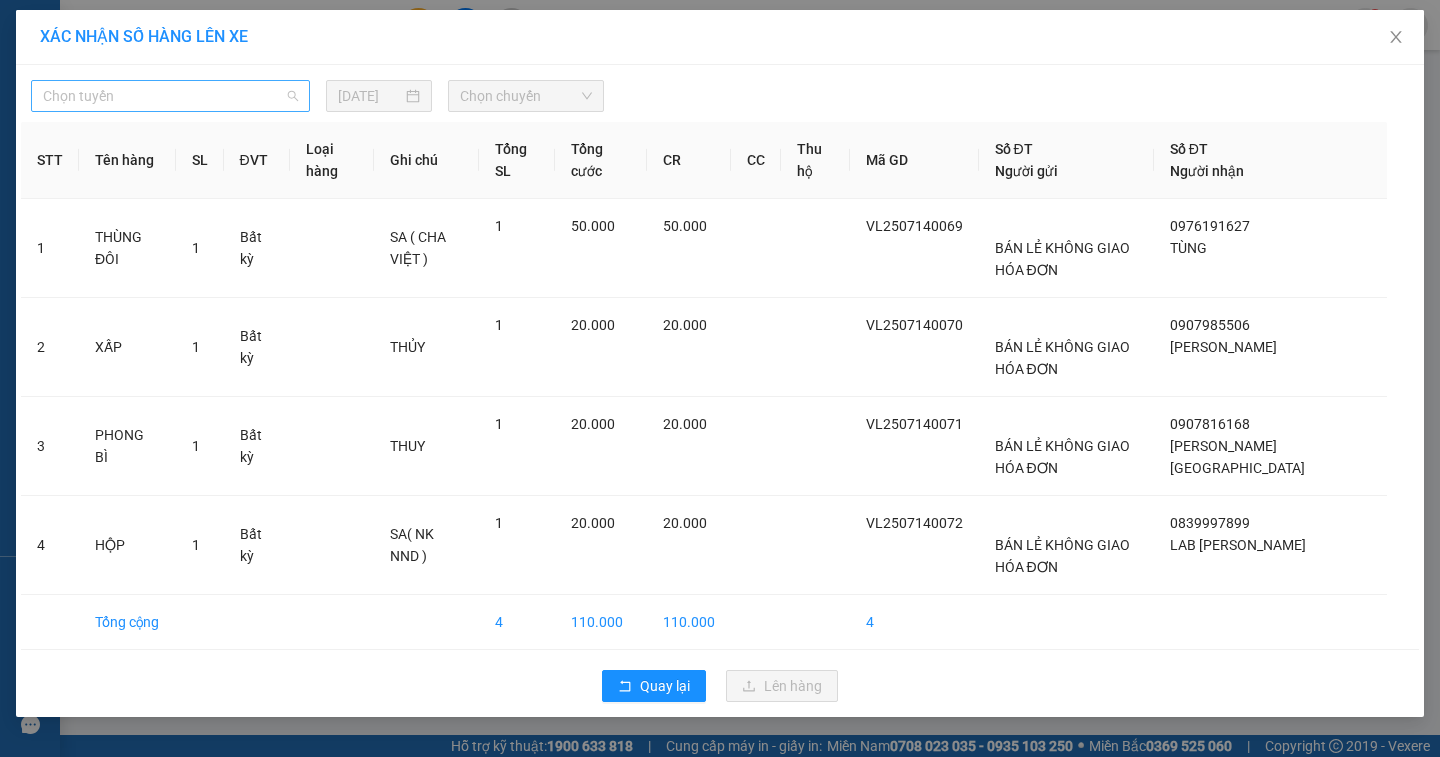 click on "Chọn tuyến" at bounding box center [170, 96] 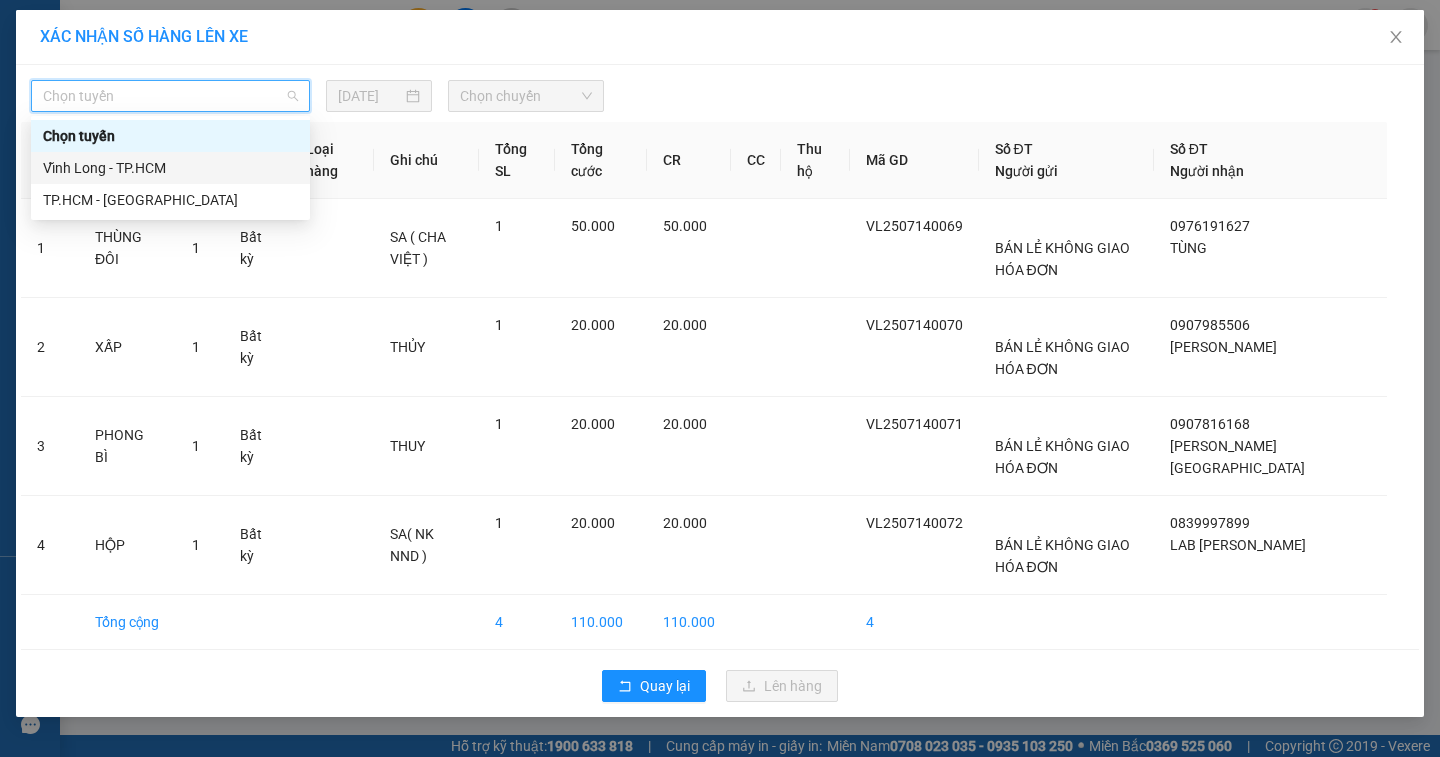 drag, startPoint x: 238, startPoint y: 155, endPoint x: 315, endPoint y: 123, distance: 83.38465 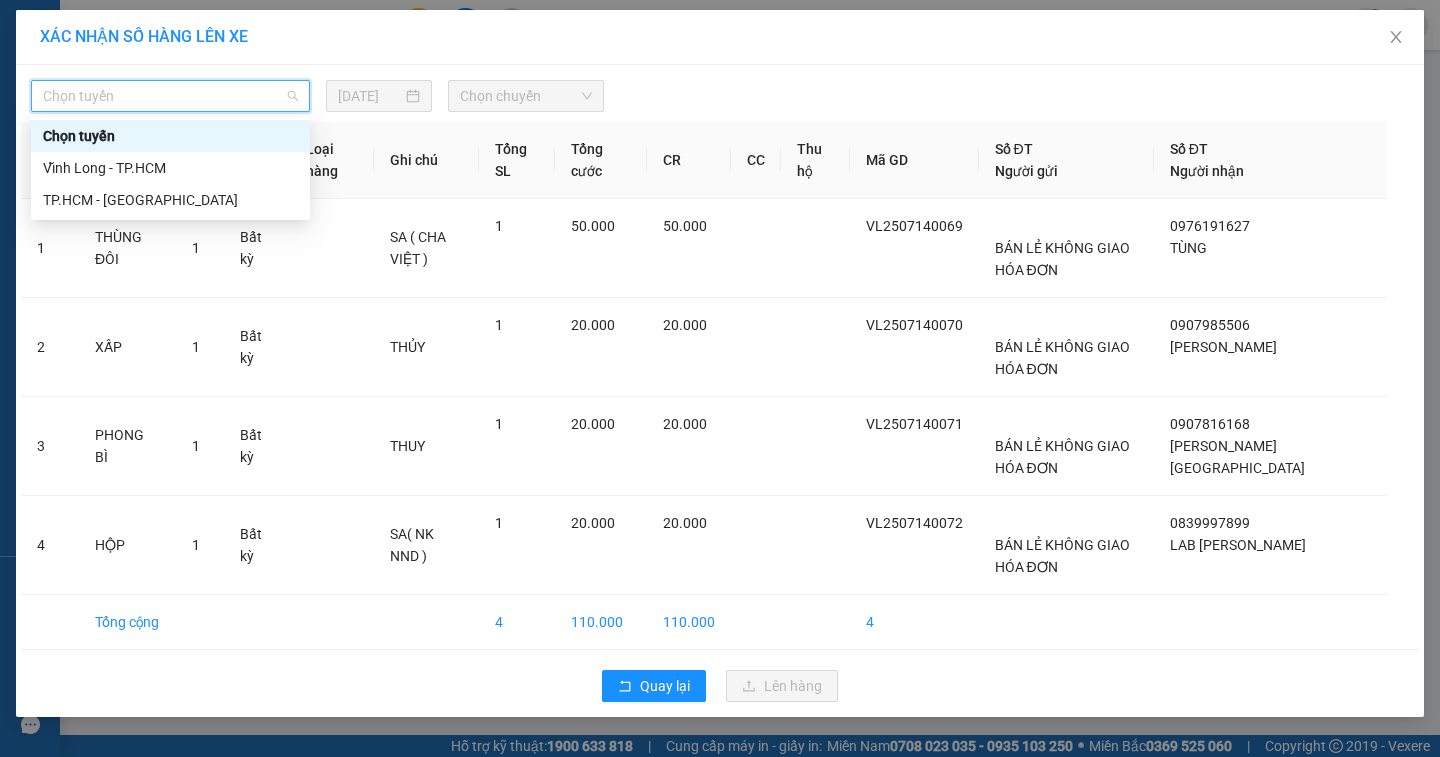 click on "Chọn chuyến" at bounding box center (526, 96) 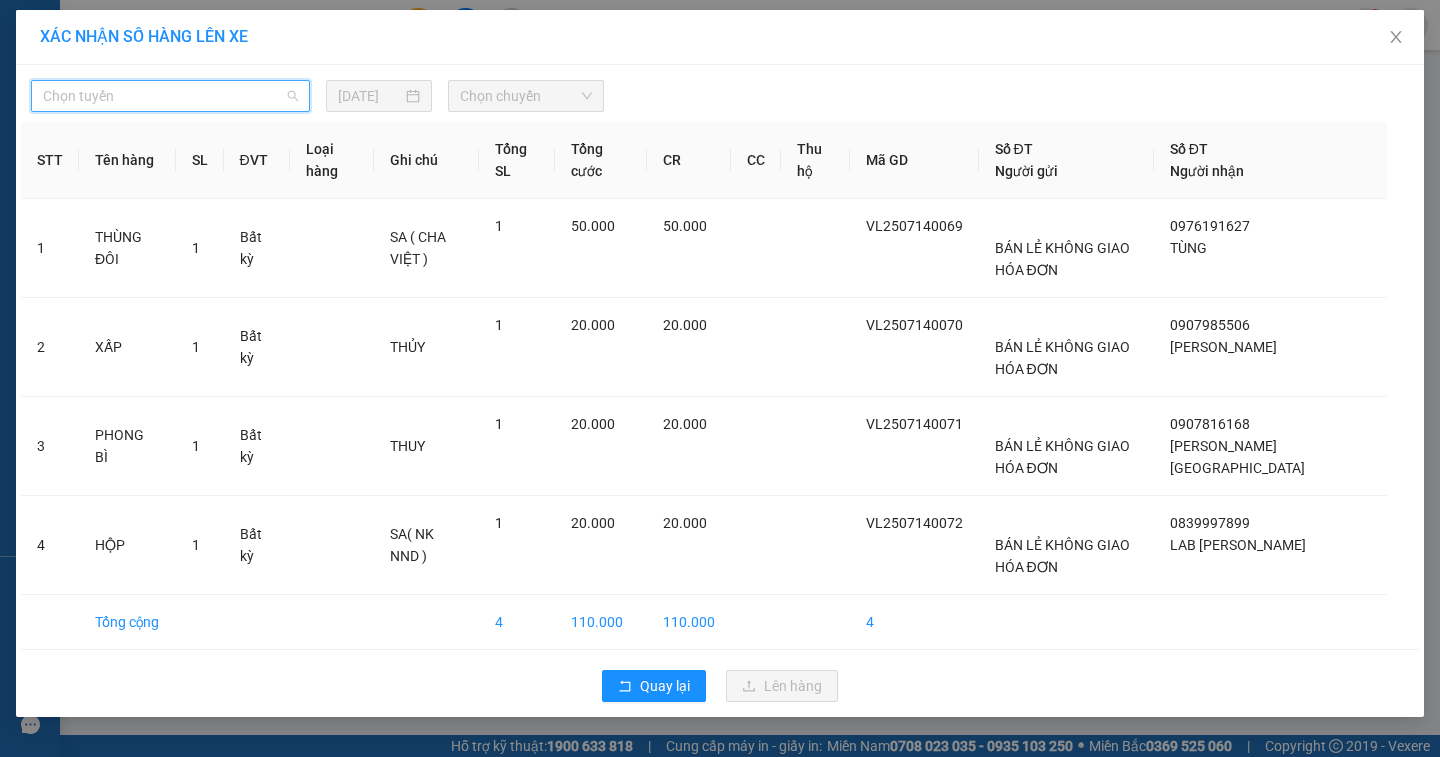 click on "Chọn tuyến" at bounding box center (170, 96) 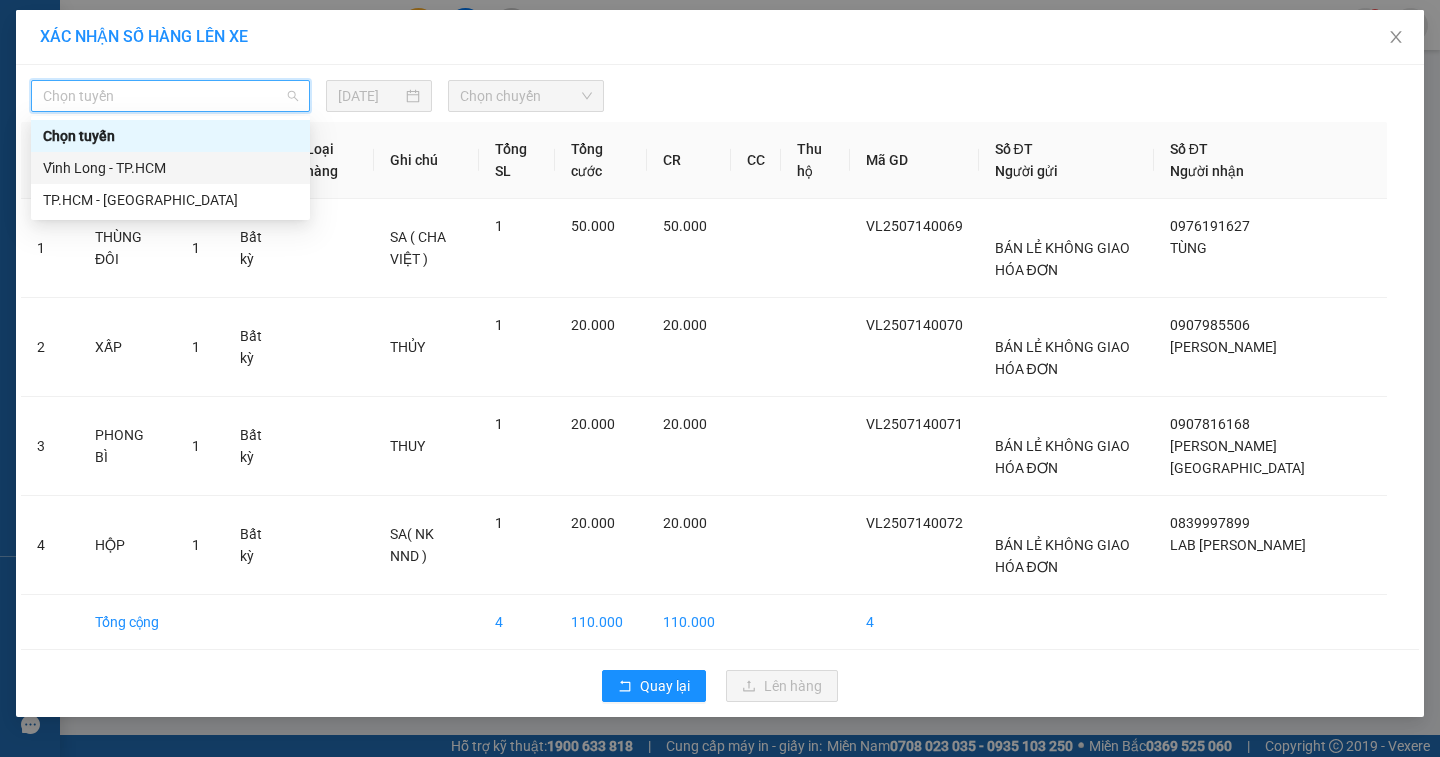 click on "Vĩnh Long - TP.HCM" at bounding box center (170, 168) 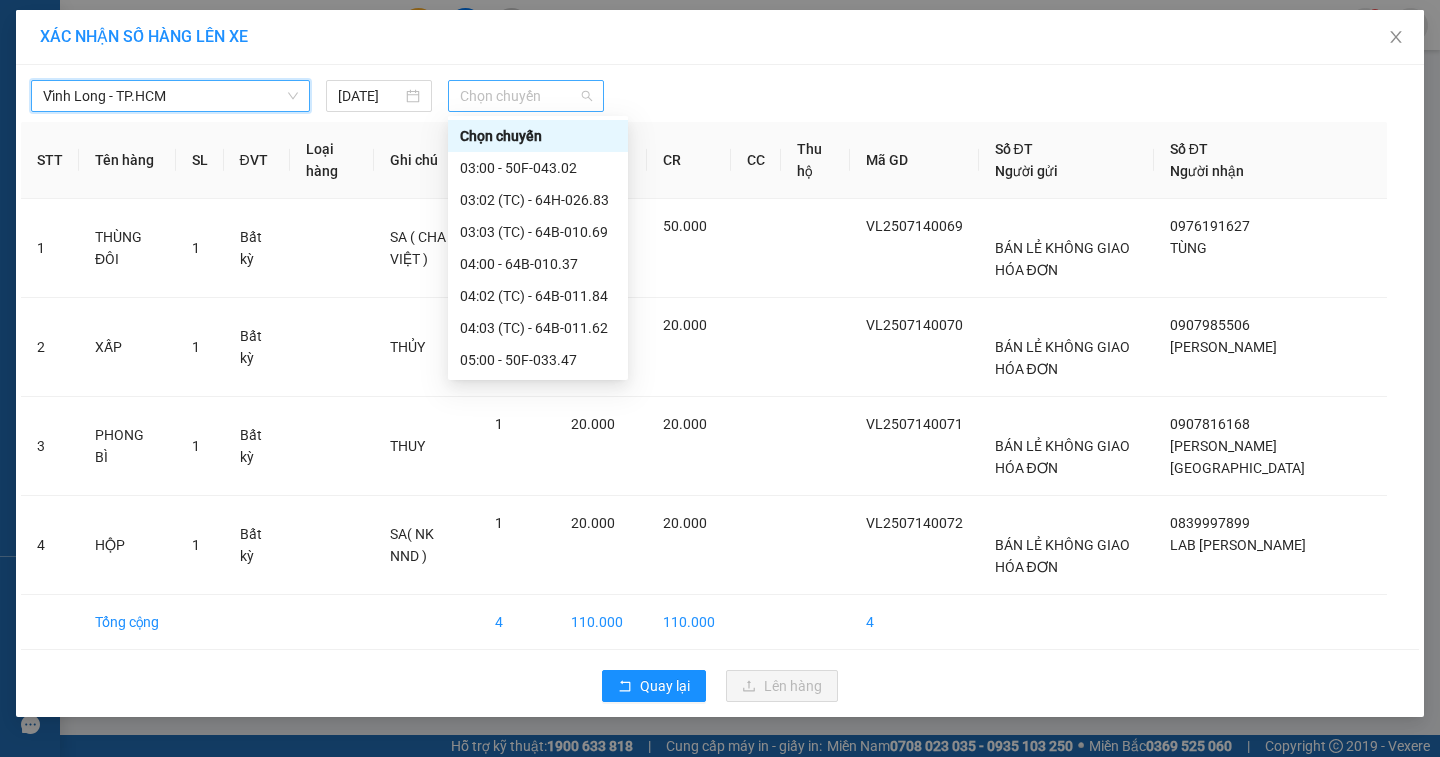 click on "Chọn chuyến" at bounding box center (526, 96) 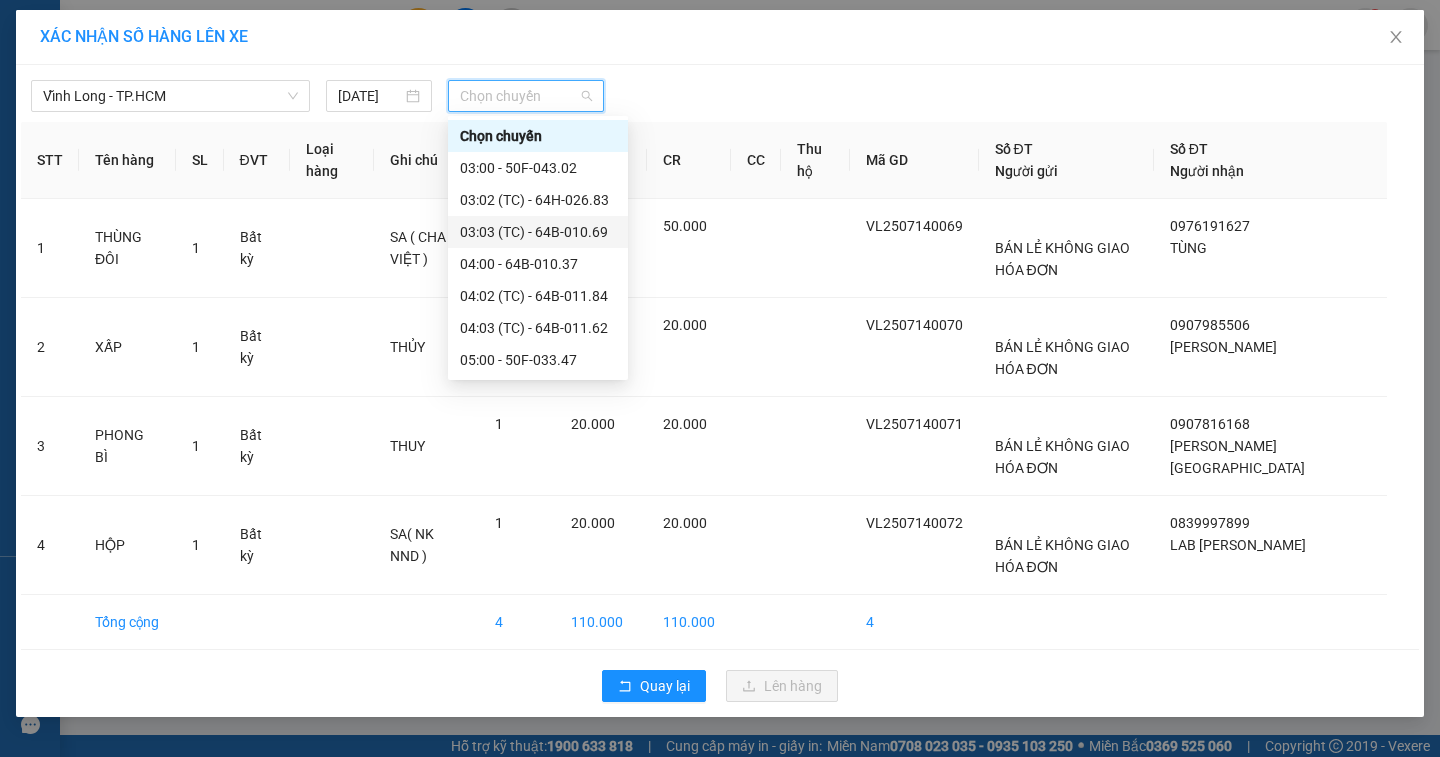 scroll, scrollTop: 300, scrollLeft: 0, axis: vertical 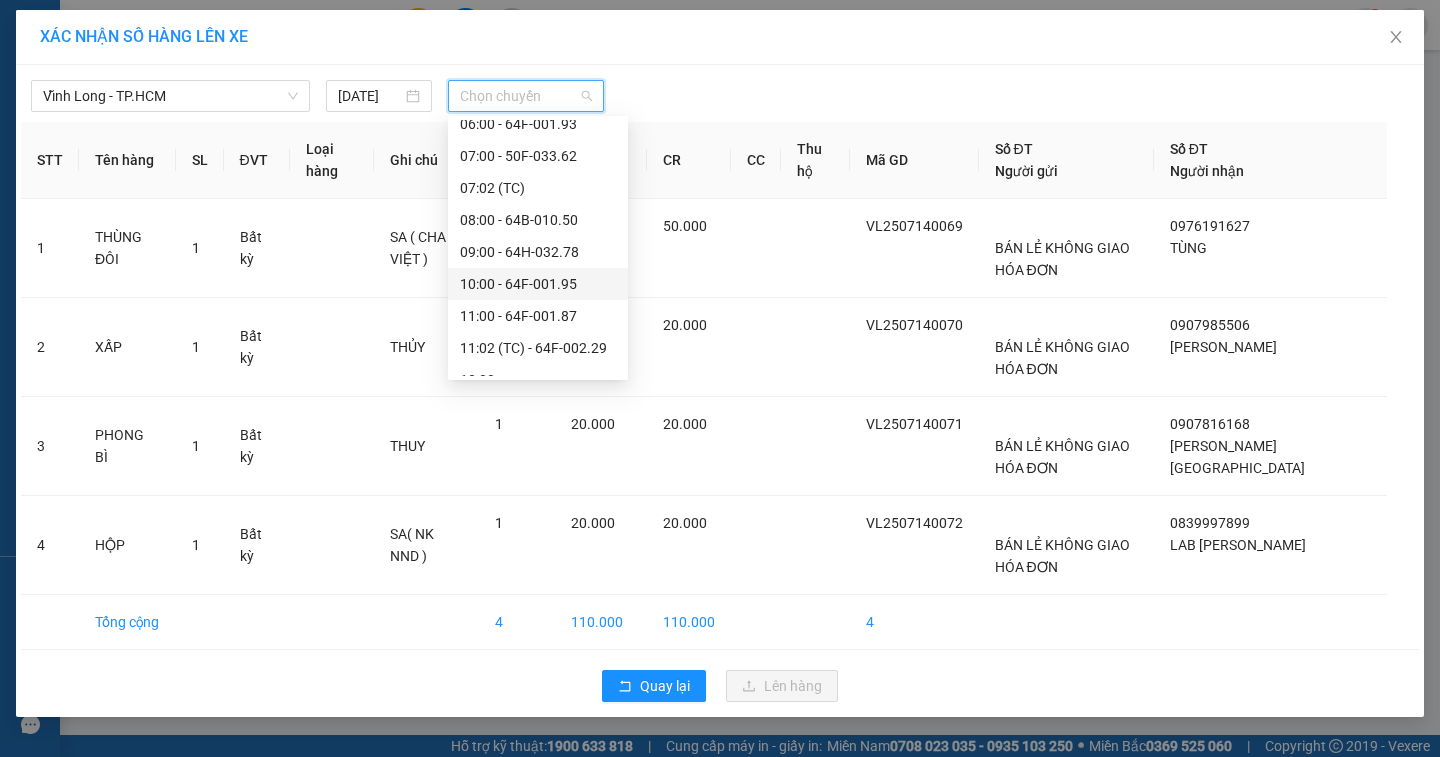 click on "10:00     - 64F-001.95" at bounding box center (538, 284) 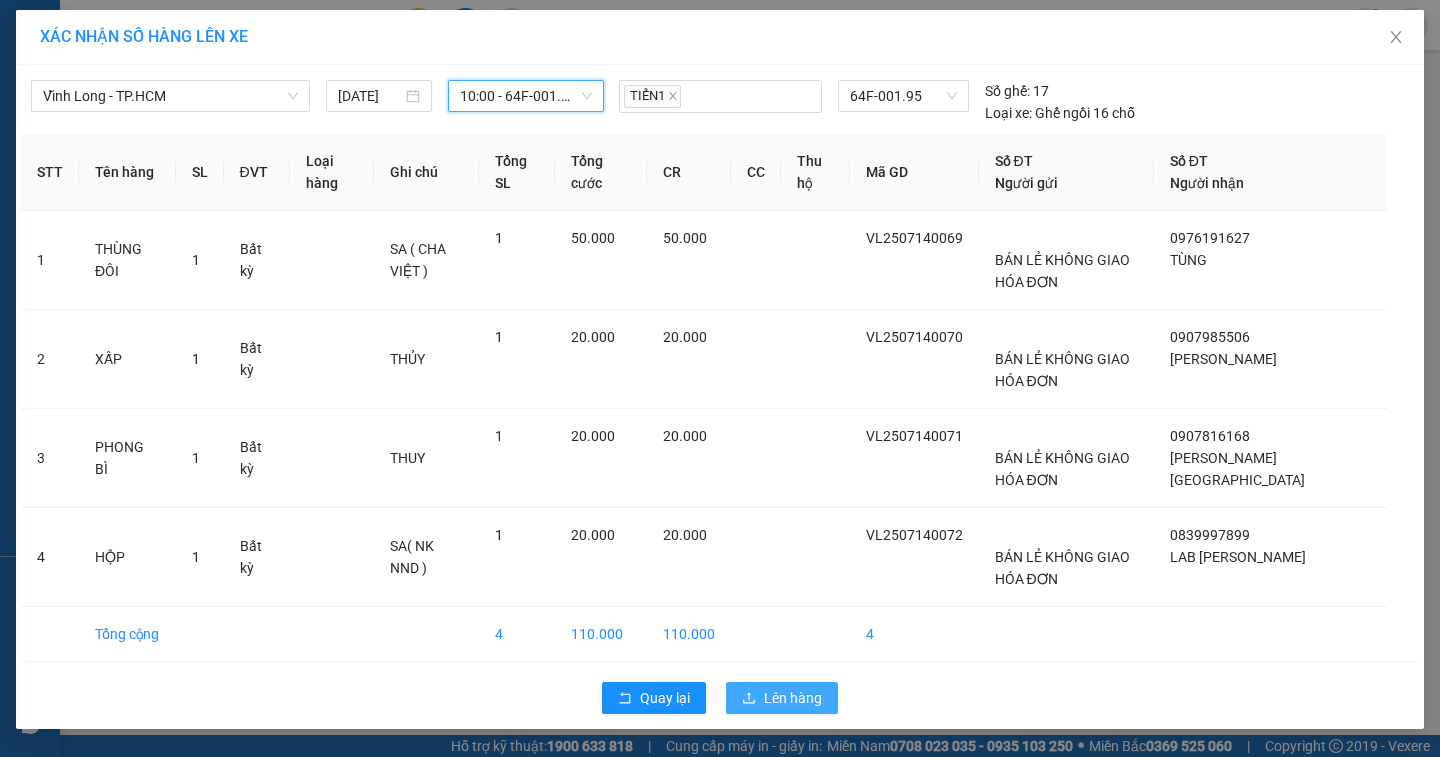 click on "Lên hàng" at bounding box center [793, 698] 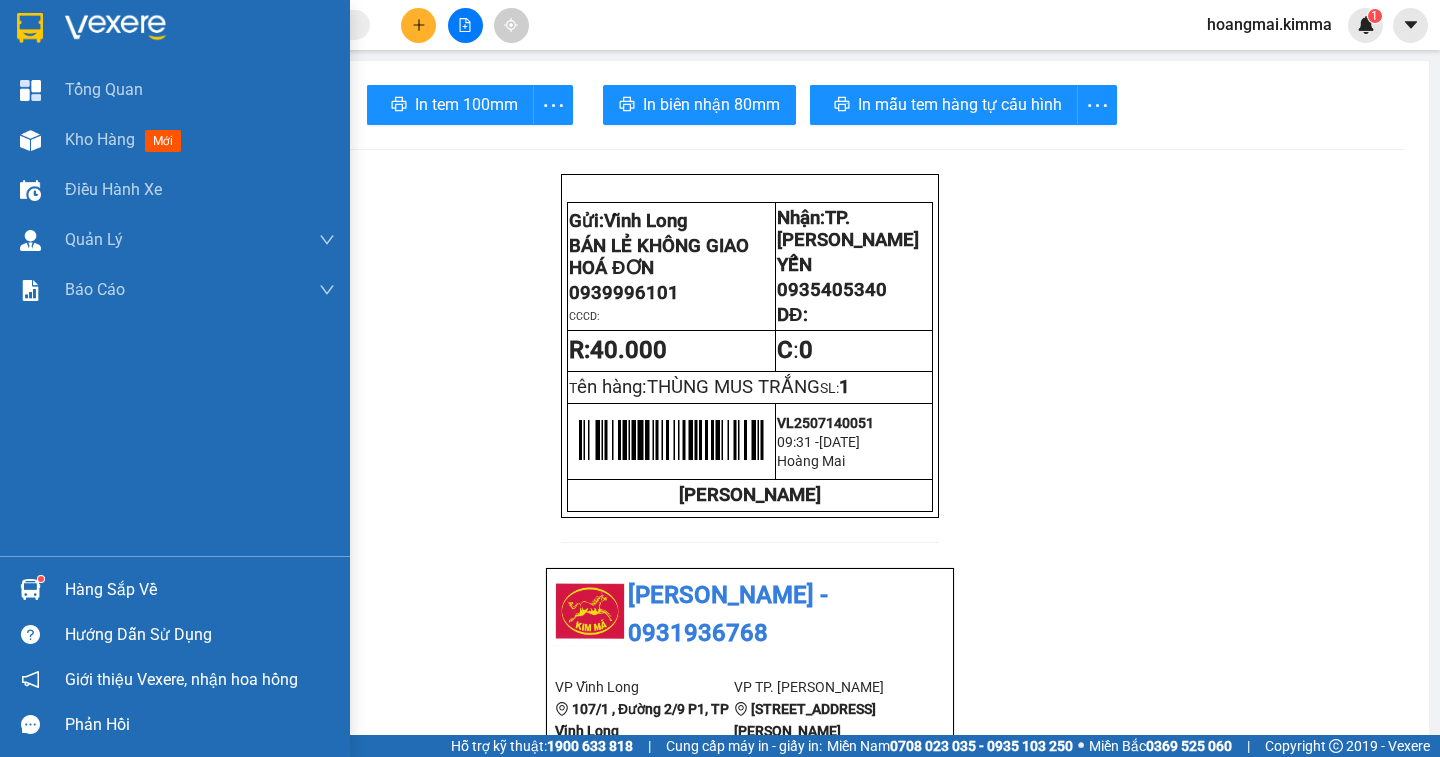 scroll, scrollTop: 0, scrollLeft: 0, axis: both 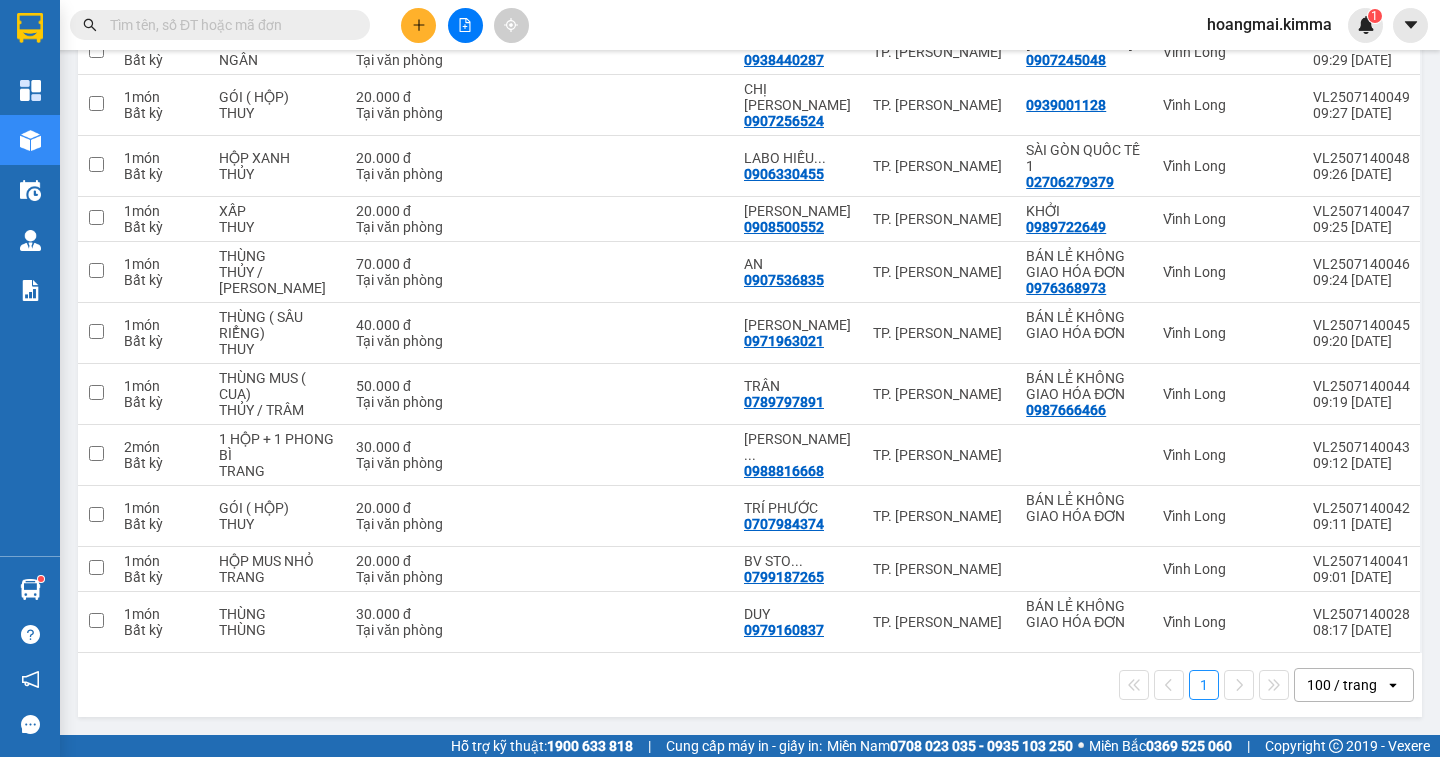click on "100 / trang" at bounding box center [1342, 685] 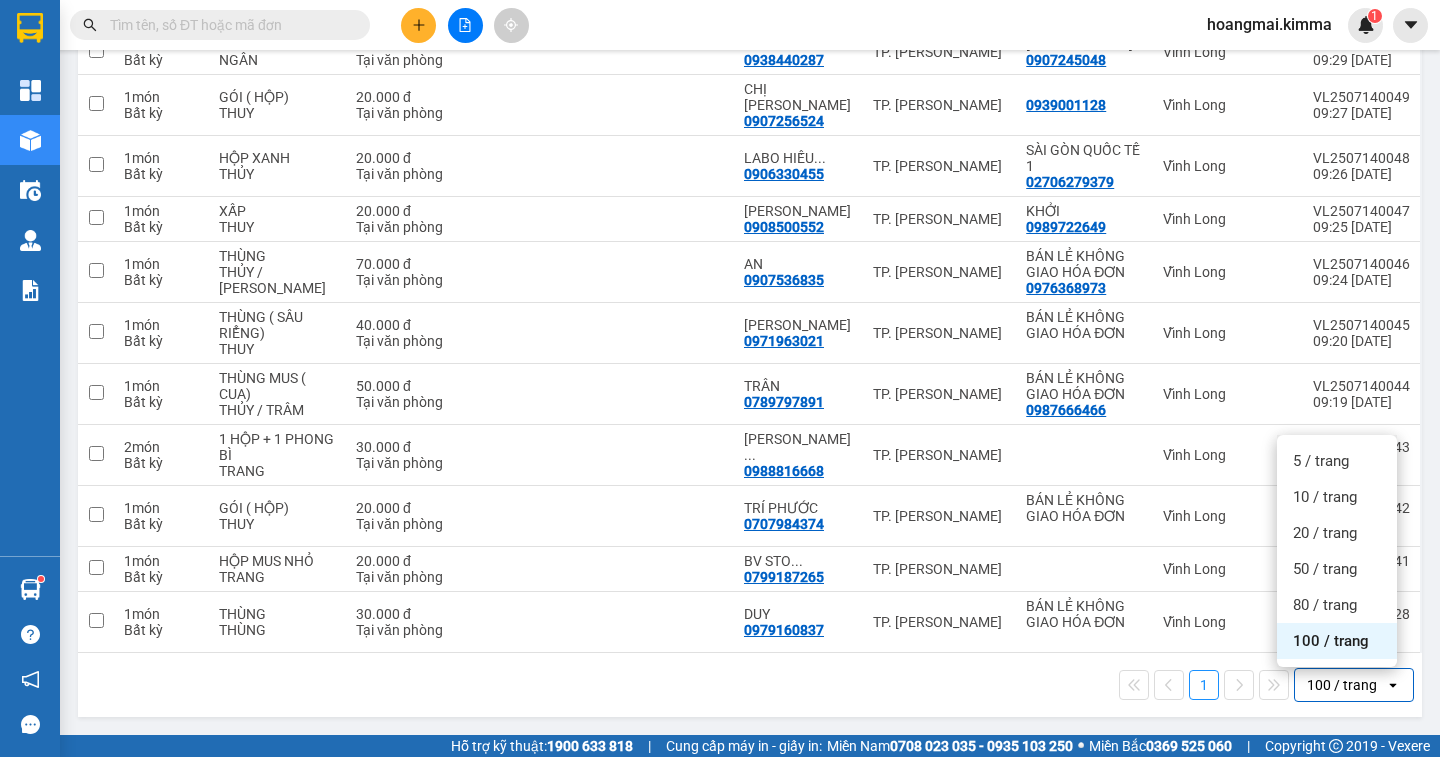 click on "100 / trang" at bounding box center (1337, 641) 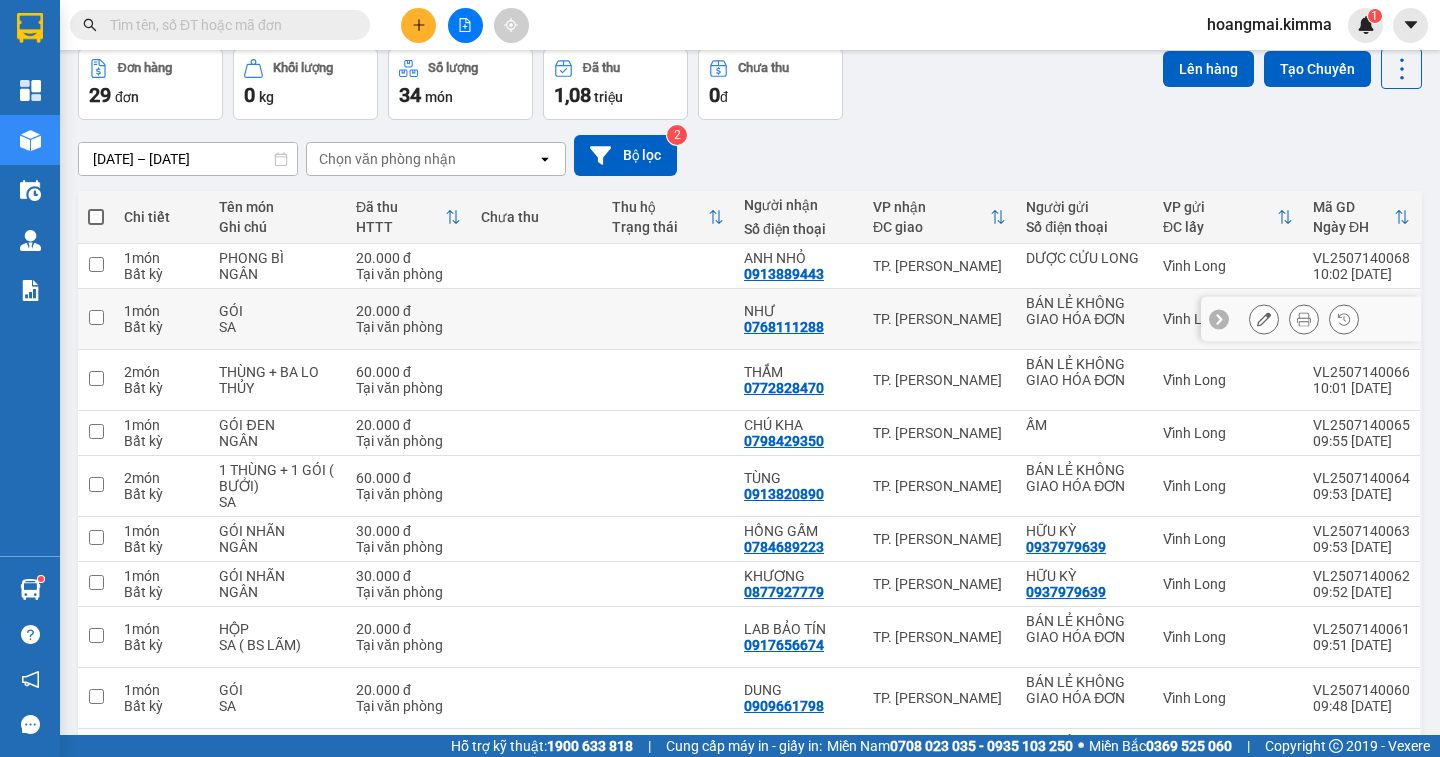 scroll, scrollTop: 0, scrollLeft: 0, axis: both 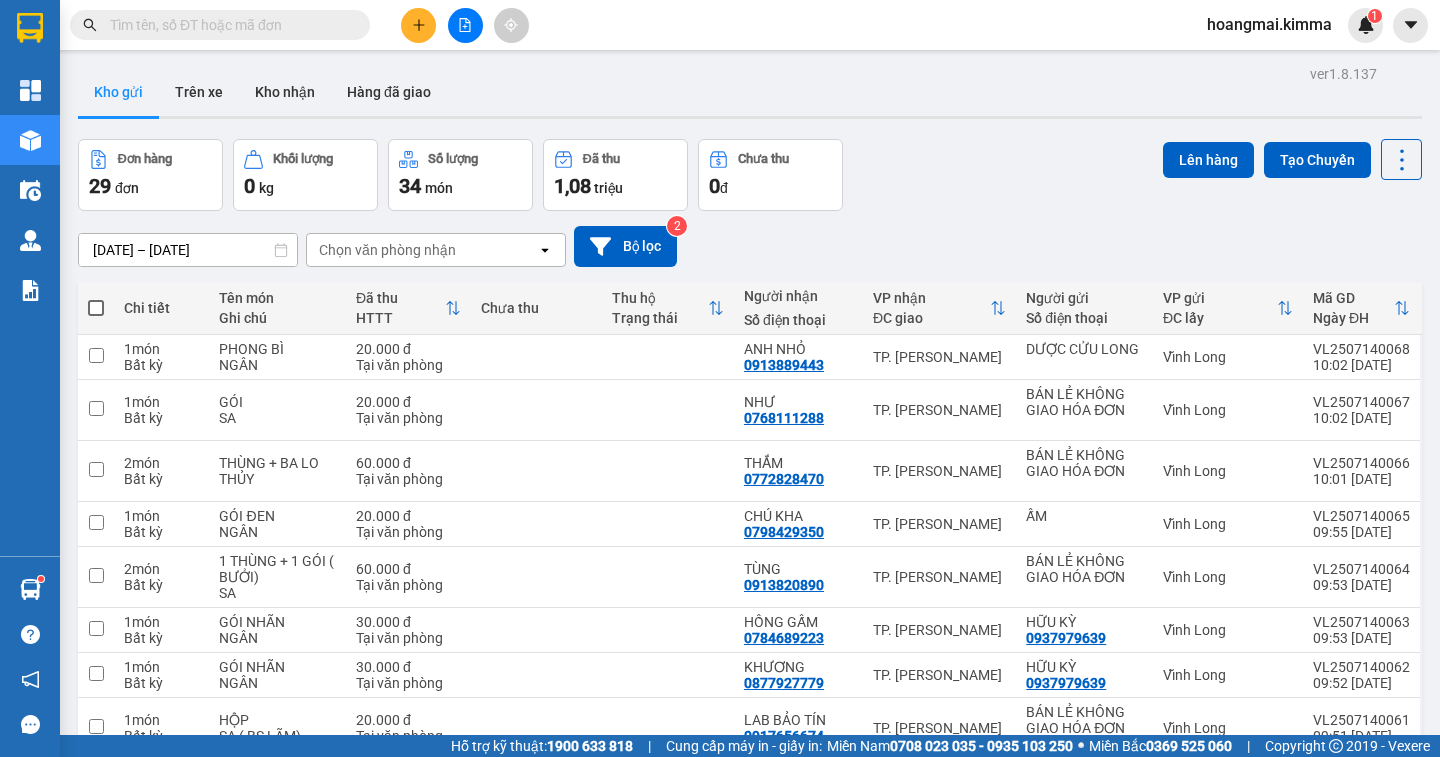 click at bounding box center (96, 308) 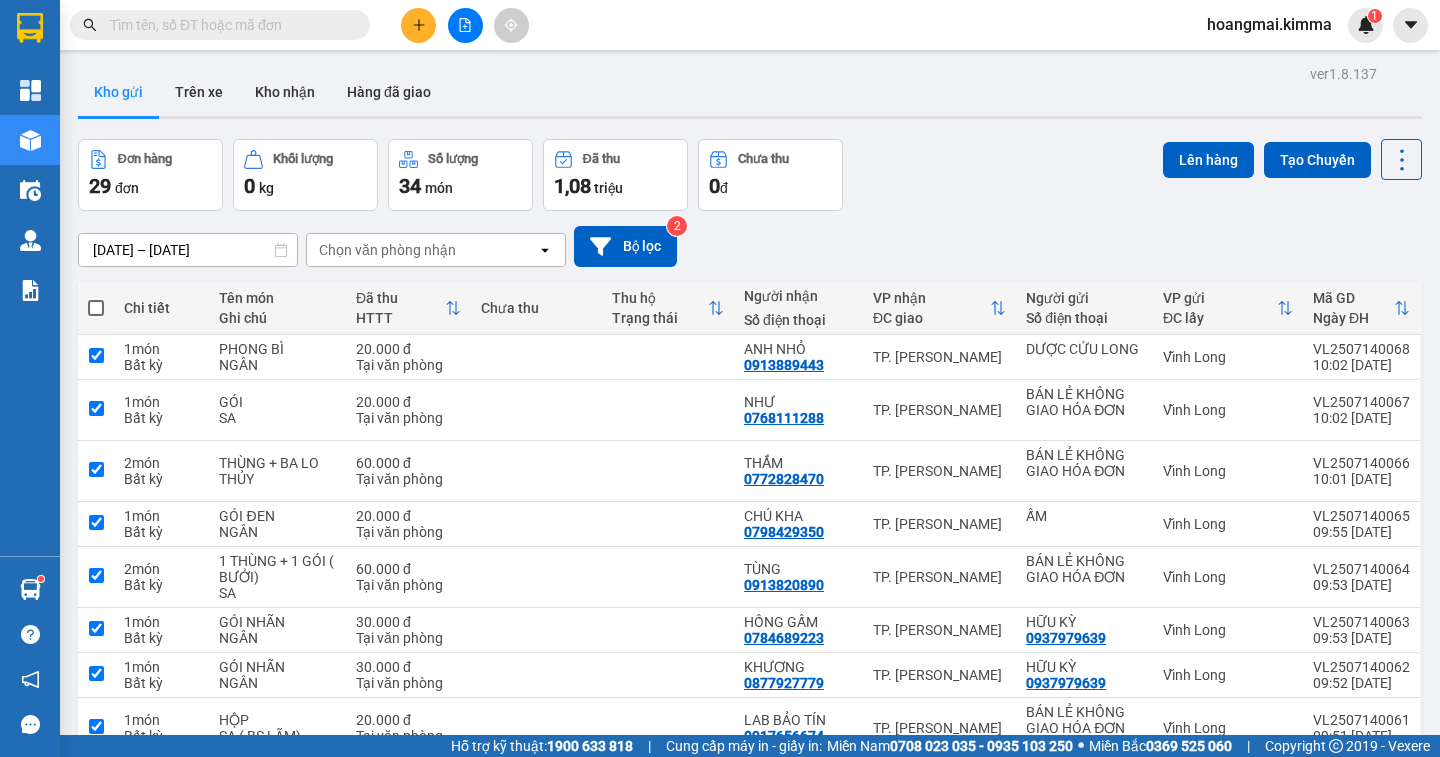 checkbox on "true" 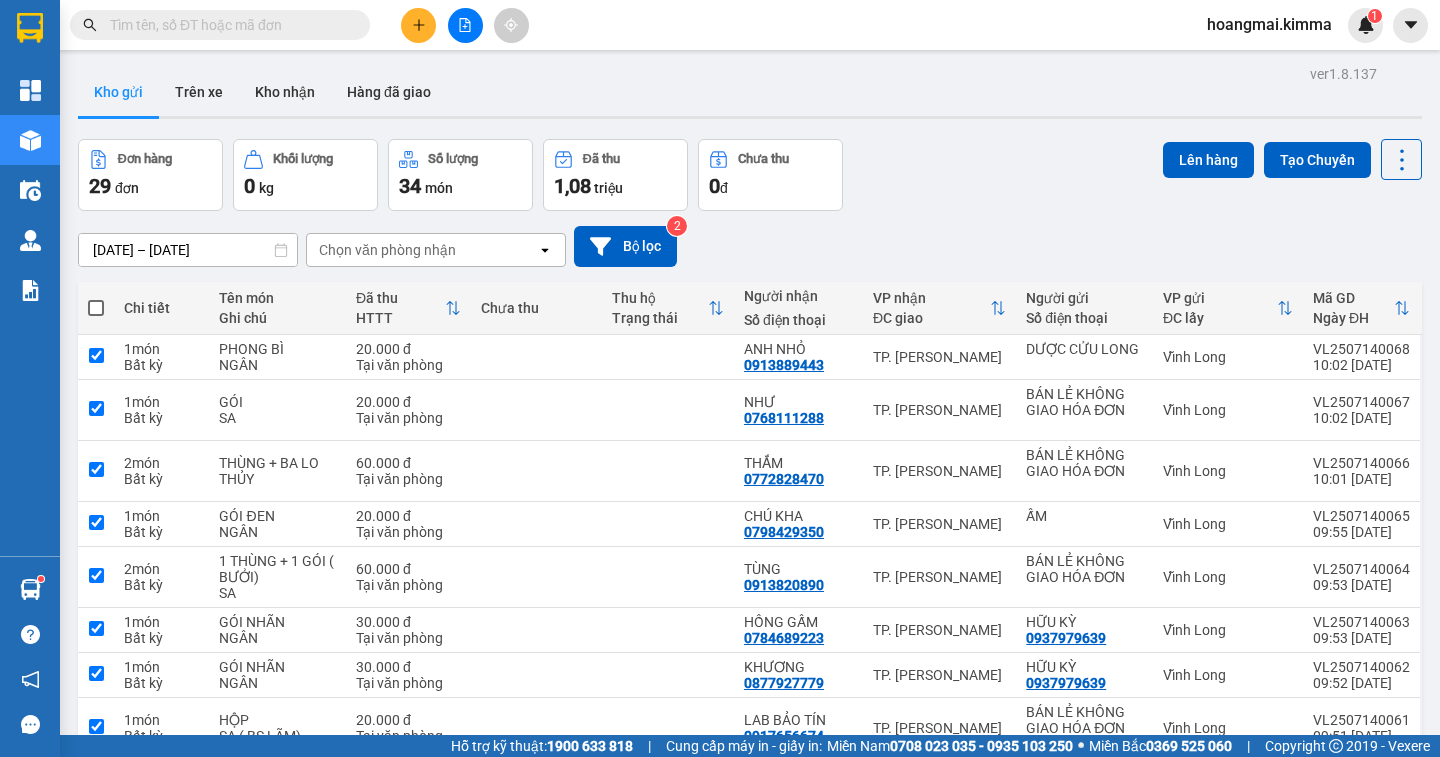 checkbox on "true" 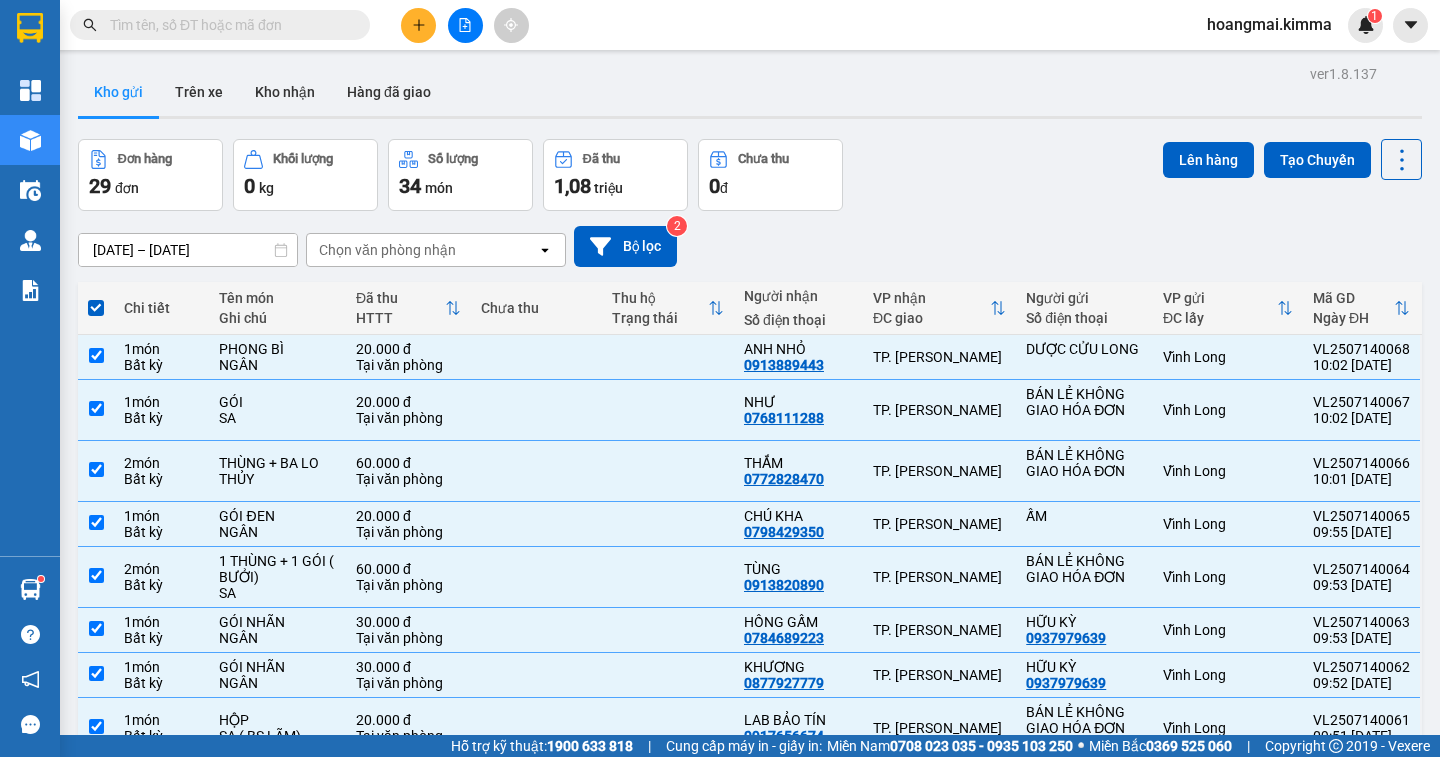 click on "Đơn hàng 29 đơn Khối lượng 0 kg Số lượng 34 món Đã thu 1,08   triệu Chưa thu 0  đ Lên hàng Tạo Chuyến" at bounding box center (750, 175) 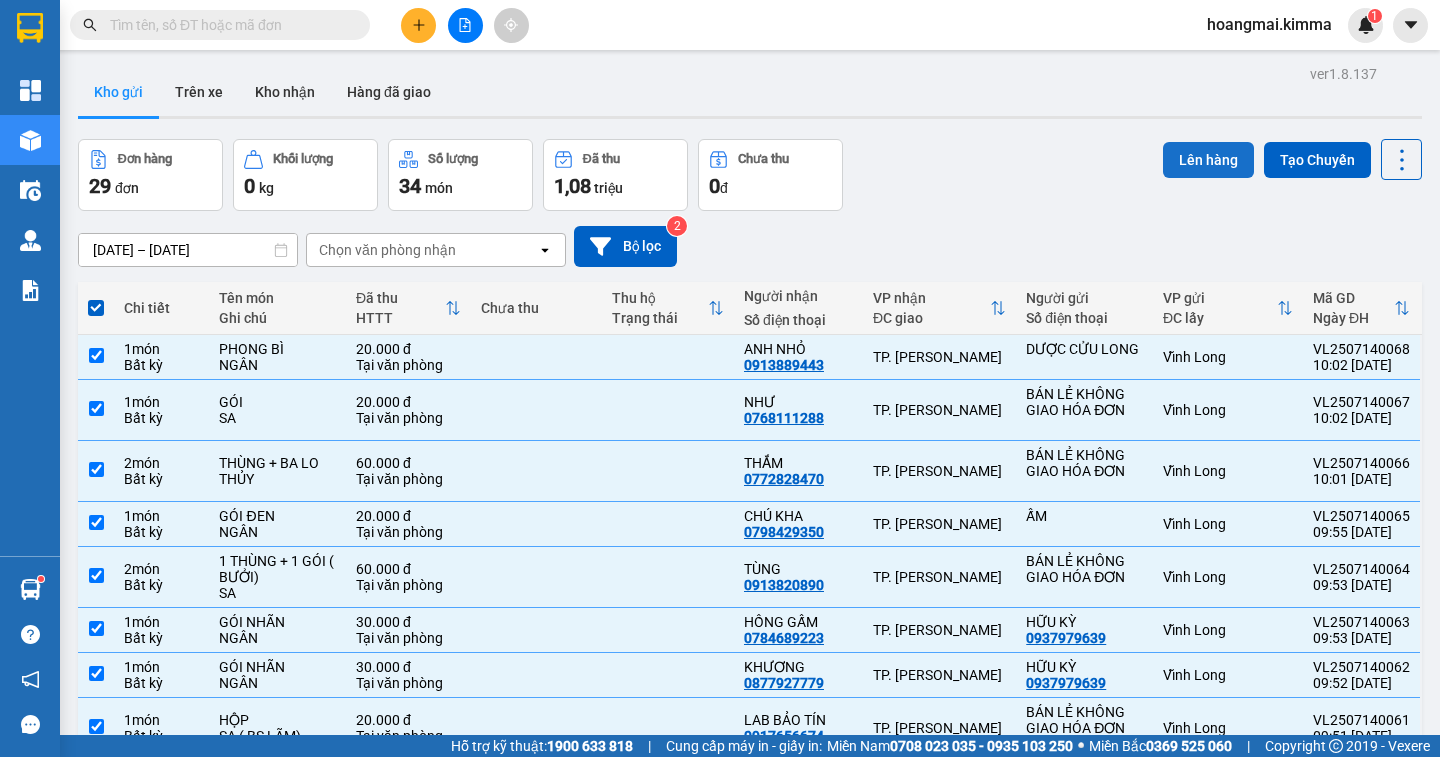 click on "Lên hàng" at bounding box center (1208, 160) 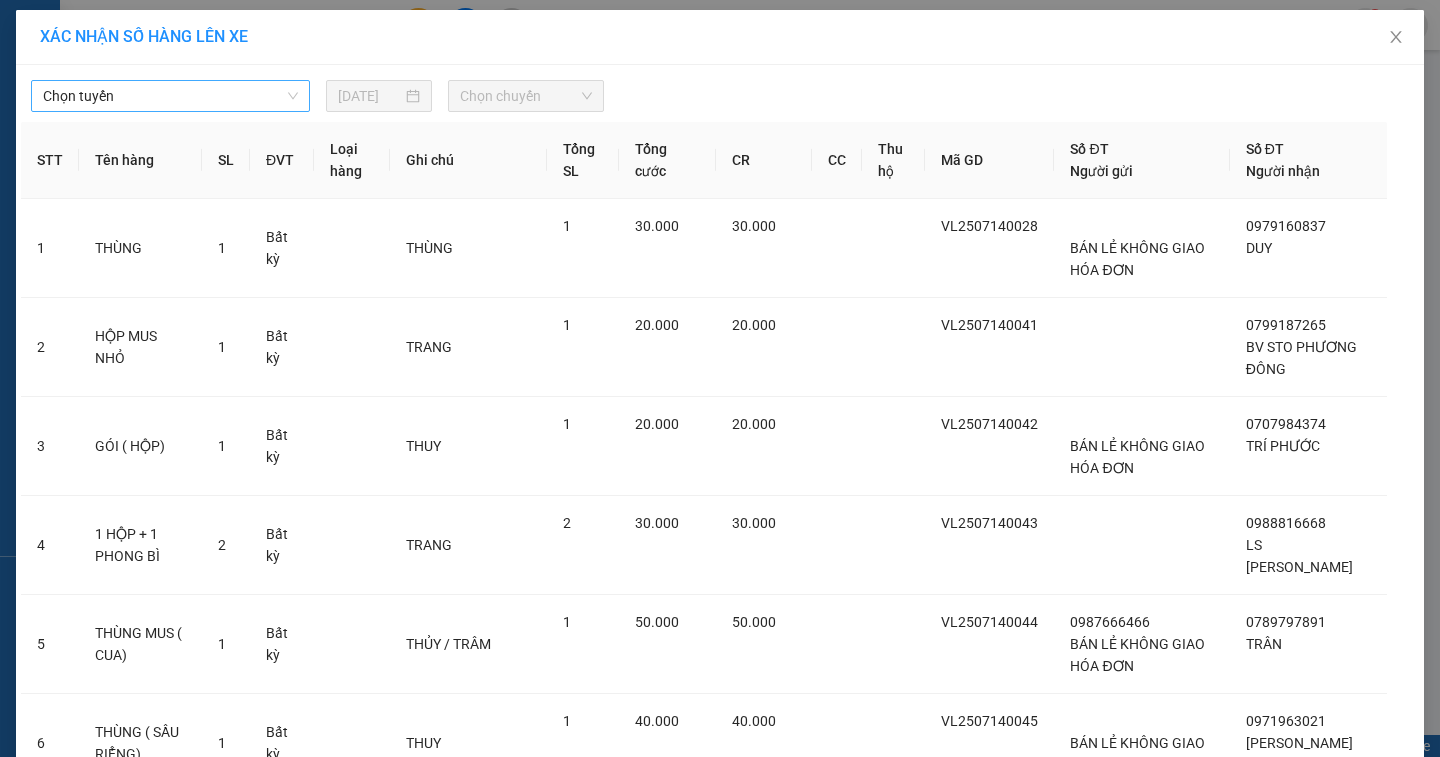 click on "Chọn tuyến" at bounding box center [170, 96] 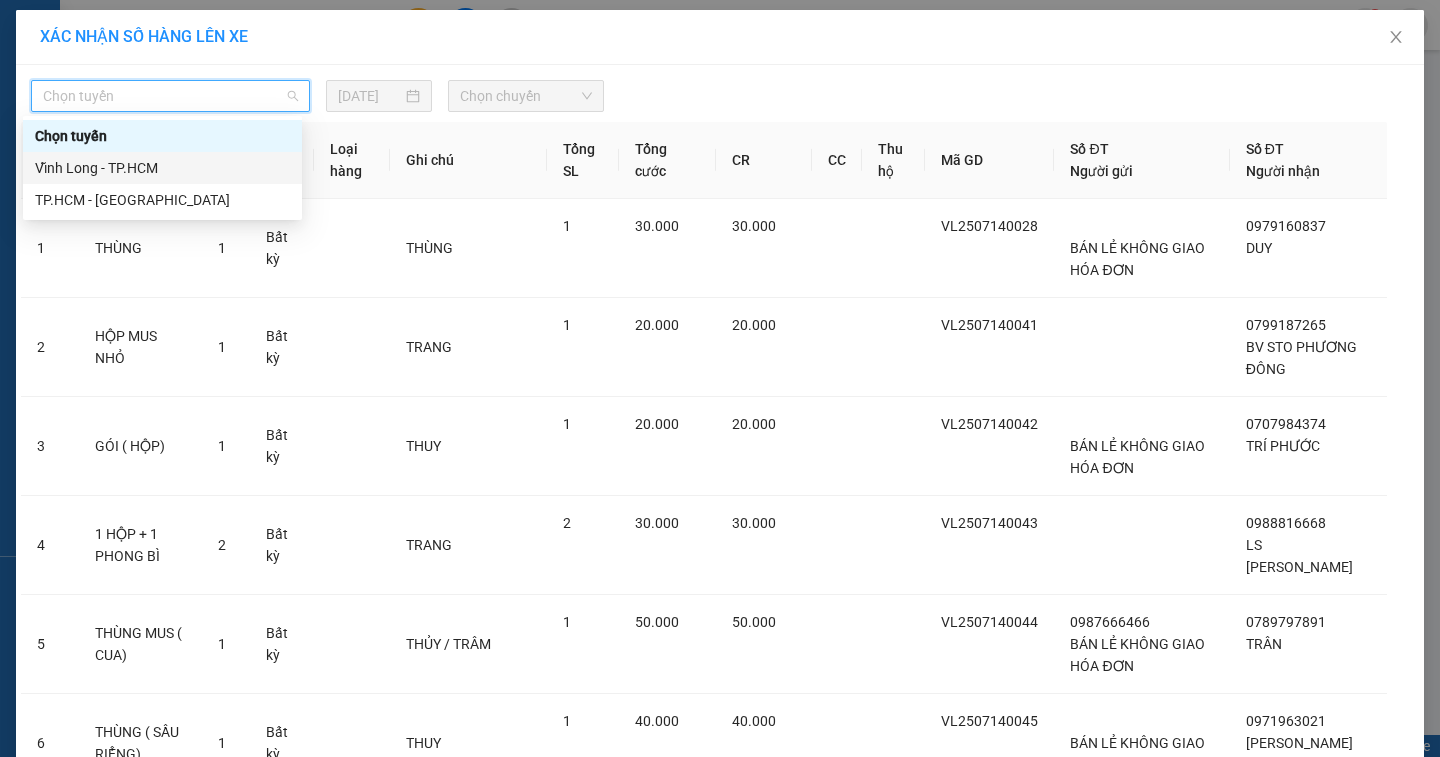 click on "Vĩnh Long - TP.HCM" at bounding box center [162, 168] 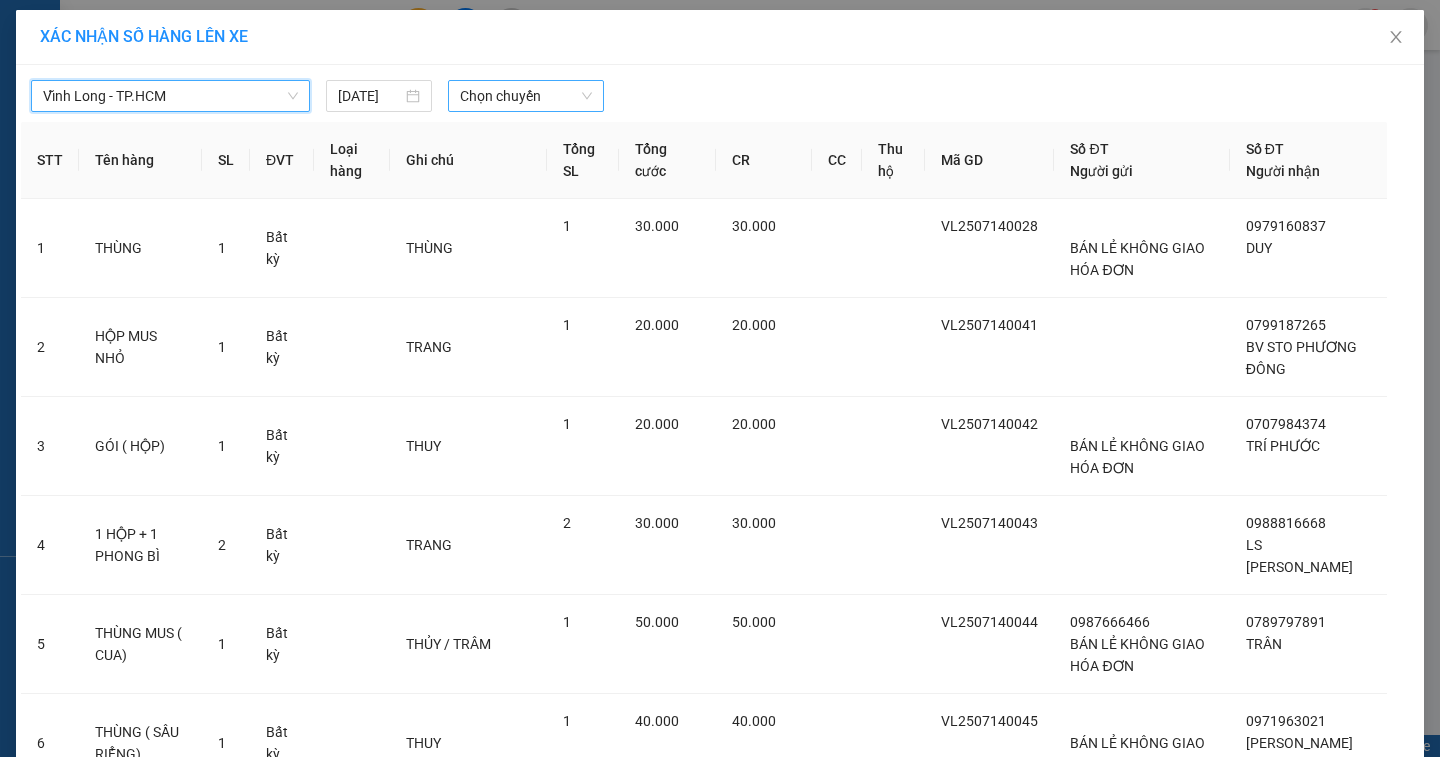 click on "Chọn chuyến" at bounding box center [526, 96] 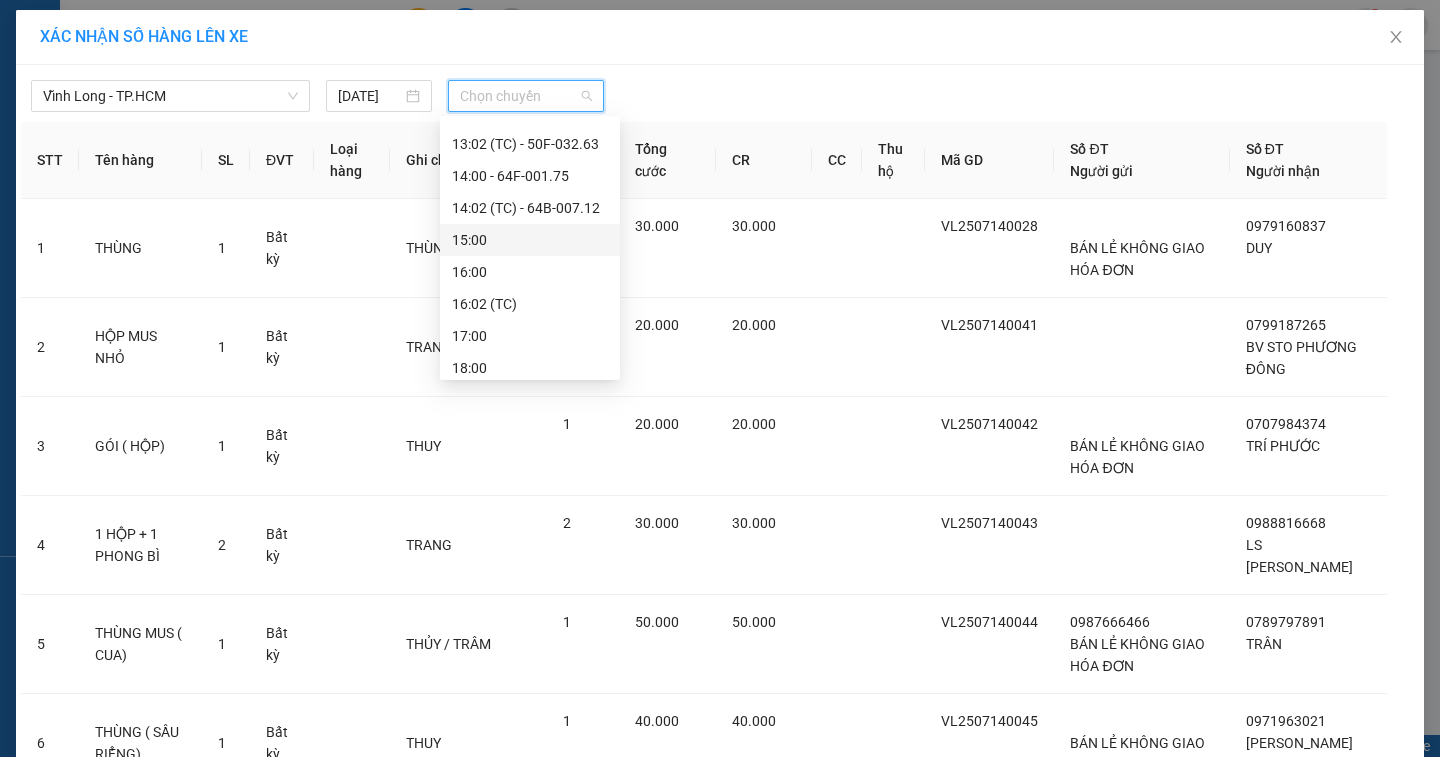 scroll, scrollTop: 400, scrollLeft: 0, axis: vertical 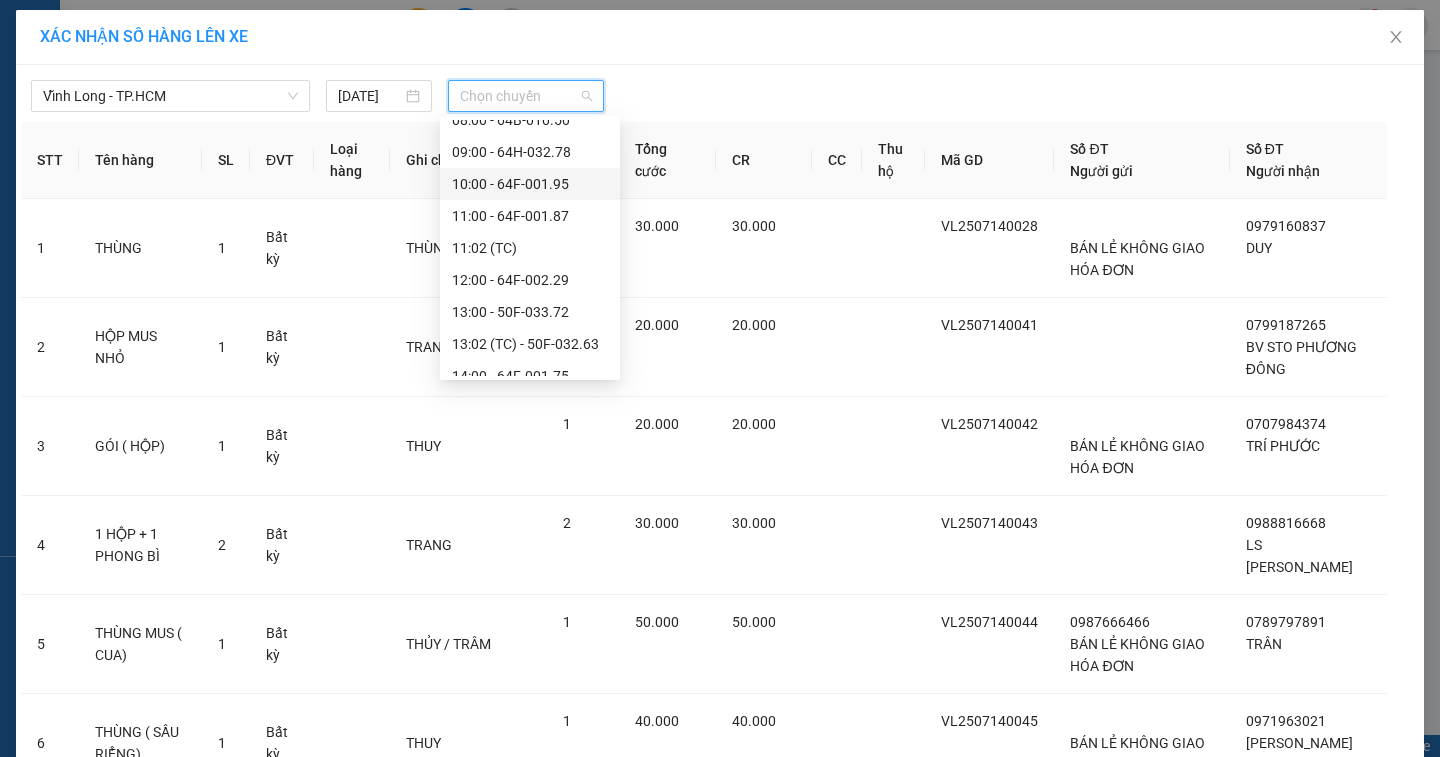 click on "10:00     - 64F-001.95" at bounding box center [530, 184] 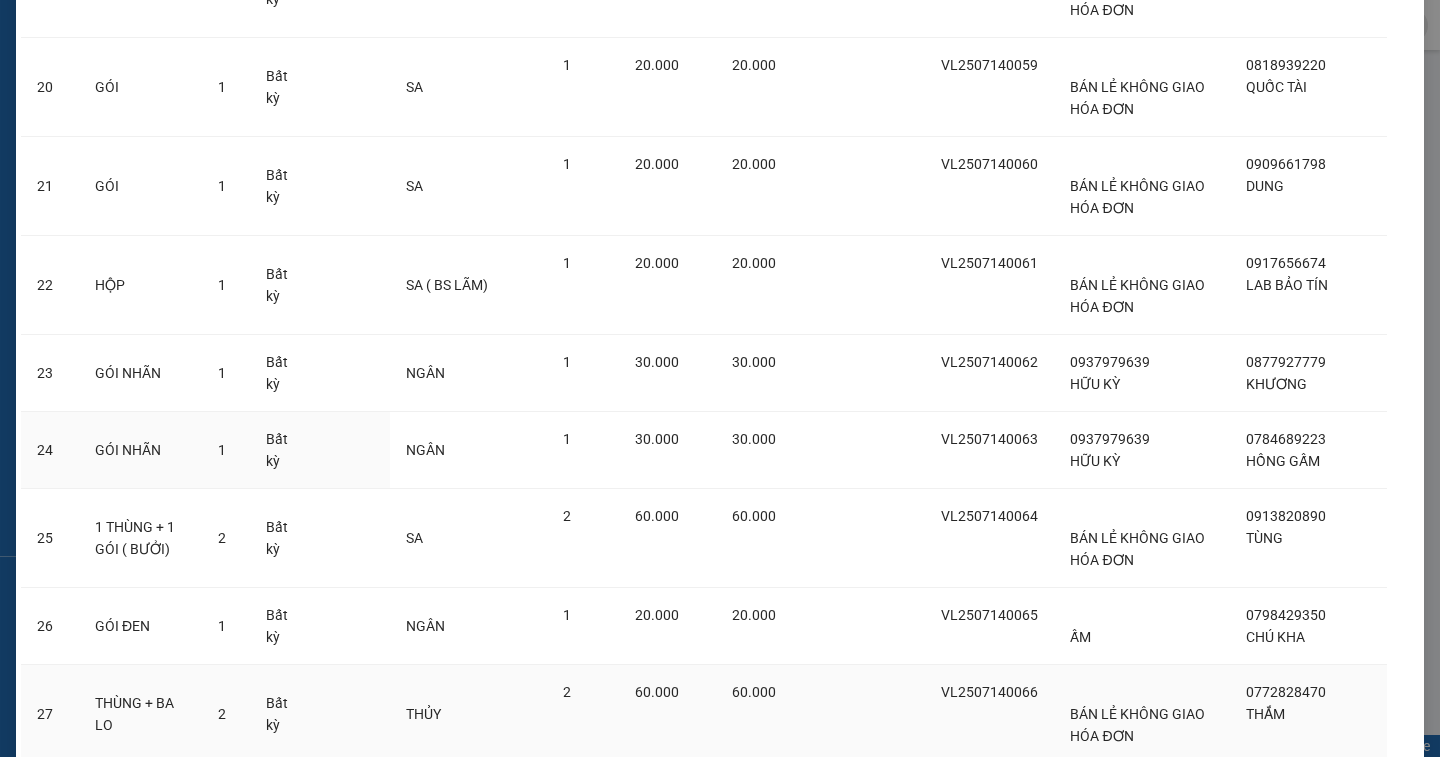 scroll, scrollTop: 2229, scrollLeft: 0, axis: vertical 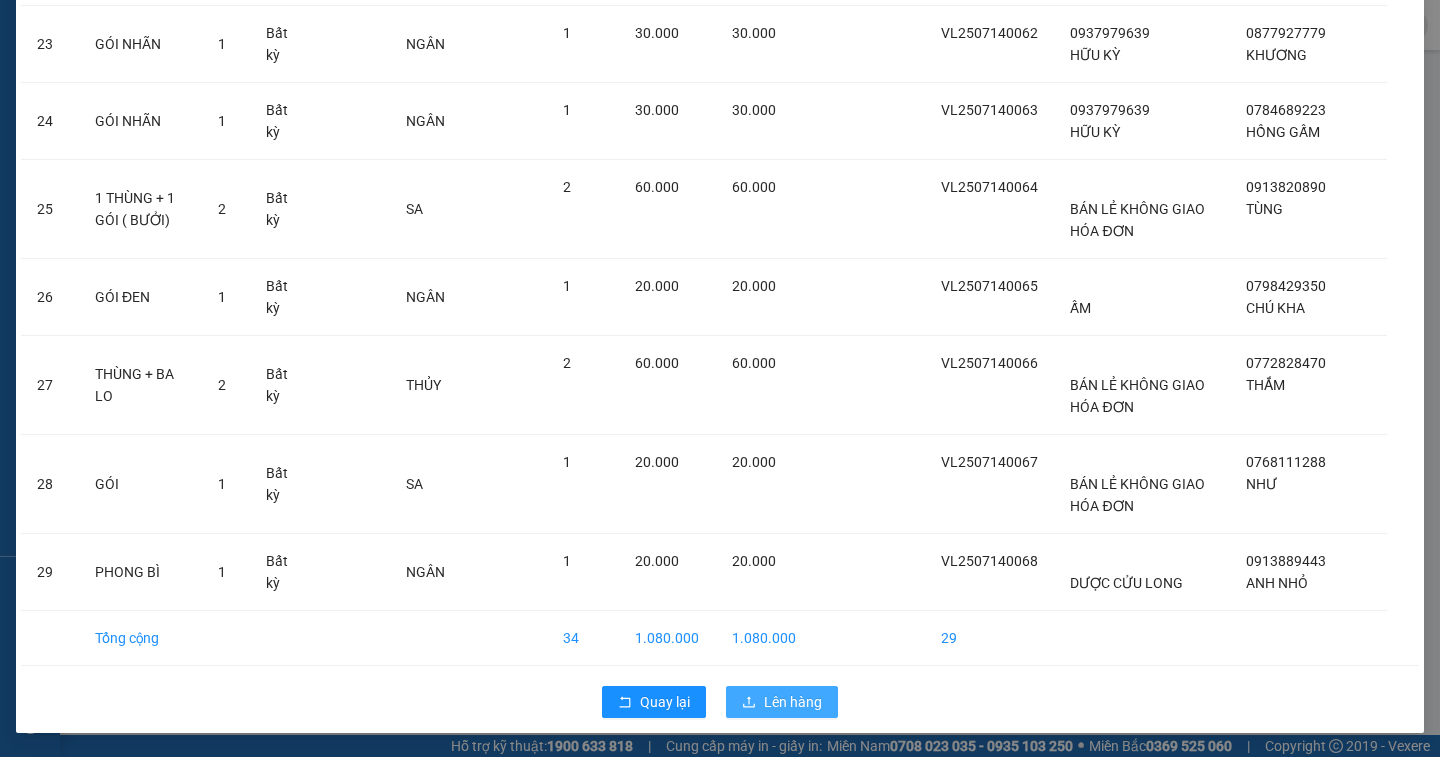 click on "Lên hàng" at bounding box center [793, 702] 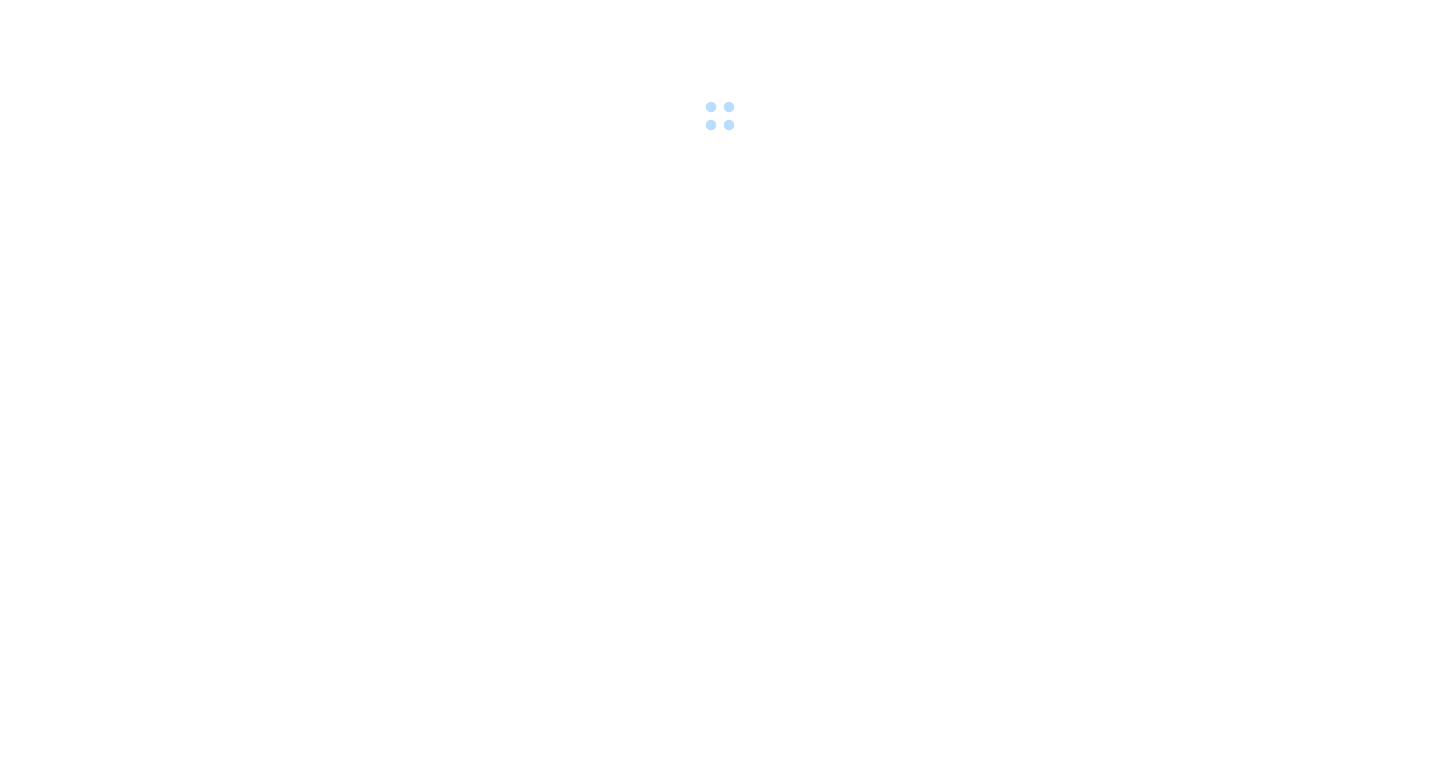 scroll, scrollTop: 0, scrollLeft: 0, axis: both 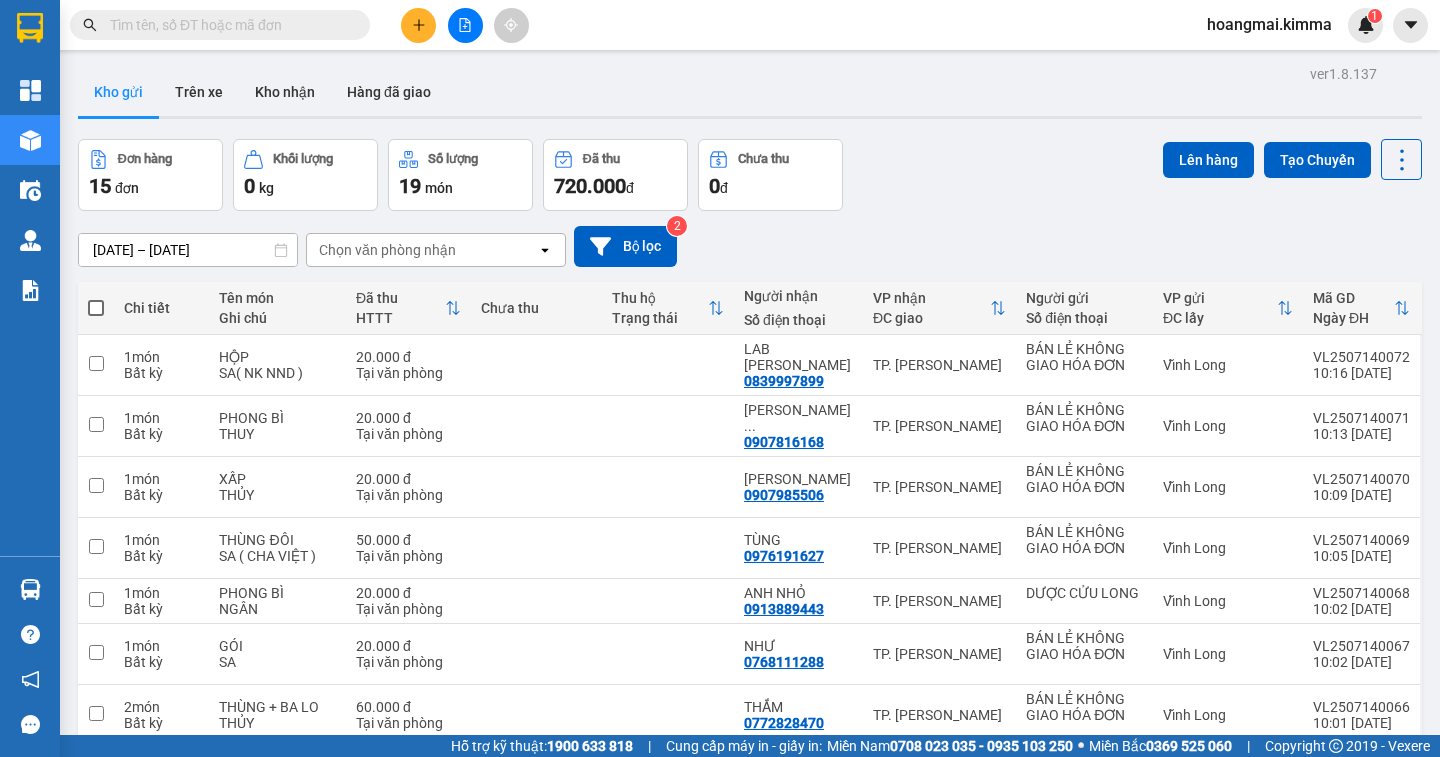 click at bounding box center [465, 25] 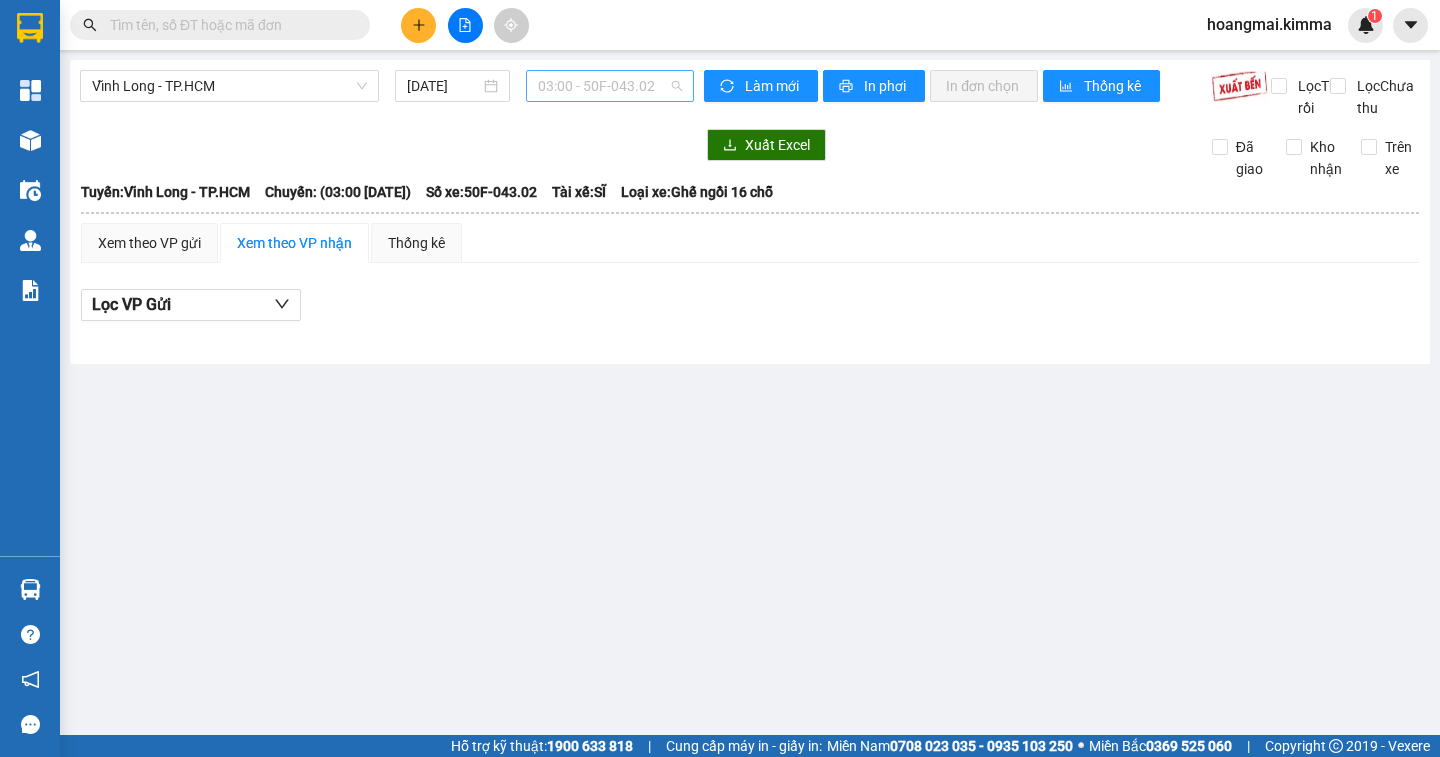 click on "03:00     - 50F-043.02" at bounding box center (610, 86) 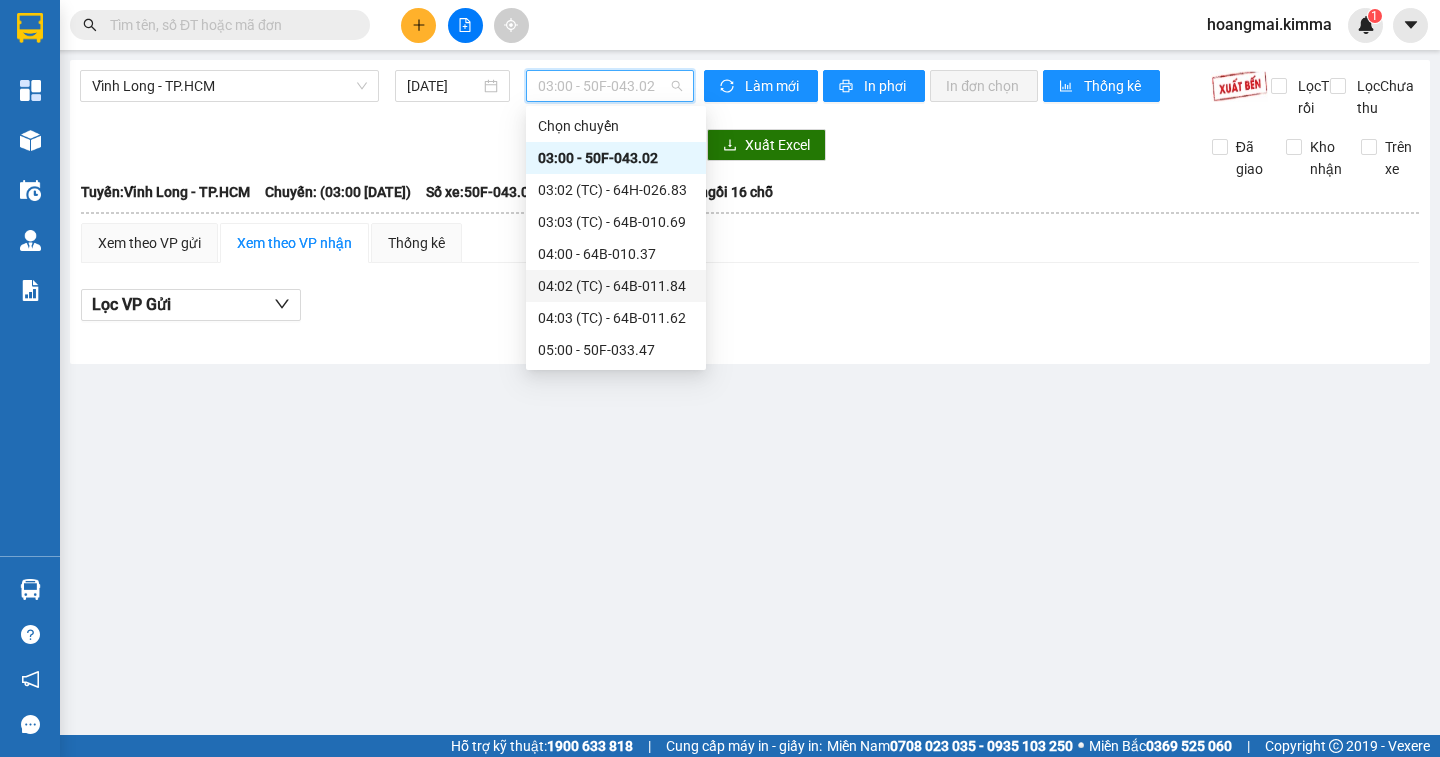 scroll, scrollTop: 400, scrollLeft: 0, axis: vertical 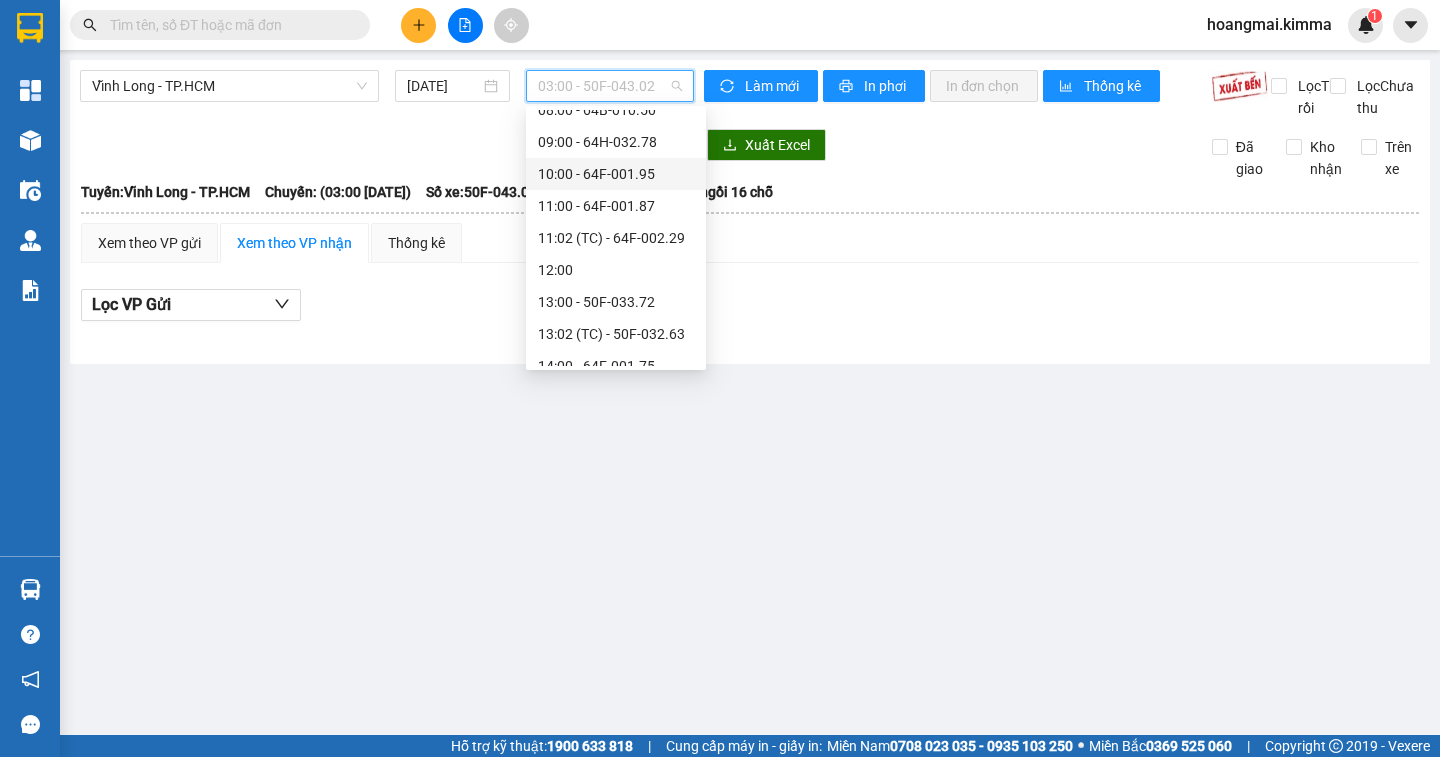 click on "10:00     - 64F-001.95" at bounding box center [616, 174] 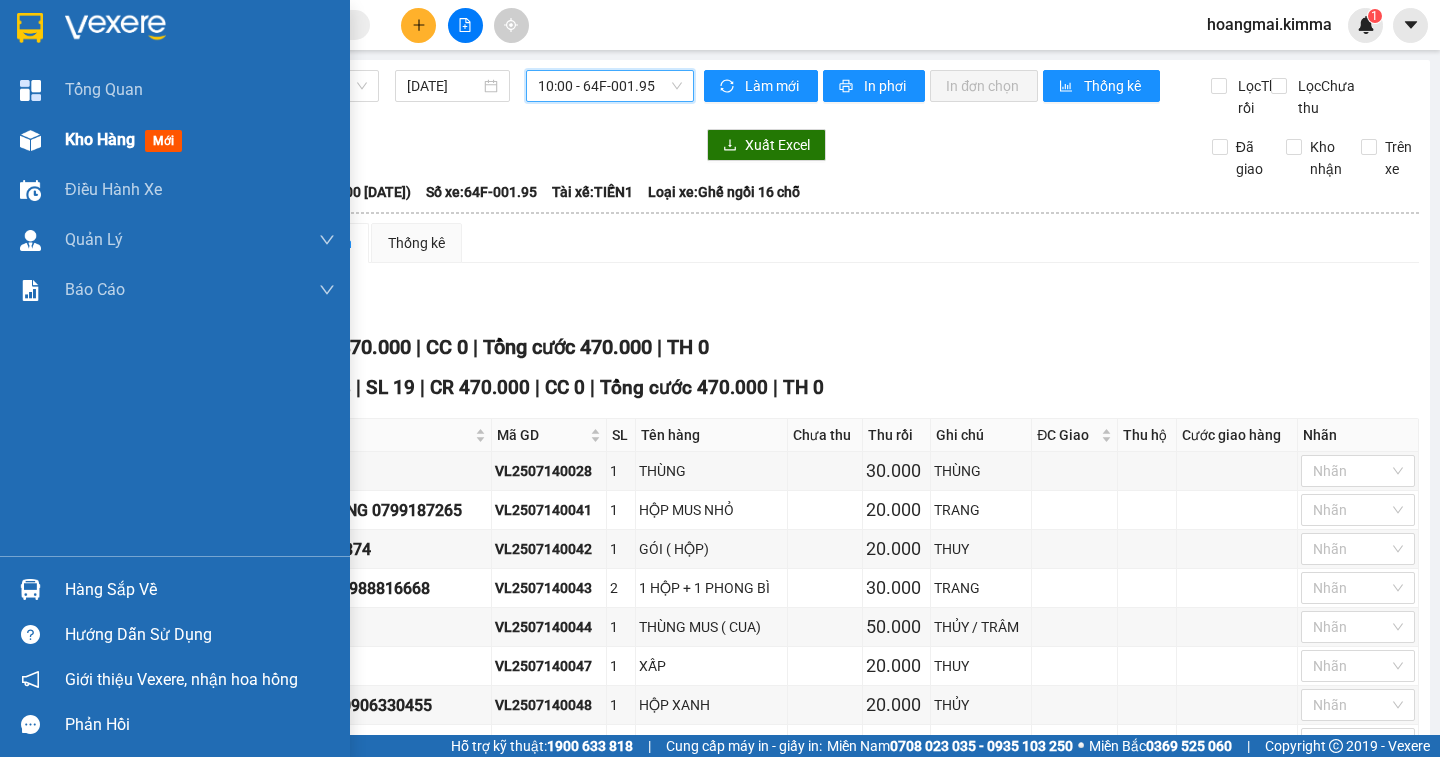 click on "Kho hàng" at bounding box center (100, 139) 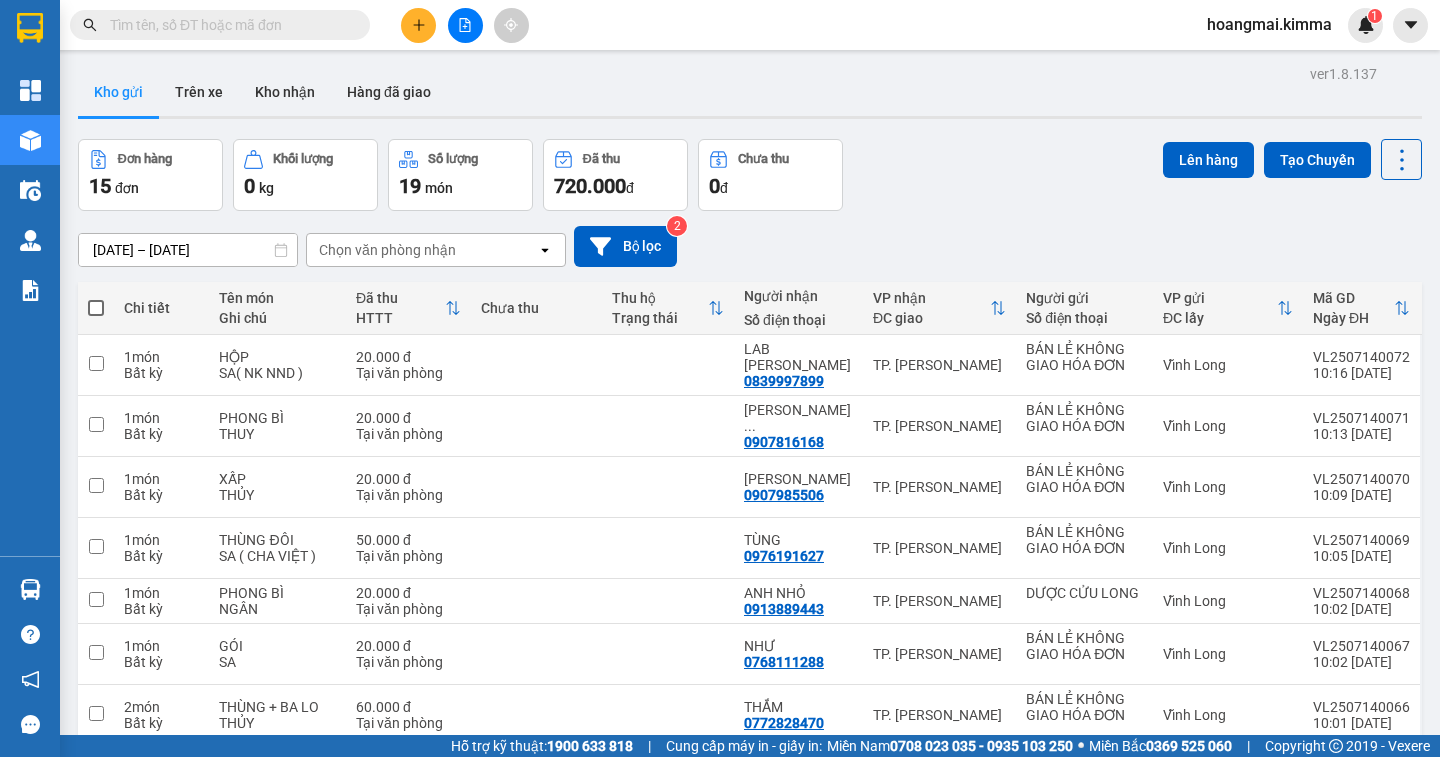 click on "Kết quả tìm kiếm ( 0 )  Bộ lọc  Ngày tạo đơn gần nhất No Data hoangmai.kimma 1     Tổng Quan     Kho hàng mới     Điều hành xe     Quản Lý Quản lý chuyến Quản lý khách hàng Quản lý giao nhận mới     Báo cáo Báo cáo dòng tiền (nhà xe) Báo cáo dòng tiền (trưởng trạm) Doanh số tạo đơn theo VP gửi (nhà xe) Doanh số tạo đơn theo VP gửi (trưởng trạm) Kim Mã - Thống kê đơn hàng văn phòng gửi Hàng sắp về Hướng dẫn sử dụng Giới thiệu Vexere, nhận hoa hồng Phản hồi Phần mềm hỗ trợ bạn tốt chứ? ver  1.8.137 Kho gửi Trên xe Kho nhận Hàng đã giao Đơn hàng 15 đơn Khối lượng 0 kg Số lượng 19 món Đã thu 720.000  đ Chưa thu 0  đ Lên hàng Tạo Chuyến 12/07/2025 – 14/07/2025 Press the down arrow key to interact with the calendar and select a date. Press the escape button to close the calendar. Selected date range is from 12/07/2025 to 14/07/2025. open 2 1" at bounding box center [720, 378] 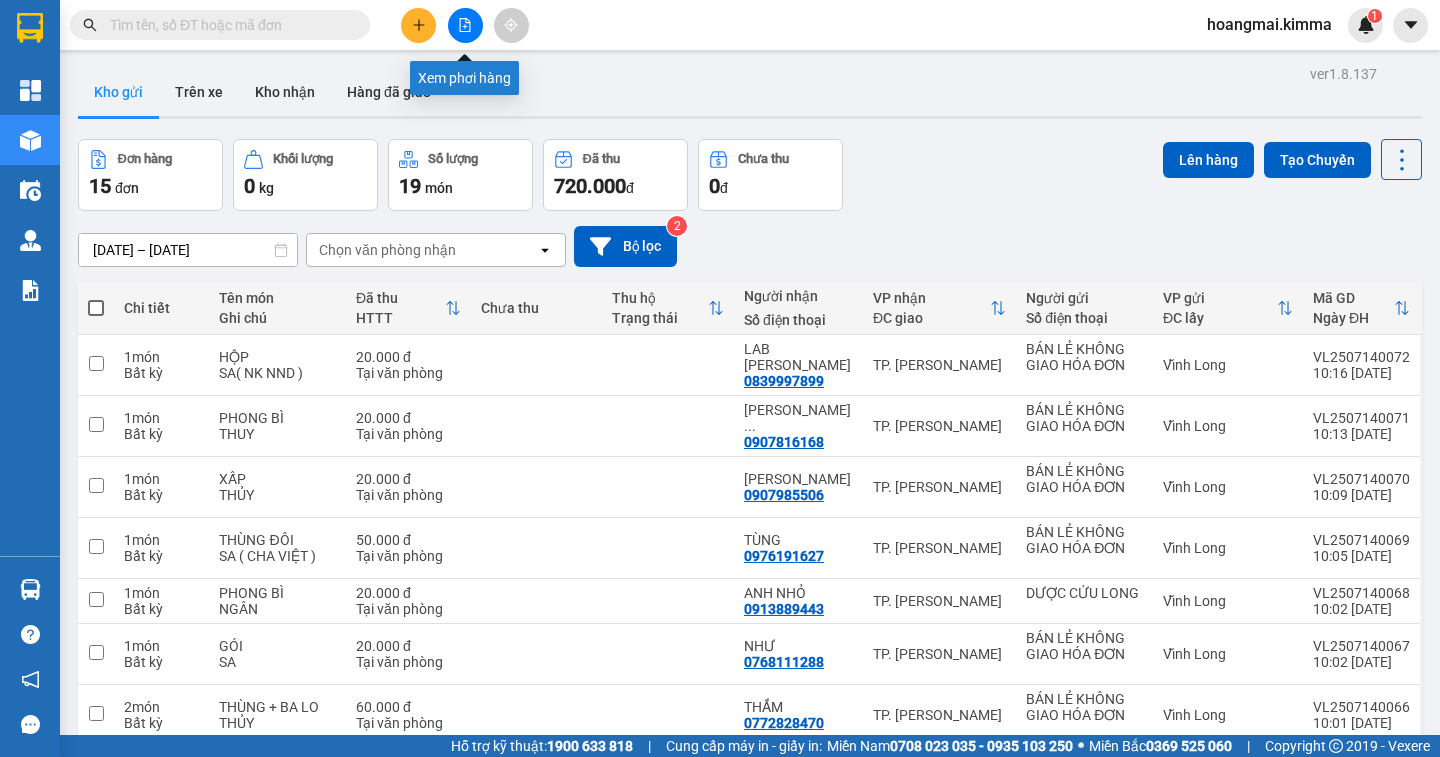 click 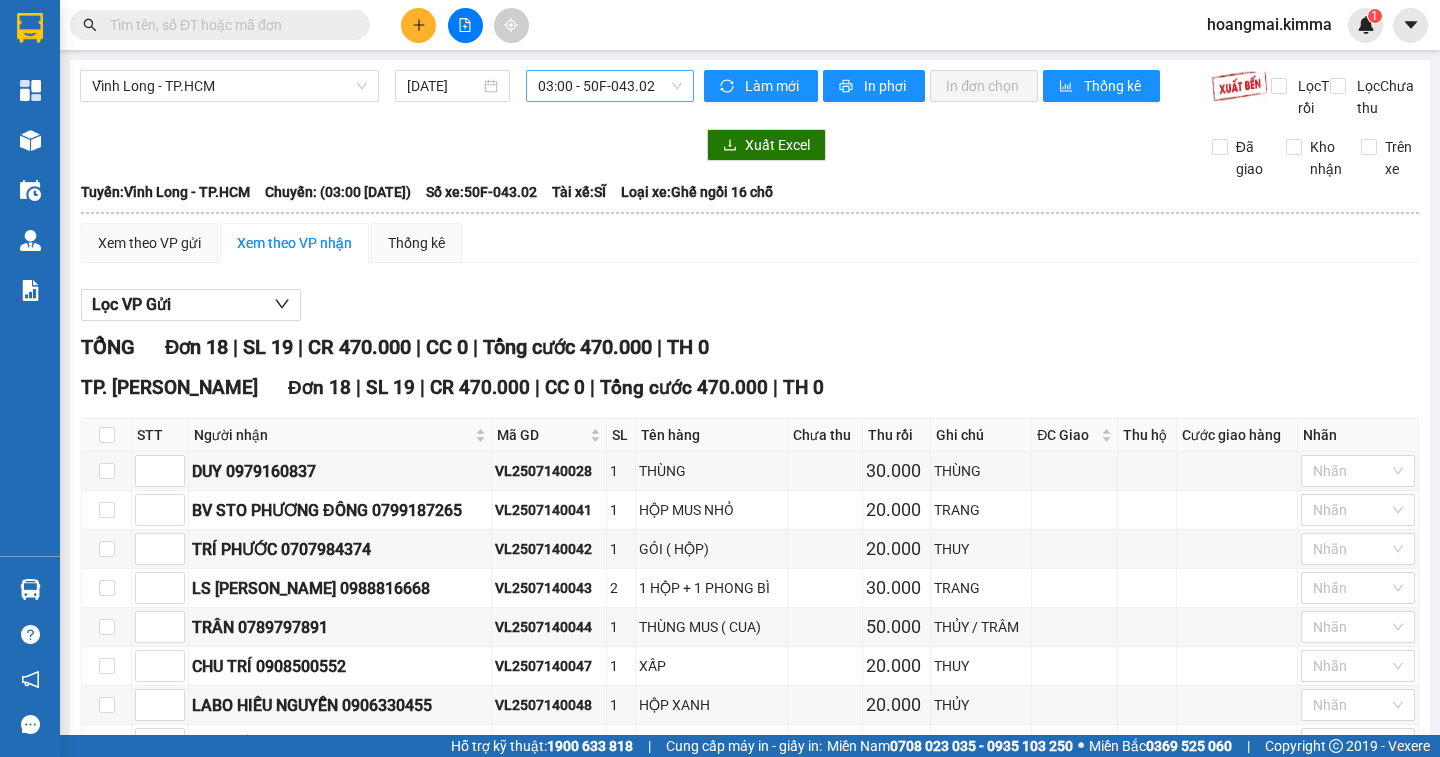 click on "03:00     - 50F-043.02" at bounding box center (610, 86) 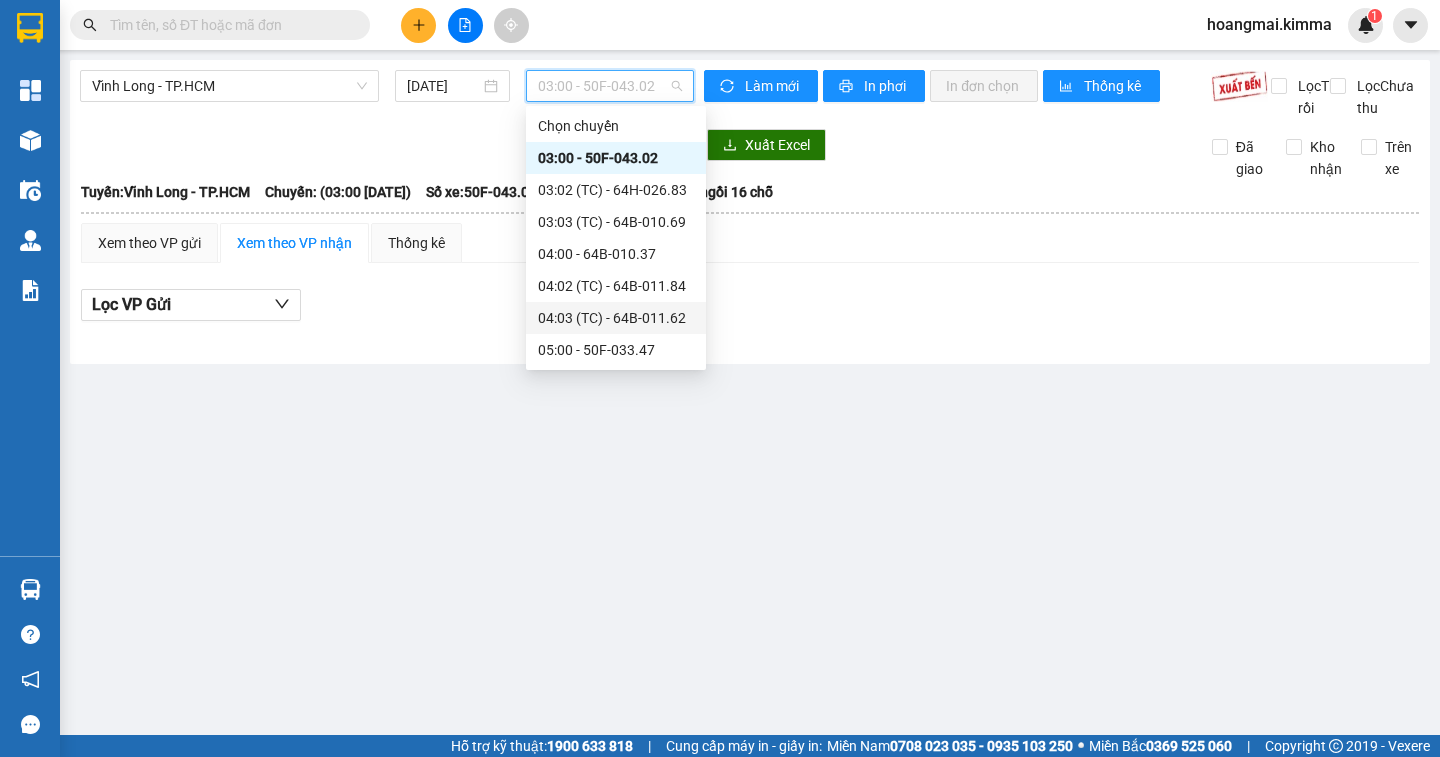 scroll, scrollTop: 300, scrollLeft: 0, axis: vertical 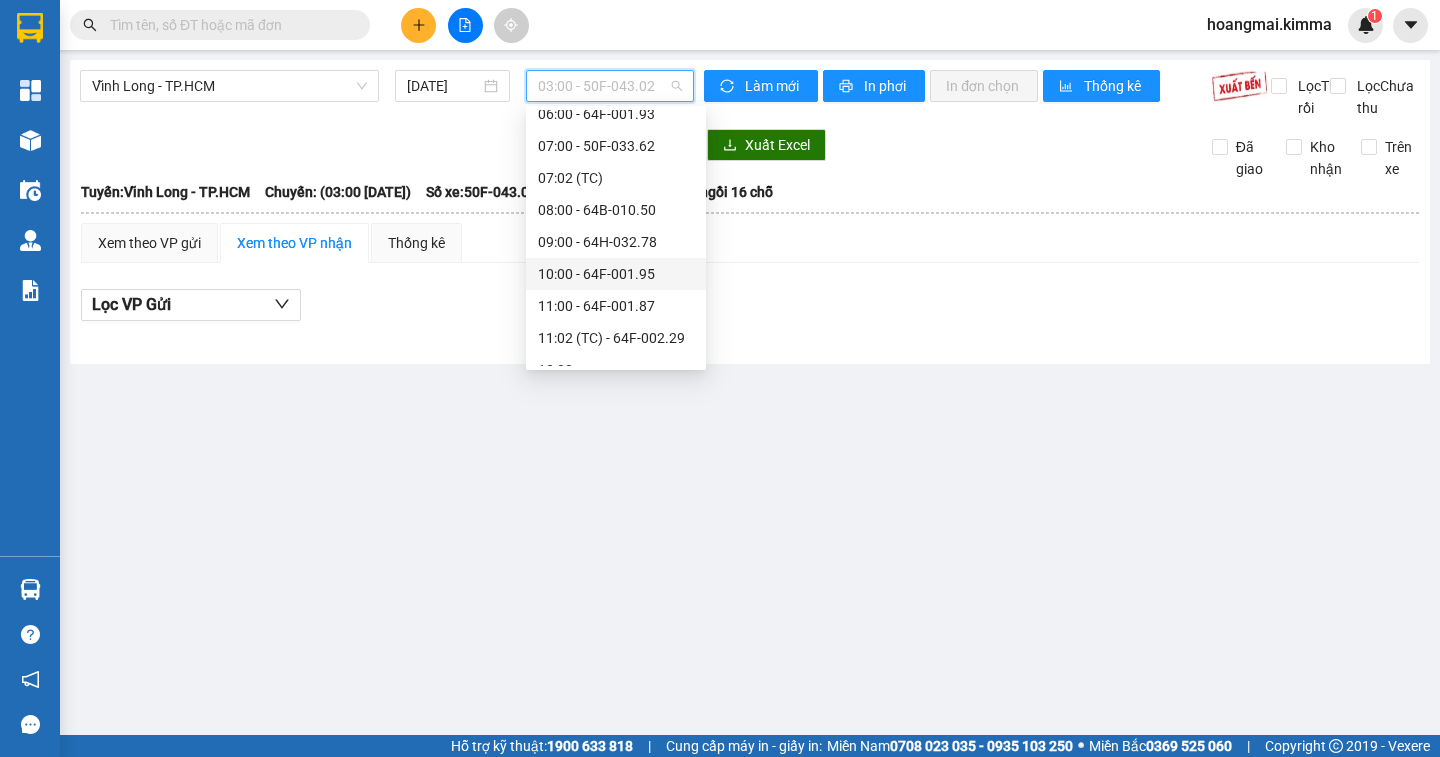 click on "10:00     - 64F-001.95" at bounding box center [616, 274] 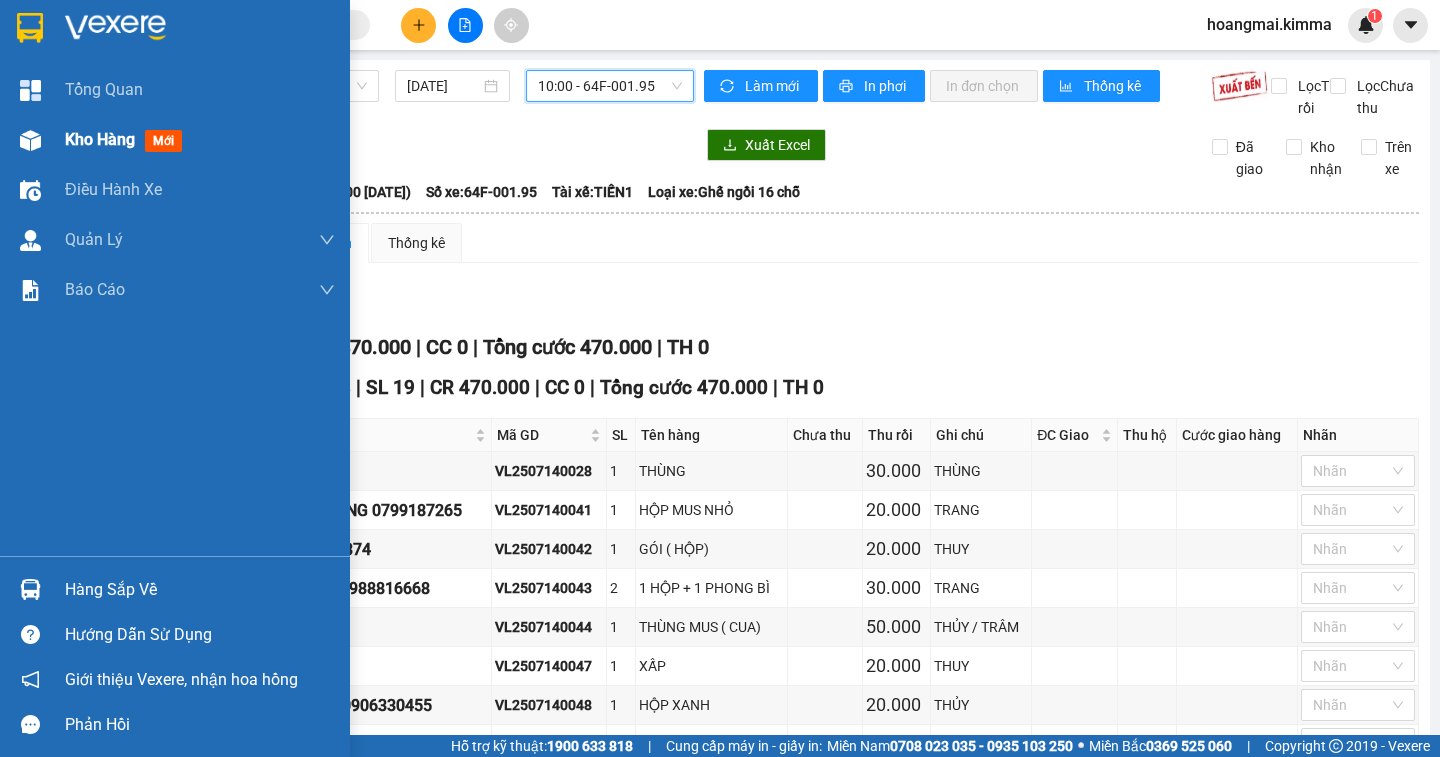 click on "Kho hàng mới" at bounding box center (127, 139) 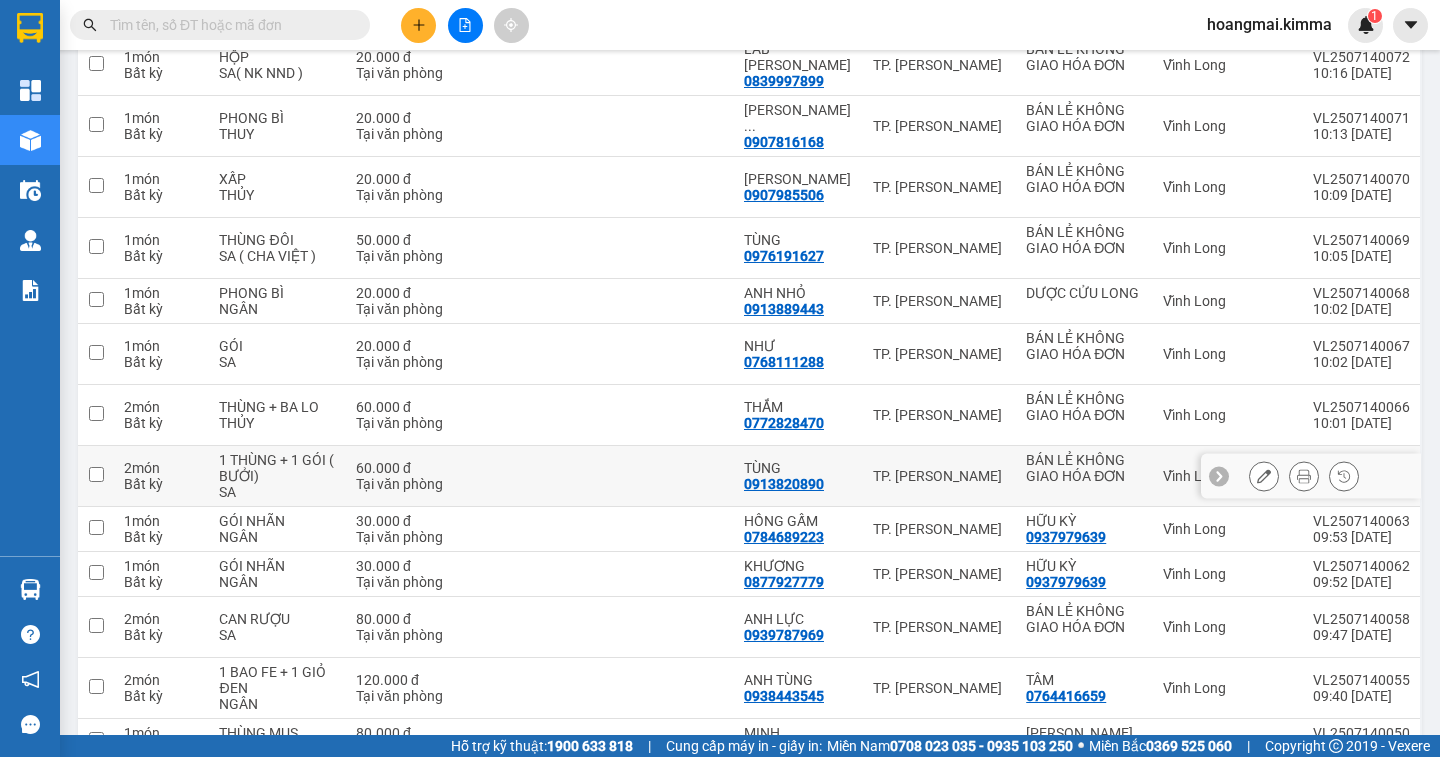 scroll, scrollTop: 0, scrollLeft: 0, axis: both 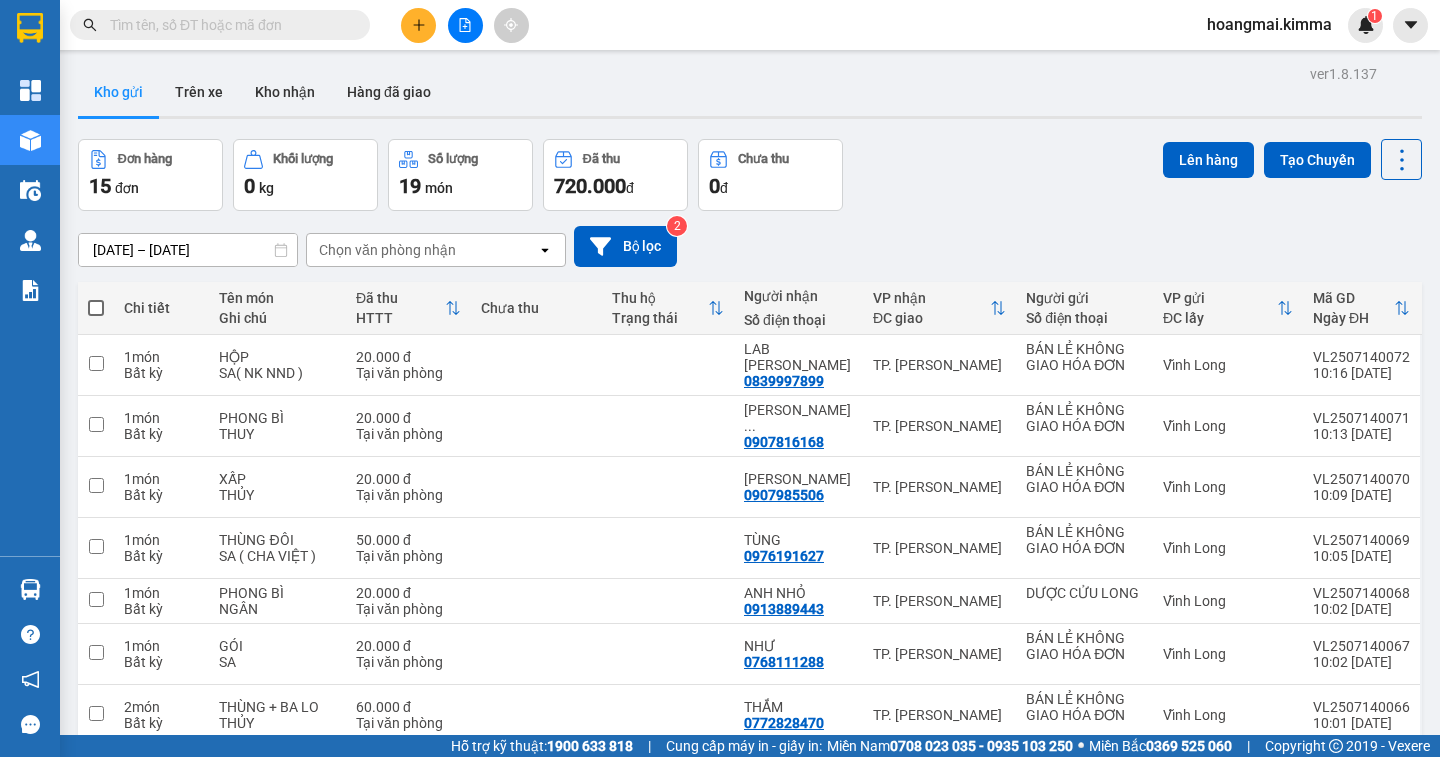 click at bounding box center [465, 25] 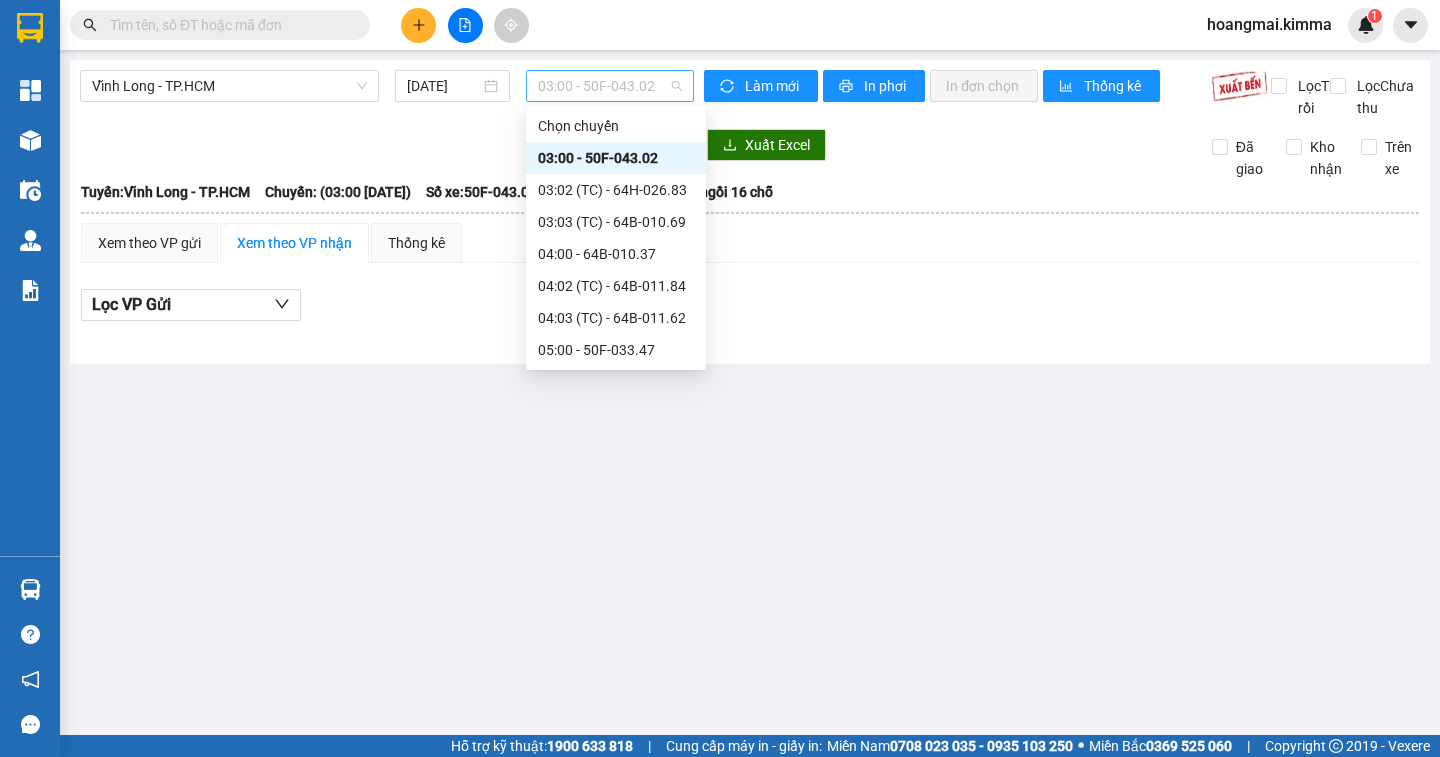 click on "03:00     - 50F-043.02" at bounding box center (610, 86) 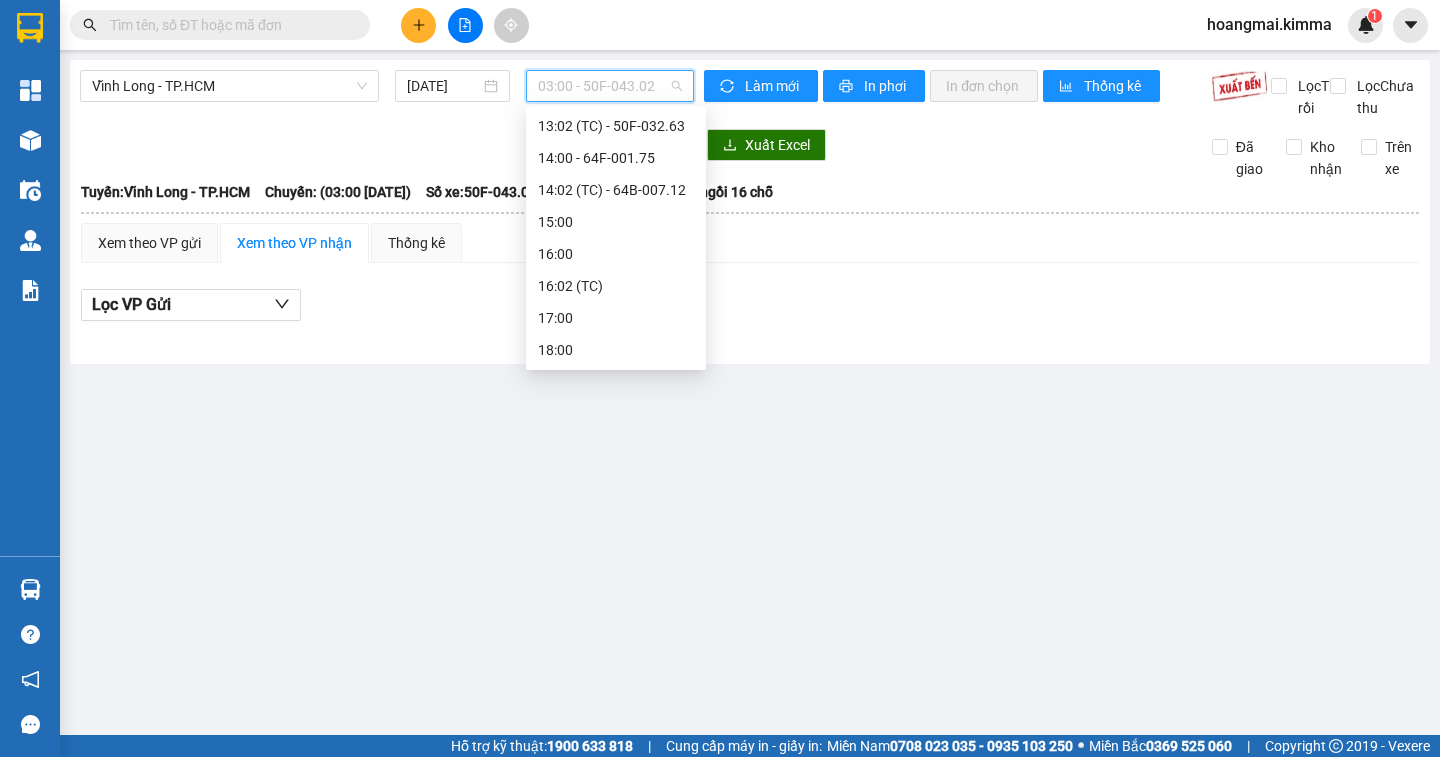 scroll, scrollTop: 308, scrollLeft: 0, axis: vertical 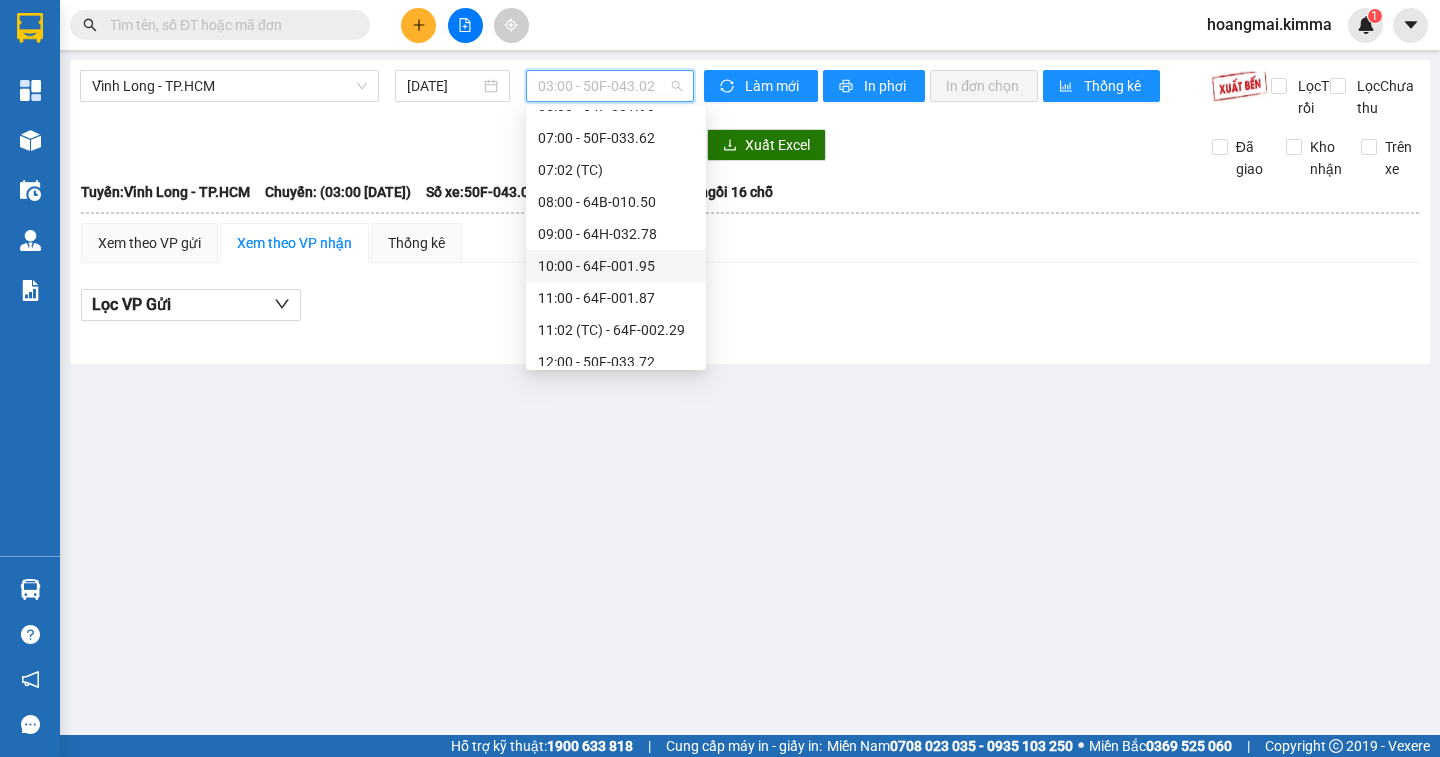 click on "10:00     - 64F-001.95" at bounding box center (616, 266) 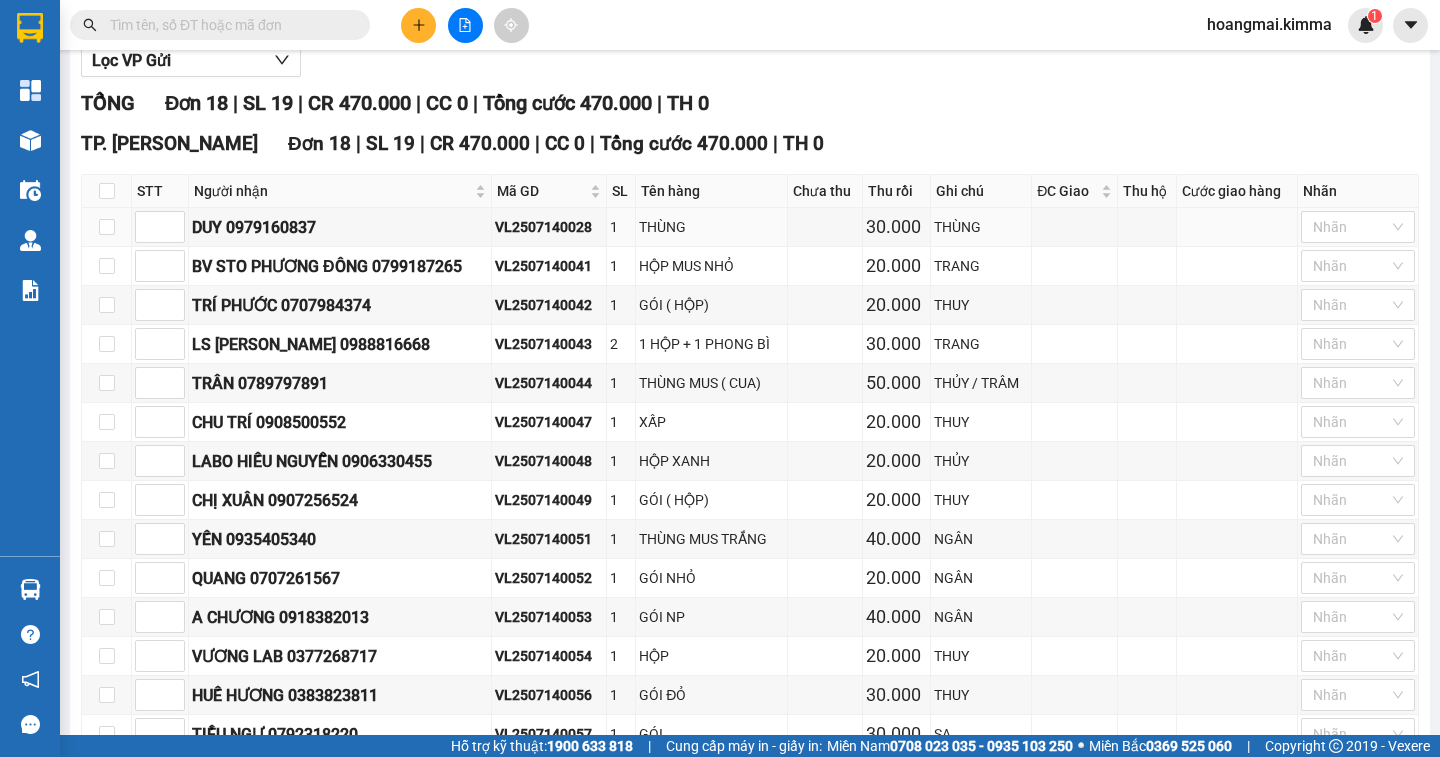scroll, scrollTop: 0, scrollLeft: 0, axis: both 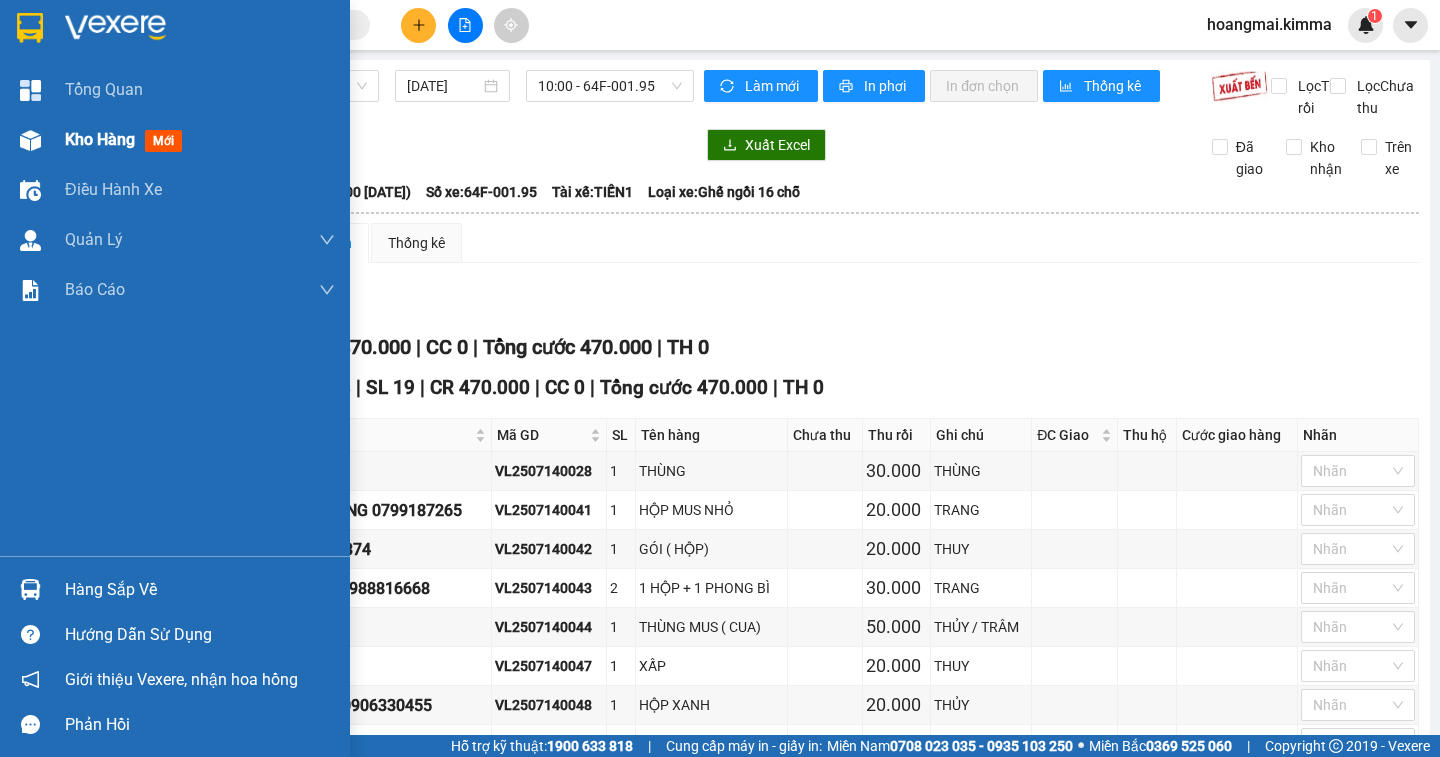click on "Kho hàng" at bounding box center [100, 139] 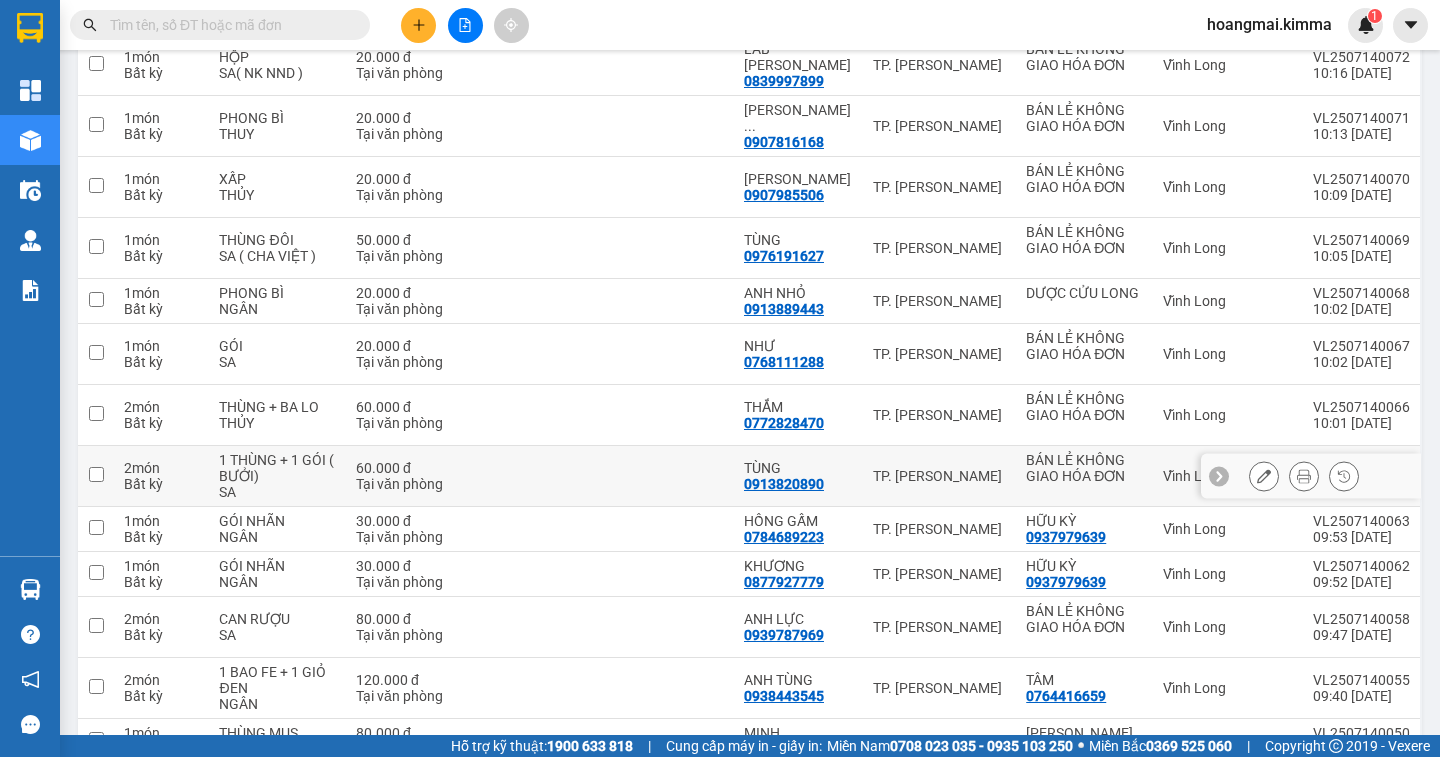 scroll, scrollTop: 549, scrollLeft: 0, axis: vertical 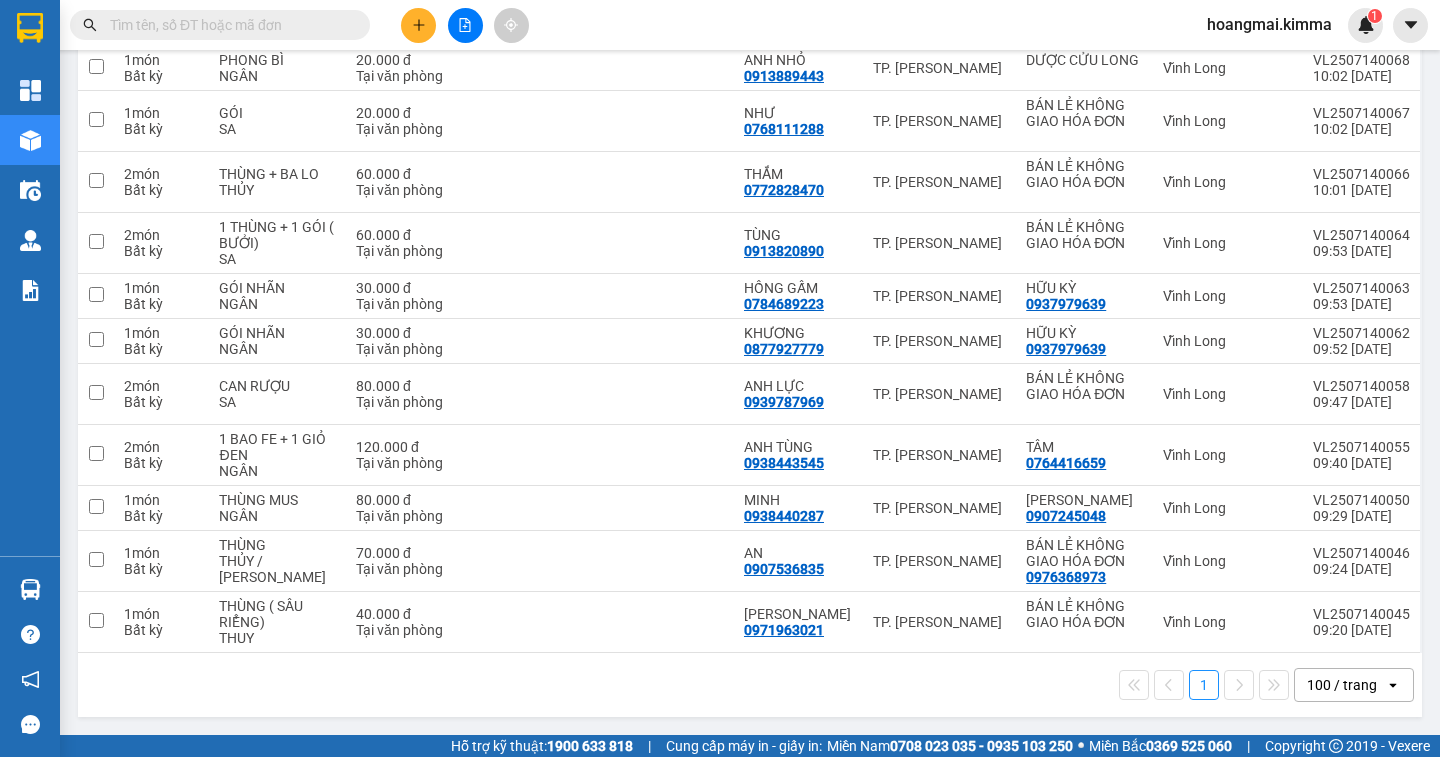 click on "100 / trang" at bounding box center [1342, 685] 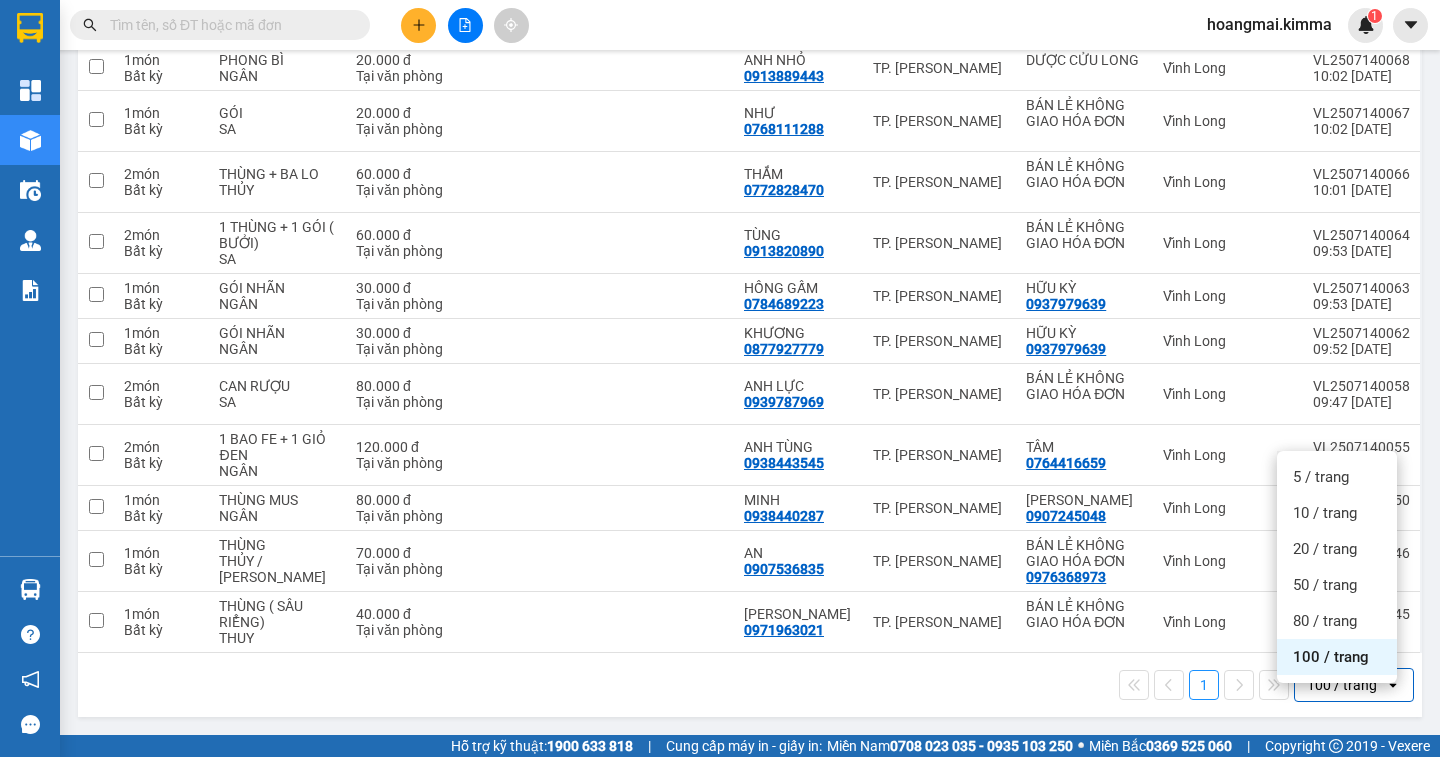 click on "100 / trang" at bounding box center [1331, 657] 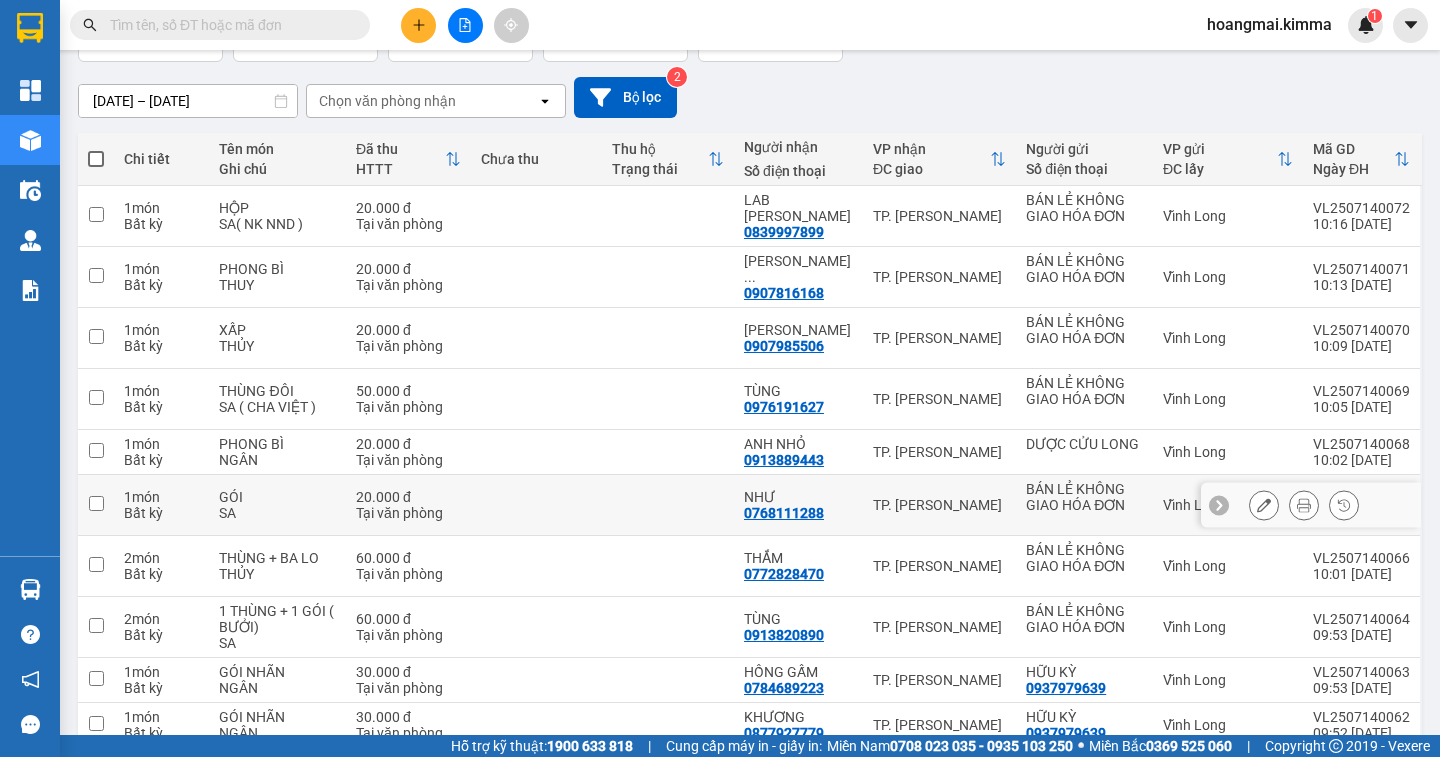 scroll, scrollTop: 0, scrollLeft: 0, axis: both 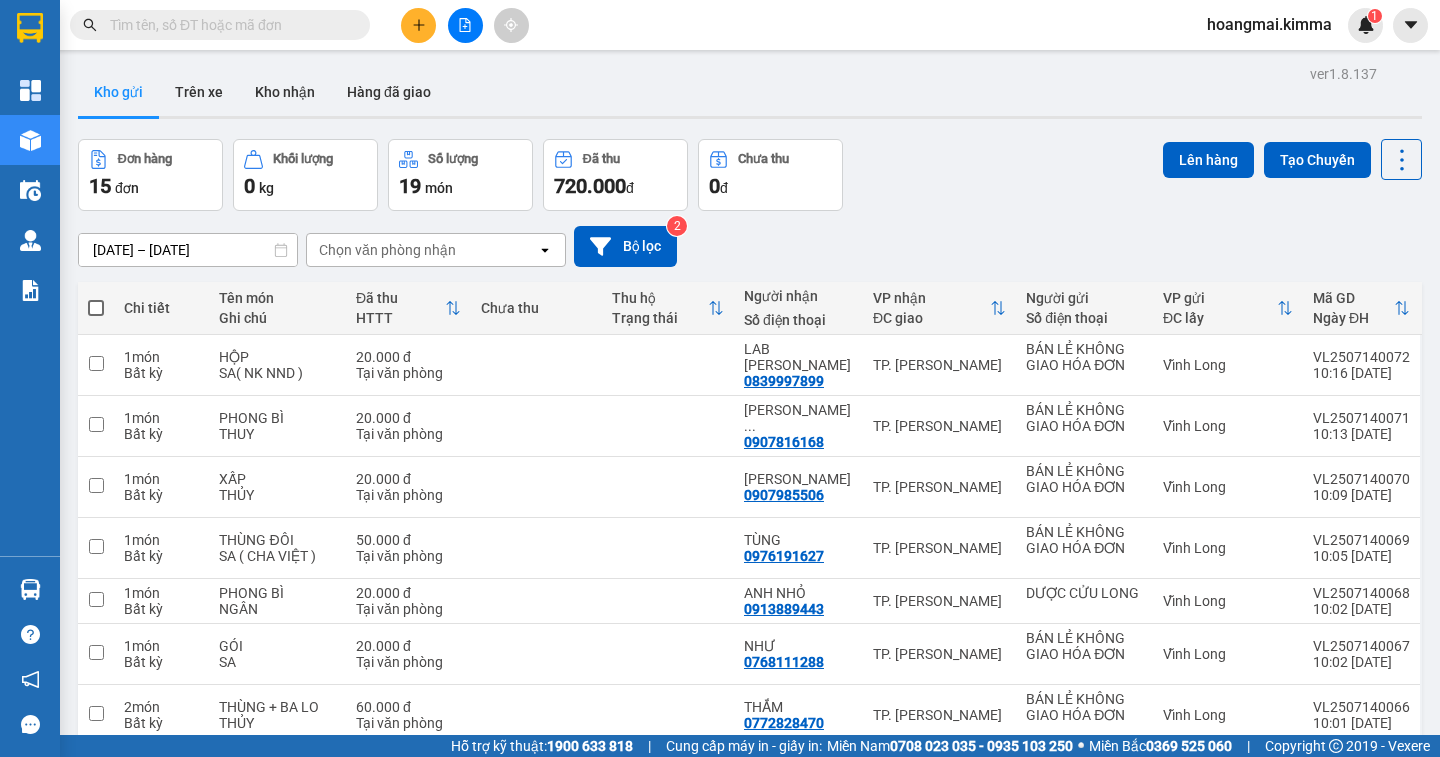 click at bounding box center [228, 25] 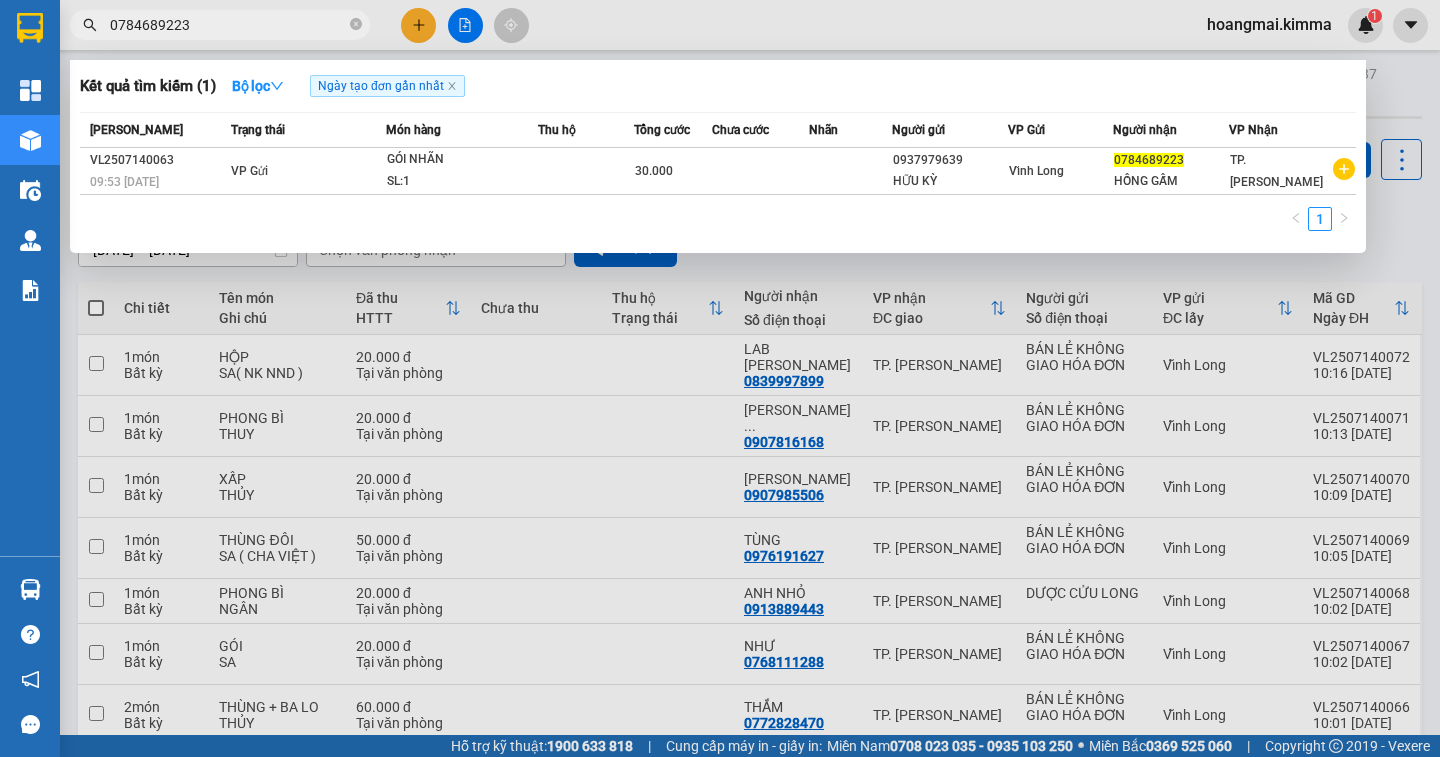 type on "0784689223" 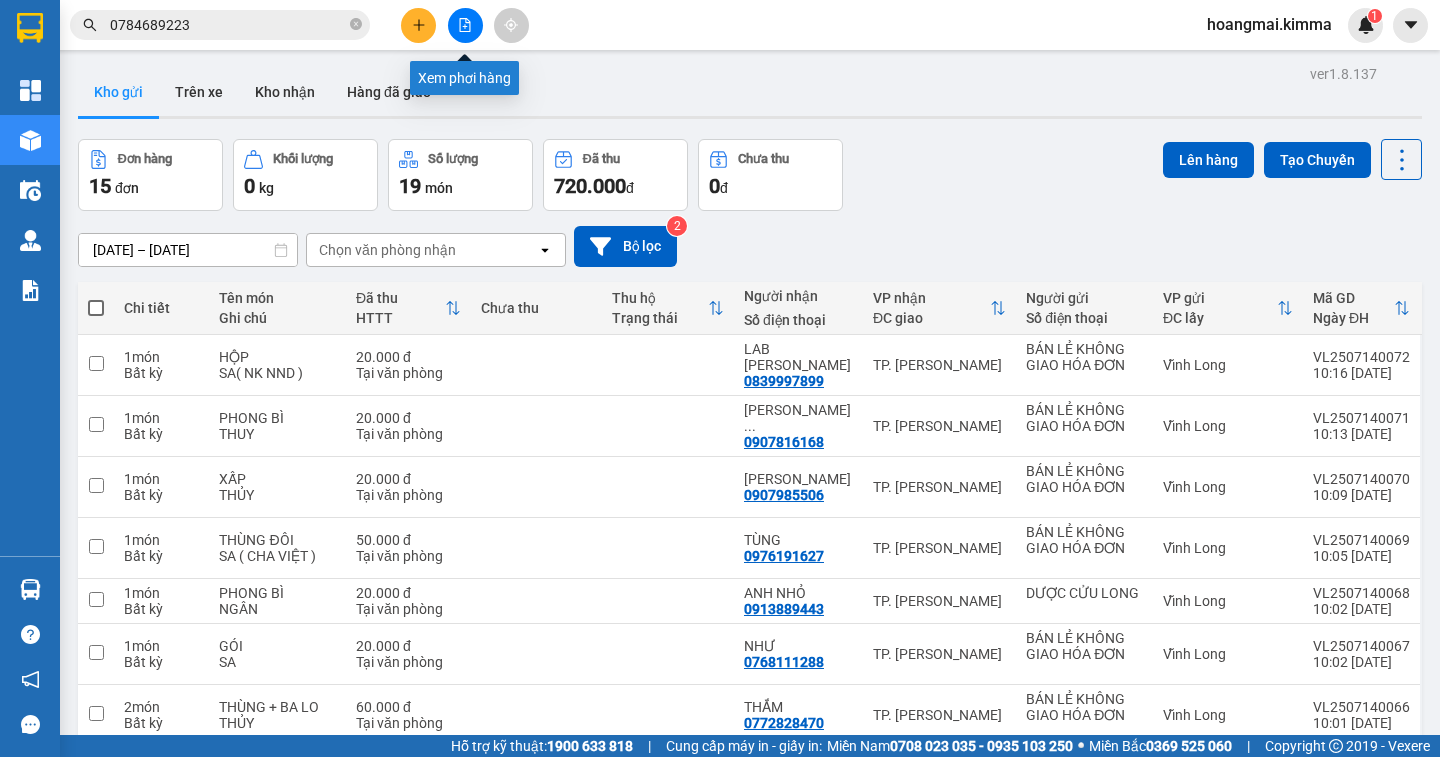 click 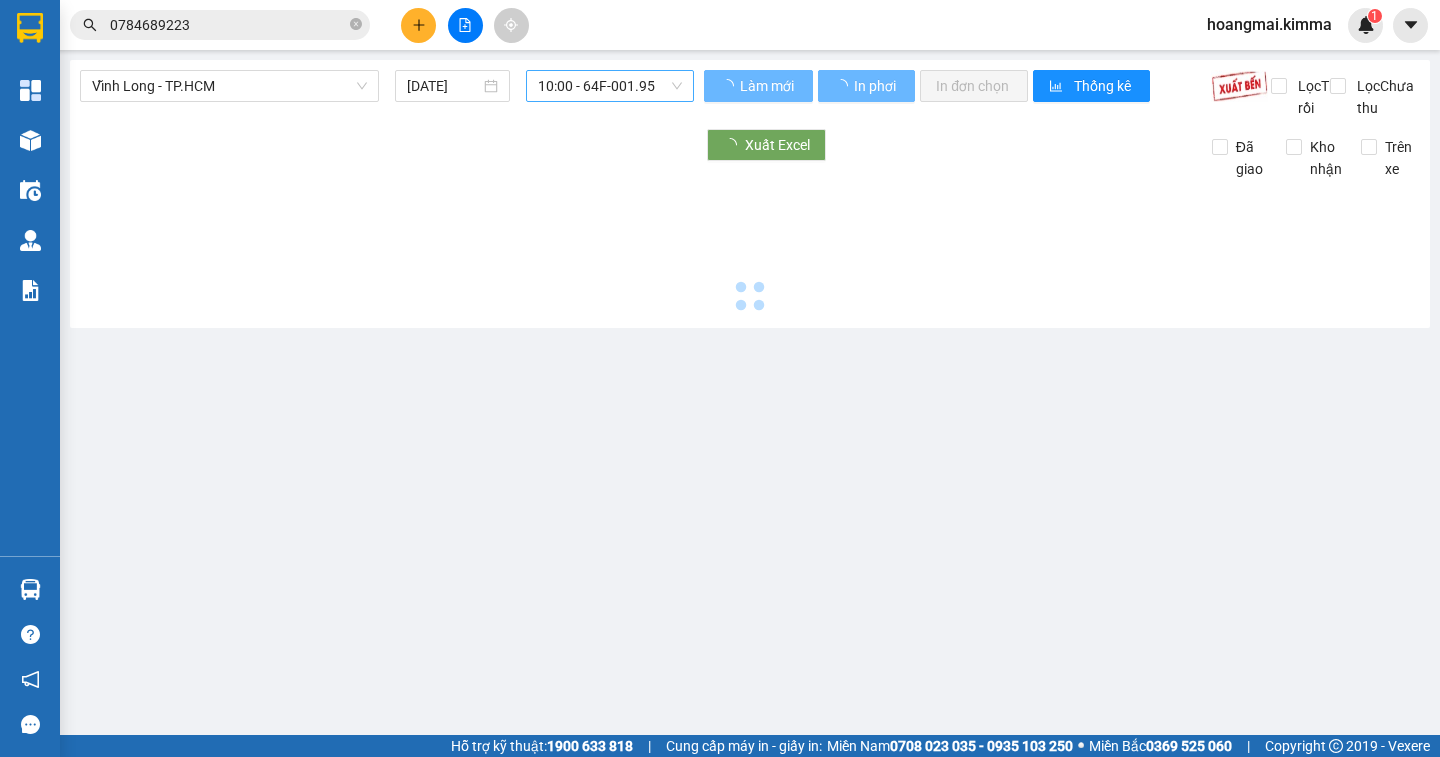click on "10:00     - 64F-001.95" at bounding box center (610, 86) 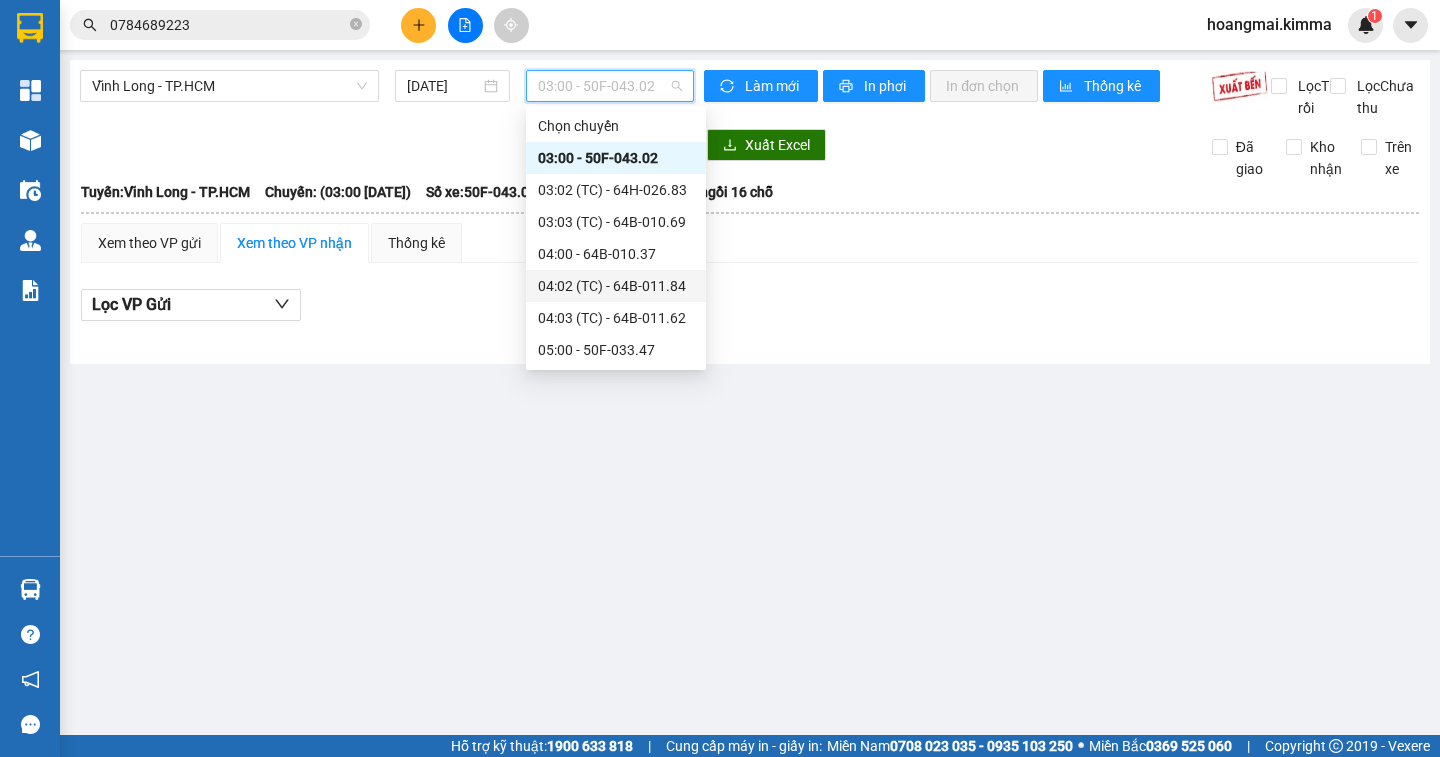 scroll, scrollTop: 300, scrollLeft: 0, axis: vertical 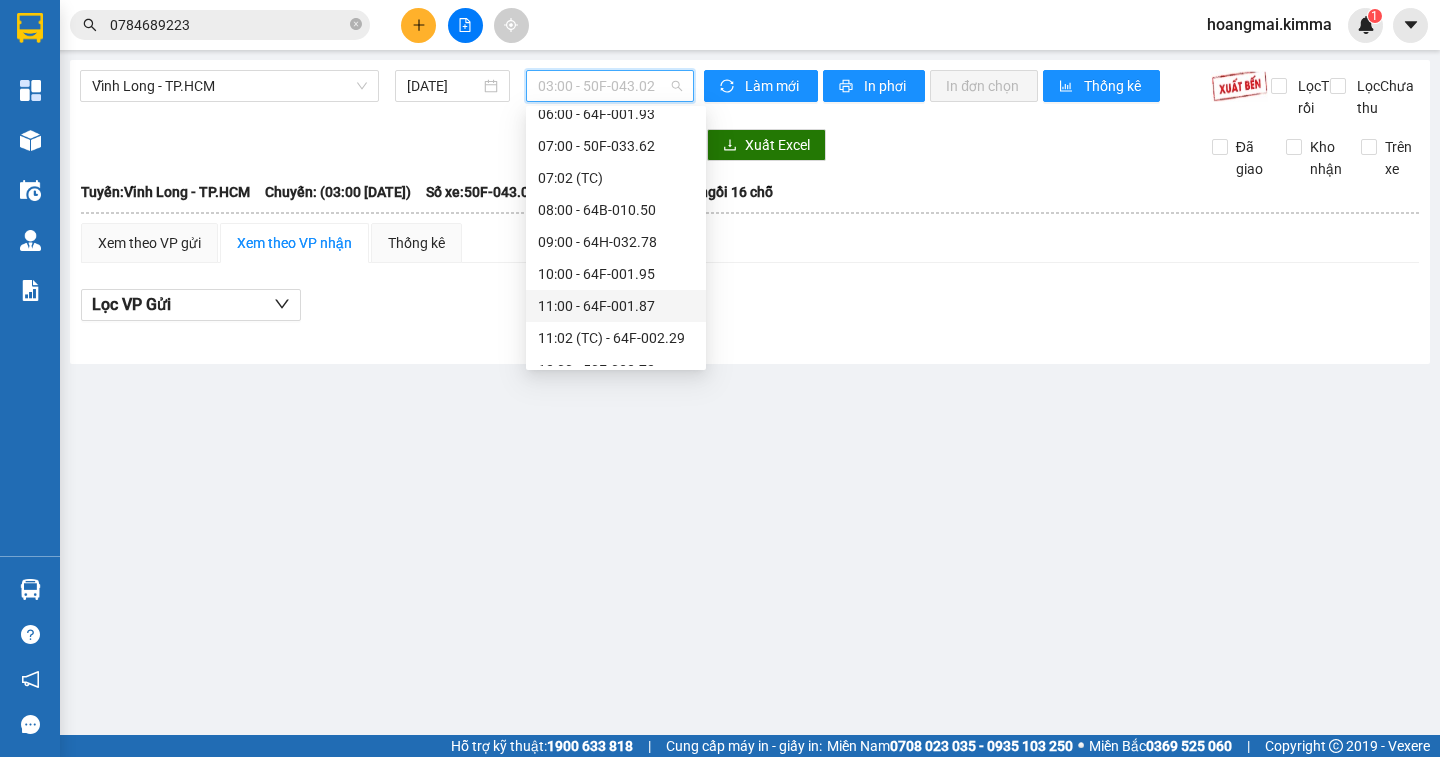 click on "11:00     - 64F-001.87" at bounding box center [616, 306] 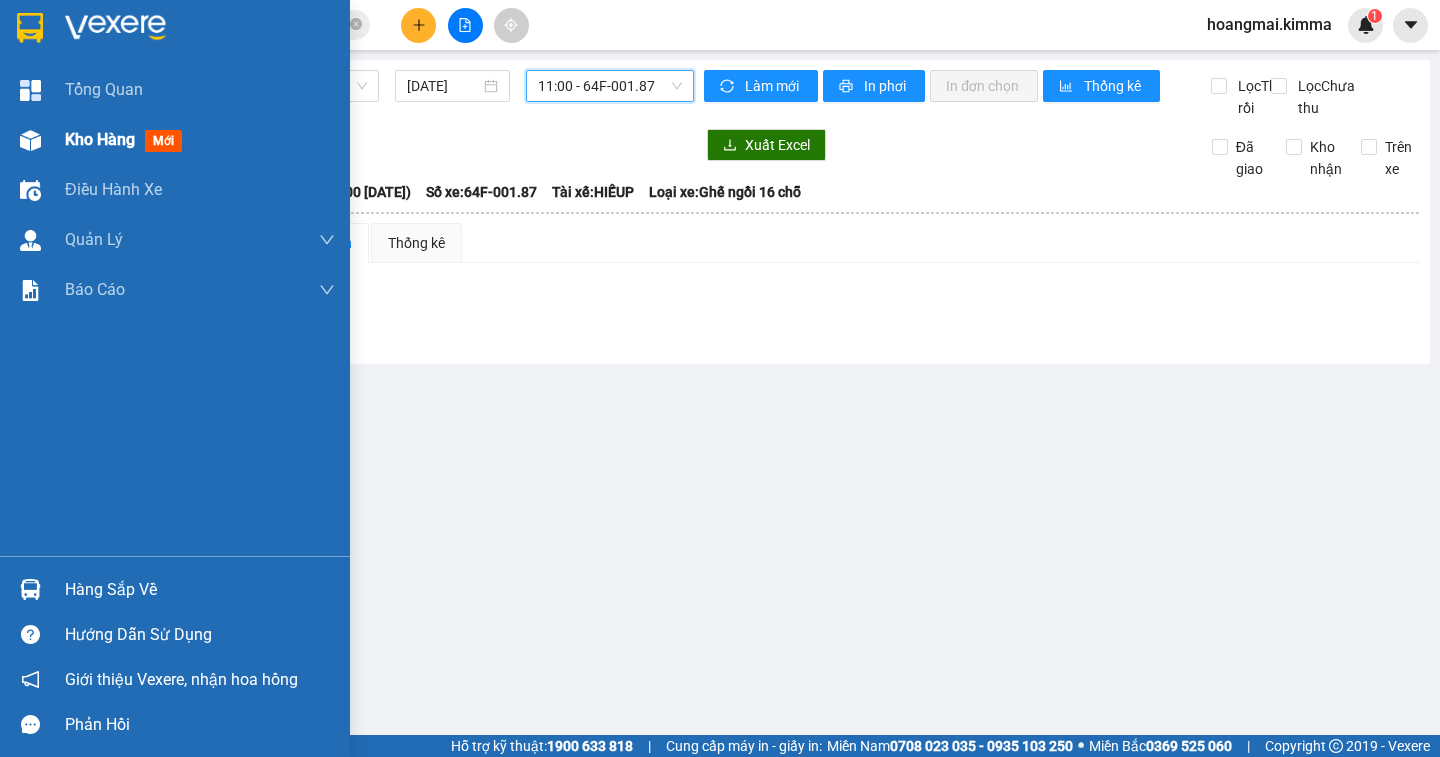 click on "Kho hàng" at bounding box center (100, 139) 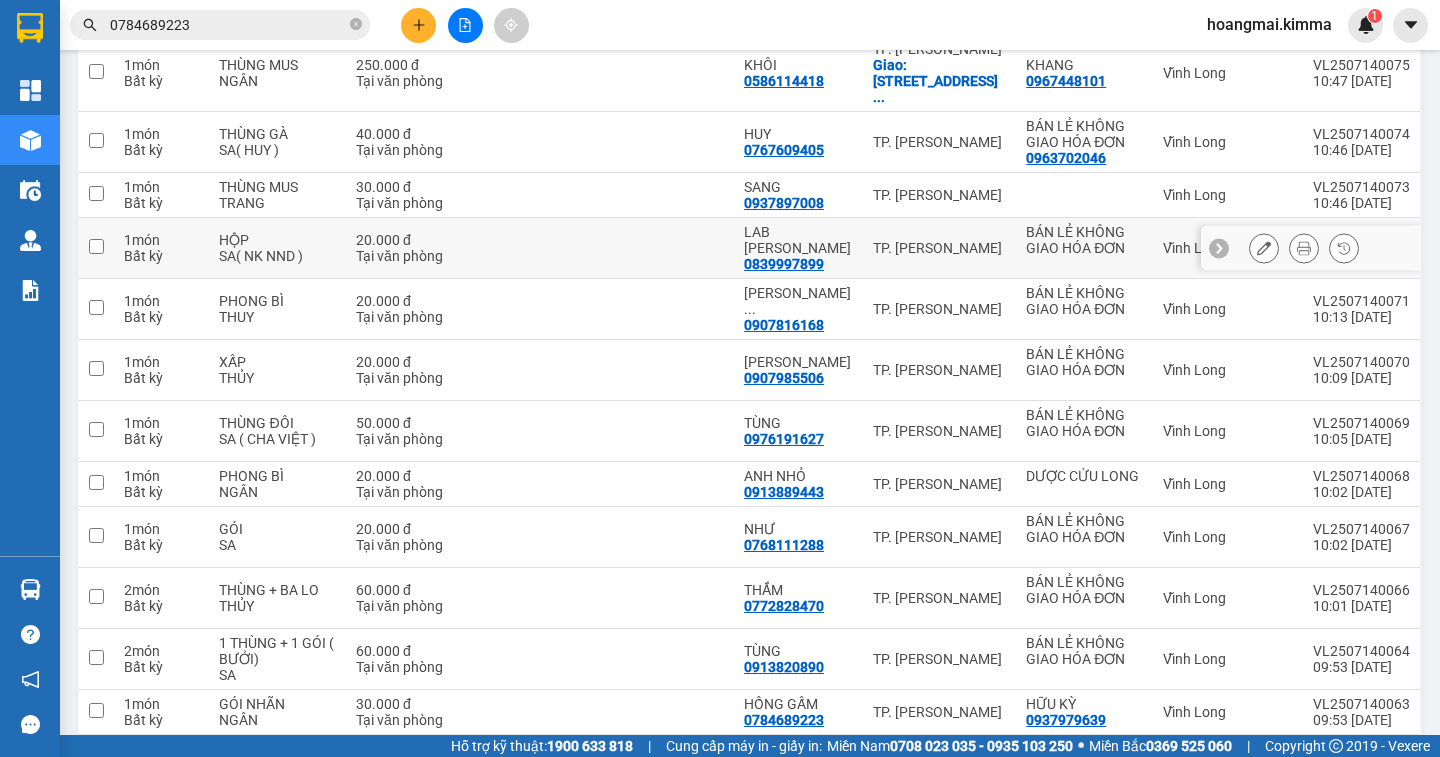 scroll, scrollTop: 100, scrollLeft: 0, axis: vertical 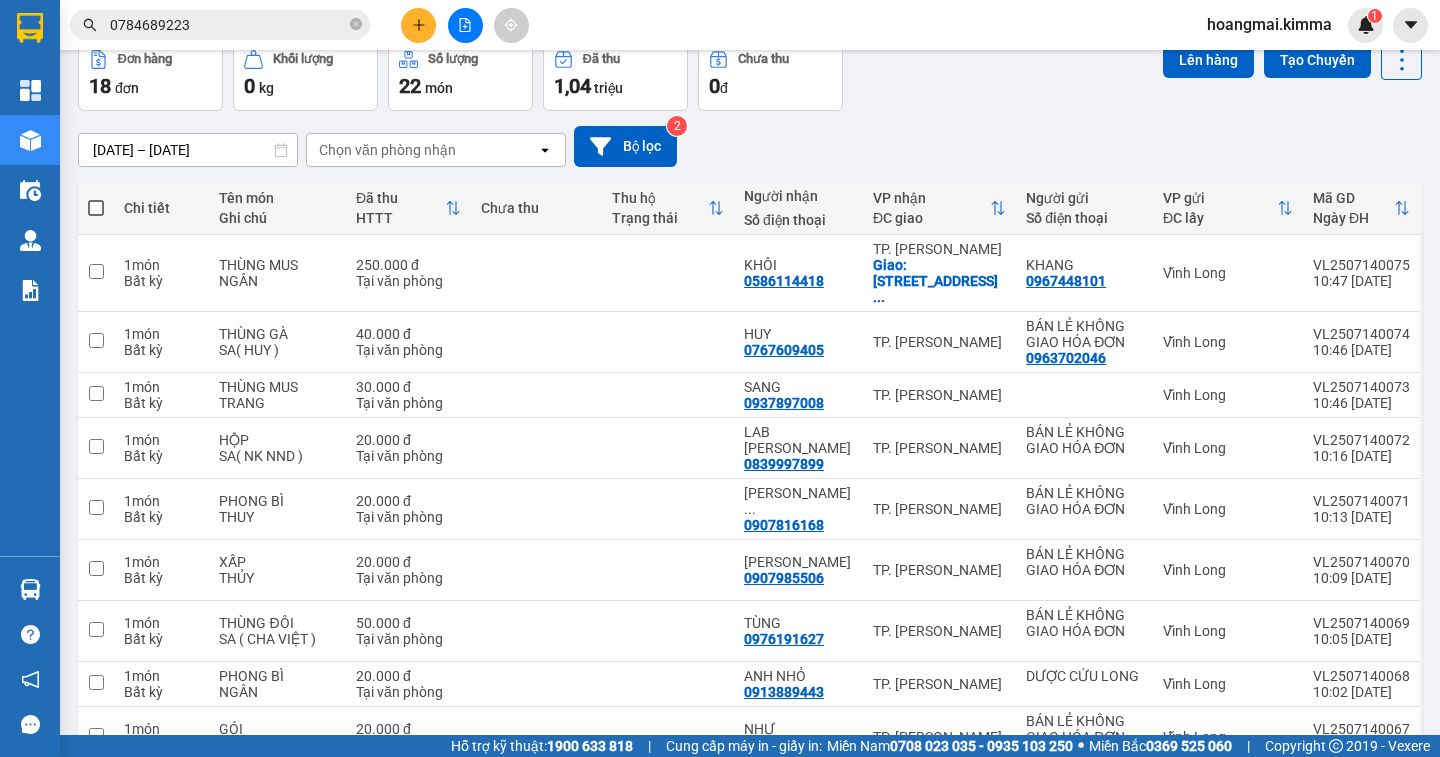click on "1,04" at bounding box center [572, 86] 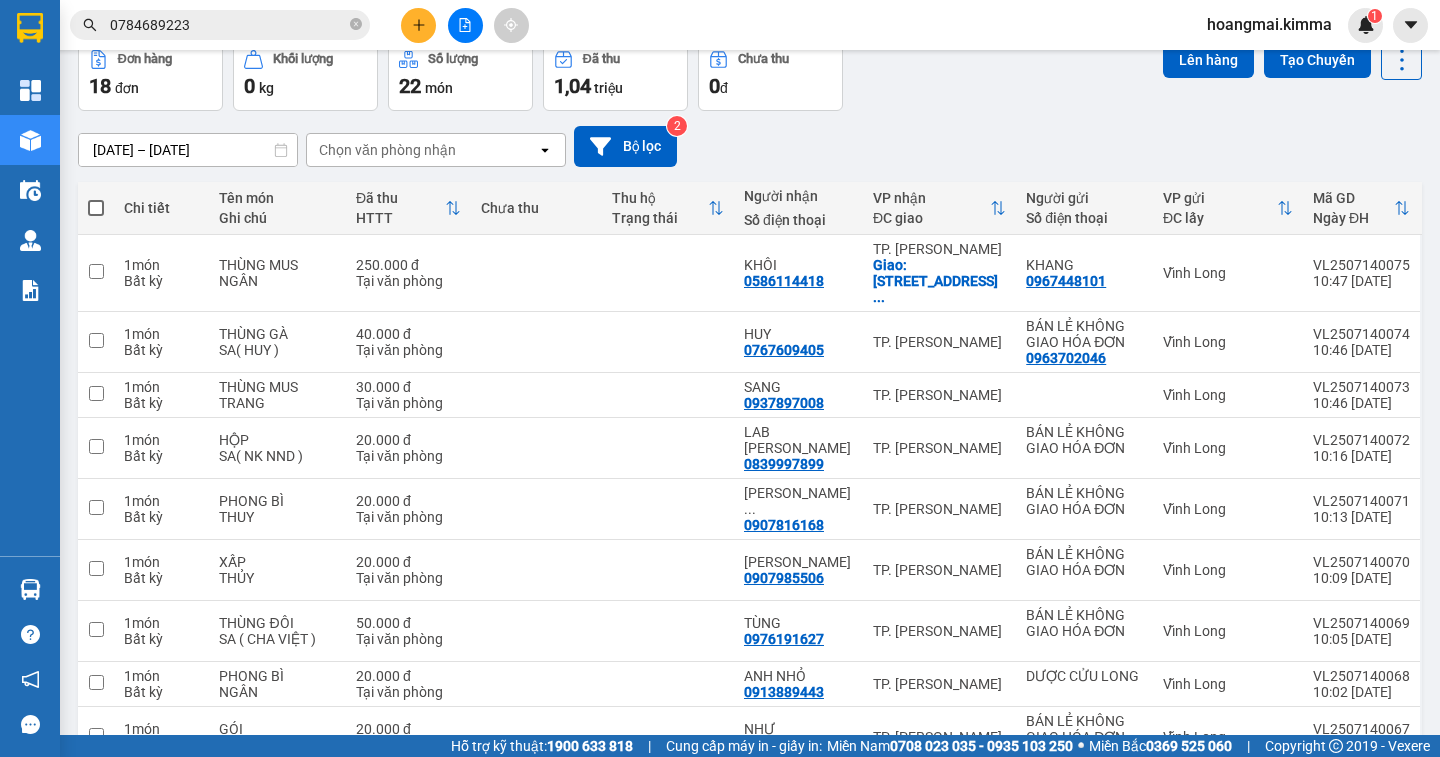 scroll, scrollTop: 0, scrollLeft: 0, axis: both 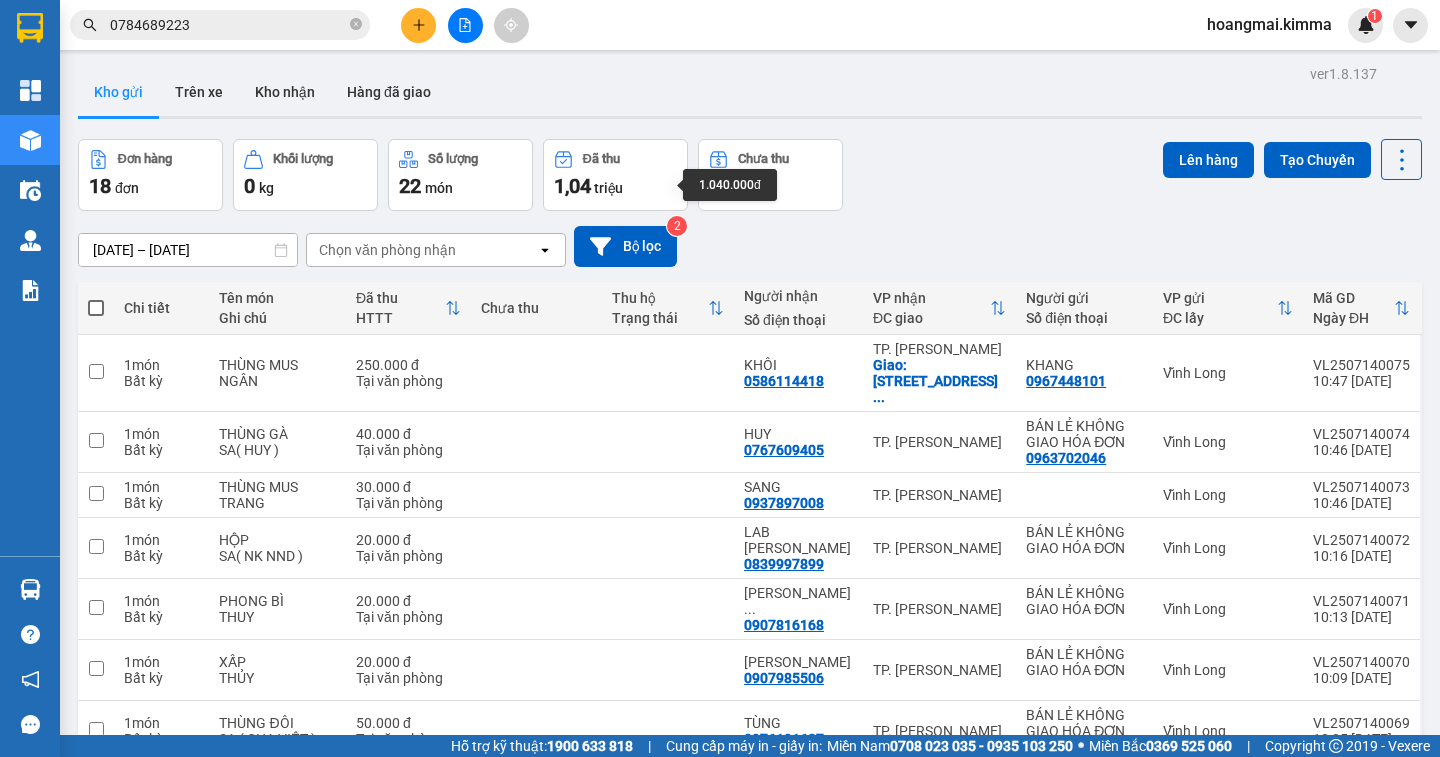 click on "1,04   triệu" at bounding box center (615, 186) 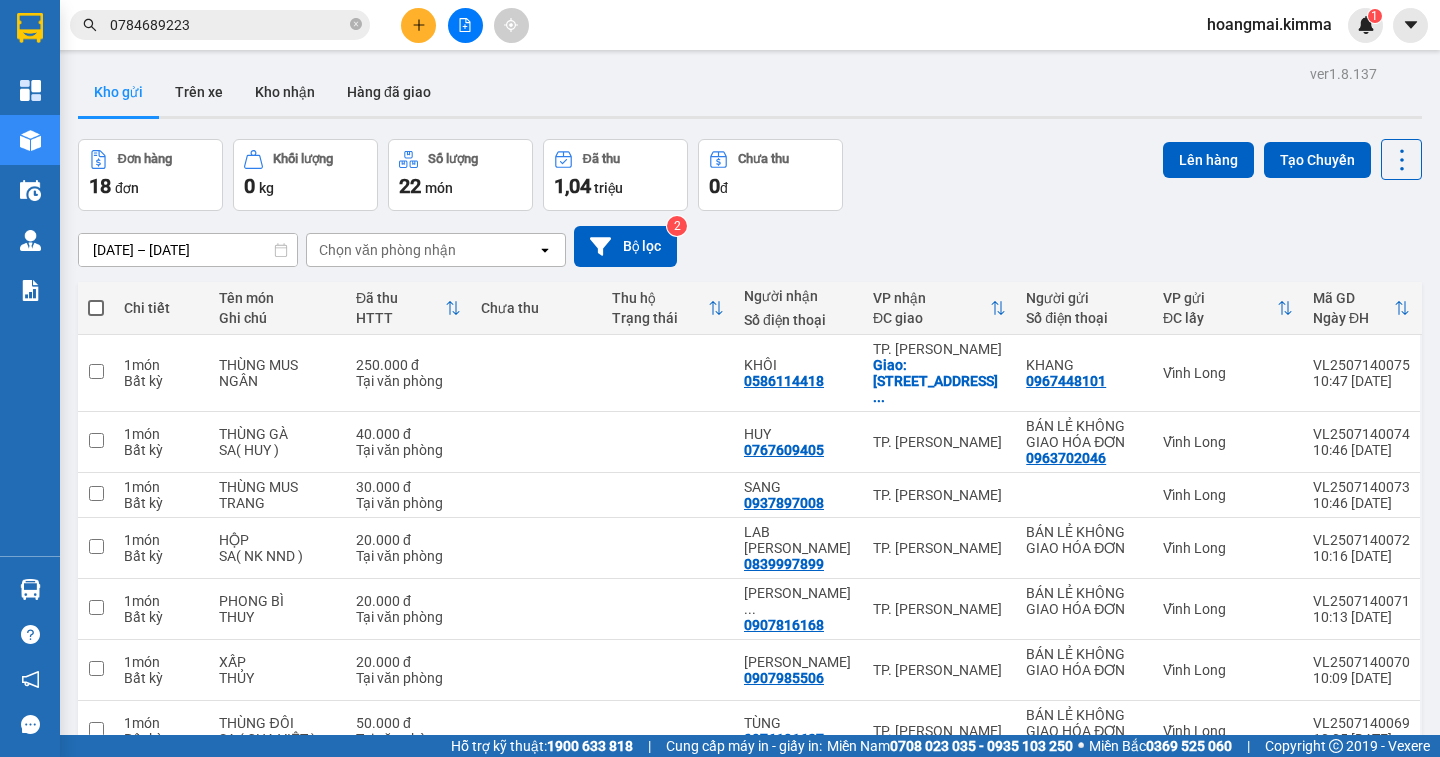 click on "Đã thu 1,04   triệu" at bounding box center [615, 175] 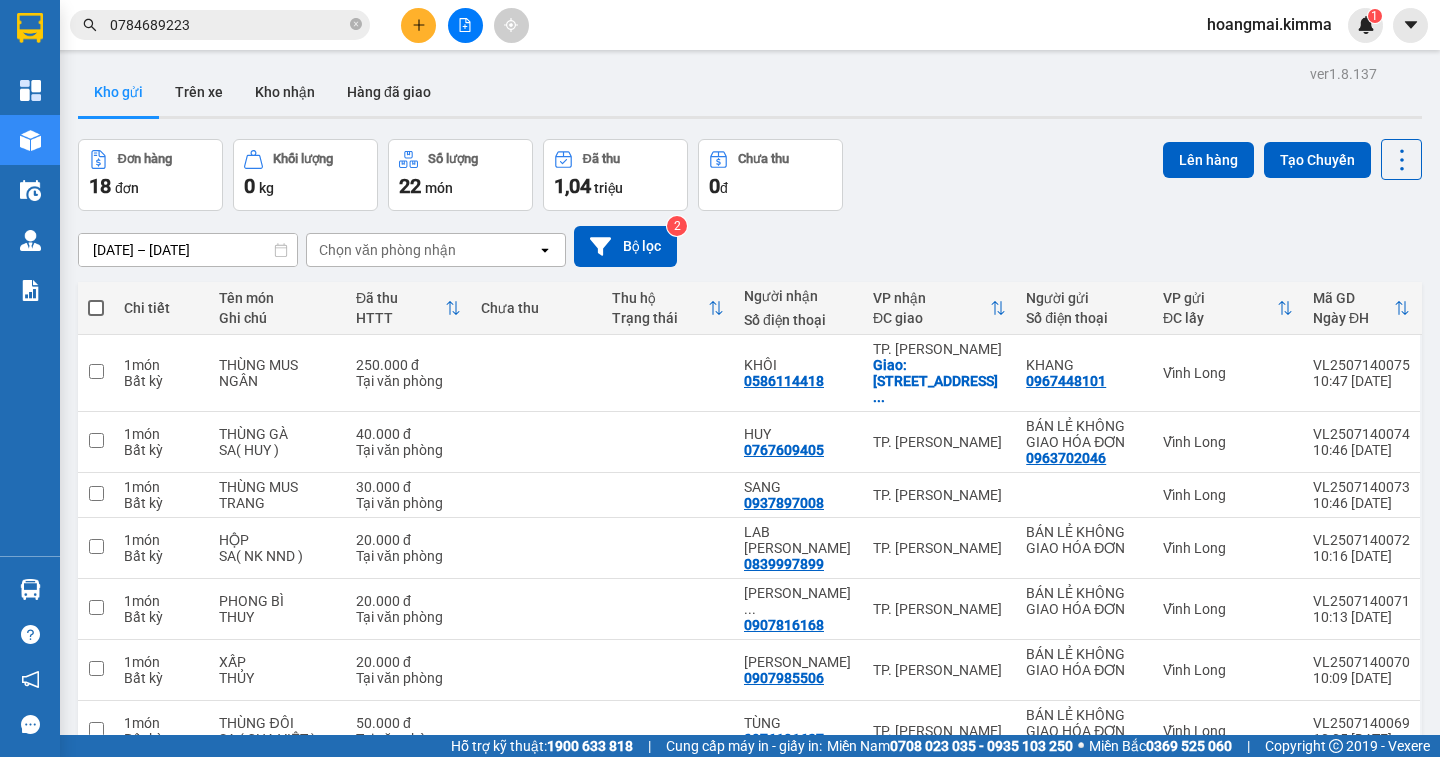 click on "1,04" at bounding box center (572, 186) 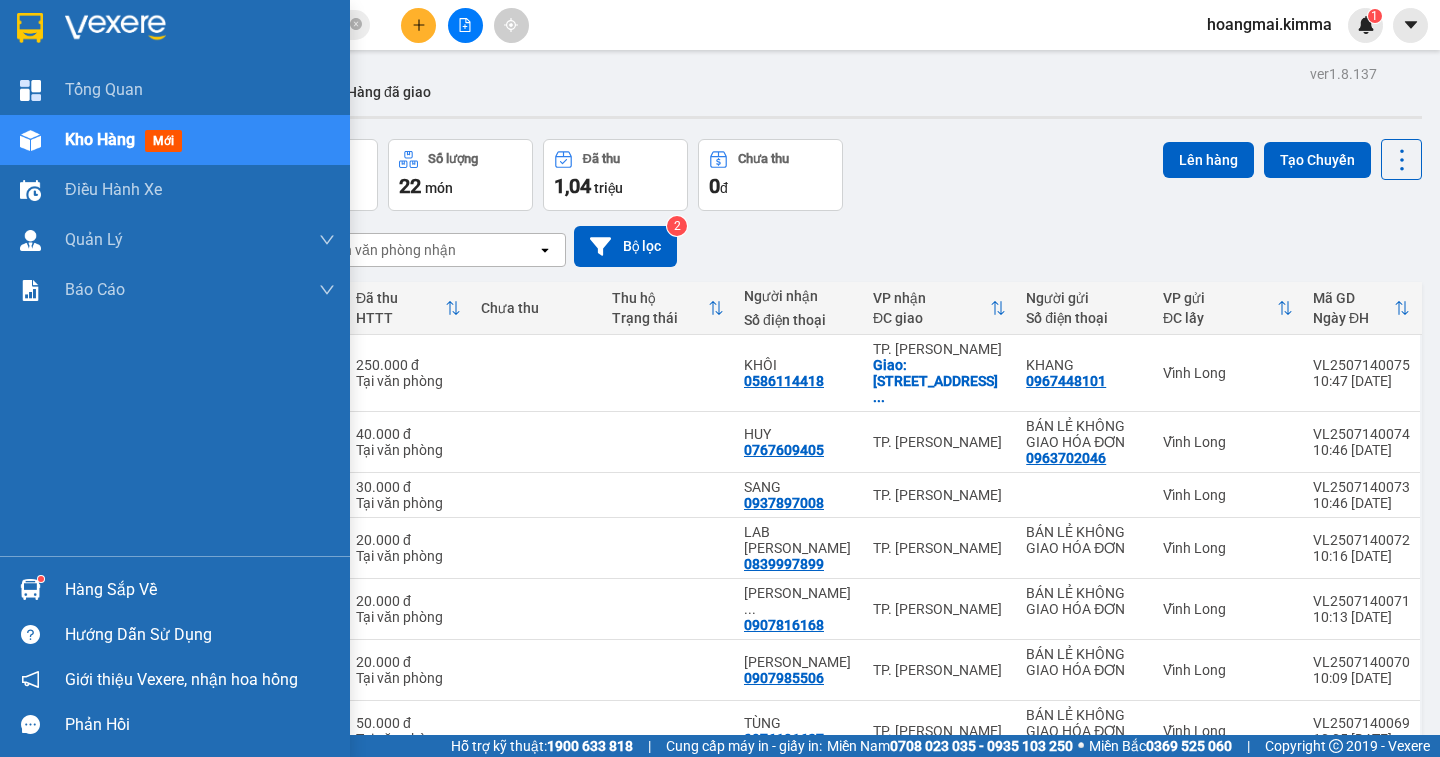 click on "Kho hàng mới" at bounding box center (200, 140) 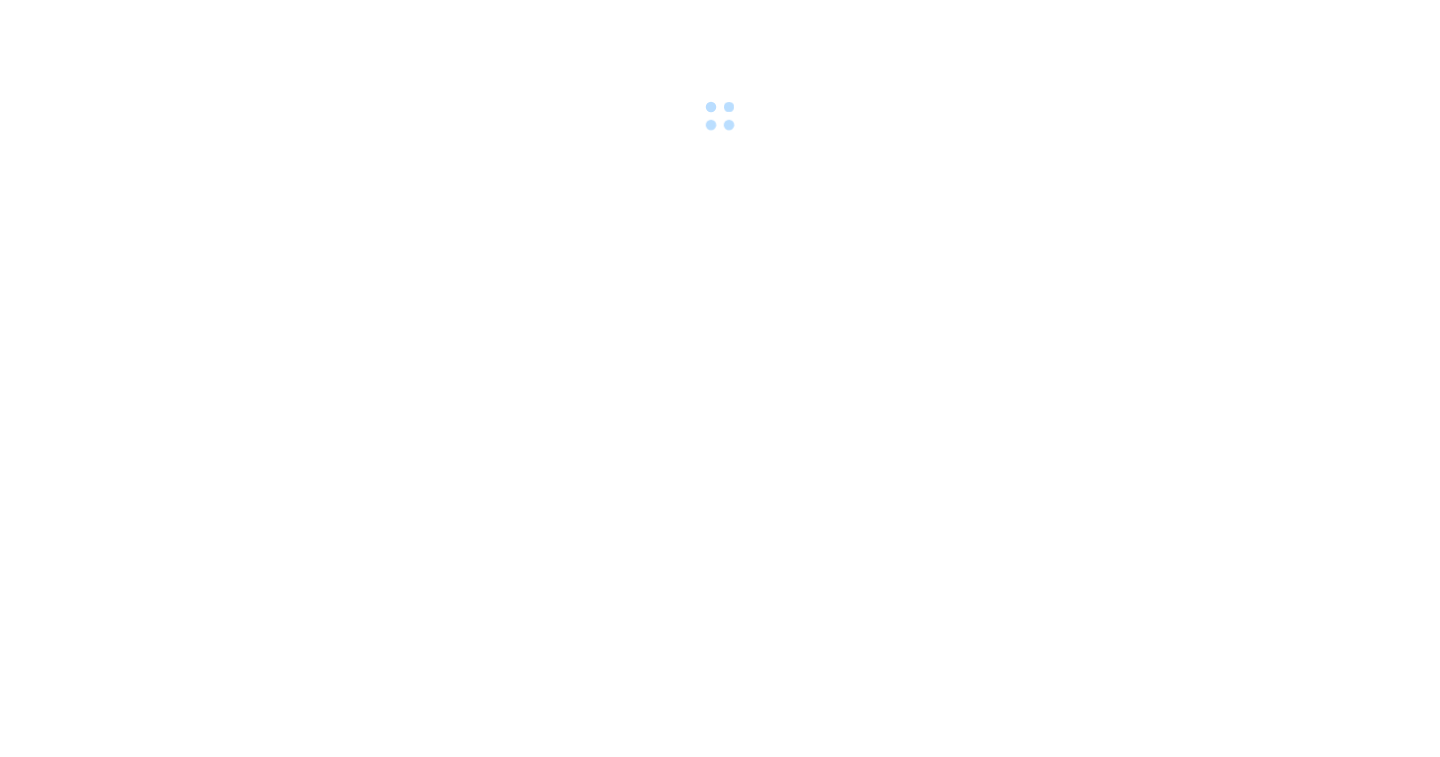 scroll, scrollTop: 0, scrollLeft: 0, axis: both 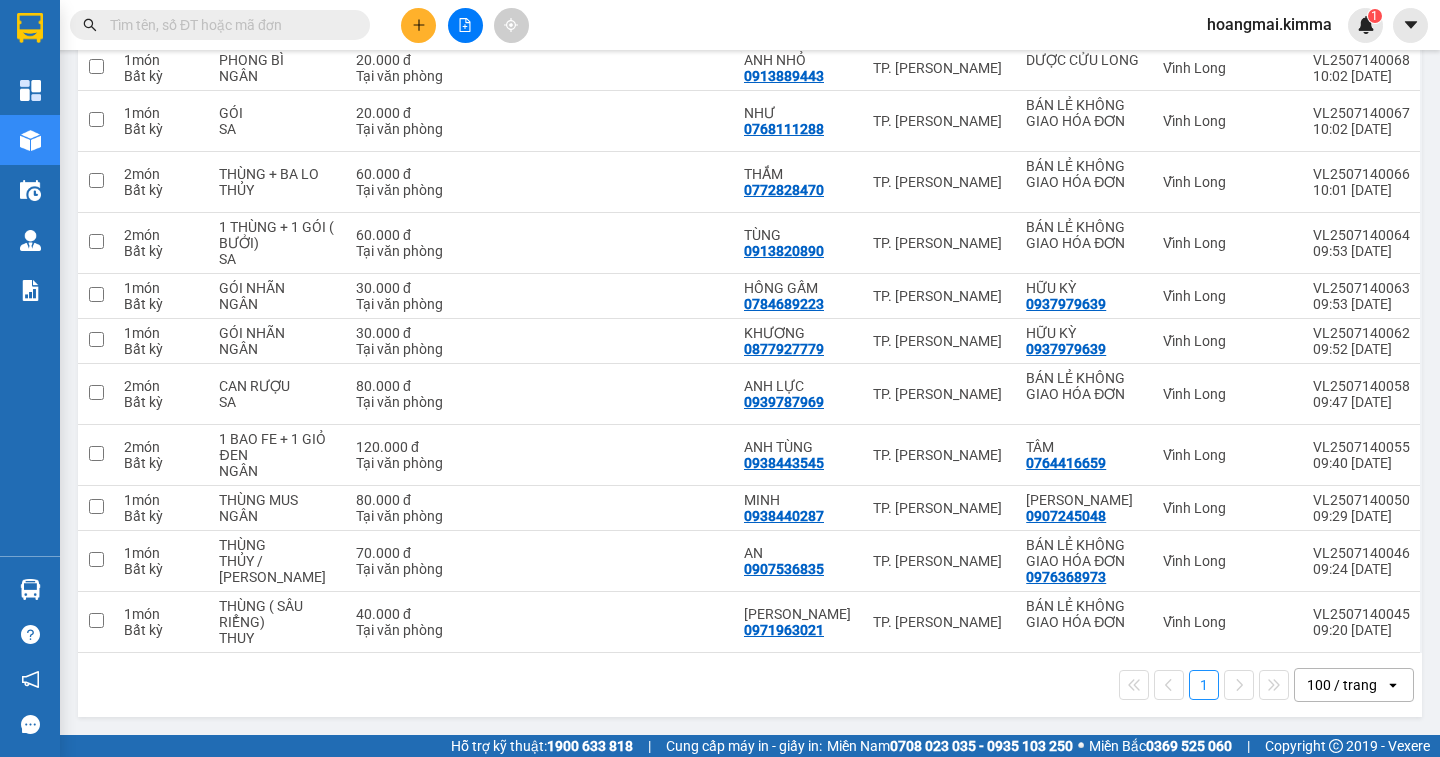 click on "100 / trang" at bounding box center (1342, 685) 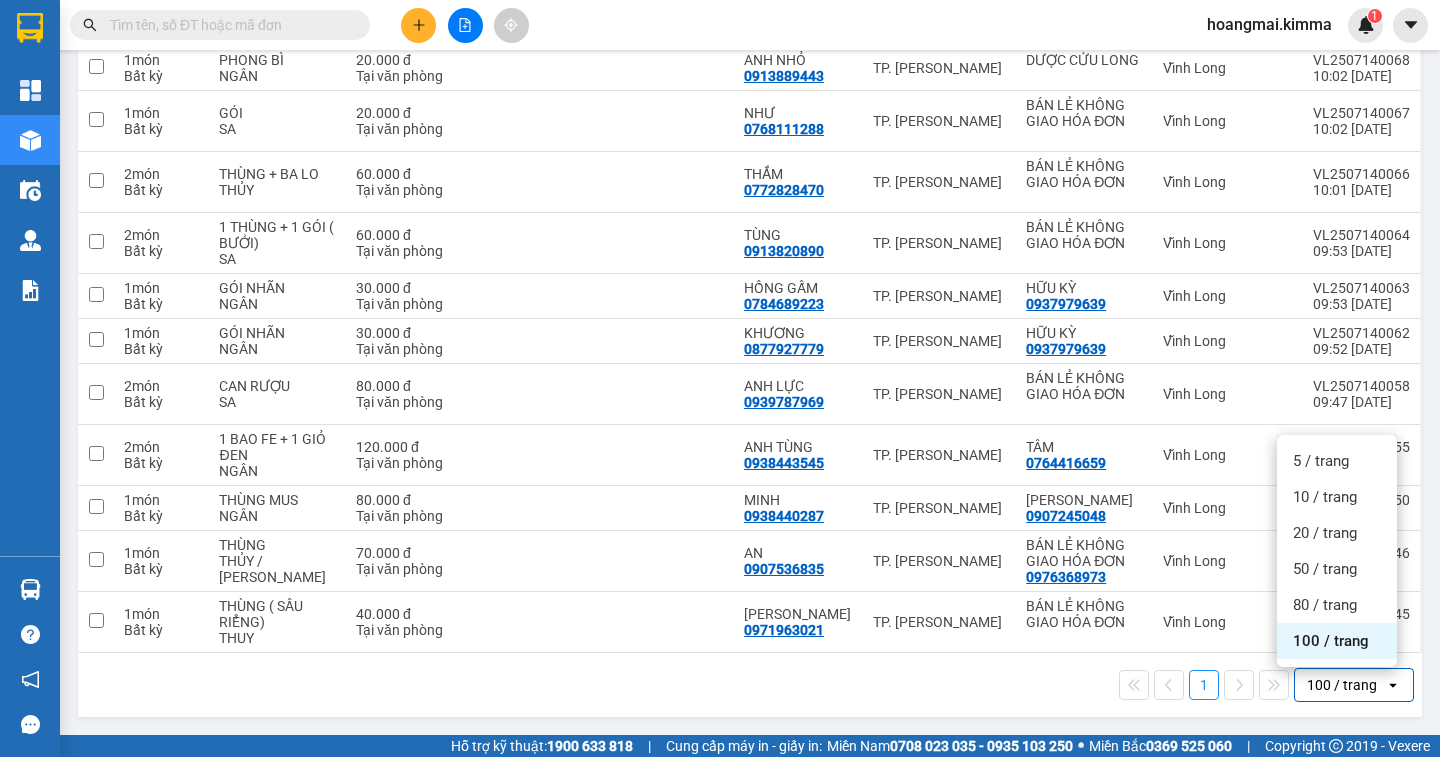 click on "100 / trang" at bounding box center [1337, 641] 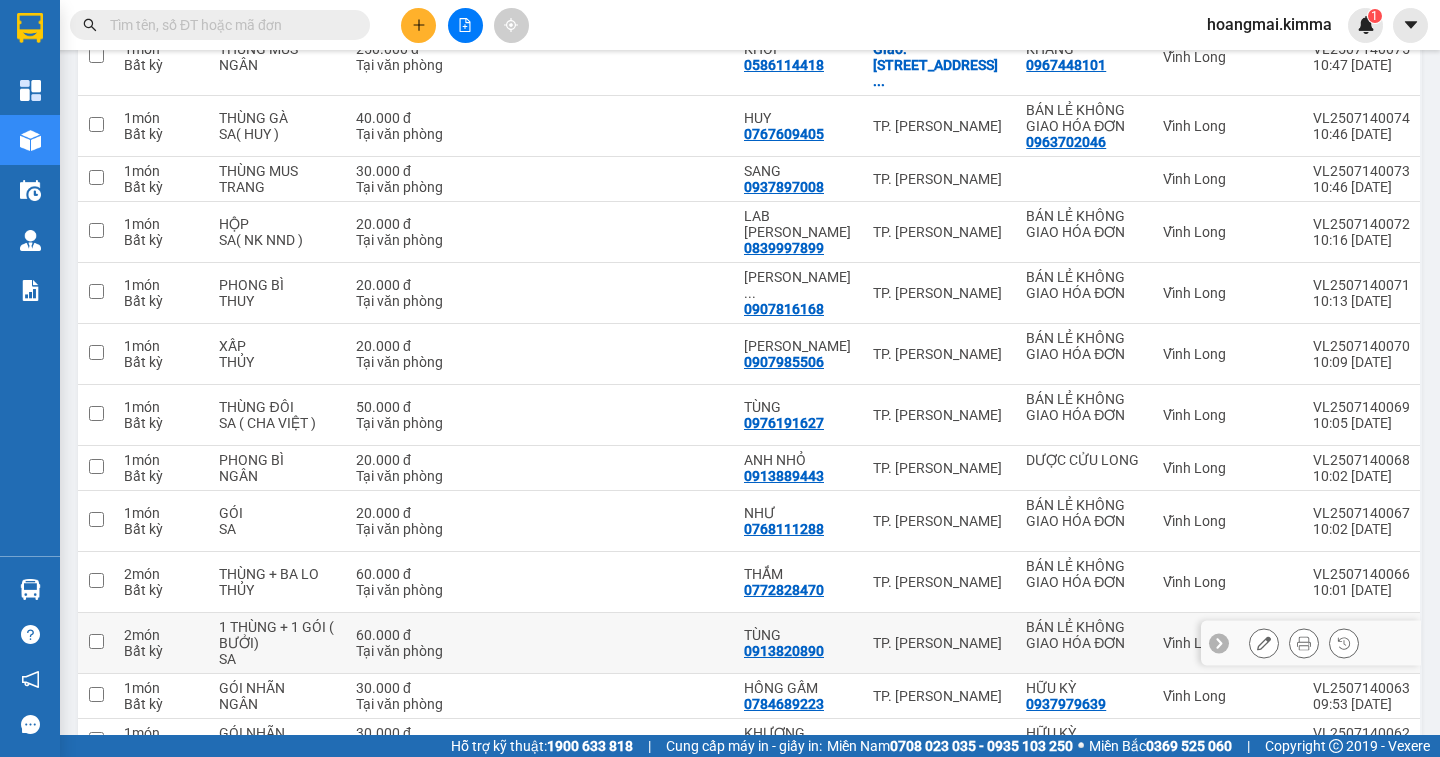 scroll, scrollTop: 0, scrollLeft: 0, axis: both 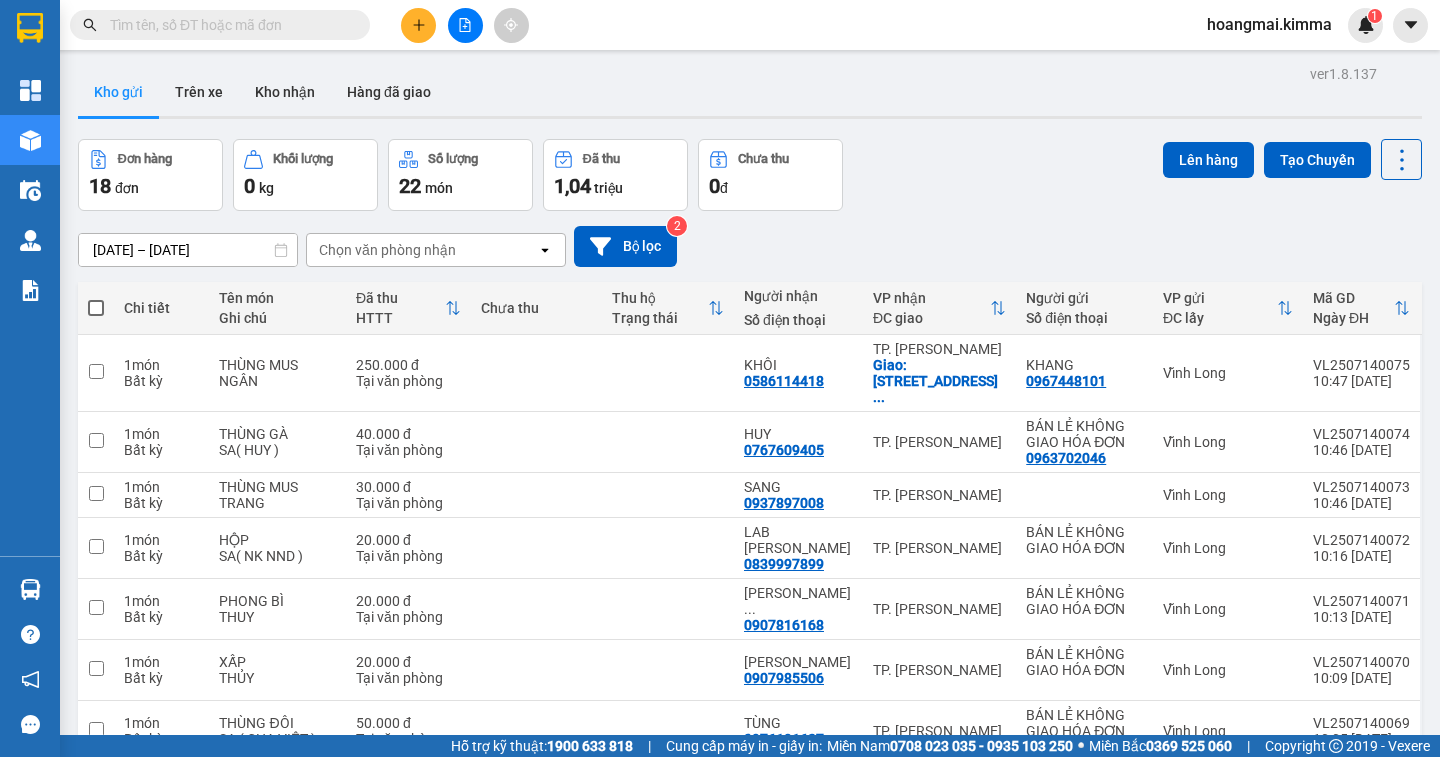 click at bounding box center [96, 308] 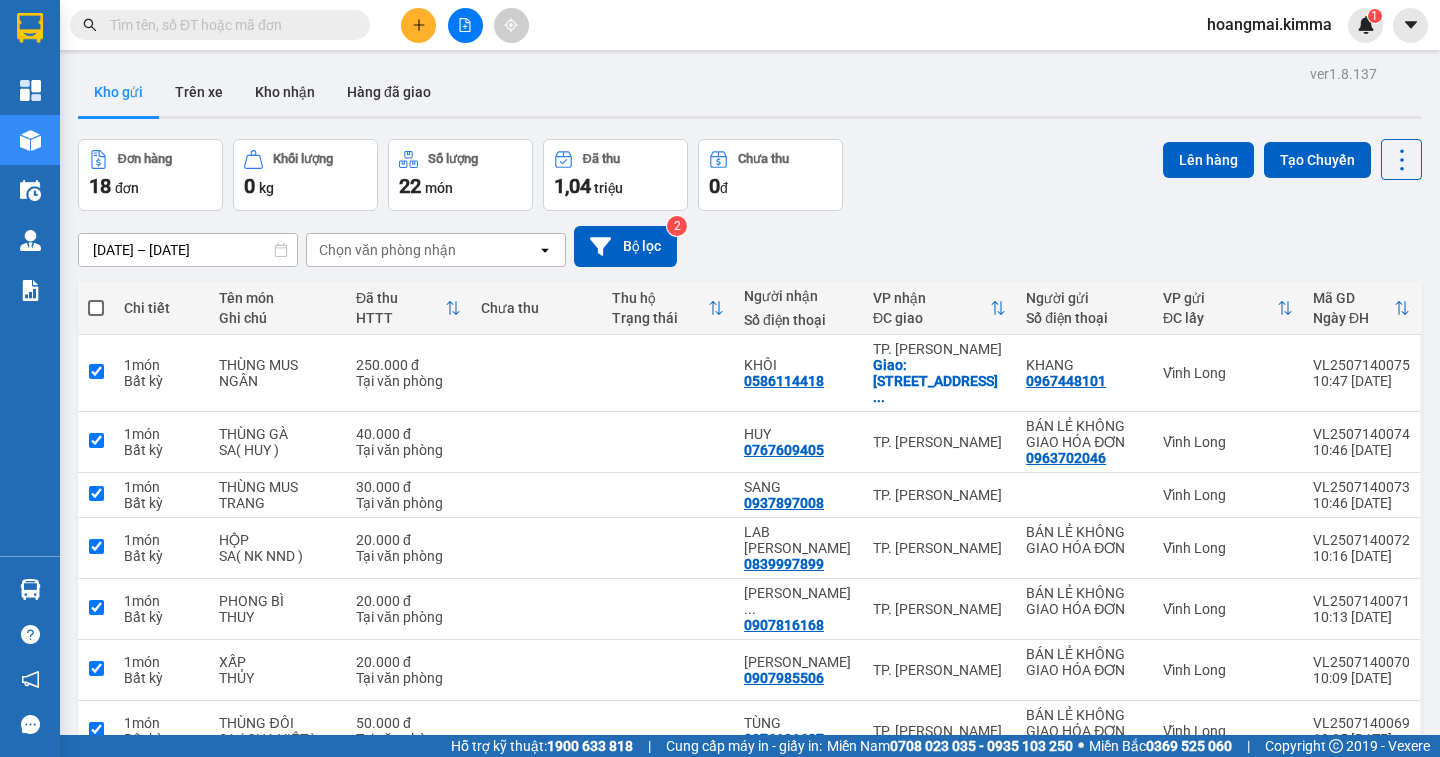 checkbox on "true" 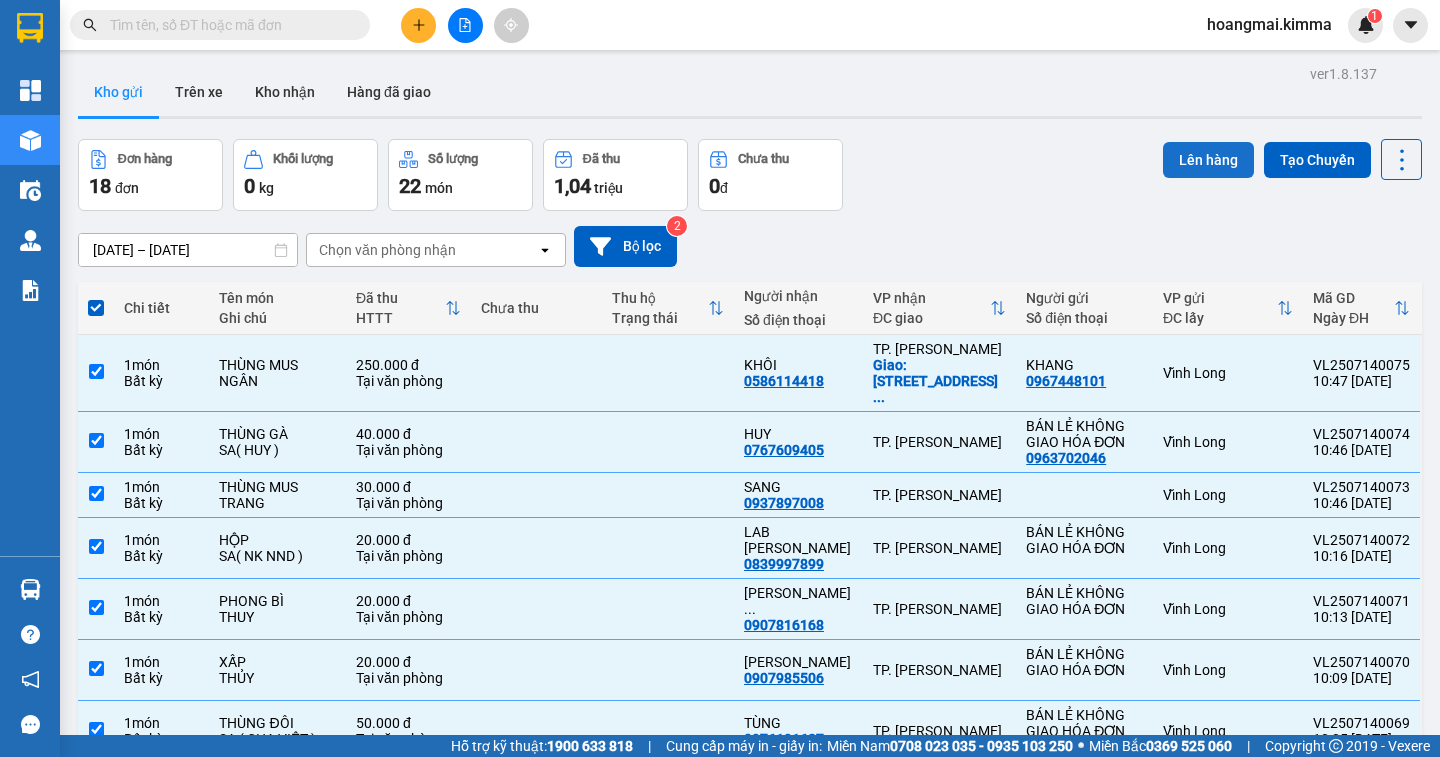 click on "Lên hàng" at bounding box center (1208, 160) 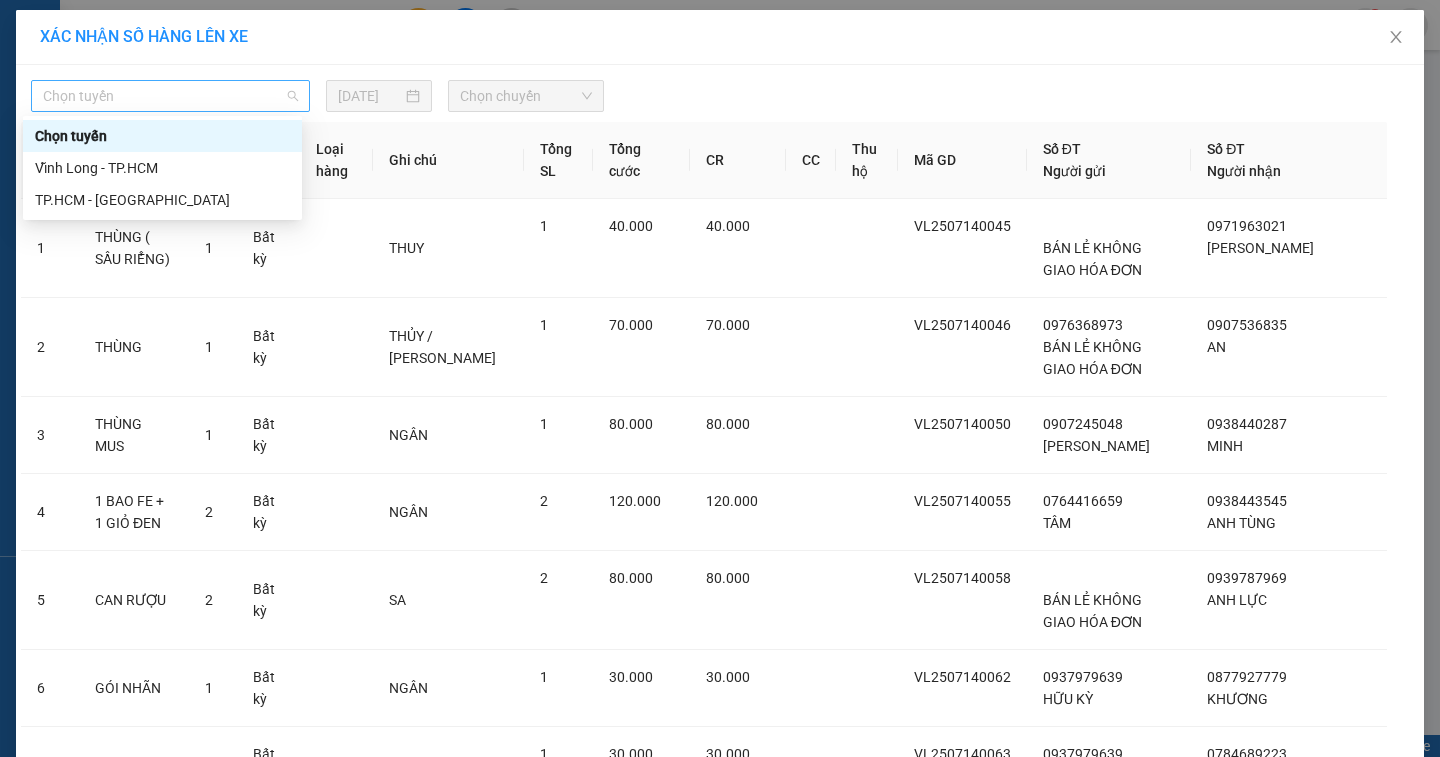 click on "Chọn tuyến" at bounding box center (170, 96) 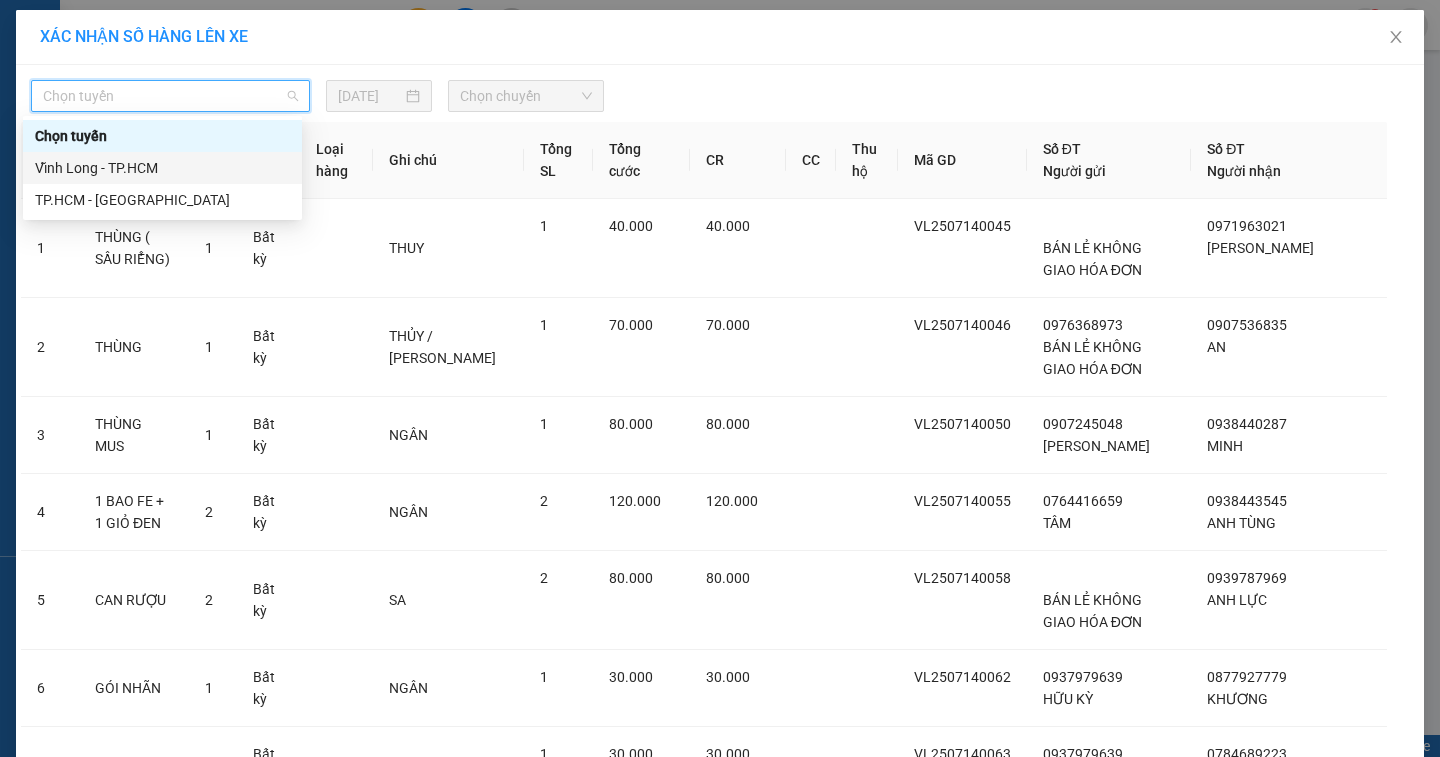click on "Vĩnh Long - TP.HCM" at bounding box center (162, 168) 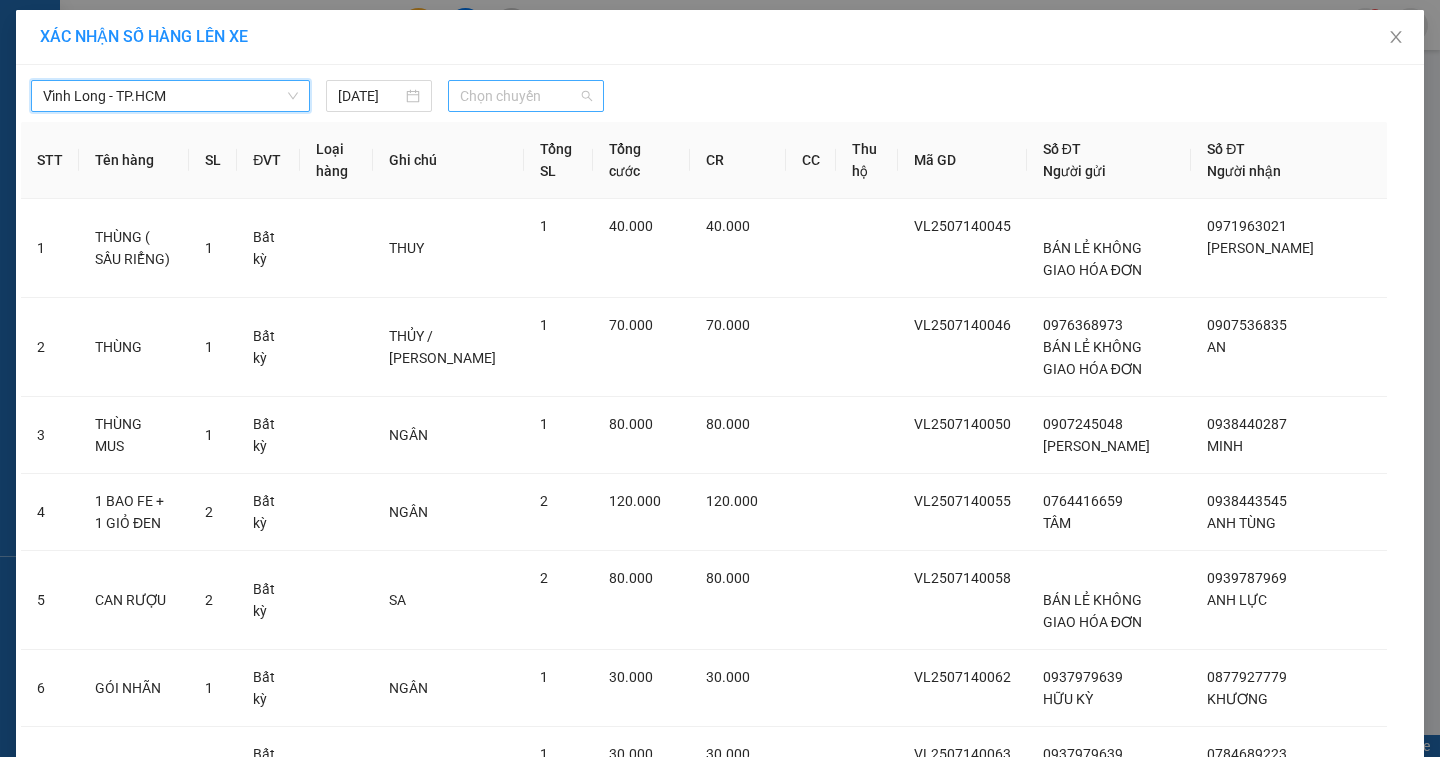 click on "Chọn chuyến" at bounding box center [526, 96] 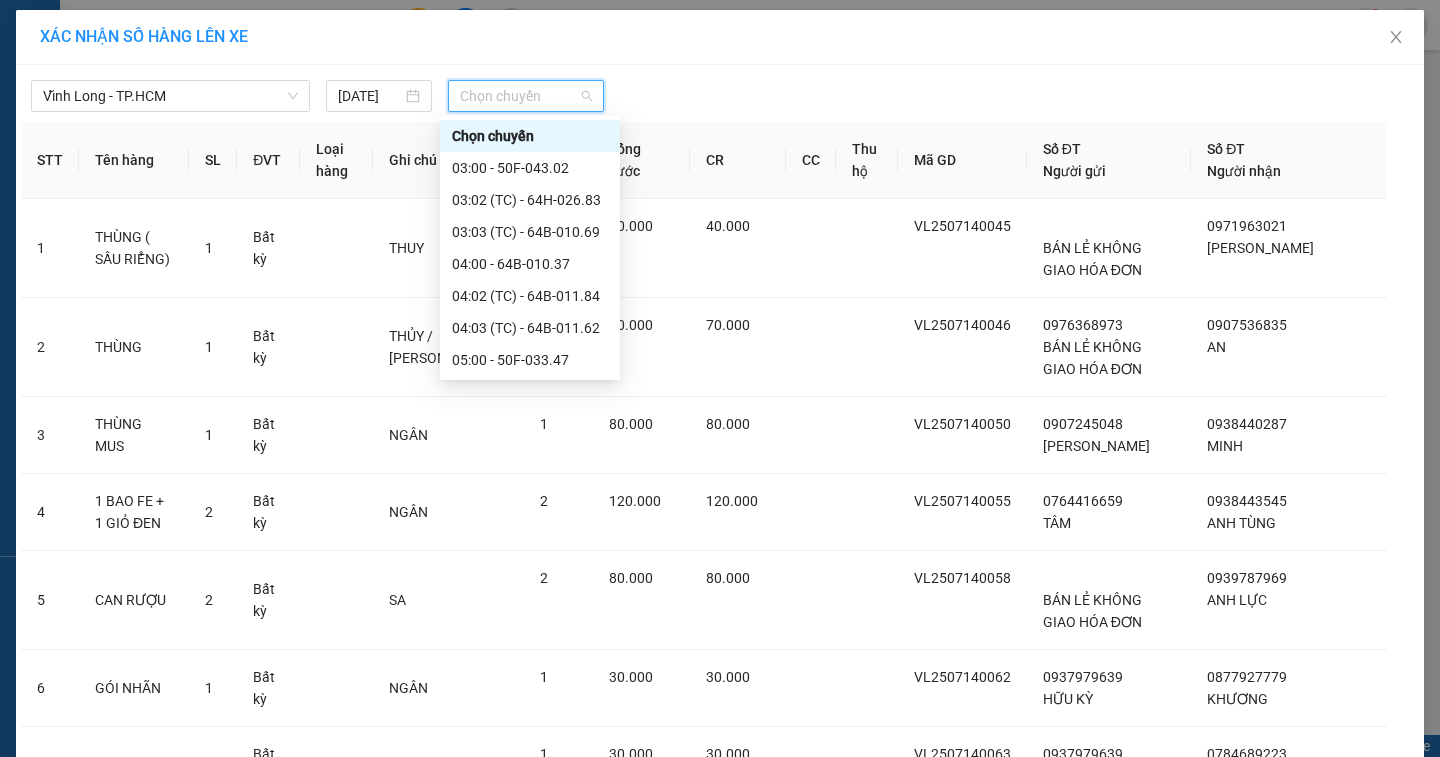 scroll, scrollTop: 300, scrollLeft: 0, axis: vertical 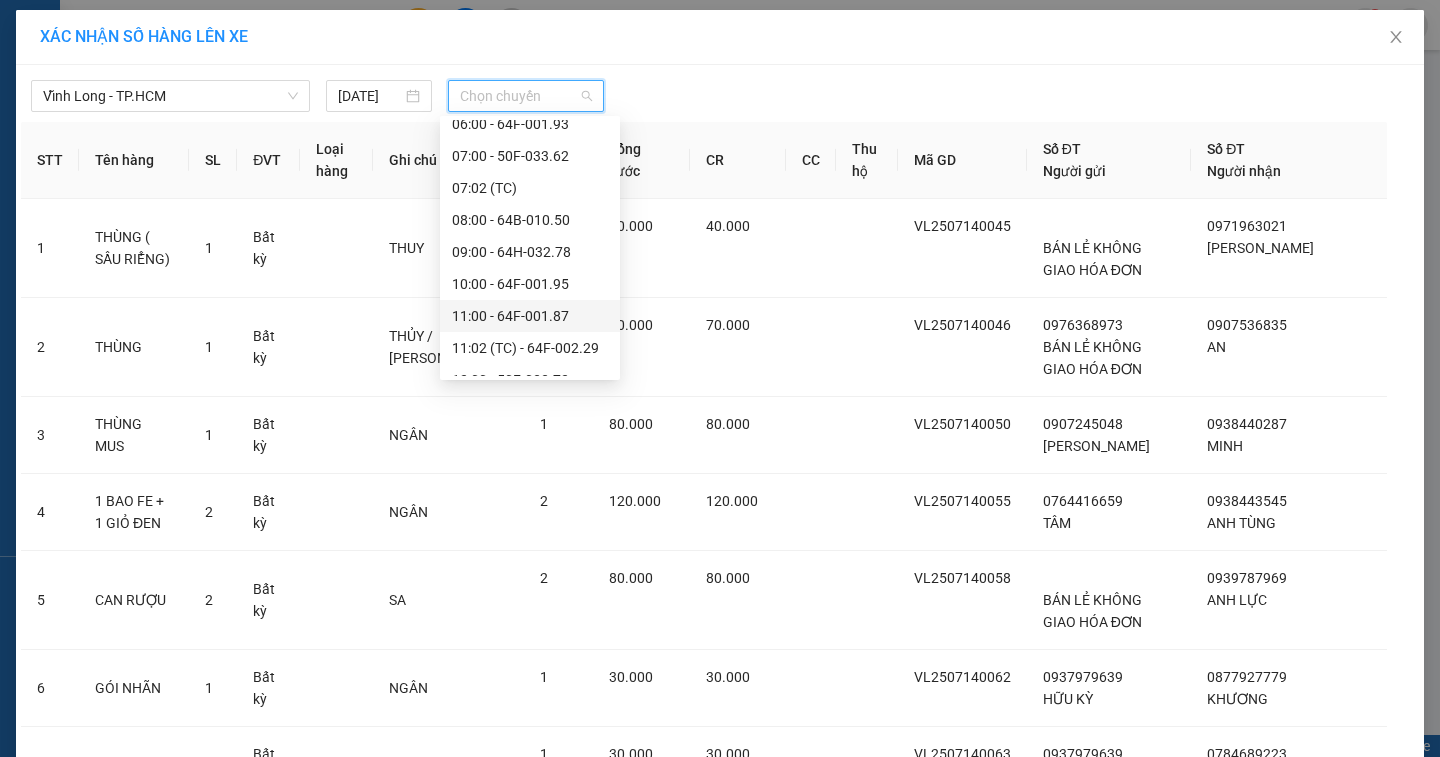 click on "11:00     - 64F-001.87" at bounding box center (530, 316) 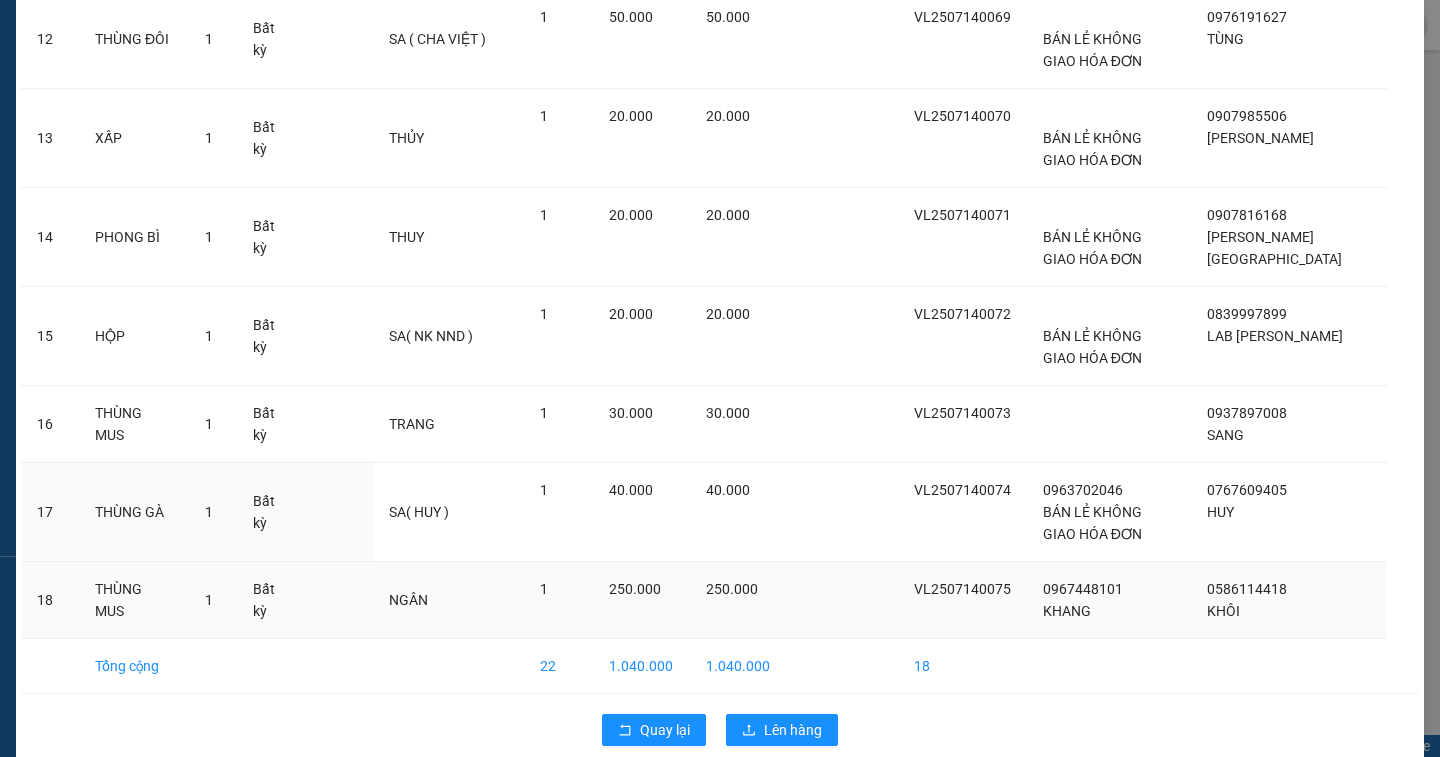 scroll, scrollTop: 1228, scrollLeft: 0, axis: vertical 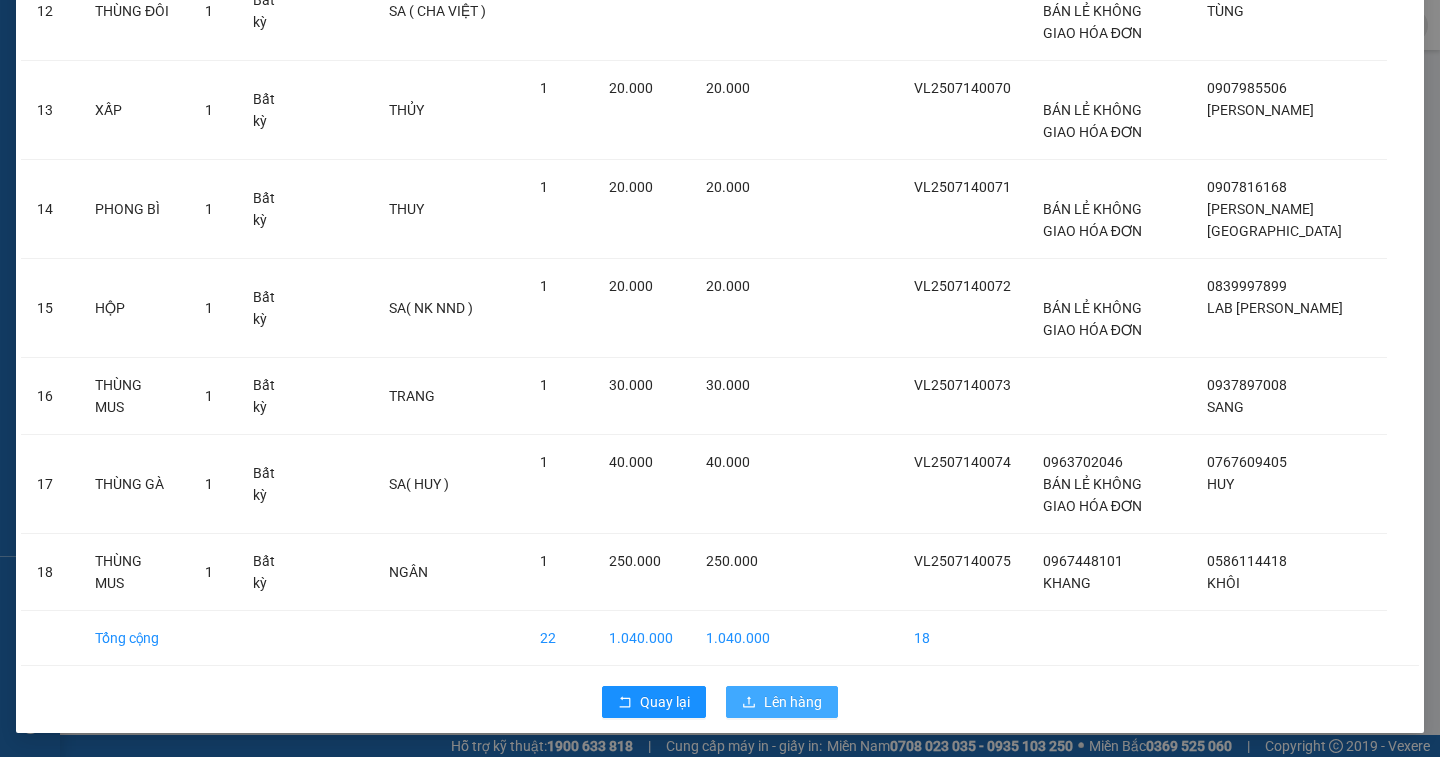 click on "Lên hàng" at bounding box center [793, 702] 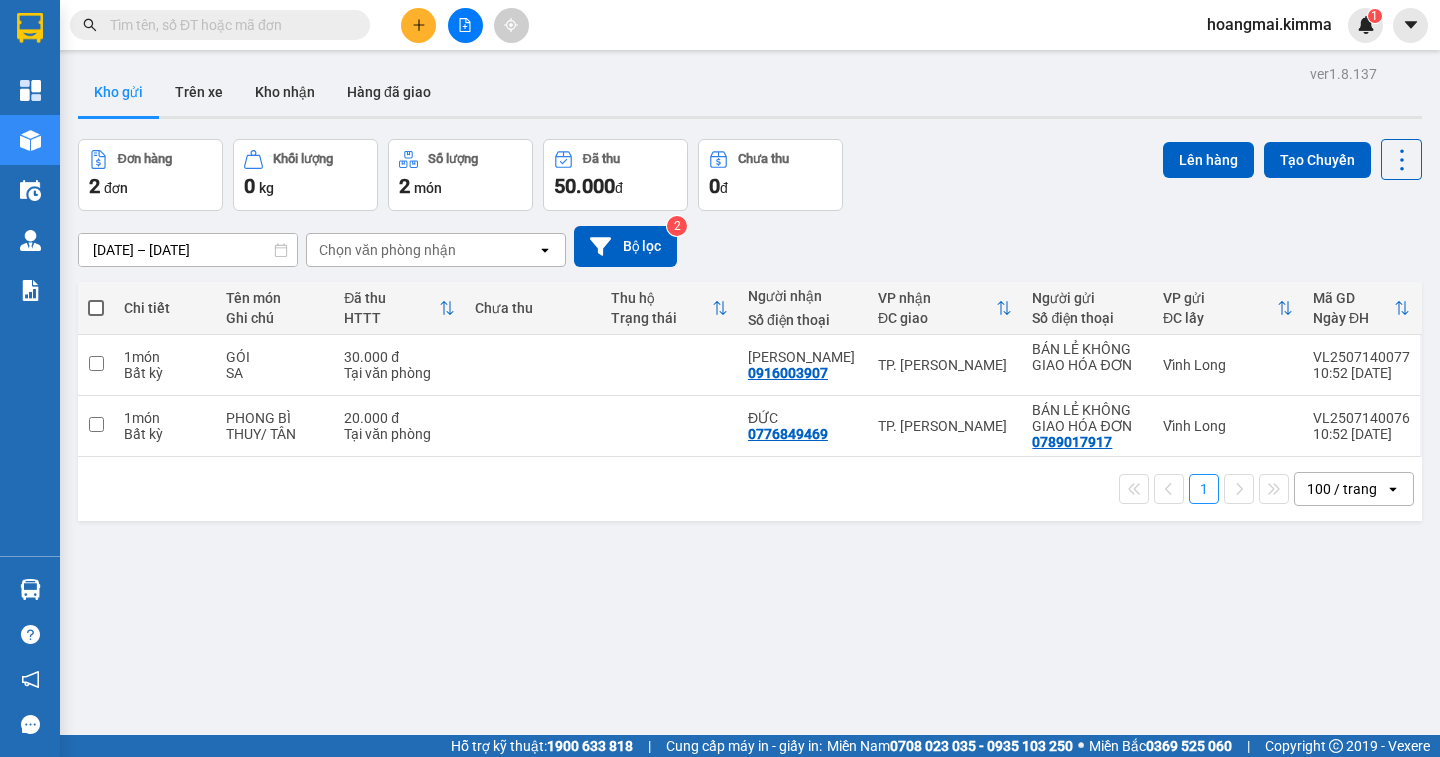 click at bounding box center [96, 308] 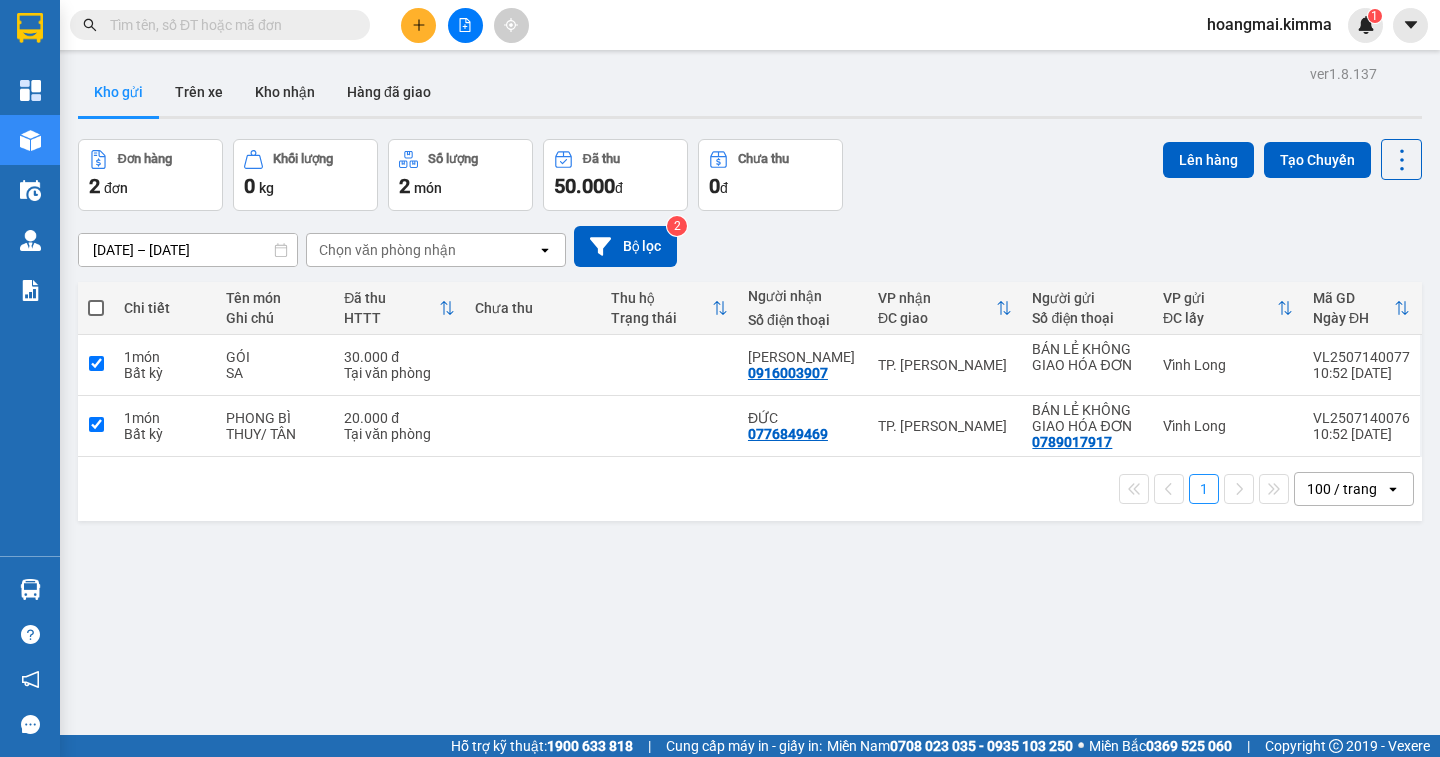 checkbox on "true" 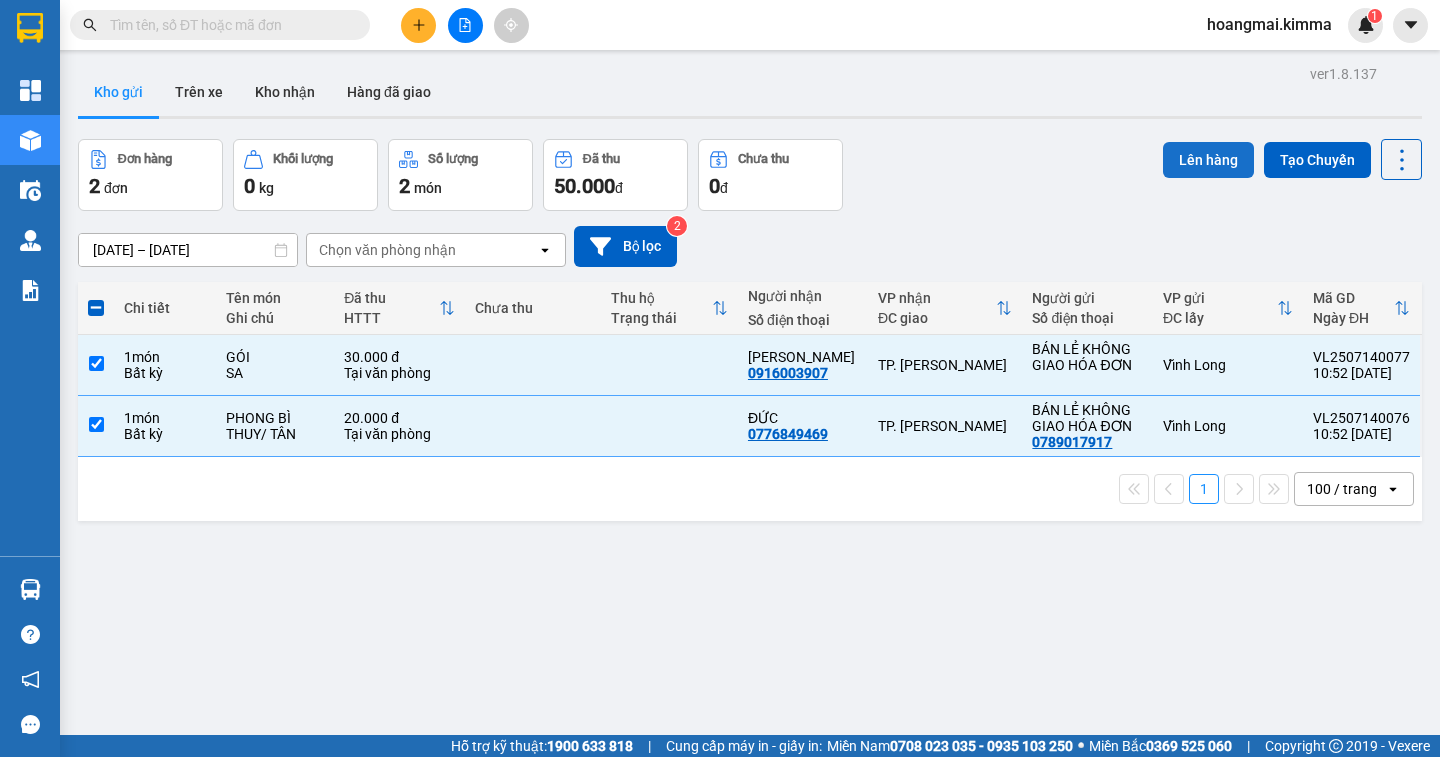 click on "Lên hàng" at bounding box center [1208, 160] 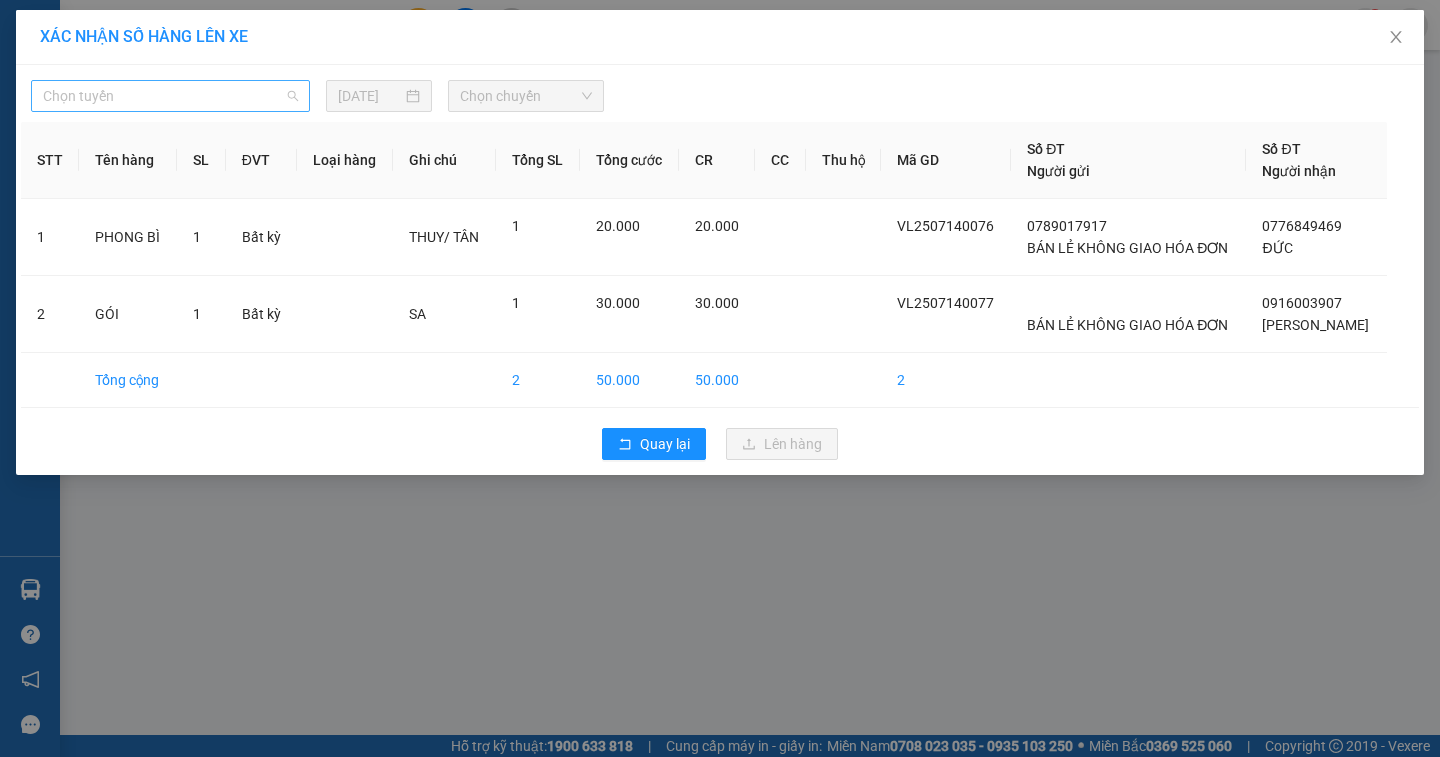 click on "Chọn tuyến" at bounding box center (170, 96) 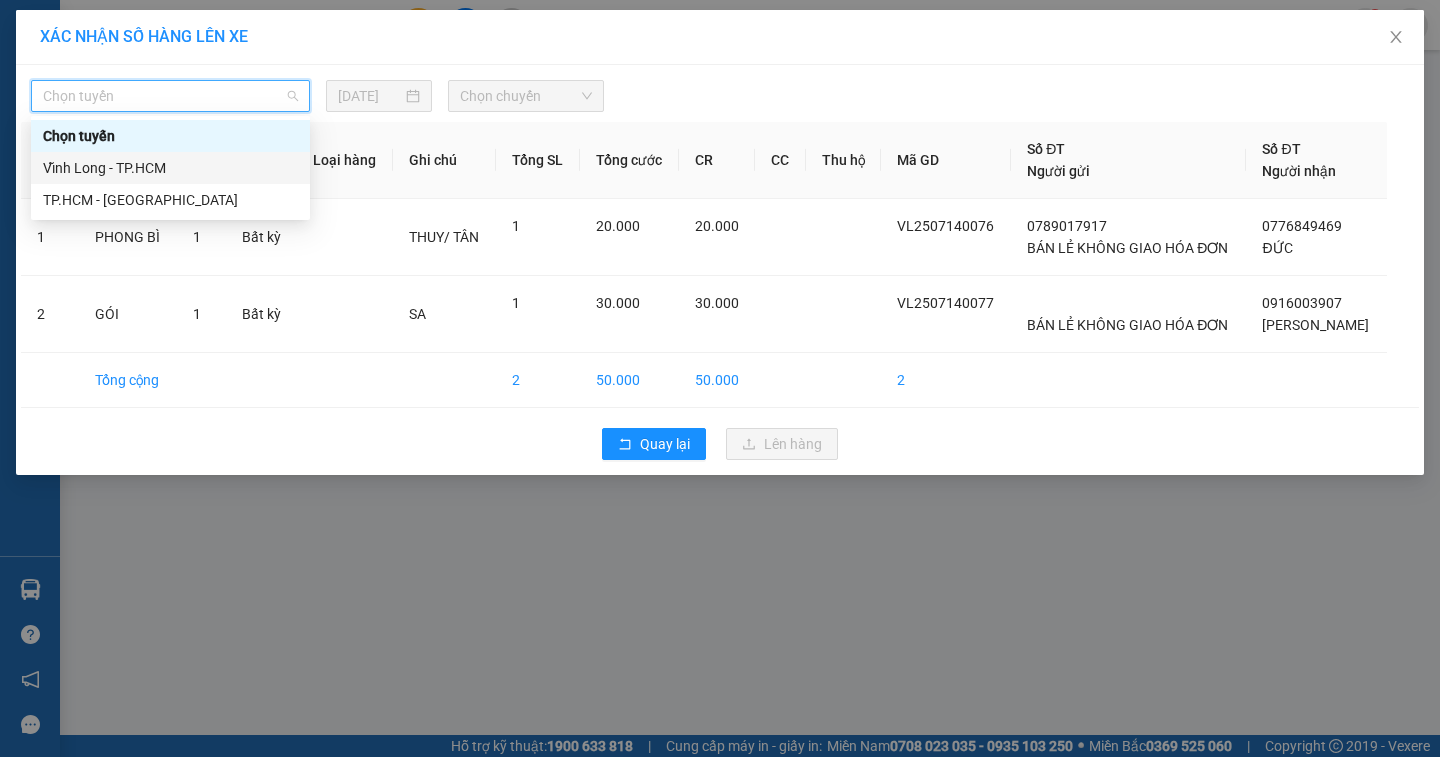 click on "Vĩnh Long - TP.HCM" at bounding box center [170, 168] 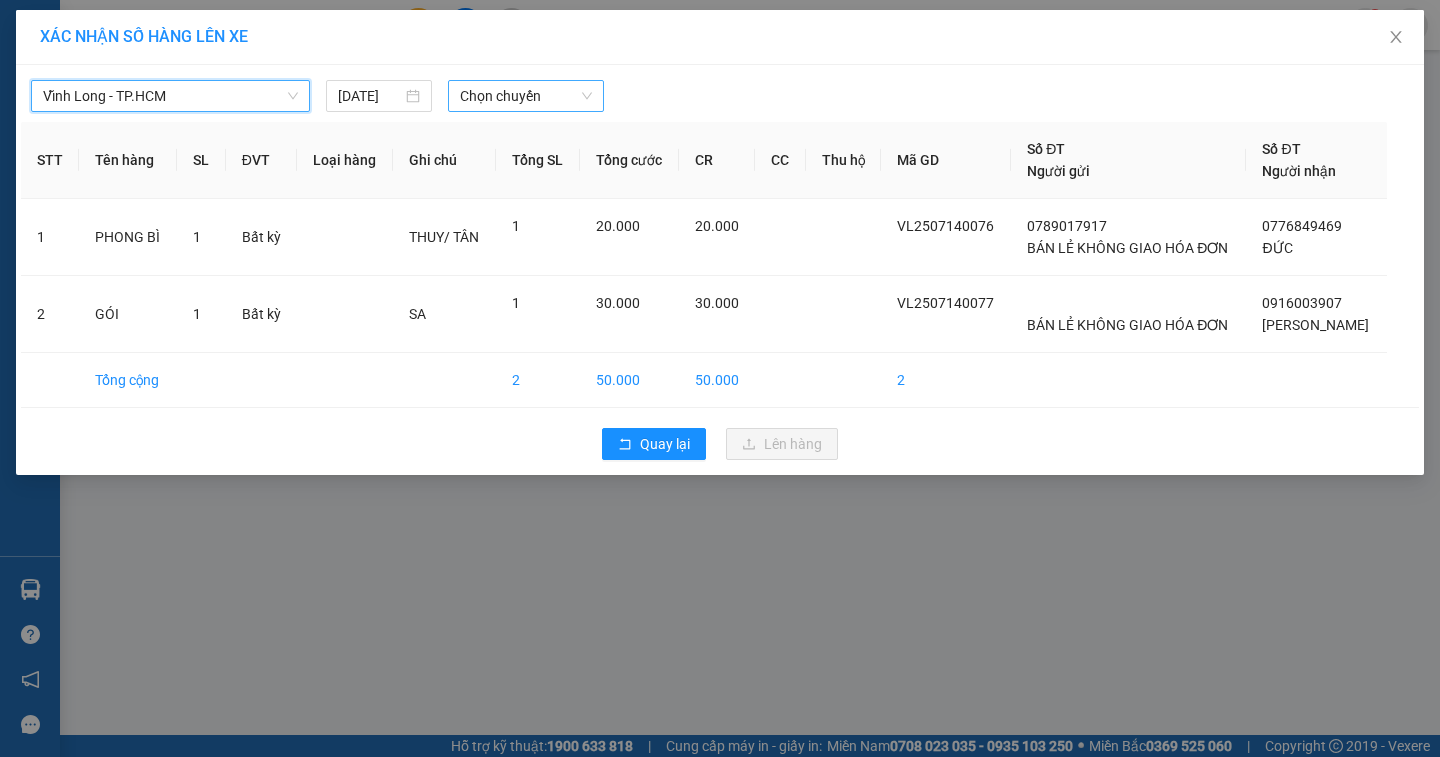 click on "Chọn chuyến" at bounding box center (526, 96) 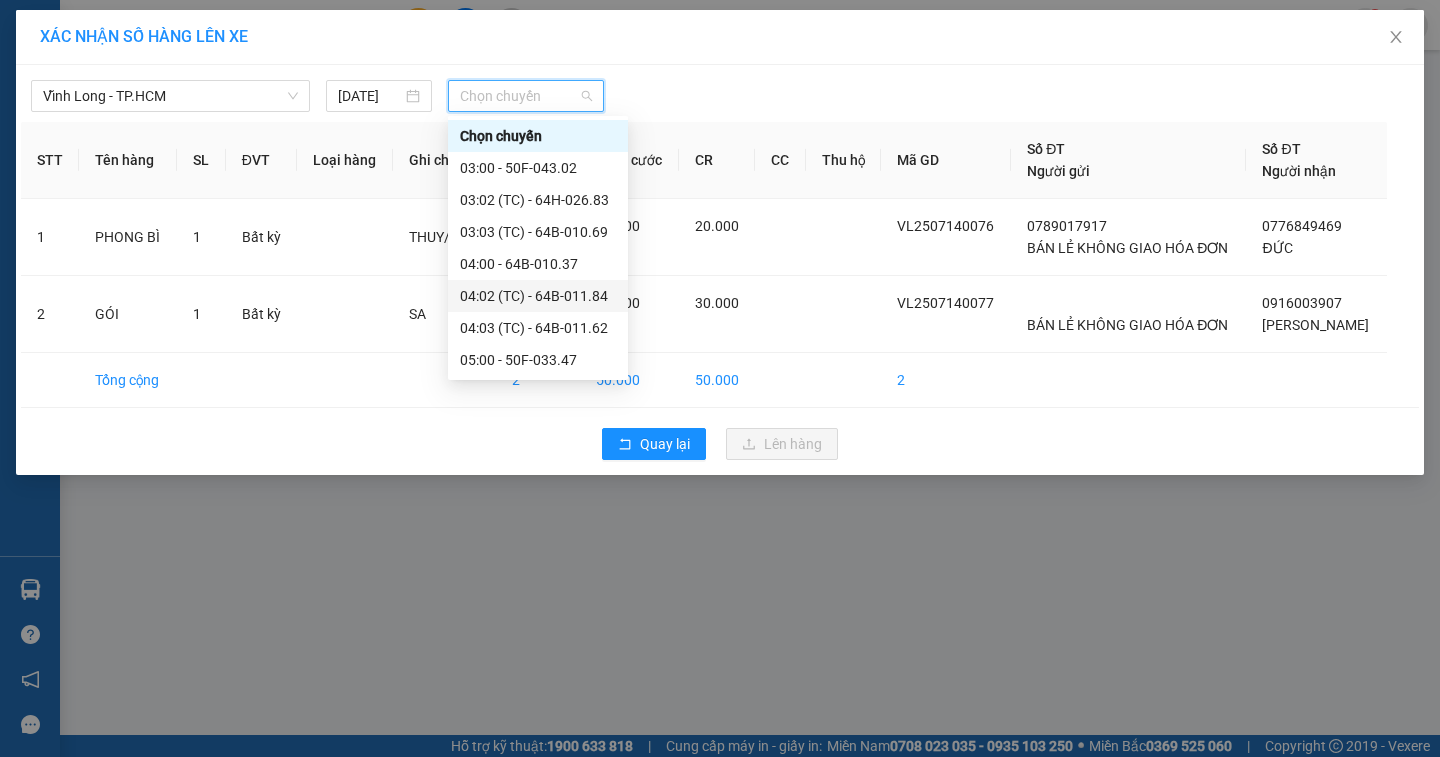 scroll, scrollTop: 400, scrollLeft: 0, axis: vertical 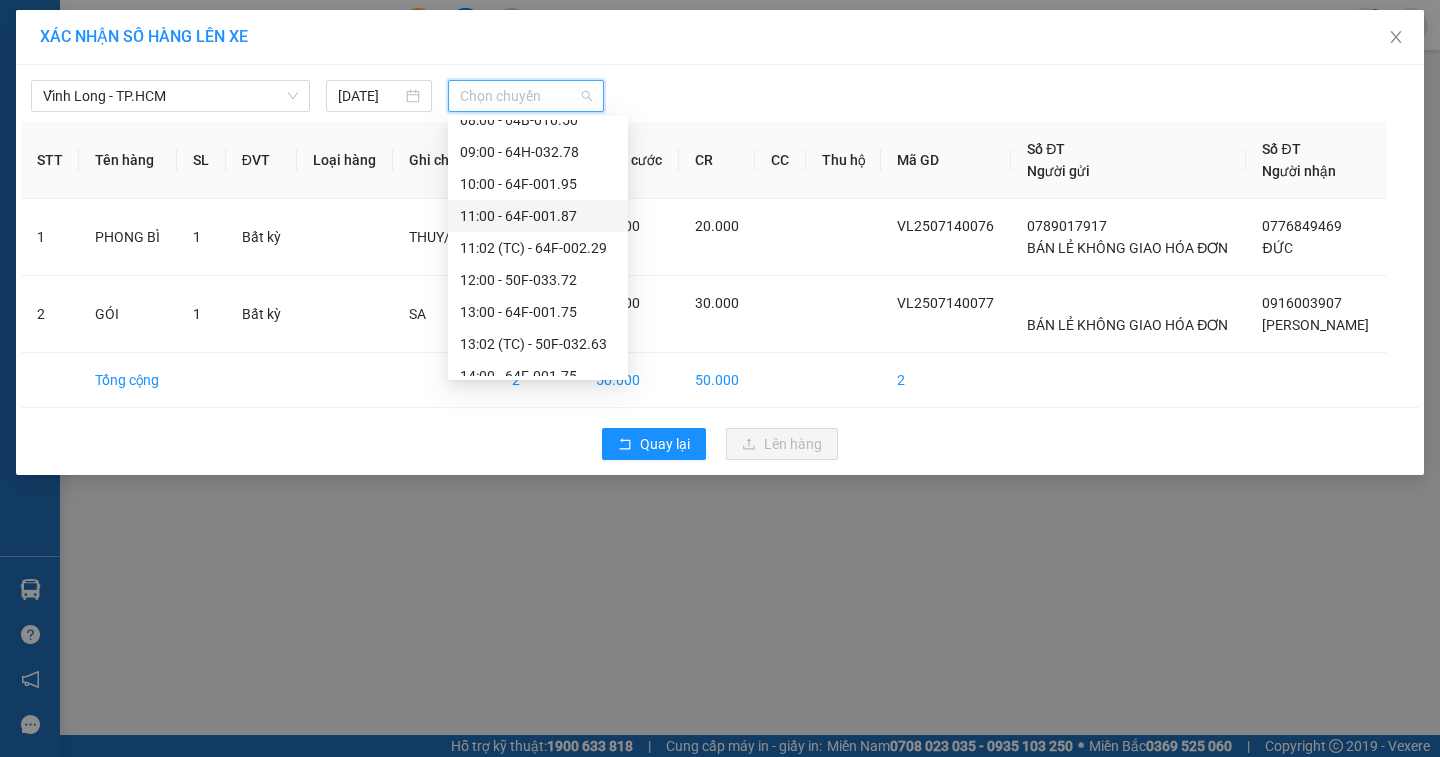 click on "11:00     - 64F-001.87" at bounding box center (538, 216) 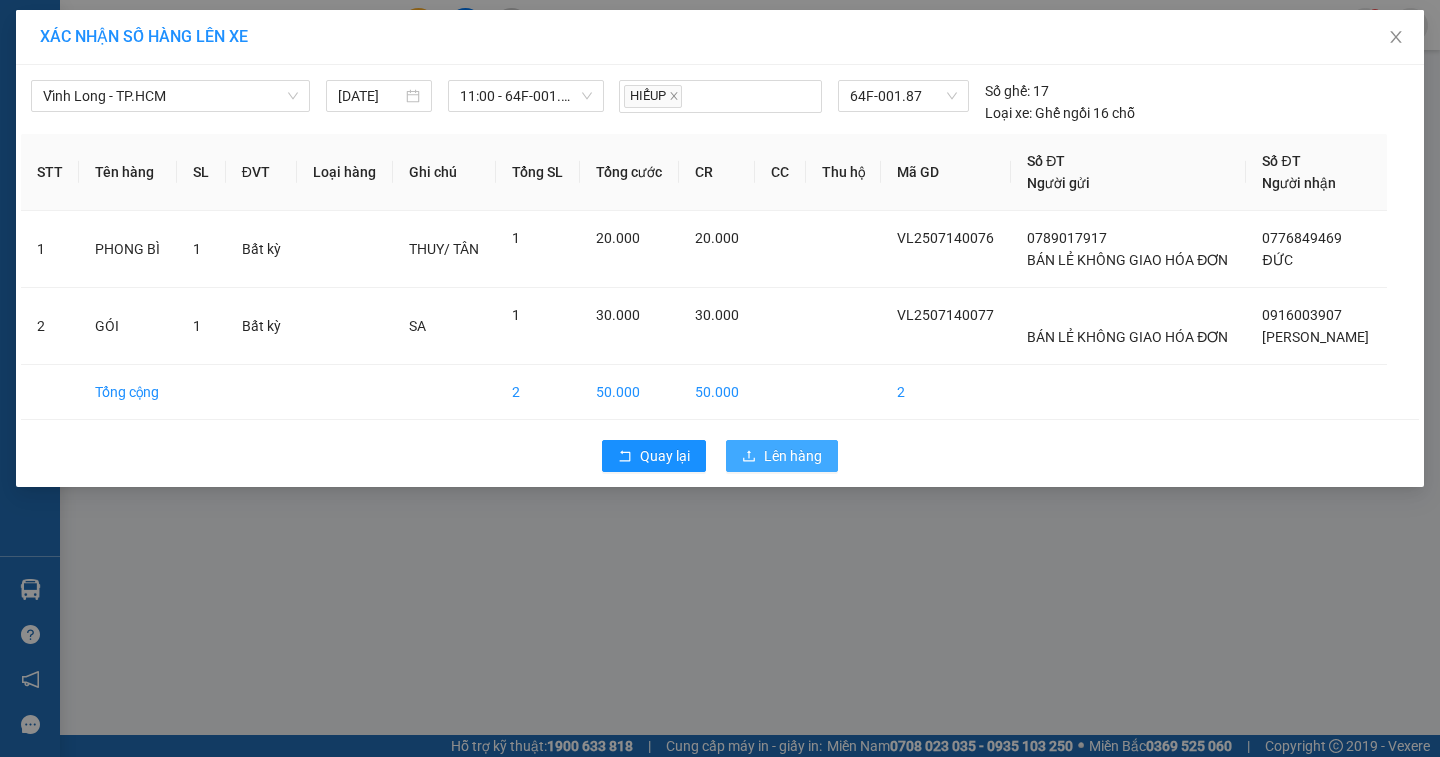 click on "Lên hàng" at bounding box center [793, 456] 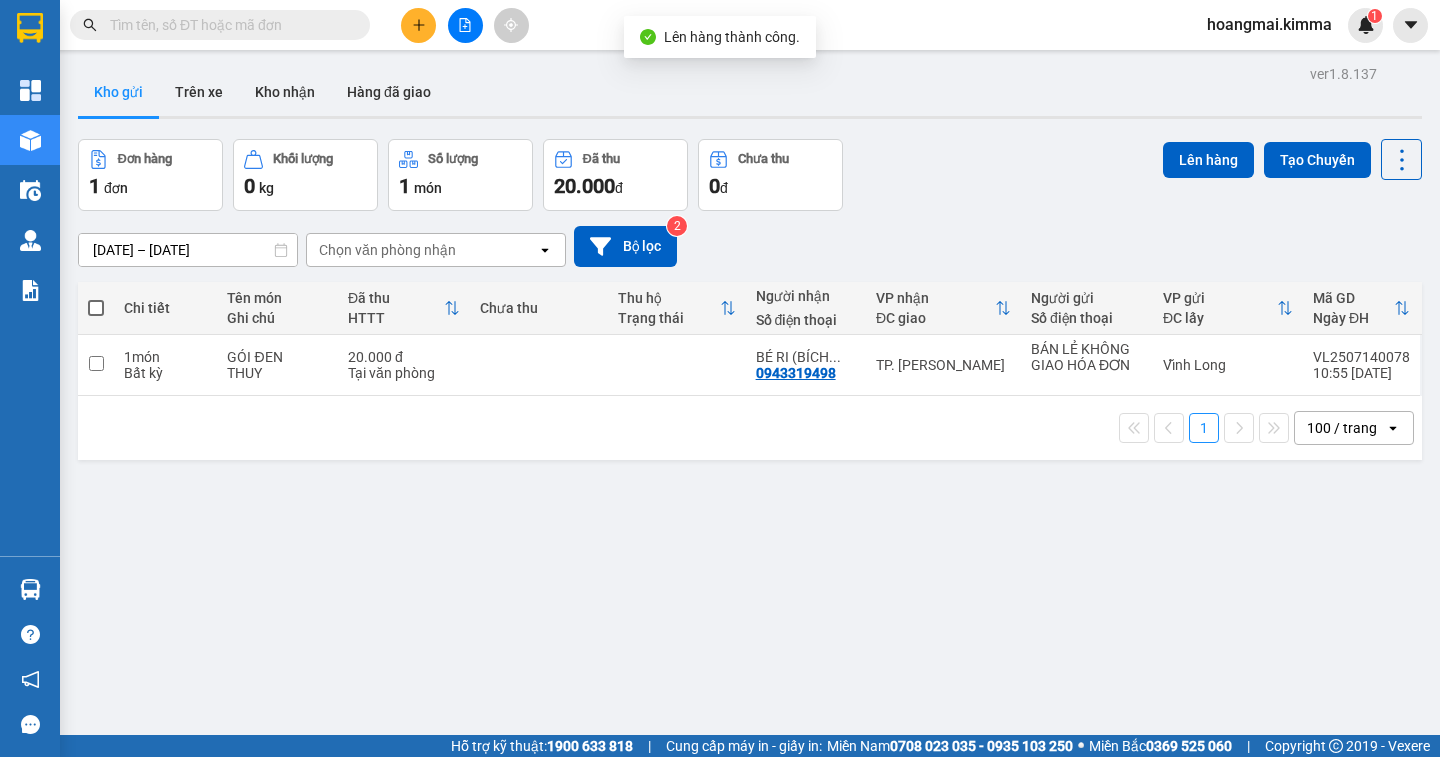 click at bounding box center [96, 308] 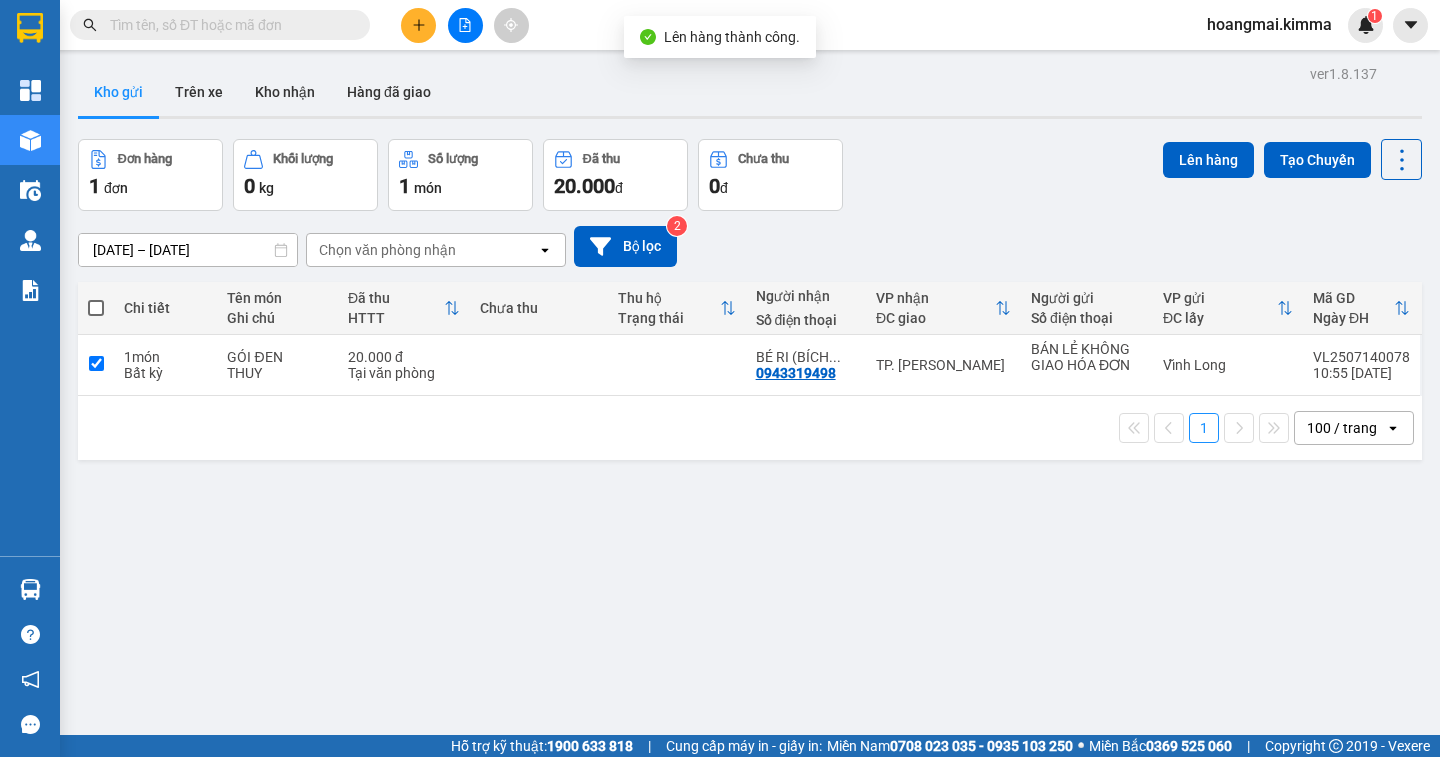 checkbox on "true" 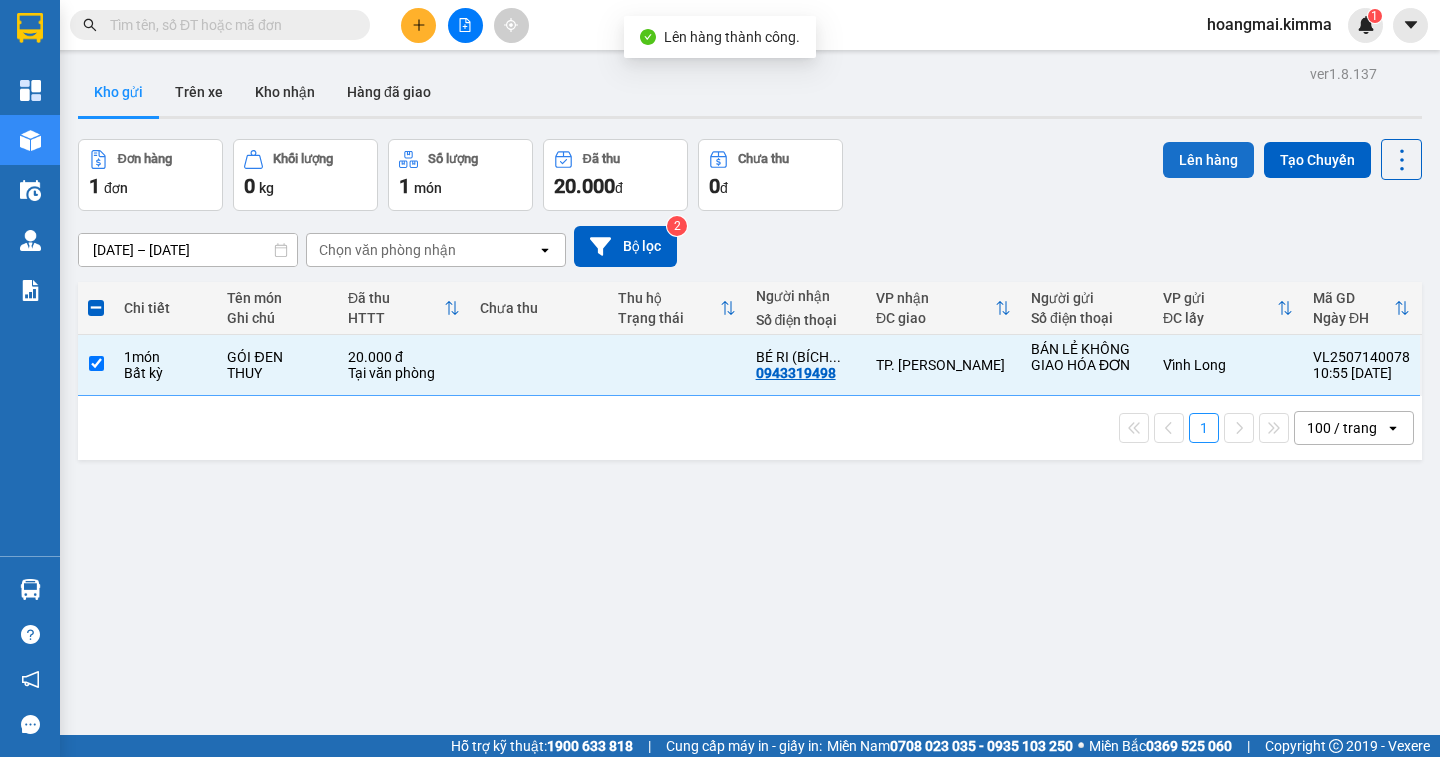 click on "Lên hàng" at bounding box center (1208, 160) 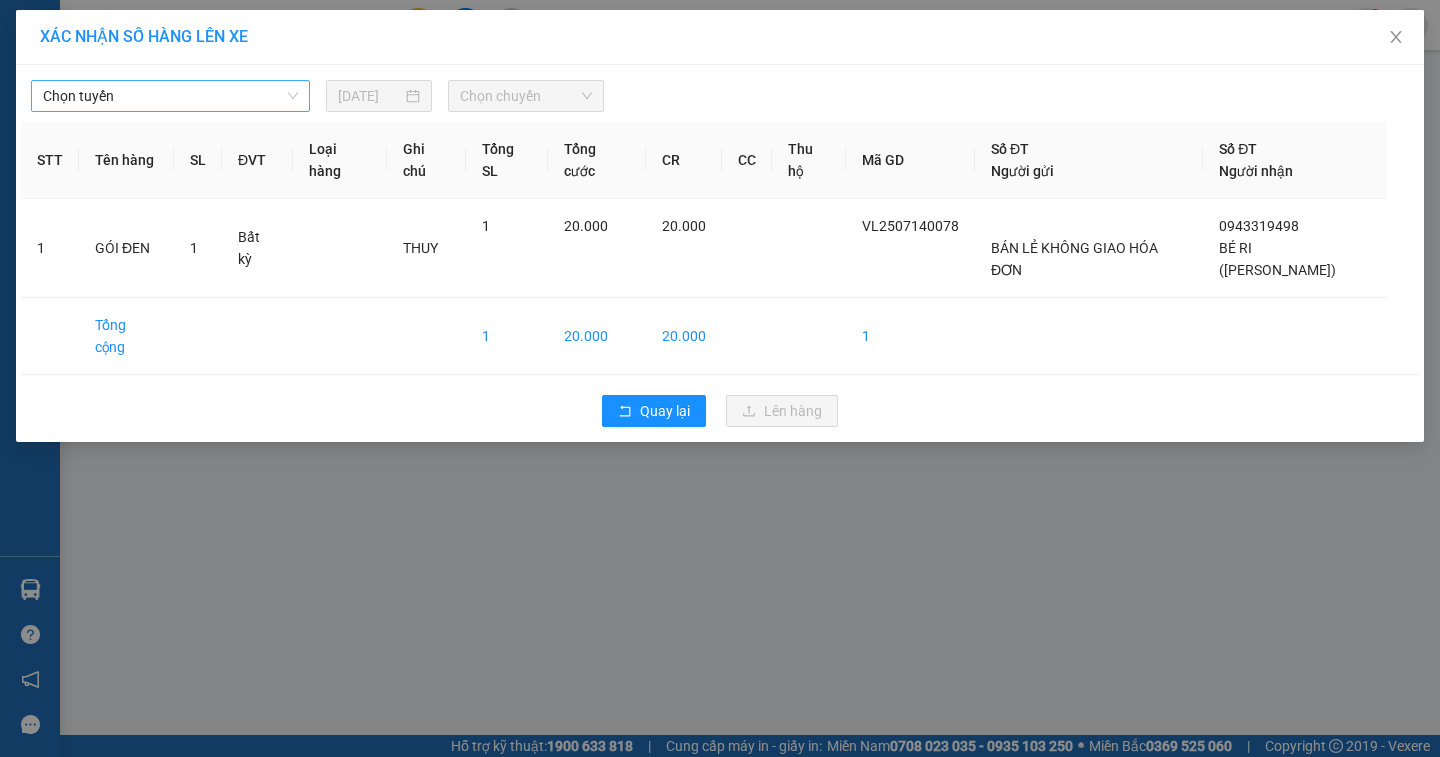 click on "Chọn tuyến" at bounding box center (170, 96) 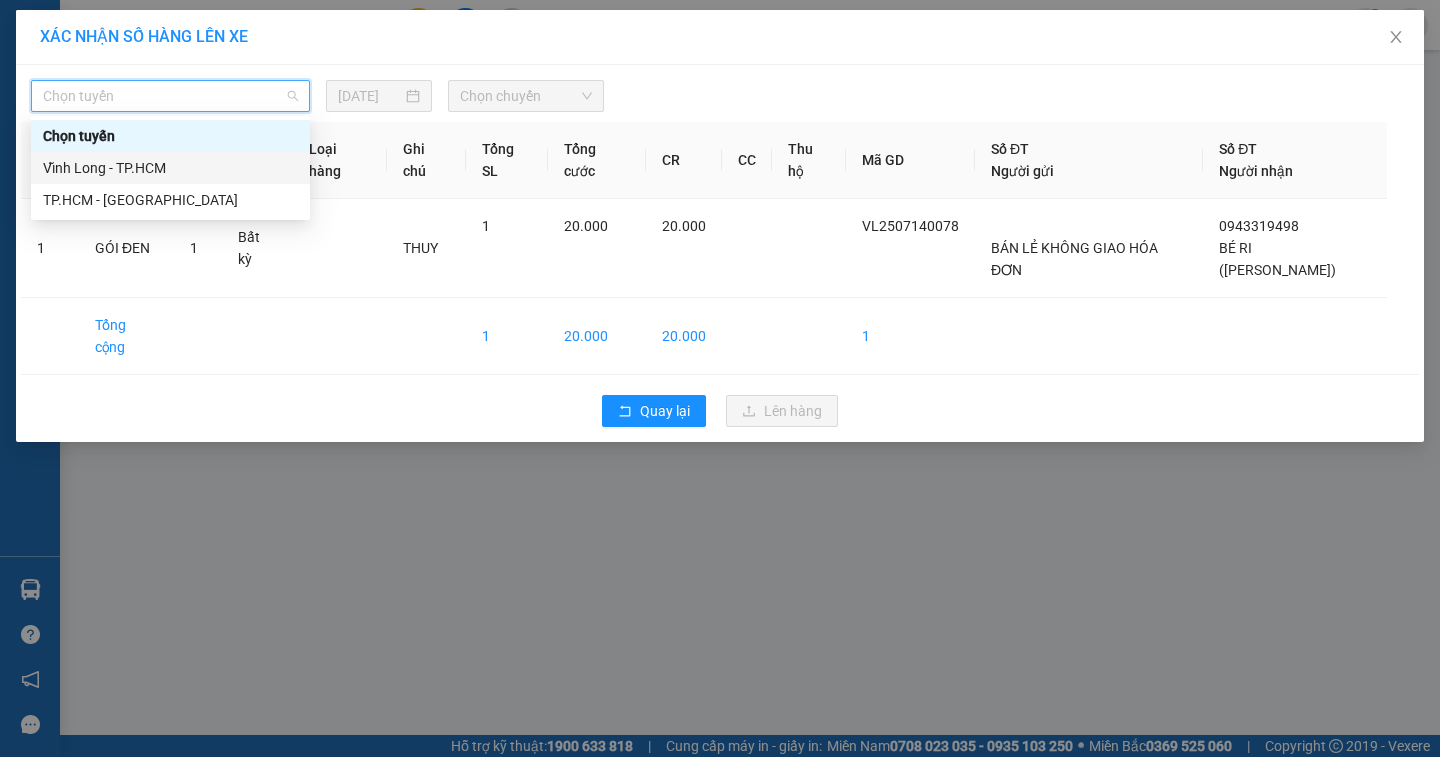 click on "Vĩnh Long - TP.HCM" at bounding box center [170, 168] 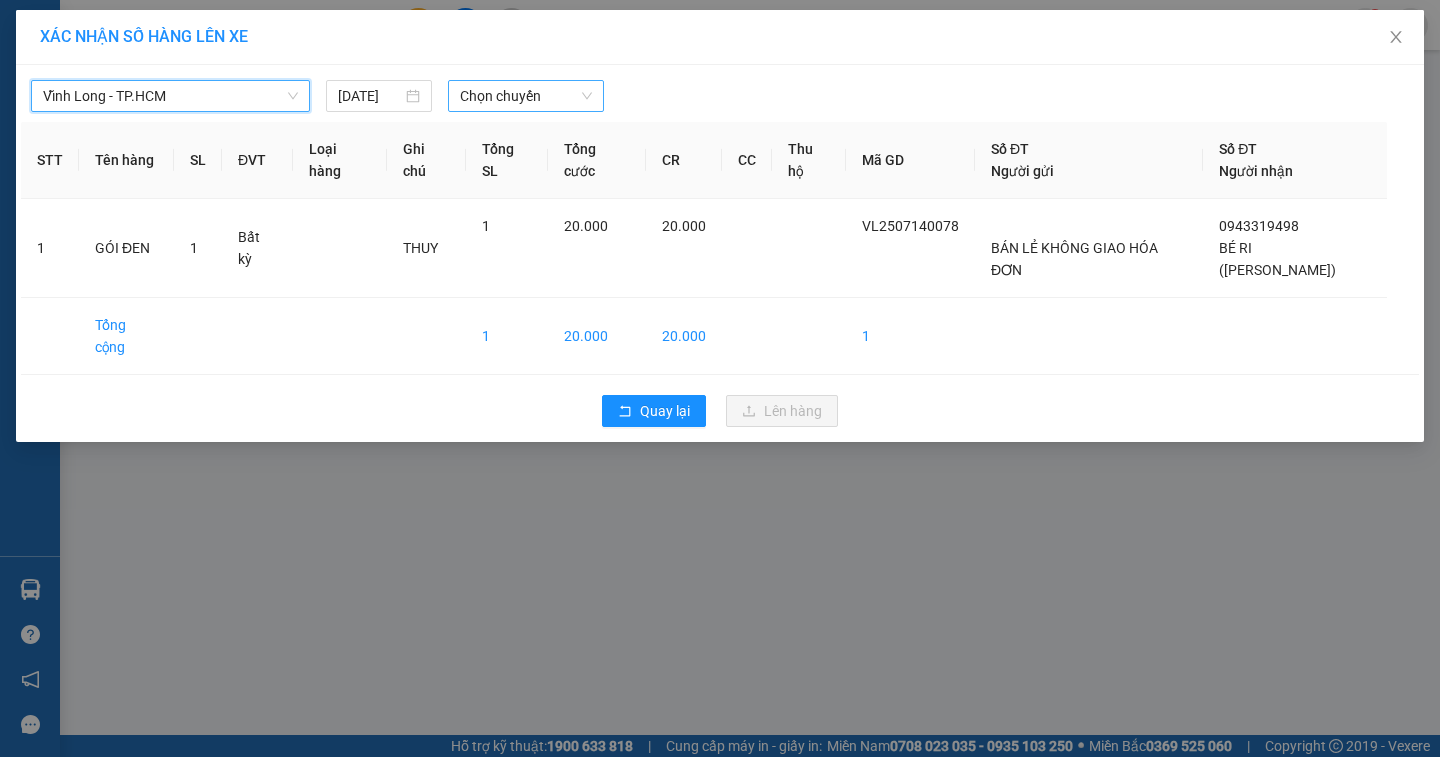 click on "Chọn chuyến" at bounding box center [526, 96] 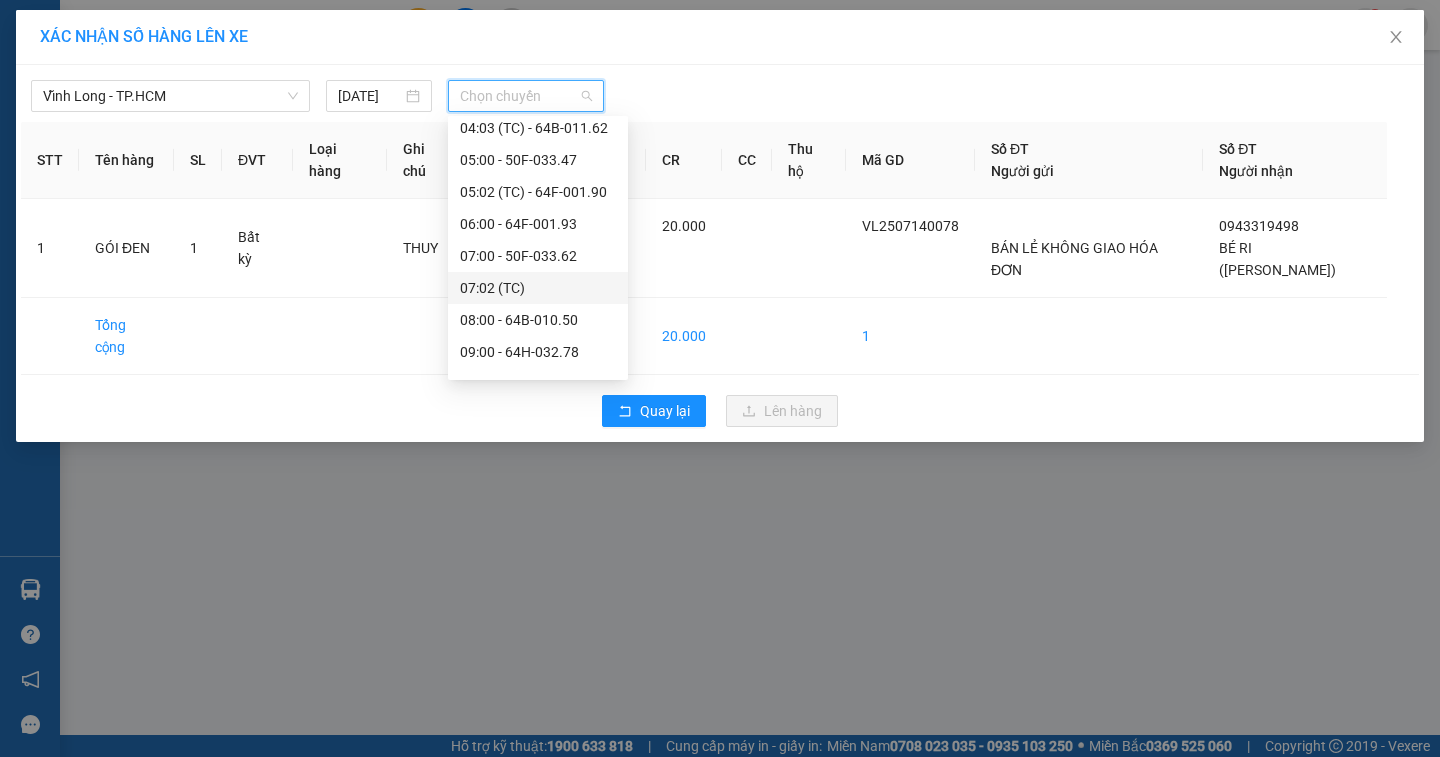scroll, scrollTop: 400, scrollLeft: 0, axis: vertical 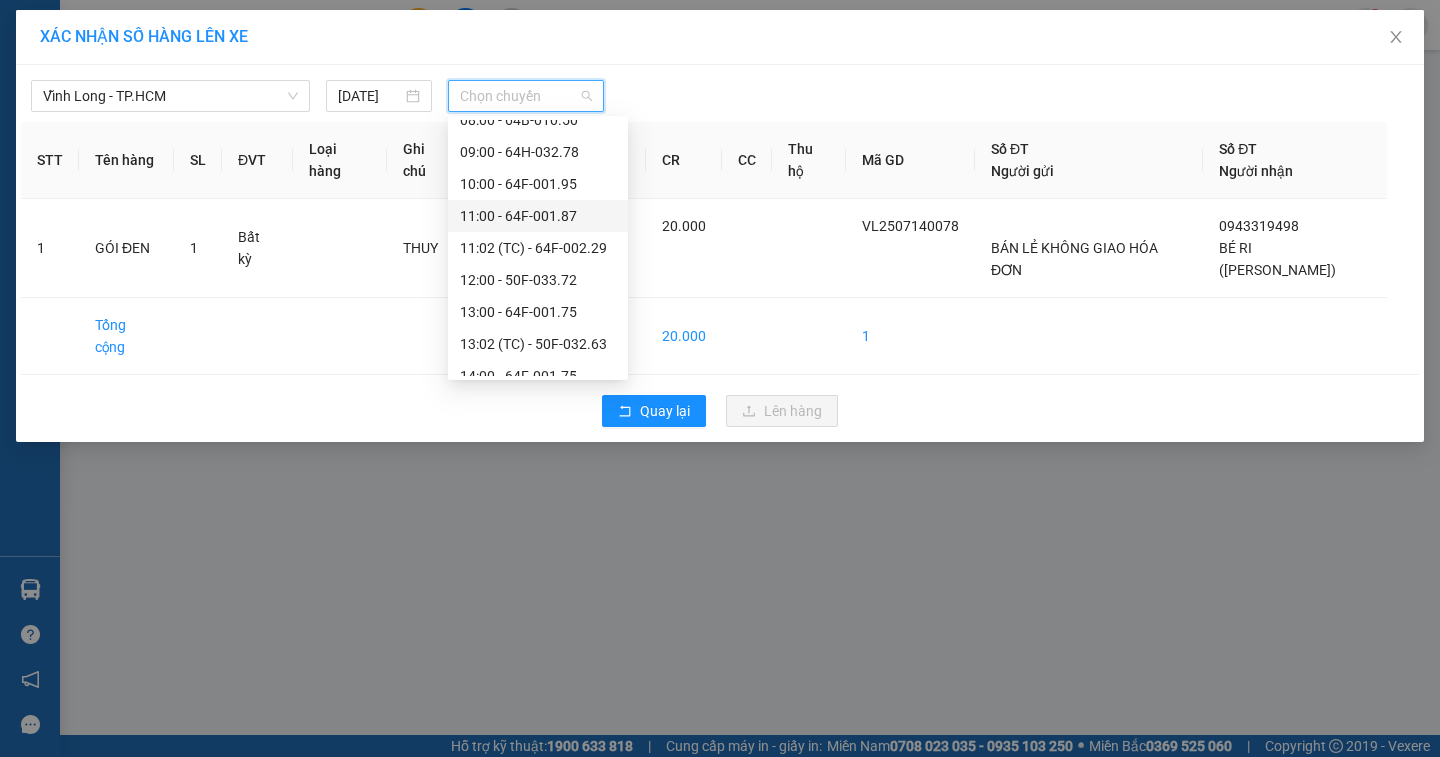 click on "11:00     - 64F-001.87" at bounding box center [538, 216] 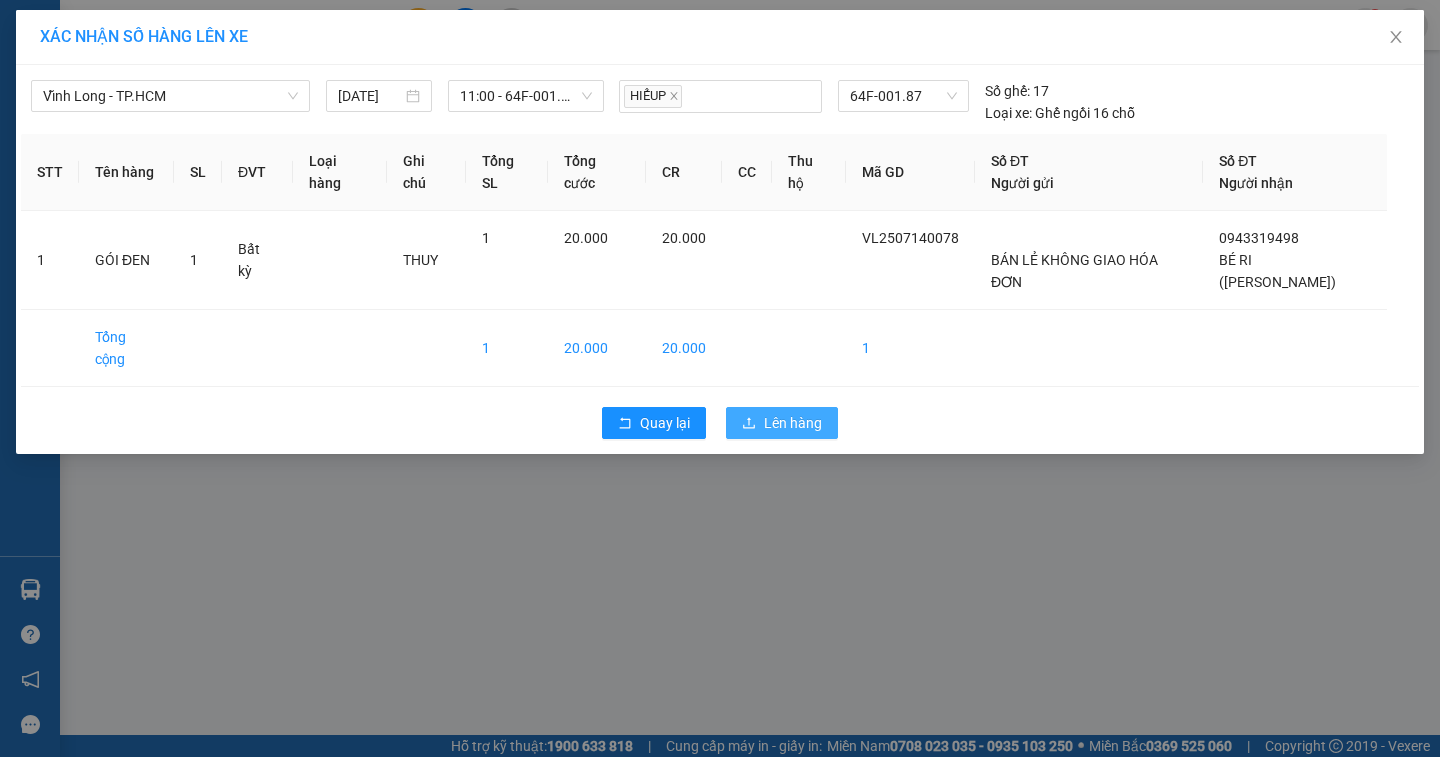 click on "Lên hàng" at bounding box center (793, 423) 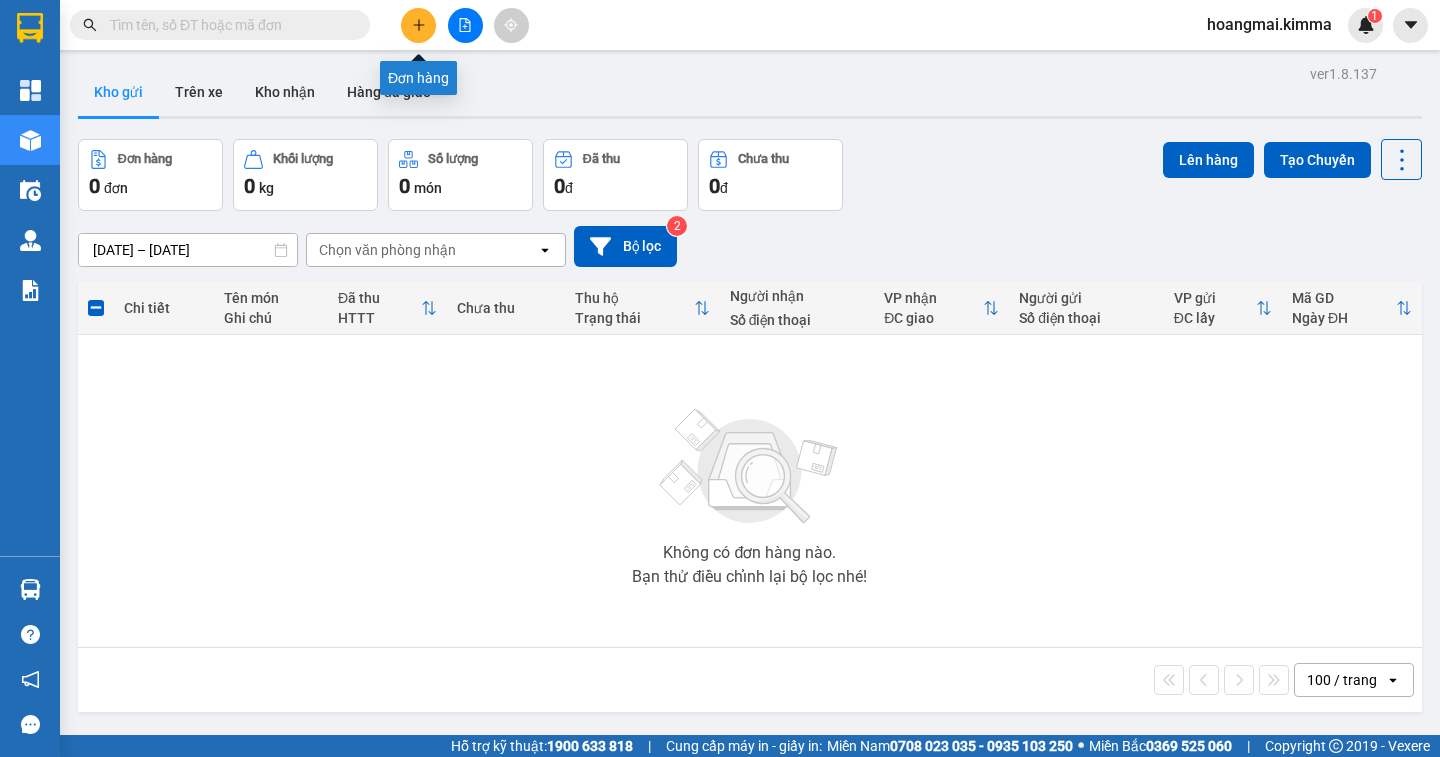 click at bounding box center [418, 25] 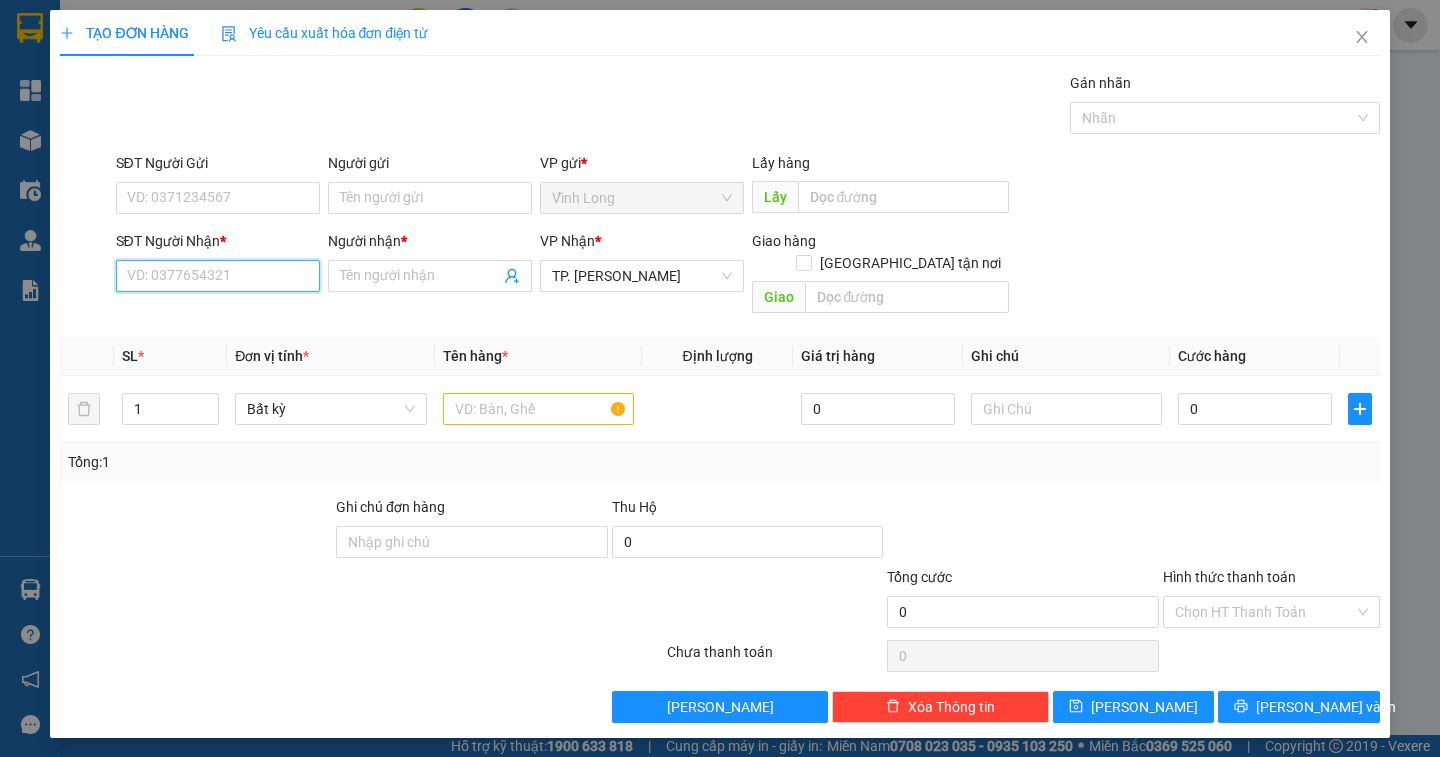 click on "SĐT Người Nhận  *" at bounding box center [218, 276] 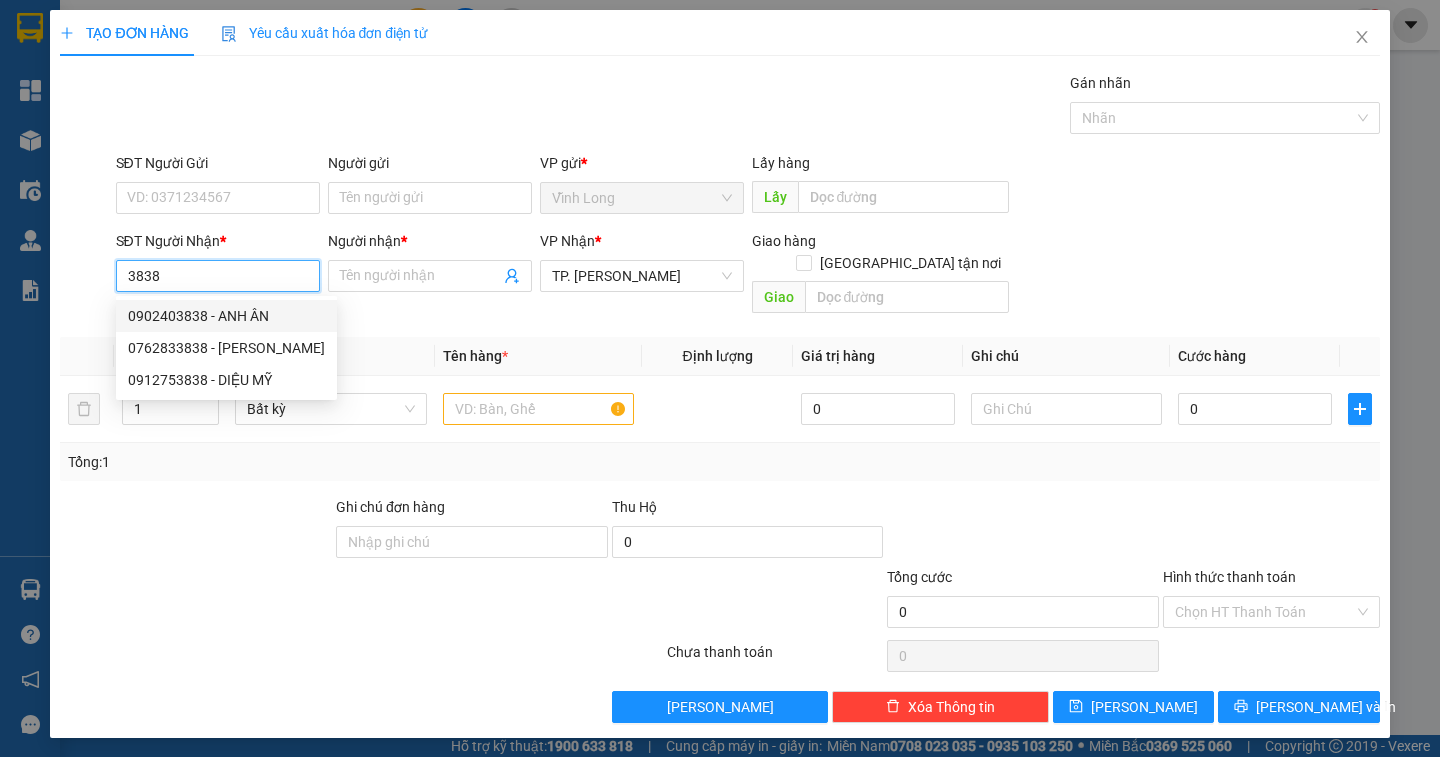 click on "0902403838 - ANH ÂN" at bounding box center (226, 316) 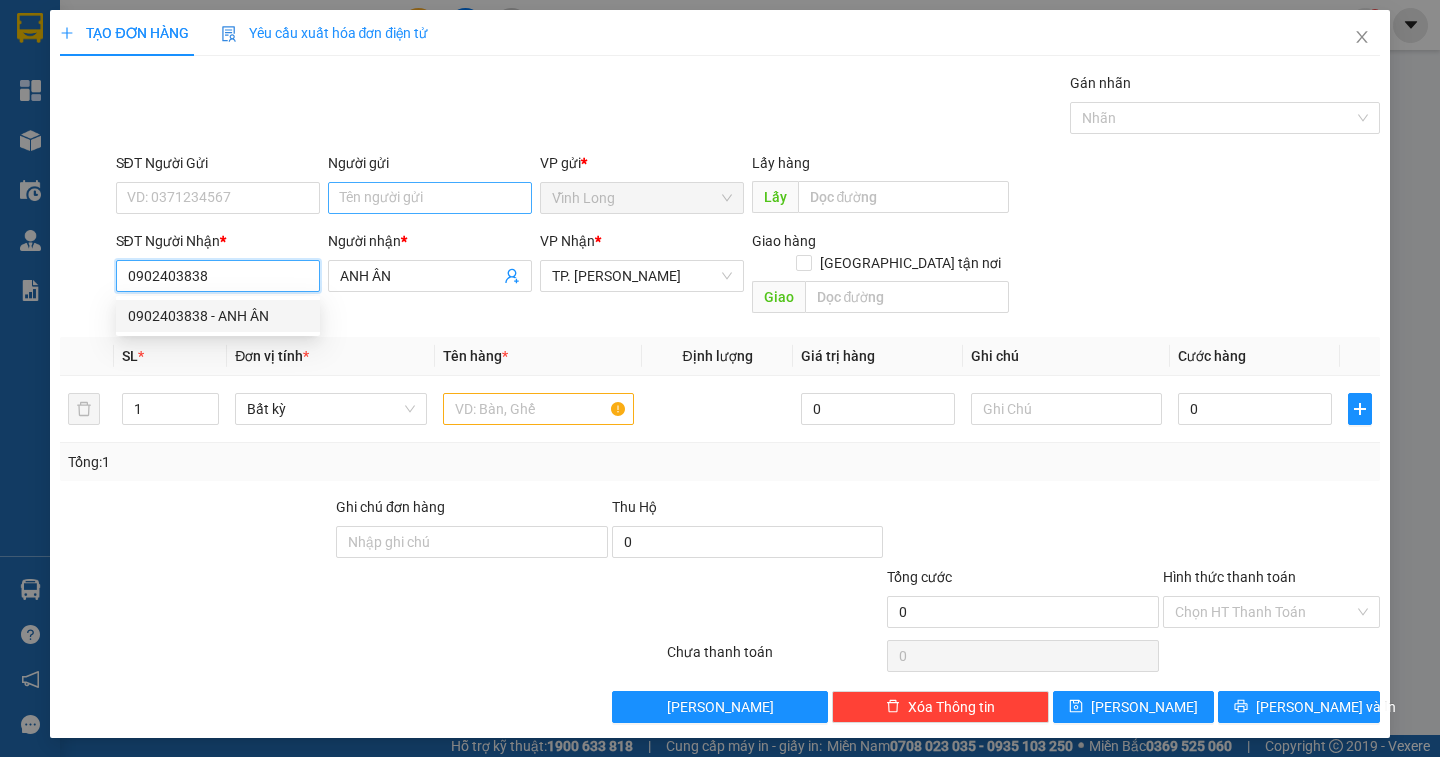 type on "0902403838" 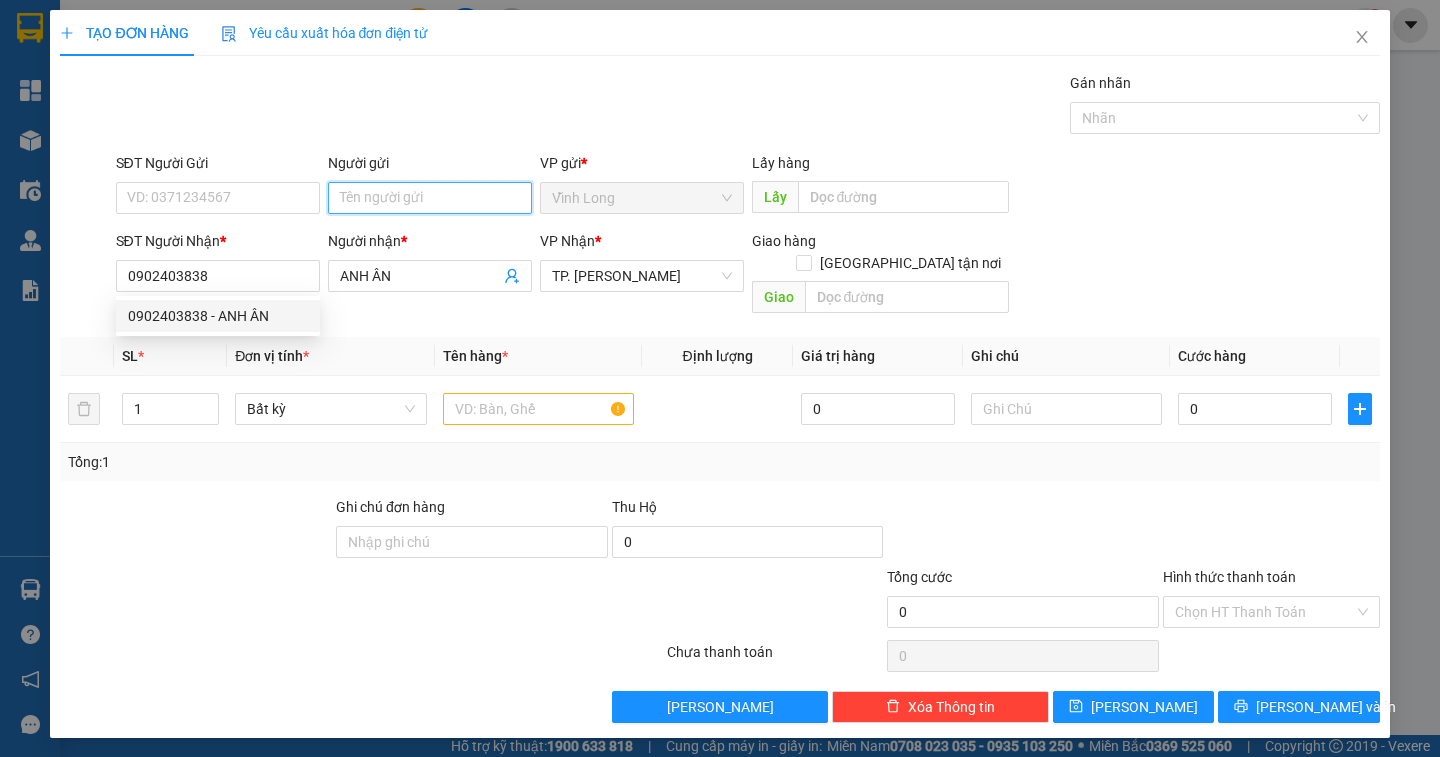 click on "Người gửi" at bounding box center [430, 198] 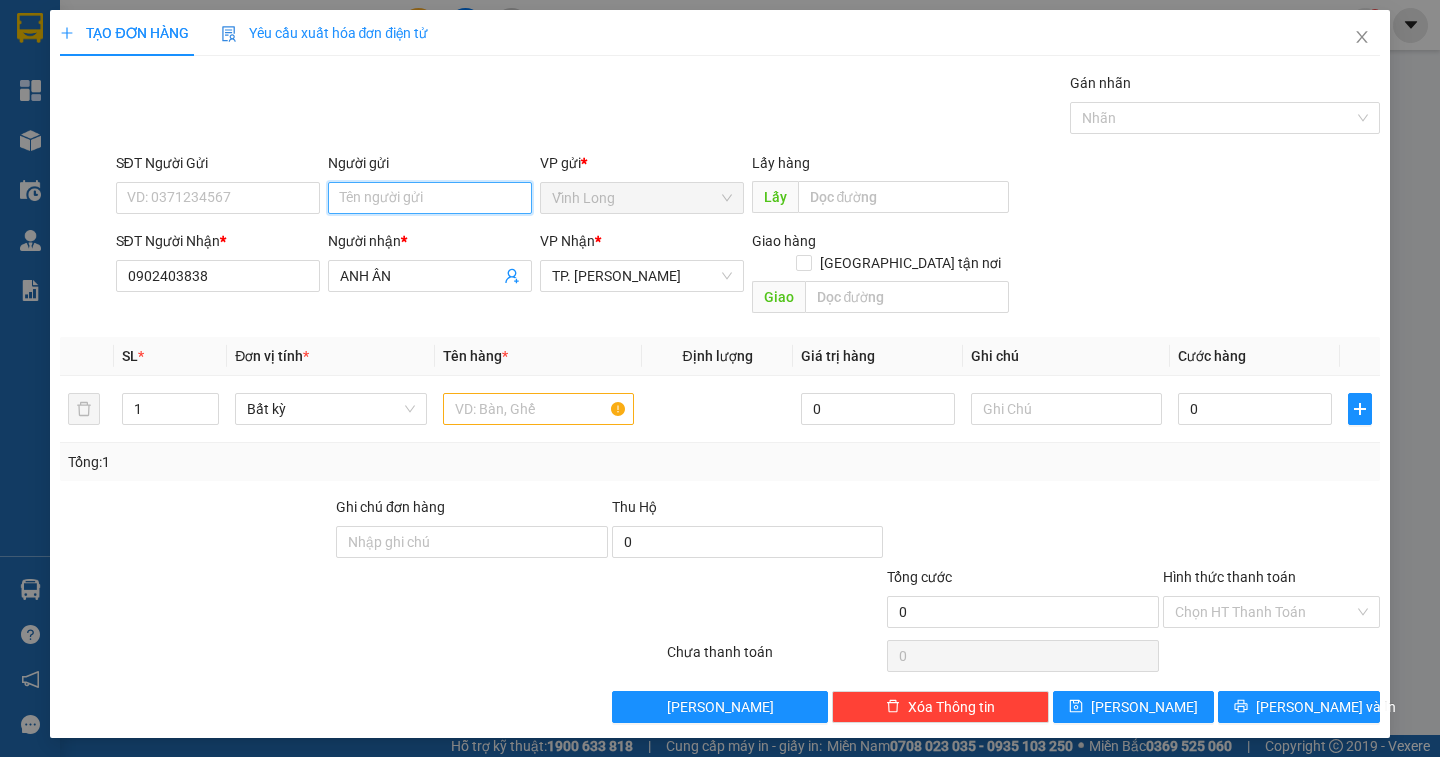 click on "Người gửi" at bounding box center (430, 198) 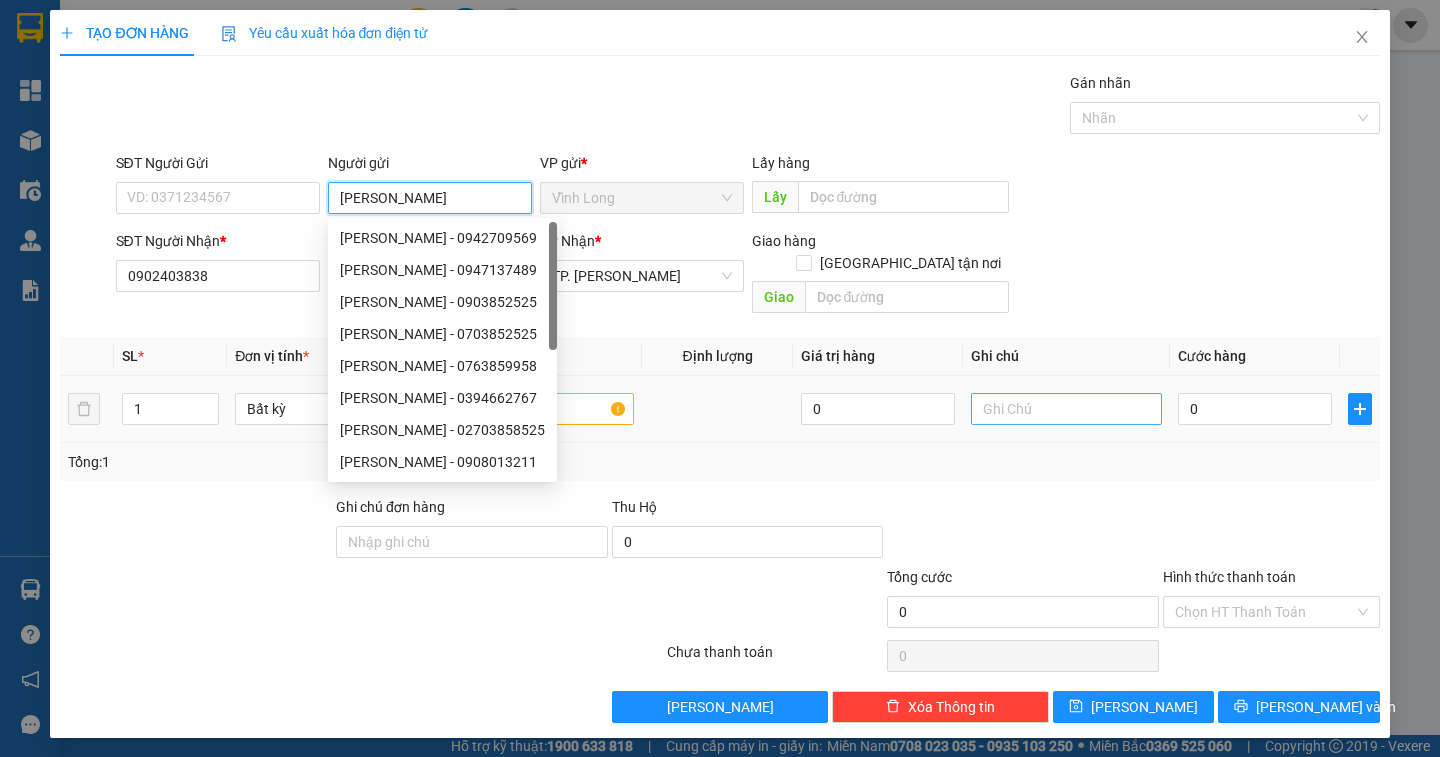 type on "[PERSON_NAME]" 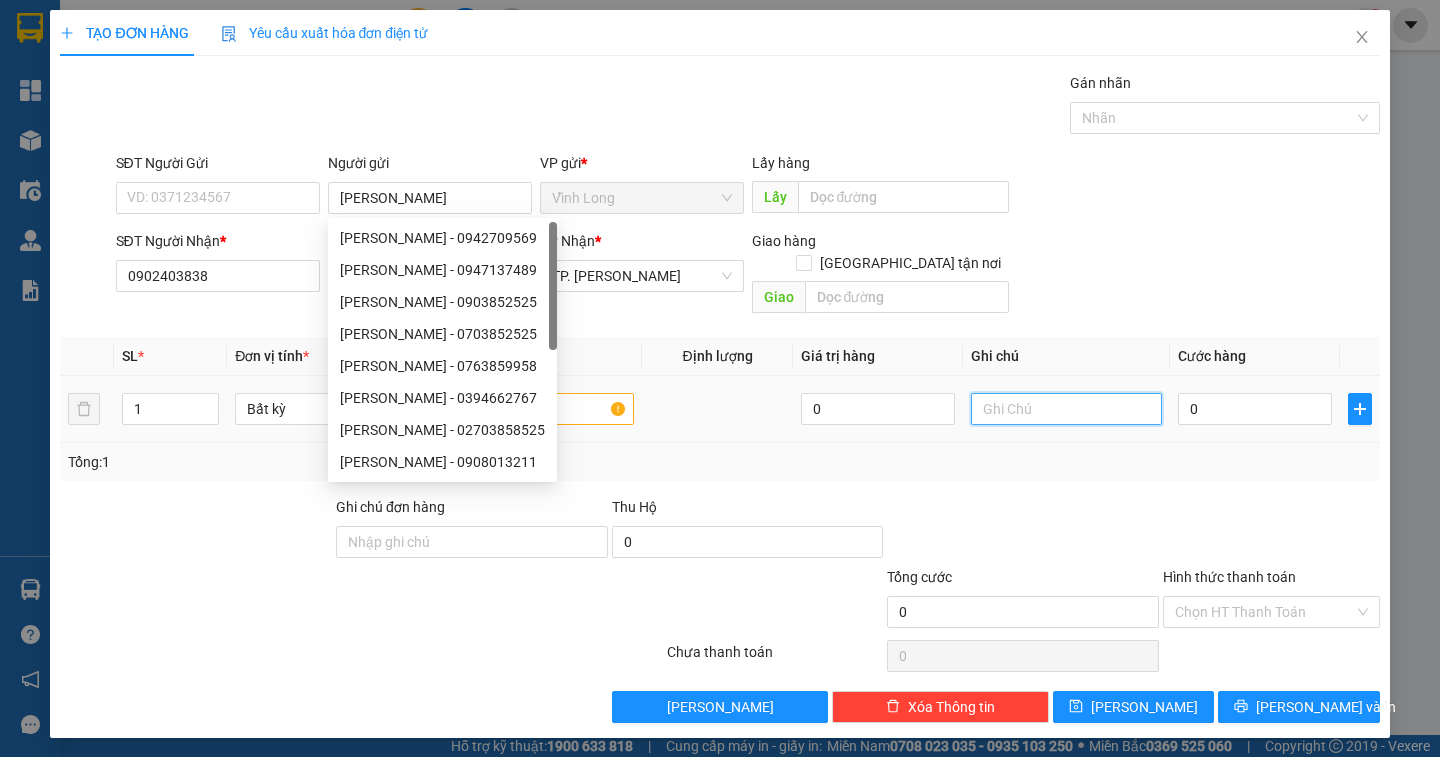 click at bounding box center [1066, 409] 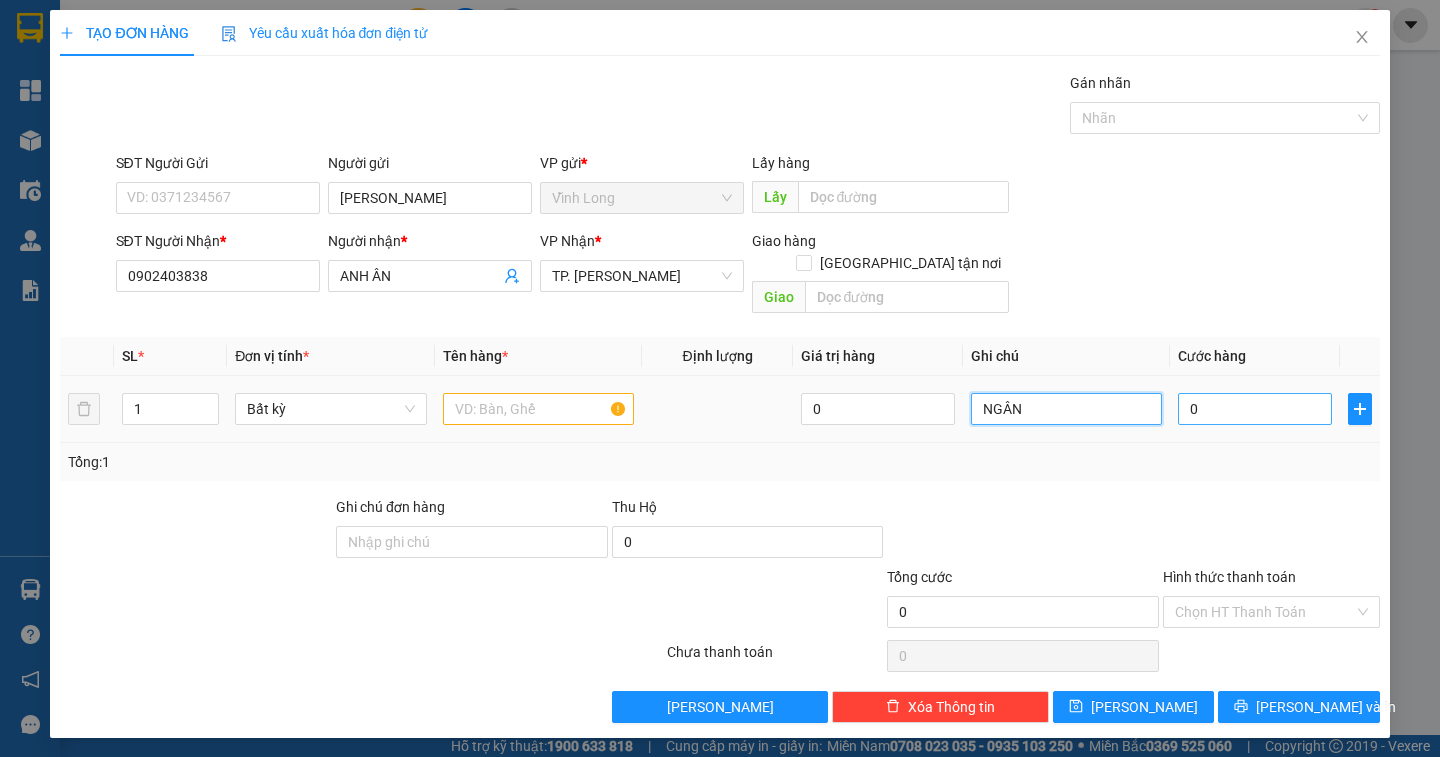 type on "NGÂN" 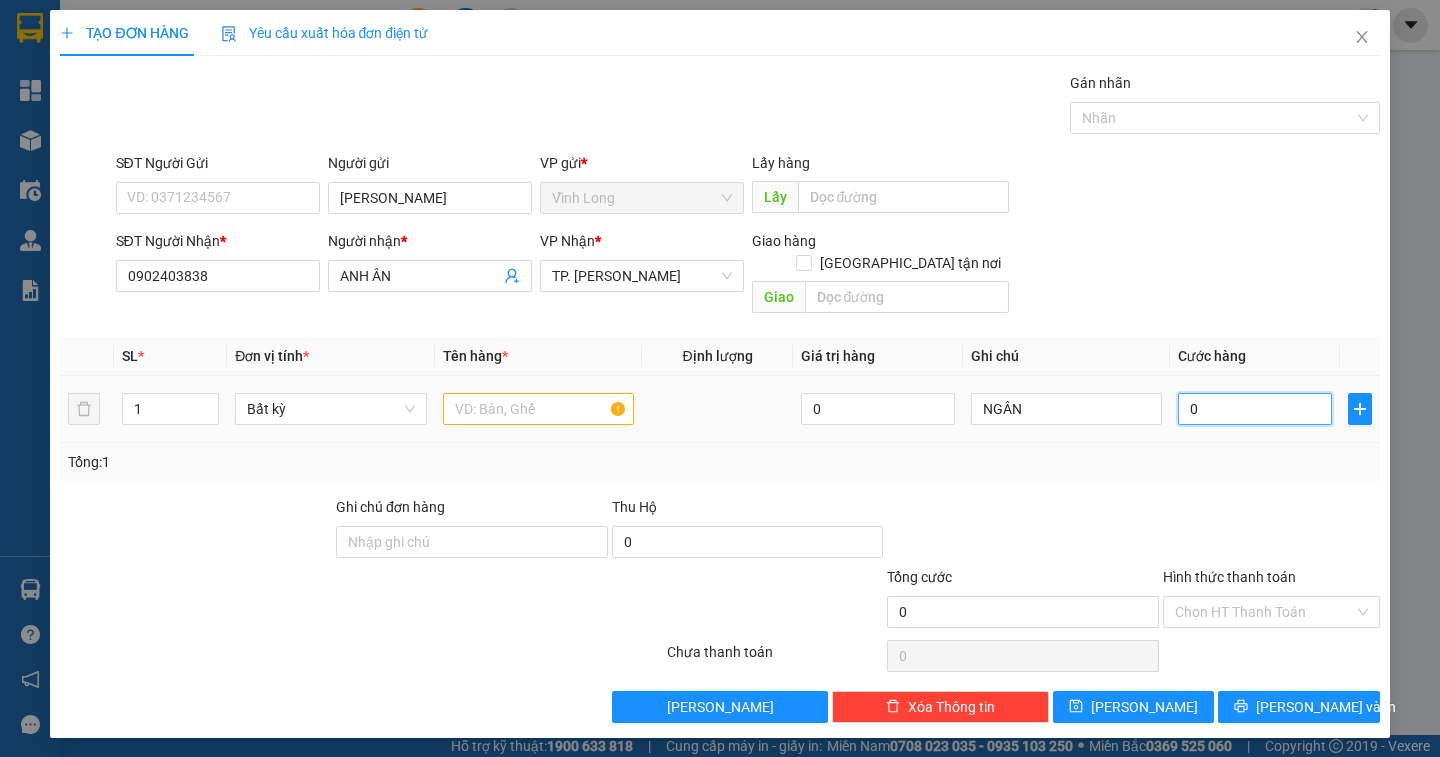click on "0" at bounding box center (1255, 409) 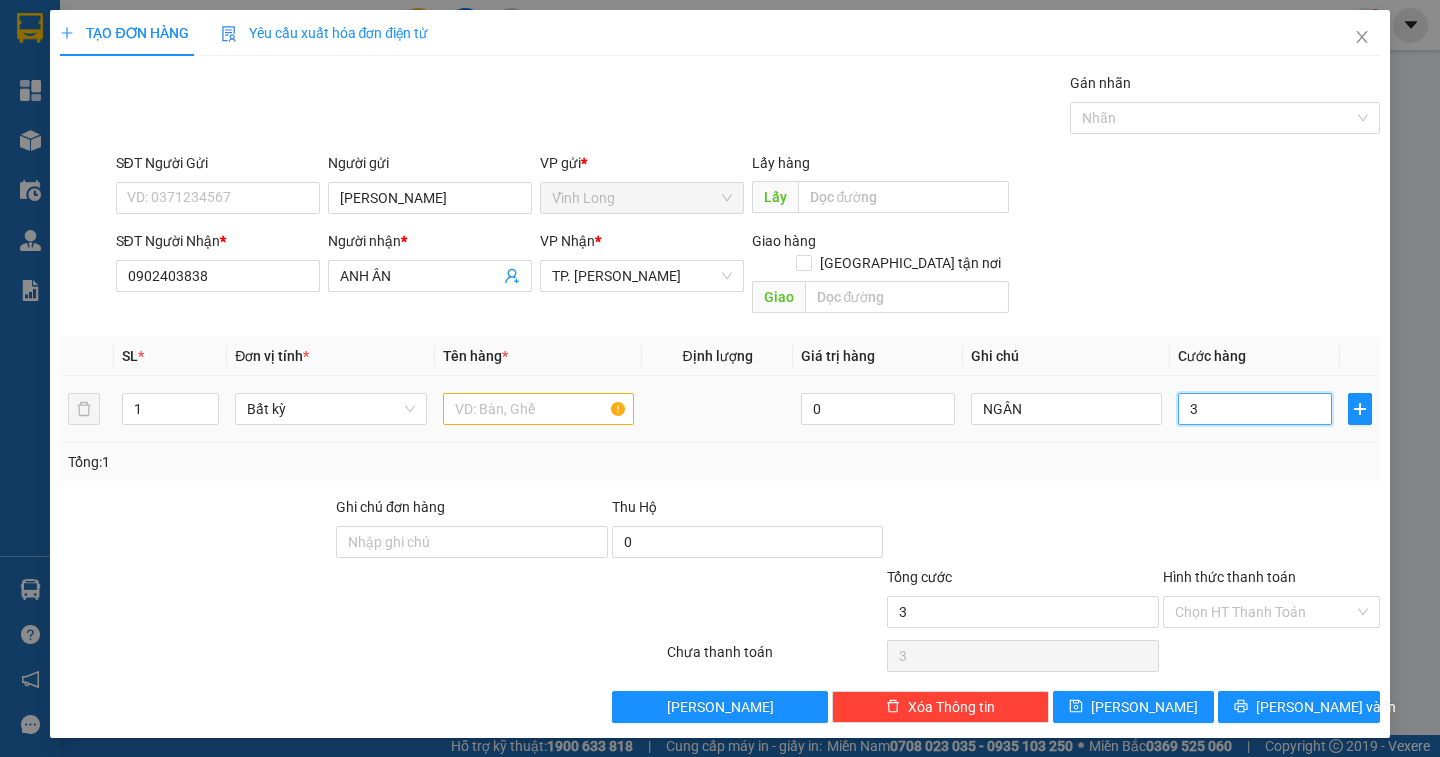 type on "30" 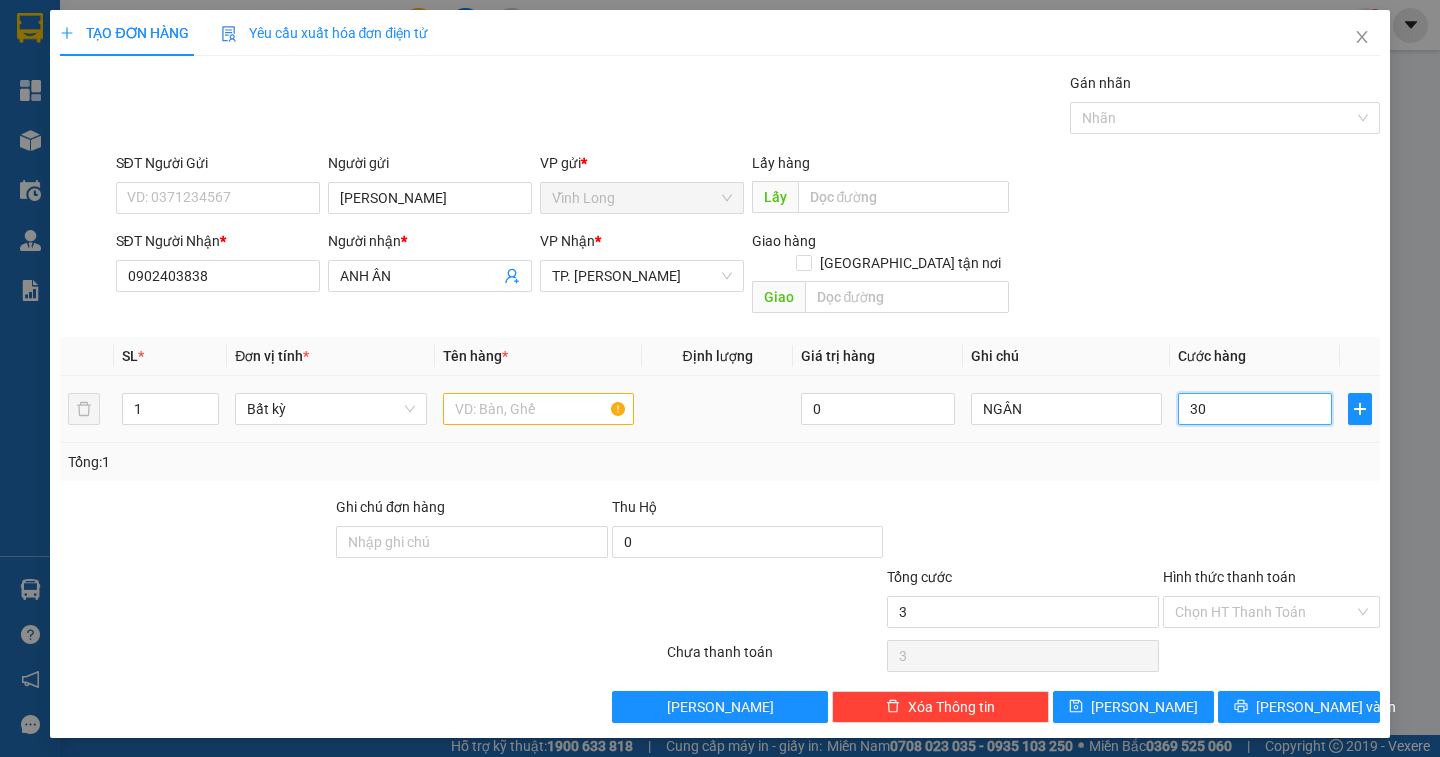 type on "30" 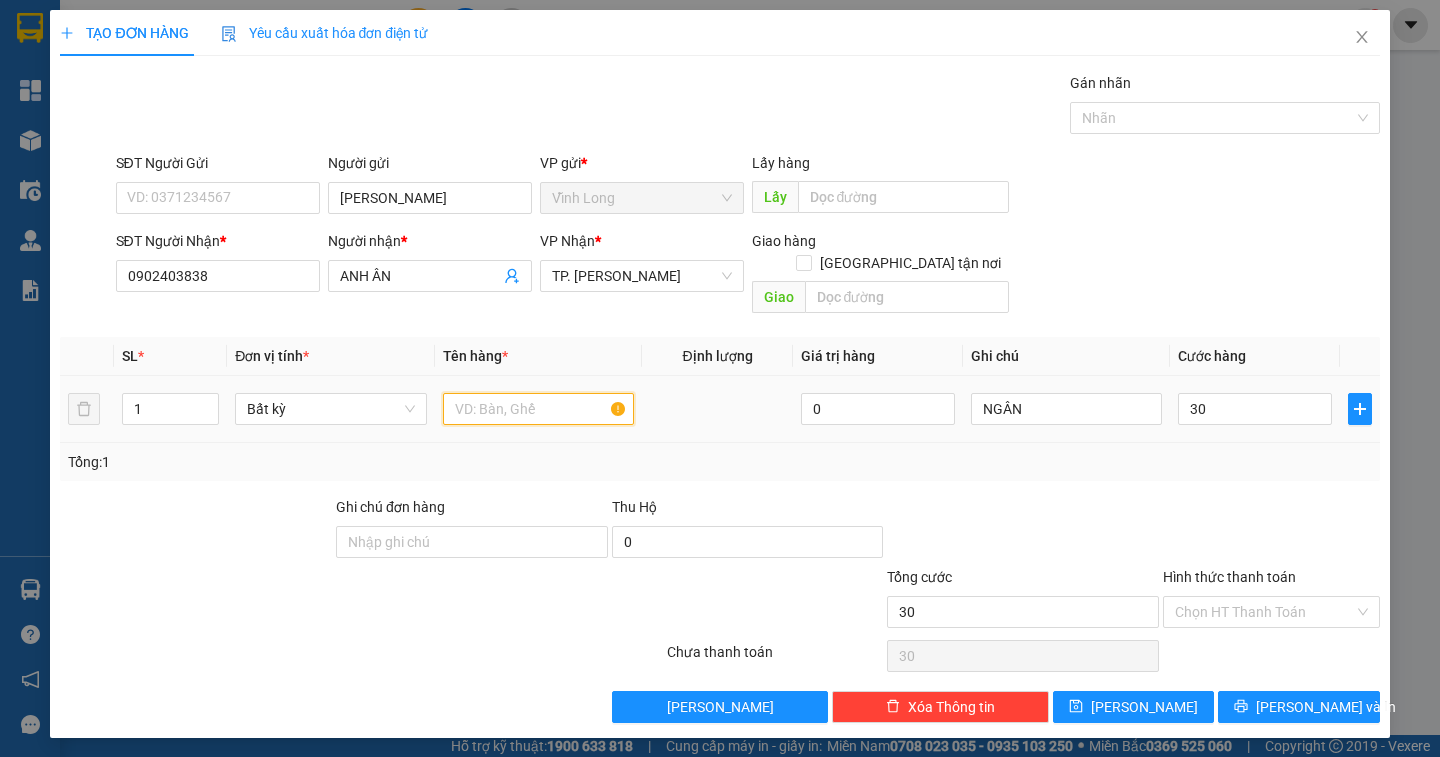 type on "30.000" 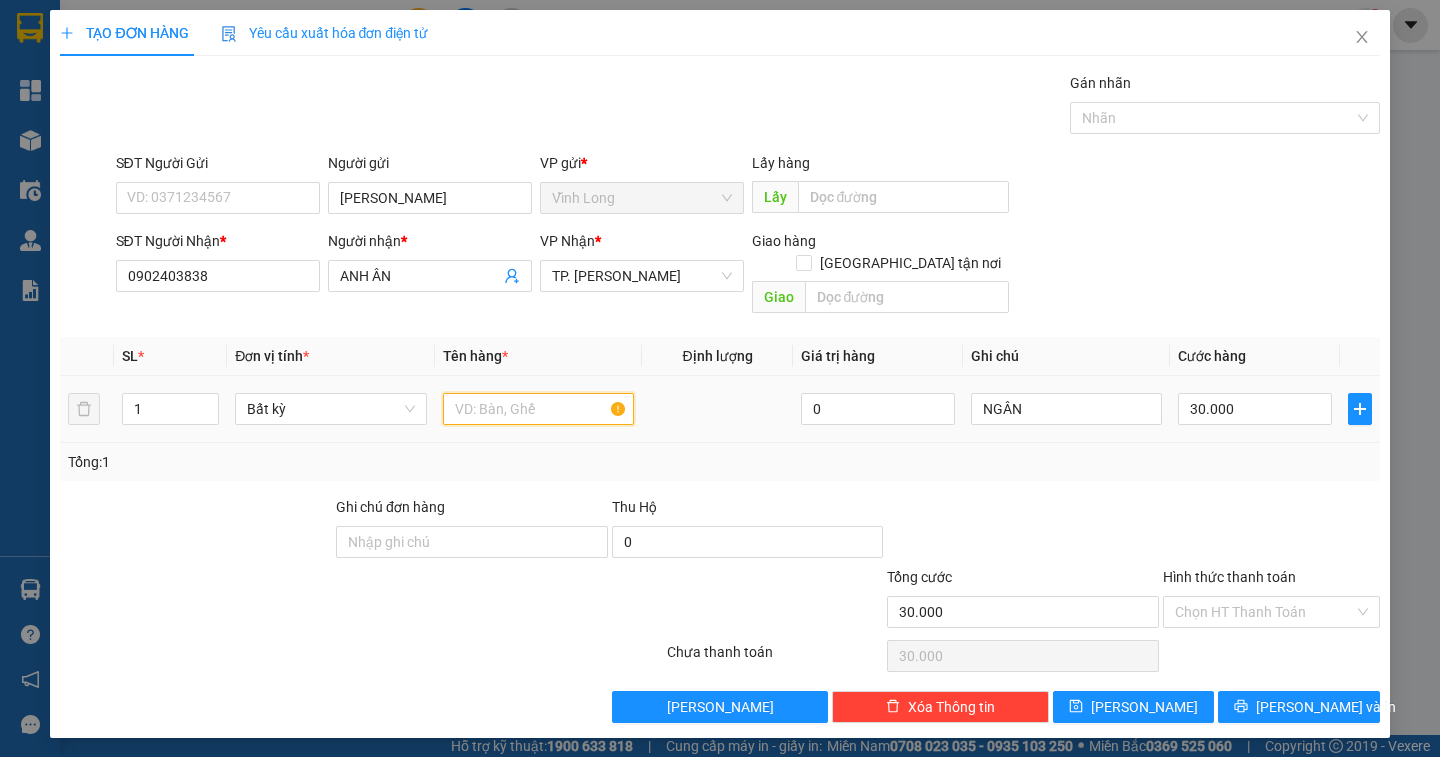 click at bounding box center (538, 409) 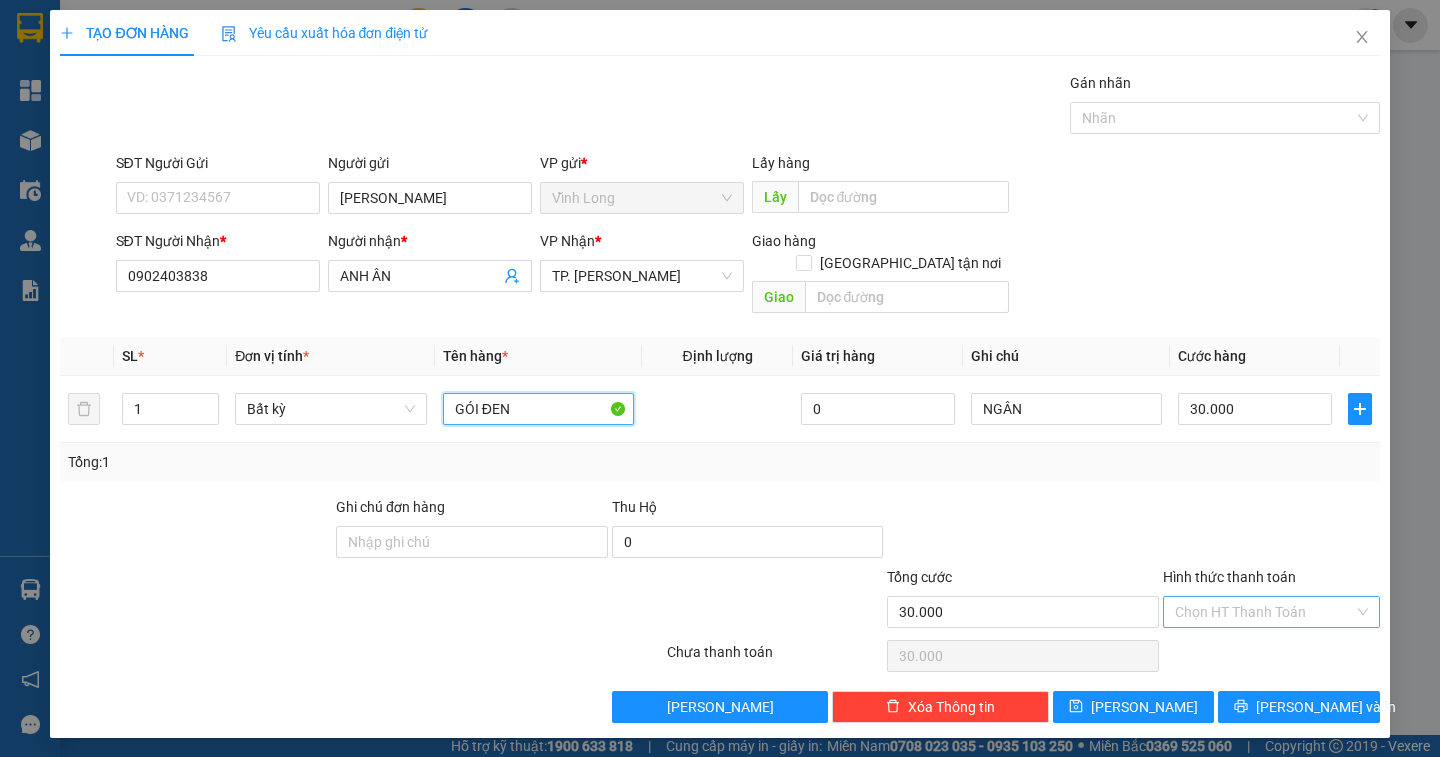 type on "GÓI ĐEN" 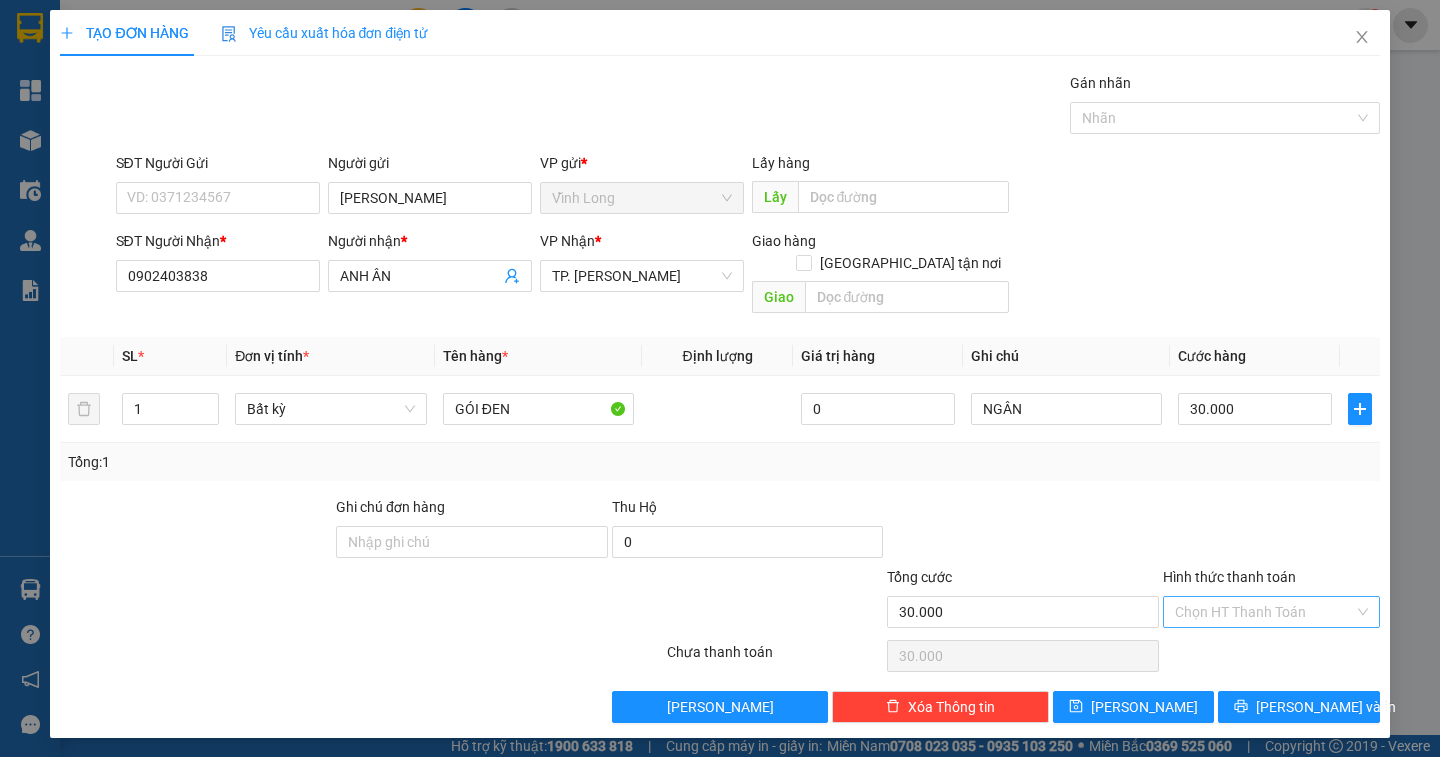 click on "Hình thức thanh toán" at bounding box center [1264, 612] 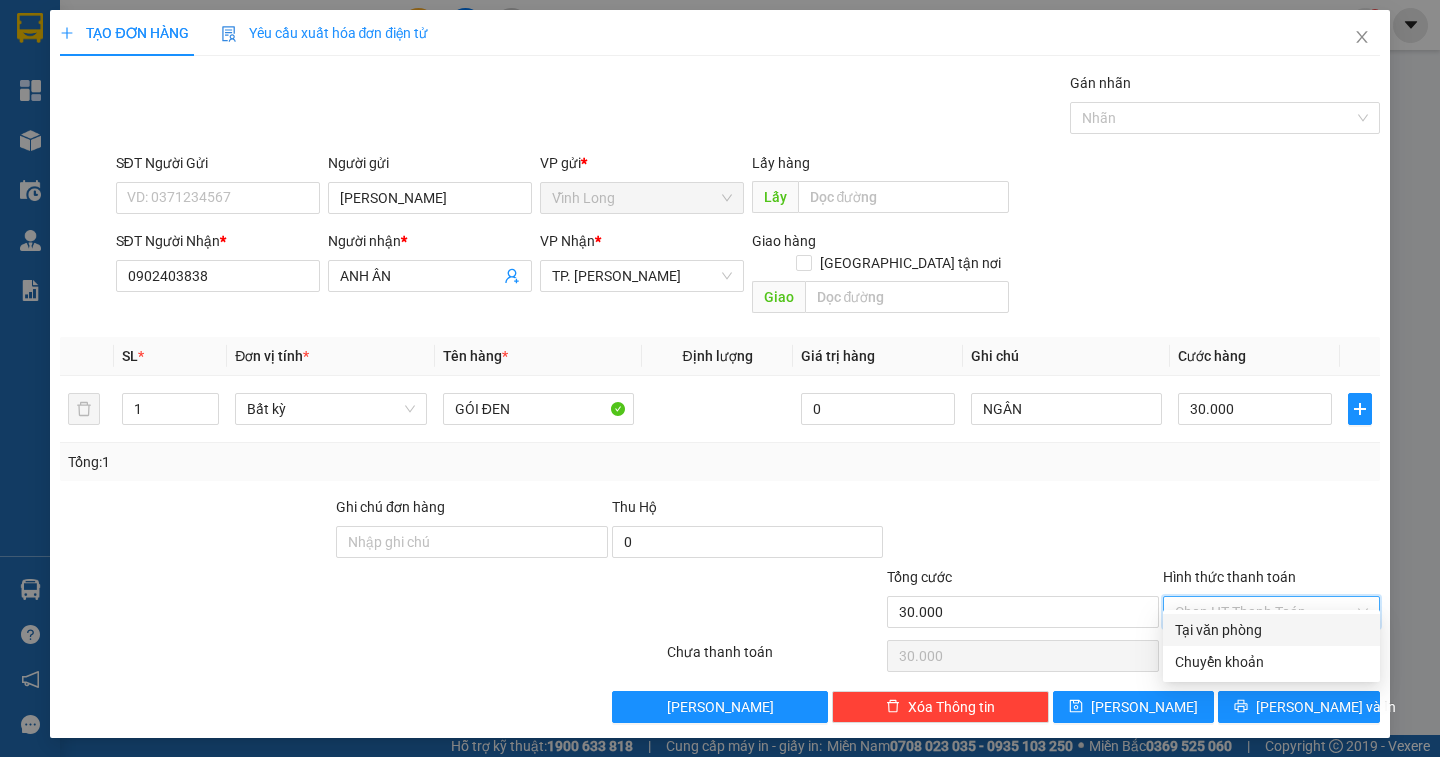 click on "Tại văn phòng" at bounding box center (1271, 630) 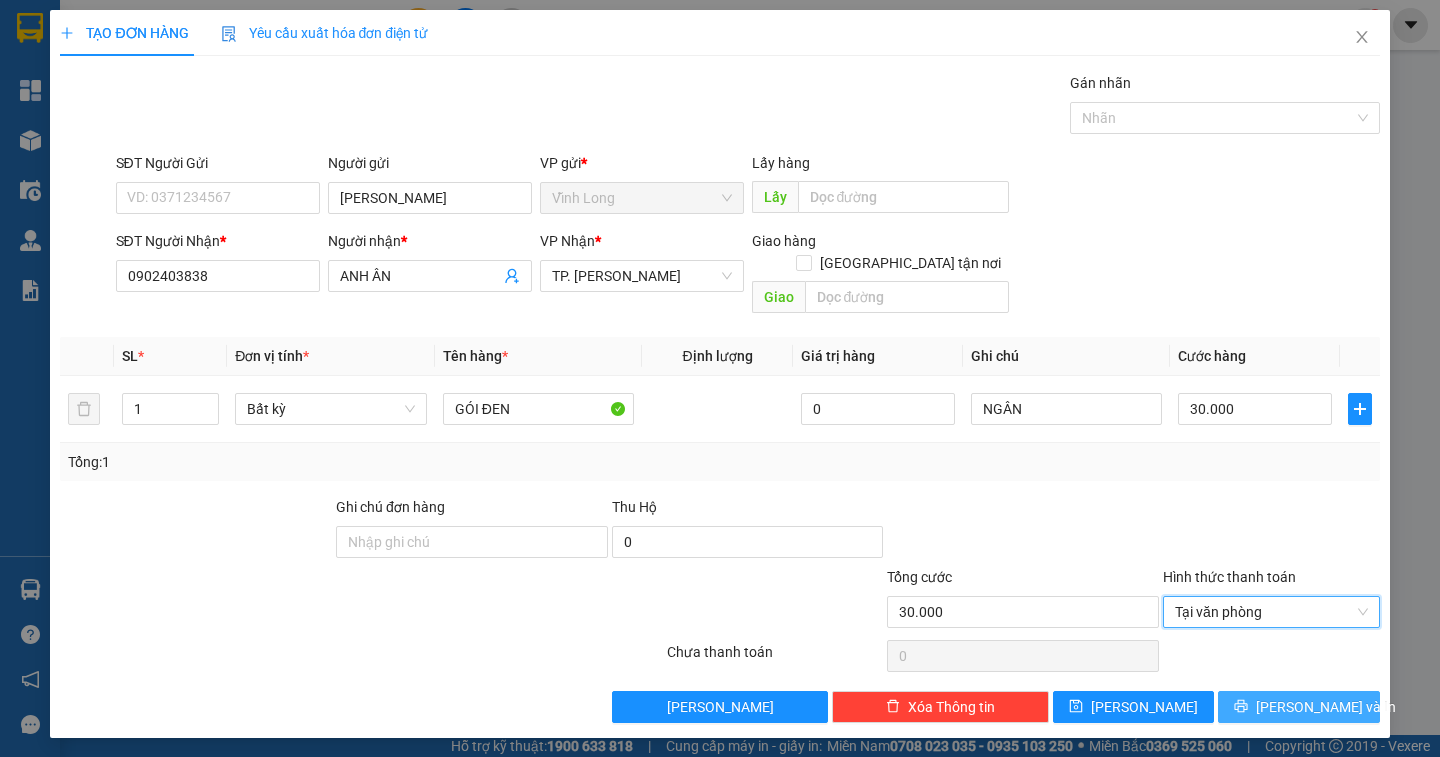 click on "[PERSON_NAME] và In" at bounding box center [1298, 707] 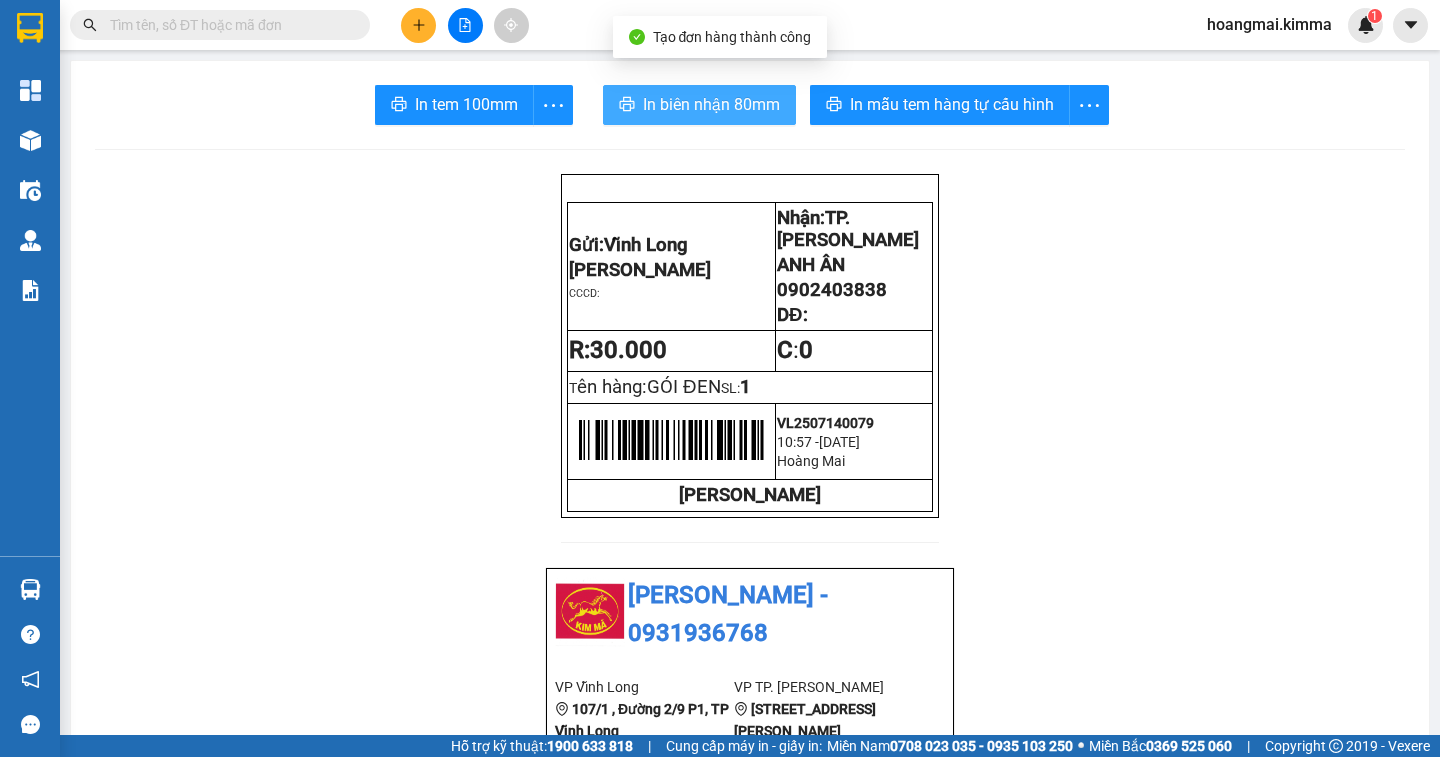 click on "In biên nhận 80mm" at bounding box center [711, 104] 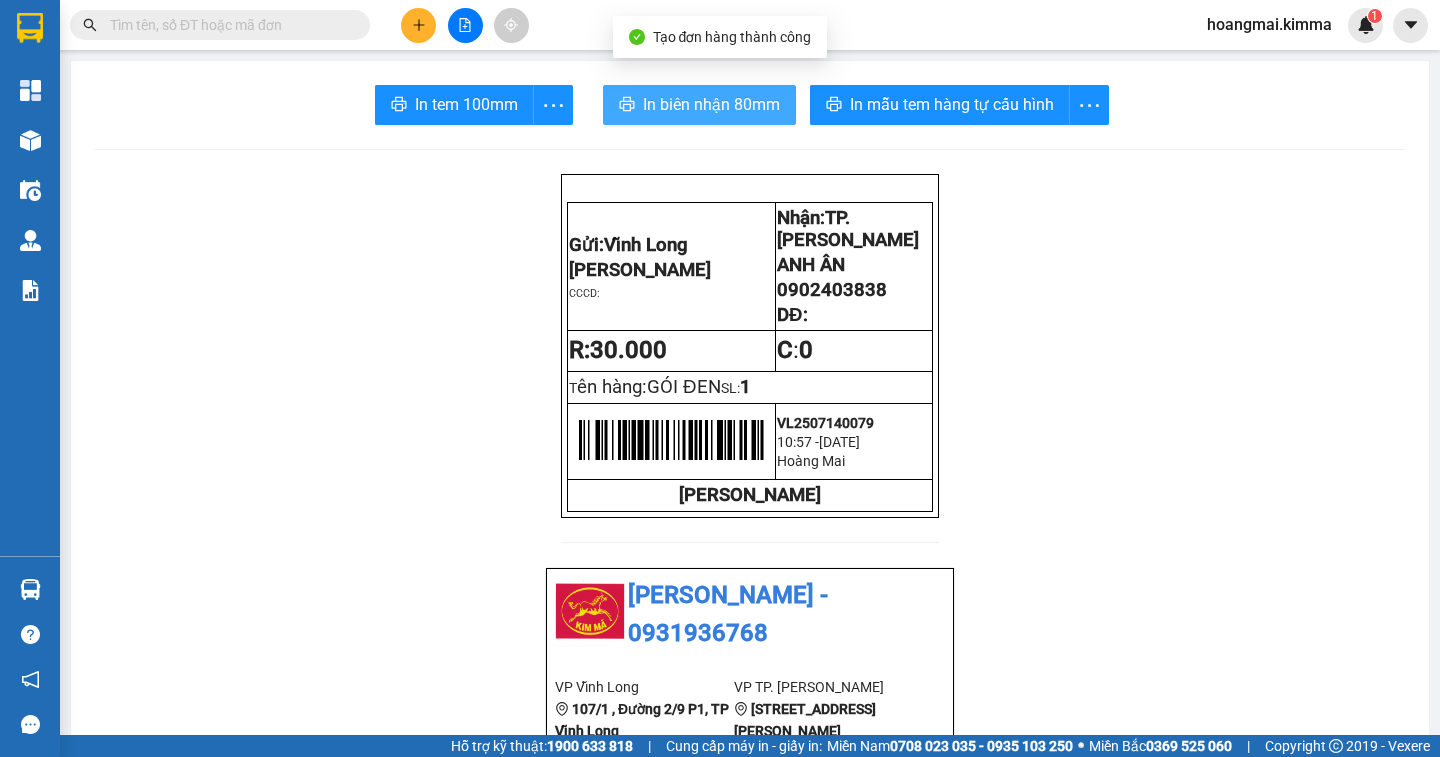 scroll, scrollTop: 0, scrollLeft: 0, axis: both 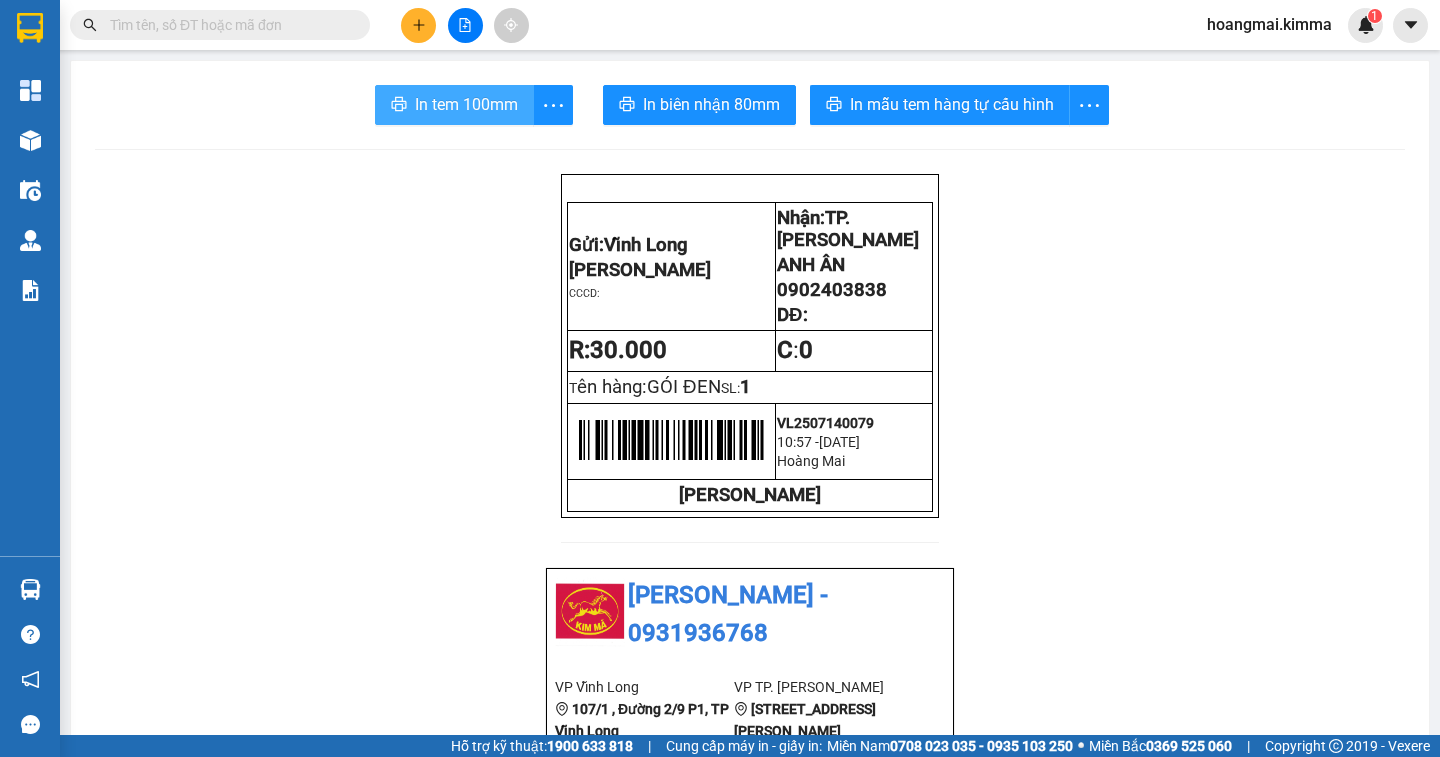click on "In tem 100mm" at bounding box center [466, 104] 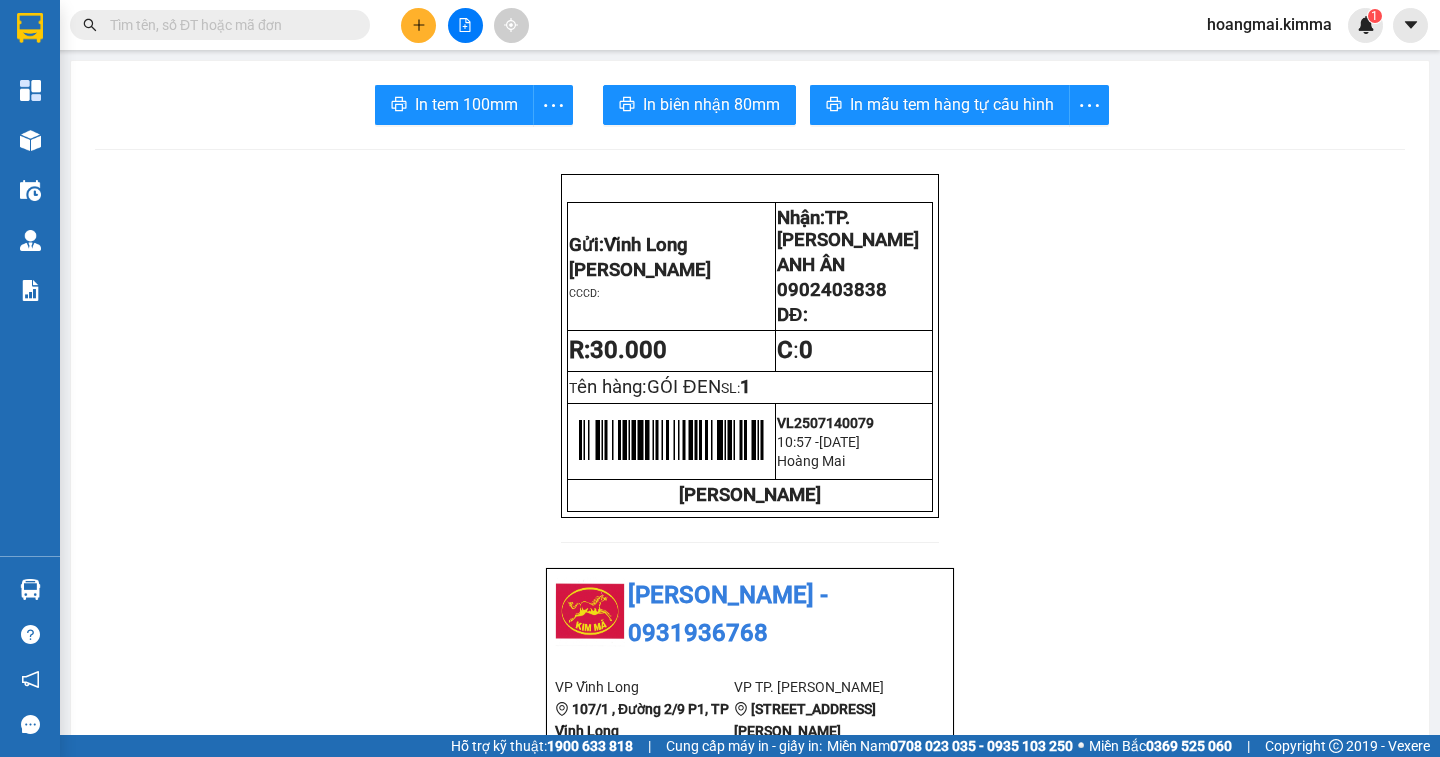 click at bounding box center [465, 25] 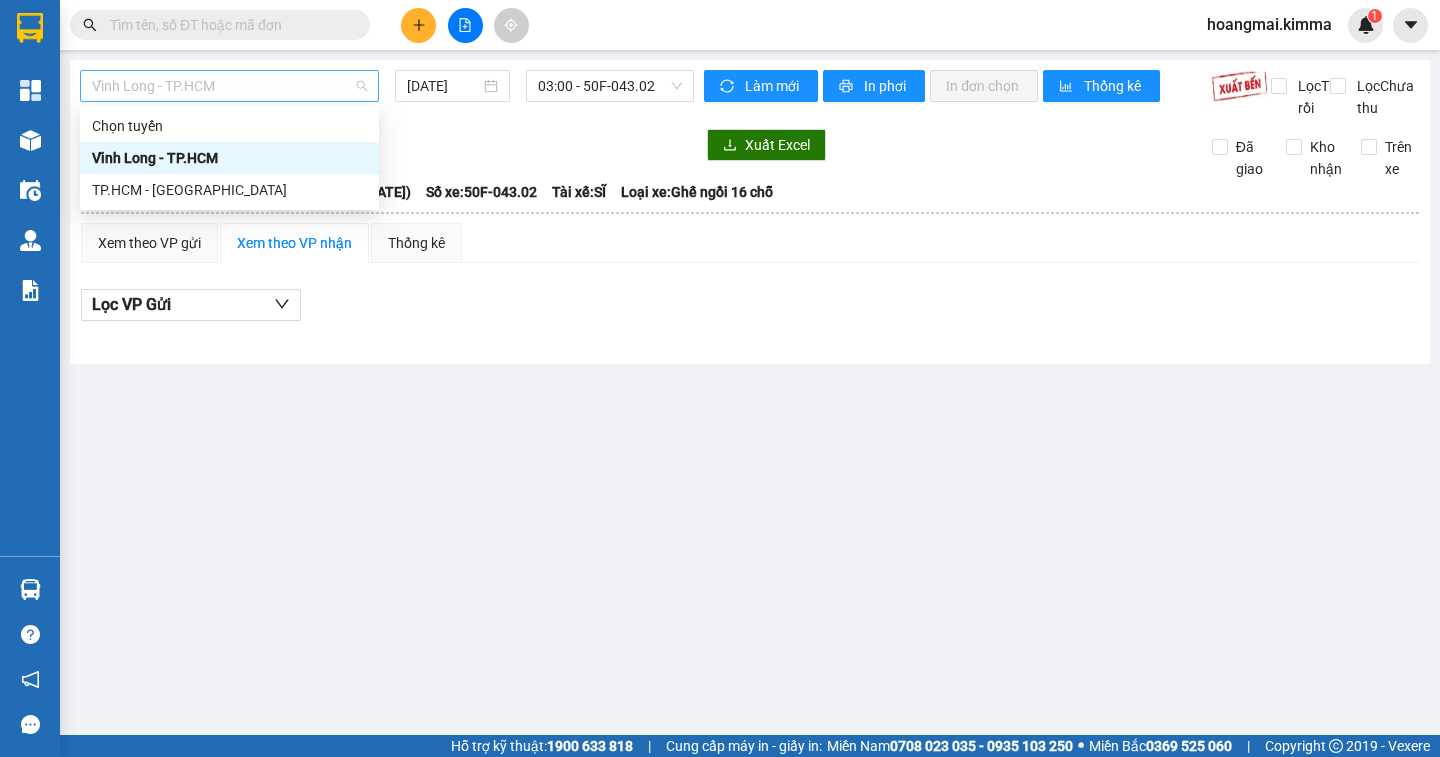 click on "Vĩnh Long - TP.HCM" at bounding box center [229, 86] 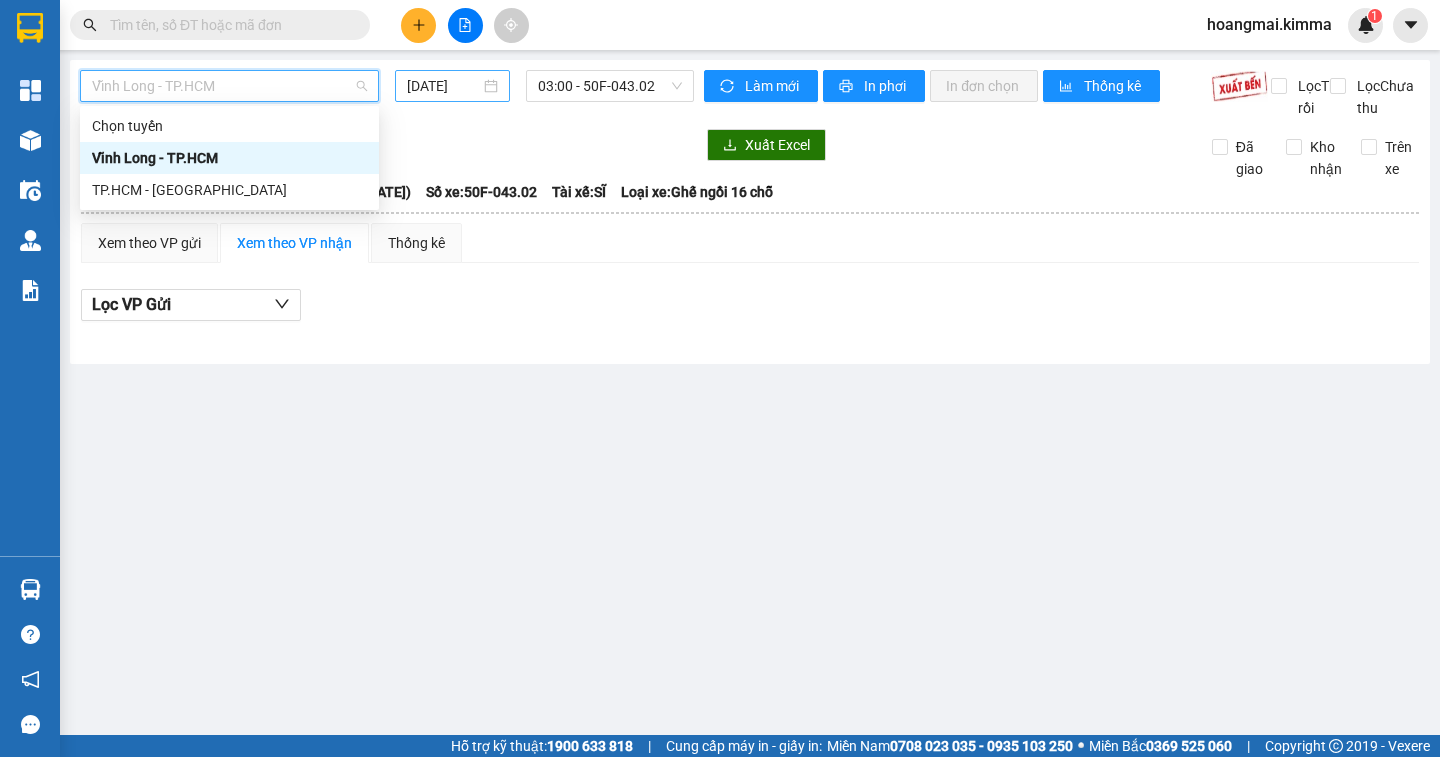 click on "[DATE]" at bounding box center (443, 86) 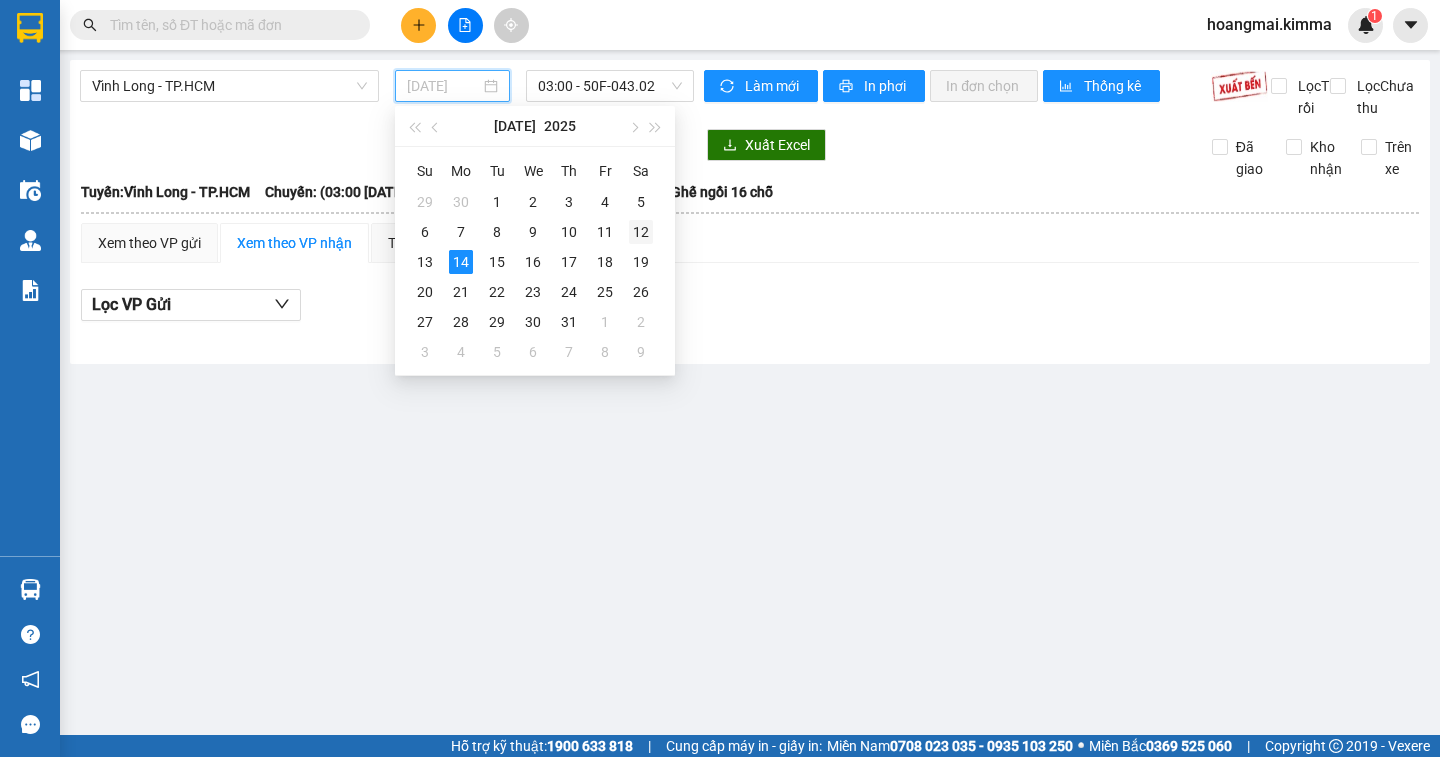 click on "12" at bounding box center (641, 232) 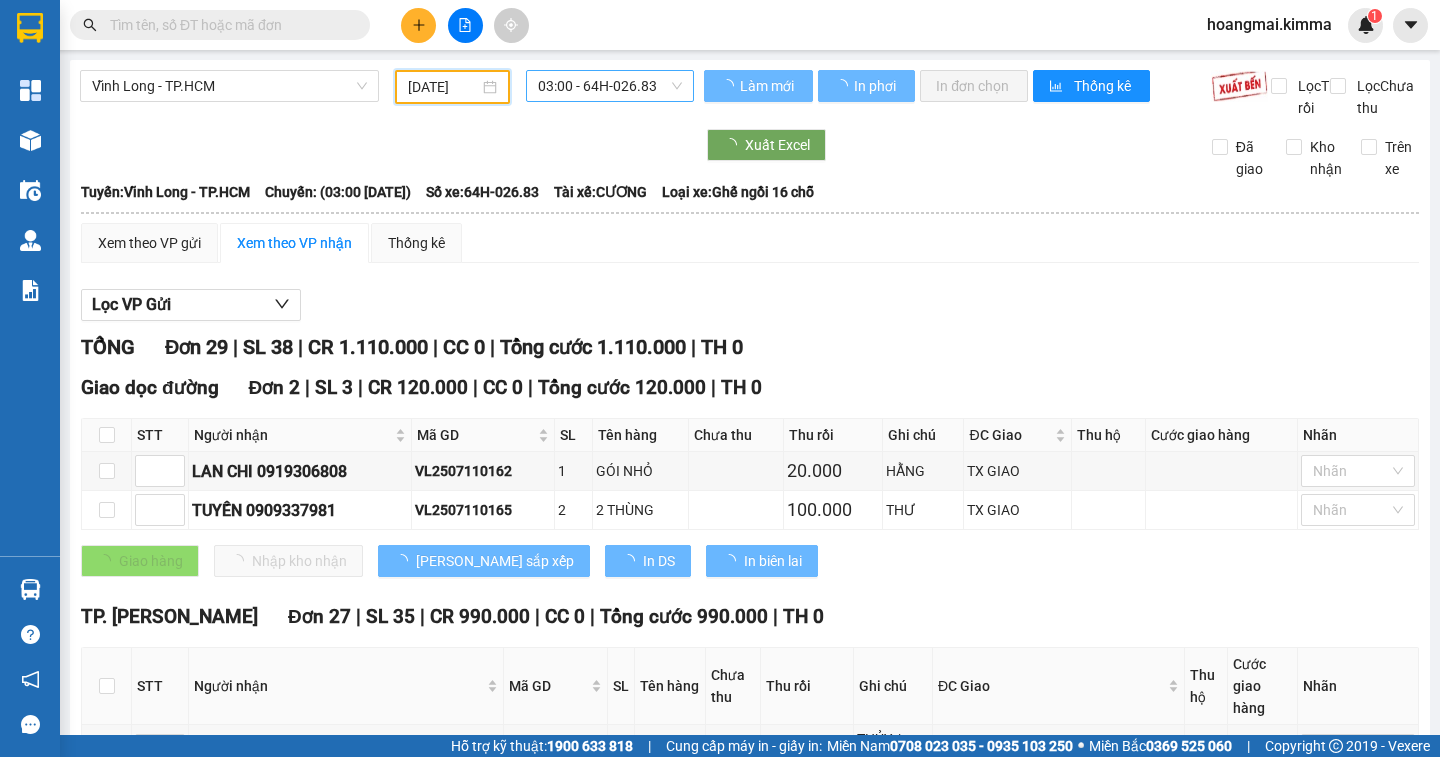 click on "03:00     - 64H-026.83" at bounding box center [610, 86] 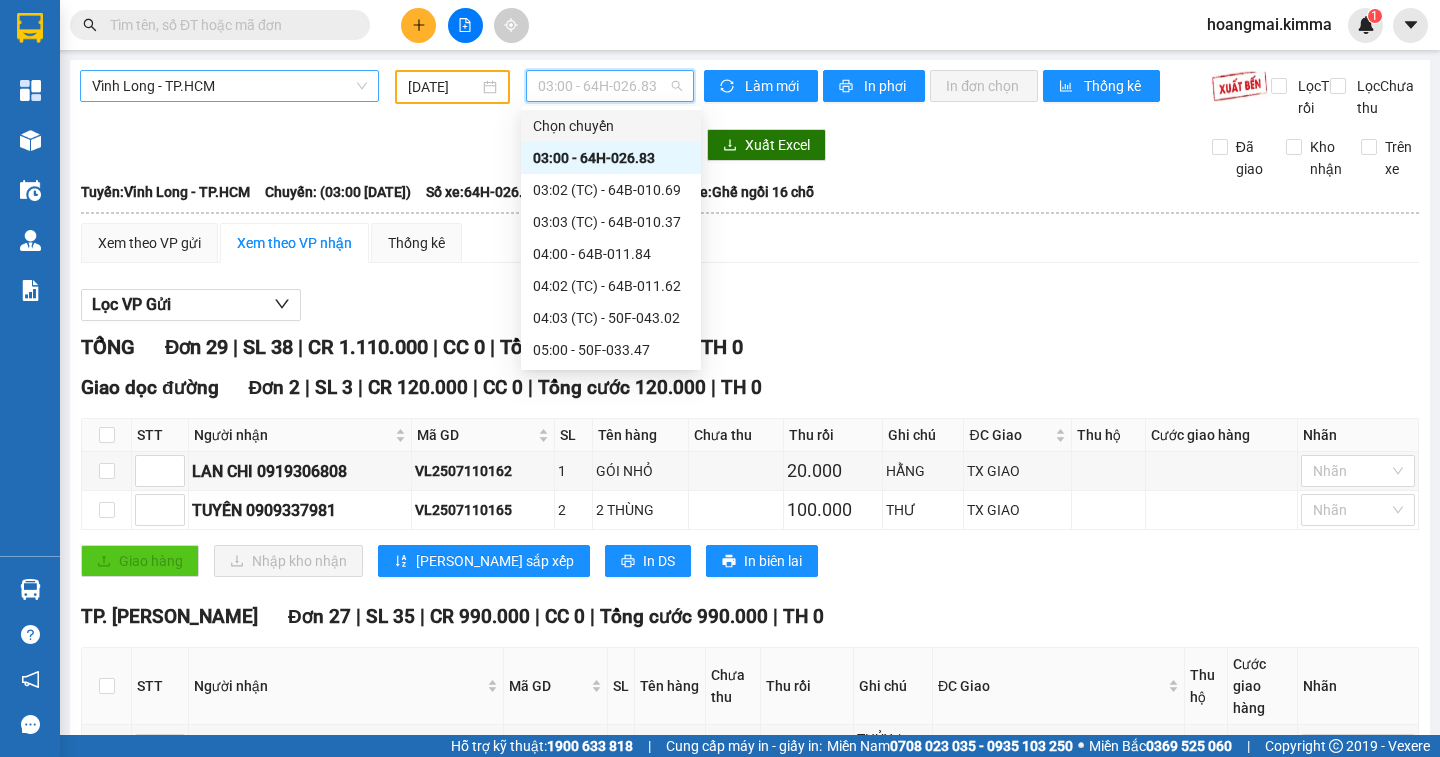click on "Vĩnh Long - TP.HCM" at bounding box center (229, 86) 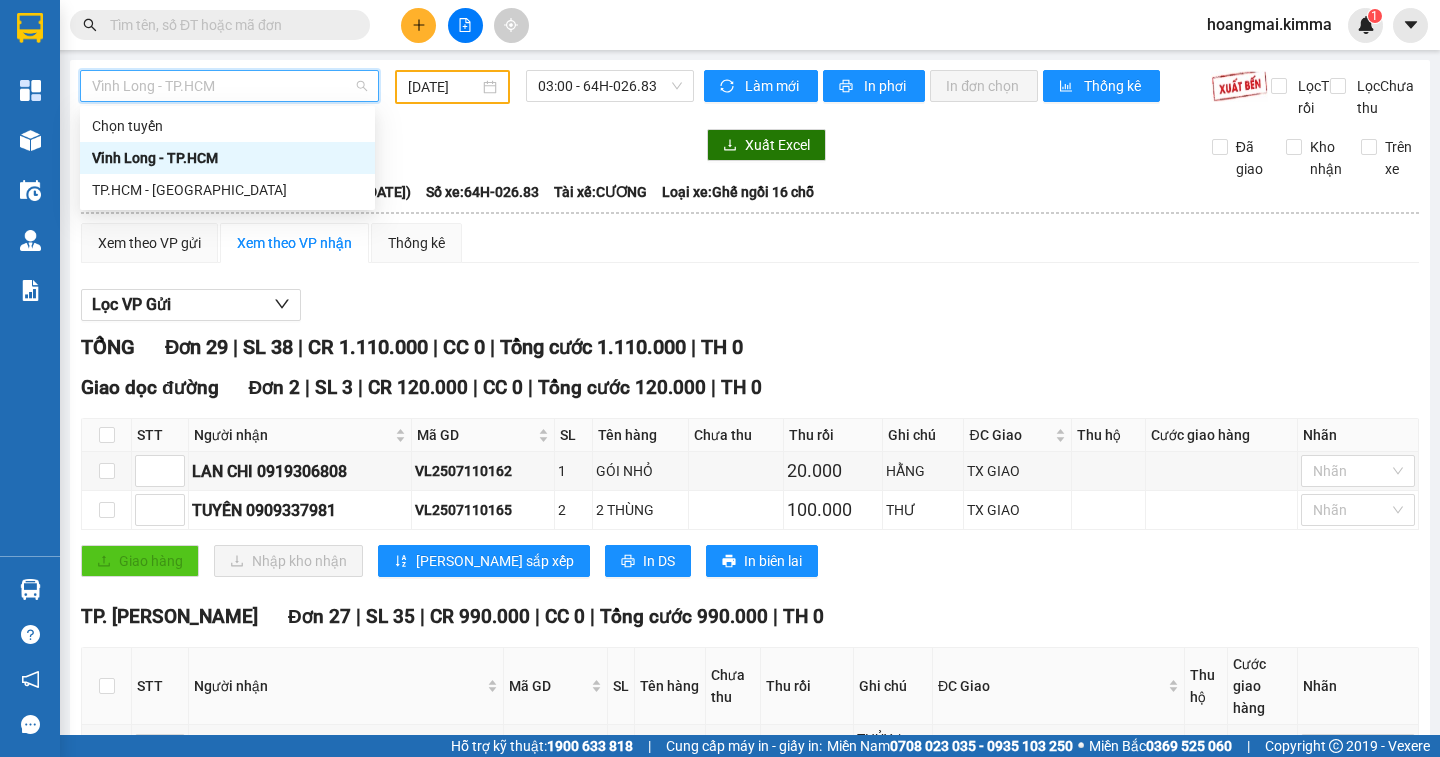 click on "[DATE]" at bounding box center (443, 87) 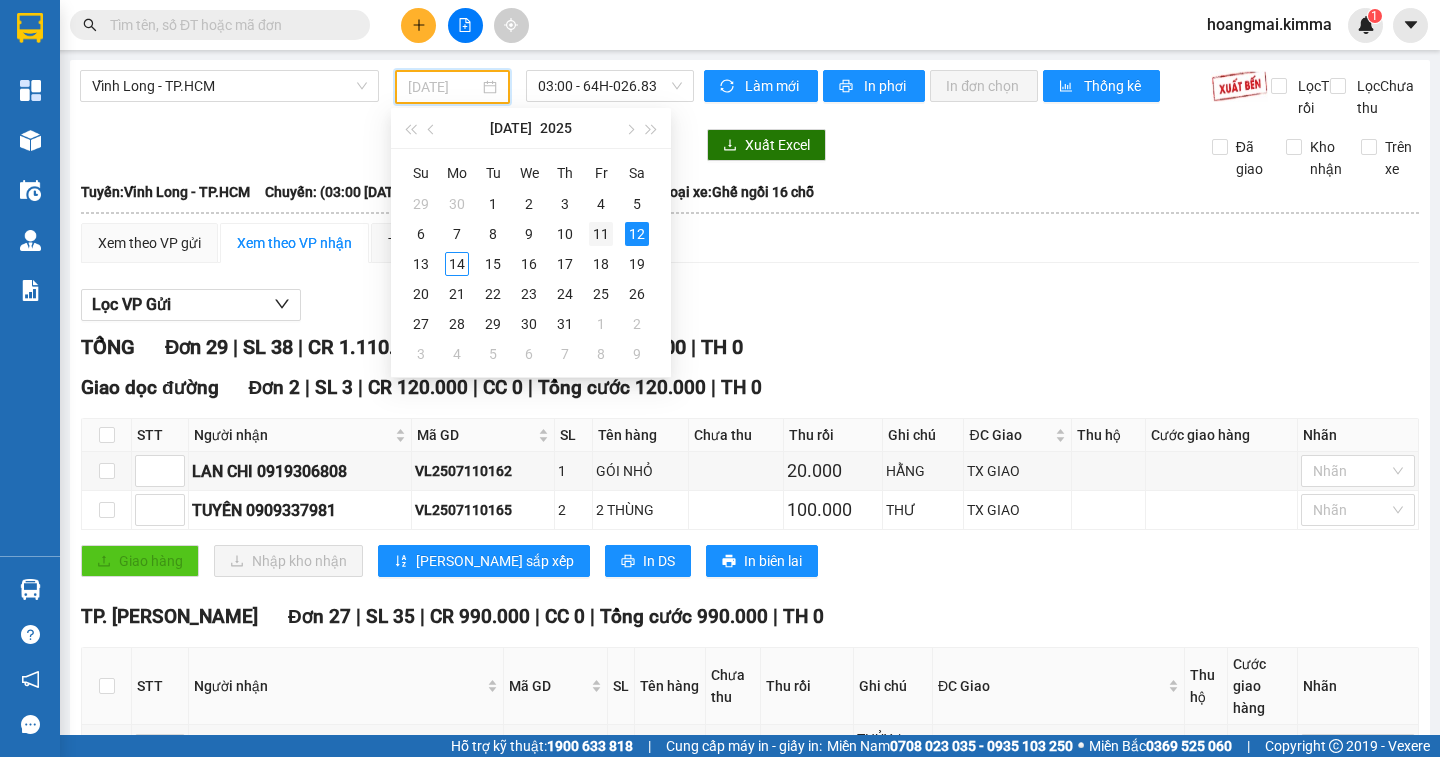 click on "11" at bounding box center [601, 234] 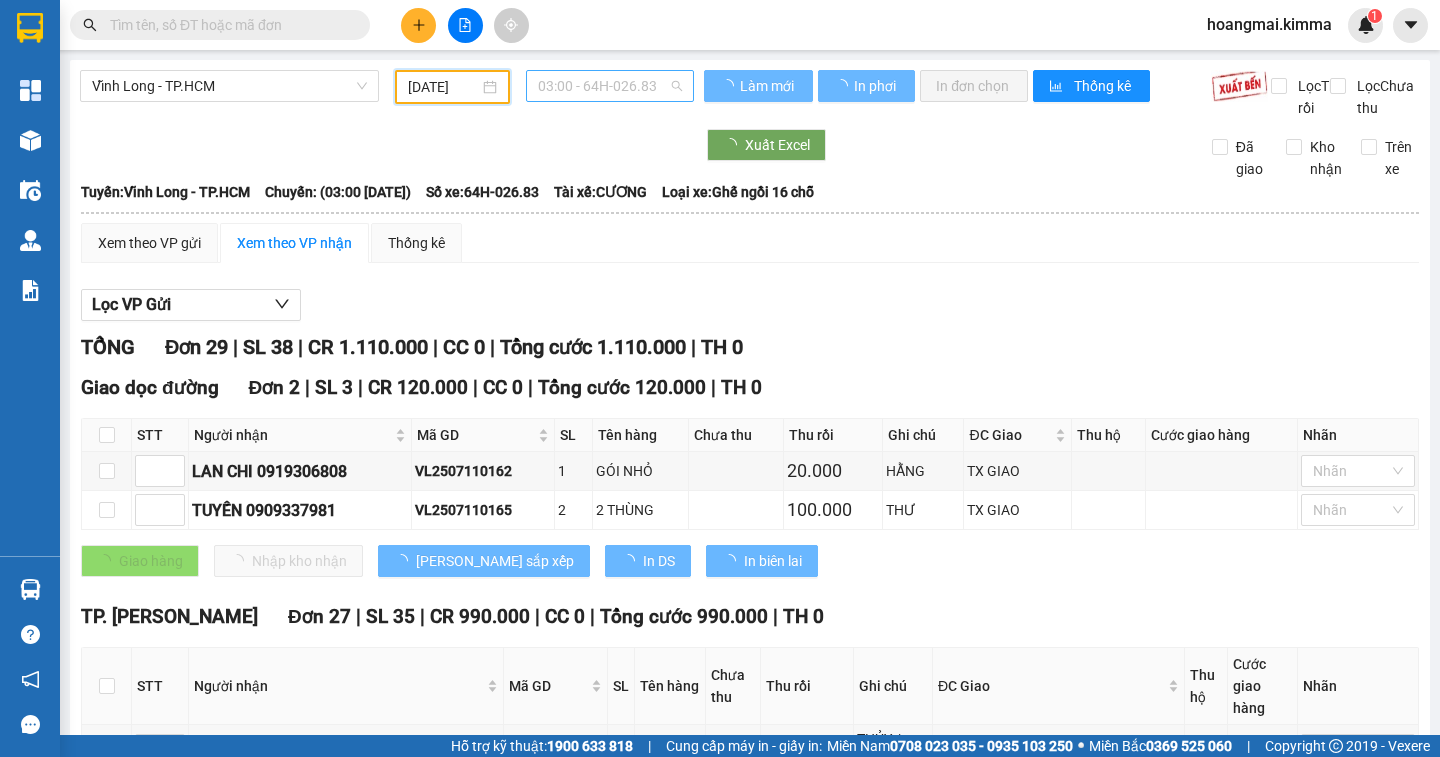 click on "03:00     - 64H-026.83" at bounding box center [610, 86] 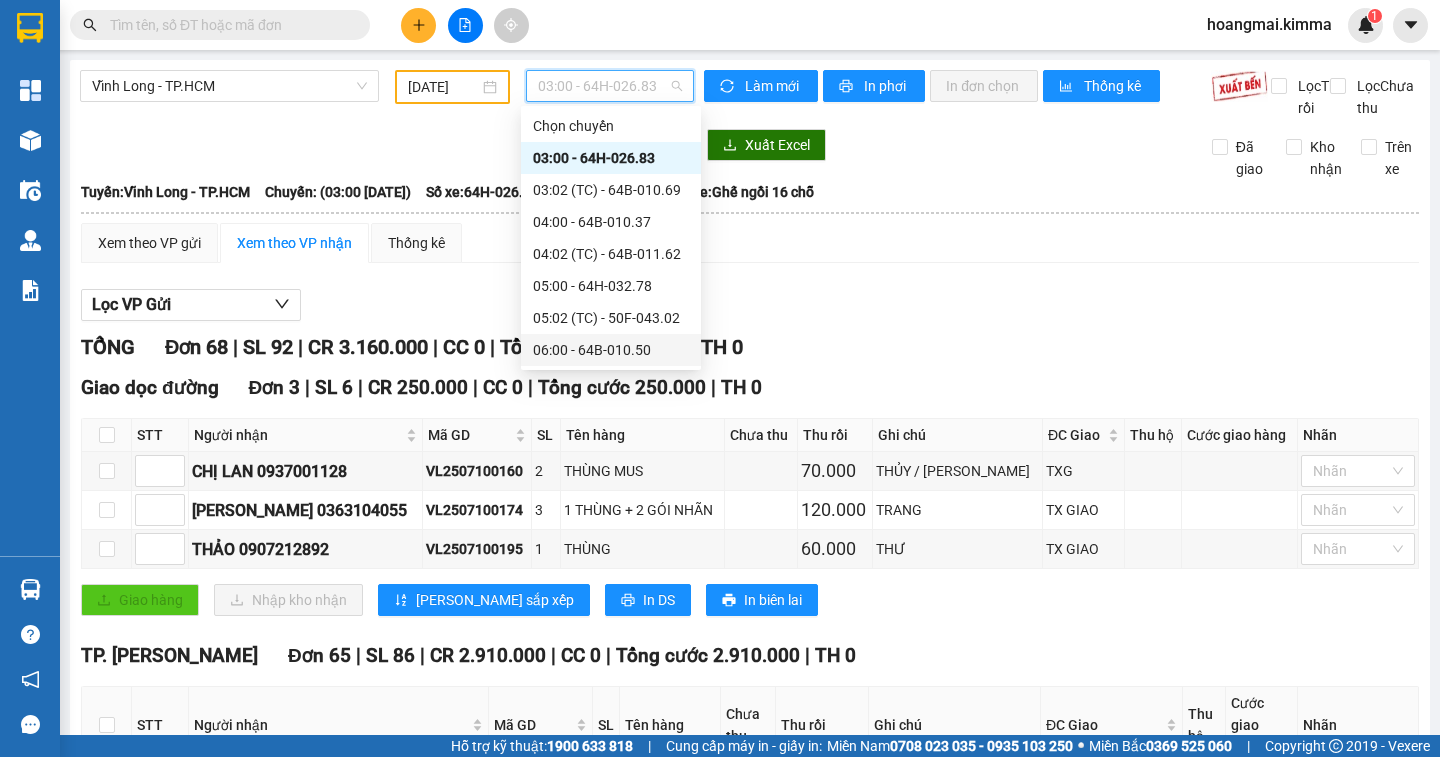 click on "06:00     - 64B-010.50" at bounding box center (611, 350) 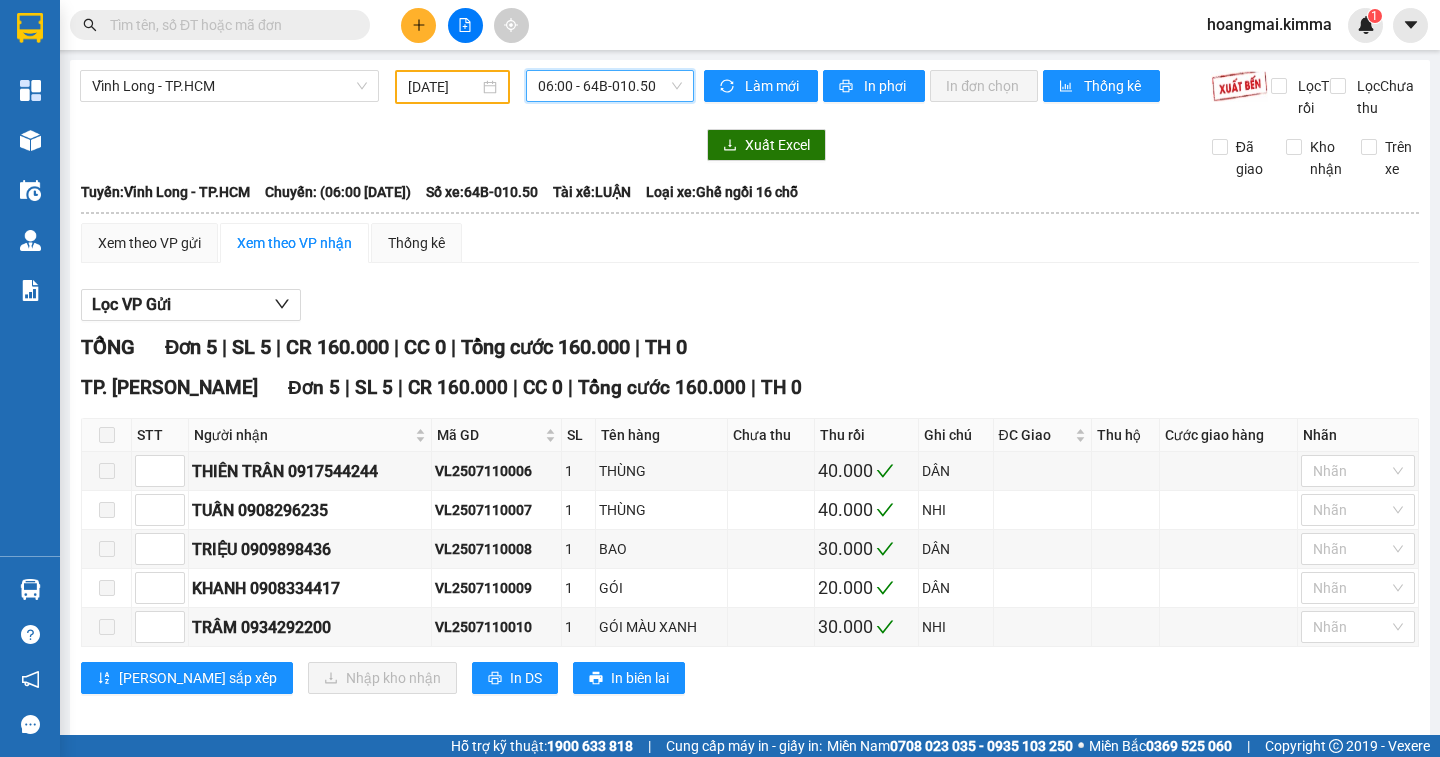 click on "06:00     - 64B-010.50" at bounding box center [610, 86] 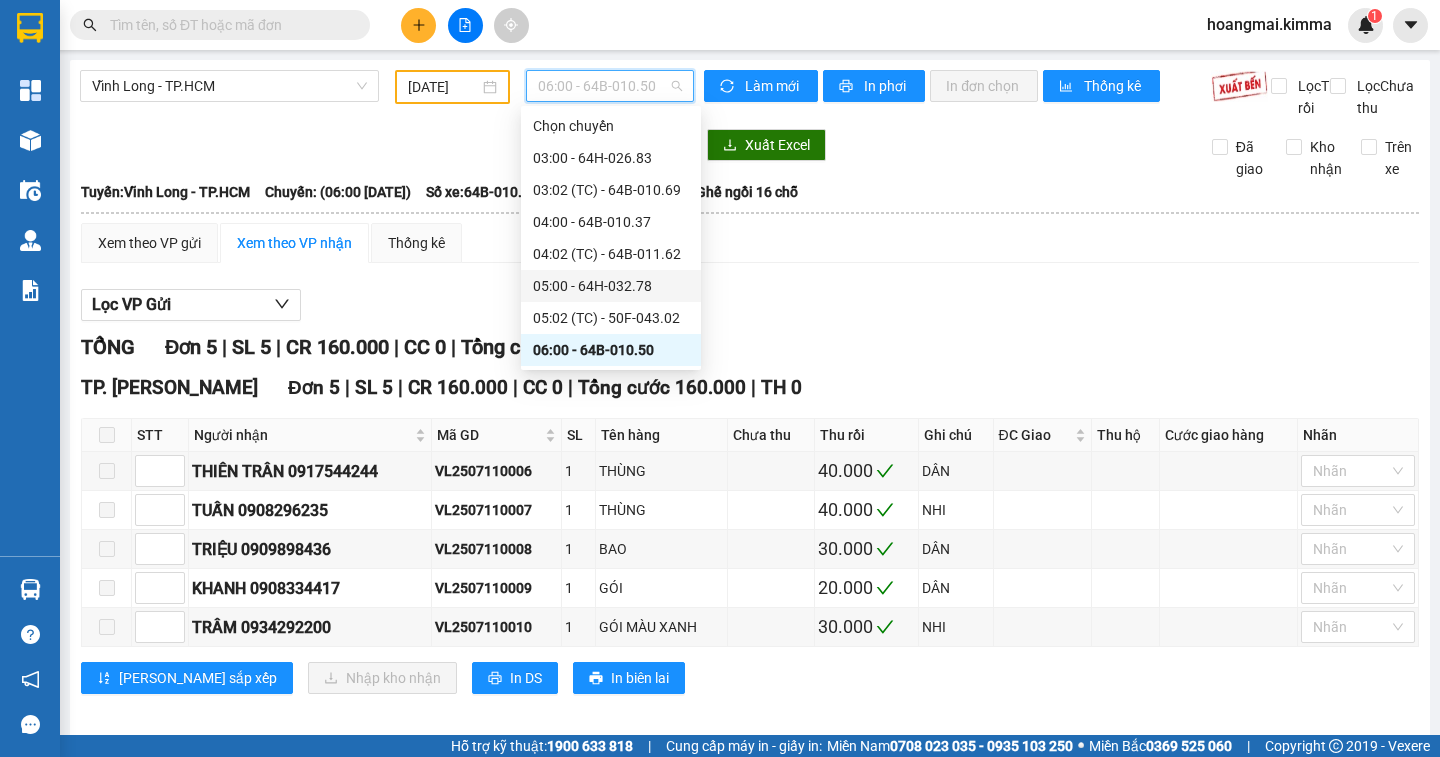 click on "05:00     - 64H-032.78" at bounding box center (611, 286) 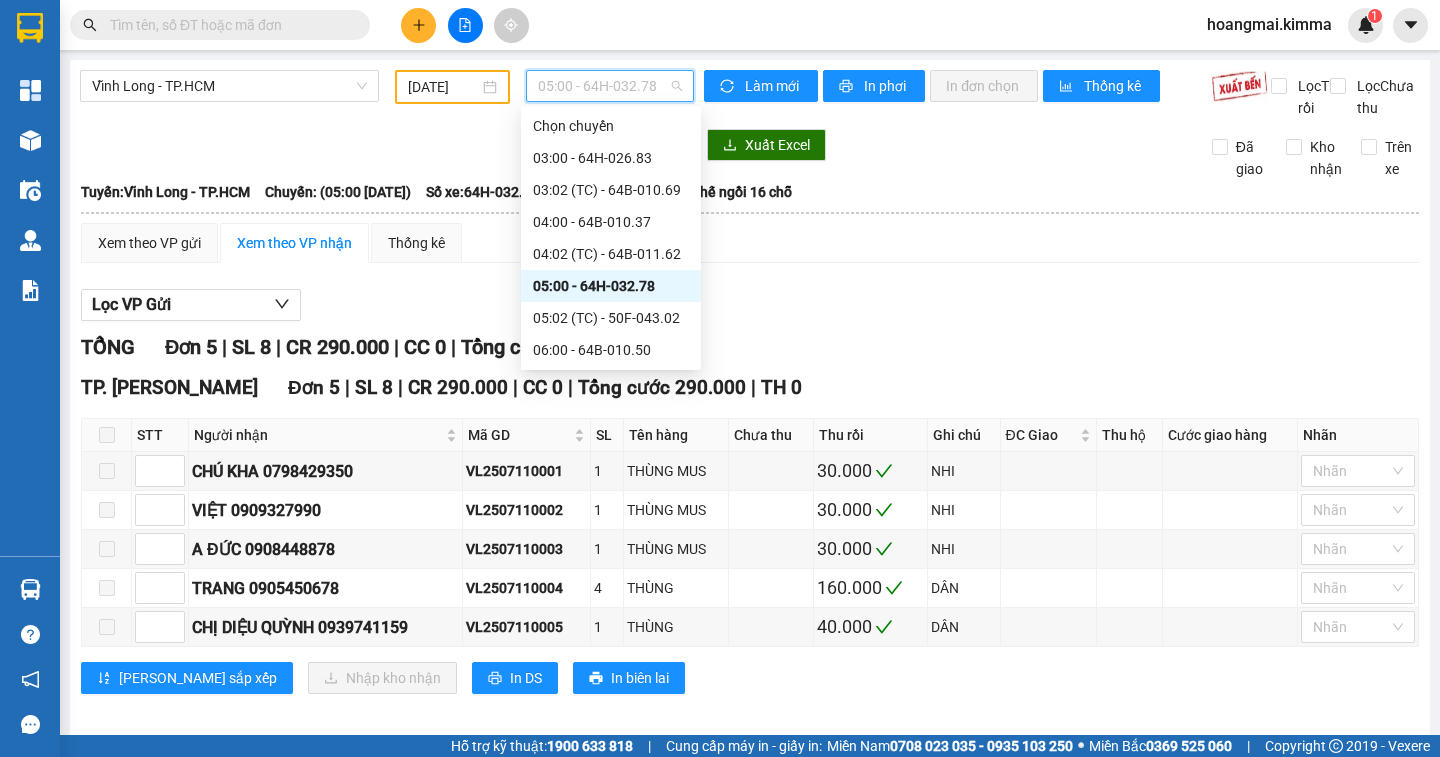 click on "05:00     - 64H-032.78" at bounding box center (610, 86) 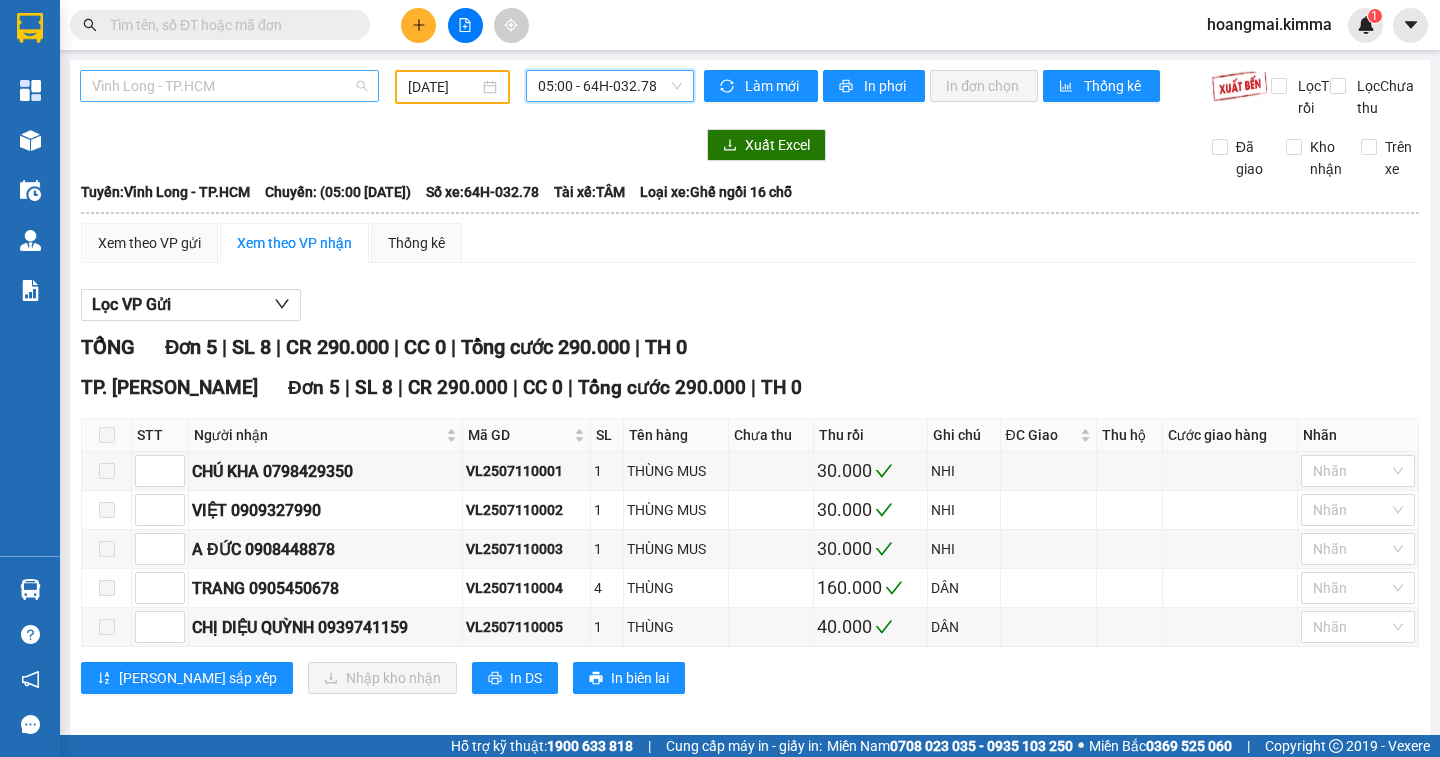 drag, startPoint x: 212, startPoint y: 89, endPoint x: 133, endPoint y: 6, distance: 114.58621 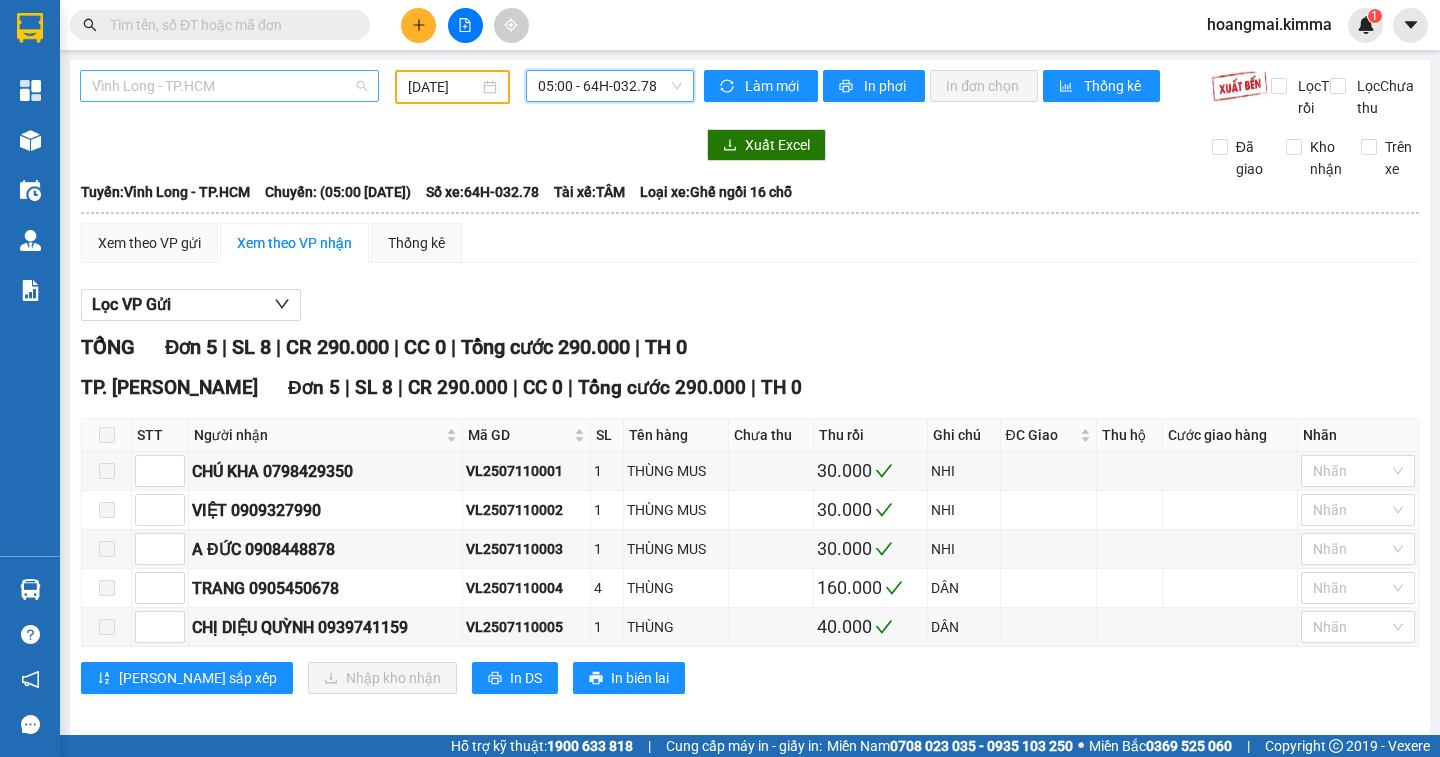 click on "Vĩnh Long - TP.HCM" at bounding box center (229, 86) 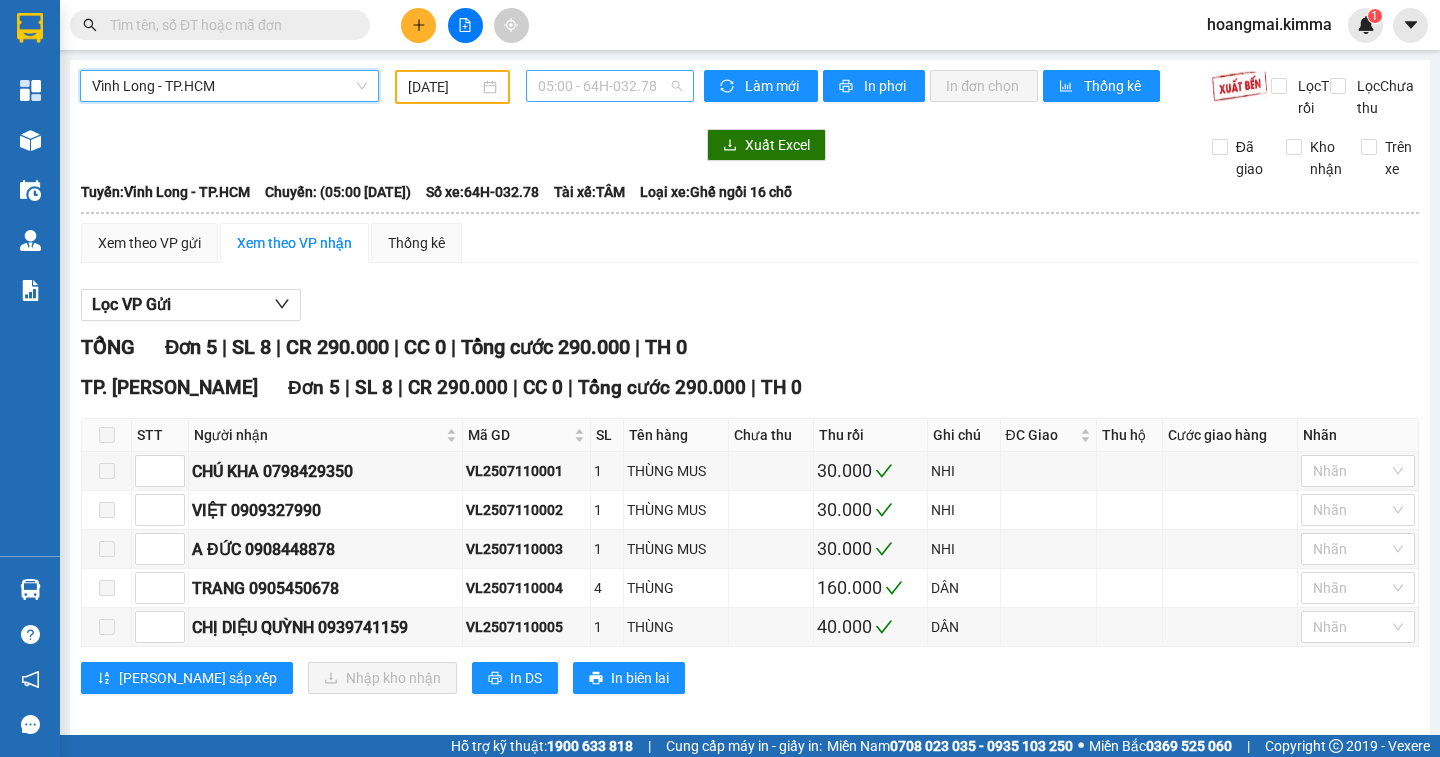 click on "05:00     - 64H-032.78" at bounding box center (610, 86) 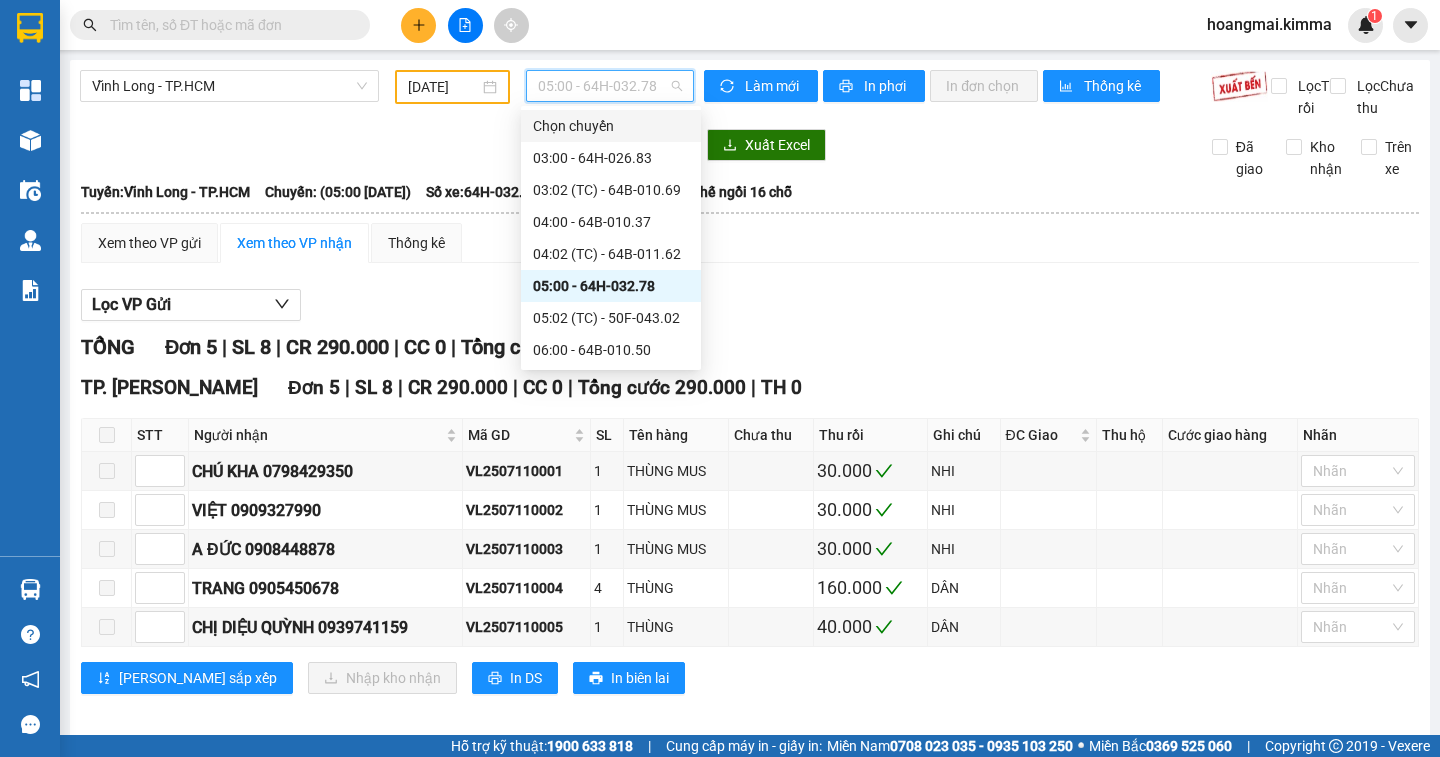 click on "[DATE]" at bounding box center (443, 87) 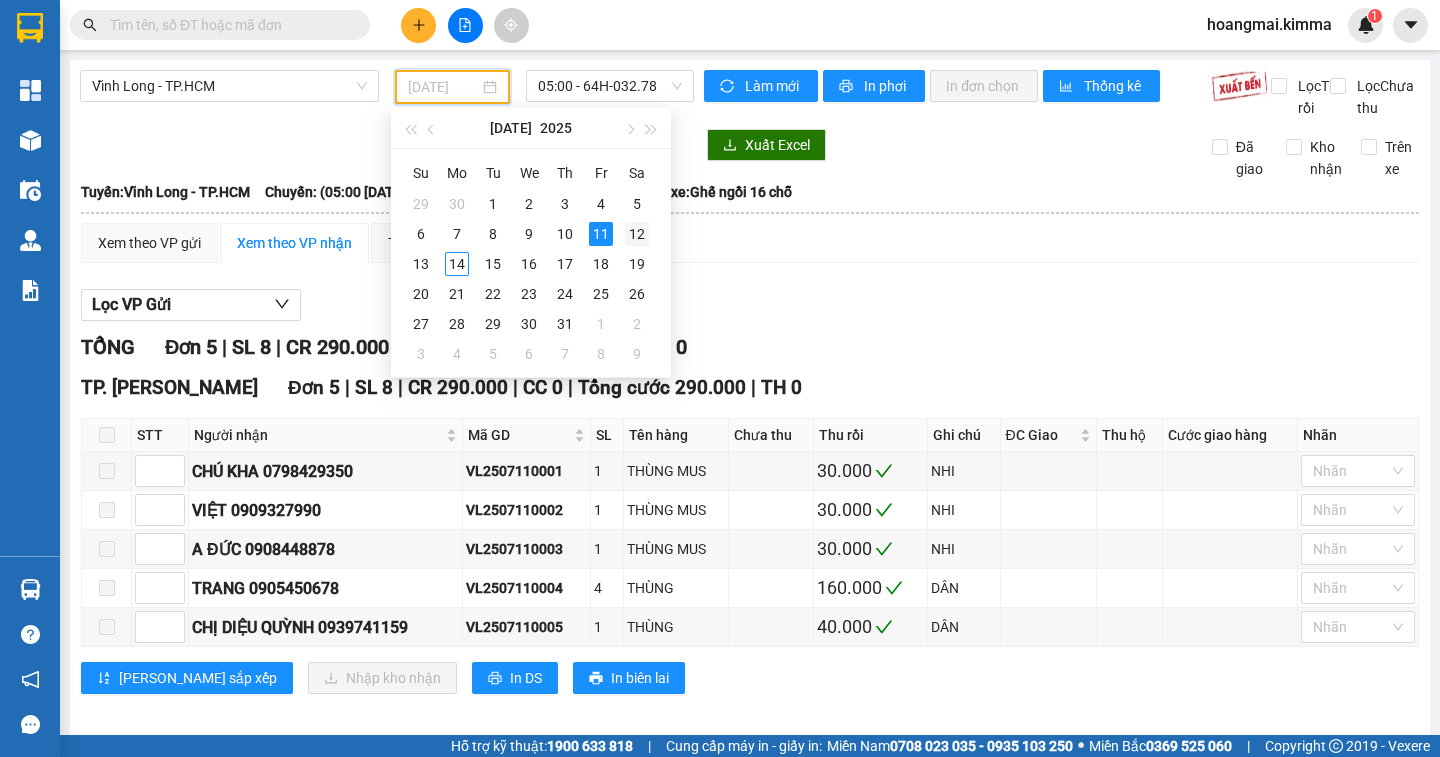 click on "12" at bounding box center (637, 234) 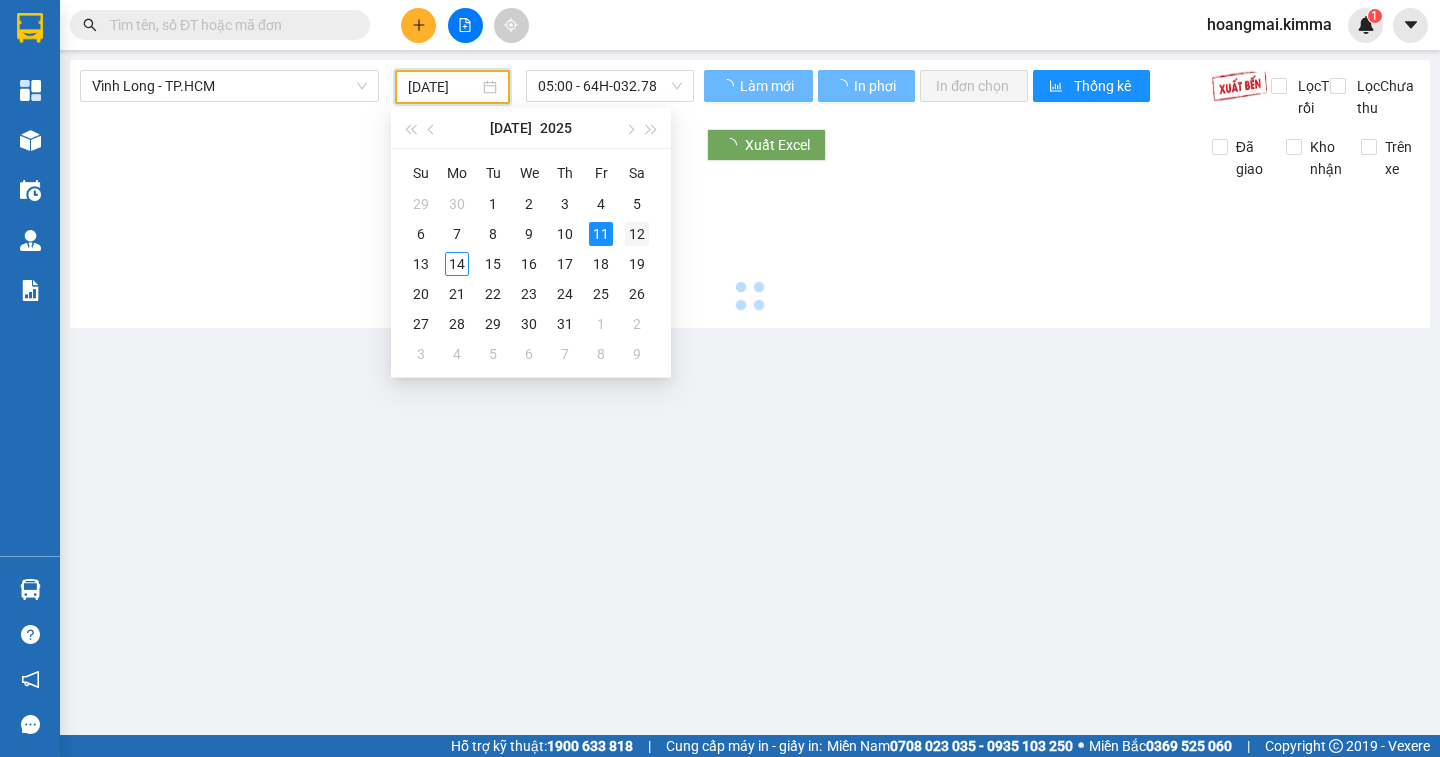type on "[DATE]" 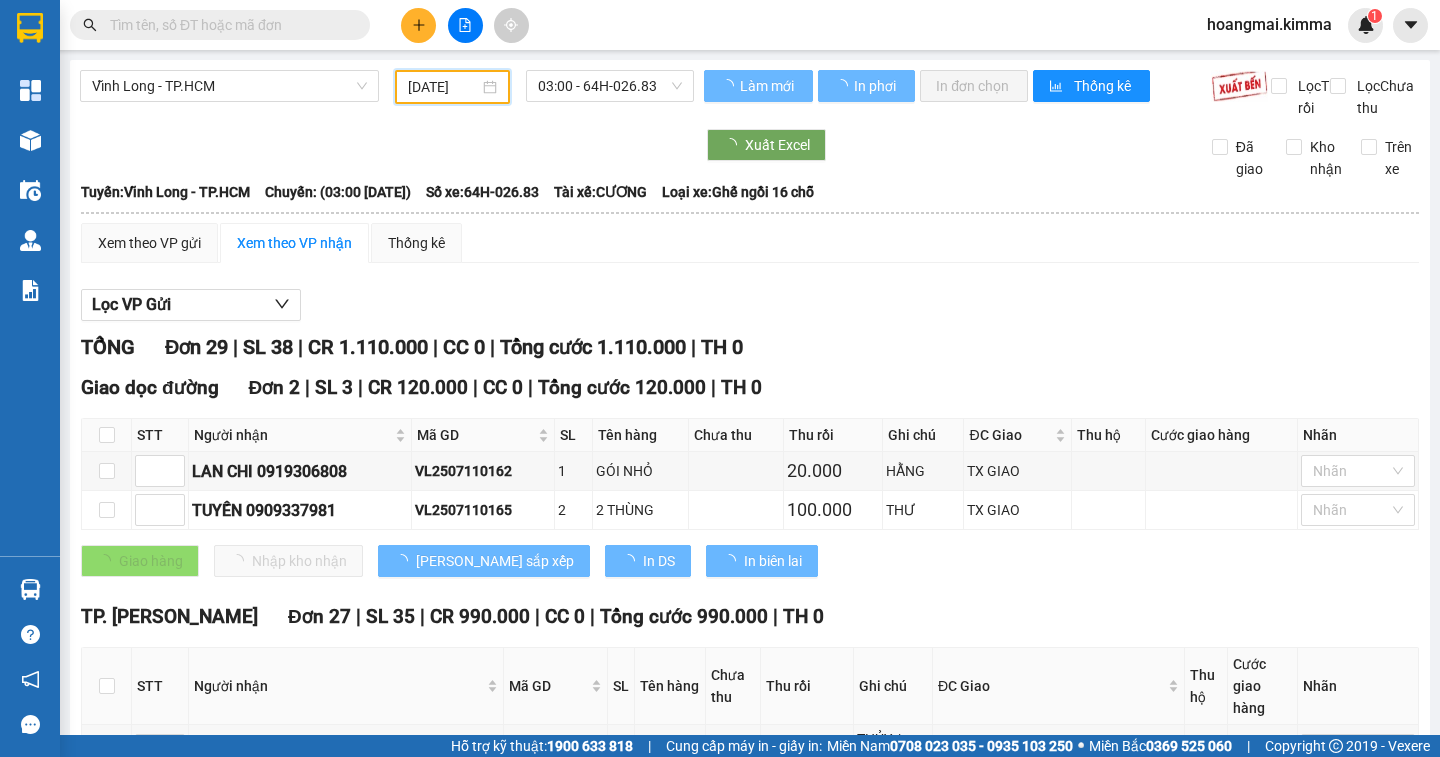 click on "03:00     - 64H-026.83" at bounding box center (610, 86) 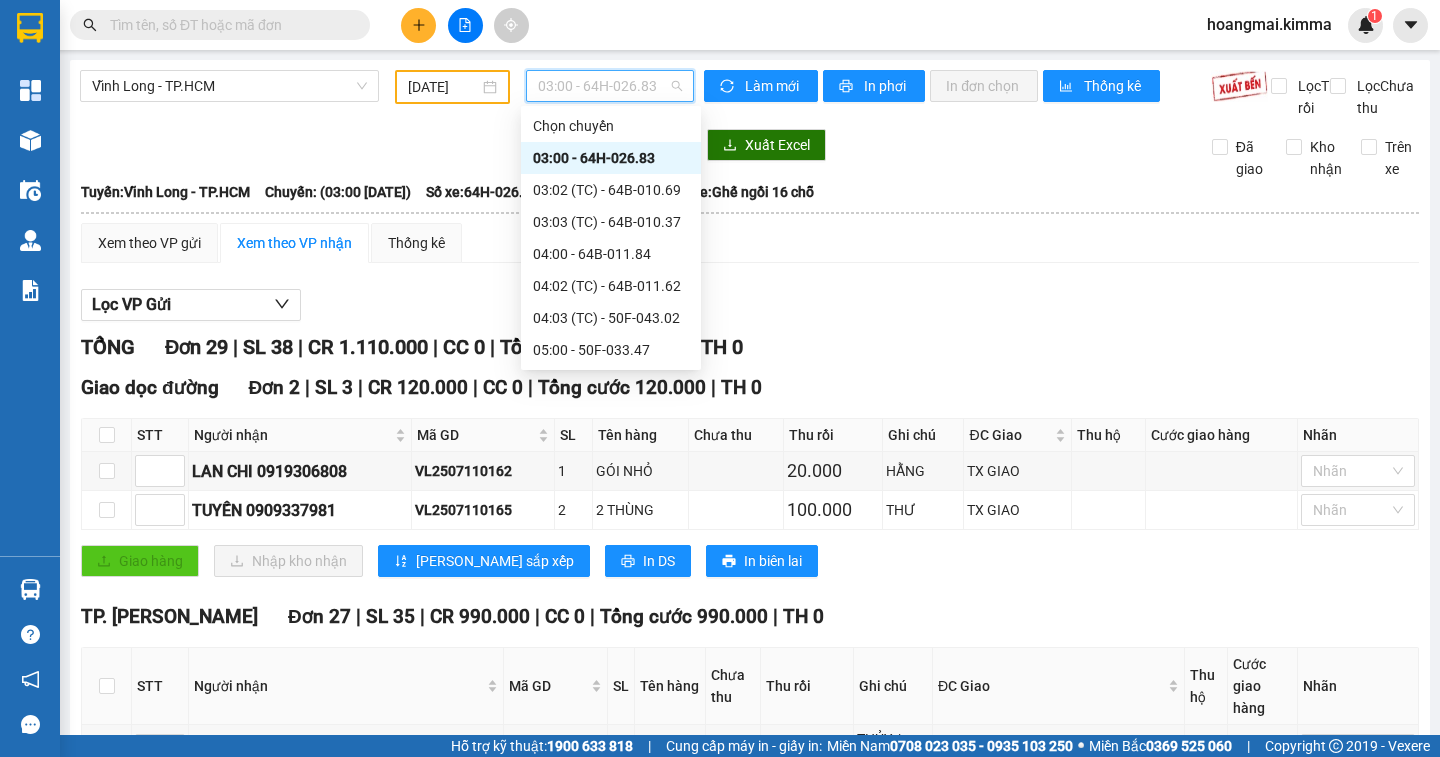 click on "05:02   (TC)   - 64H-026.92" at bounding box center [611, 382] 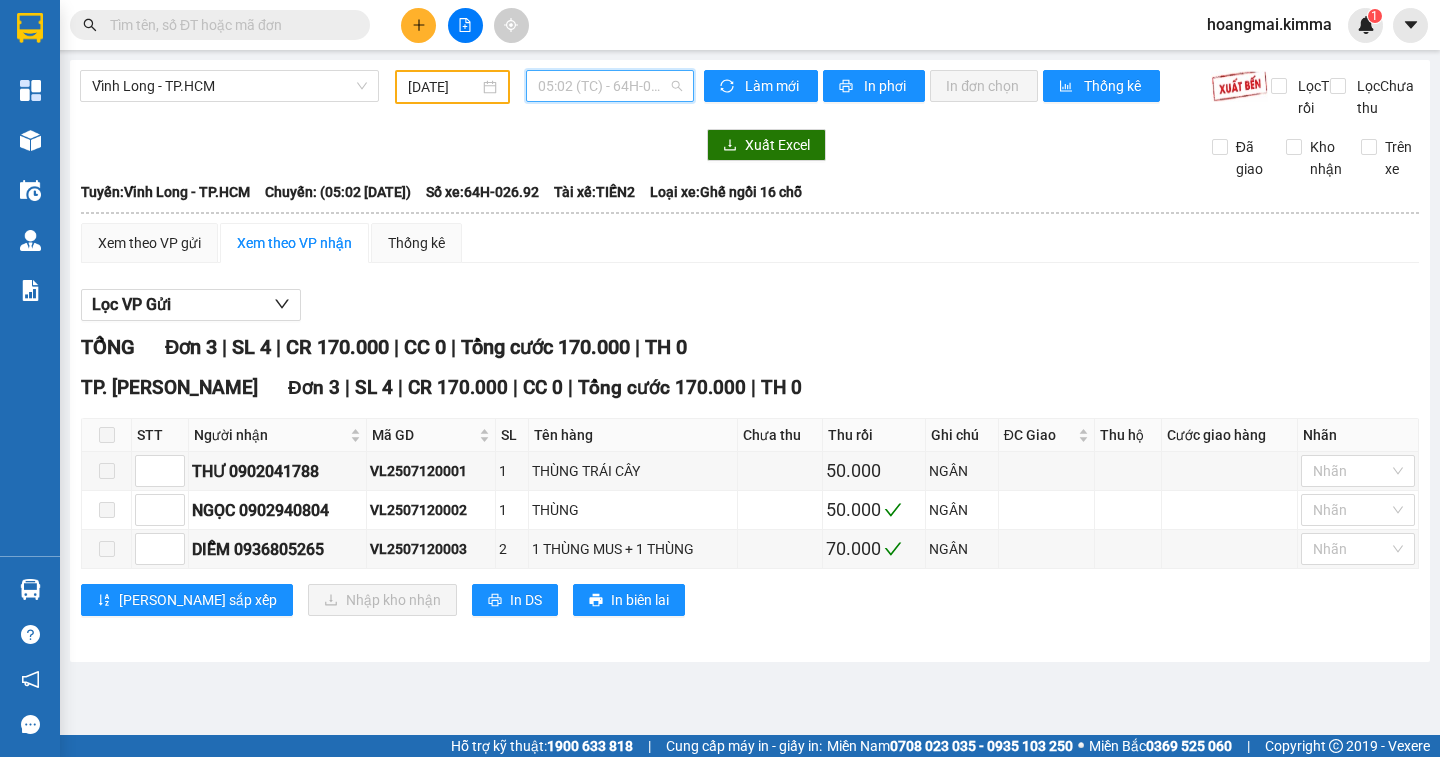 click on "05:02   (TC)   - 64H-026.92" at bounding box center (610, 86) 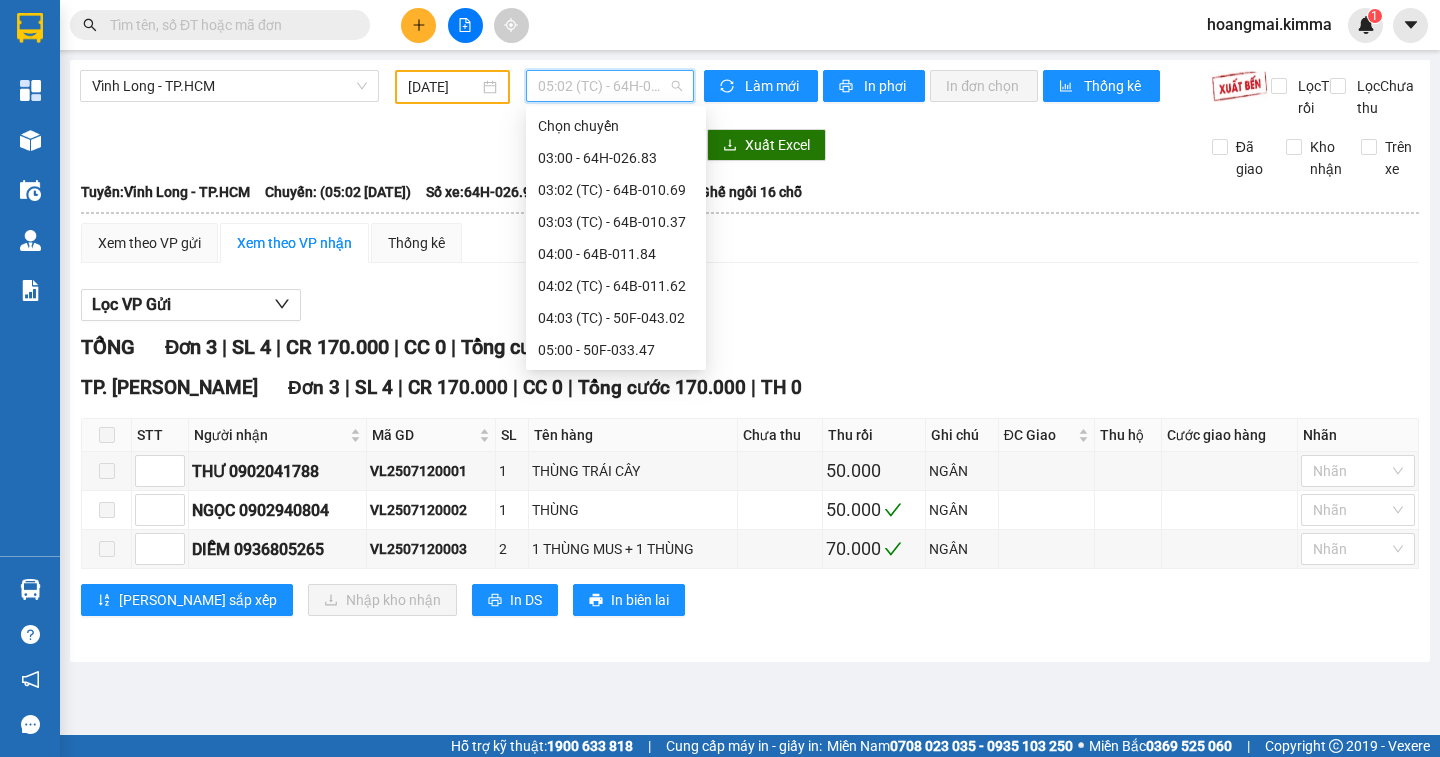 click on "11:00     - 64F-001.95" at bounding box center [616, 766] 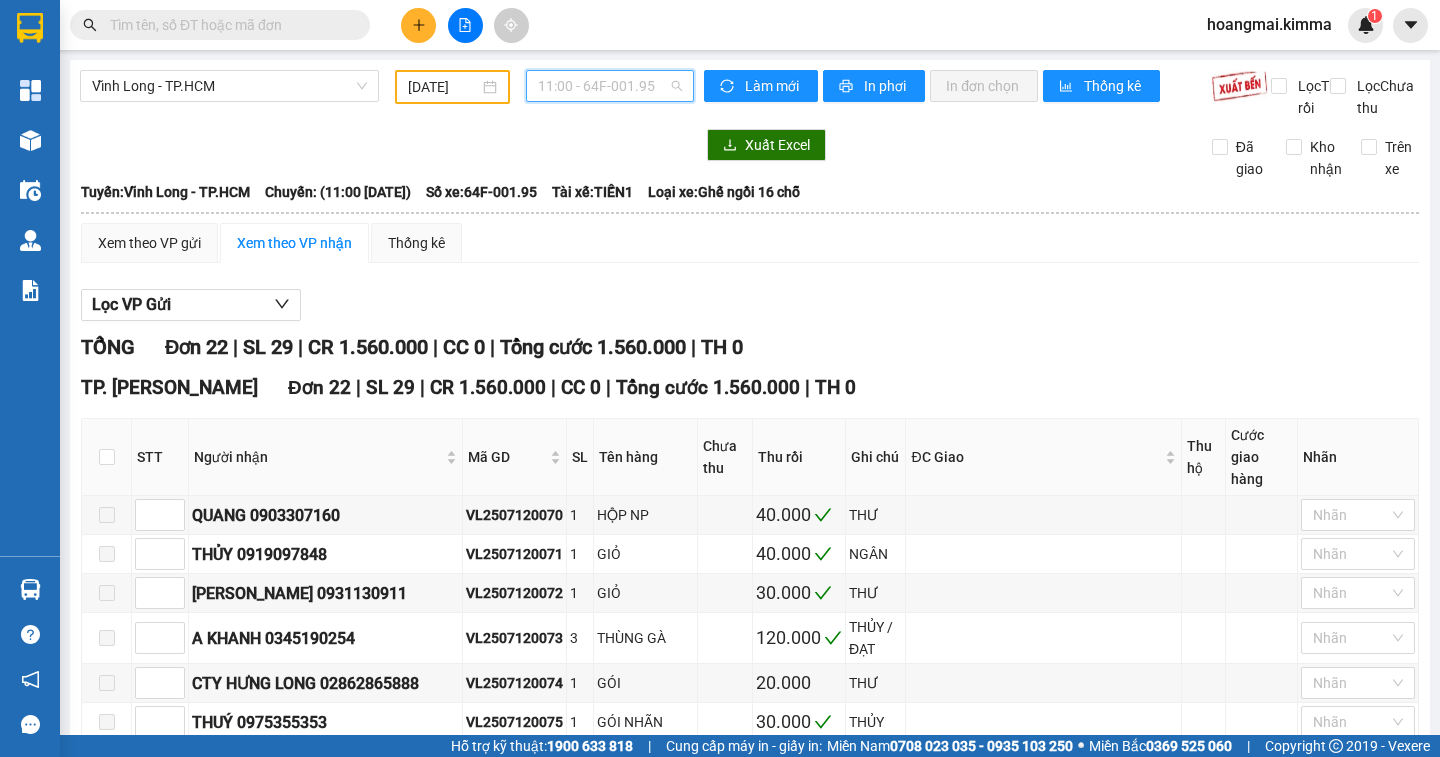 click on "11:00     - 64F-001.95" at bounding box center (610, 86) 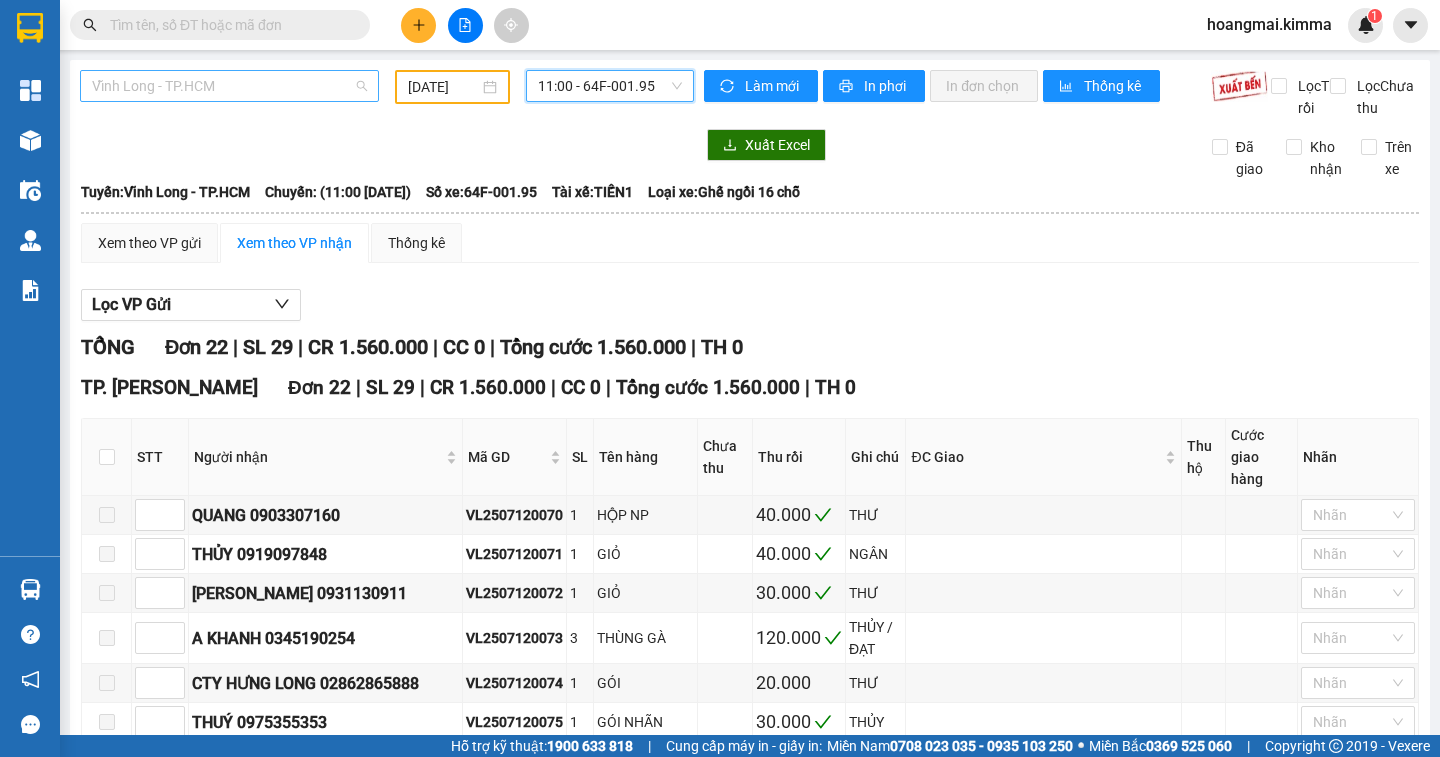 click on "Vĩnh Long - TP.HCM" at bounding box center (229, 86) 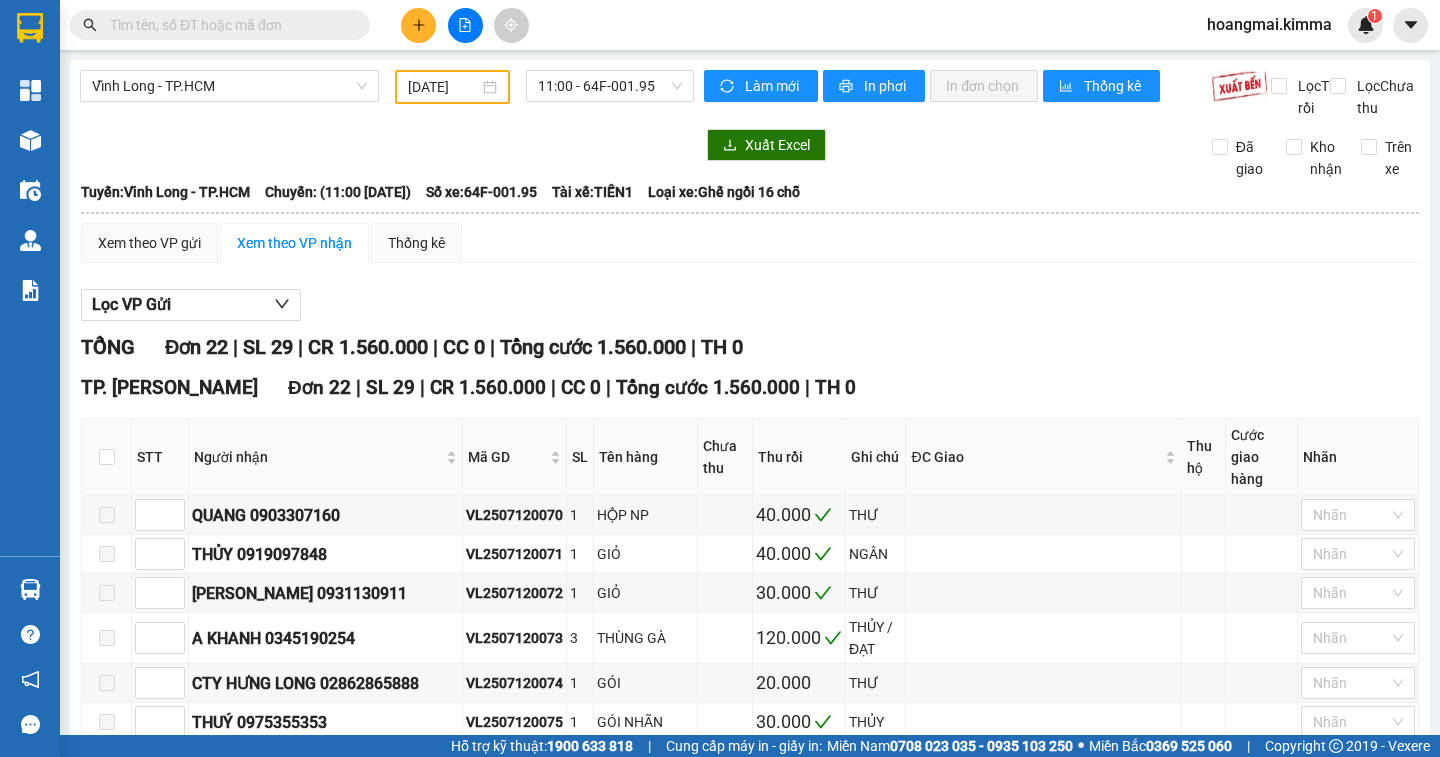click at bounding box center (387, 145) 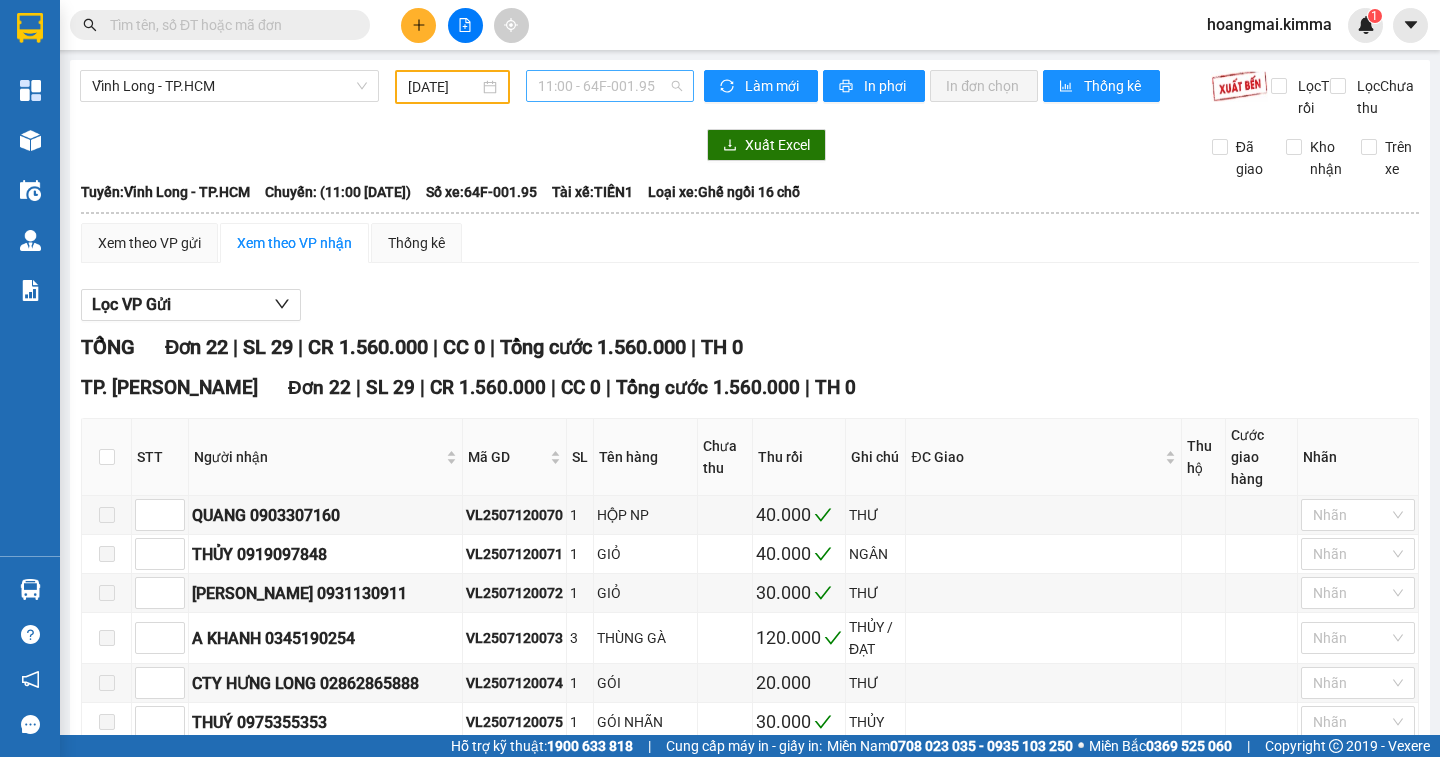 click on "11:00     - 64F-001.95" at bounding box center (610, 86) 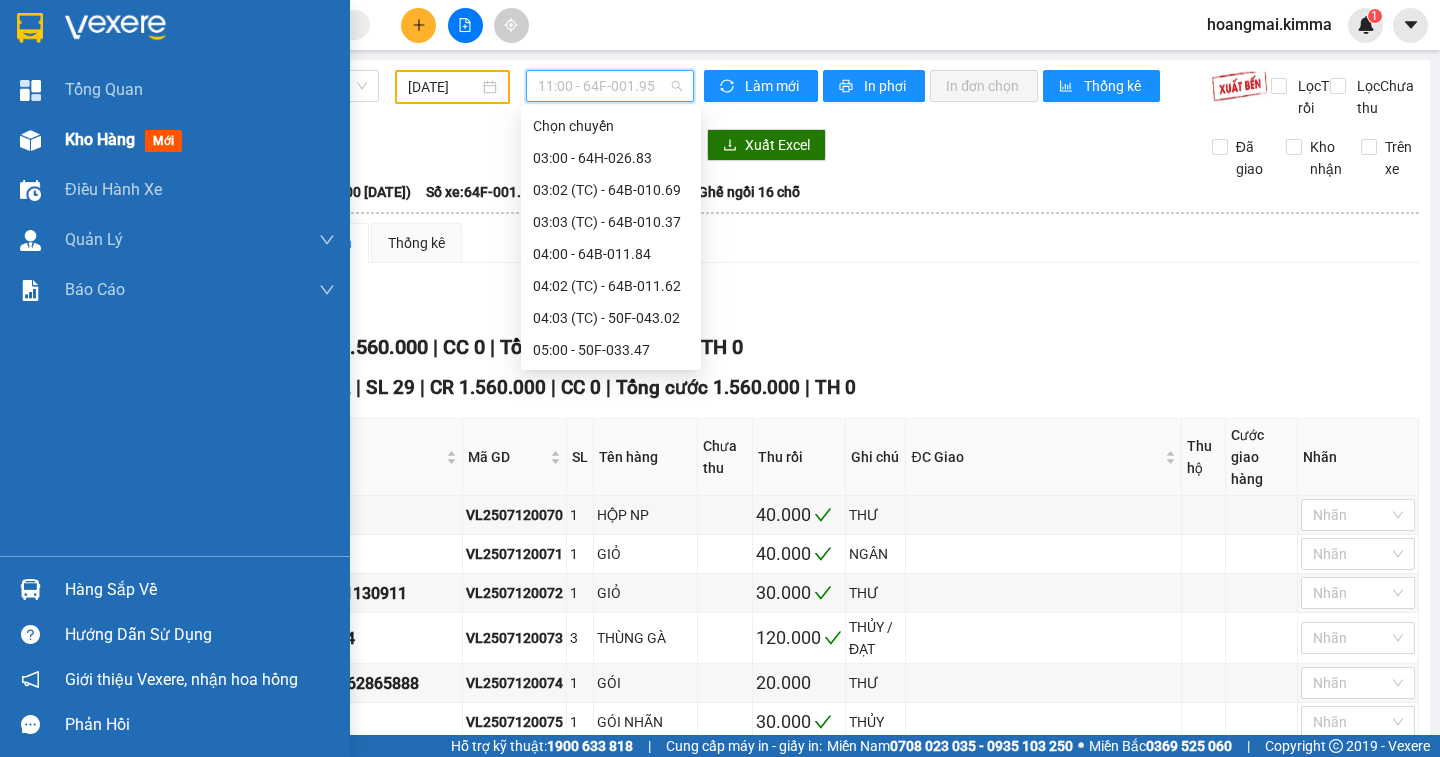 click on "Kho hàng" at bounding box center (100, 139) 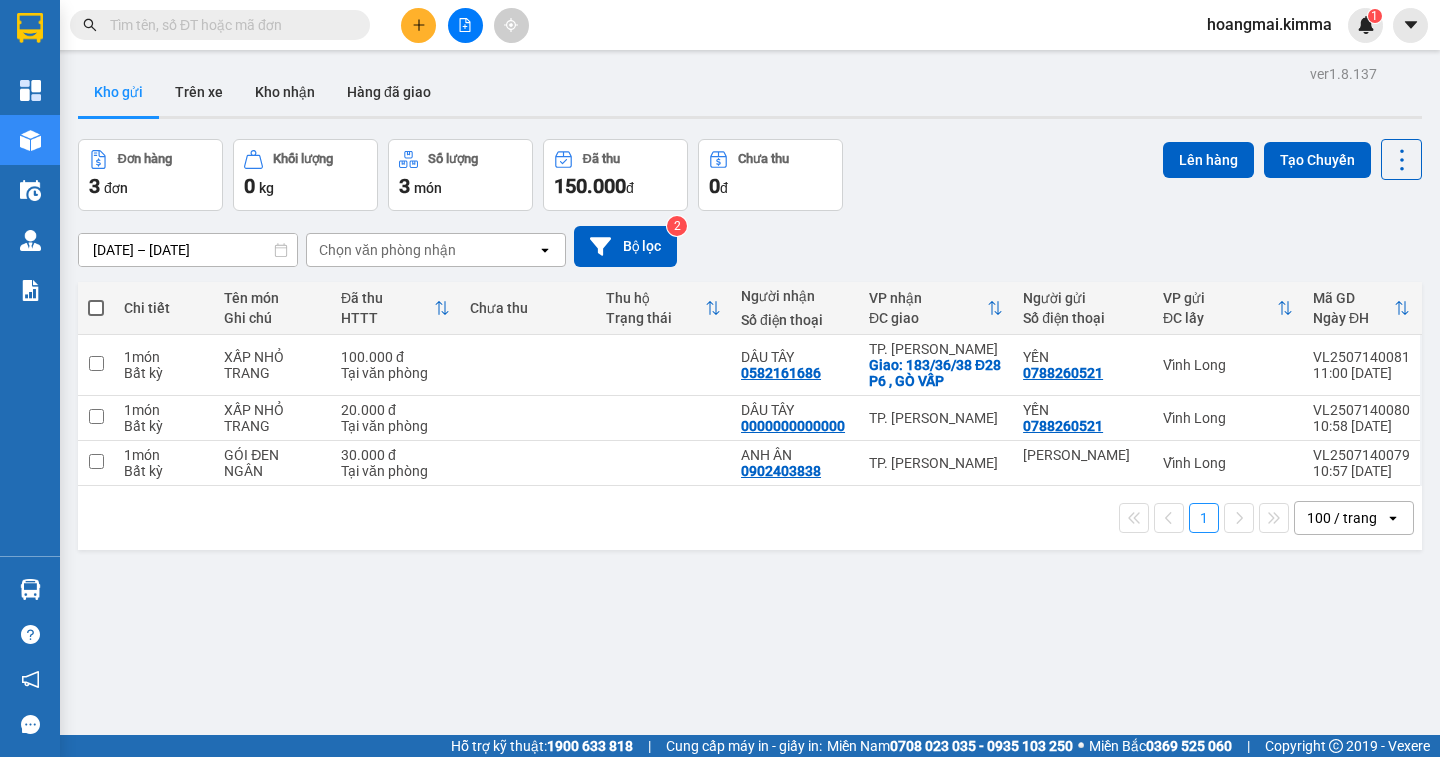 click at bounding box center [96, 308] 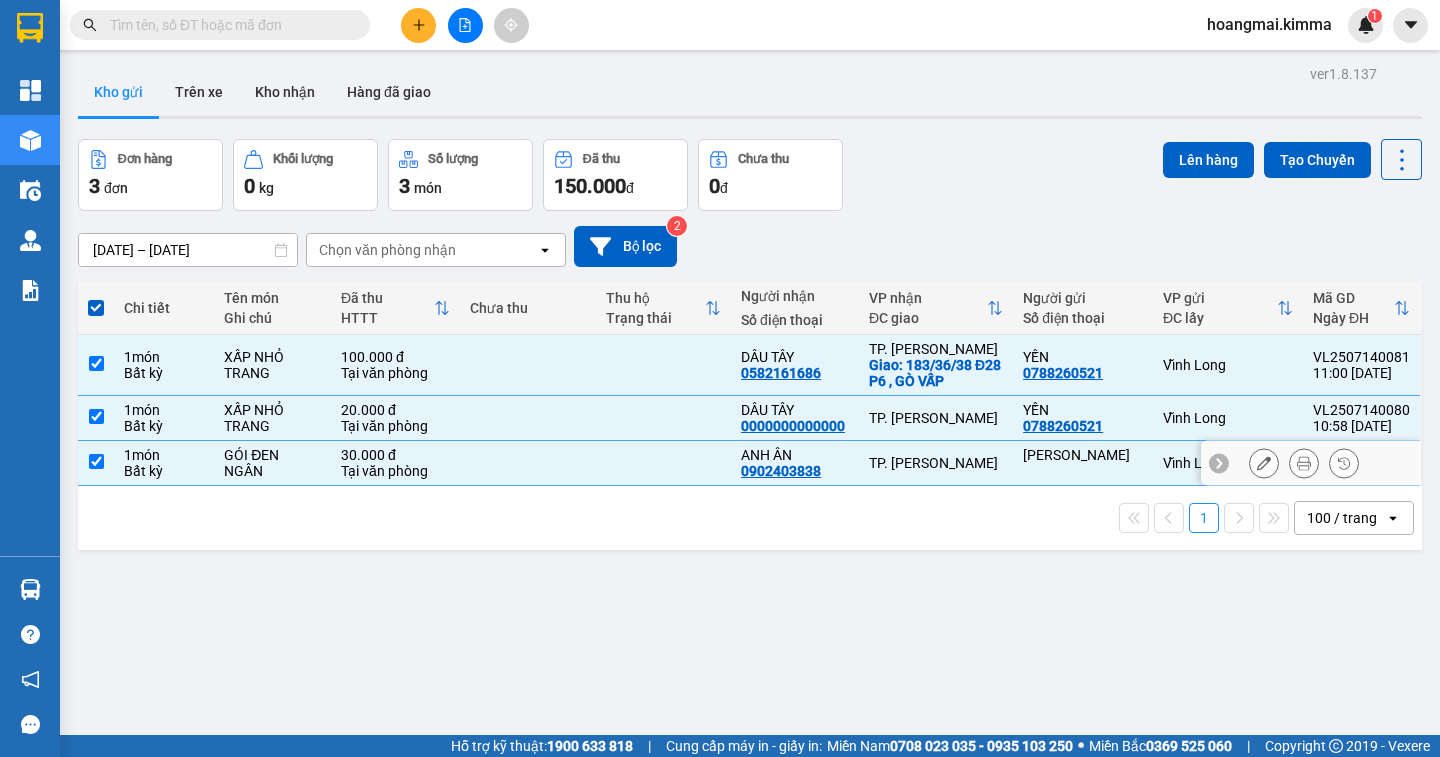 click at bounding box center [96, 461] 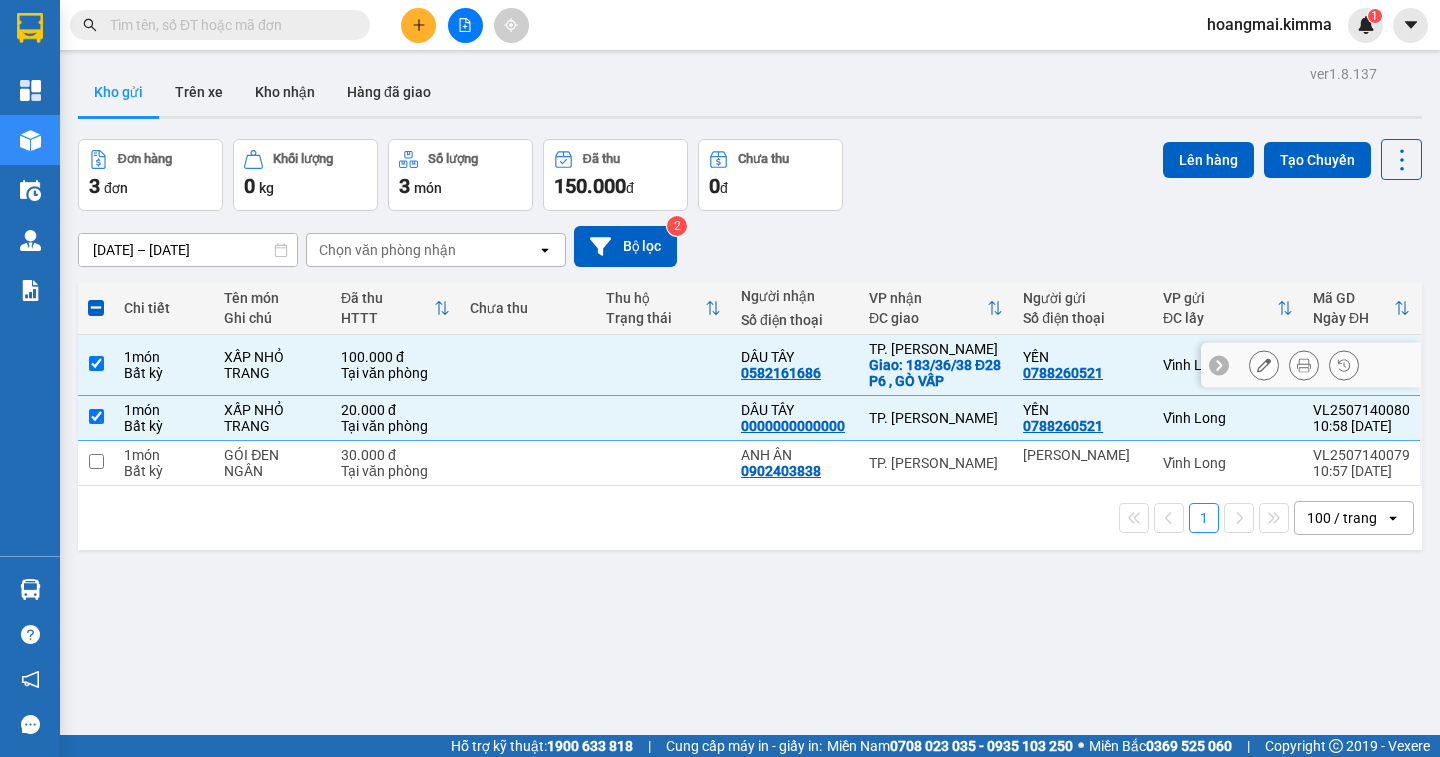 click at bounding box center [96, 363] 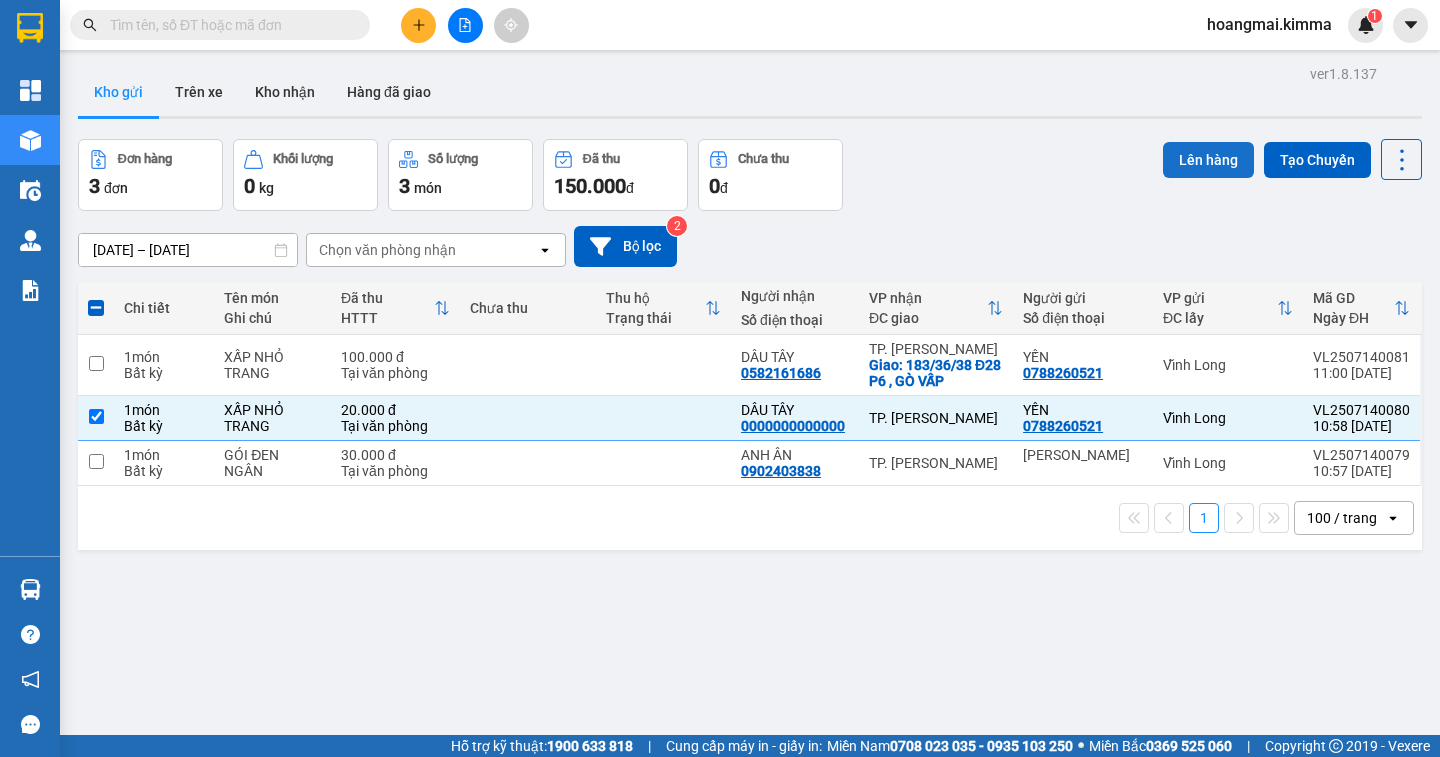 click on "Lên hàng" at bounding box center (1208, 160) 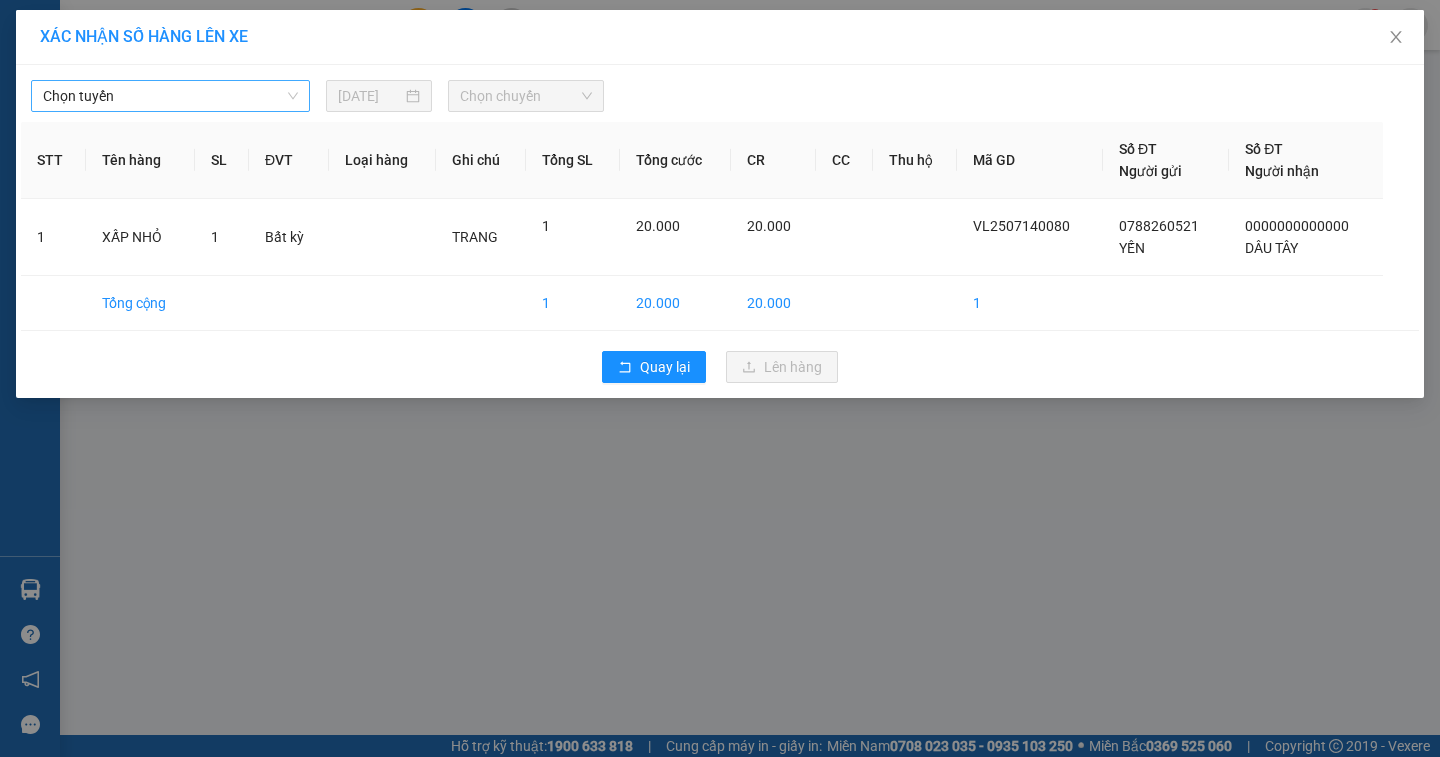 click on "Chọn tuyến" at bounding box center (170, 96) 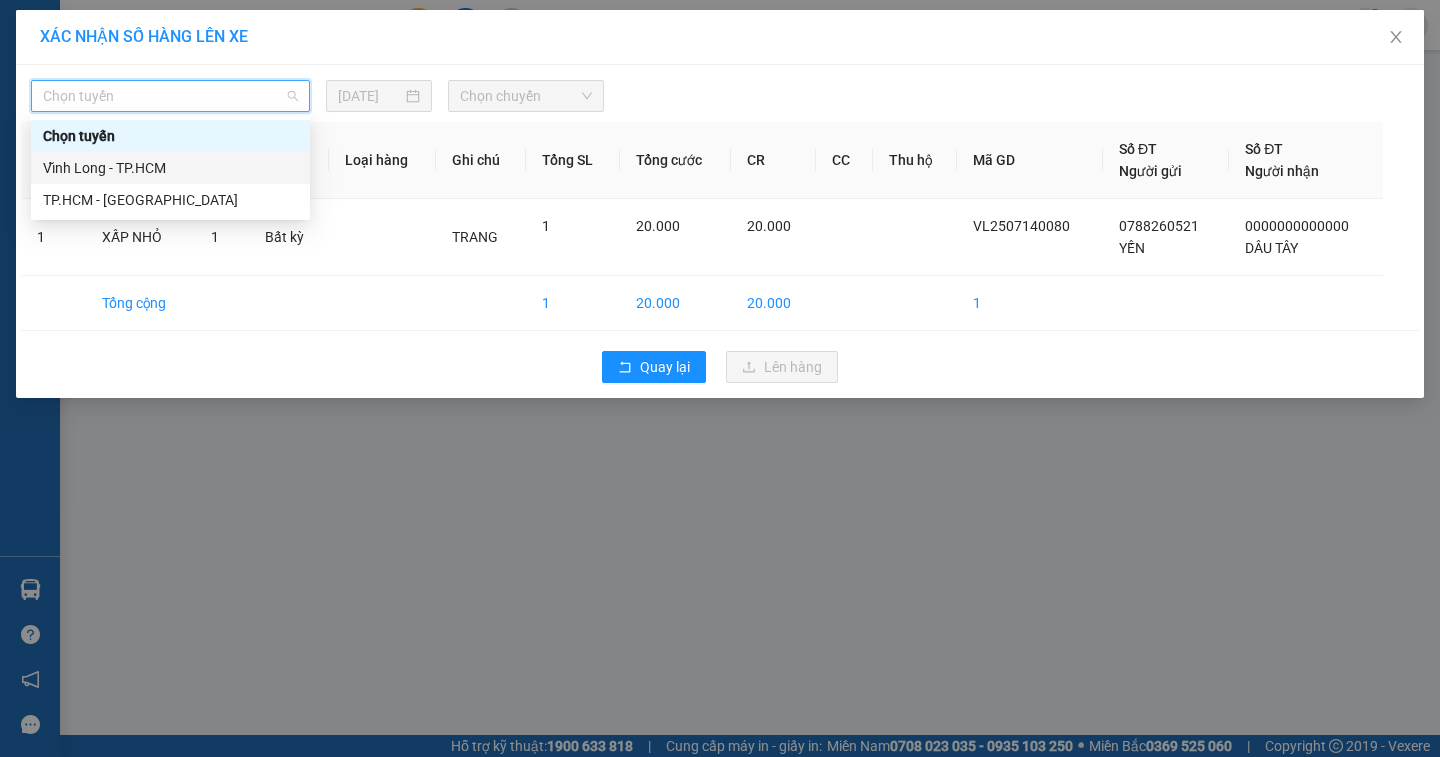 click on "Vĩnh Long - TP.HCM" at bounding box center [170, 168] 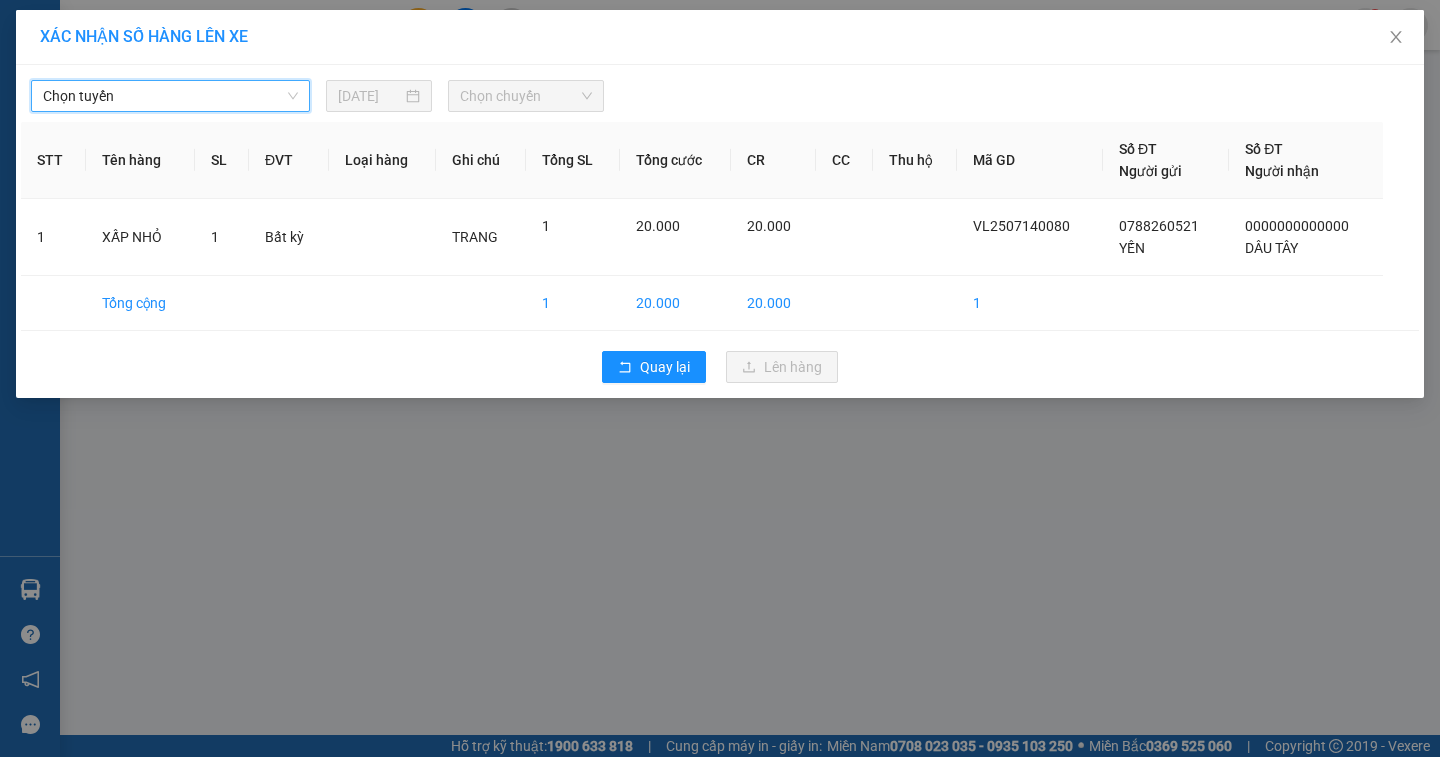 click on "Chọn chuyến" at bounding box center (526, 96) 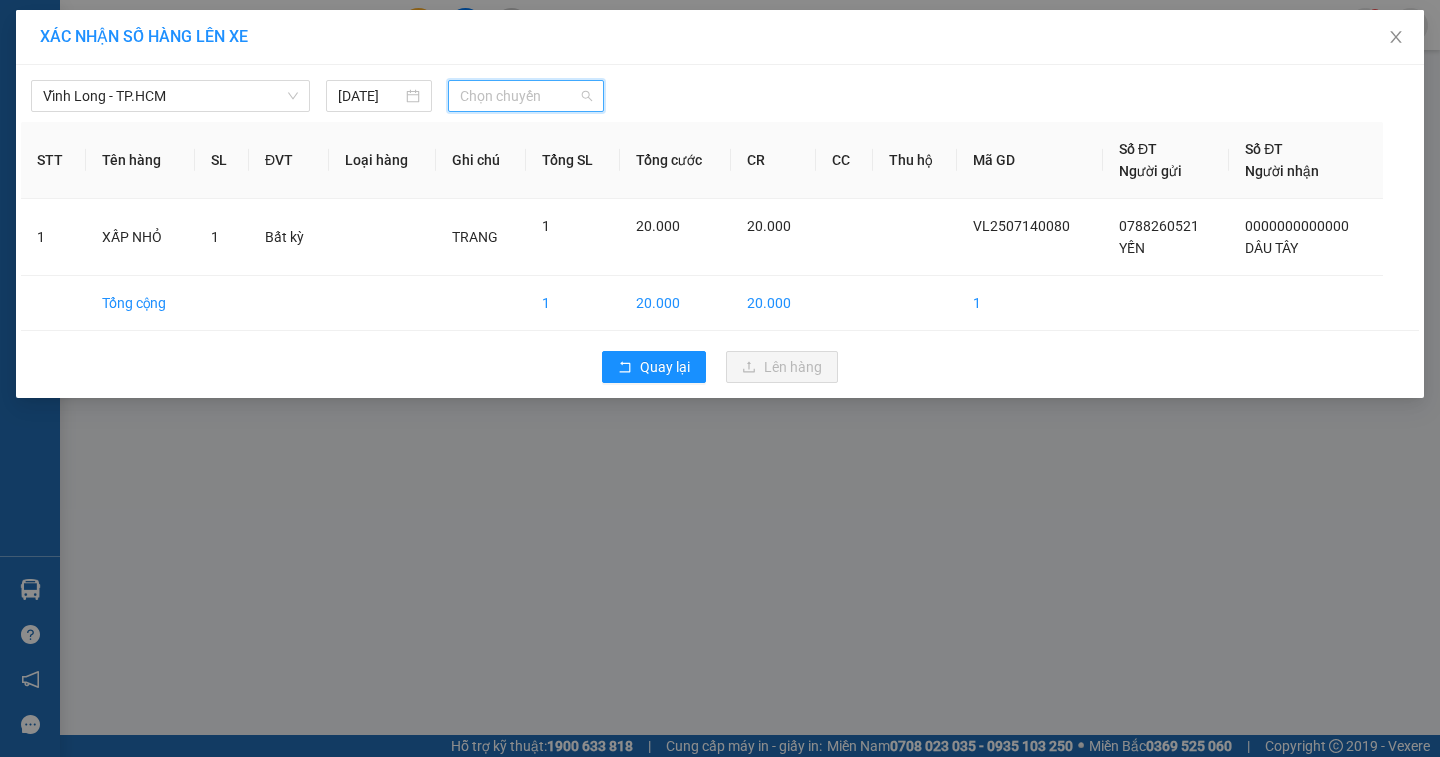 click on "Chọn chuyến" at bounding box center (526, 96) 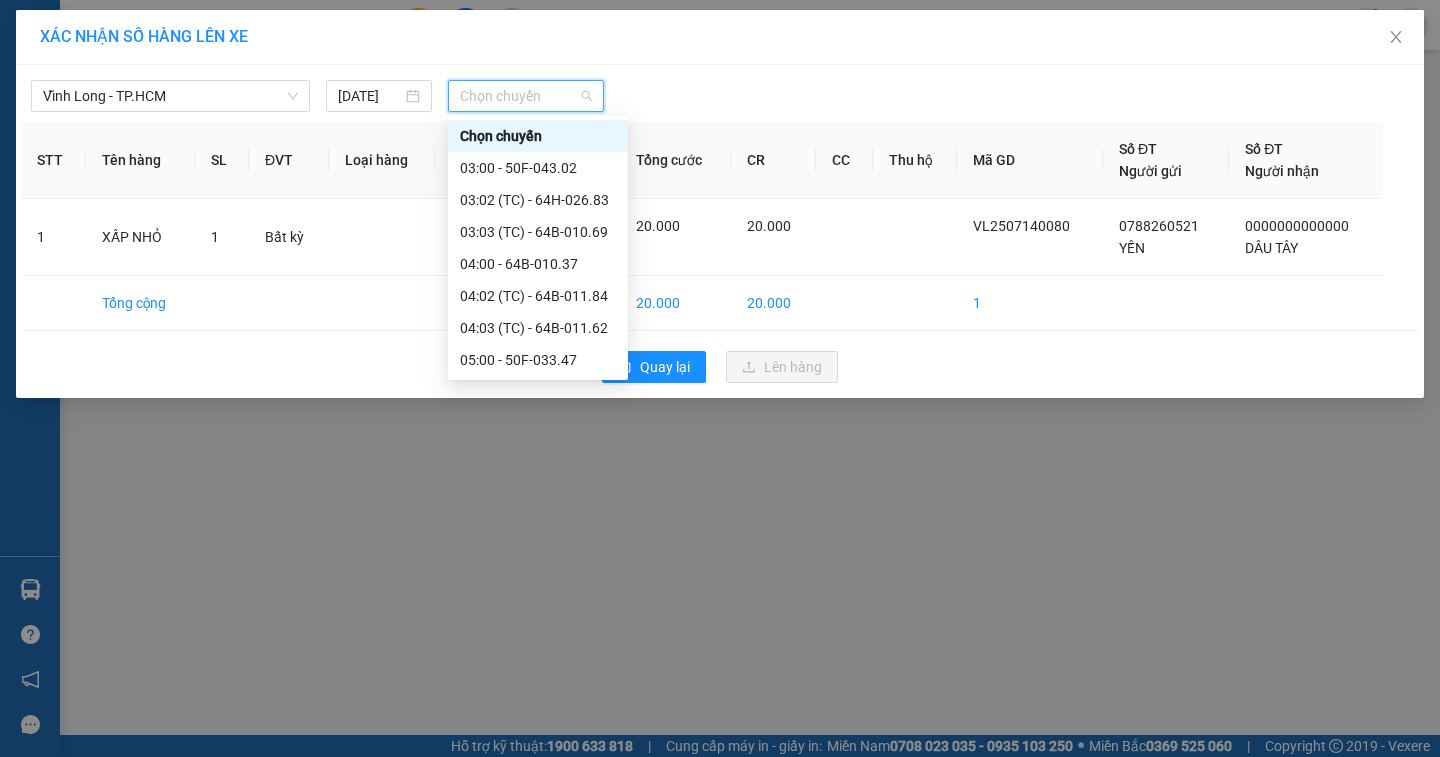 click on "11:00     - 64F-001.87" at bounding box center (538, 616) 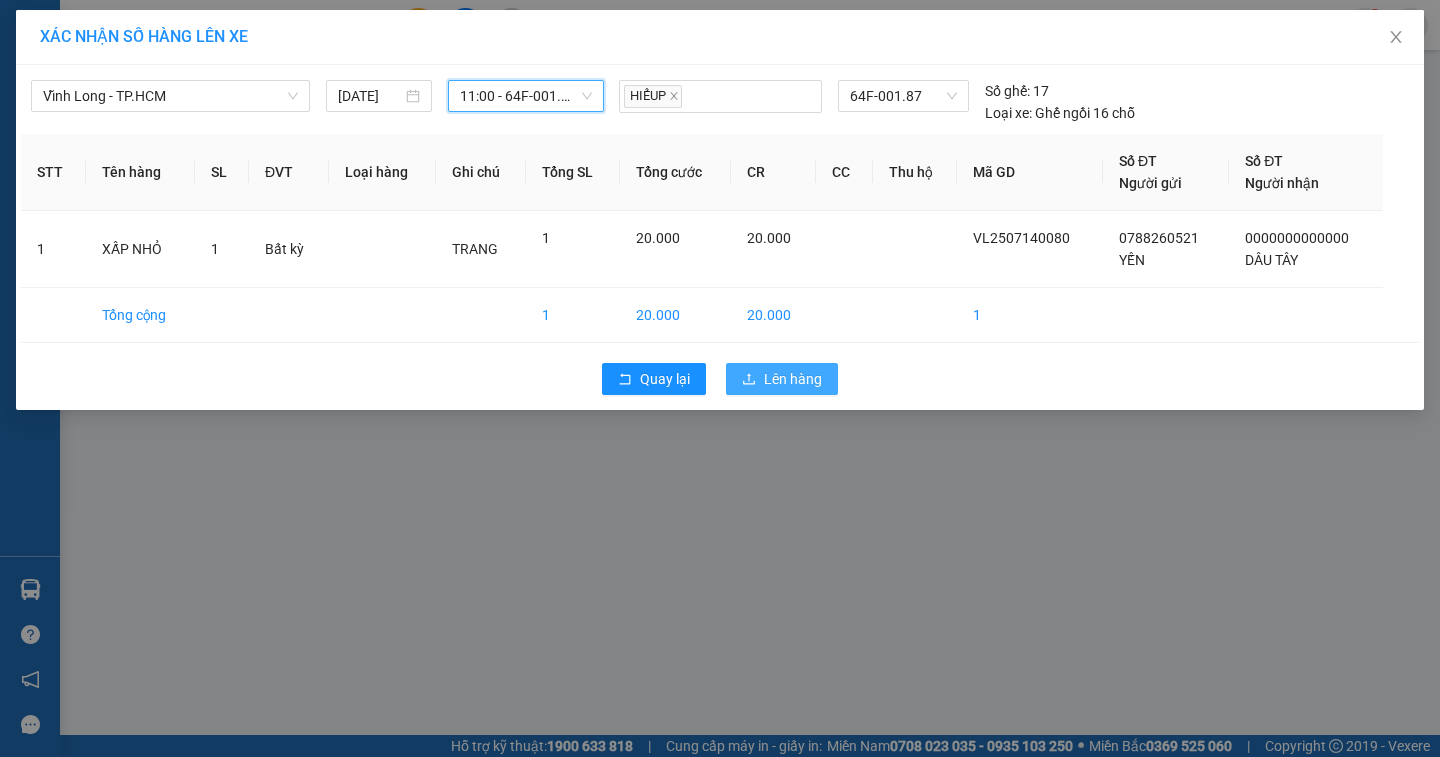 click on "Lên hàng" at bounding box center (782, 379) 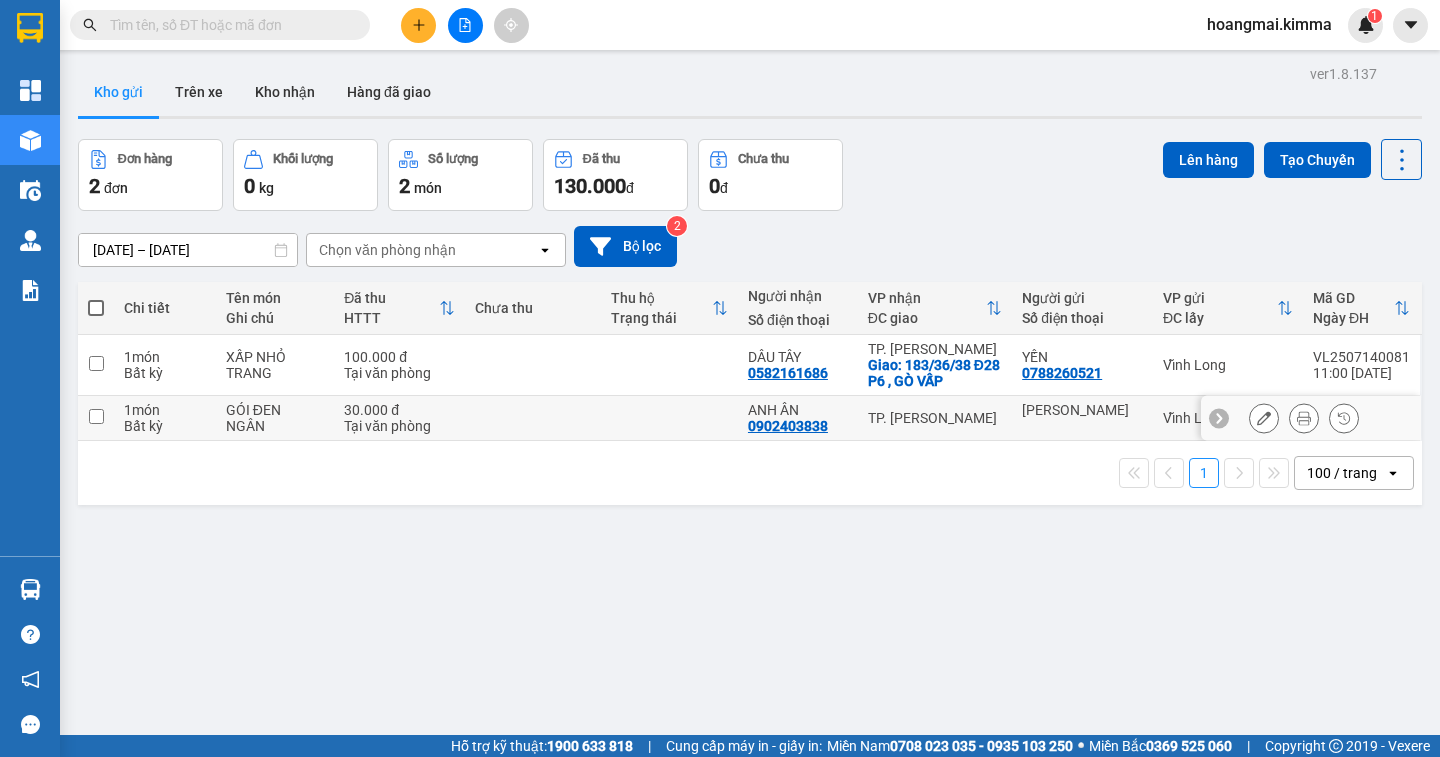 click at bounding box center [96, 416] 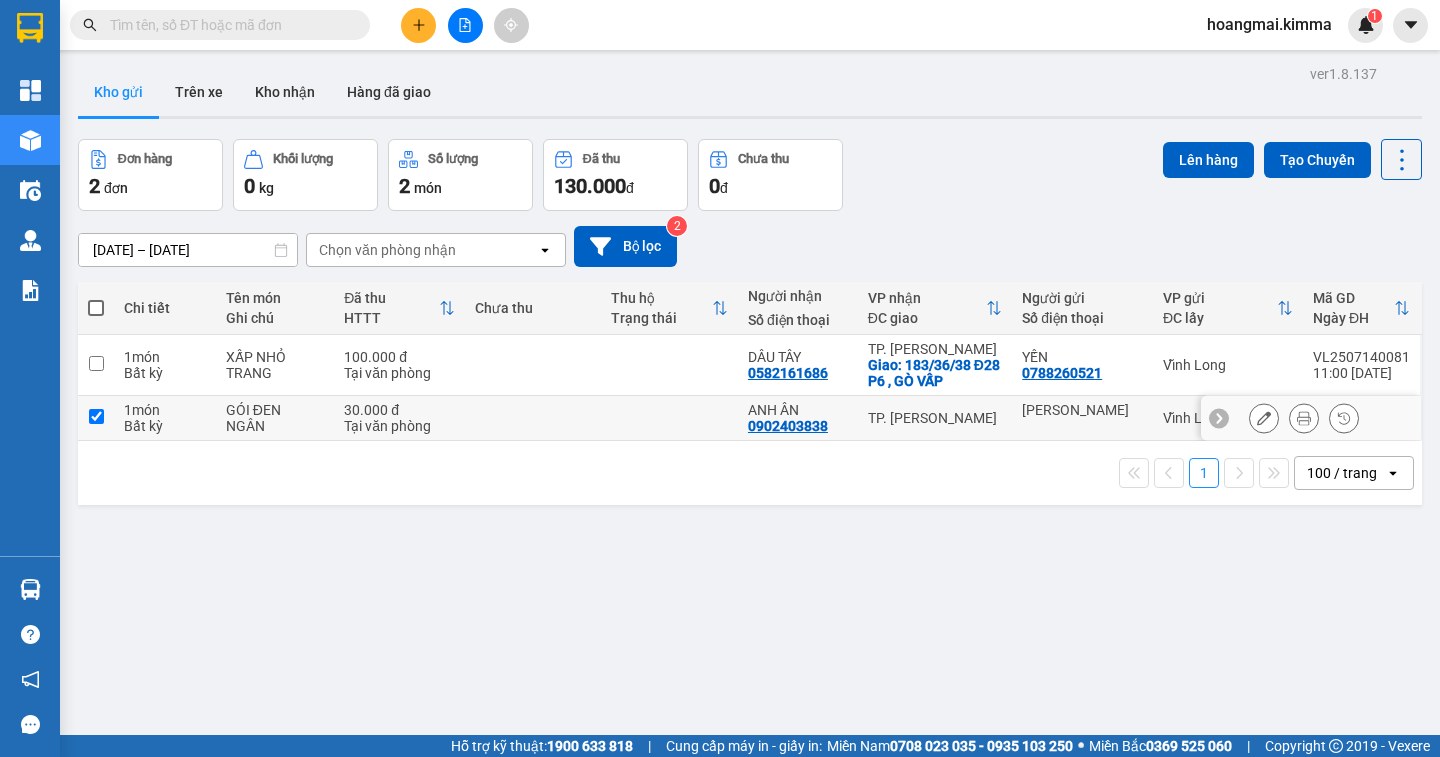 checkbox on "true" 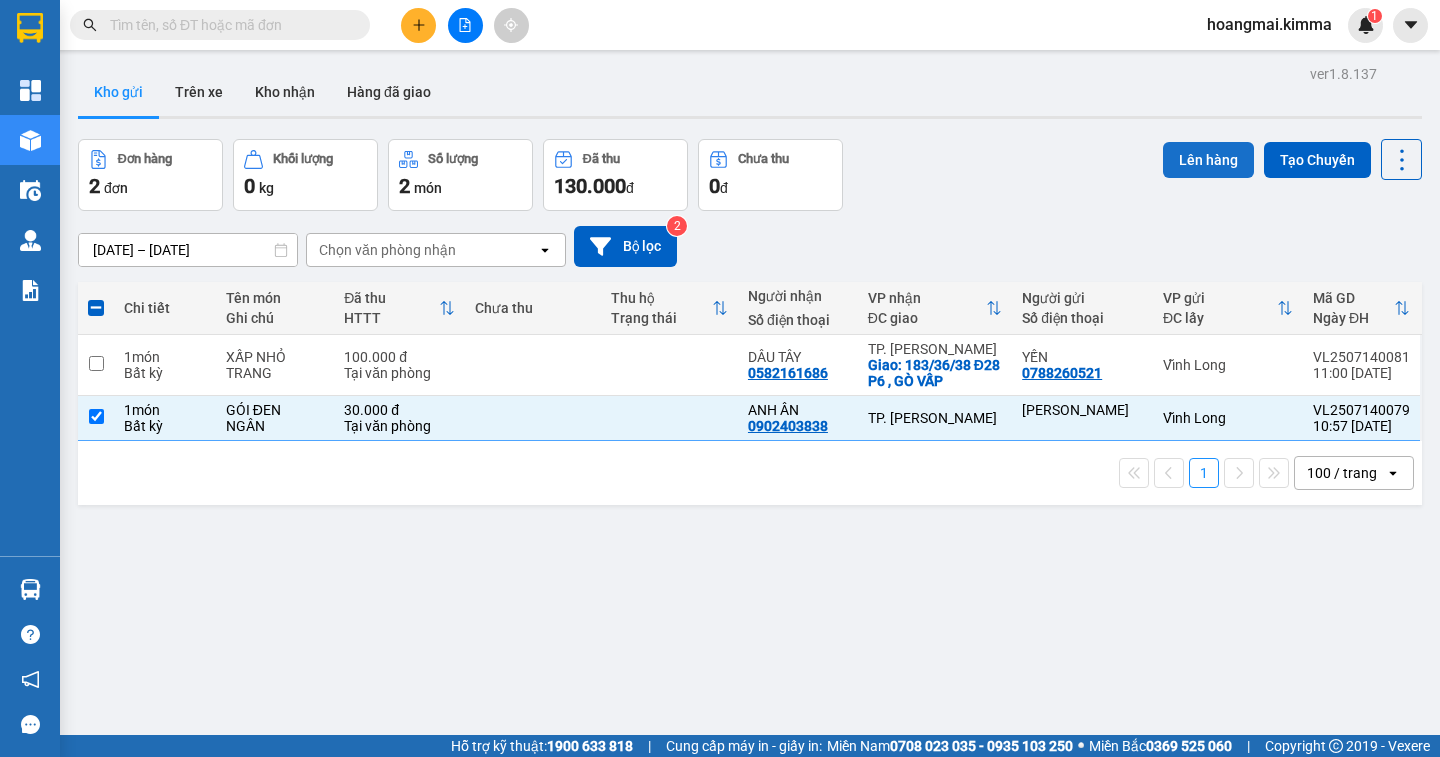 click on "Lên hàng" at bounding box center (1208, 160) 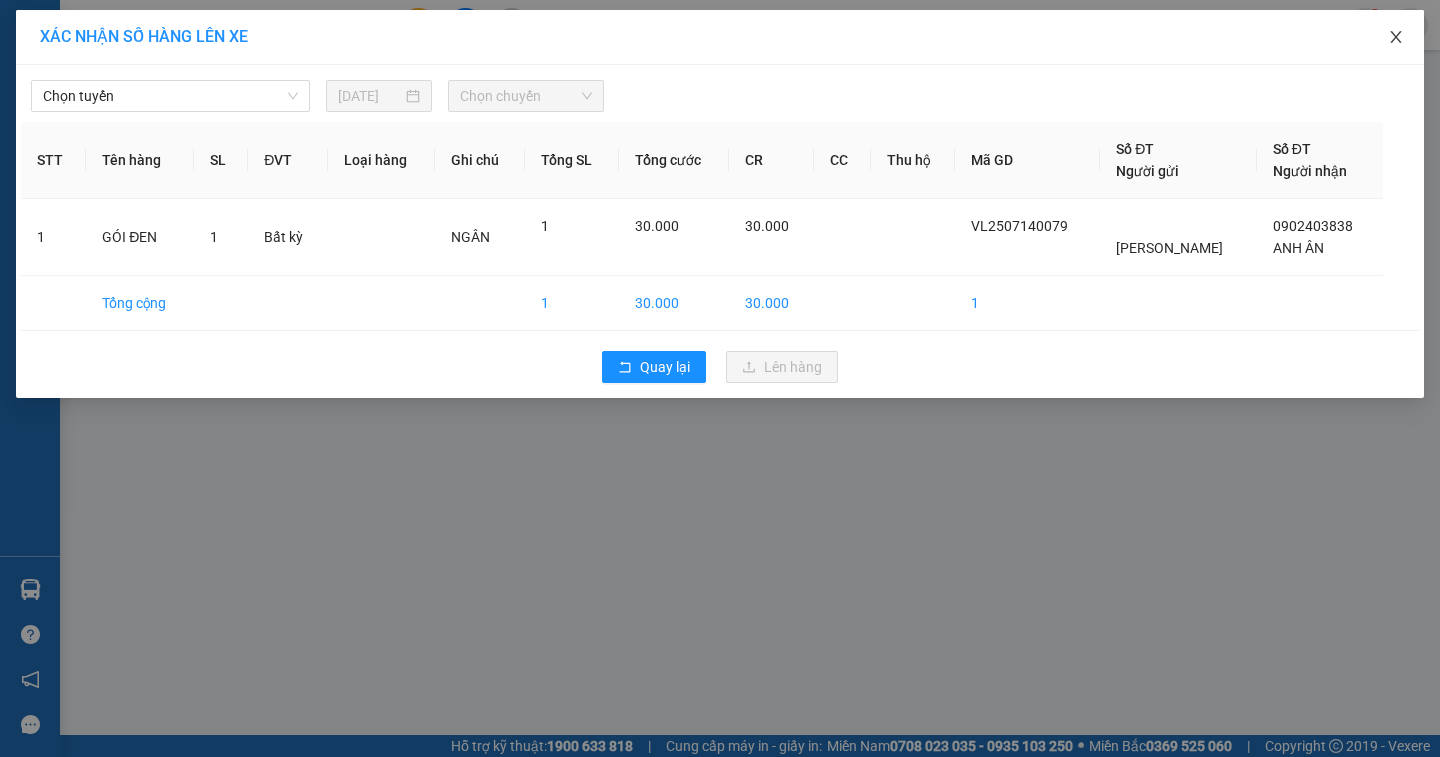 click 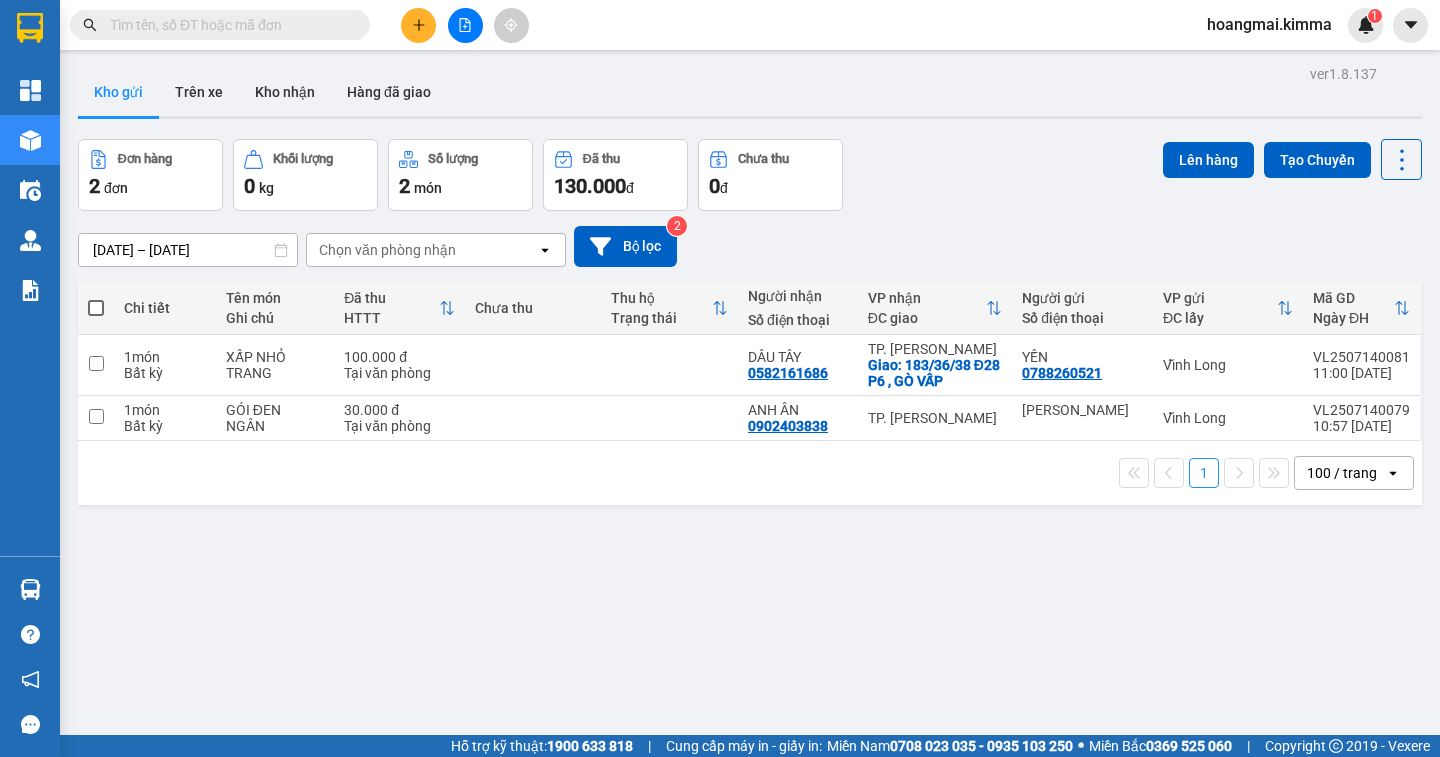 click at bounding box center [96, 308] 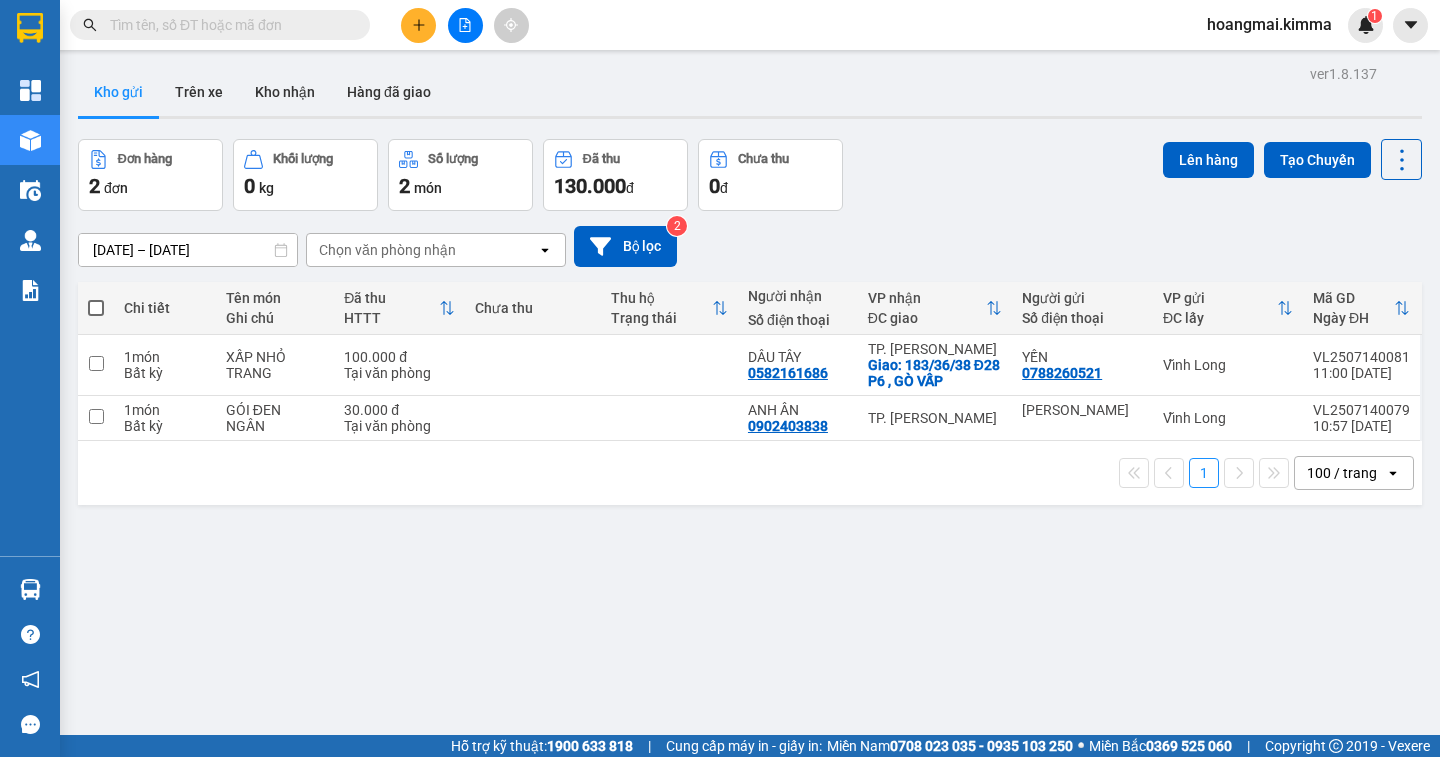 click at bounding box center [96, 298] 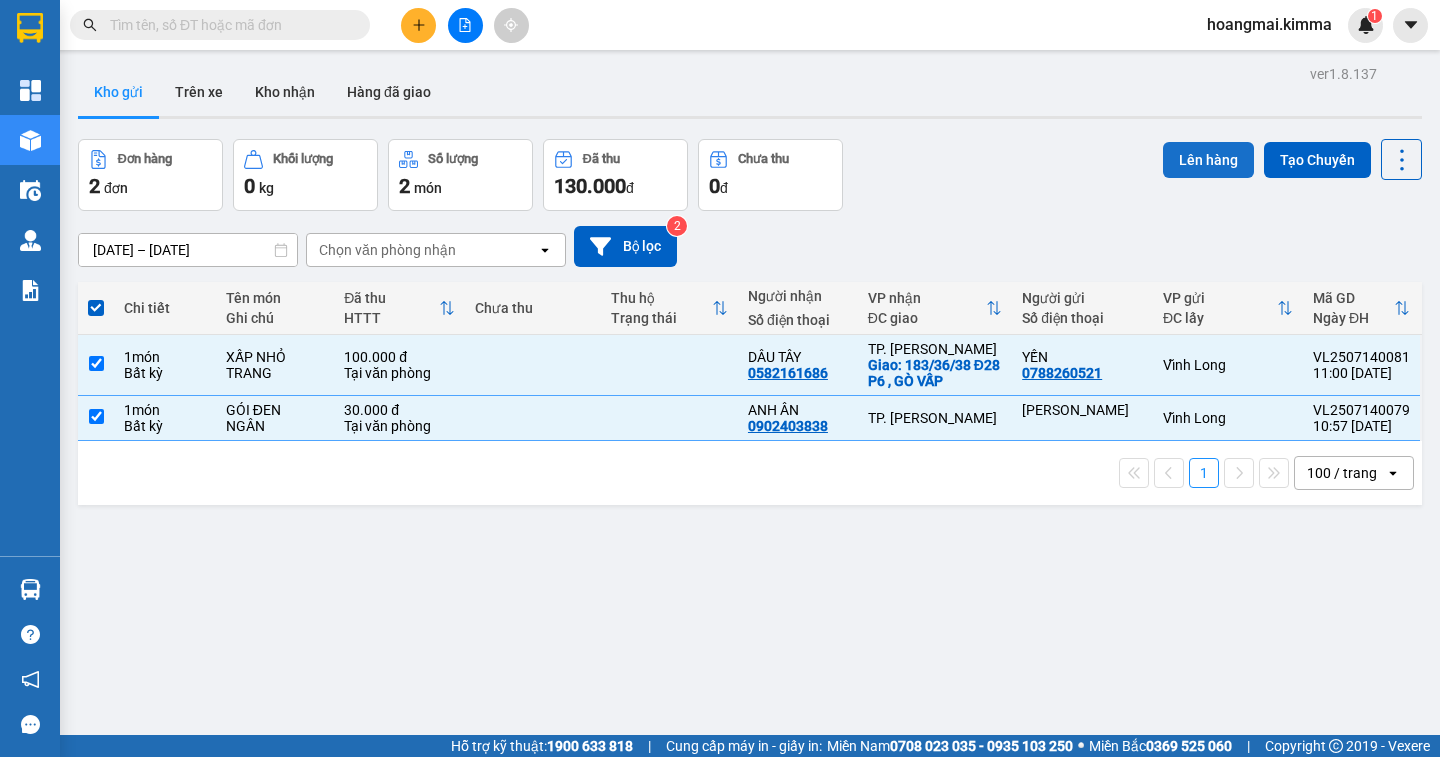 click on "Lên hàng" at bounding box center (1208, 160) 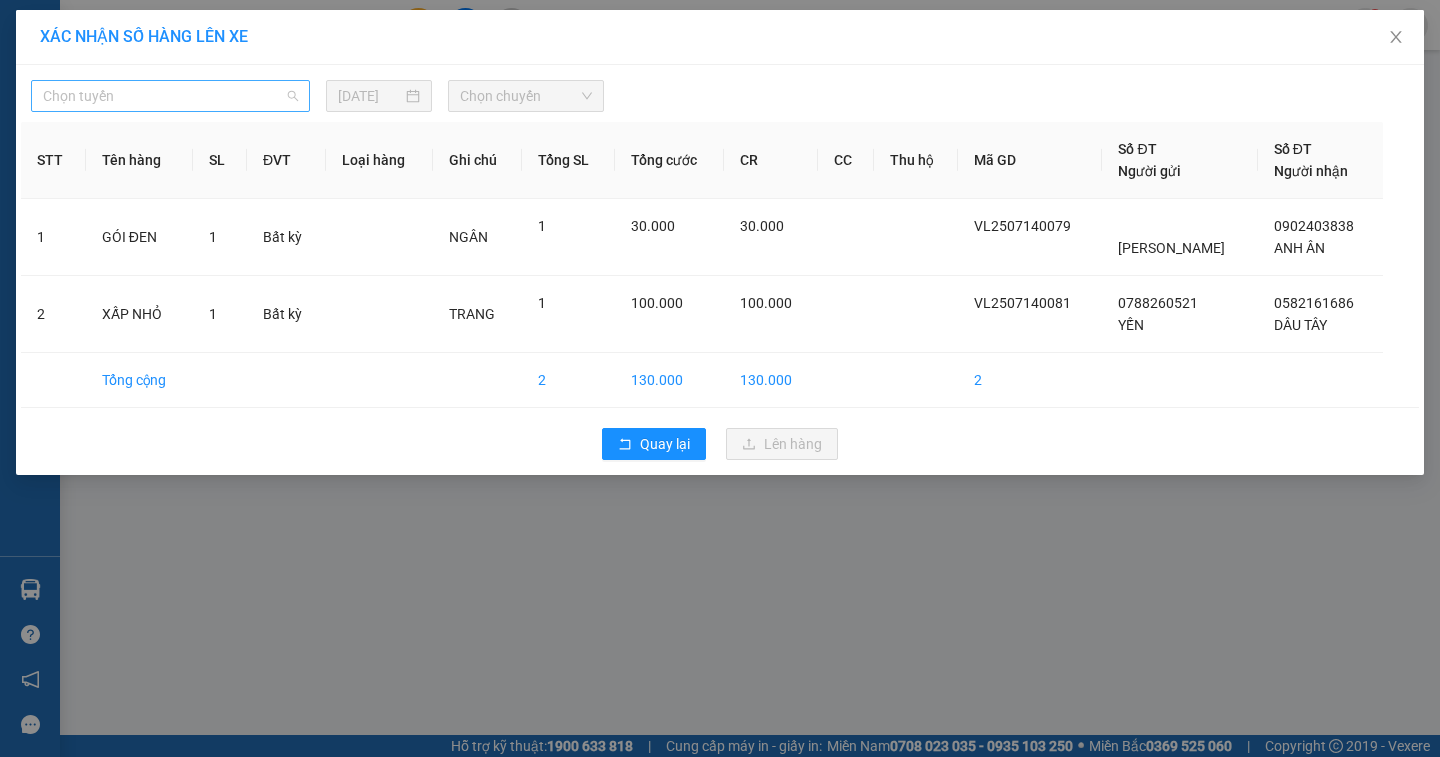 click on "Chọn tuyến" at bounding box center [170, 96] 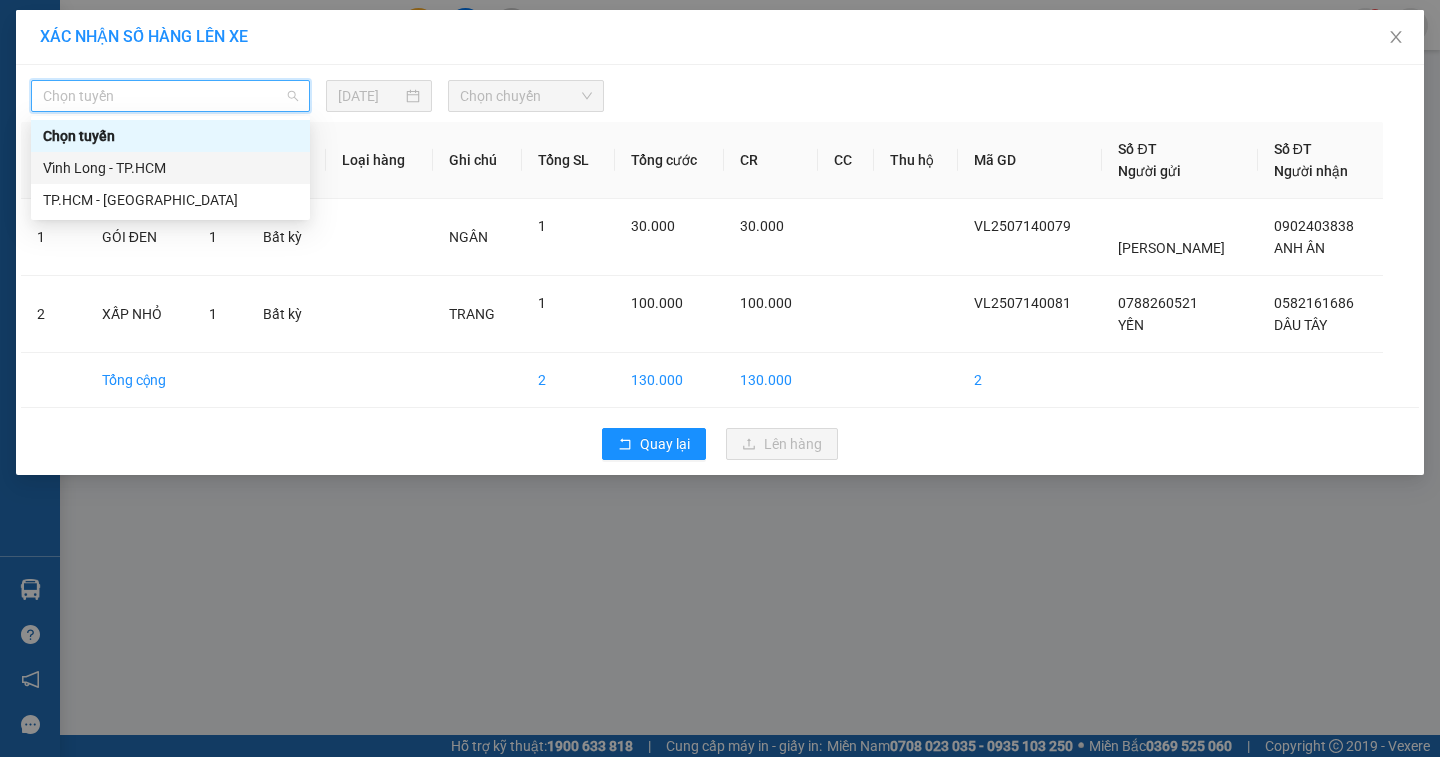 click on "Vĩnh Long - TP.HCM" at bounding box center (170, 168) 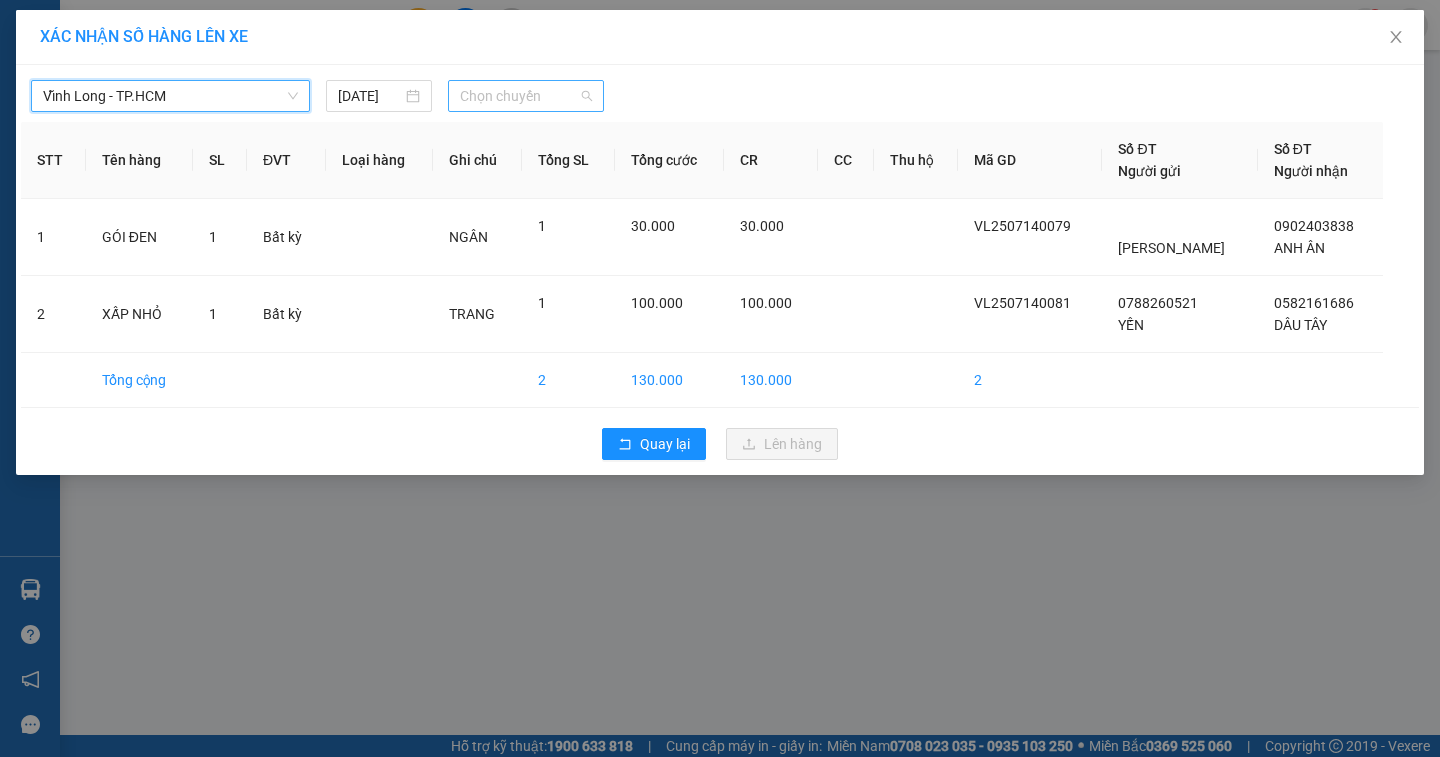 click on "Chọn chuyến" at bounding box center (526, 96) 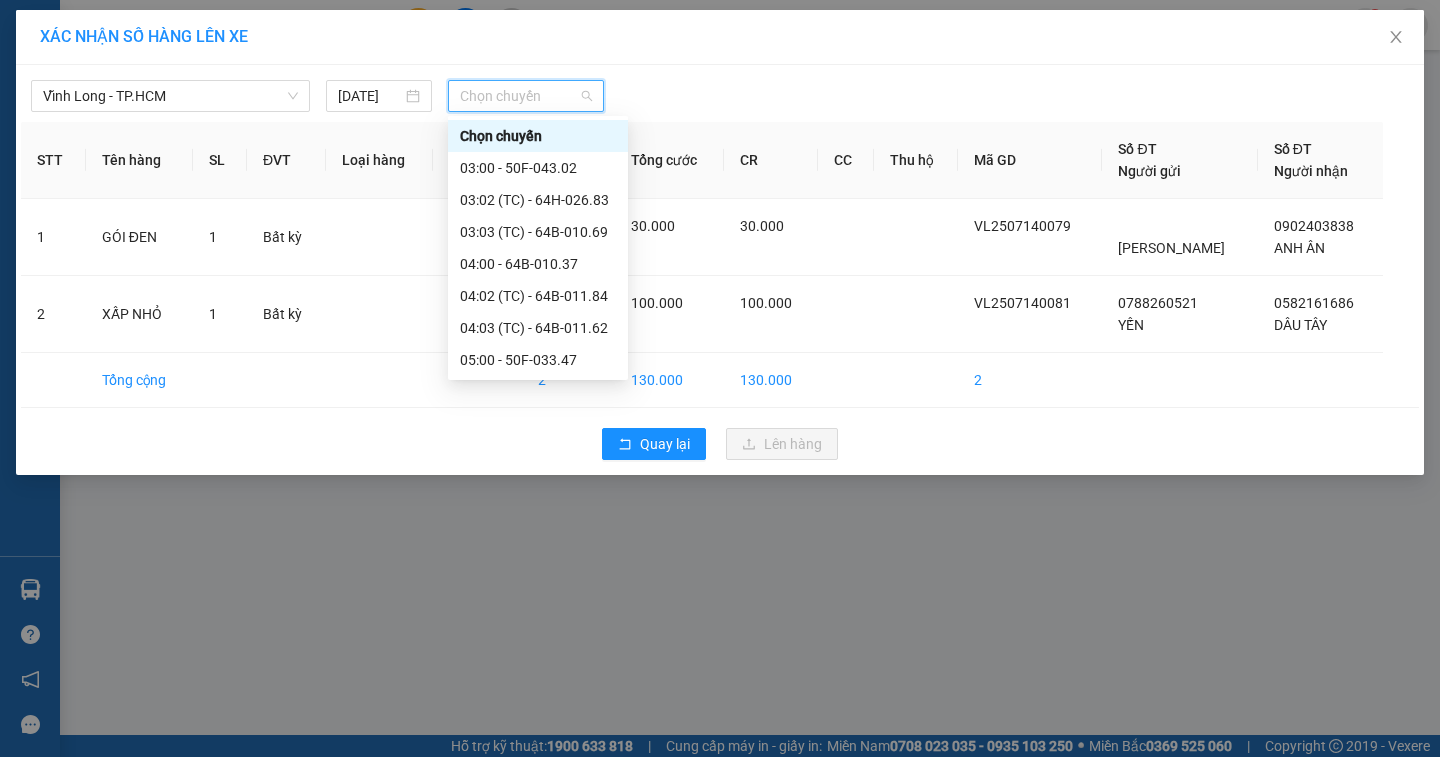 click on "11:00     - 64F-001.87" at bounding box center (538, 616) 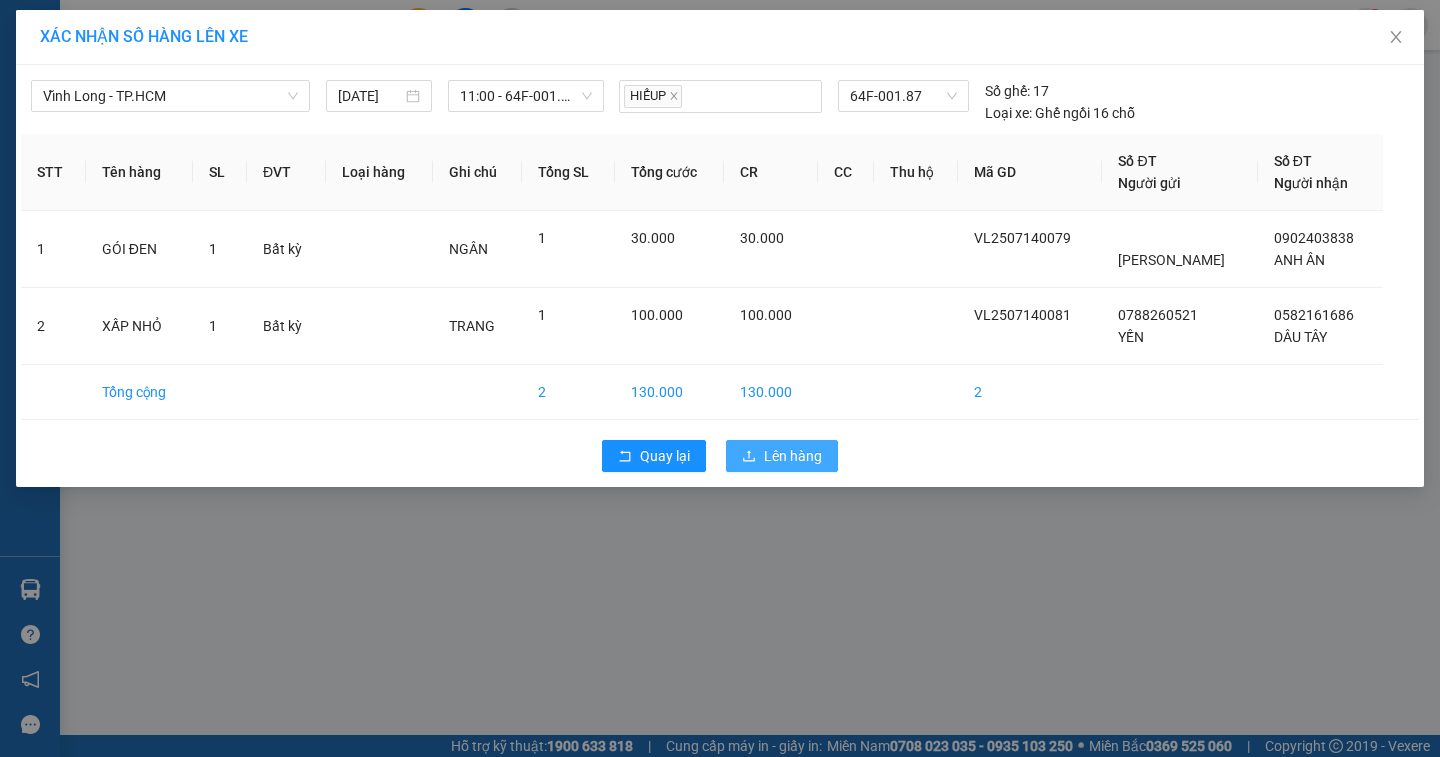 click on "Lên hàng" at bounding box center [793, 456] 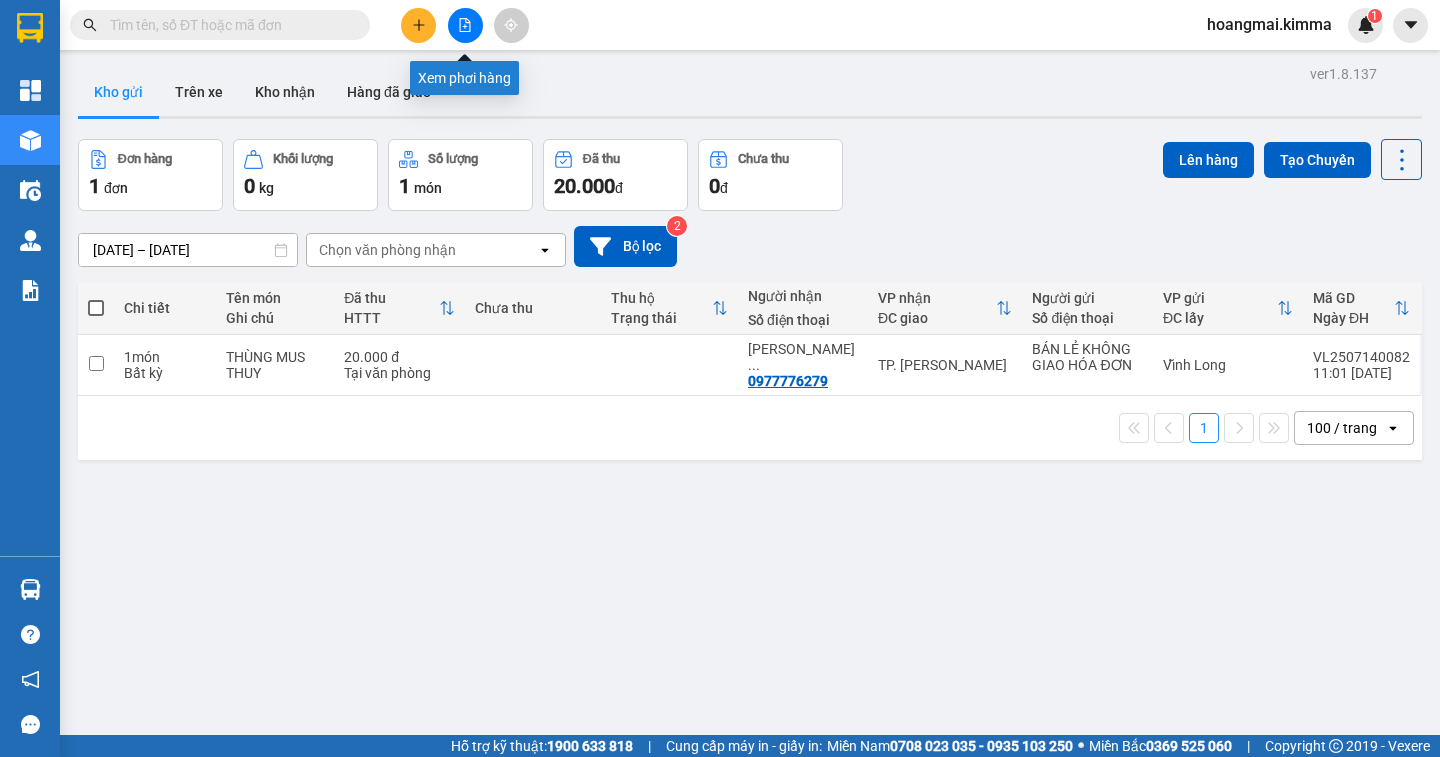 click 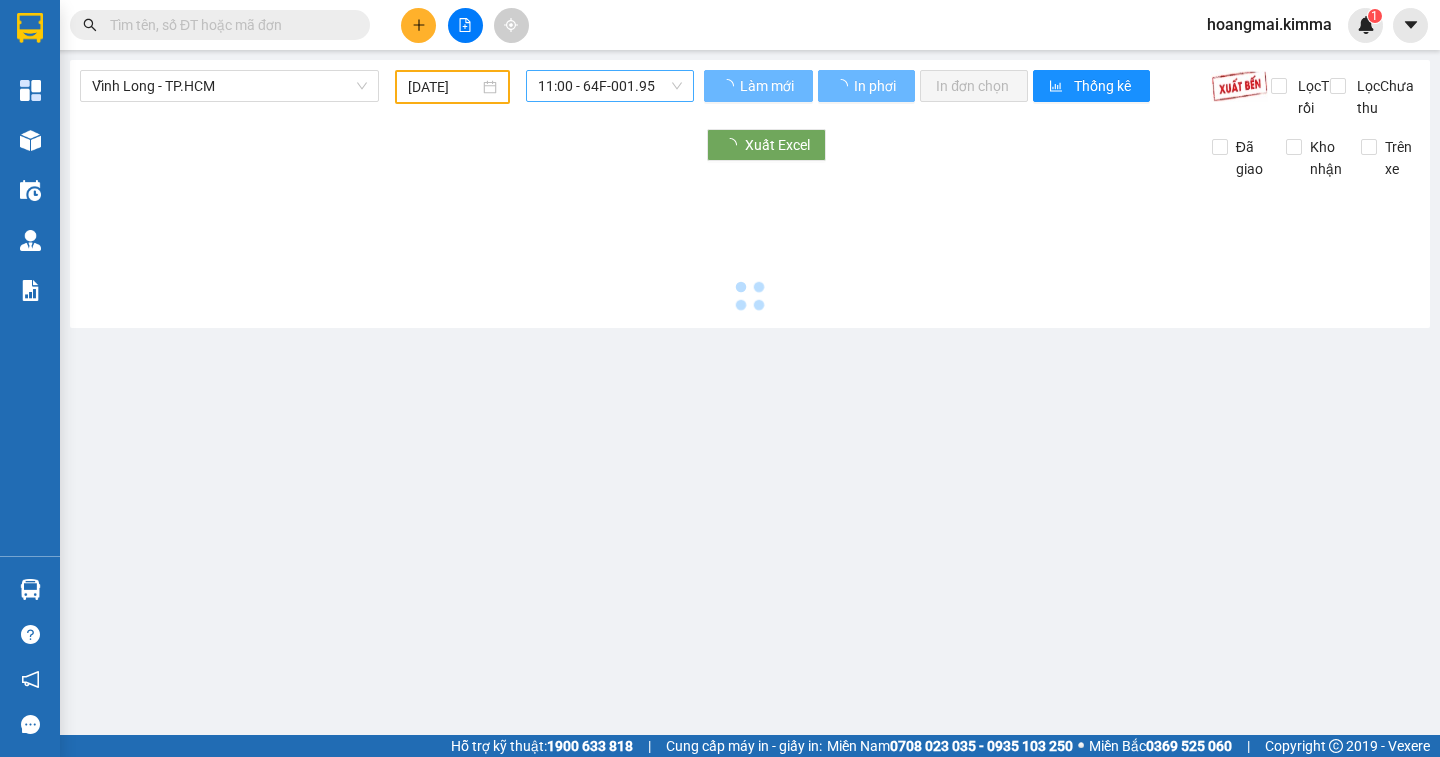 type on "[DATE]" 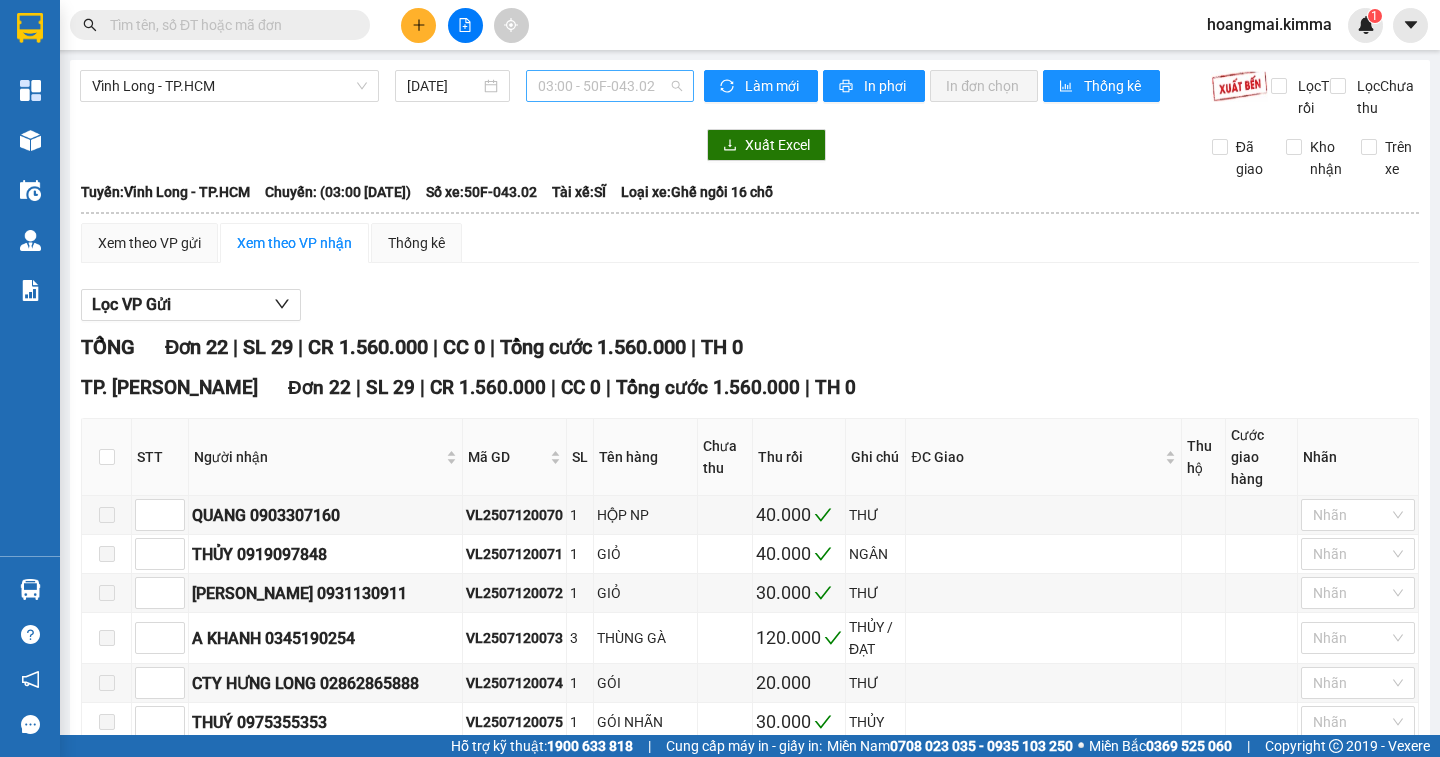 click on "03:00     - 50F-043.02" at bounding box center (610, 86) 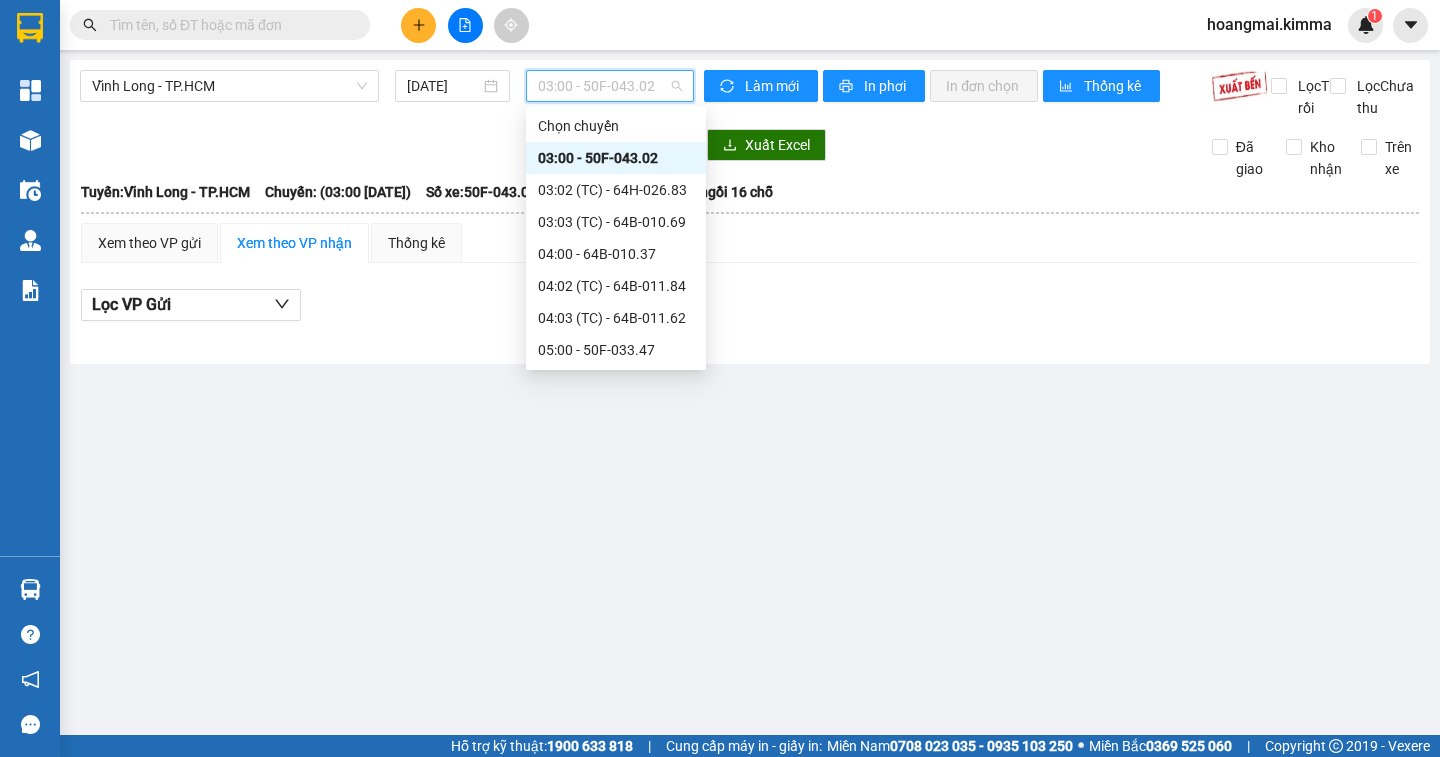click on "11:00     - 64F-001.87" at bounding box center [616, 606] 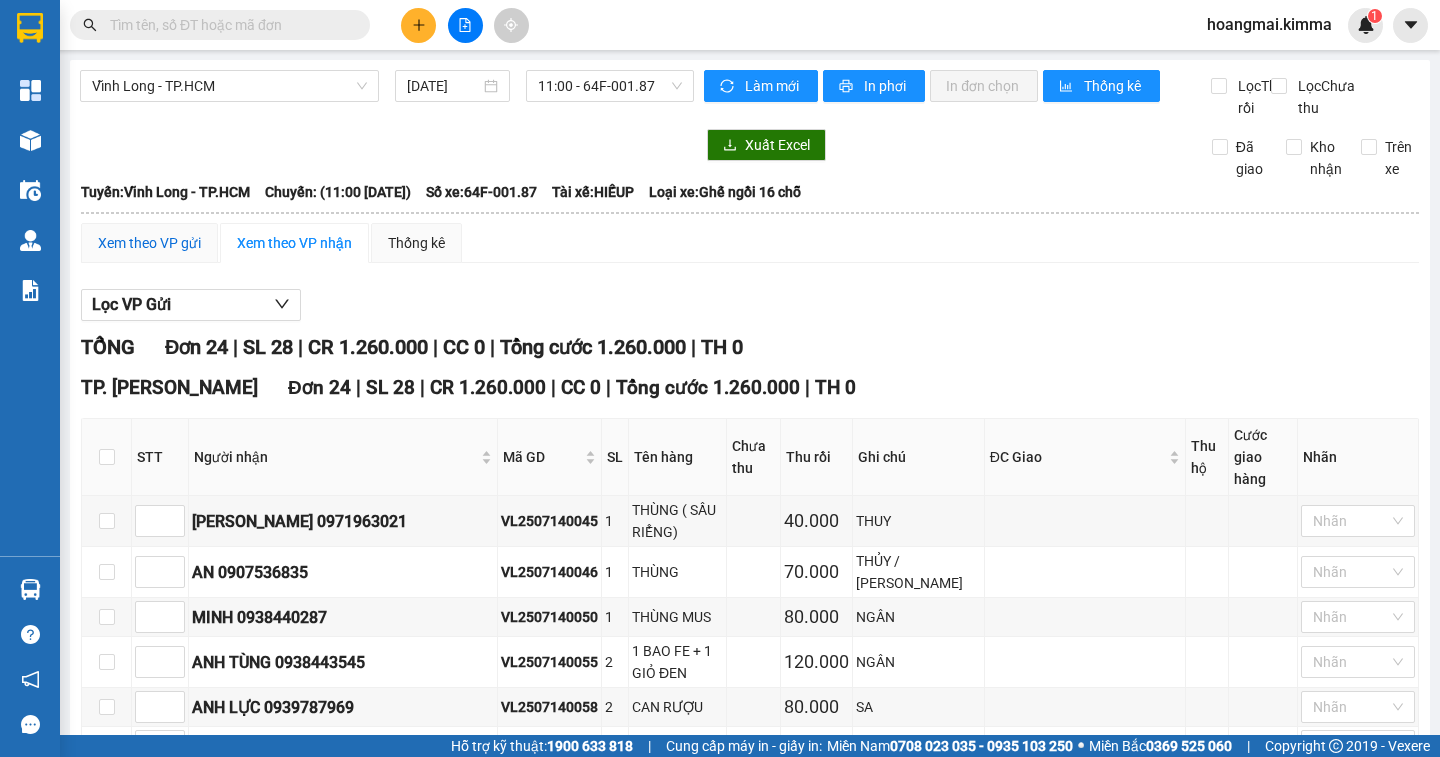 click on "Xem theo VP gửi" at bounding box center [149, 243] 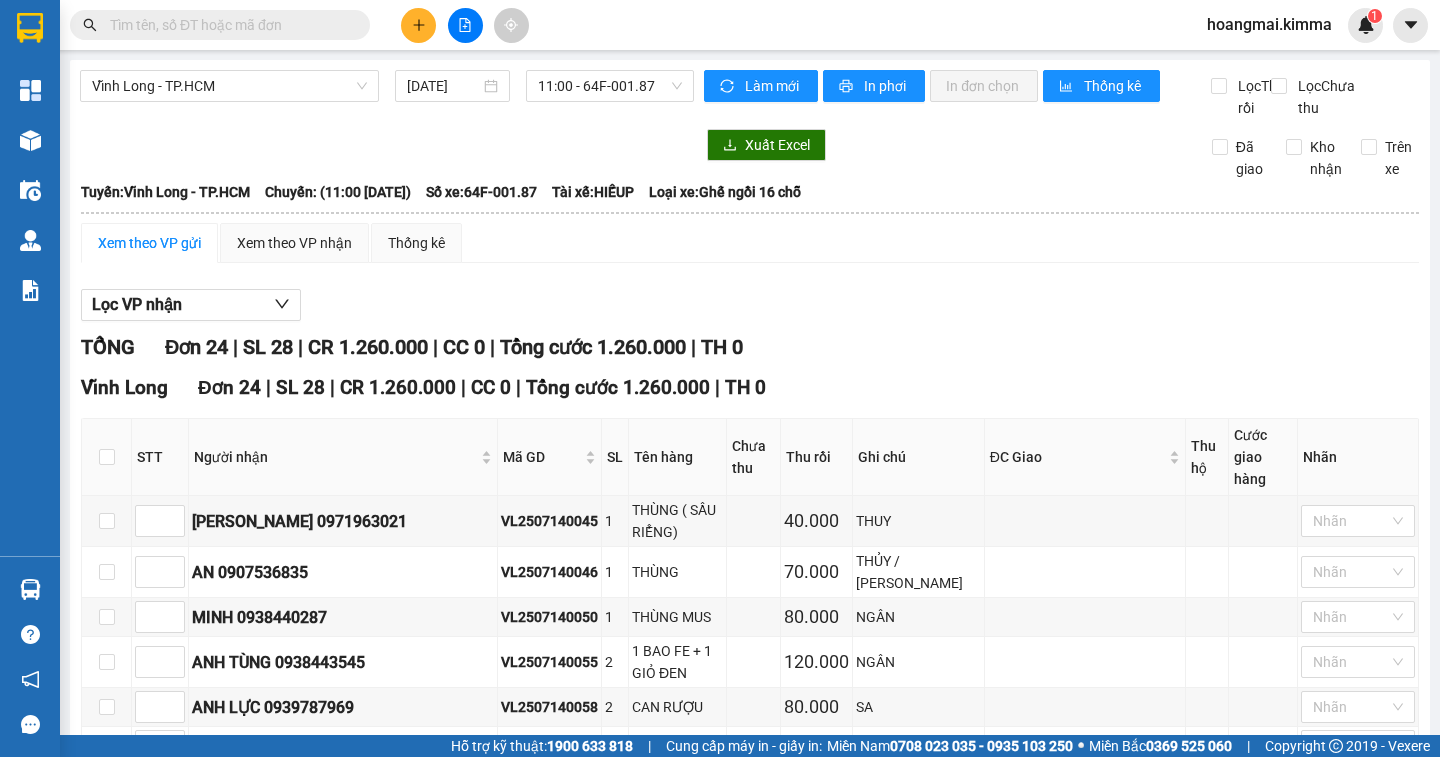 click at bounding box center (107, 1445) 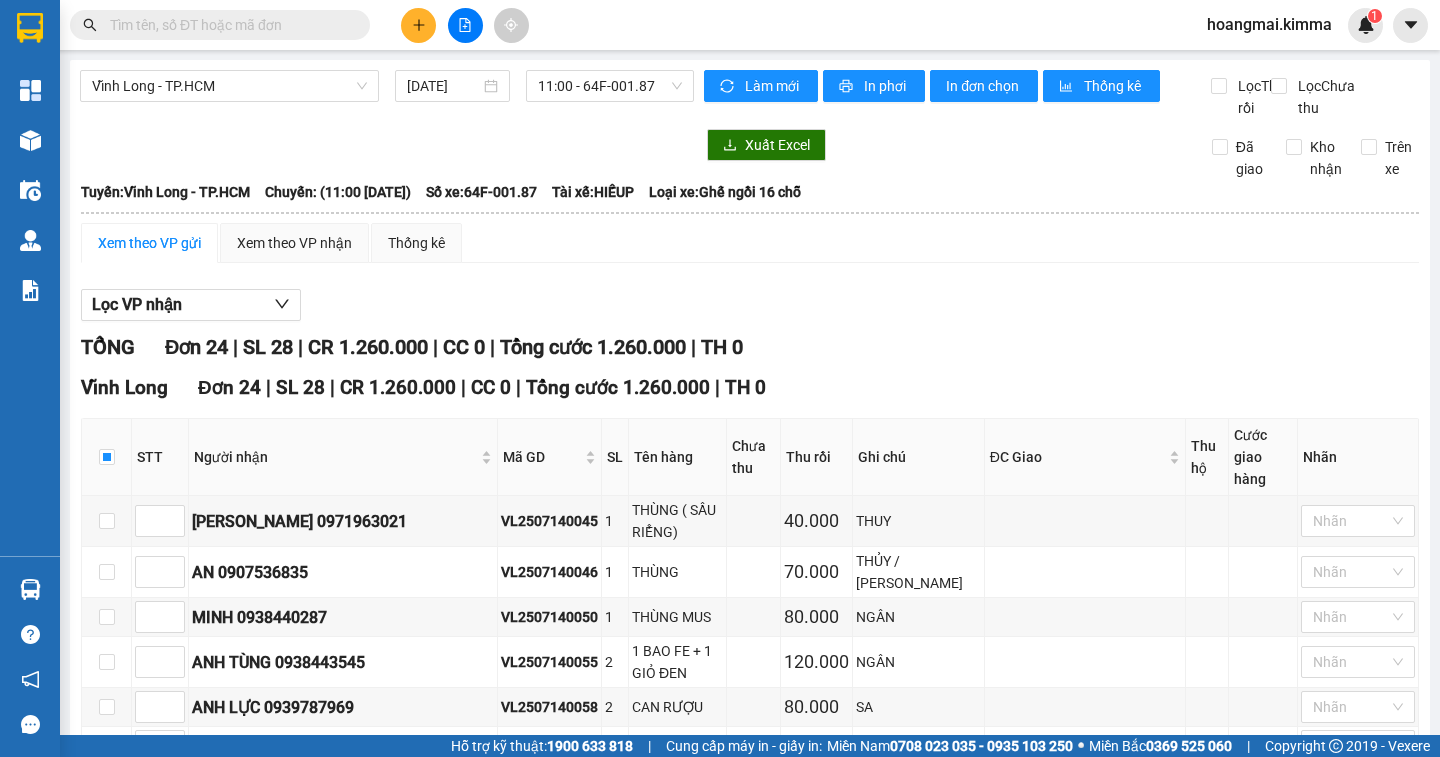 click on "Xuống kho gửi" at bounding box center [391, 1535] 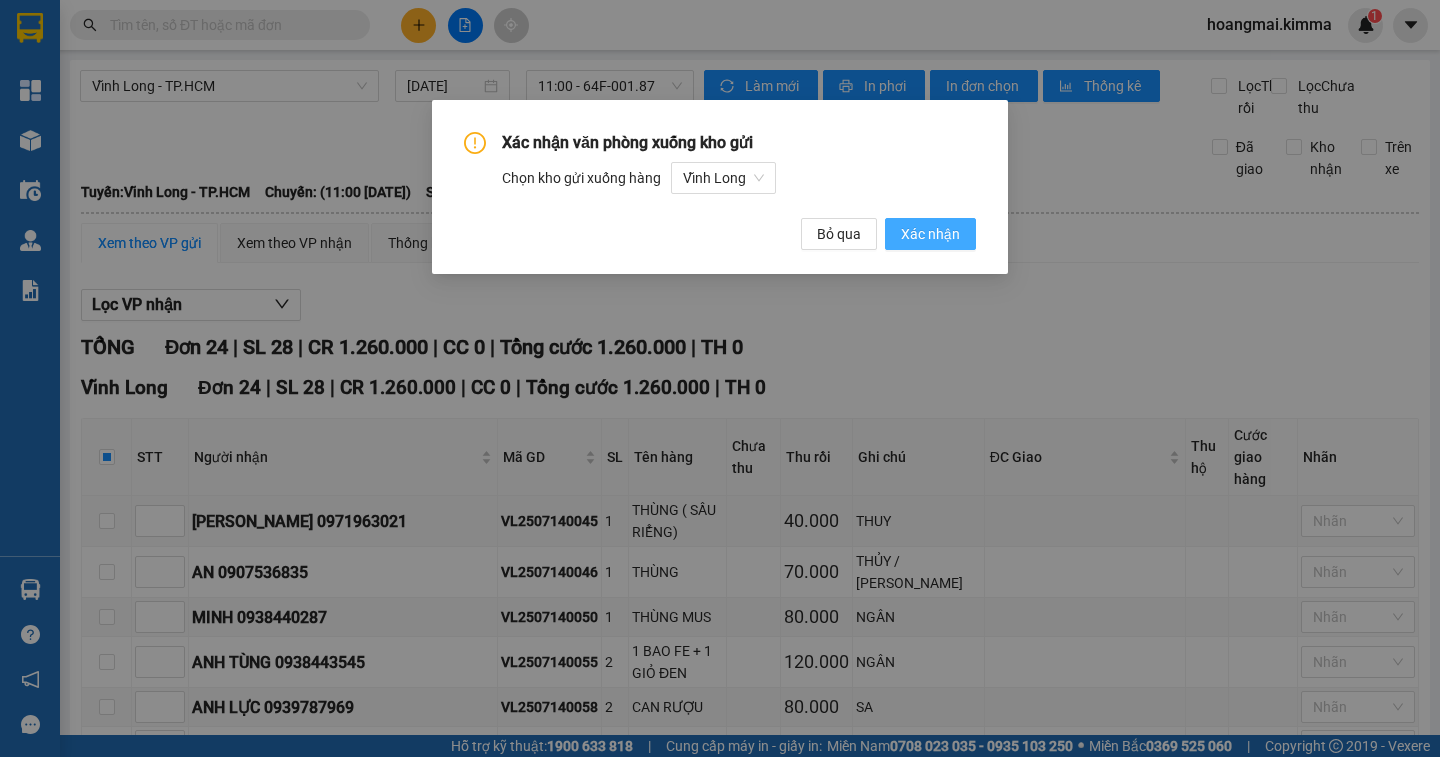 click on "Xác nhận" at bounding box center (930, 234) 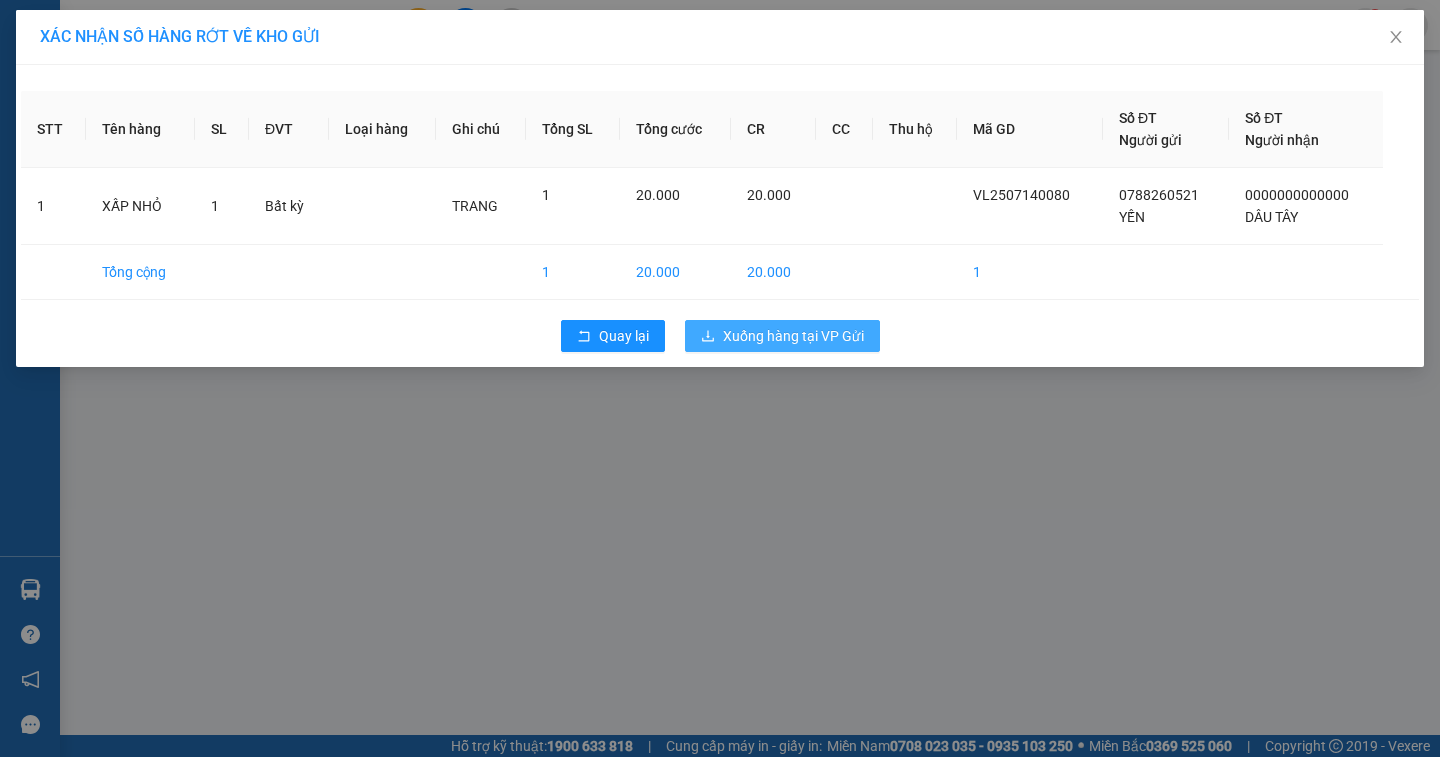 click on "Xuống hàng tại VP Gửi" at bounding box center (793, 336) 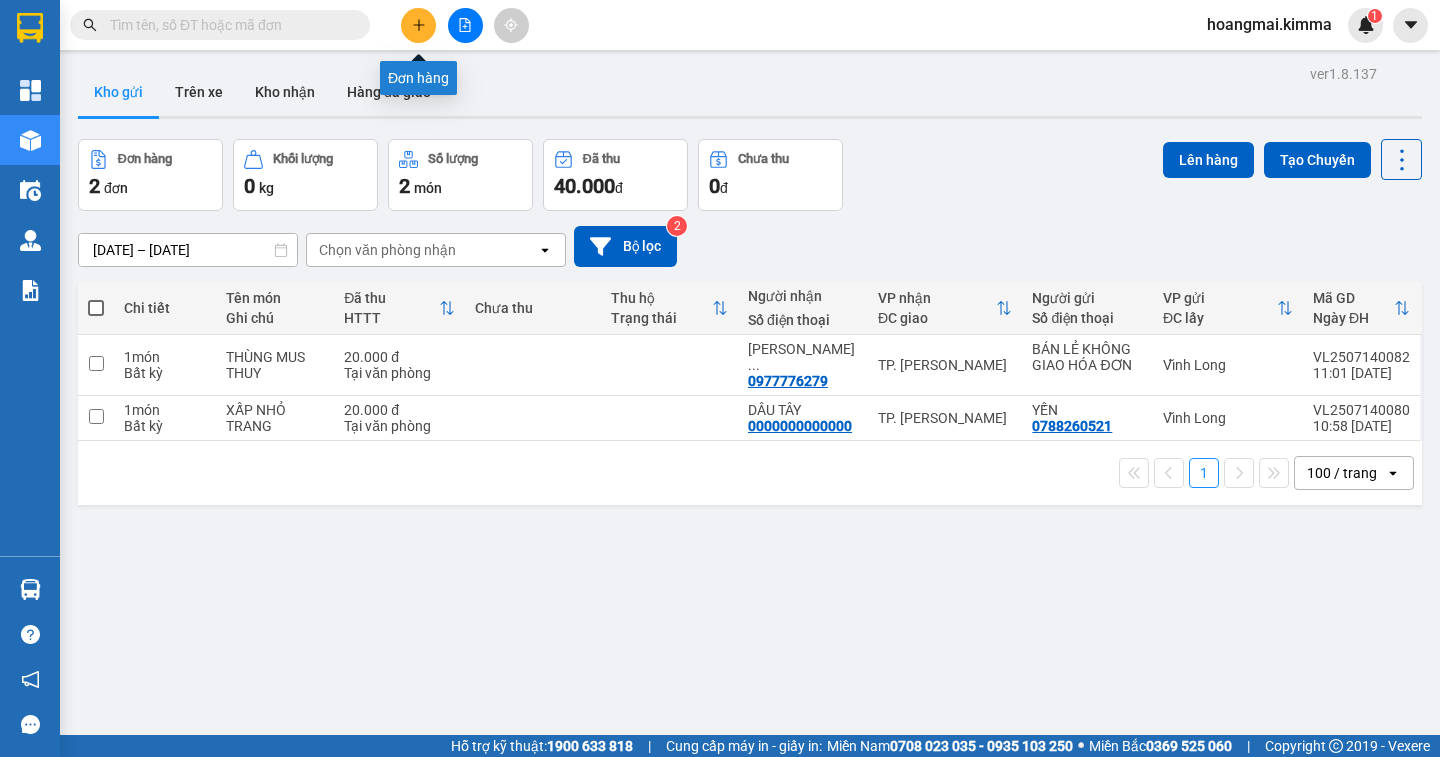 click 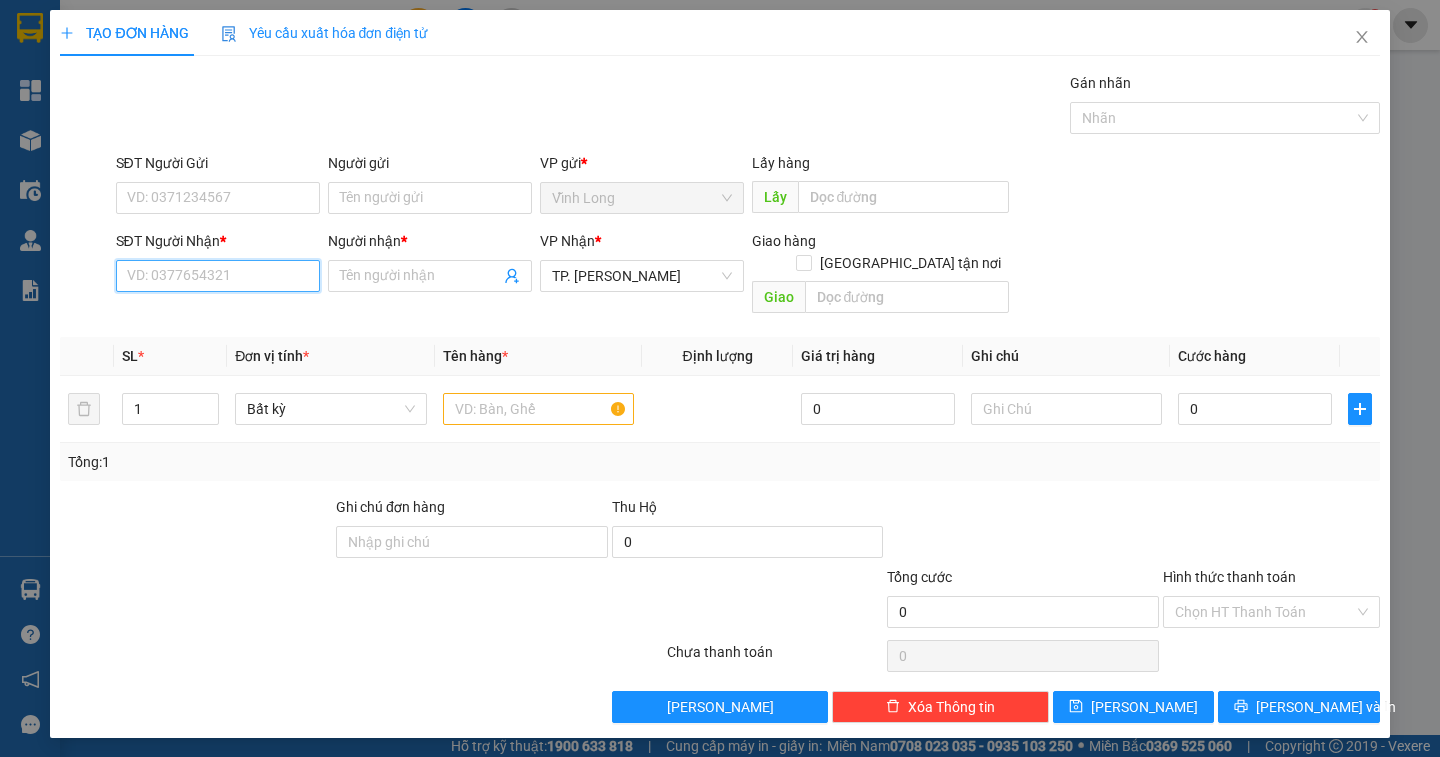 click on "SĐT Người Nhận  *" at bounding box center [218, 276] 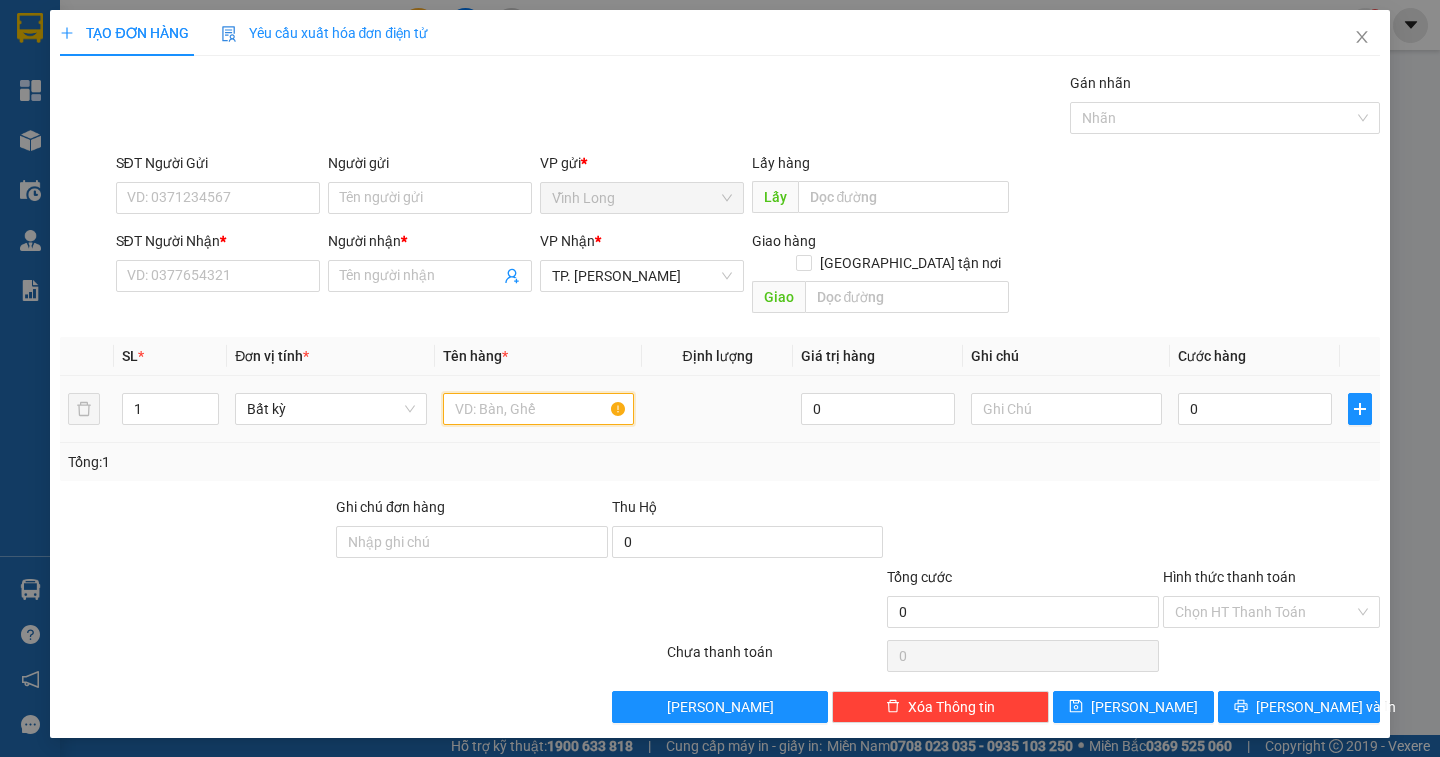 click at bounding box center [538, 409] 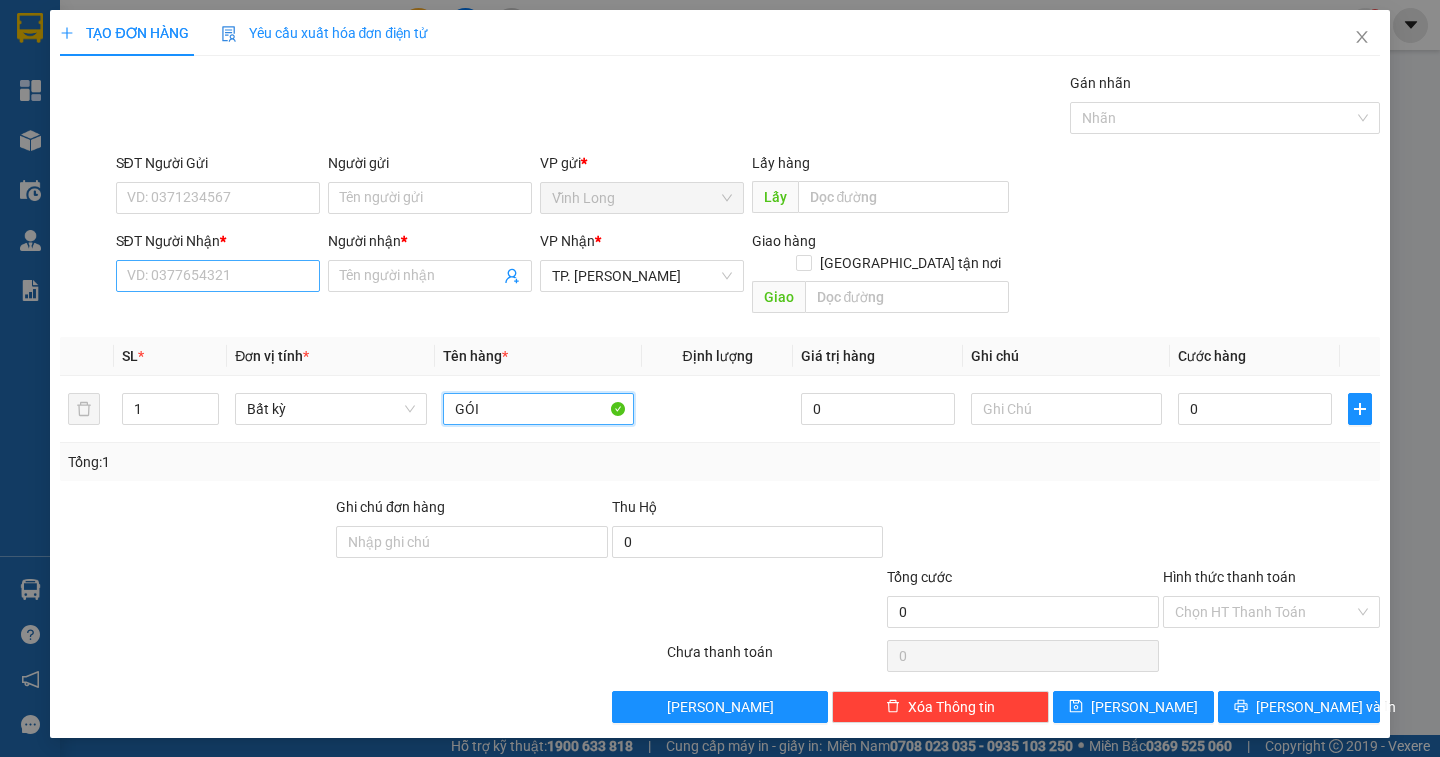 type on "GÓI" 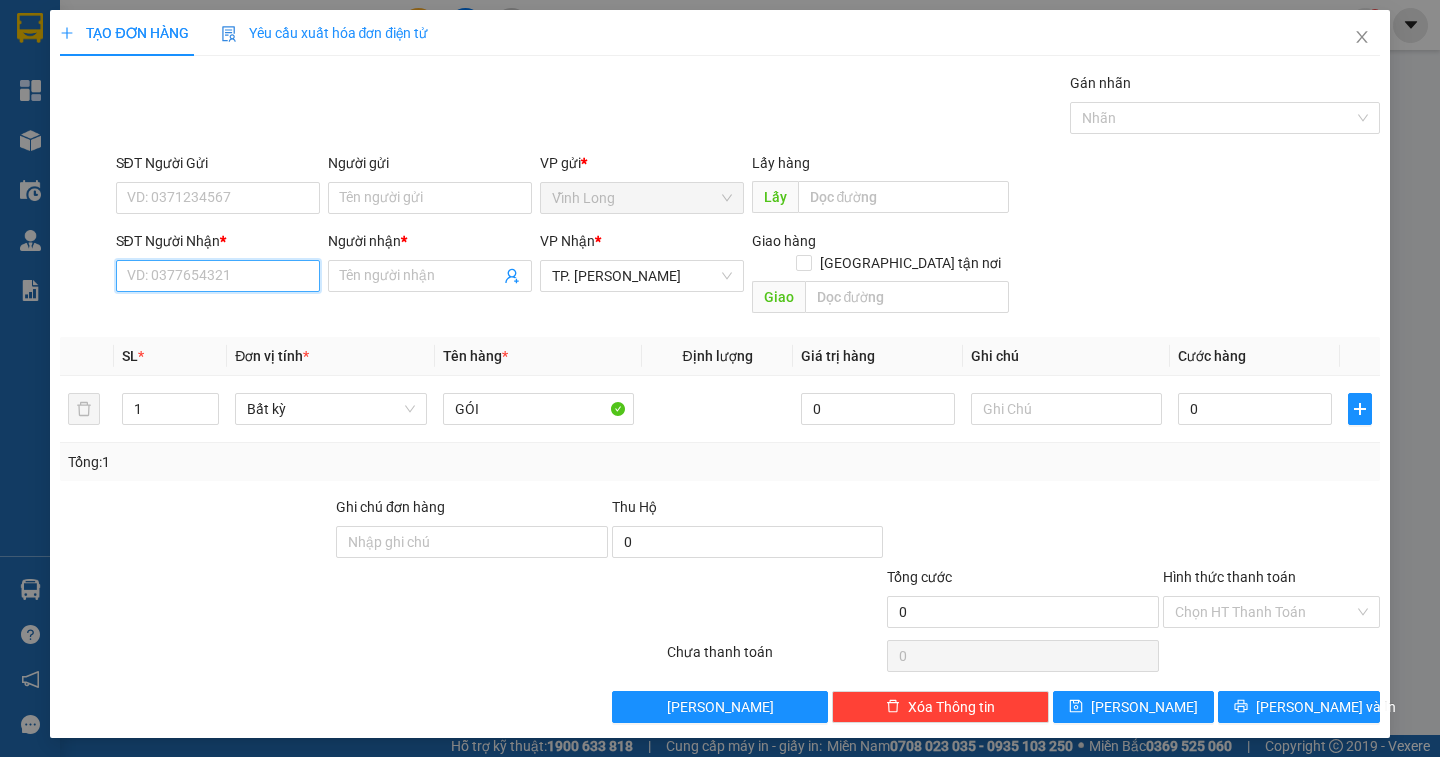 click on "SĐT Người Nhận  *" at bounding box center [218, 276] 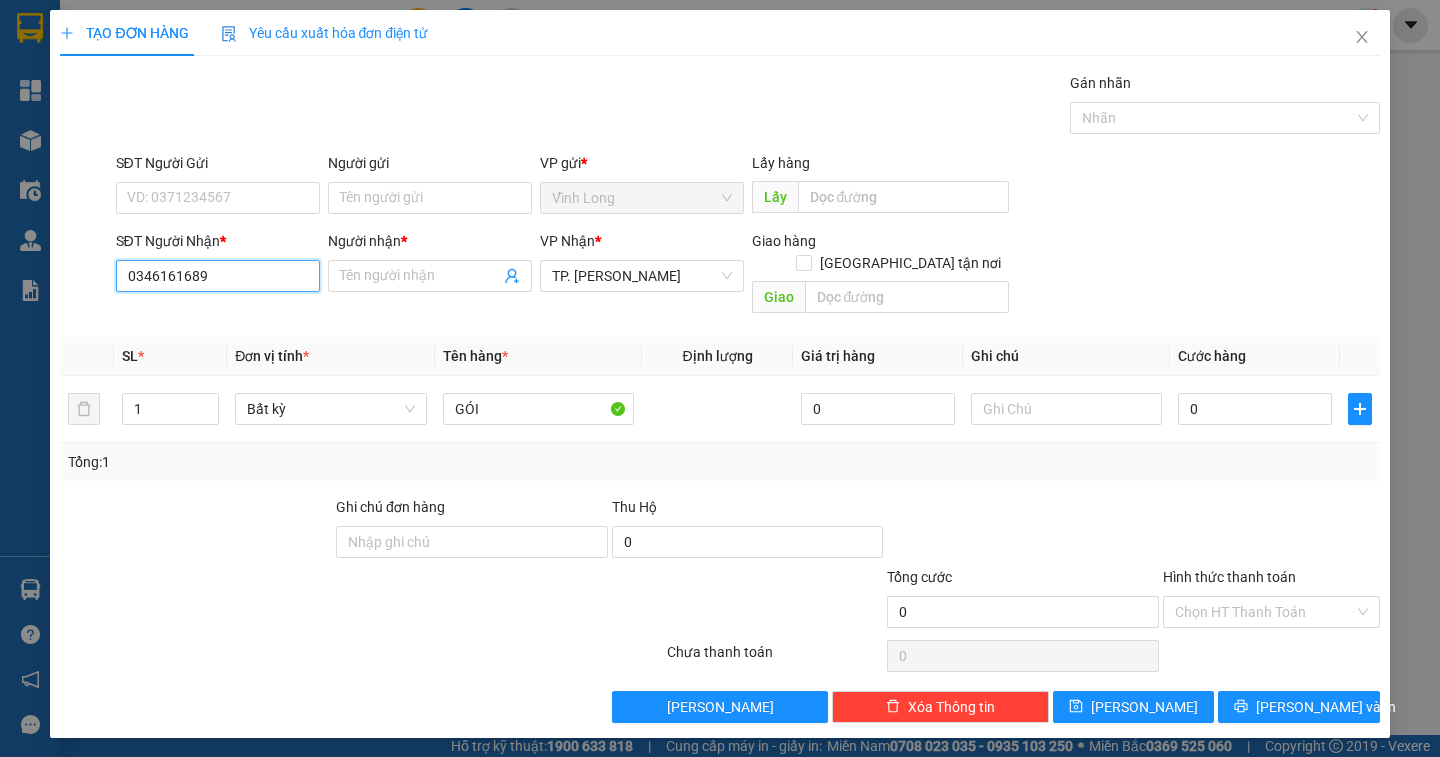 click on "0346161689" at bounding box center (218, 276) 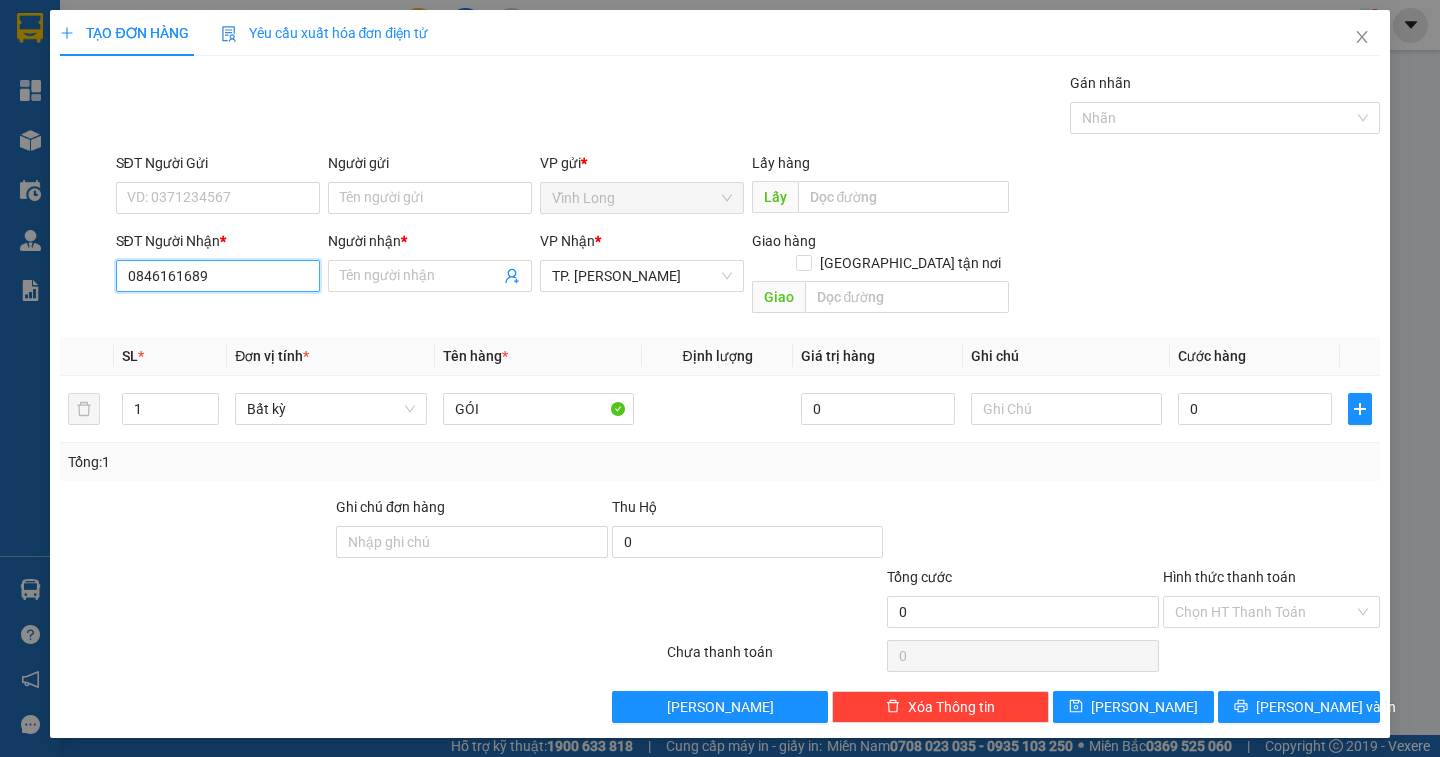 click on "0846161689" at bounding box center (218, 276) 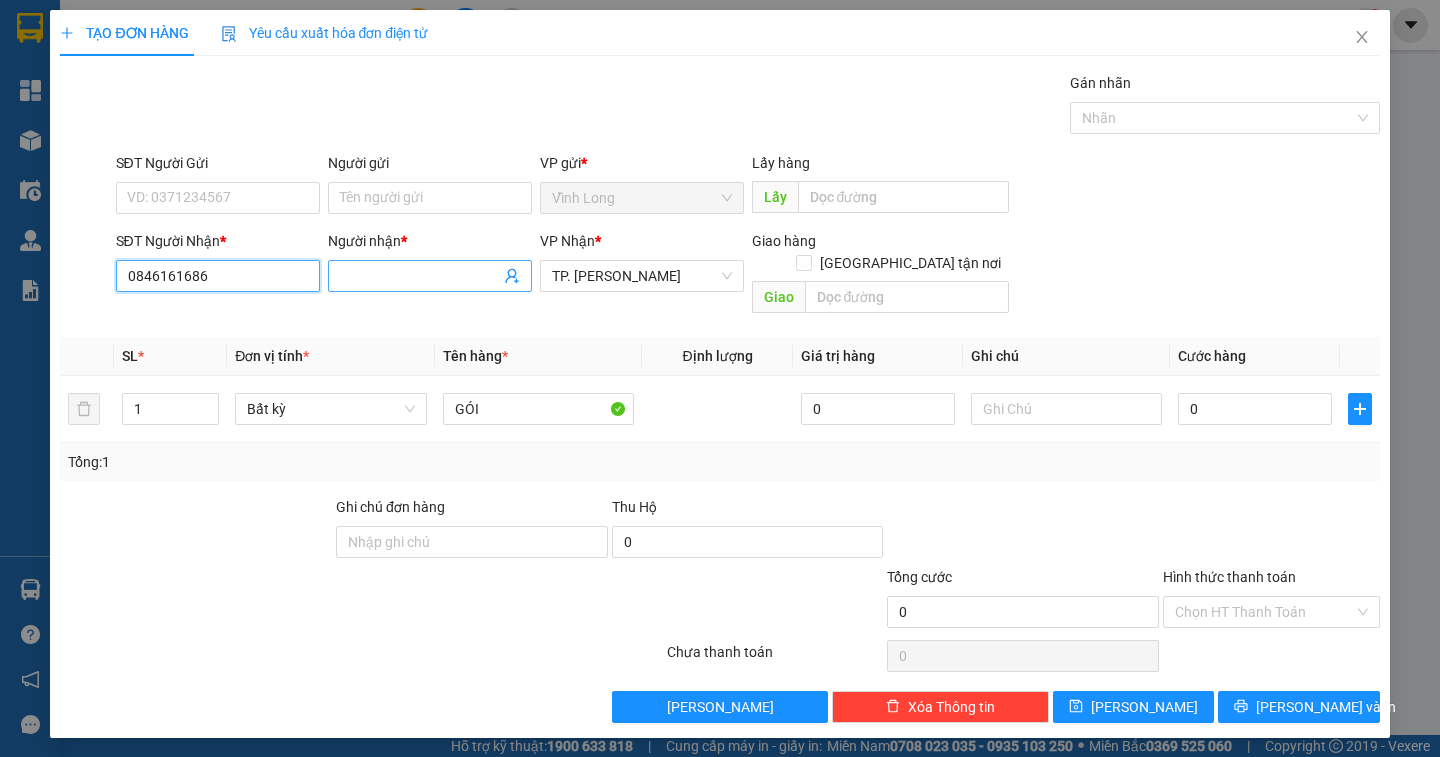 type on "0846161686" 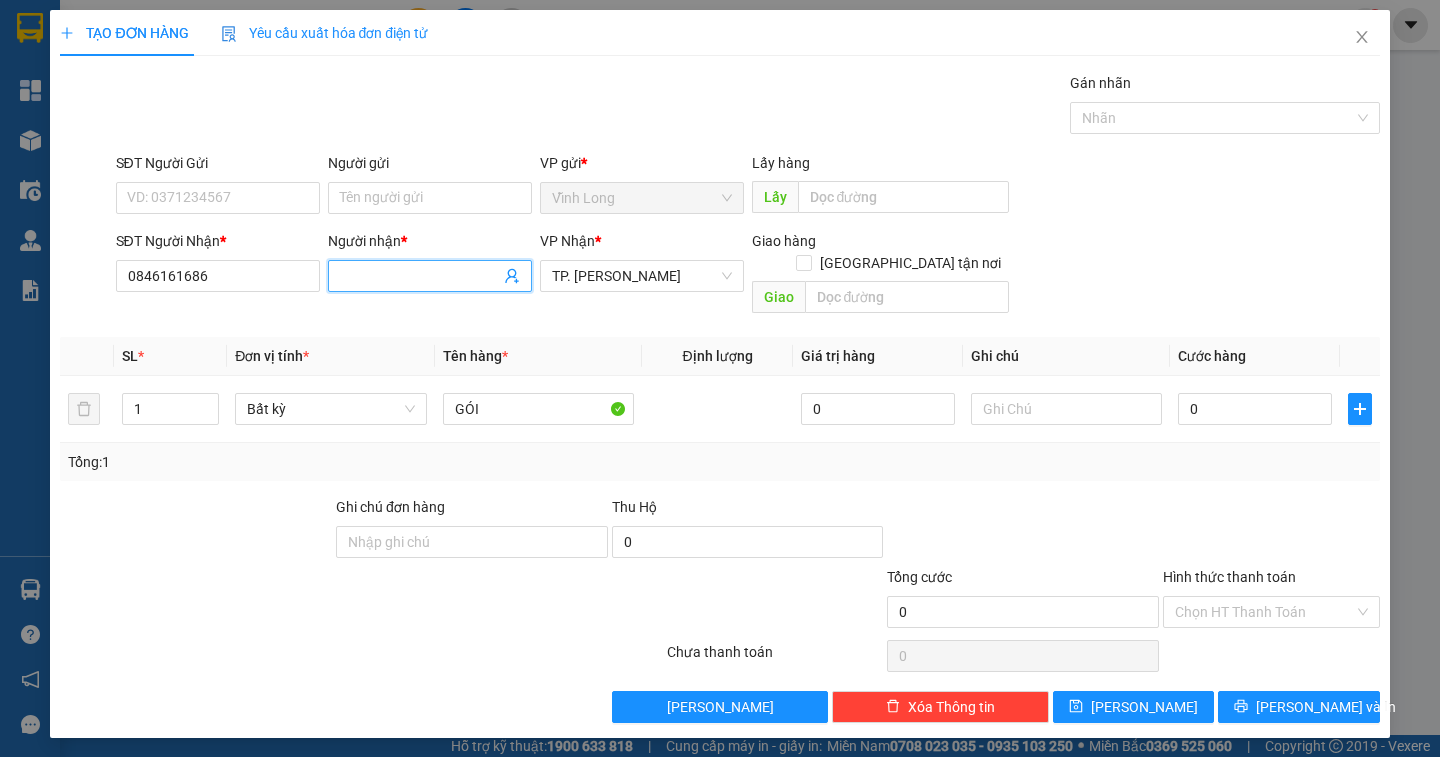 click on "Người nhận  *" at bounding box center [420, 276] 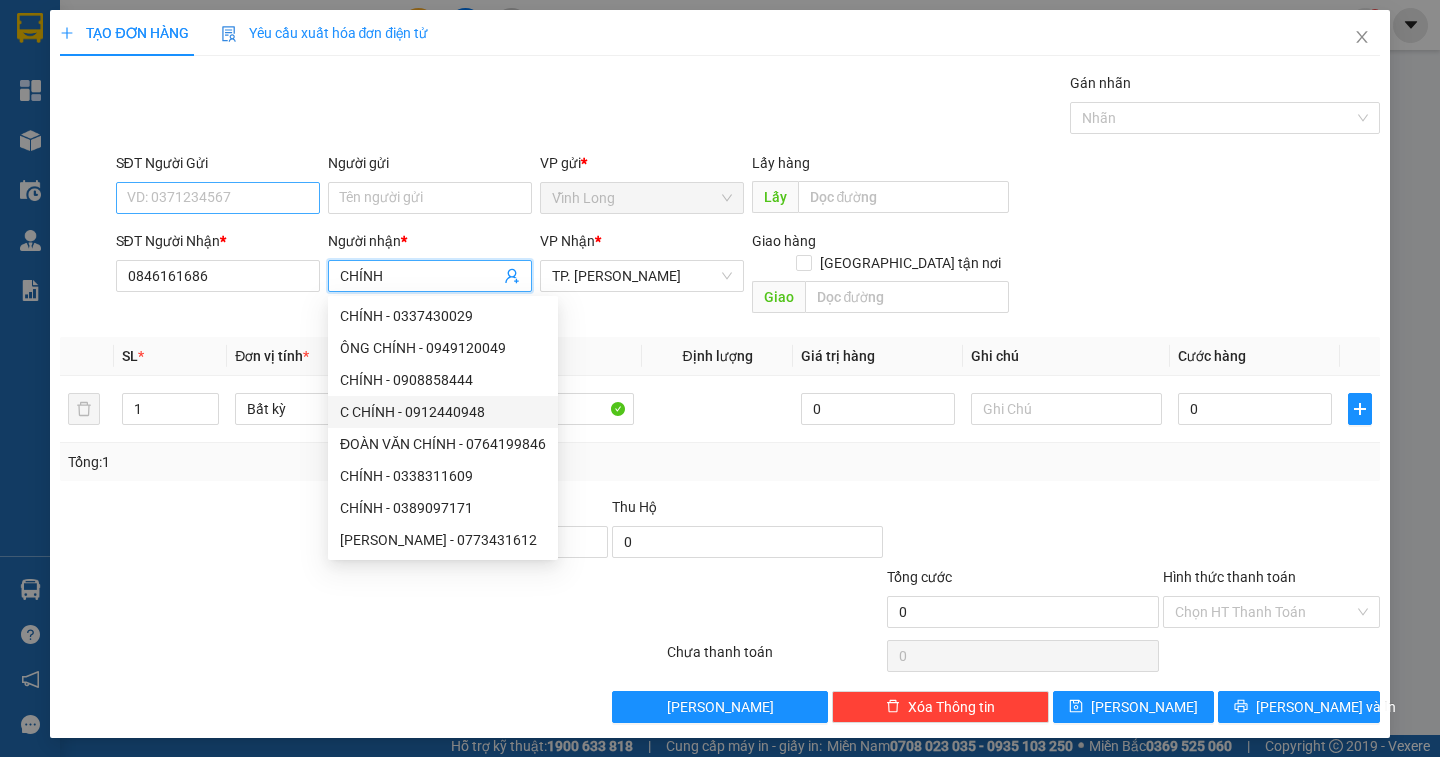 type on "CHÍNH" 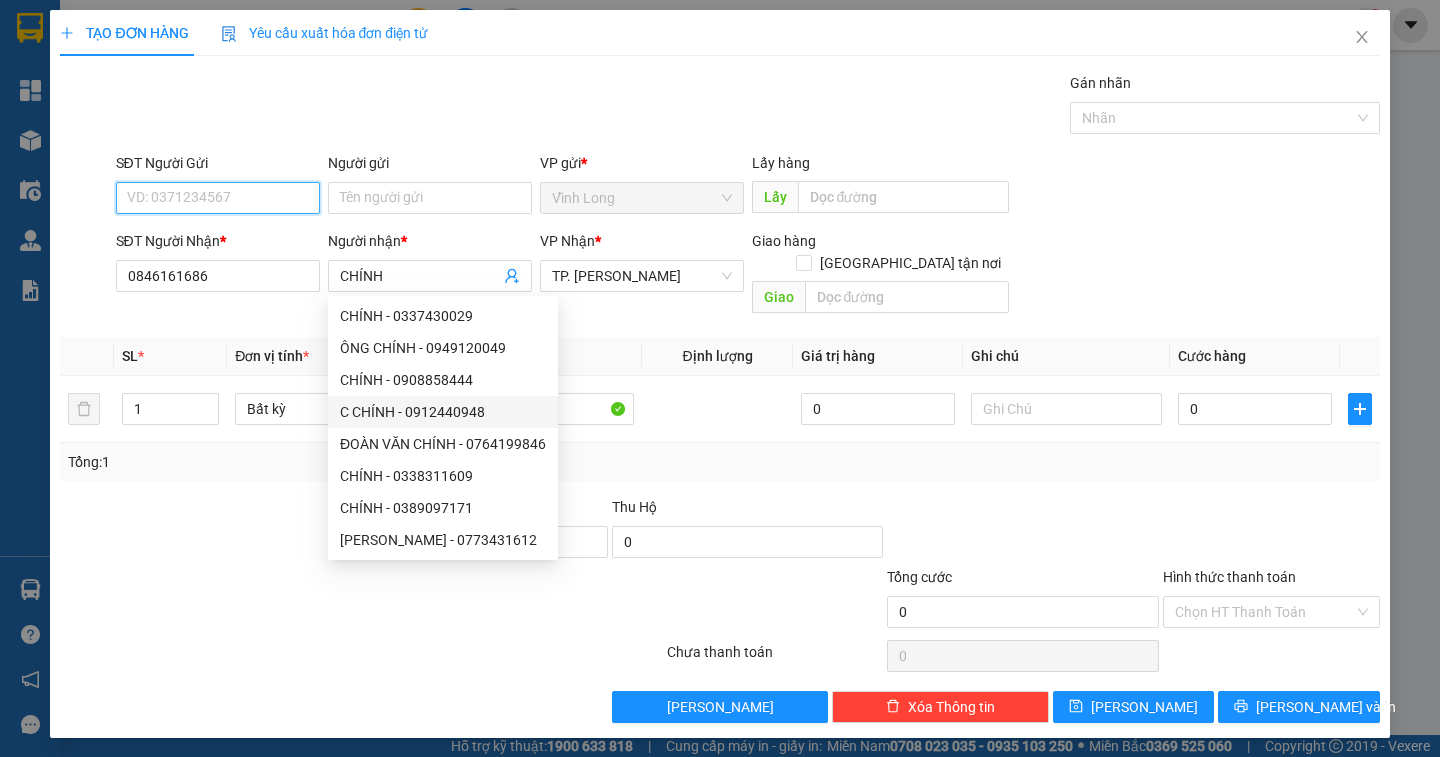 click on "SĐT Người Gửi" at bounding box center [218, 198] 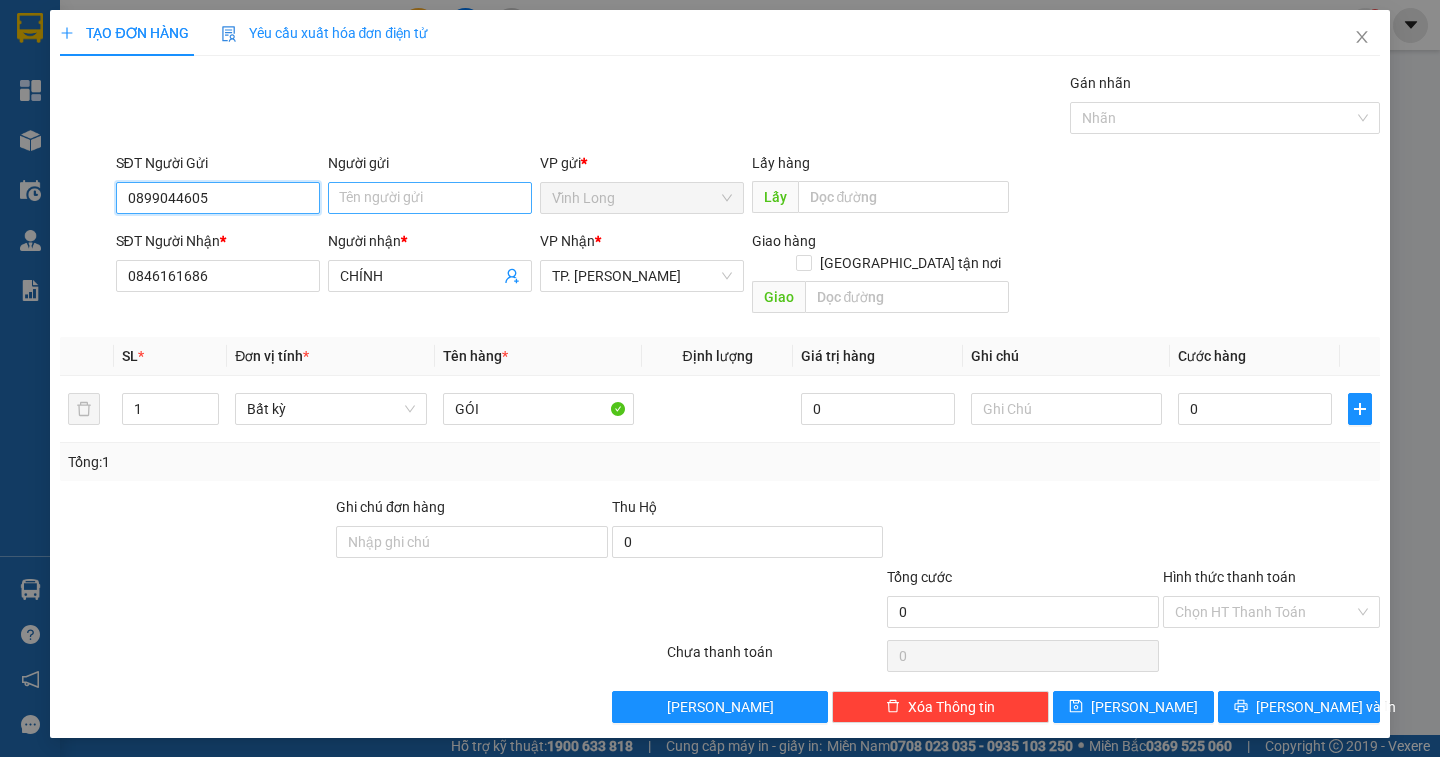 type on "0899044605" 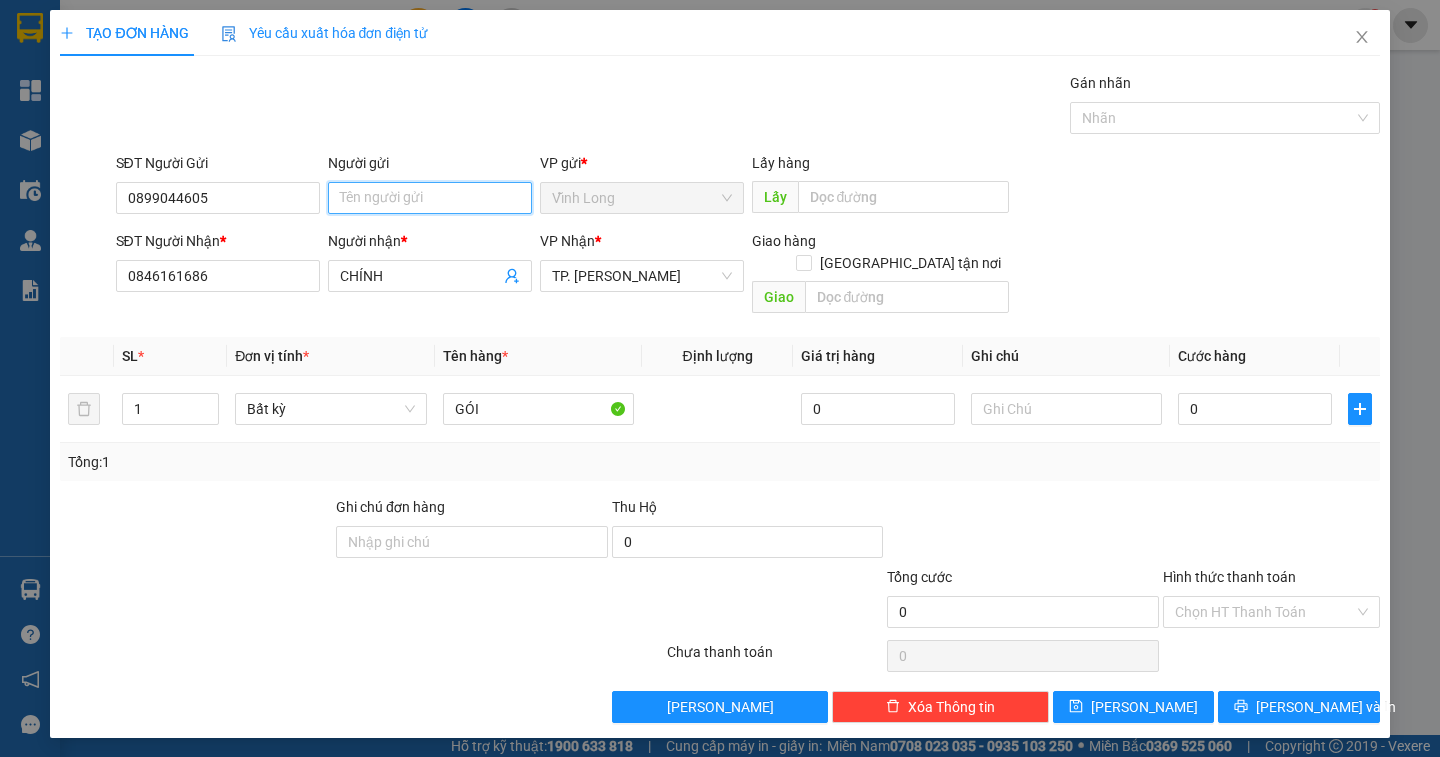 click on "Người gửi" at bounding box center (430, 198) 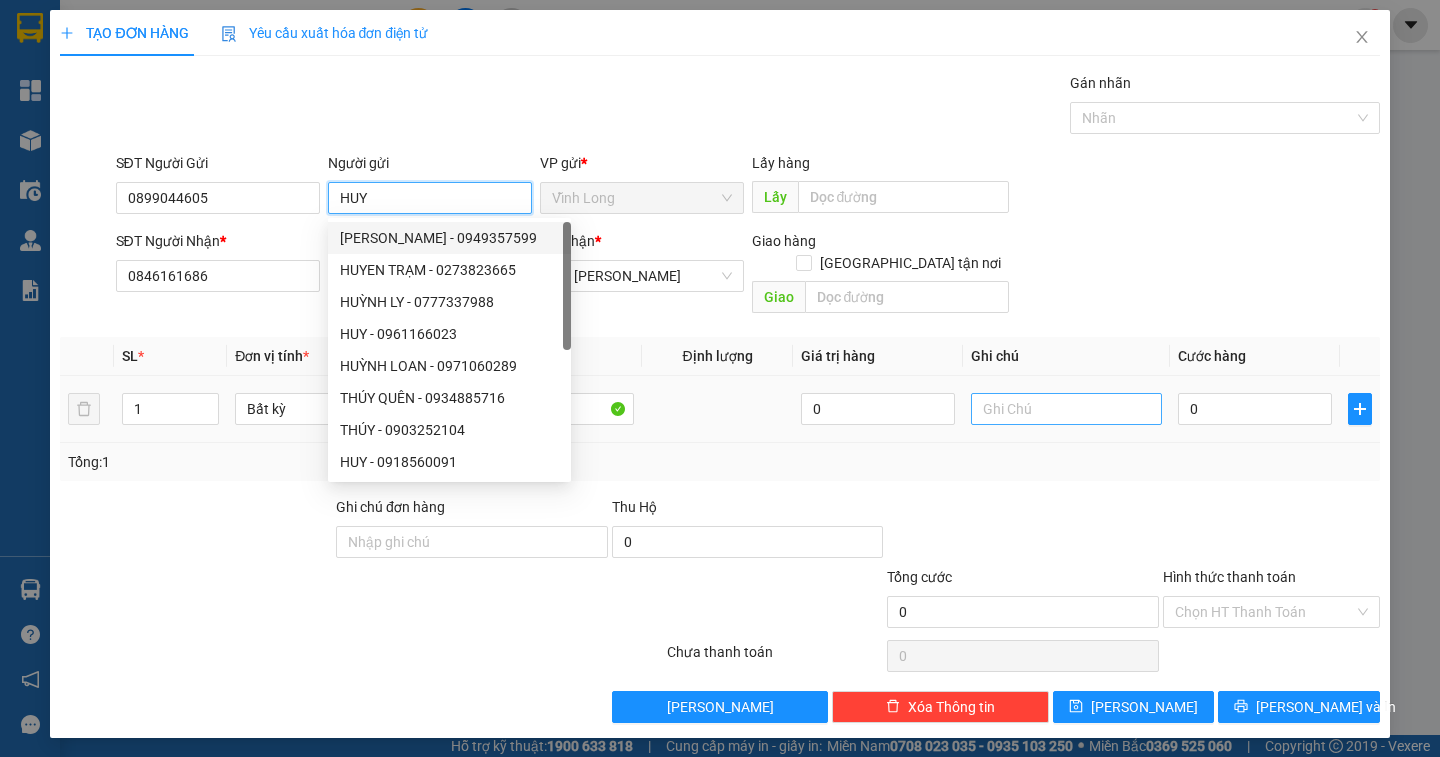 type on "HUY" 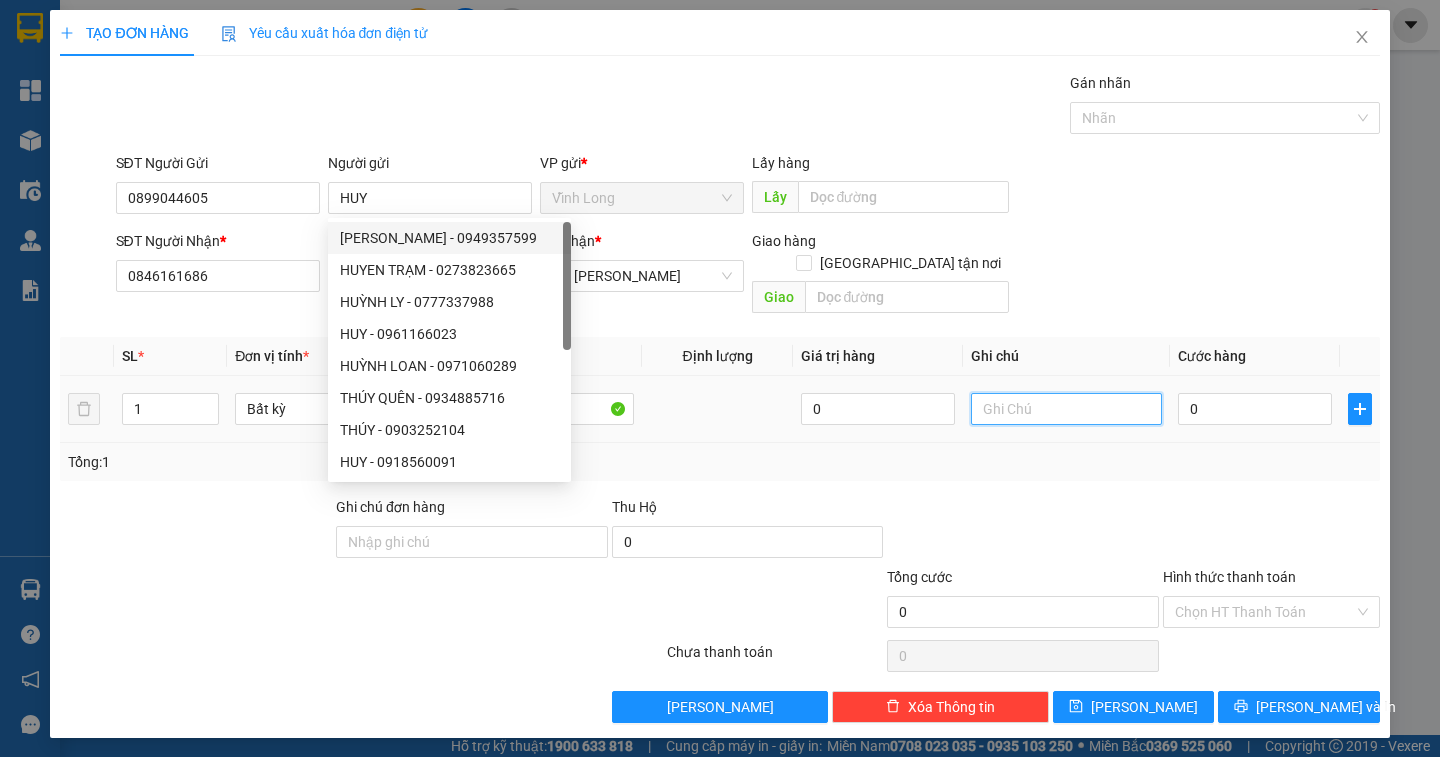 click at bounding box center (1066, 409) 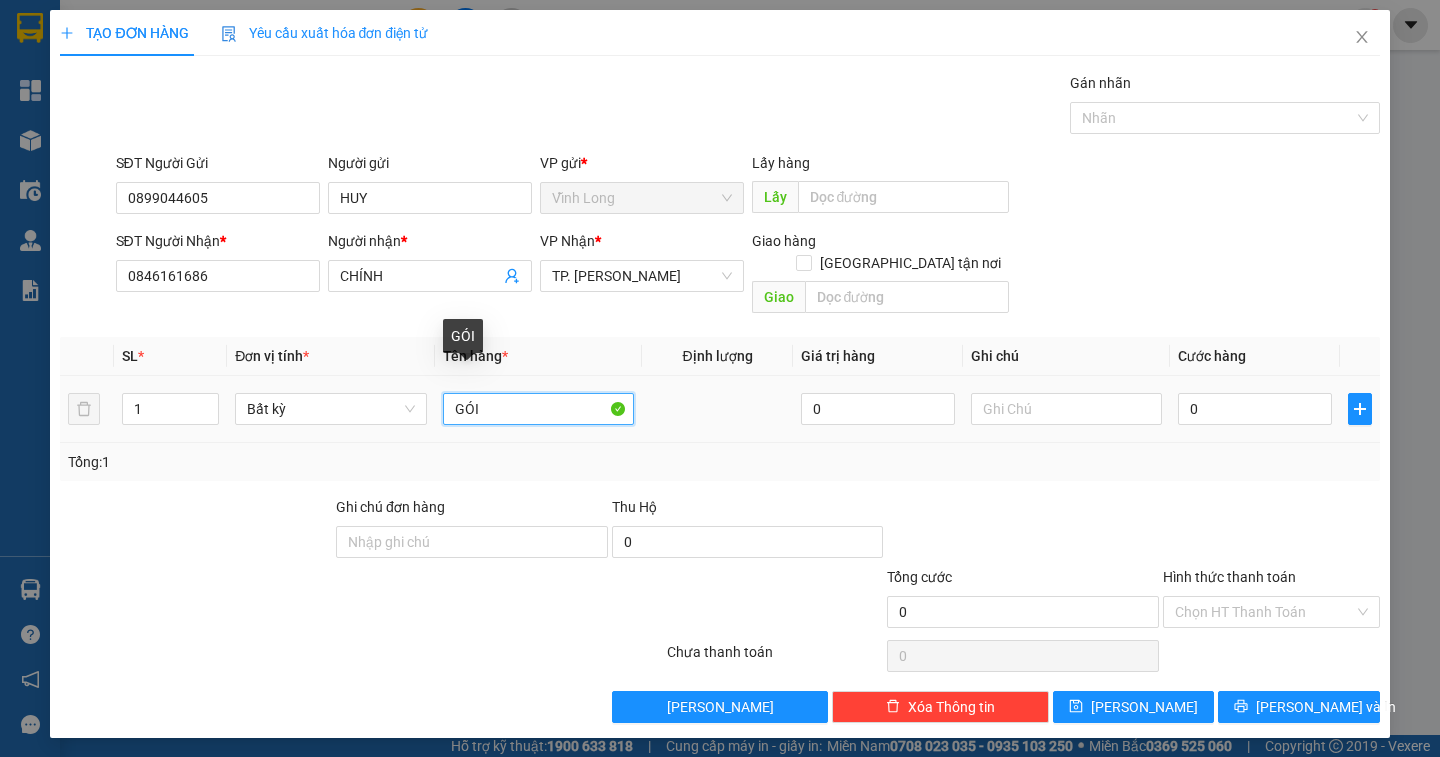 click on "GÓI" at bounding box center [538, 409] 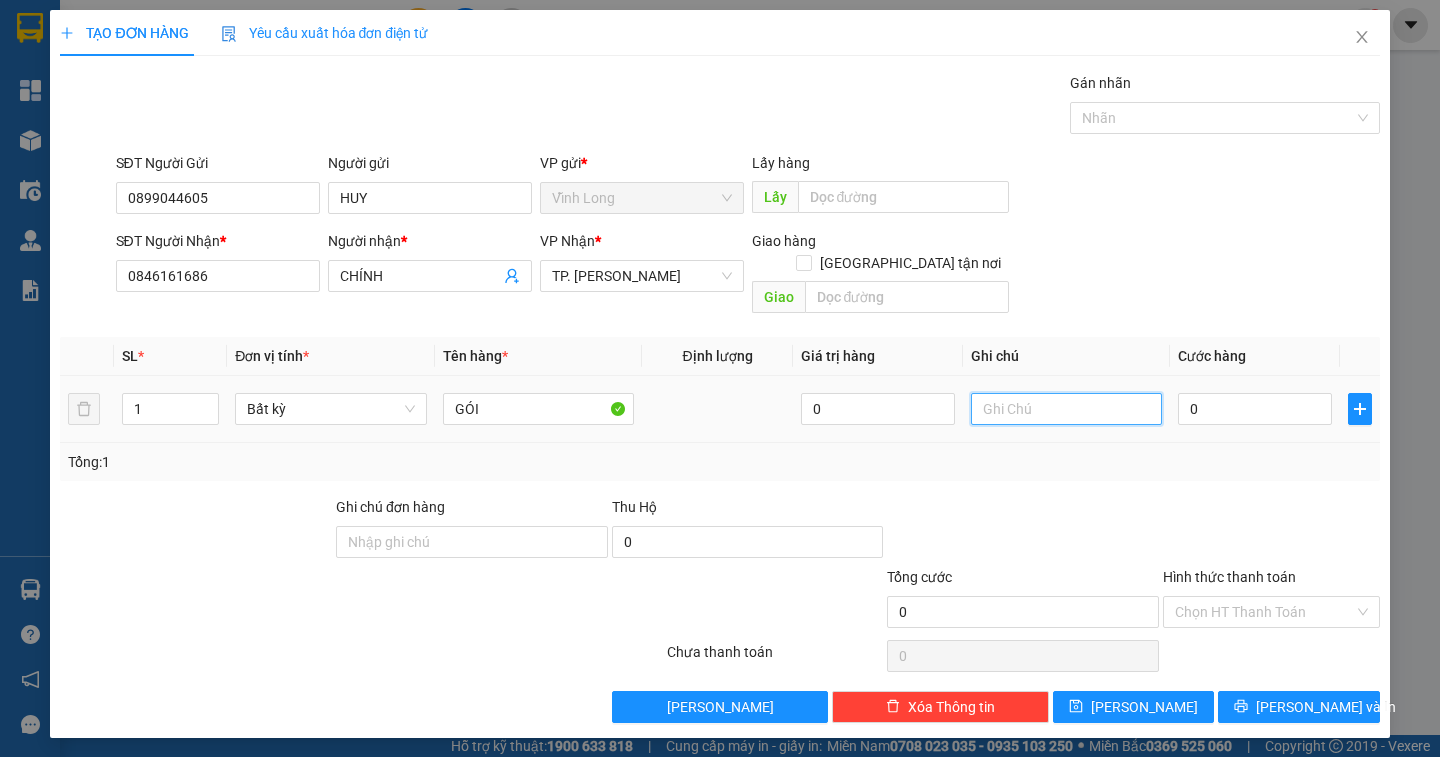 click at bounding box center [1066, 409] 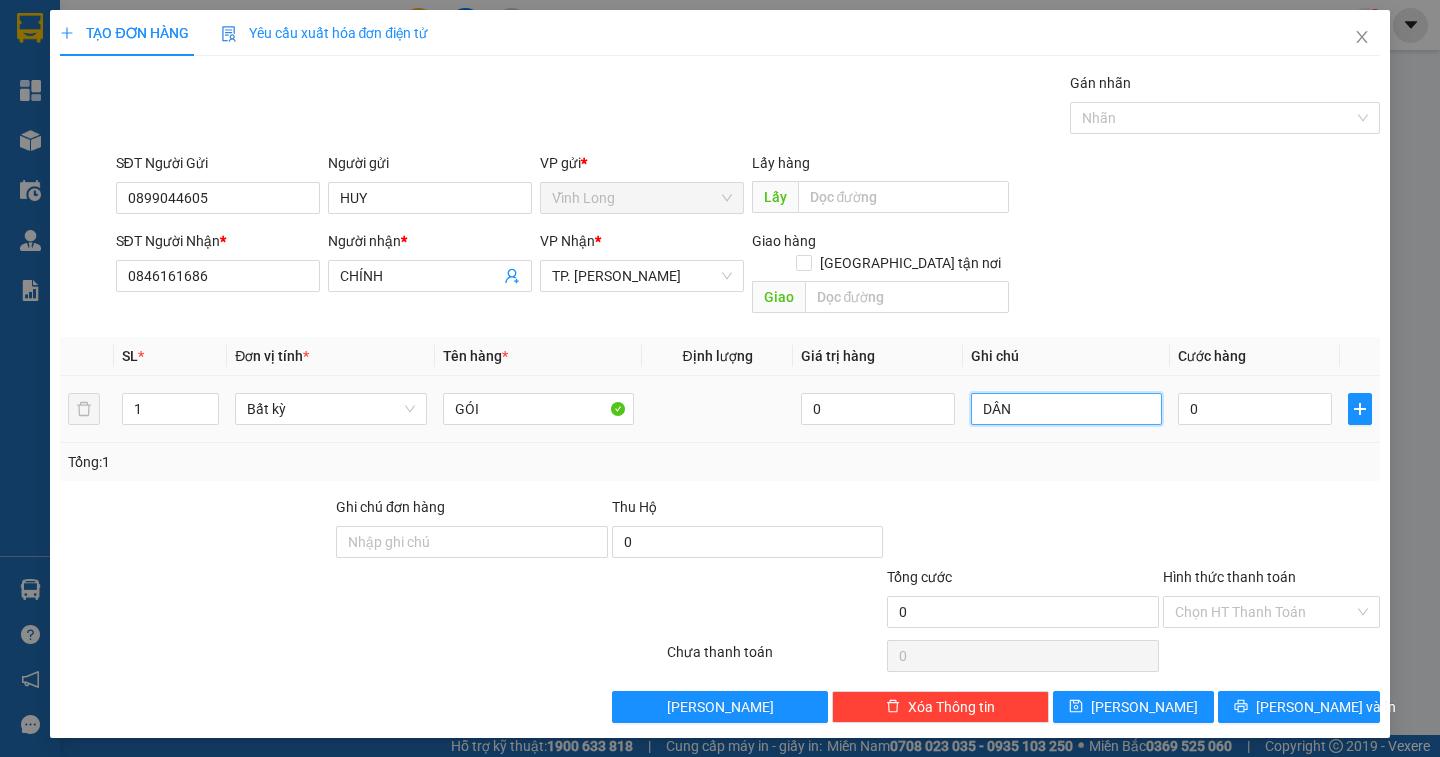 type on "DÂN" 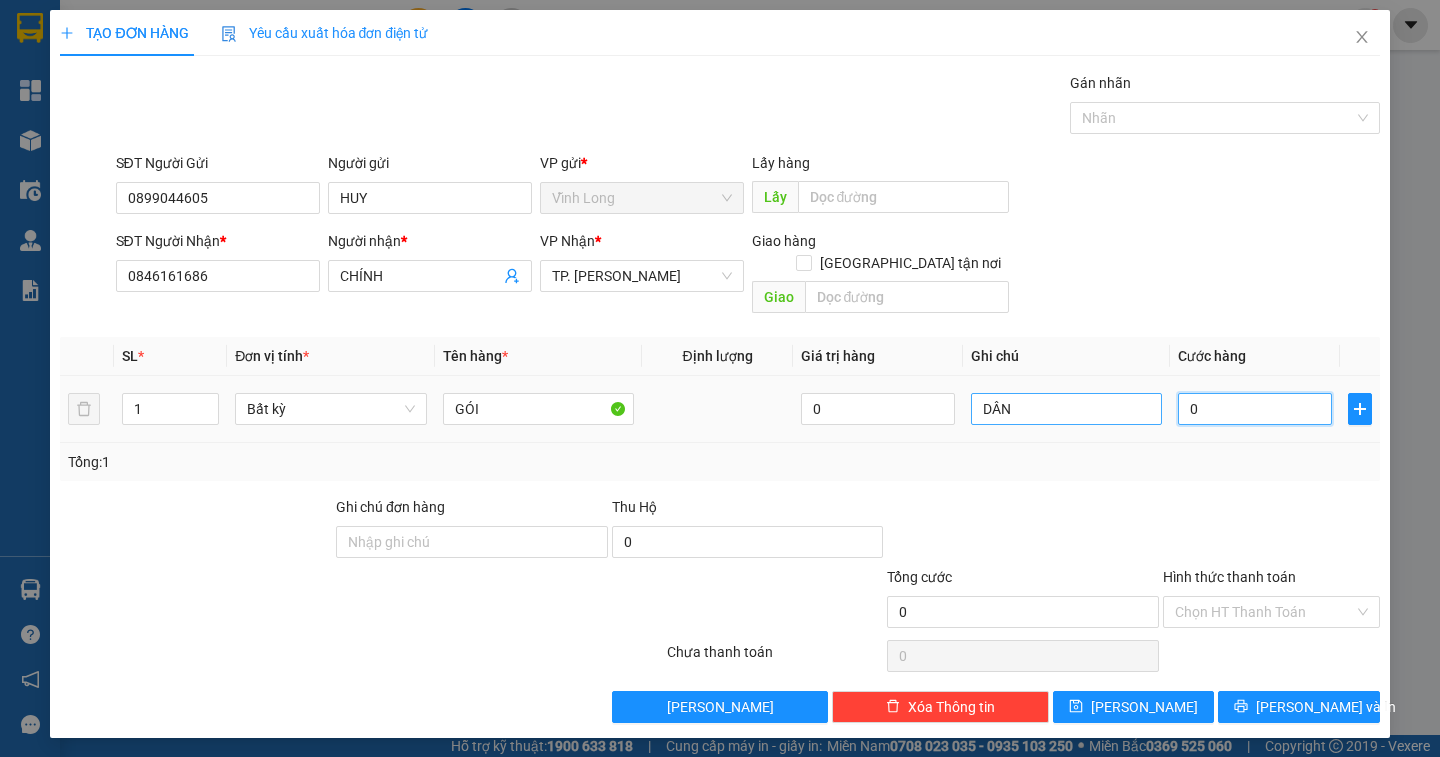 type on "2" 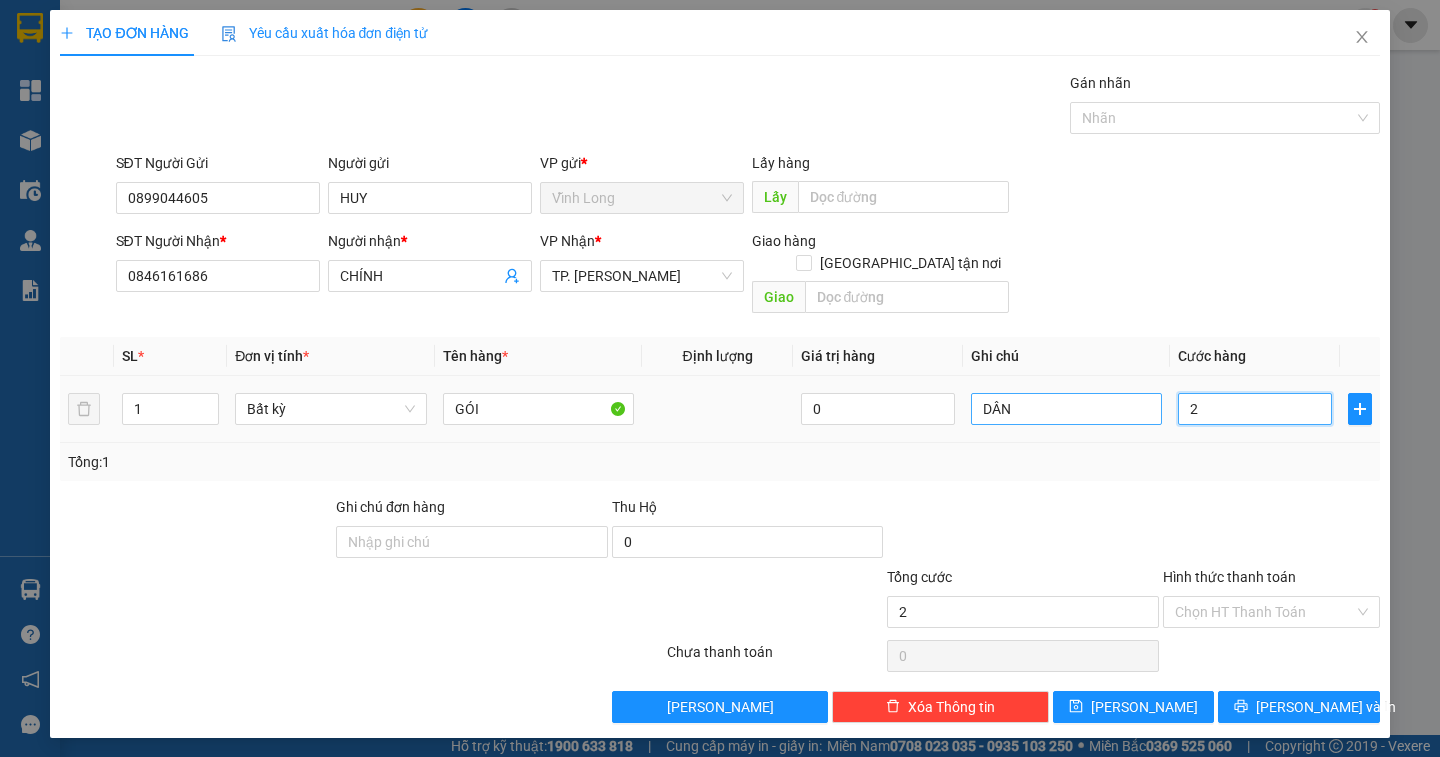 type on "2" 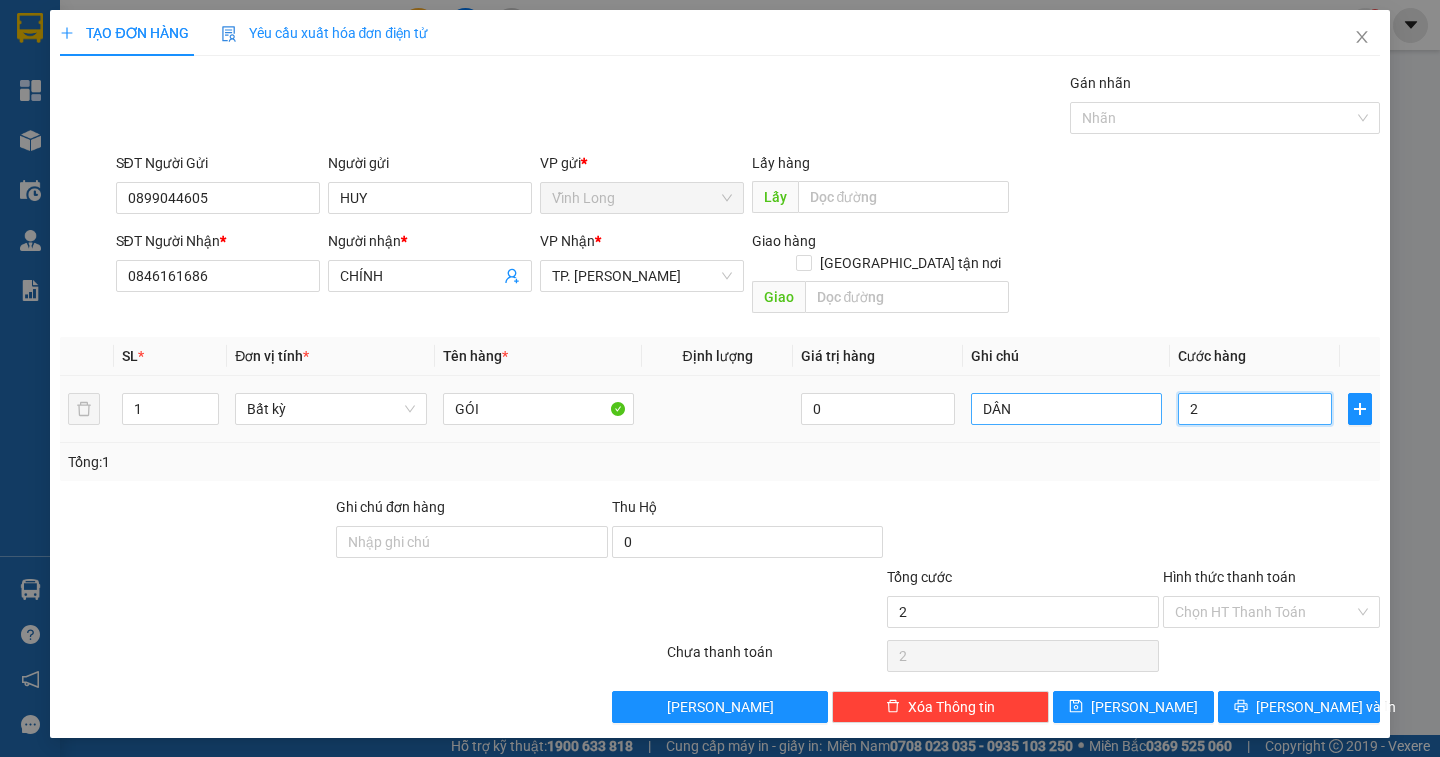 type on "20" 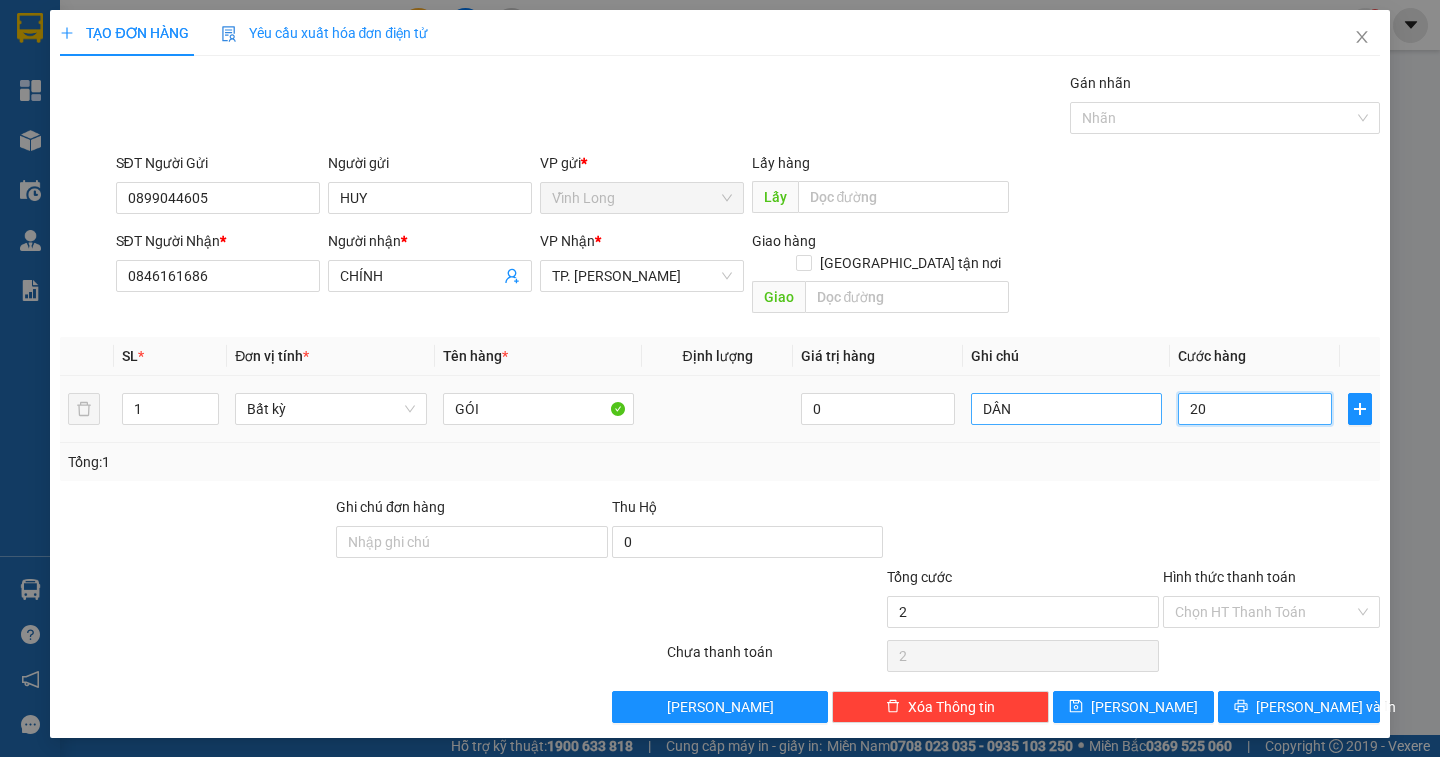 type on "20" 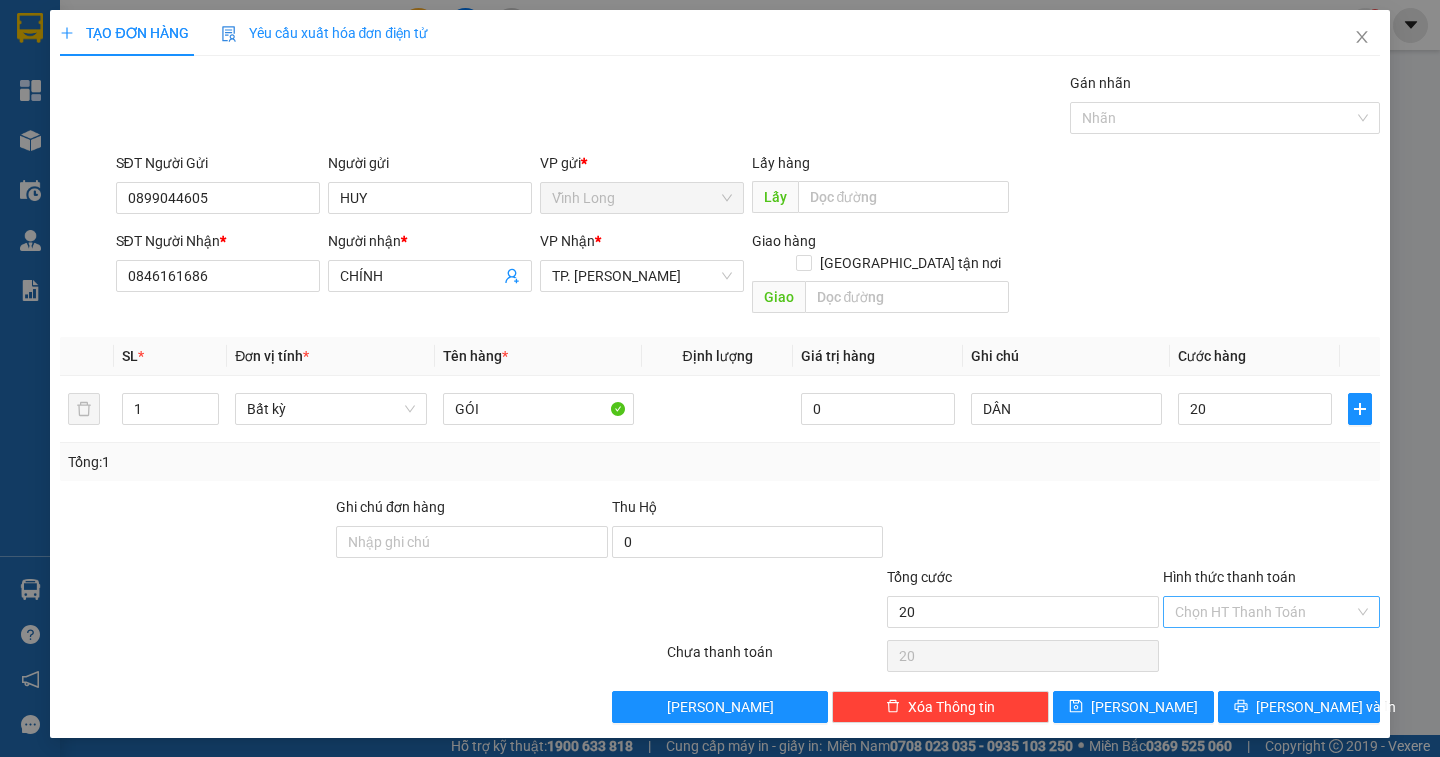 type on "20.000" 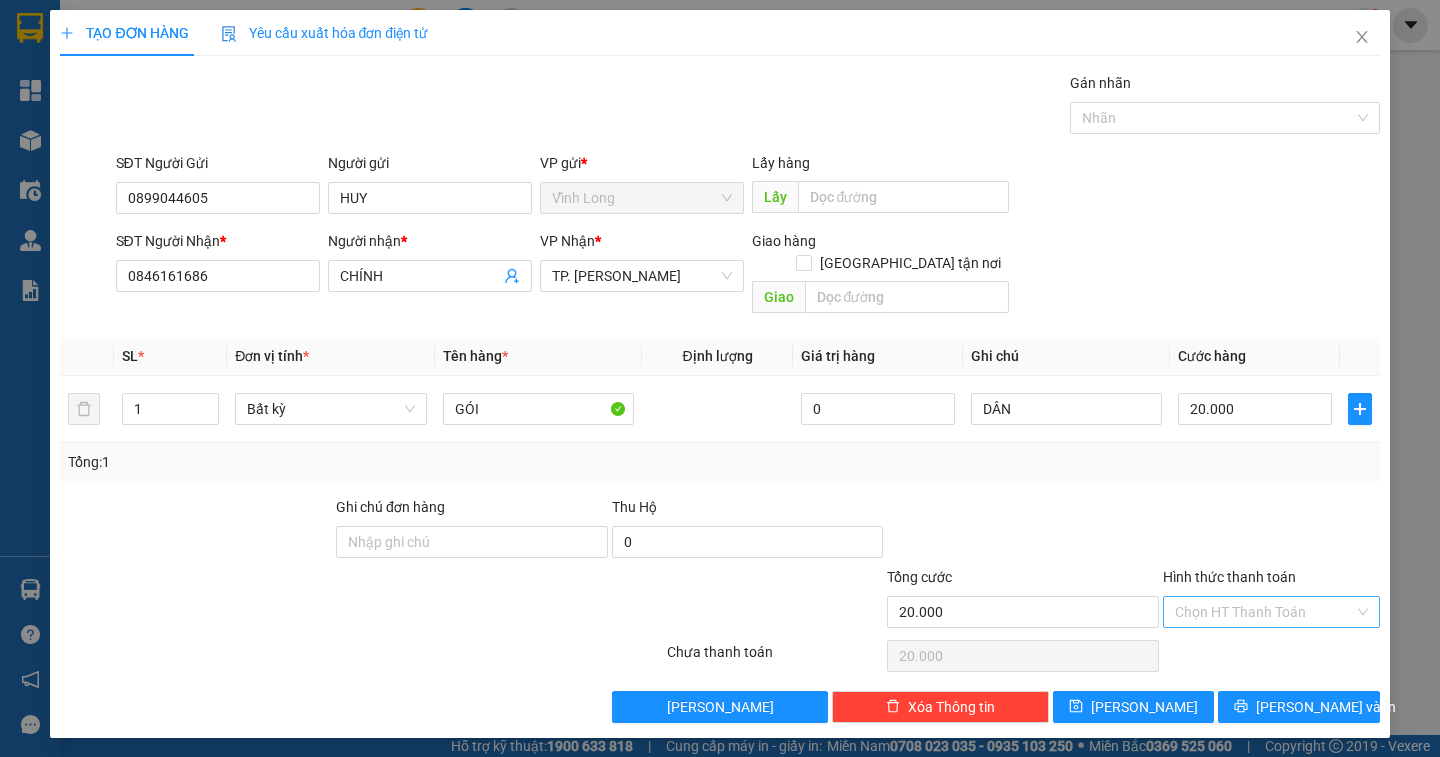 click on "Hình thức thanh toán" at bounding box center [1264, 612] 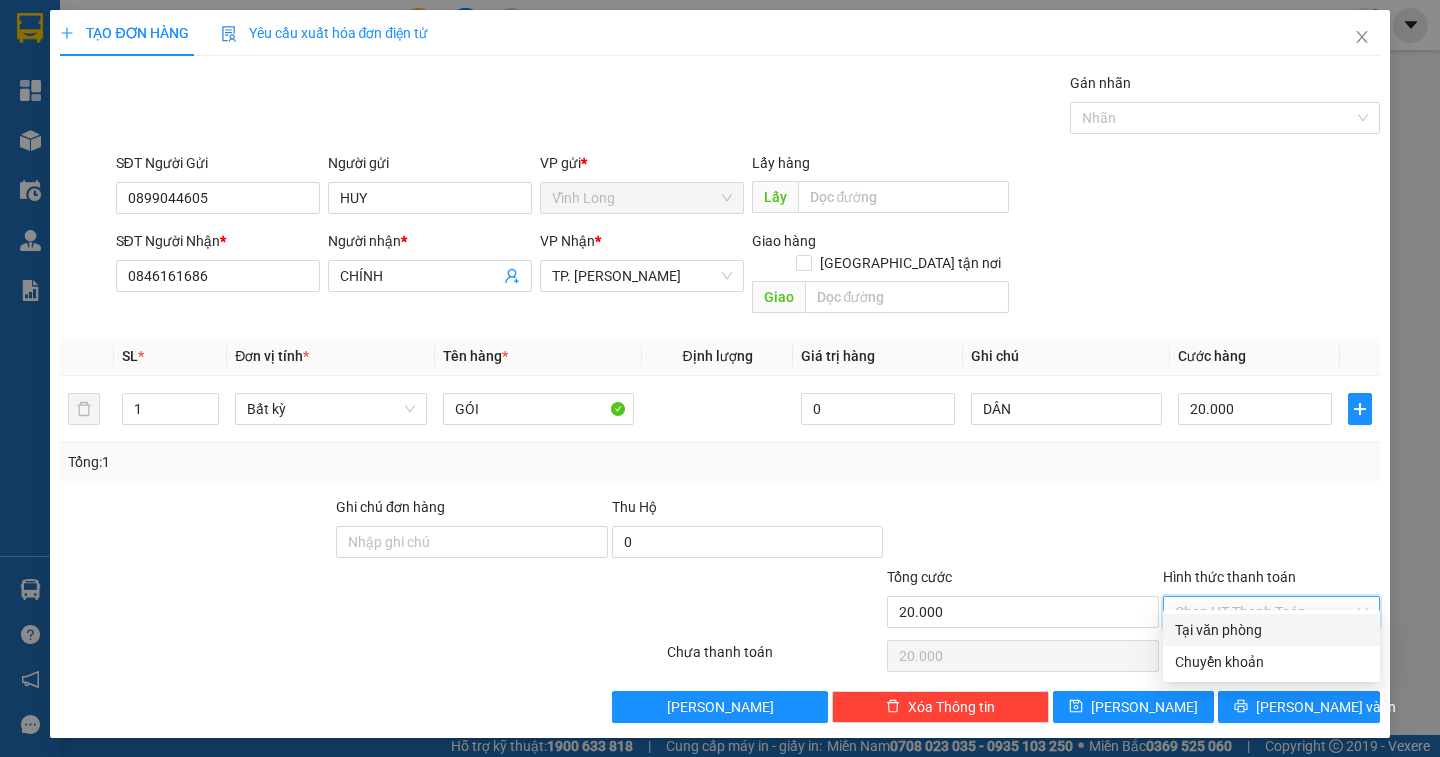 click on "Tại văn phòng" at bounding box center [1271, 630] 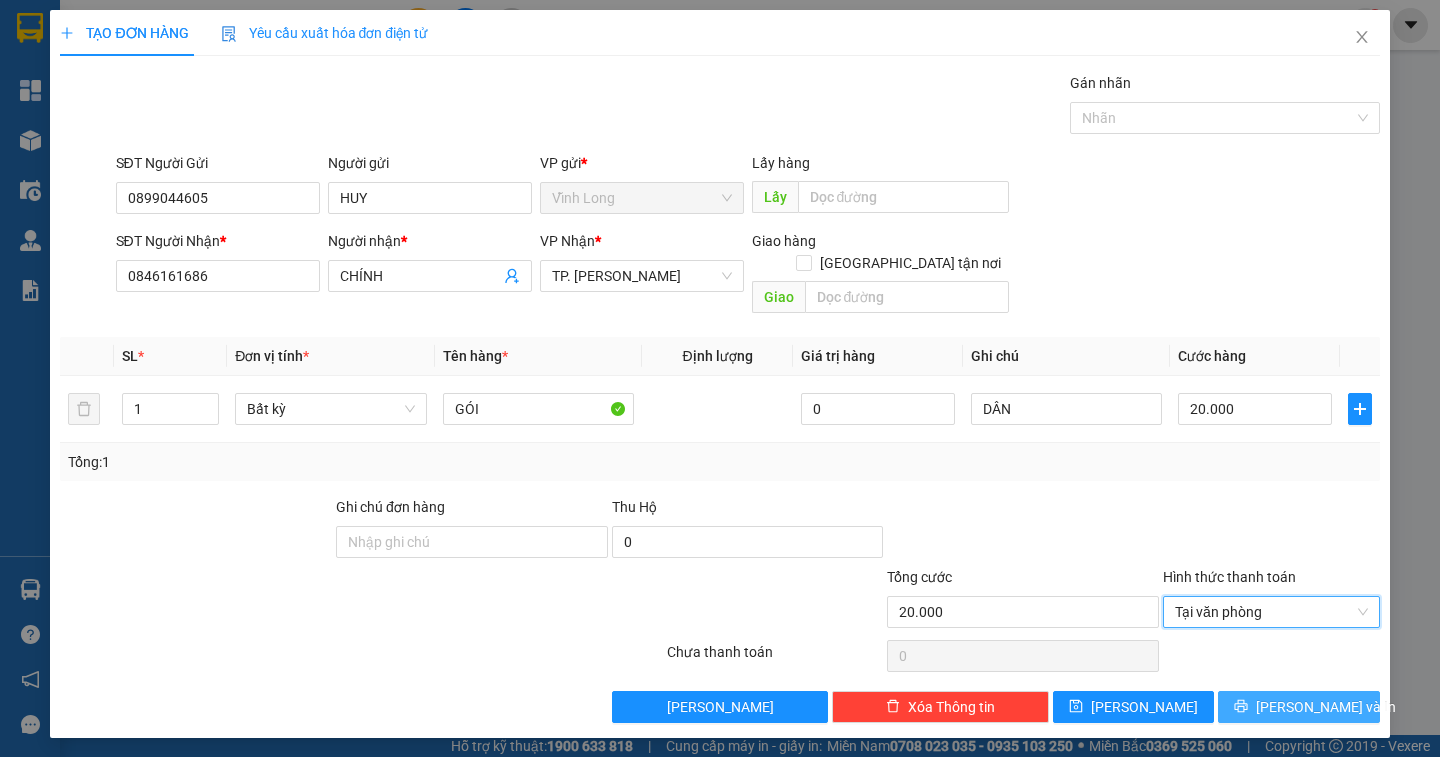 click on "[PERSON_NAME] và In" at bounding box center (1298, 707) 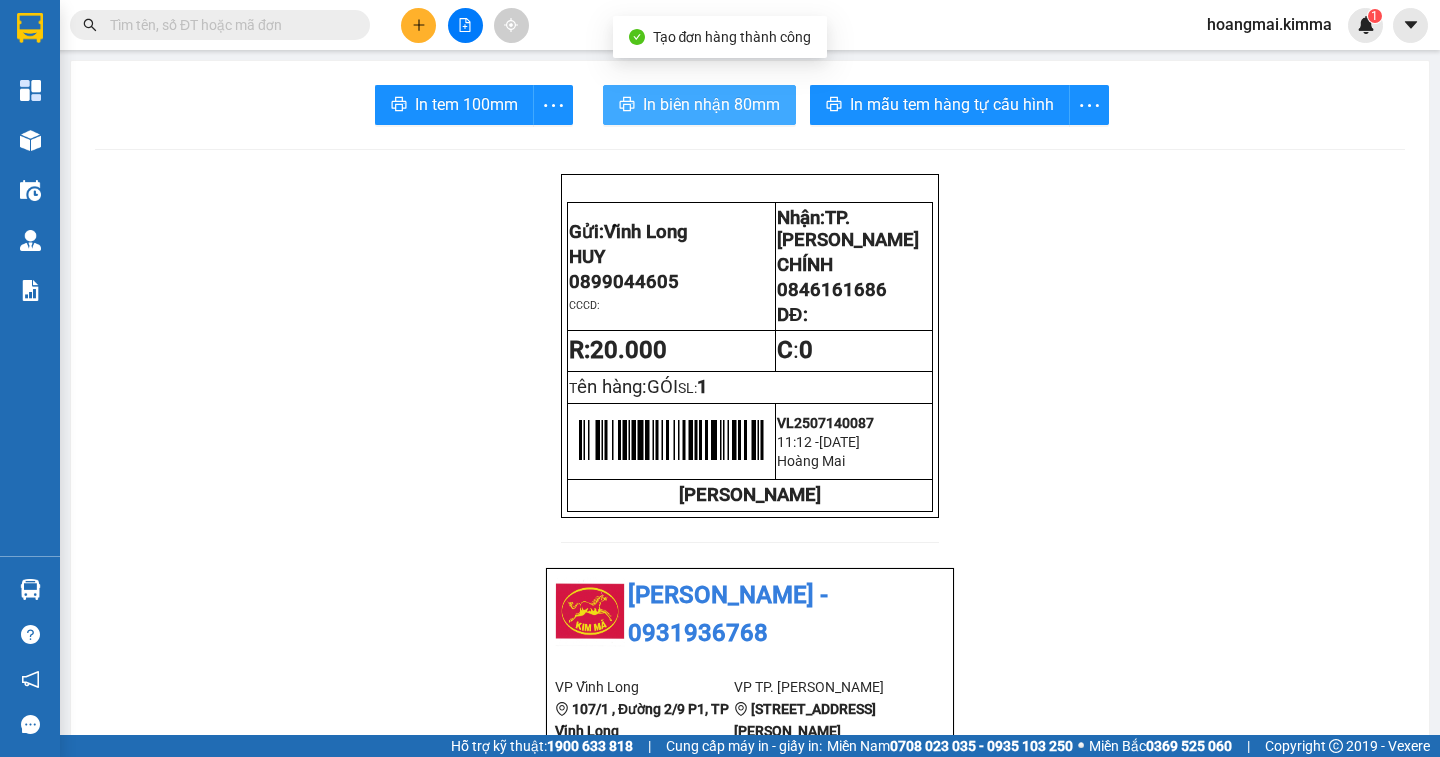 click on "In biên nhận 80mm" at bounding box center [711, 104] 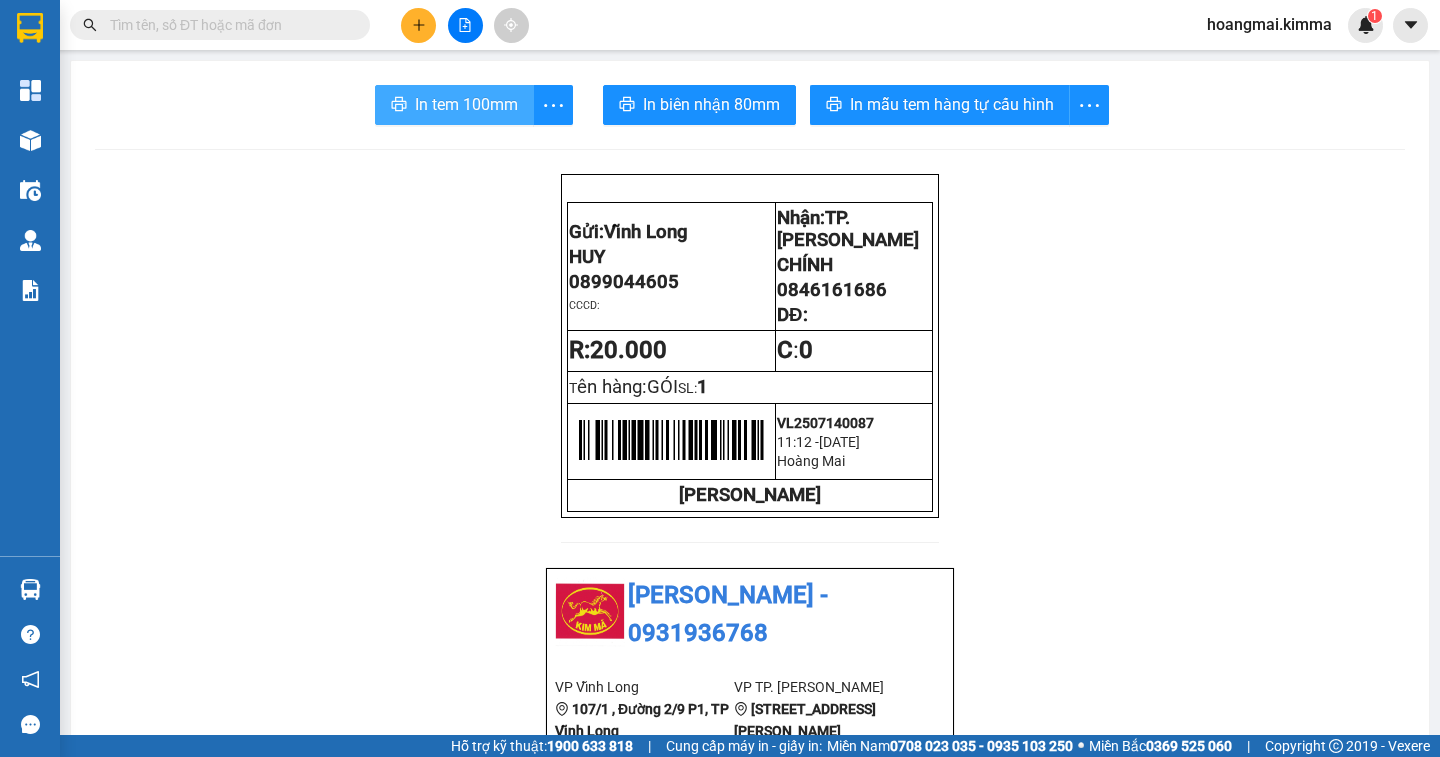 click on "In tem 100mm" at bounding box center [466, 104] 